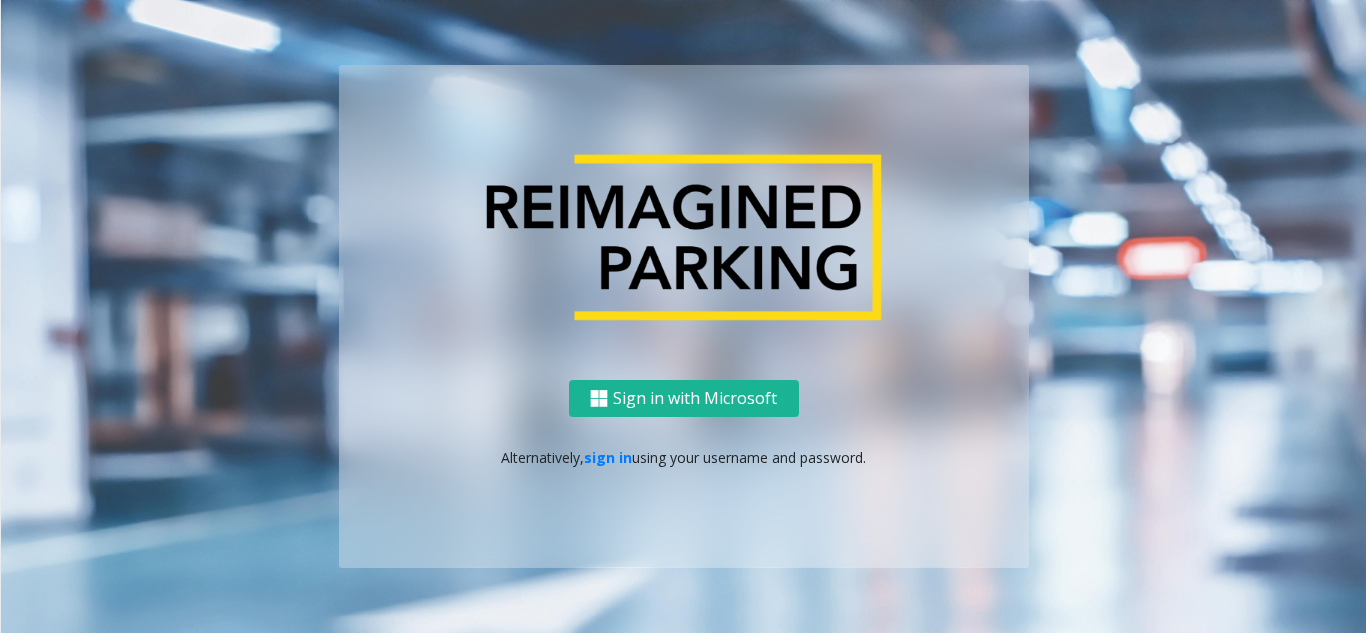 scroll, scrollTop: 0, scrollLeft: 0, axis: both 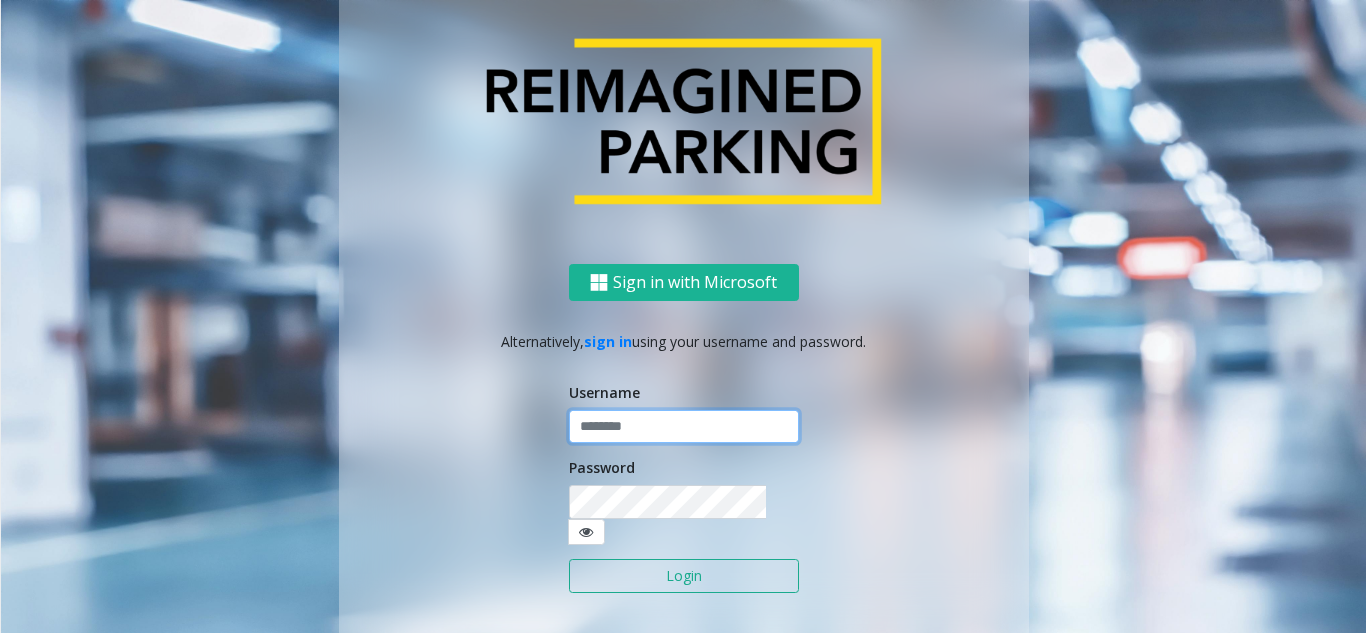 click 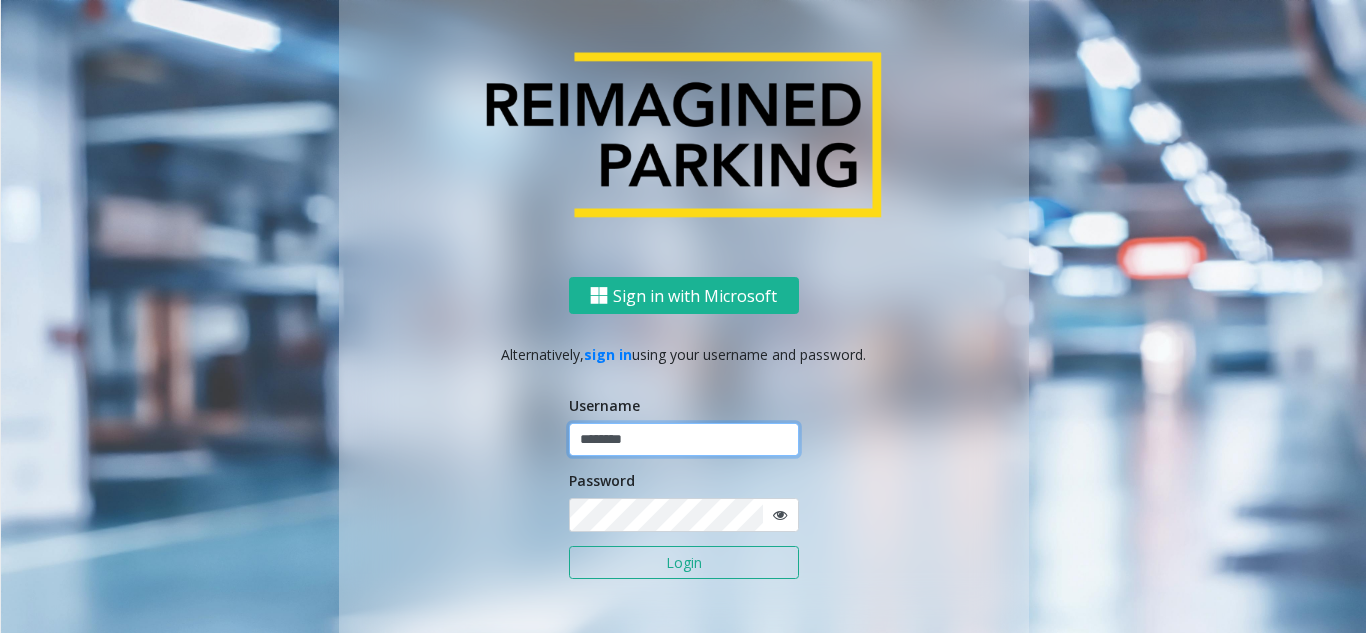 type on "********" 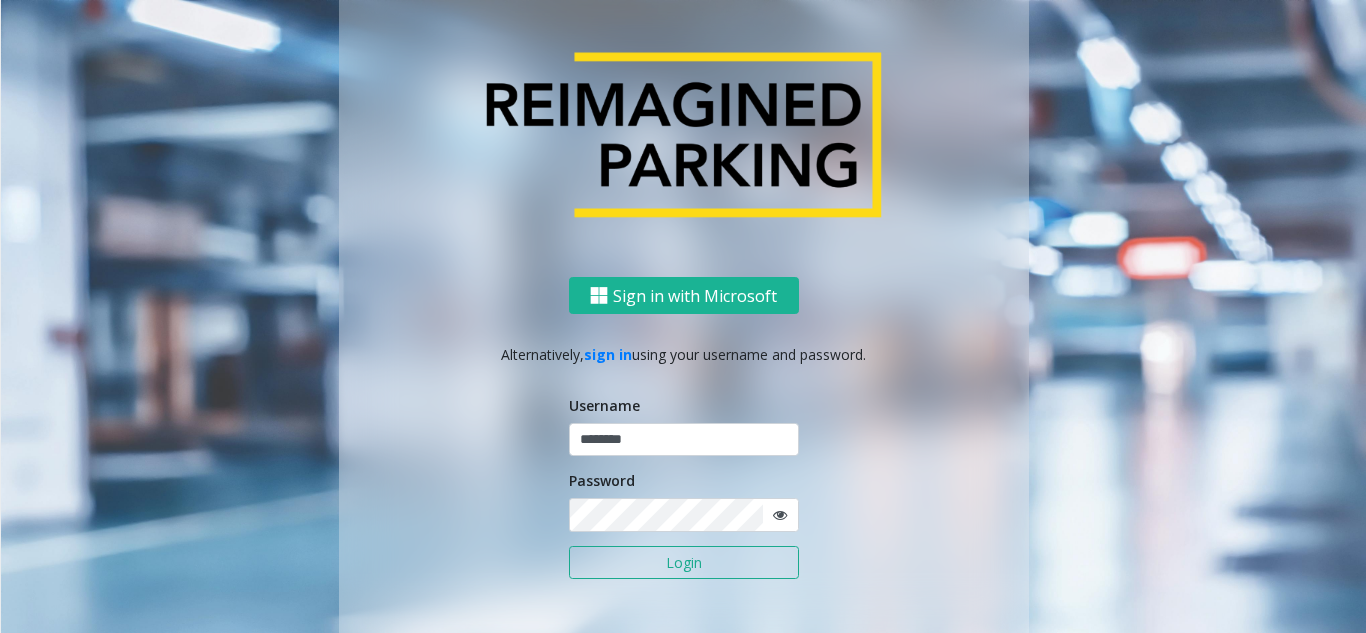 click 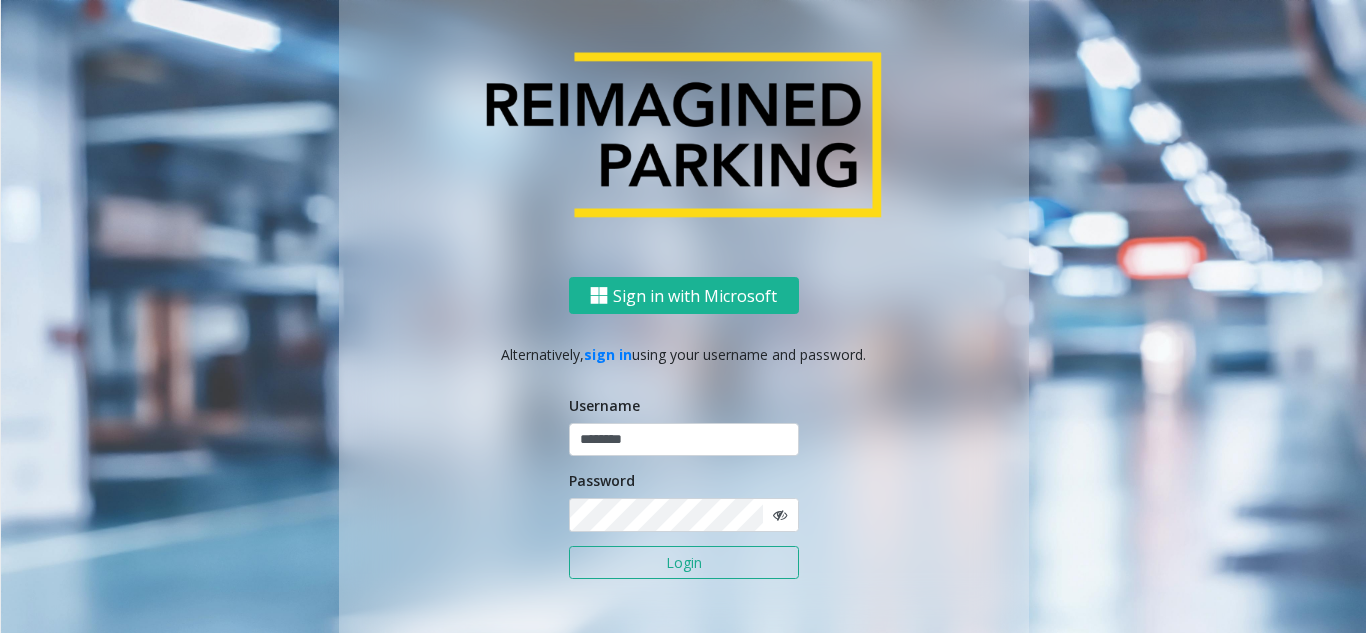 click 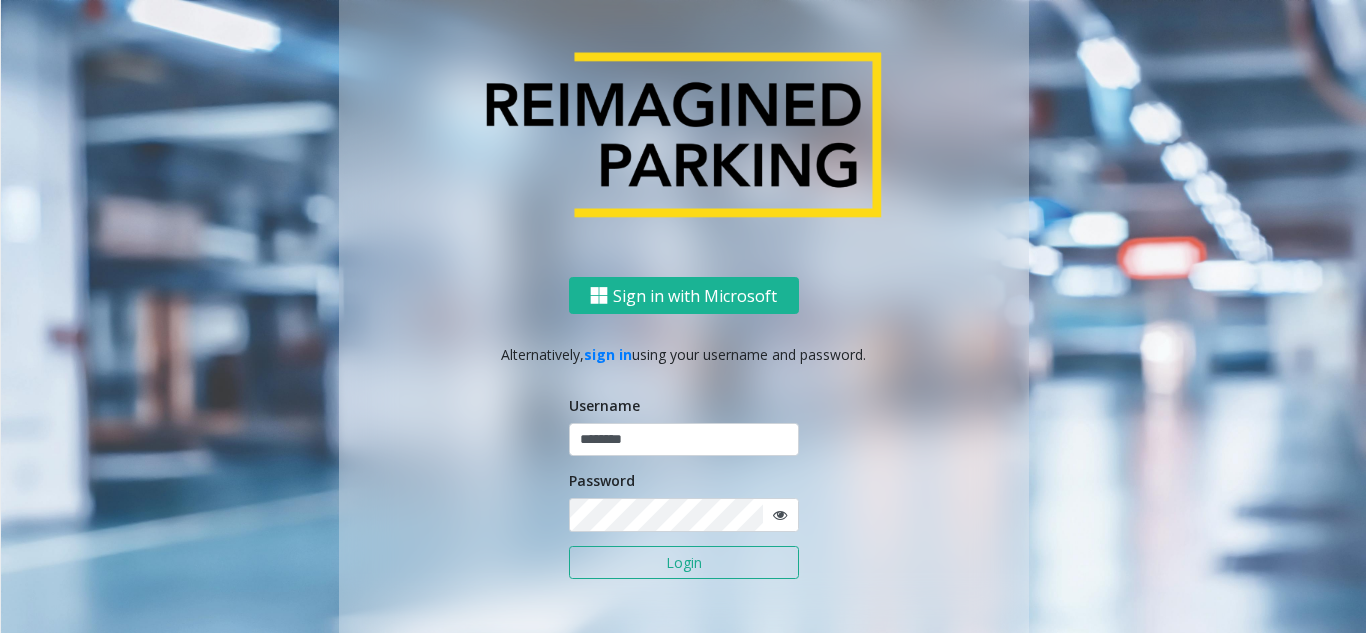 click on "Login" 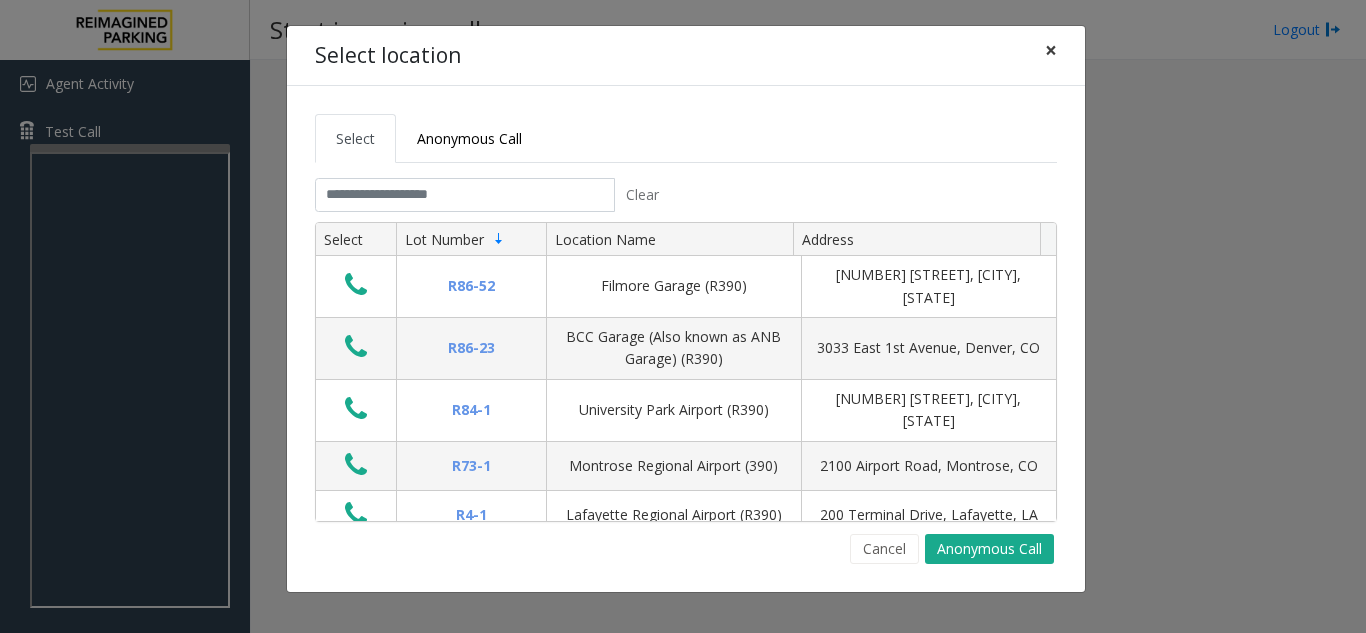 click on "×" 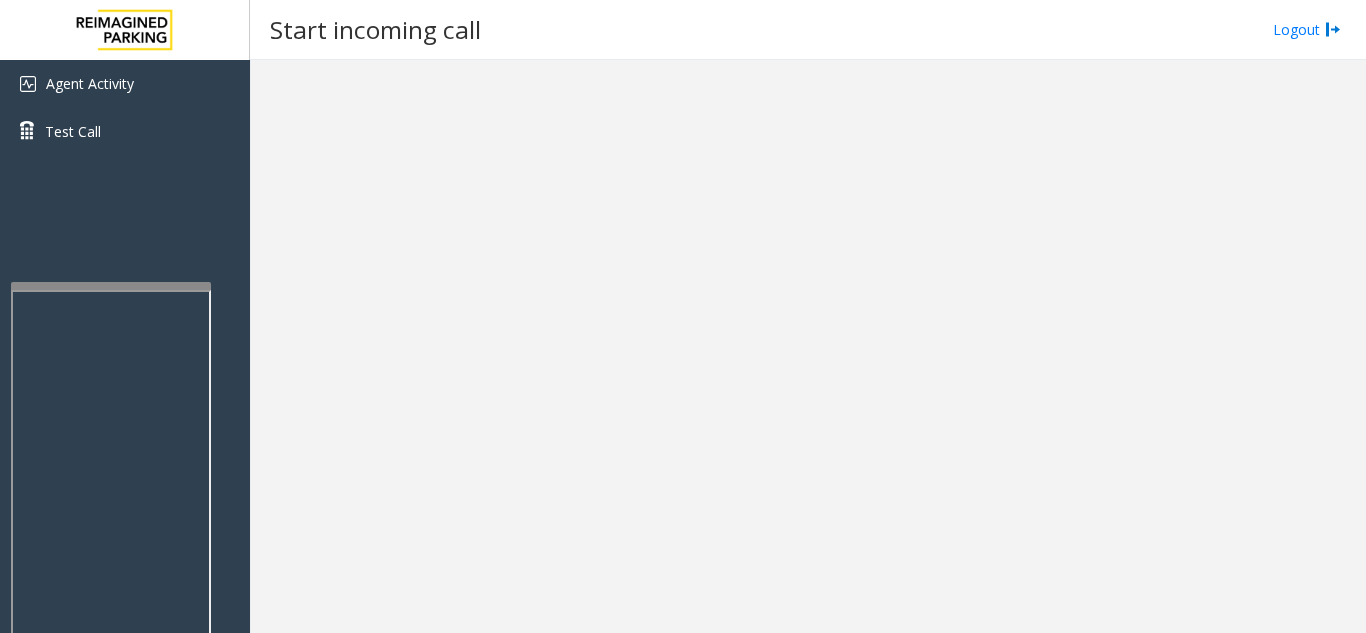 click at bounding box center [111, 286] 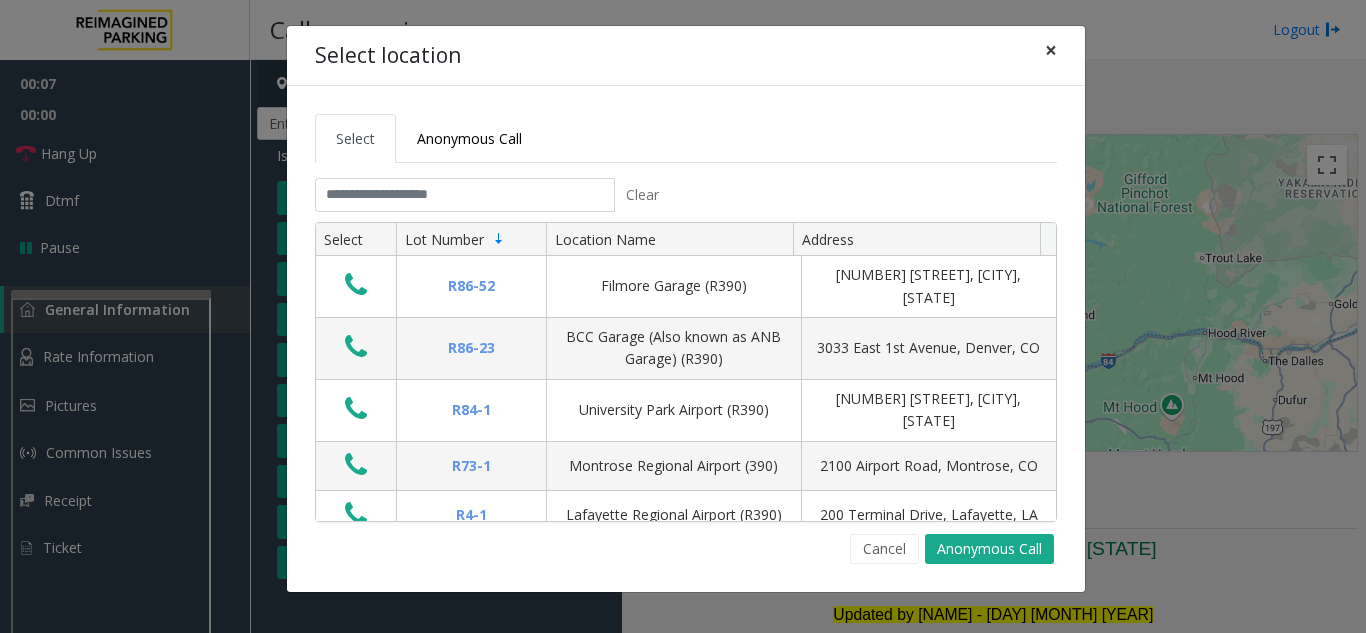 click on "×" 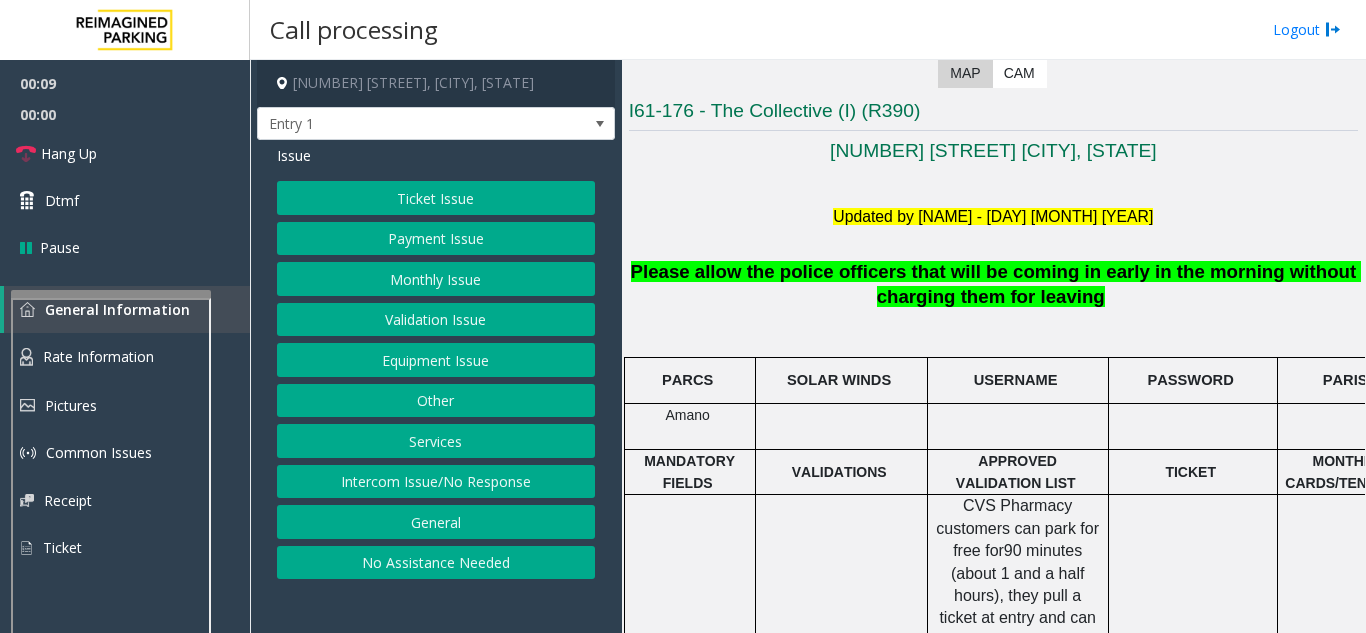 scroll, scrollTop: 400, scrollLeft: 0, axis: vertical 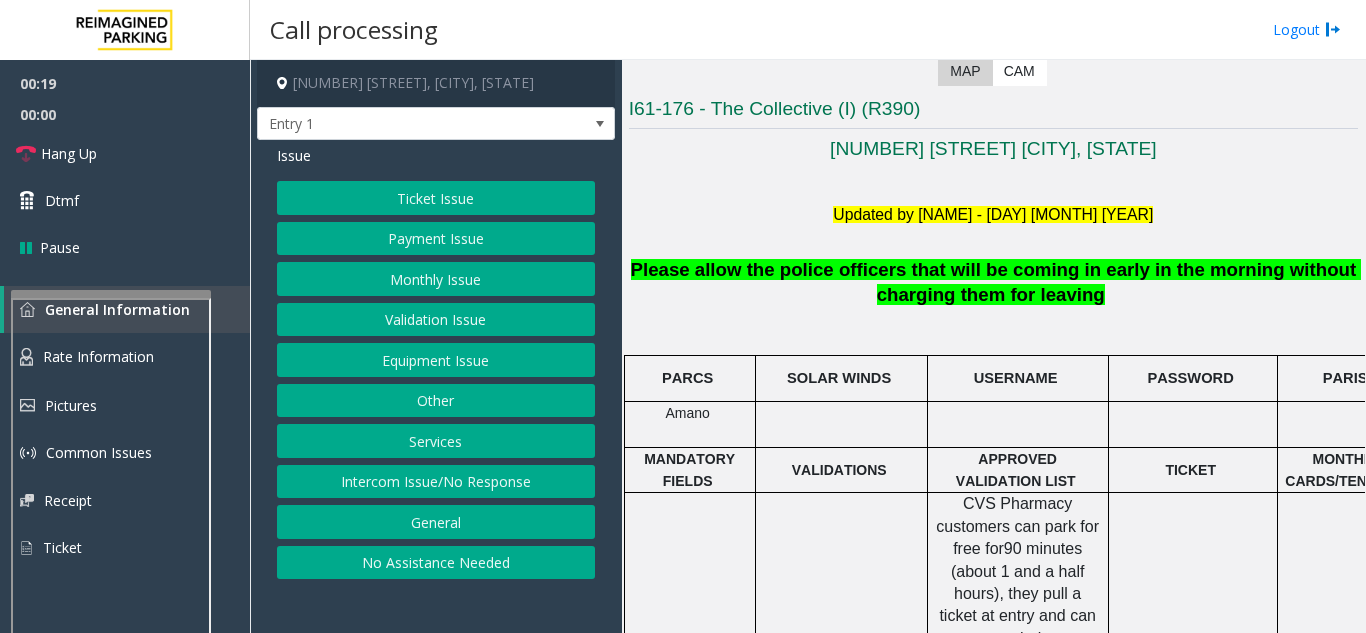 drag, startPoint x: 434, startPoint y: 477, endPoint x: 351, endPoint y: 423, distance: 99.0202 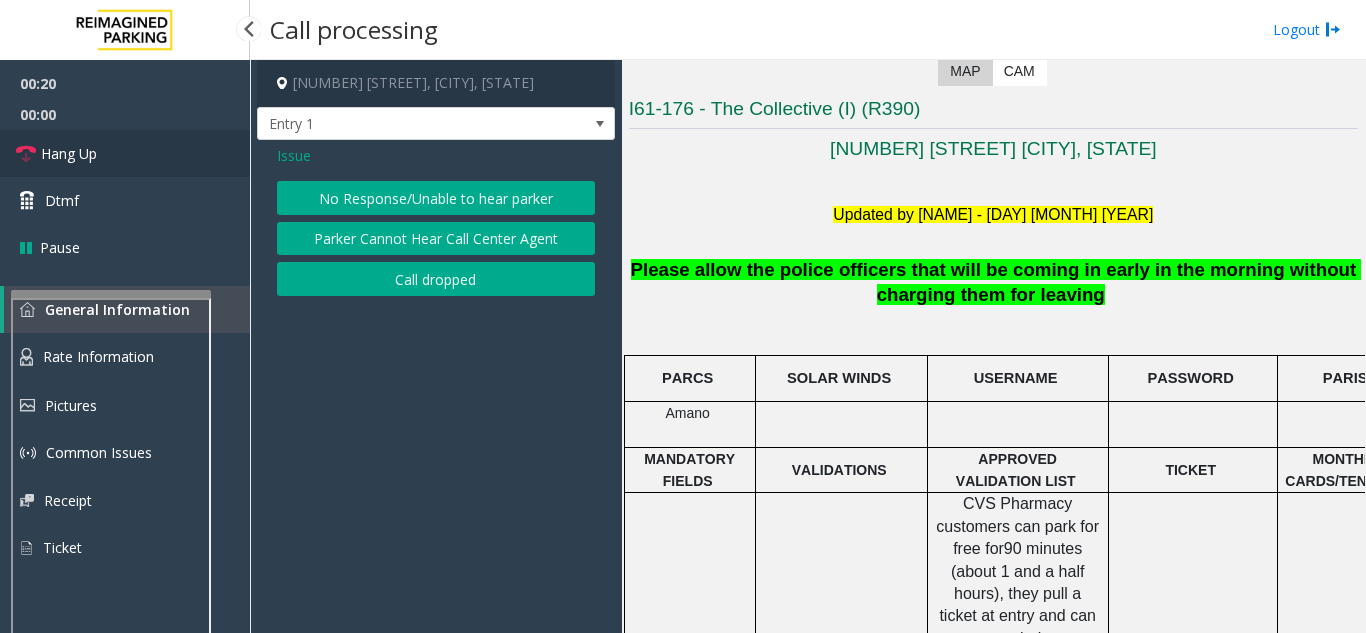 click on "Hang Up" at bounding box center (125, 153) 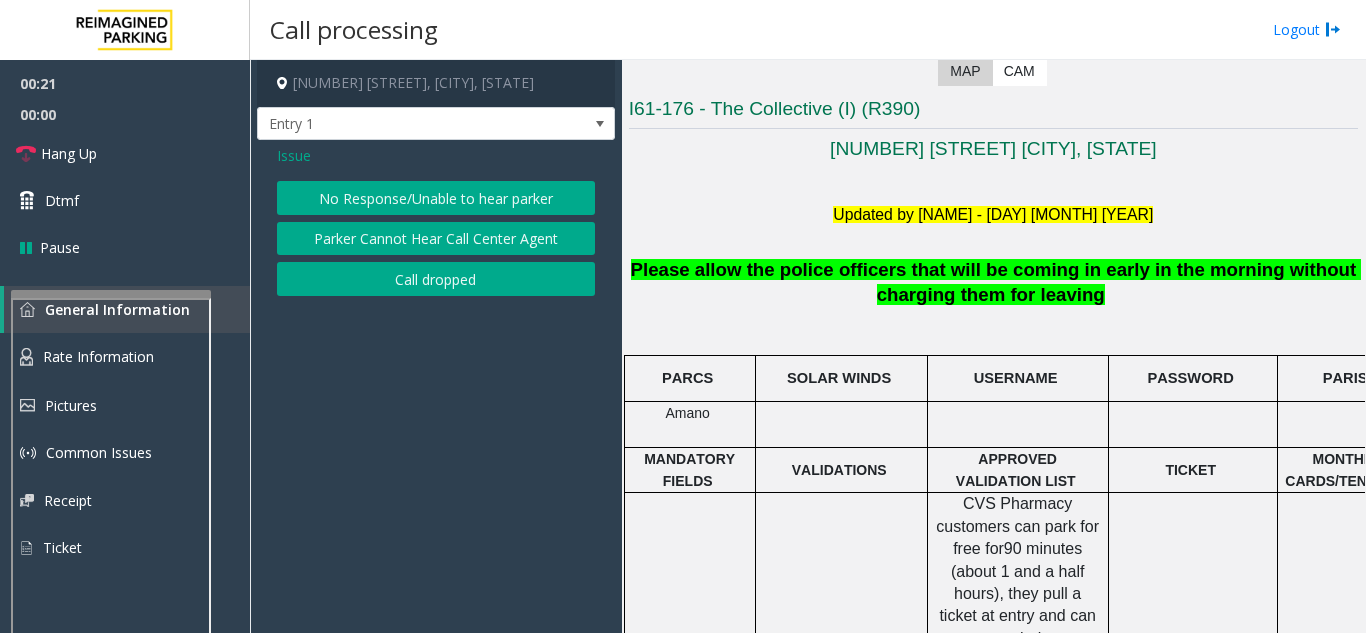 click on "No Response/Unable to hear parker" 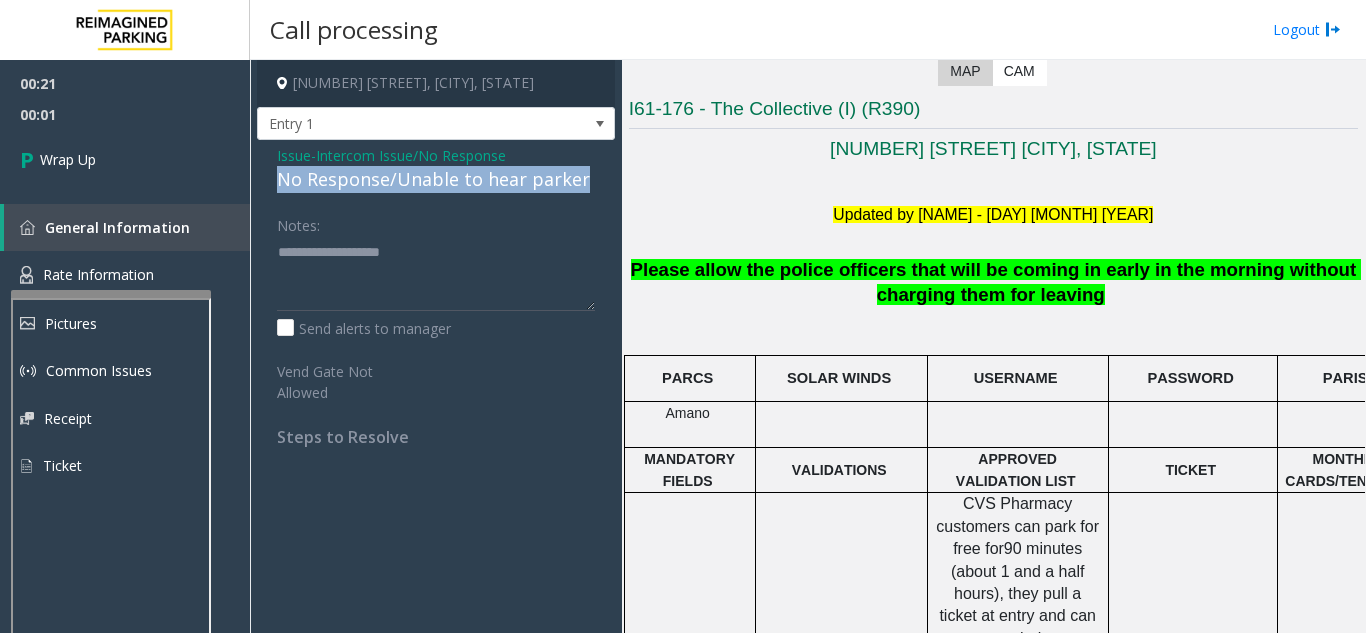 drag, startPoint x: 273, startPoint y: 176, endPoint x: 580, endPoint y: 186, distance: 307.1628 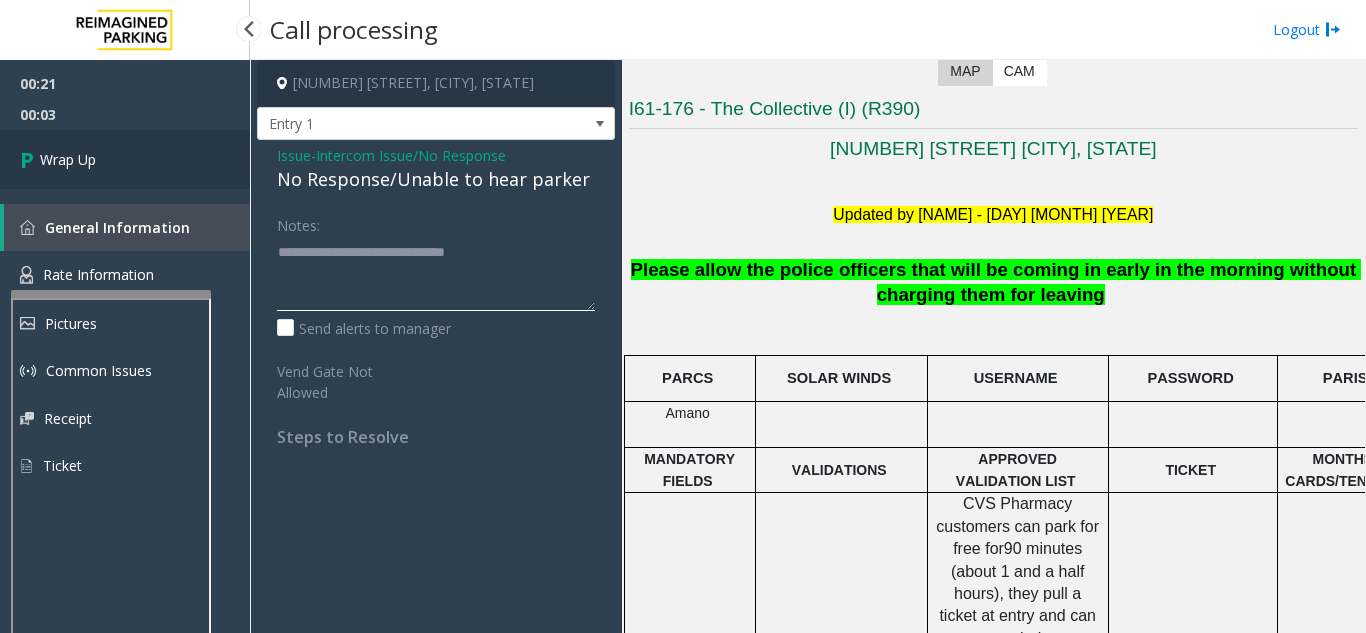 type on "**********" 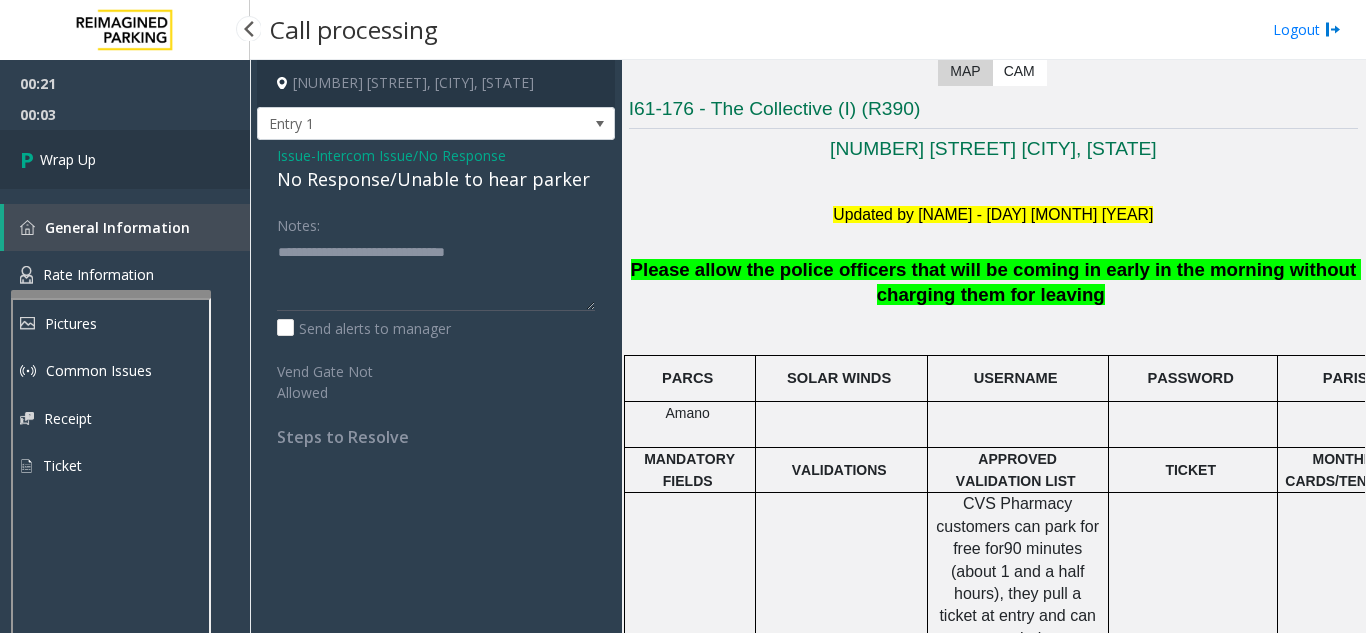 click on "Wrap Up" at bounding box center [125, 159] 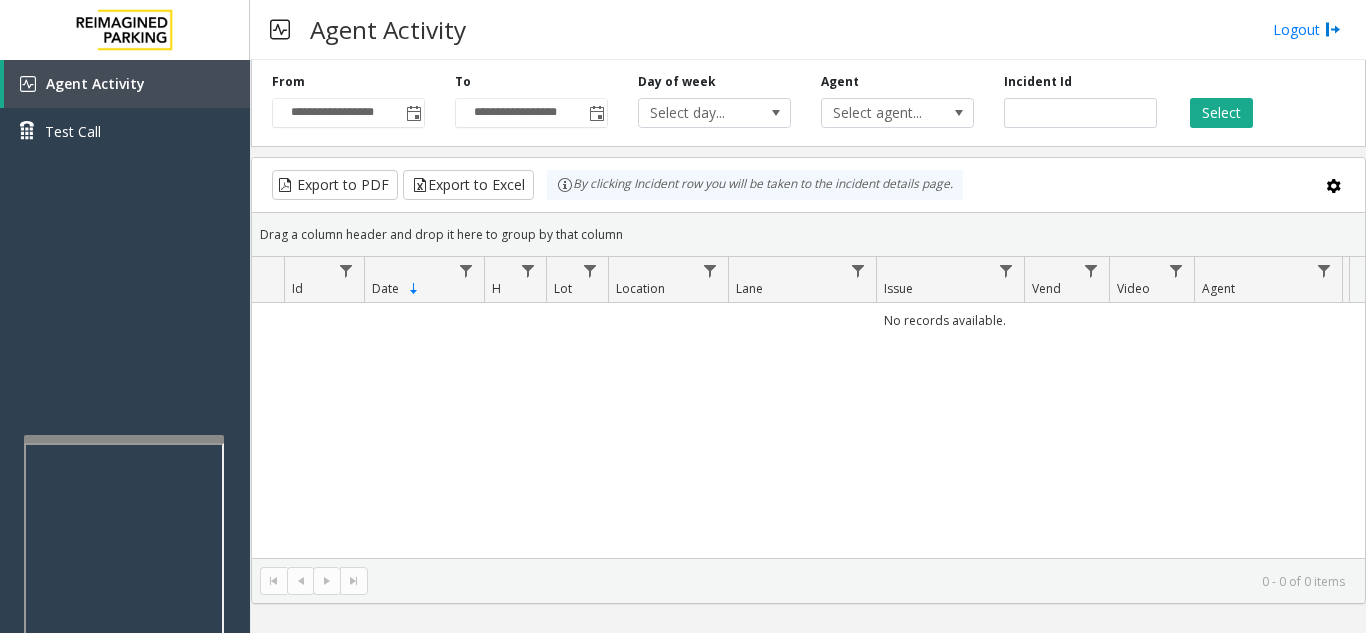 click at bounding box center [124, 439] 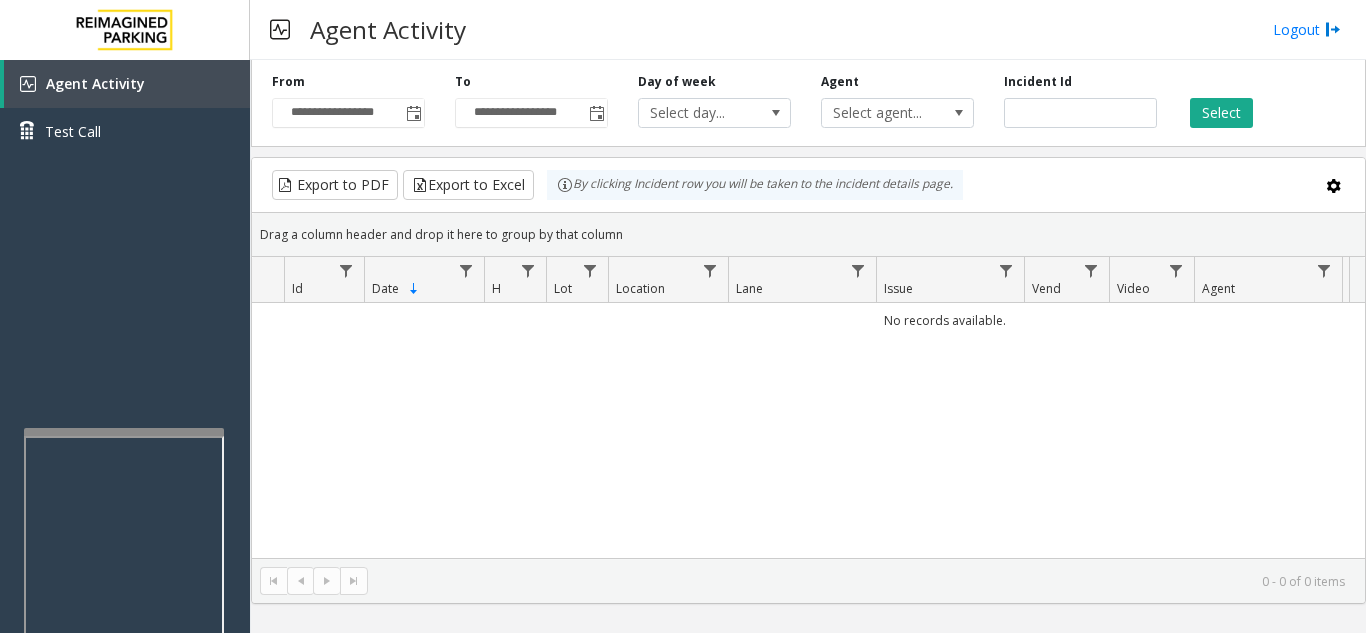 click at bounding box center [124, 432] 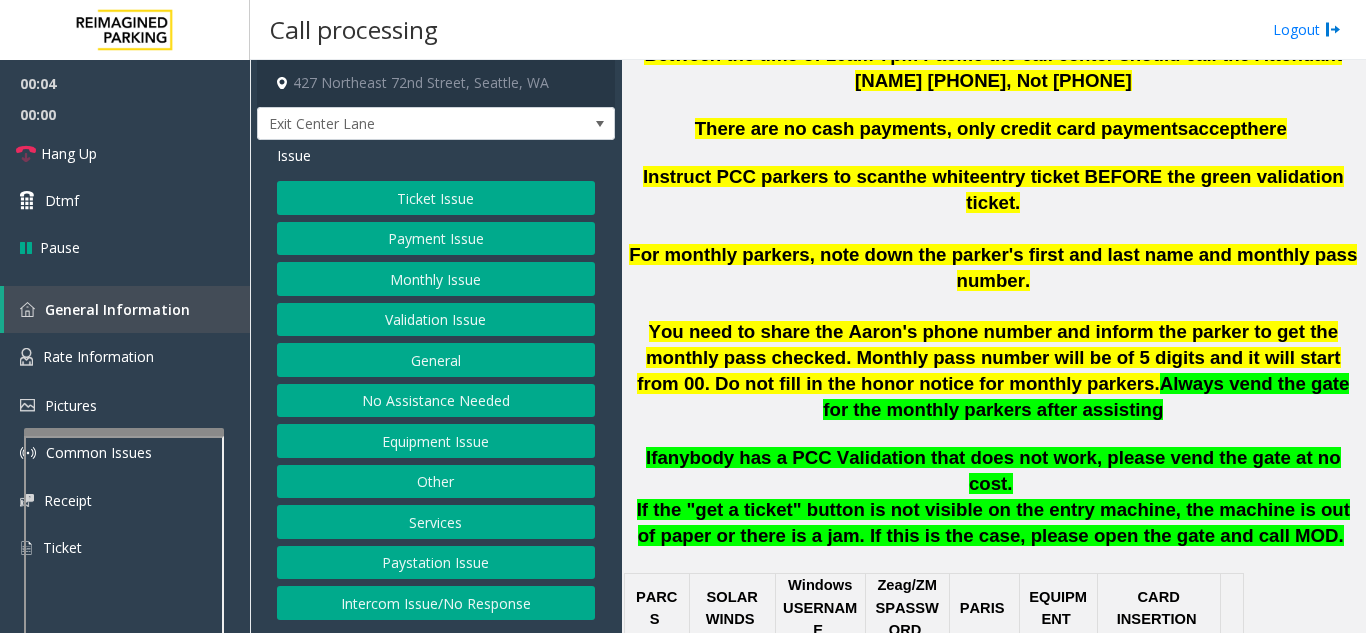 scroll, scrollTop: 700, scrollLeft: 0, axis: vertical 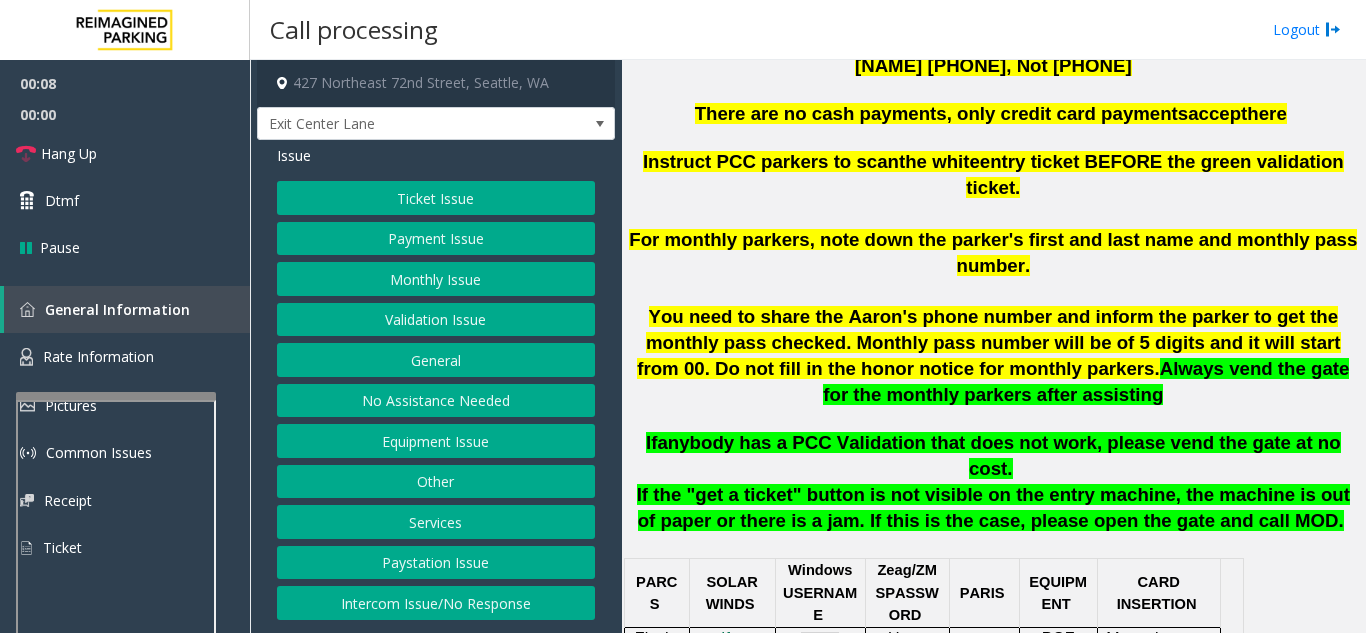 click at bounding box center [116, 396] 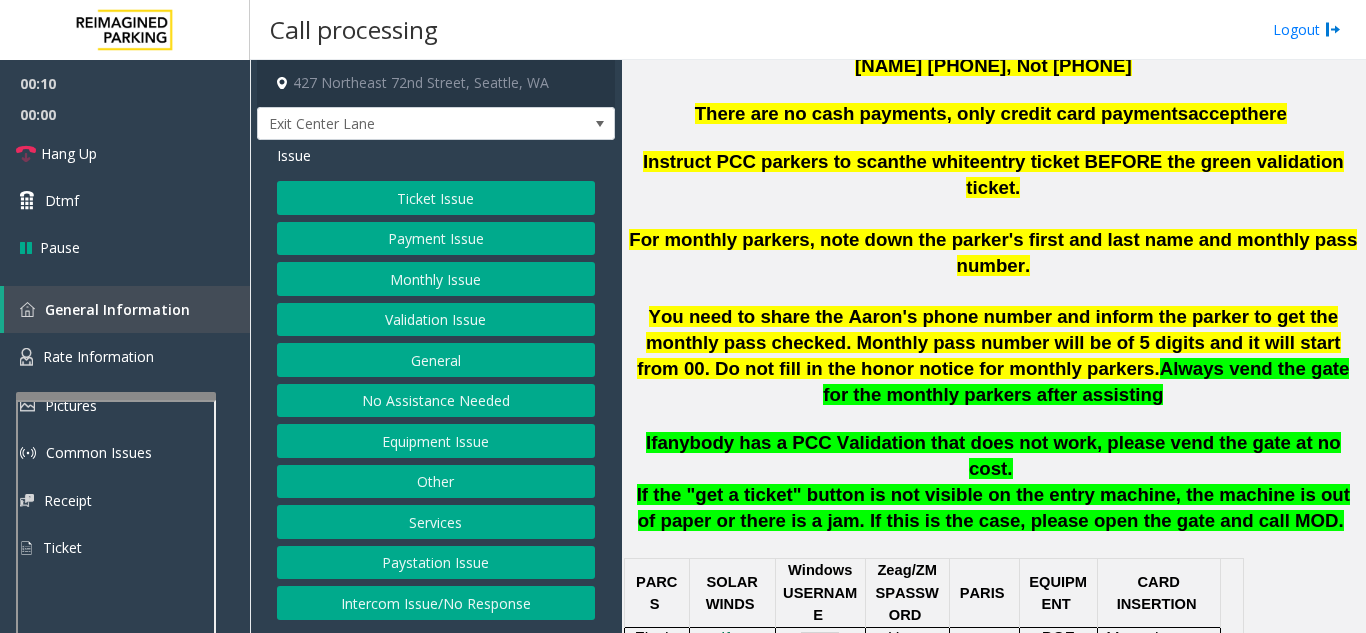 click on "Intercom Issue/No Response" 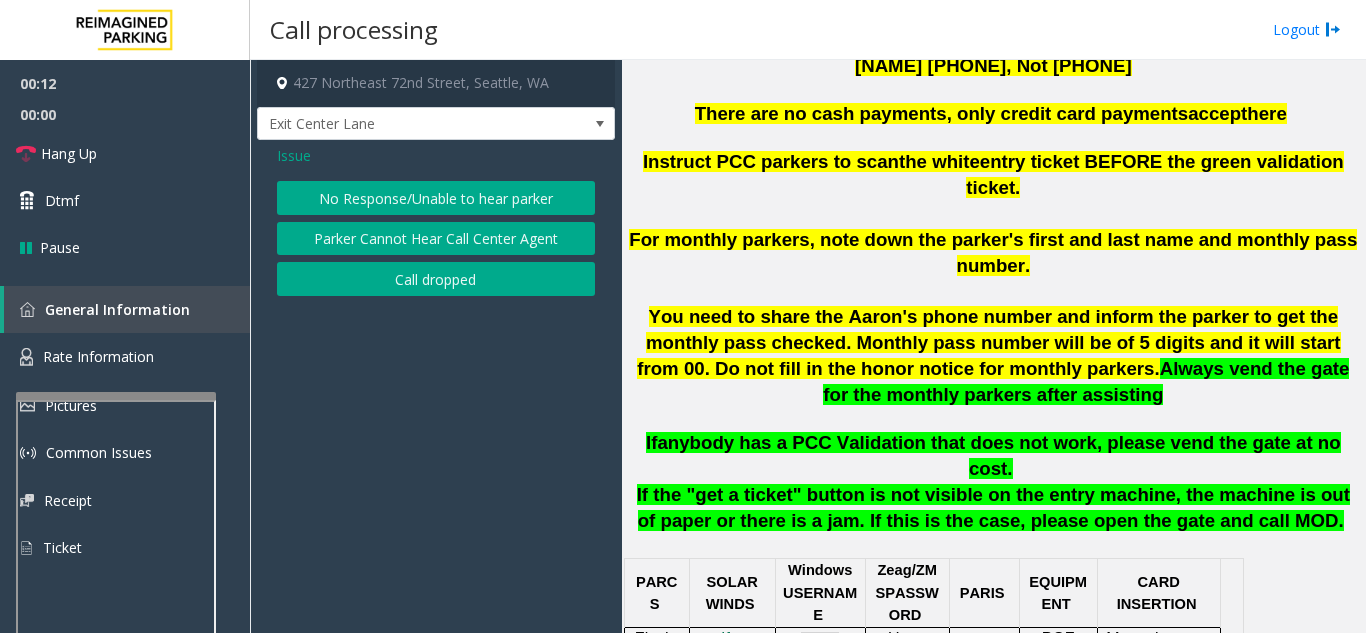 click on "No Response/Unable to hear parker" 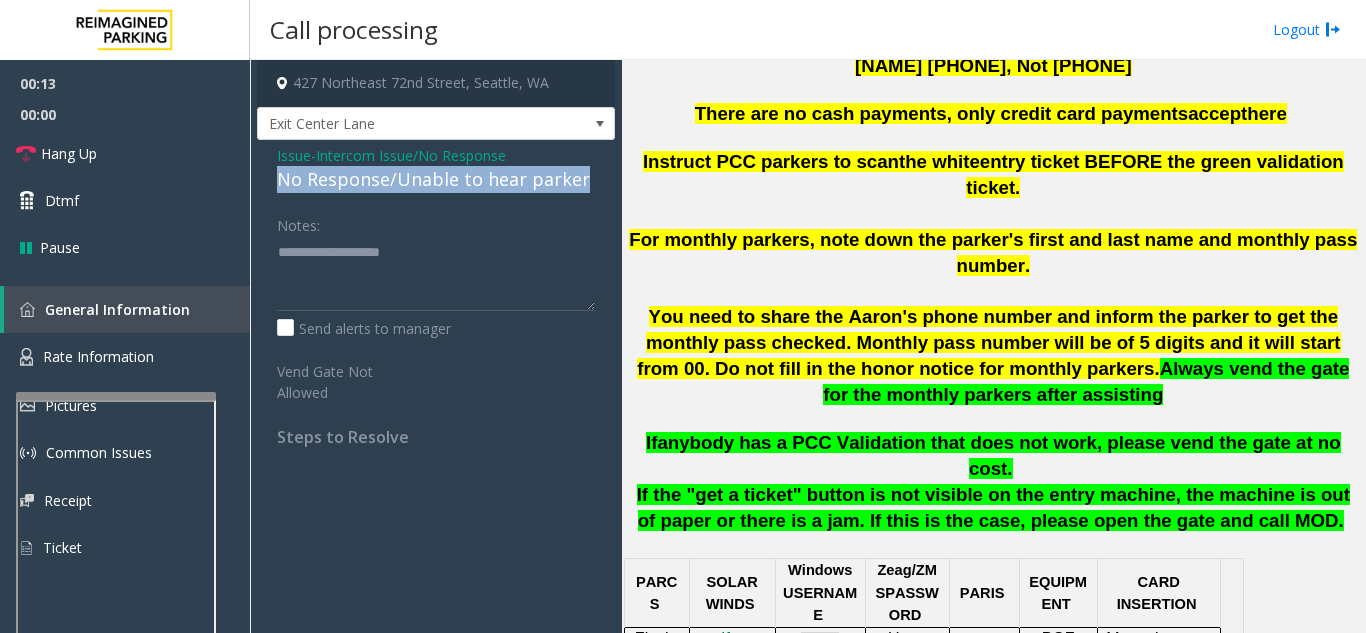 drag, startPoint x: 271, startPoint y: 181, endPoint x: 585, endPoint y: 181, distance: 314 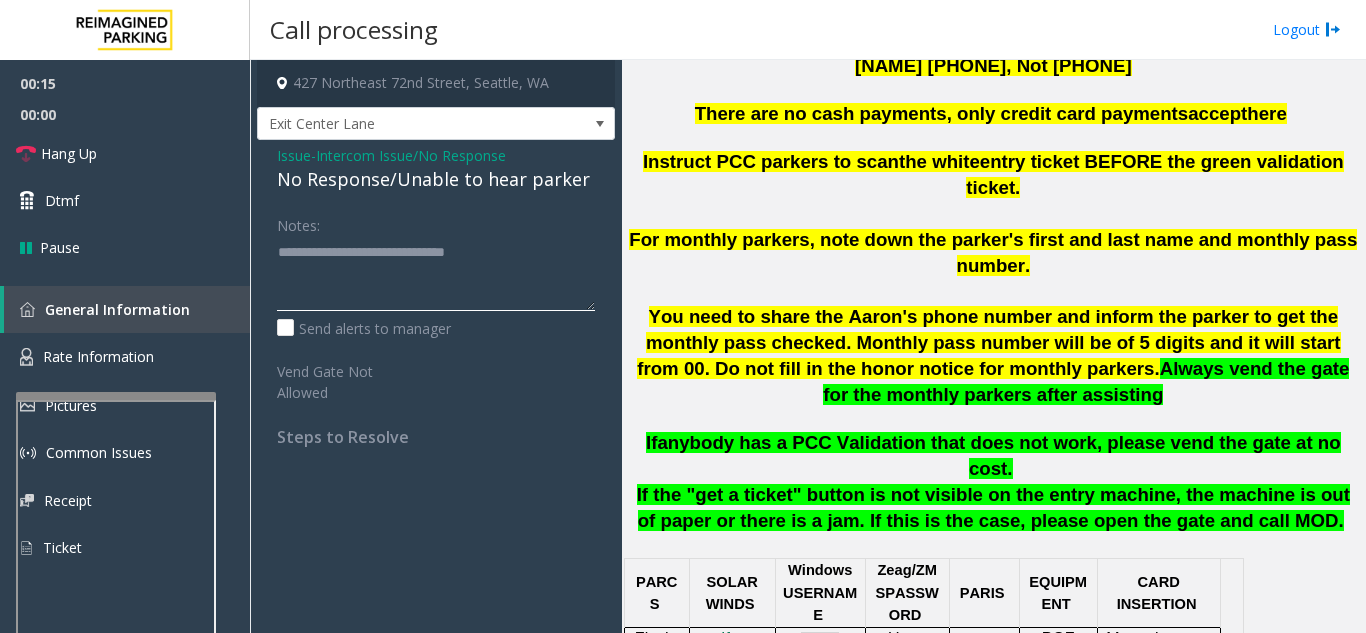 type on "**********" 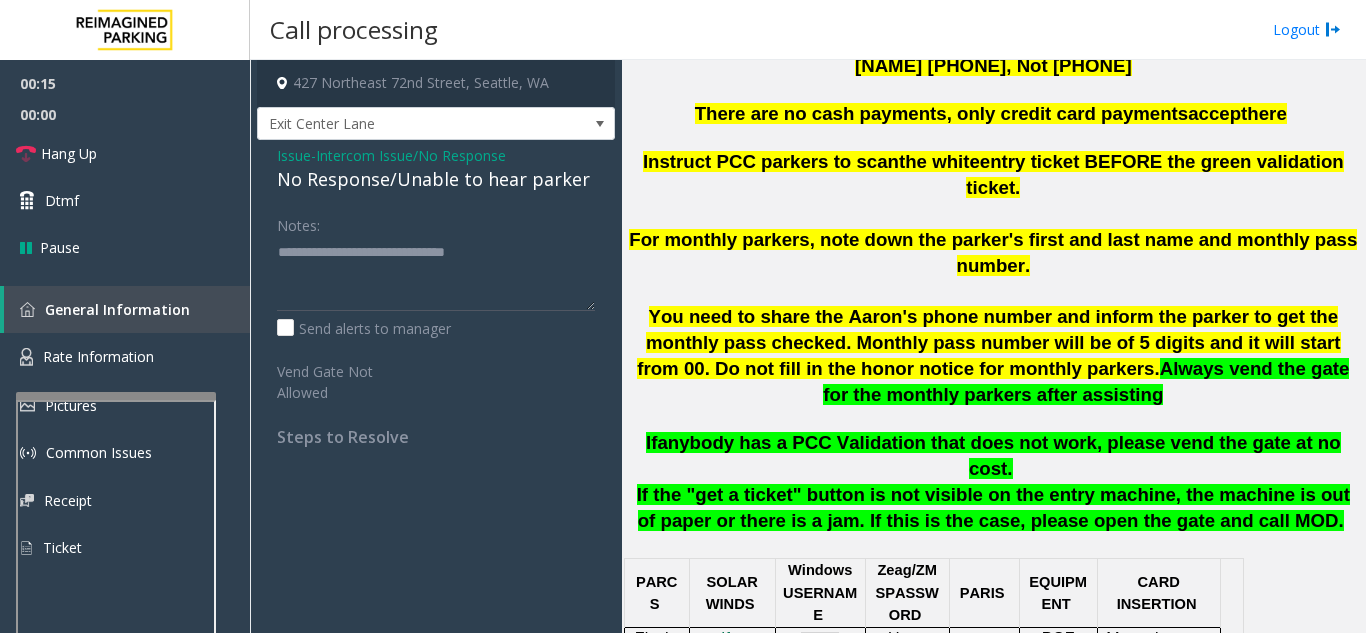click on "Notes:" 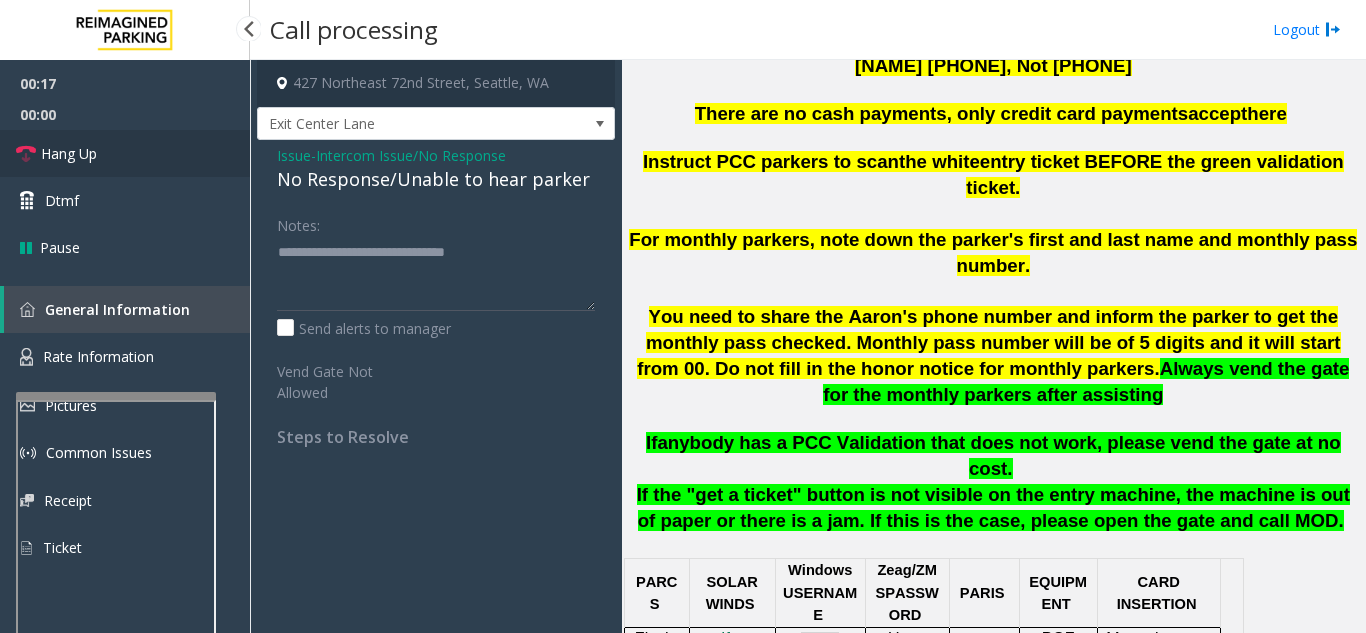 click on "Hang Up" at bounding box center [125, 153] 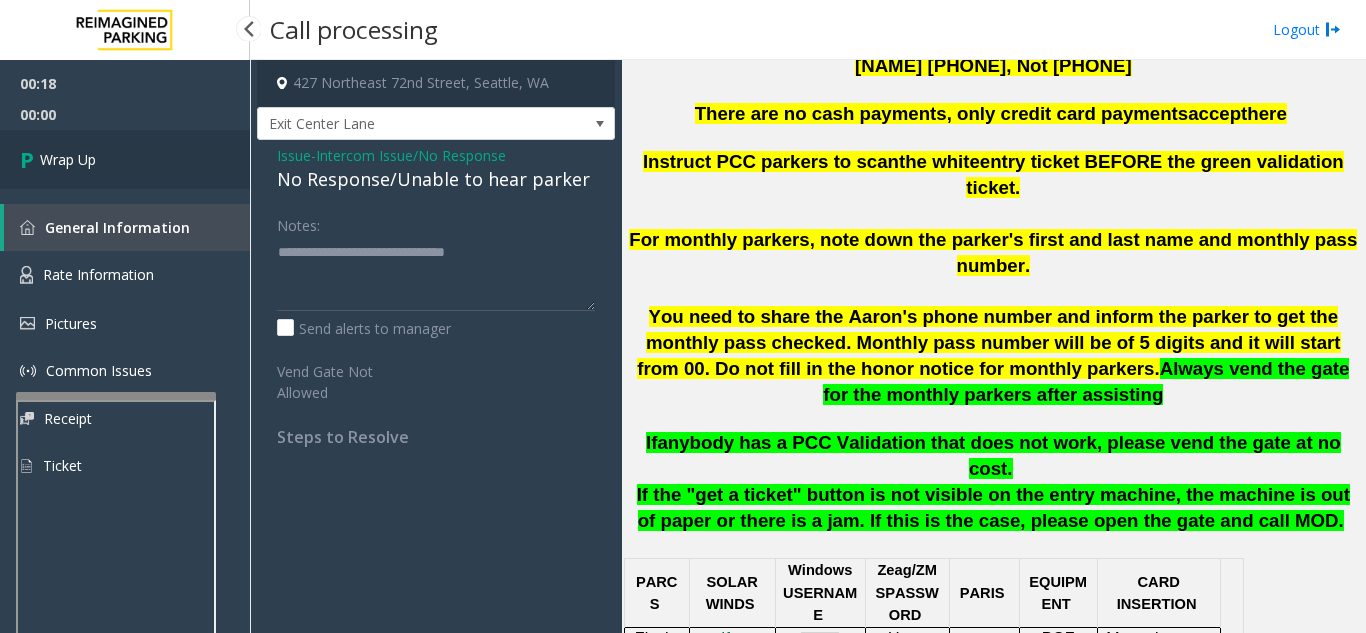 click on "Wrap Up" at bounding box center [125, 159] 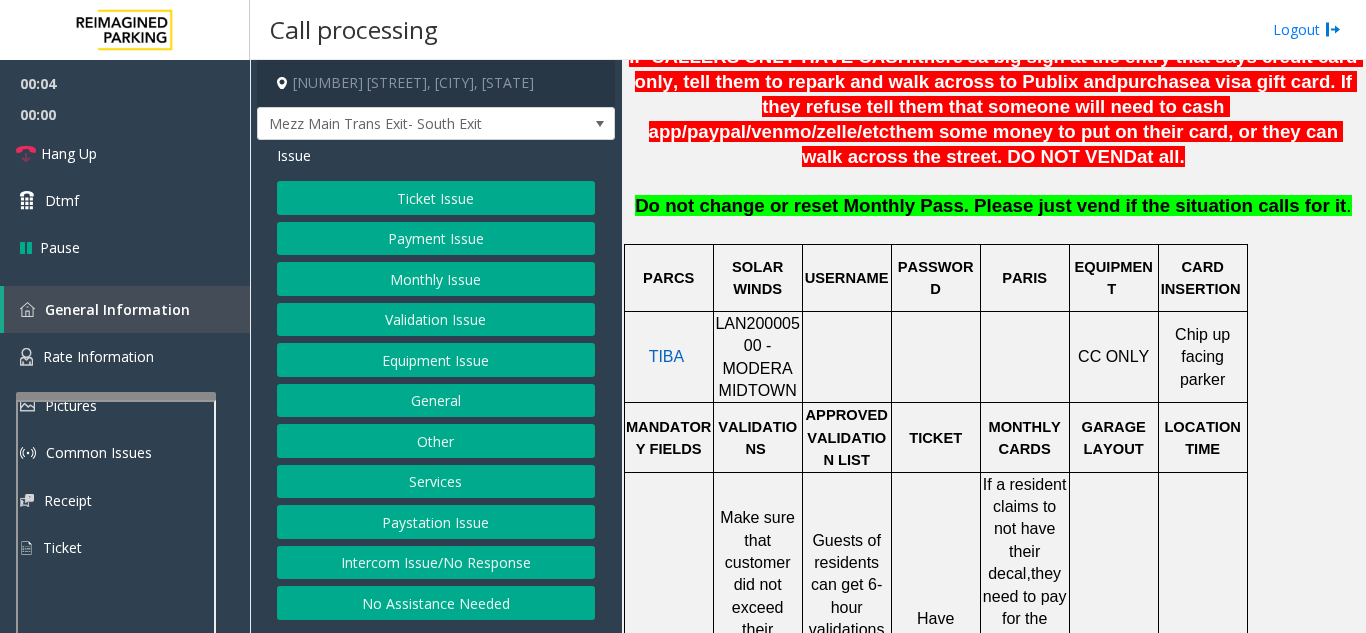 scroll, scrollTop: 800, scrollLeft: 0, axis: vertical 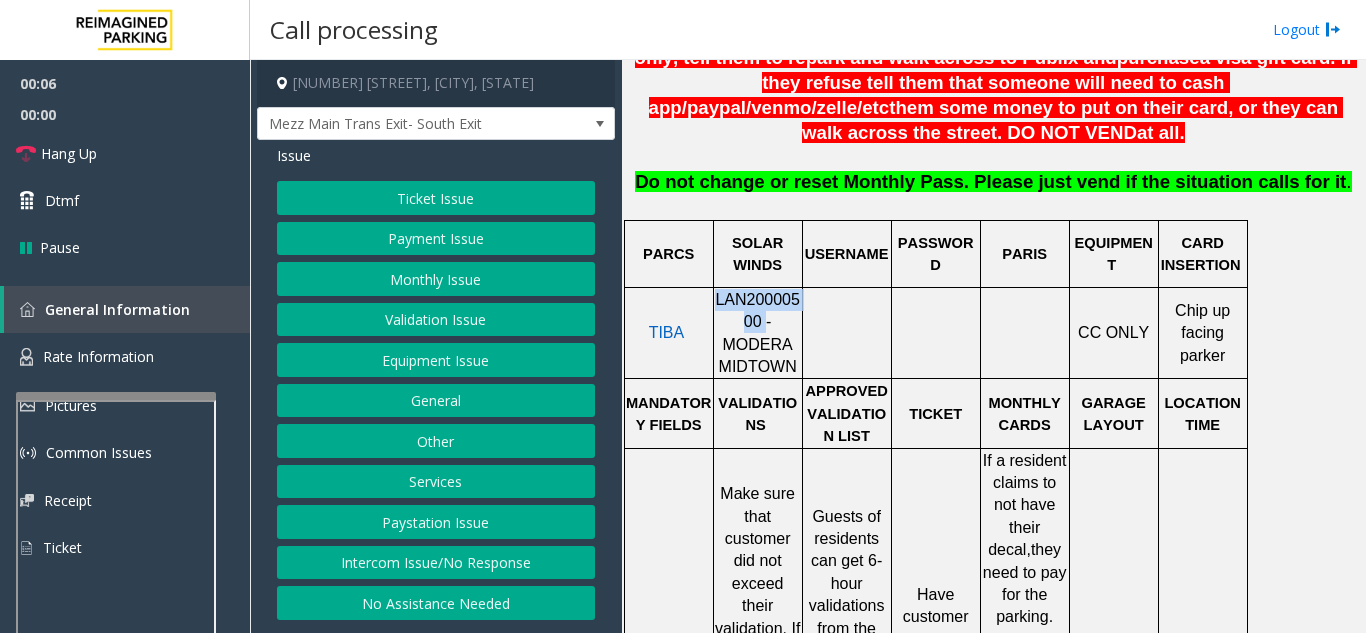 drag, startPoint x: 728, startPoint y: 302, endPoint x: 719, endPoint y: 288, distance: 16.643316 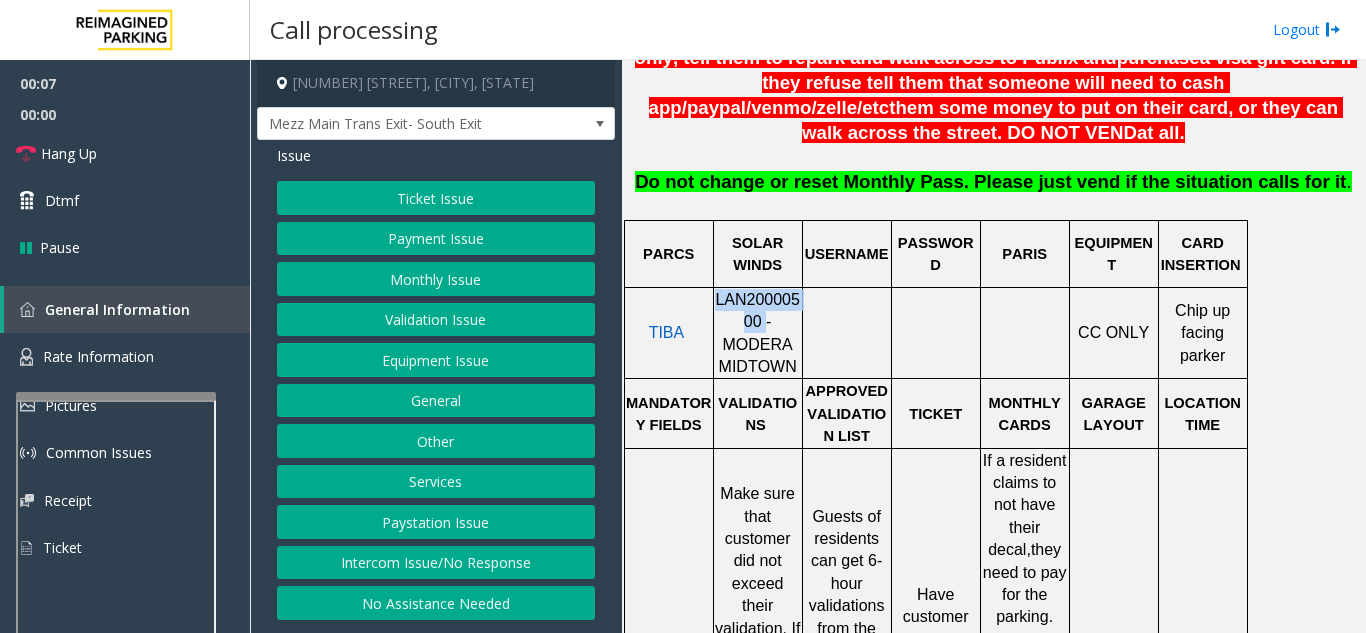 copy on "LAN20000500" 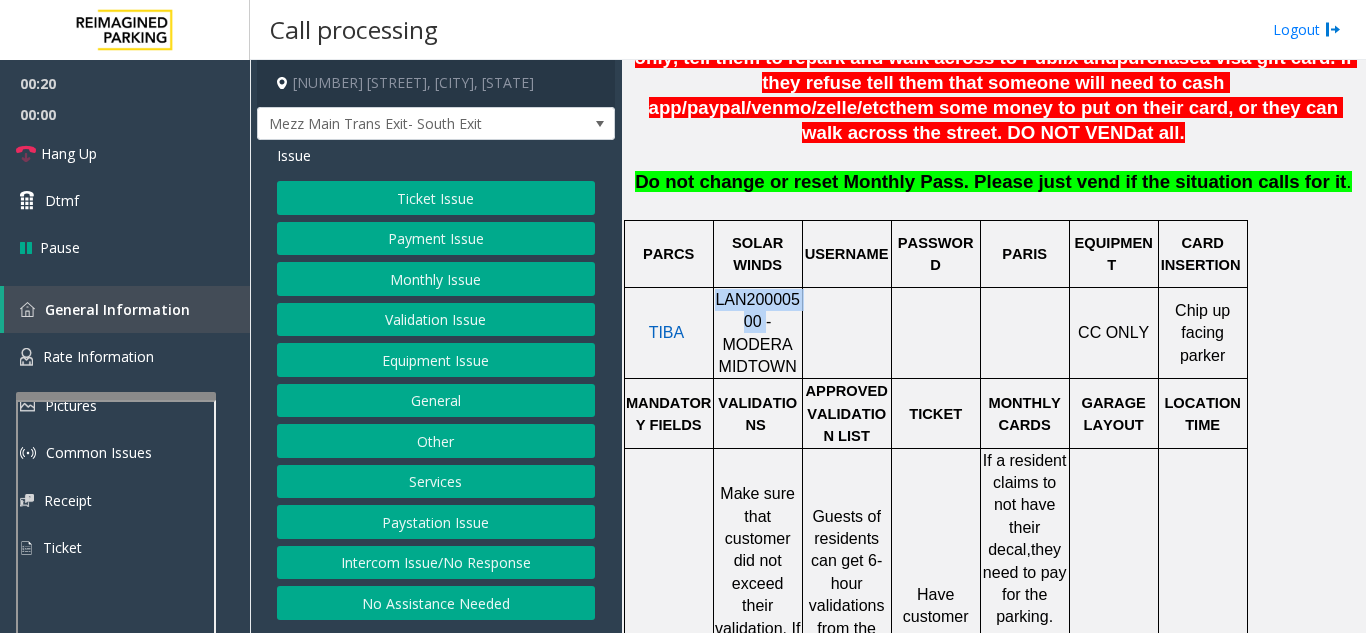 click on "Ticket Issue" 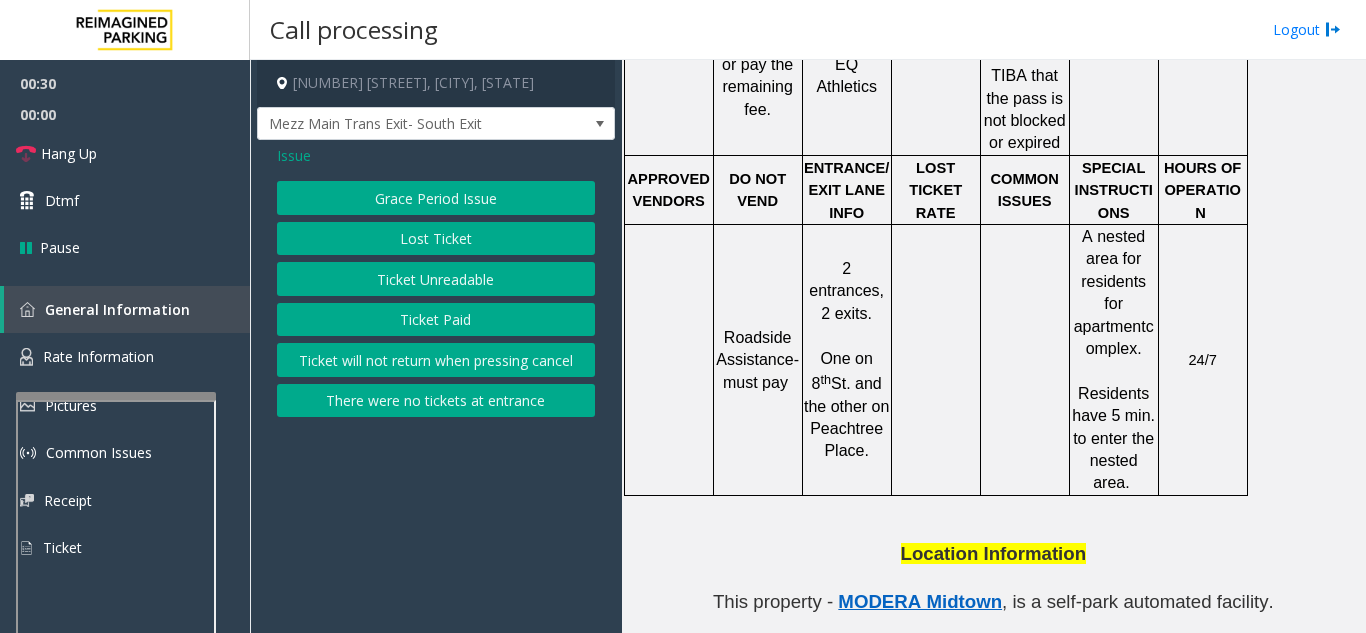 scroll, scrollTop: 1600, scrollLeft: 0, axis: vertical 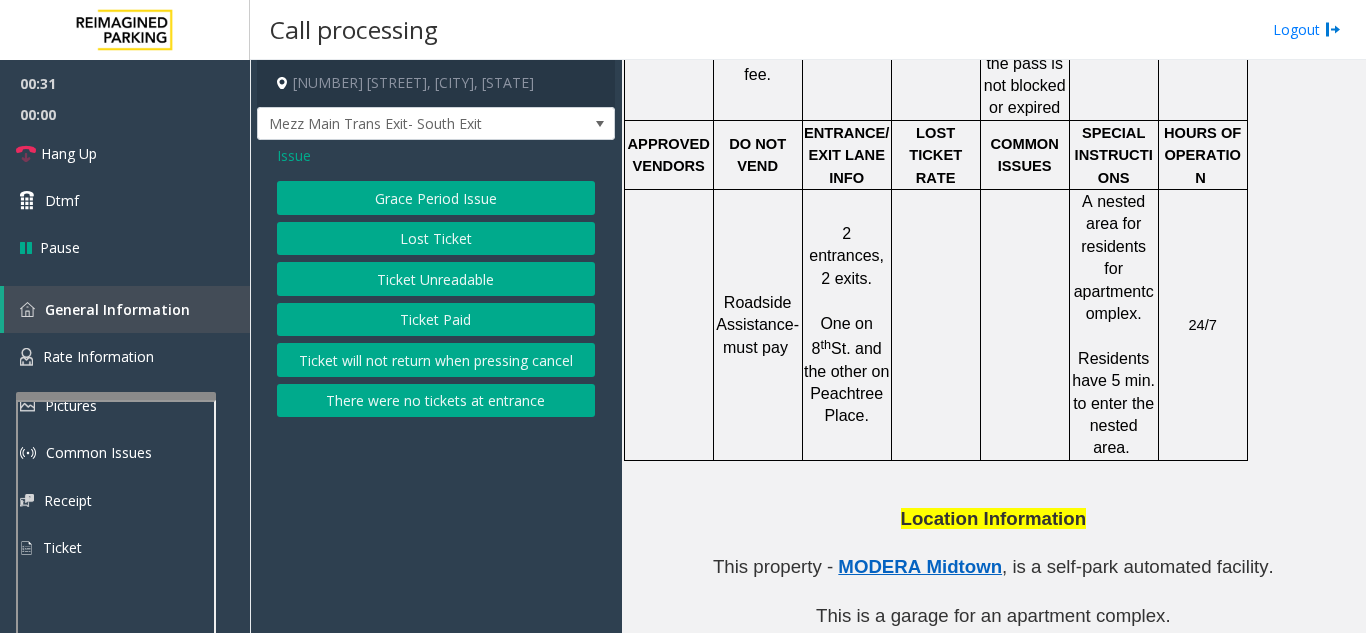 click on "Issue" 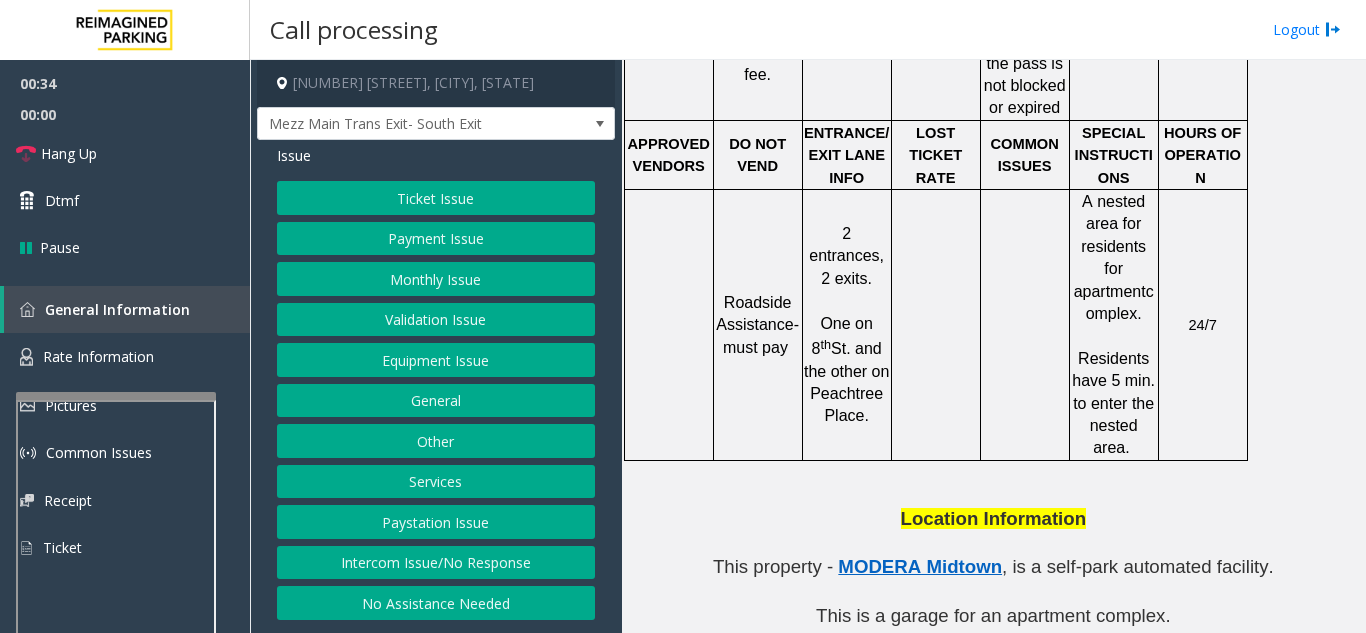 click on "Validation Issue" 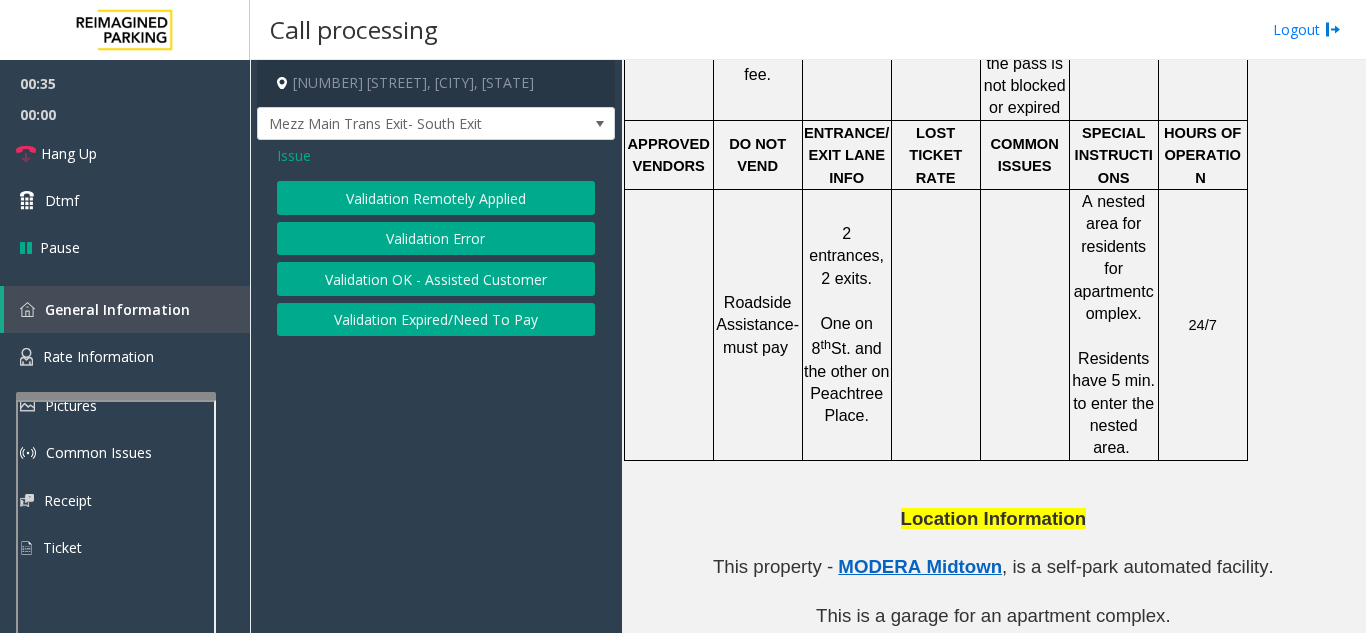 click on "Validation Error" 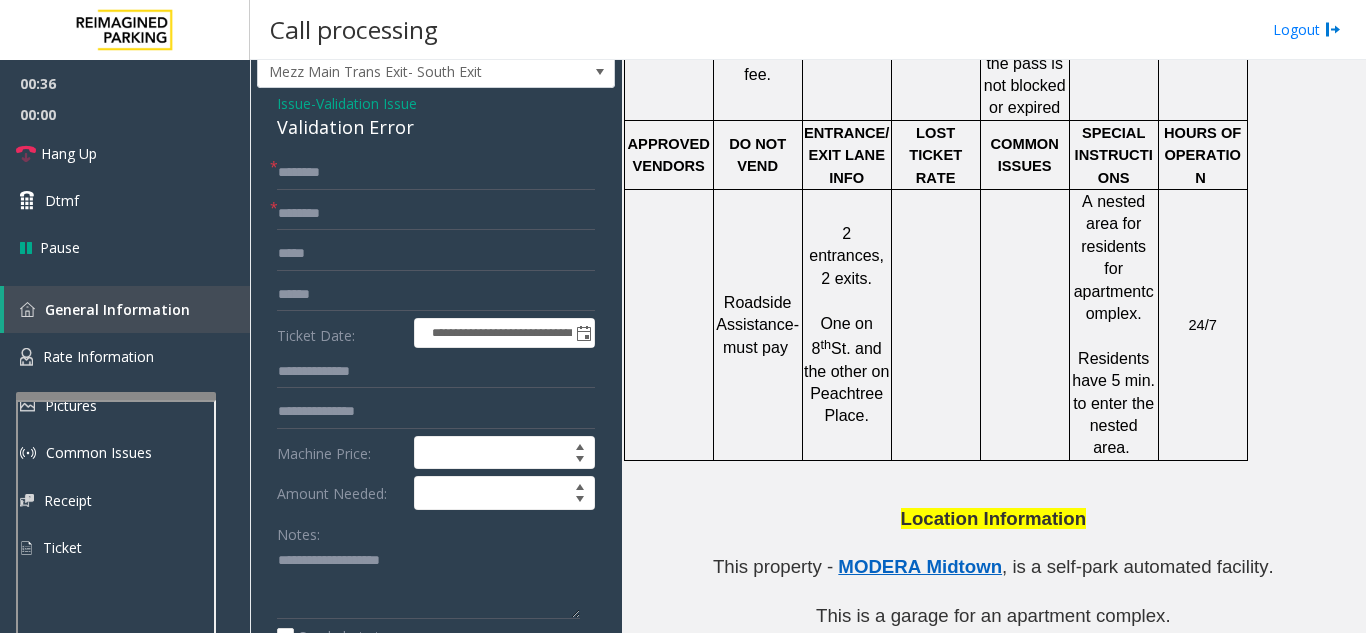 scroll, scrollTop: 100, scrollLeft: 0, axis: vertical 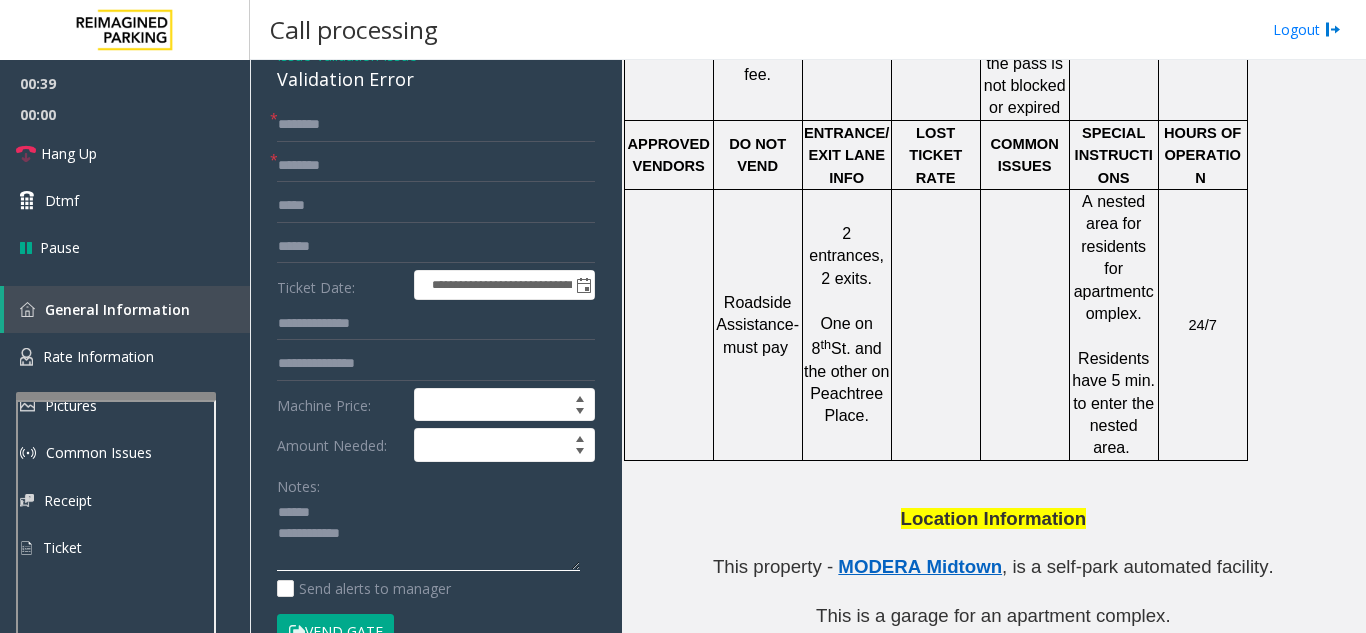 click 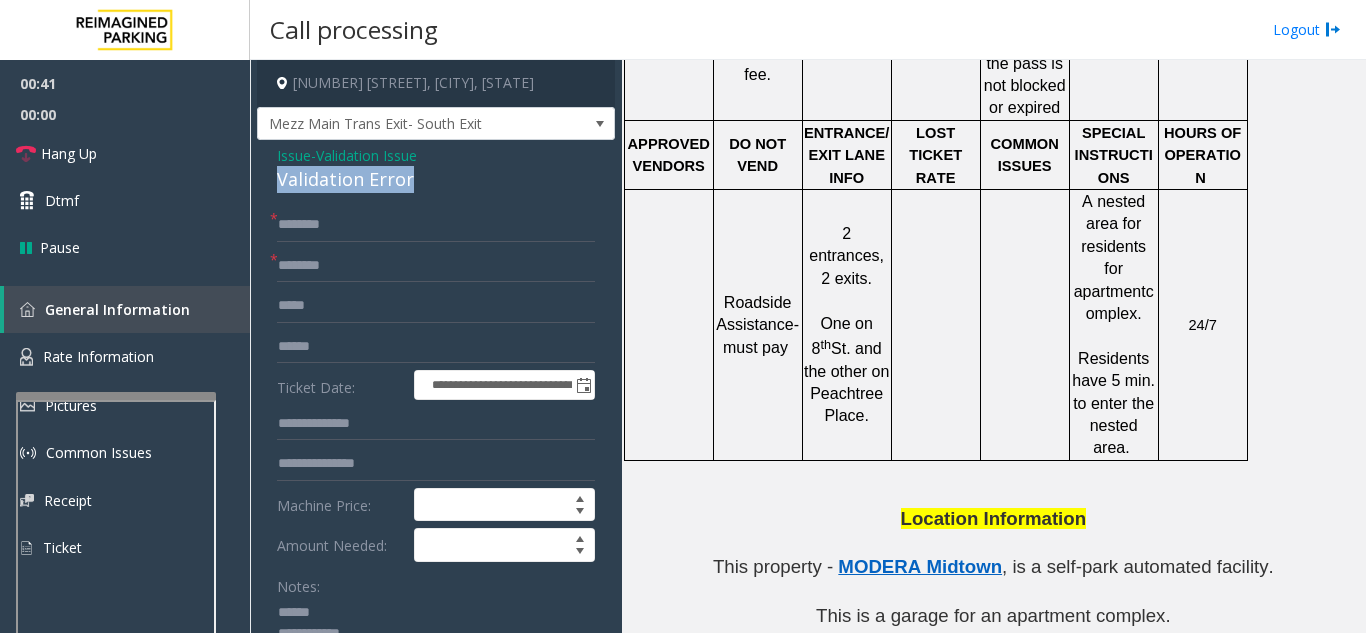 drag, startPoint x: 426, startPoint y: 180, endPoint x: 276, endPoint y: 180, distance: 150 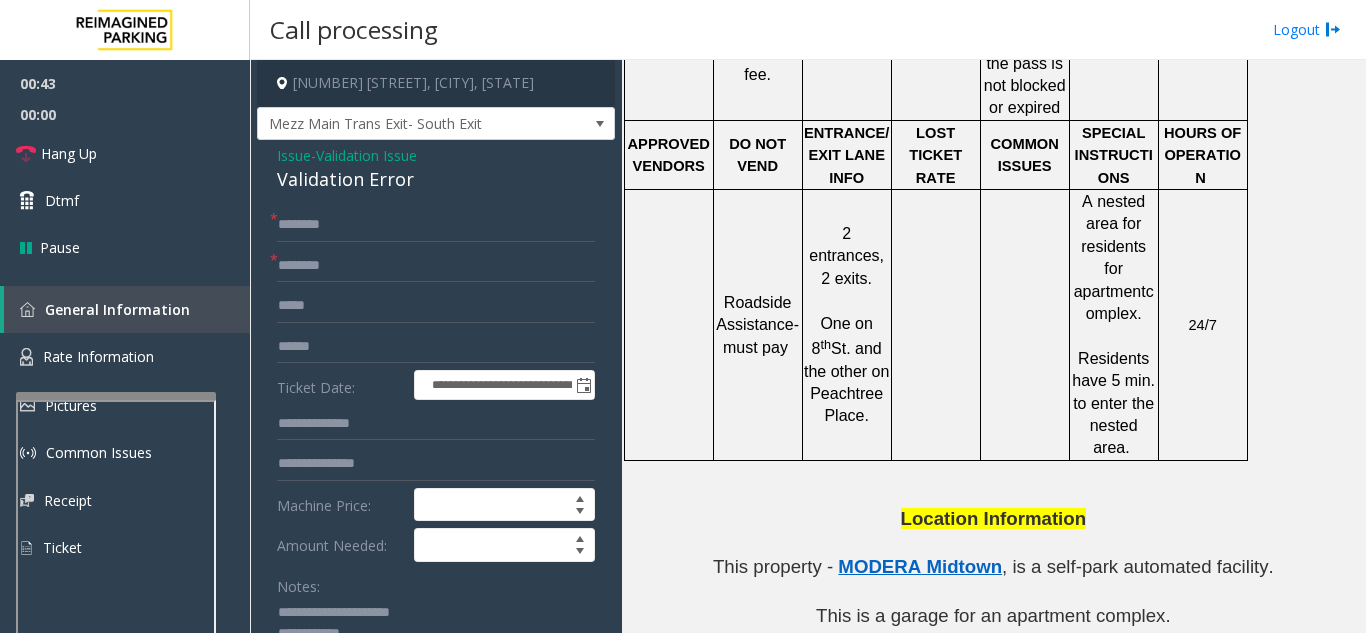 type on "**********" 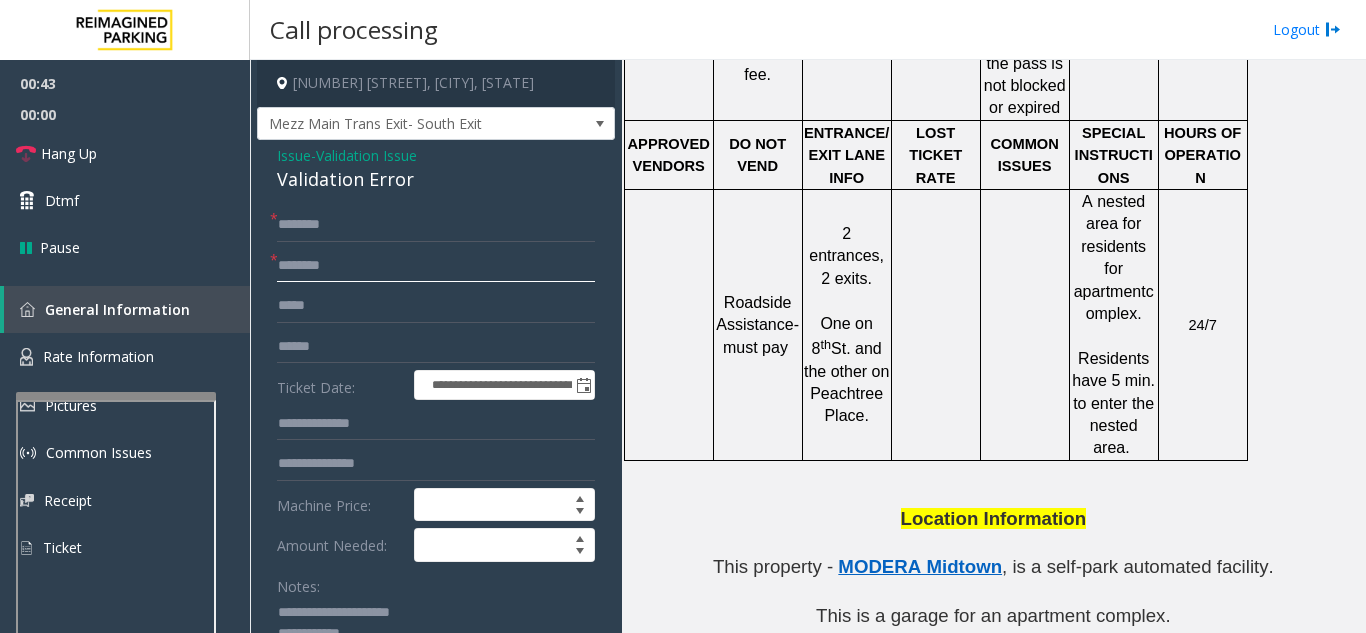 click 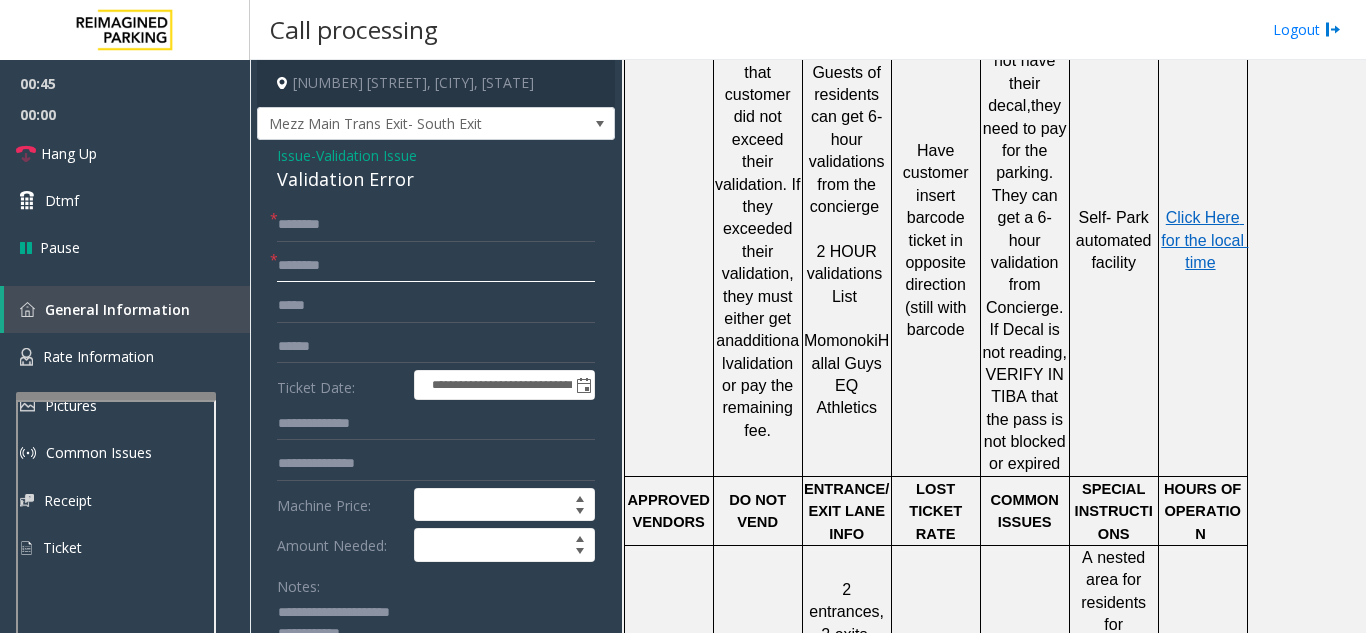 scroll, scrollTop: 1200, scrollLeft: 0, axis: vertical 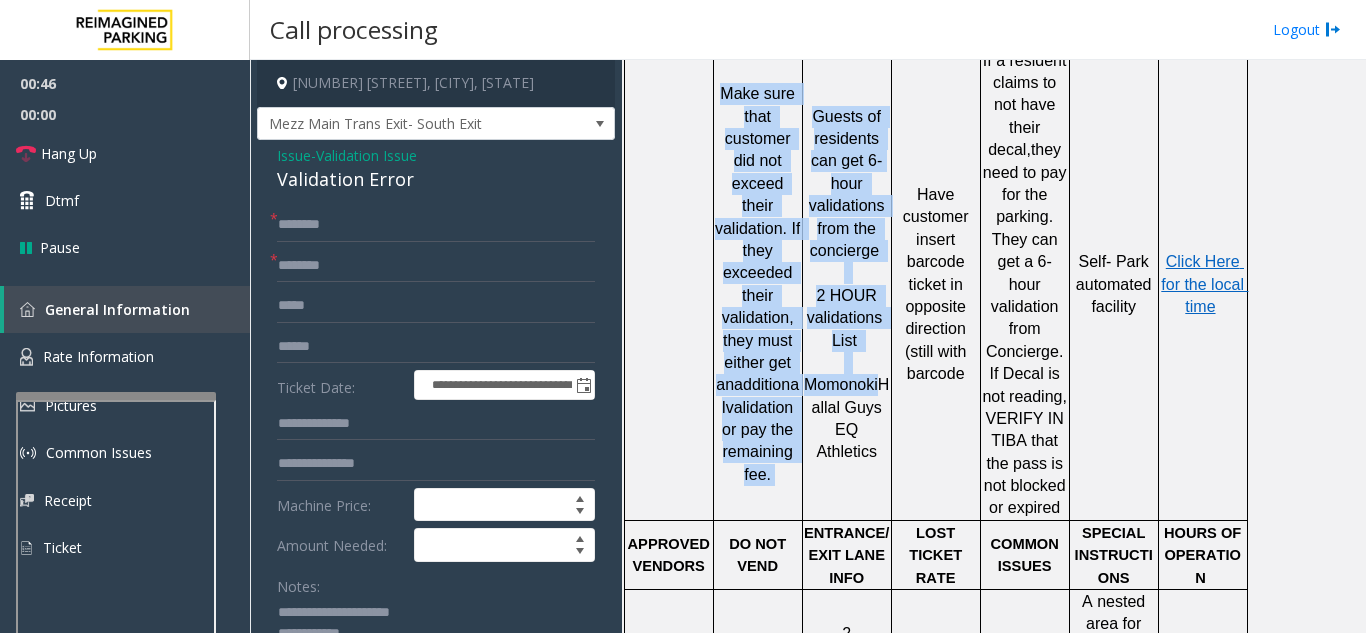 drag, startPoint x: 883, startPoint y: 329, endPoint x: 802, endPoint y: 332, distance: 81.055534 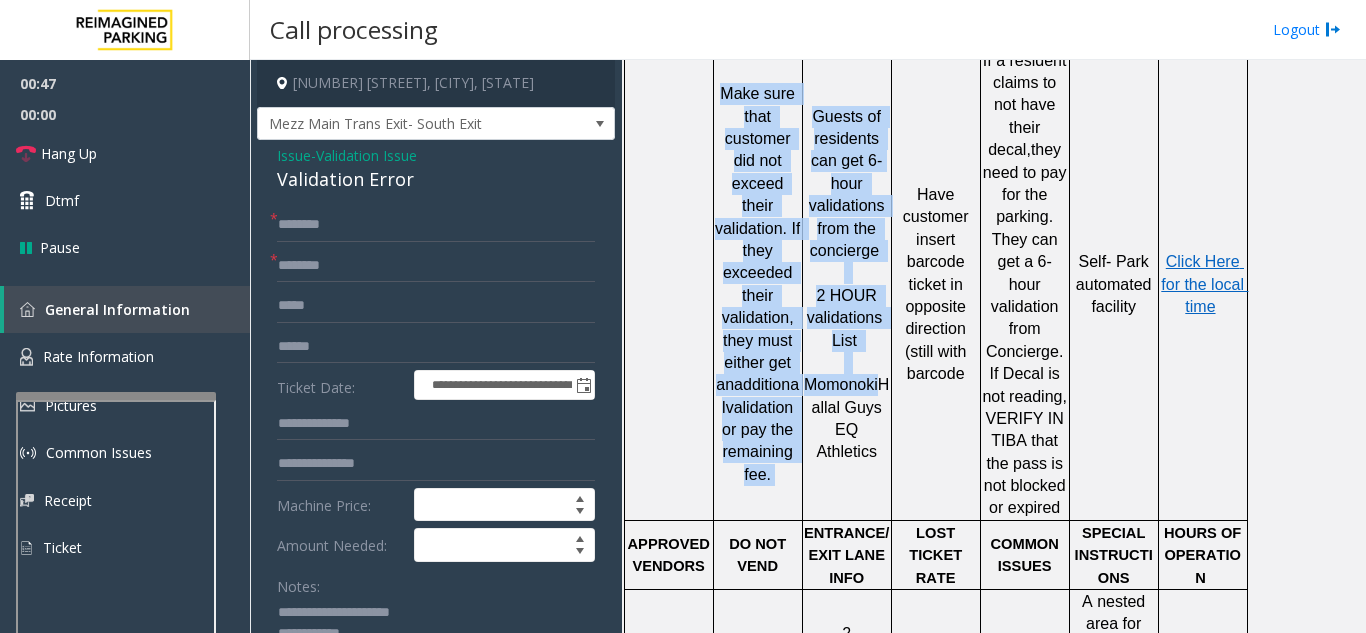 click on "Momonoki" 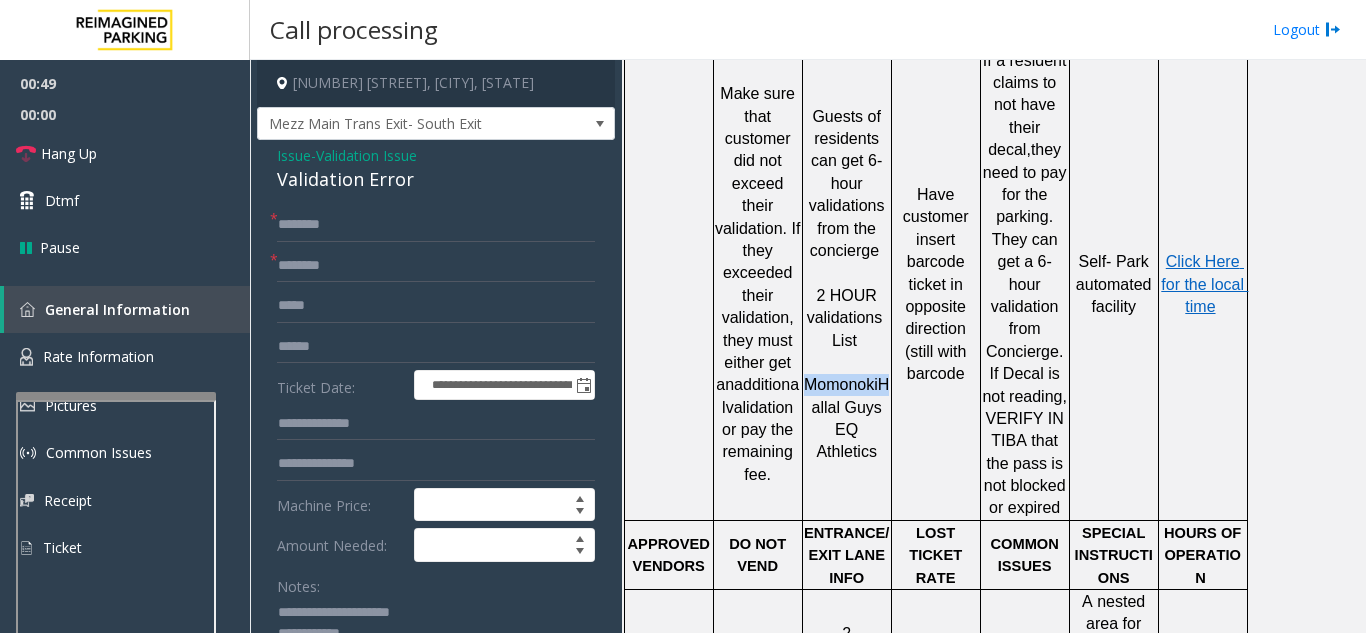 drag, startPoint x: 886, startPoint y: 331, endPoint x: 816, endPoint y: 331, distance: 70 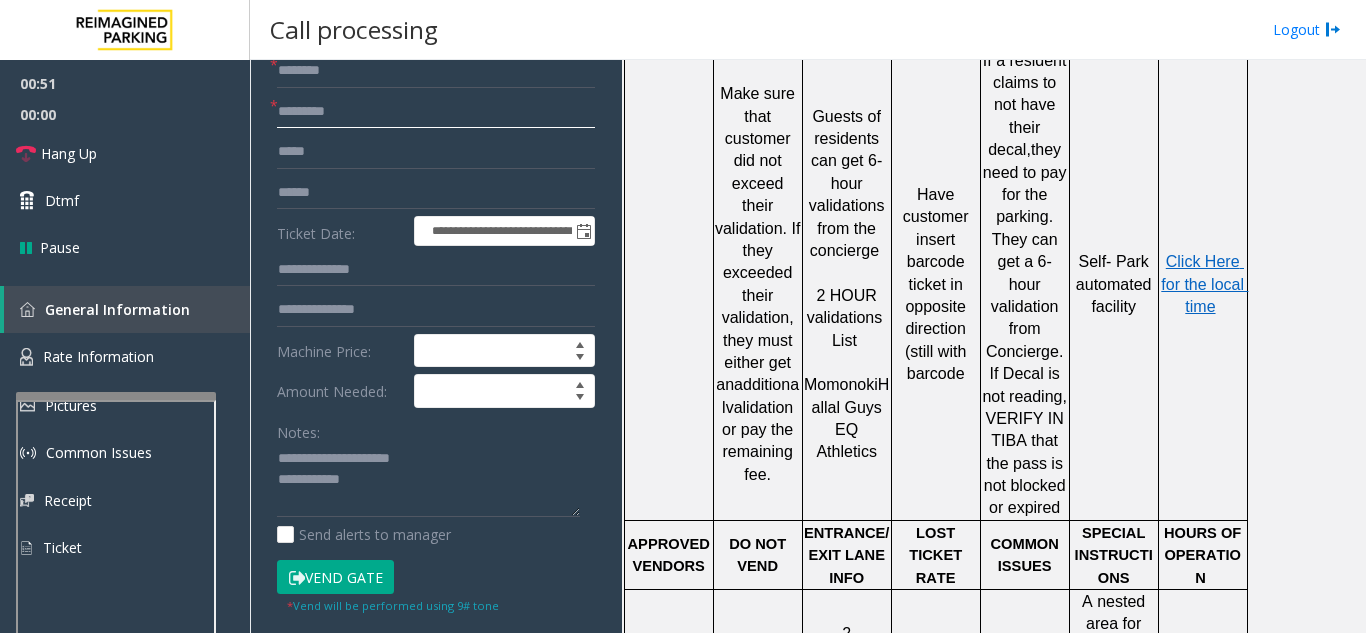 scroll, scrollTop: 200, scrollLeft: 0, axis: vertical 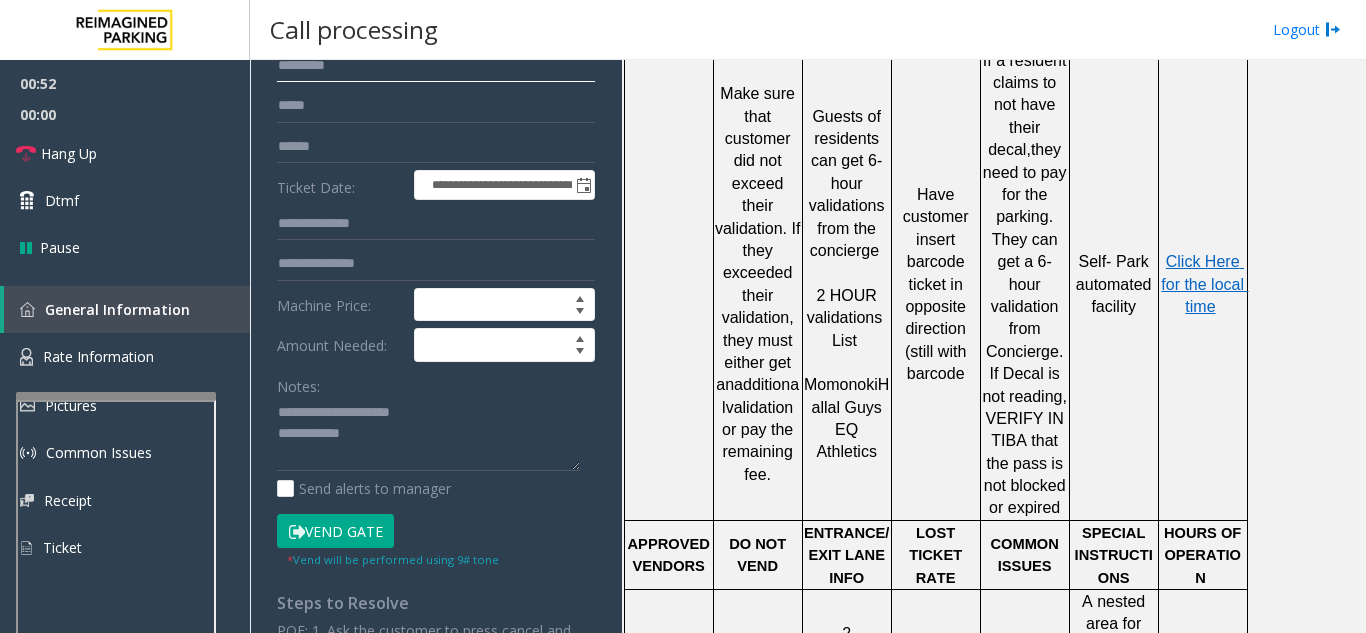 type on "********" 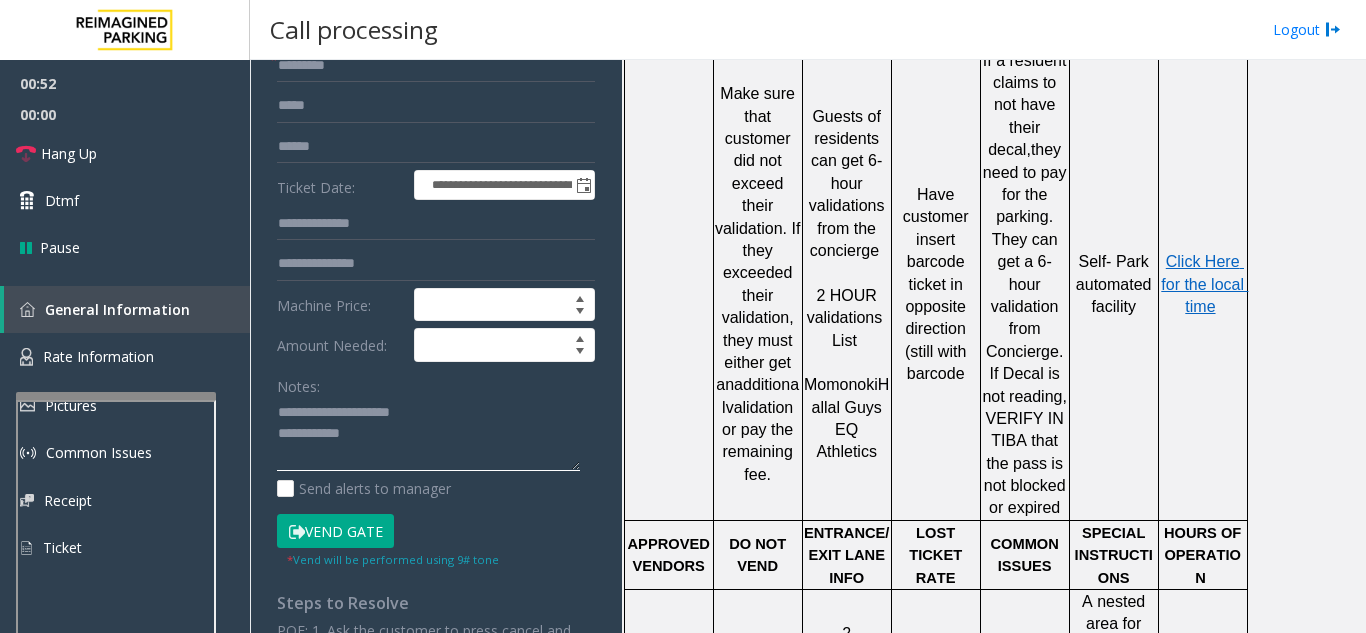 click 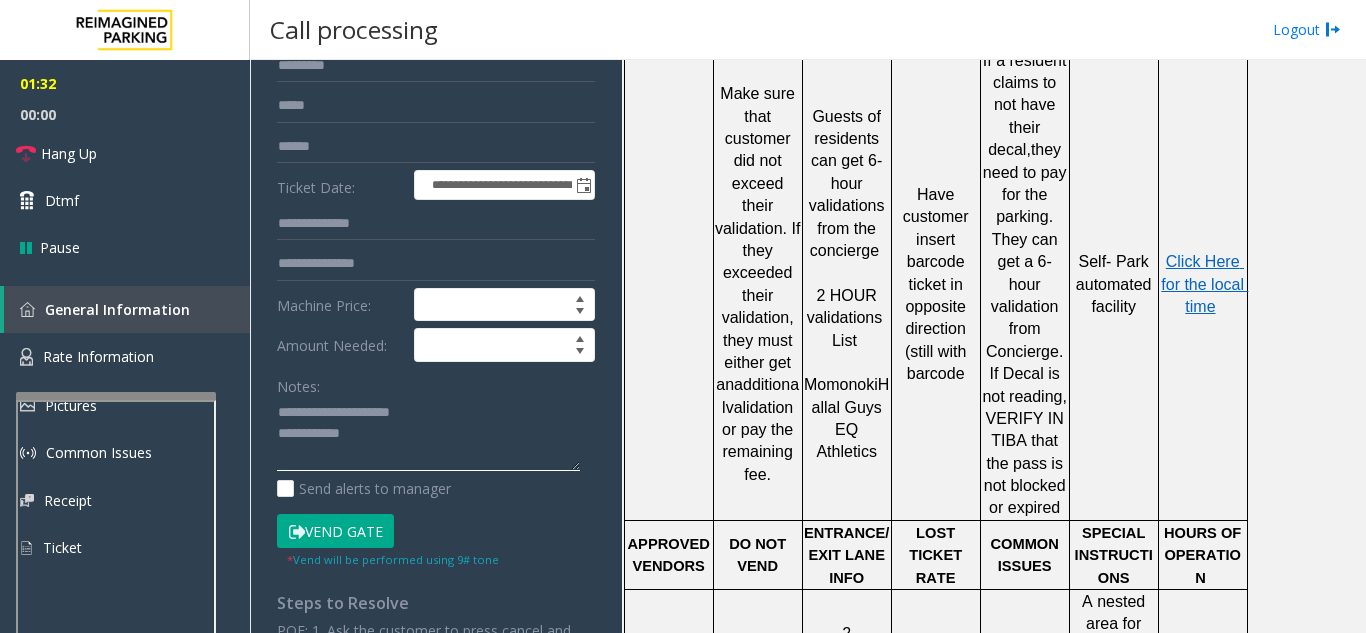 click 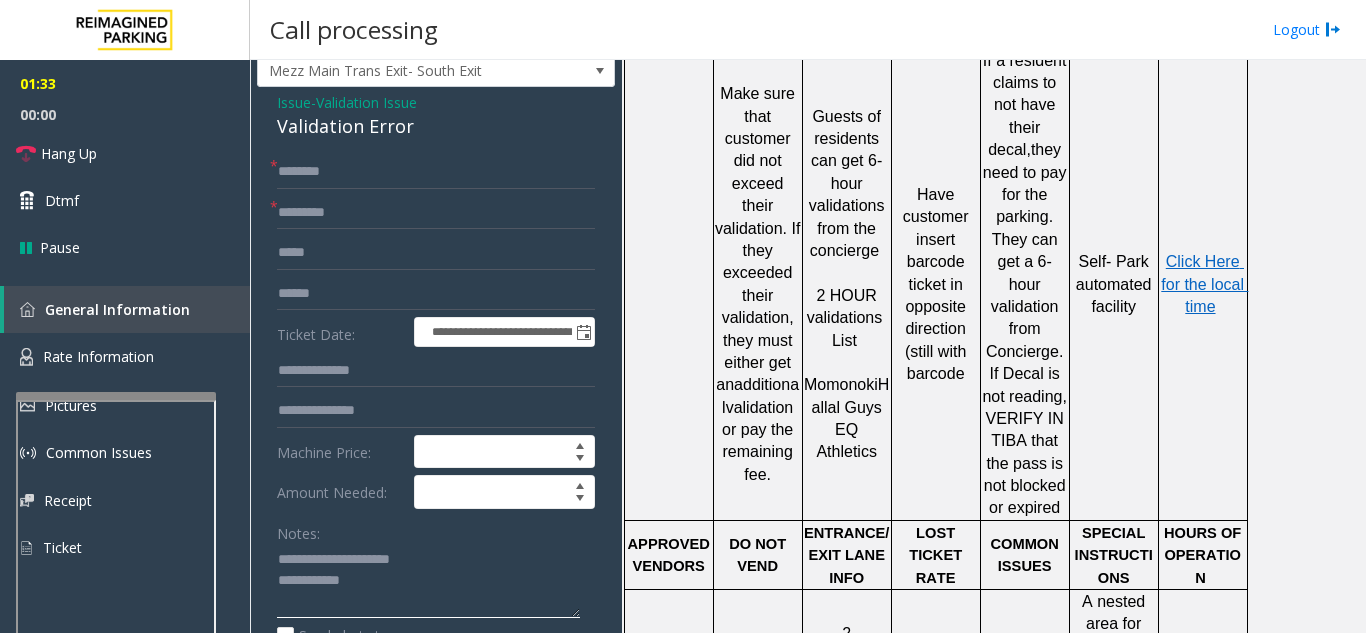 scroll, scrollTop: 0, scrollLeft: 0, axis: both 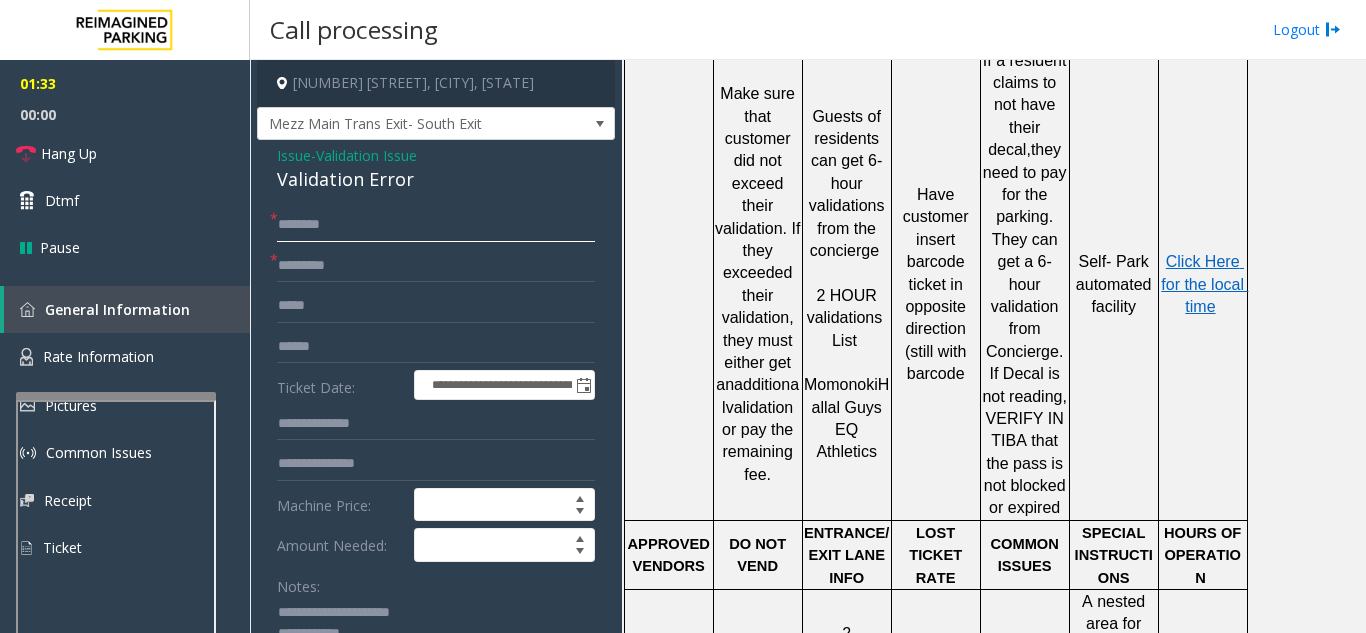 click 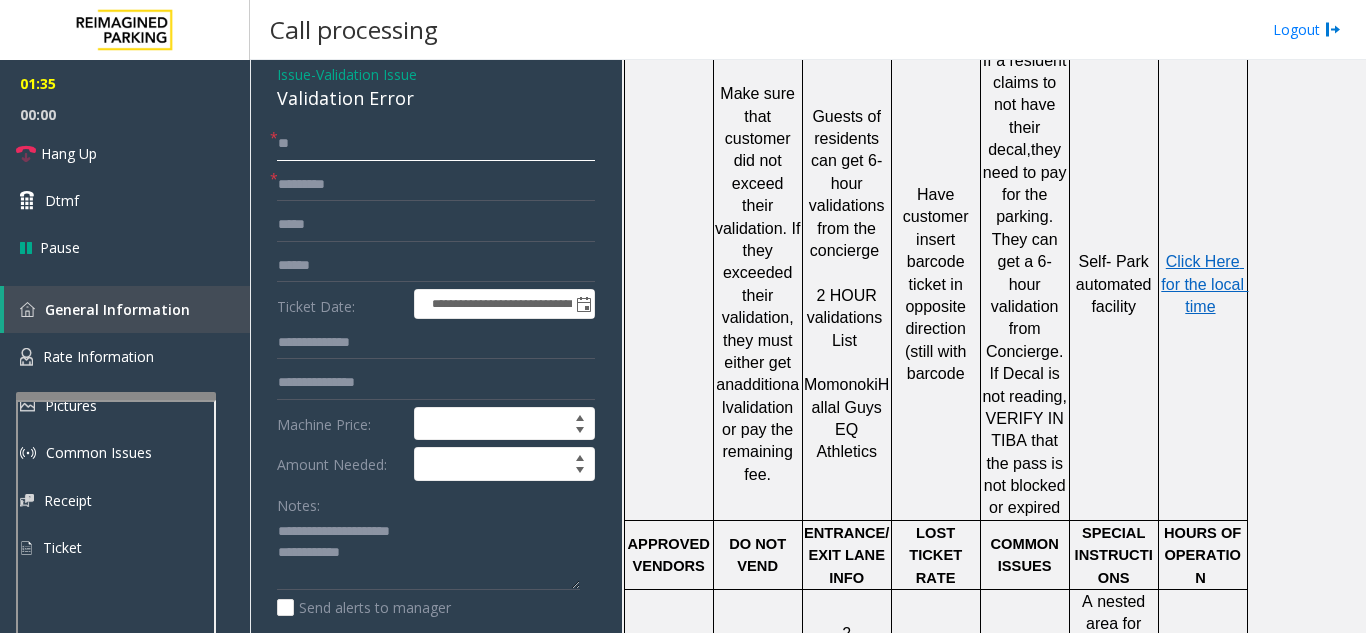 scroll, scrollTop: 200, scrollLeft: 0, axis: vertical 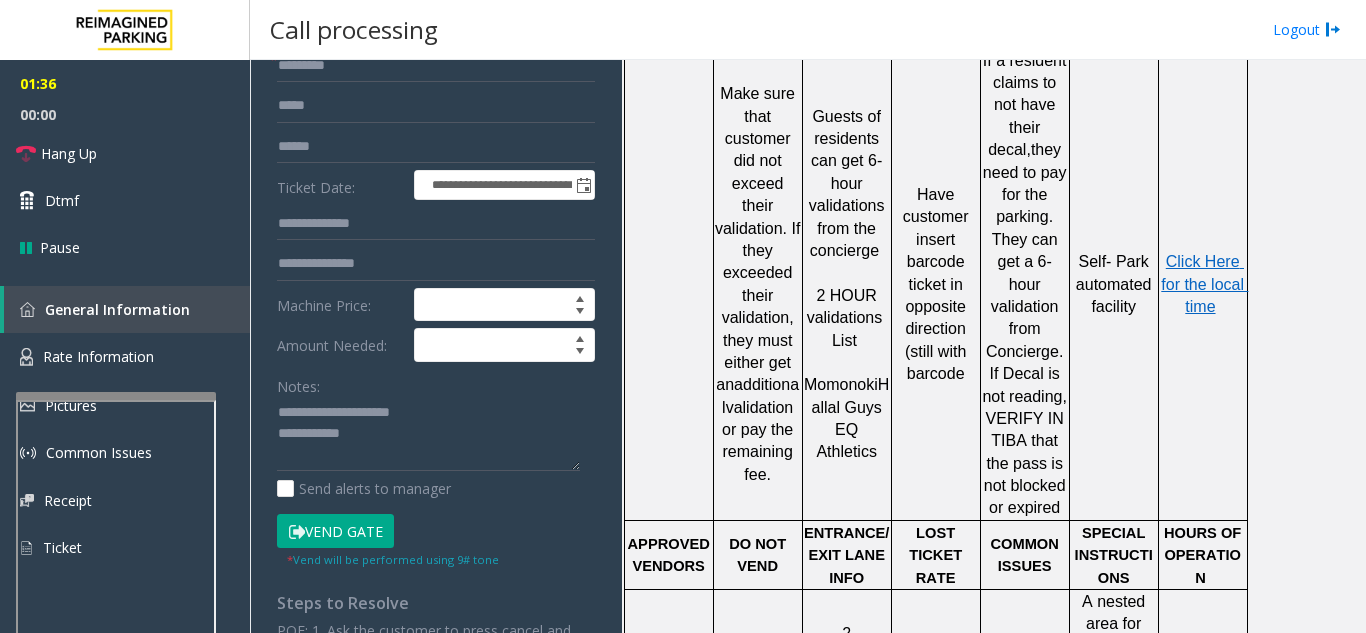 type on "**" 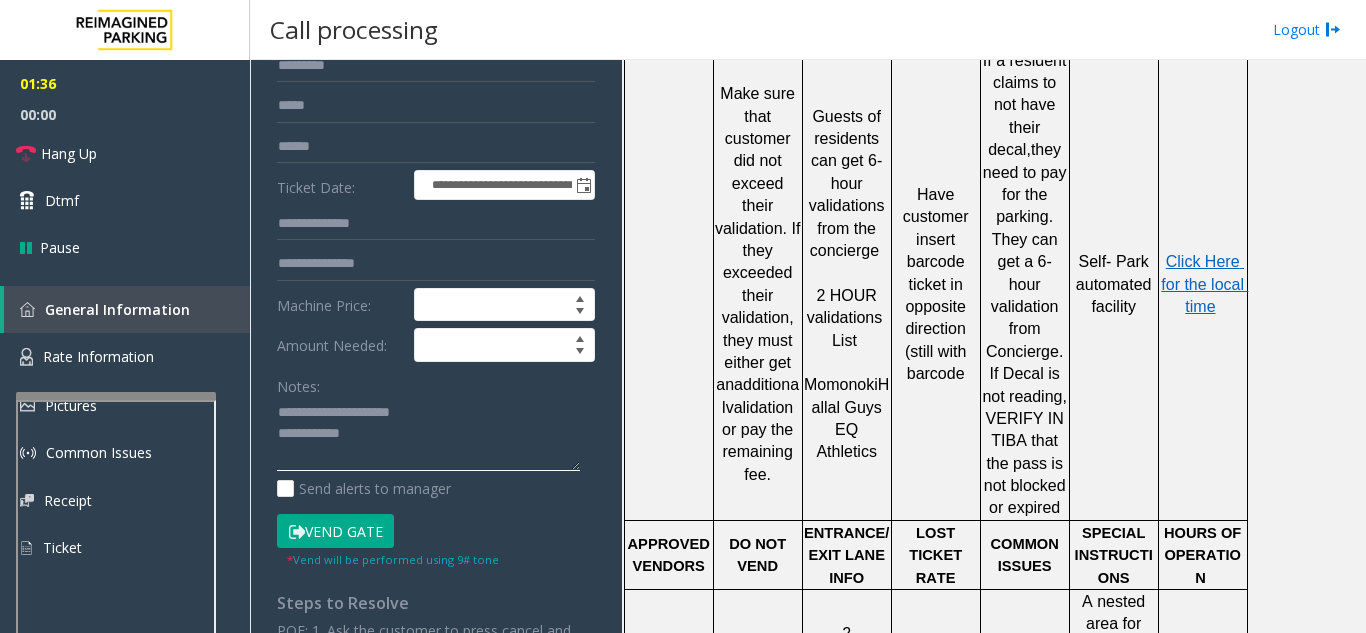 click 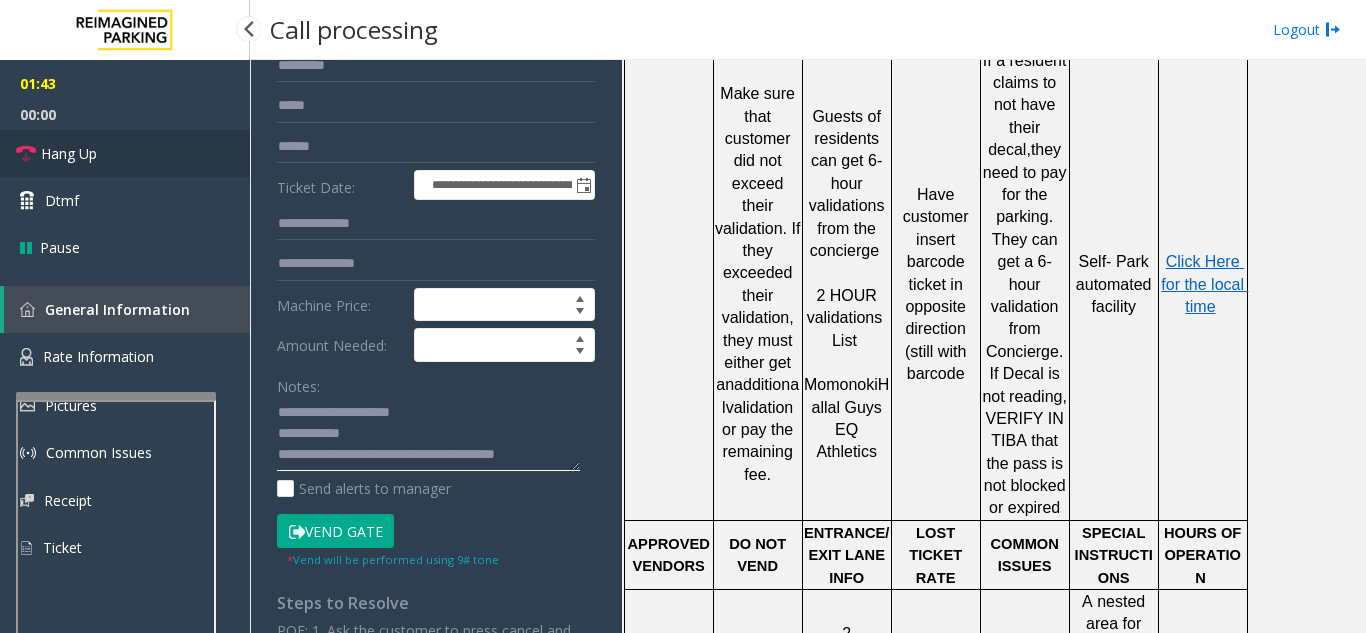 type on "**********" 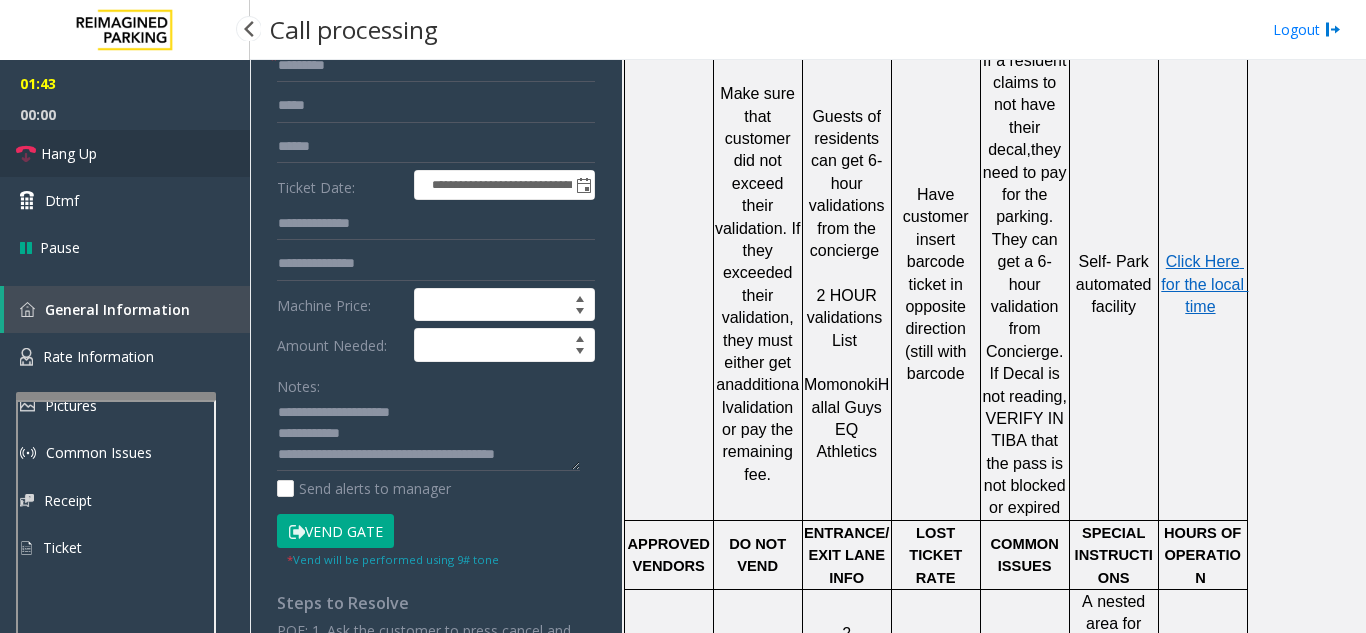 click on "Hang Up" at bounding box center [69, 153] 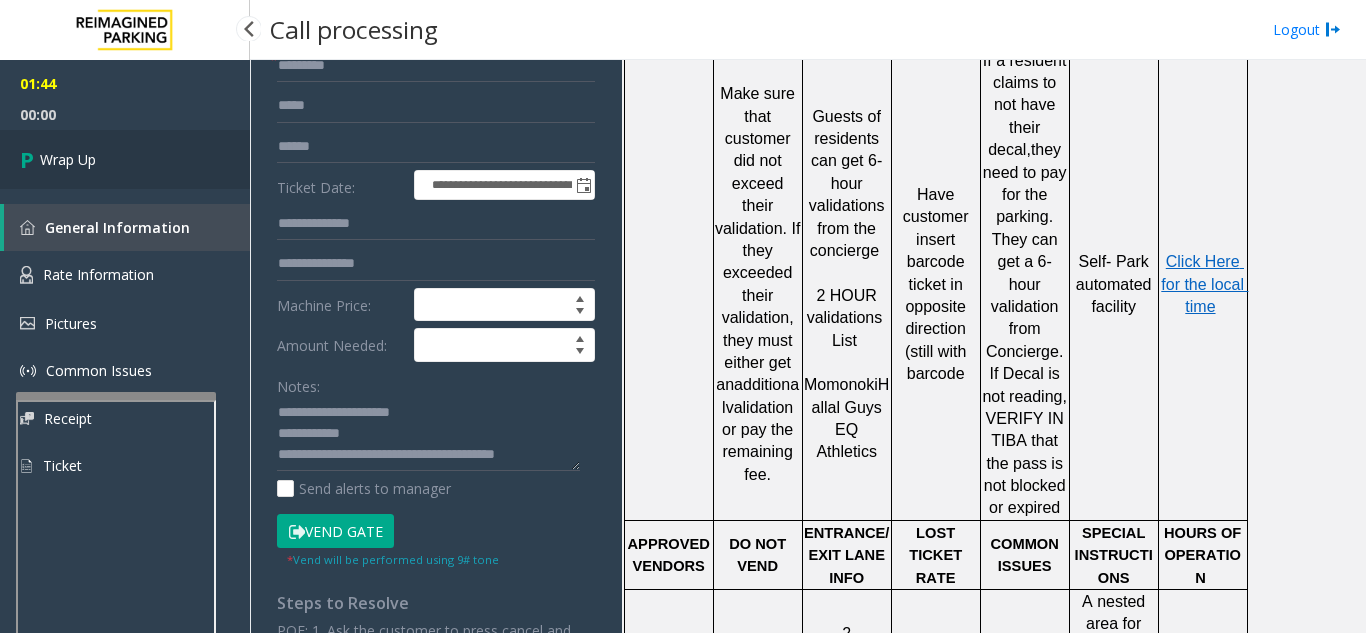 click on "Wrap Up" at bounding box center [125, 159] 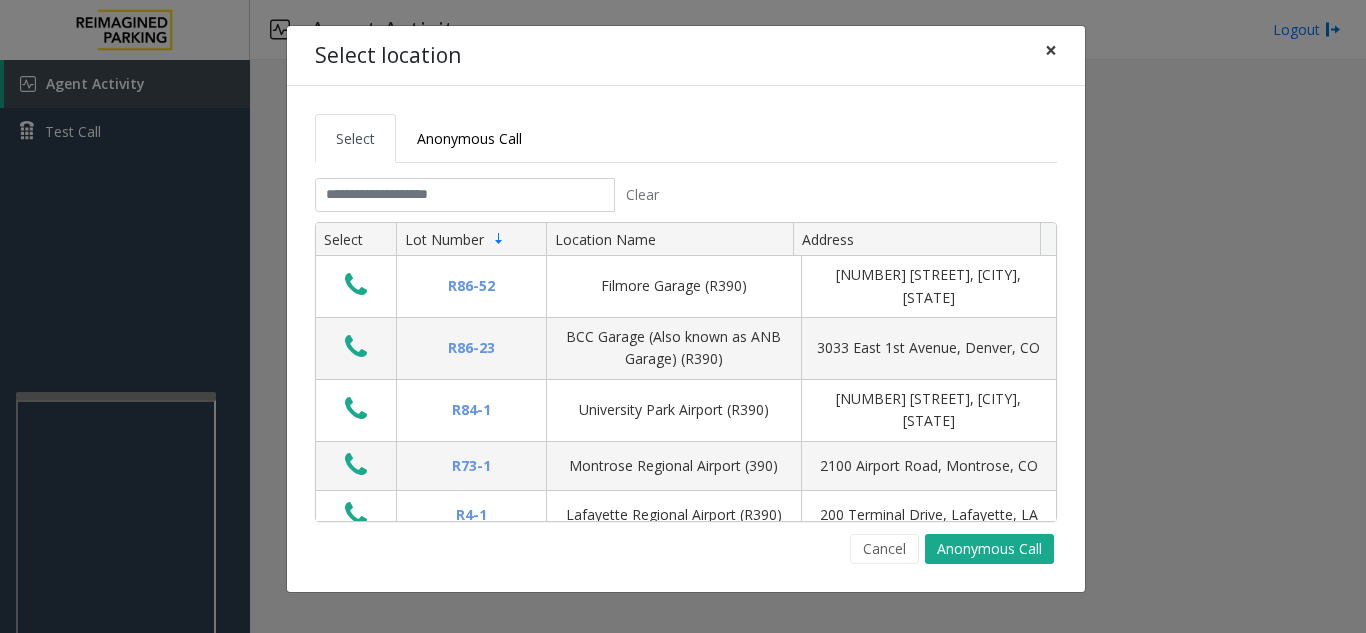 click on "×" 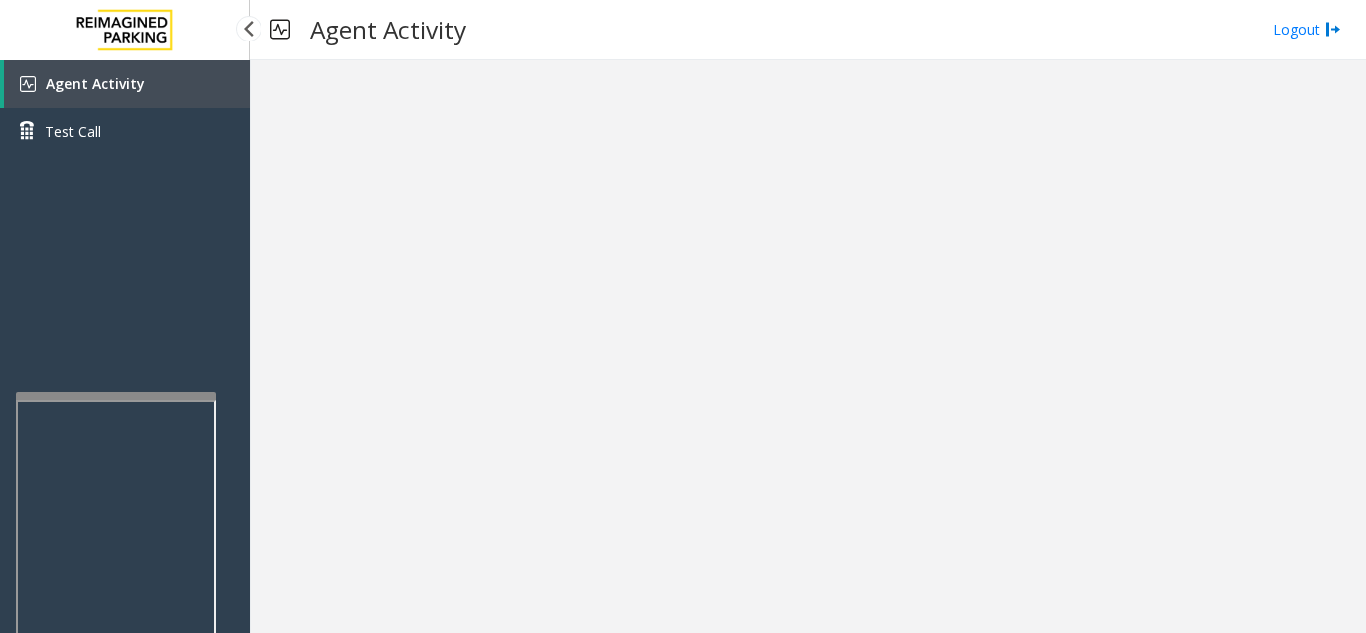 click on "Agent Activity" at bounding box center [127, 84] 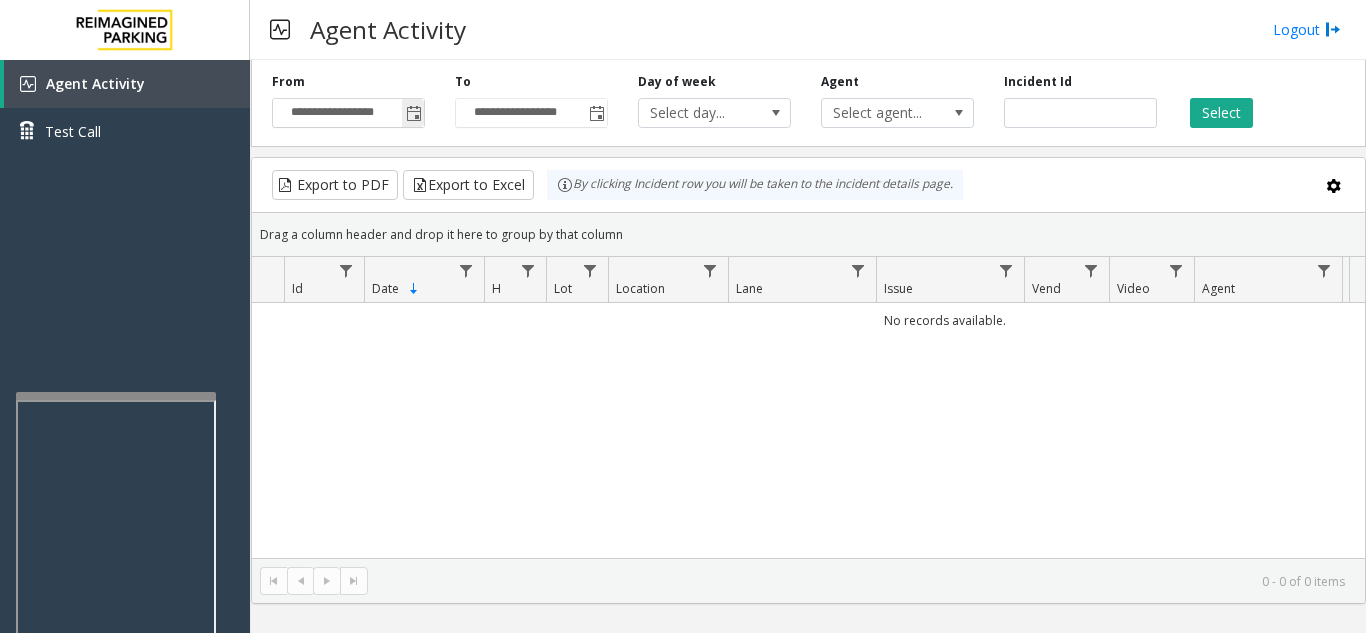 click 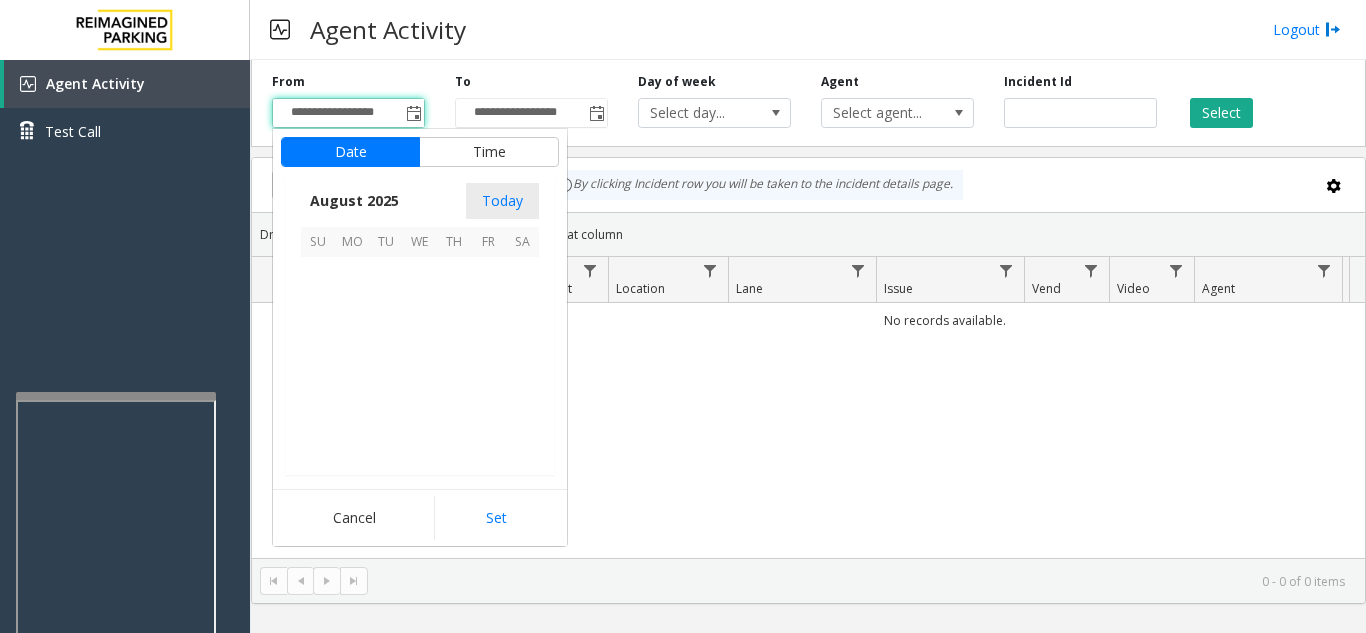 scroll, scrollTop: 358666, scrollLeft: 0, axis: vertical 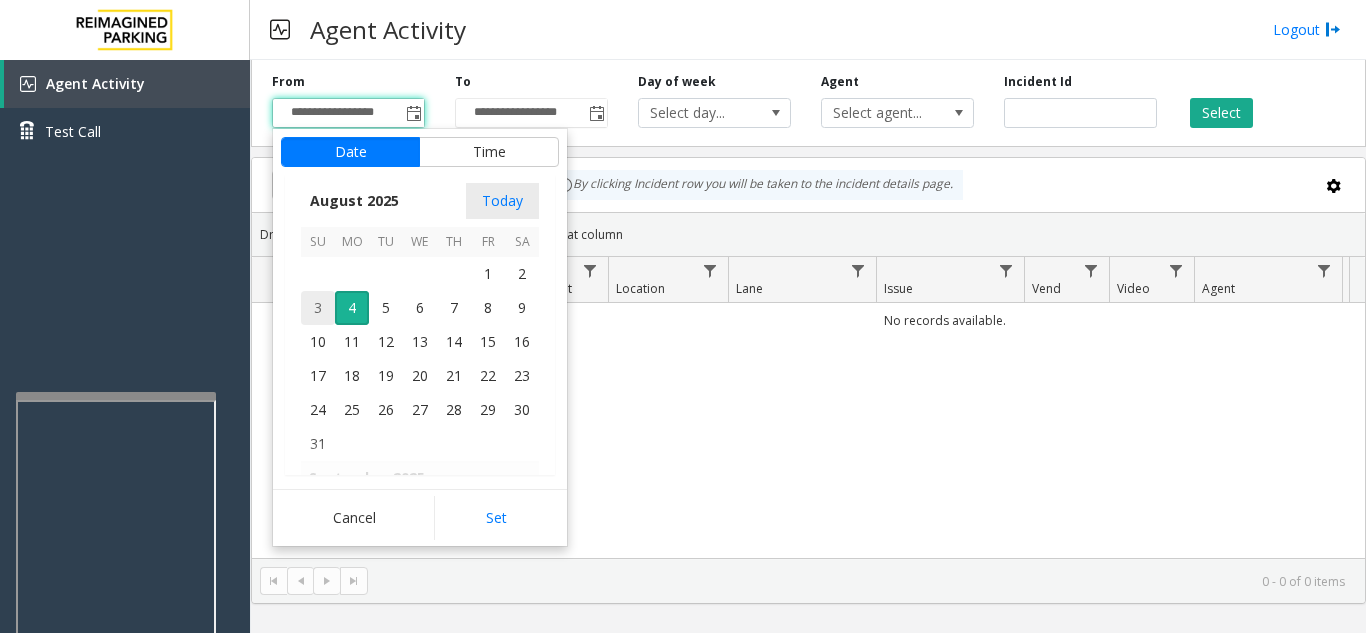 click on "3" at bounding box center [318, 308] 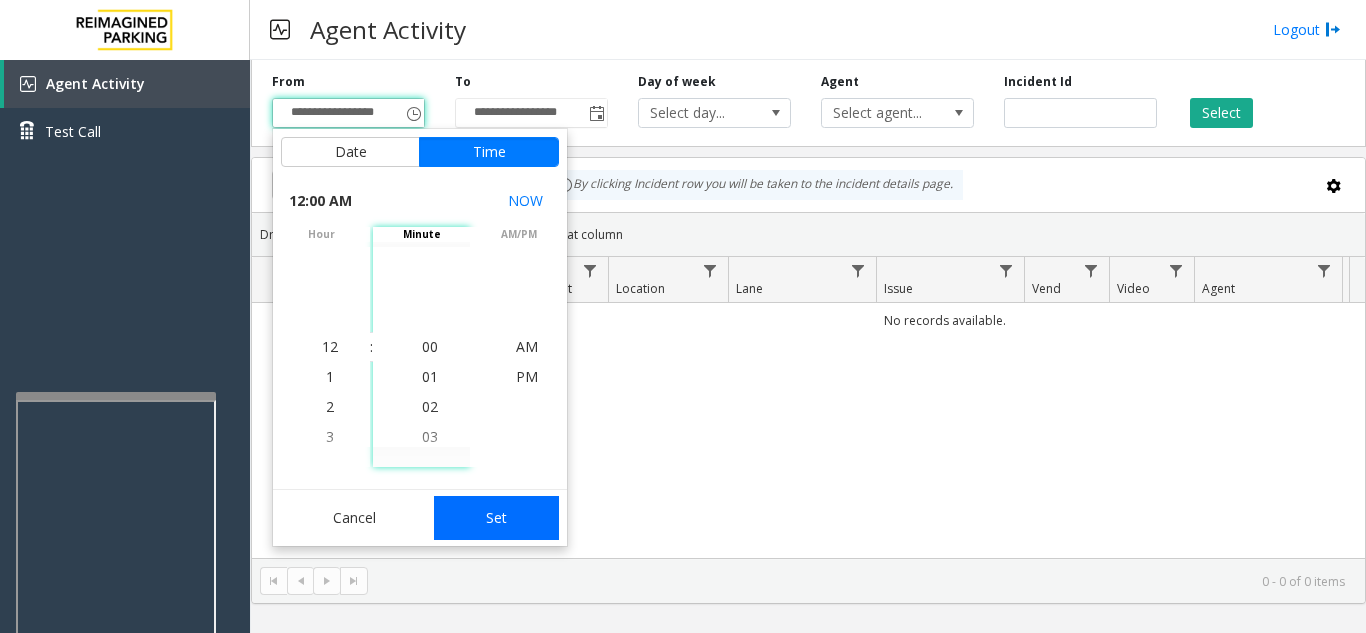 click on "Set" 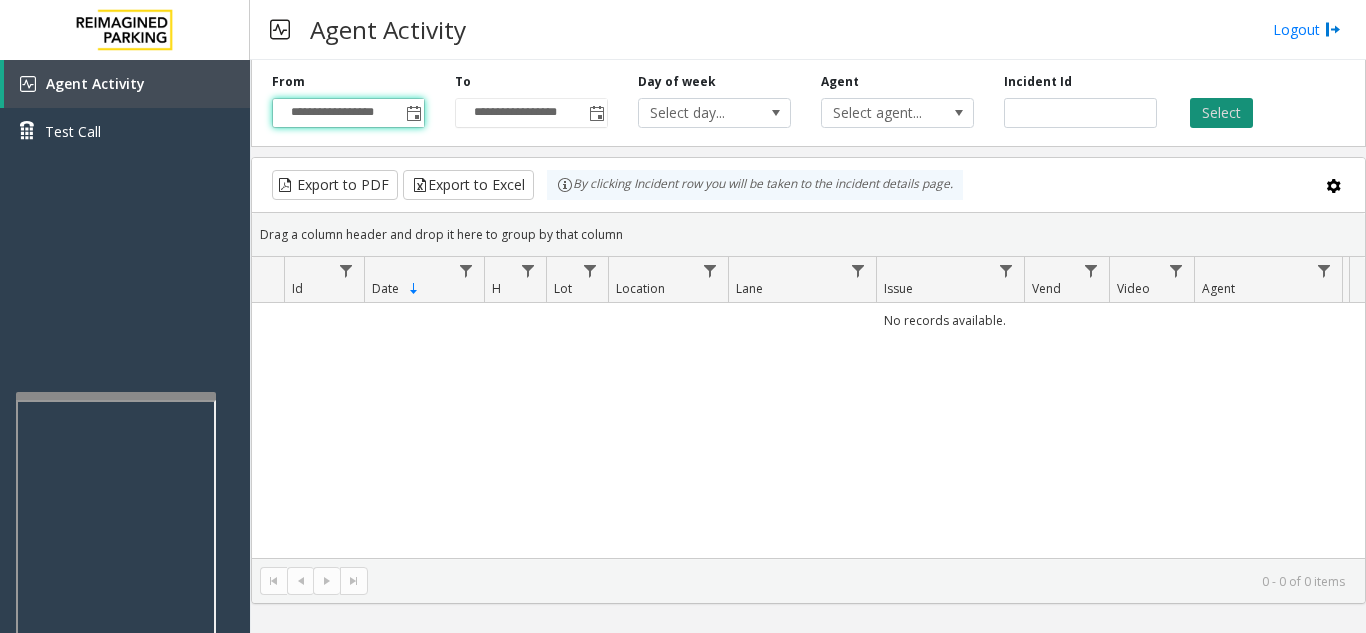 click on "Select" 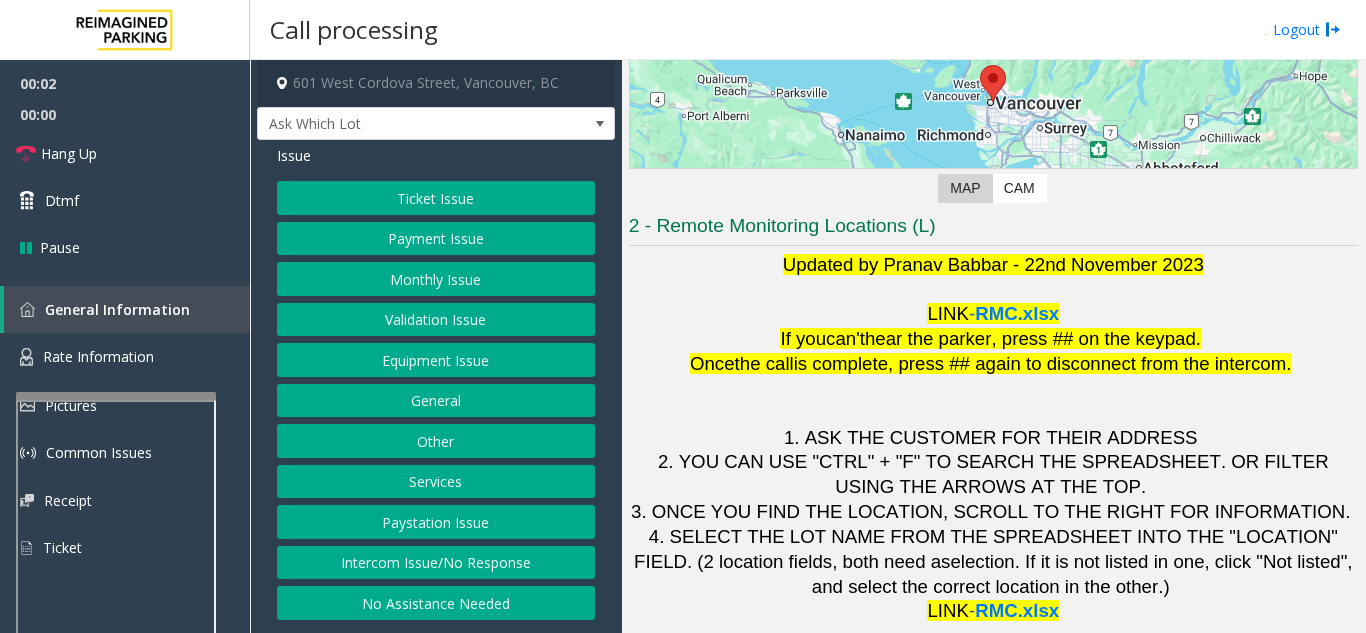 scroll, scrollTop: 294, scrollLeft: 0, axis: vertical 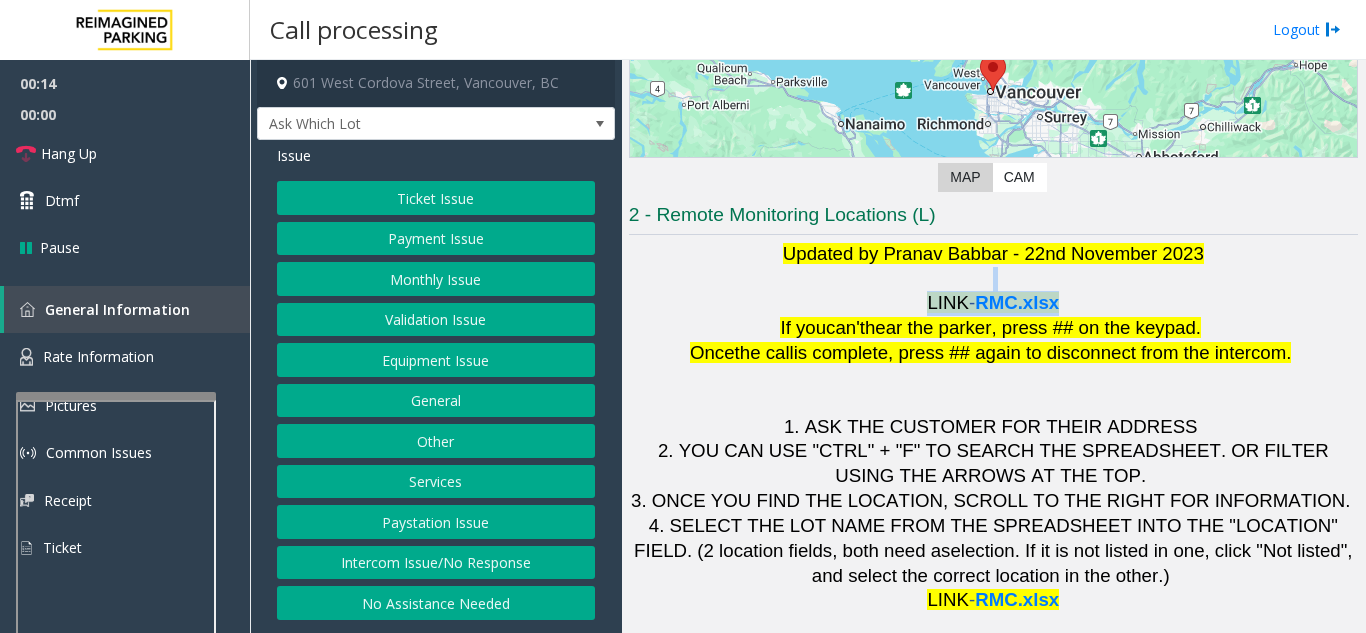 drag, startPoint x: 707, startPoint y: 288, endPoint x: 1235, endPoint y: 304, distance: 528.2424 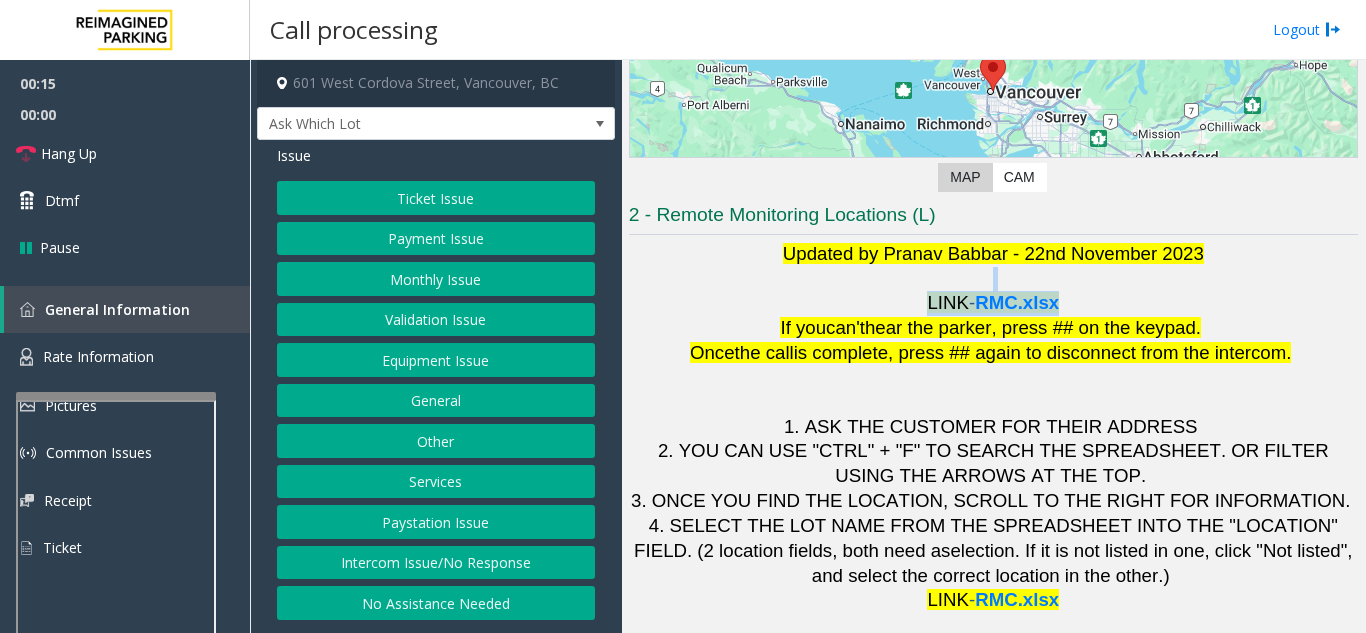 click on "LINK  -  RMC.xlsx" 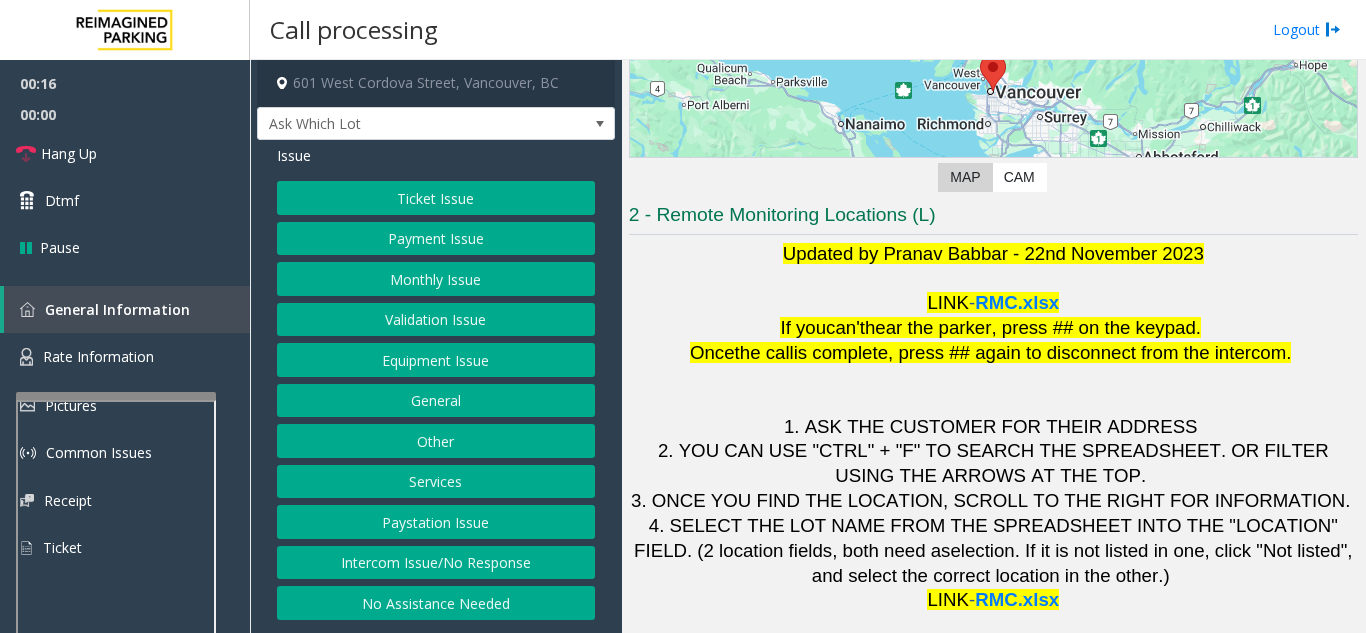 click on "Payment Issue" 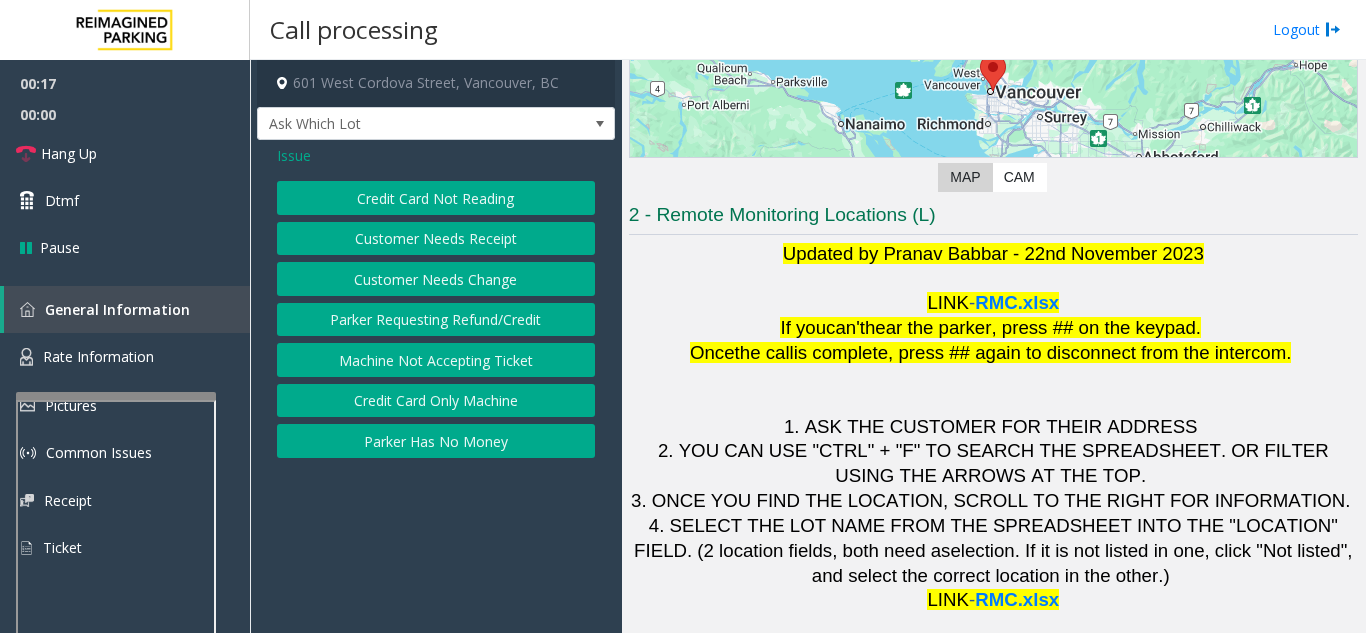 click on "Credit Card Not Reading" 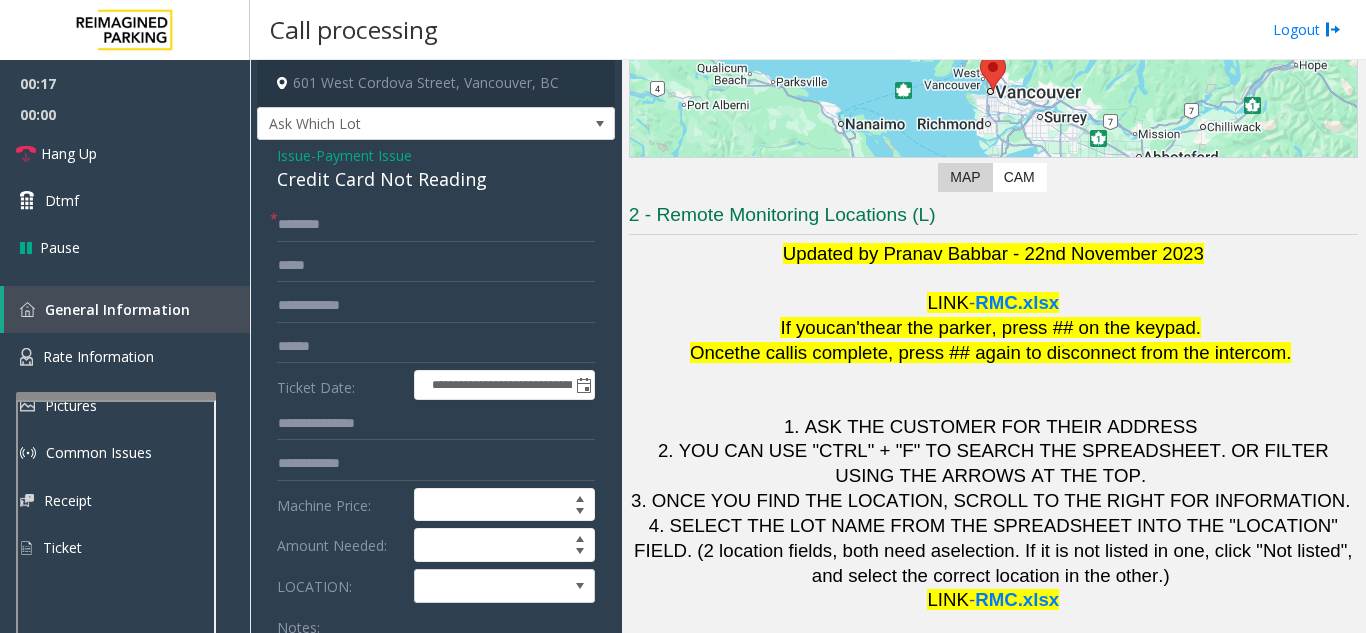 scroll, scrollTop: 100, scrollLeft: 0, axis: vertical 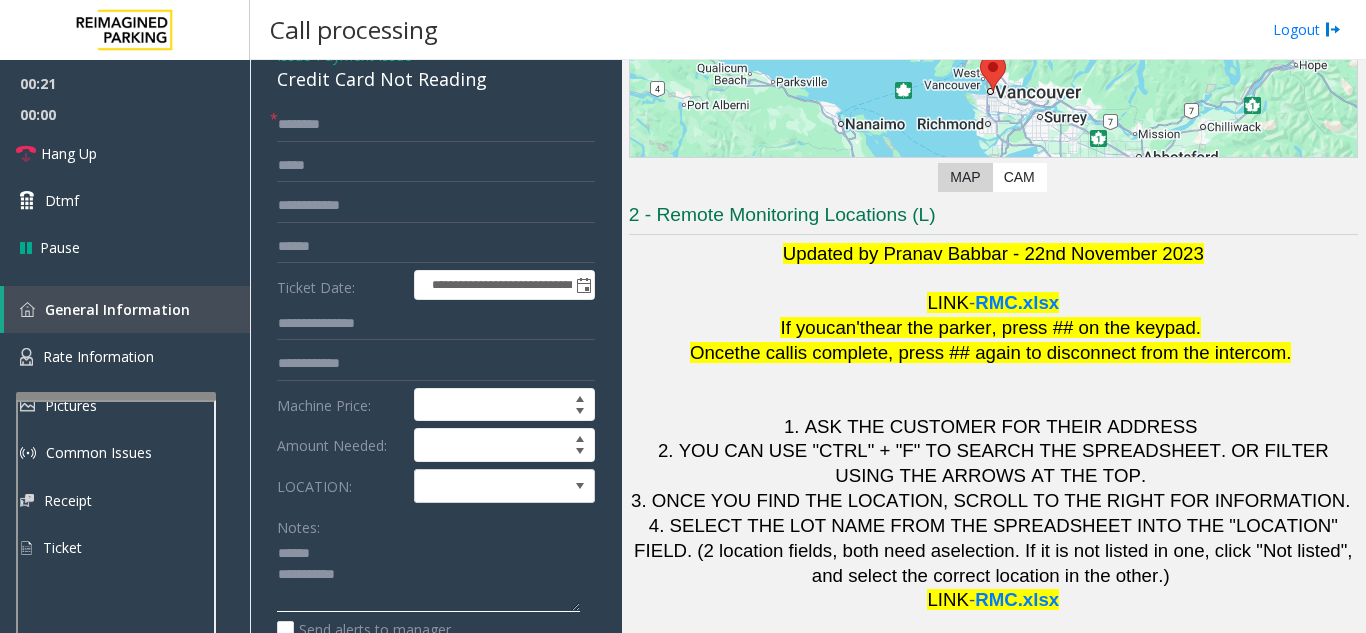 click 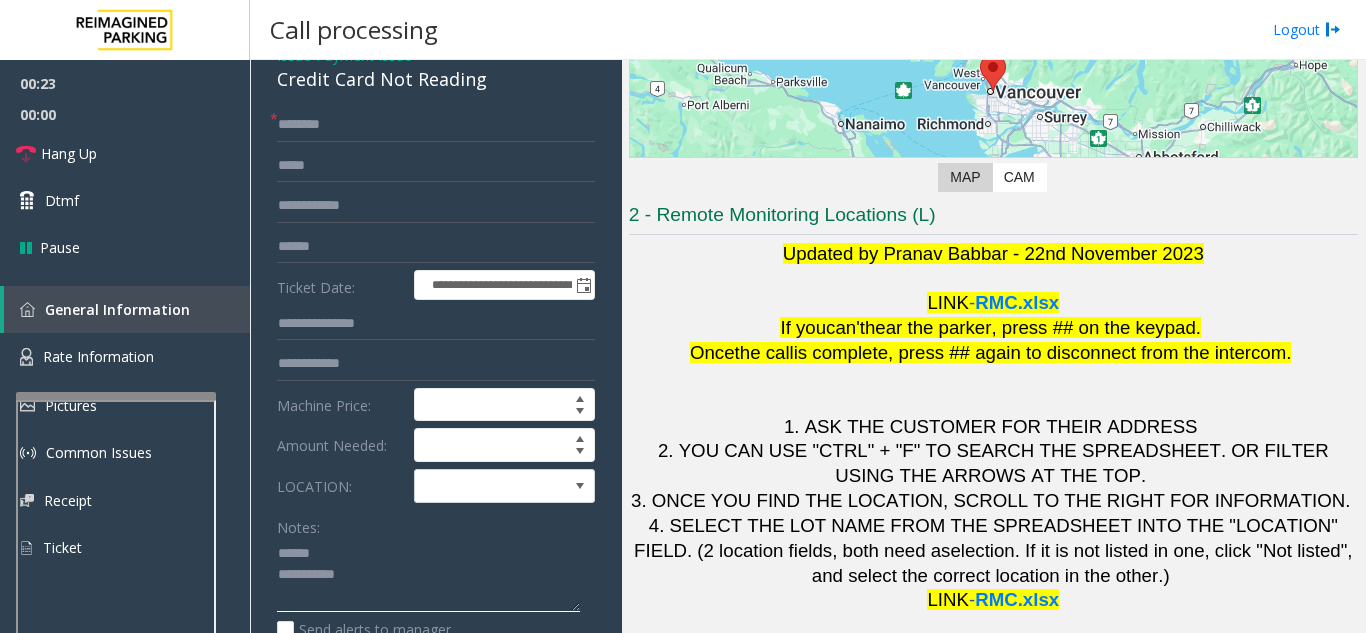 click 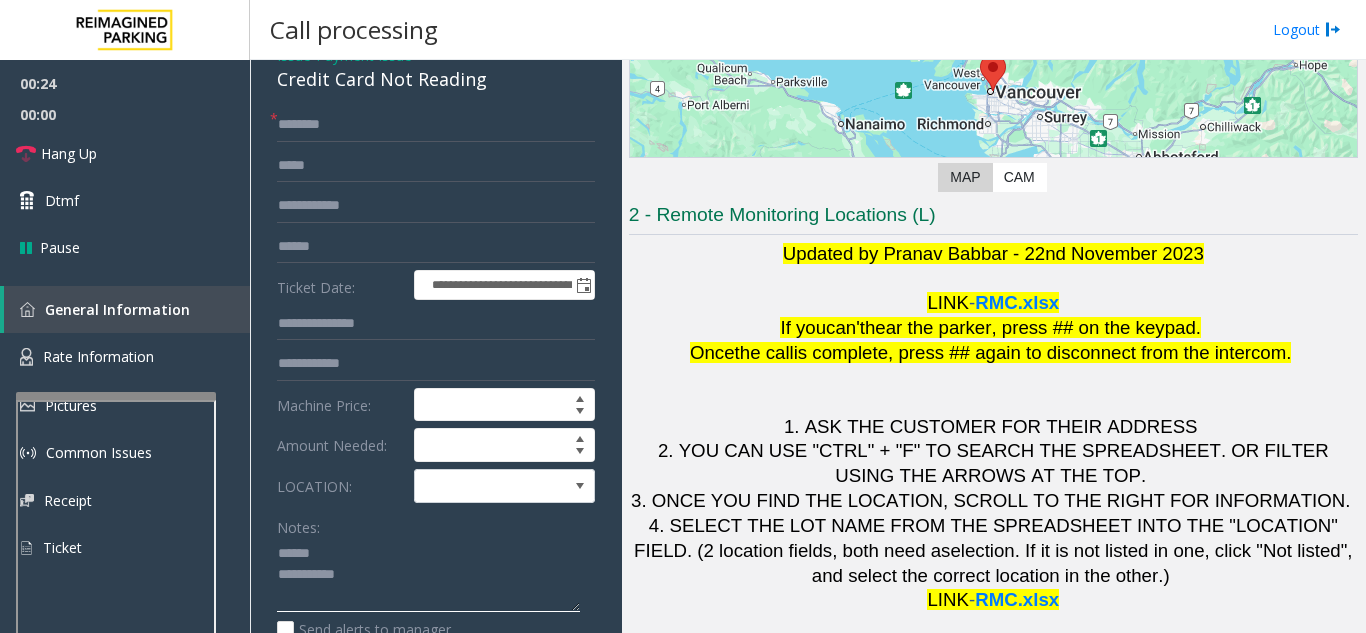 click 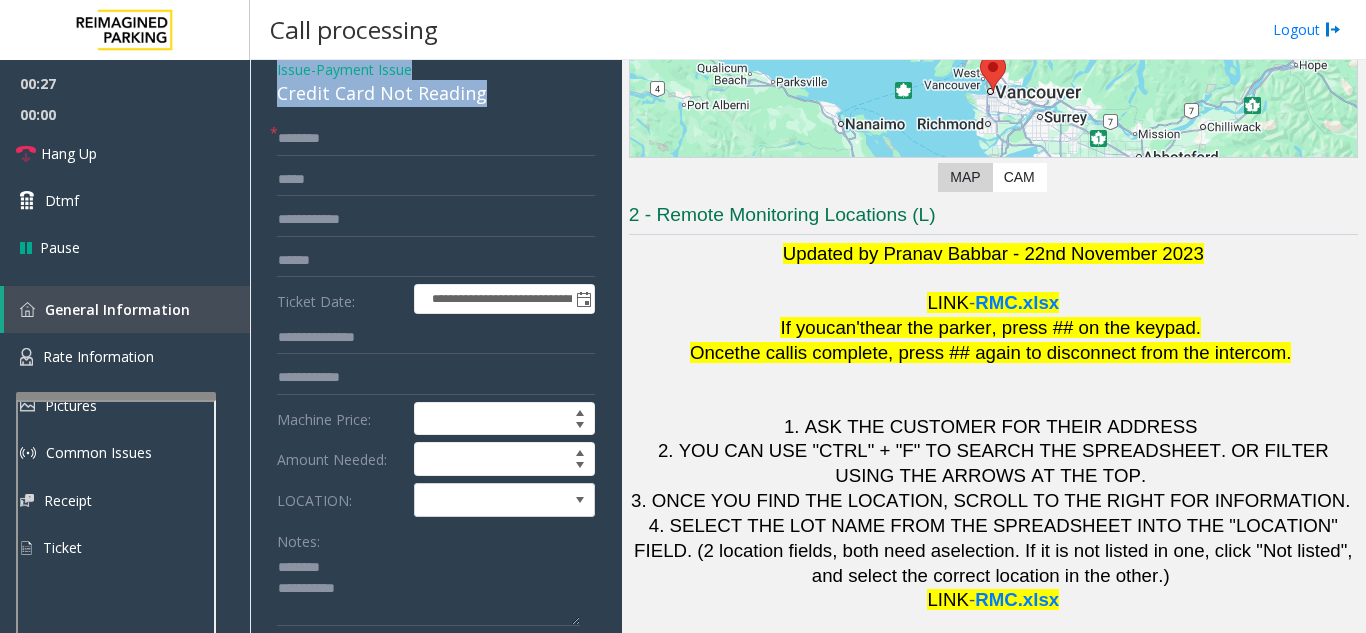 scroll, scrollTop: 83, scrollLeft: 0, axis: vertical 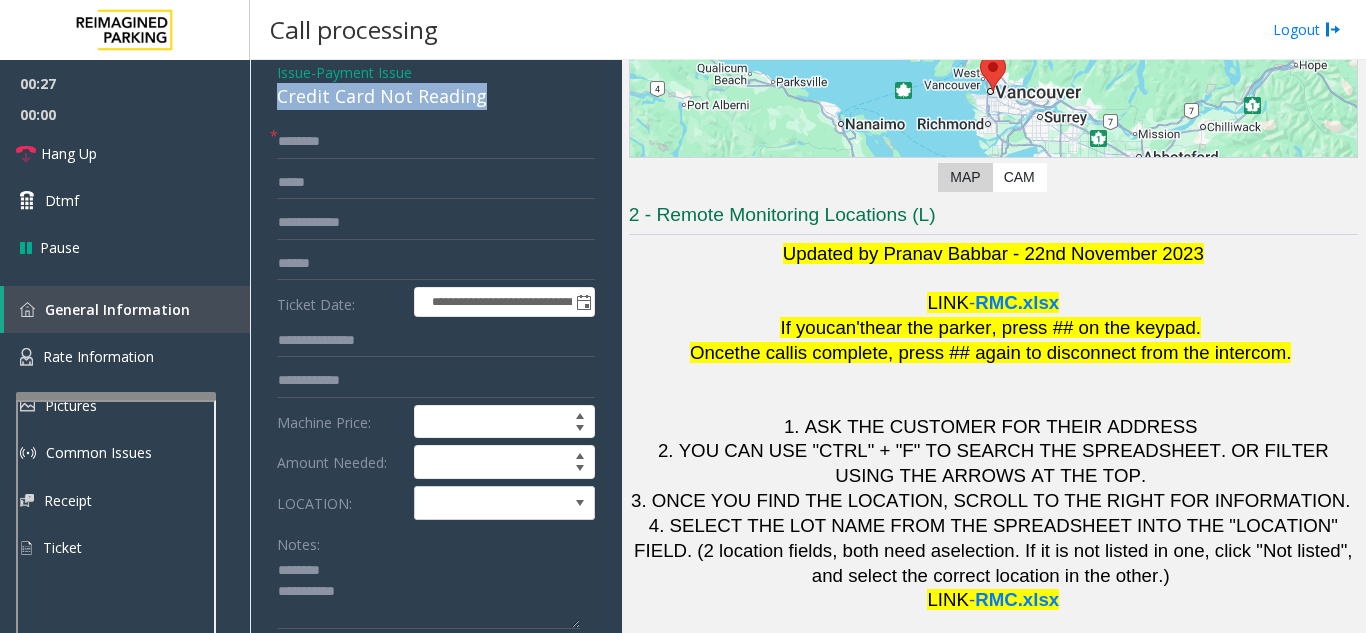 drag, startPoint x: 493, startPoint y: 79, endPoint x: 310, endPoint y: 96, distance: 183.78792 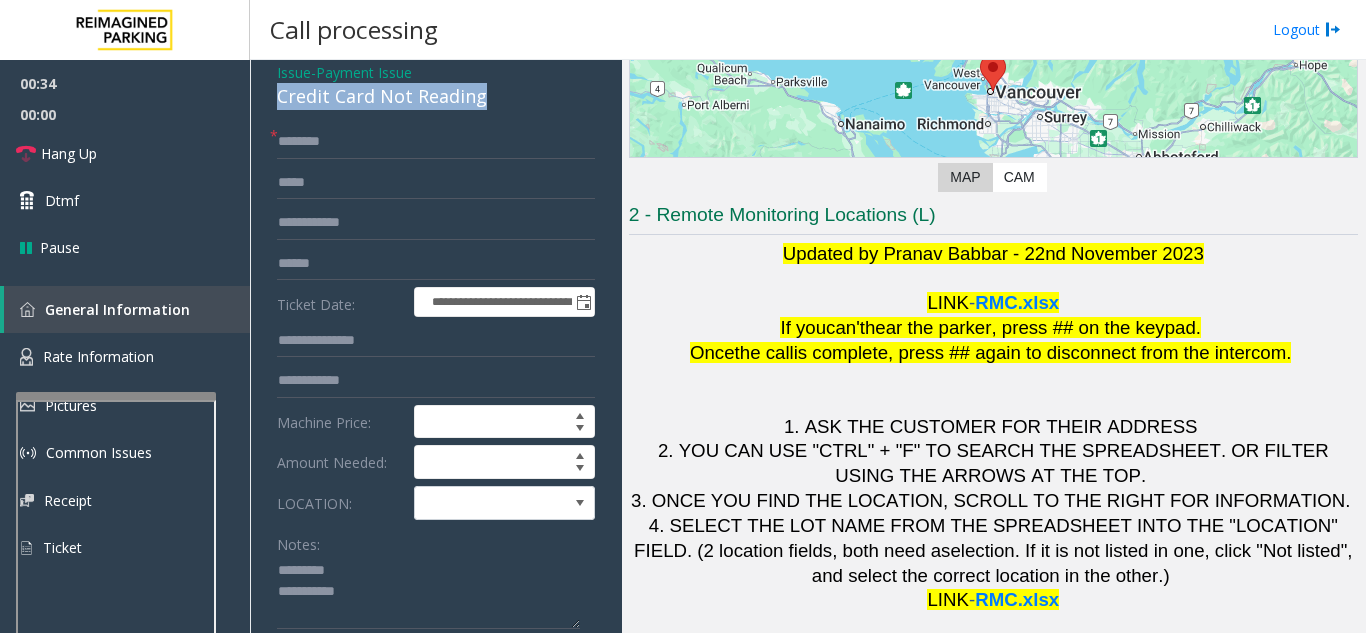 drag, startPoint x: 281, startPoint y: 97, endPoint x: 511, endPoint y: 99, distance: 230.0087 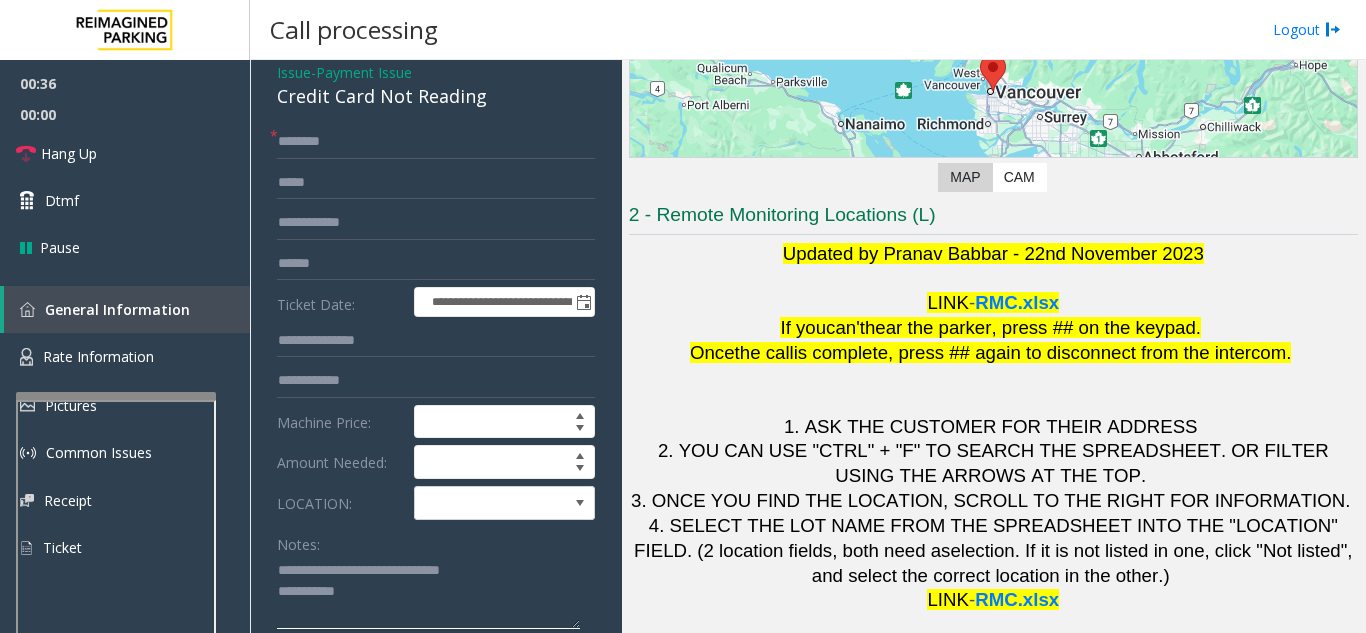 type on "**********" 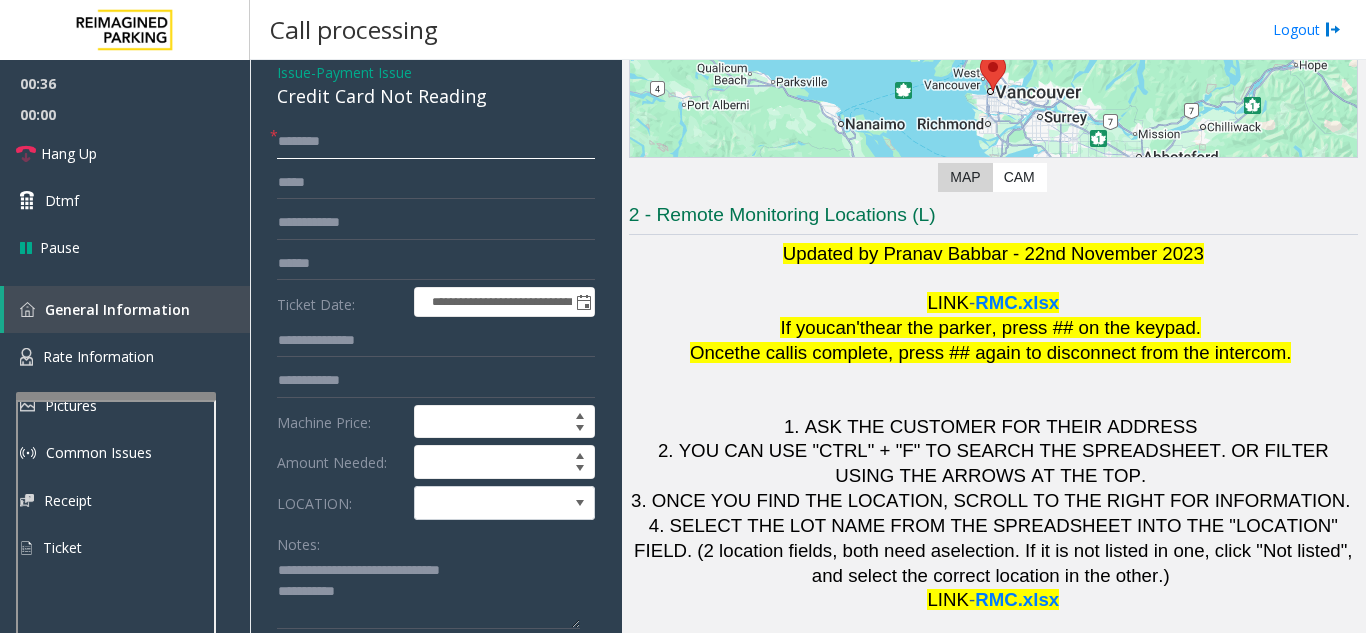 click 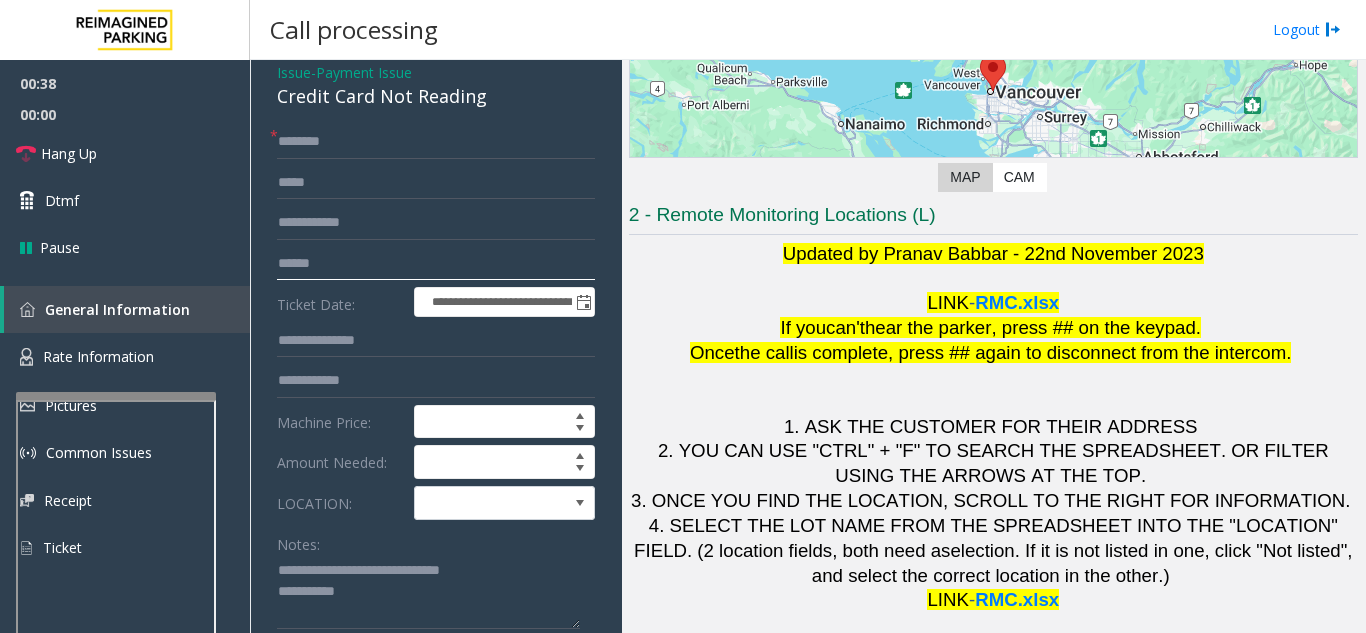 click 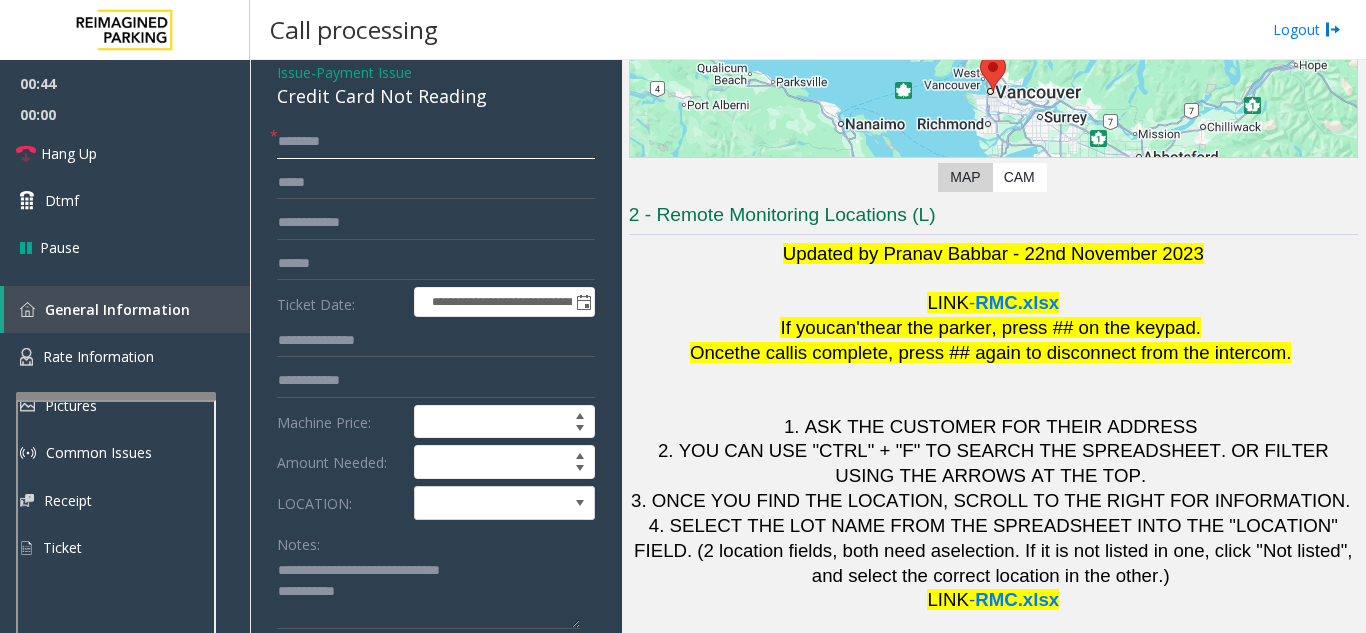 click 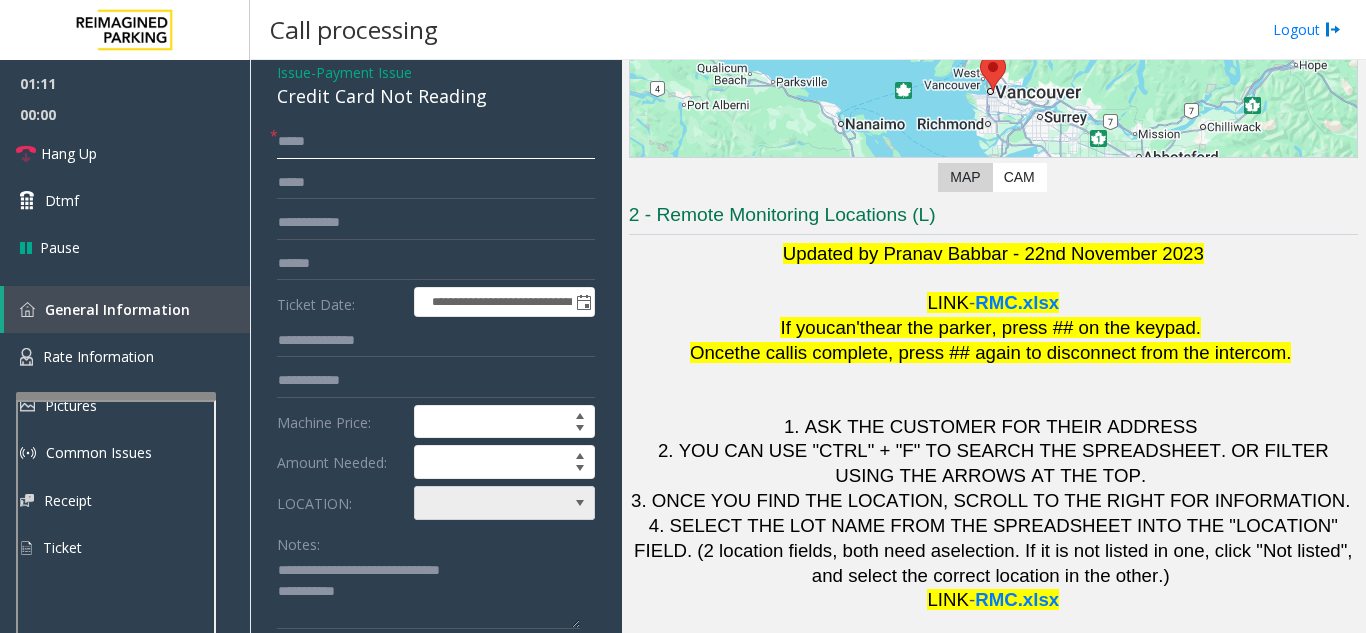 type on "****" 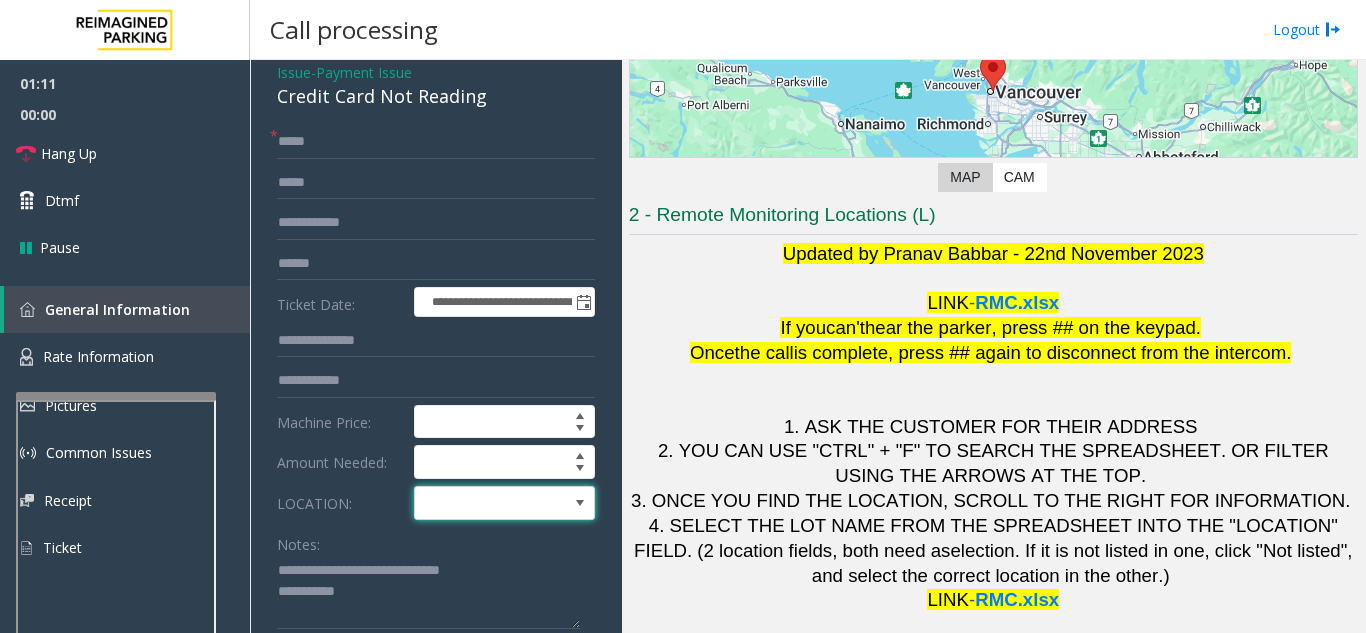 click at bounding box center [486, 503] 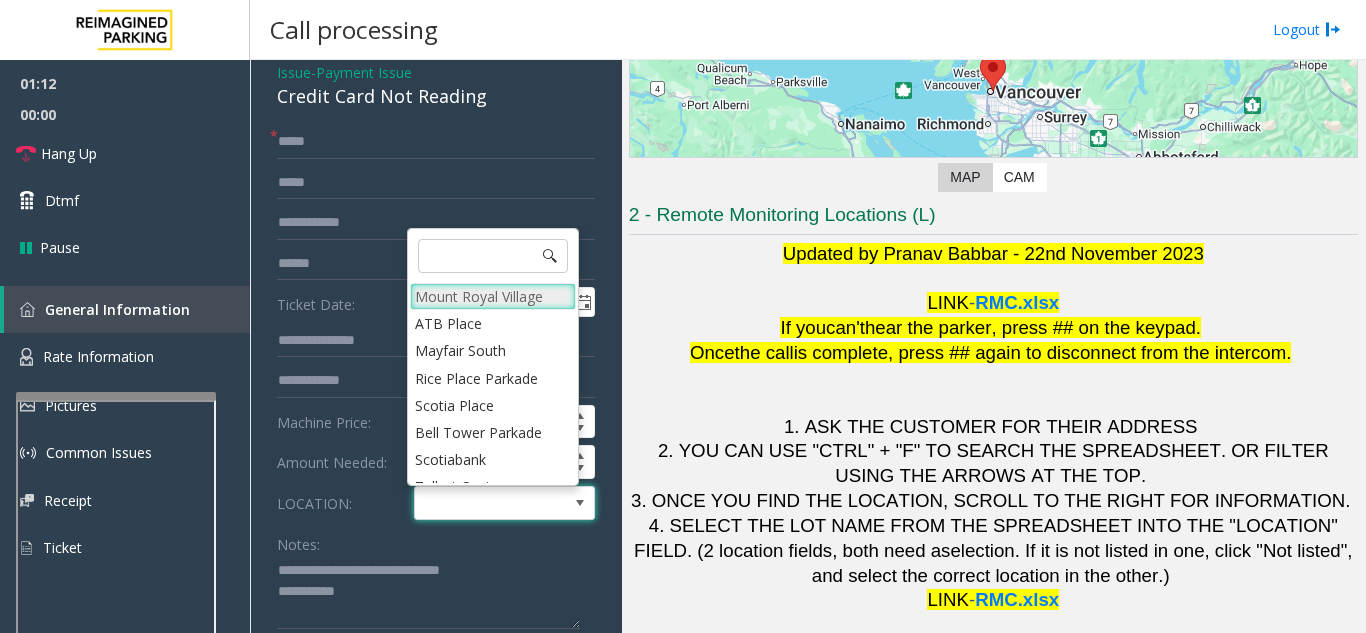 click on "Mount Royal Village" at bounding box center [493, 296] 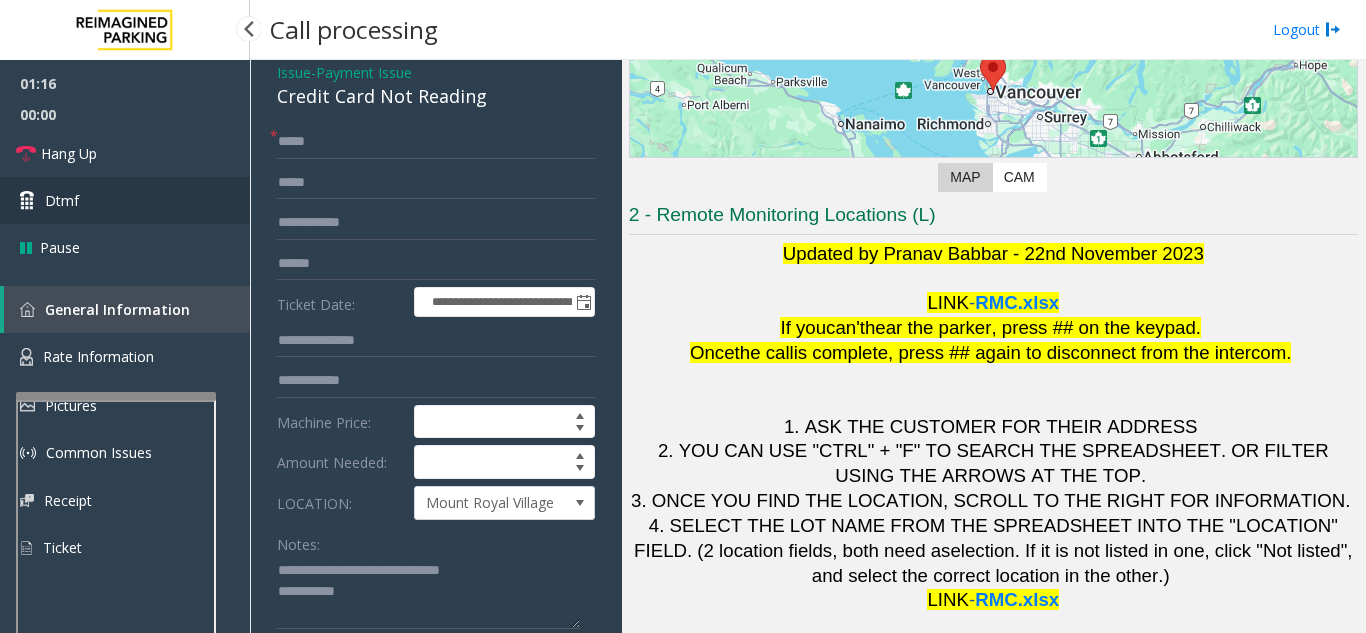 click on "Dtmf" at bounding box center (62, 200) 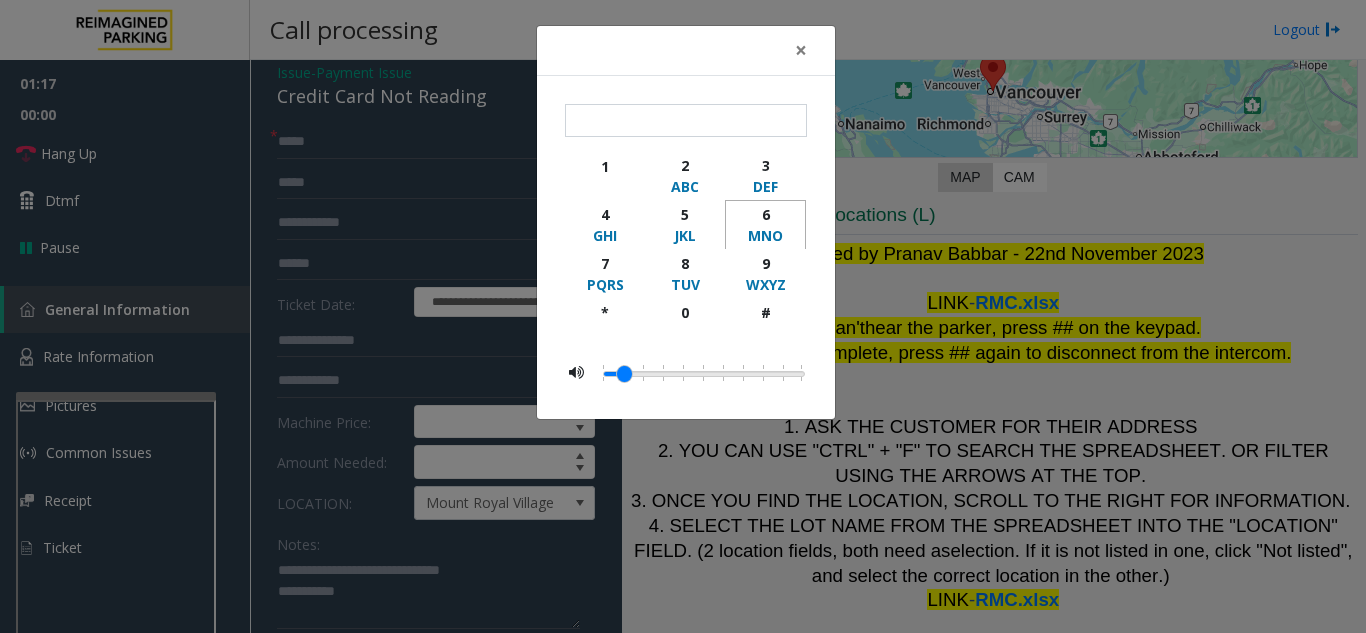 click on "6" 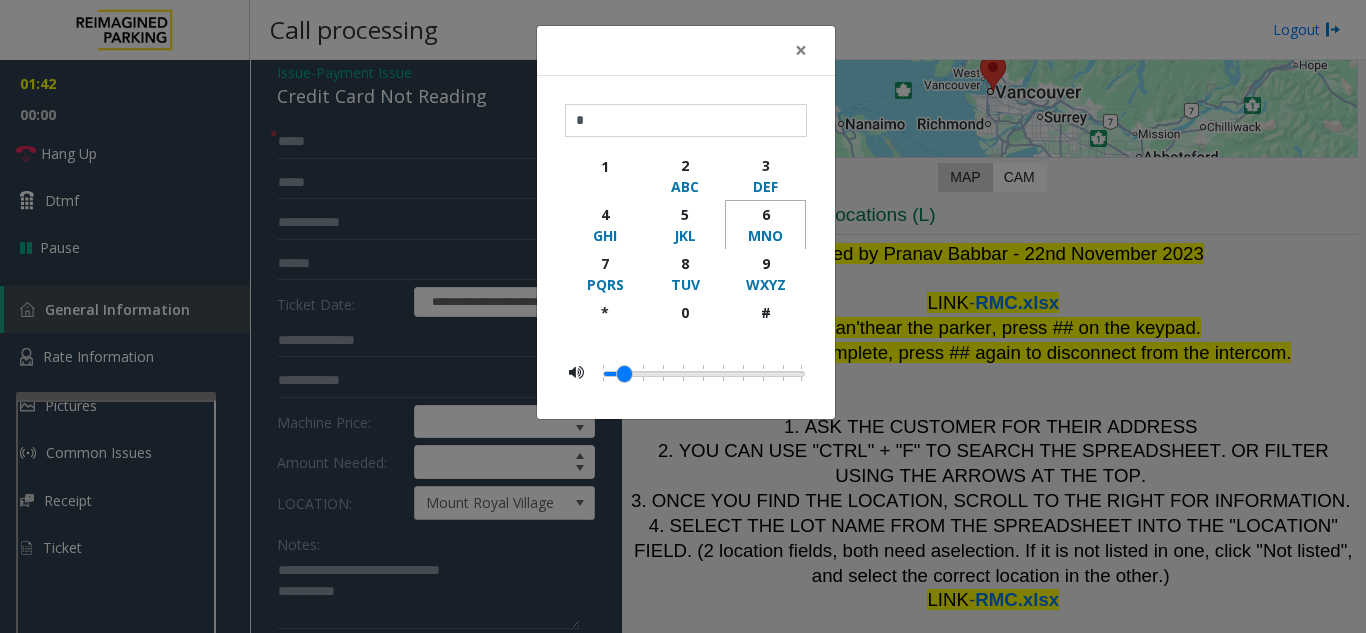click on "6" 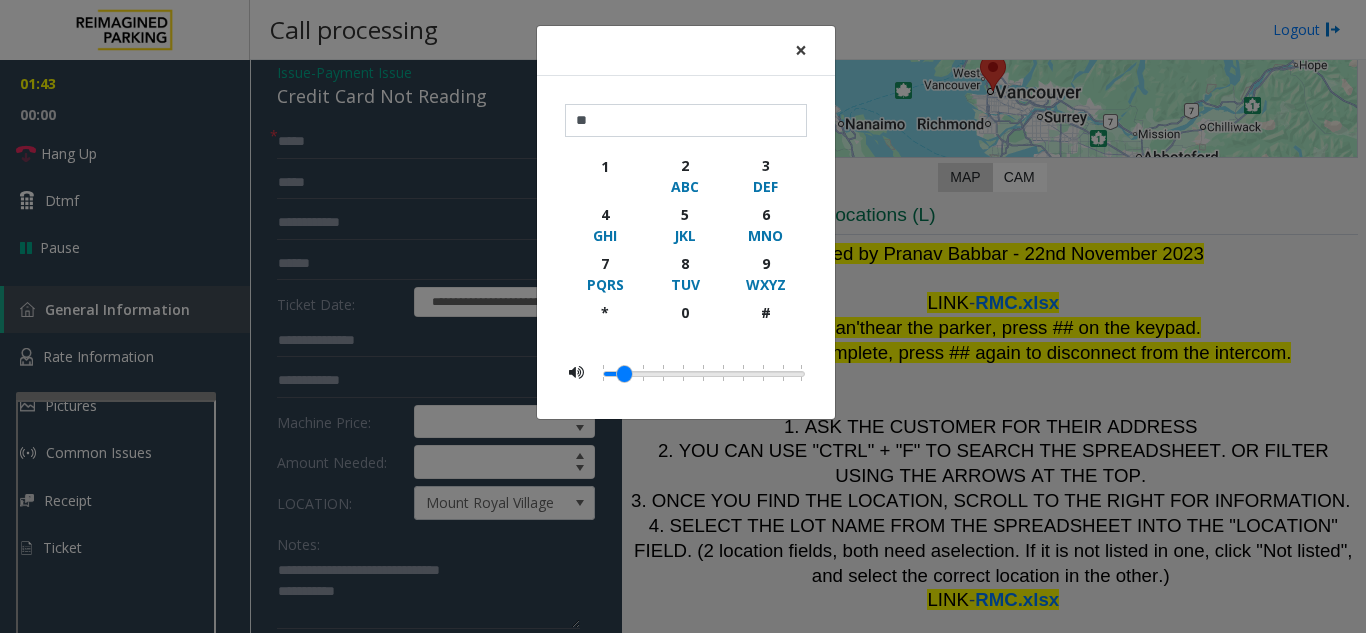 click on "×" 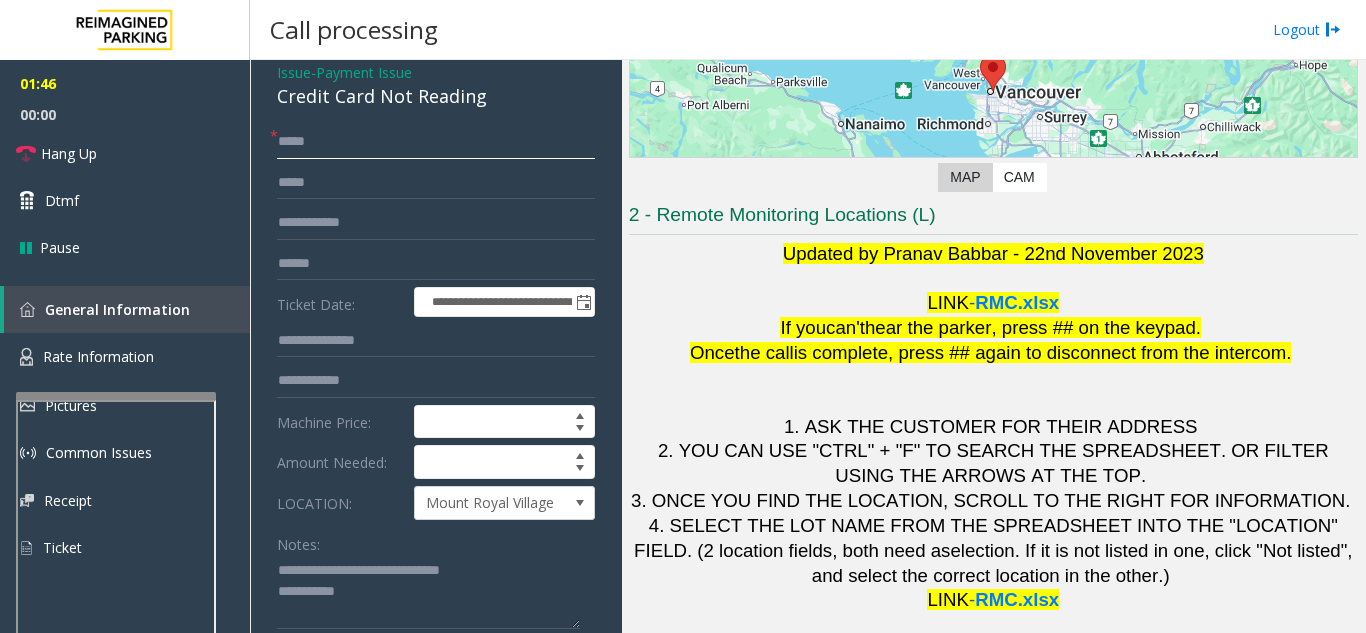 drag, startPoint x: 310, startPoint y: 151, endPoint x: 267, endPoint y: 151, distance: 43 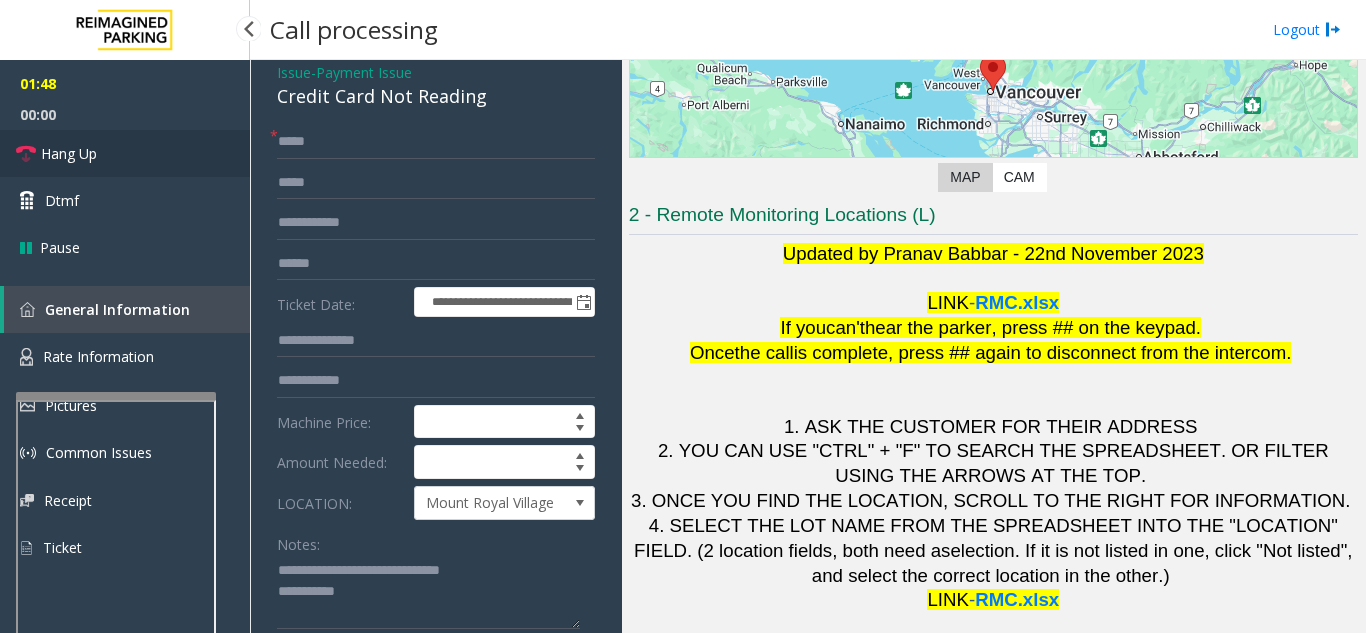 click on "Hang Up" at bounding box center [125, 153] 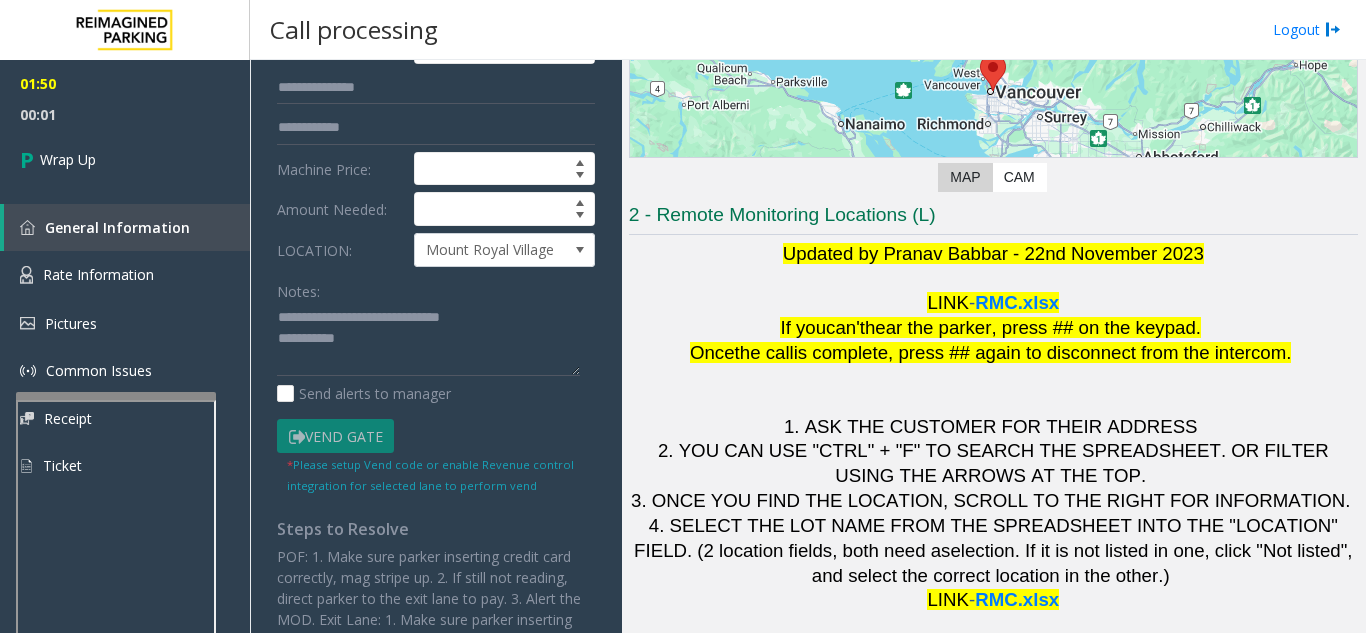 scroll, scrollTop: 383, scrollLeft: 0, axis: vertical 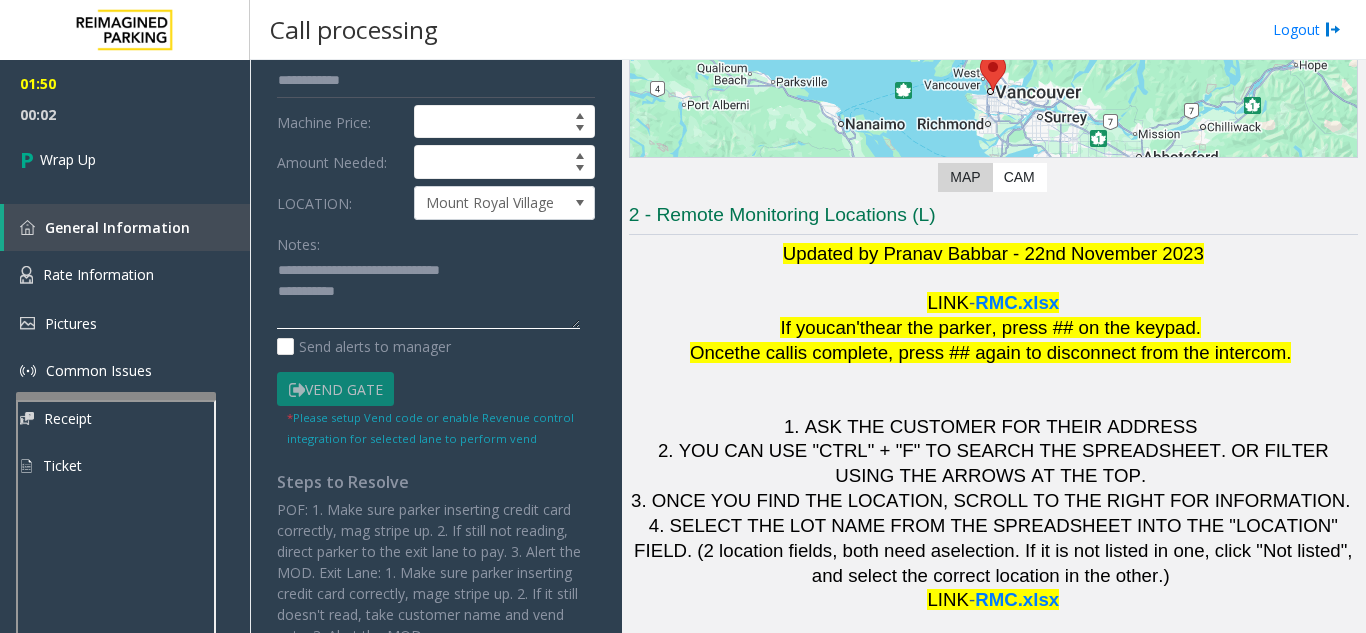 click 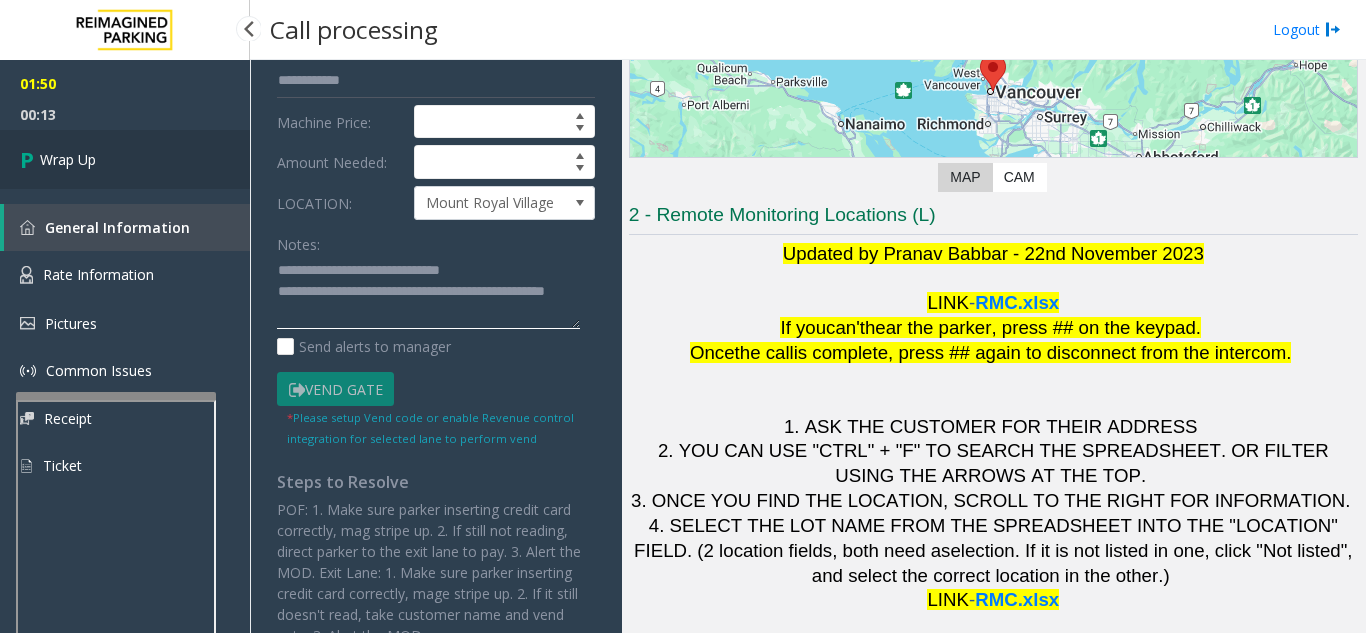 type on "**********" 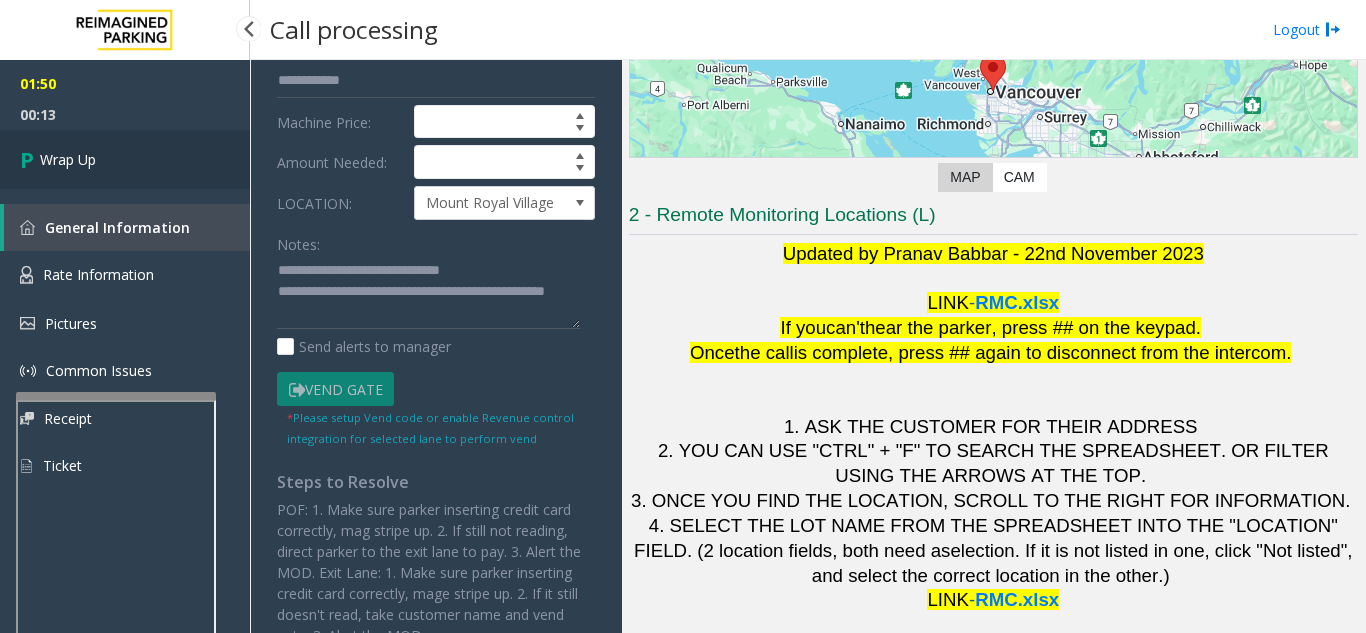 click on "Wrap Up" at bounding box center (68, 159) 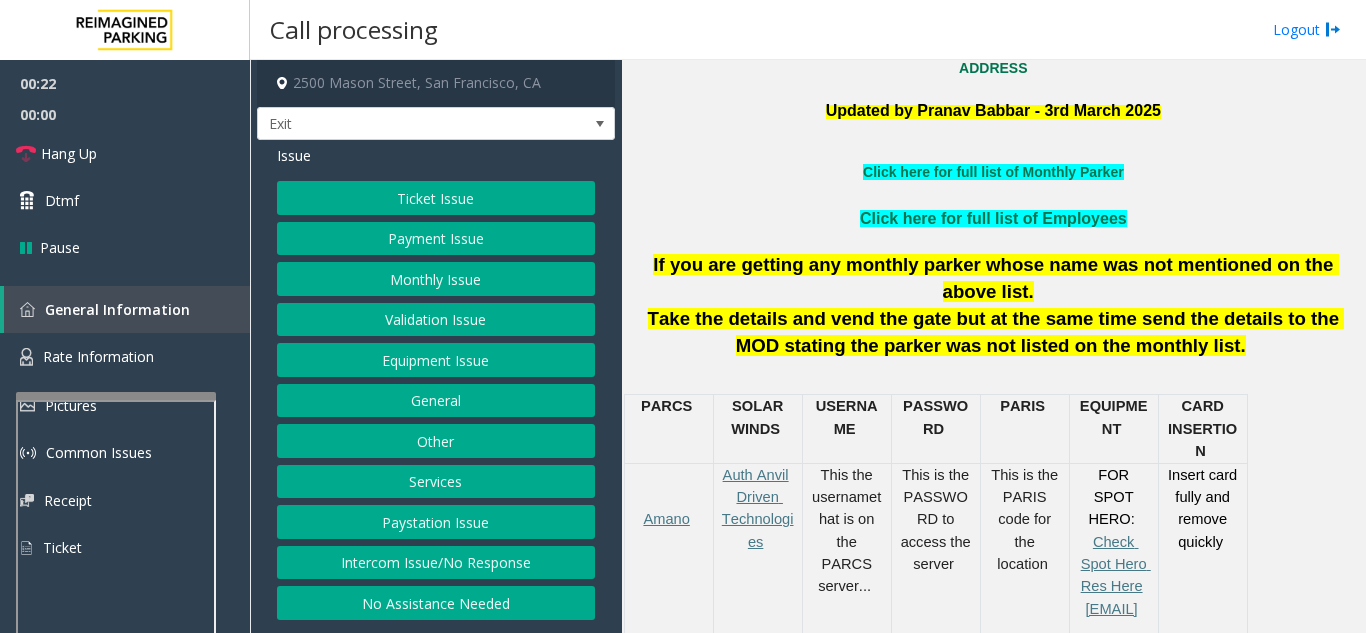 scroll, scrollTop: 500, scrollLeft: 0, axis: vertical 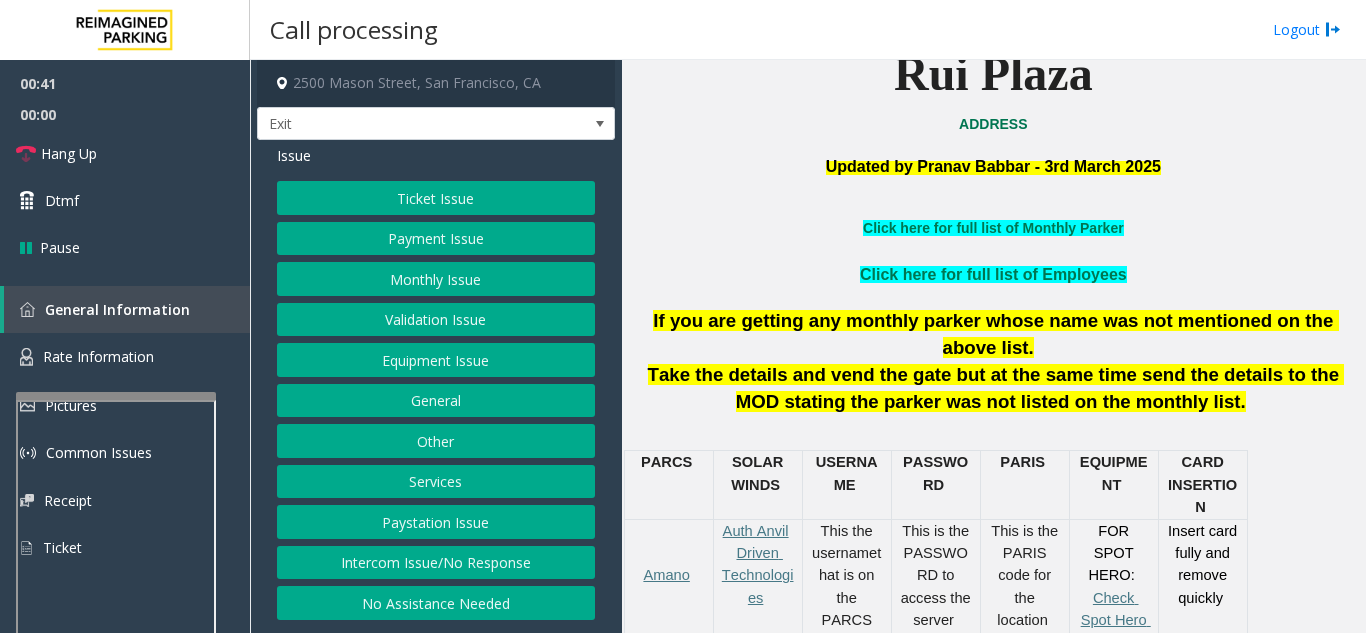 click on "Ticket Issue   Payment Issue   Monthly Issue   Validation Issue   Equipment Issue   General   Other   Services   Paystation Issue   Intercom Issue/No Response   No Assistance Needed" 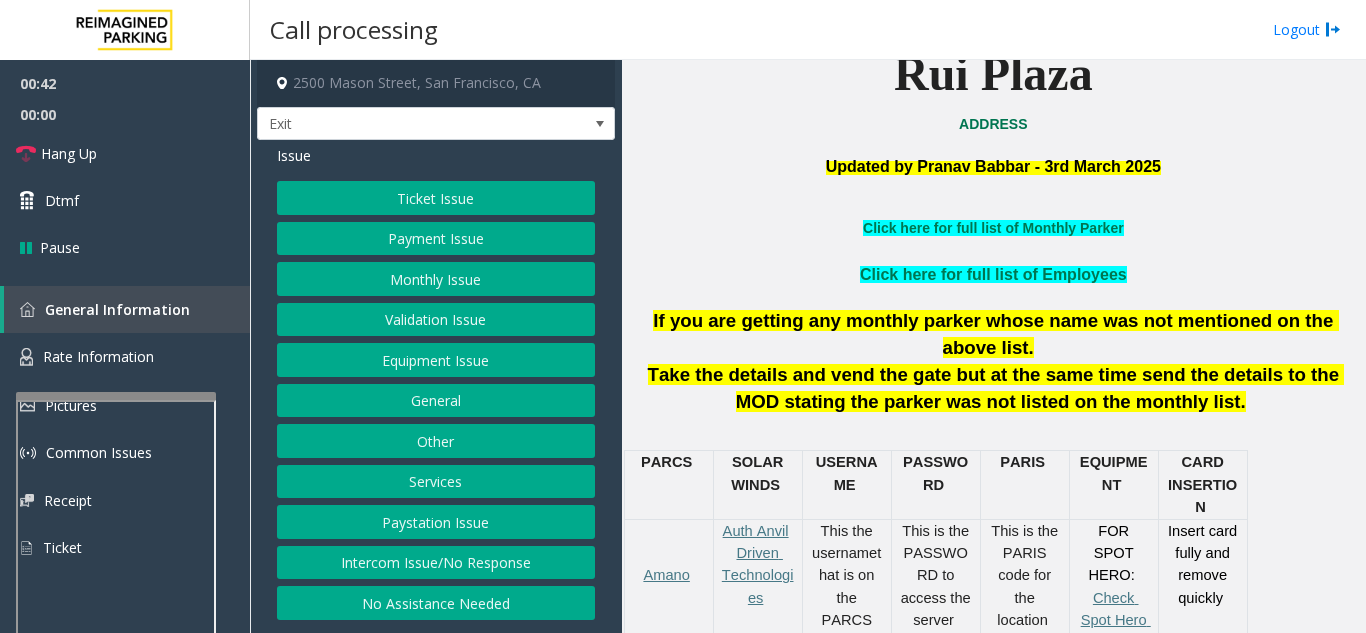 click on "Ticket Issue" 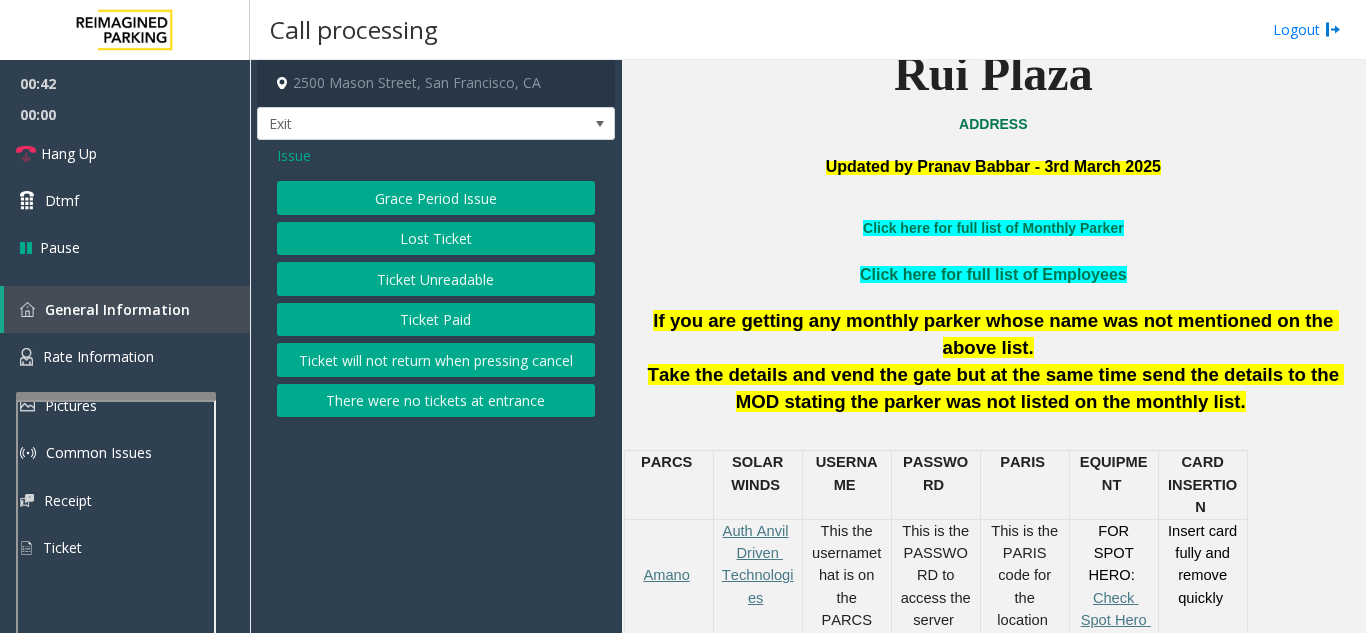 click on "Ticket Unreadable" 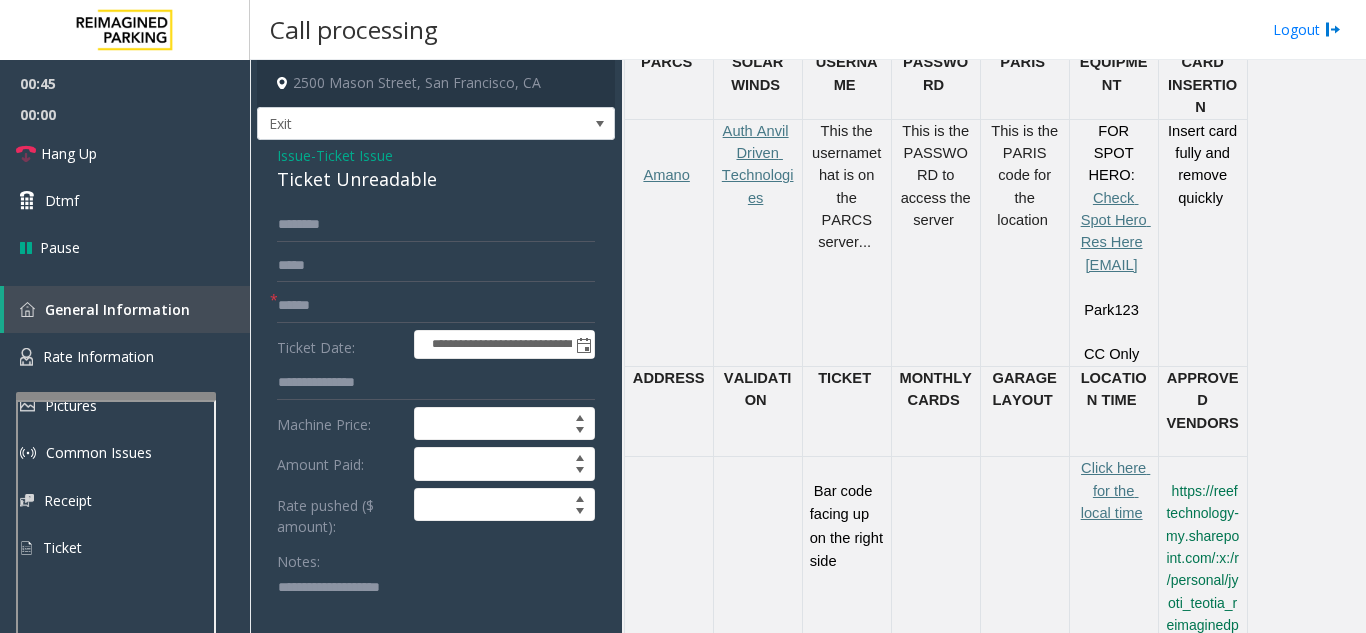 scroll, scrollTop: 1000, scrollLeft: 0, axis: vertical 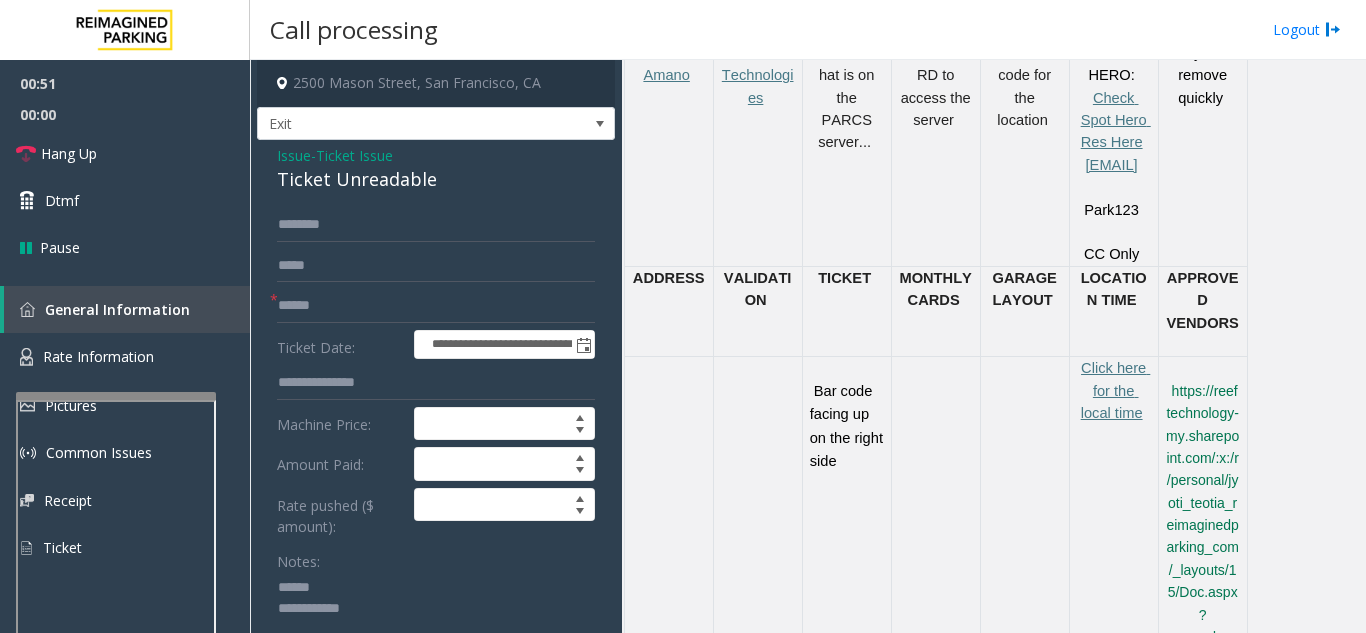 click 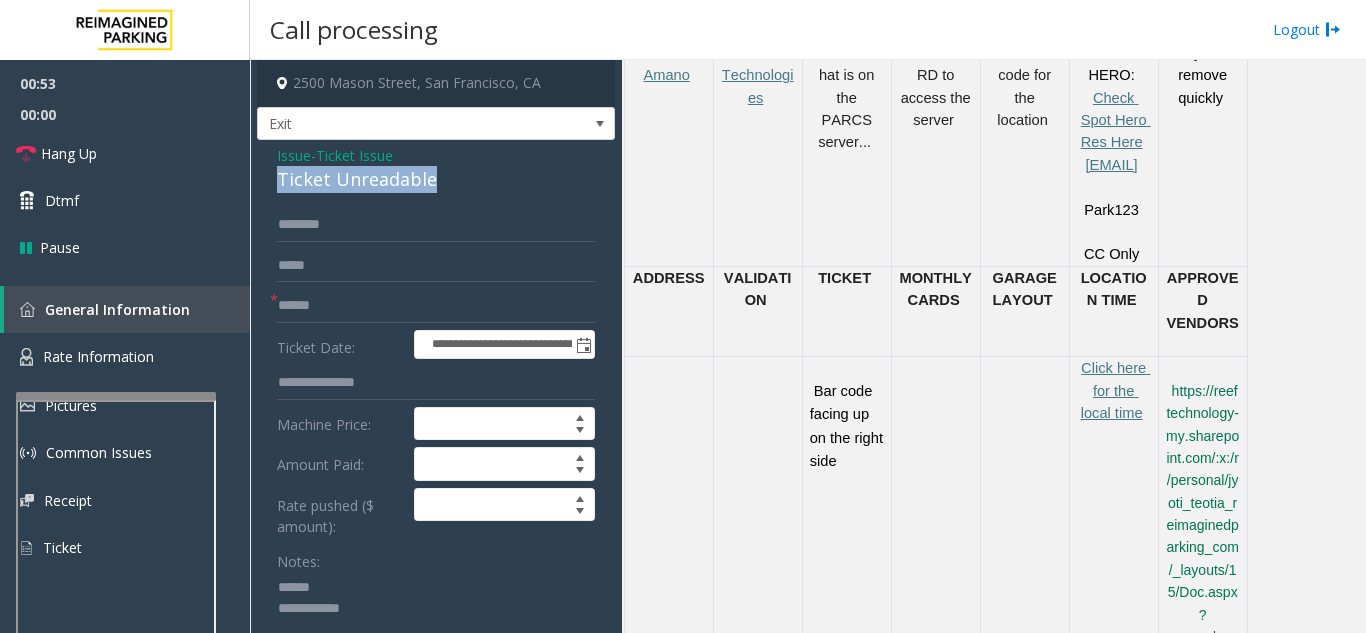drag, startPoint x: 276, startPoint y: 183, endPoint x: 445, endPoint y: 193, distance: 169.2956 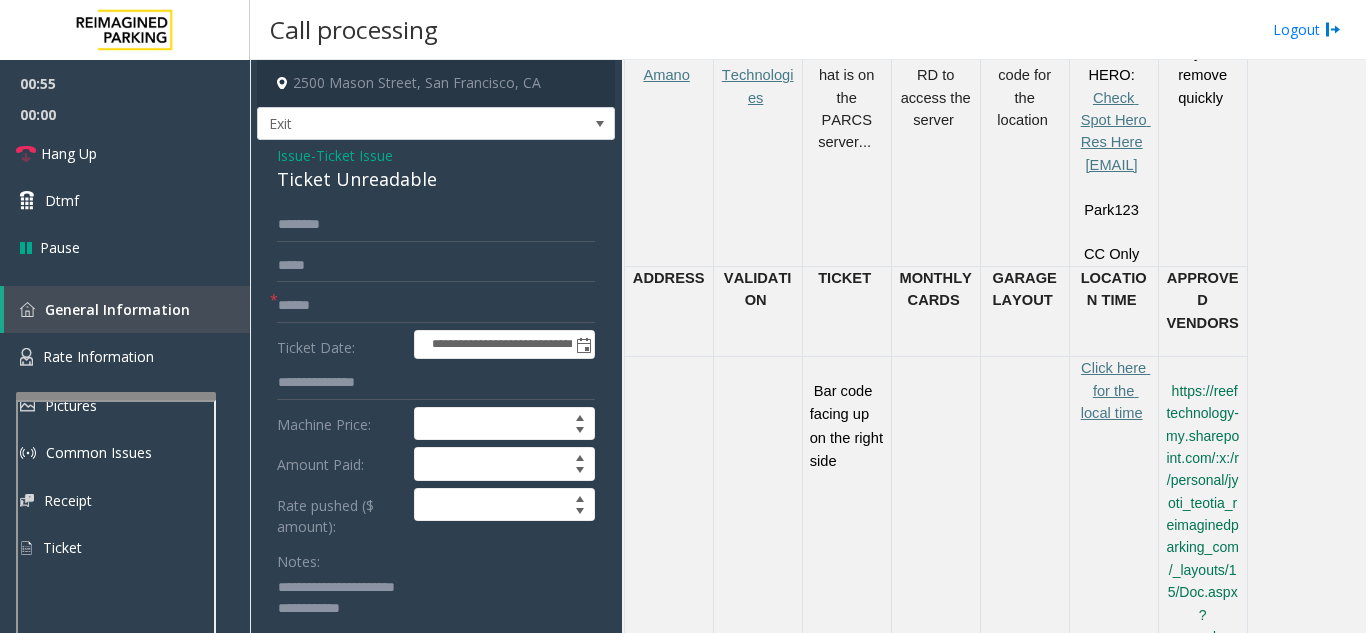 type on "**********" 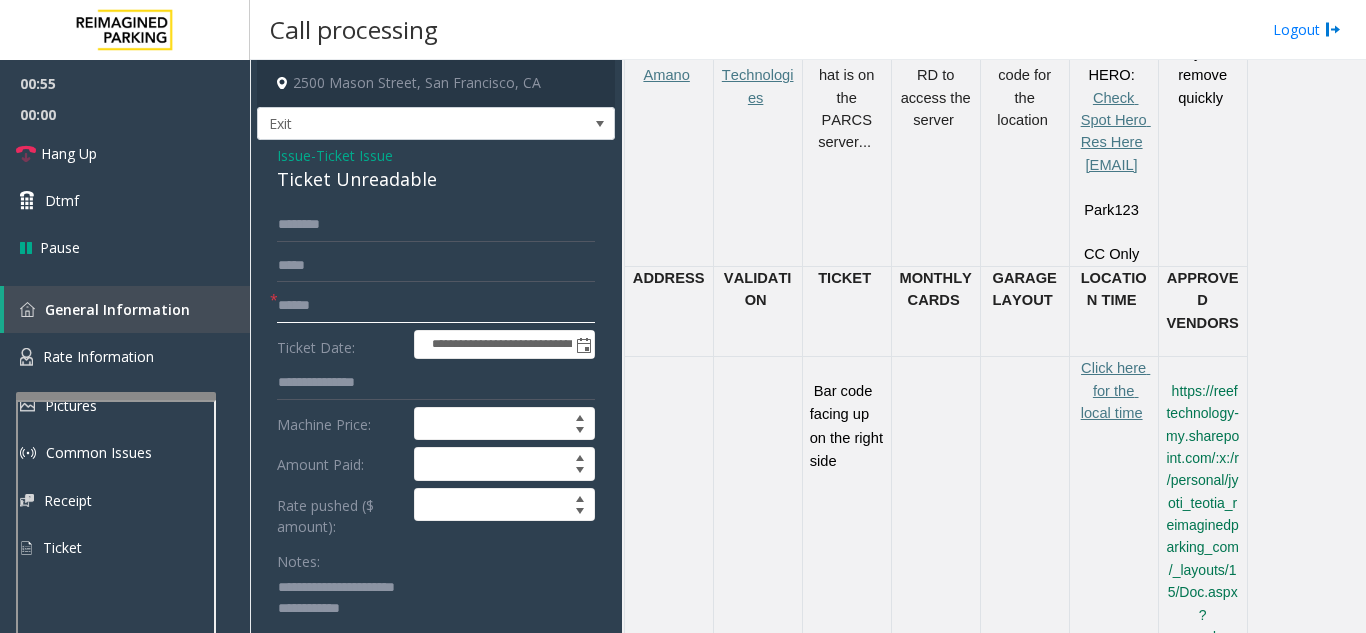 click 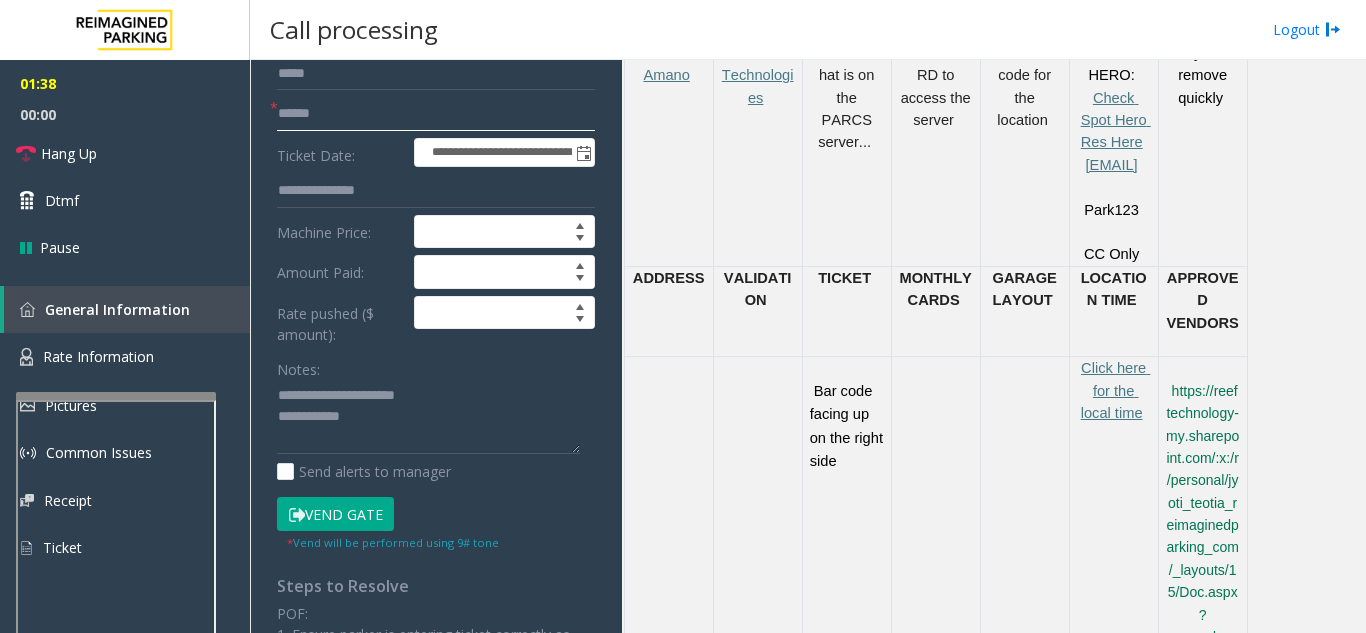 scroll, scrollTop: 200, scrollLeft: 0, axis: vertical 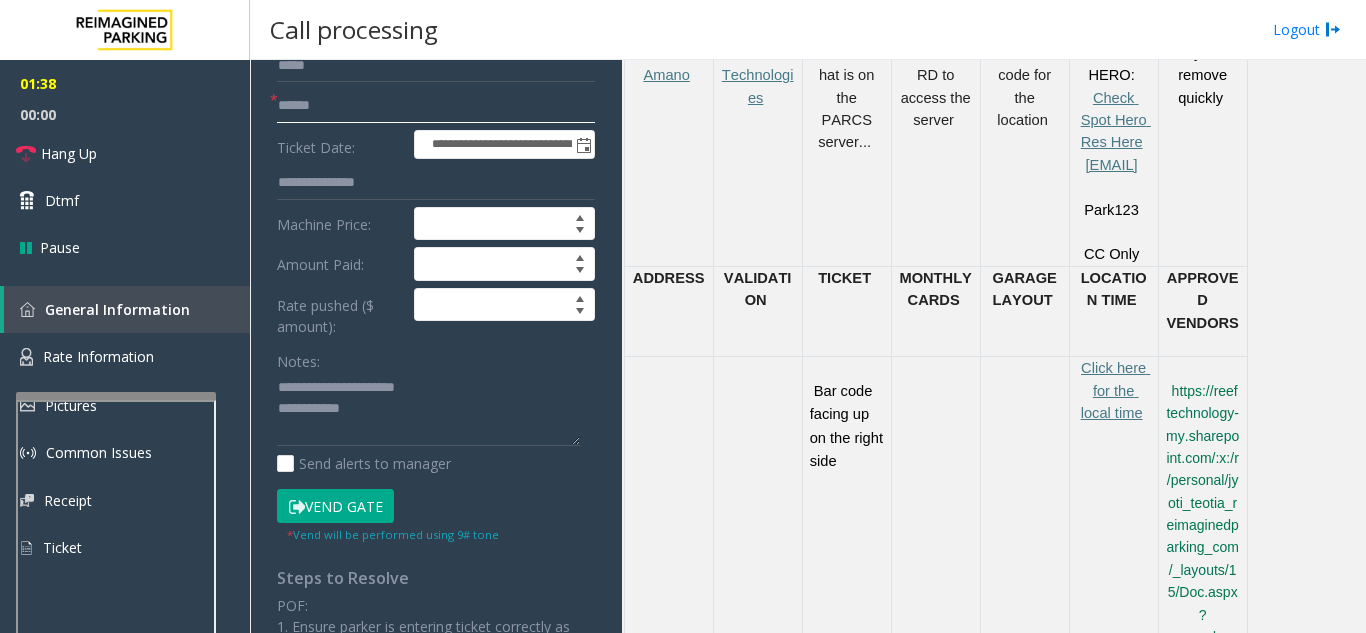 type on "******" 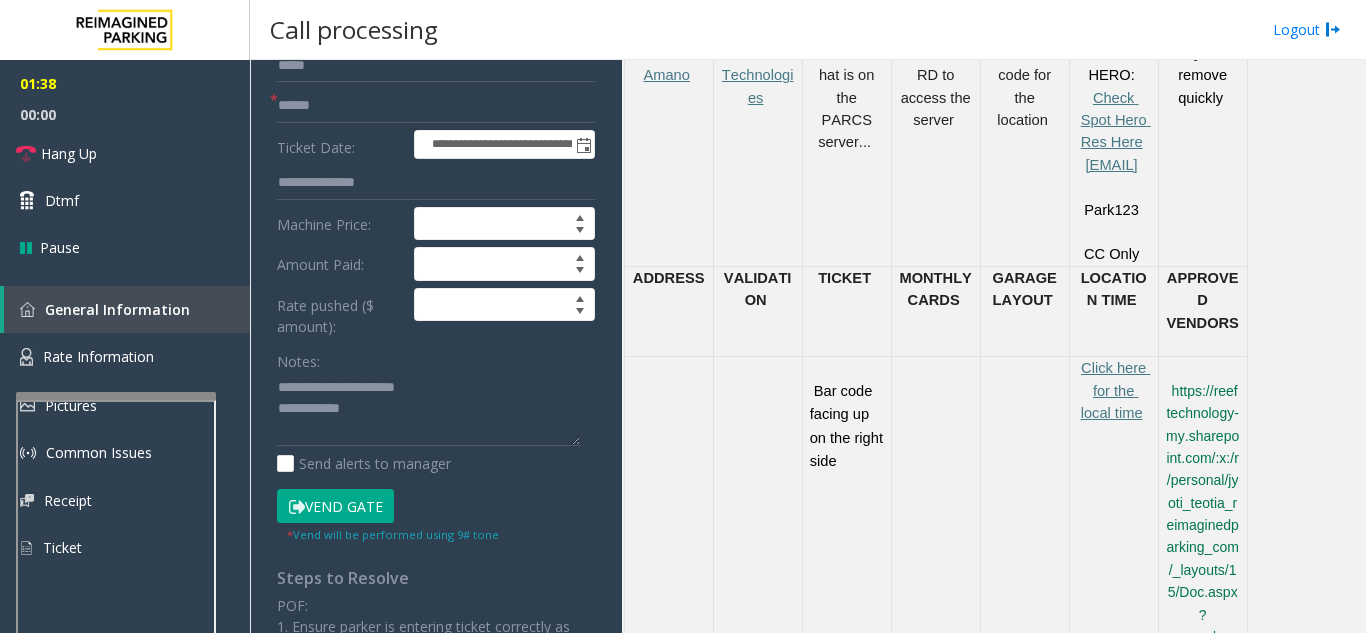 click on "Vend Gate" 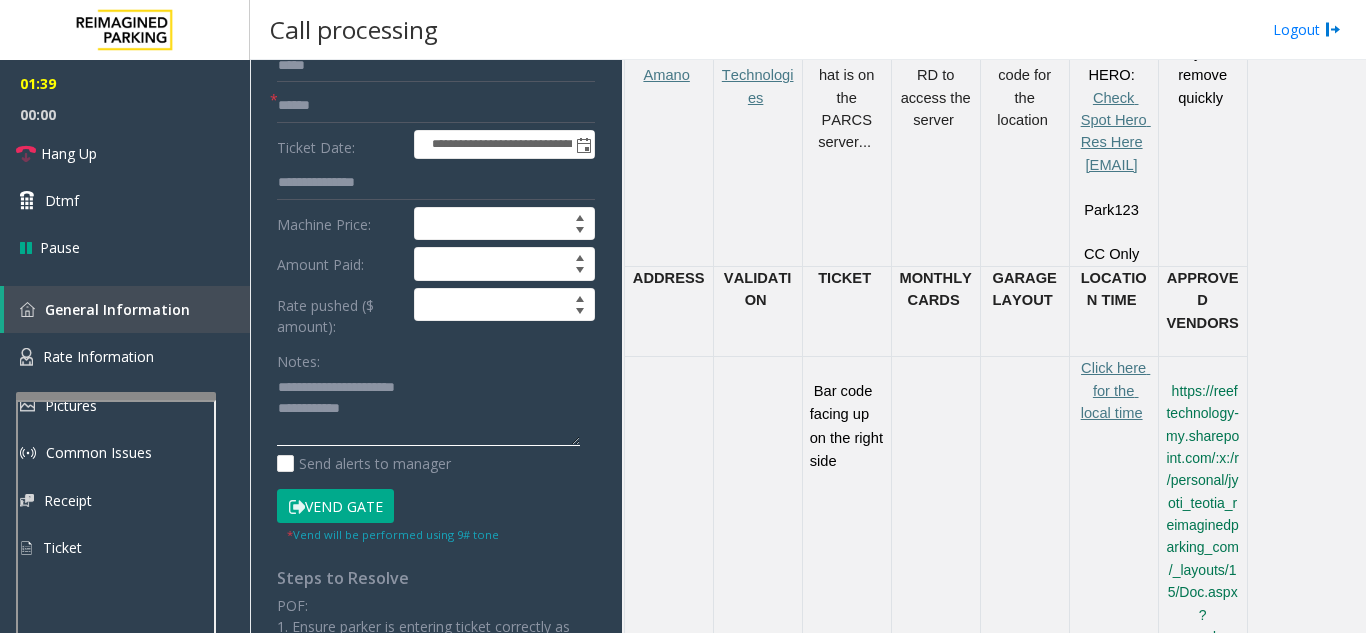 click 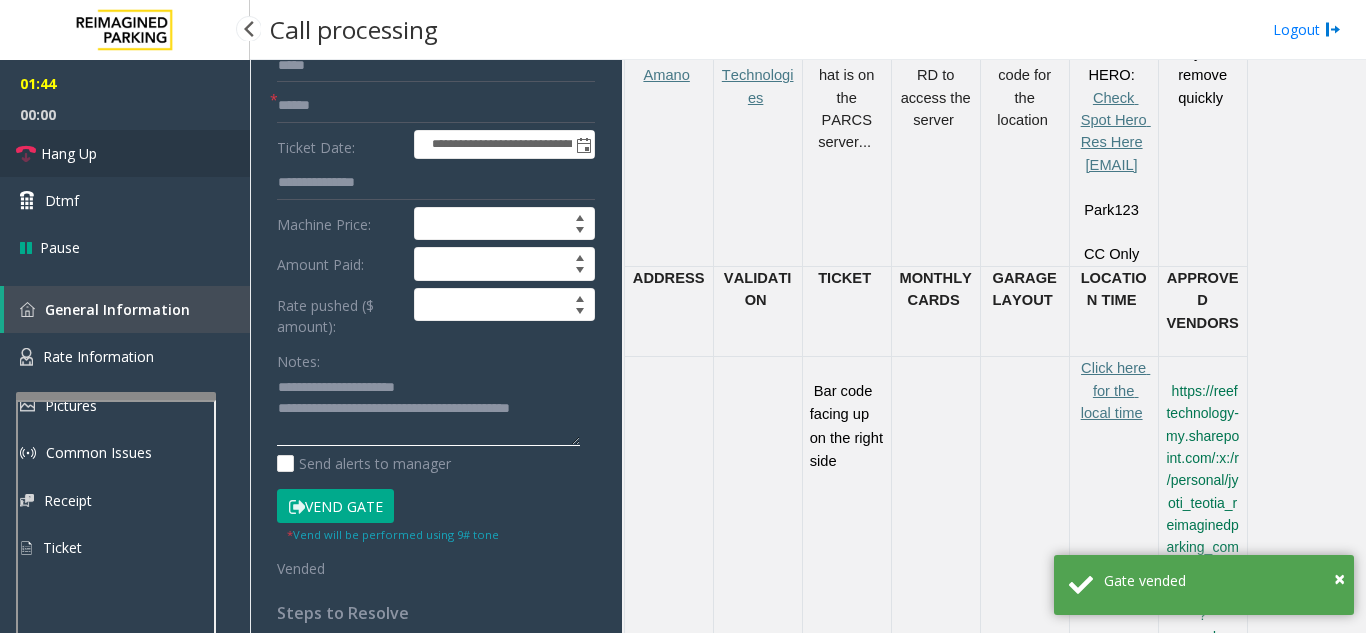 type on "**********" 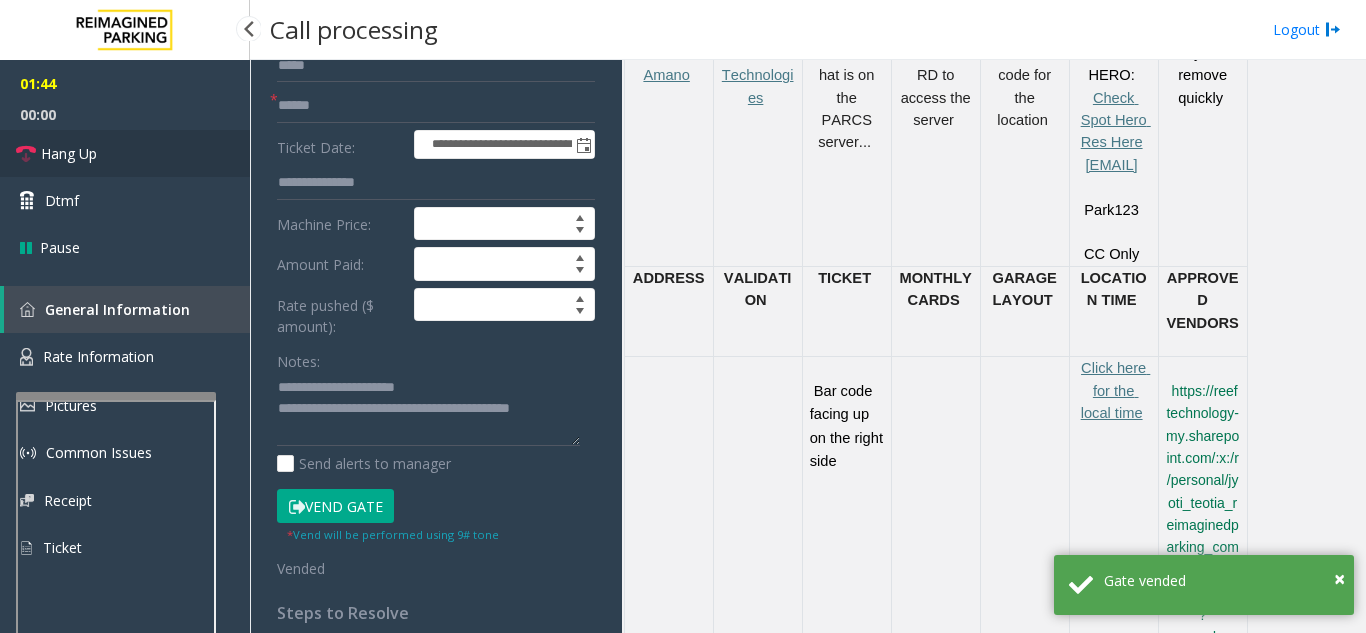 click on "Hang Up" at bounding box center [69, 153] 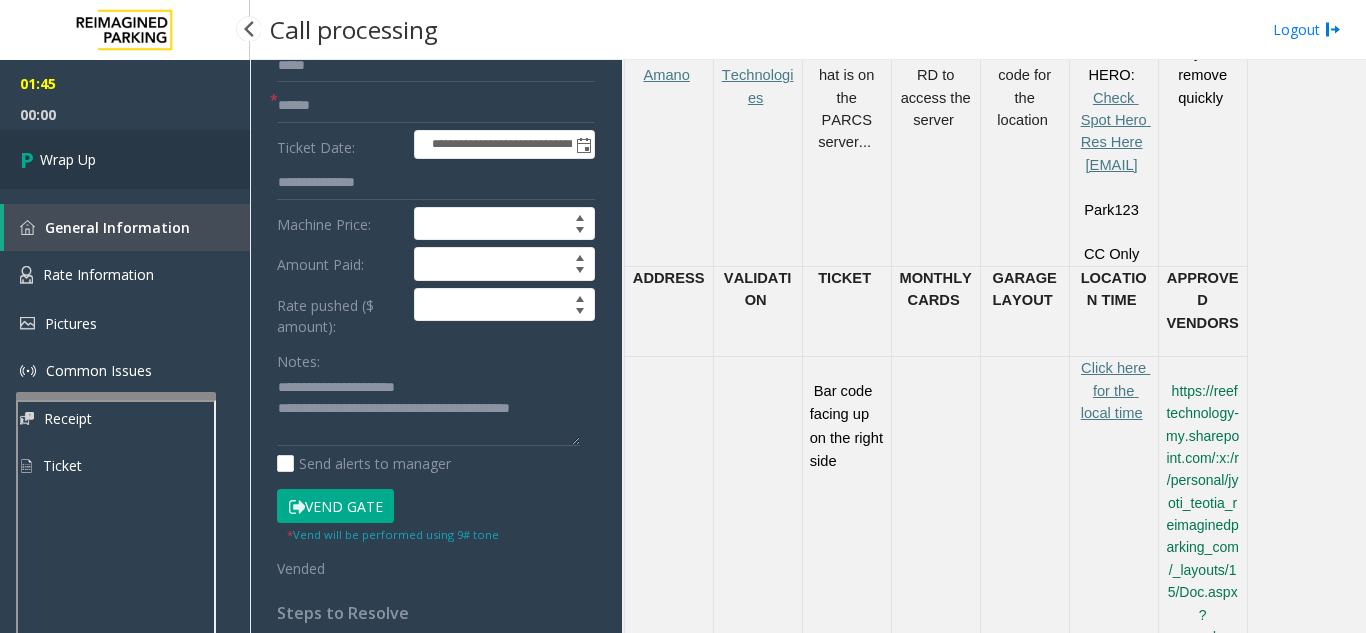 click on "Wrap Up" at bounding box center (68, 159) 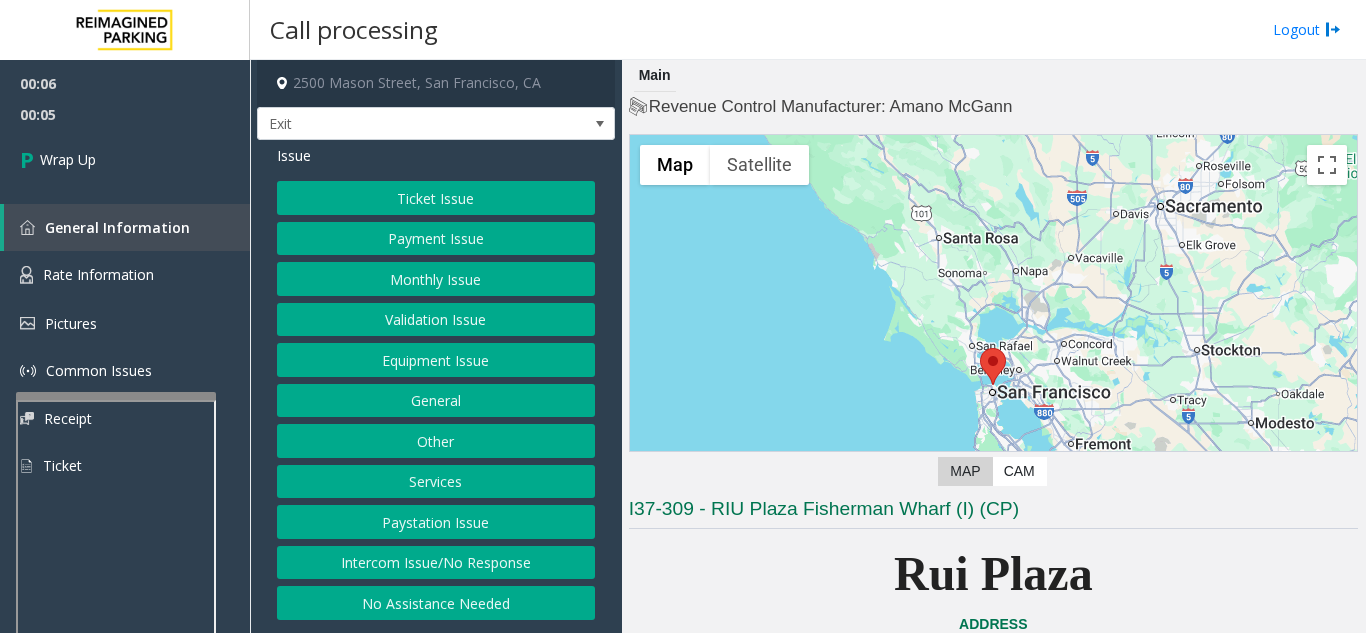 click on "Intercom Issue/No Response" 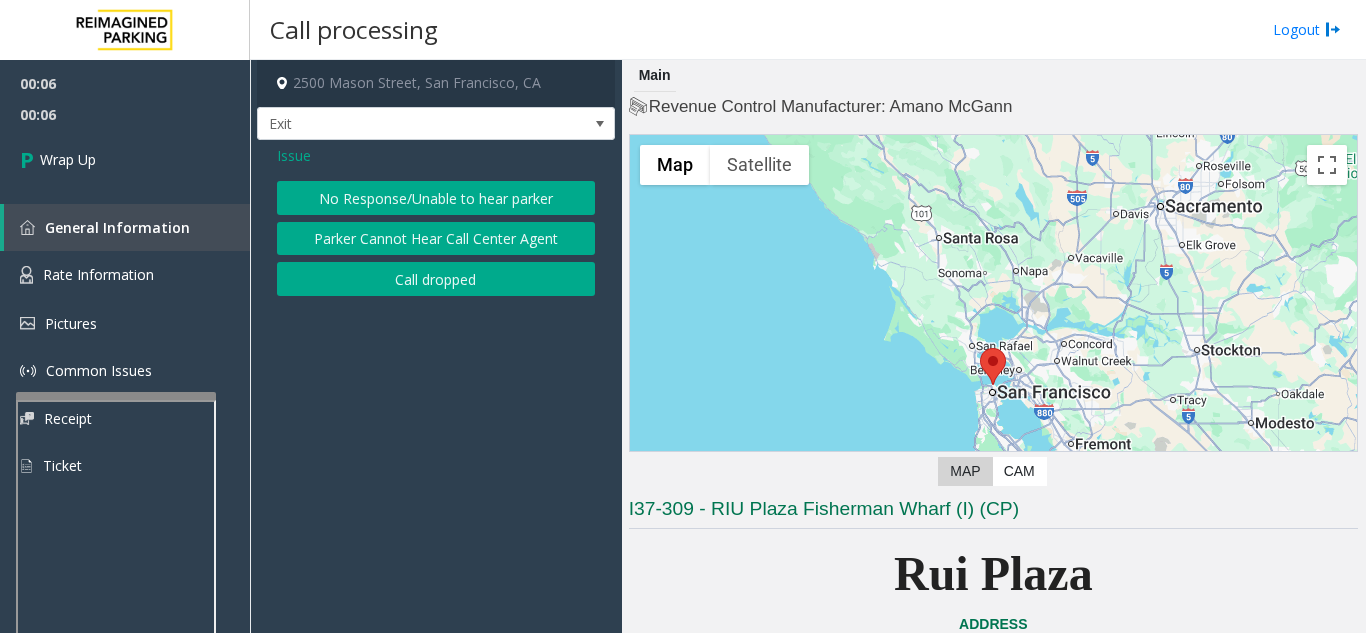 click on "No Response/Unable to hear parker" 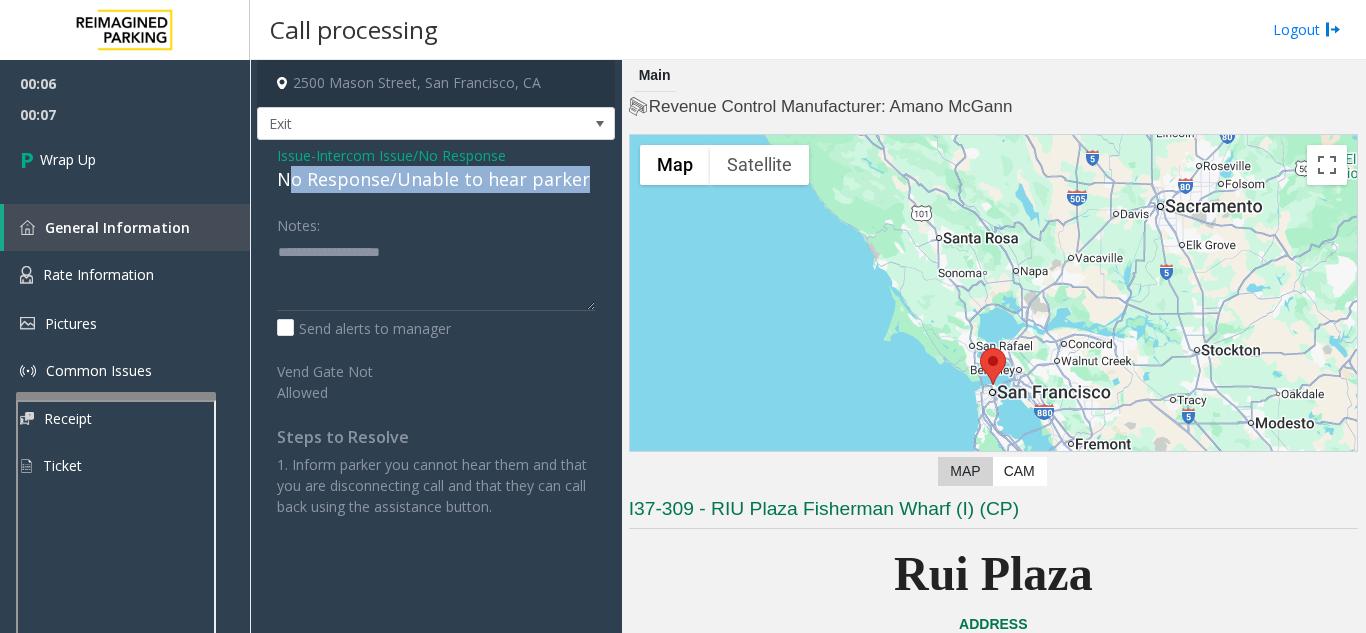 drag, startPoint x: 354, startPoint y: 179, endPoint x: 607, endPoint y: 173, distance: 253.07114 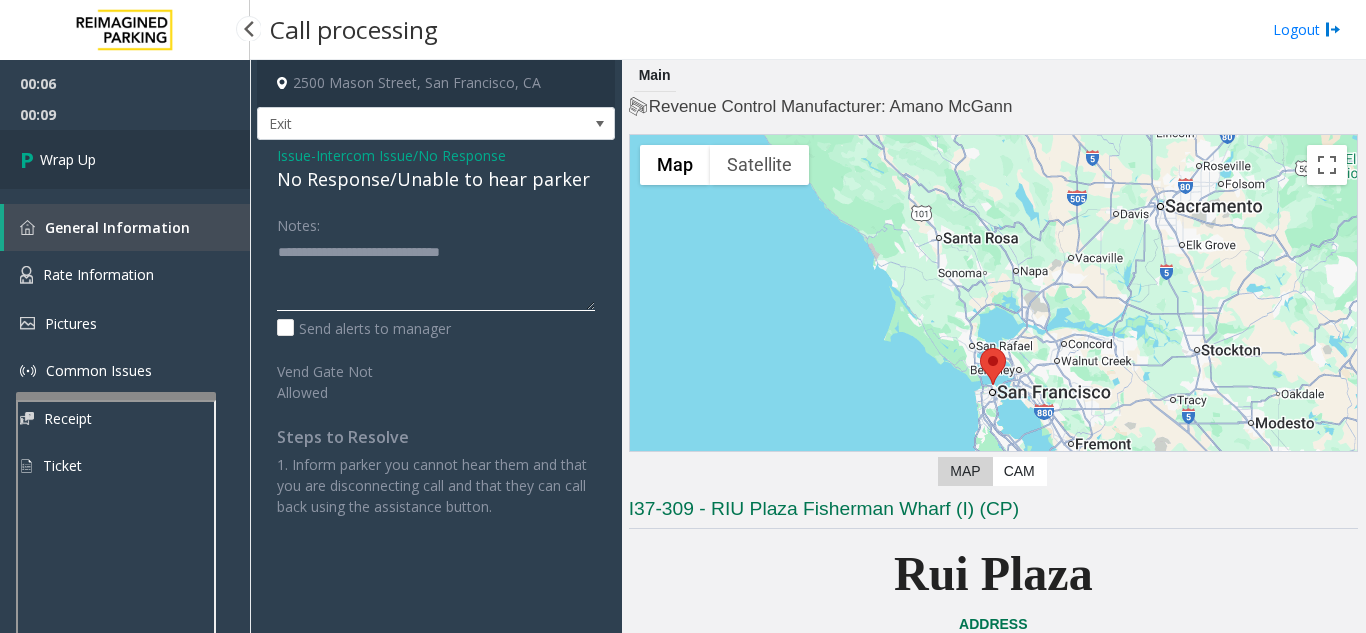 type on "**********" 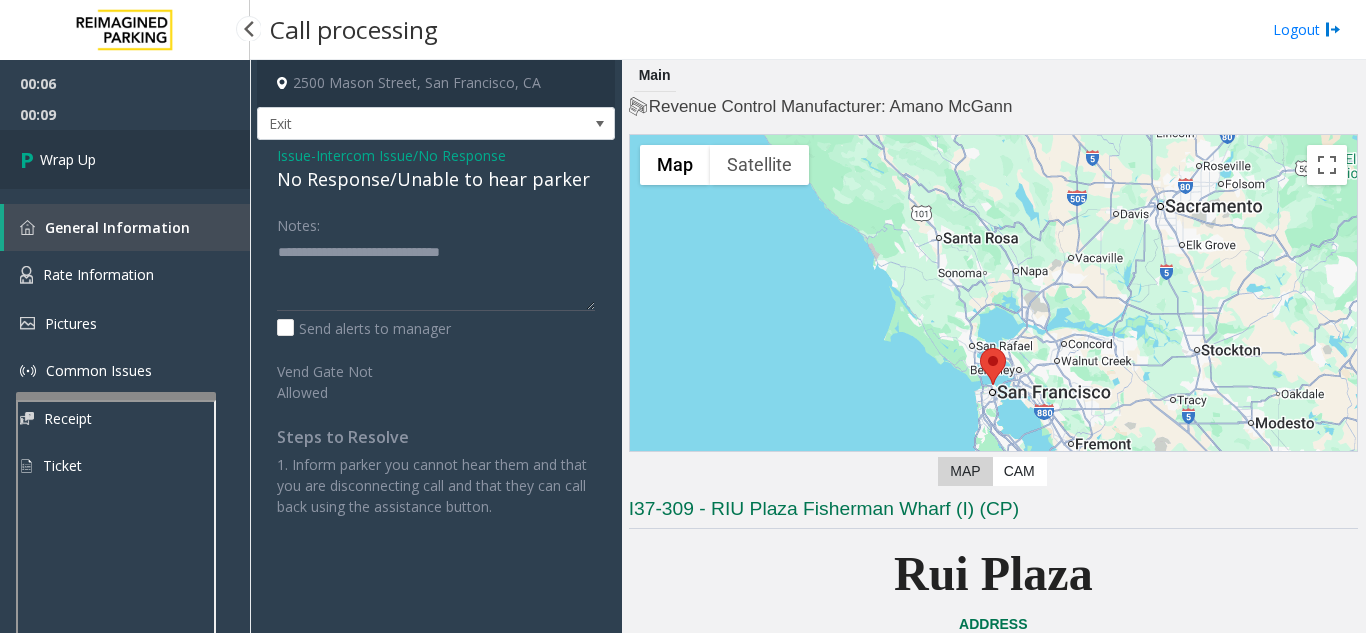 click on "Wrap Up" at bounding box center (125, 159) 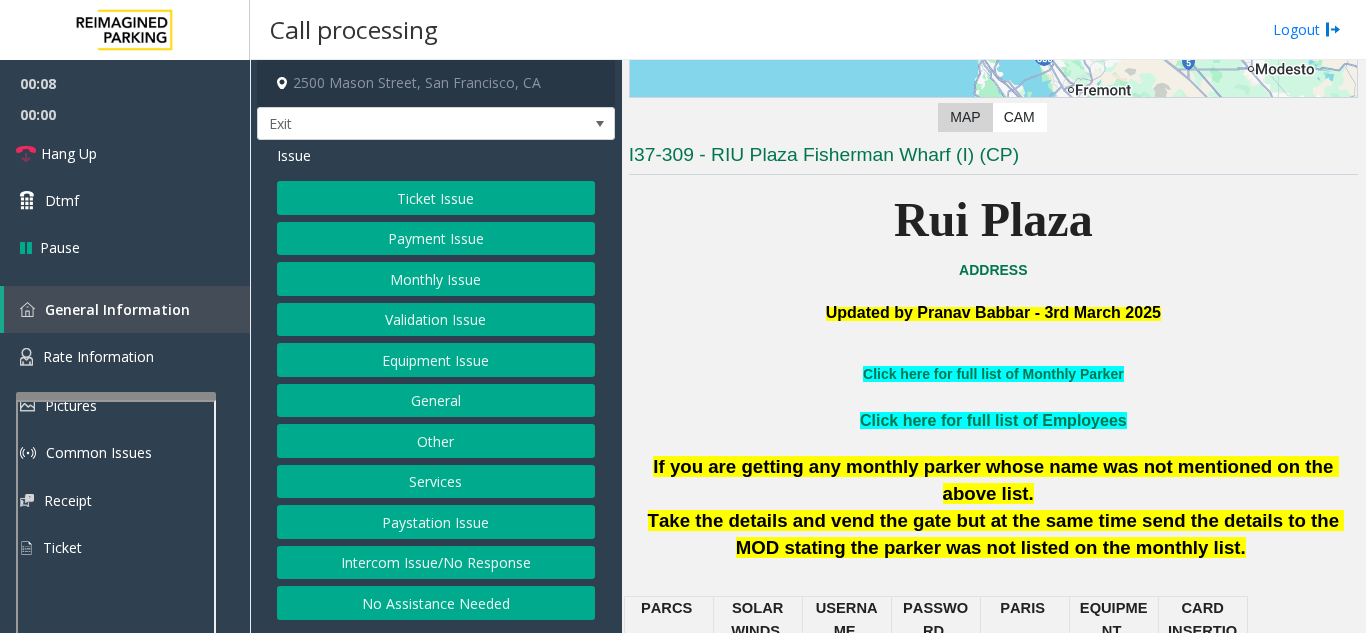 scroll, scrollTop: 600, scrollLeft: 0, axis: vertical 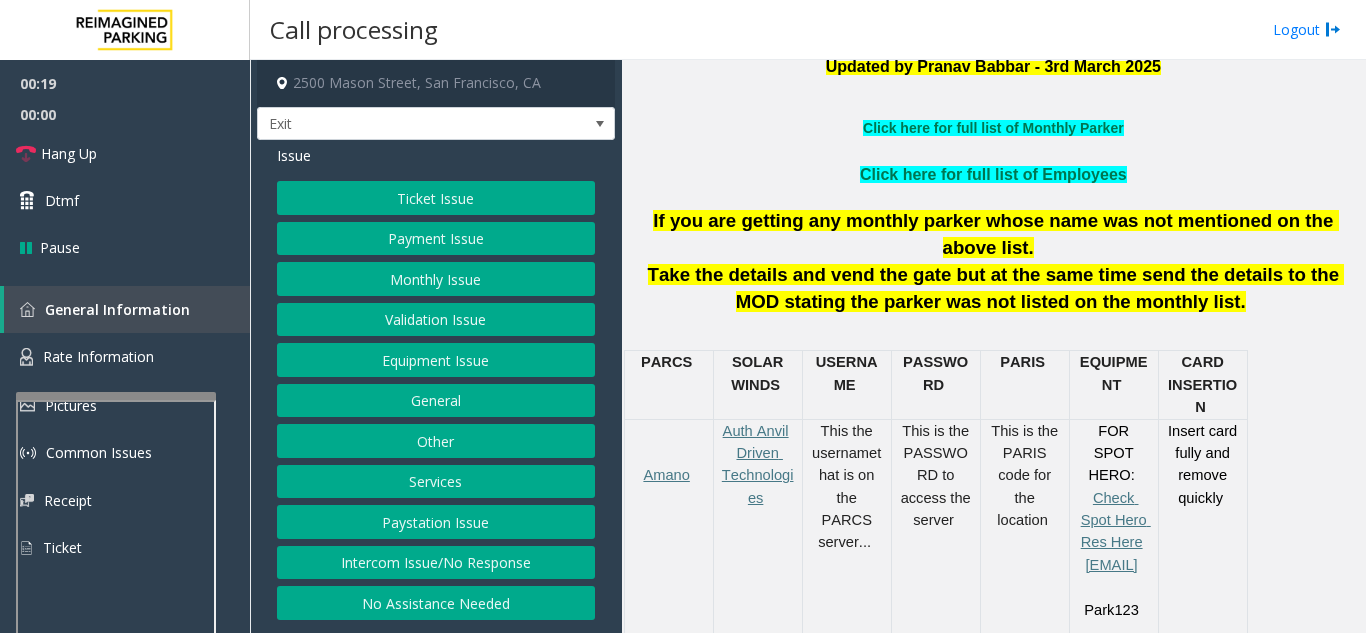 click on "Services" 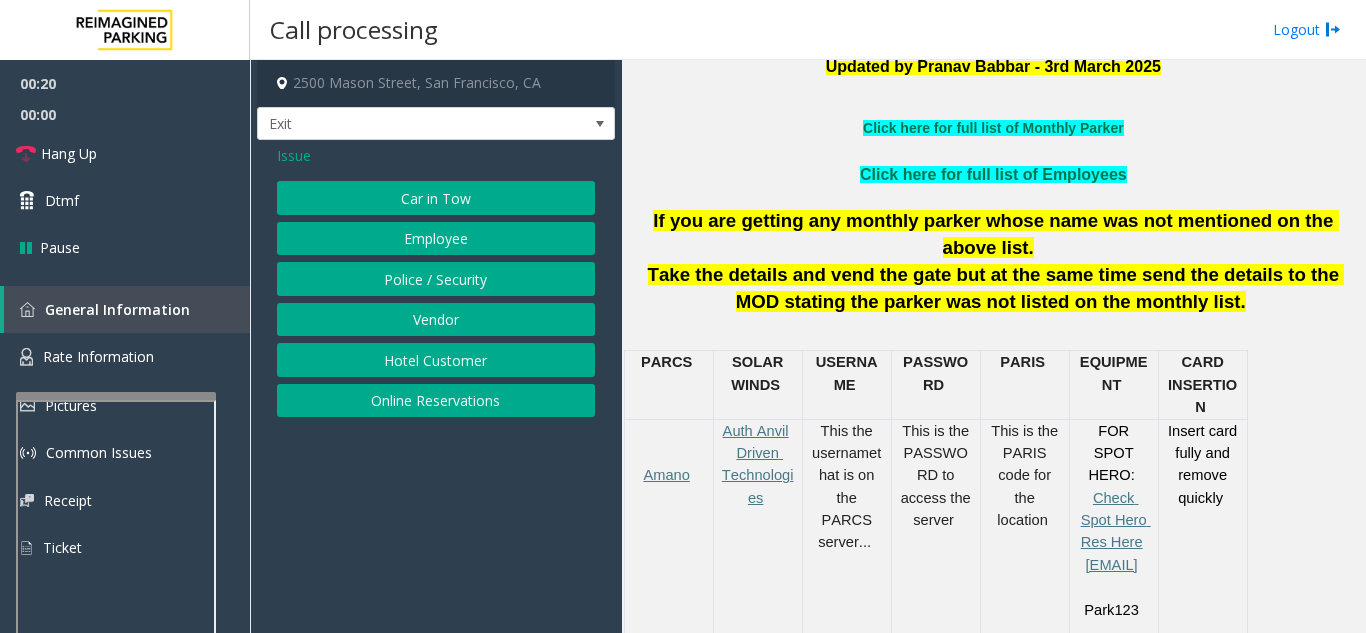 click on "Online Reservations" 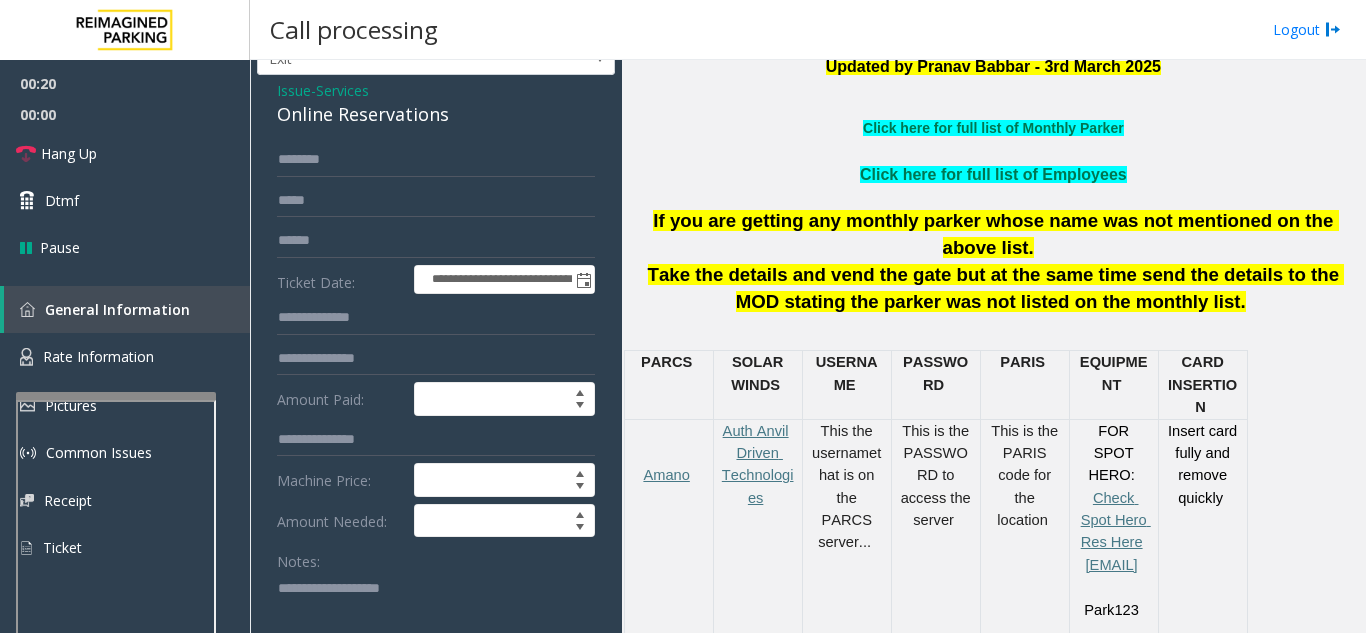 scroll, scrollTop: 100, scrollLeft: 0, axis: vertical 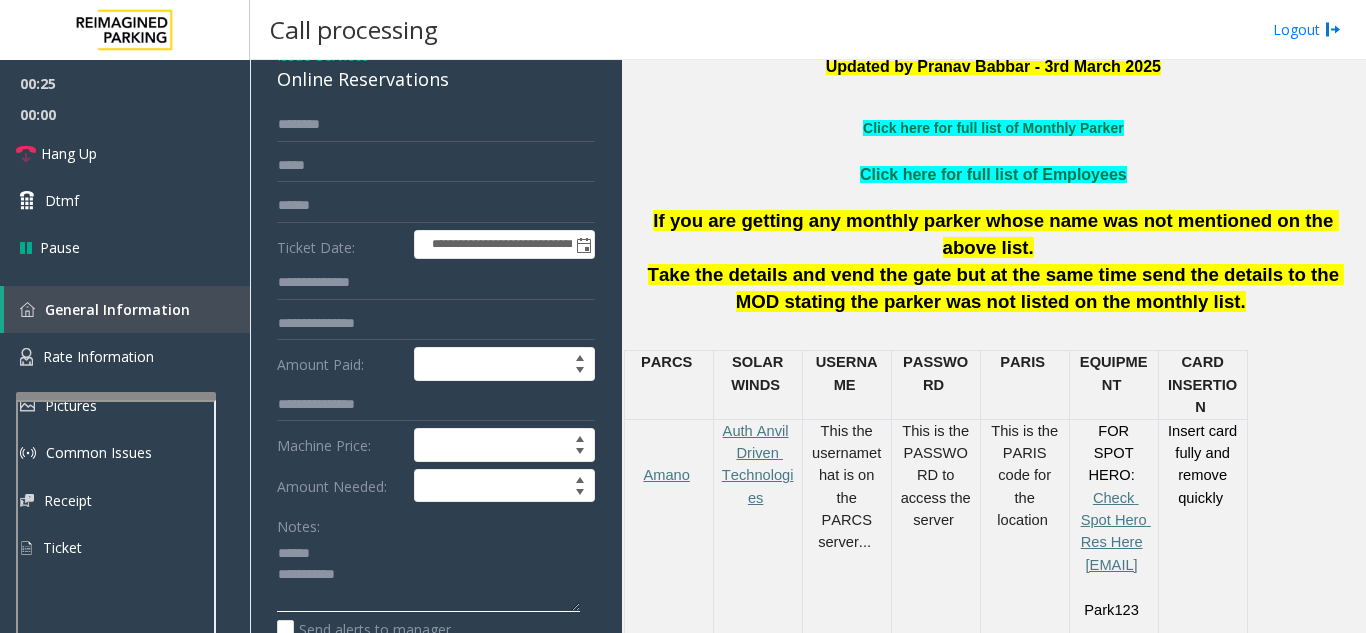 click 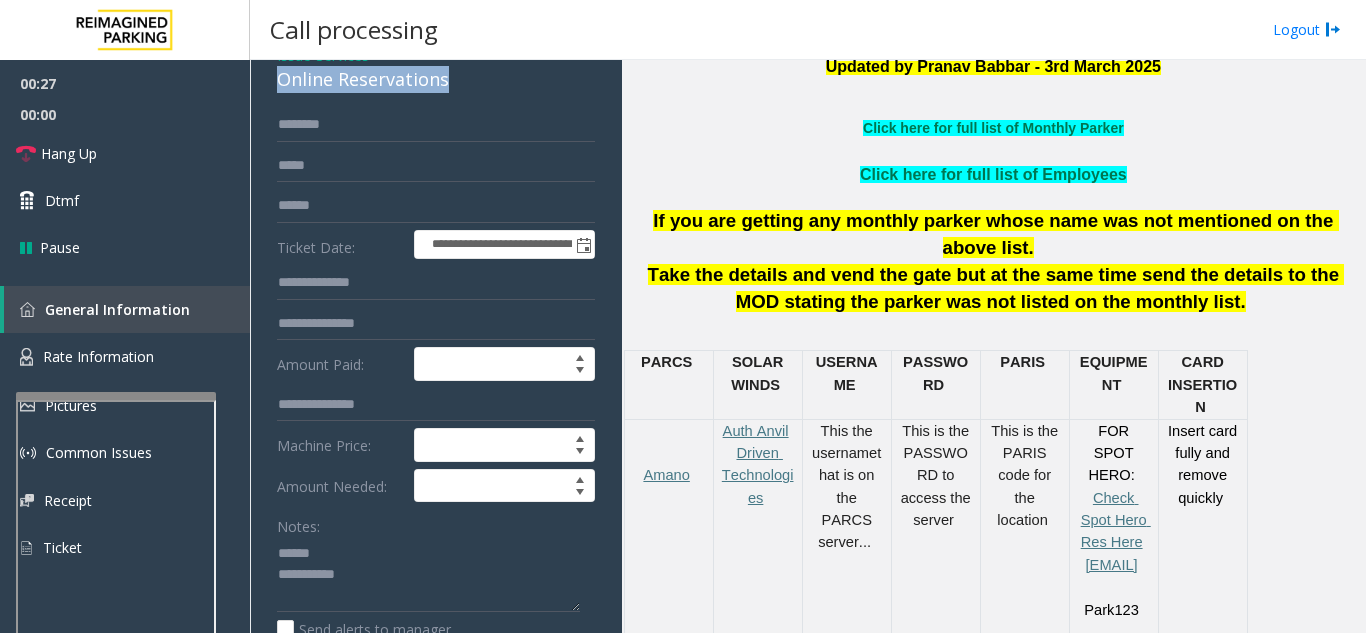 drag, startPoint x: 478, startPoint y: 84, endPoint x: 273, endPoint y: 84, distance: 205 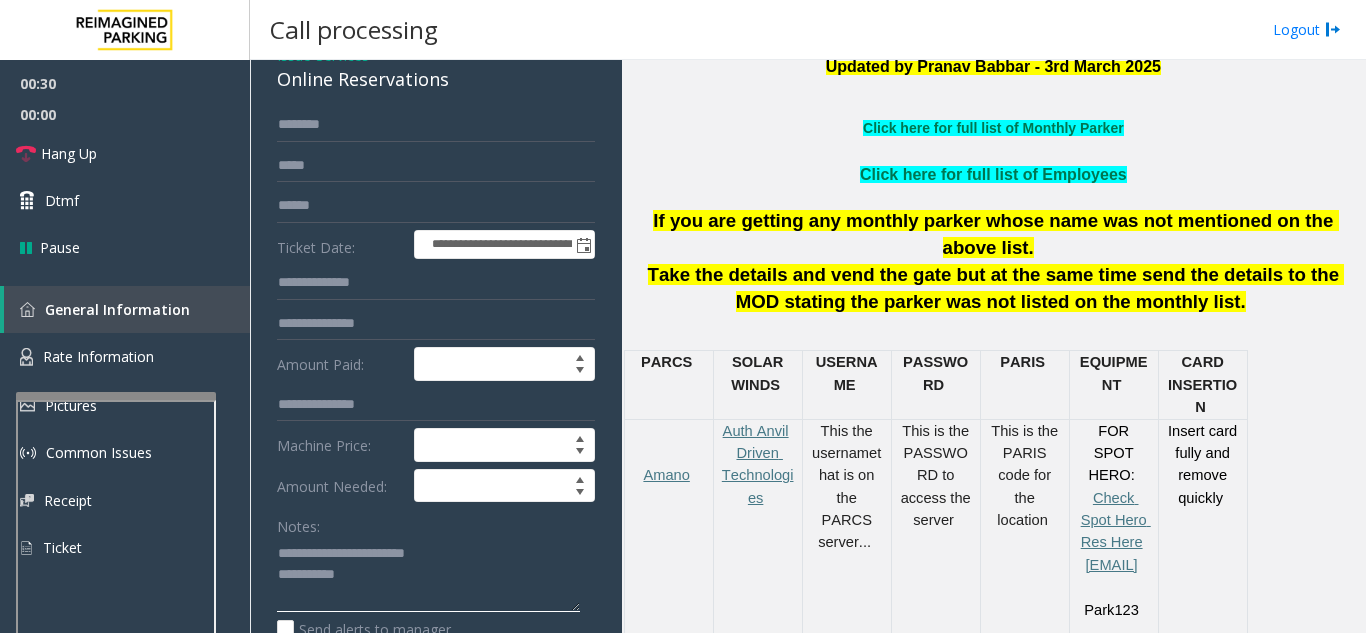 click 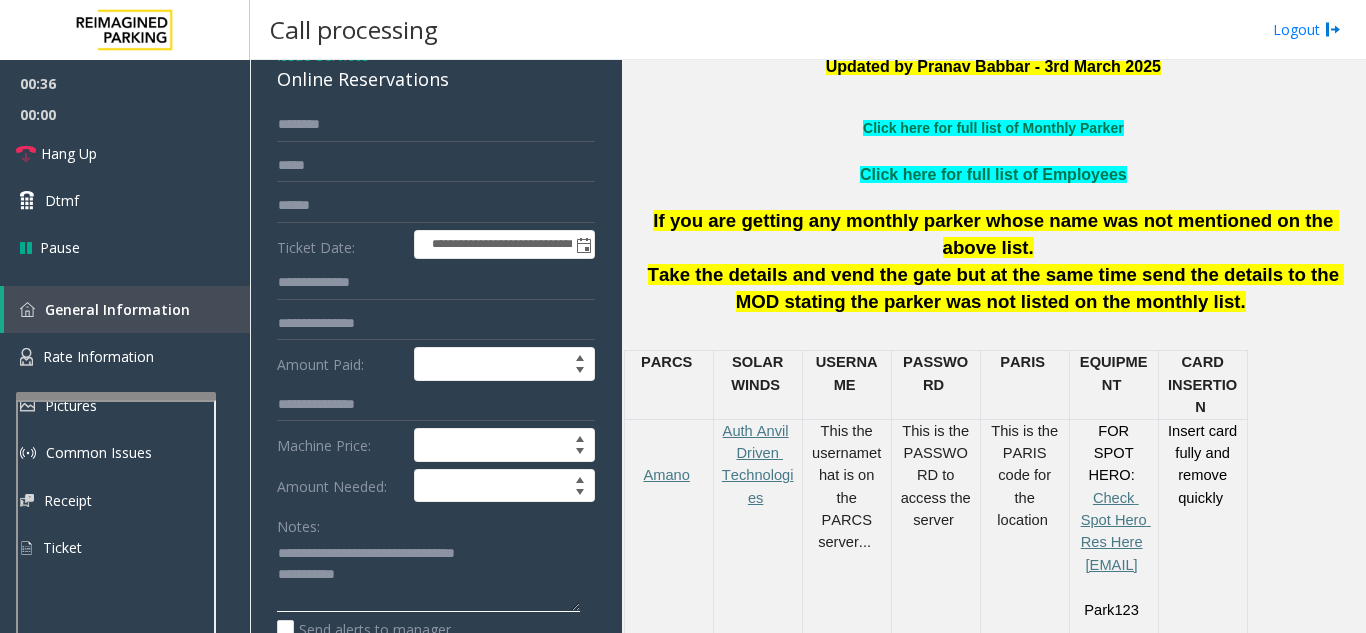 type on "**********" 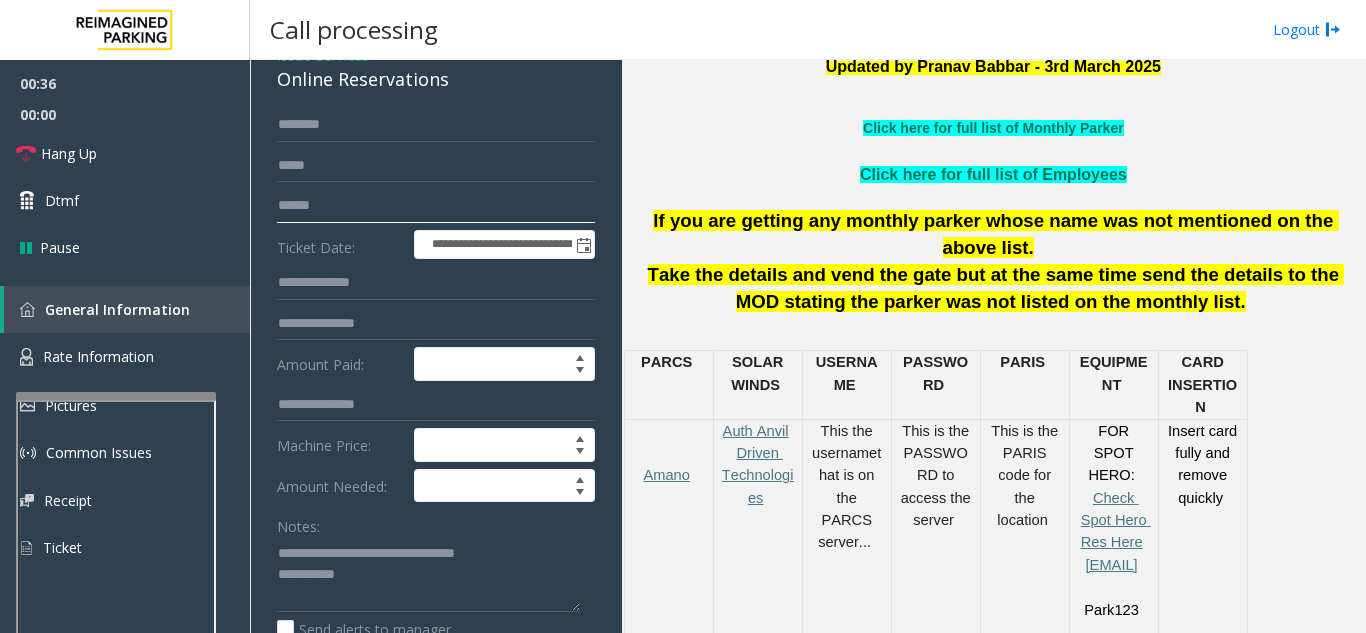 click 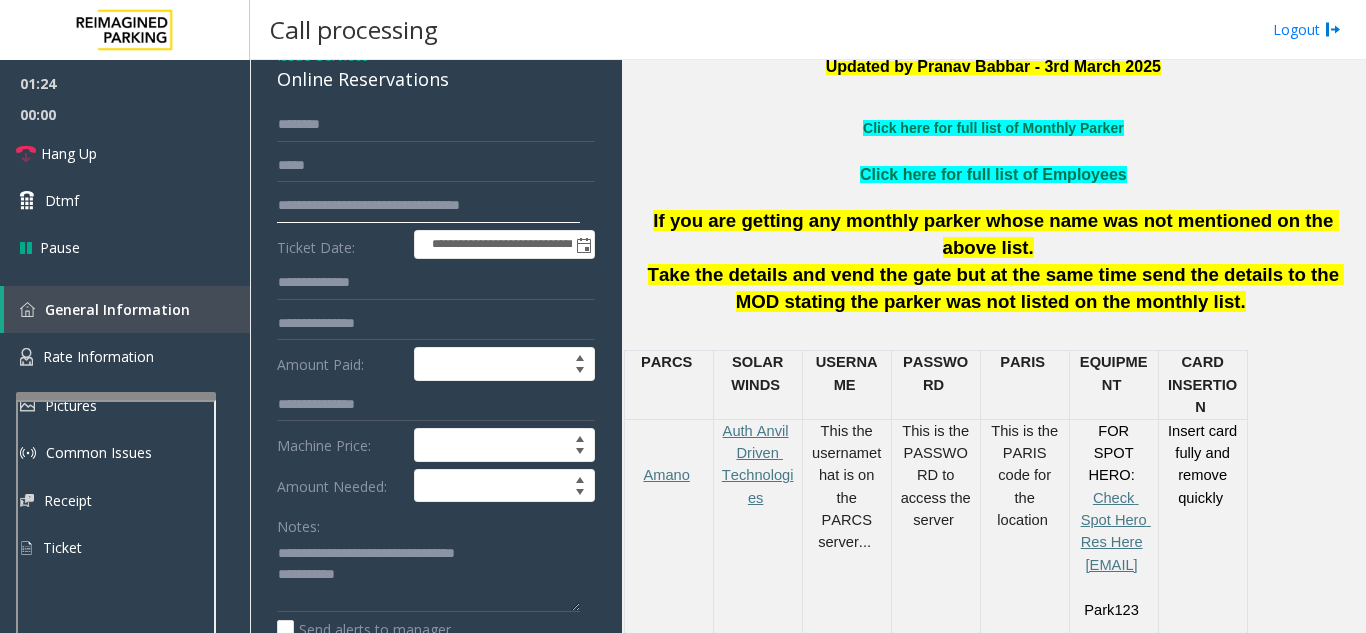 scroll, scrollTop: 0, scrollLeft: 0, axis: both 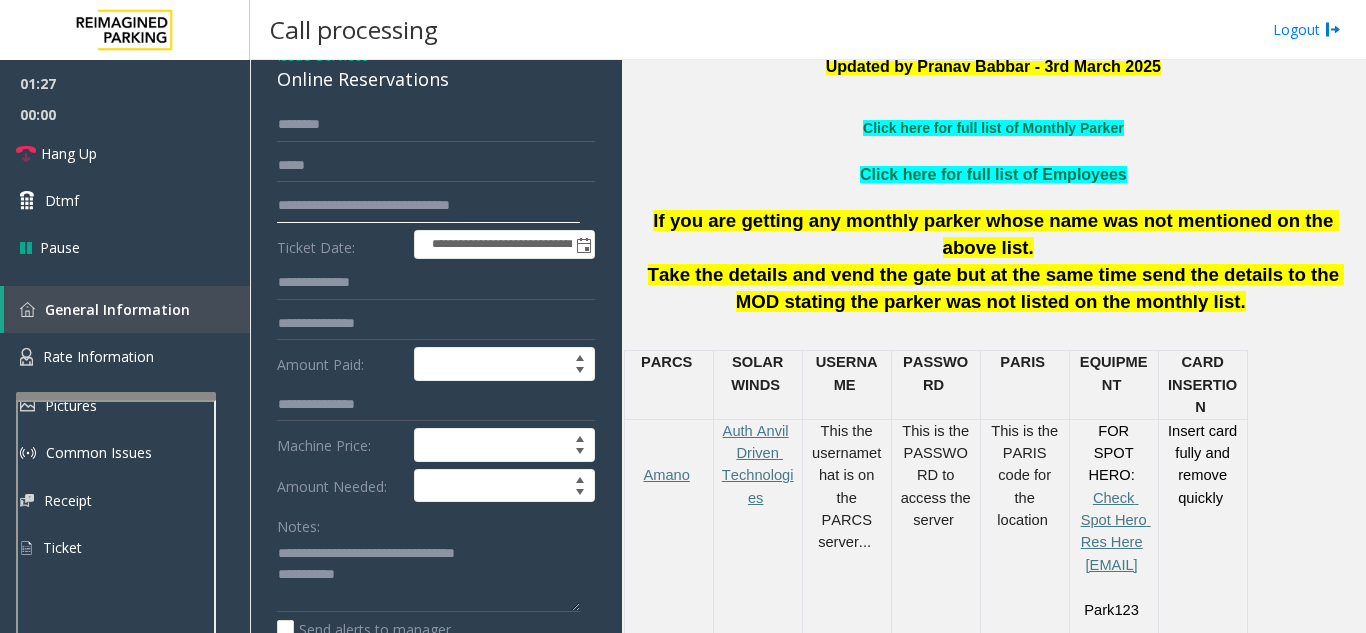 type on "**********" 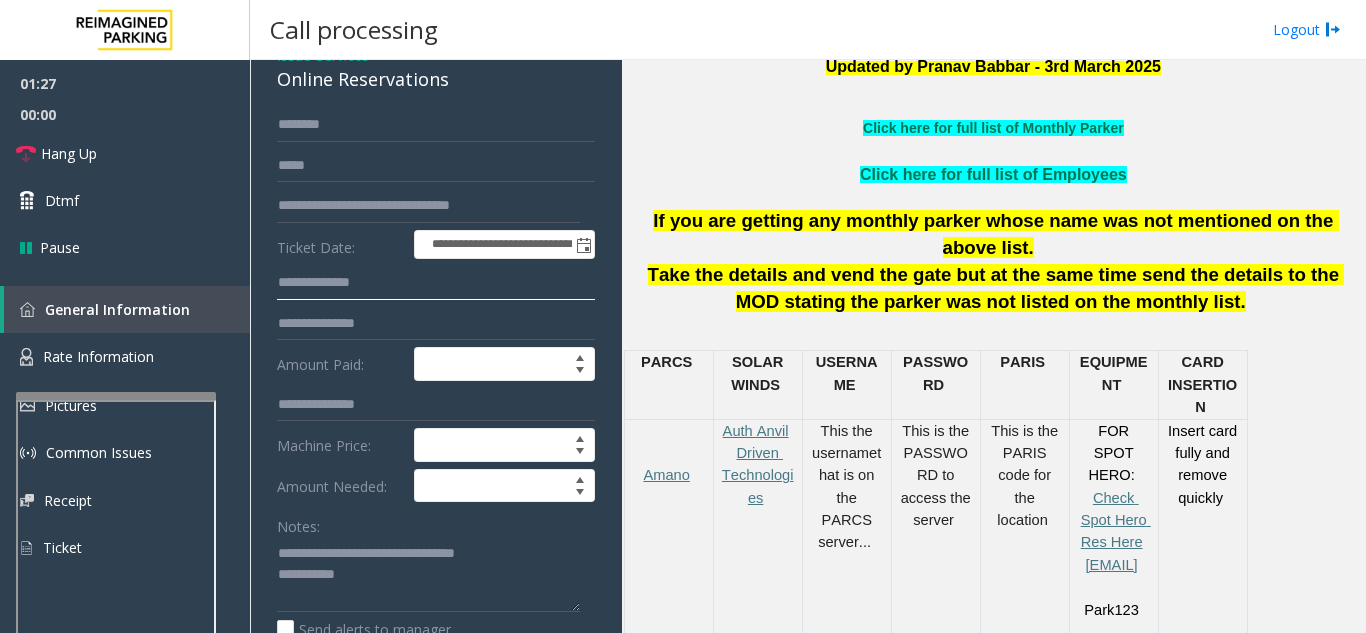 click 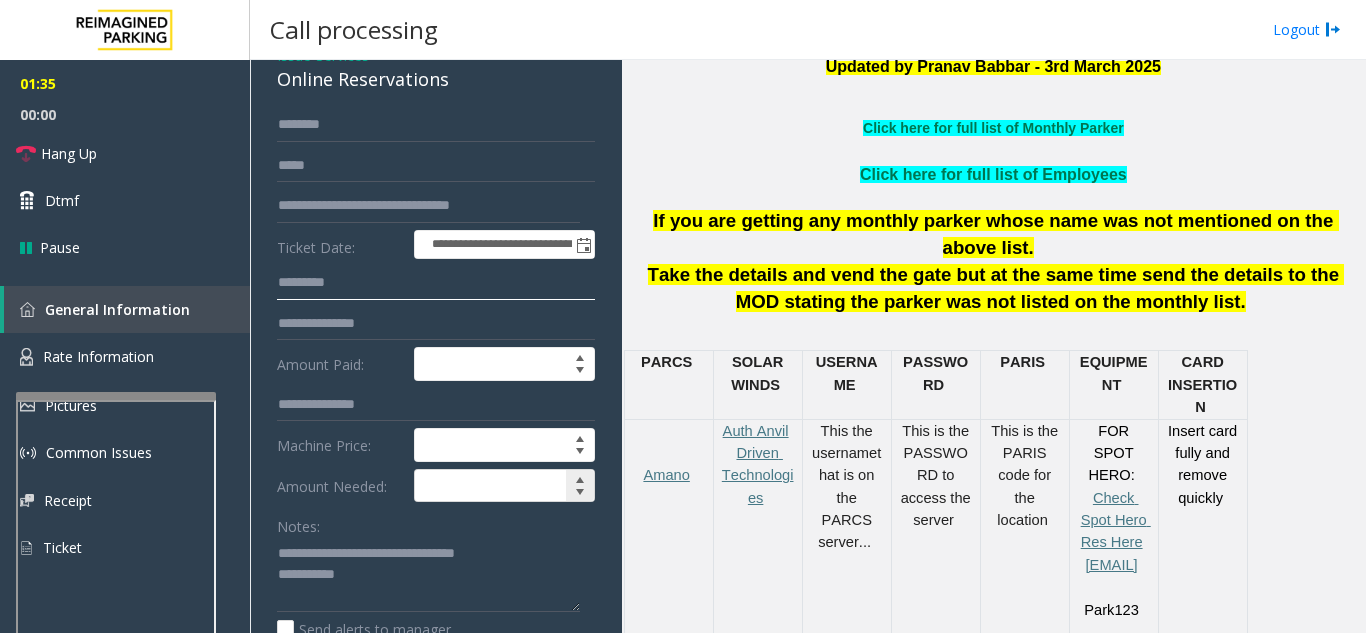 scroll, scrollTop: 300, scrollLeft: 0, axis: vertical 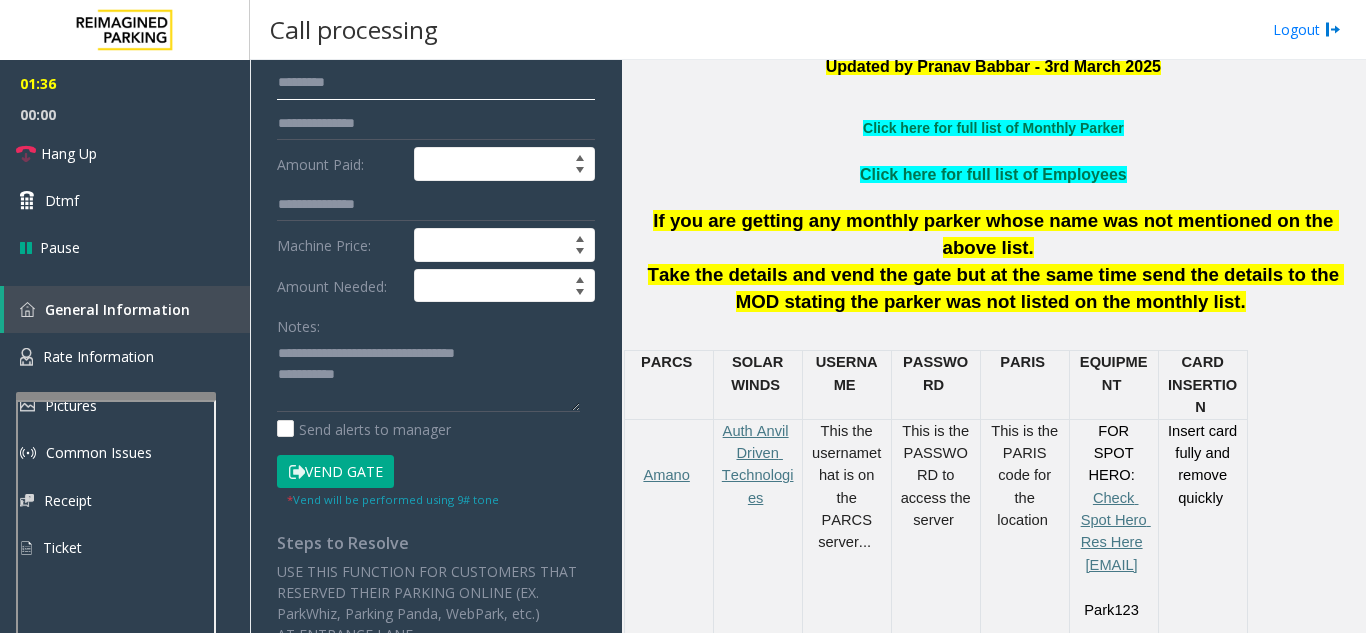 type on "*********" 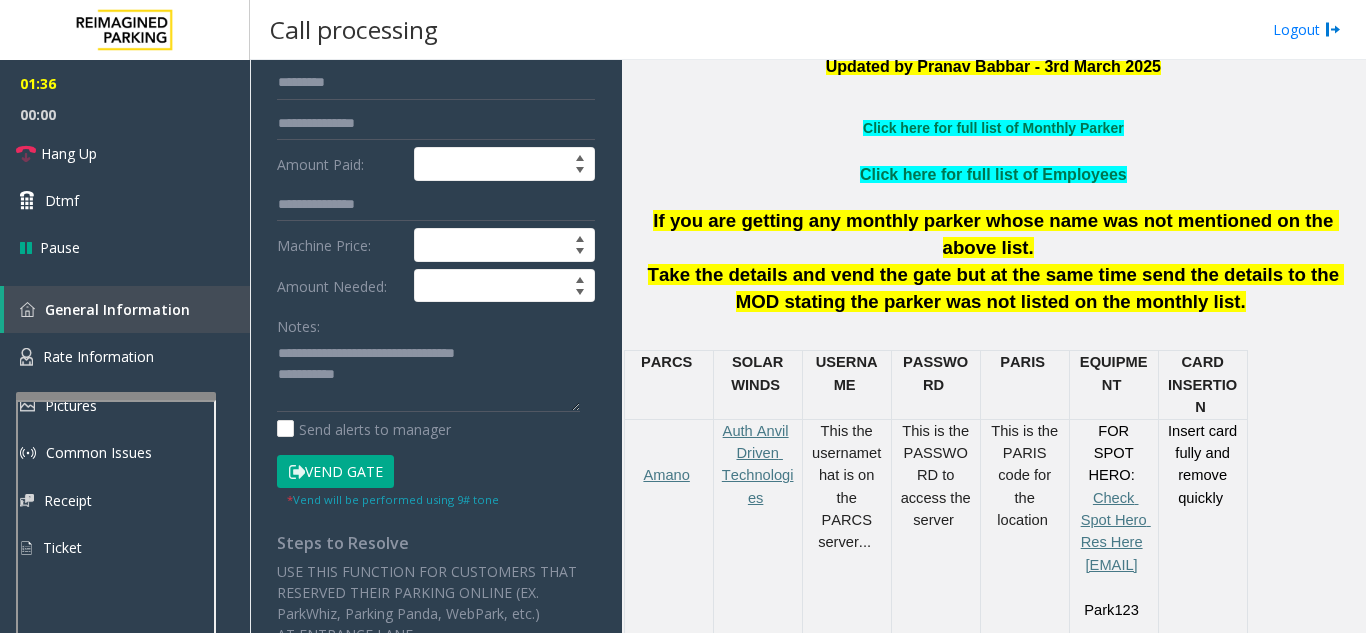 click on "Vend Gate" 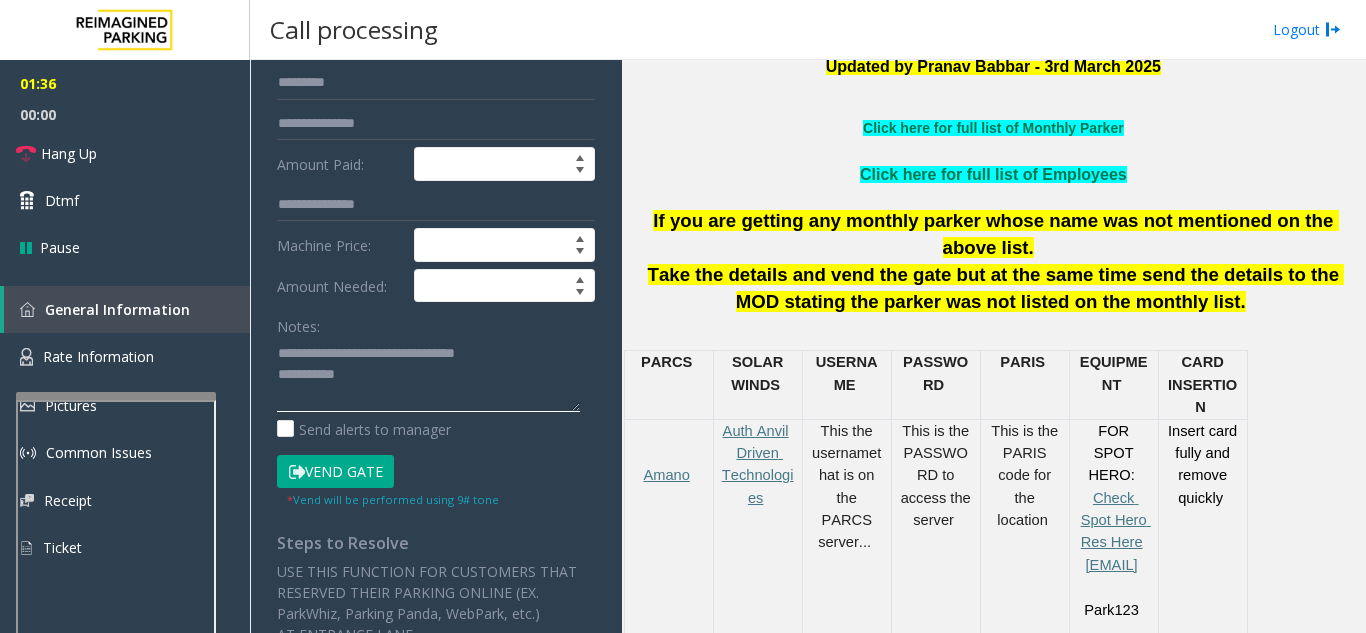 click 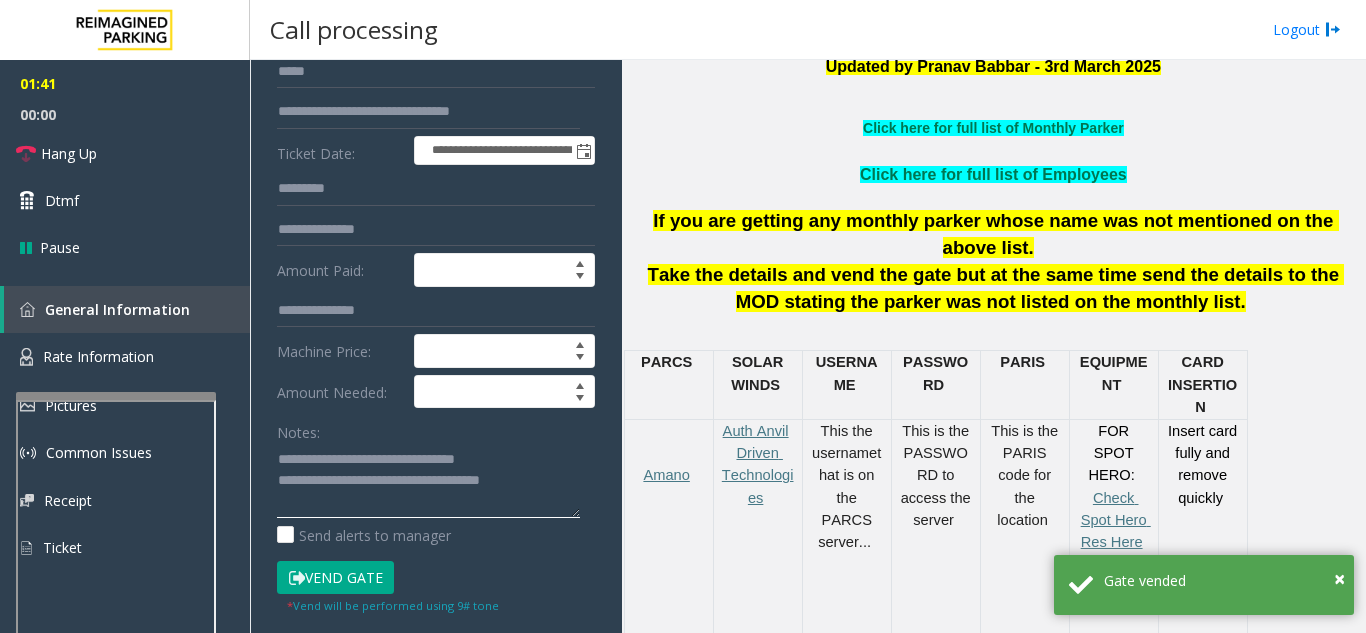 scroll, scrollTop: 0, scrollLeft: 0, axis: both 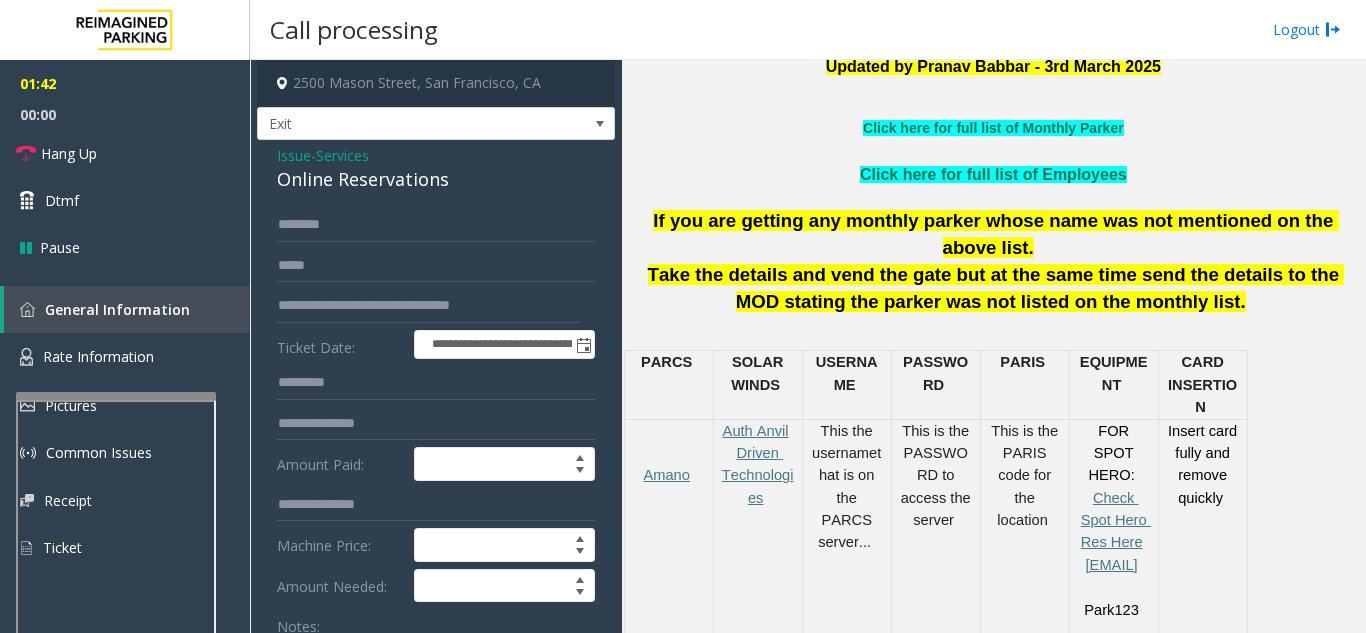 type on "**********" 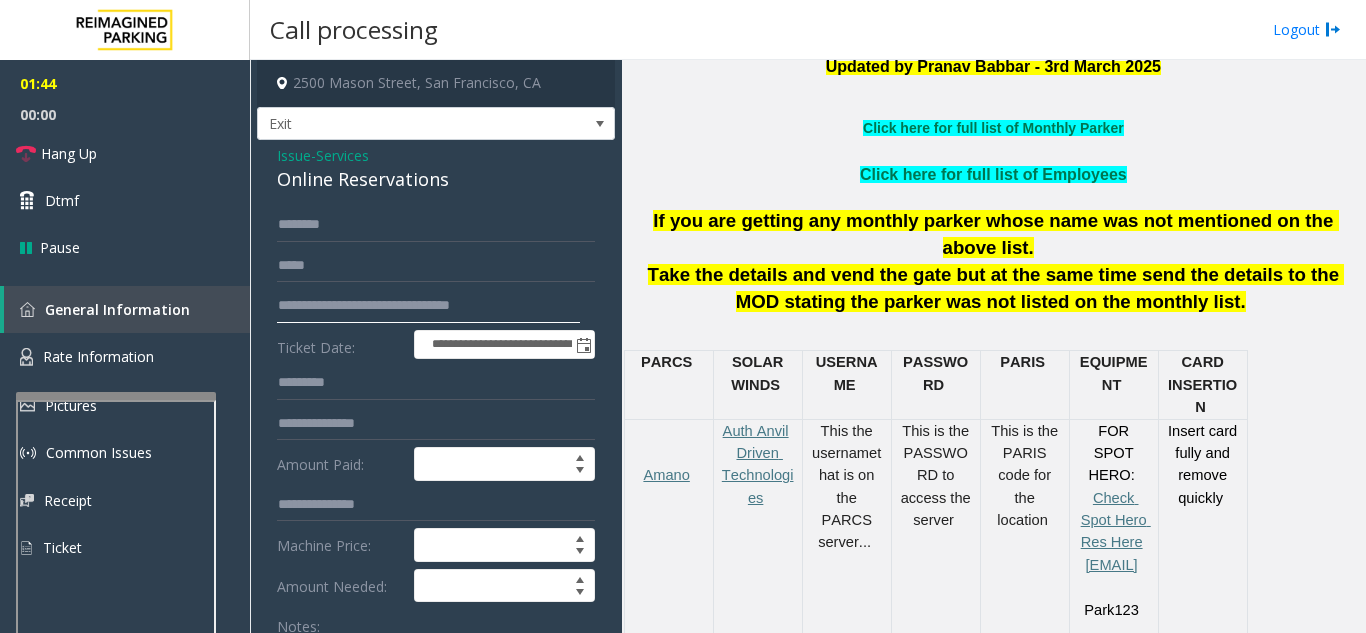 drag, startPoint x: 549, startPoint y: 301, endPoint x: 262, endPoint y: 315, distance: 287.34125 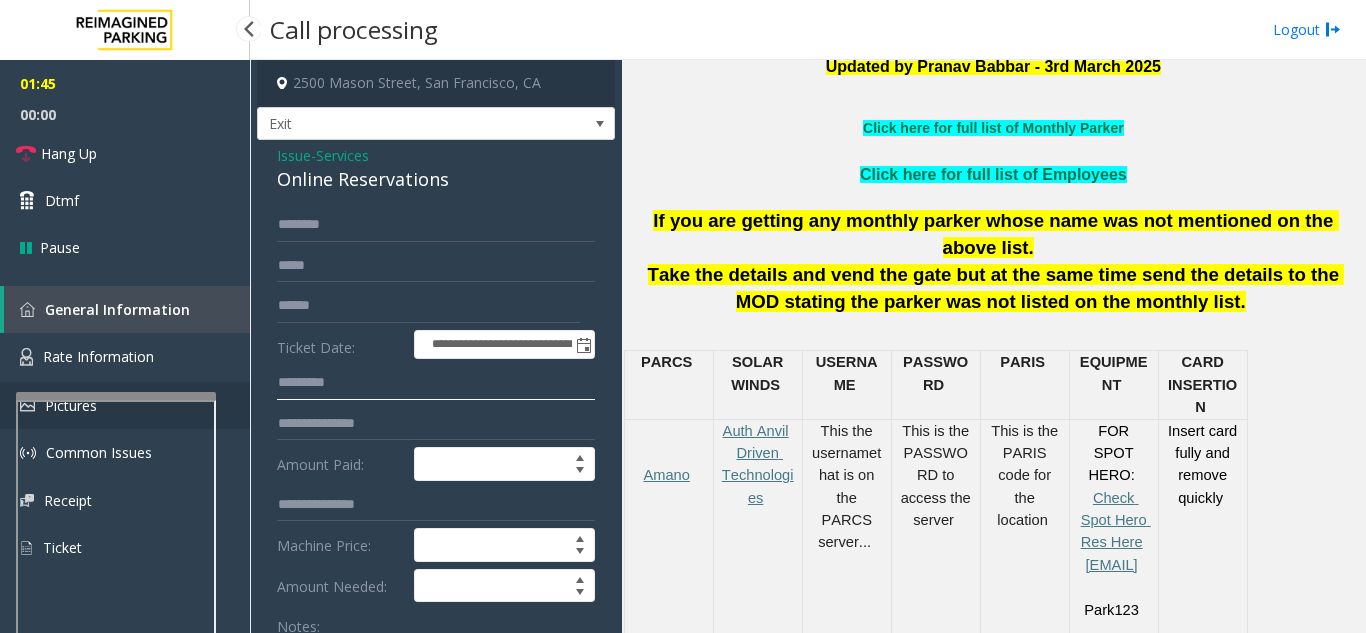 drag, startPoint x: 364, startPoint y: 380, endPoint x: 225, endPoint y: 382, distance: 139.01439 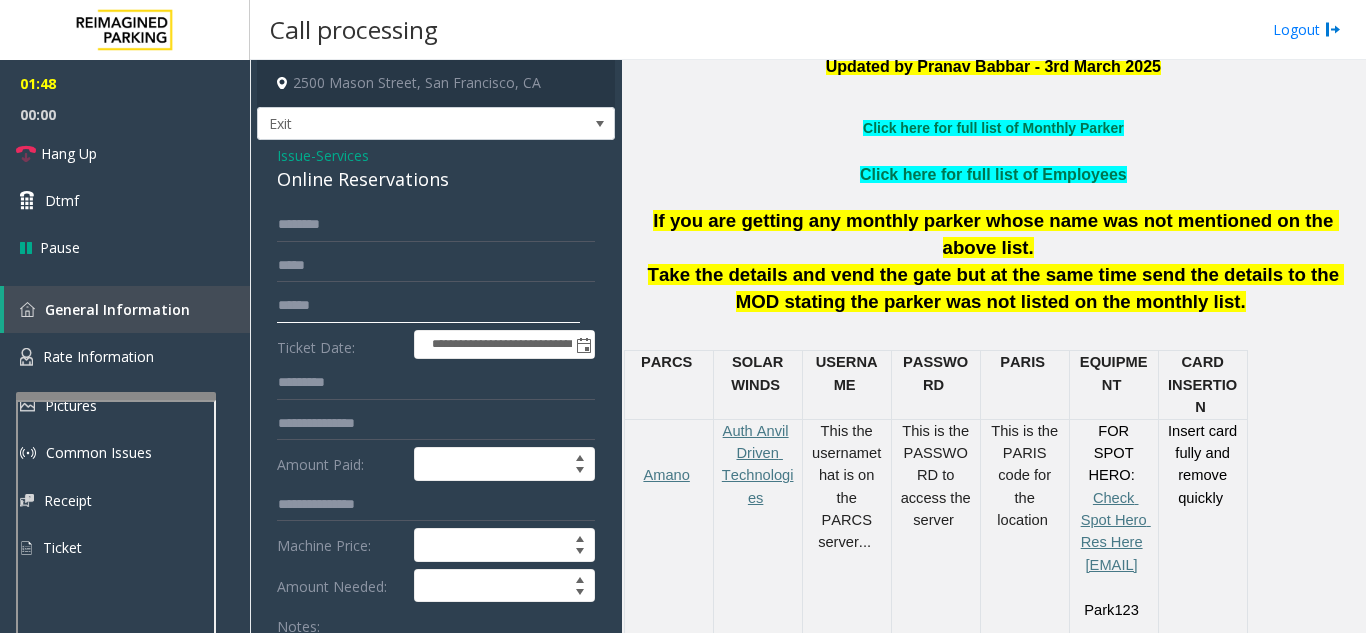 click 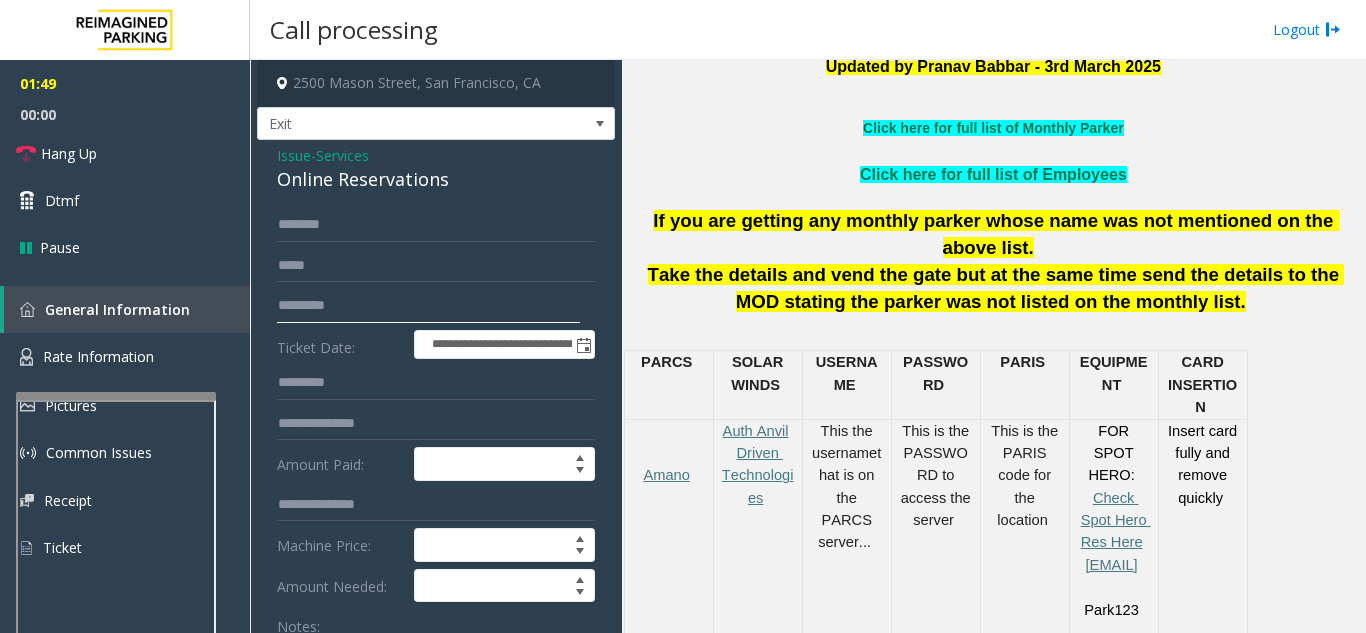 type on "*********" 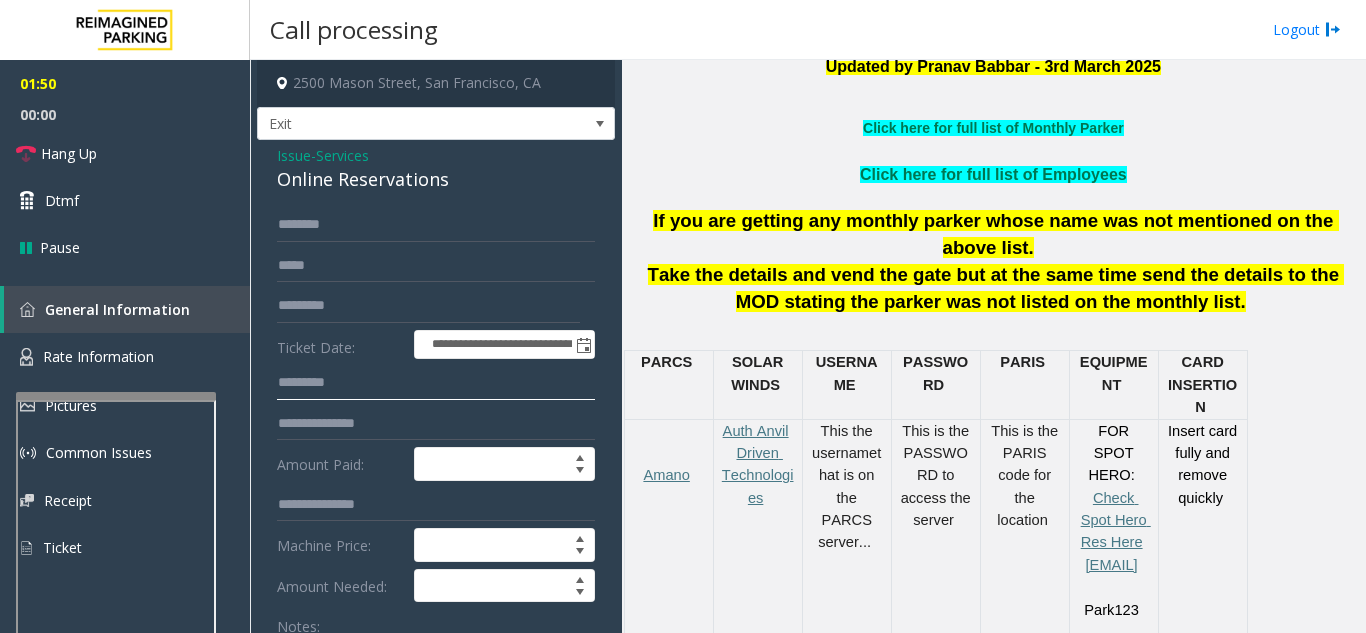 drag, startPoint x: 382, startPoint y: 394, endPoint x: 253, endPoint y: 392, distance: 129.0155 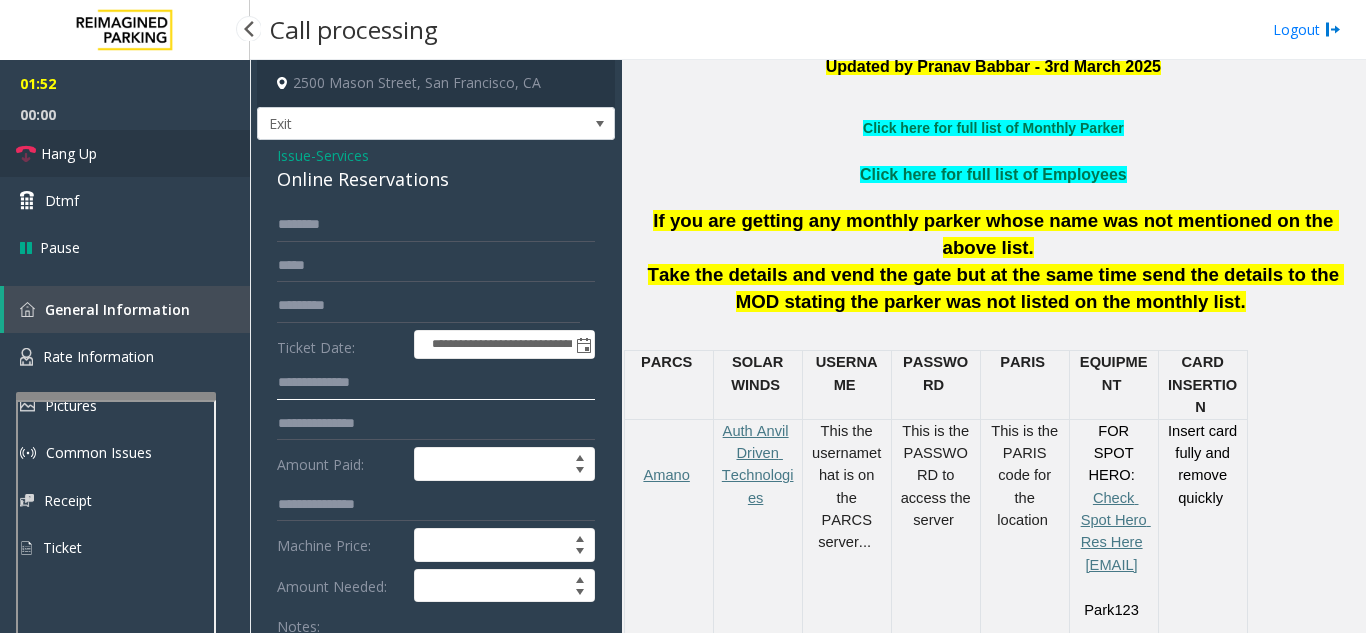 type 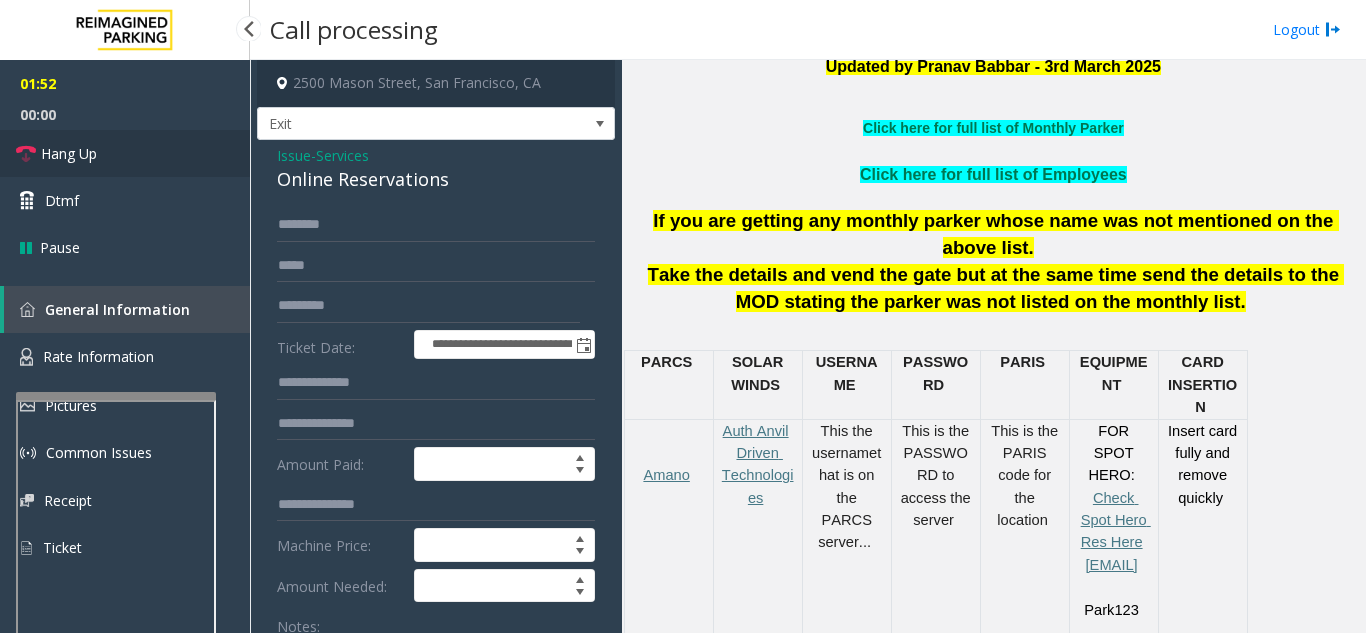 click on "Hang Up" at bounding box center [125, 153] 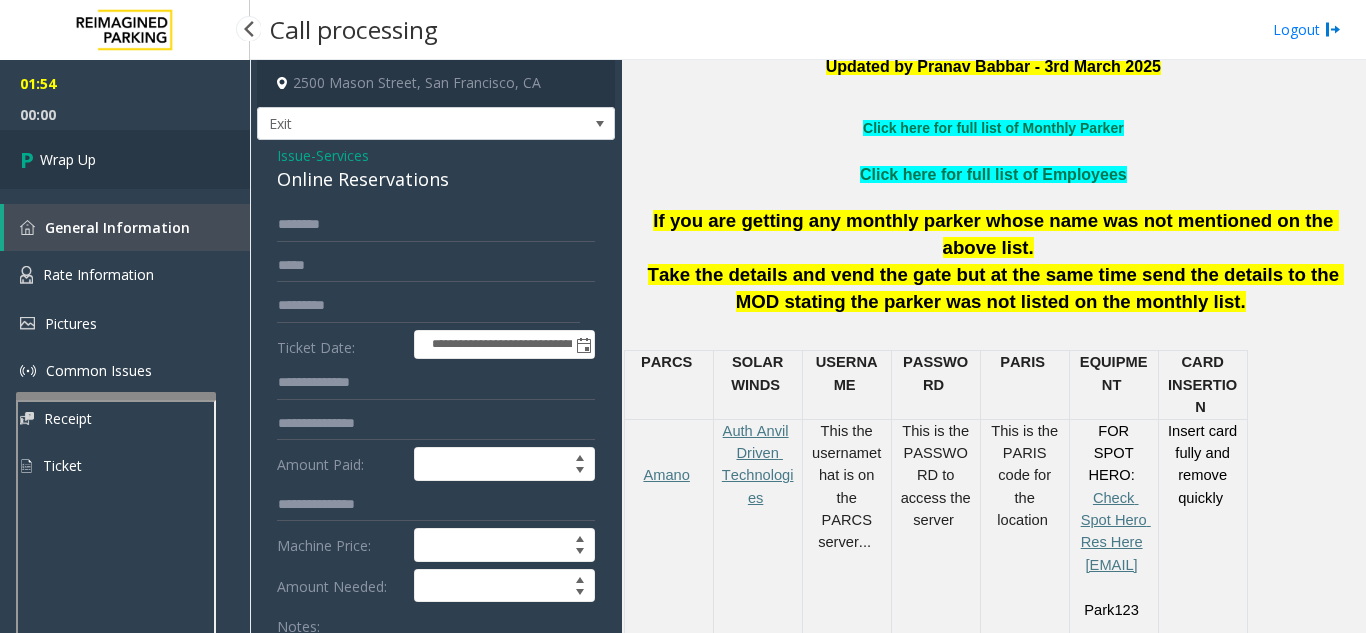 click on "Wrap Up" at bounding box center (125, 159) 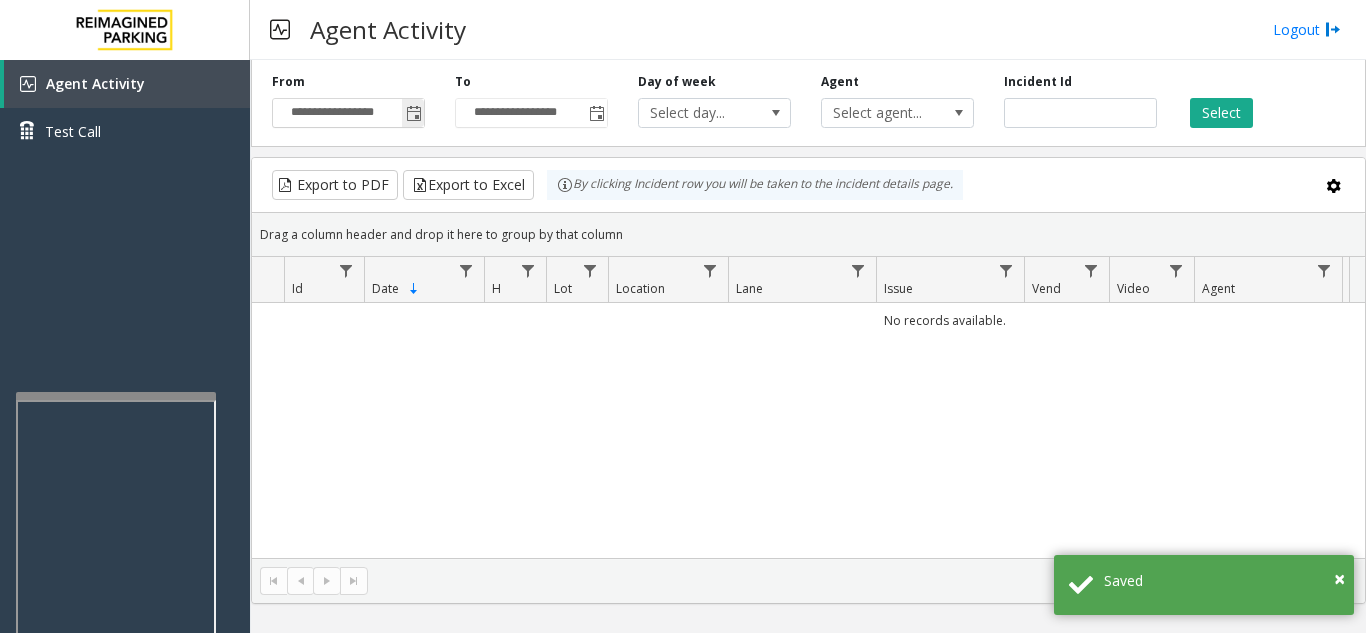 click 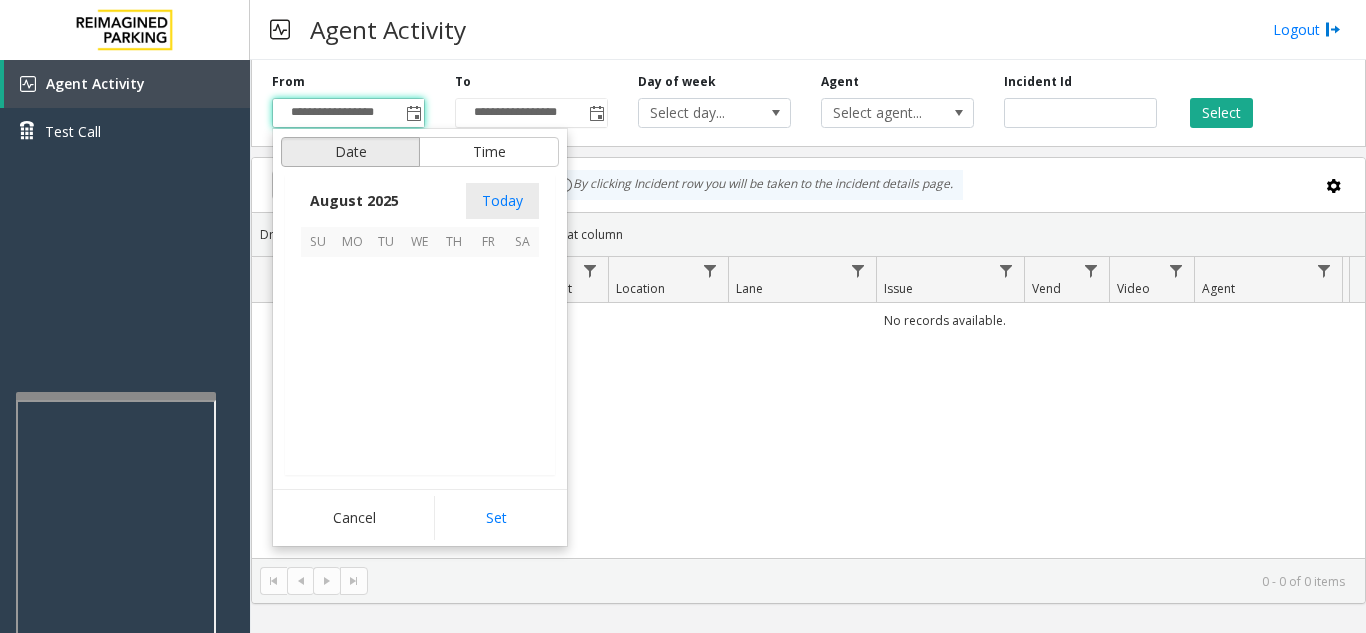 scroll, scrollTop: 358666, scrollLeft: 0, axis: vertical 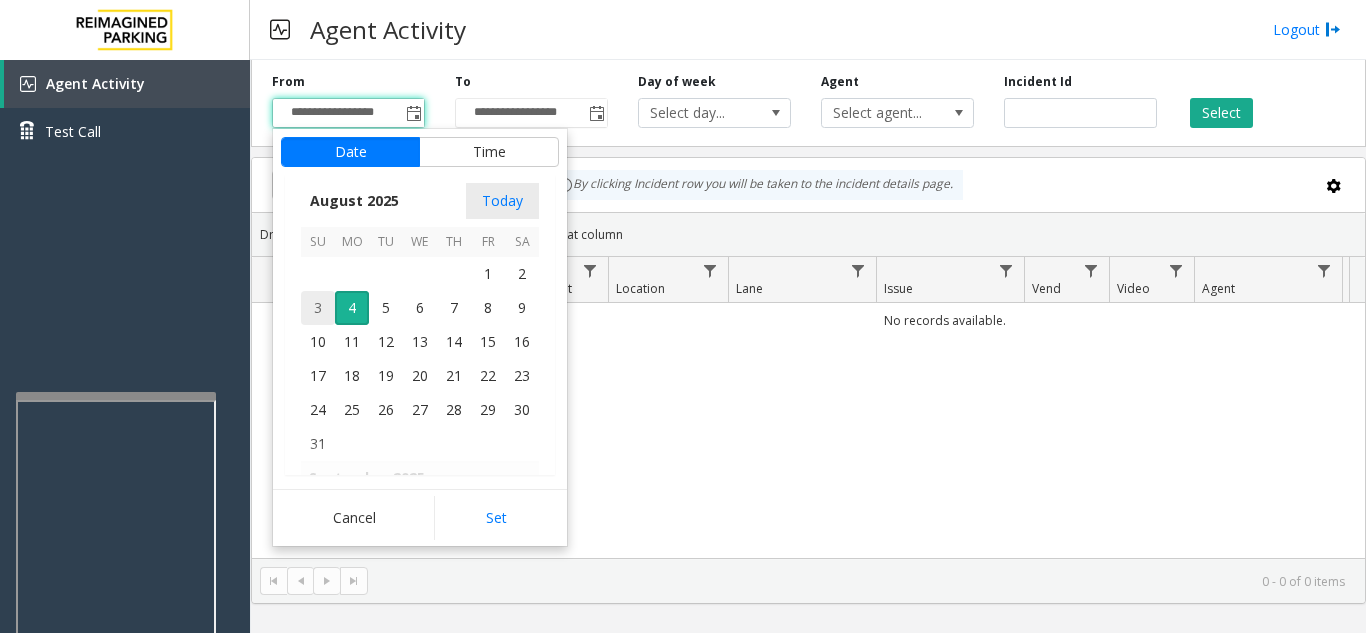 click on "3" at bounding box center [318, 308] 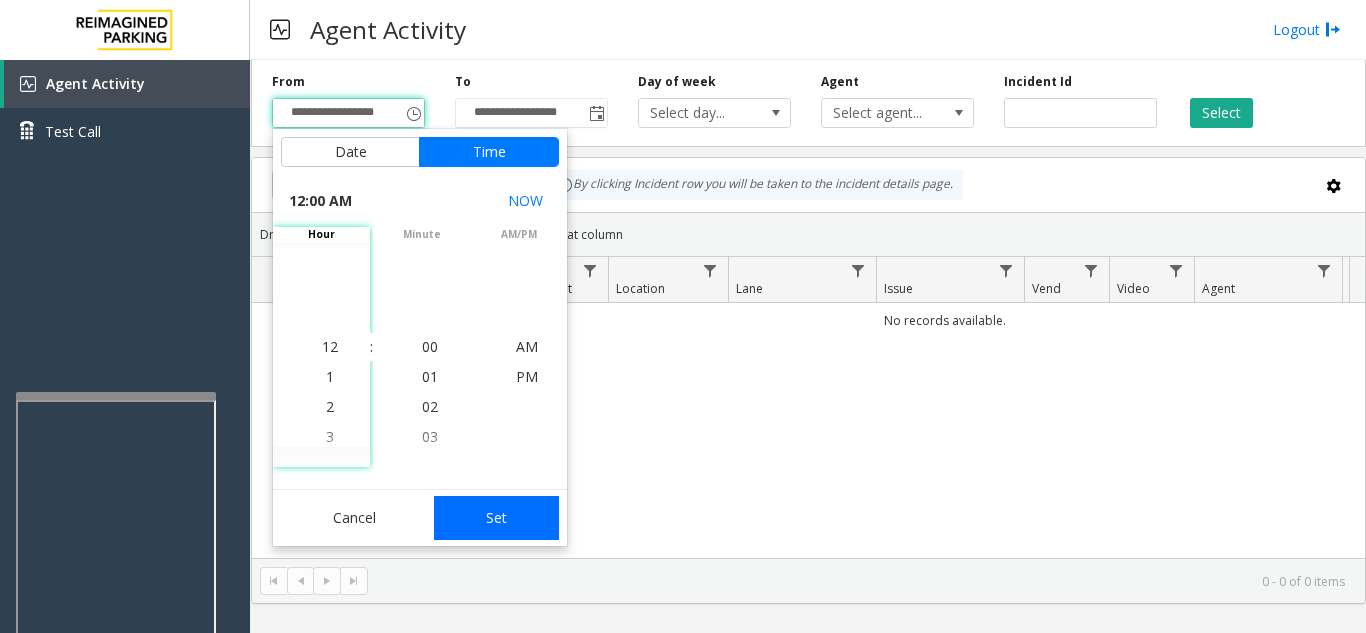 click on "Set" 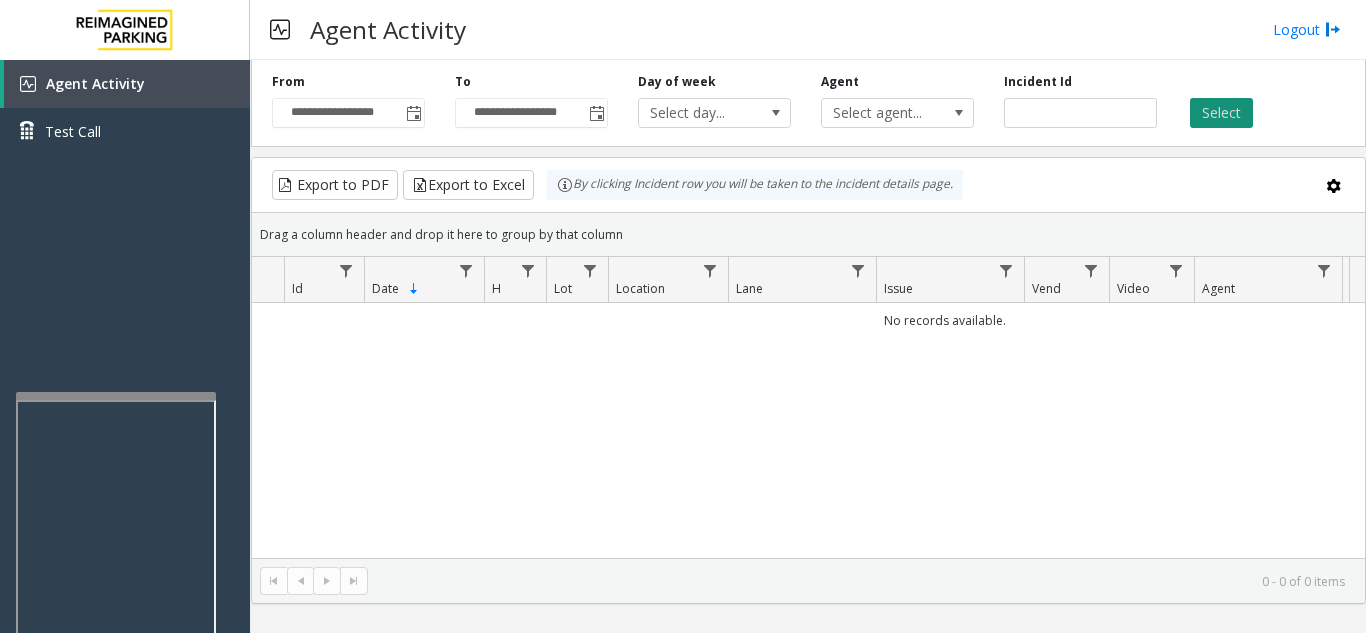 click on "Select" 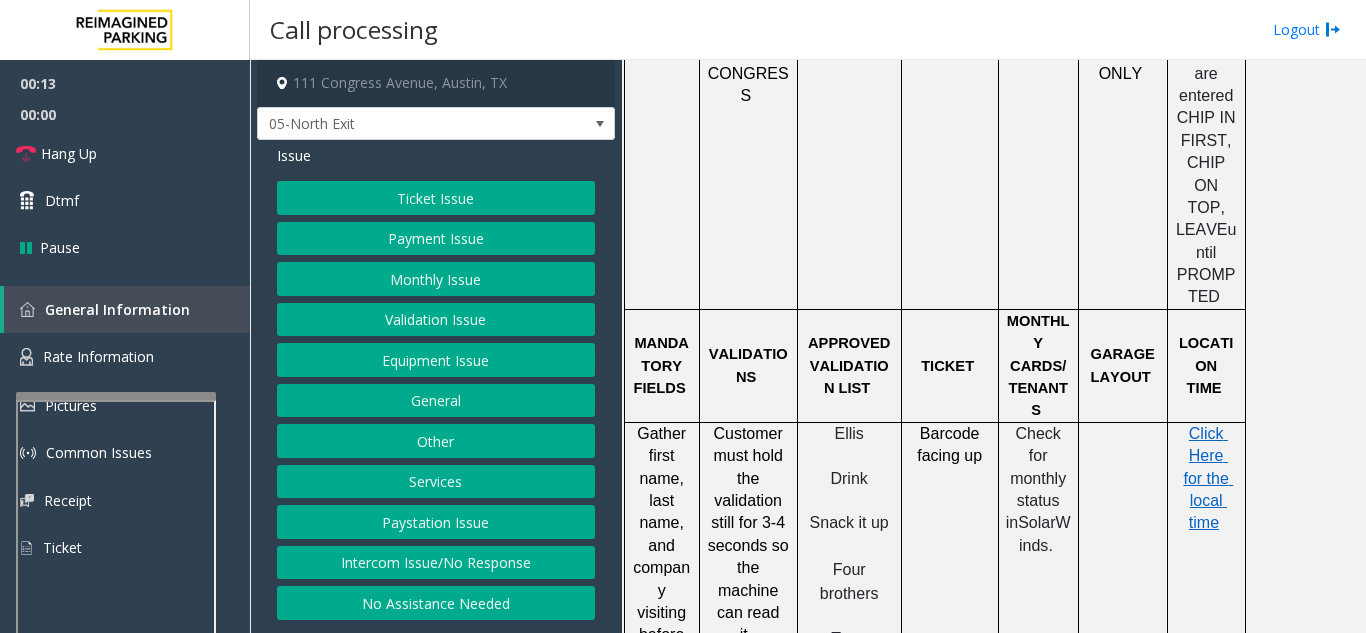 scroll, scrollTop: 1900, scrollLeft: 0, axis: vertical 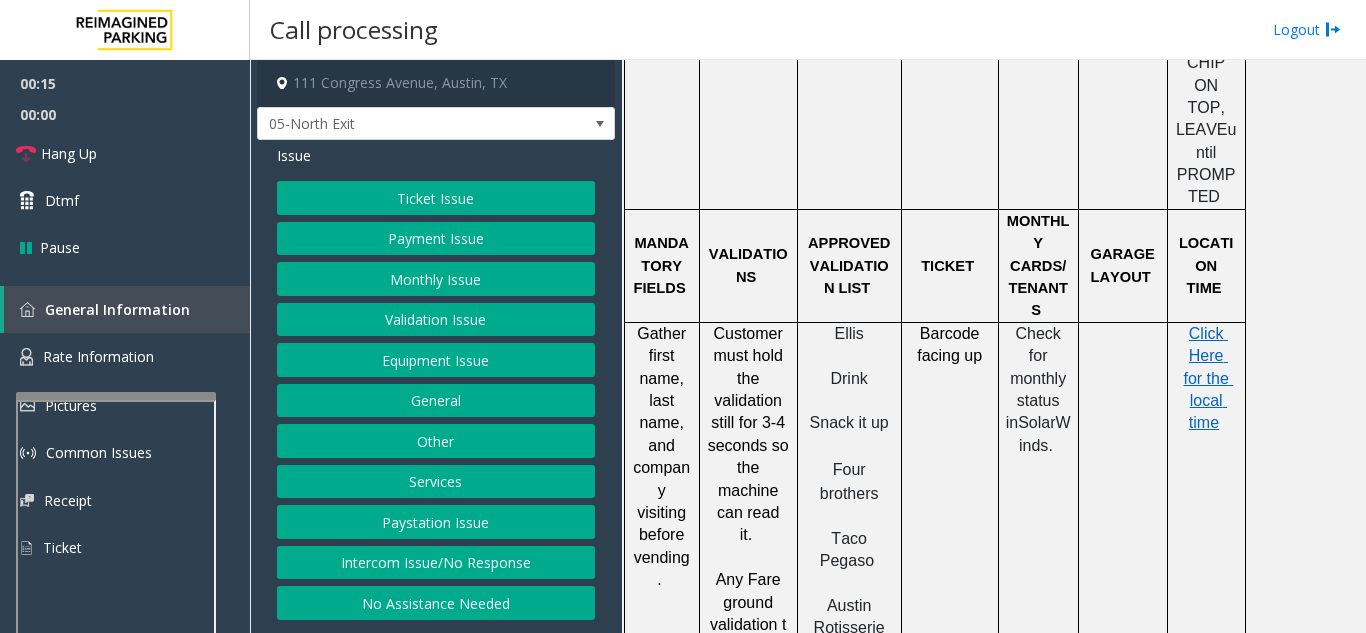 click on "Ticket Issue" 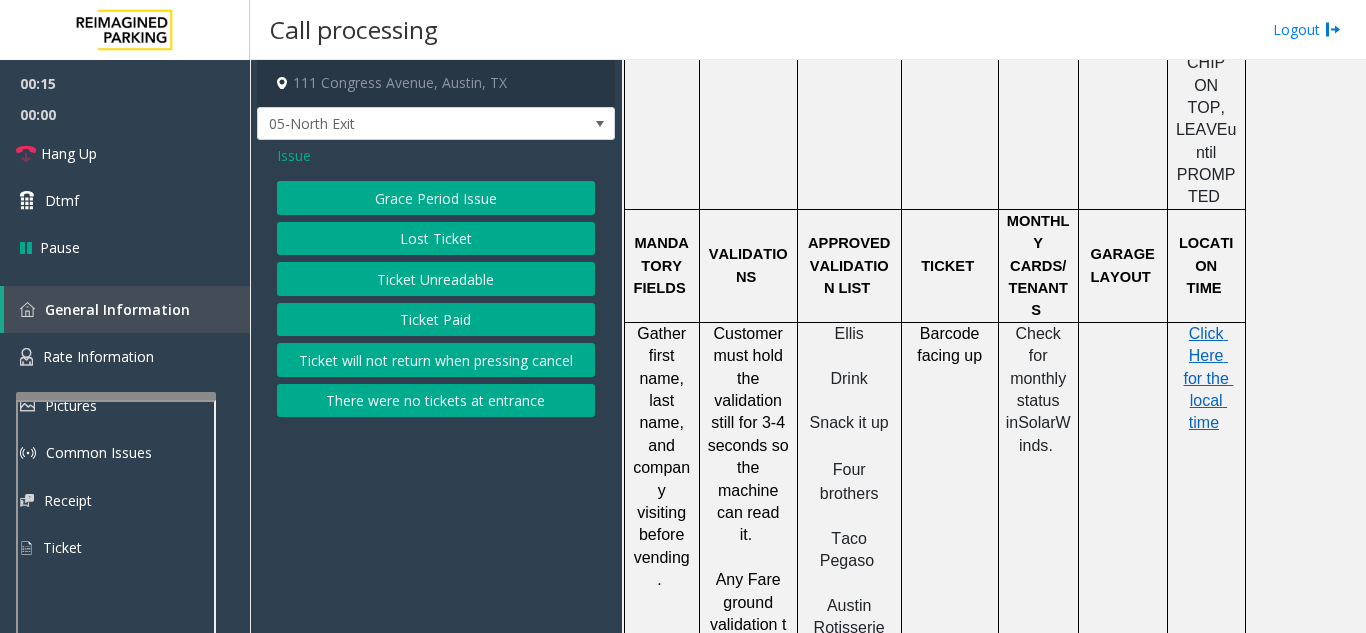 click on "Ticket Unreadable" 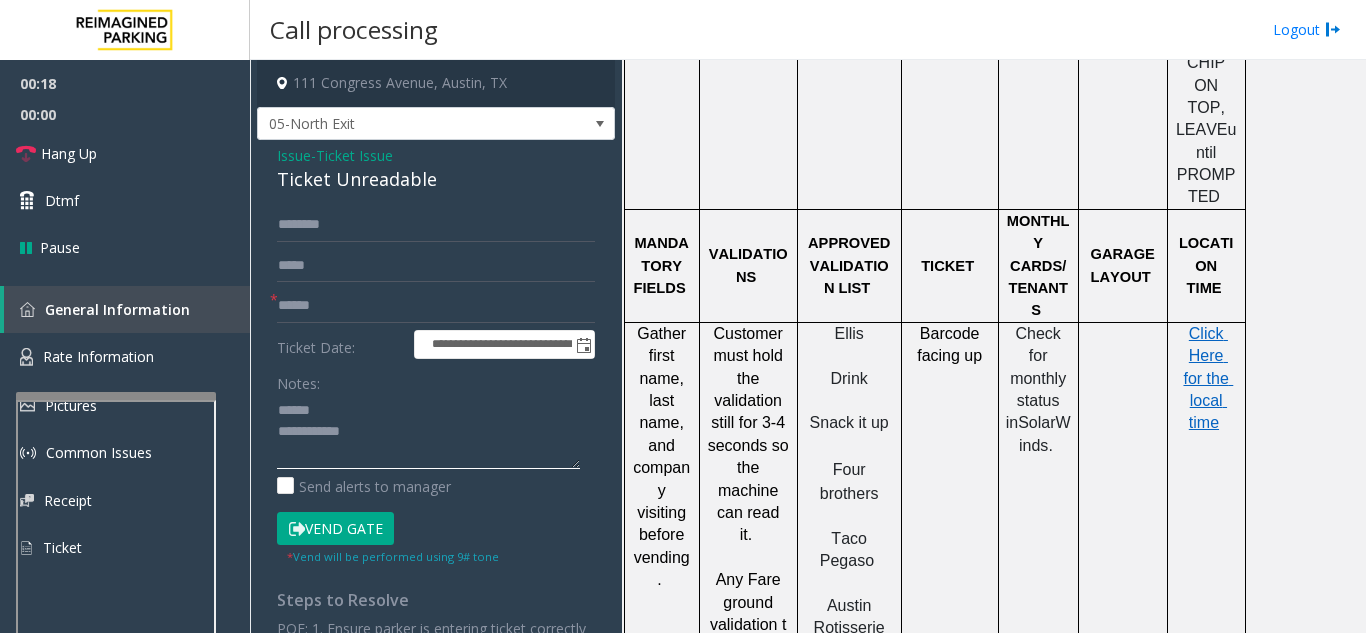 click 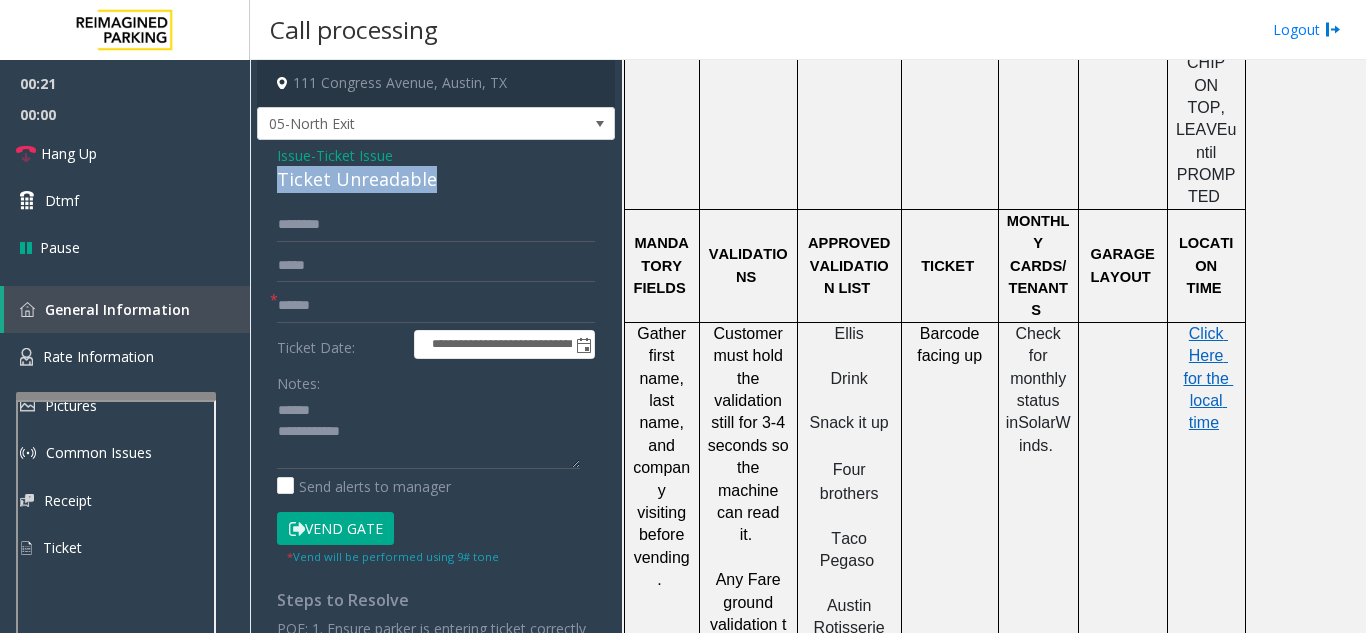 drag, startPoint x: 269, startPoint y: 183, endPoint x: 442, endPoint y: 188, distance: 173.07224 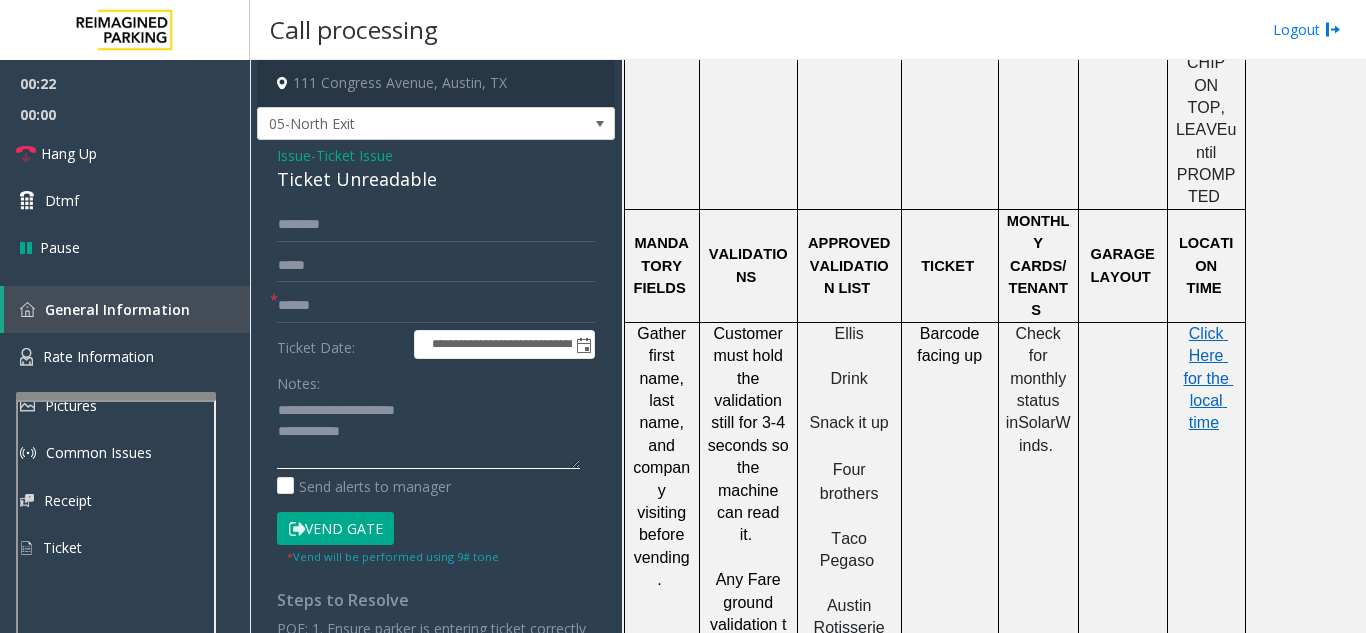 type on "**********" 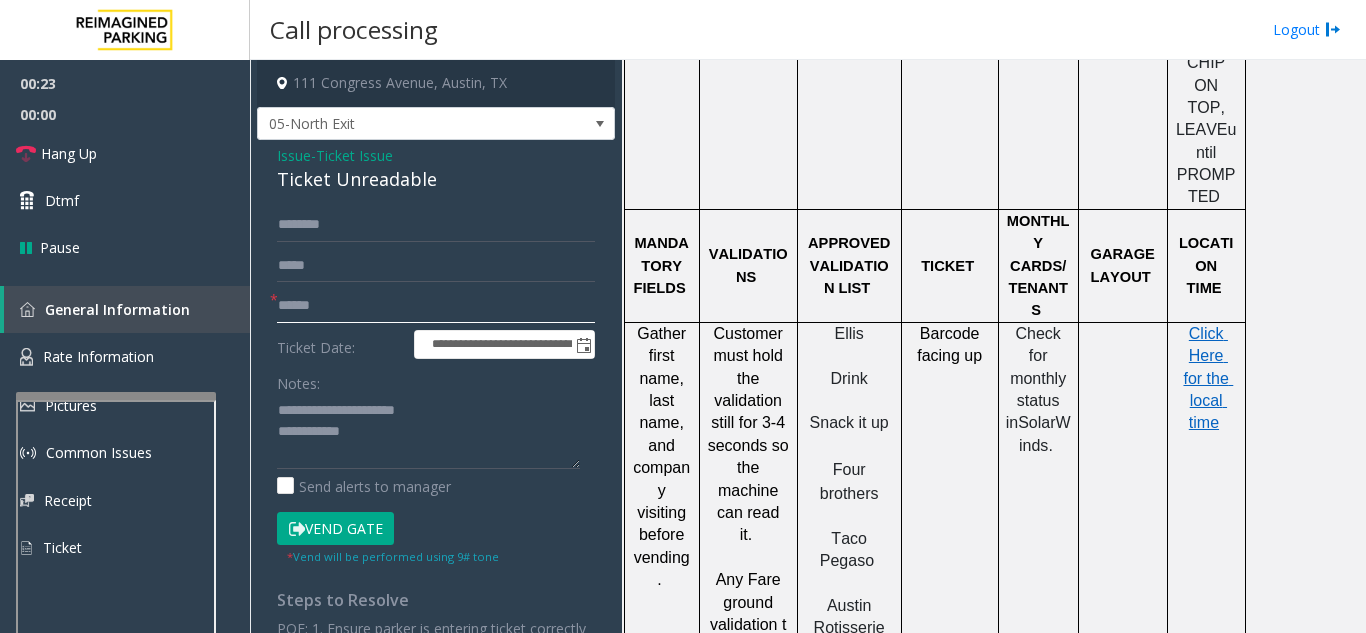 click 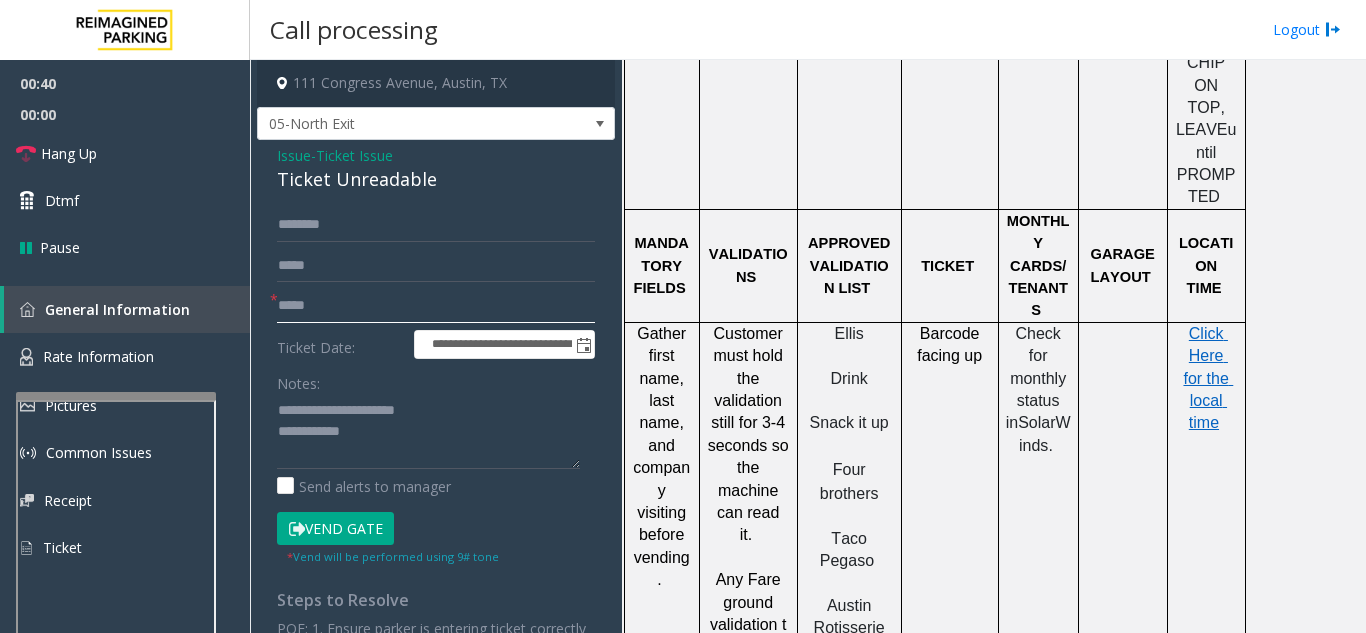 type on "*****" 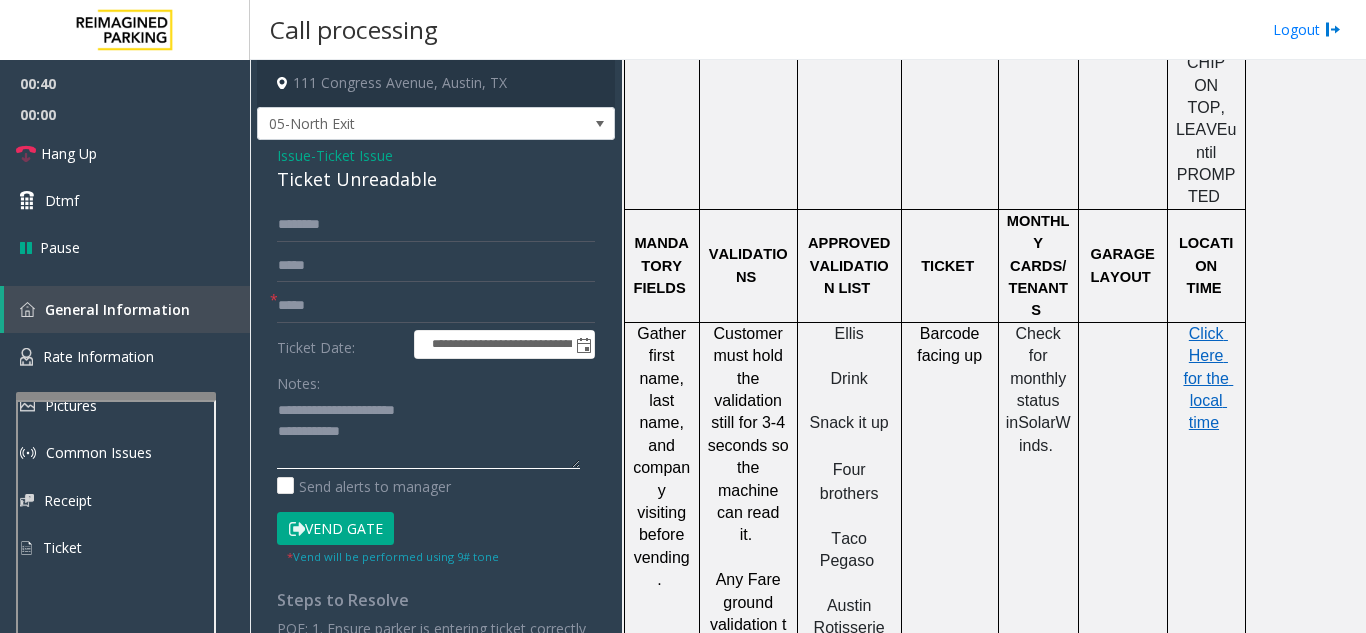 click 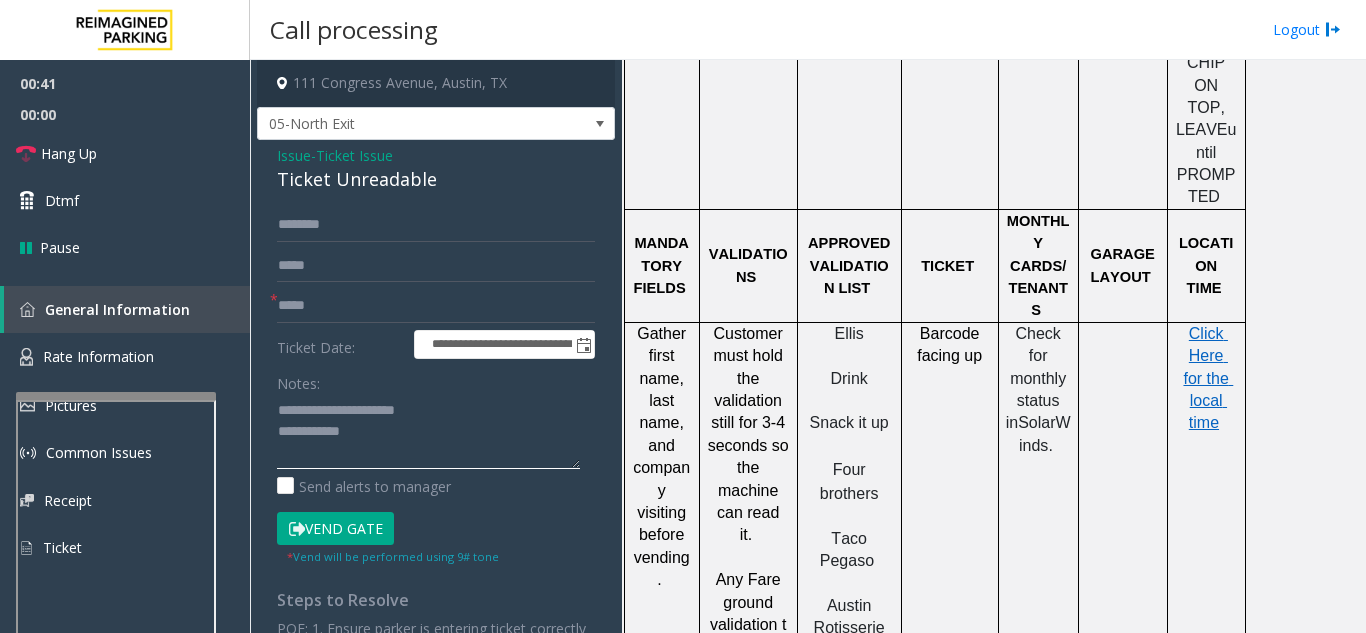 click 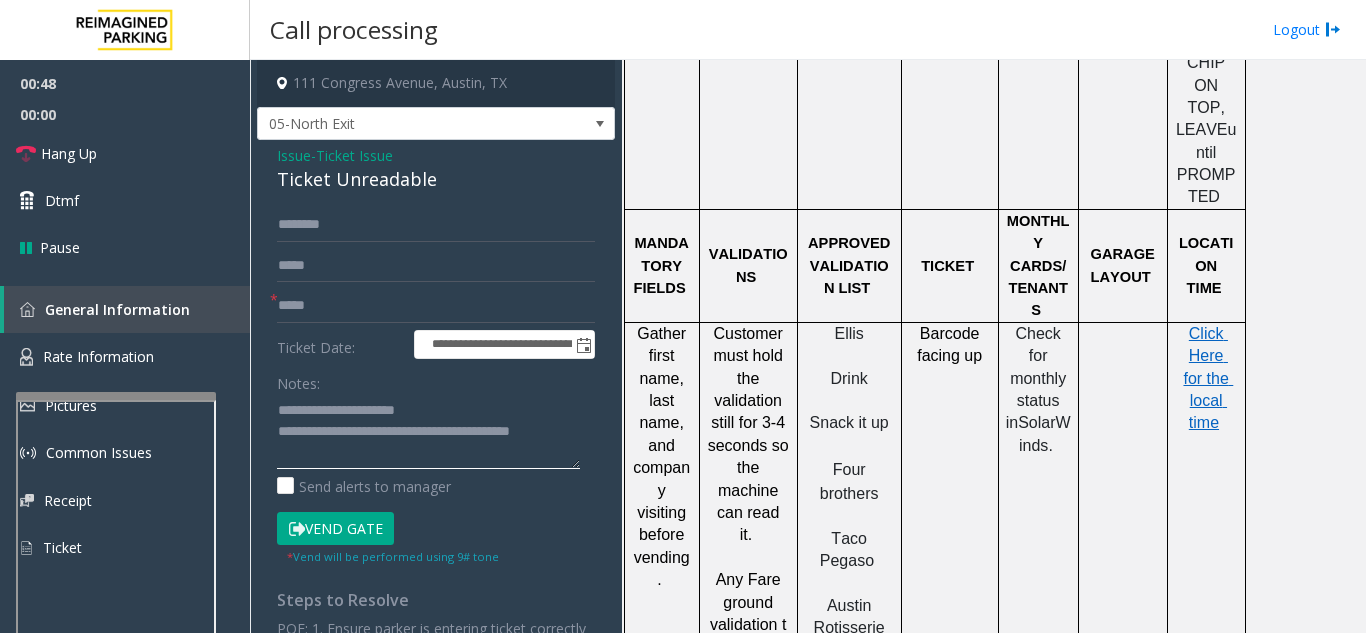 type on "**********" 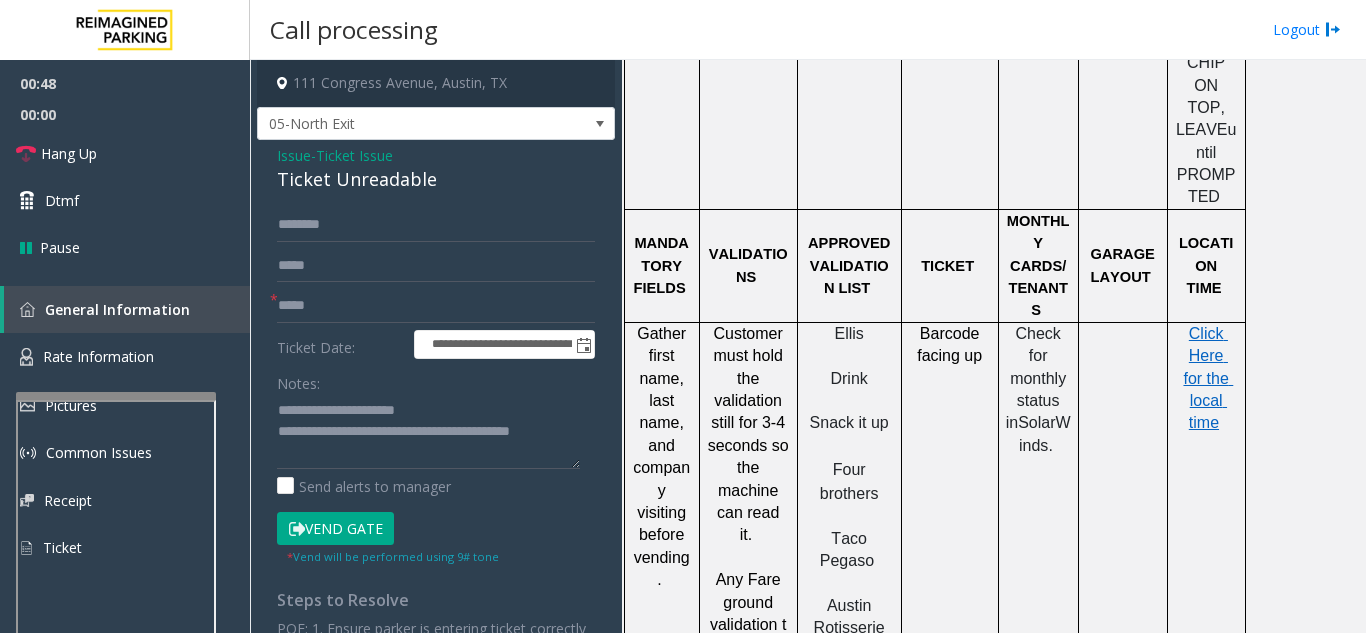 click on "Vend Gate" 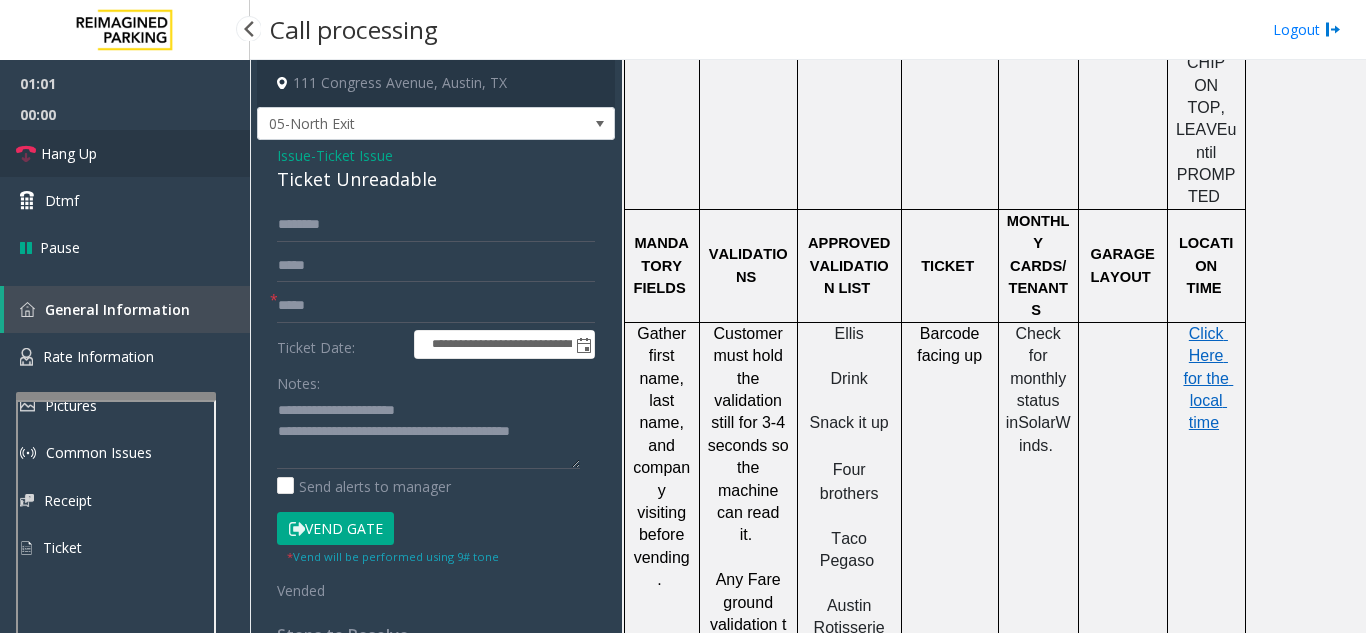 click on "Hang Up" at bounding box center (125, 153) 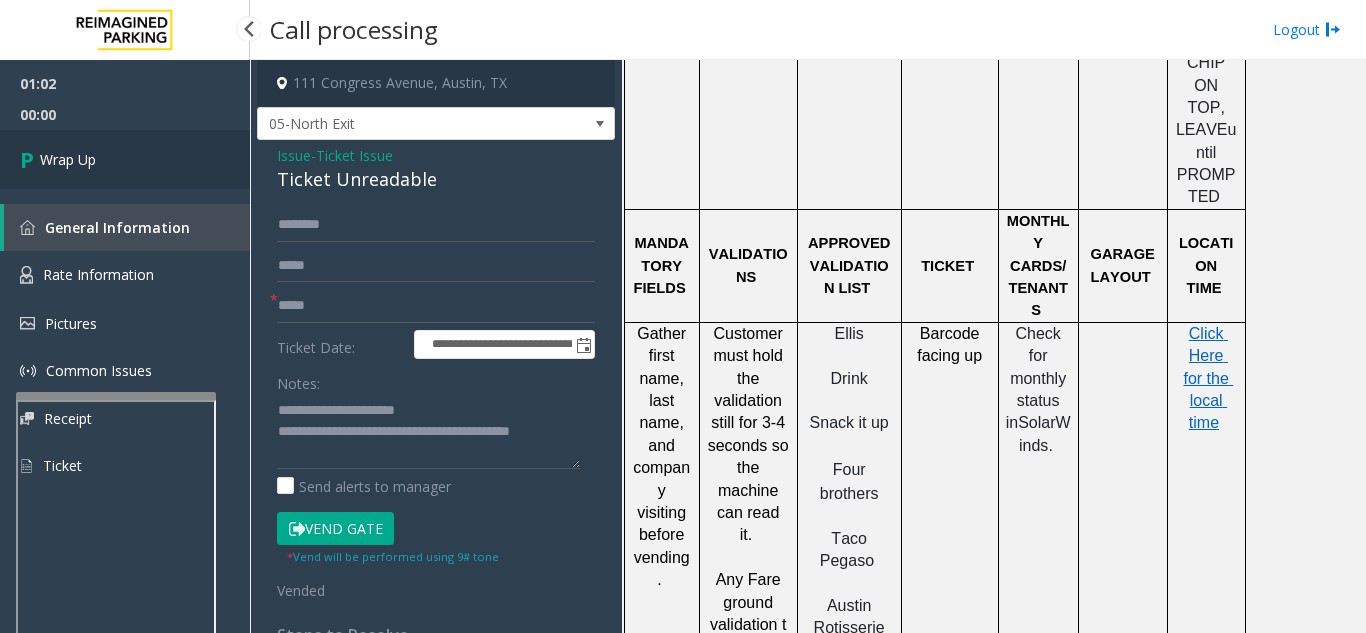 click on "Wrap Up" at bounding box center [125, 159] 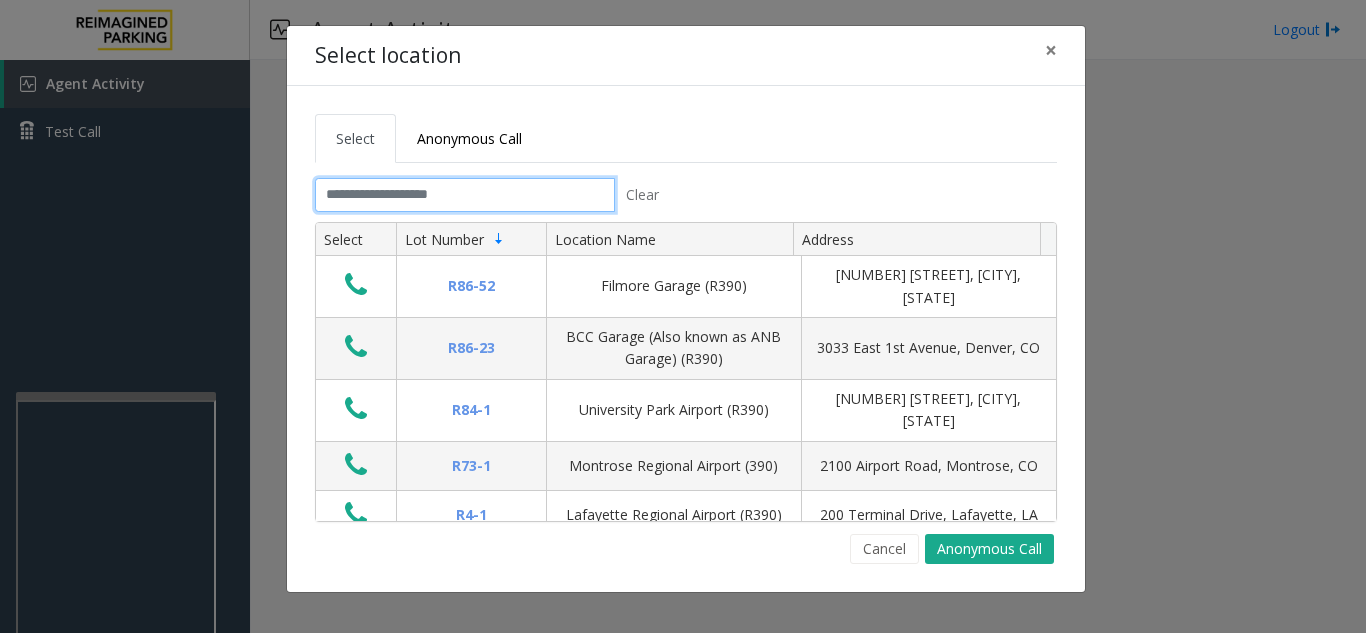 click 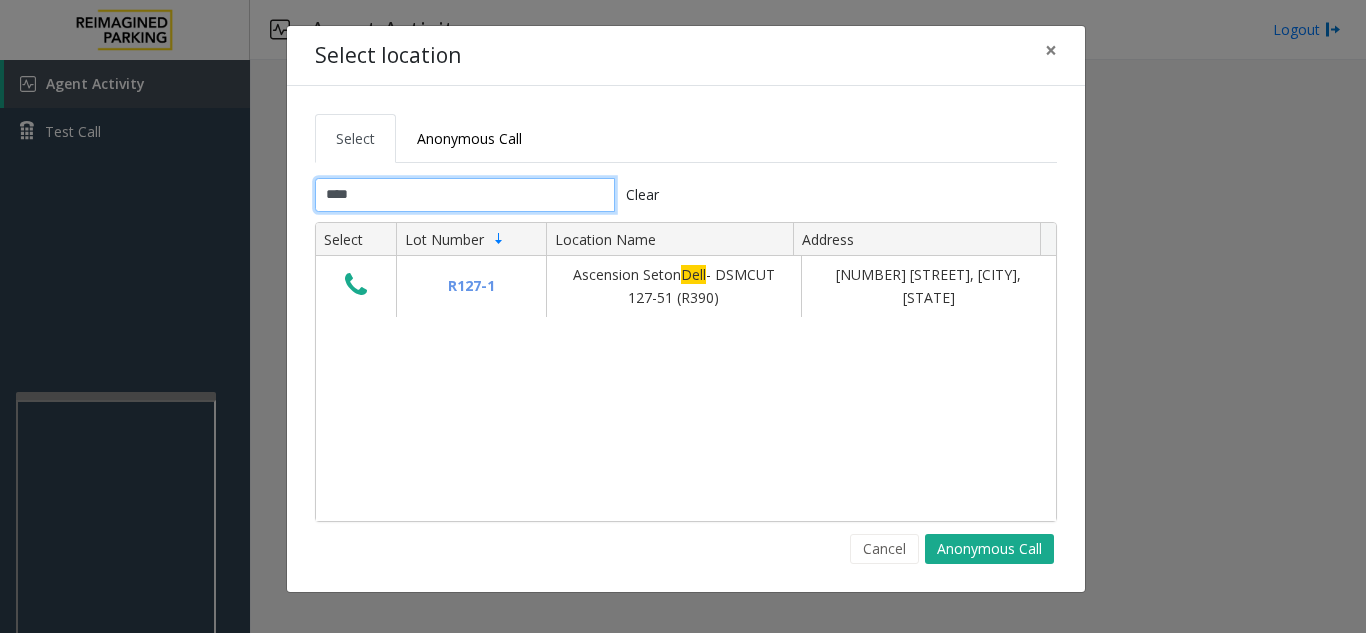 type on "****" 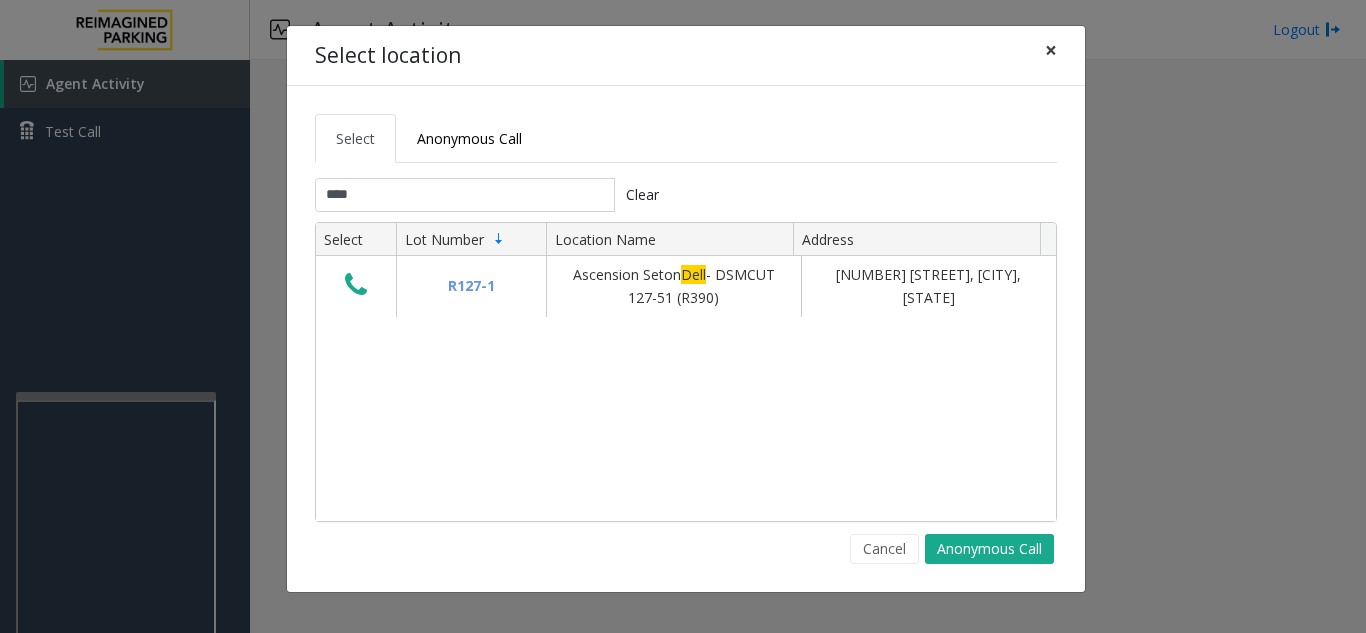 click on "×" 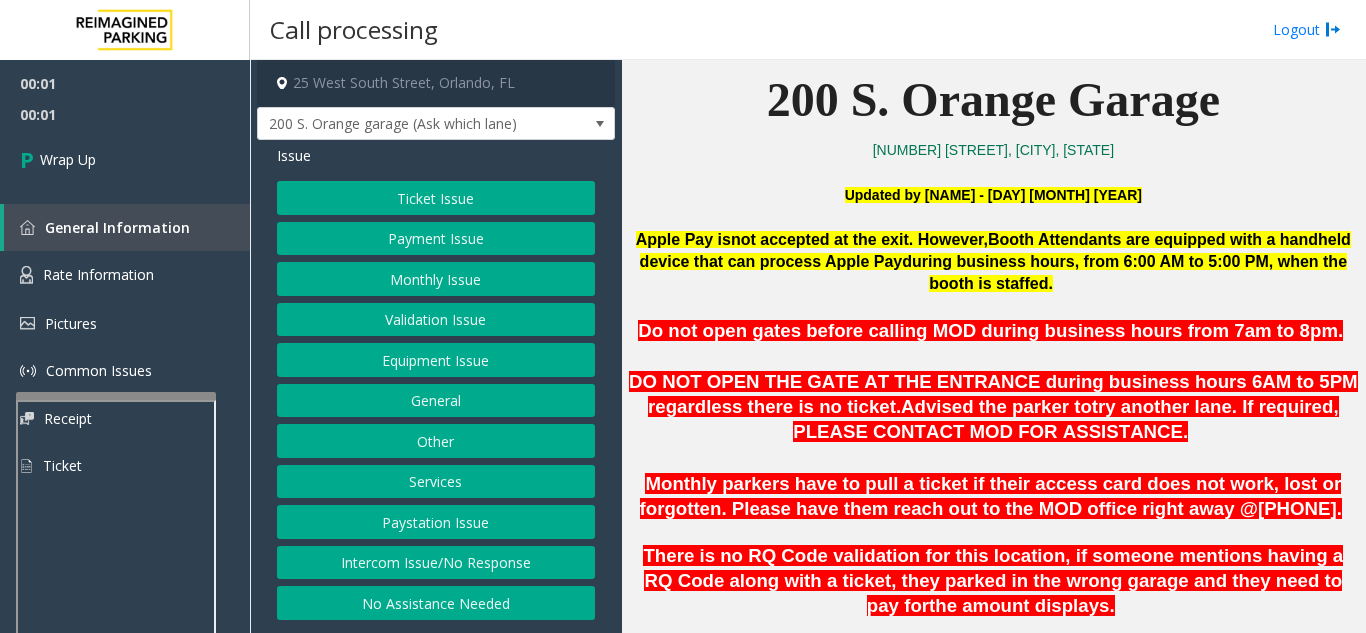scroll, scrollTop: 500, scrollLeft: 0, axis: vertical 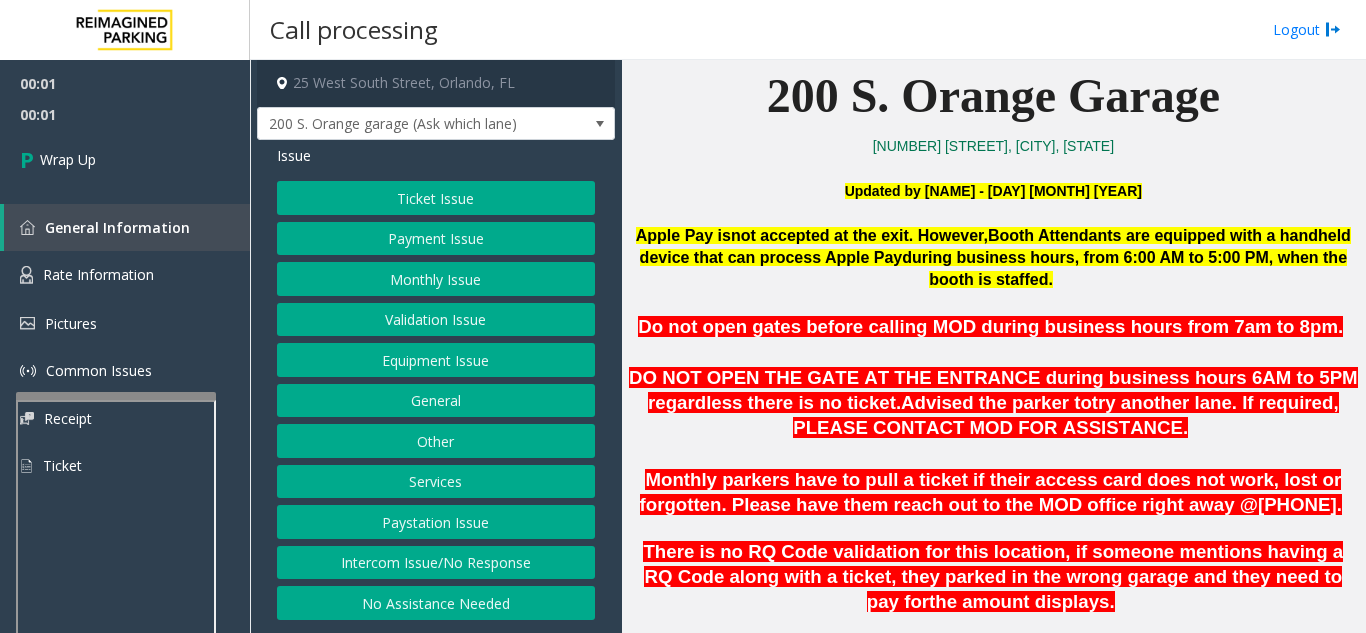 click on "Intercom Issue/No Response" 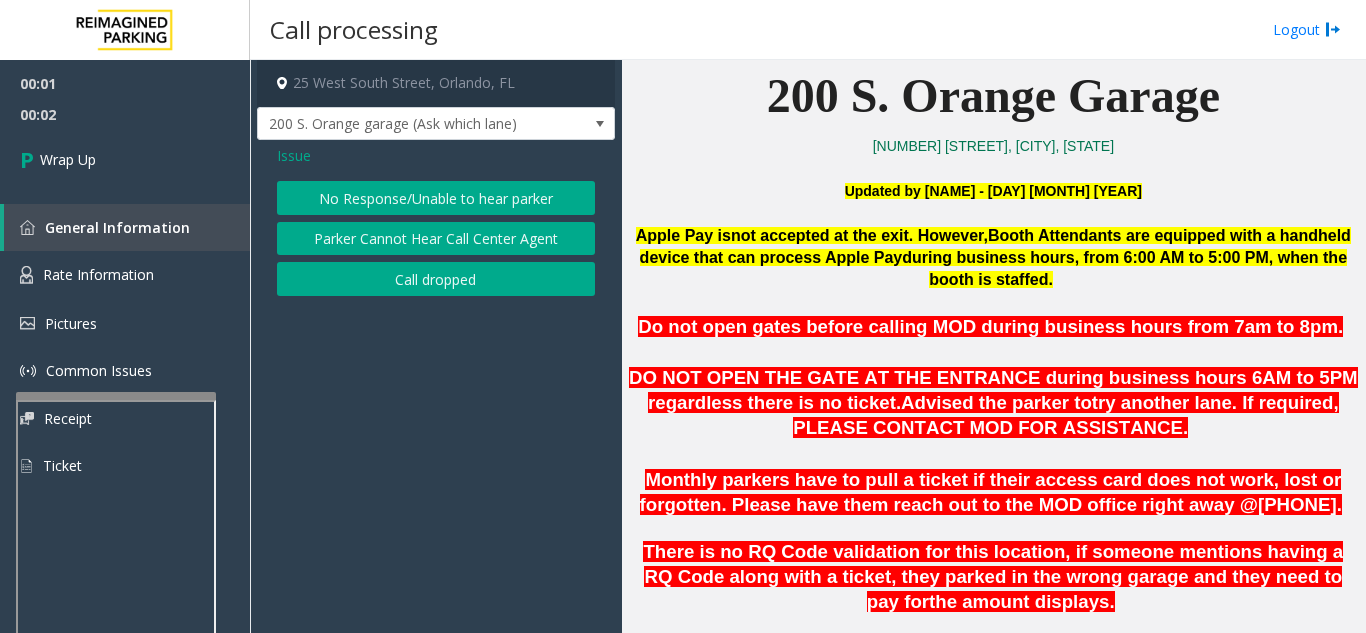 click on "Call dropped" 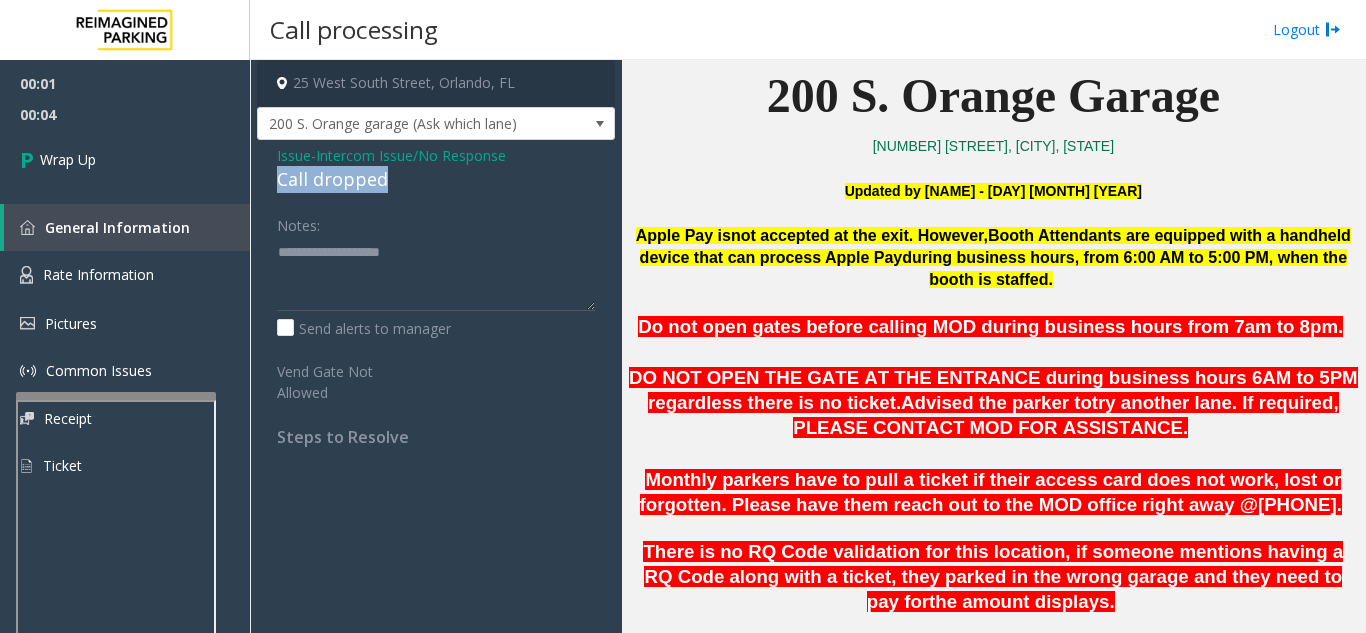 drag, startPoint x: 412, startPoint y: 185, endPoint x: 271, endPoint y: 177, distance: 141.22676 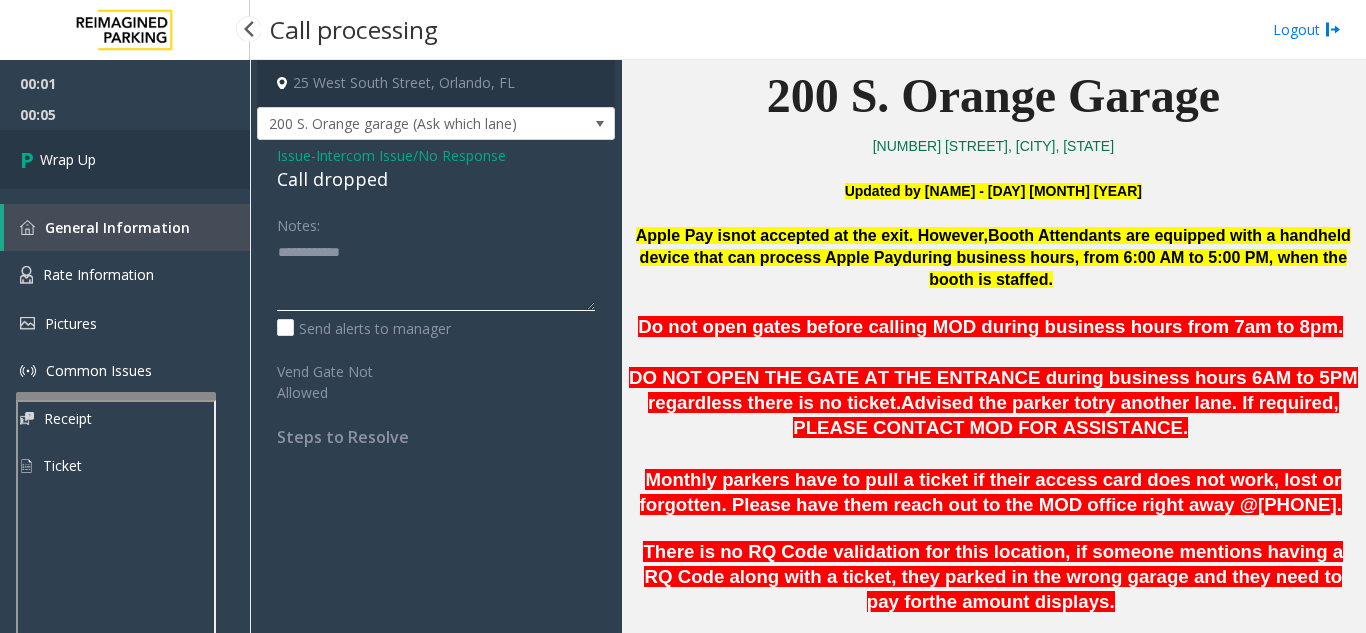 type on "**********" 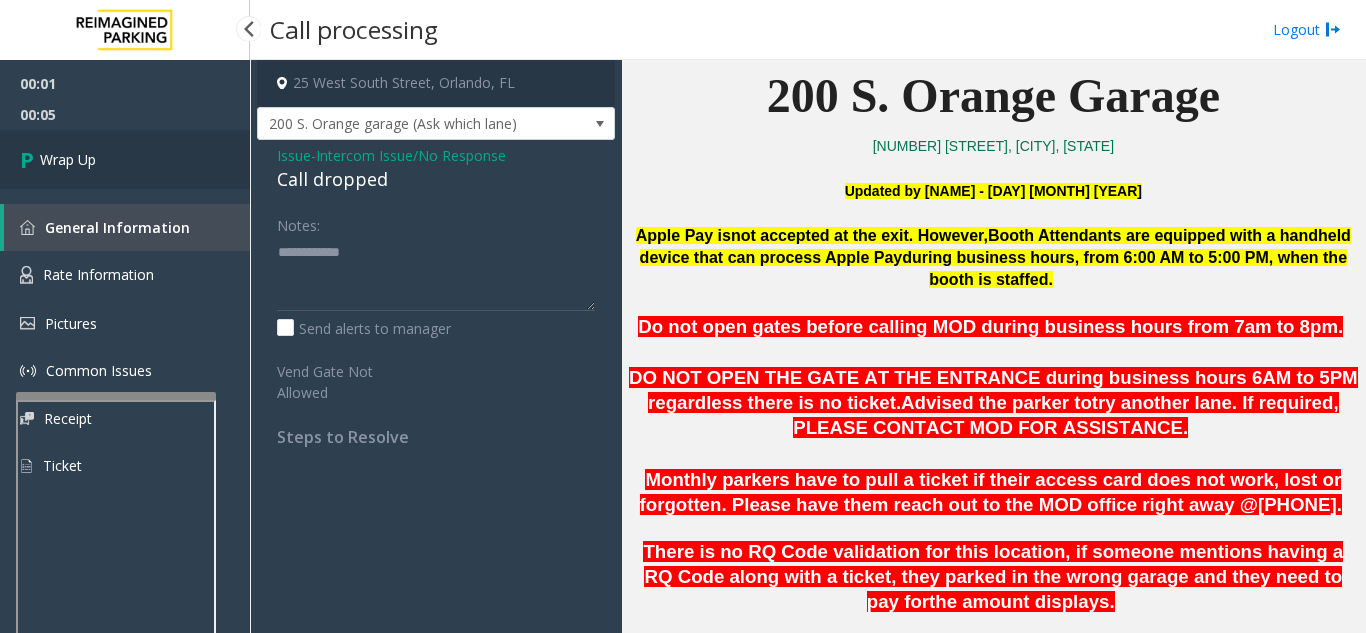 click on "Wrap Up" at bounding box center (125, 159) 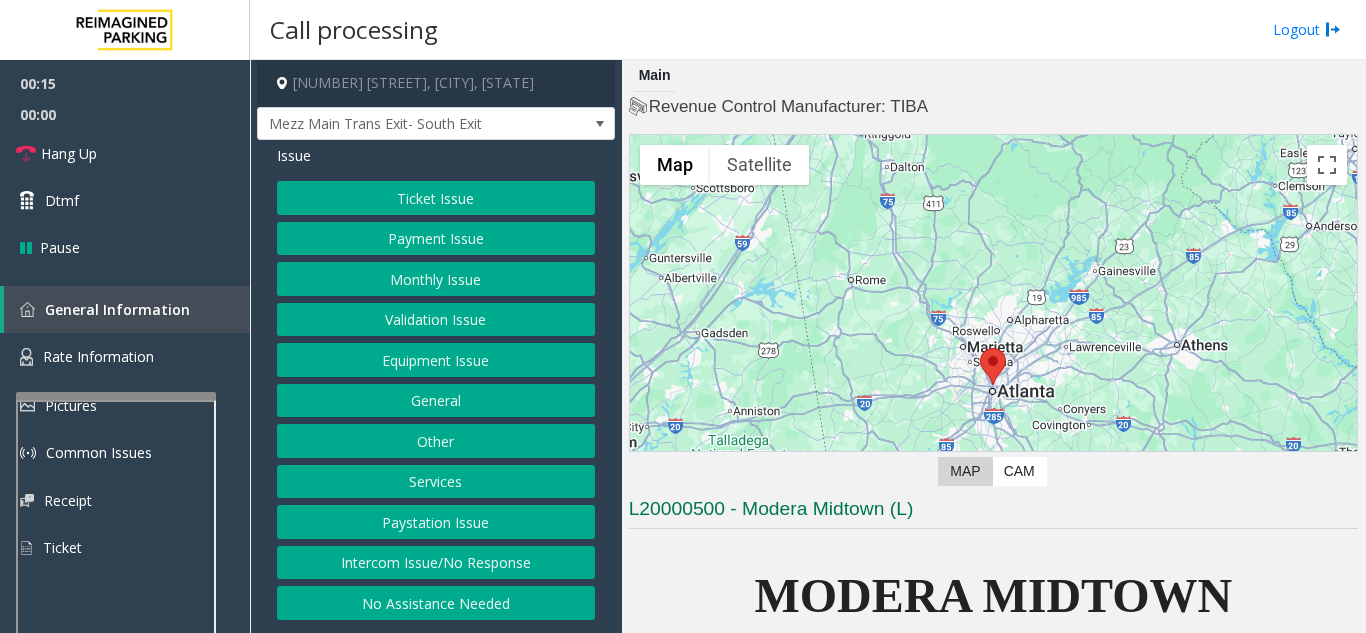 click on "Intercom Issue/No Response" 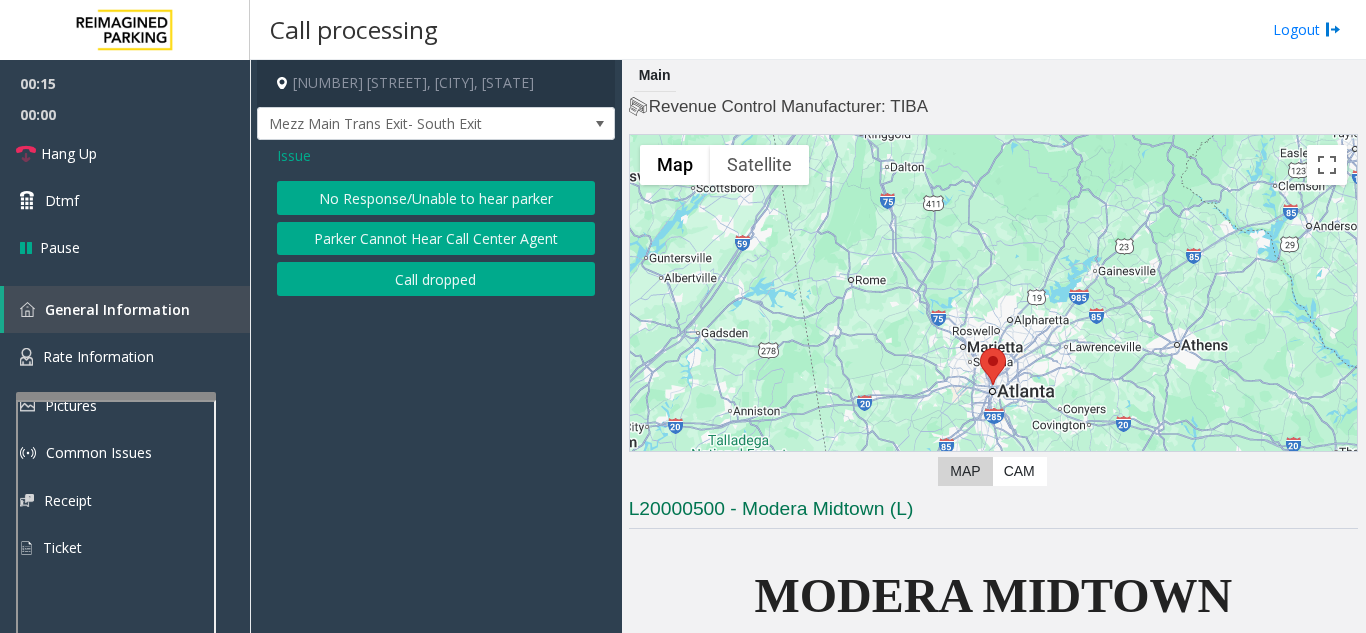 click on "No Response/Unable to hear parker" 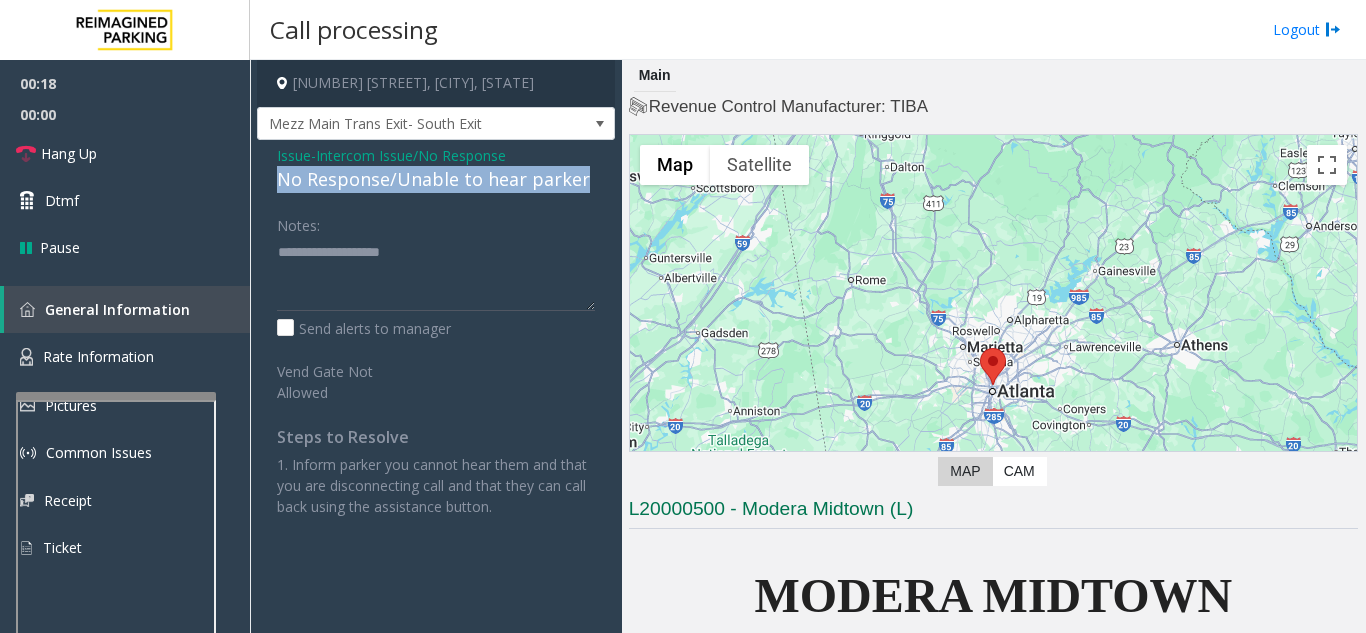 drag, startPoint x: 267, startPoint y: 182, endPoint x: 585, endPoint y: 179, distance: 318.01416 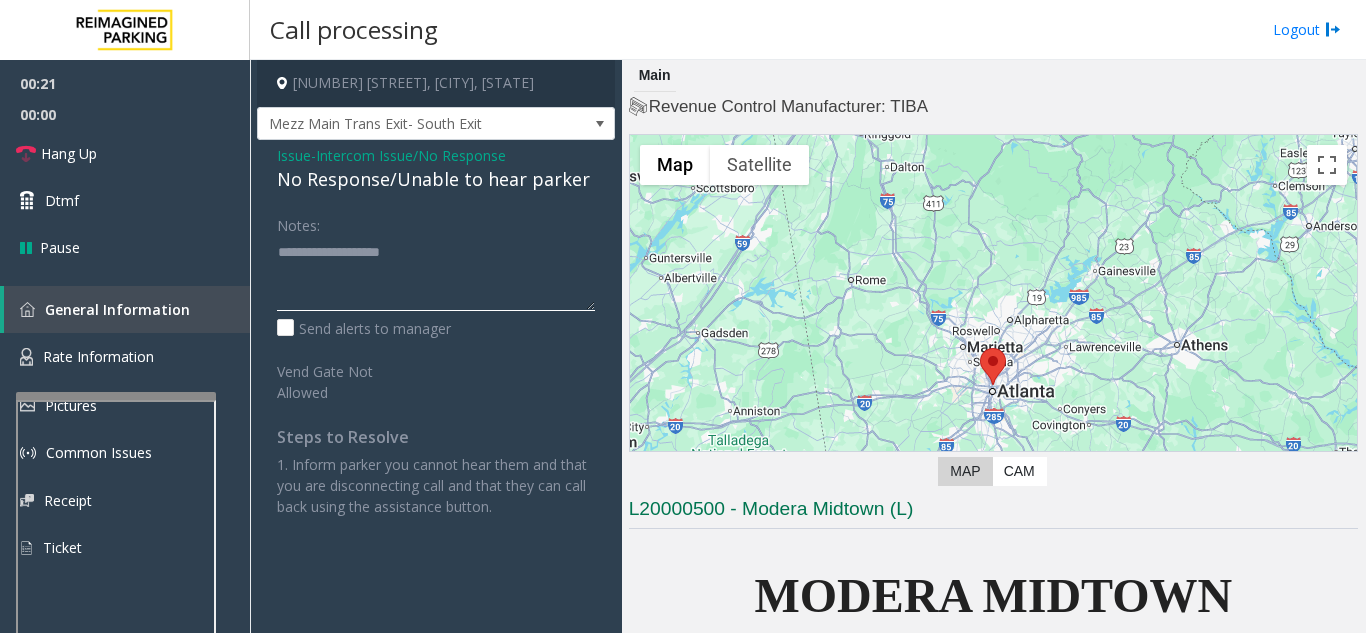 click 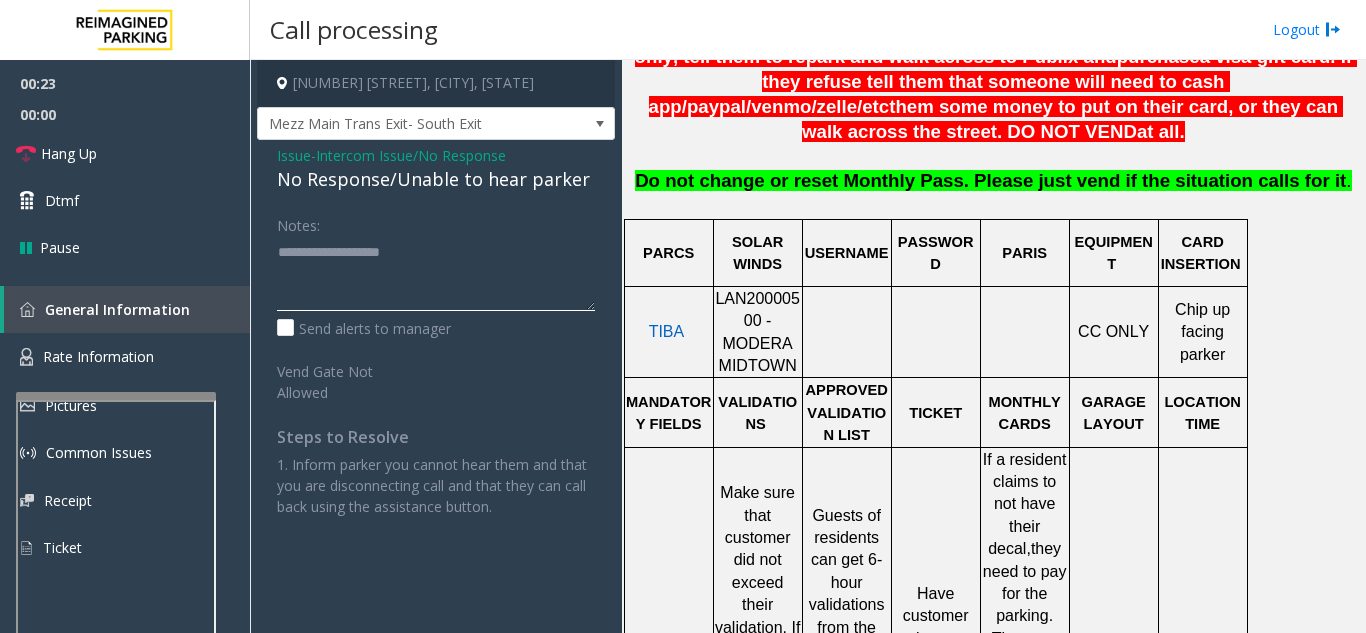 scroll, scrollTop: 700, scrollLeft: 0, axis: vertical 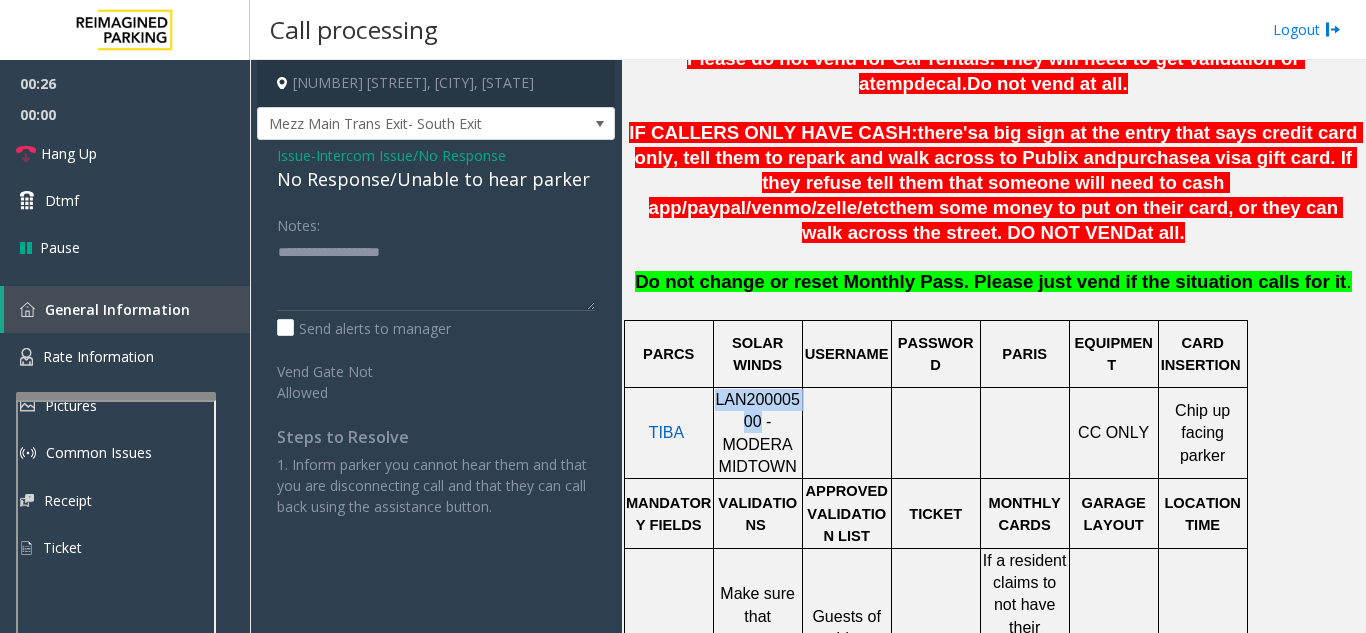 drag, startPoint x: 726, startPoint y: 400, endPoint x: 718, endPoint y: 379, distance: 22.472204 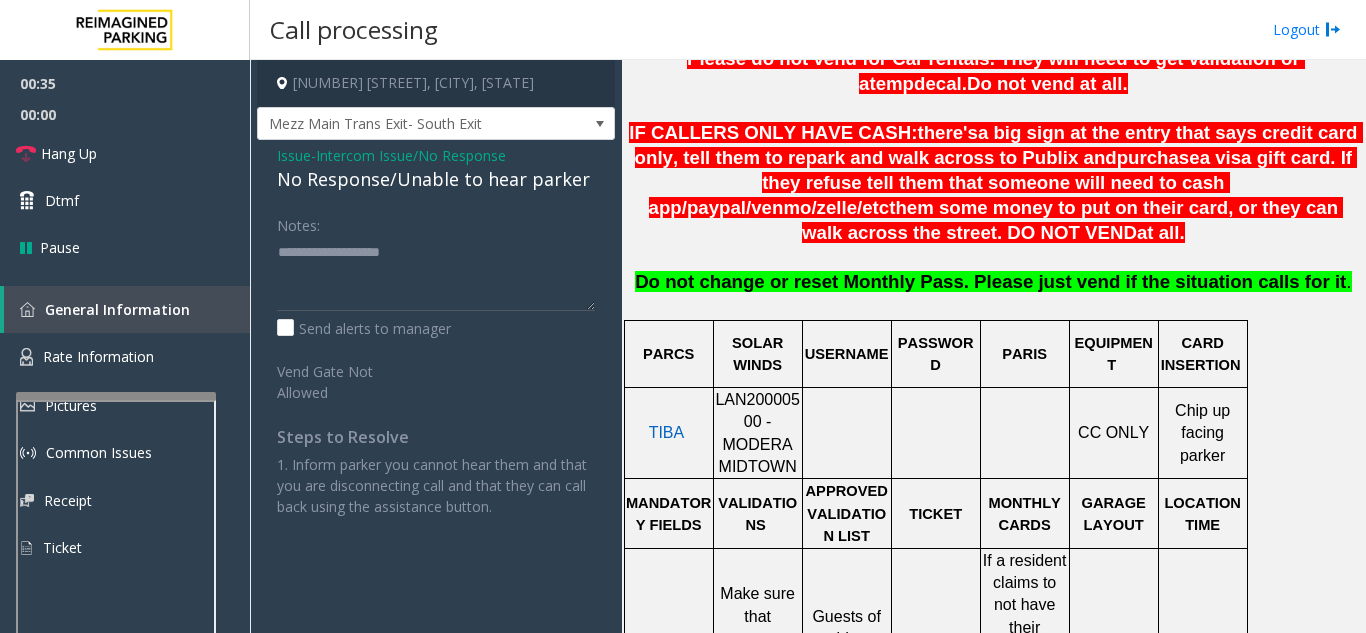 click on "Issue" 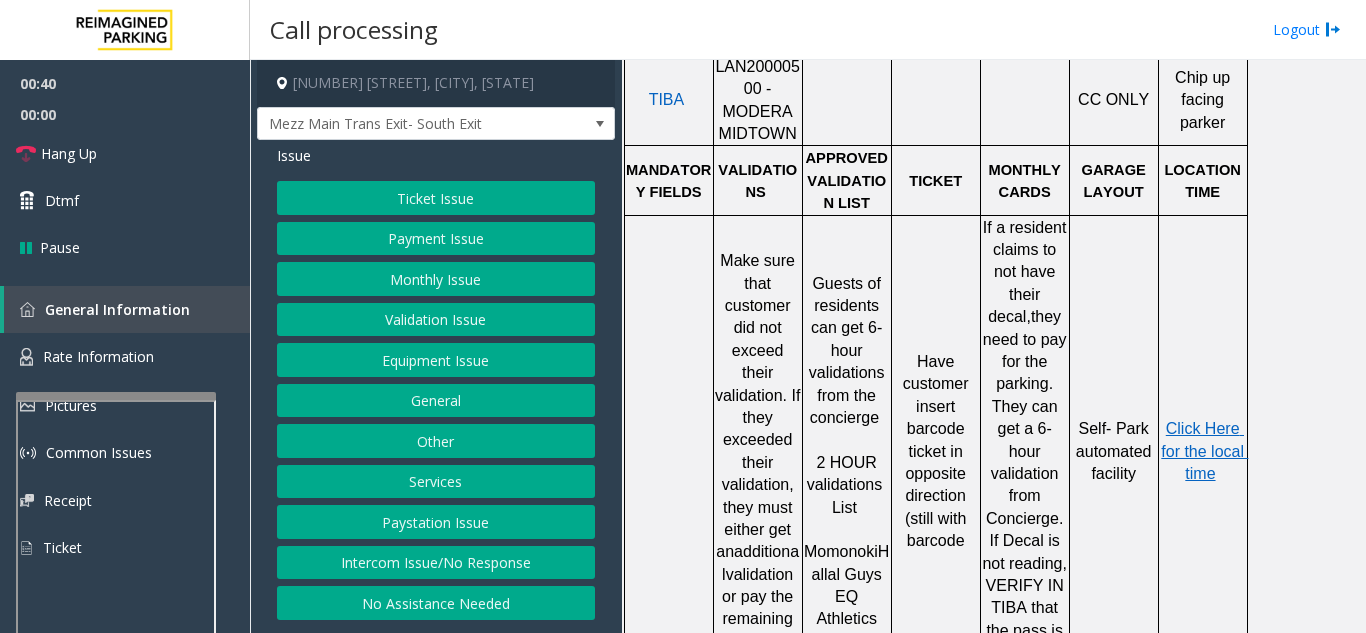 scroll, scrollTop: 1100, scrollLeft: 0, axis: vertical 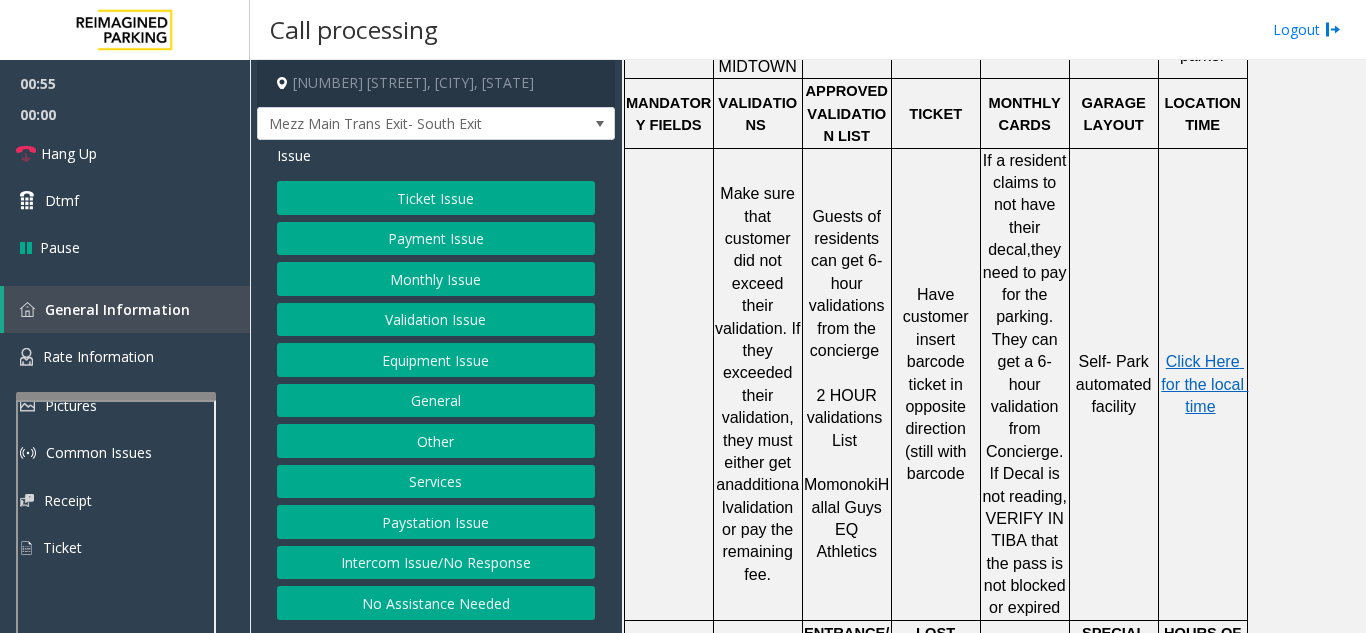 click on "Ticket Issue" 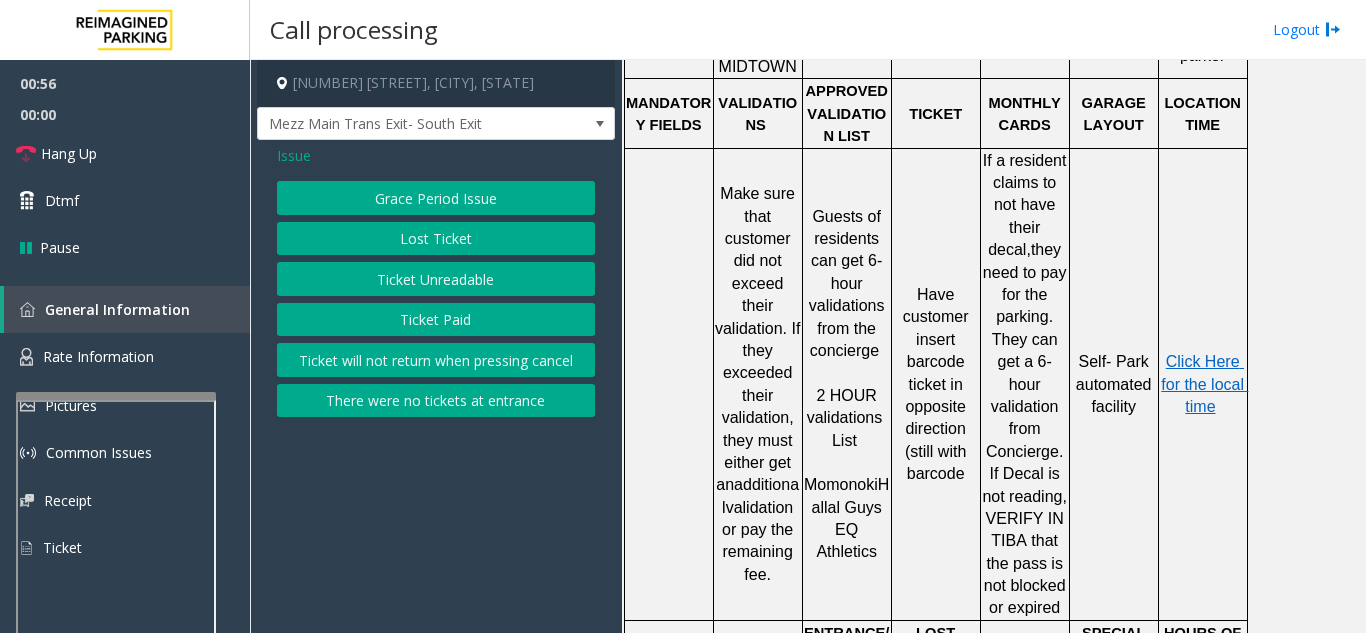 click on "Ticket Unreadable" 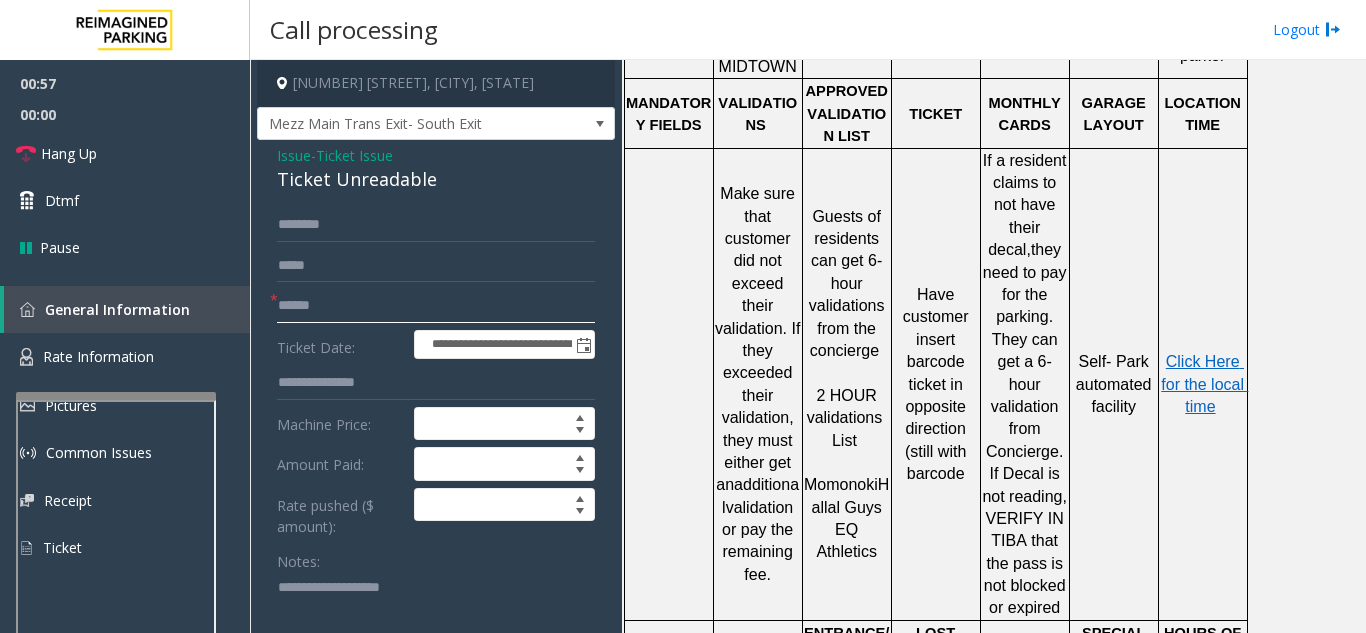 click 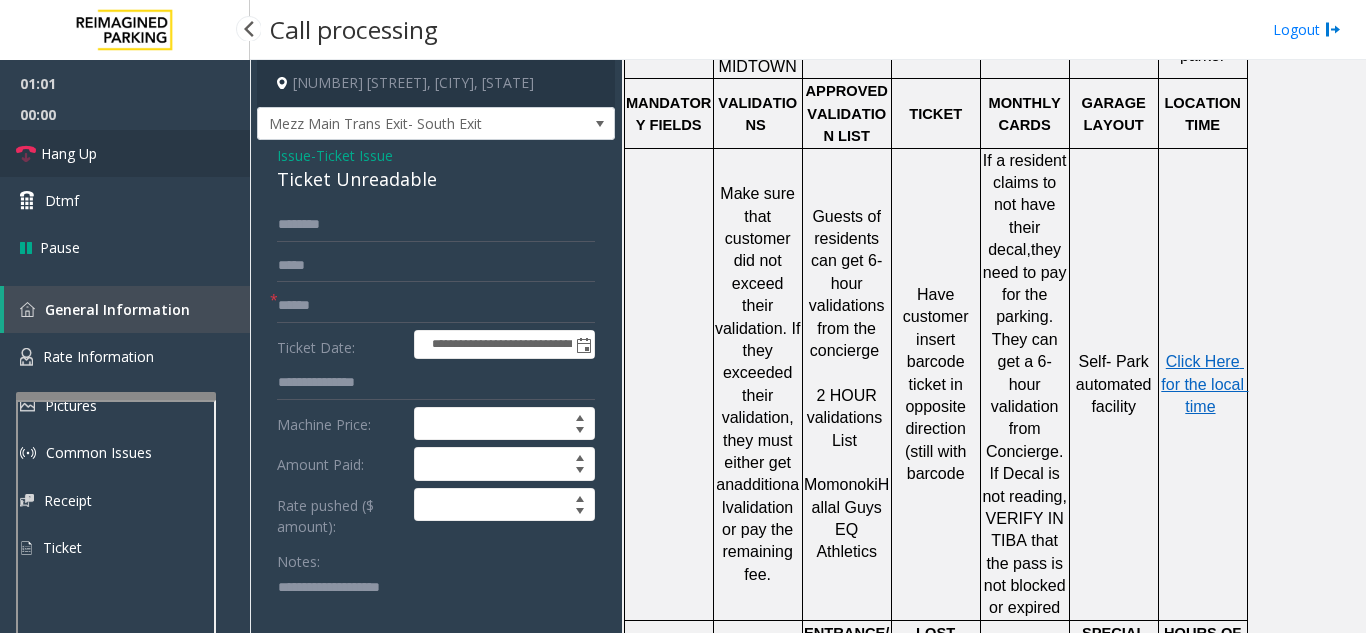 click on "Hang Up" at bounding box center [125, 153] 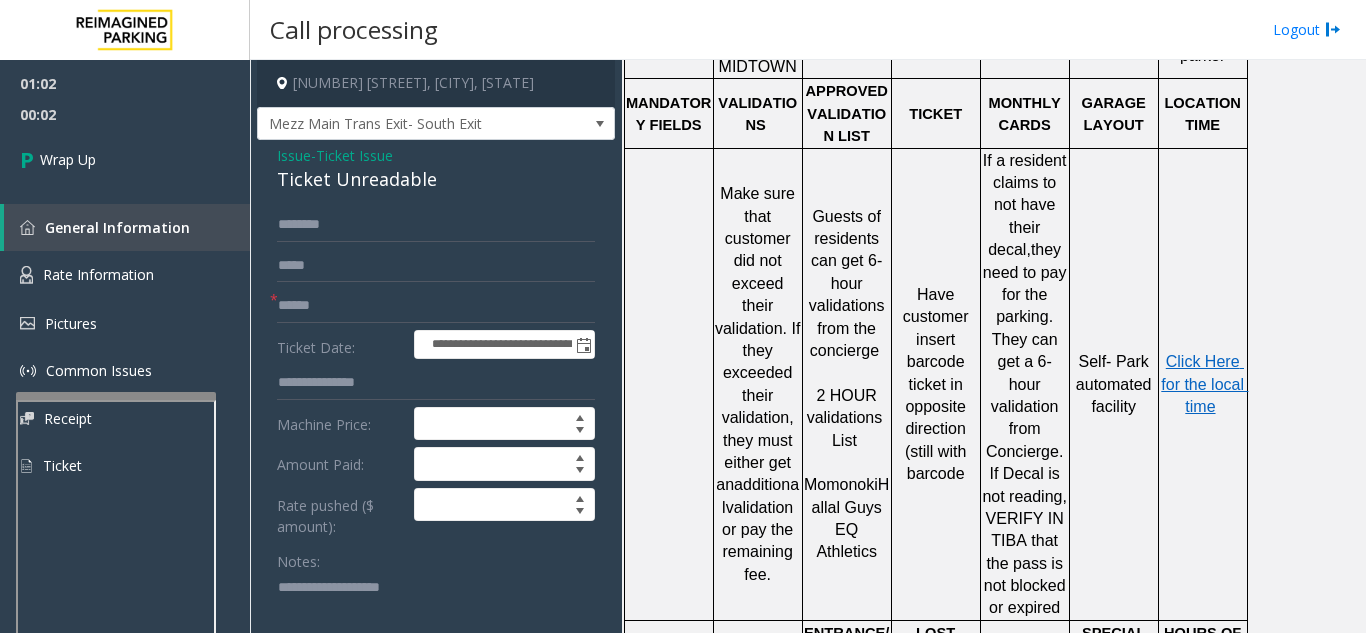 scroll, scrollTop: 8, scrollLeft: 0, axis: vertical 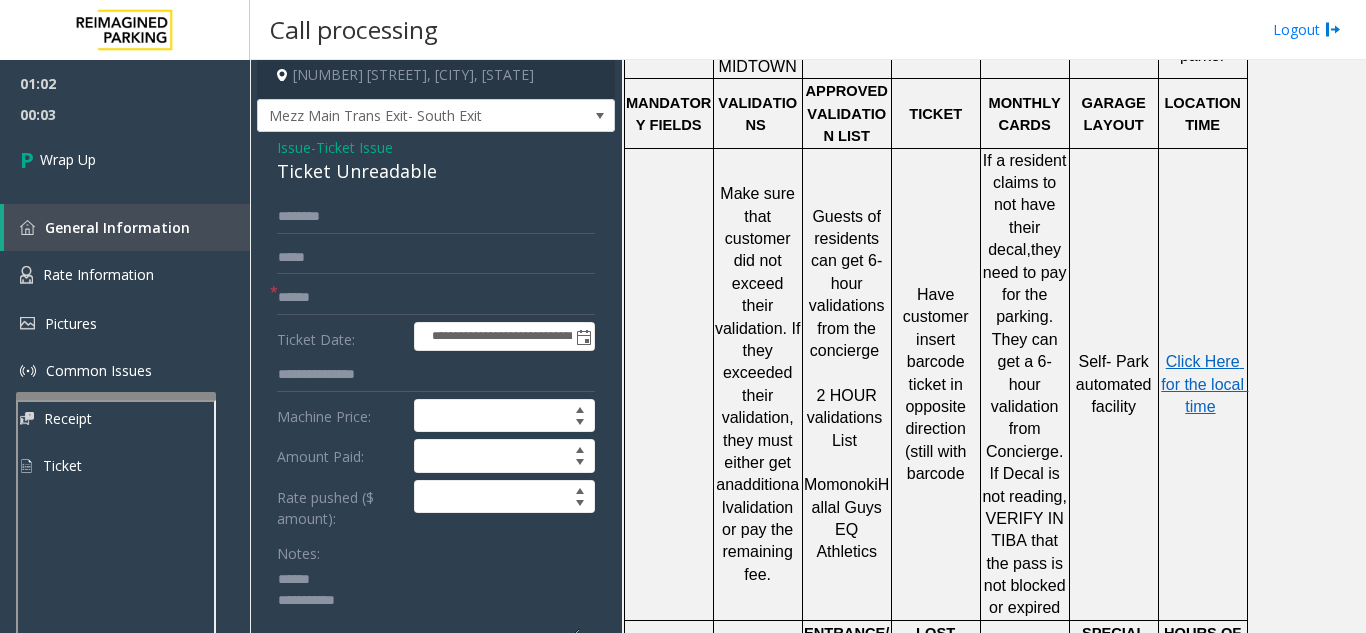 click 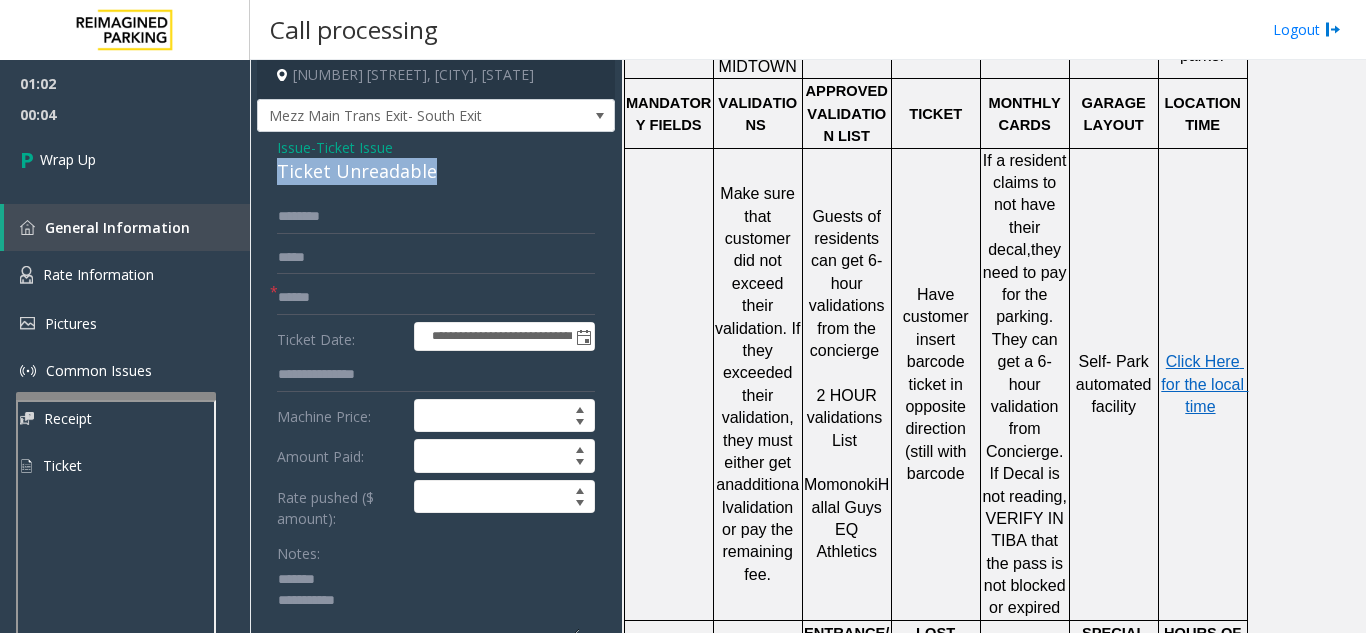 drag, startPoint x: 271, startPoint y: 166, endPoint x: 448, endPoint y: 169, distance: 177.02542 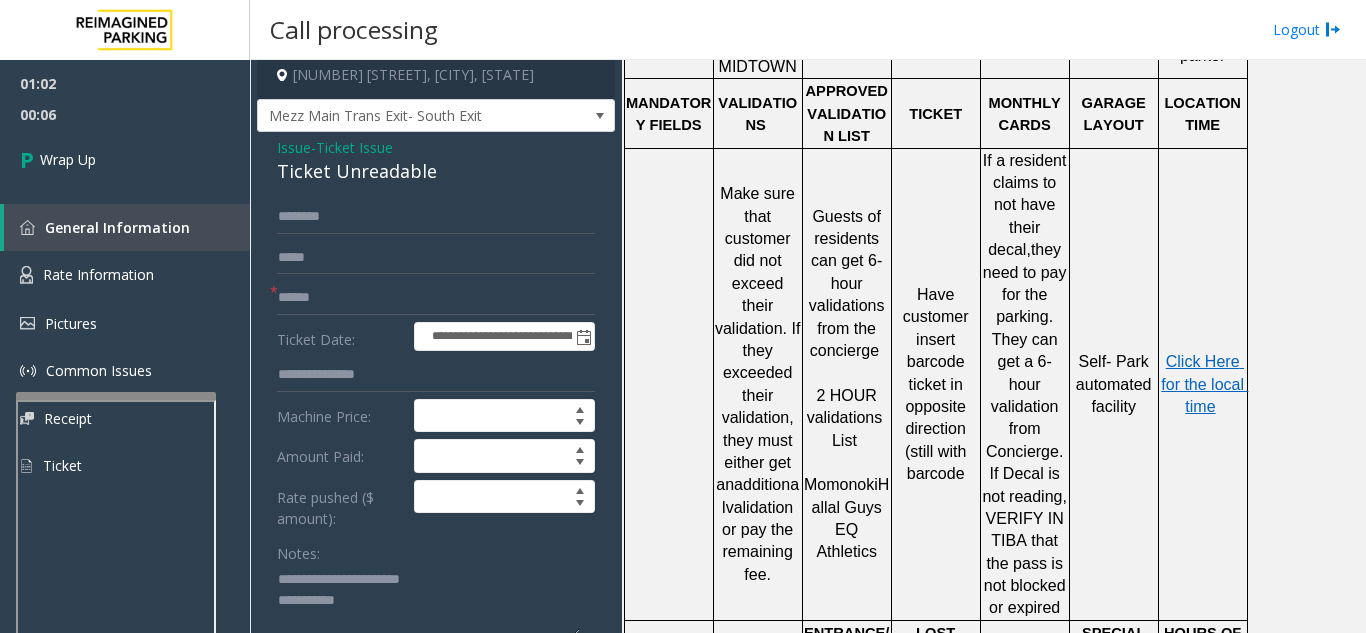 type on "**********" 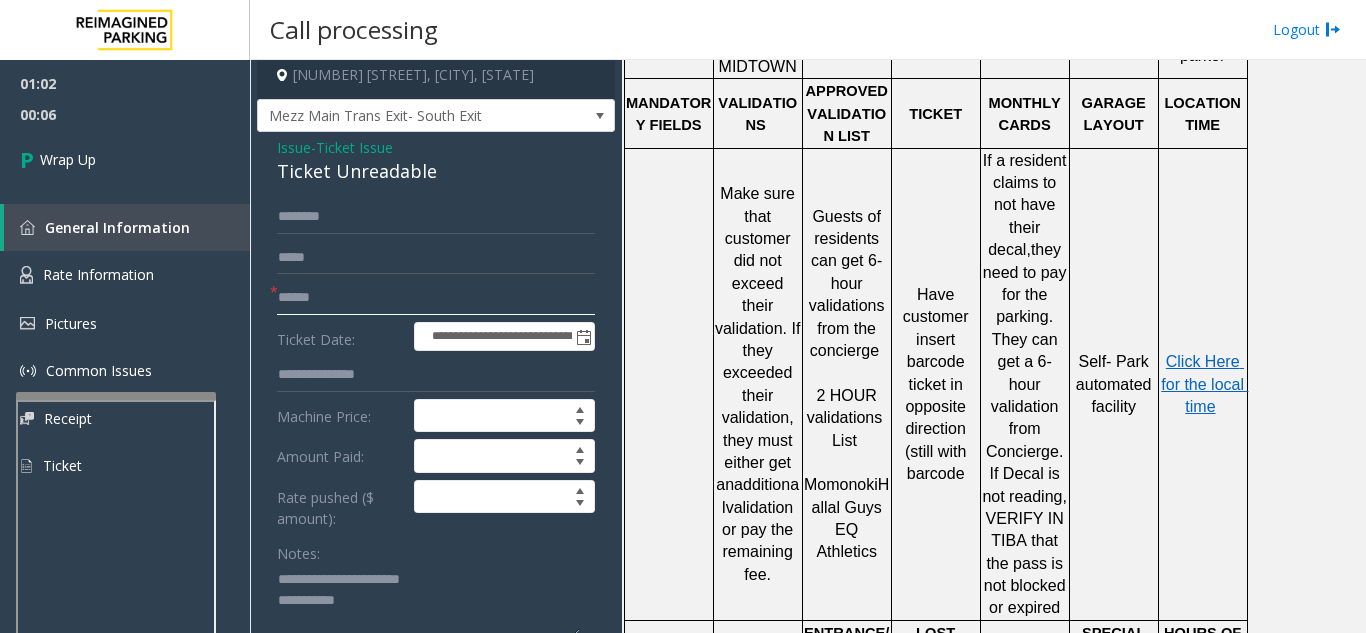 click 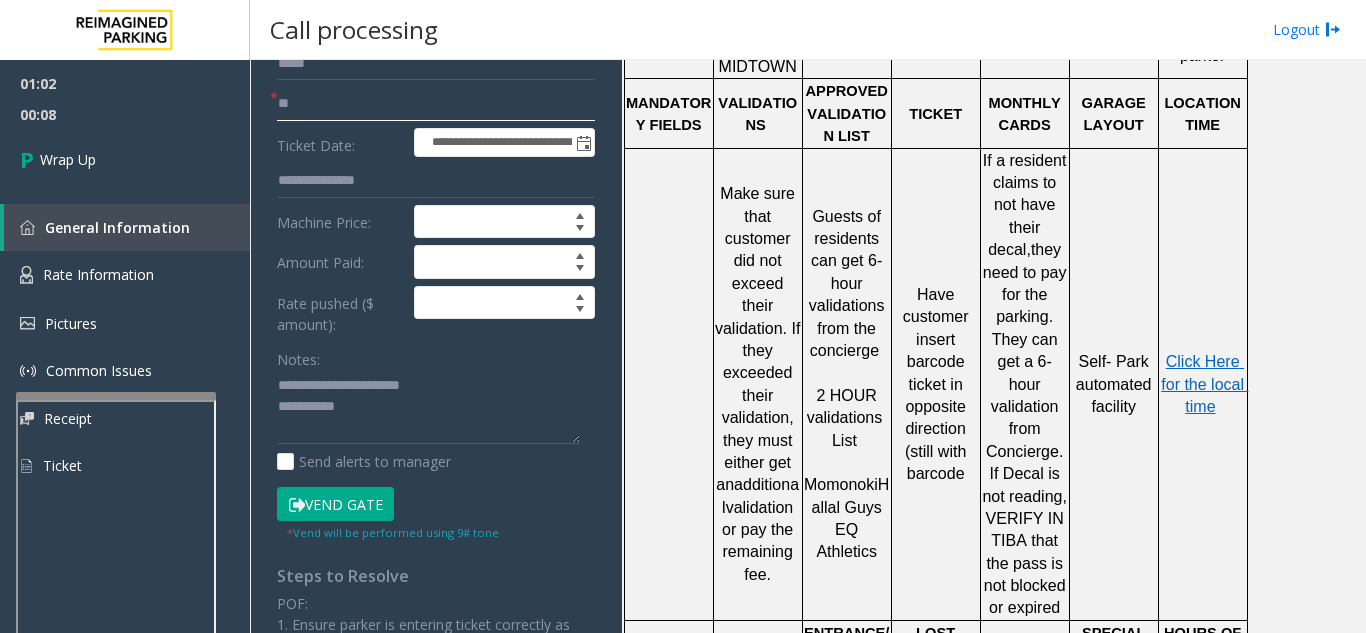 scroll, scrollTop: 208, scrollLeft: 0, axis: vertical 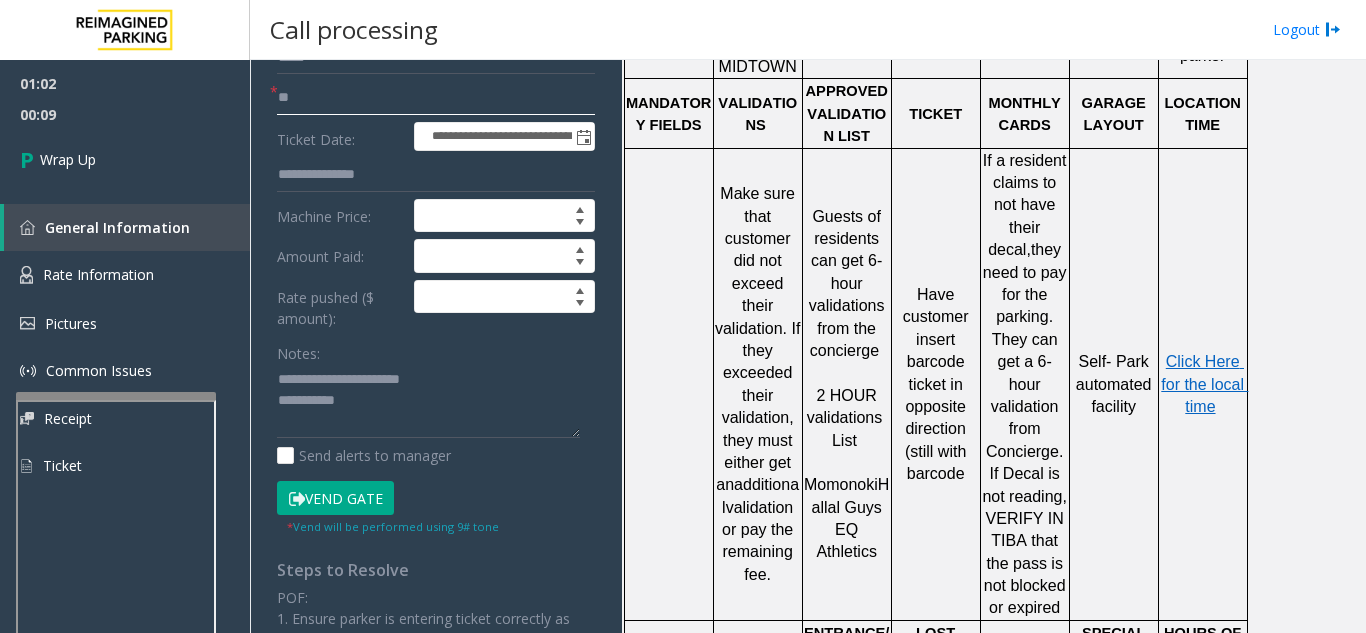 type on "**" 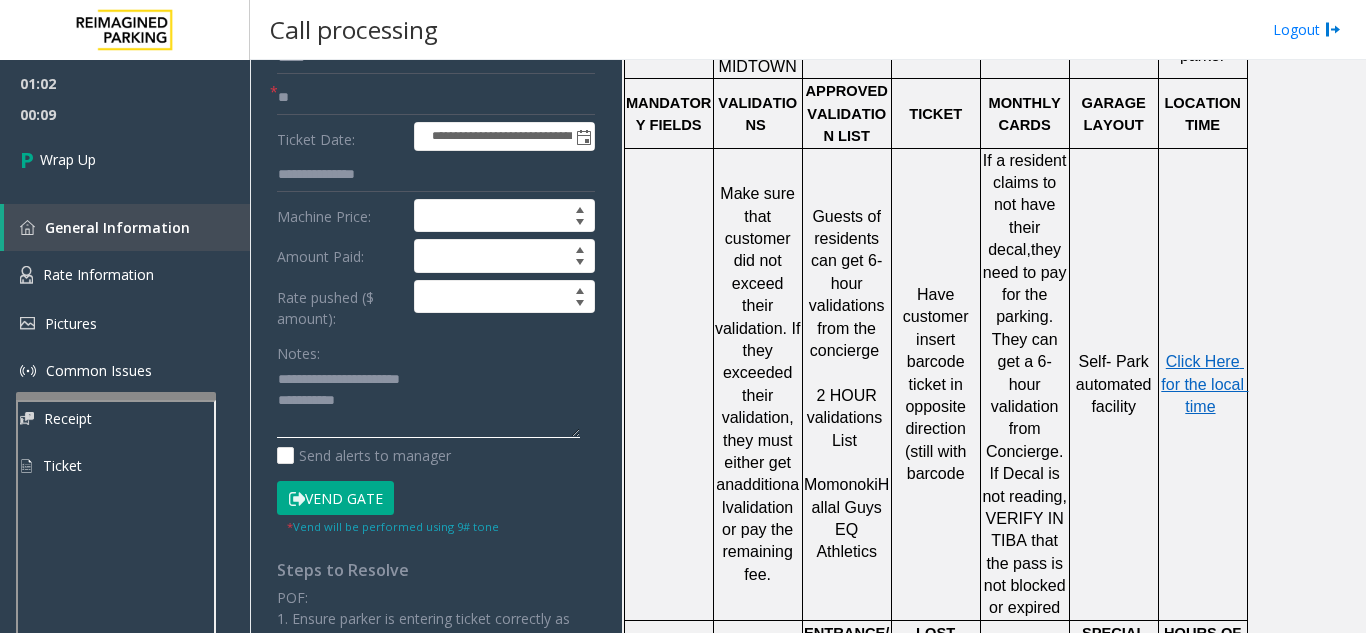 click 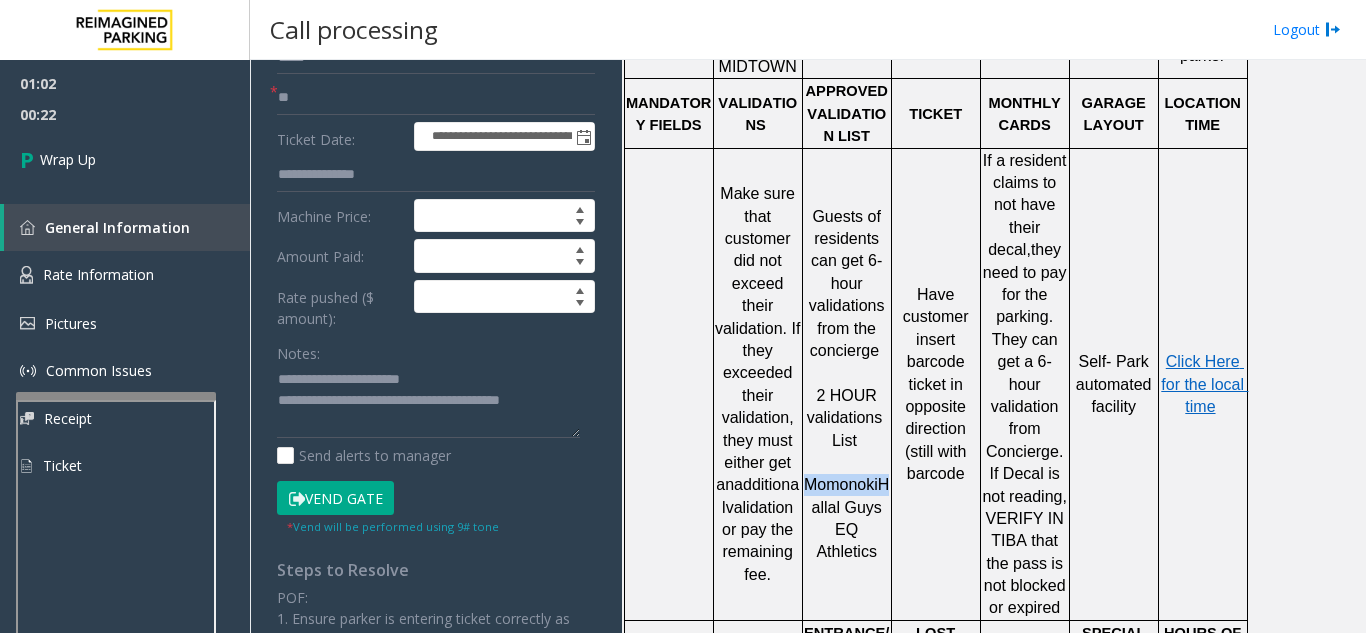 drag, startPoint x: 886, startPoint y: 430, endPoint x: 815, endPoint y: 430, distance: 71 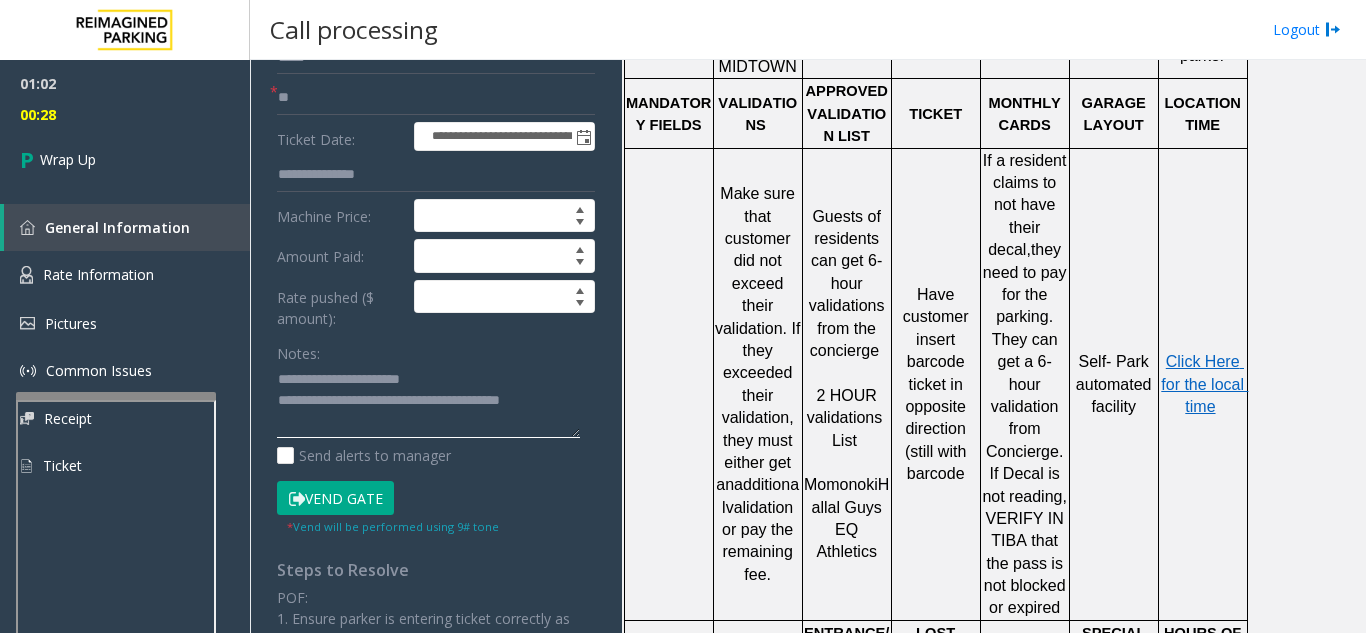 click 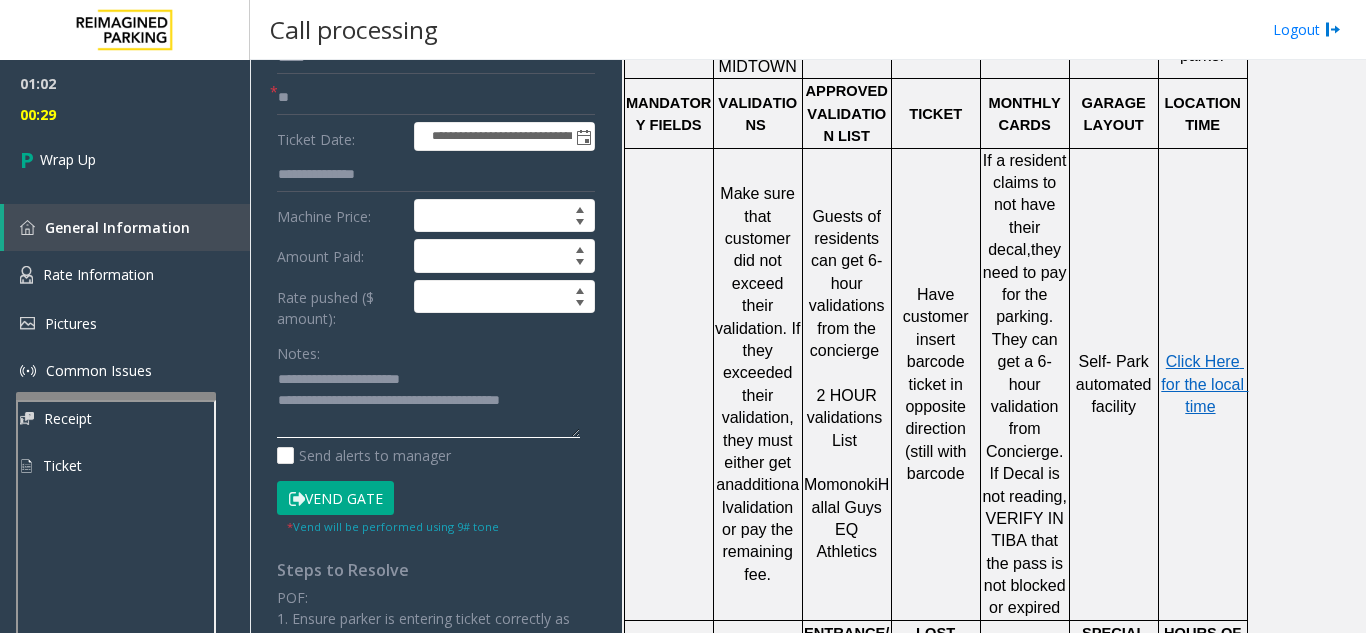 paste on "**********" 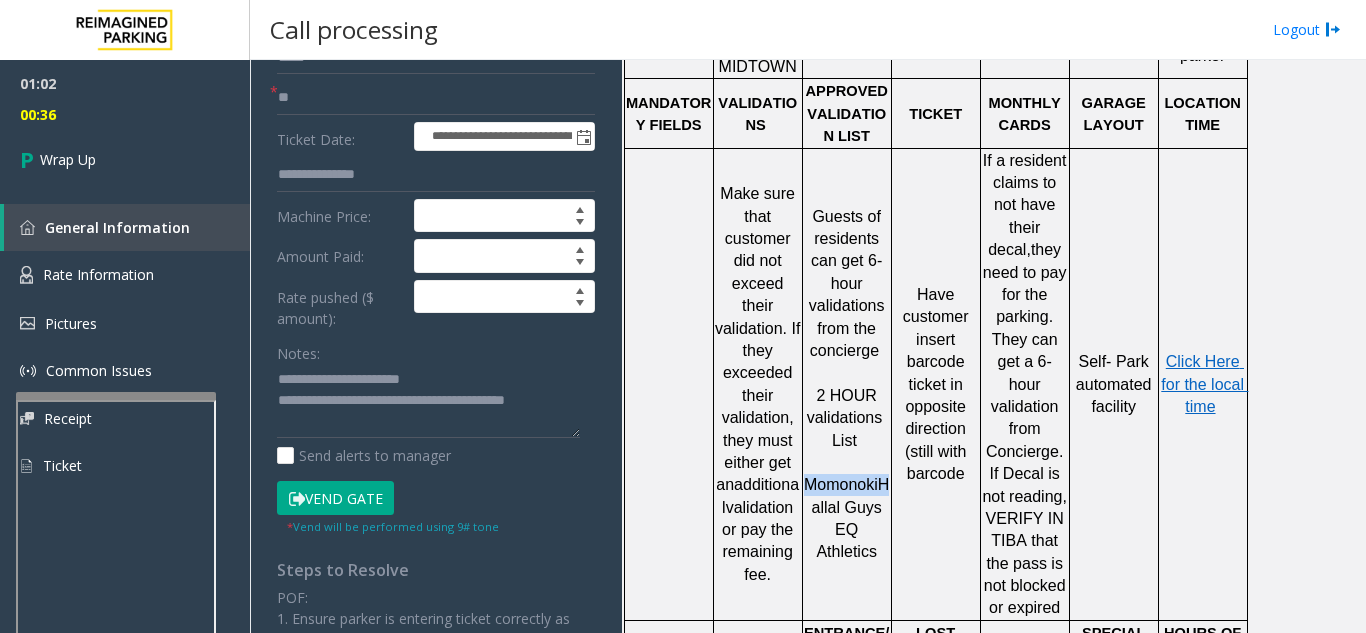 drag, startPoint x: 885, startPoint y: 430, endPoint x: 814, endPoint y: 433, distance: 71.063354 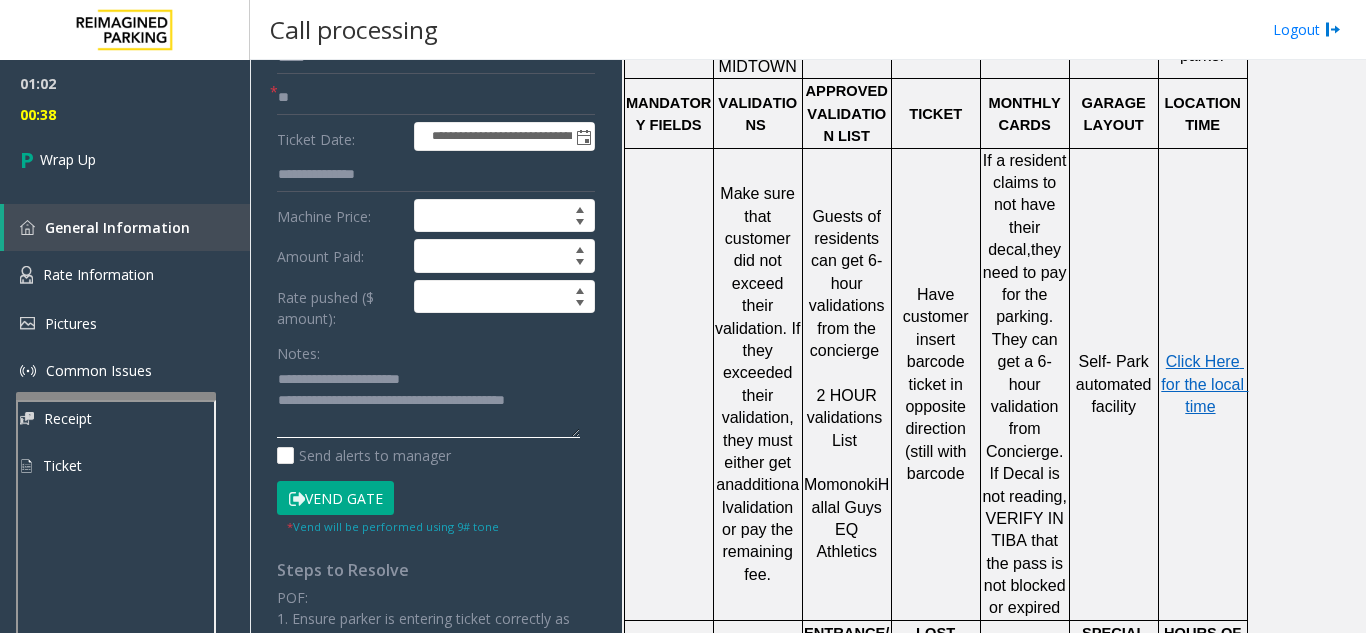 click 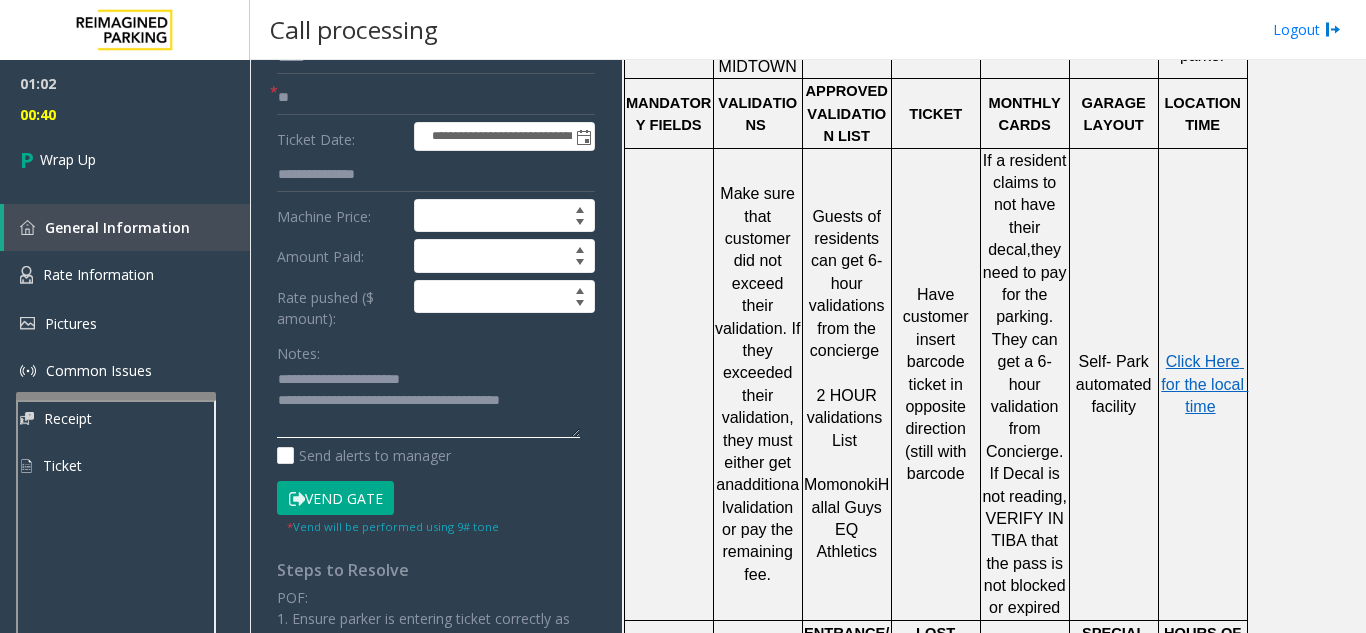 paste on "*********" 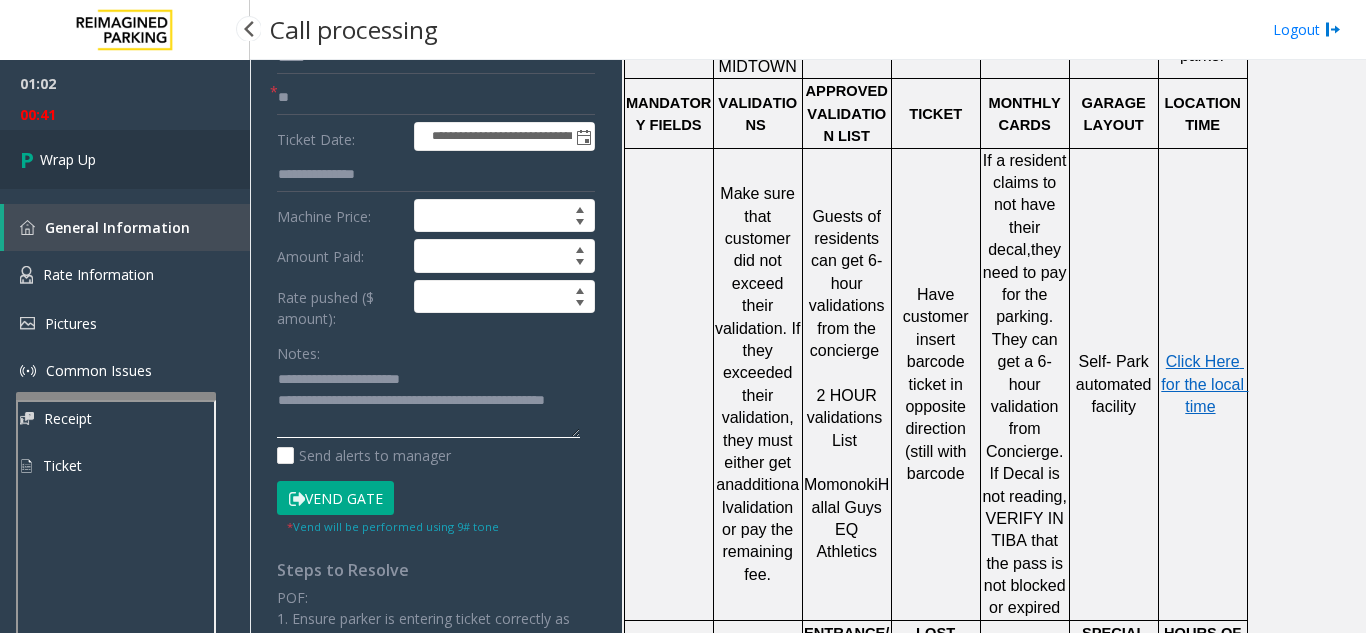 type on "**********" 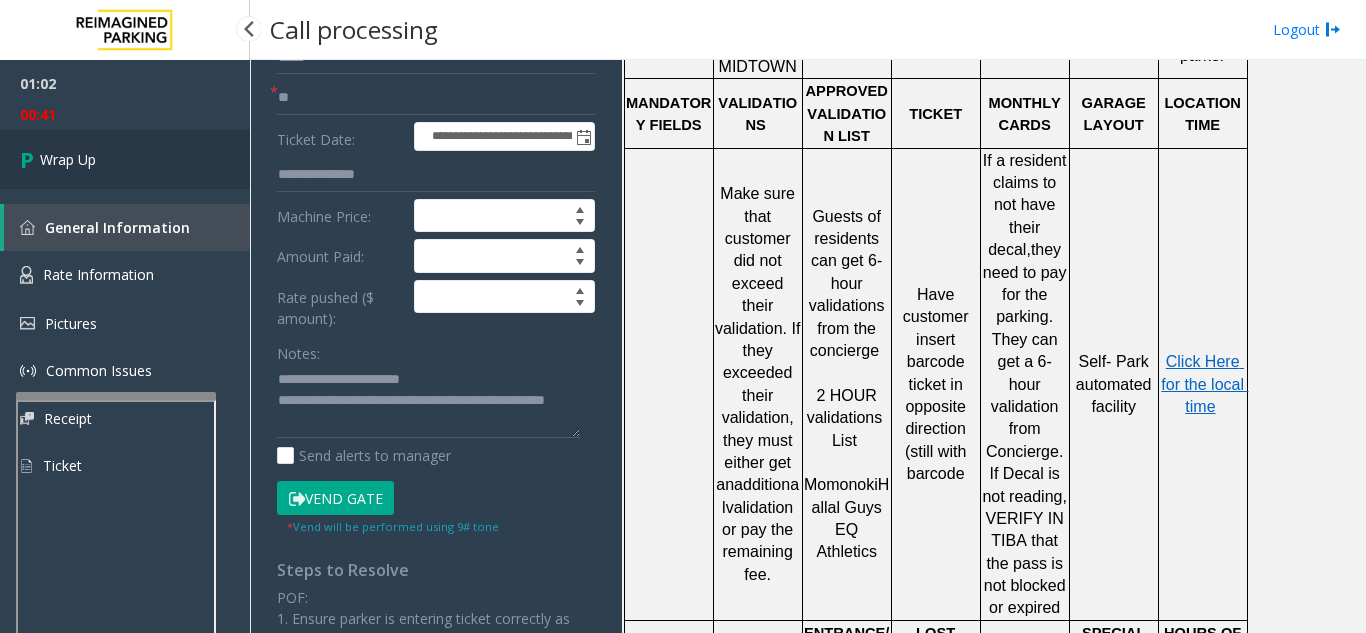 click on "Wrap Up" at bounding box center [125, 159] 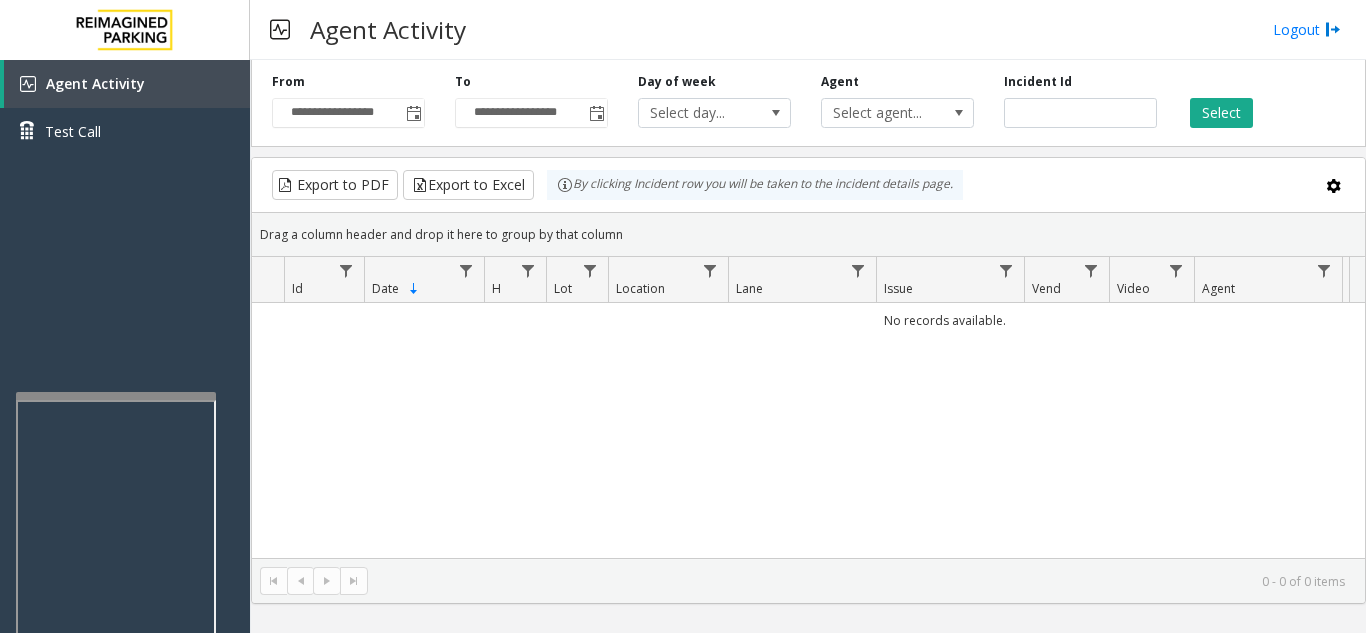 type 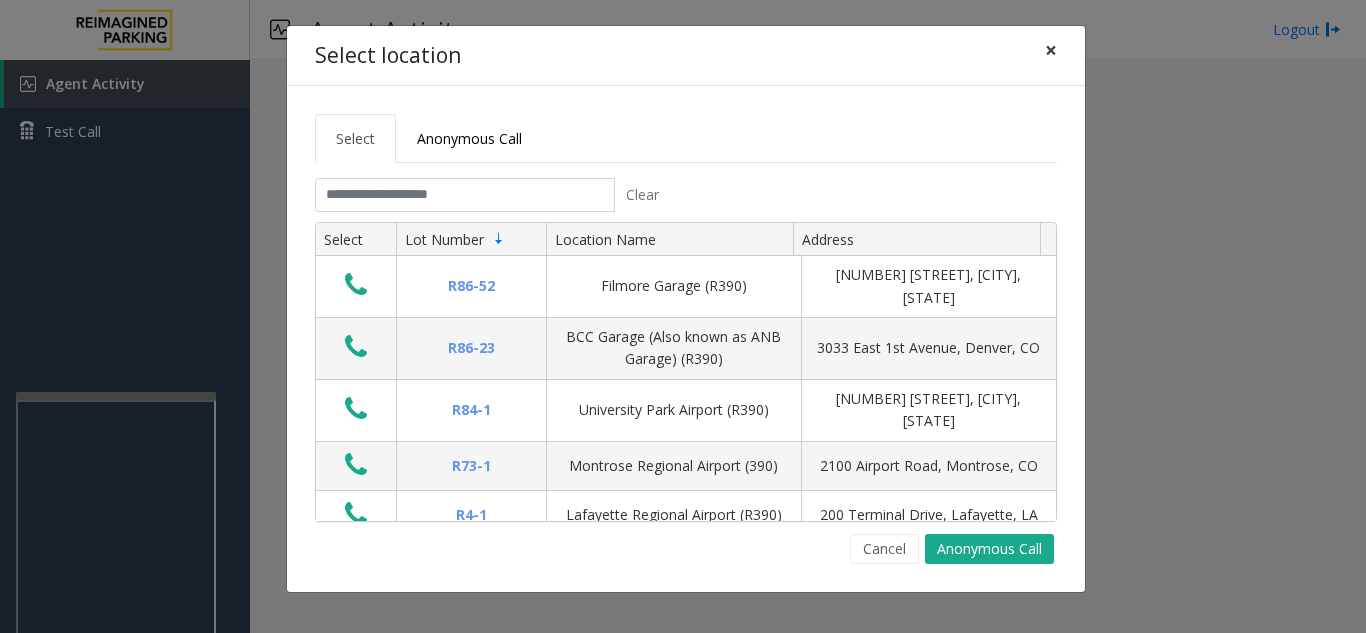 click on "×" 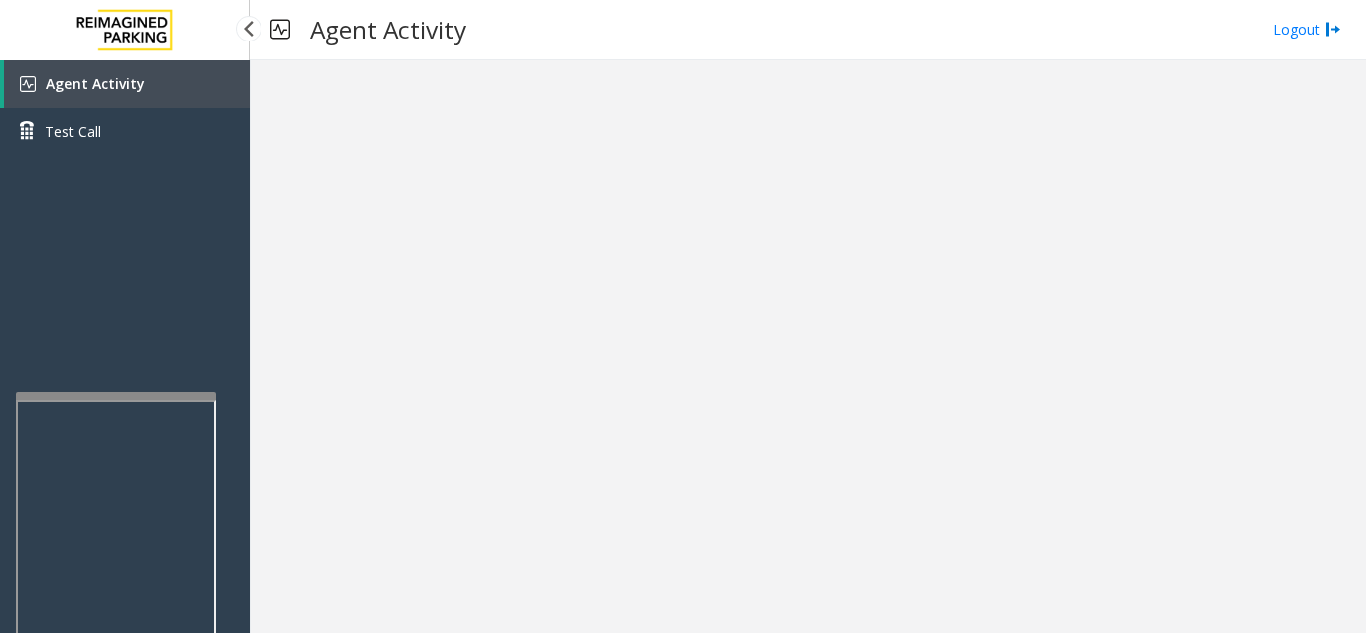 click on "Agent Activity" at bounding box center (127, 84) 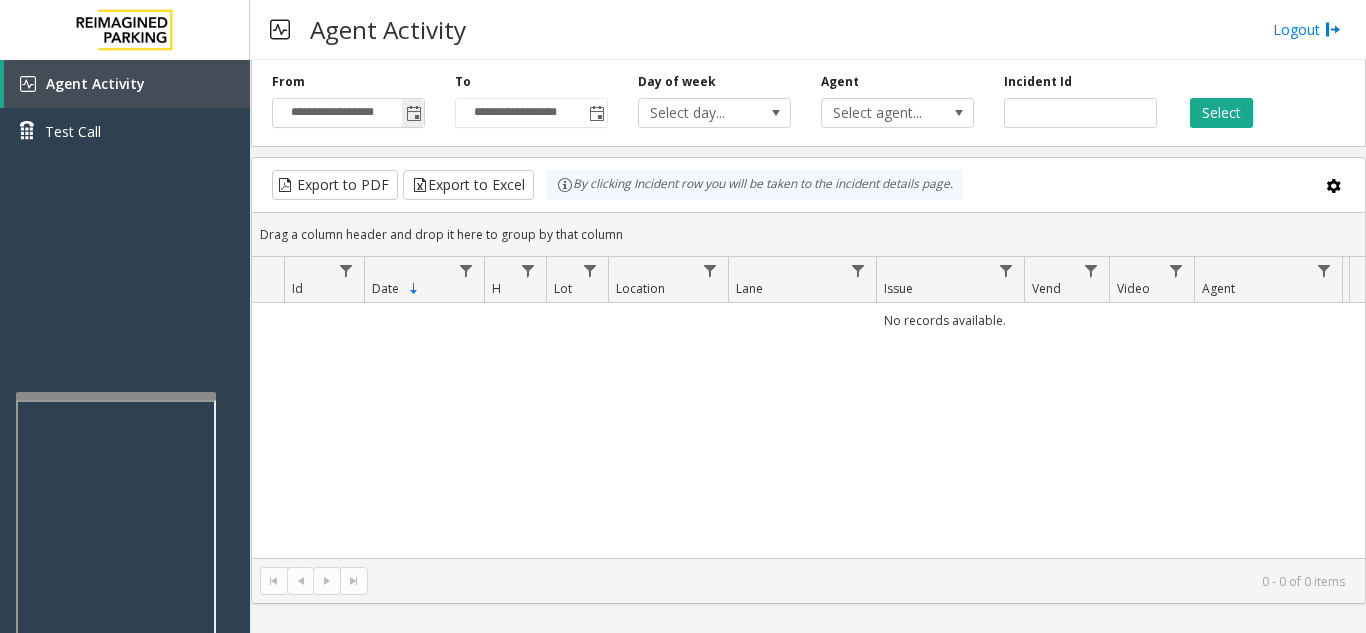 click 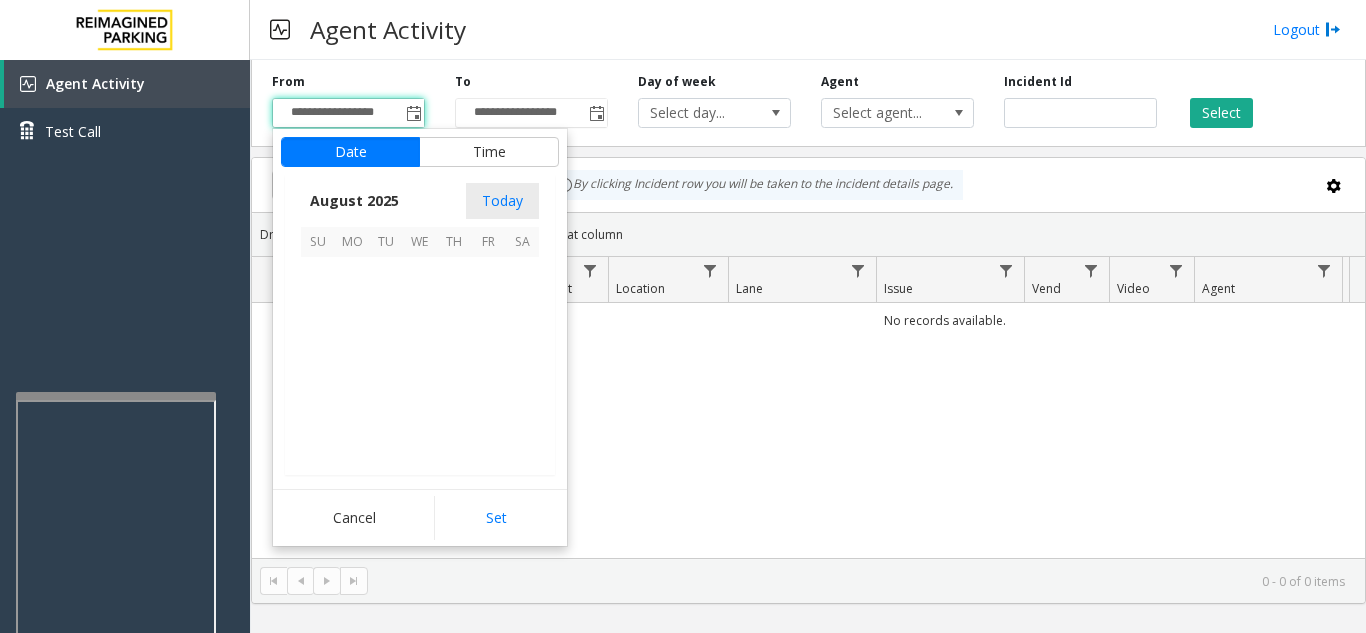 scroll, scrollTop: 358666, scrollLeft: 0, axis: vertical 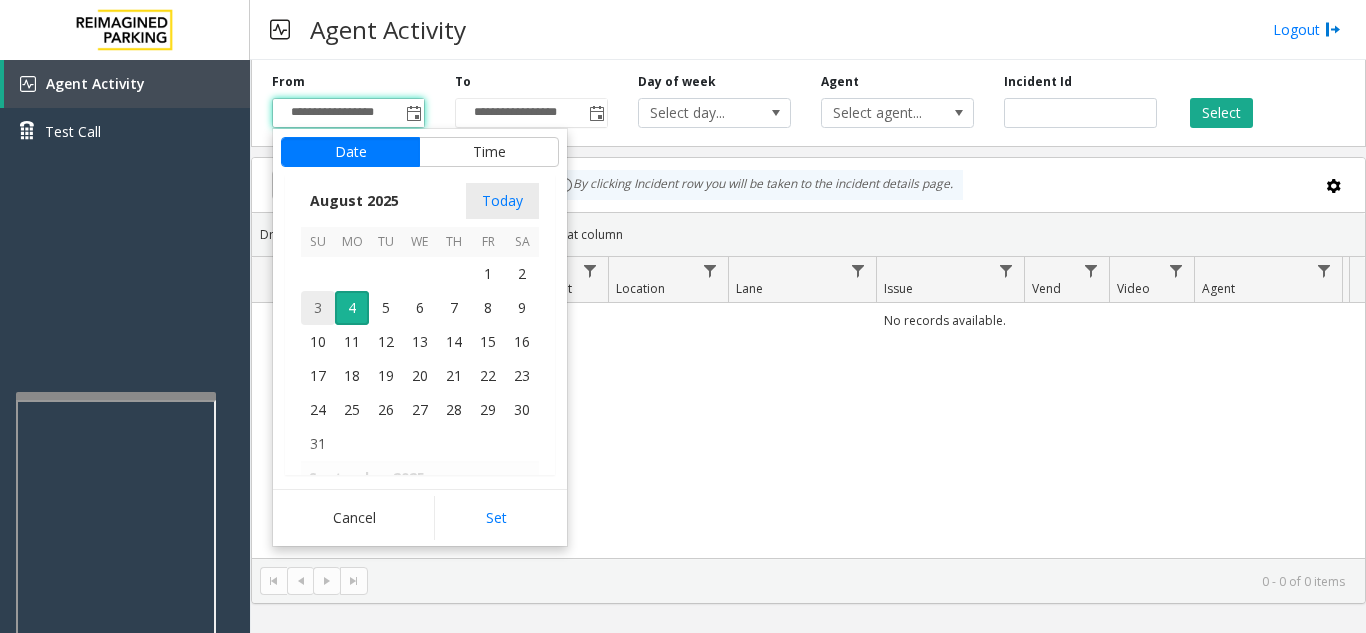 click on "3" at bounding box center [318, 308] 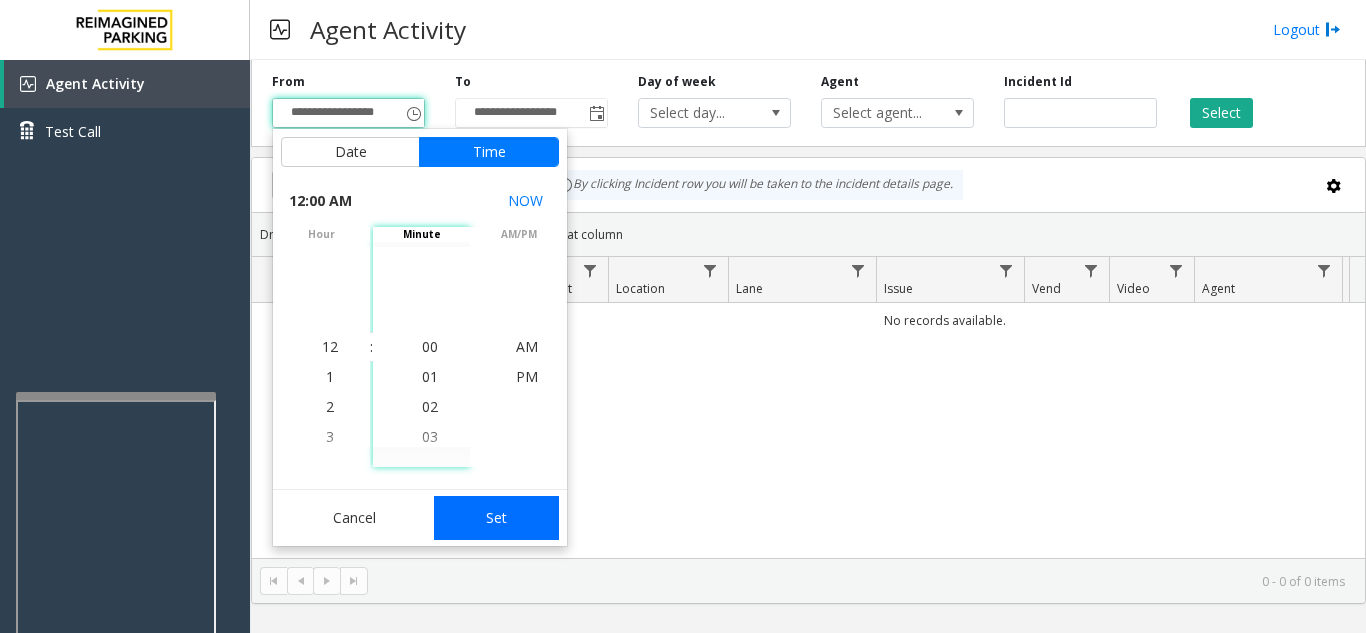 click on "Set" 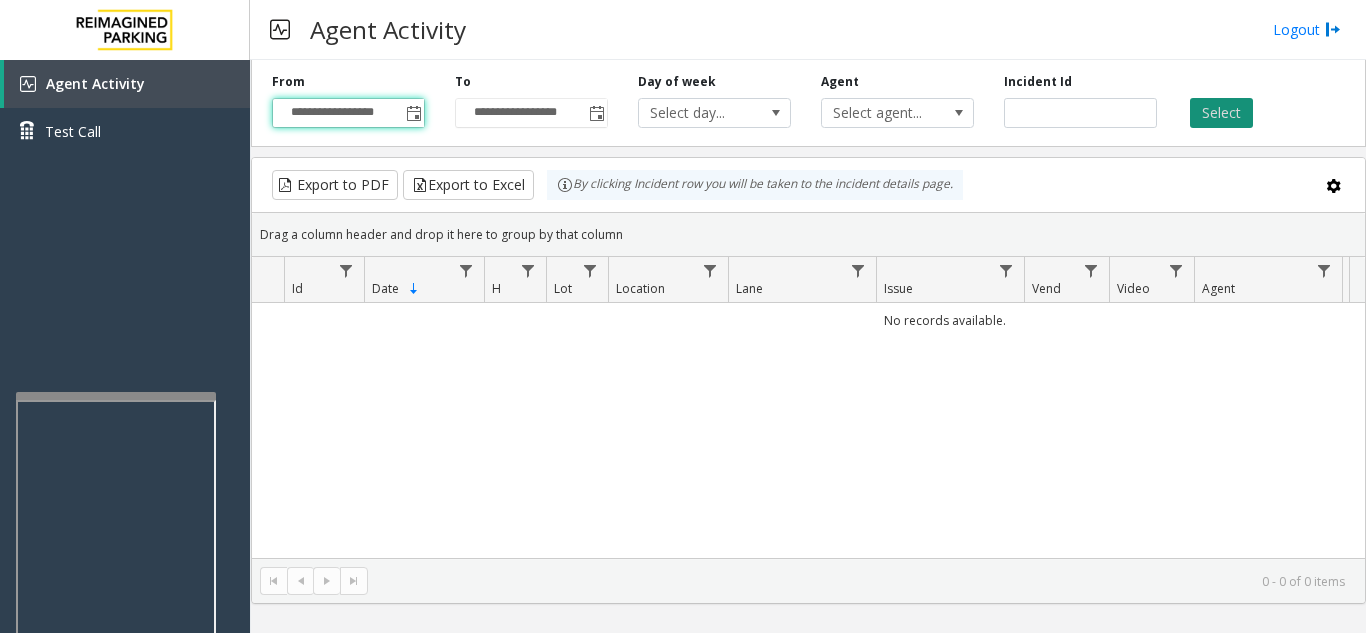 click on "Select" 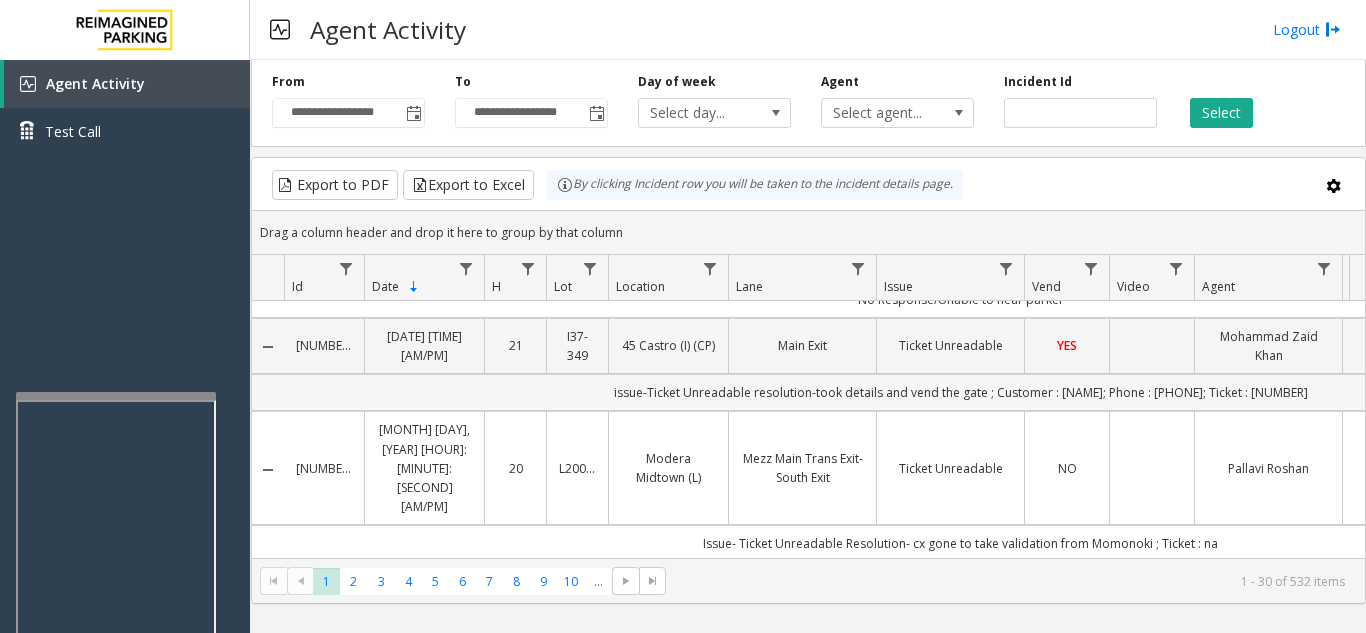 scroll, scrollTop: 200, scrollLeft: 0, axis: vertical 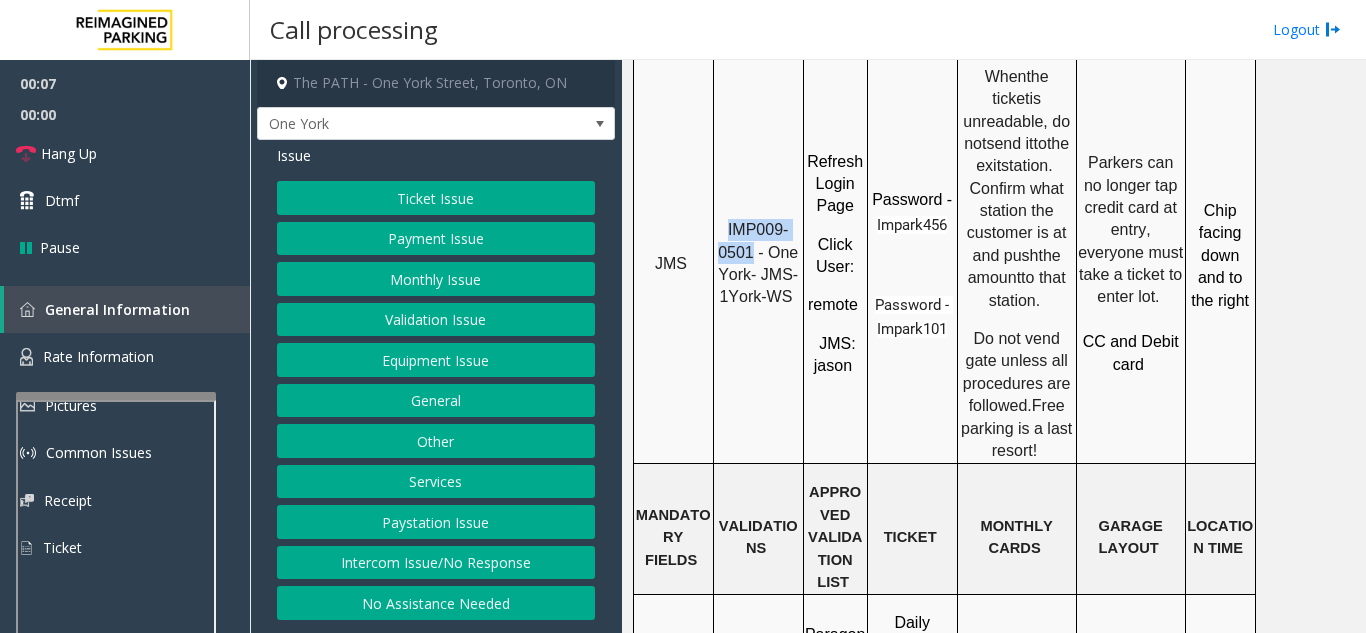 drag, startPoint x: 753, startPoint y: 196, endPoint x: 727, endPoint y: 173, distance: 34.713108 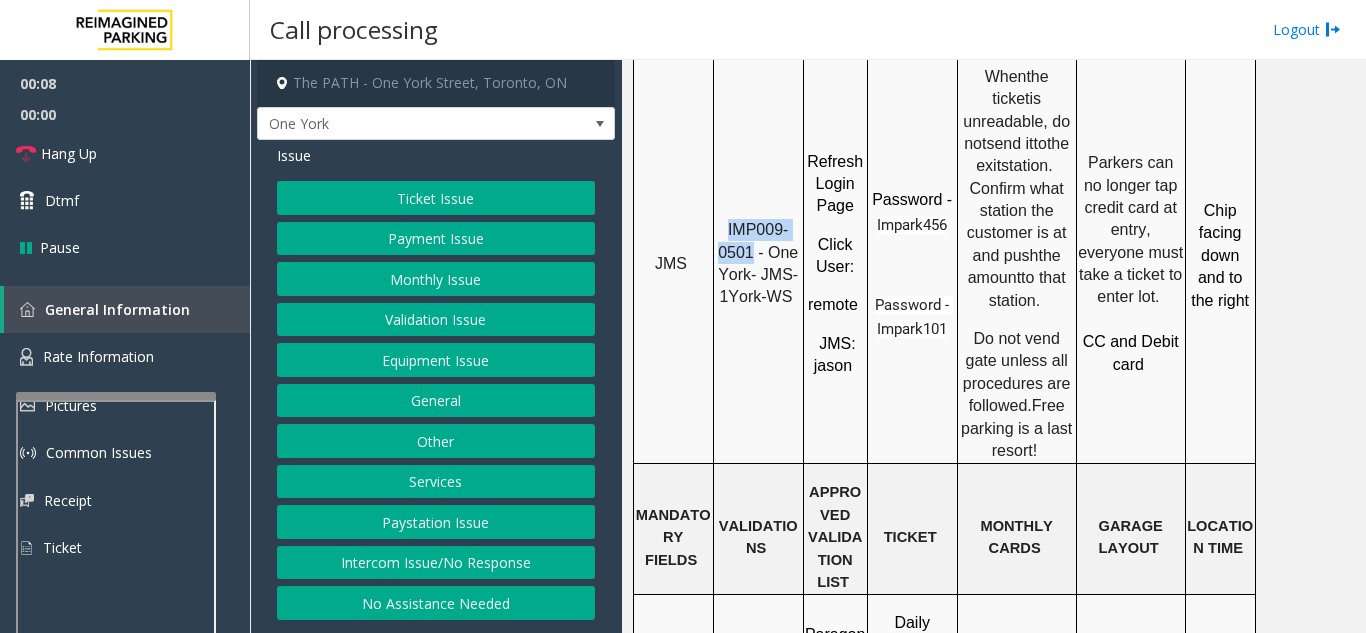 copy on "IMP009-0501" 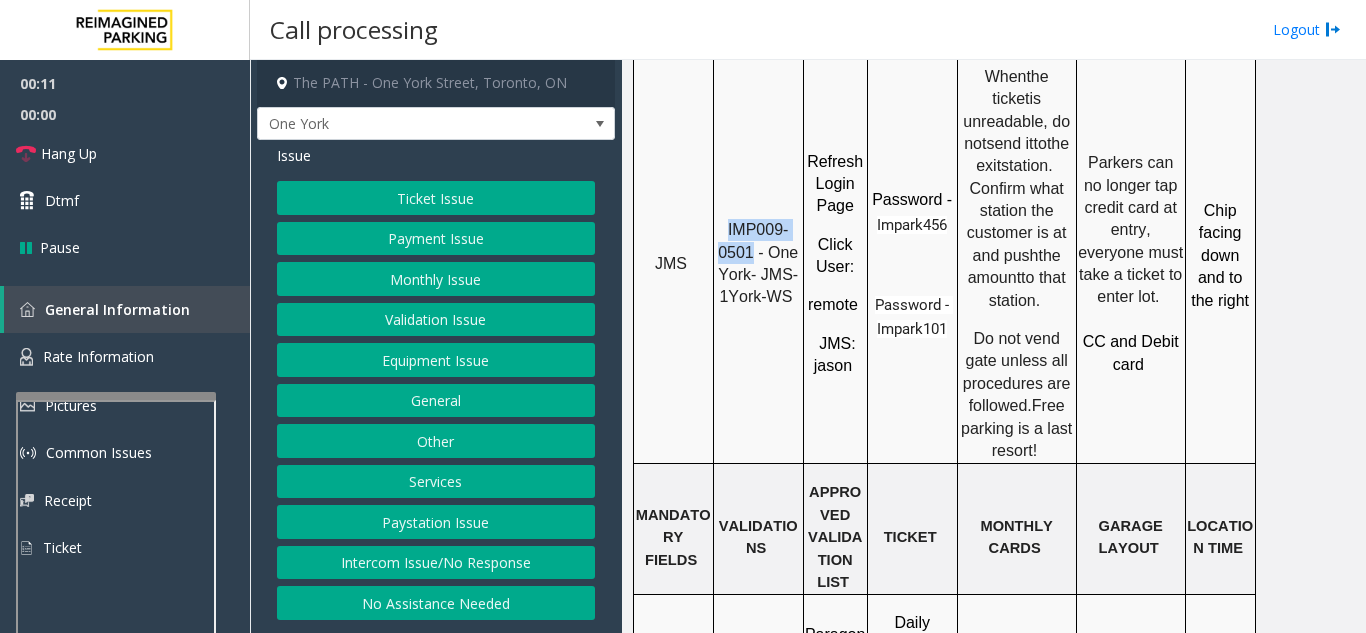 drag, startPoint x: 471, startPoint y: 578, endPoint x: 469, endPoint y: 567, distance: 11.18034 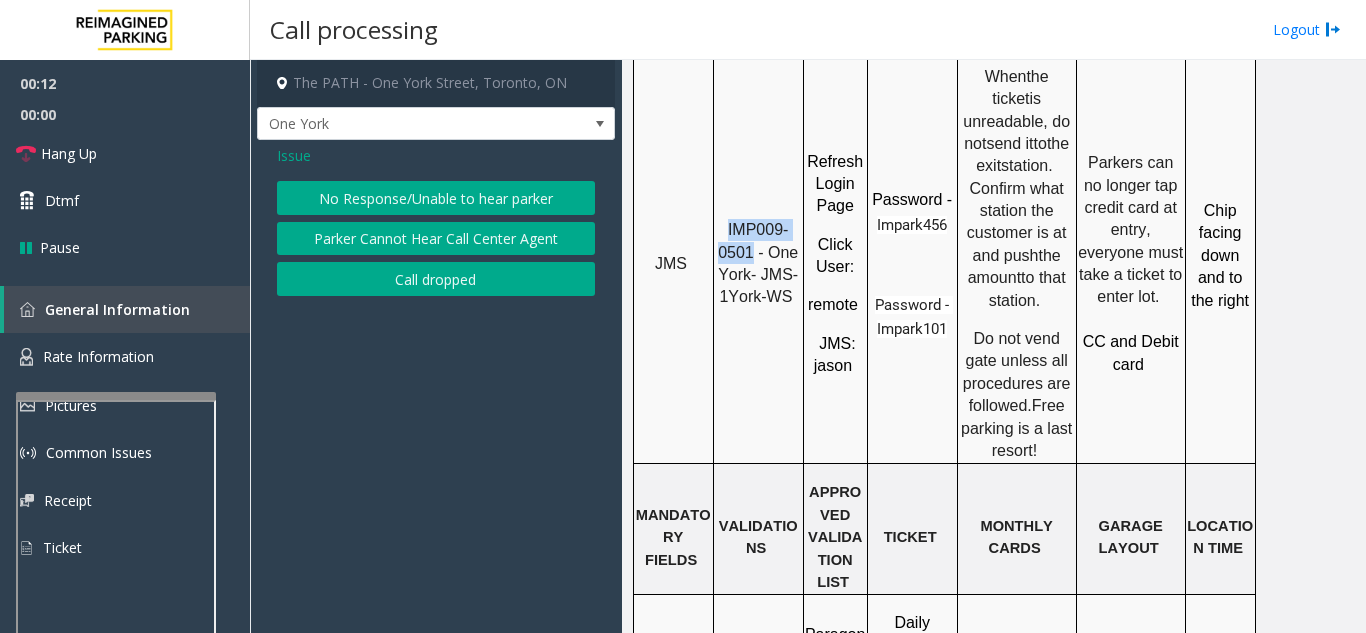 click on "No Response/Unable to hear parker" 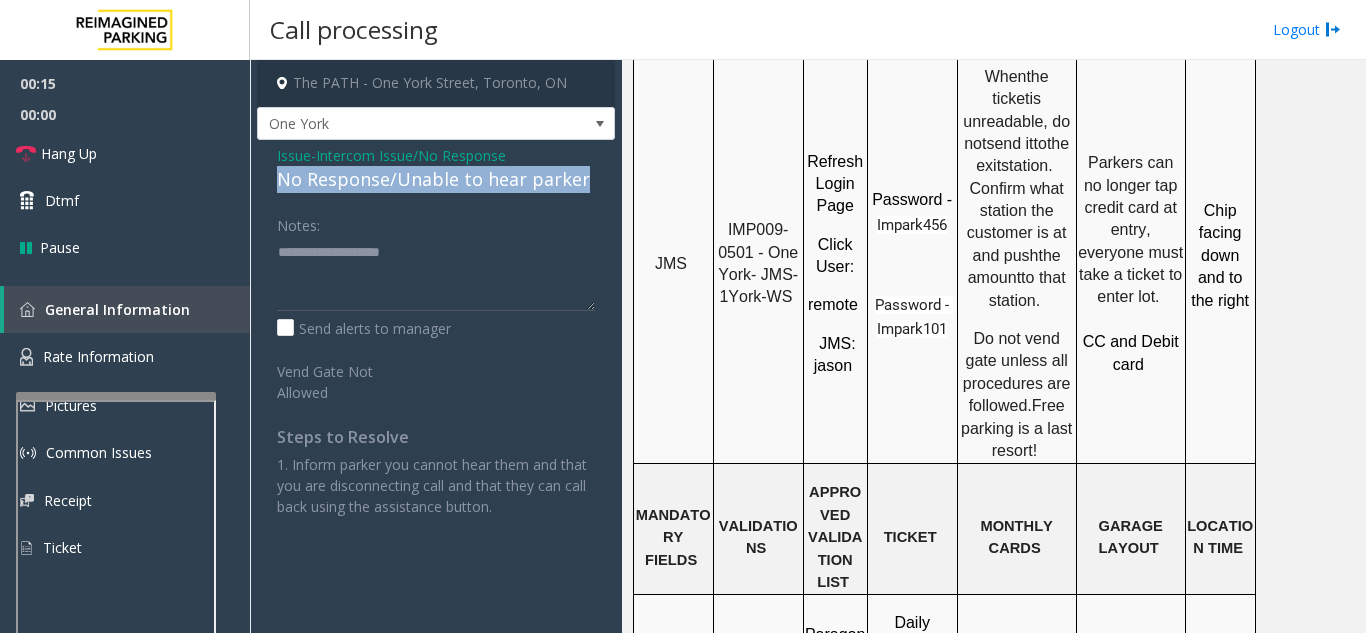 drag, startPoint x: 270, startPoint y: 178, endPoint x: 590, endPoint y: 181, distance: 320.01407 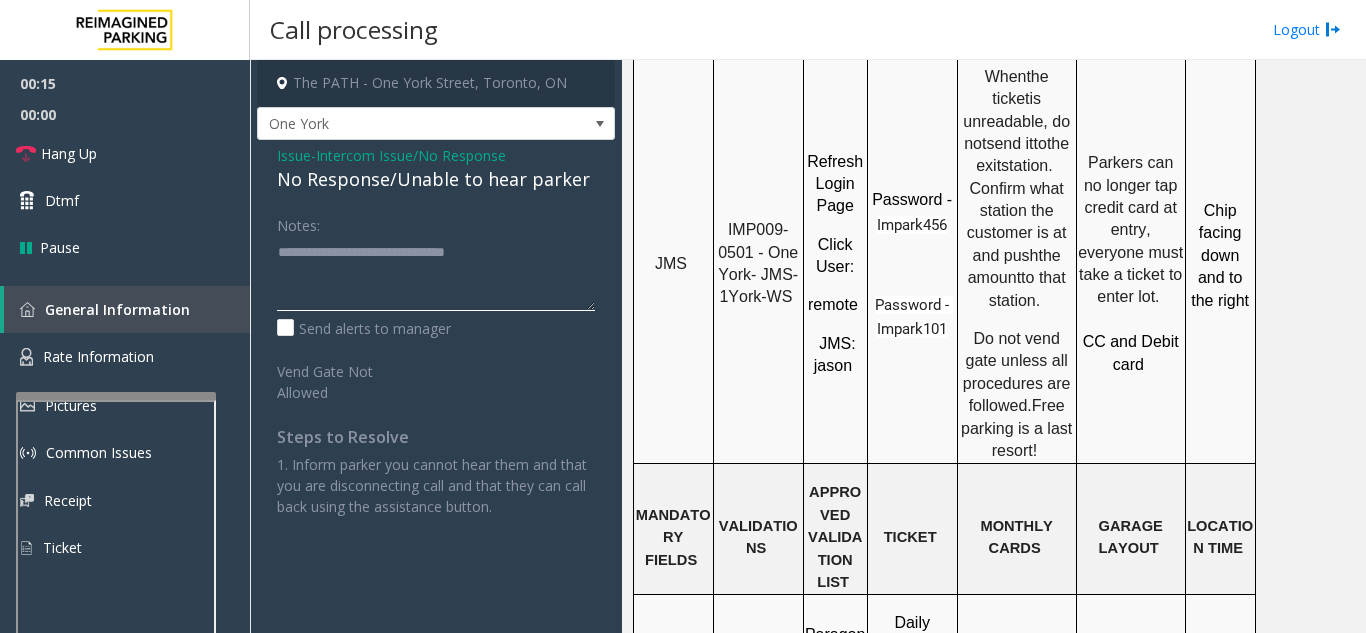 type on "**********" 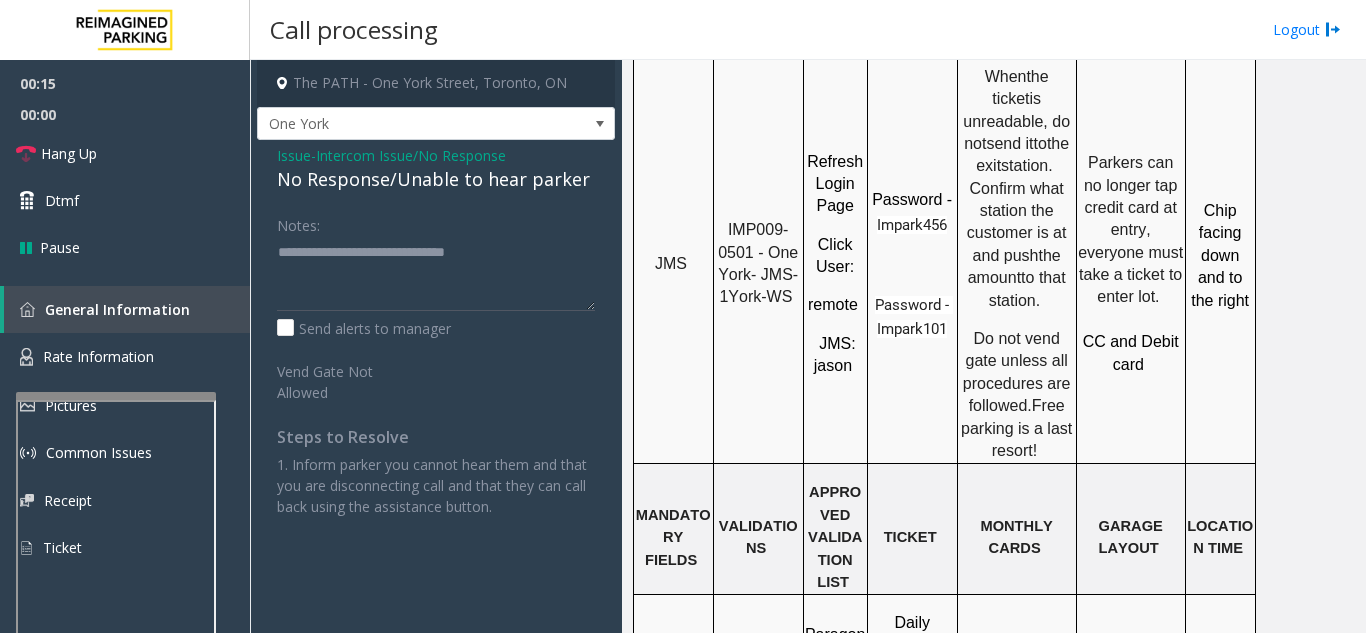 click on "Notes:" 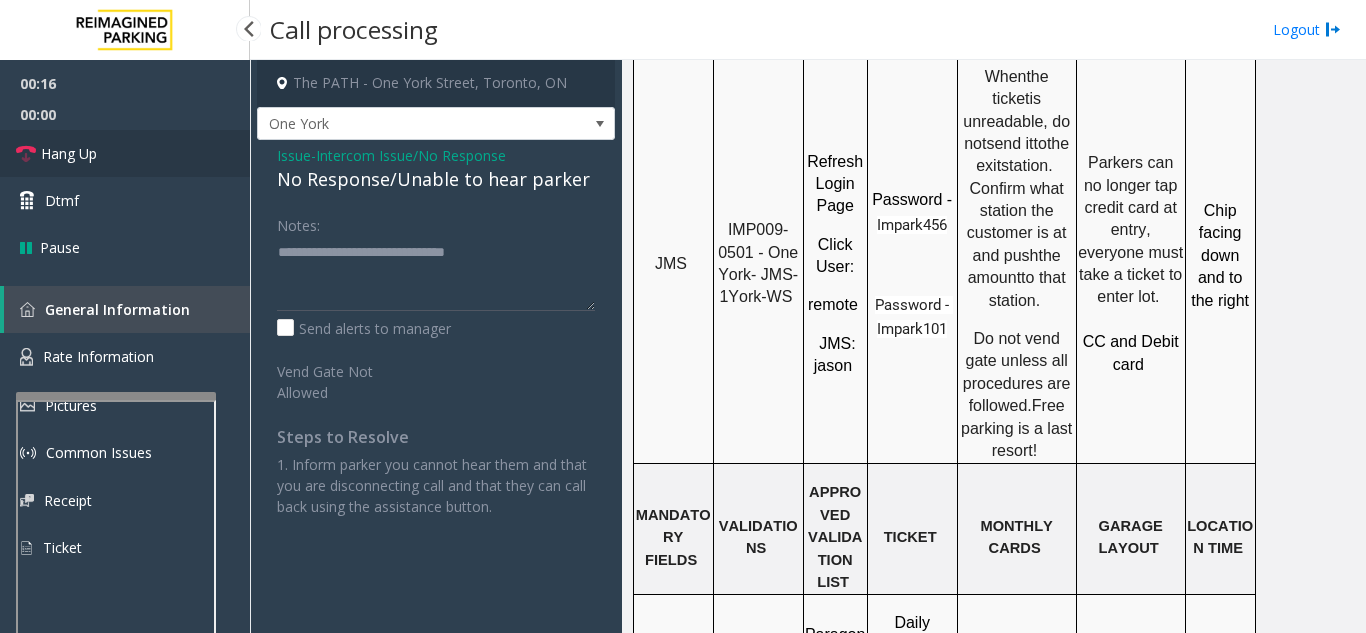 click on "Hang Up" at bounding box center (125, 153) 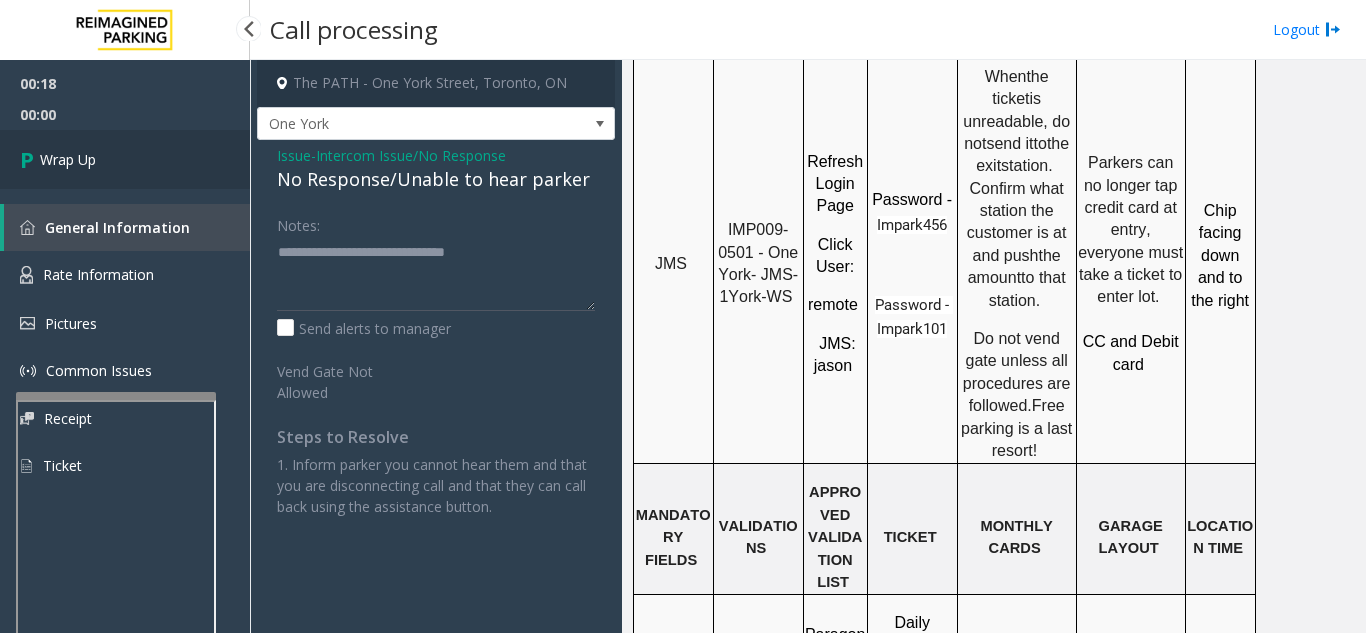 click on "Wrap Up" at bounding box center [125, 159] 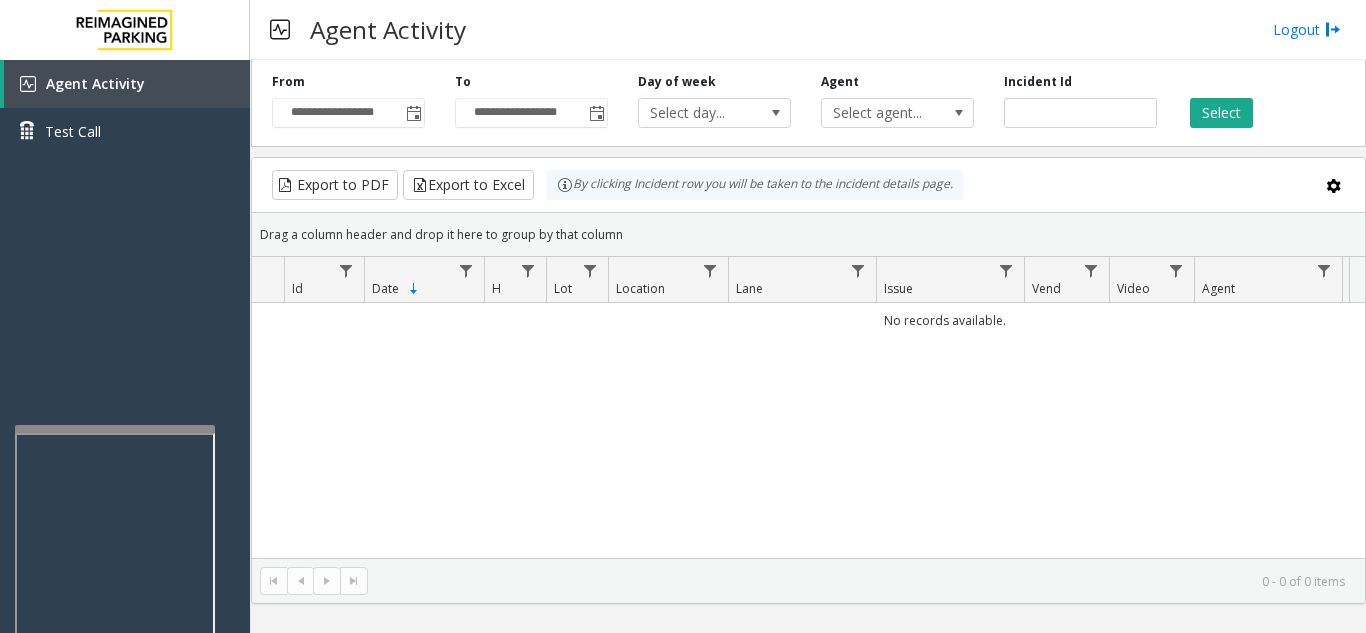 click at bounding box center (115, 429) 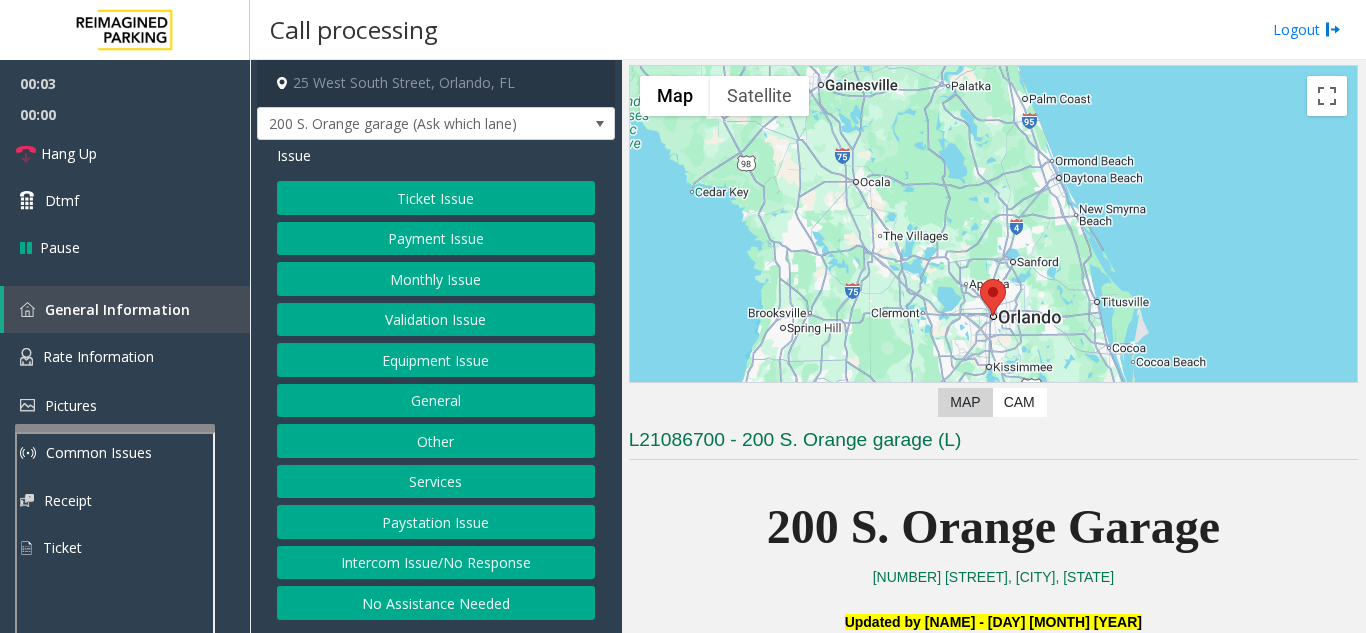 scroll, scrollTop: 500, scrollLeft: 0, axis: vertical 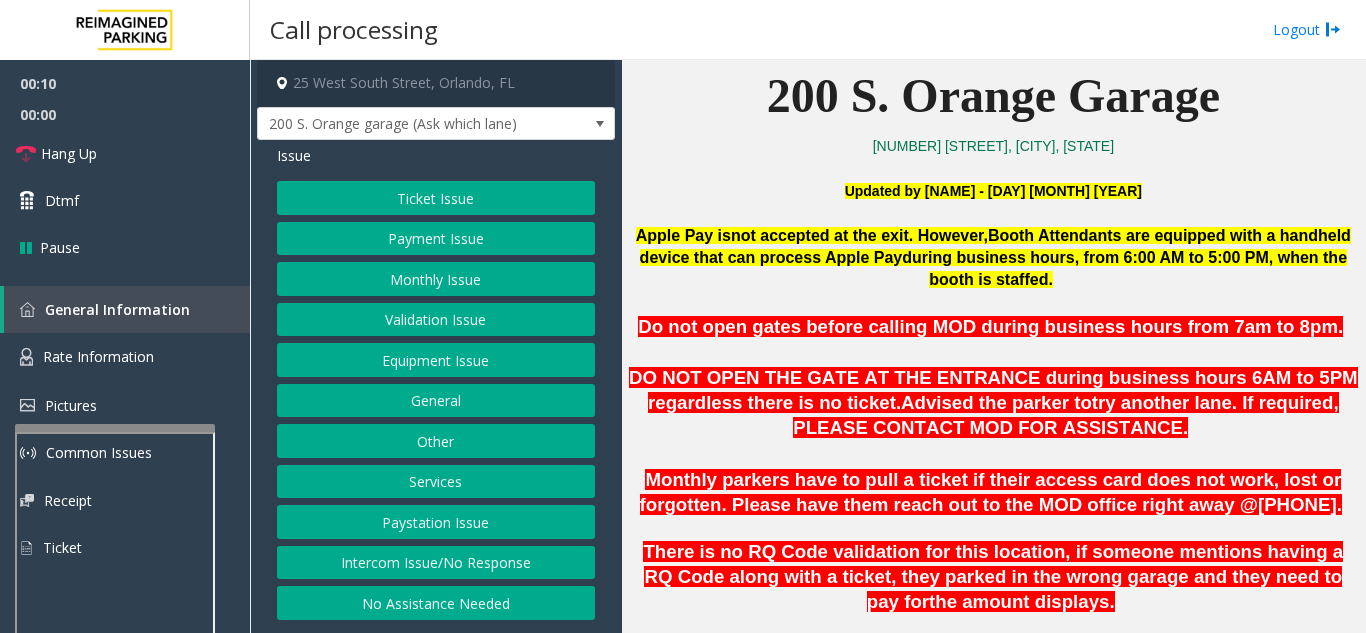 click on "Intercom Issue/No Response" 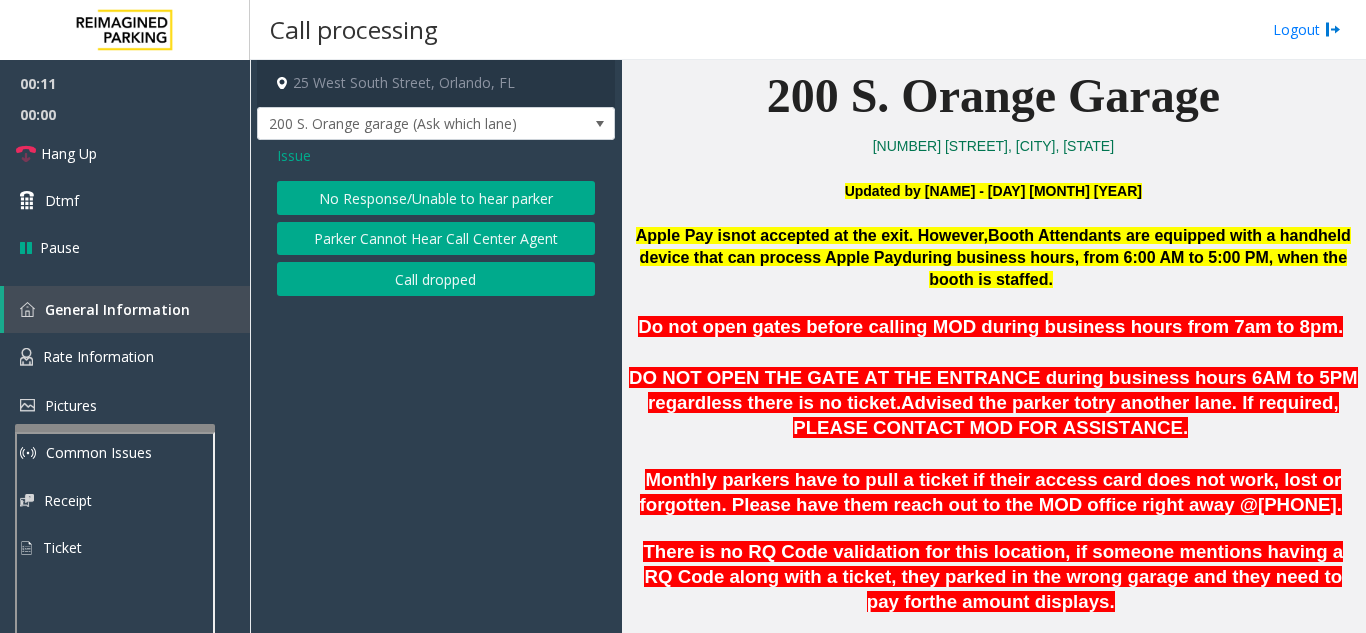 click on "No Response/Unable to hear parker" 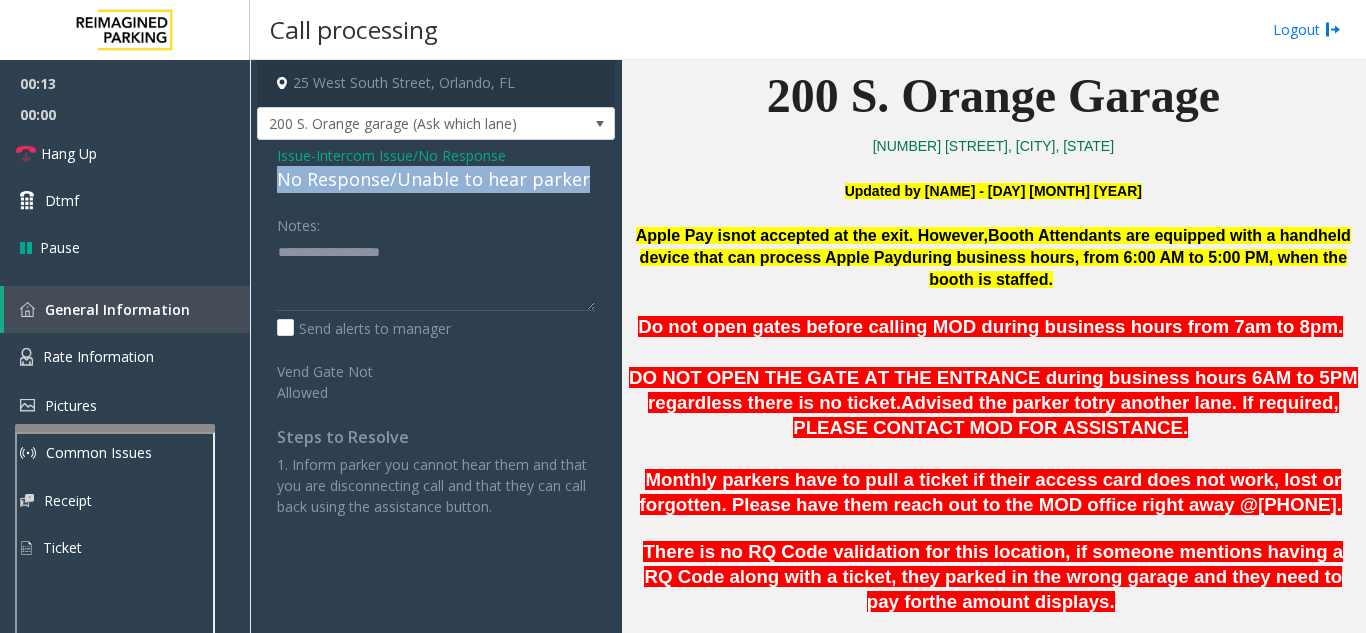 drag, startPoint x: 277, startPoint y: 176, endPoint x: 590, endPoint y: 176, distance: 313 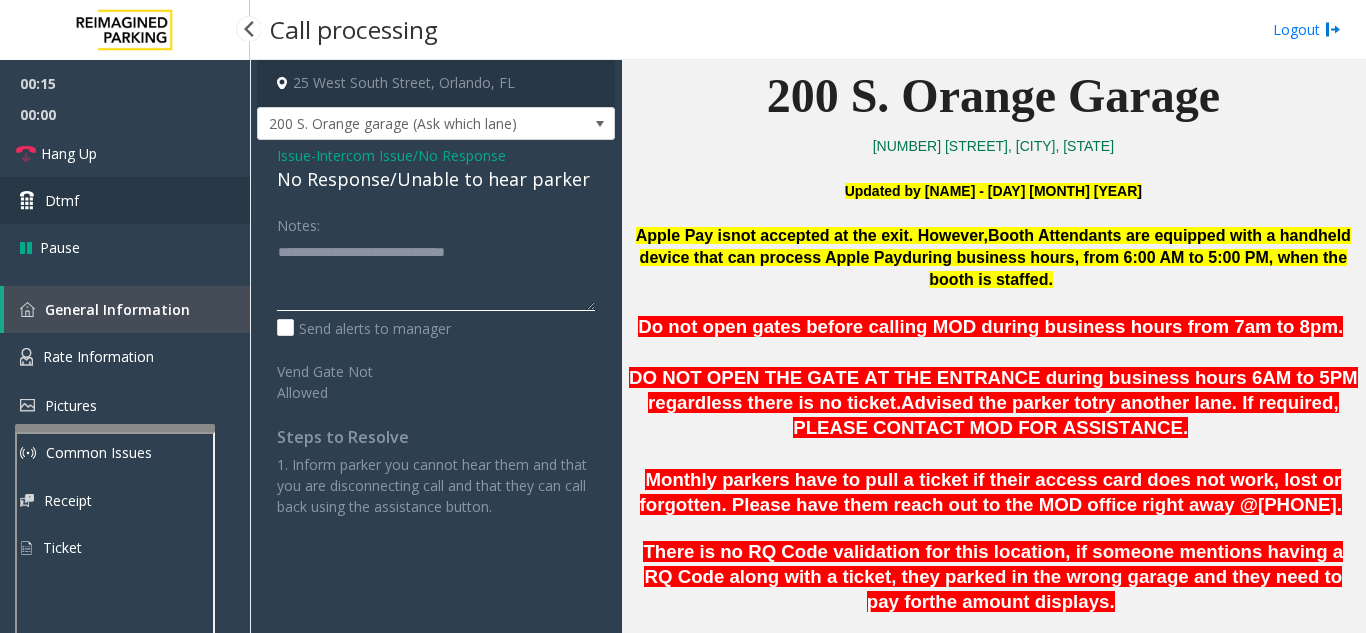 type on "**********" 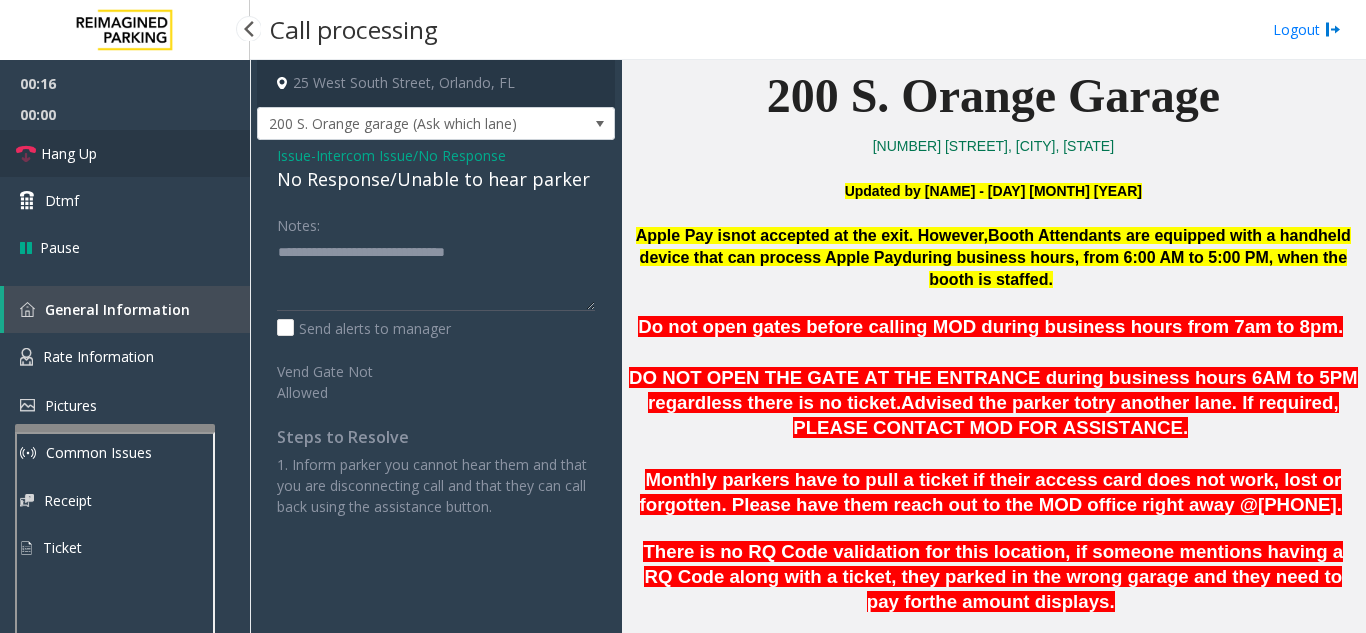 click on "Hang Up" at bounding box center (125, 153) 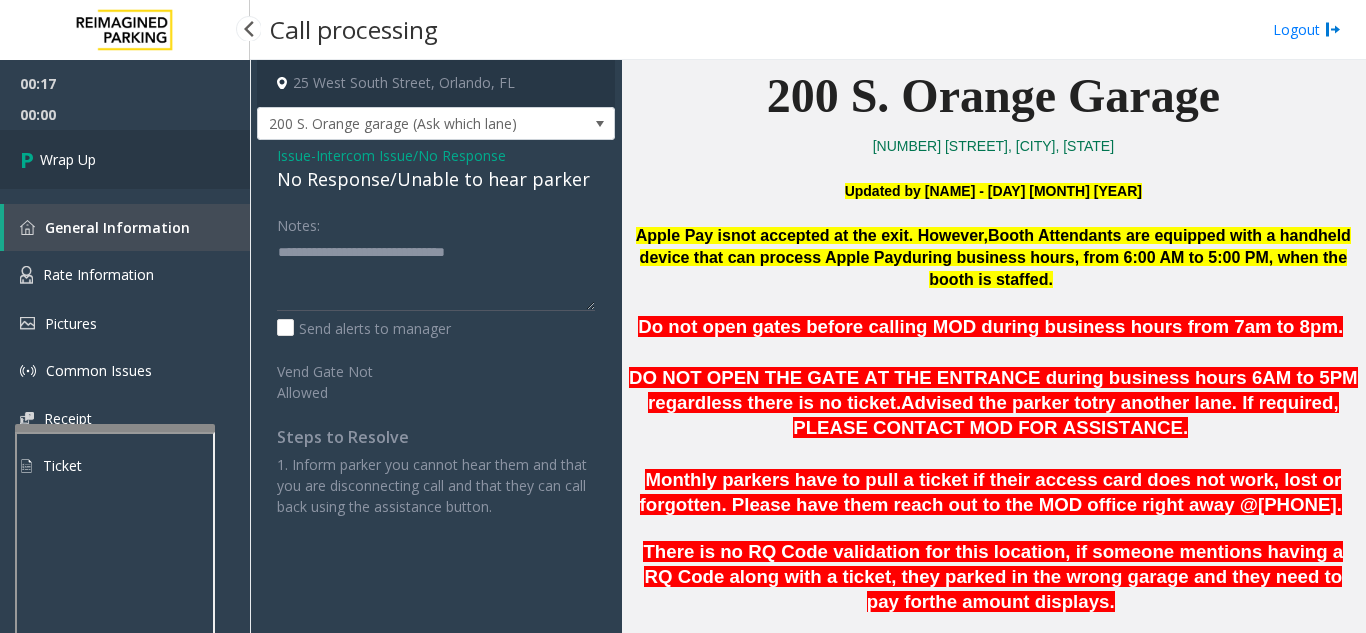 click on "Wrap Up" at bounding box center [125, 159] 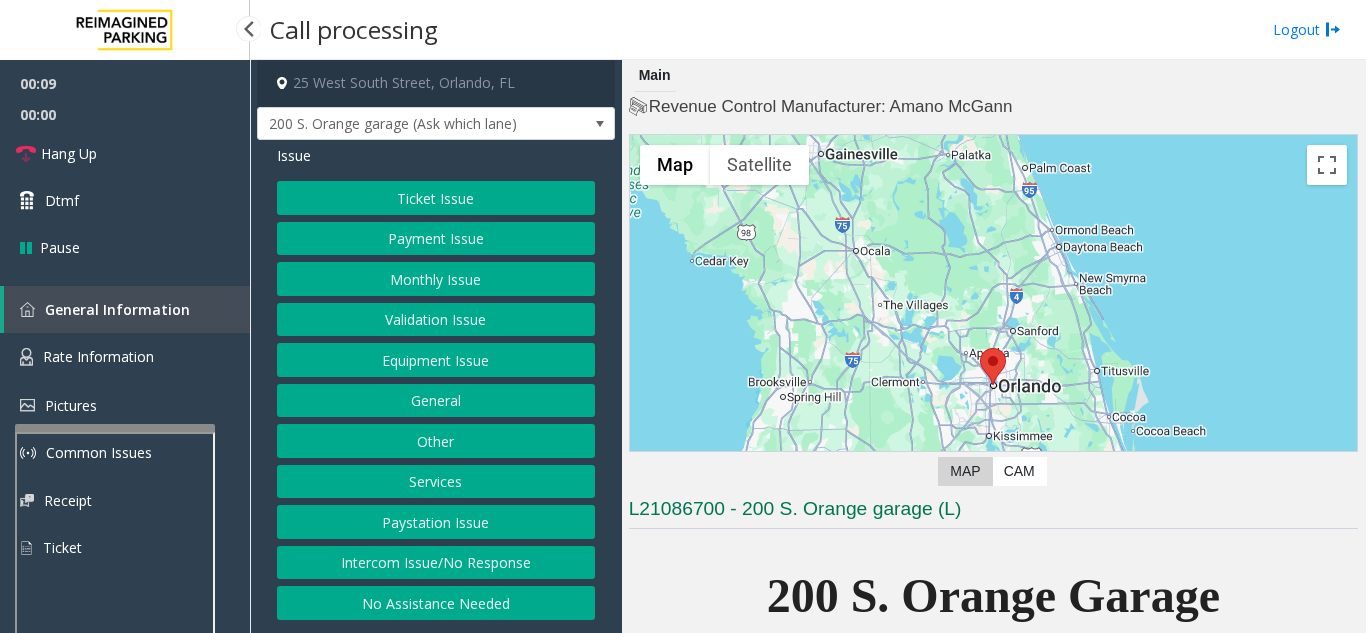click on "Intercom Issue/No Response" 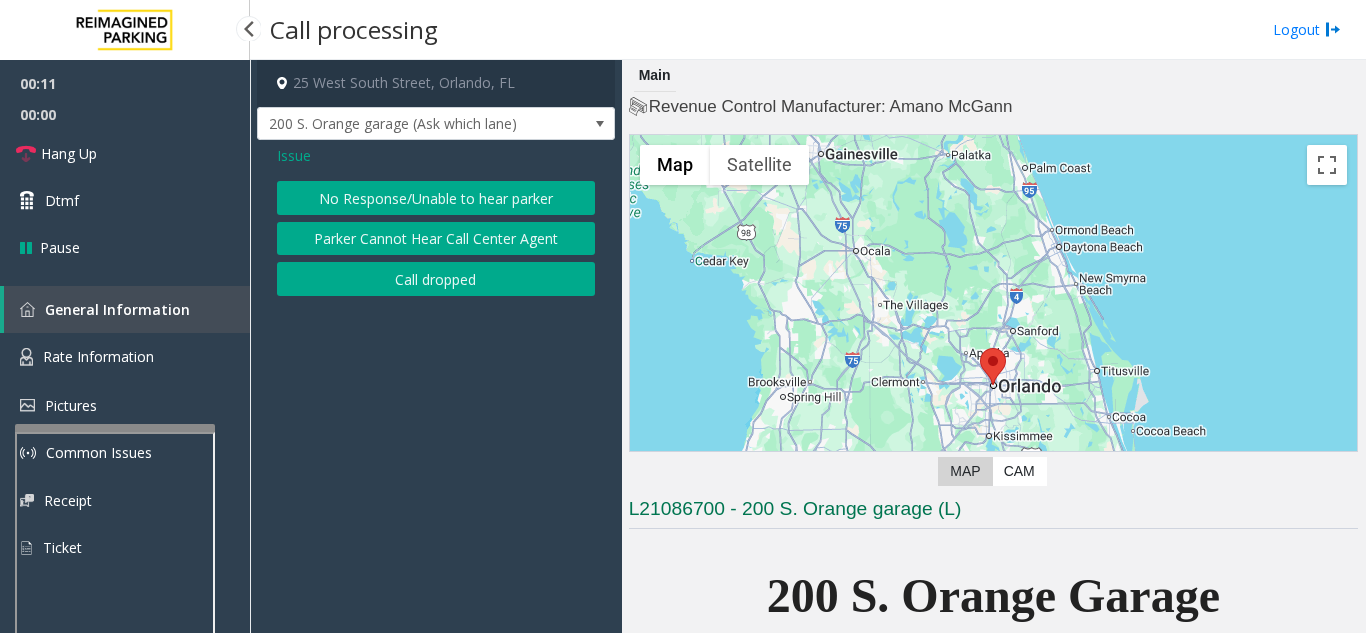 click on "No Response/Unable to hear parker" 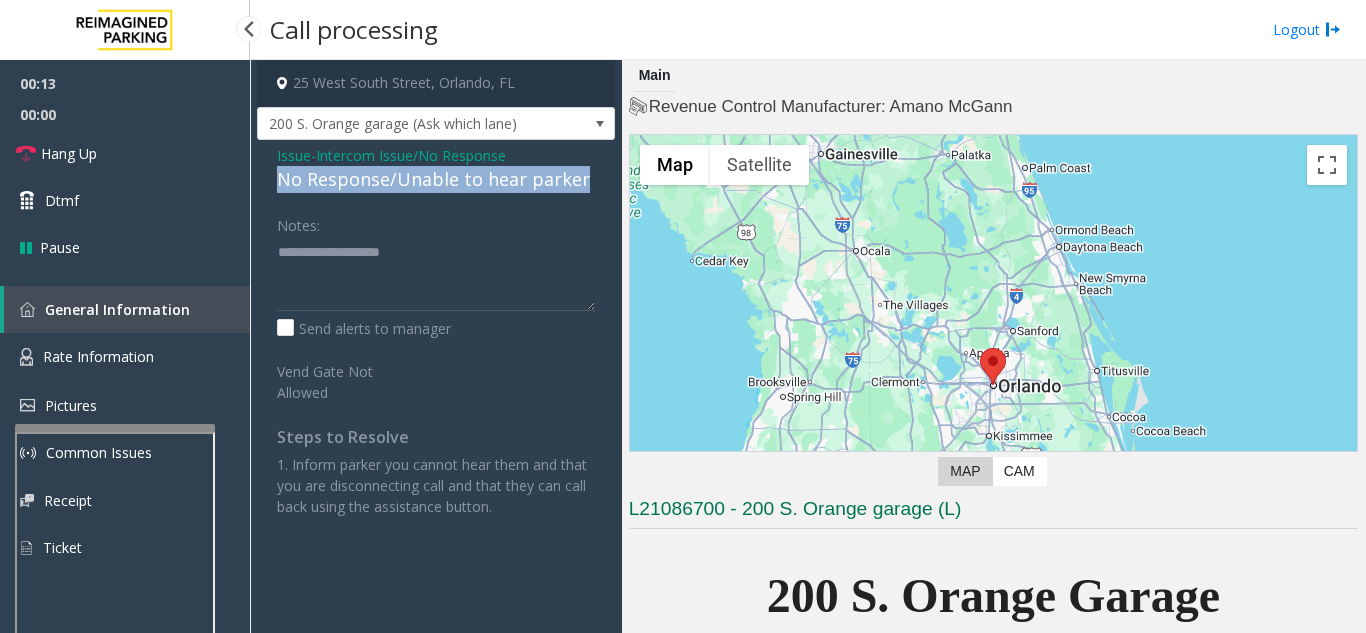 drag, startPoint x: 273, startPoint y: 172, endPoint x: 587, endPoint y: 178, distance: 314.0573 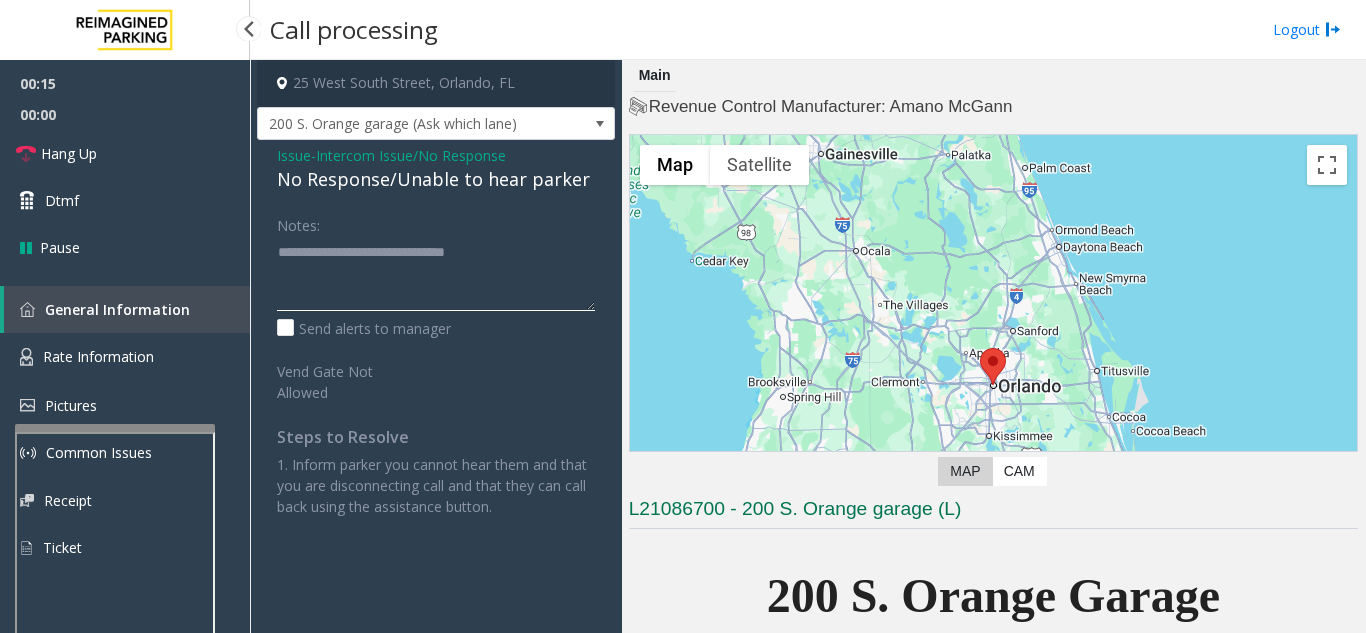 click 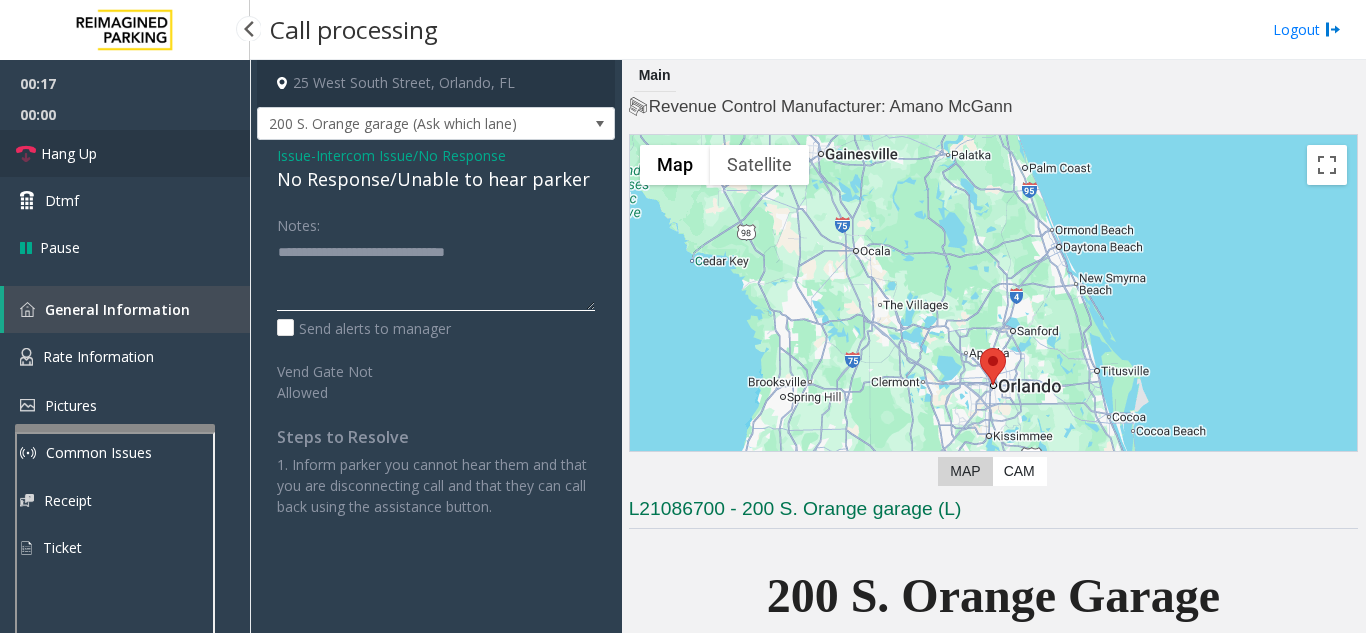 type on "**********" 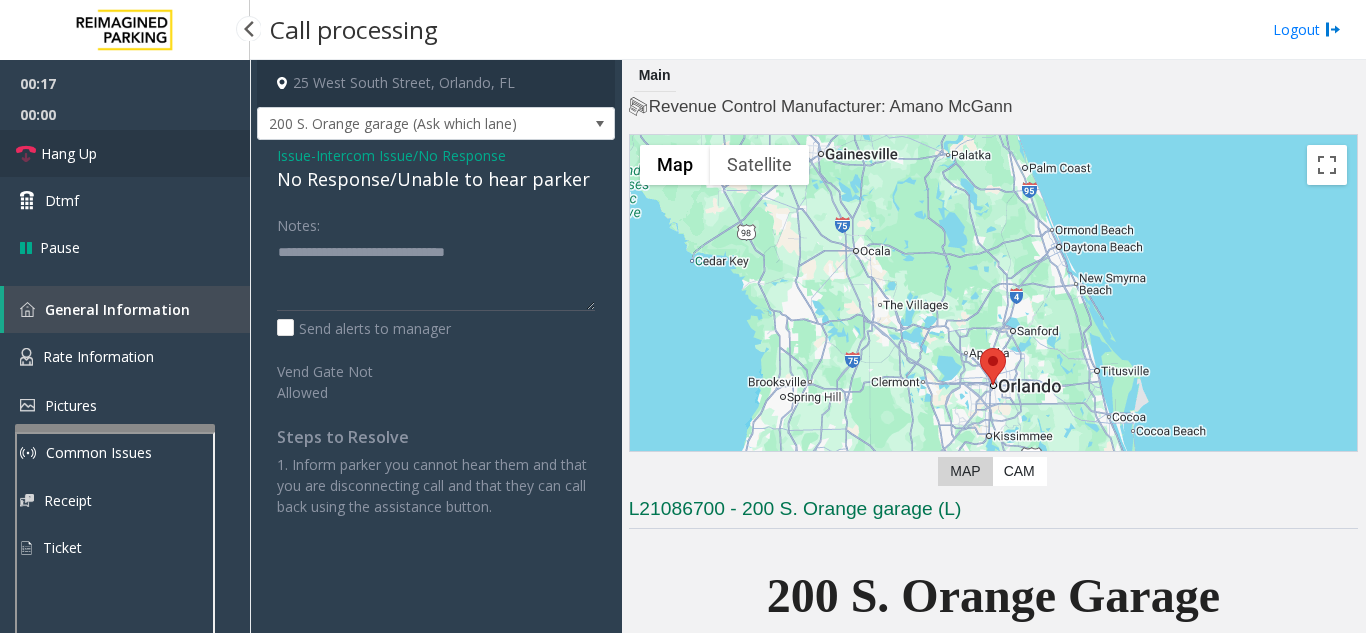 click on "Hang Up" at bounding box center (125, 153) 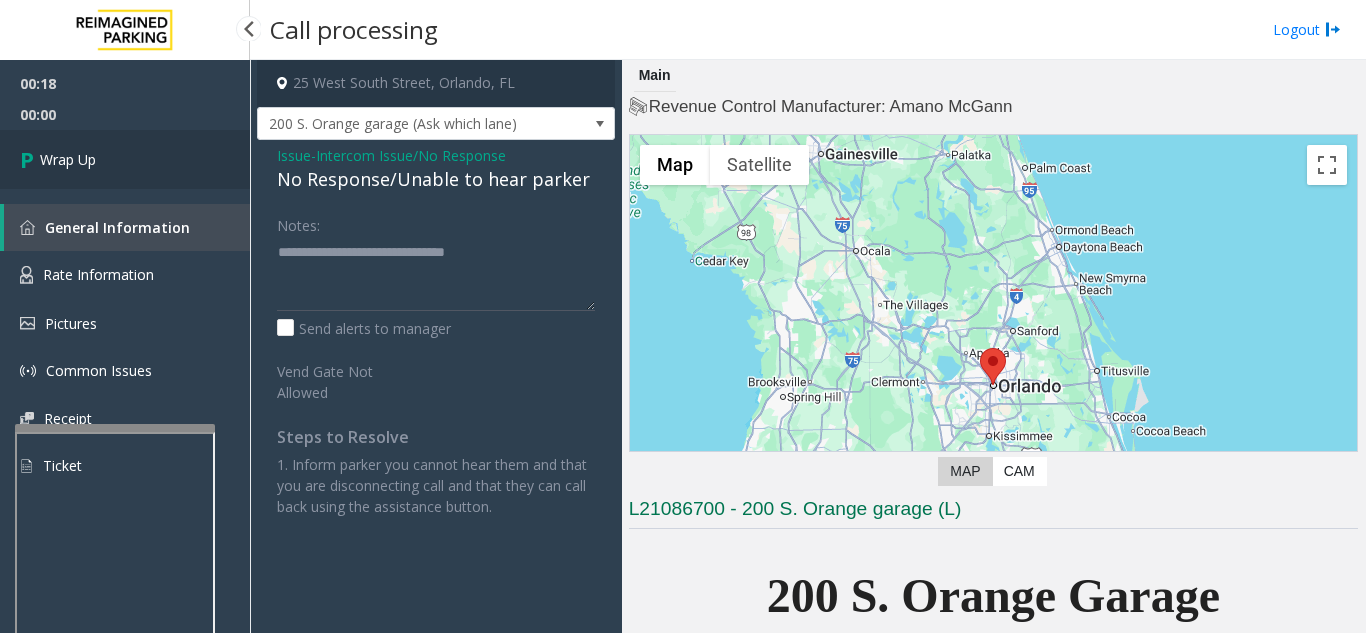 click on "Wrap Up" at bounding box center (125, 159) 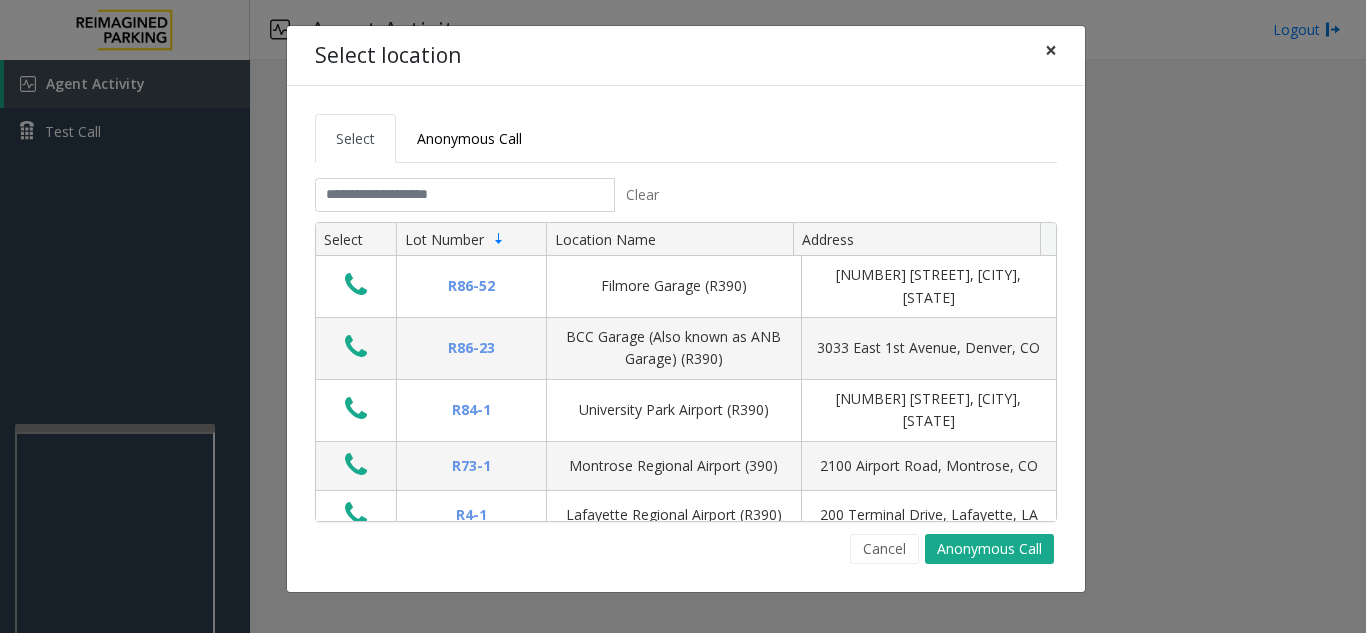 click on "×" 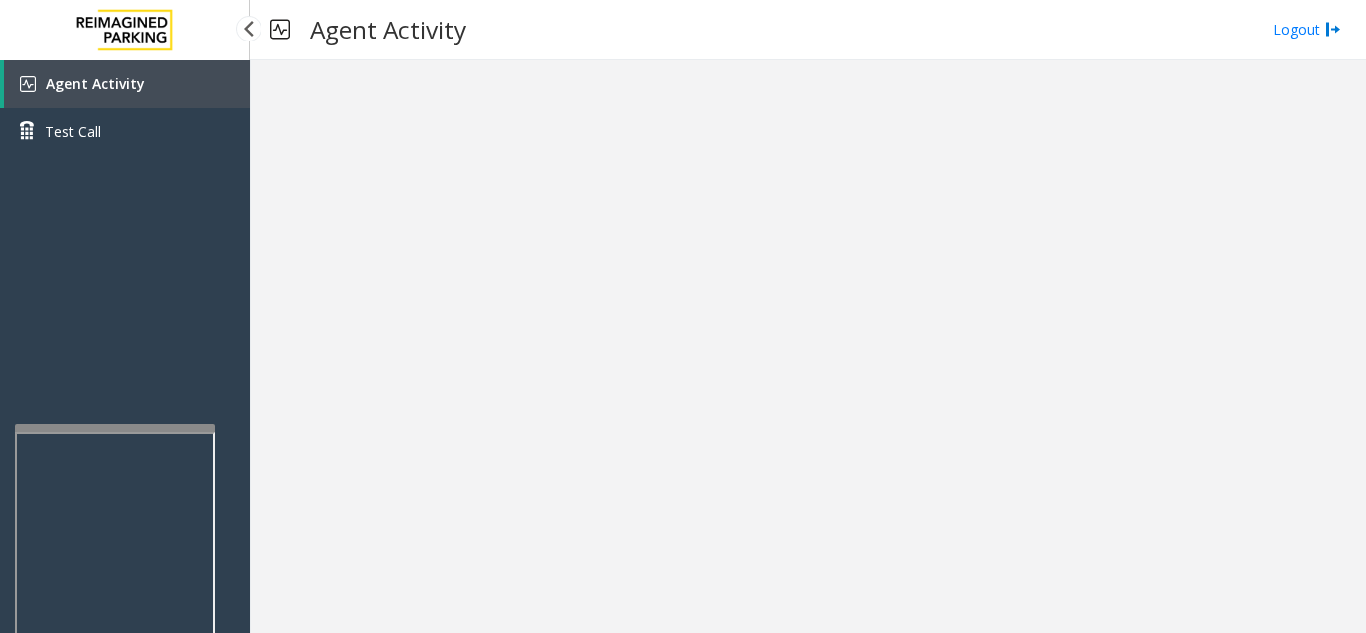 click on "Agent Activity" at bounding box center [127, 84] 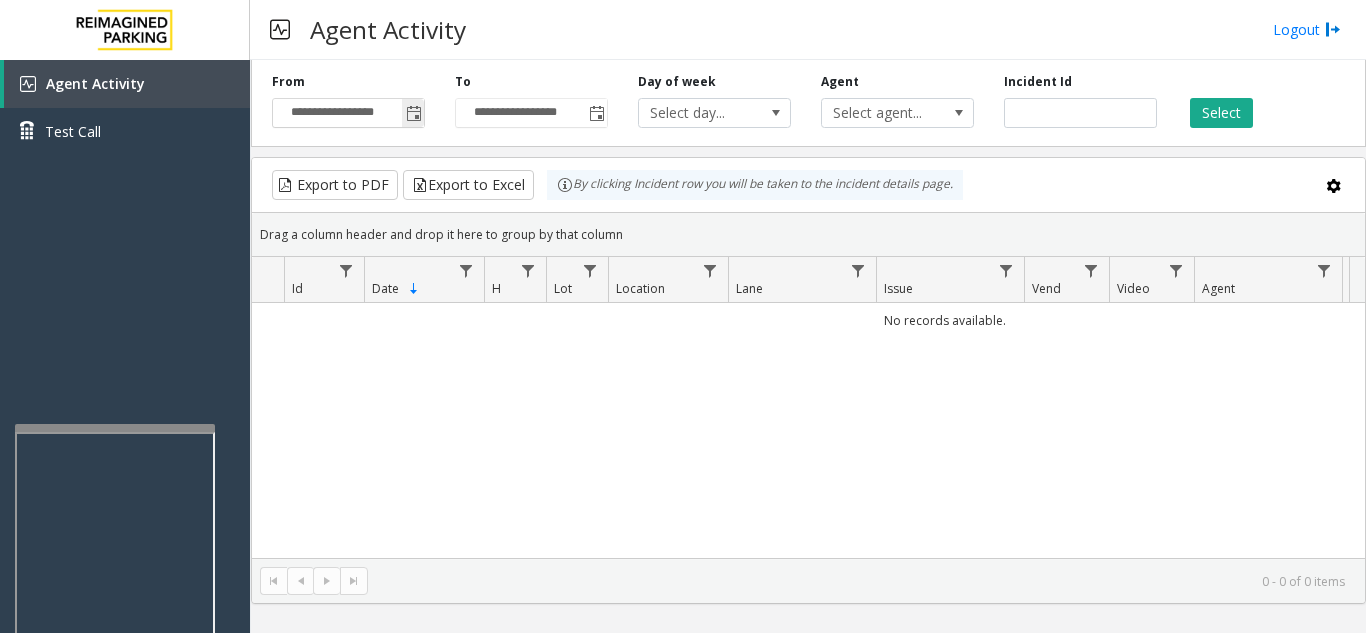 click 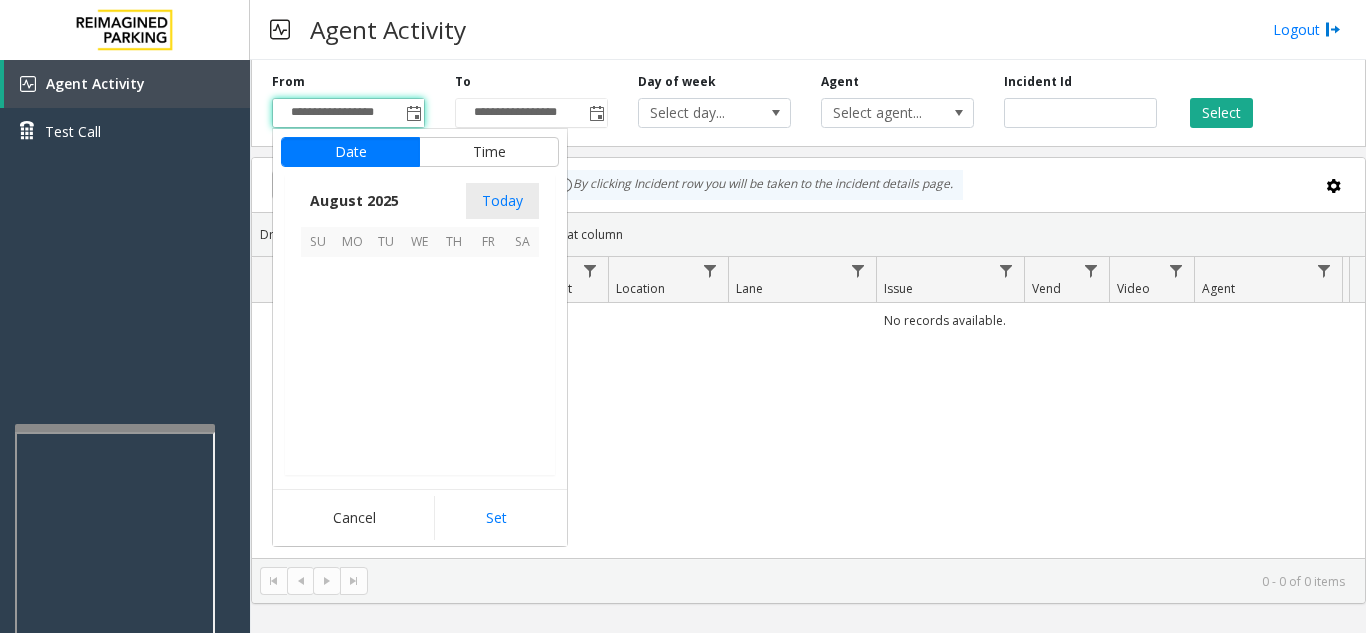 scroll, scrollTop: 358666, scrollLeft: 0, axis: vertical 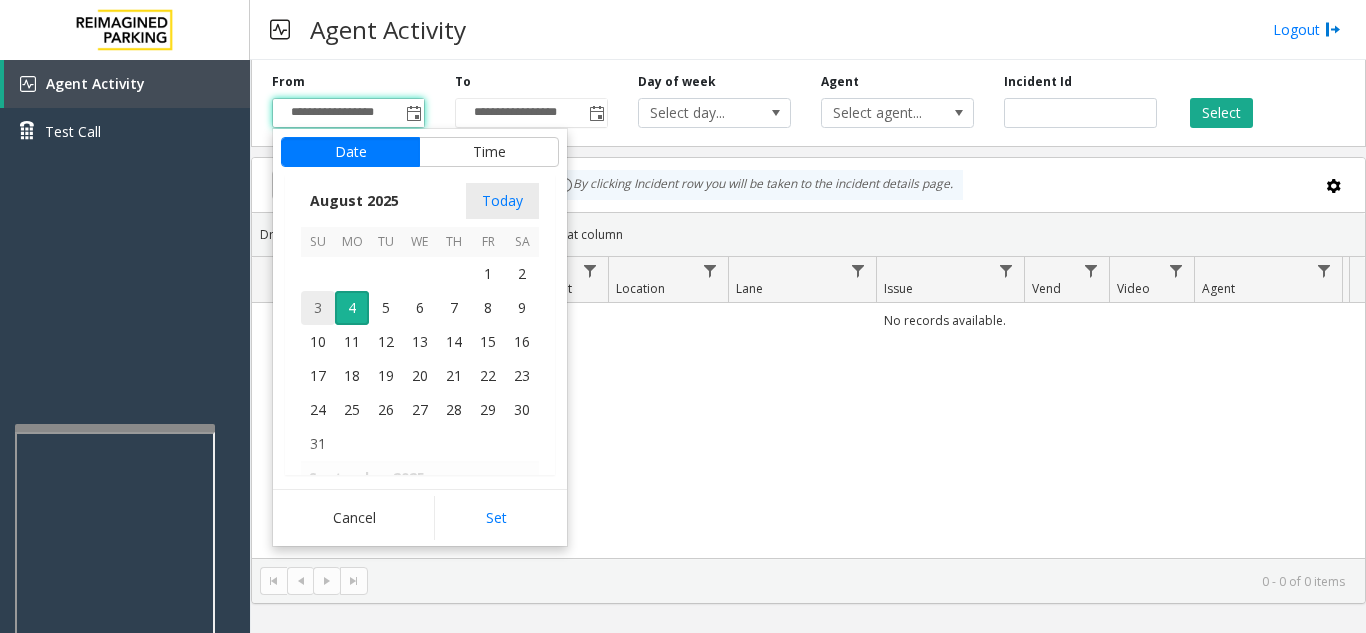click on "3" at bounding box center (318, 308) 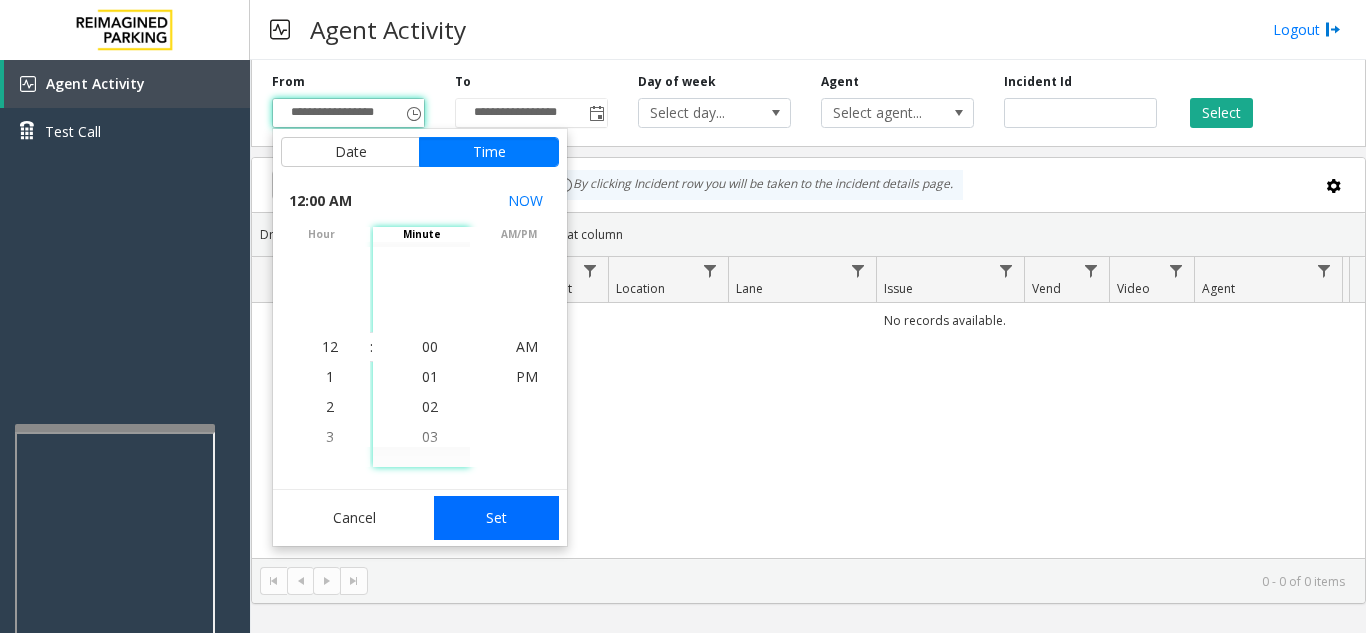 click on "Set" 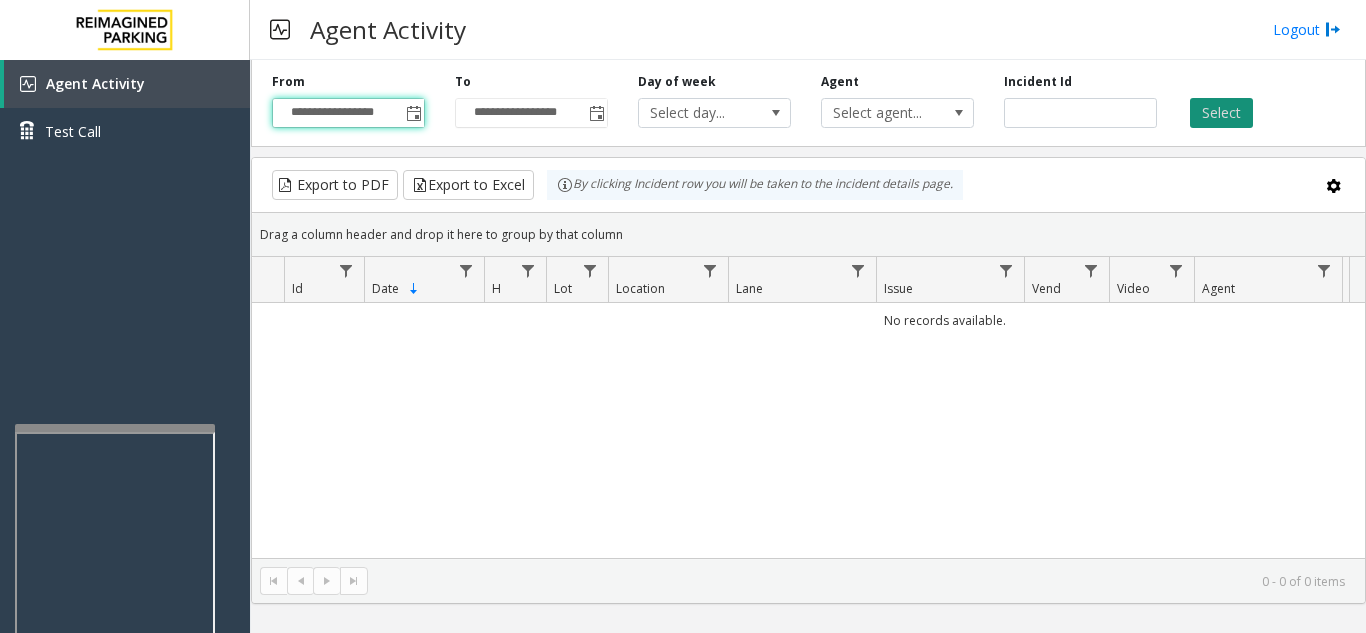 click on "Select" 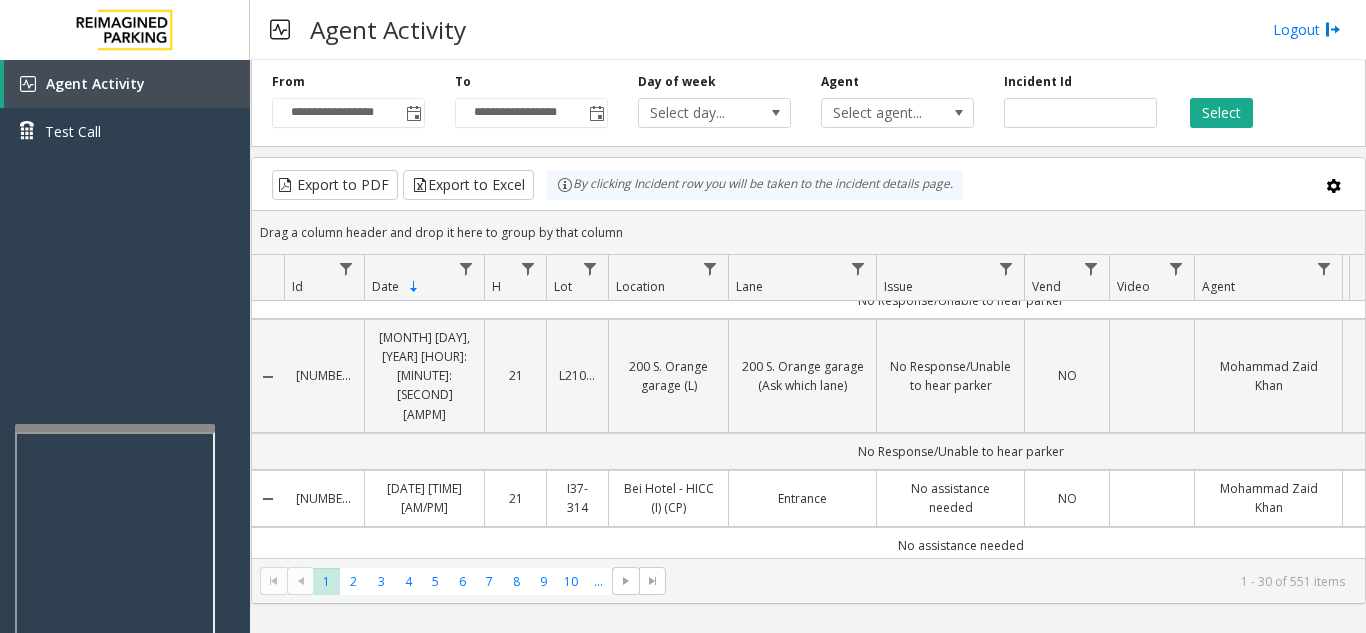 scroll, scrollTop: 400, scrollLeft: 0, axis: vertical 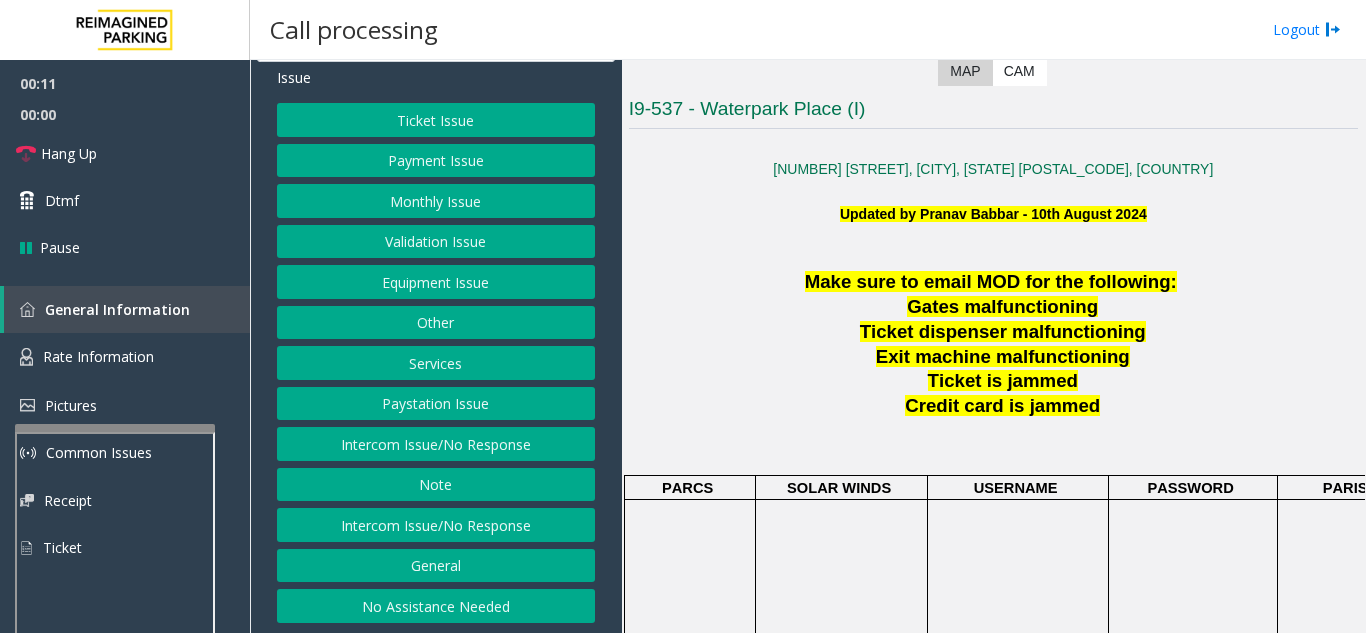 drag, startPoint x: 403, startPoint y: 609, endPoint x: 374, endPoint y: 496, distance: 116.6619 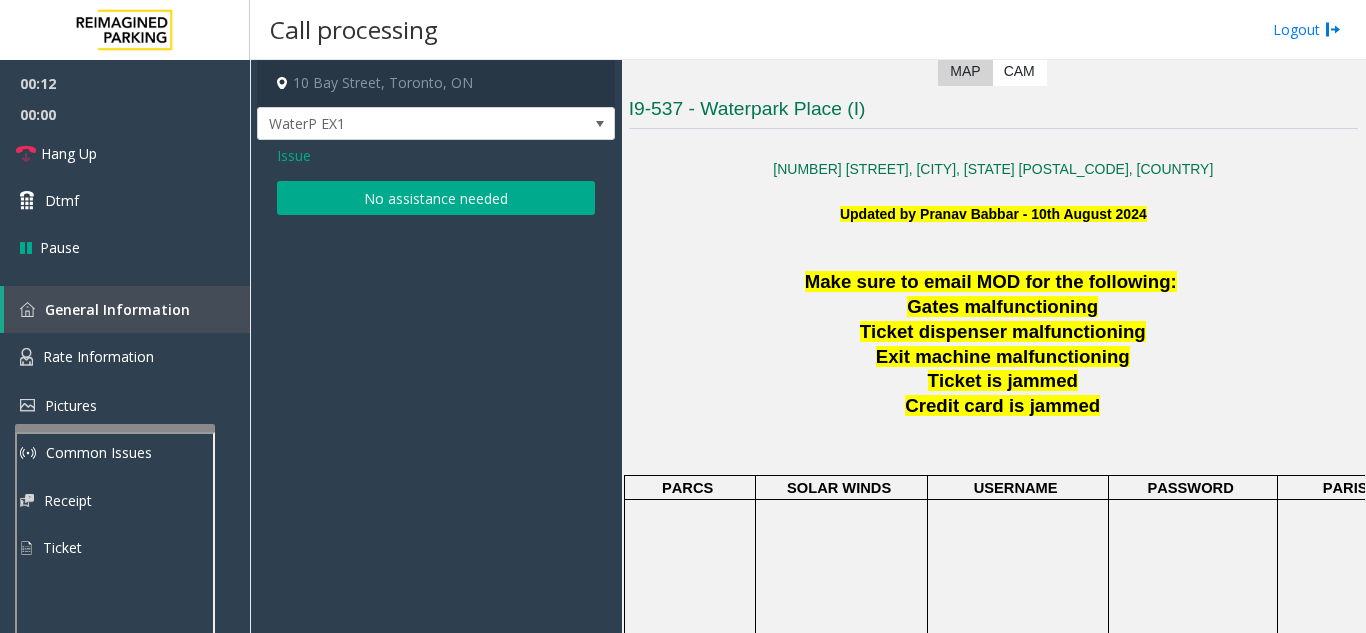 click on "No assistance needed" 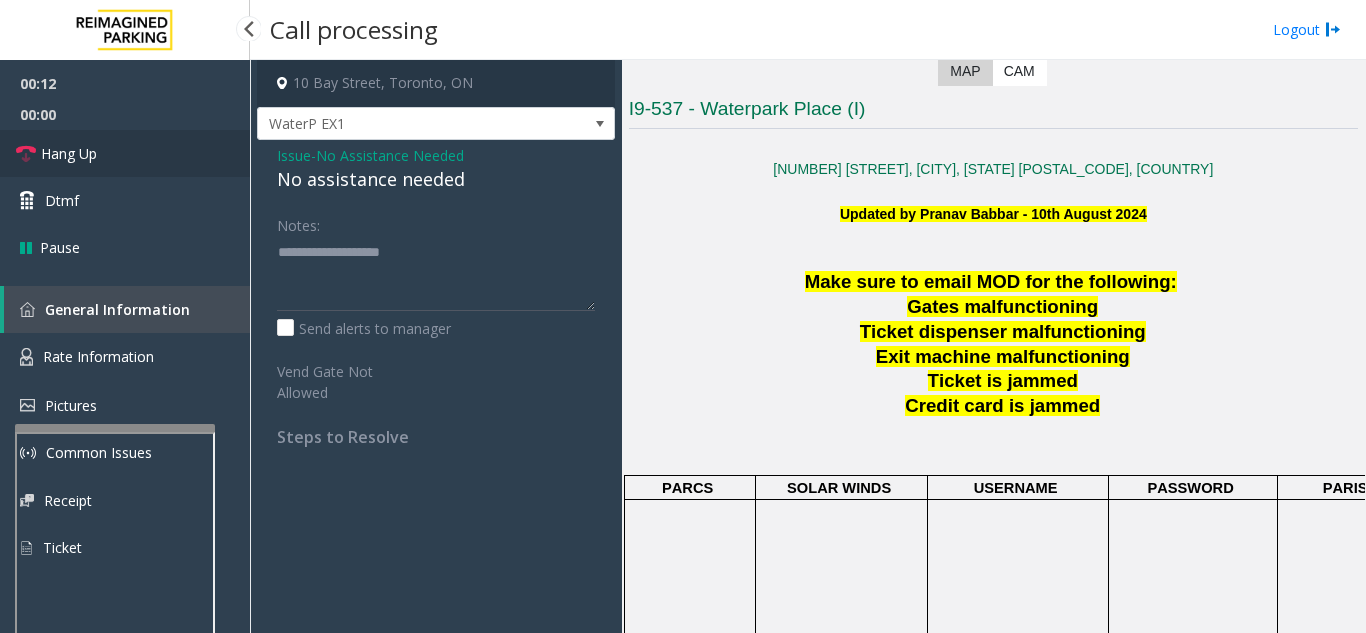 click on "Hang Up" at bounding box center (125, 153) 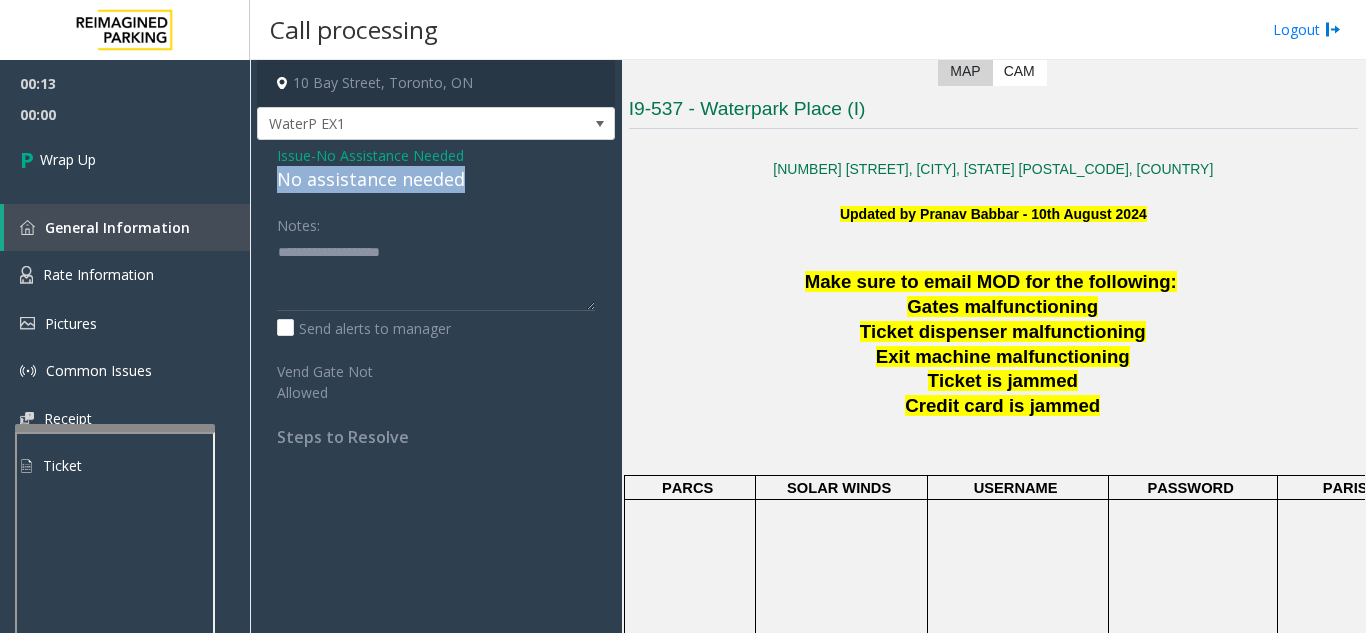 drag, startPoint x: 488, startPoint y: 185, endPoint x: 278, endPoint y: 179, distance: 210.0857 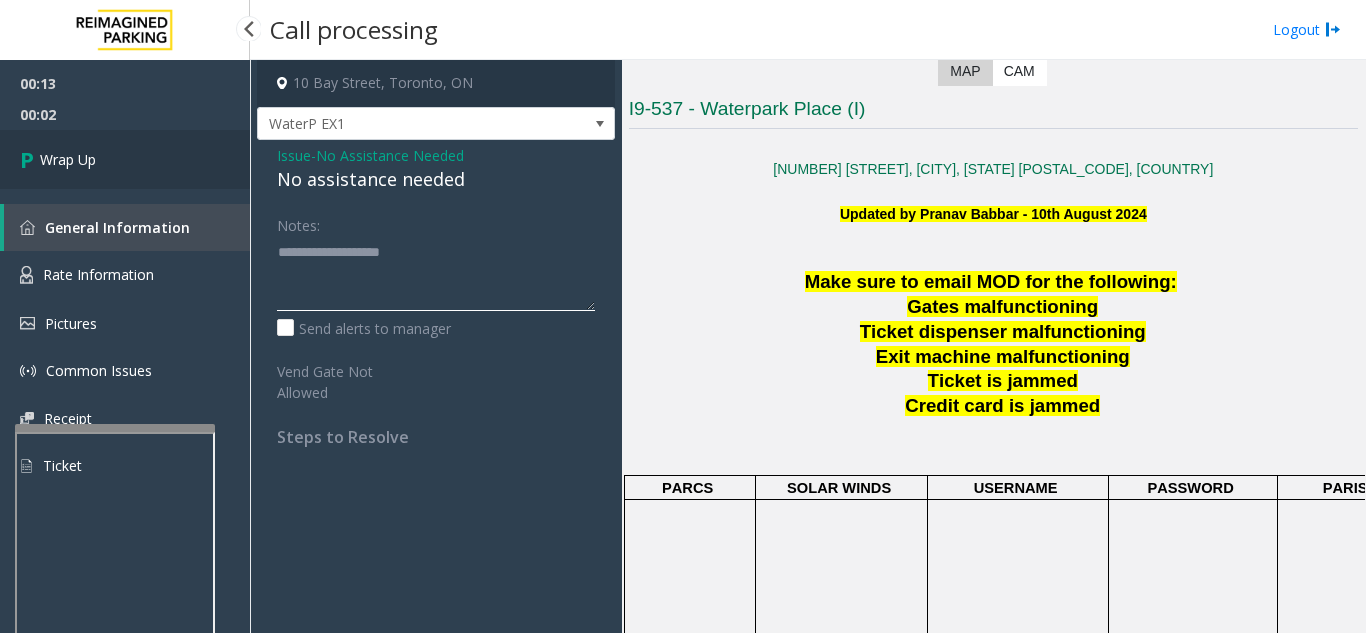 type on "**********" 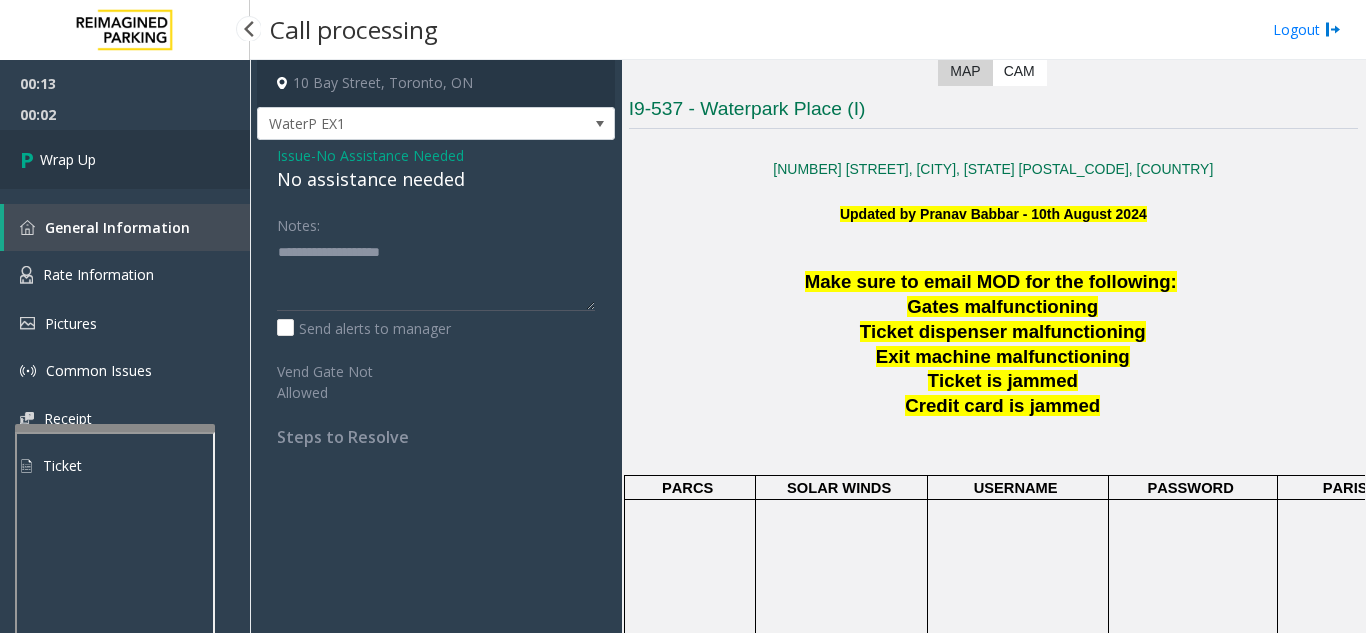 click on "Wrap Up" at bounding box center (125, 159) 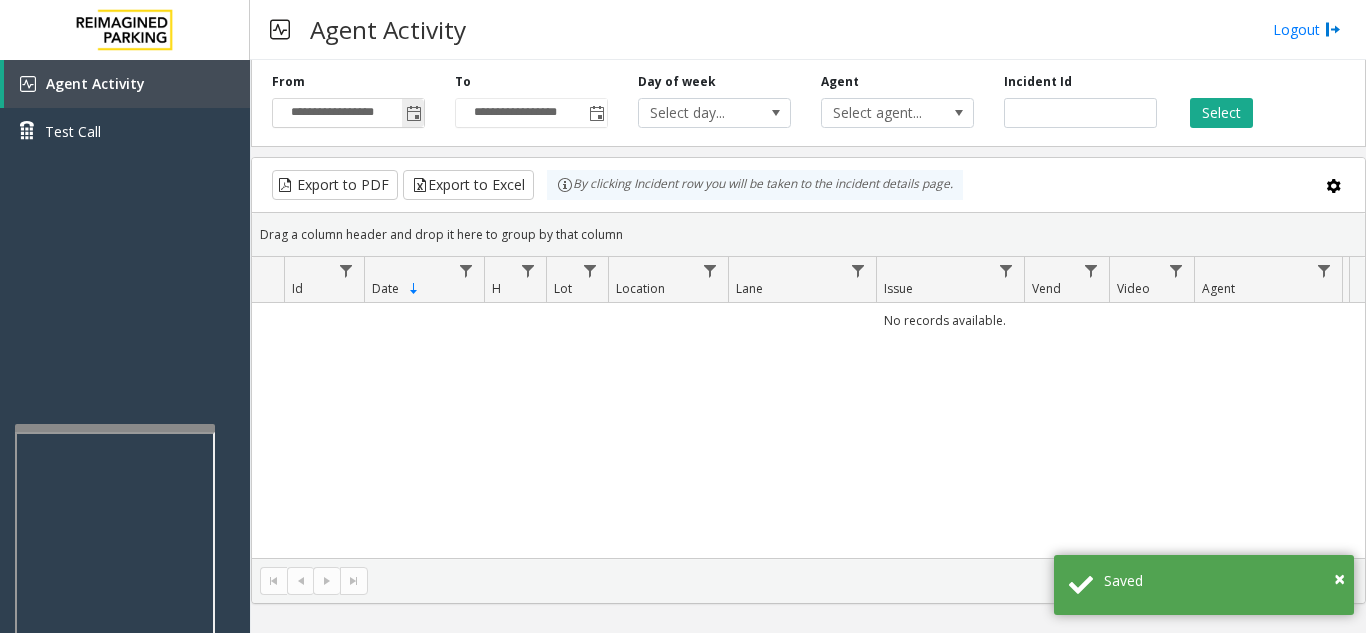 click 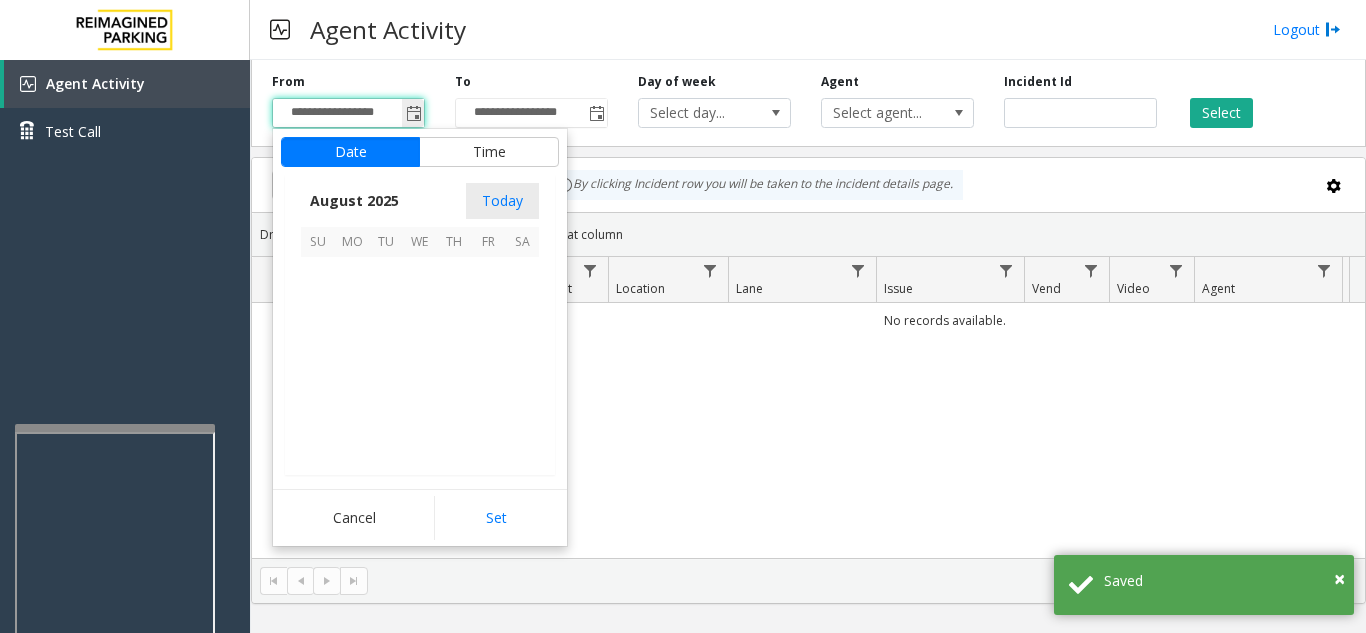 scroll, scrollTop: 358666, scrollLeft: 0, axis: vertical 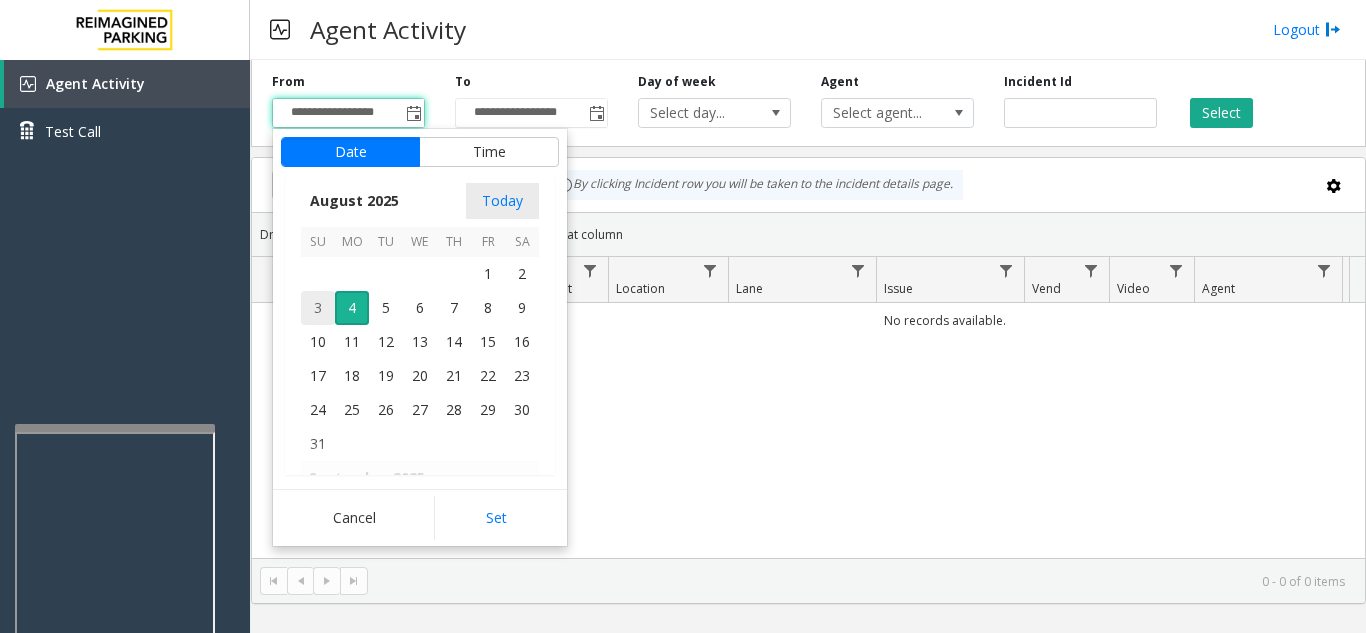 click on "3" at bounding box center (318, 308) 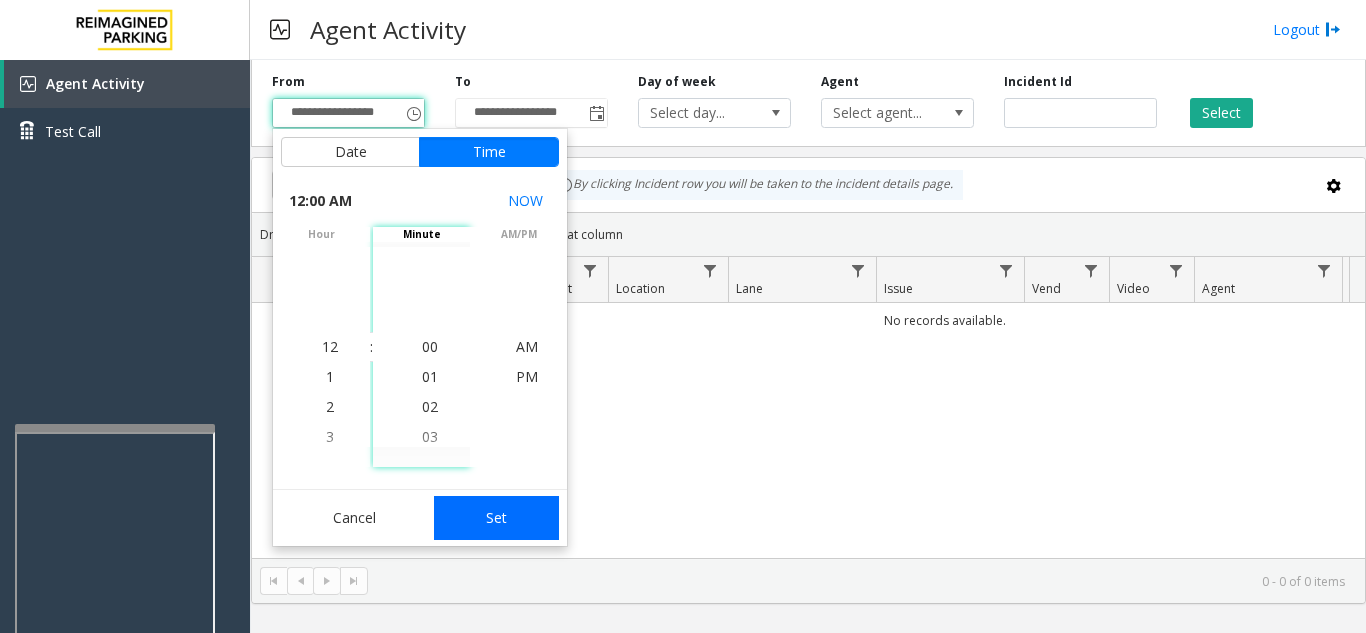 click on "Set" 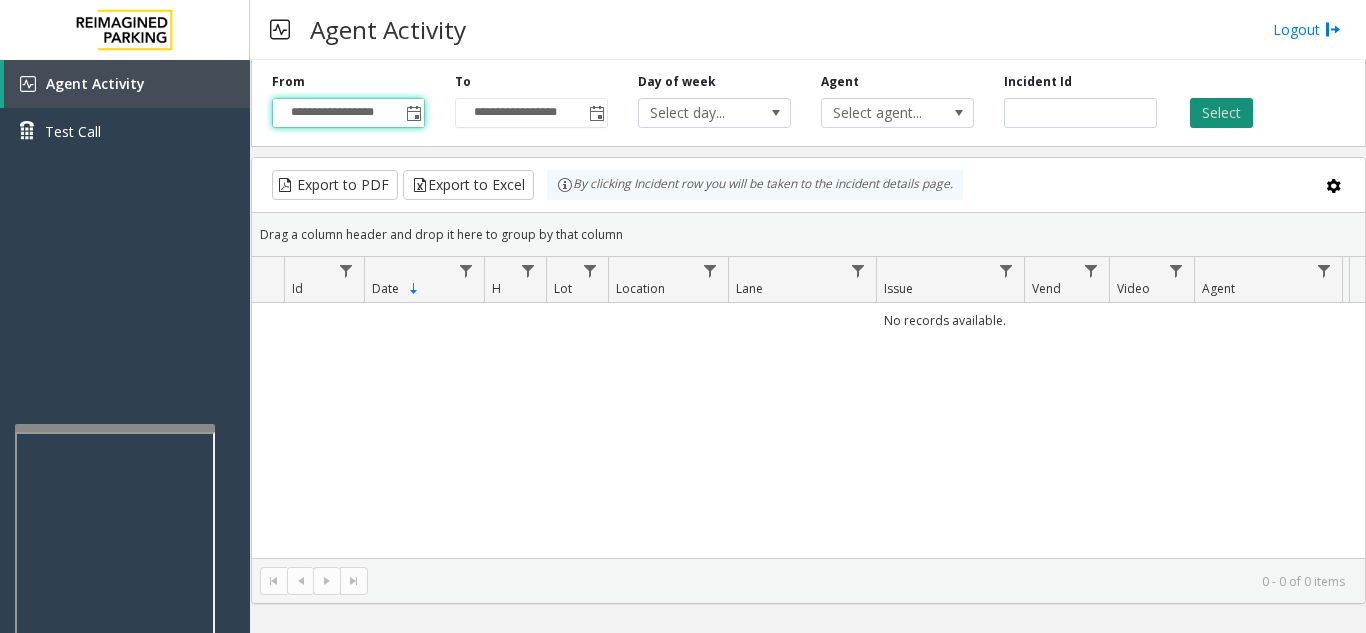 click on "Select" 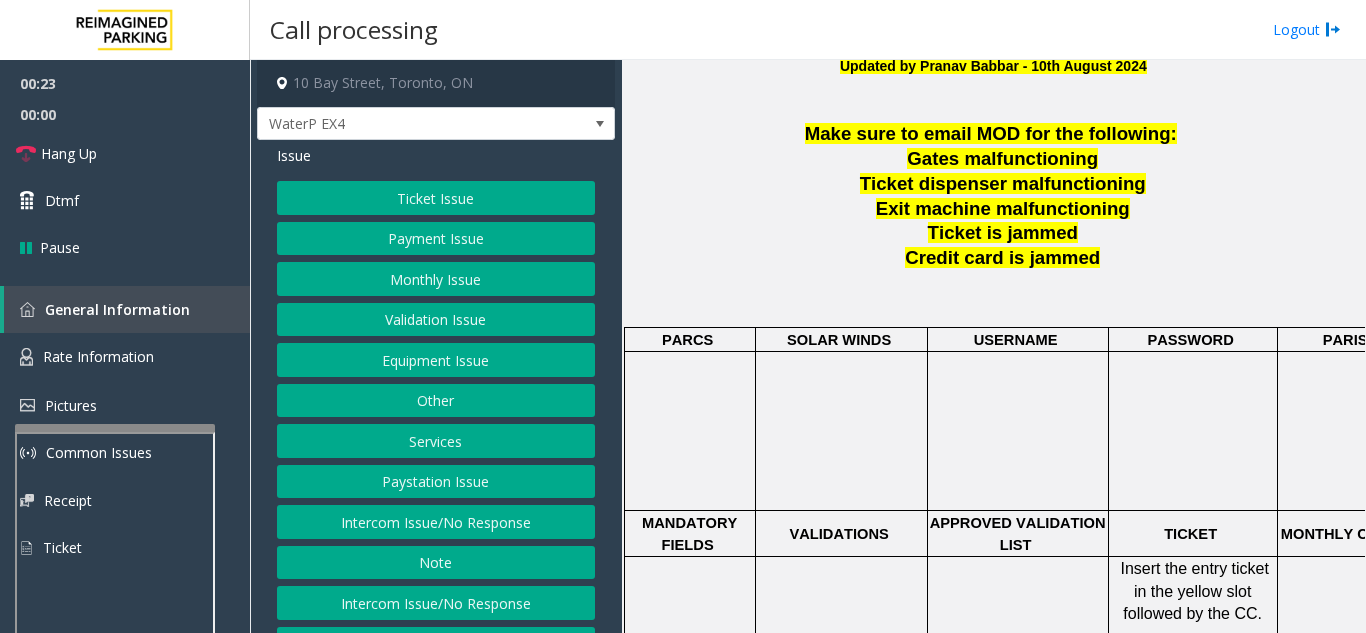 scroll, scrollTop: 500, scrollLeft: 0, axis: vertical 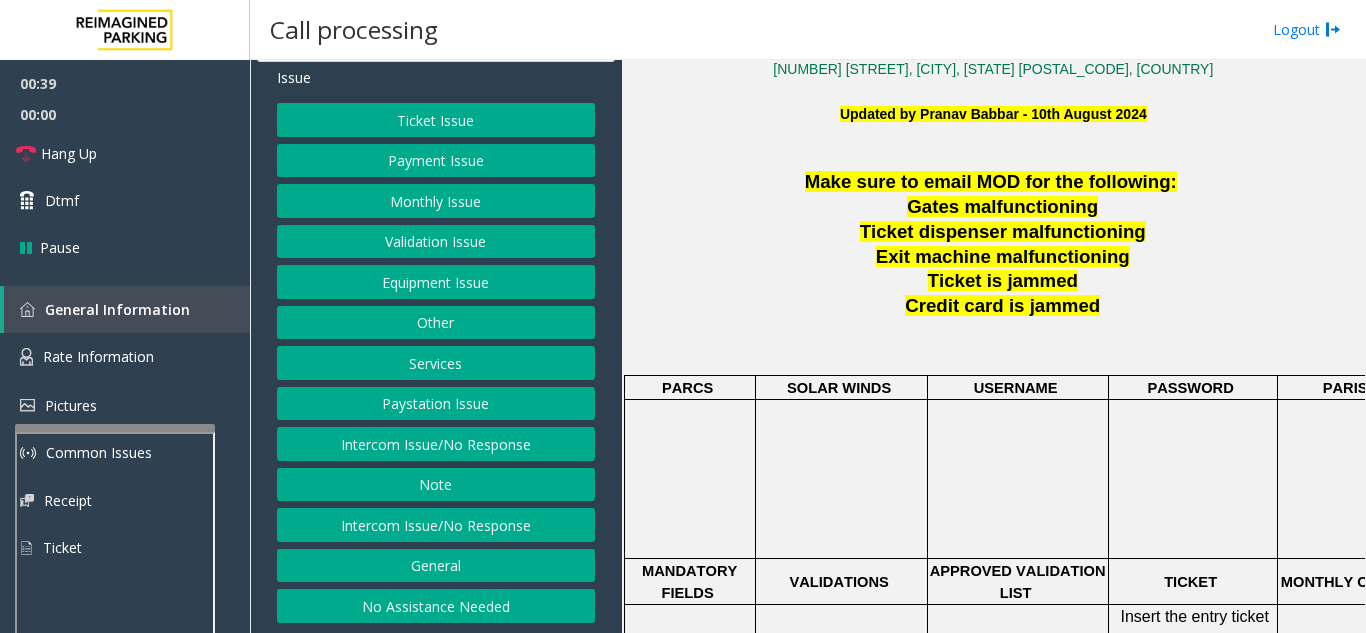 click on "No Assistance Needed" 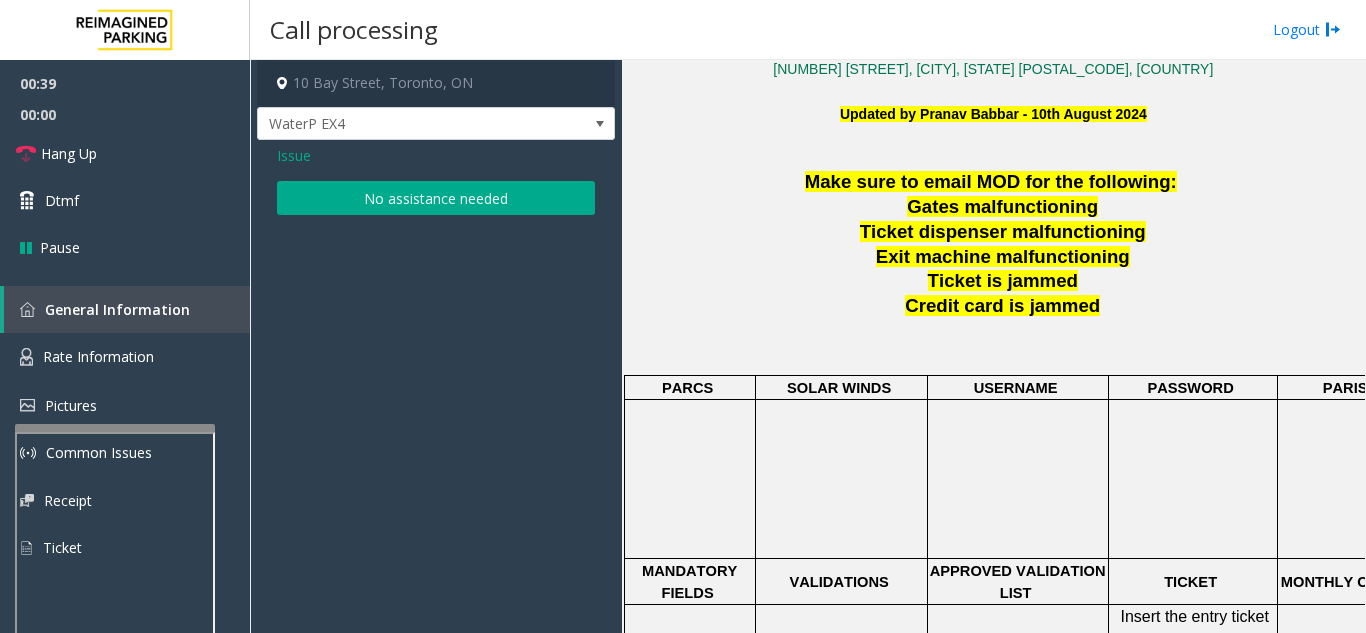 scroll, scrollTop: 0, scrollLeft: 0, axis: both 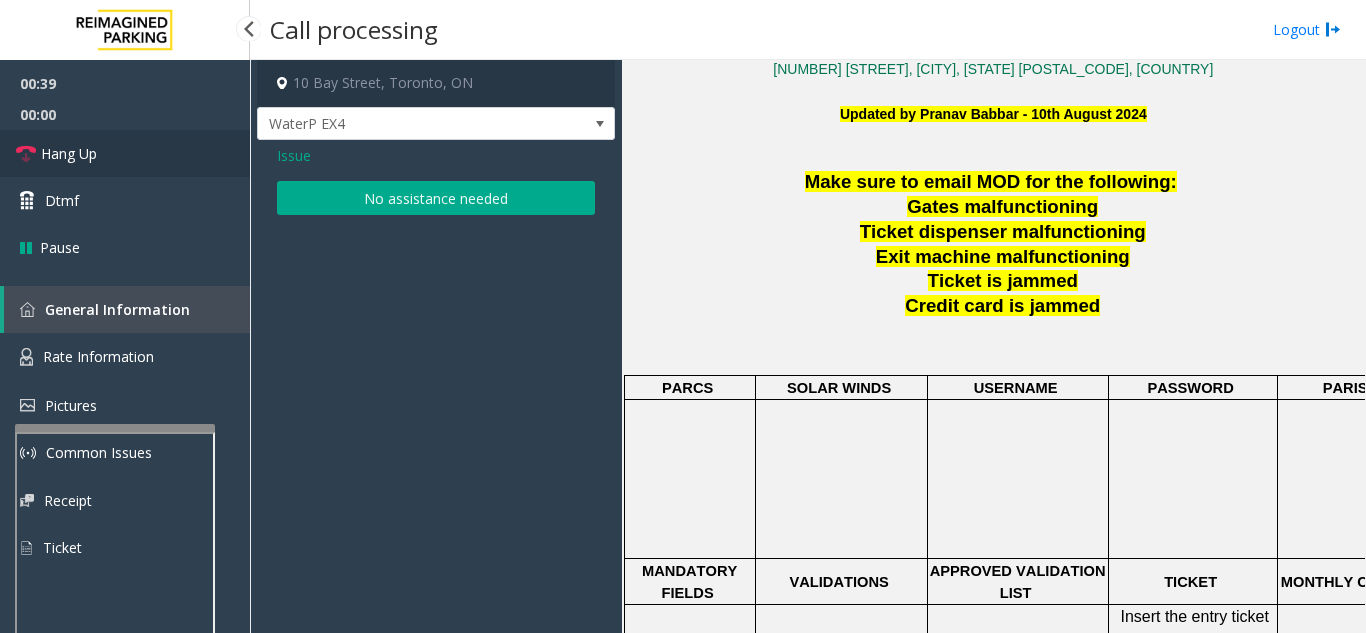 click on "Hang Up" at bounding box center (125, 153) 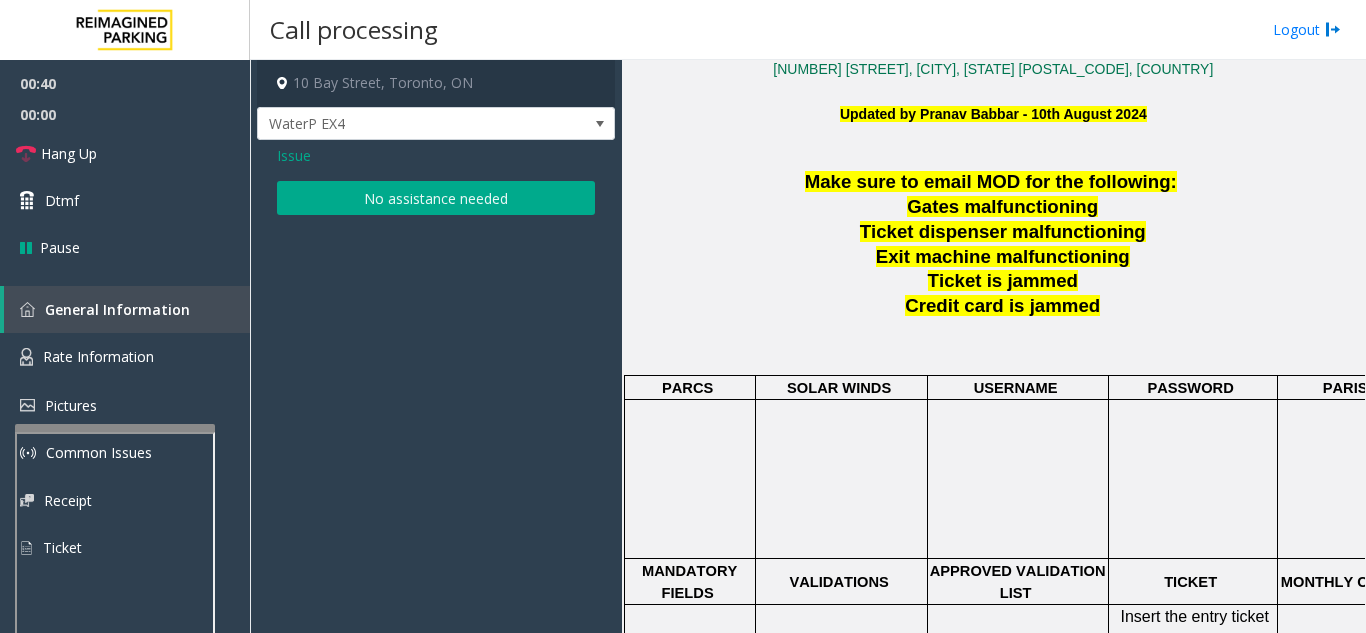 click on "Issue  No assistance needed" 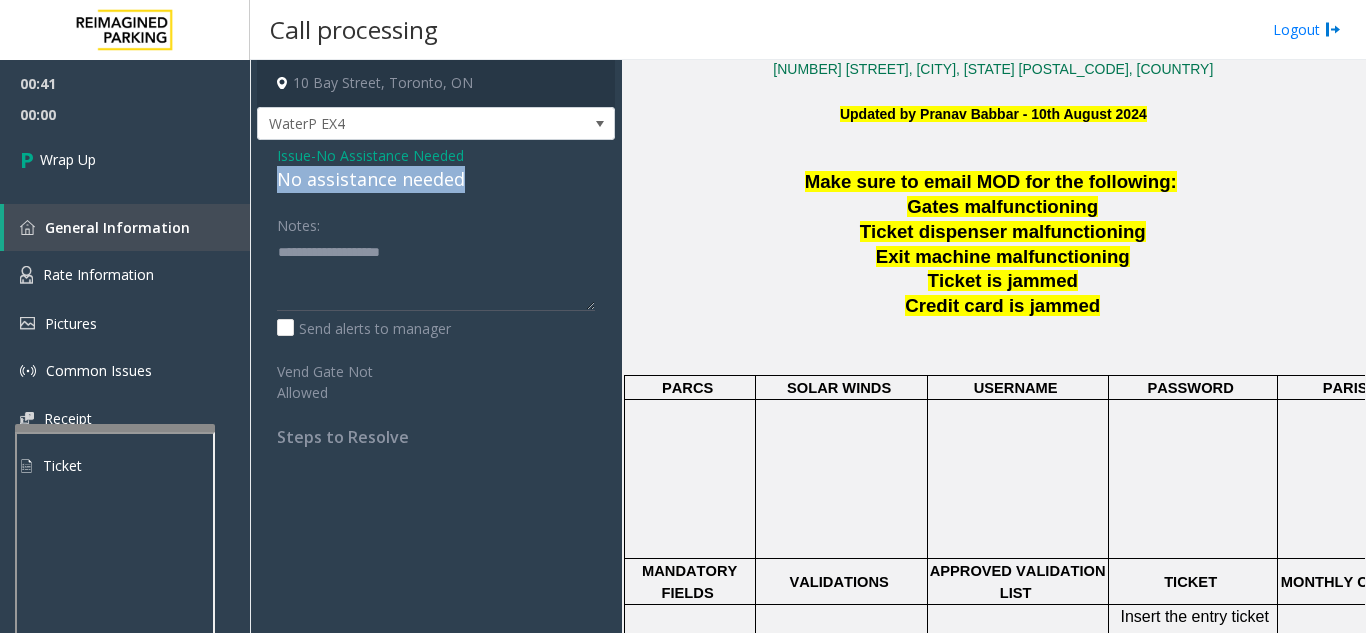 drag, startPoint x: 469, startPoint y: 179, endPoint x: 276, endPoint y: 181, distance: 193.01036 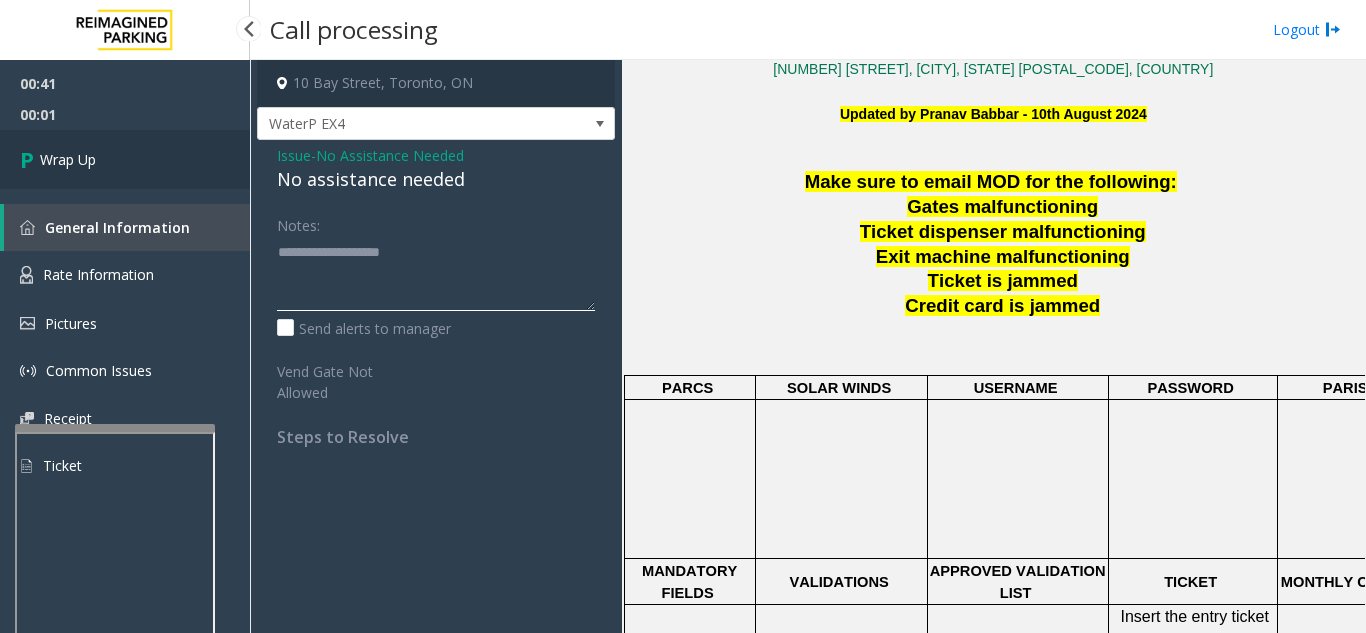 type on "**********" 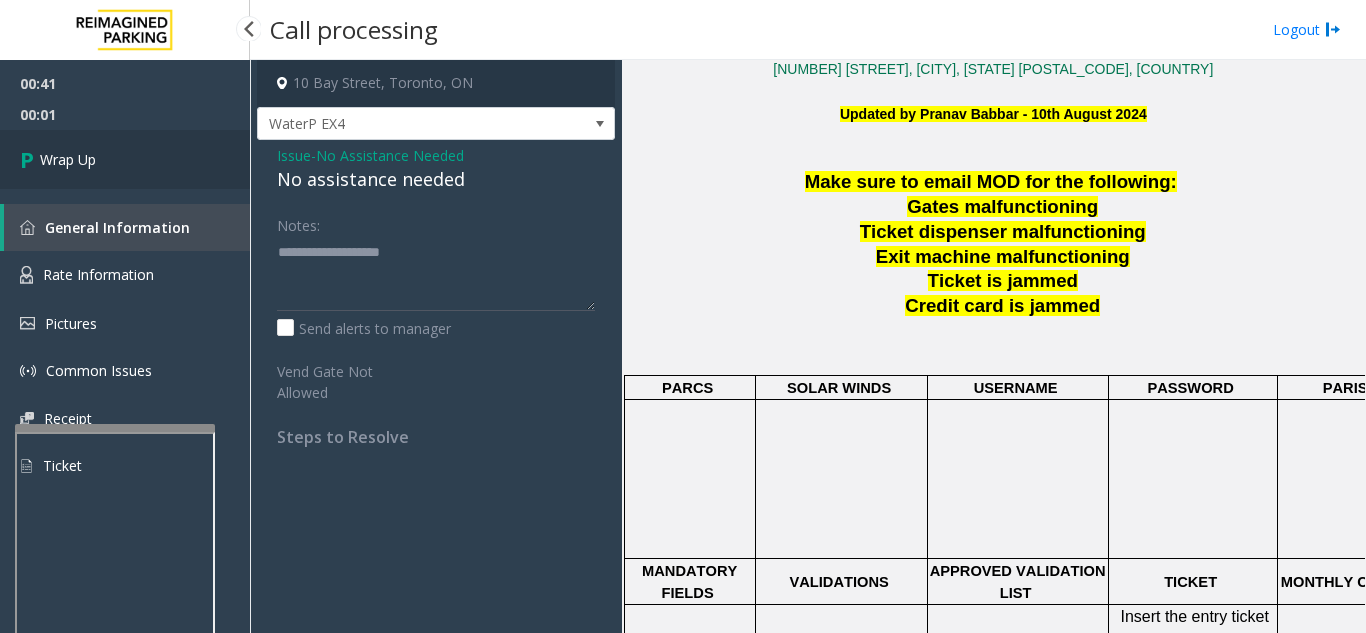 click on "Wrap Up" at bounding box center [125, 159] 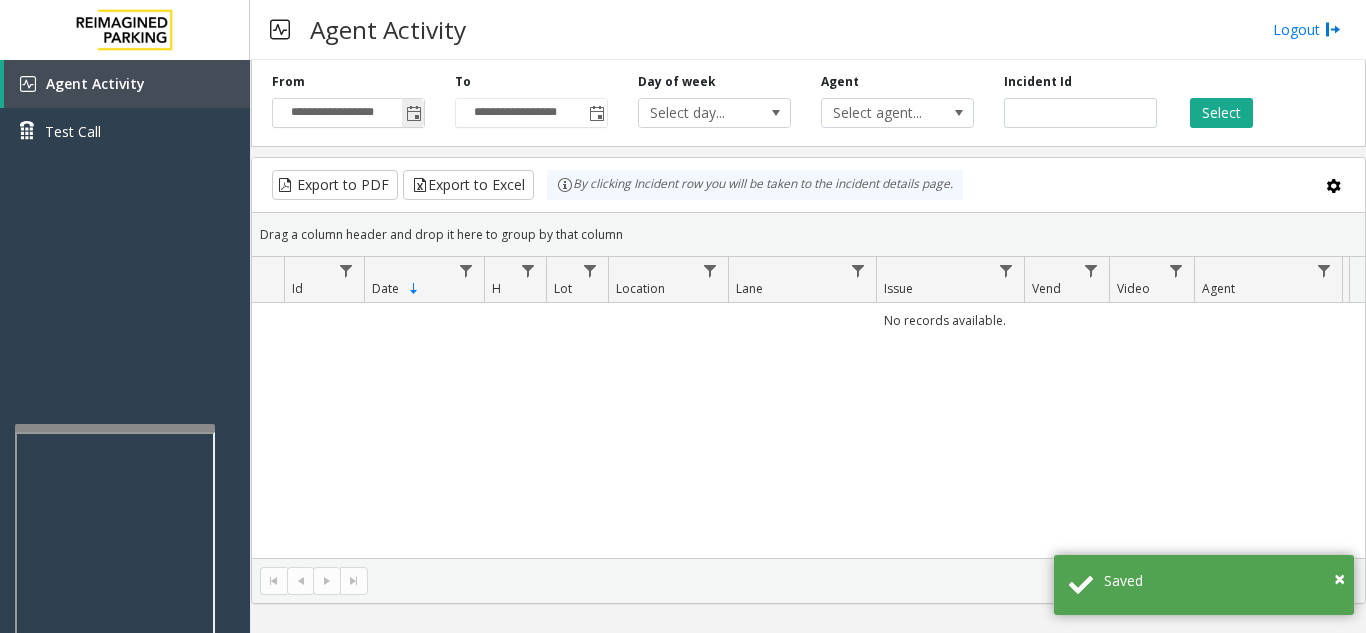 click 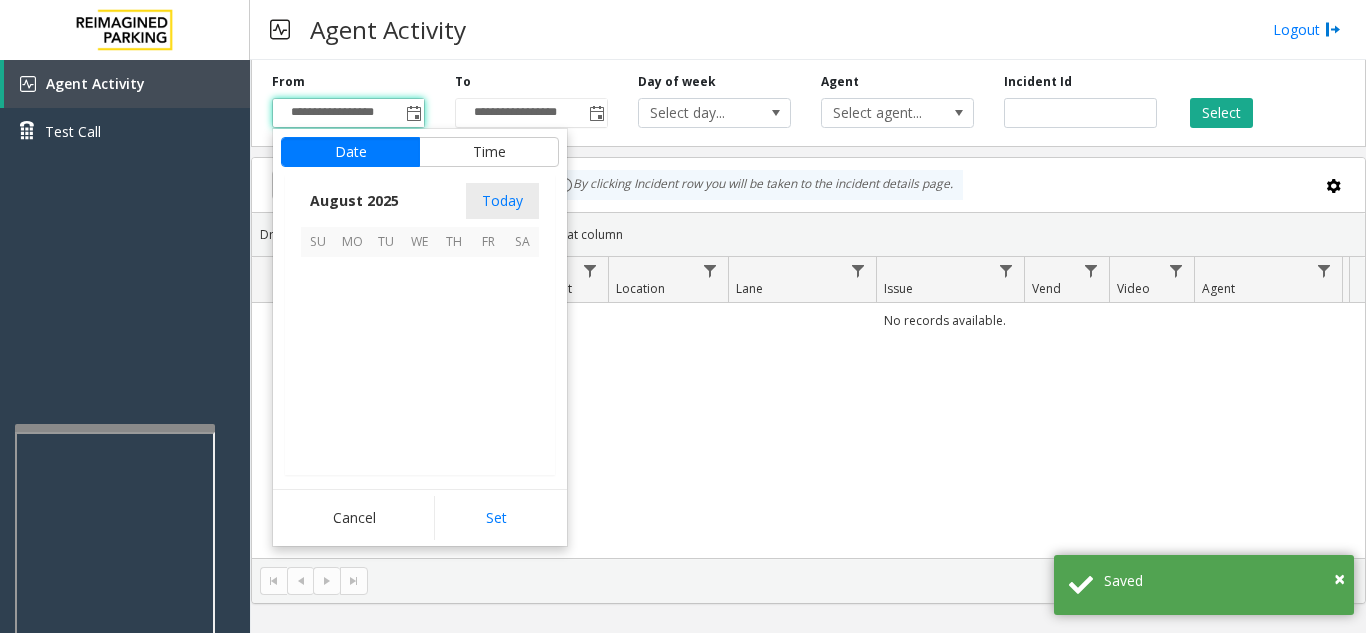 scroll, scrollTop: 358666, scrollLeft: 0, axis: vertical 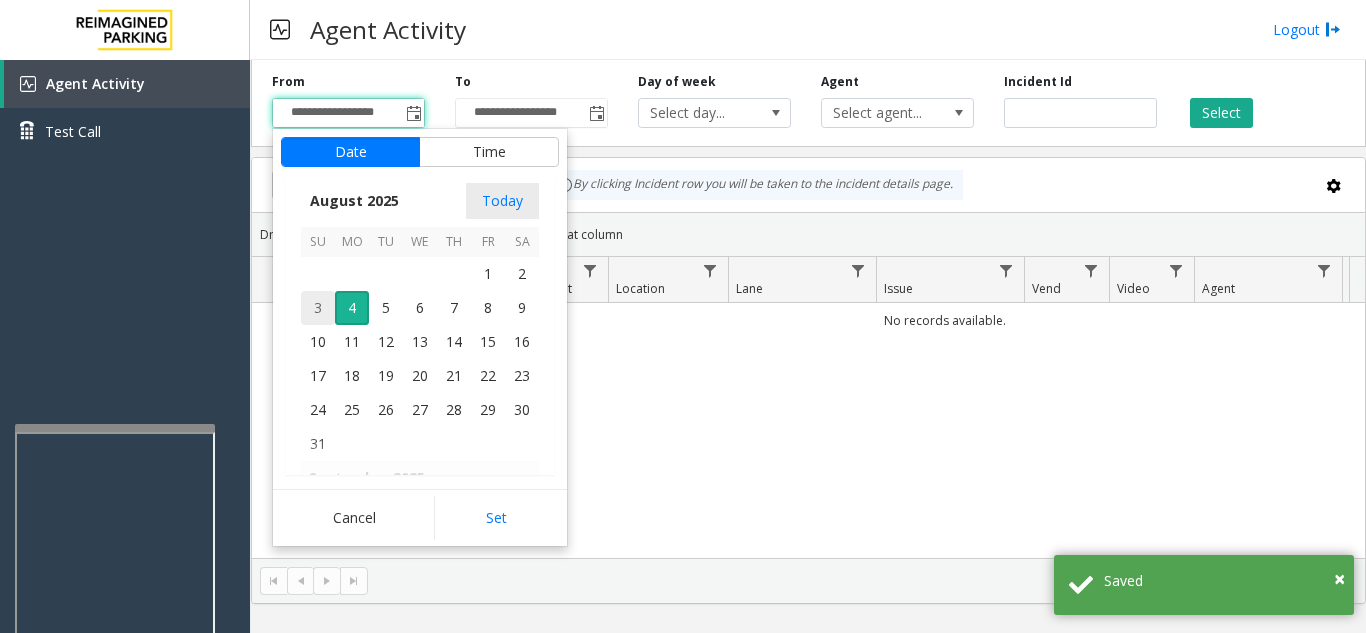 click on "3" at bounding box center [318, 308] 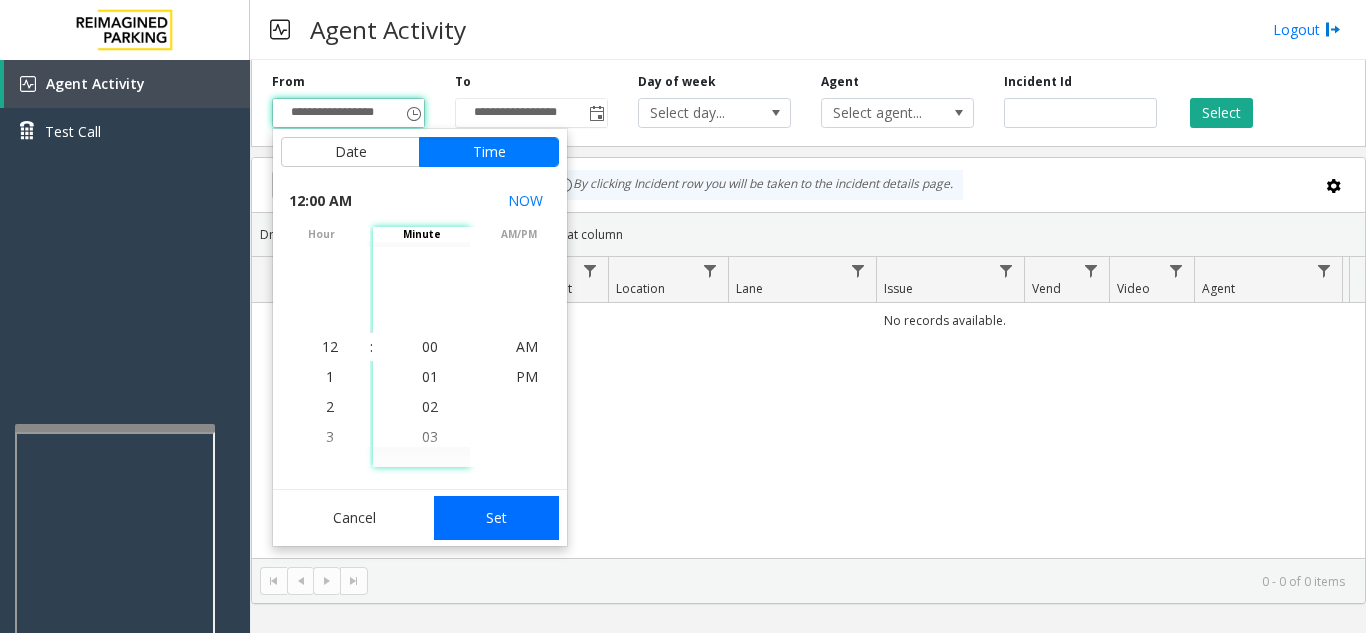 click on "Set" 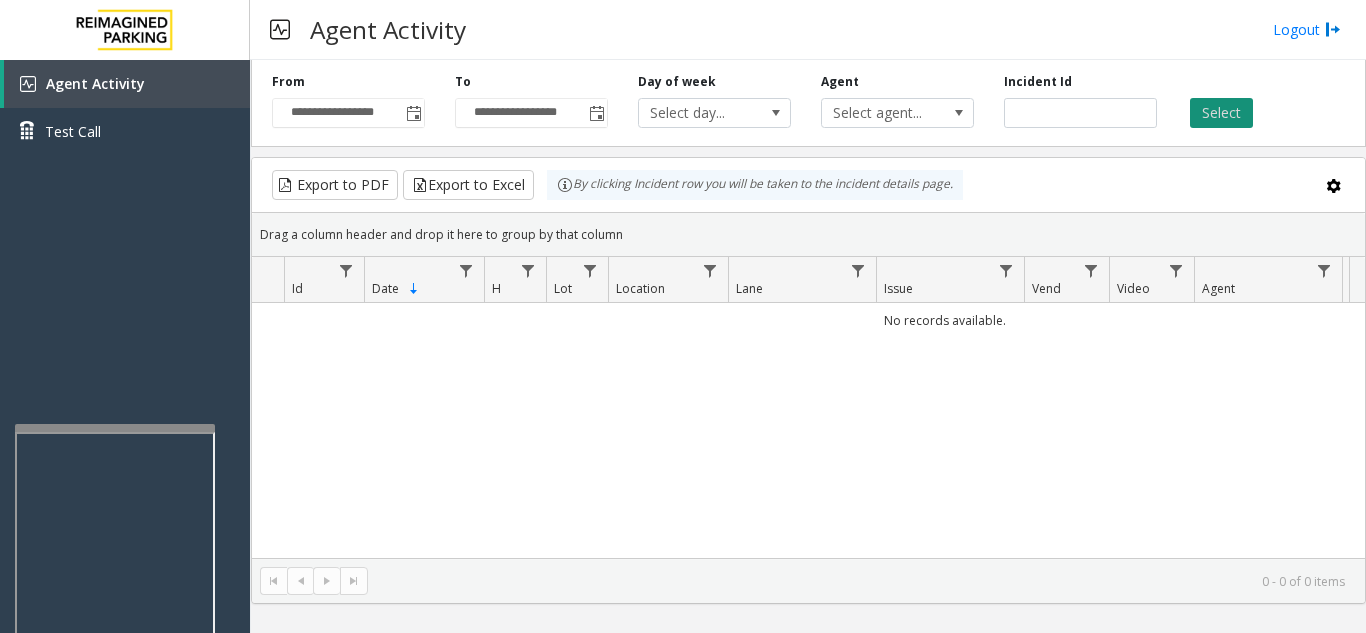 click on "Select" 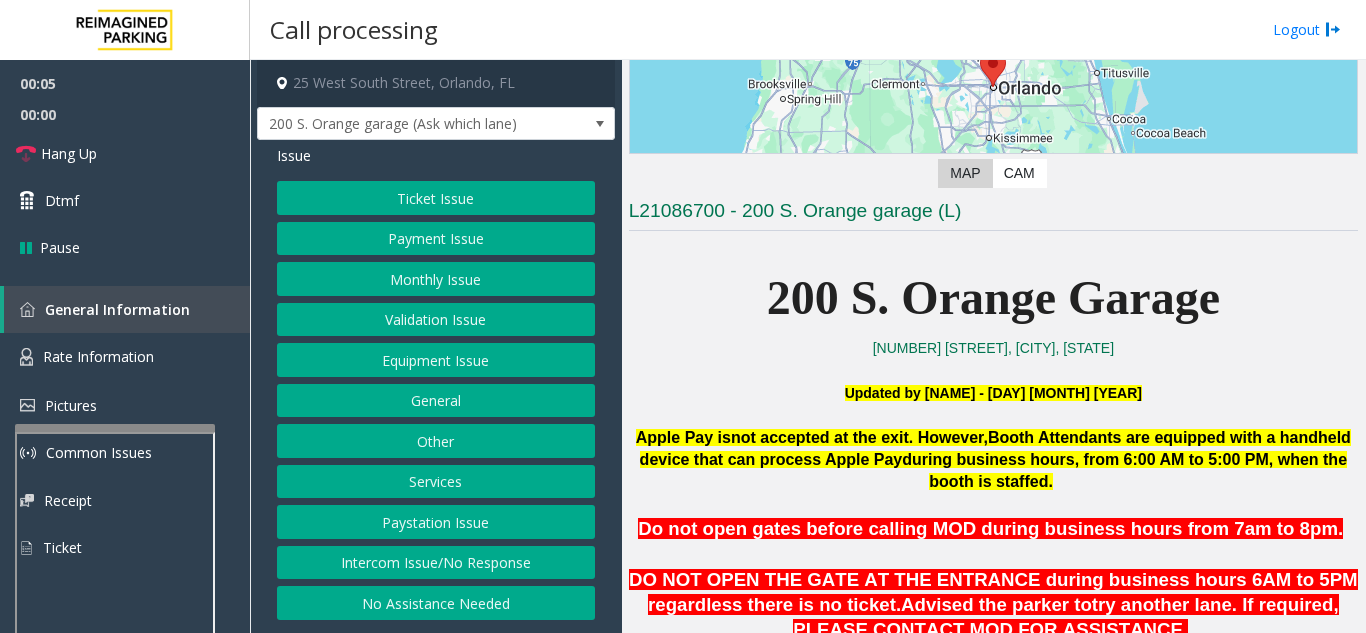 scroll, scrollTop: 300, scrollLeft: 0, axis: vertical 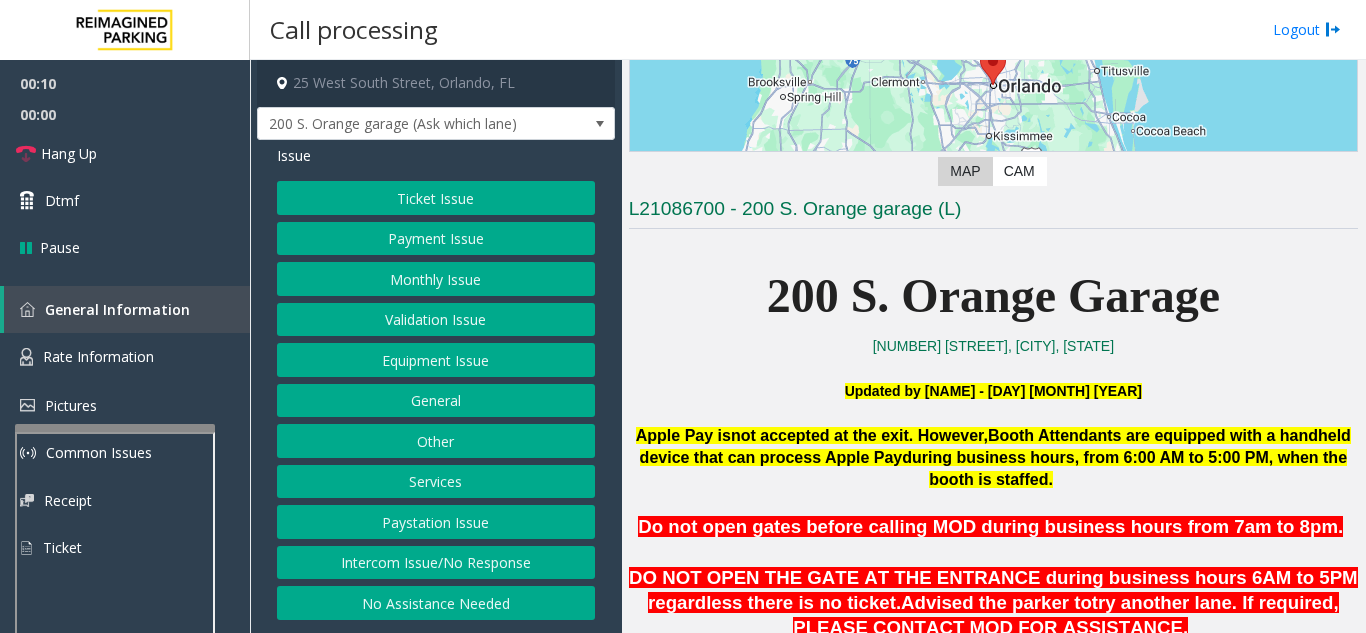 click on "Intercom Issue/No Response" 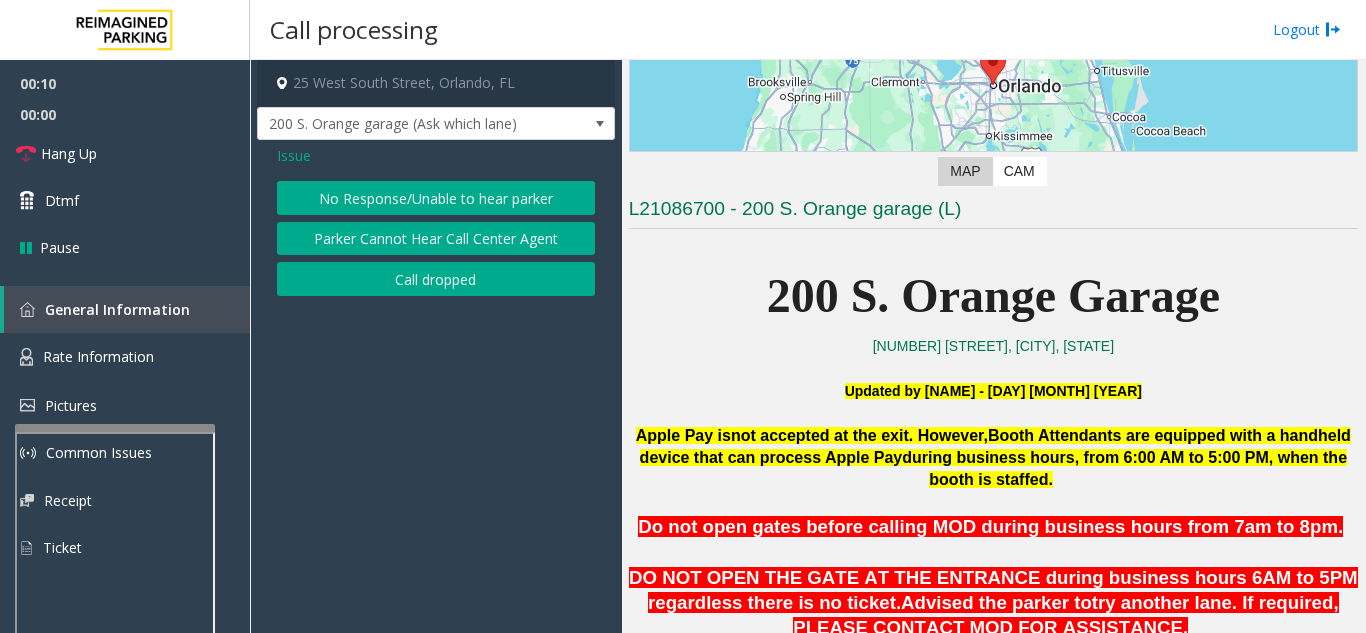 click on "No Response/Unable to hear parker   Parker Cannot Hear Call Center Agent   Call dropped" 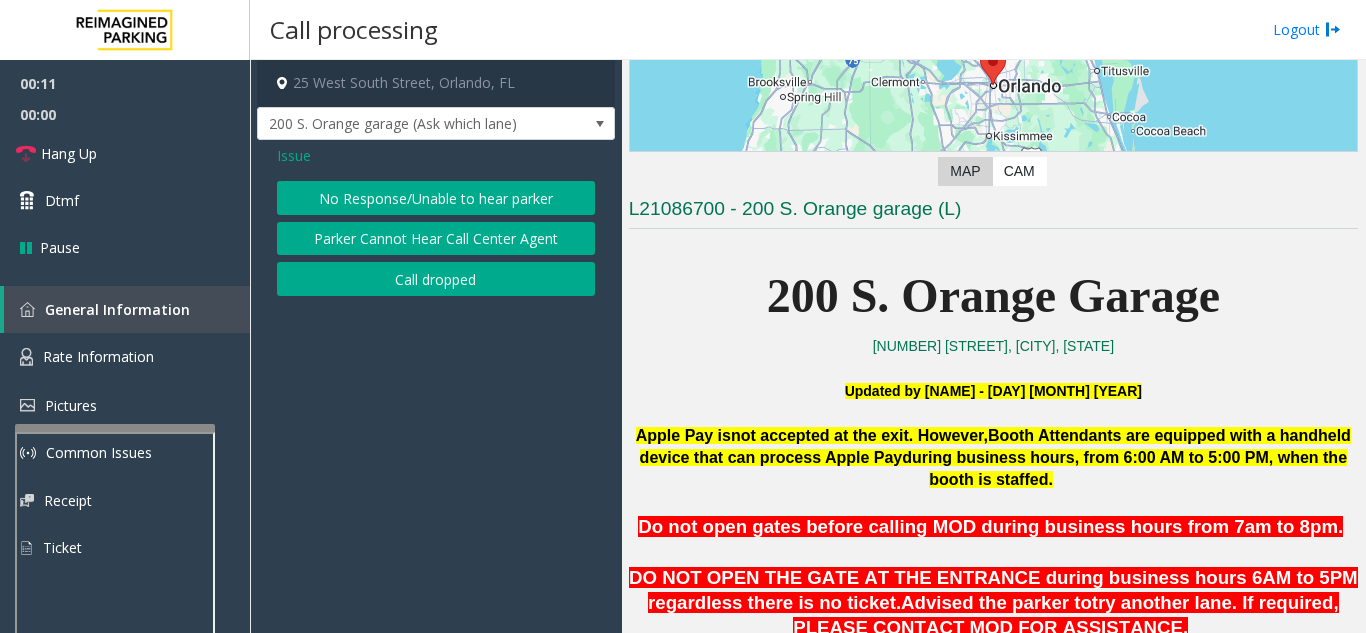 click on "No Response/Unable to hear parker" 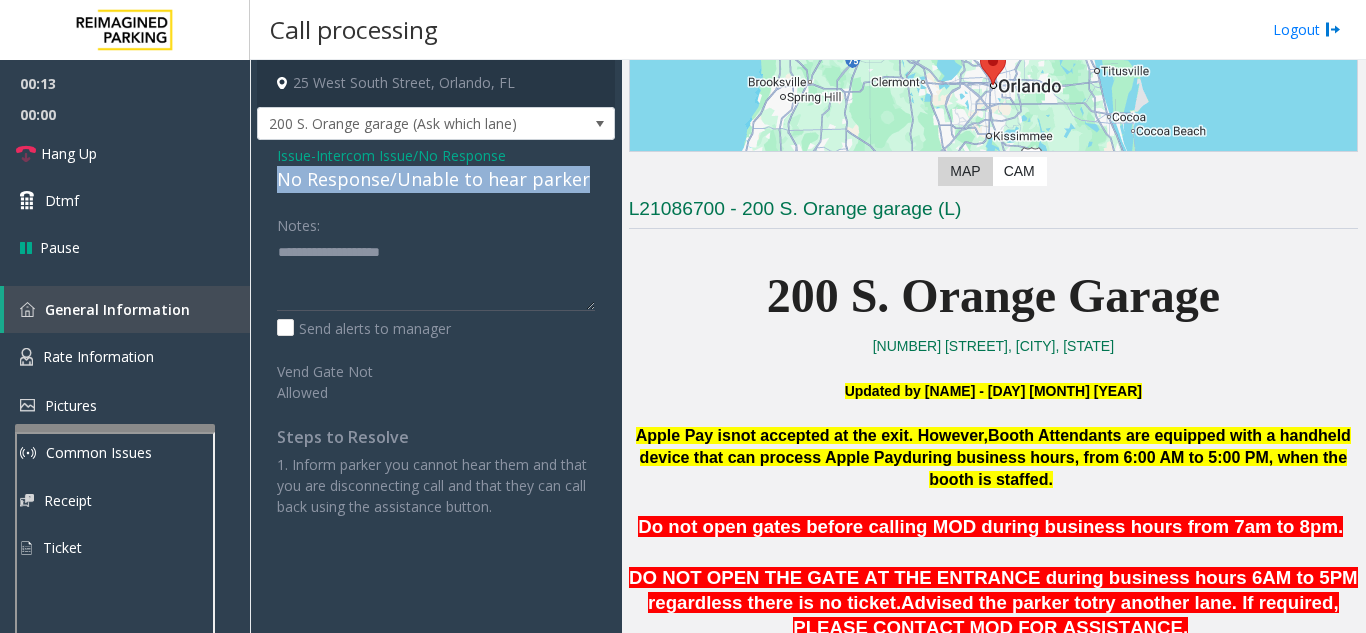 drag, startPoint x: 263, startPoint y: 188, endPoint x: 606, endPoint y: 189, distance: 343.00146 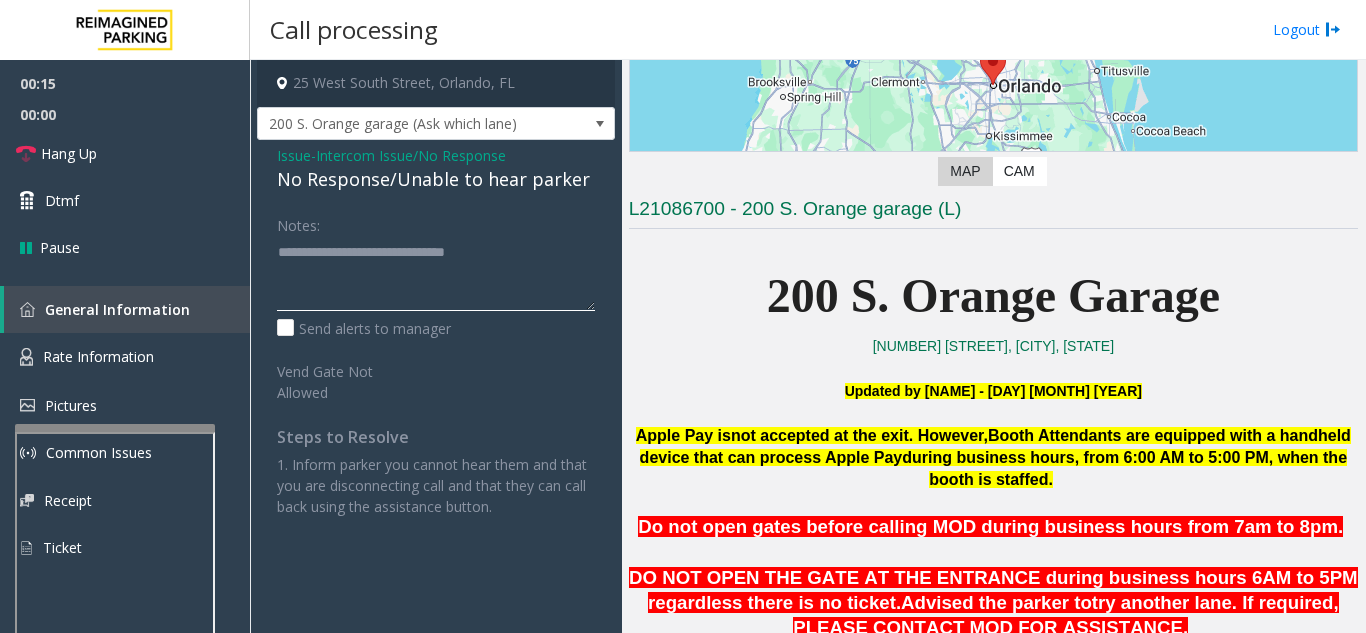 click 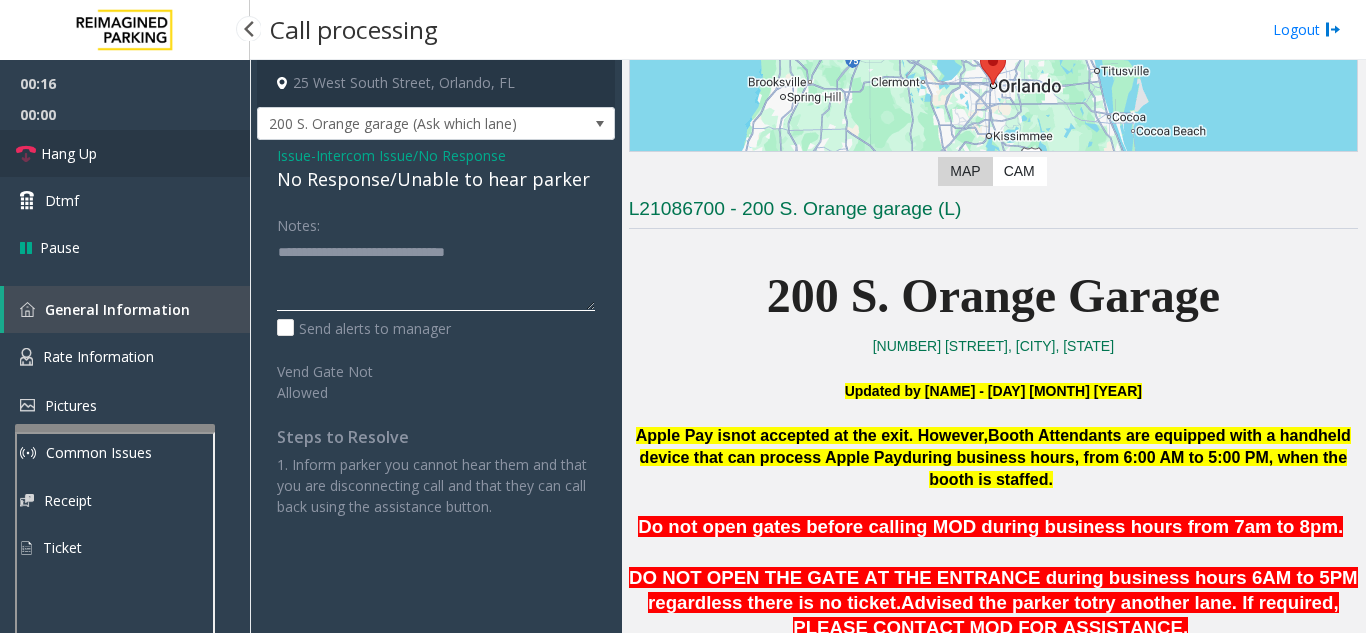type on "**********" 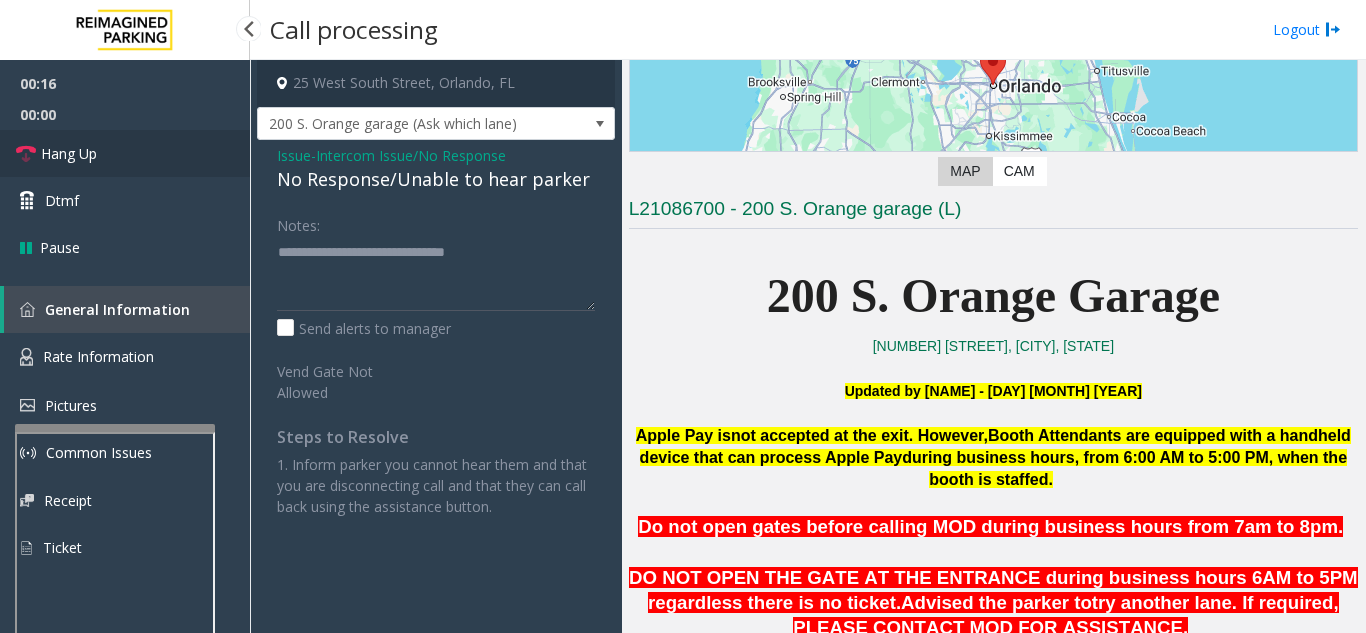 click on "Hang Up" at bounding box center [125, 153] 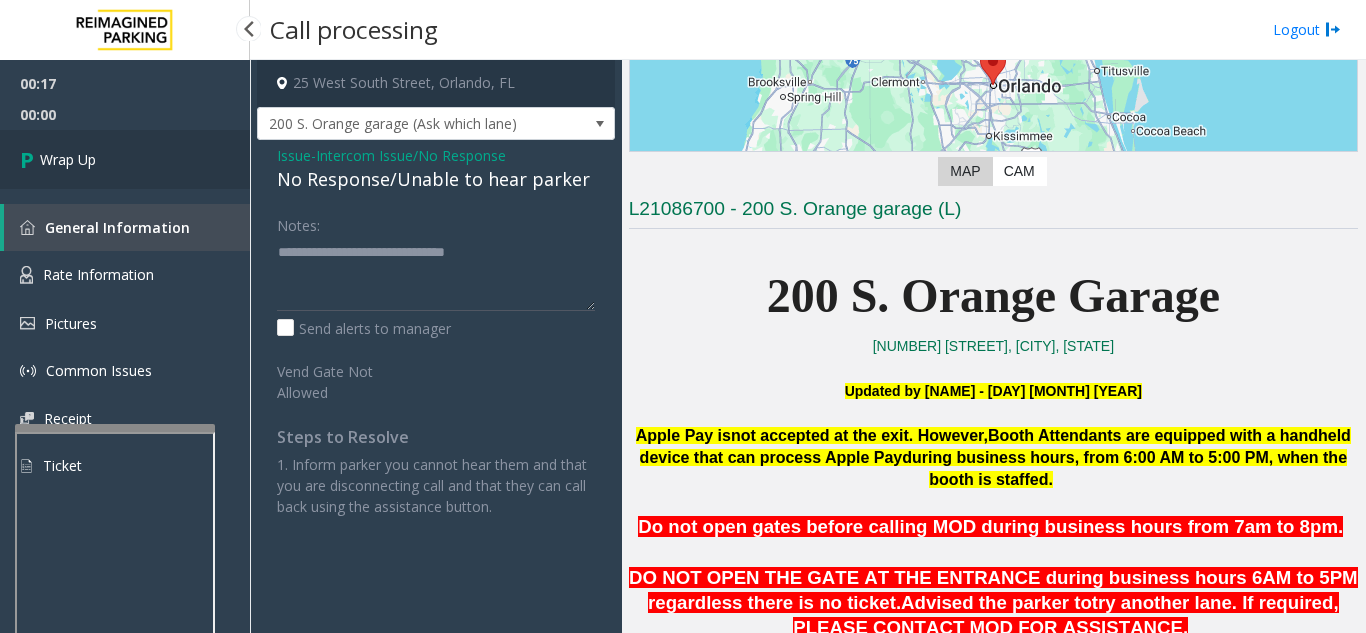 click on "Wrap Up" at bounding box center (125, 159) 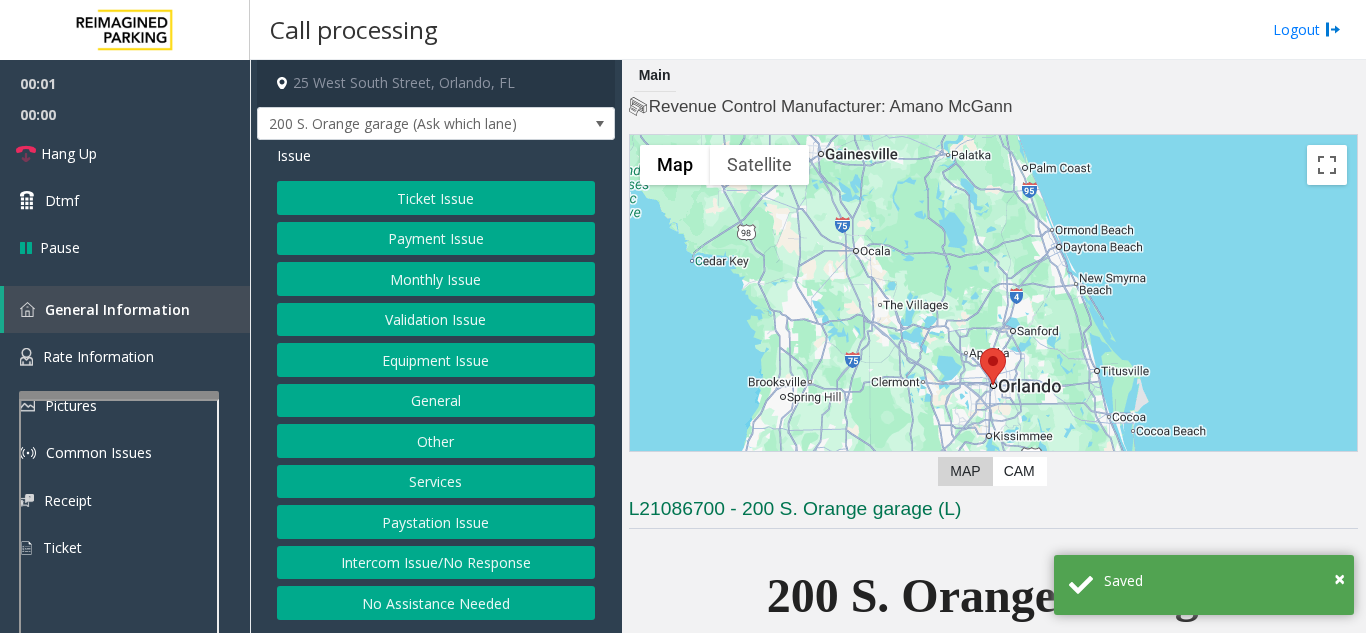 click at bounding box center (119, 395) 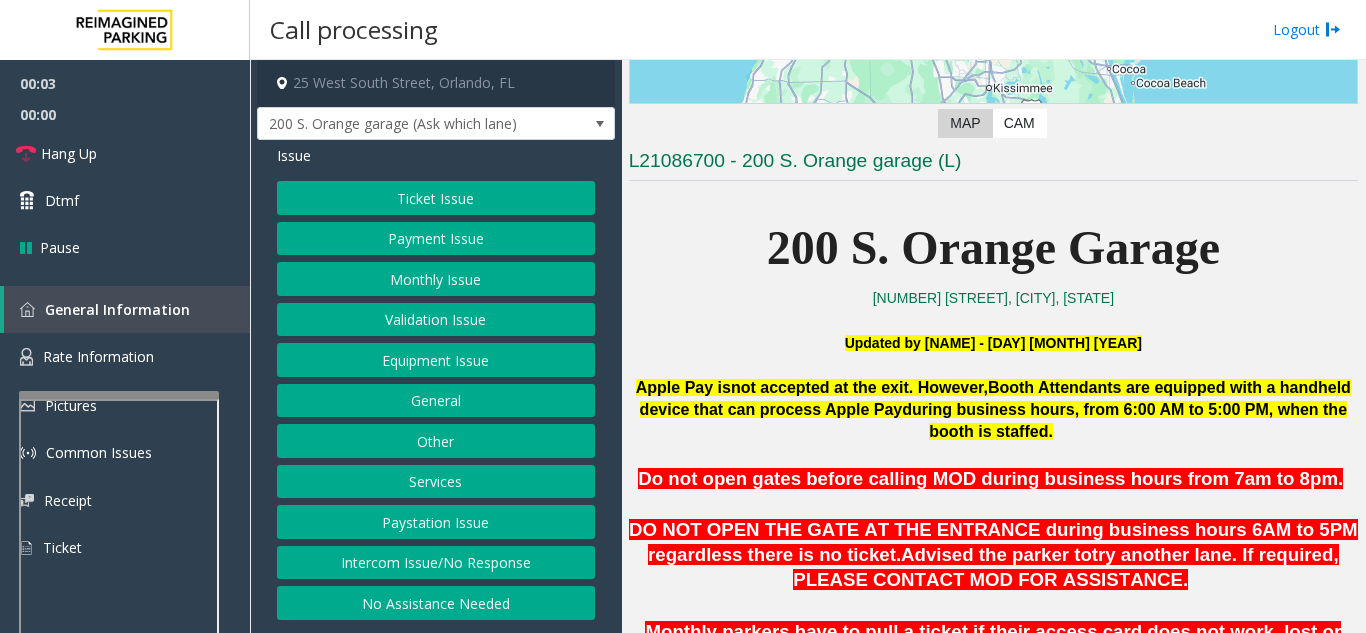 scroll, scrollTop: 400, scrollLeft: 0, axis: vertical 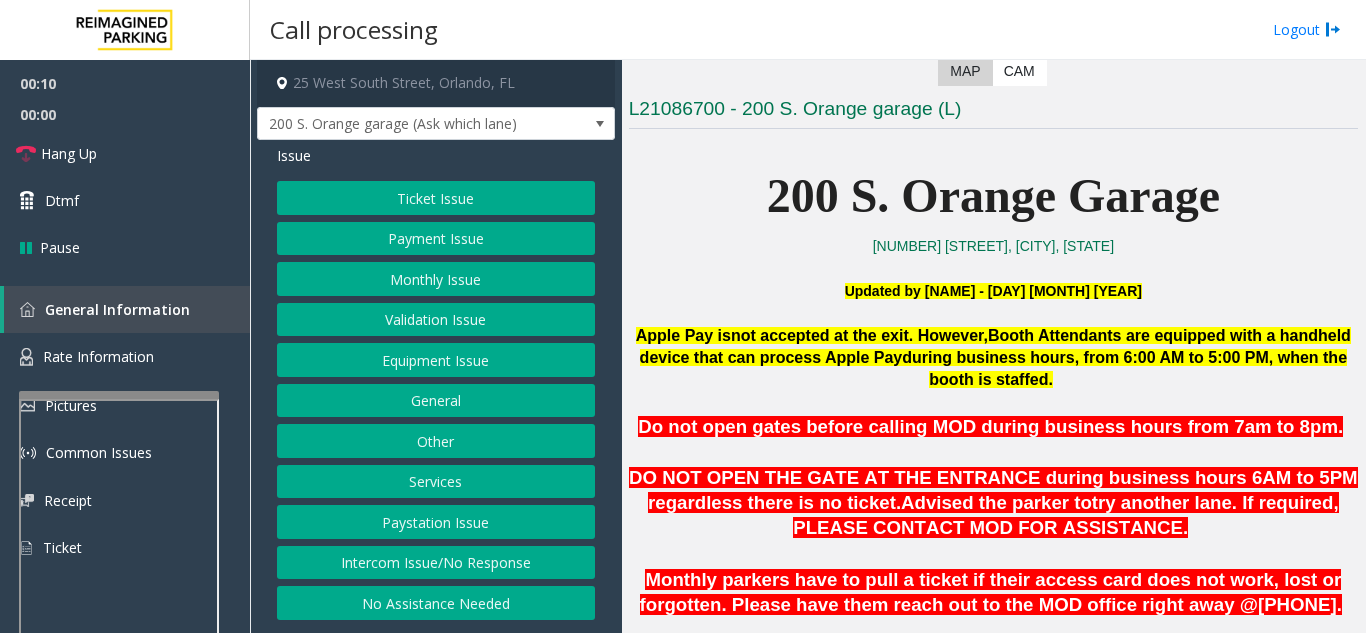 click on "Intercom Issue/No Response" 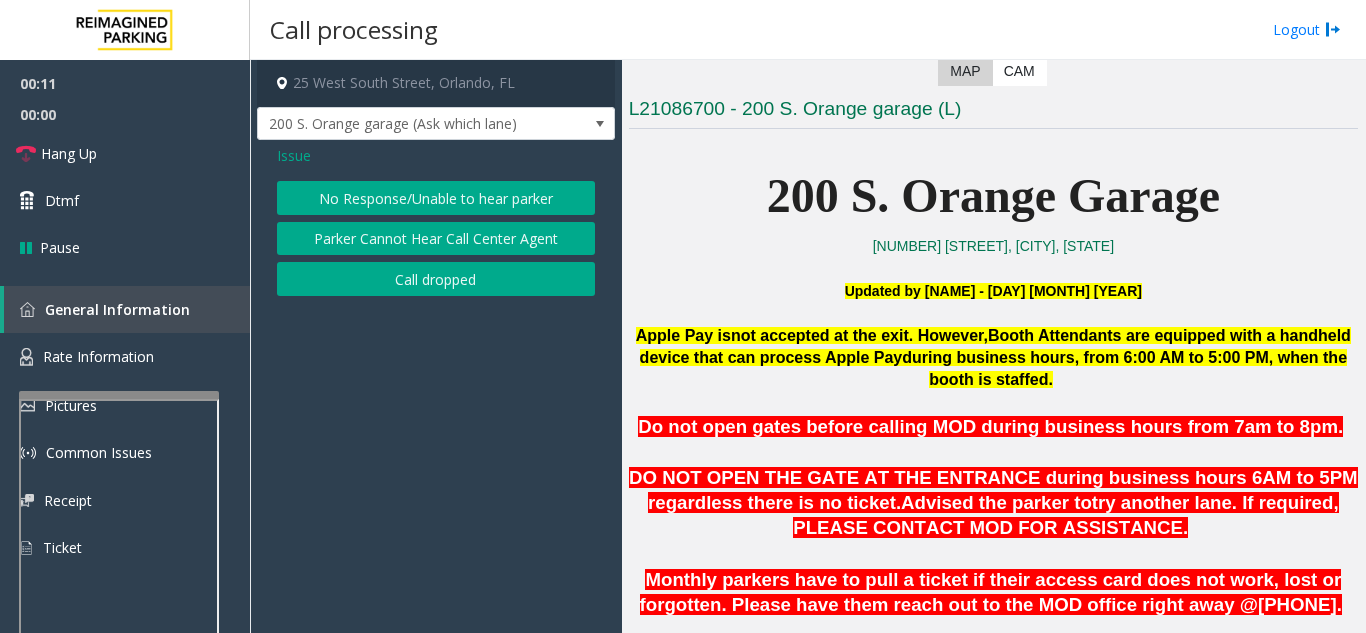 click on "No Response/Unable to hear parker" 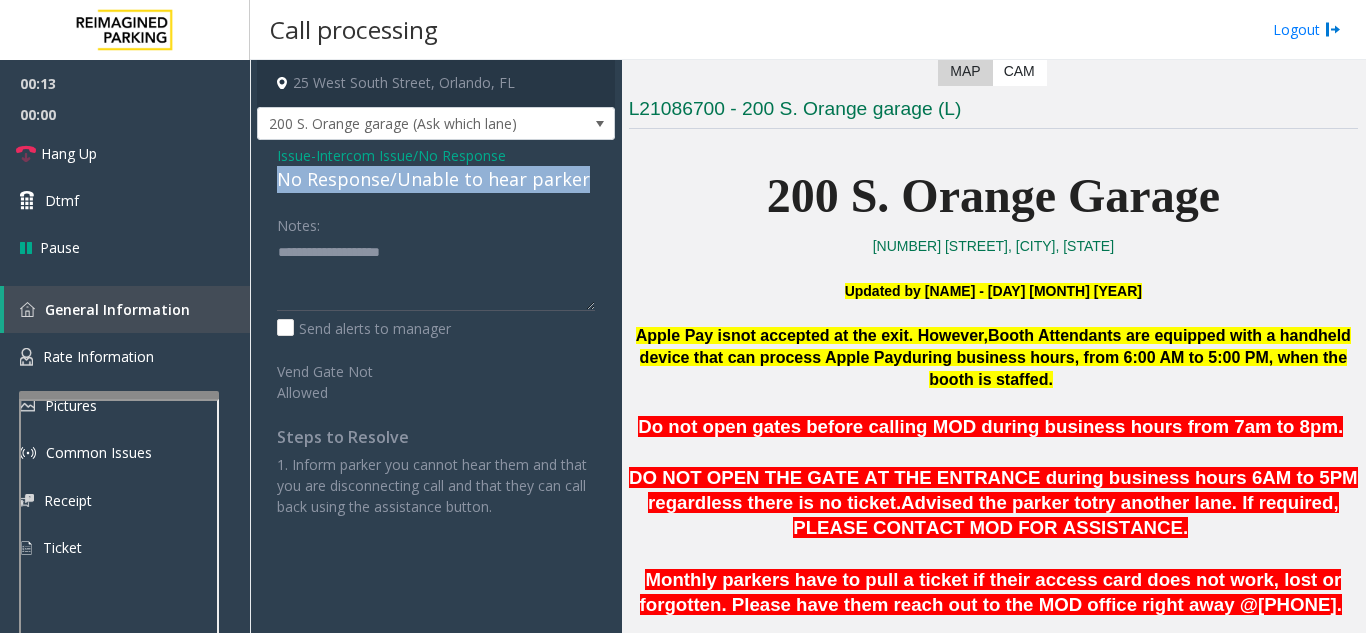 drag, startPoint x: 272, startPoint y: 177, endPoint x: 583, endPoint y: 182, distance: 311.0402 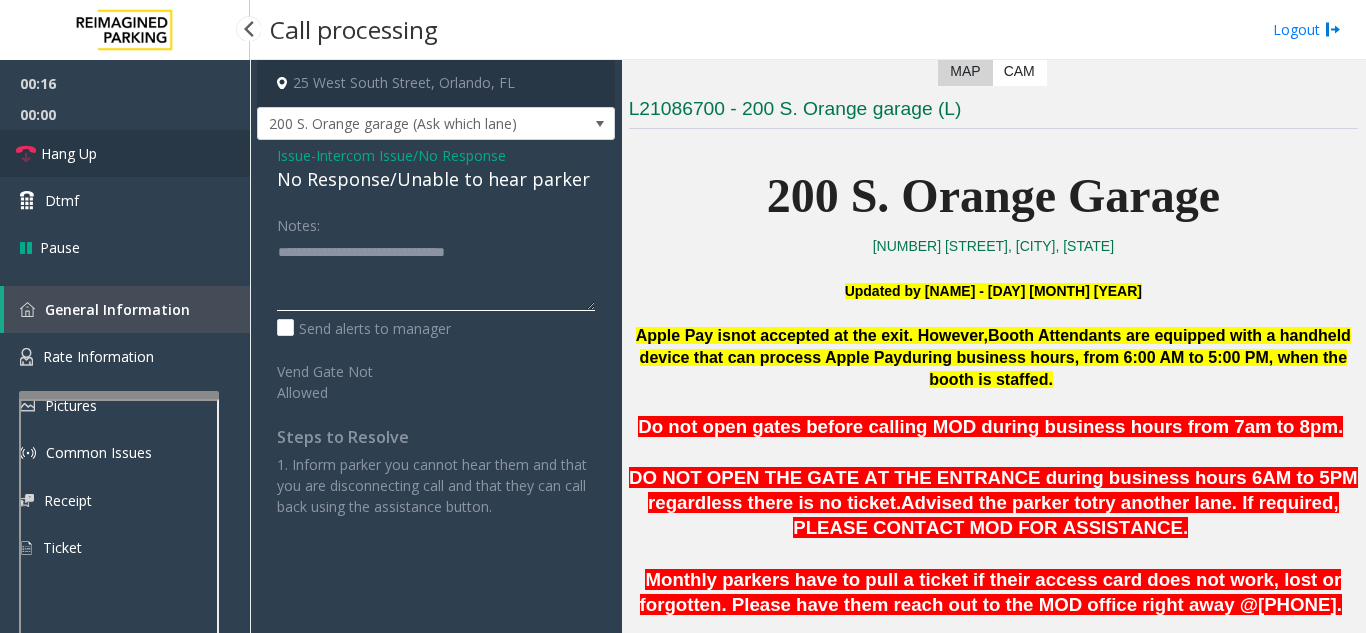 type on "**********" 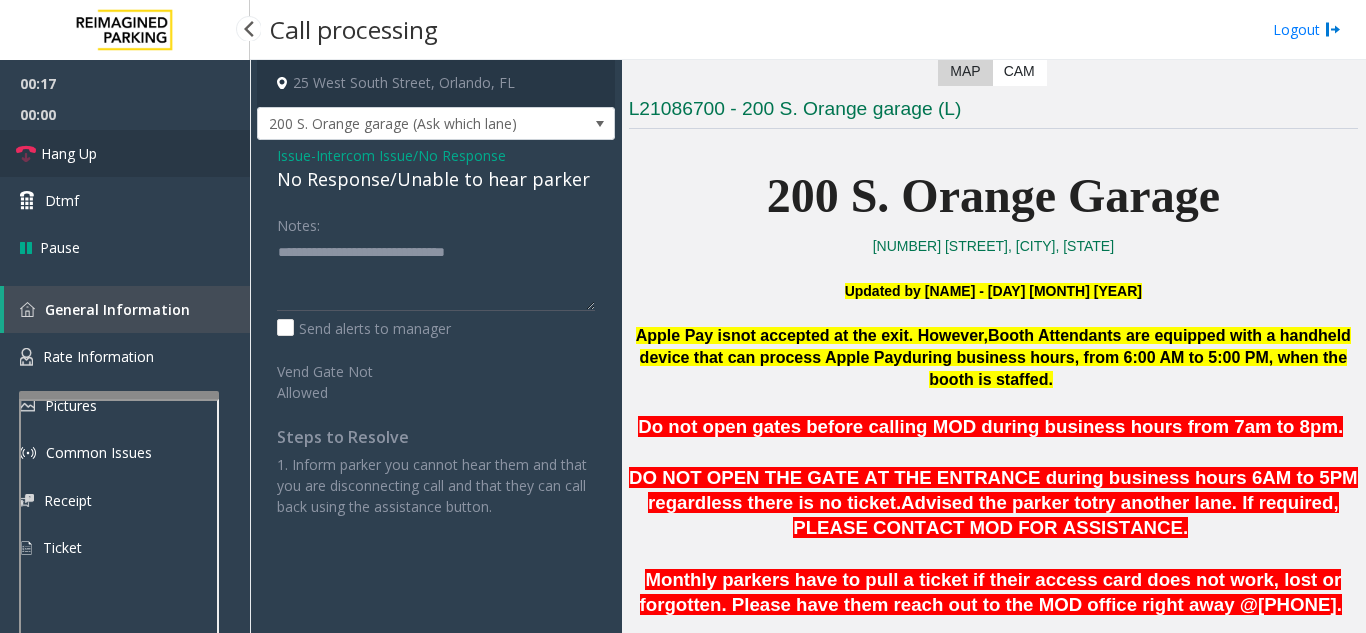 click on "Hang Up" at bounding box center (125, 153) 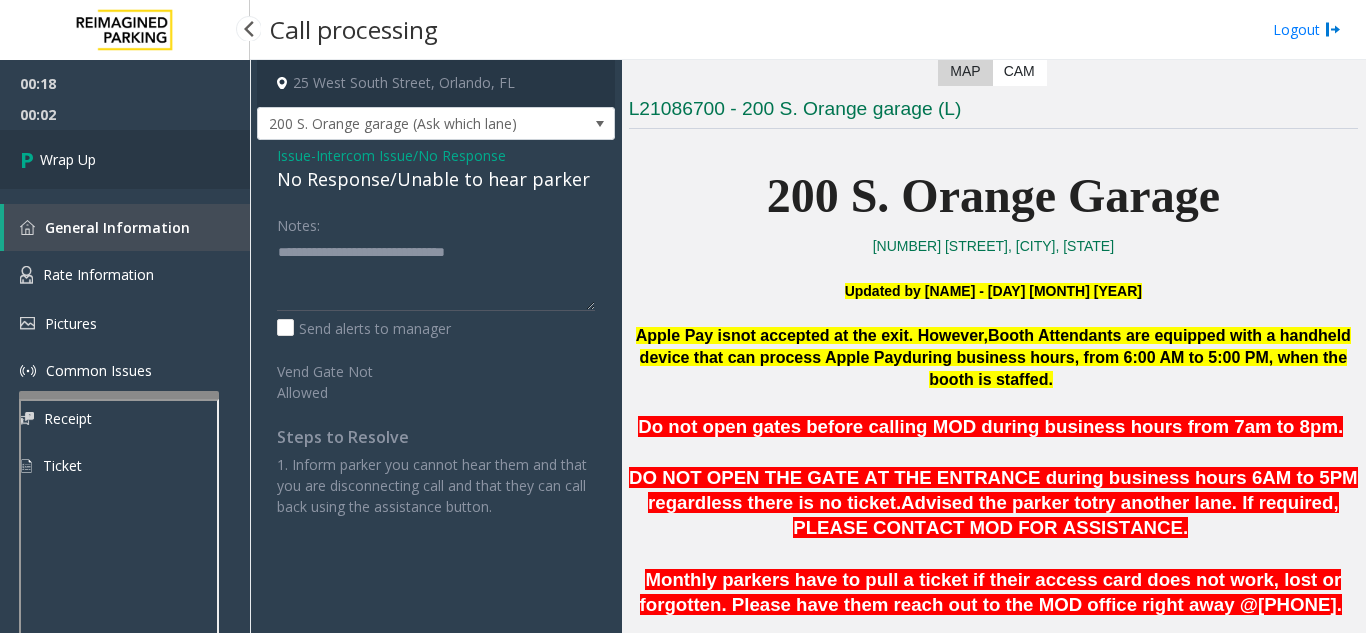 click on "Wrap Up" at bounding box center (125, 159) 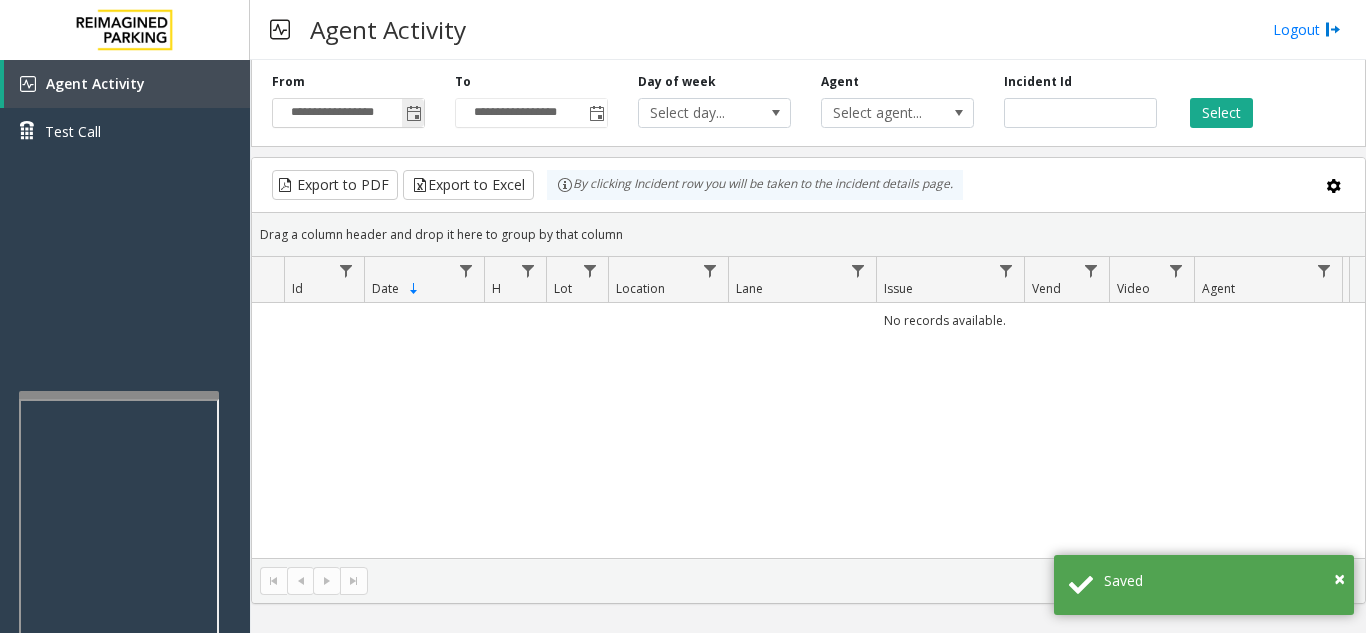 click 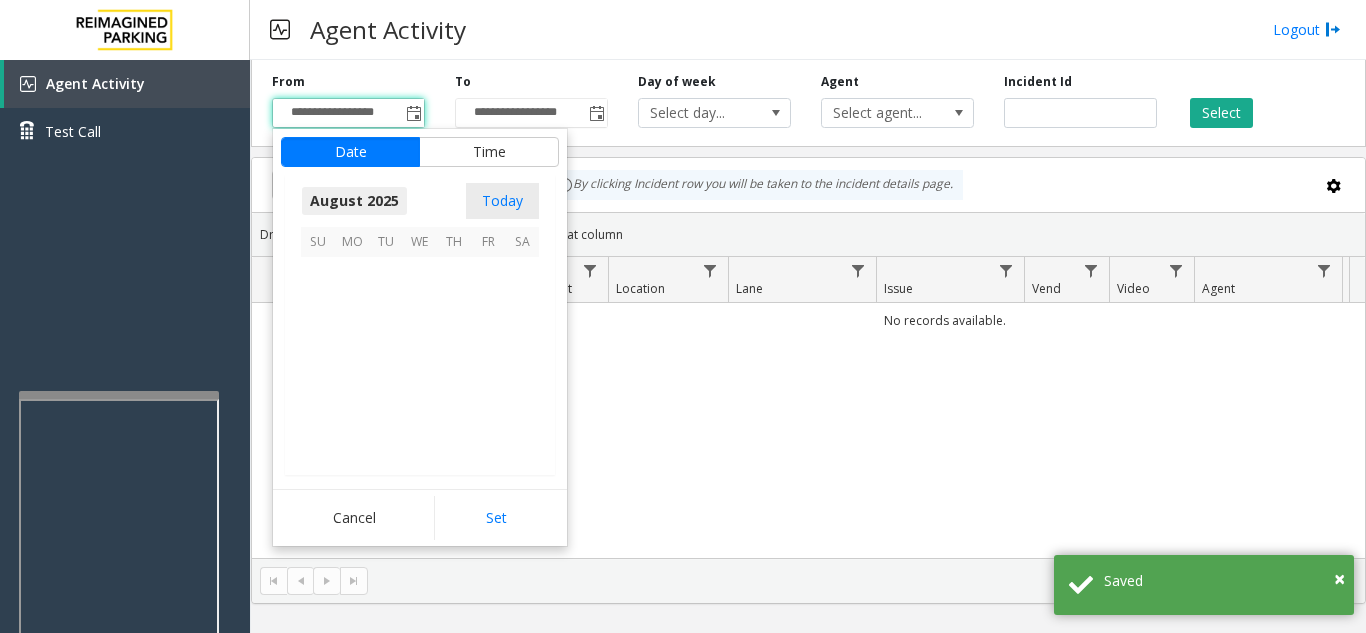 scroll, scrollTop: 358666, scrollLeft: 0, axis: vertical 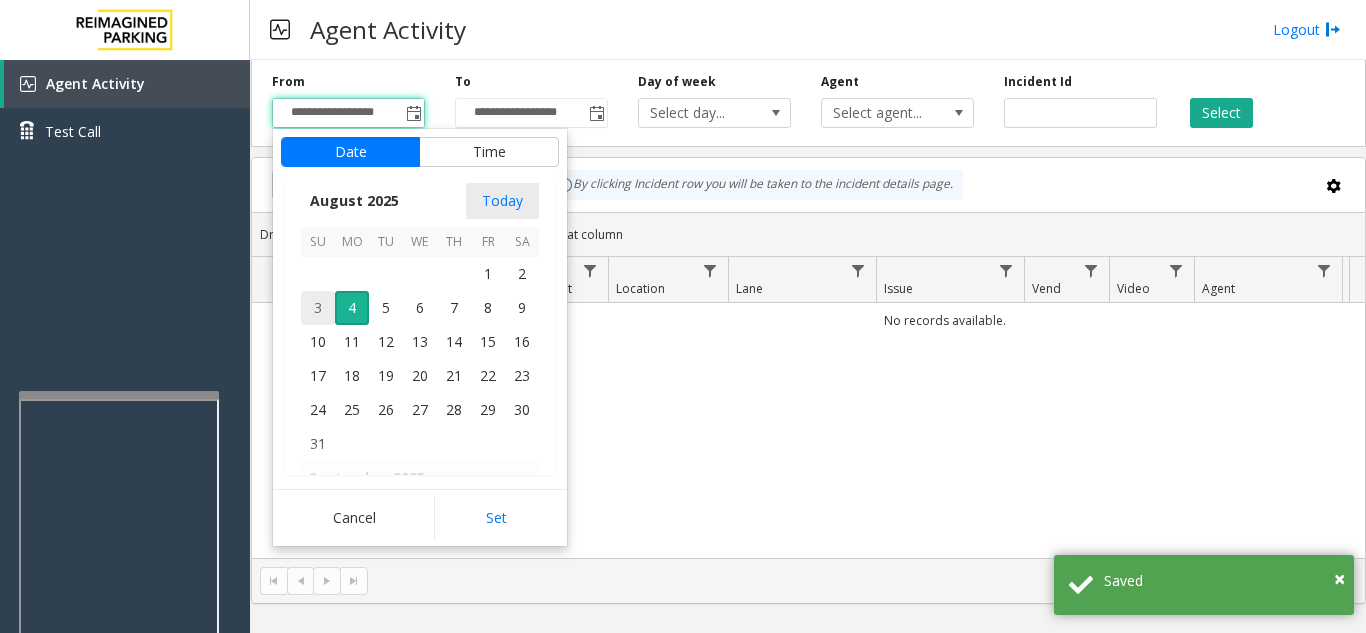 click on "3" at bounding box center (318, 308) 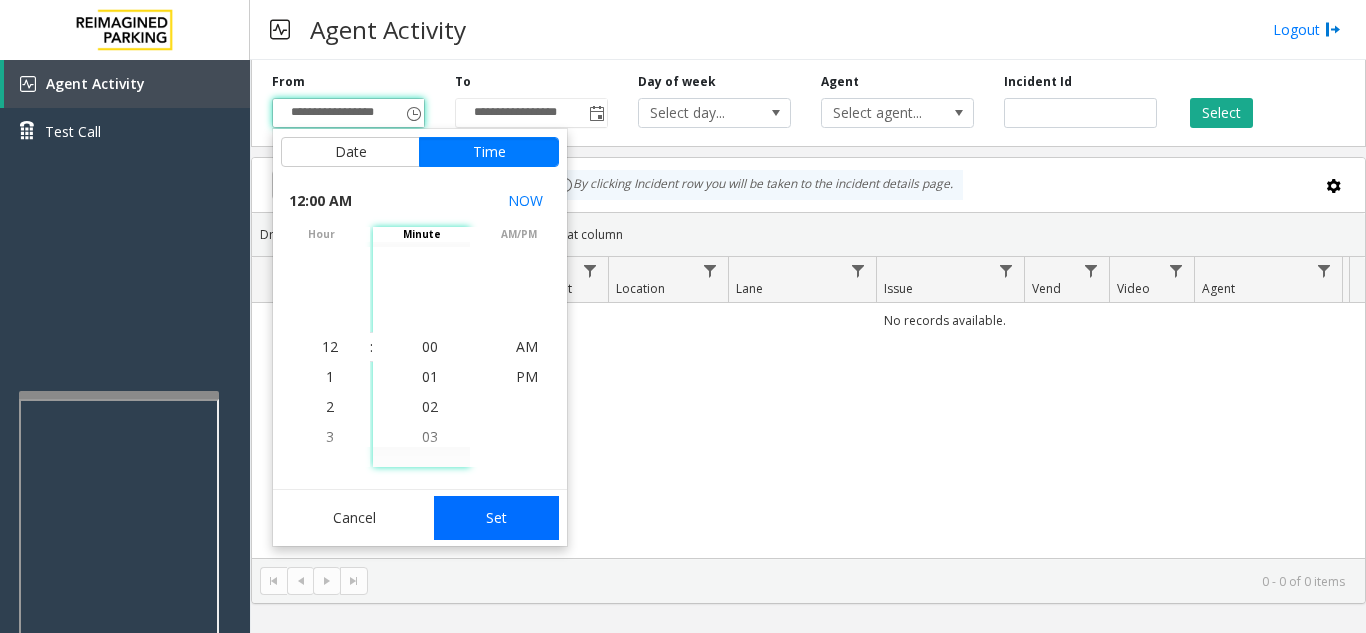 click on "Set" 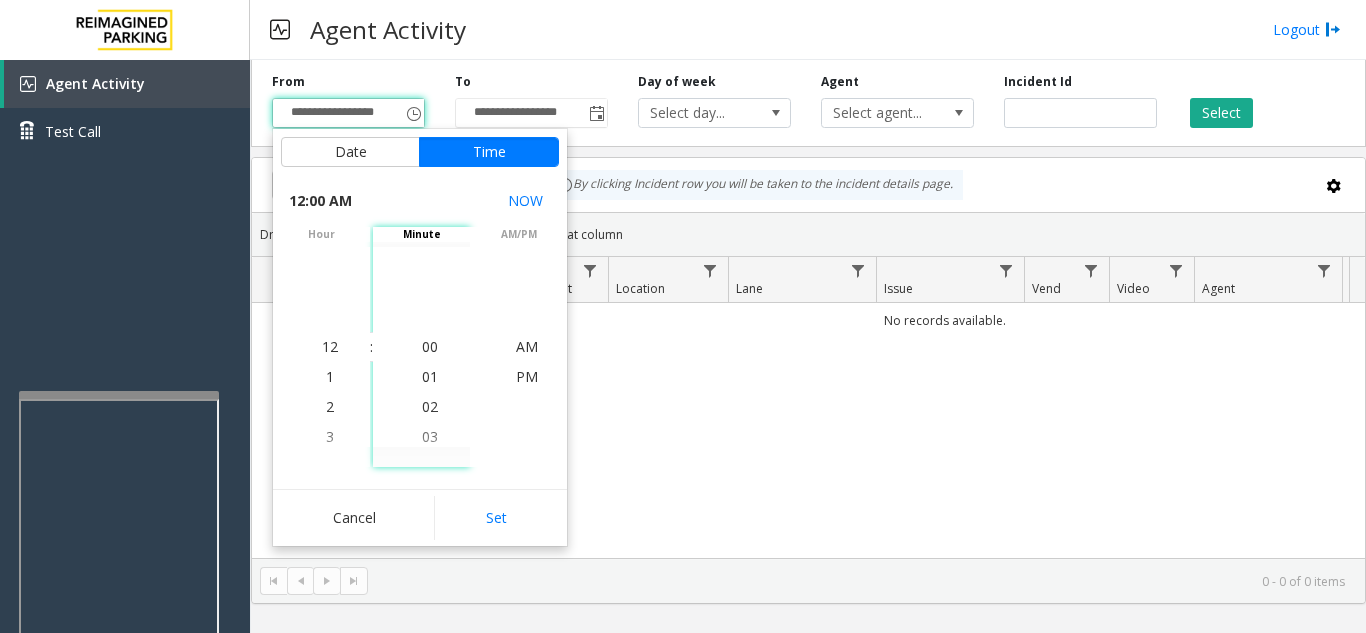 type on "**********" 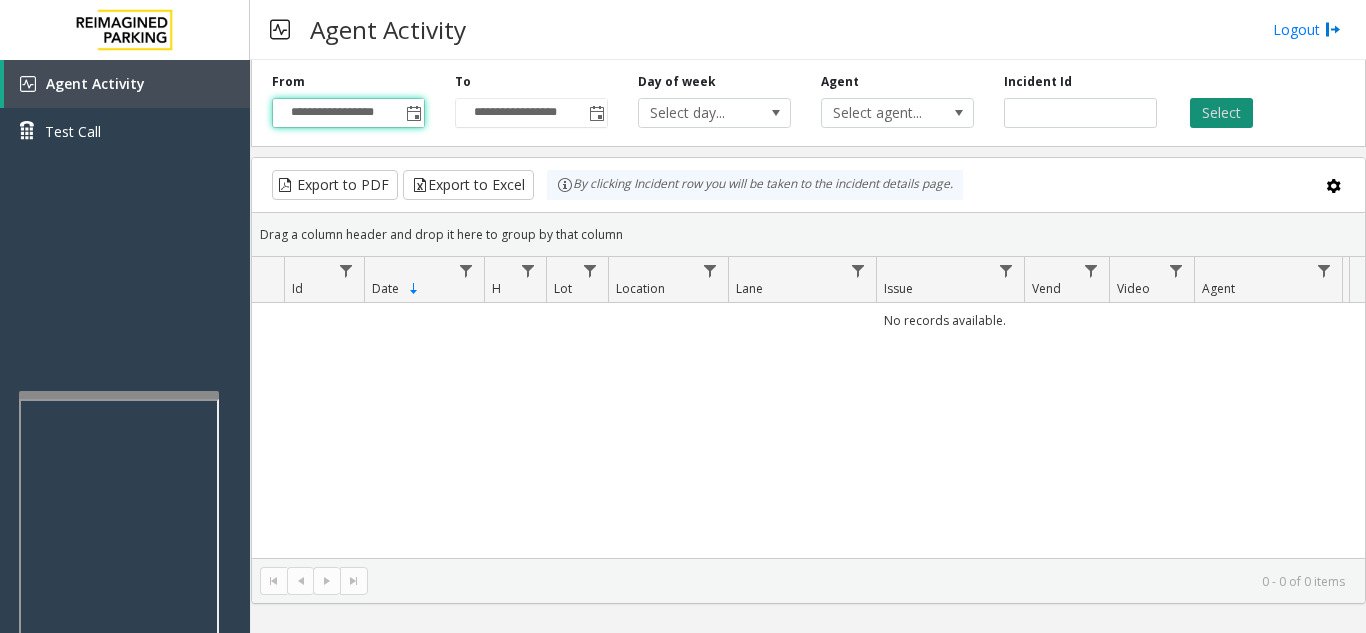 click on "Select" 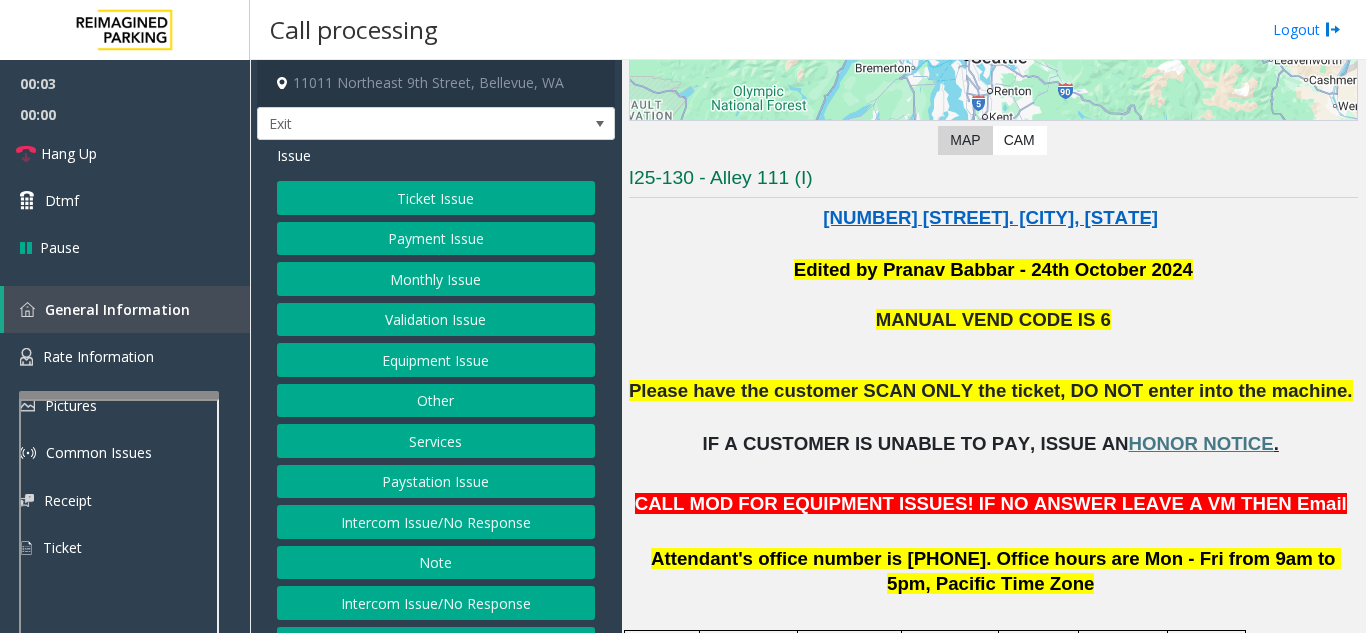 scroll, scrollTop: 400, scrollLeft: 0, axis: vertical 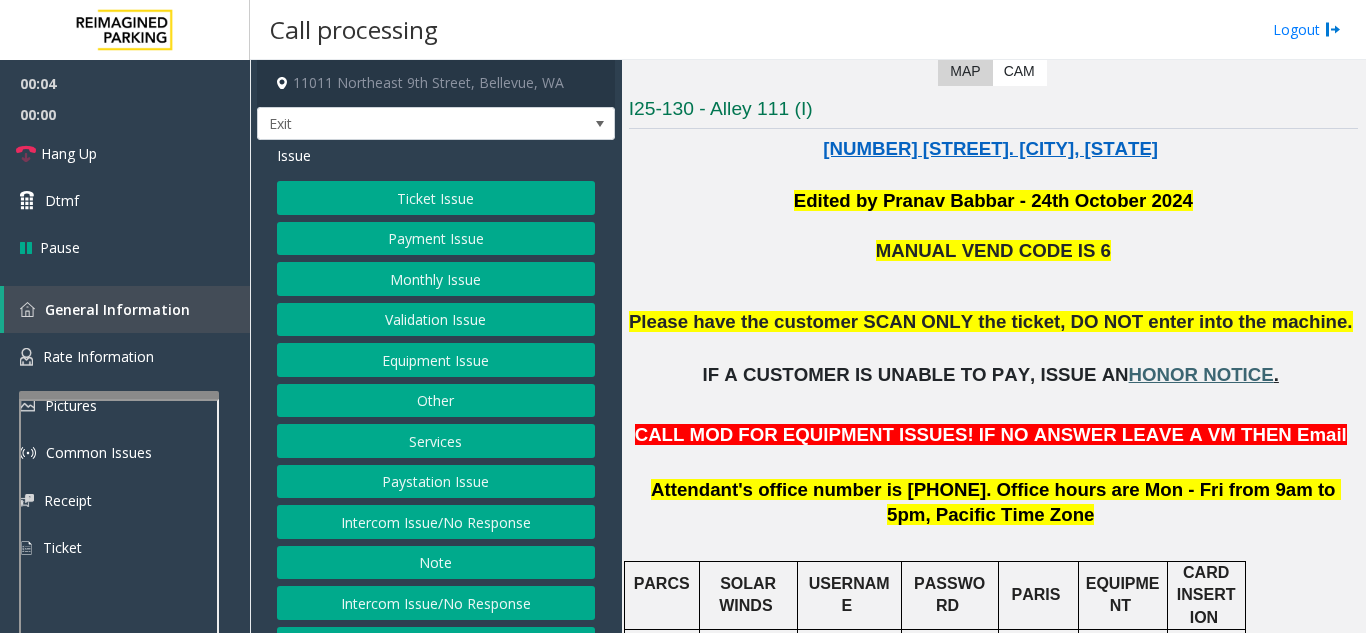 click on "HONOR NOTICE" 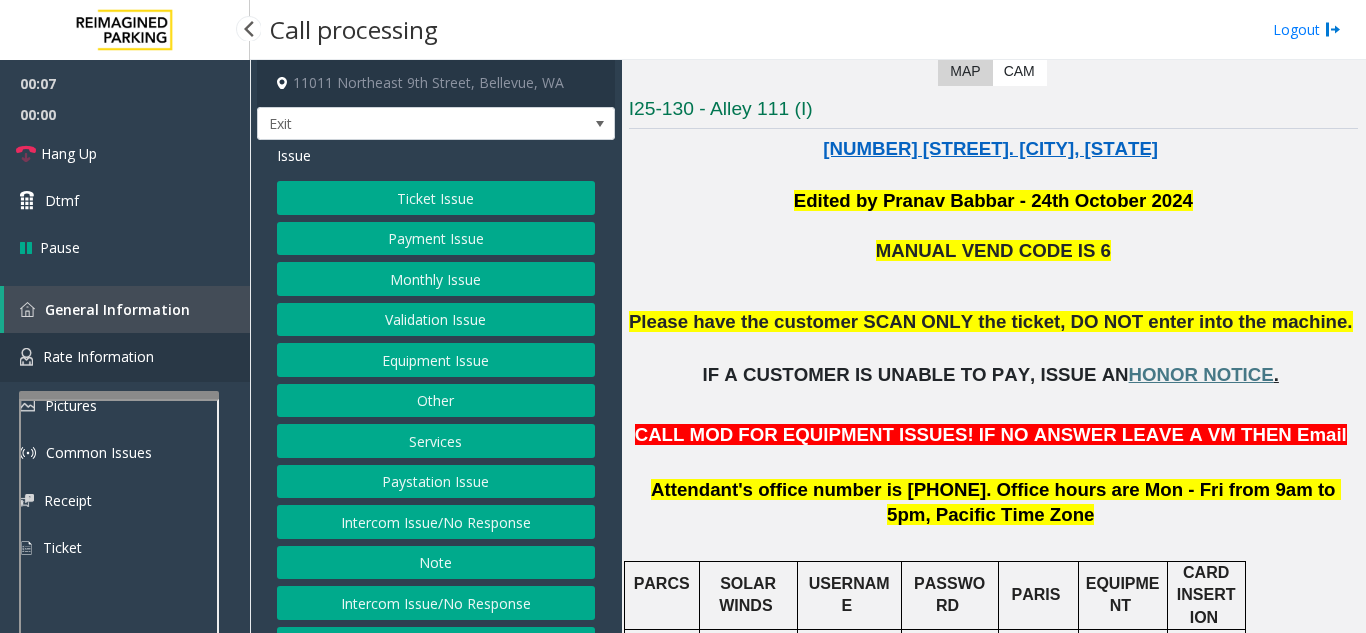 click on "Rate Information" at bounding box center (98, 356) 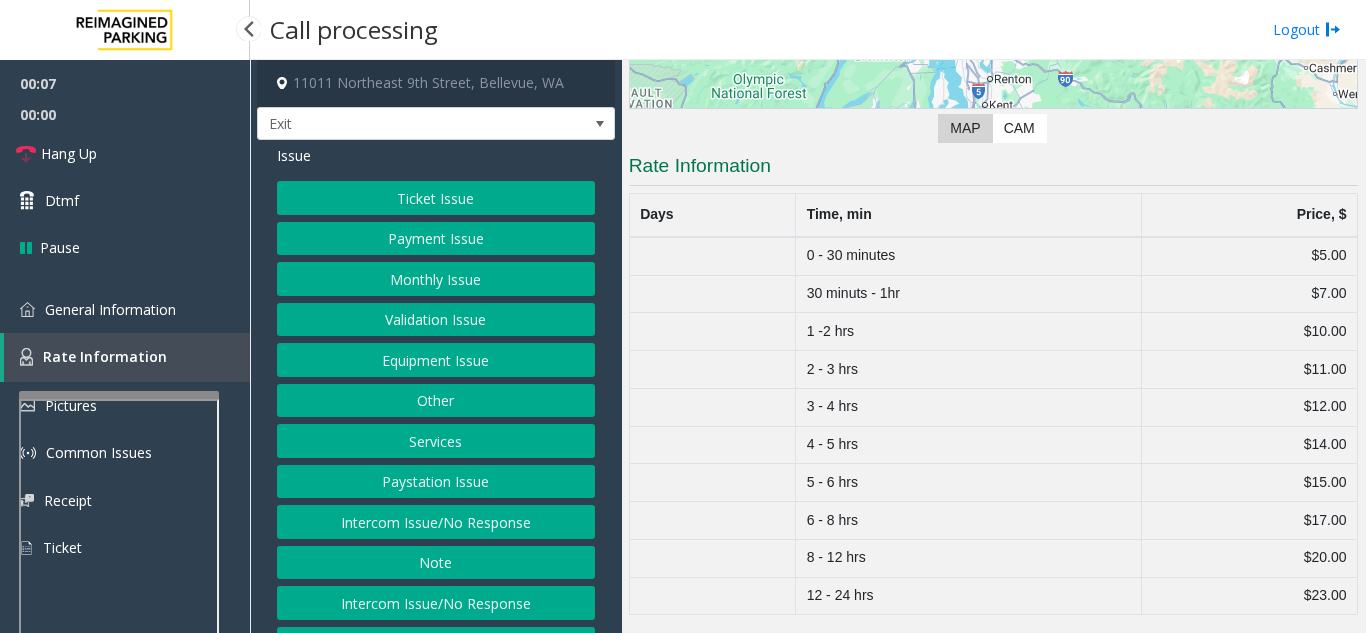scroll, scrollTop: 343, scrollLeft: 0, axis: vertical 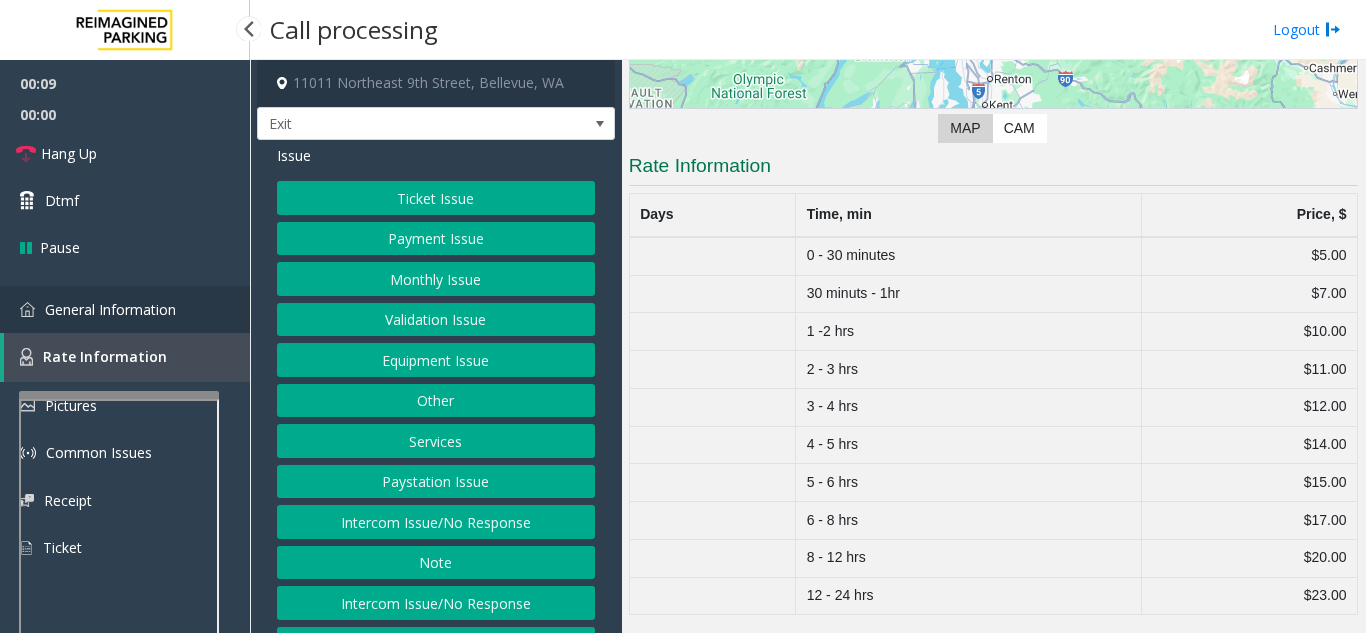 click on "General Information" at bounding box center [125, 309] 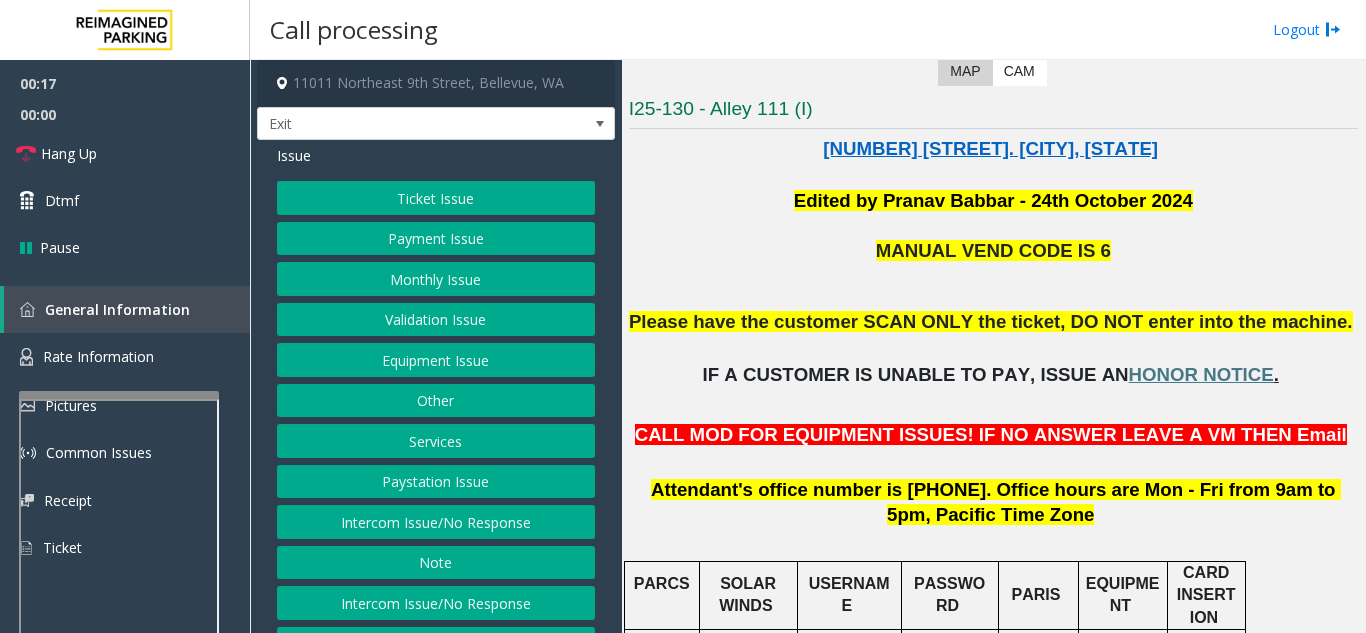 click on "Services" 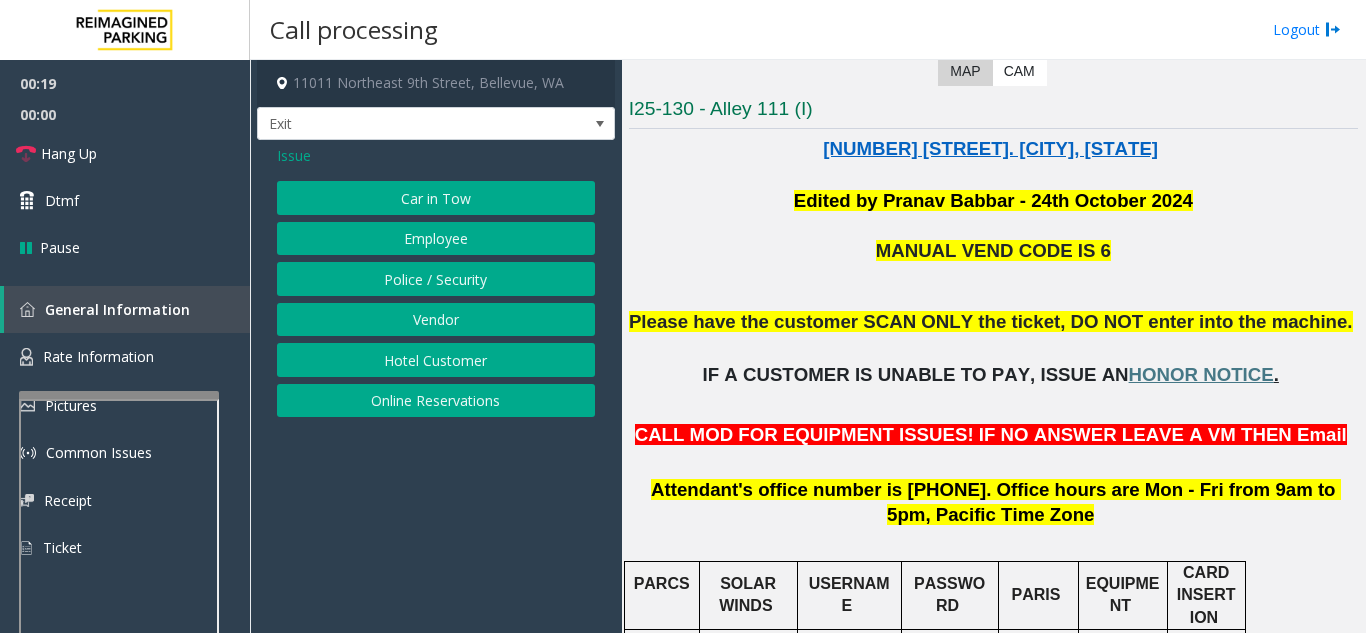 click on "Issue" 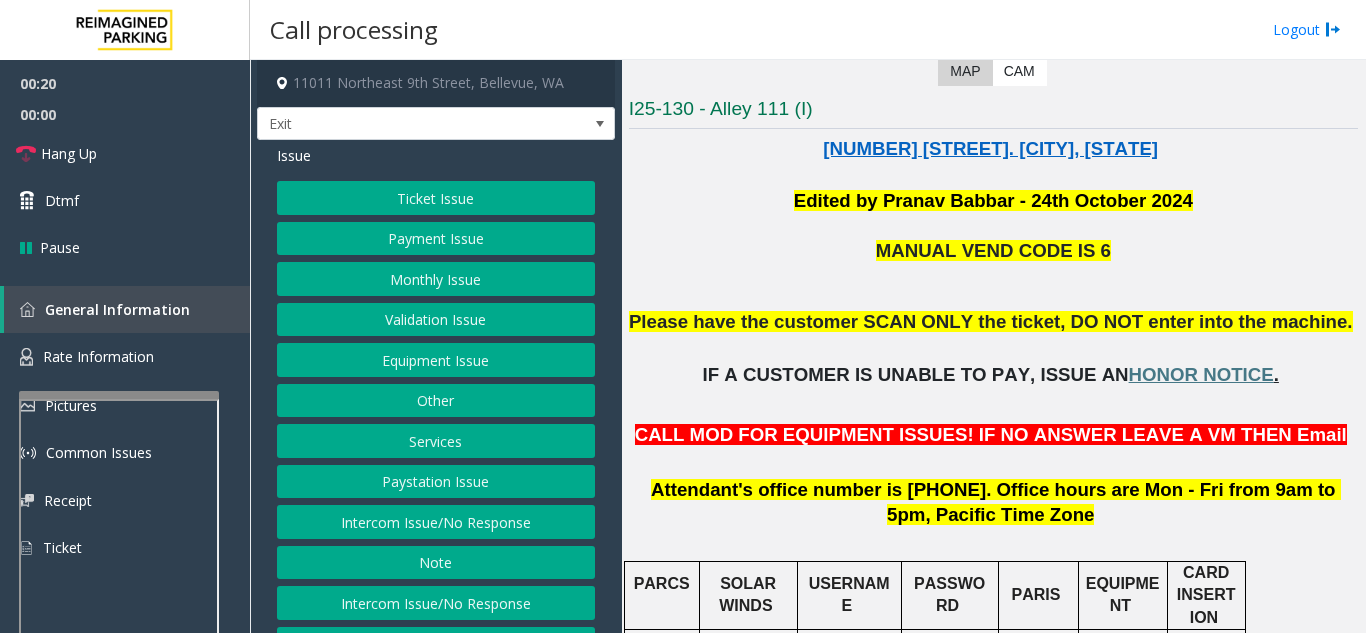 click on "Intercom Issue/No Response" 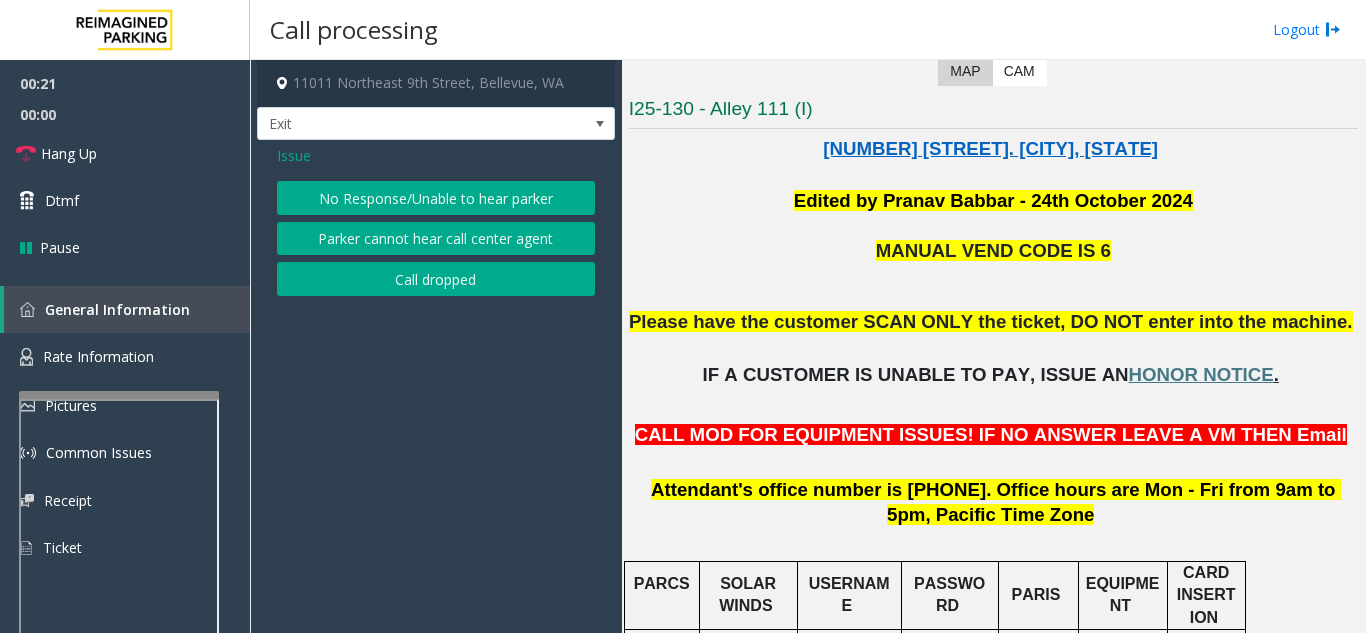 click on "Issue  No Response/Unable to hear parker   Parker cannot hear call center agent   Call dropped" 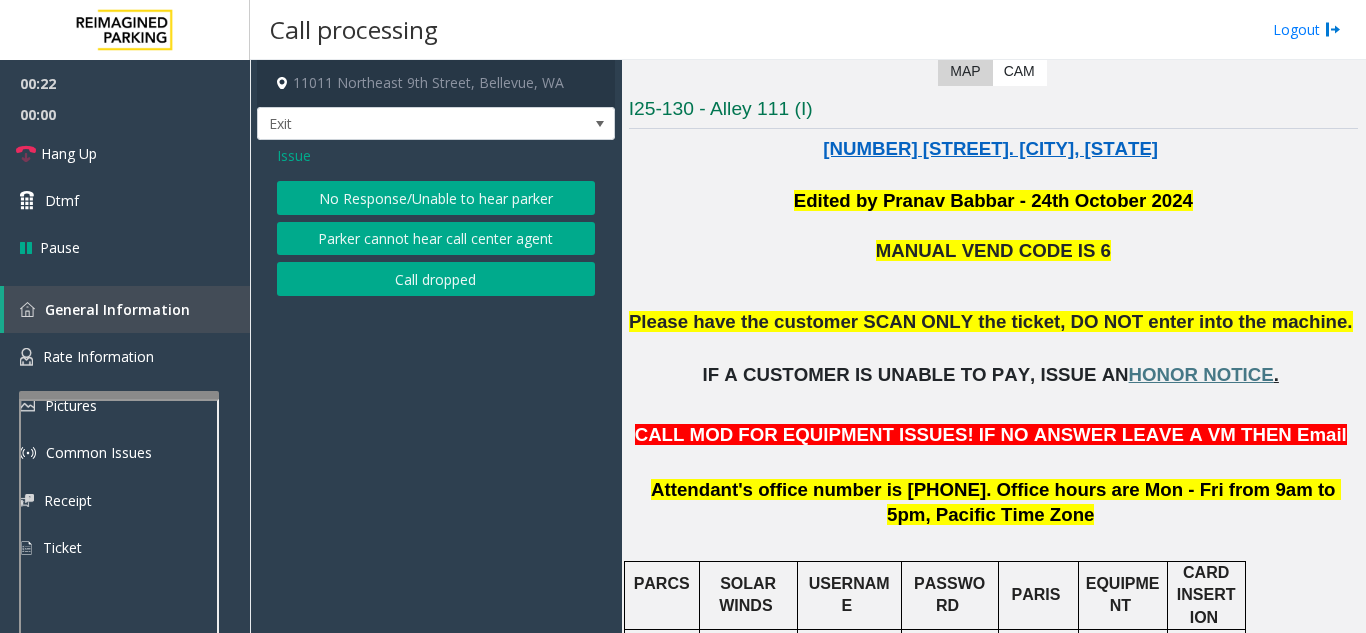 click on "Issue" 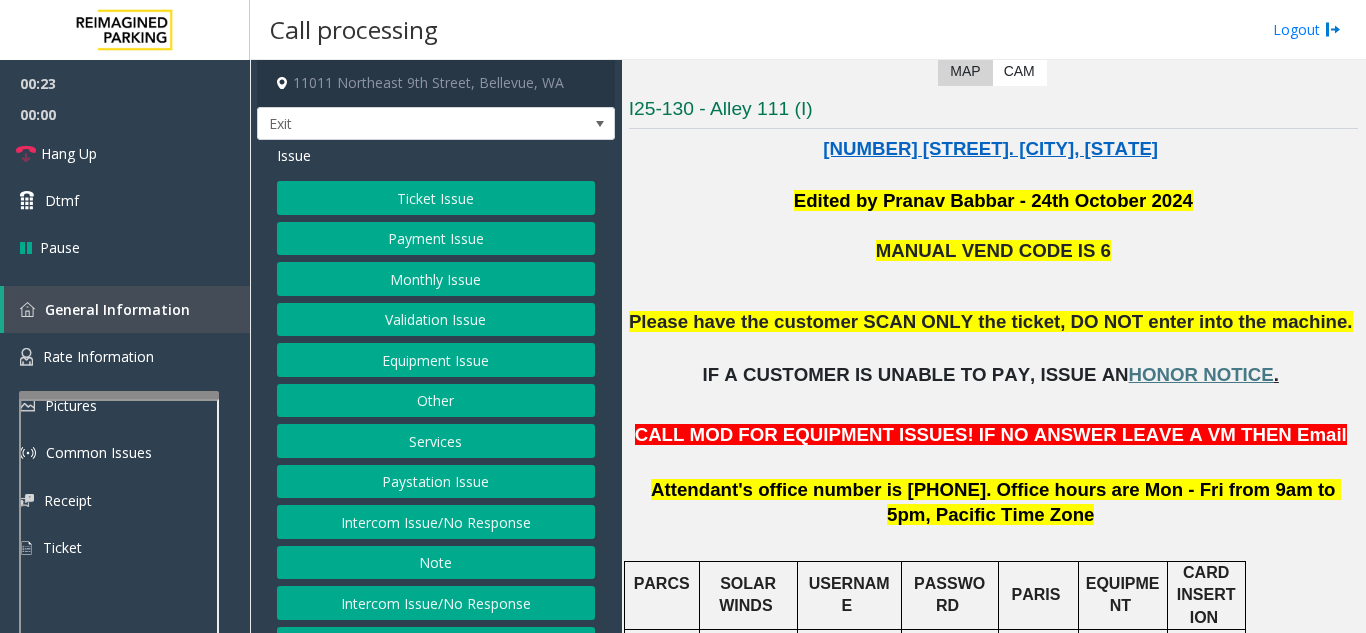 click on "Intercom Issue/No Response" 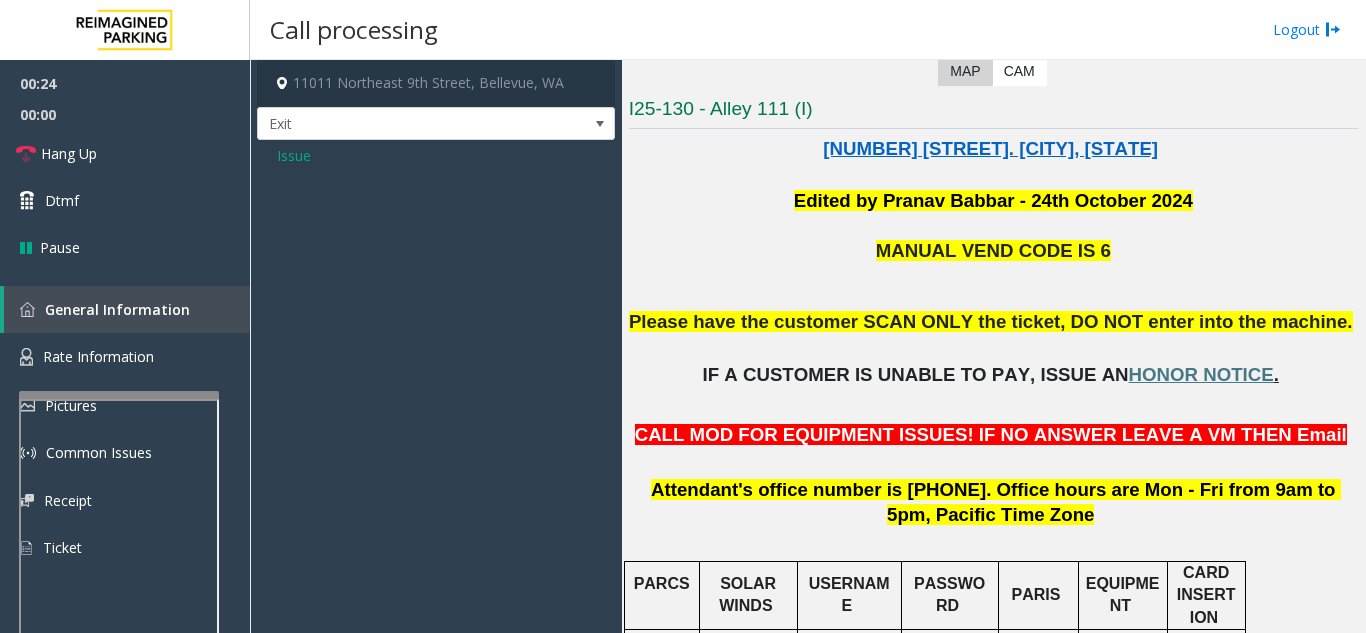 click on "Issue" 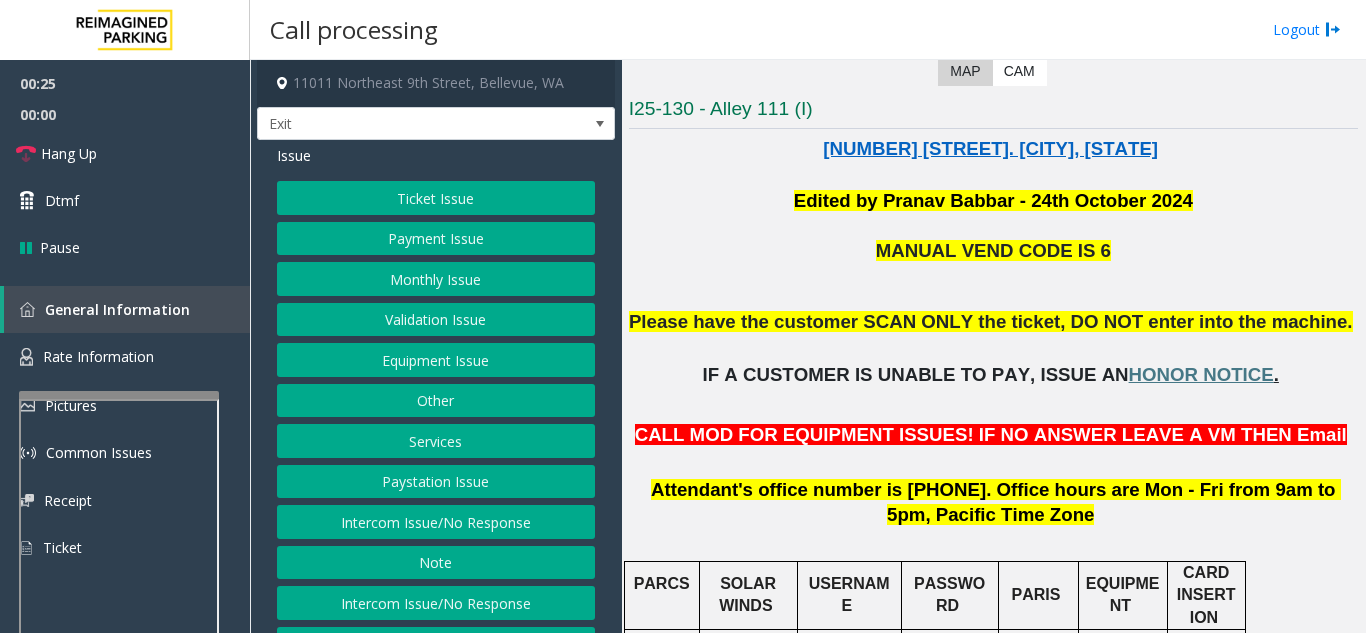 click on "Services" 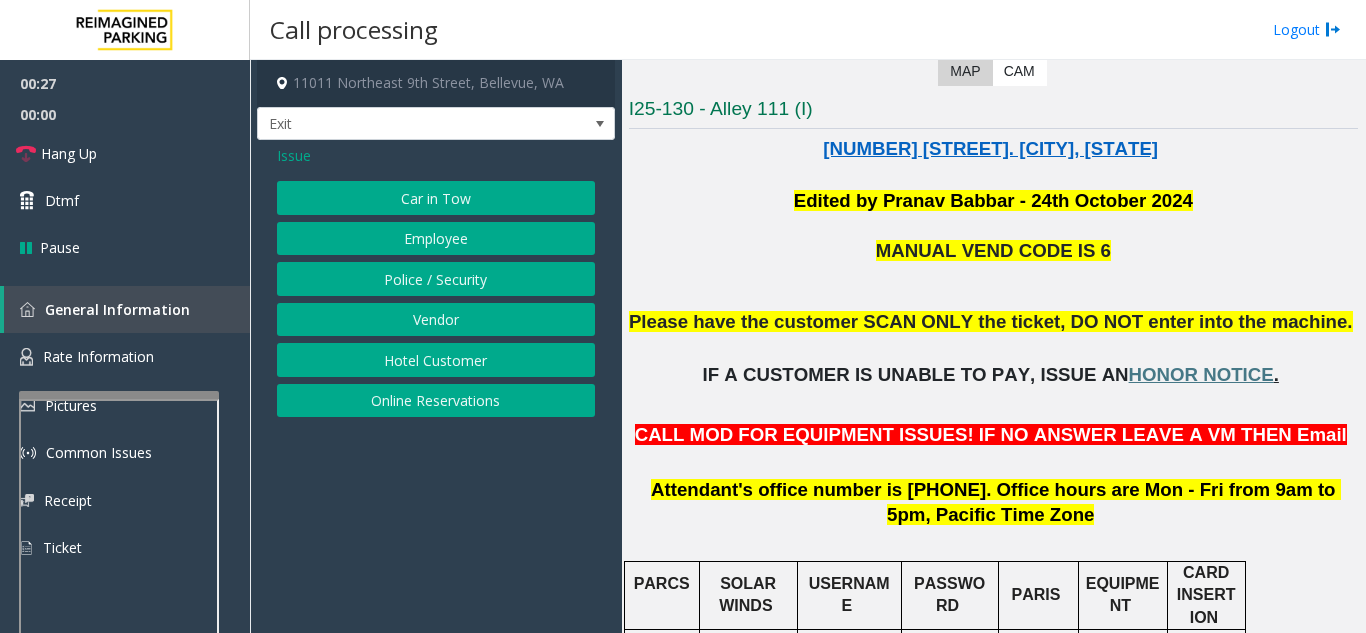 click on "Issue" 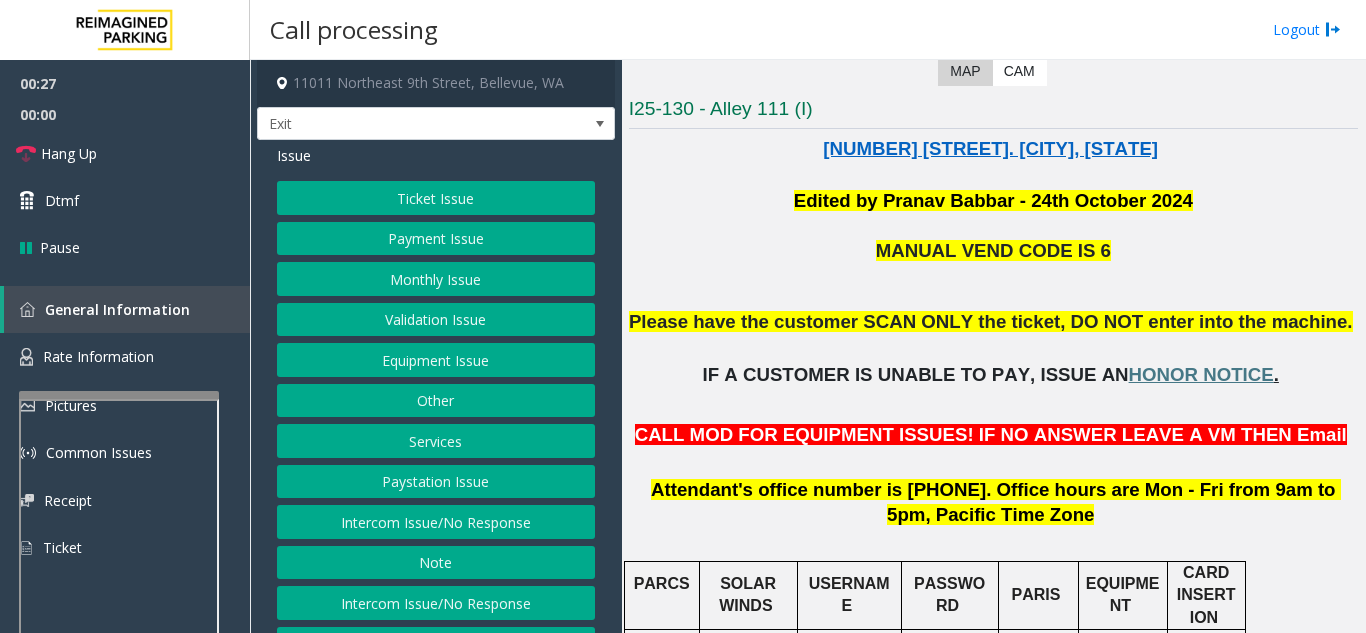 click on "Other" 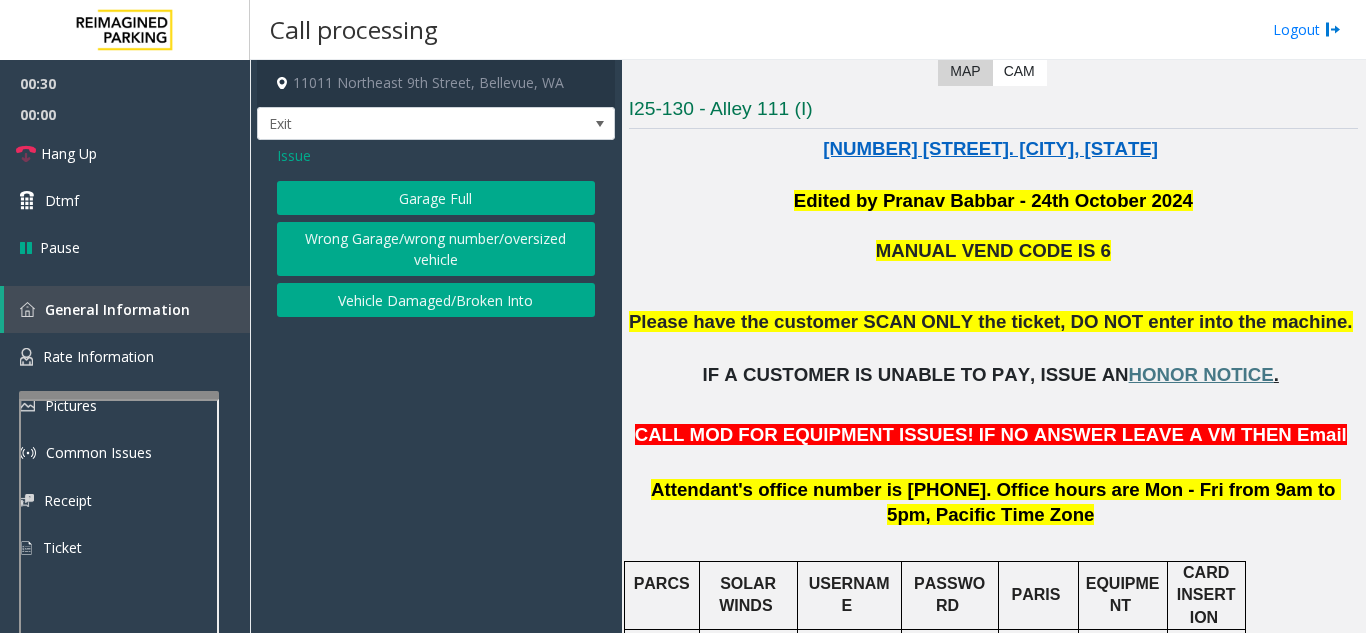 click on "Wrong Garage/wrong number/oversized vehicle" 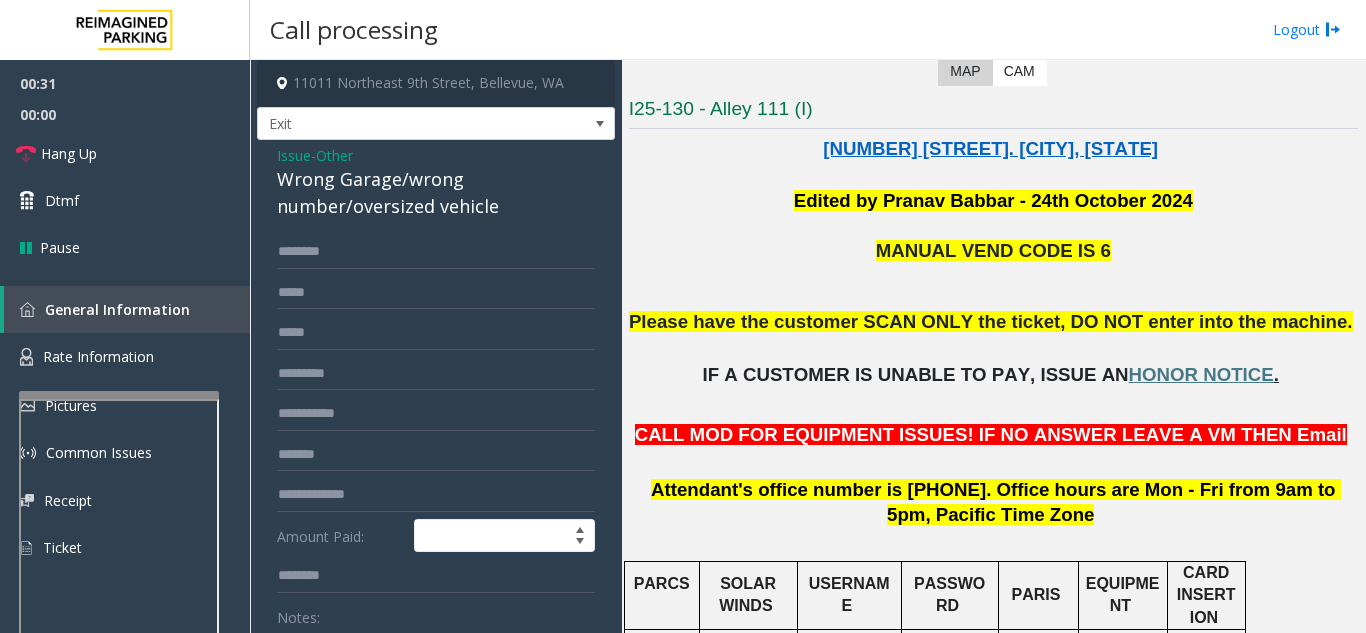 scroll, scrollTop: 100, scrollLeft: 0, axis: vertical 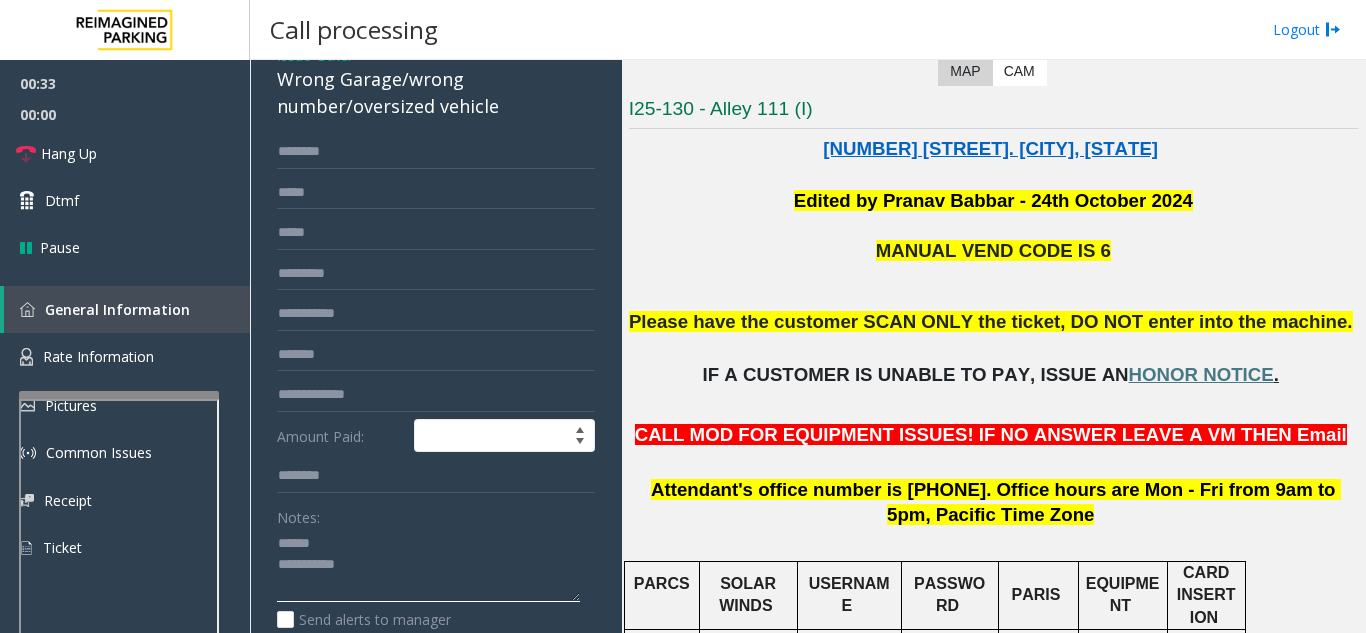 click 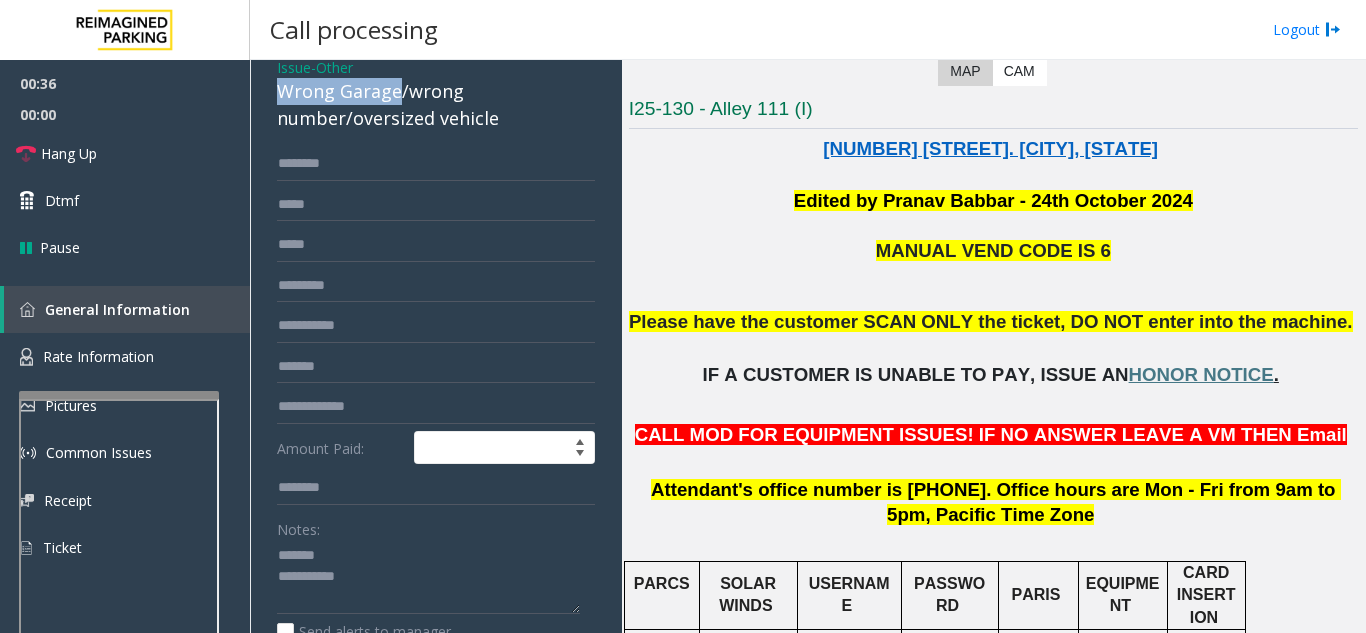 scroll, scrollTop: 83, scrollLeft: 0, axis: vertical 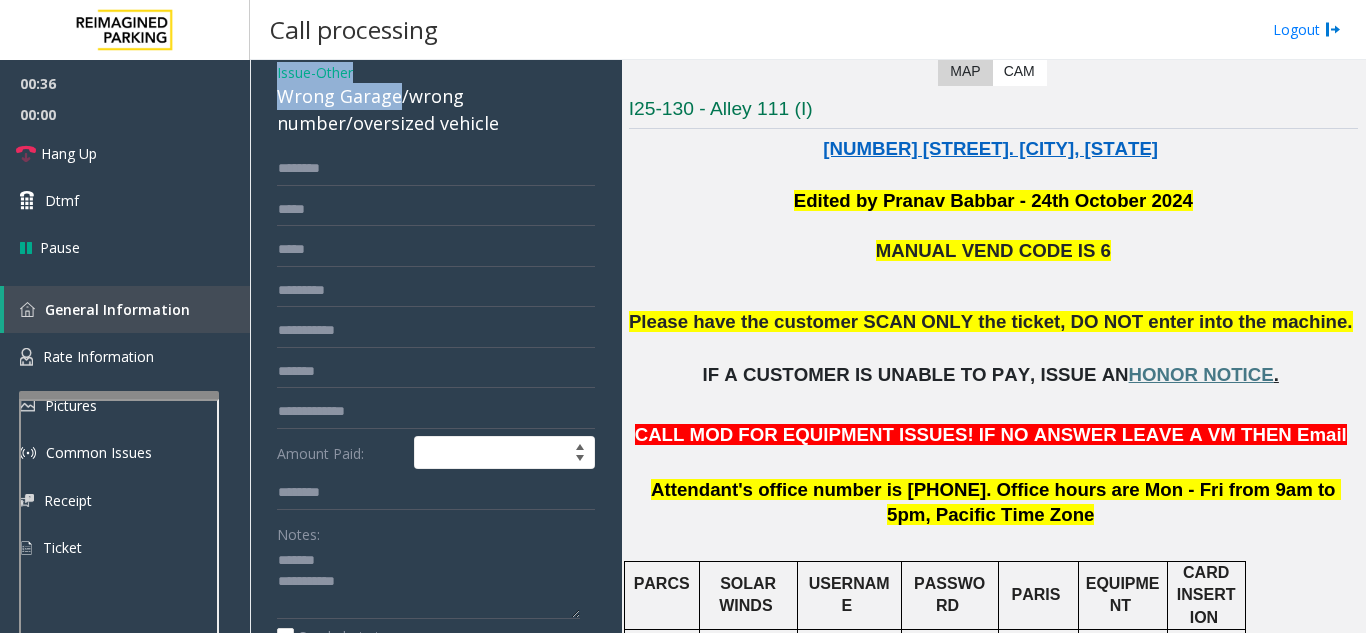 drag, startPoint x: 396, startPoint y: 83, endPoint x: 271, endPoint y: 79, distance: 125.06398 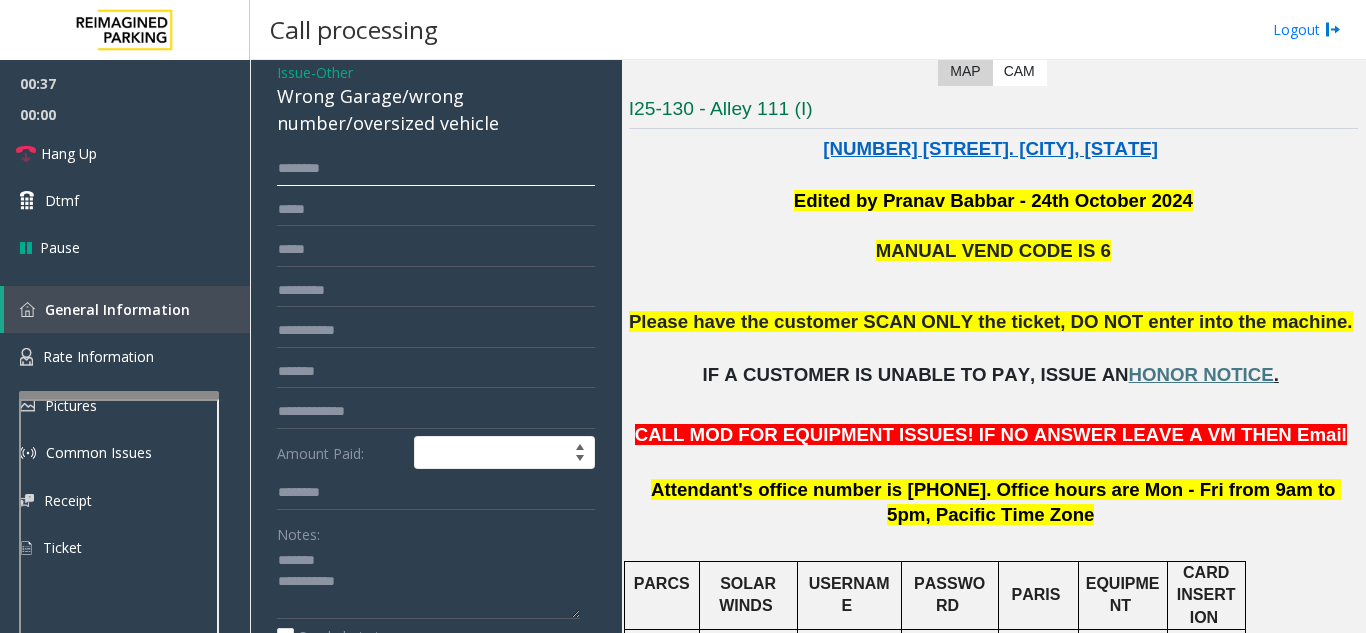 click 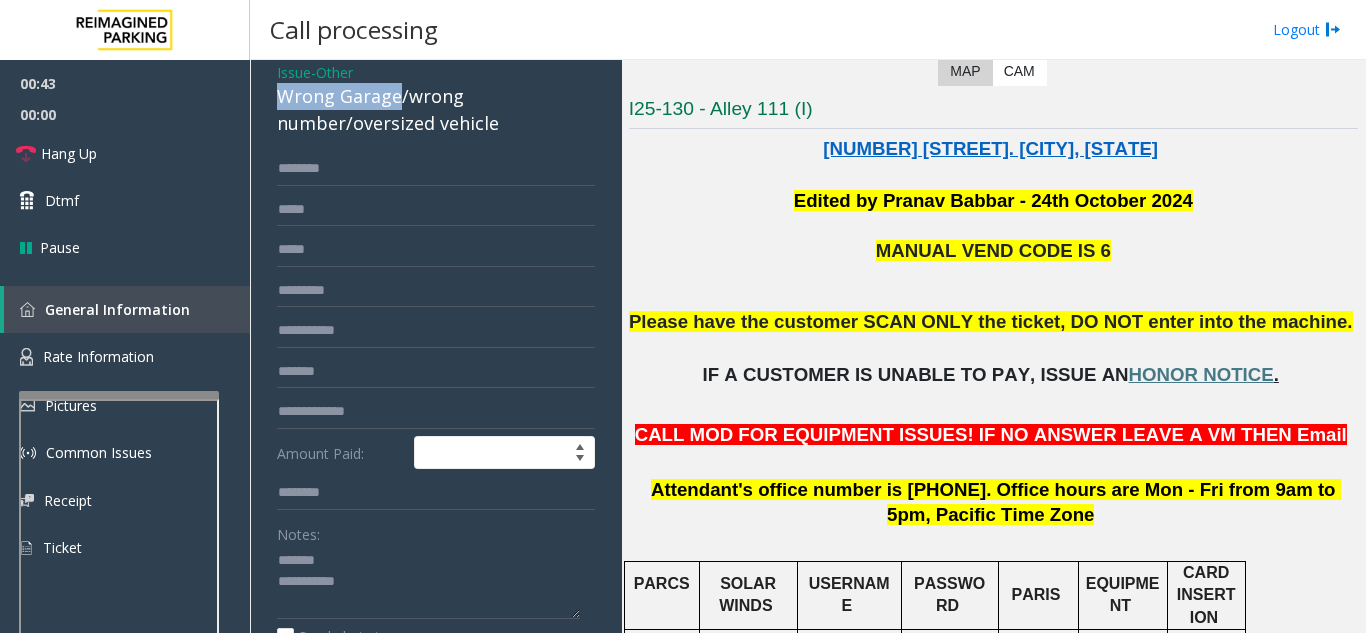 drag, startPoint x: 397, startPoint y: 95, endPoint x: 269, endPoint y: 89, distance: 128.14055 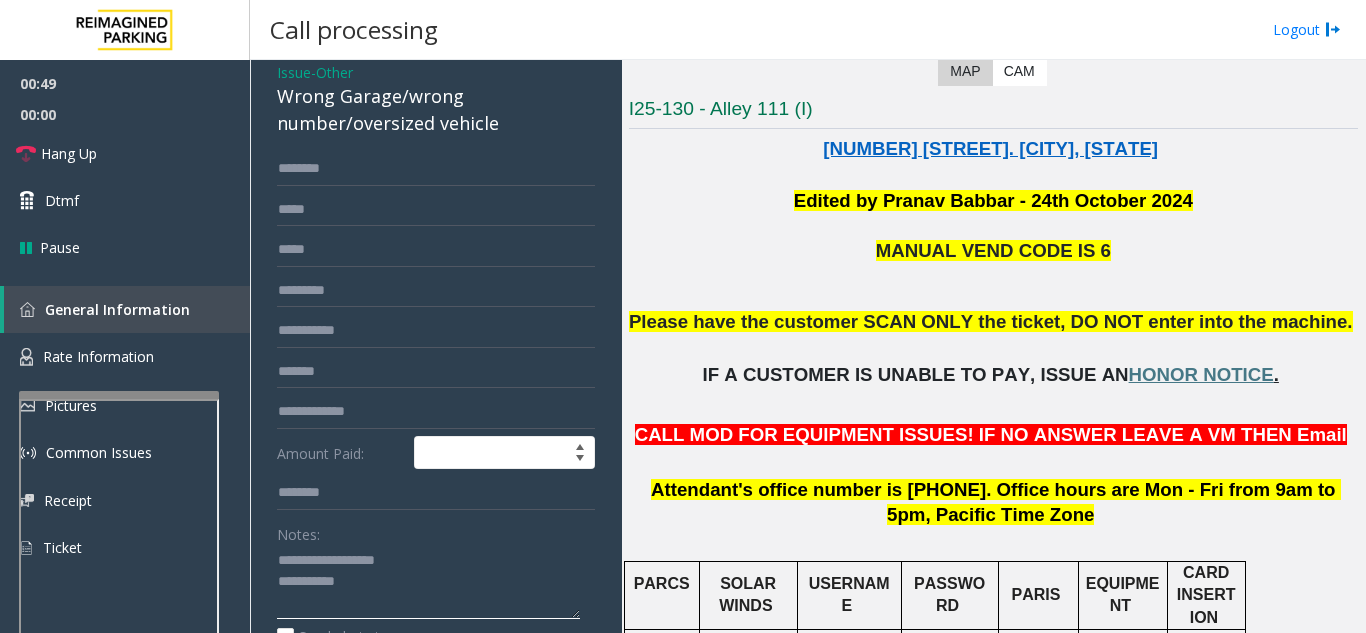 click 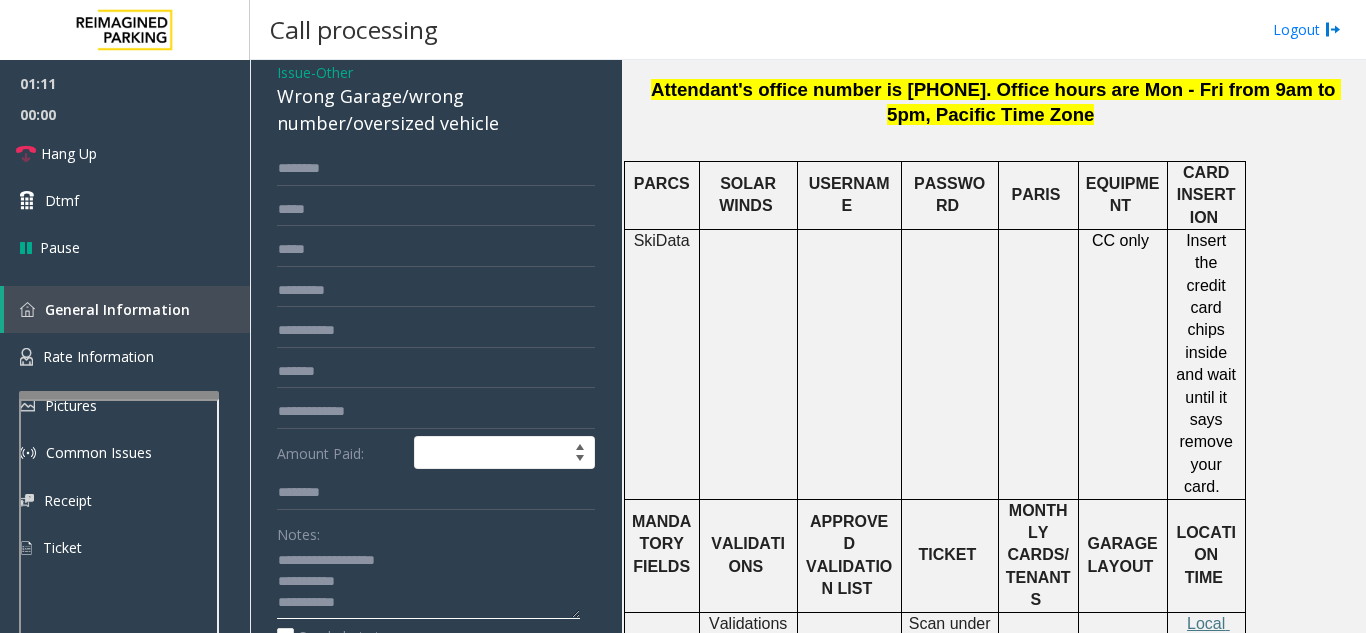 scroll, scrollTop: 200, scrollLeft: 0, axis: vertical 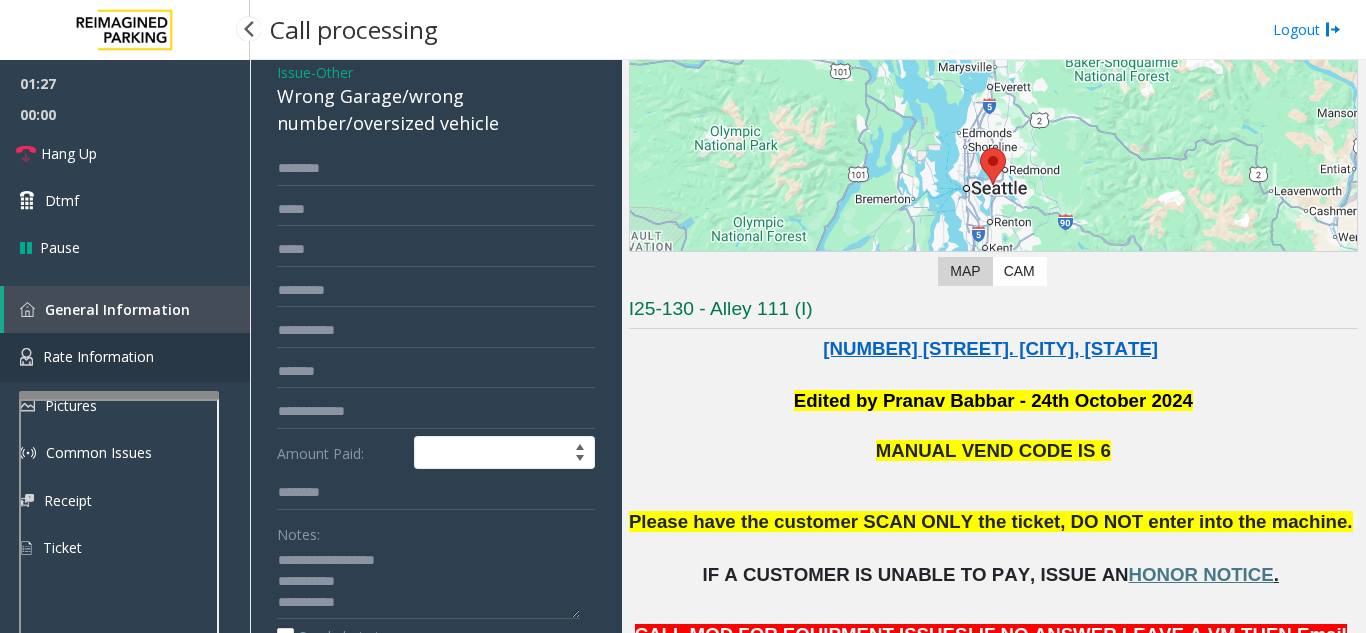 click on "Rate Information" at bounding box center [125, 357] 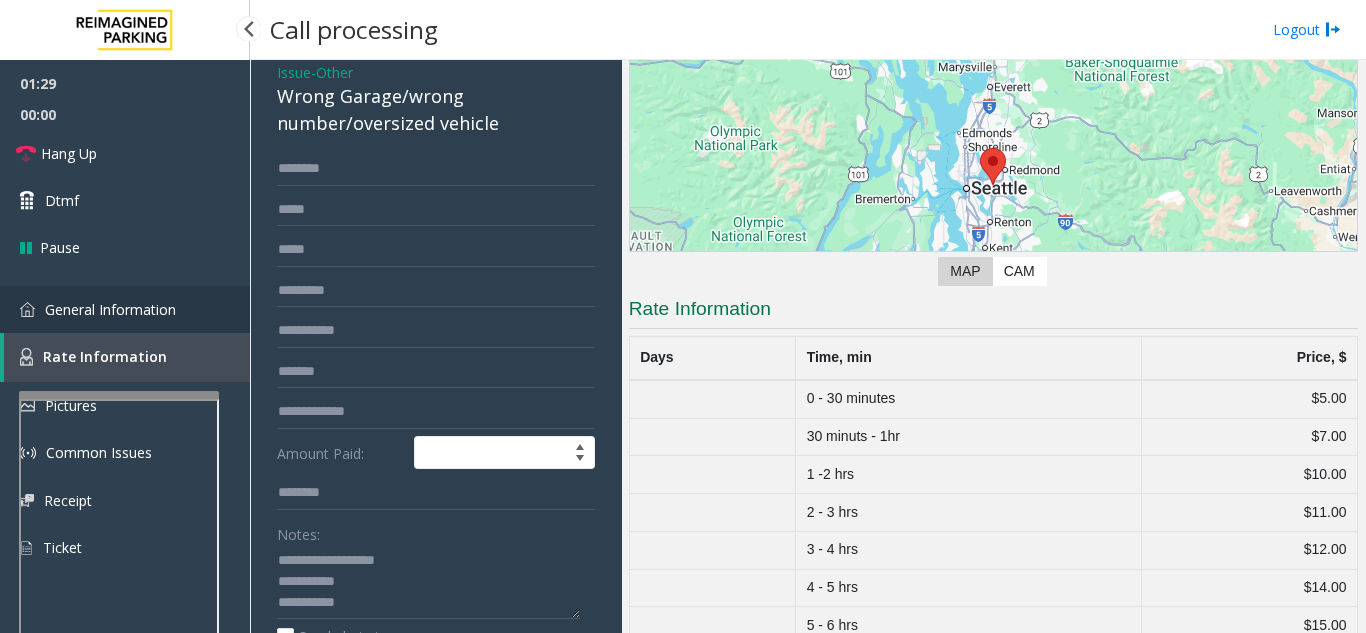 click on "General Information" at bounding box center (110, 309) 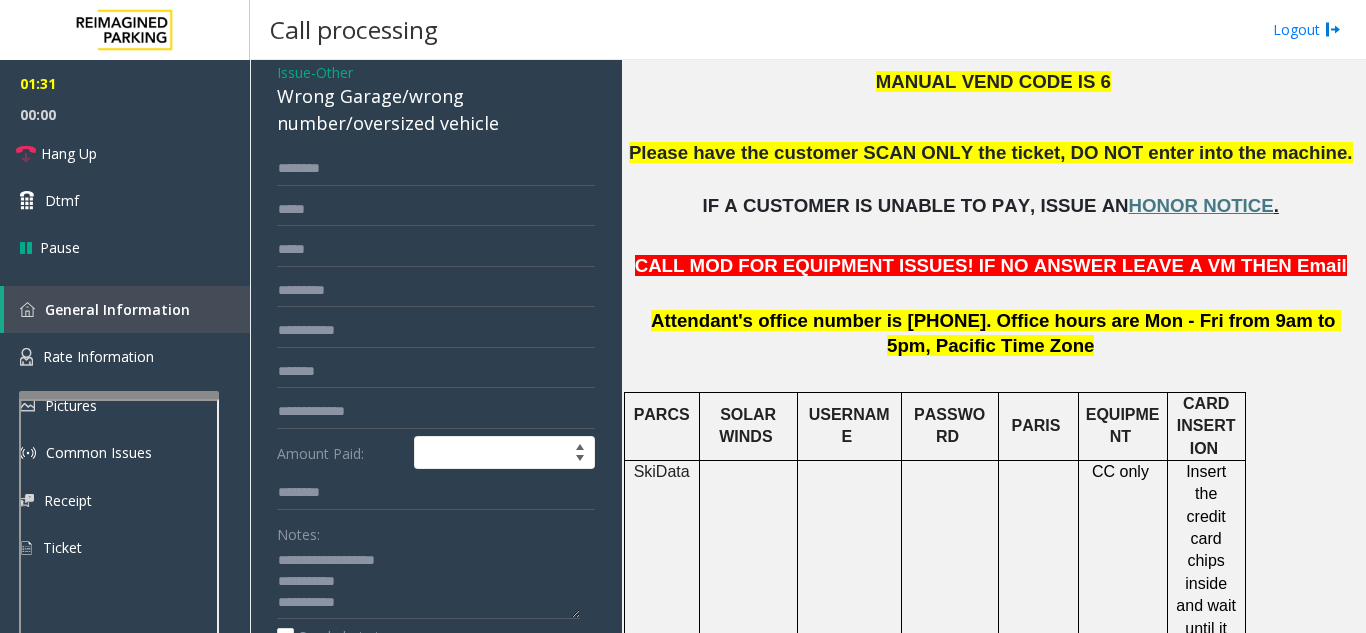 scroll, scrollTop: 600, scrollLeft: 0, axis: vertical 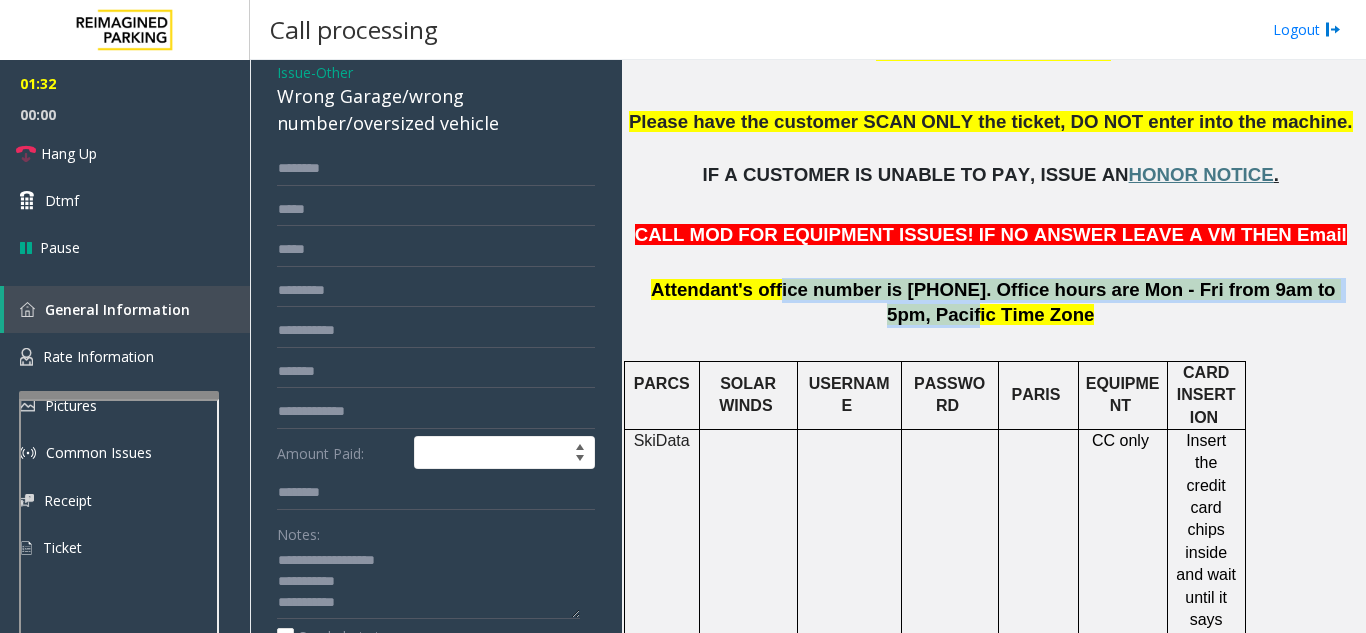 drag, startPoint x: 761, startPoint y: 293, endPoint x: 866, endPoint y: 304, distance: 105.574615 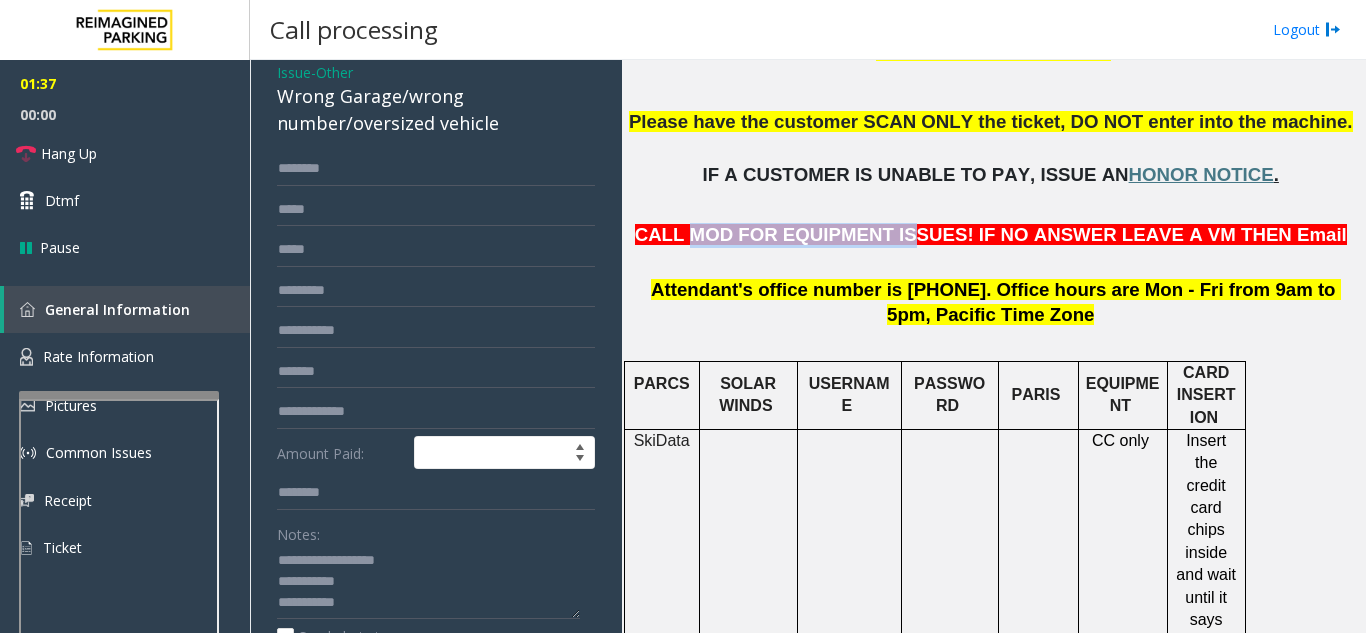 drag, startPoint x: 729, startPoint y: 240, endPoint x: 923, endPoint y: 240, distance: 194 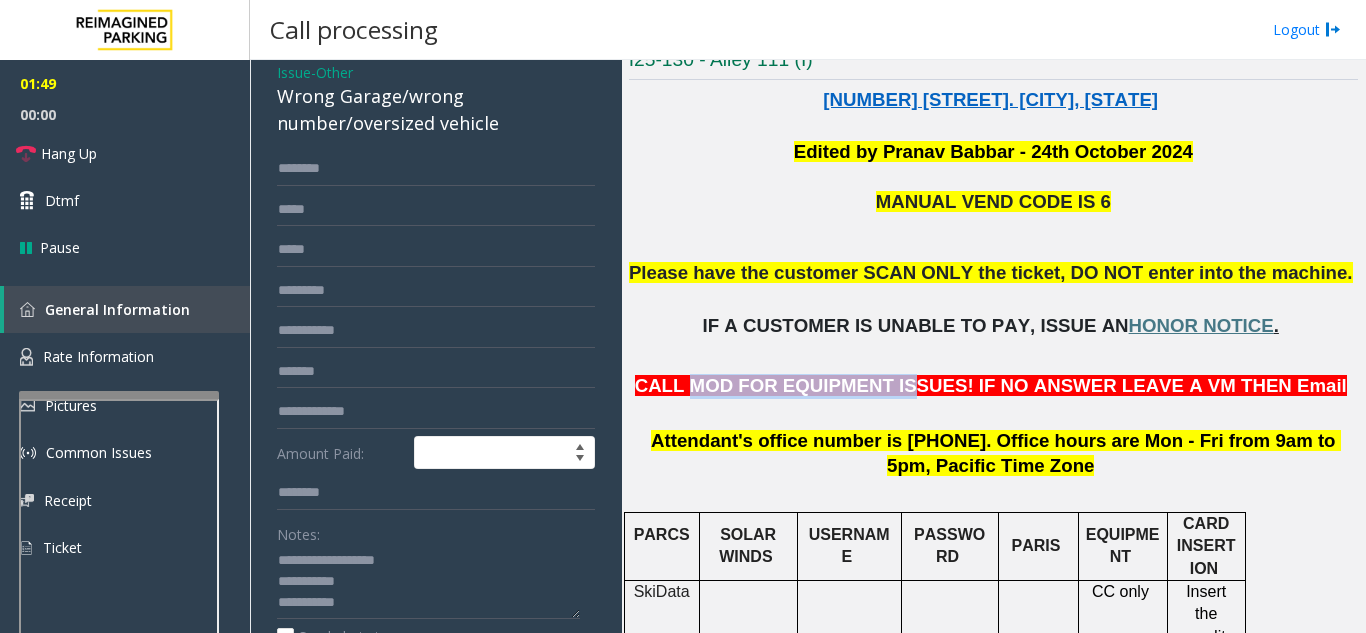 scroll, scrollTop: 358, scrollLeft: 0, axis: vertical 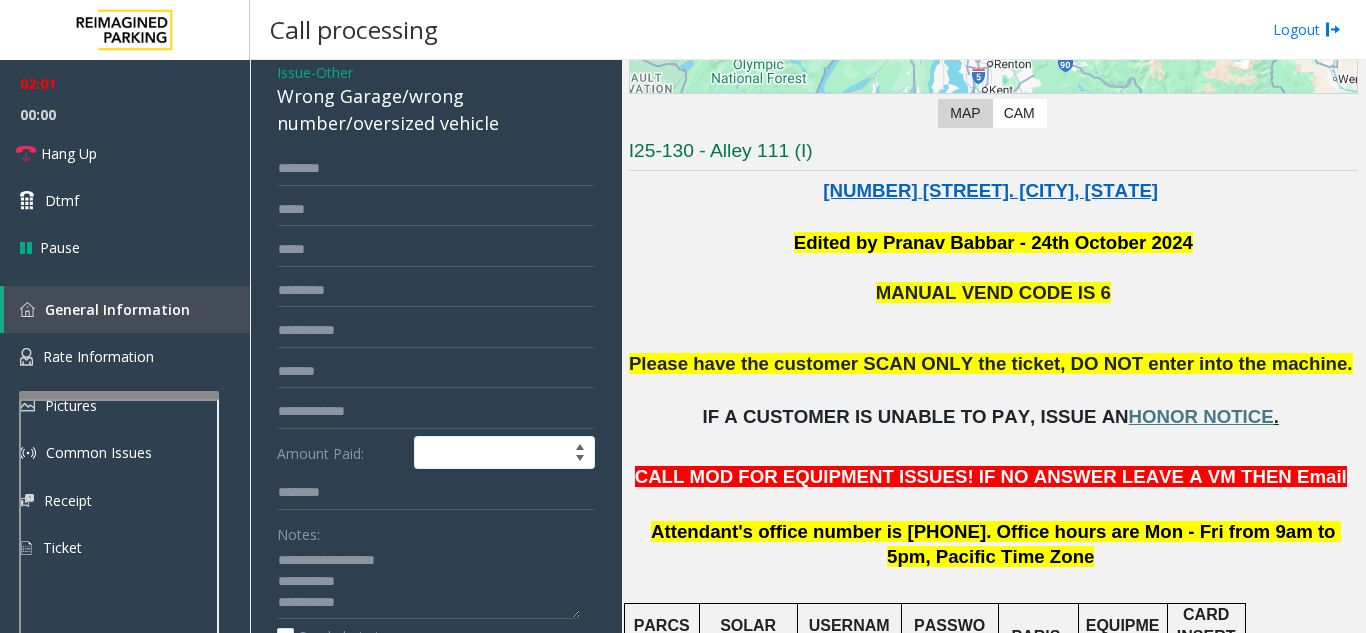 click 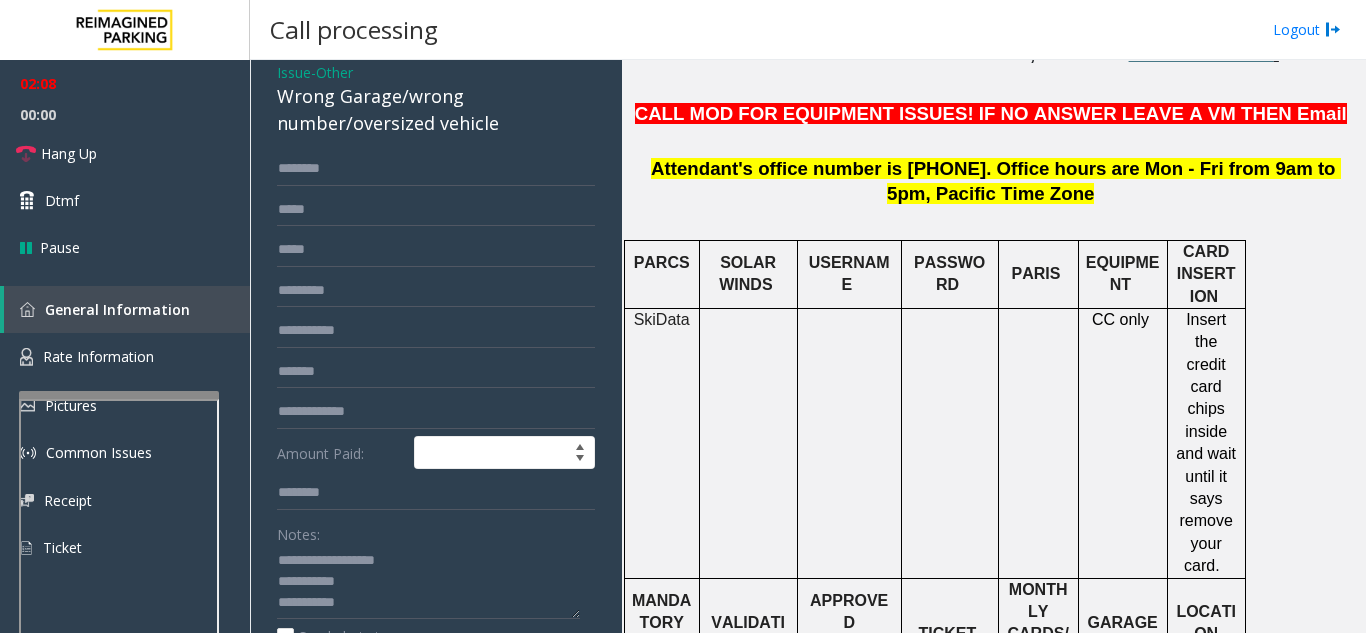 scroll, scrollTop: 958, scrollLeft: 0, axis: vertical 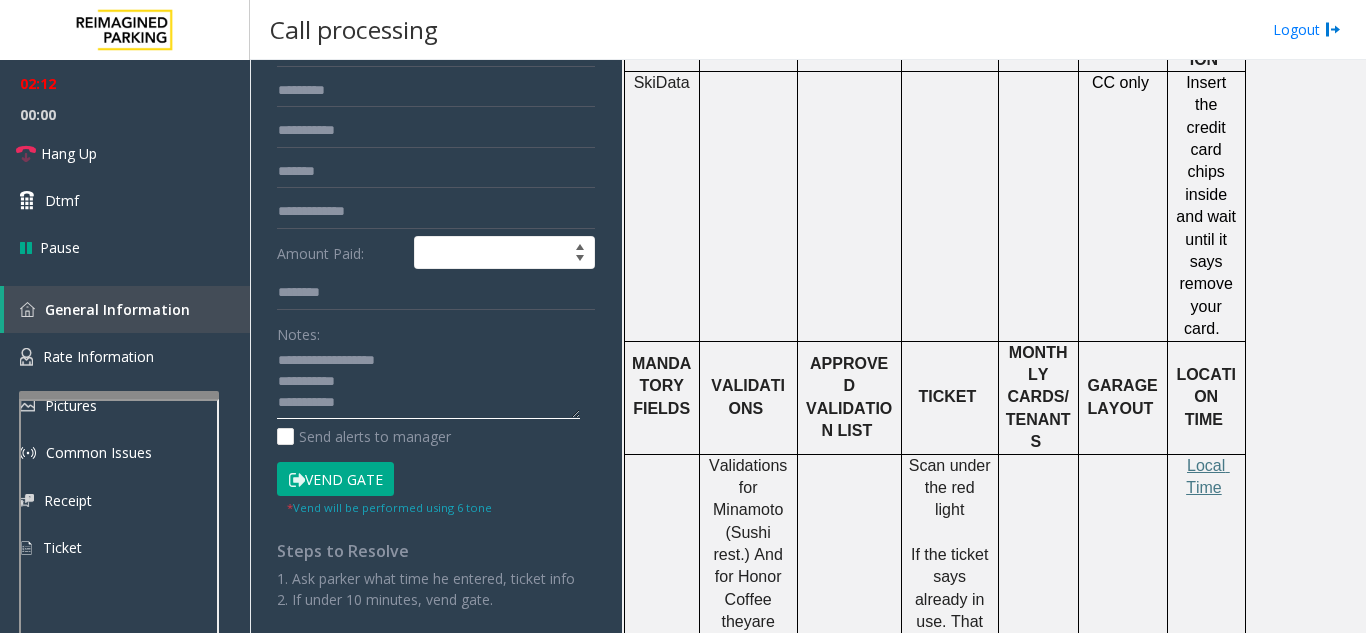 click 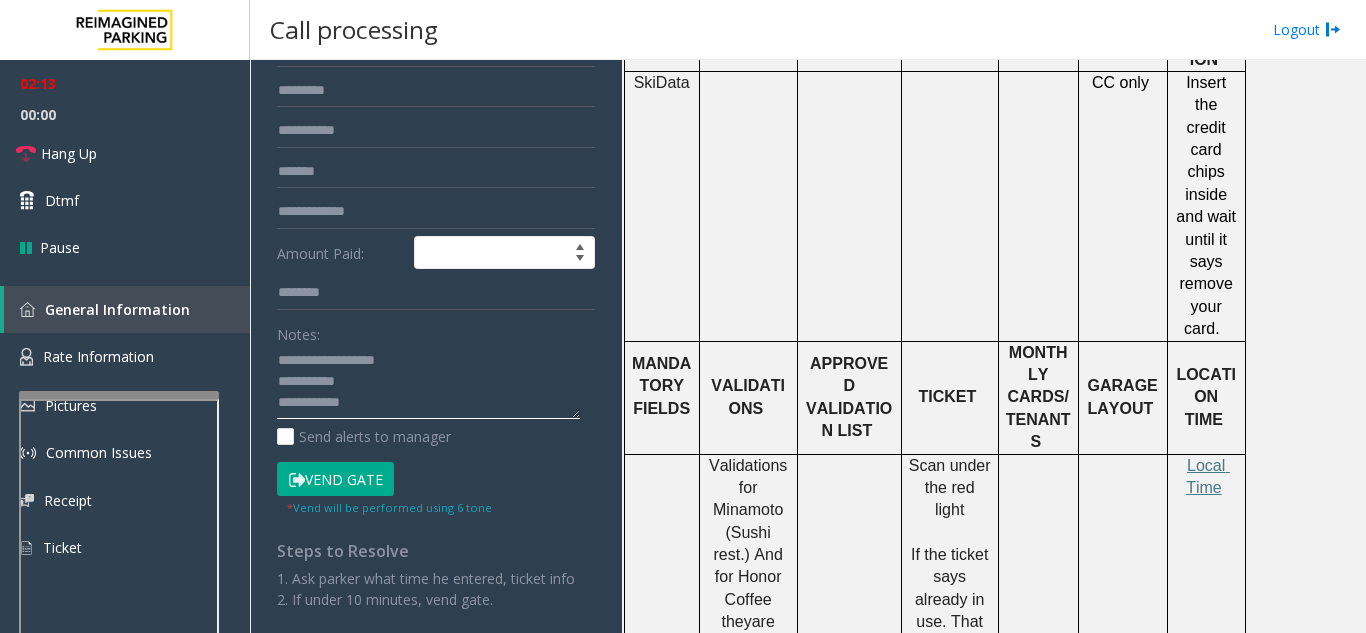 scroll, scrollTop: 16, scrollLeft: 0, axis: vertical 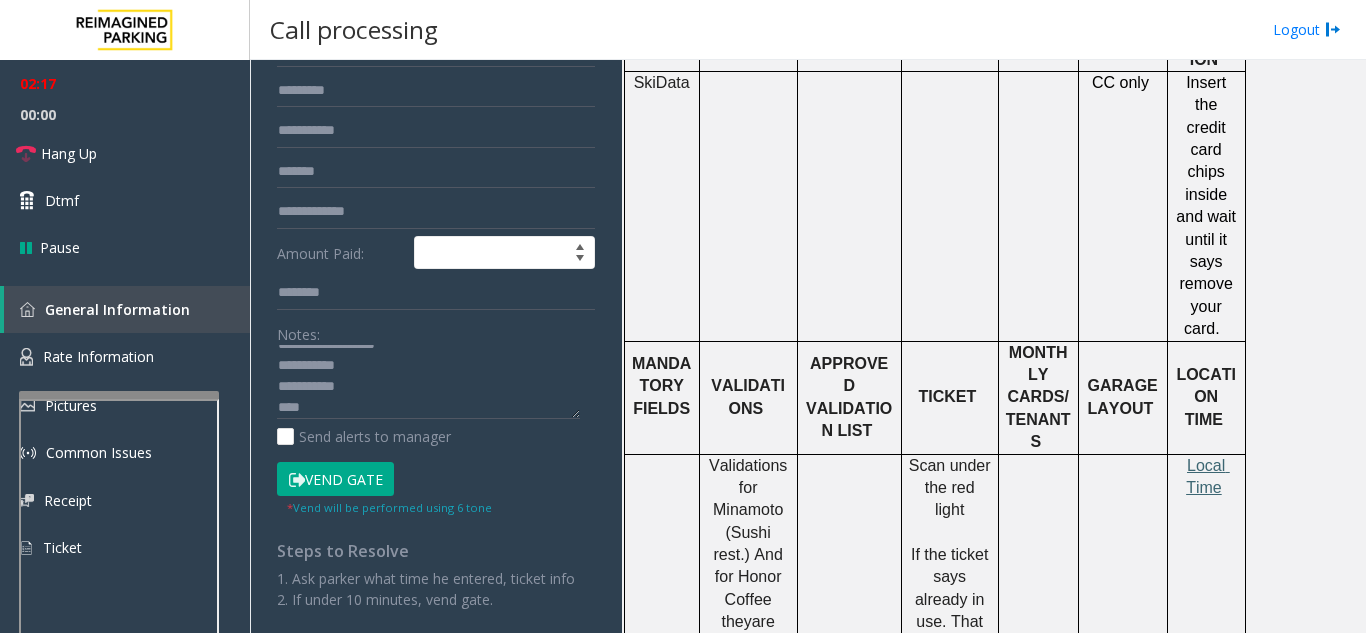 click on "Local Time" 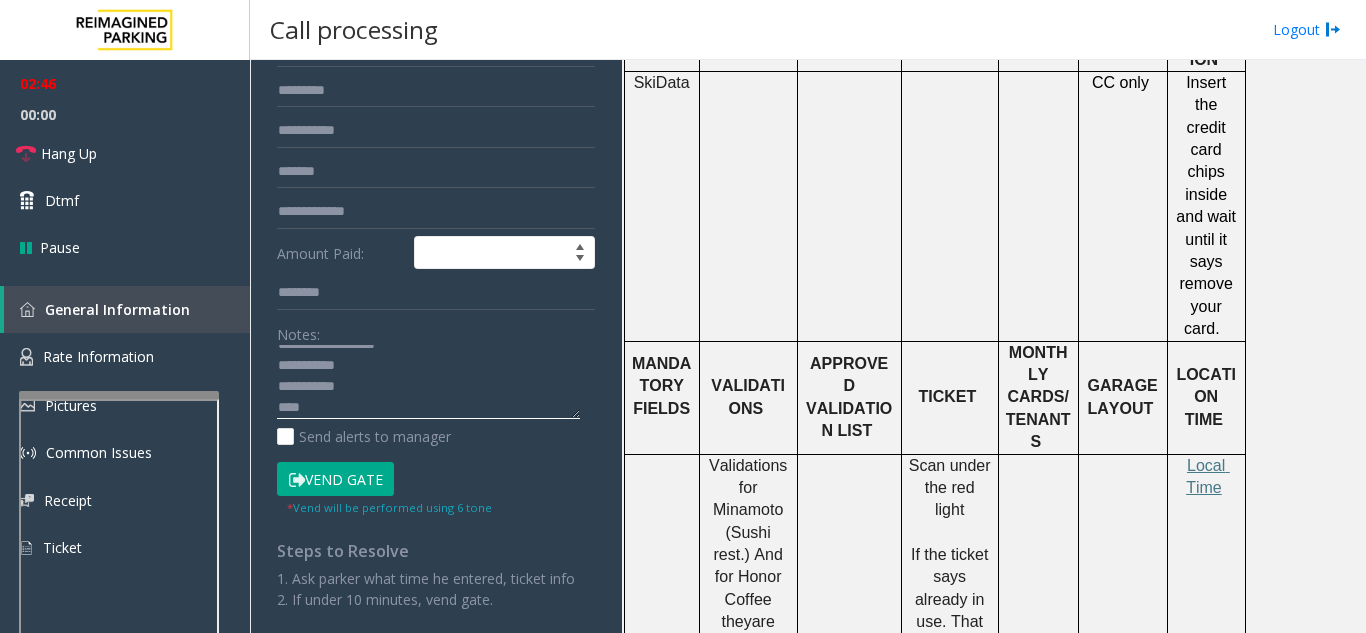 click 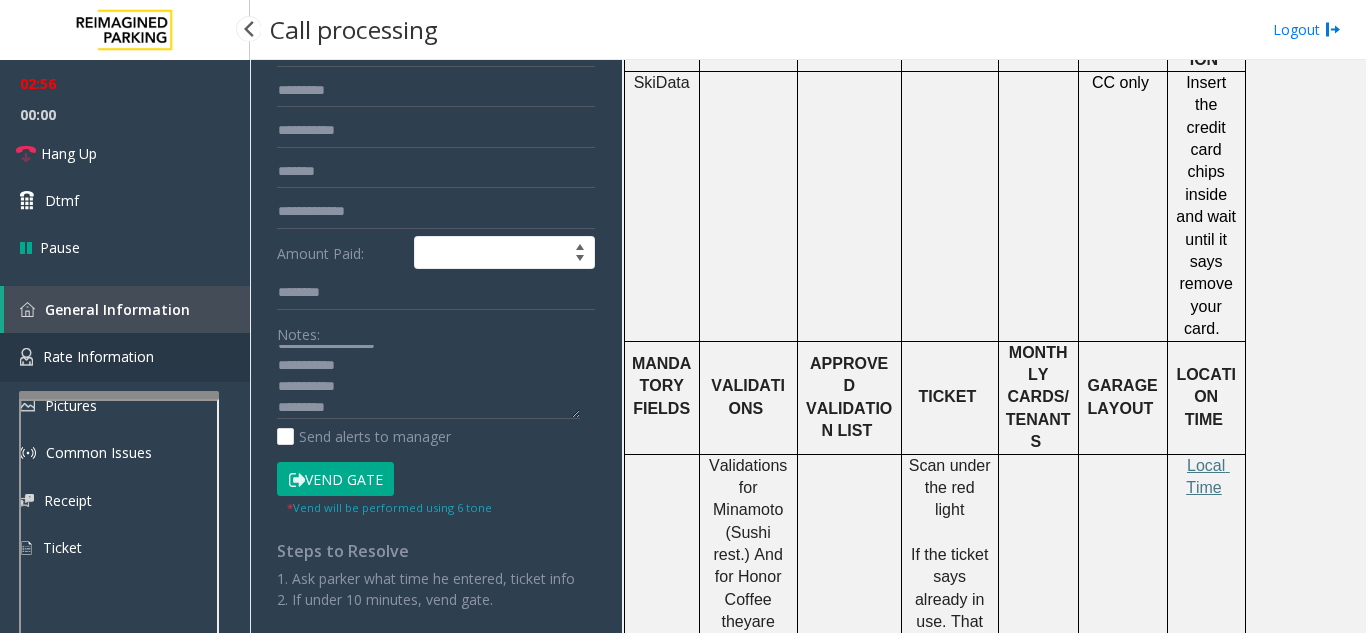 click on "Rate Information" at bounding box center [98, 356] 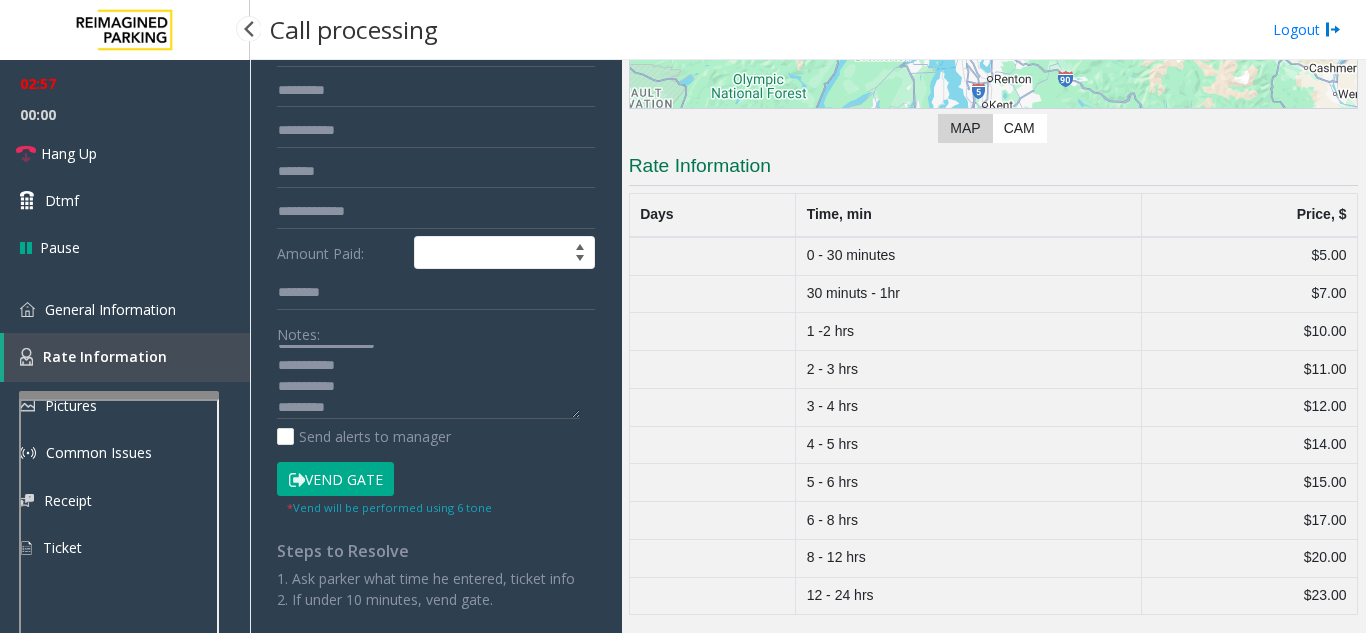scroll, scrollTop: 343, scrollLeft: 0, axis: vertical 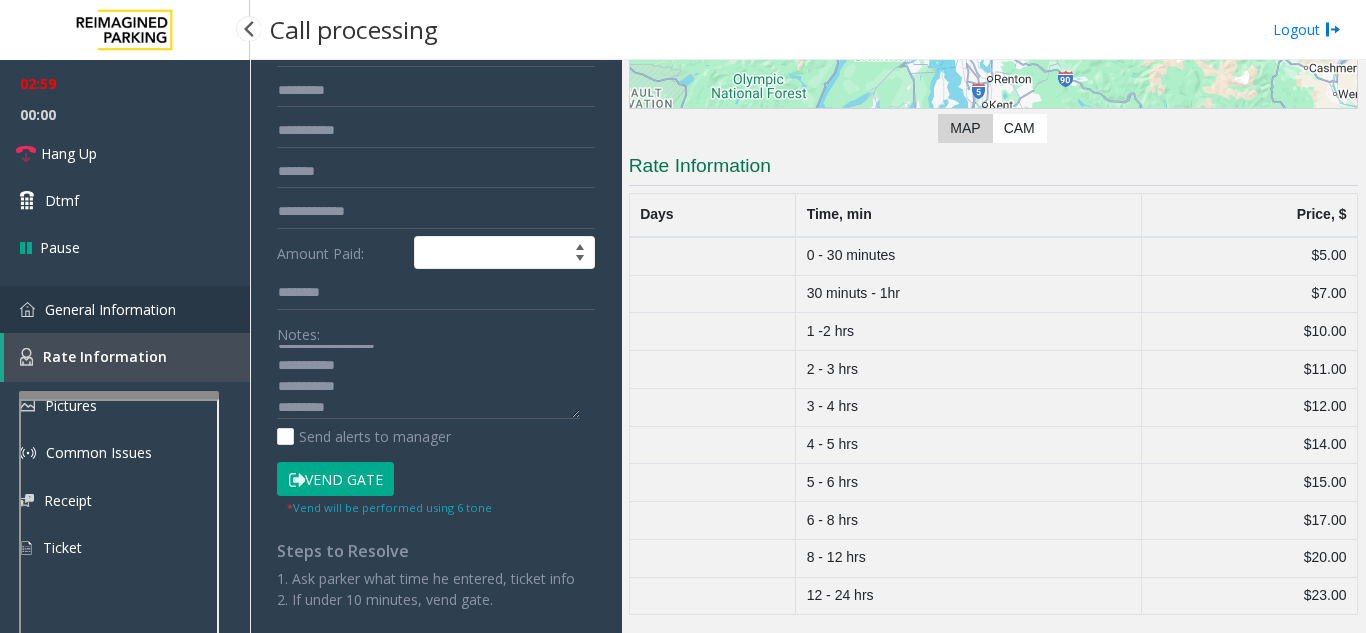 click on "General Information" at bounding box center (125, 309) 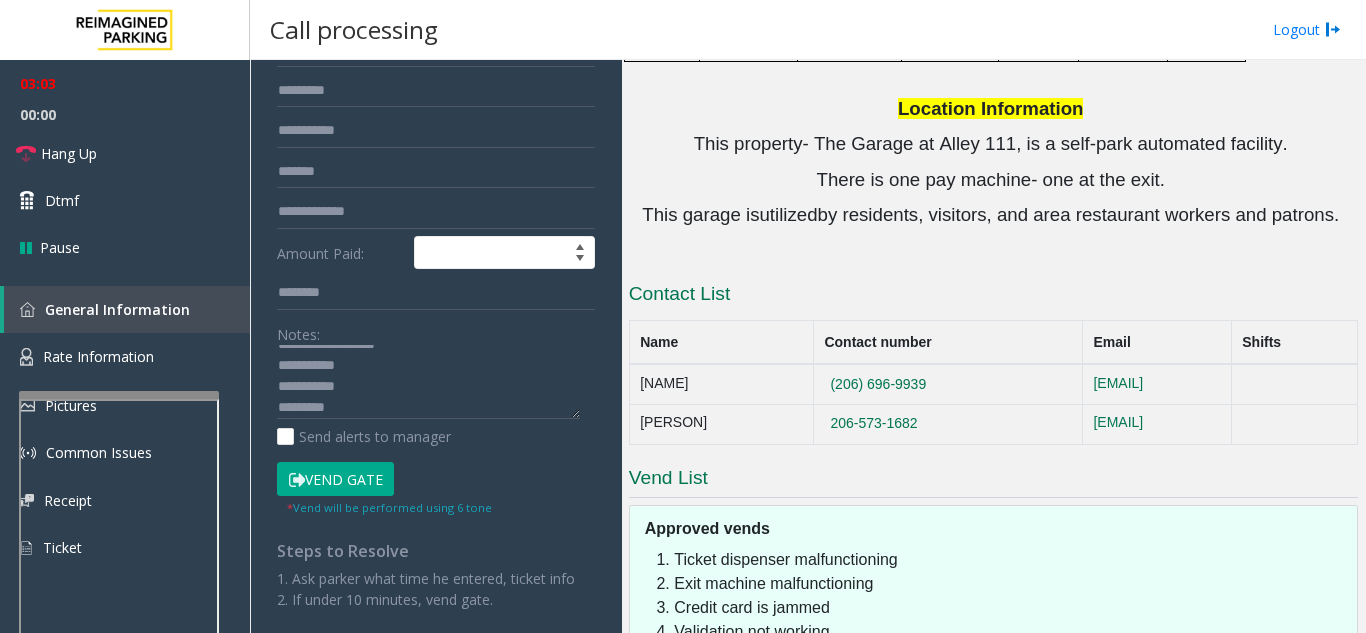 scroll, scrollTop: 2358, scrollLeft: 0, axis: vertical 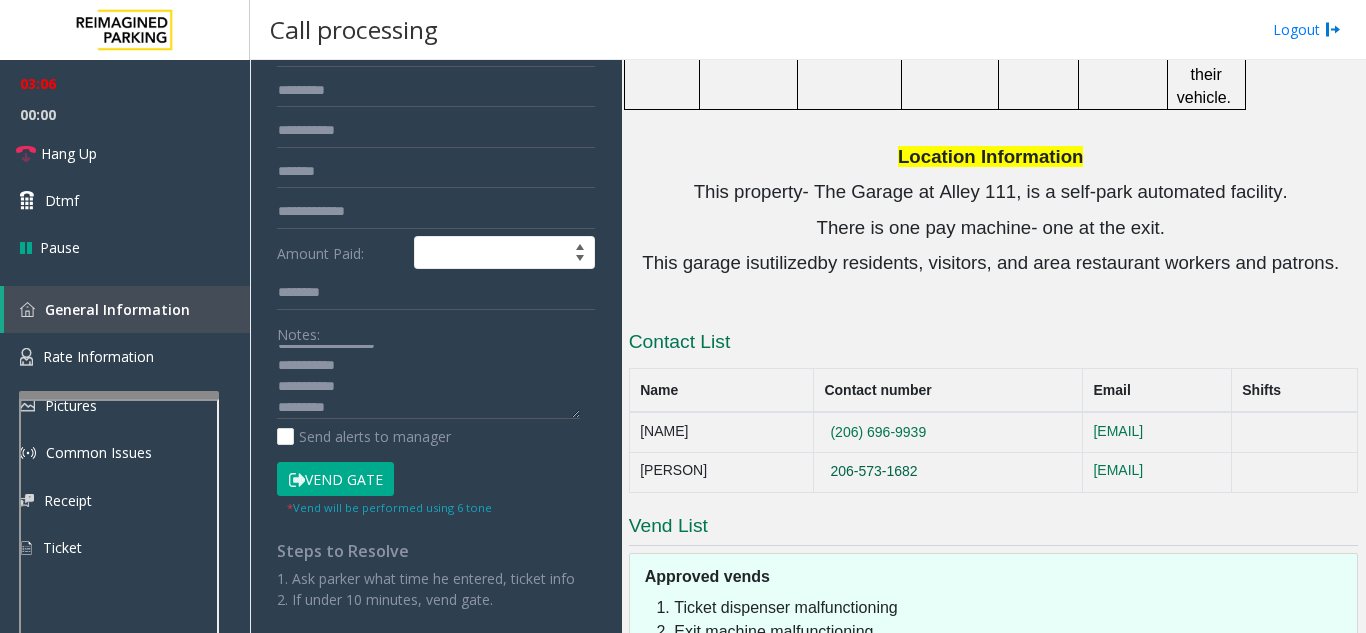 drag, startPoint x: 920, startPoint y: 334, endPoint x: 809, endPoint y: 334, distance: 111 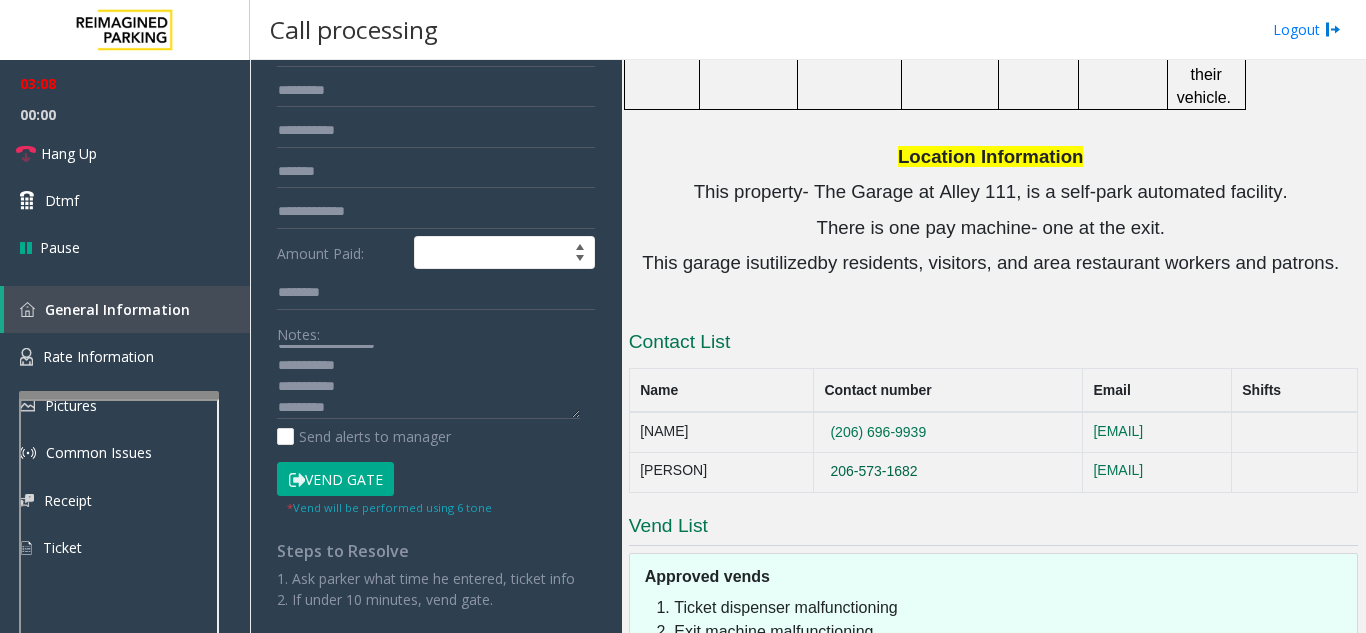 copy on "206-573-1682" 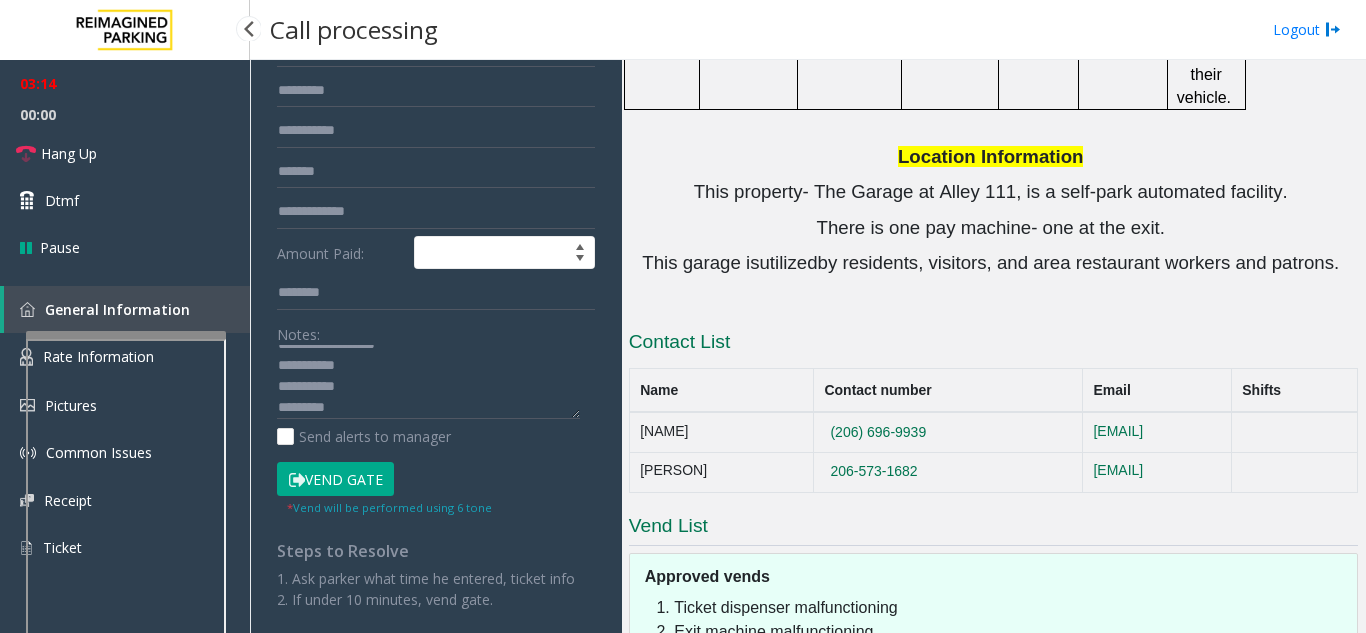 click on "03:14   00:00  Hang Up Dtmf Pause General Information Rate Information Pictures Common Issues Receipt Ticket × Close Powered by Umojo © 2025 Call processing Logout   11011 Northeast 9th Street, Bellevue, WA Exit Issue  -  Other Wrong Garage/wrong number/oversized vehicle Amount Paid: Notes:                      Send alerts to manager  Vend Gate  * Vend will be performed using 6 tone  Steps to Resolve 1. Ask parker what time he entered, ticket info
2. If under 10 minutes, vend gate. MANDATORY FIELDS: NOTES
Main   Revenue Control Manufacturer: ZEAG  ← Move left → Move right ↑ Move up ↓ Move down + Zoom in - Zoom out Home Jump left by 75% End Jump right by 75% Page Up Jump up by 75% Page Down Jump down by 75% Map Terrain Satellite Labels Keyboard shortcuts Map Data Map data ©2025 Google Map data ©2025 Google 20 km  Click to toggle between metric and imperial units Terms Report a map error Video is not available for this lane. Previous Next  Map   CAM  I25-130 - Alley 111 (I)       ." at bounding box center (683, 316) 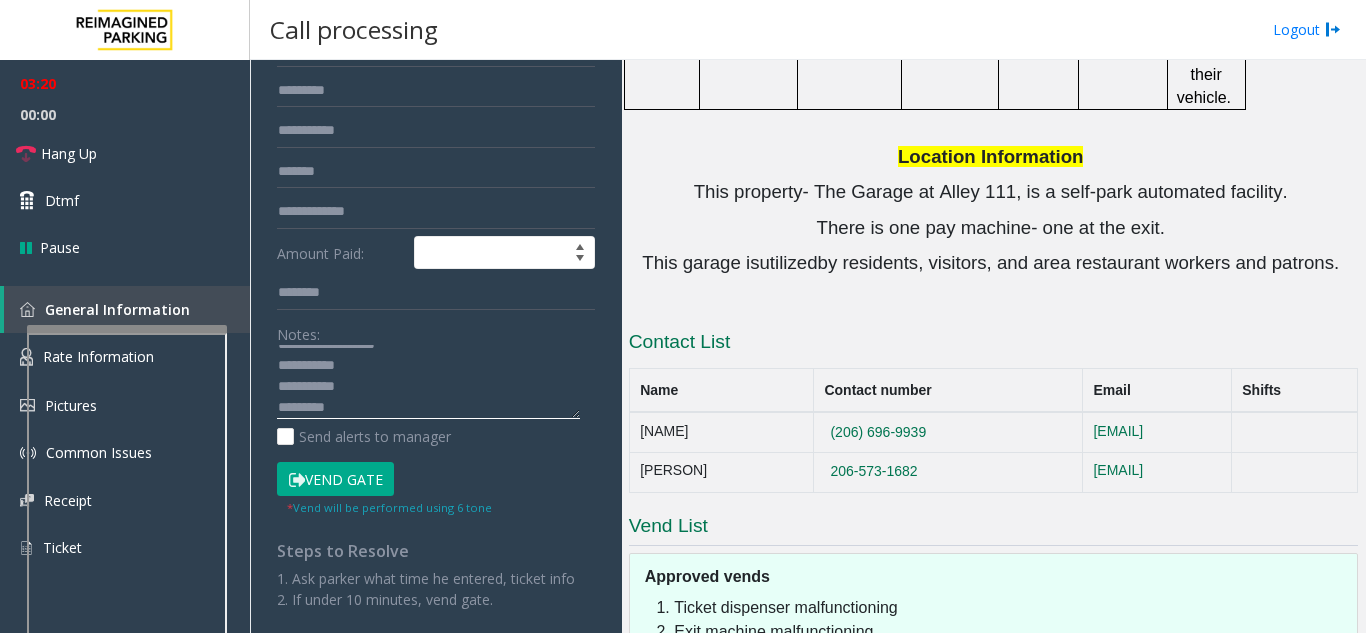 click 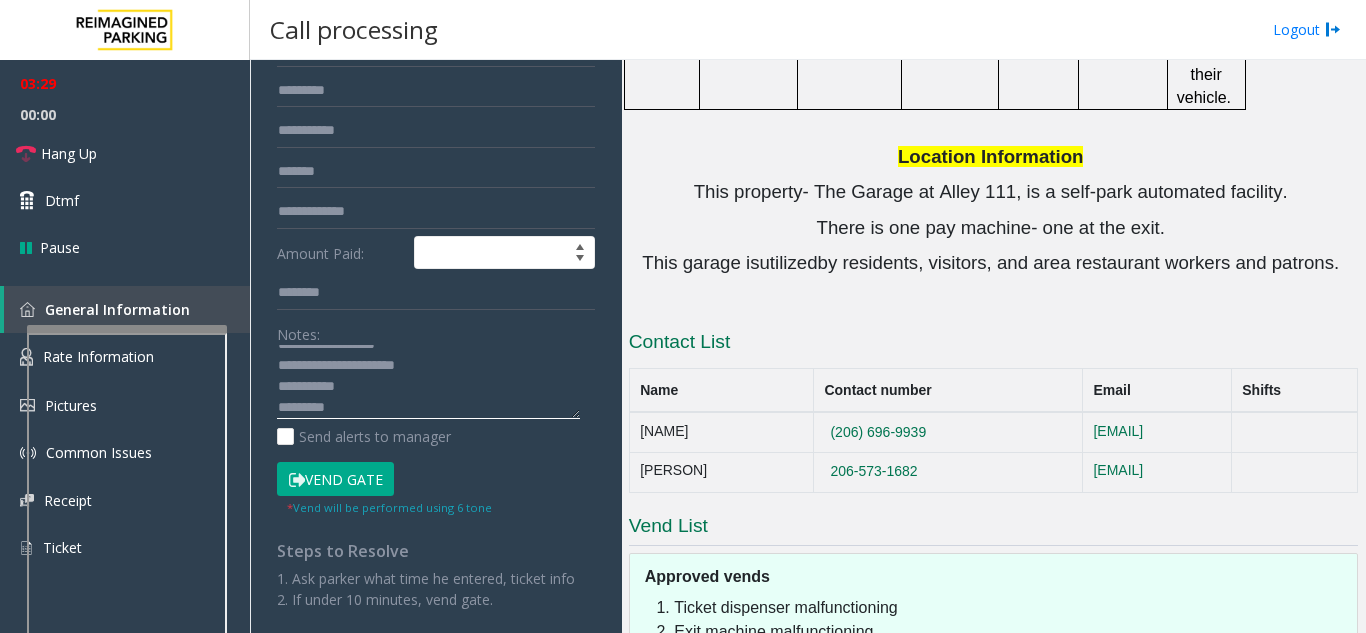 paste on "**********" 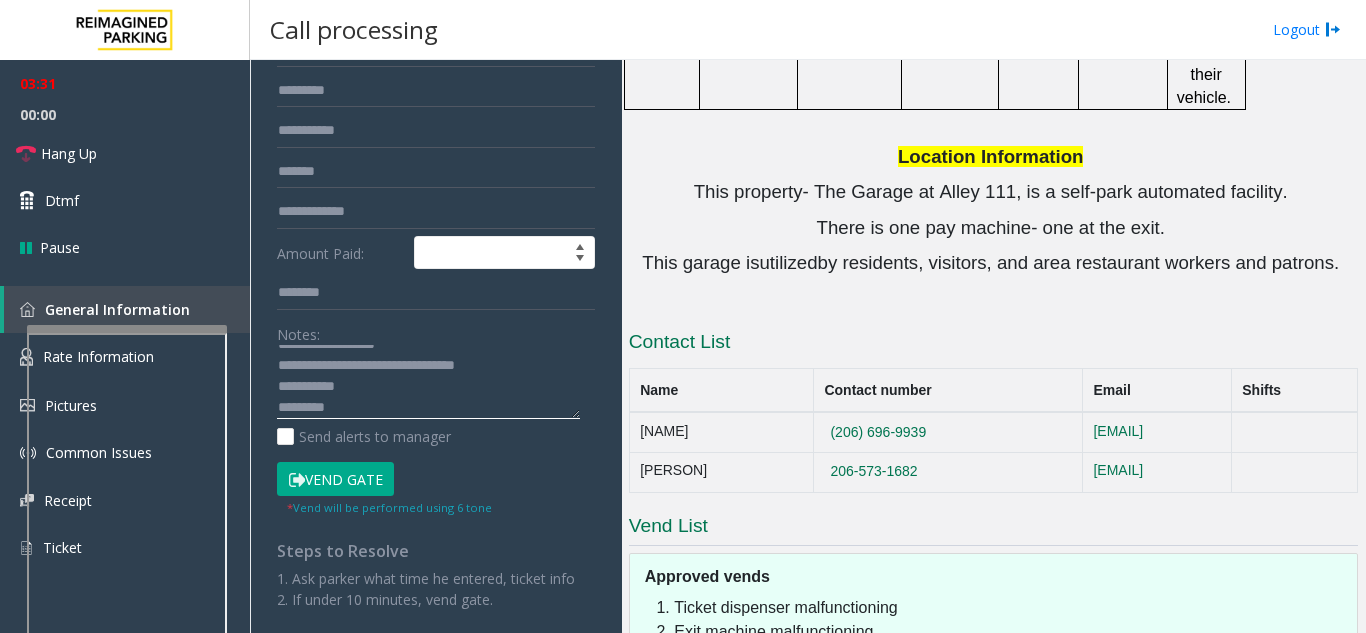 scroll, scrollTop: 0, scrollLeft: 0, axis: both 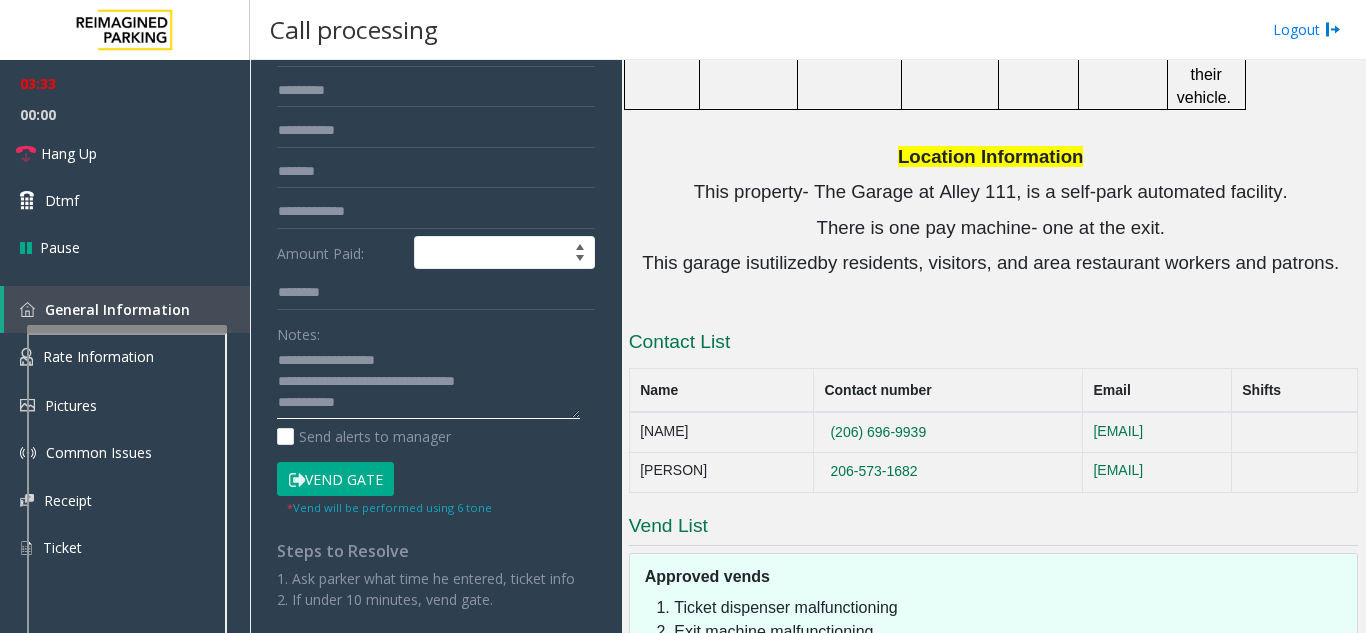 drag, startPoint x: 431, startPoint y: 367, endPoint x: 531, endPoint y: 383, distance: 101.27191 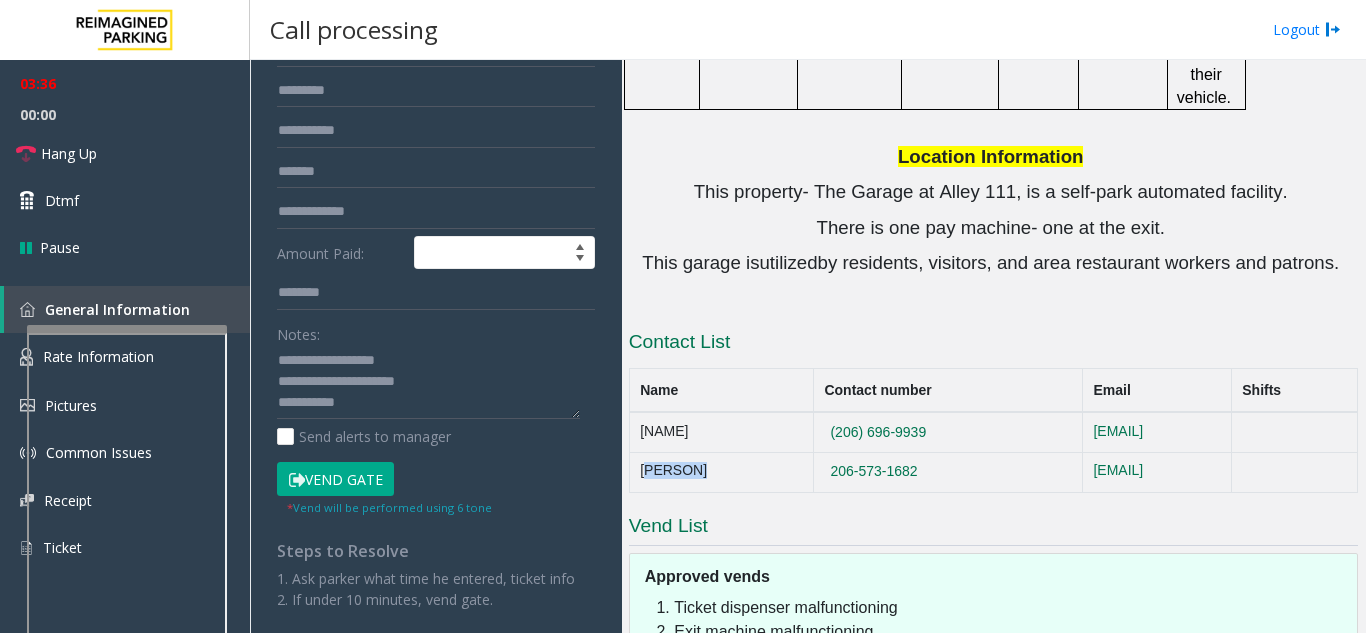 drag, startPoint x: 695, startPoint y: 334, endPoint x: 640, endPoint y: 336, distance: 55.03635 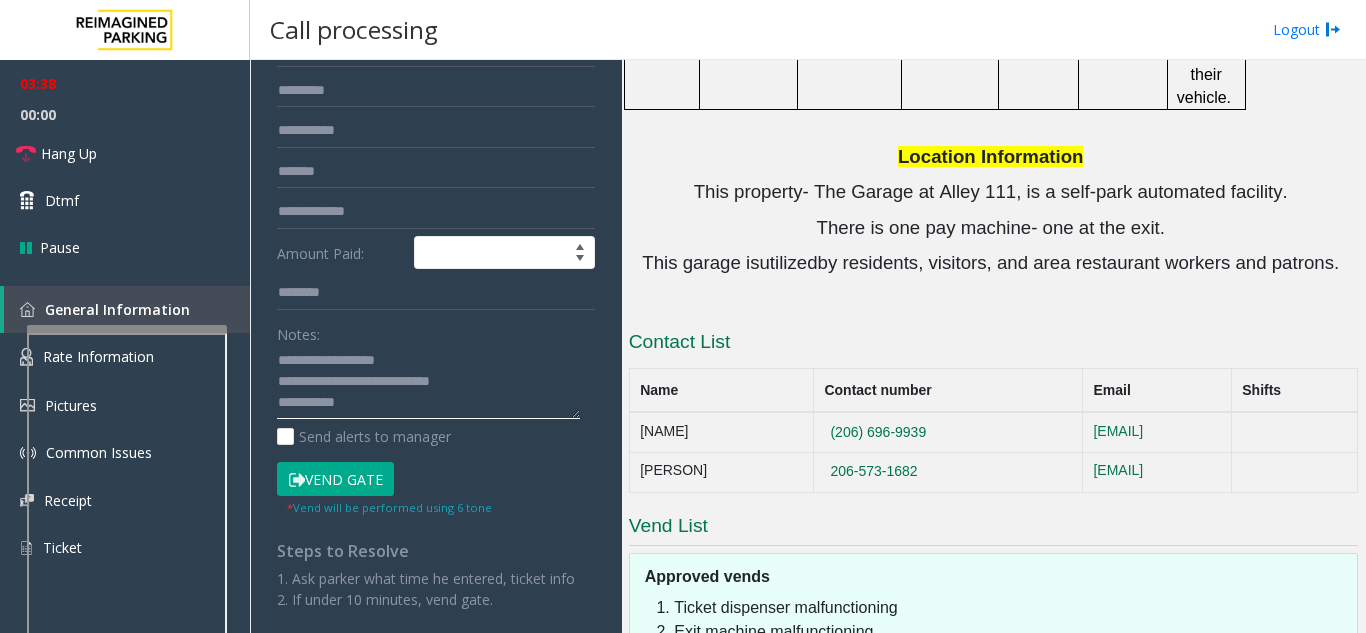 click 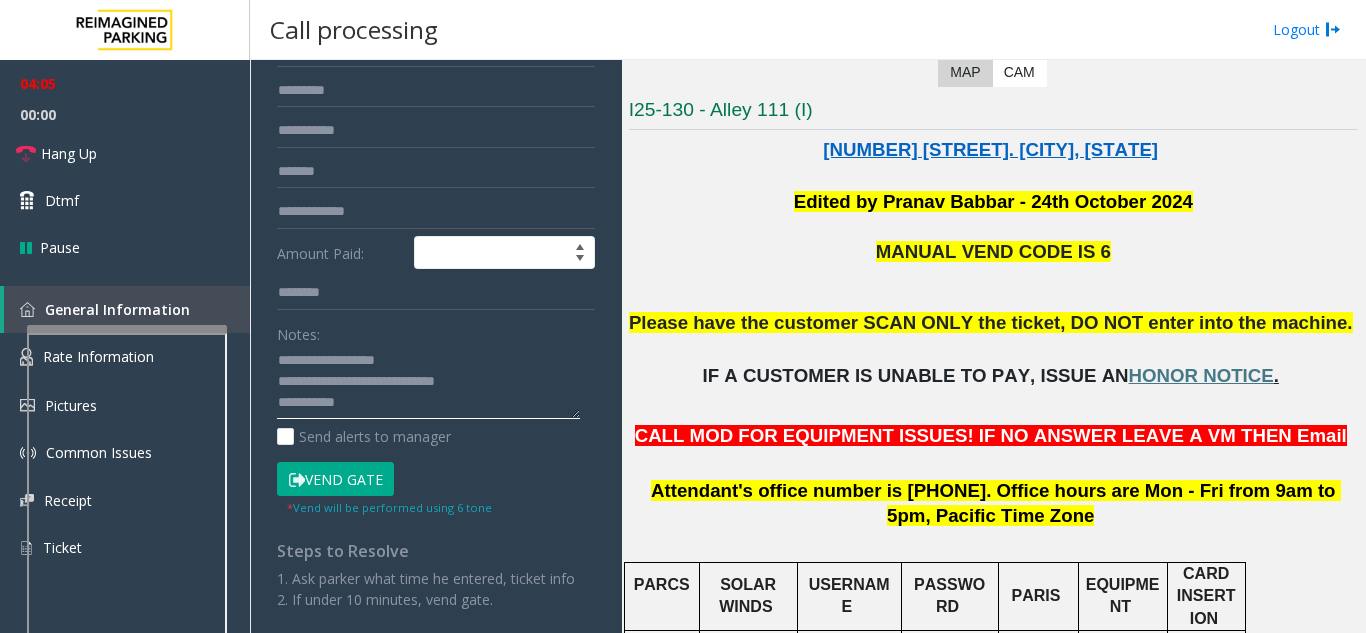 scroll, scrollTop: 400, scrollLeft: 0, axis: vertical 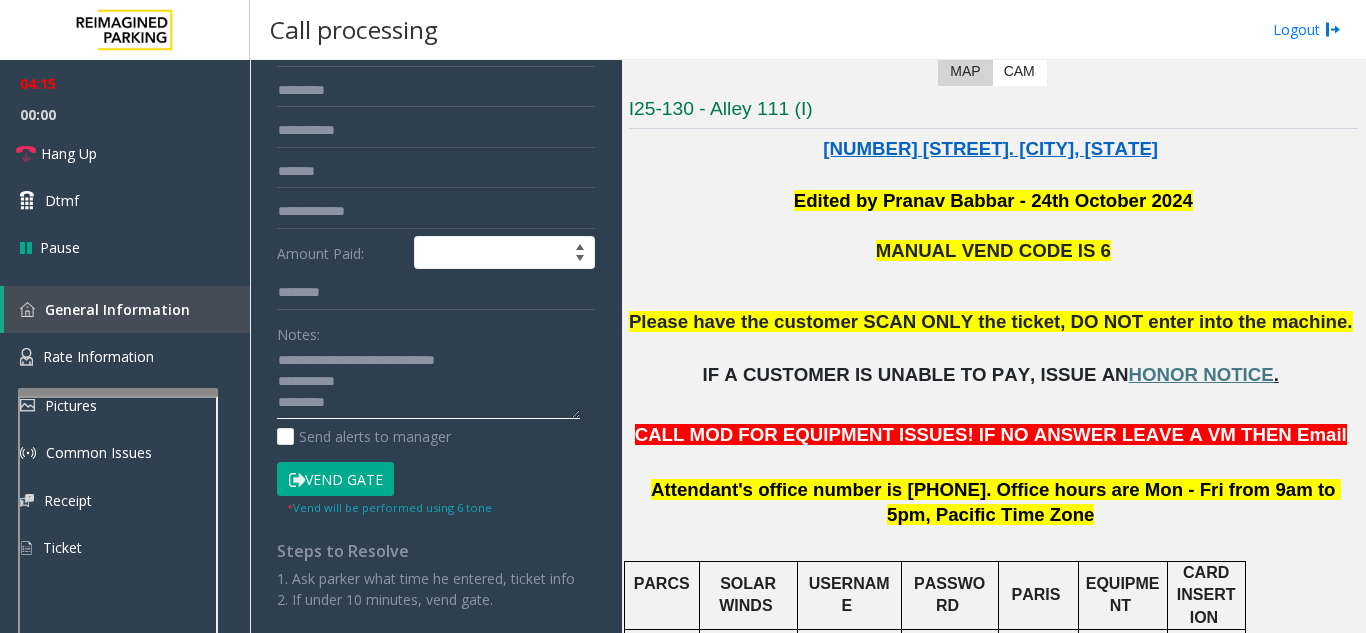 click at bounding box center (118, 622) 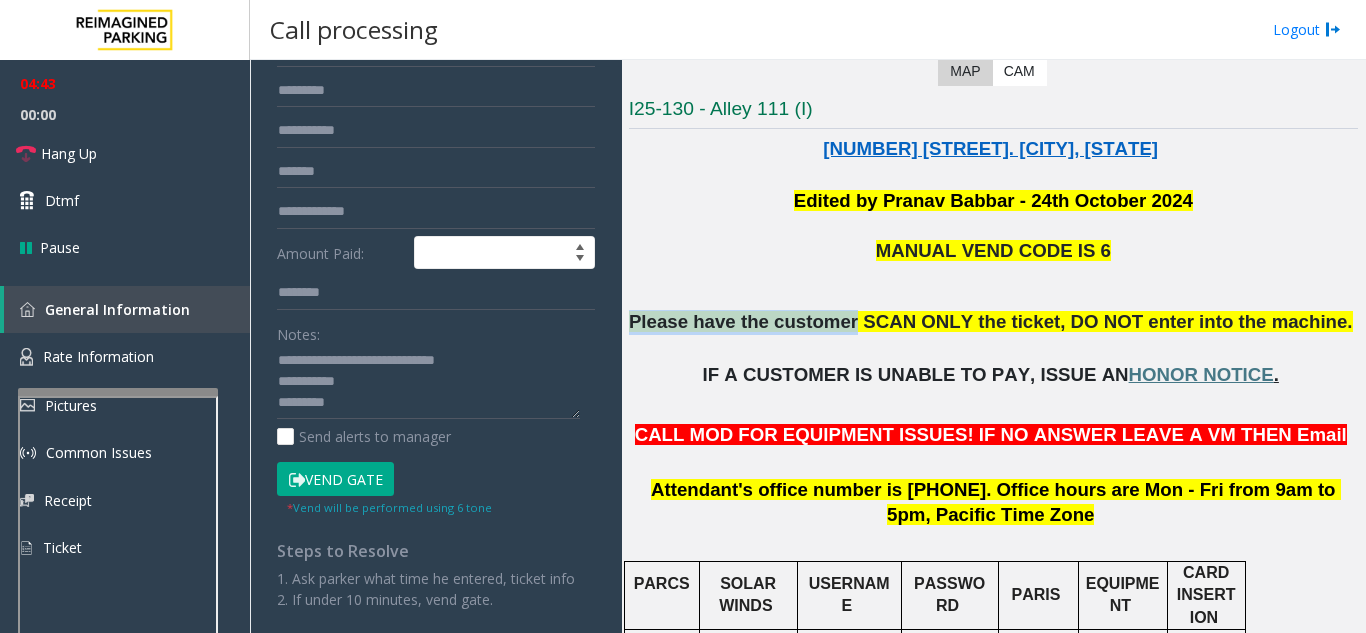 drag, startPoint x: 664, startPoint y: 324, endPoint x: 867, endPoint y: 331, distance: 203.12065 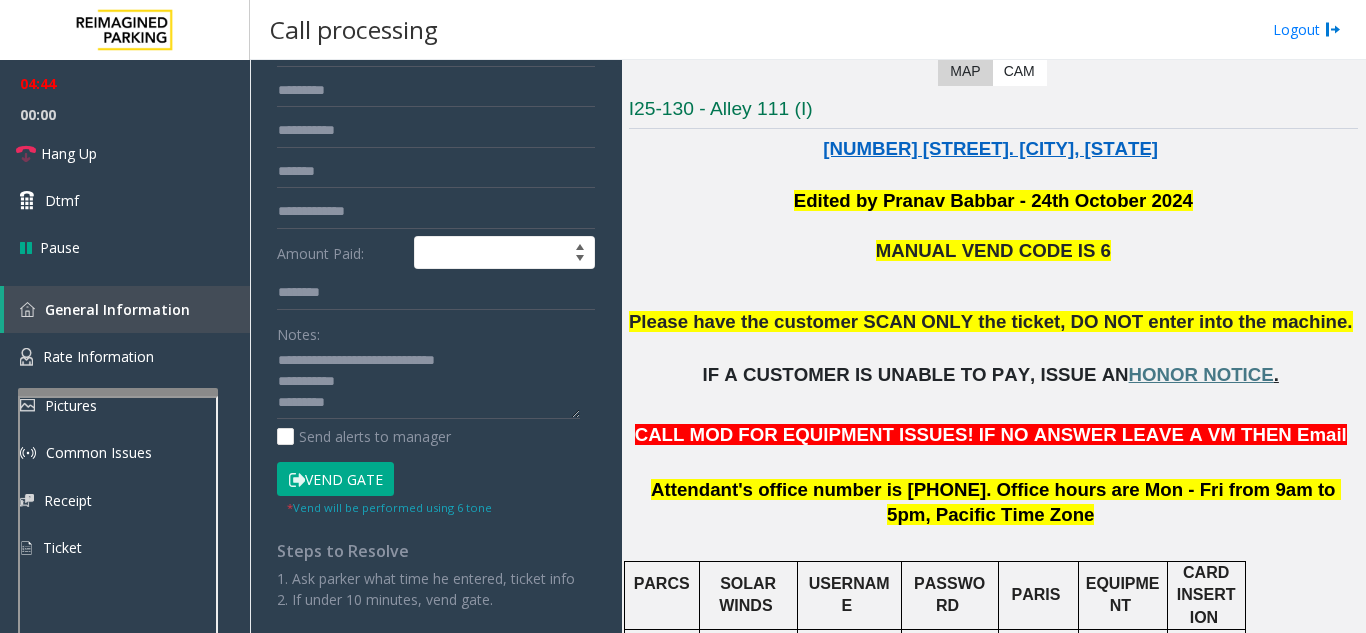 click 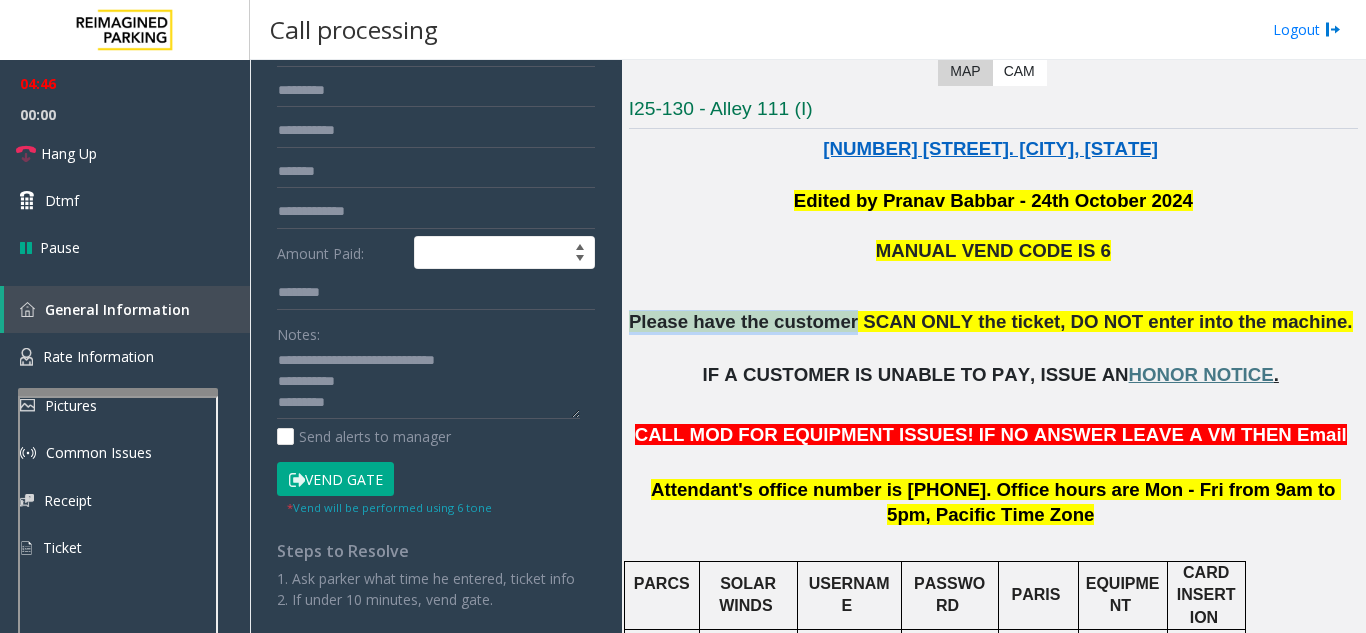 drag, startPoint x: 867, startPoint y: 322, endPoint x: 673, endPoint y: 316, distance: 194.09276 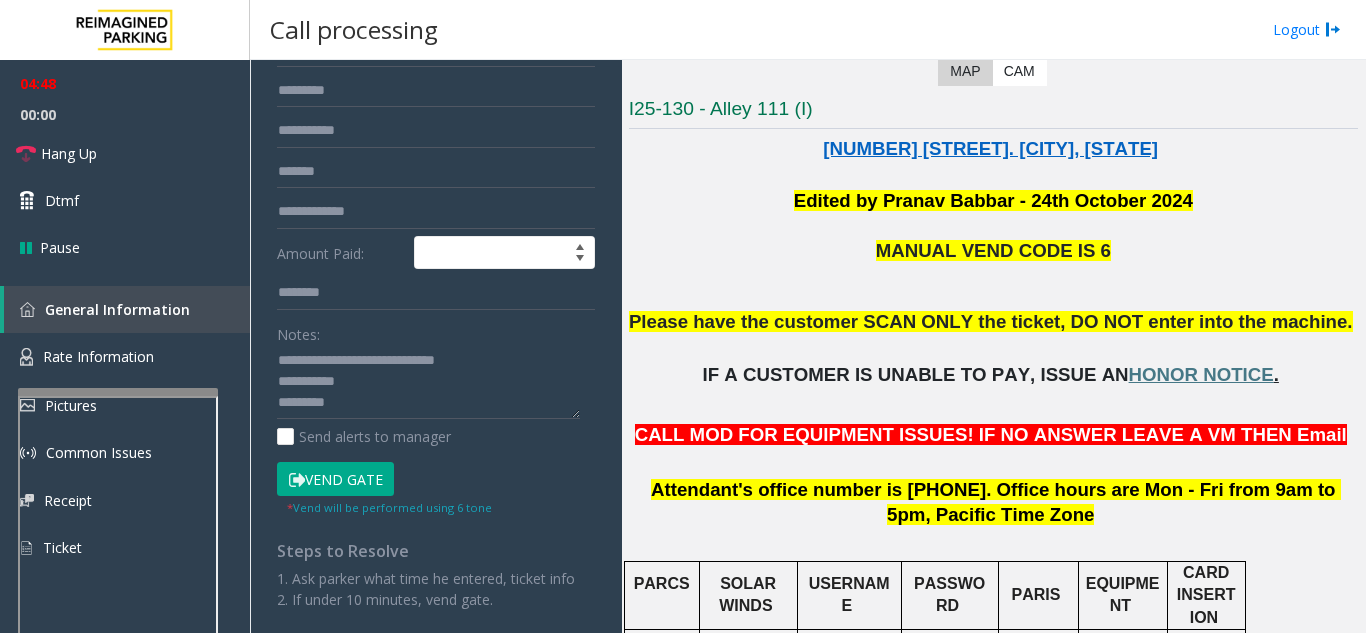 click on "MANUAL VEND CODE IS 6" 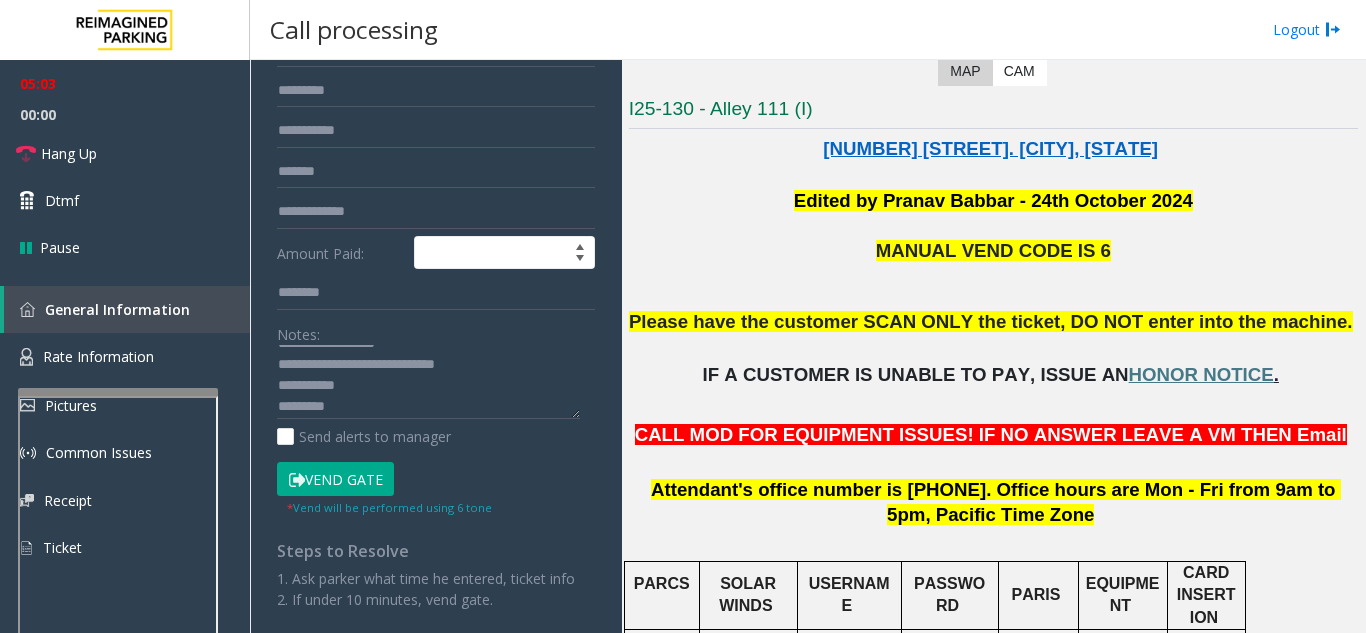 scroll, scrollTop: 21, scrollLeft: 0, axis: vertical 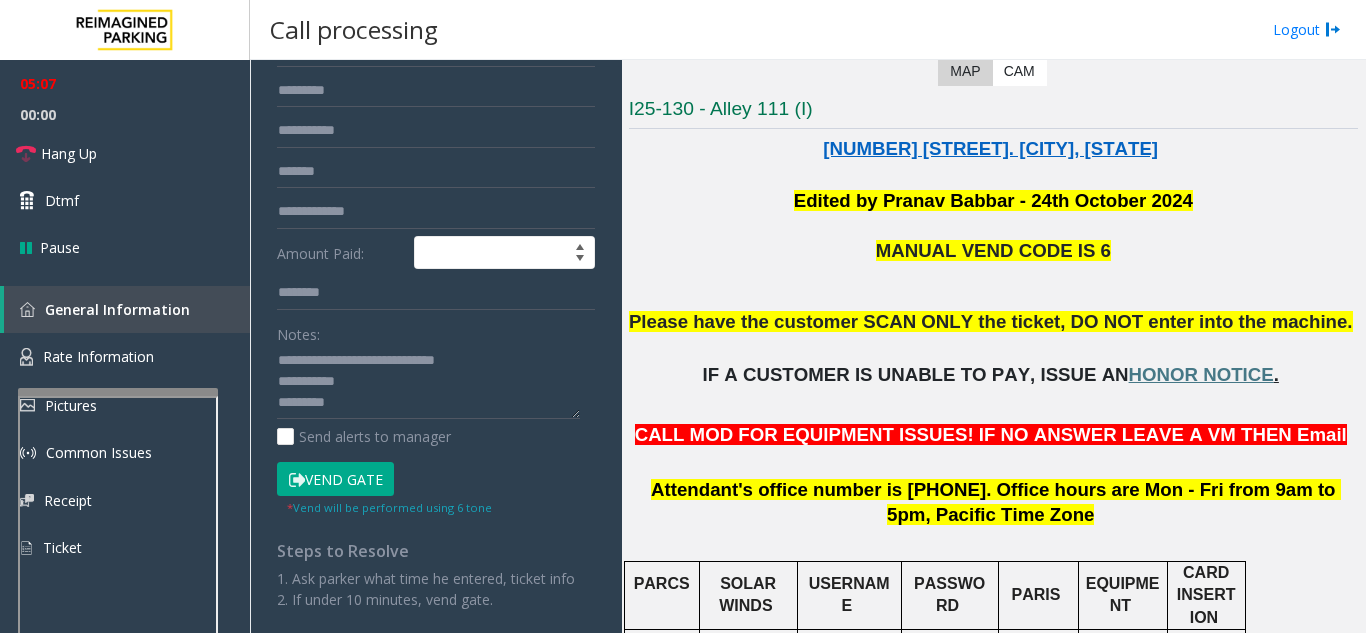 click on "Vend Gate" 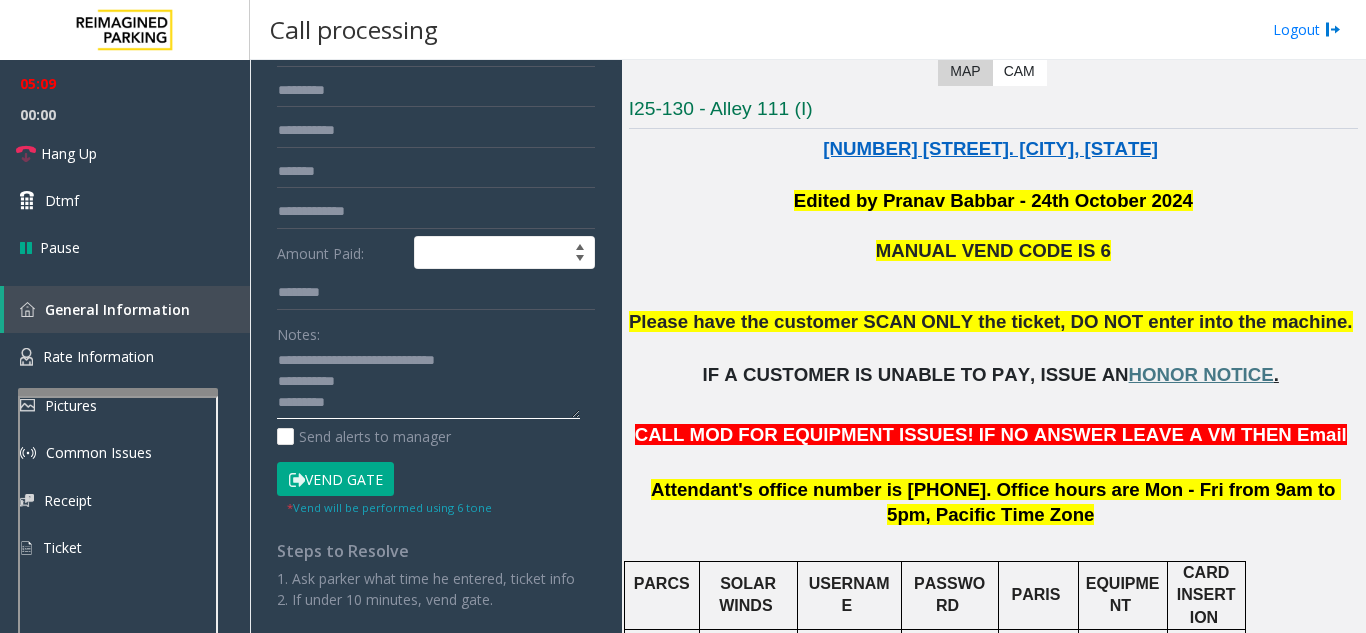 click 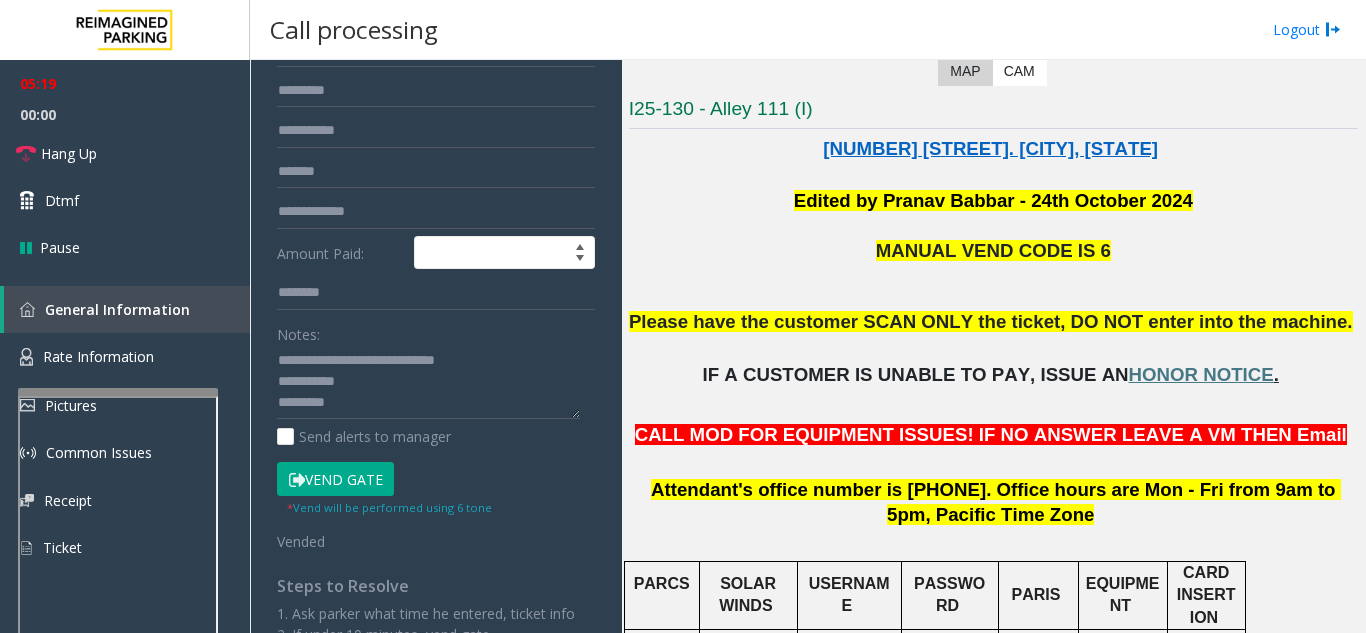 click on "Vend Gate" 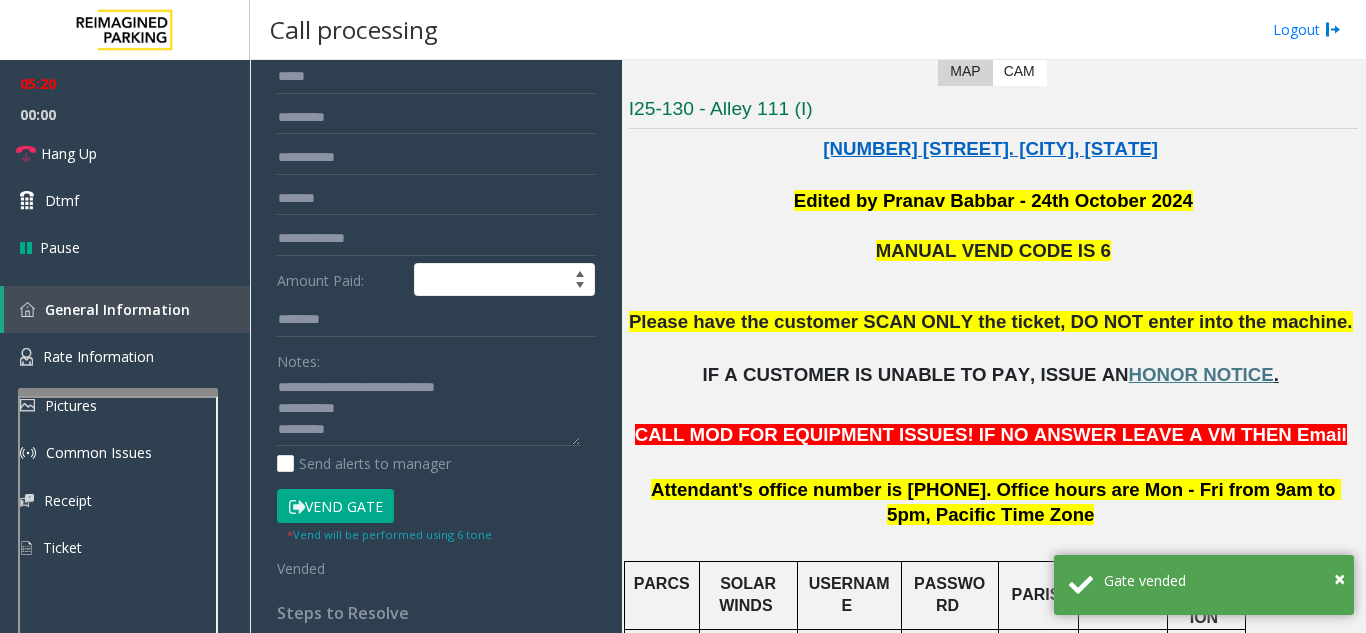 scroll, scrollTop: 378, scrollLeft: 0, axis: vertical 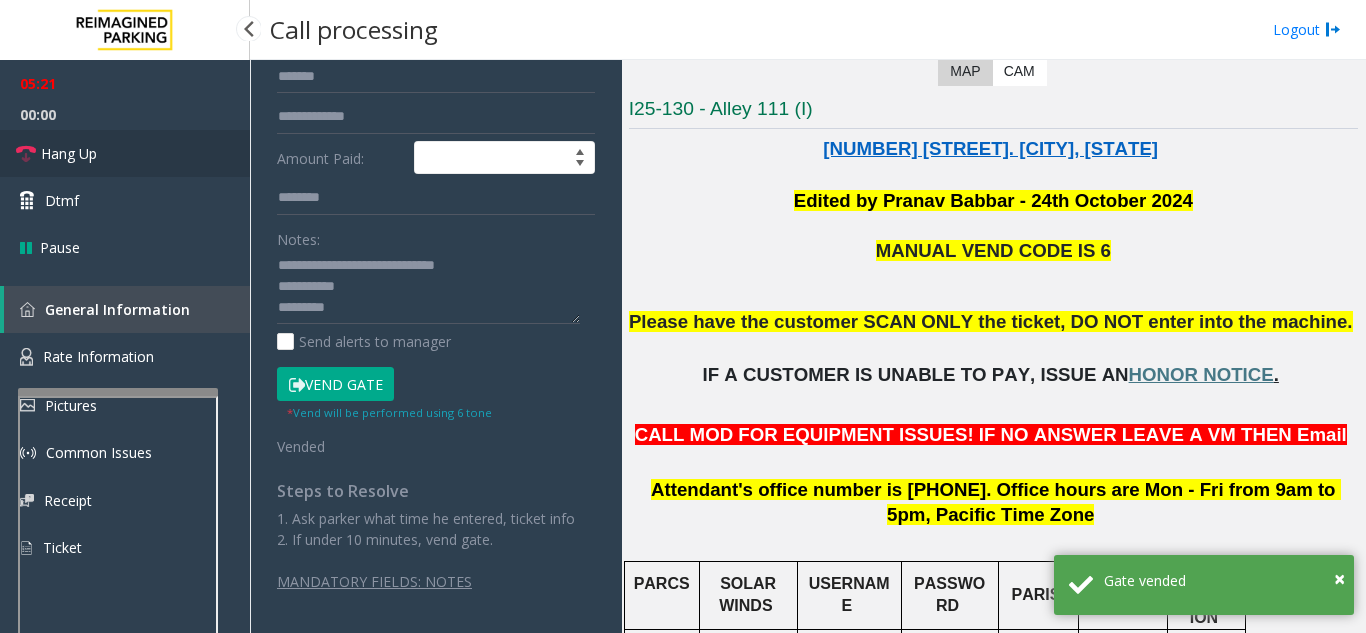 click on "Hang Up" at bounding box center (125, 153) 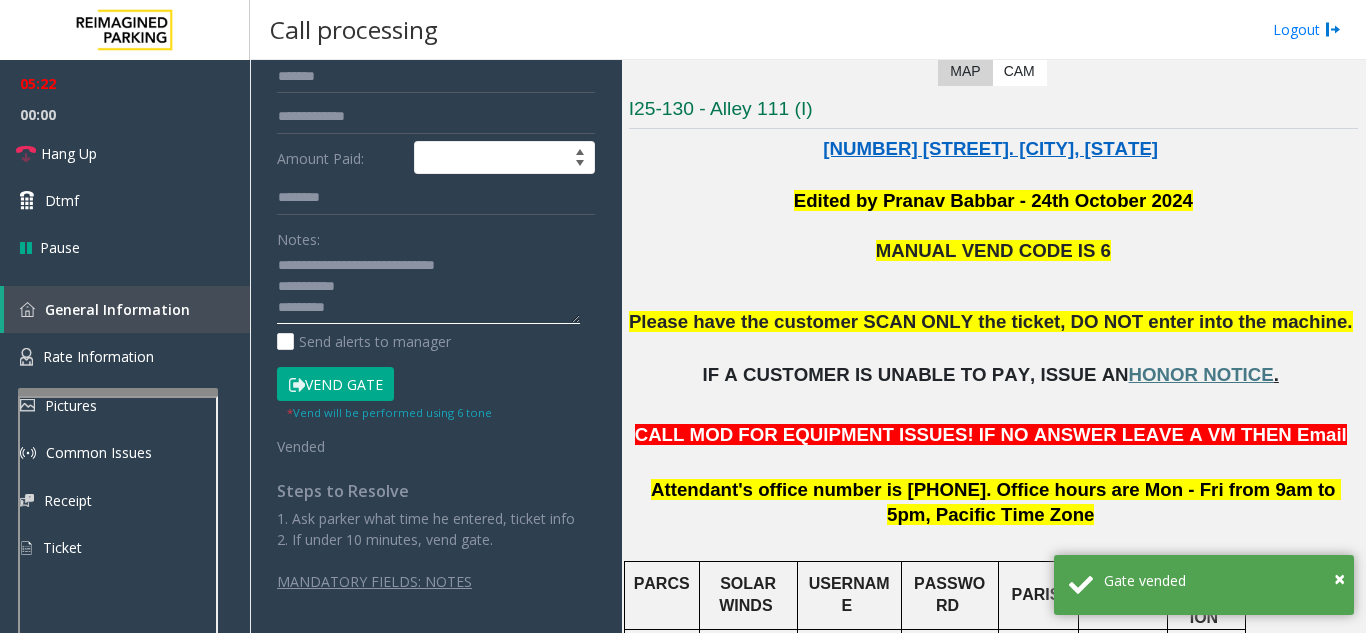 click 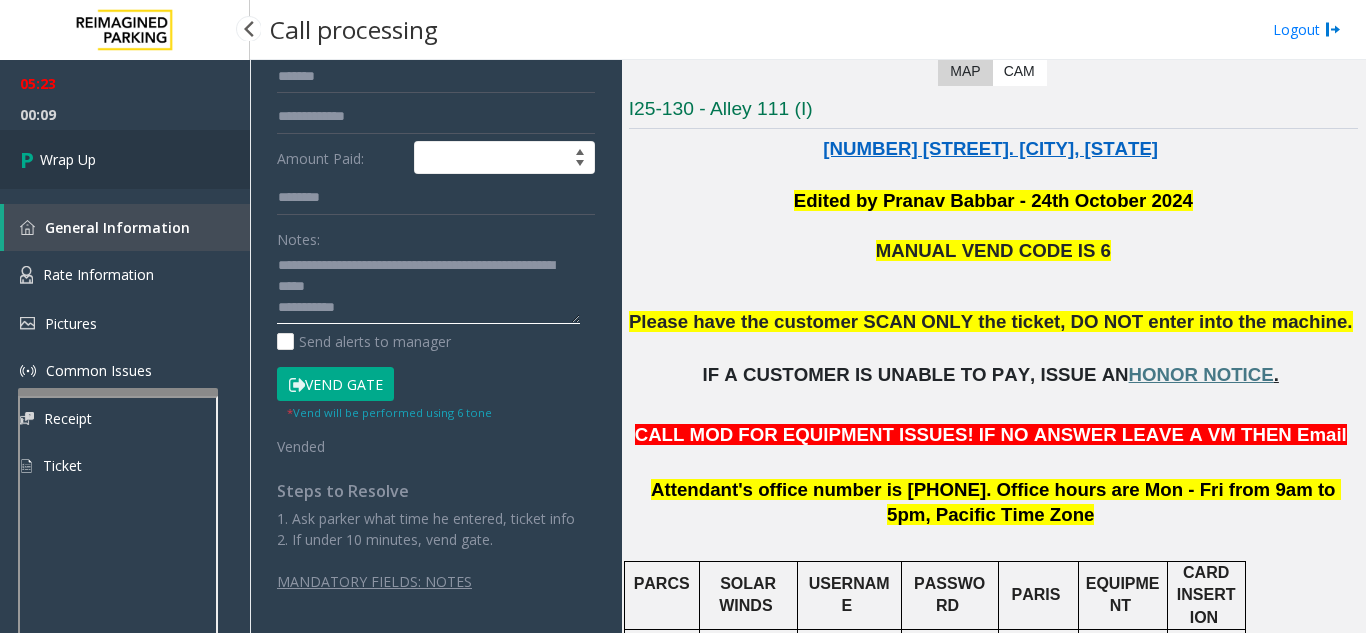 type on "**********" 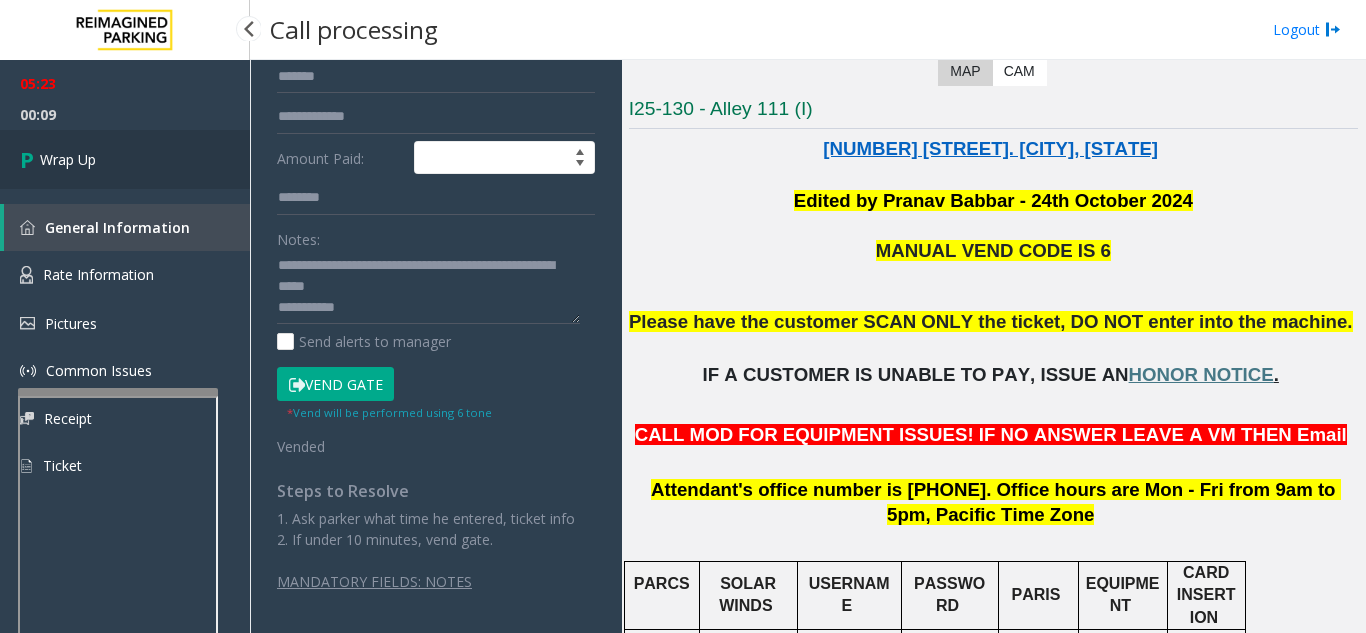 click on "Wrap Up" at bounding box center (125, 159) 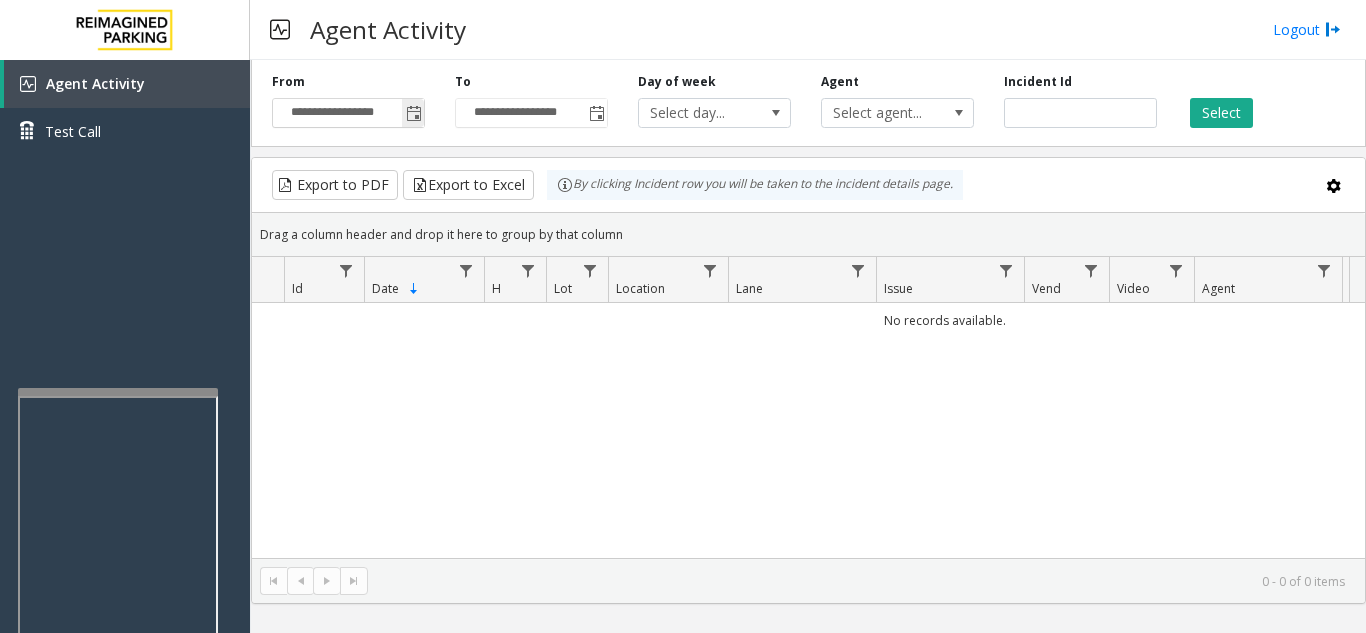 click 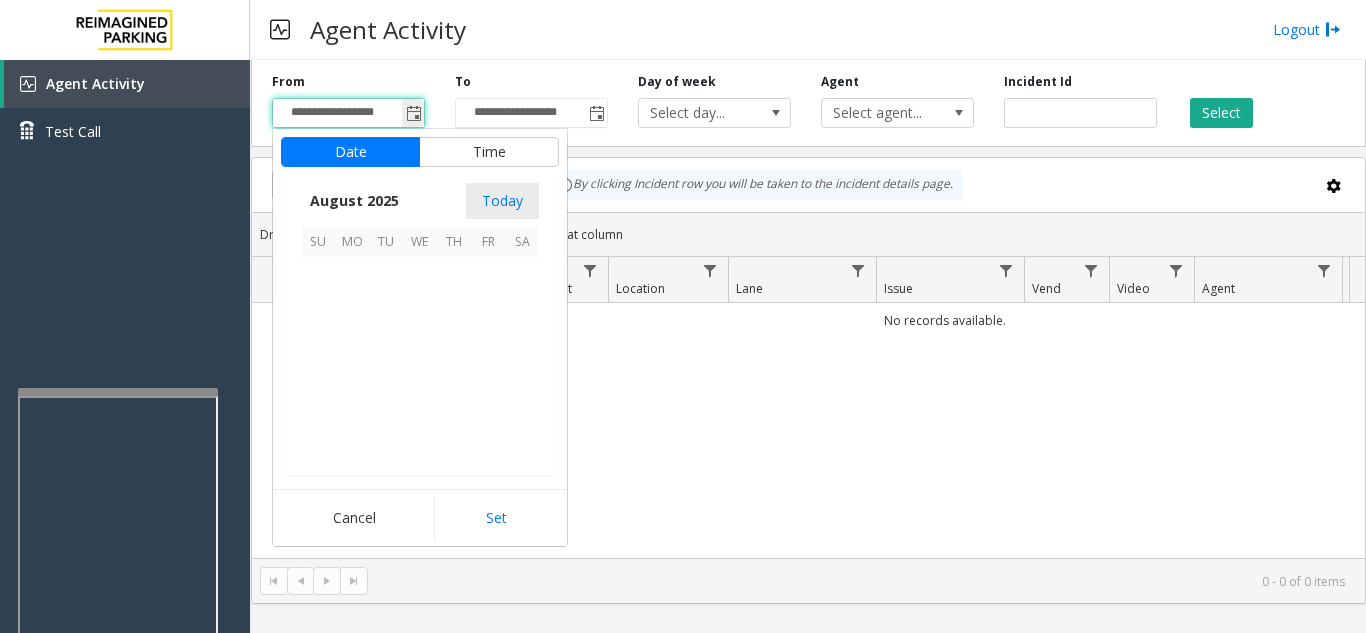 scroll, scrollTop: 358666, scrollLeft: 0, axis: vertical 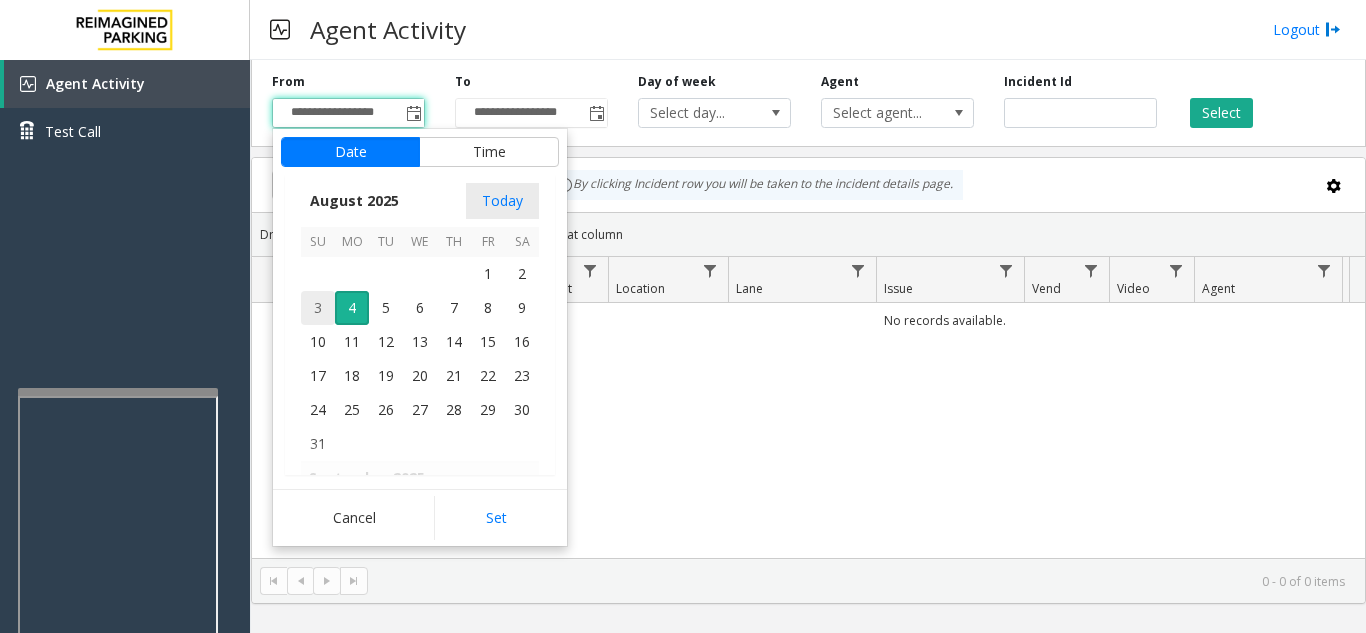click on "3" at bounding box center (318, 308) 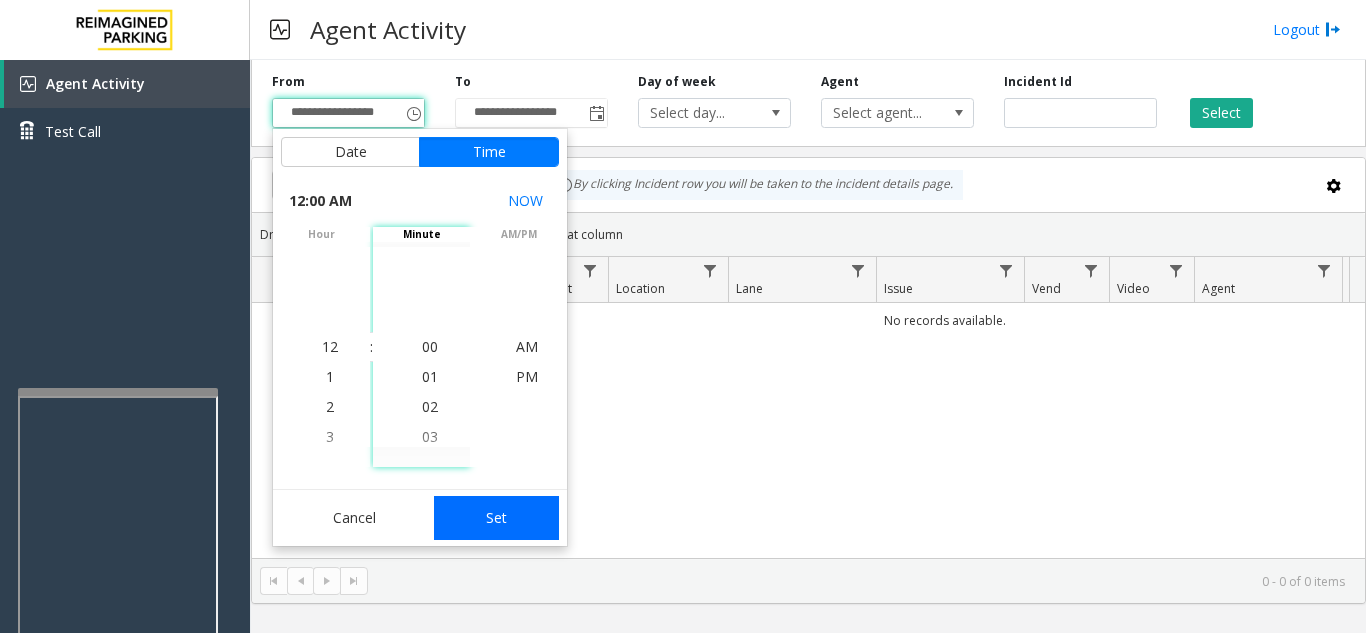click on "Set" 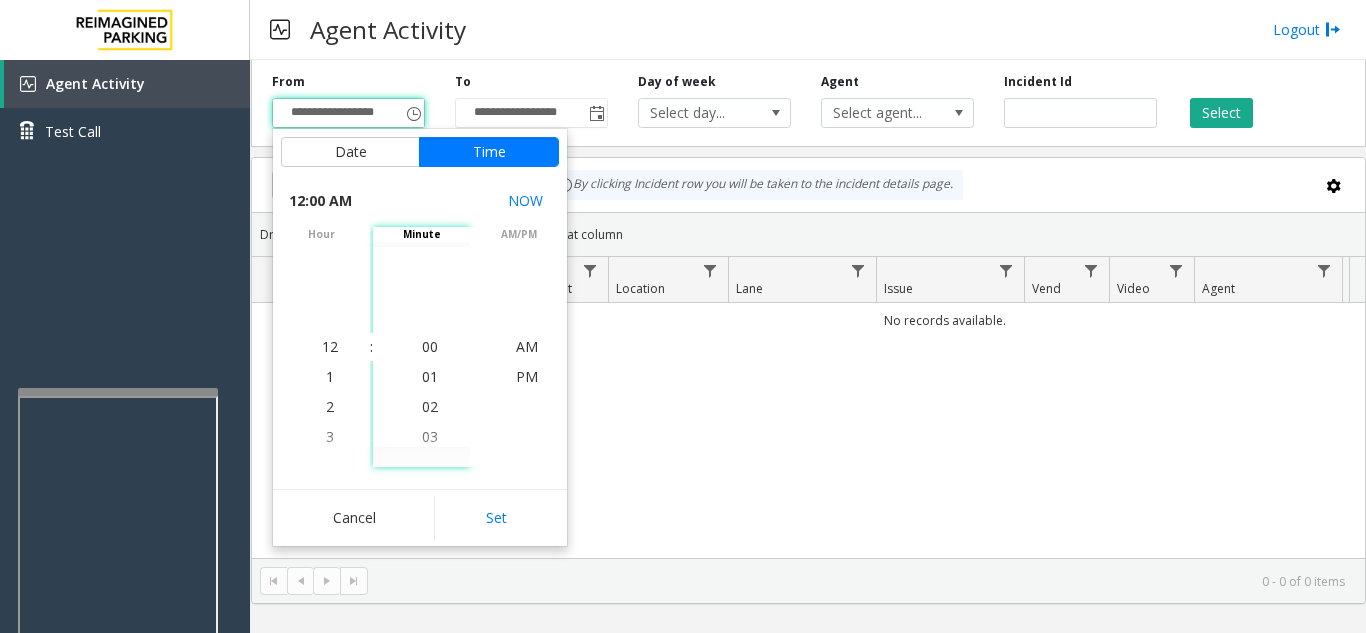 type on "**********" 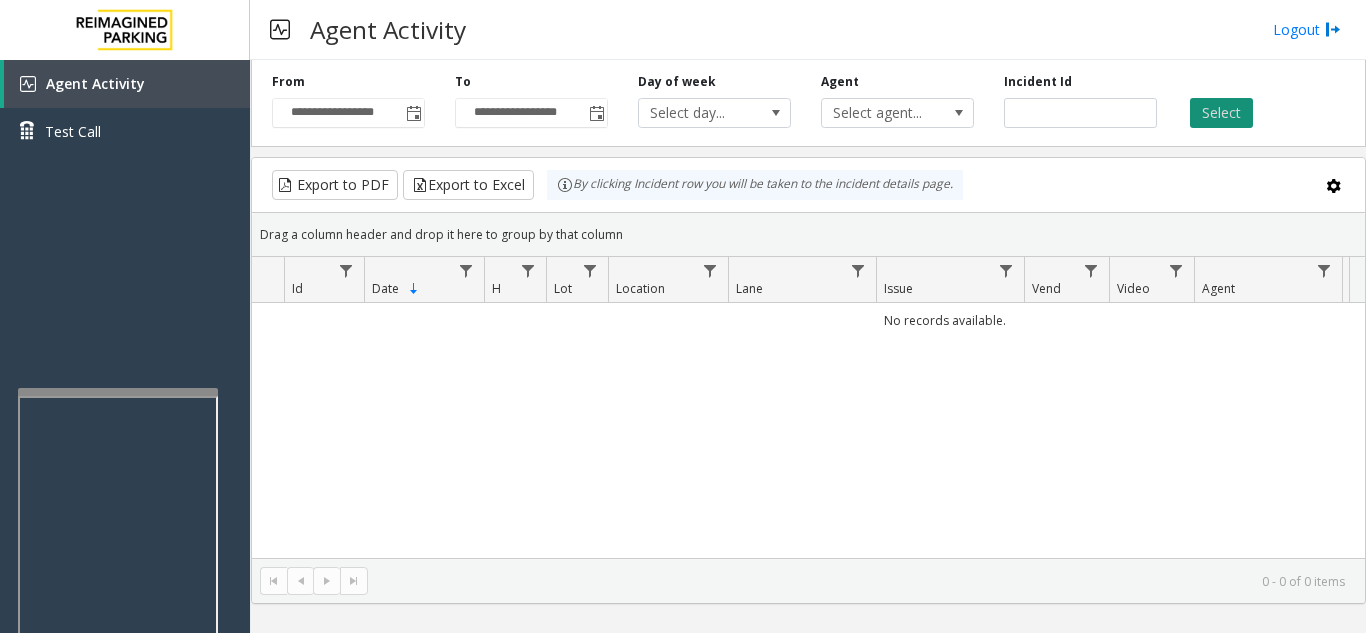 click on "Select" 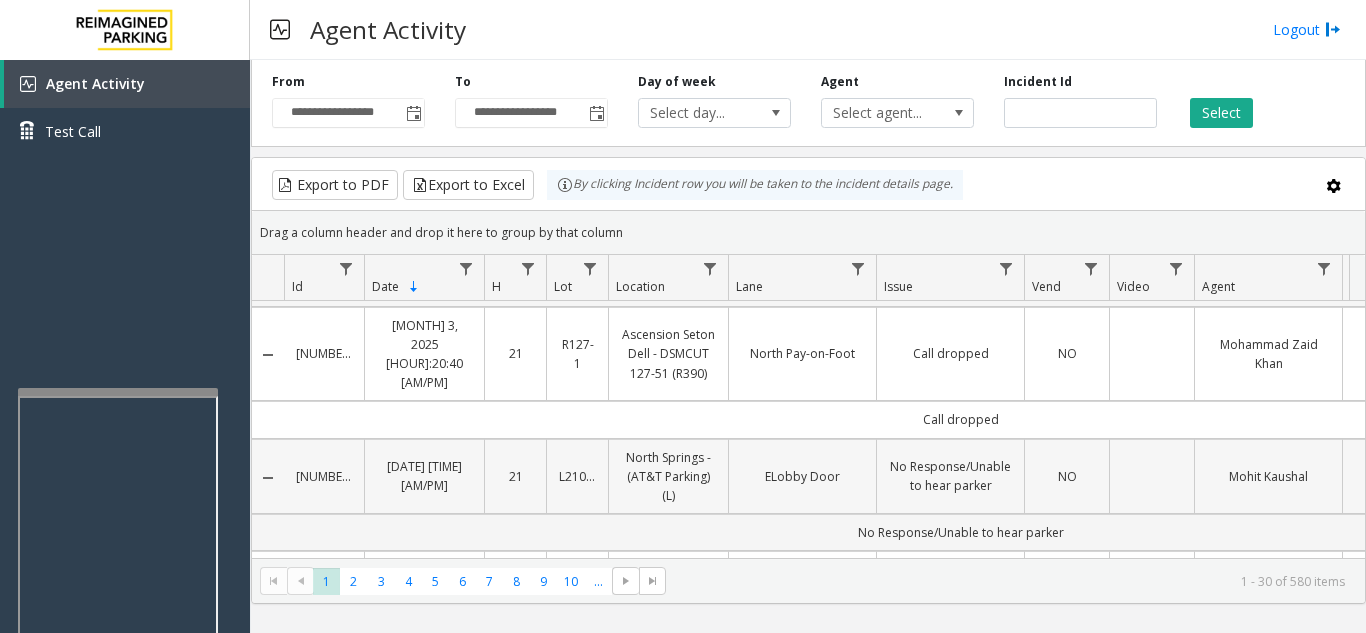 scroll, scrollTop: 0, scrollLeft: 0, axis: both 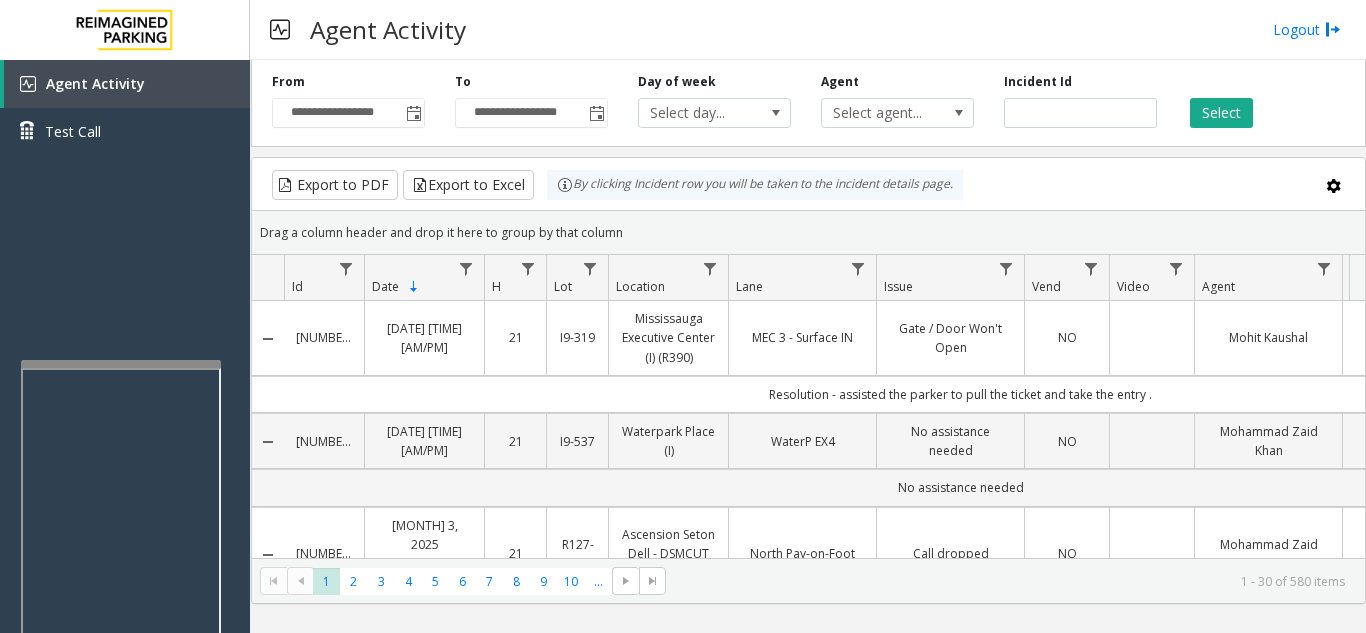 click at bounding box center [121, 364] 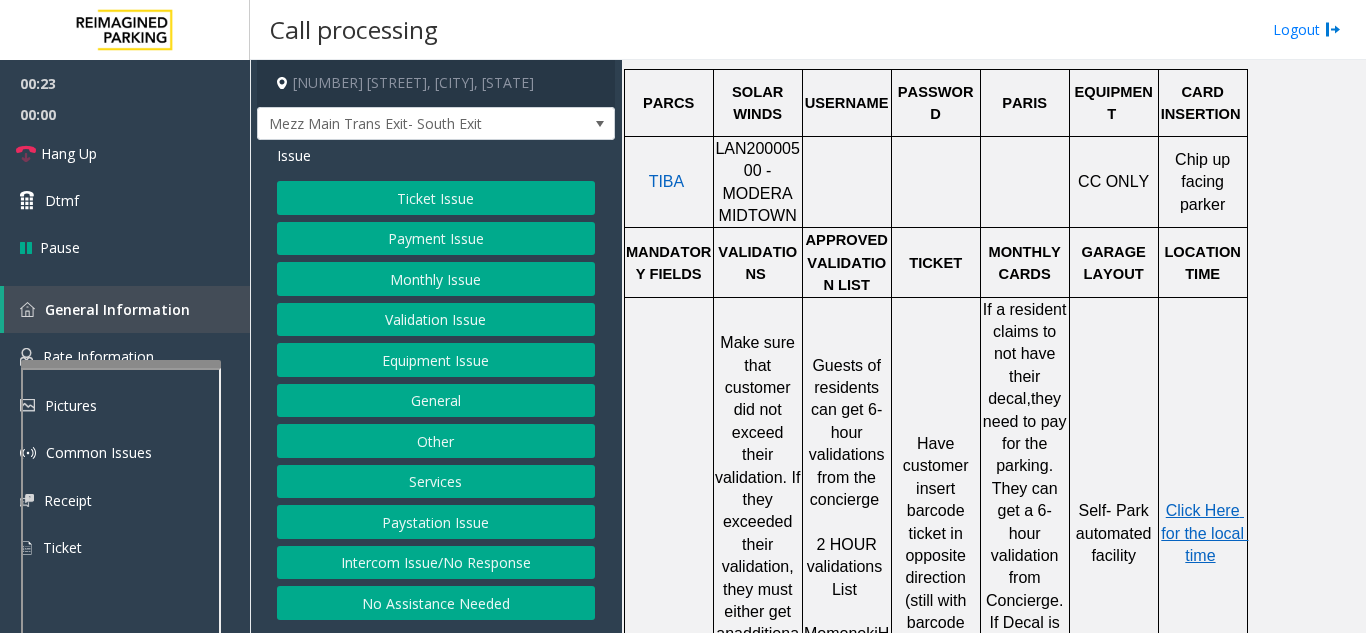 scroll, scrollTop: 1000, scrollLeft: 0, axis: vertical 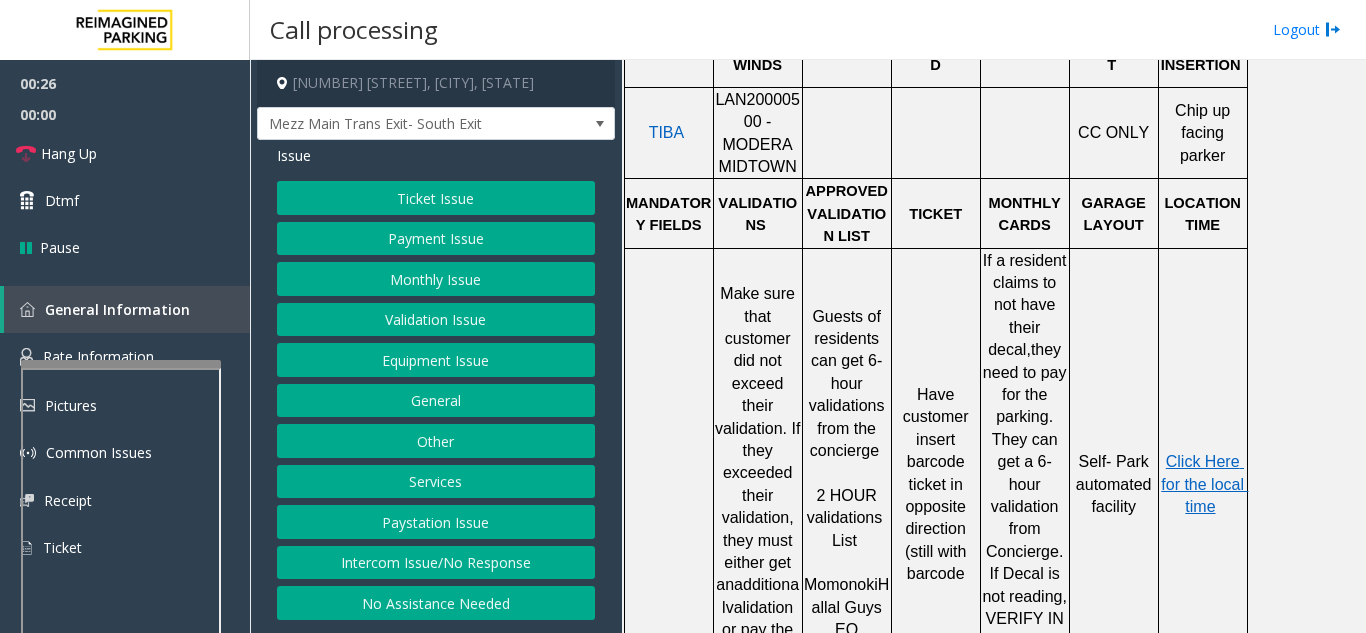 click on "Ticket Issue" 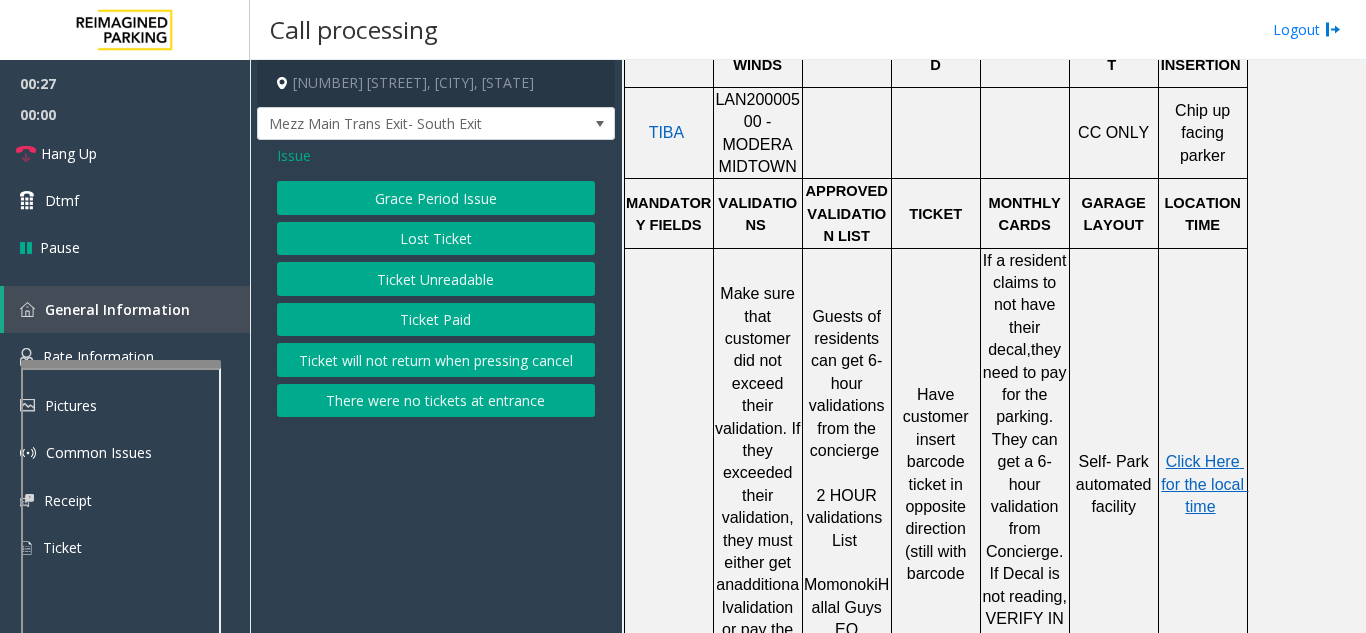 click on "Ticket Unreadable" 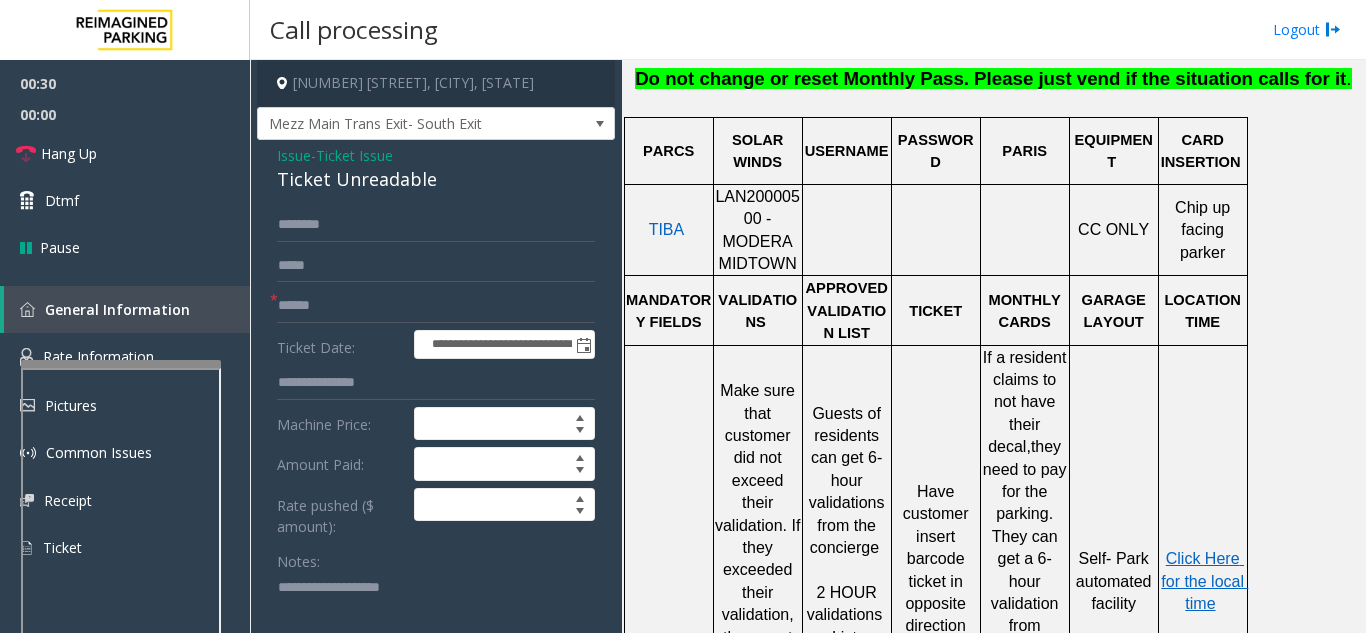 scroll, scrollTop: 900, scrollLeft: 0, axis: vertical 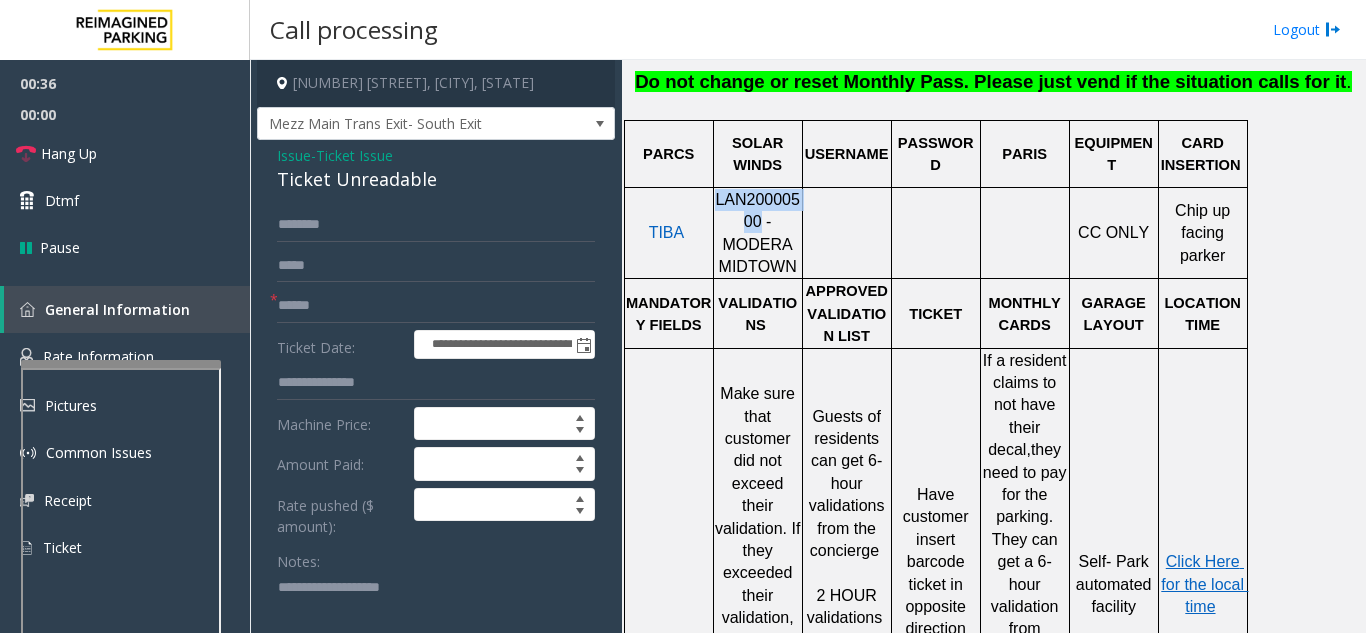 drag, startPoint x: 727, startPoint y: 198, endPoint x: 717, endPoint y: 178, distance: 22.36068 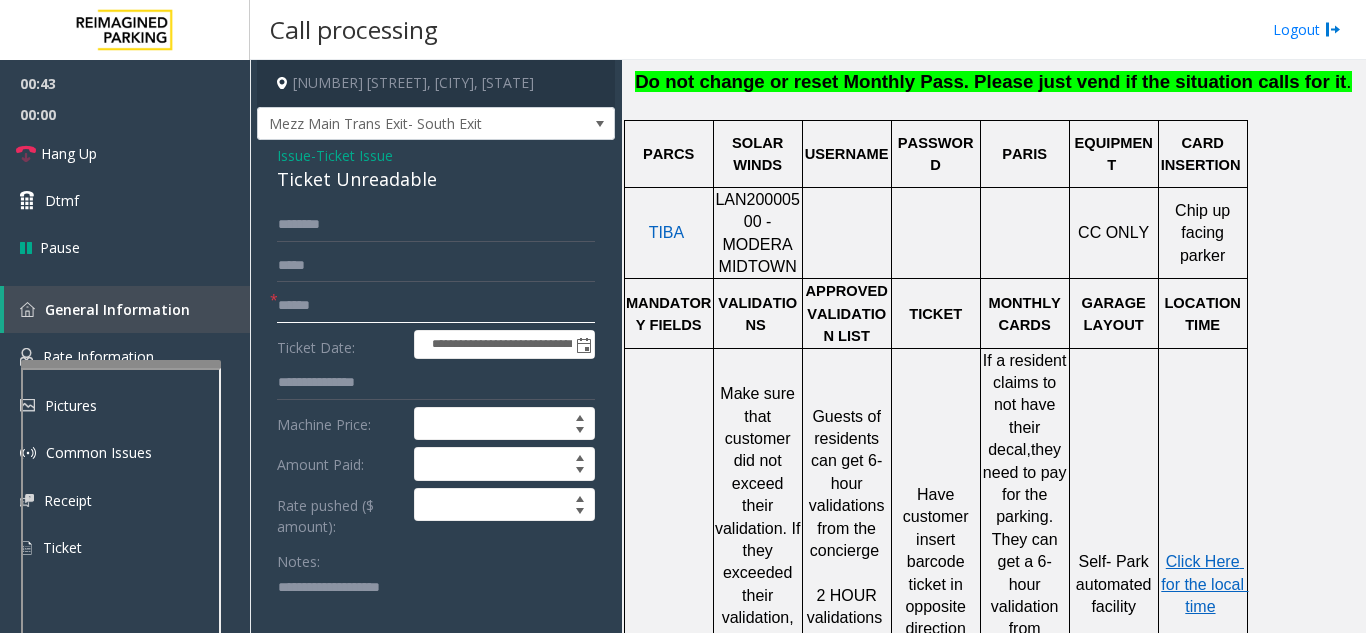 click 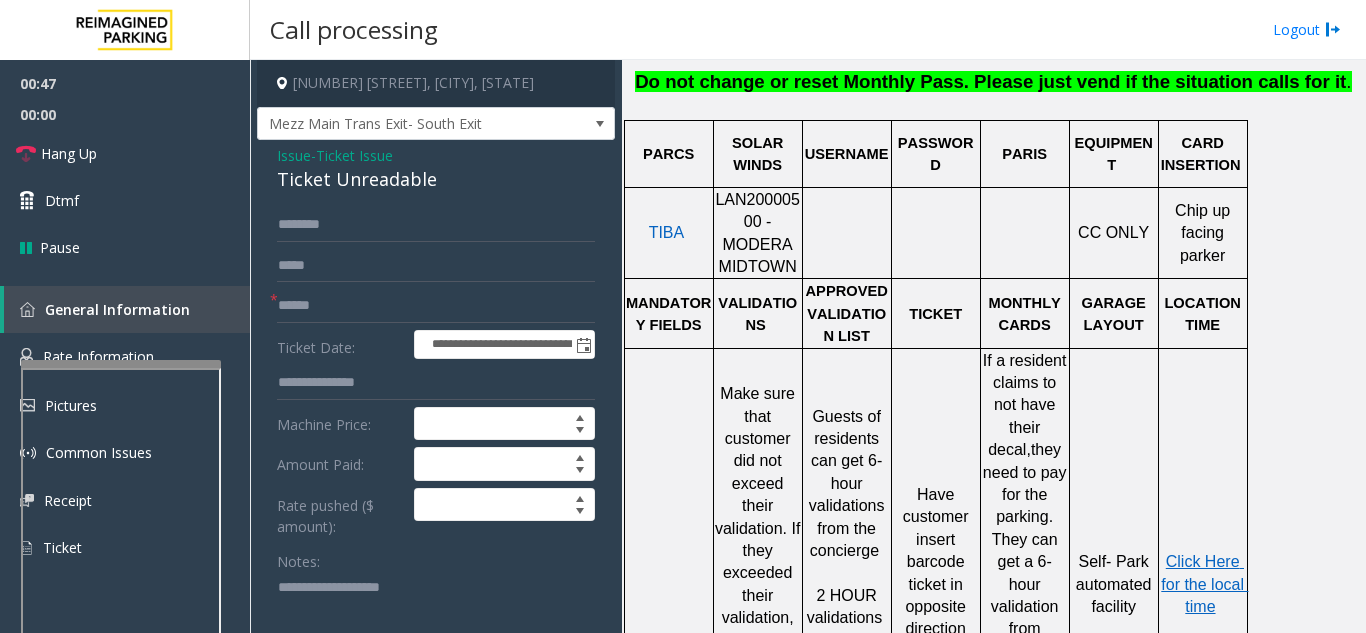 scroll, scrollTop: 37, scrollLeft: 0, axis: vertical 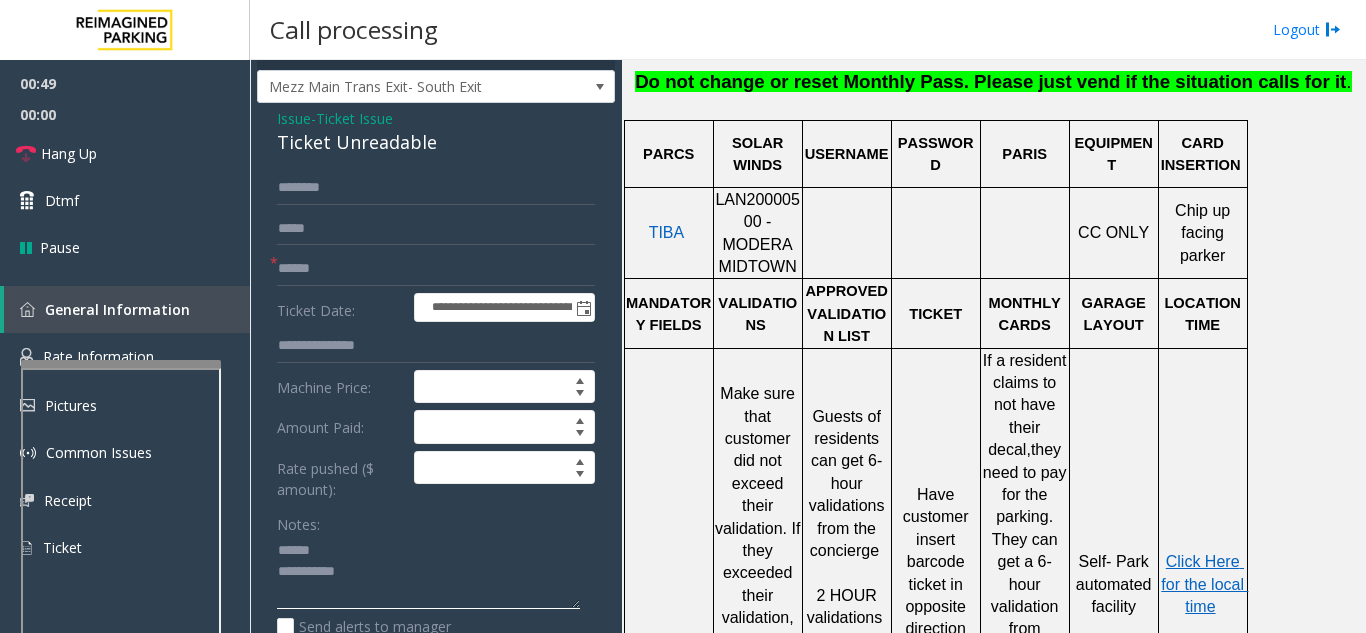 type on "**********" 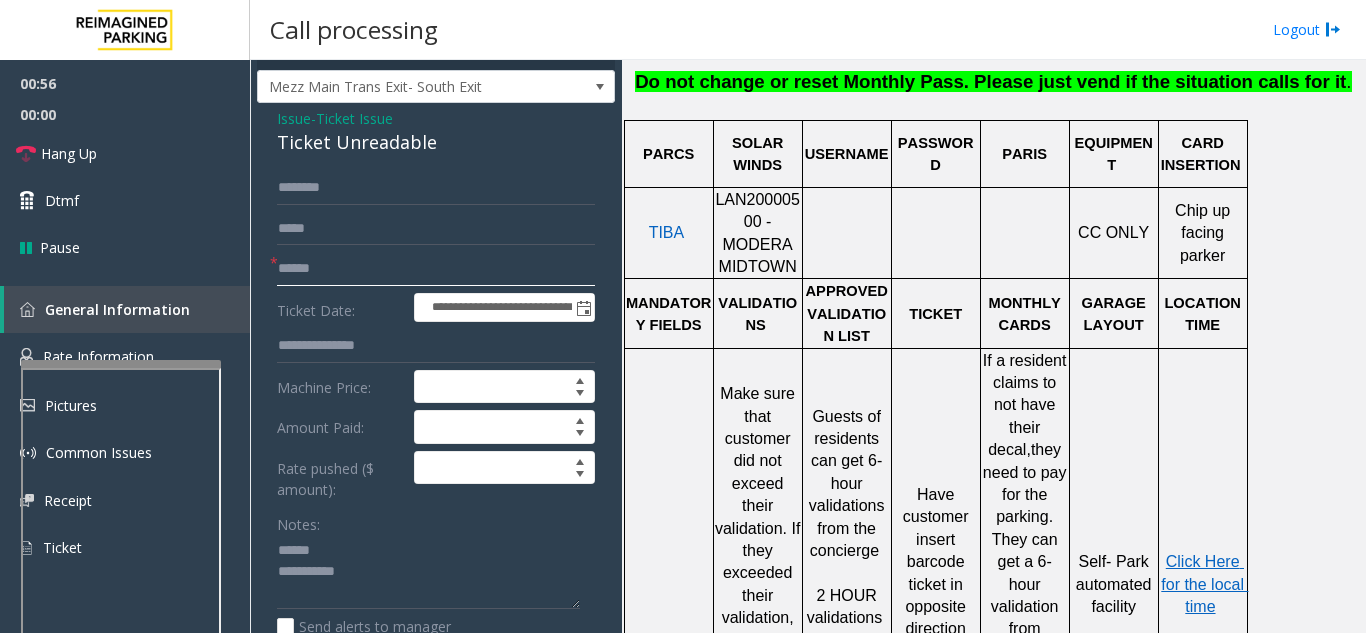 click 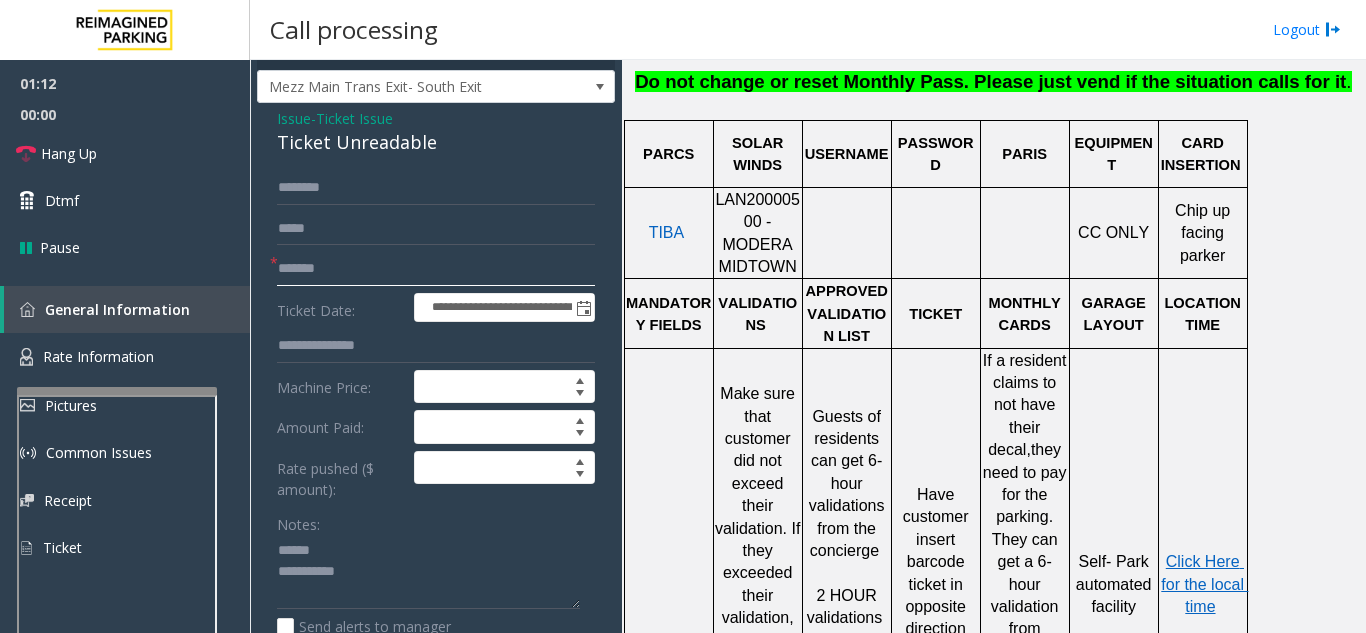click at bounding box center (117, 621) 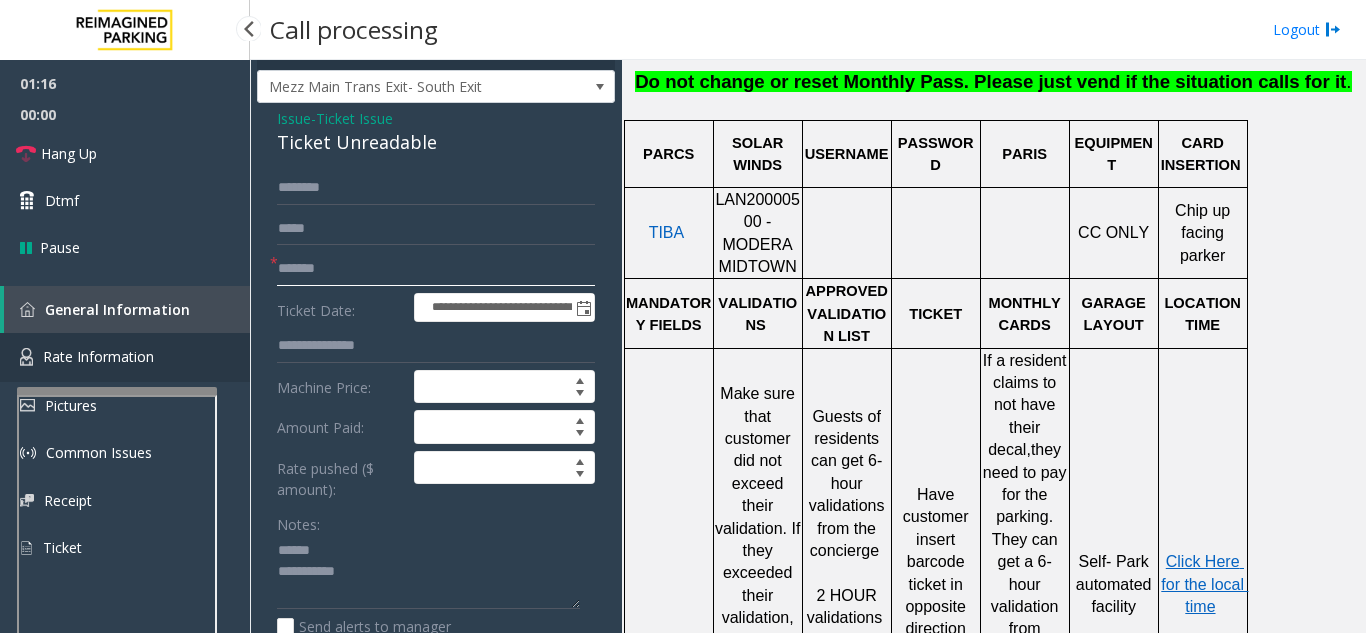 type on "*******" 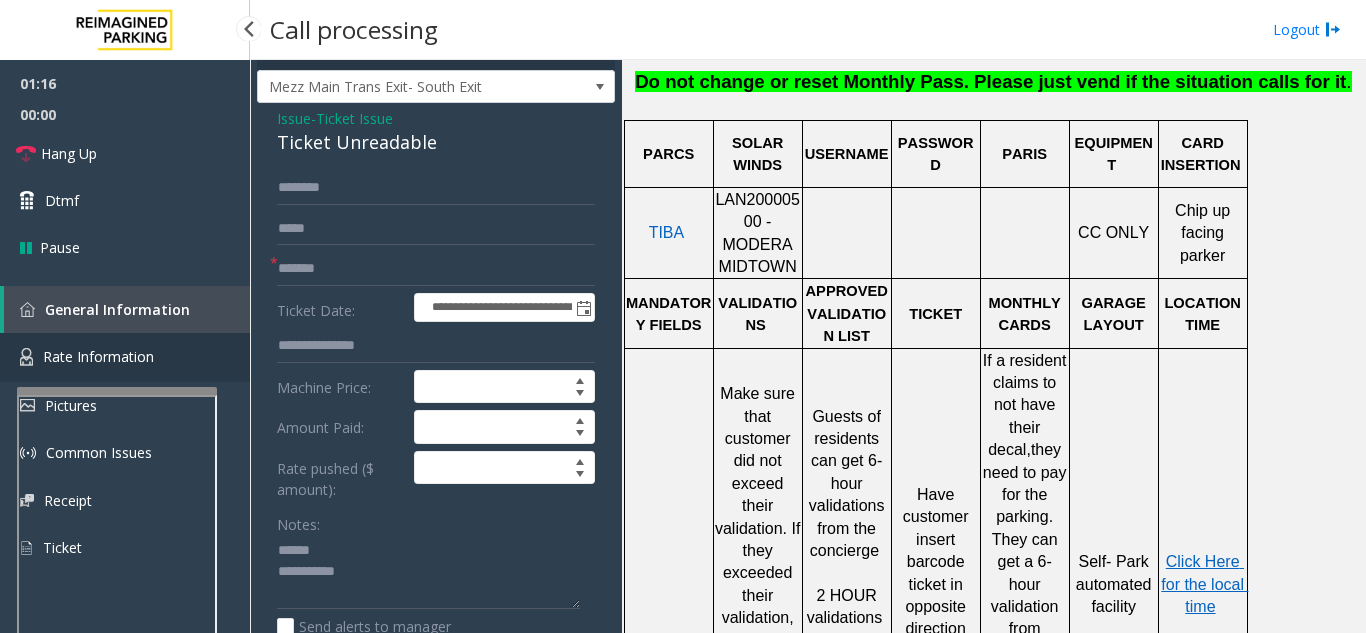 click on "Rate Information" at bounding box center [98, 356] 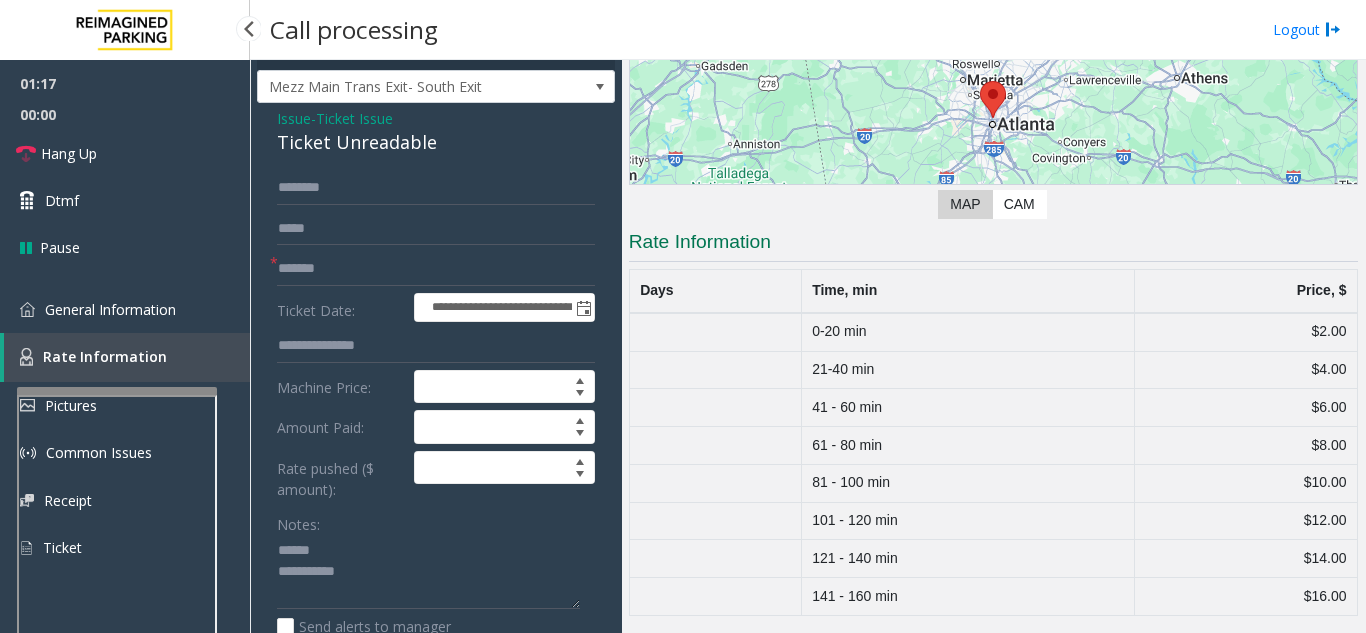 scroll, scrollTop: 267, scrollLeft: 0, axis: vertical 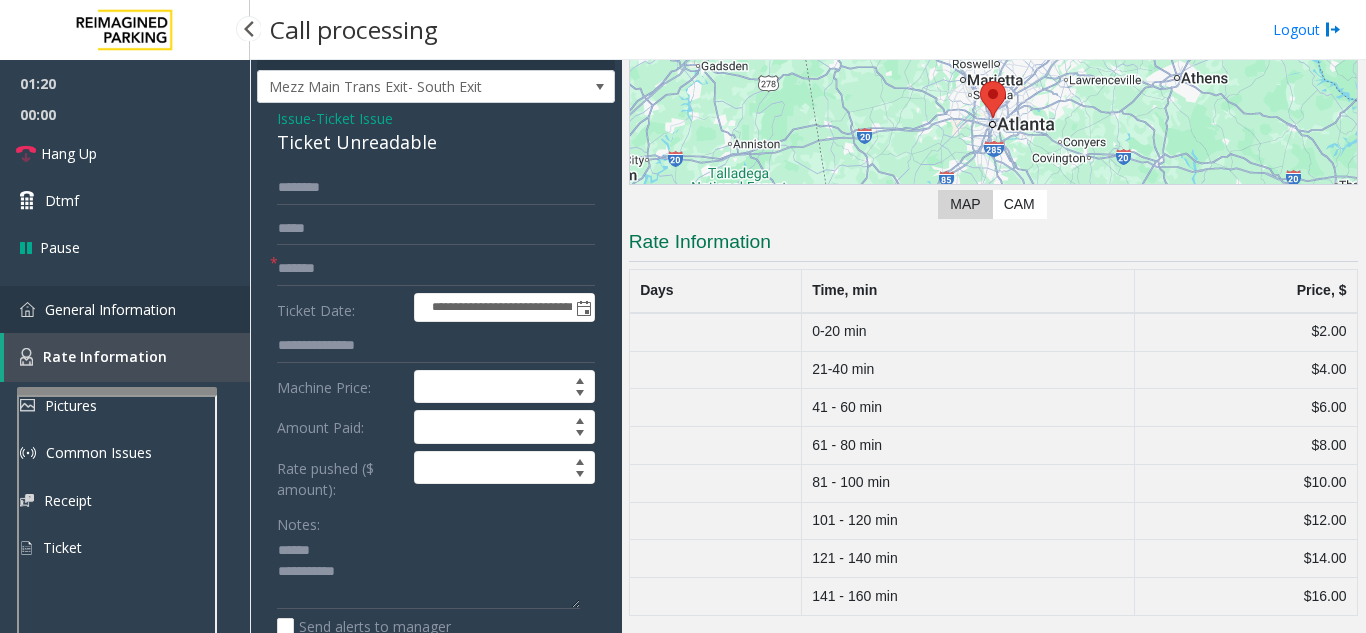 click on "General Information" at bounding box center [110, 309] 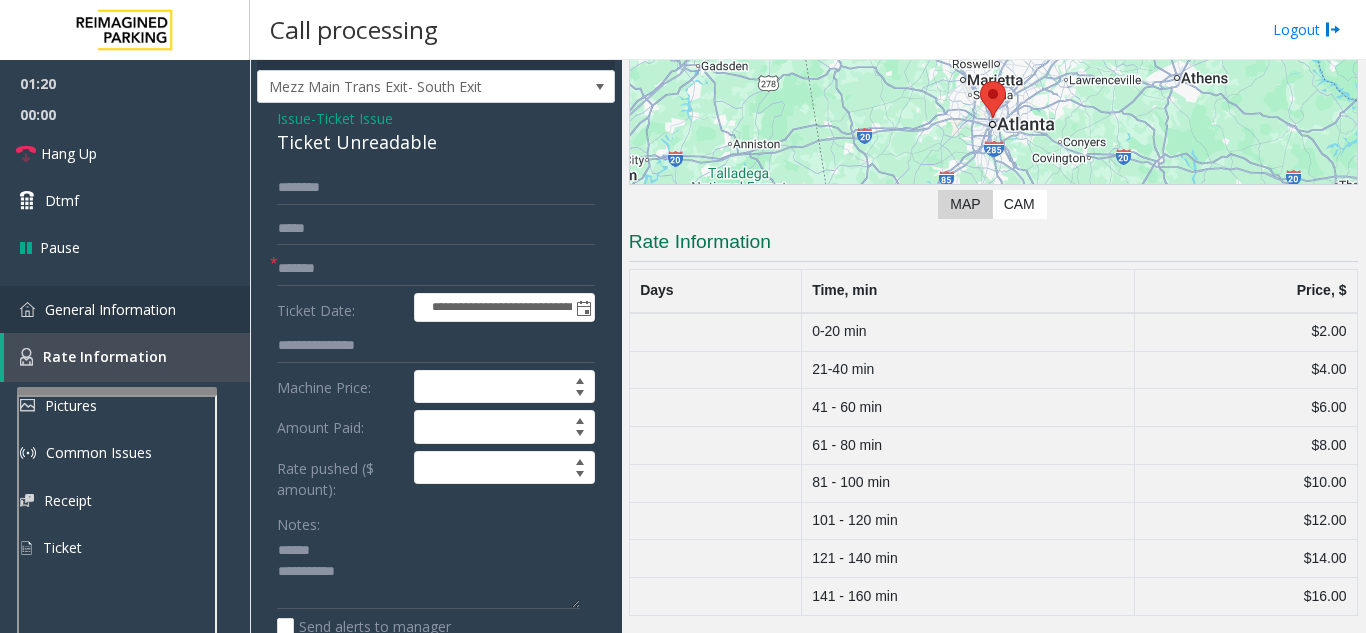scroll, scrollTop: 900, scrollLeft: 0, axis: vertical 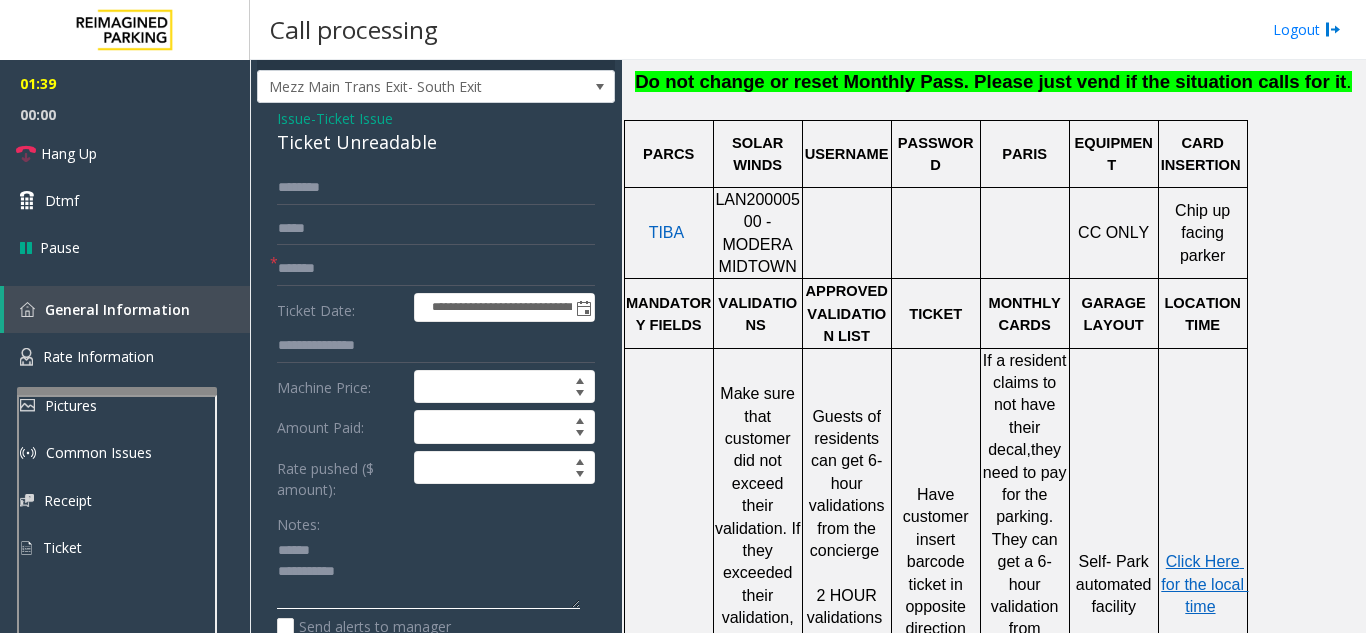 click 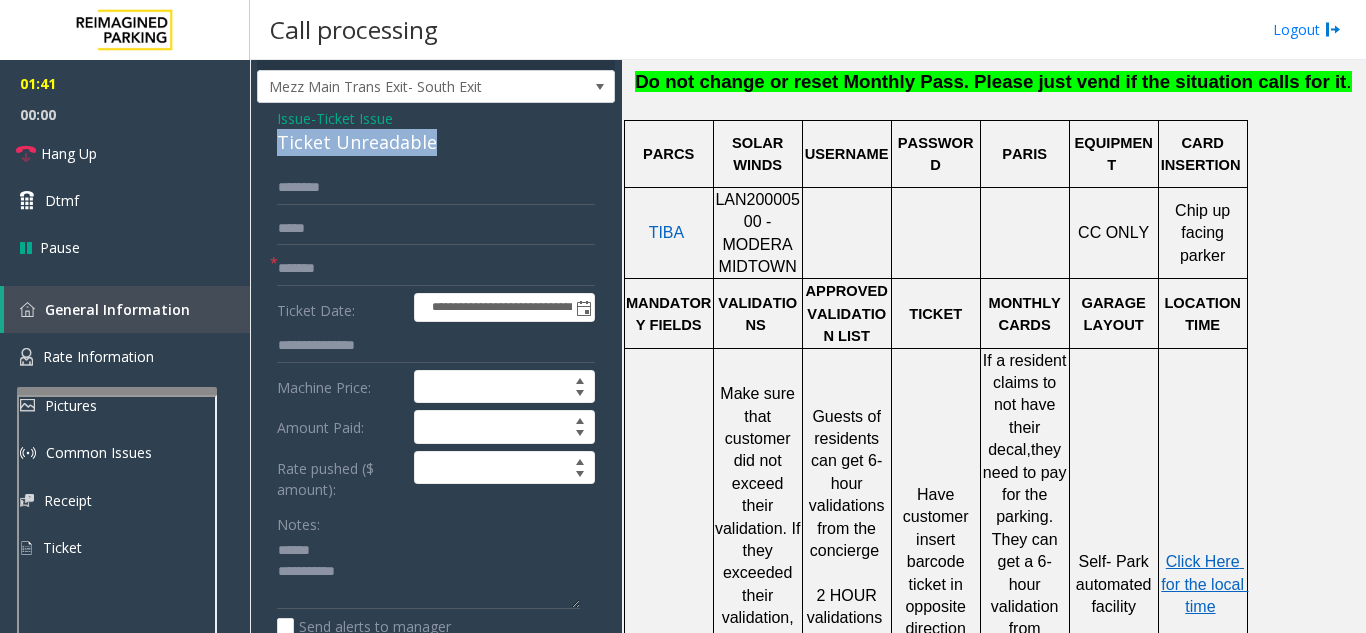 drag, startPoint x: 449, startPoint y: 145, endPoint x: 277, endPoint y: 140, distance: 172.07266 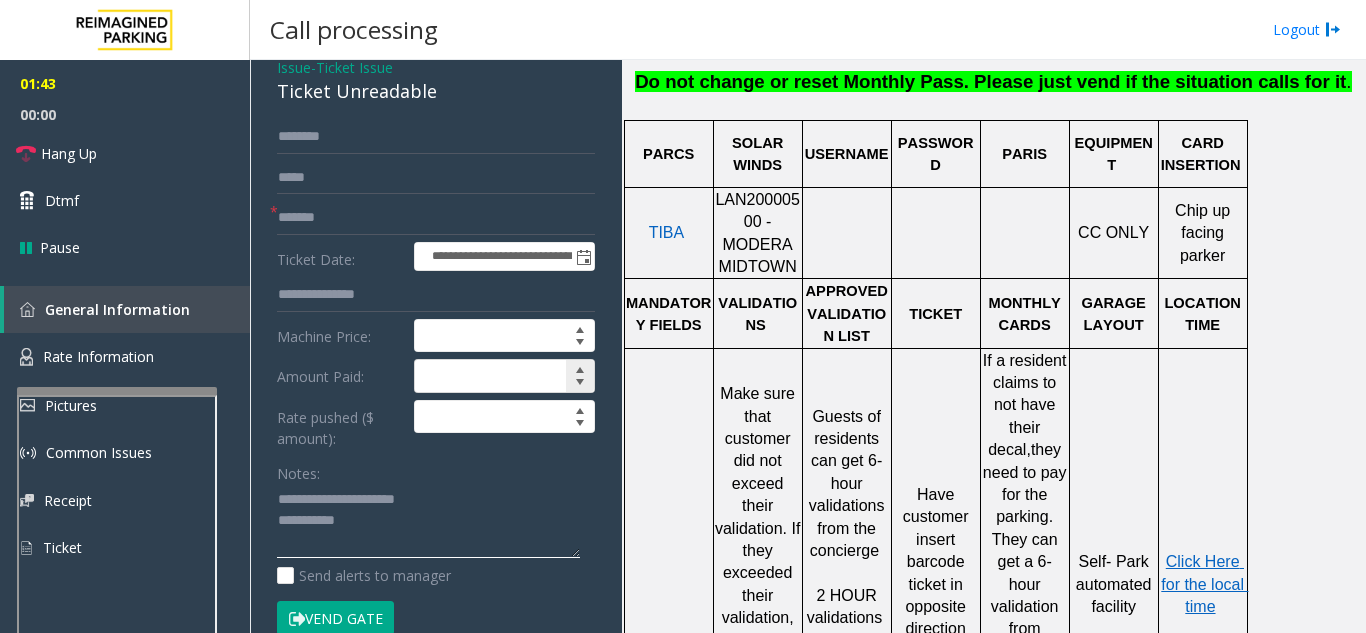 scroll, scrollTop: 137, scrollLeft: 0, axis: vertical 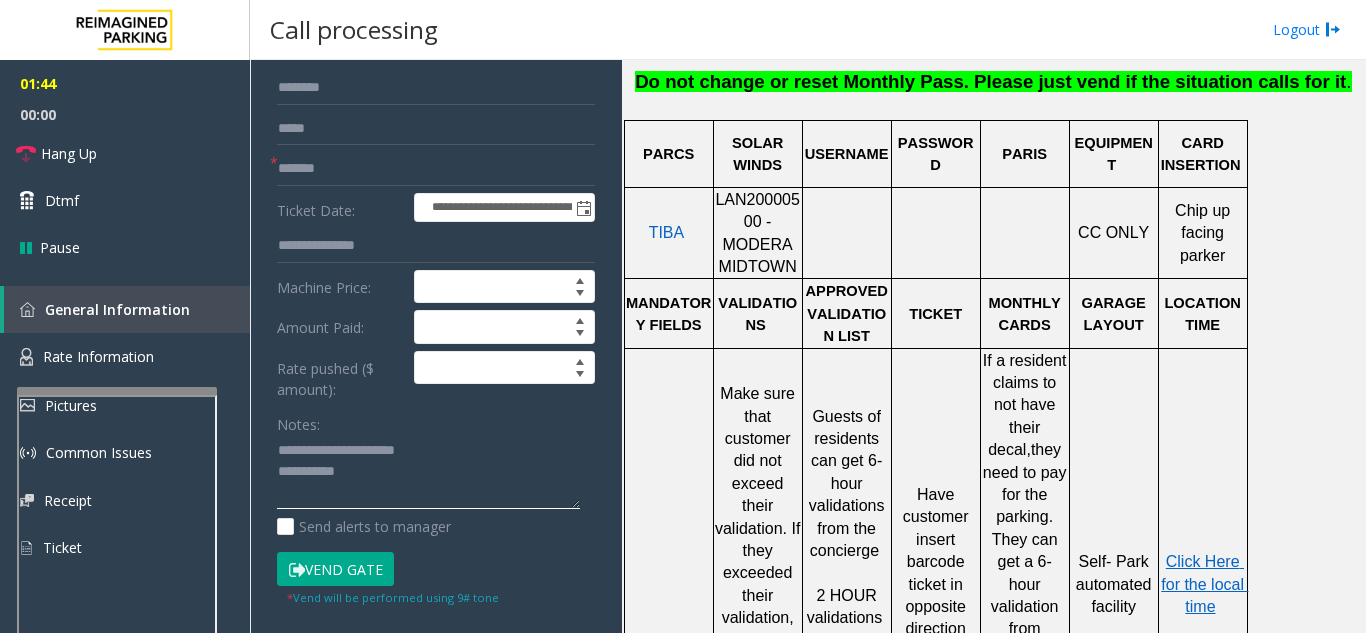 click 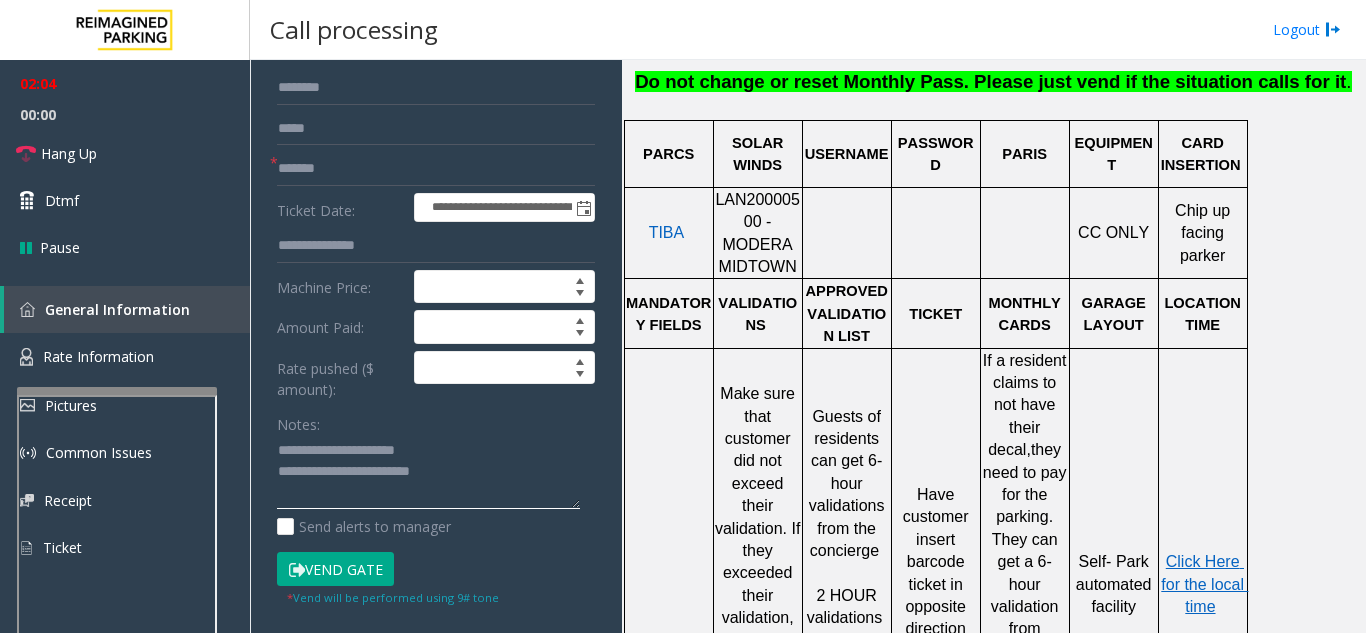 click 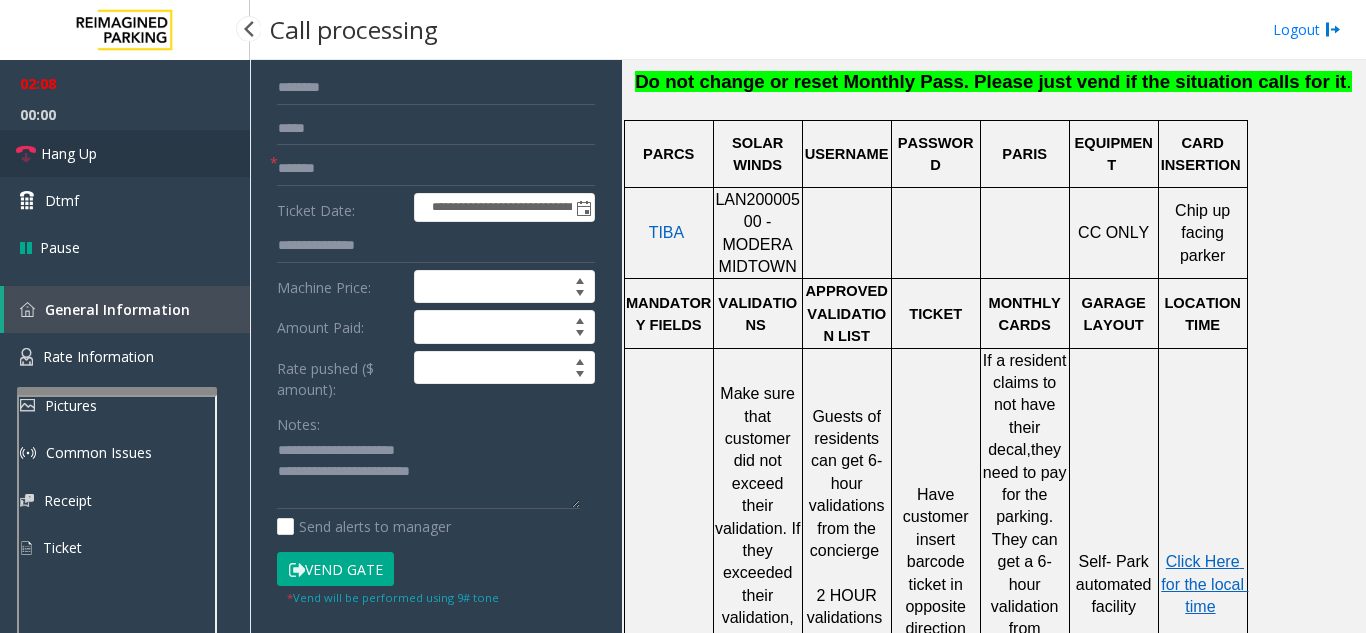 click on "Hang Up" at bounding box center [125, 153] 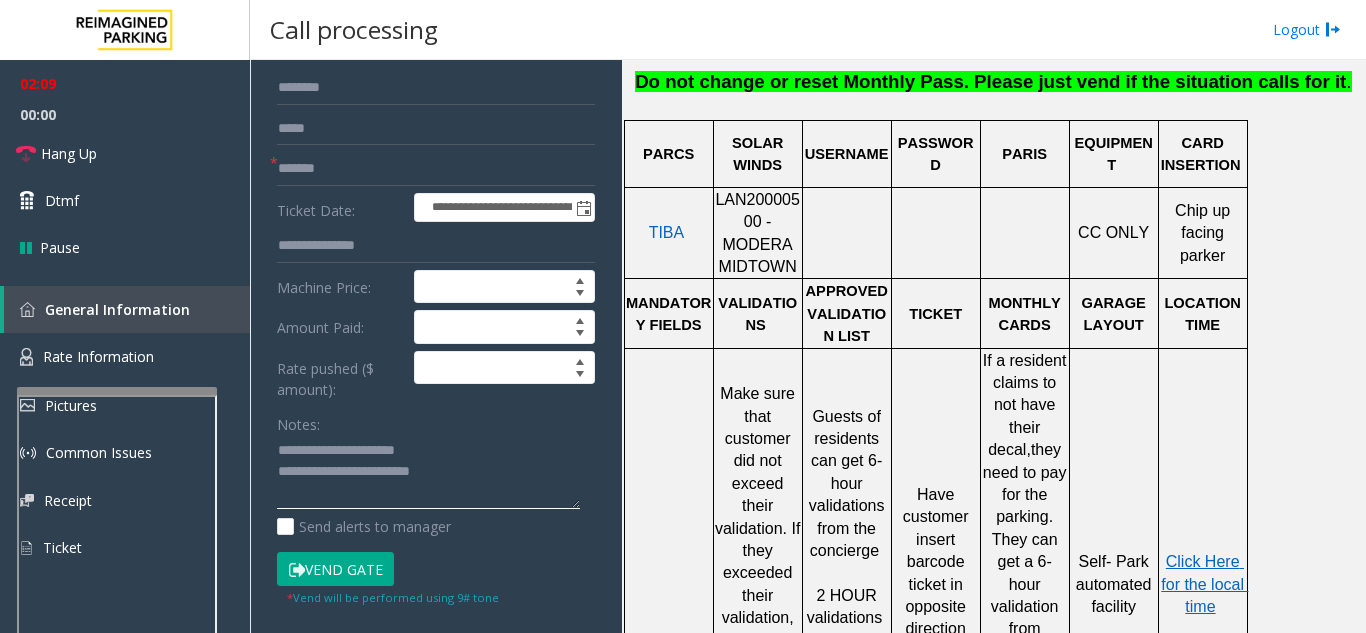 click 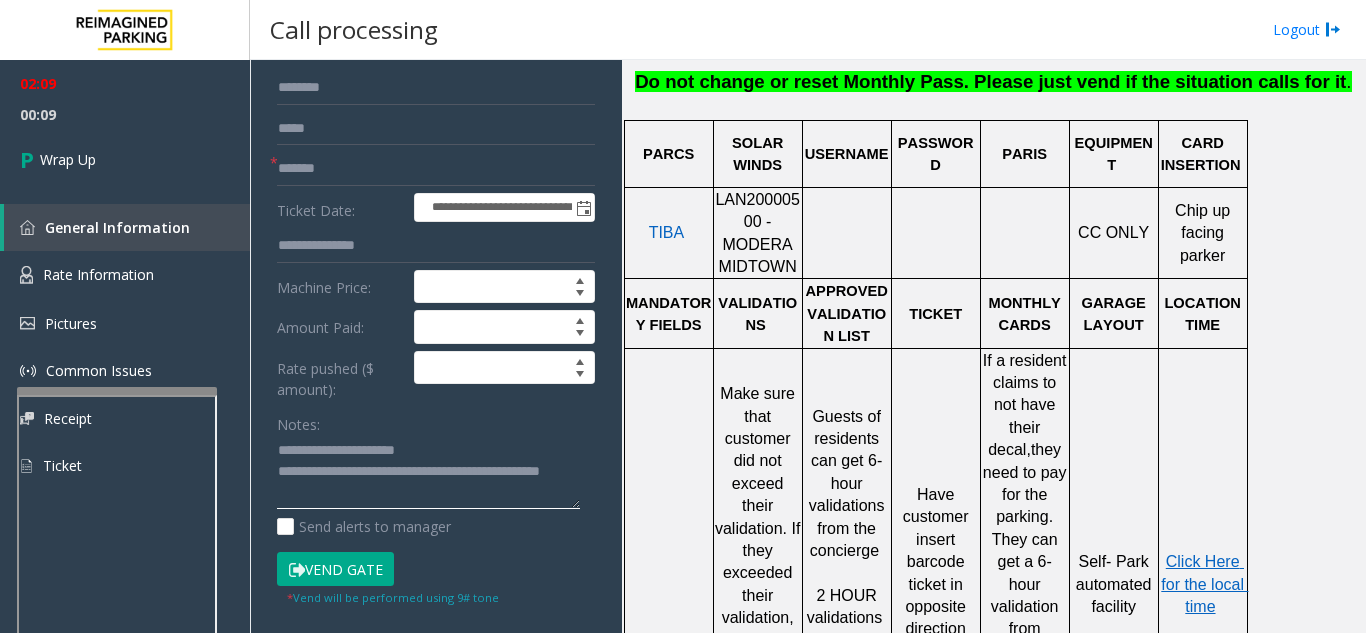 type on "**********" 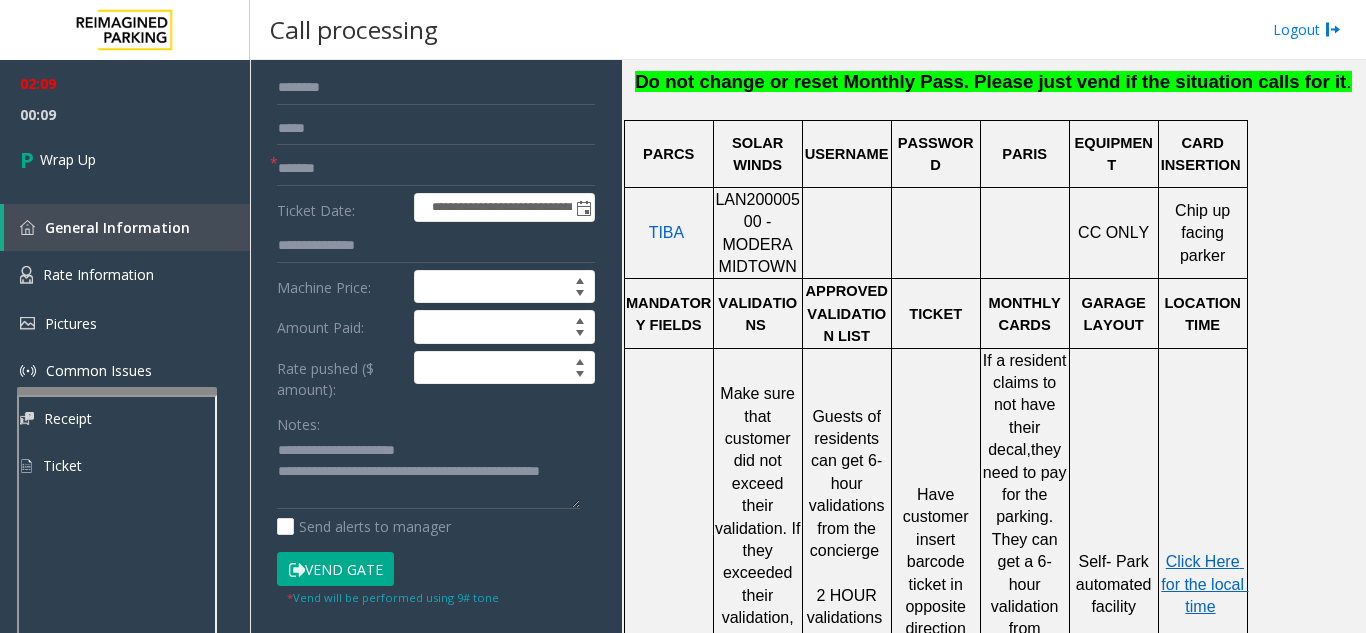 click on "Notes:" 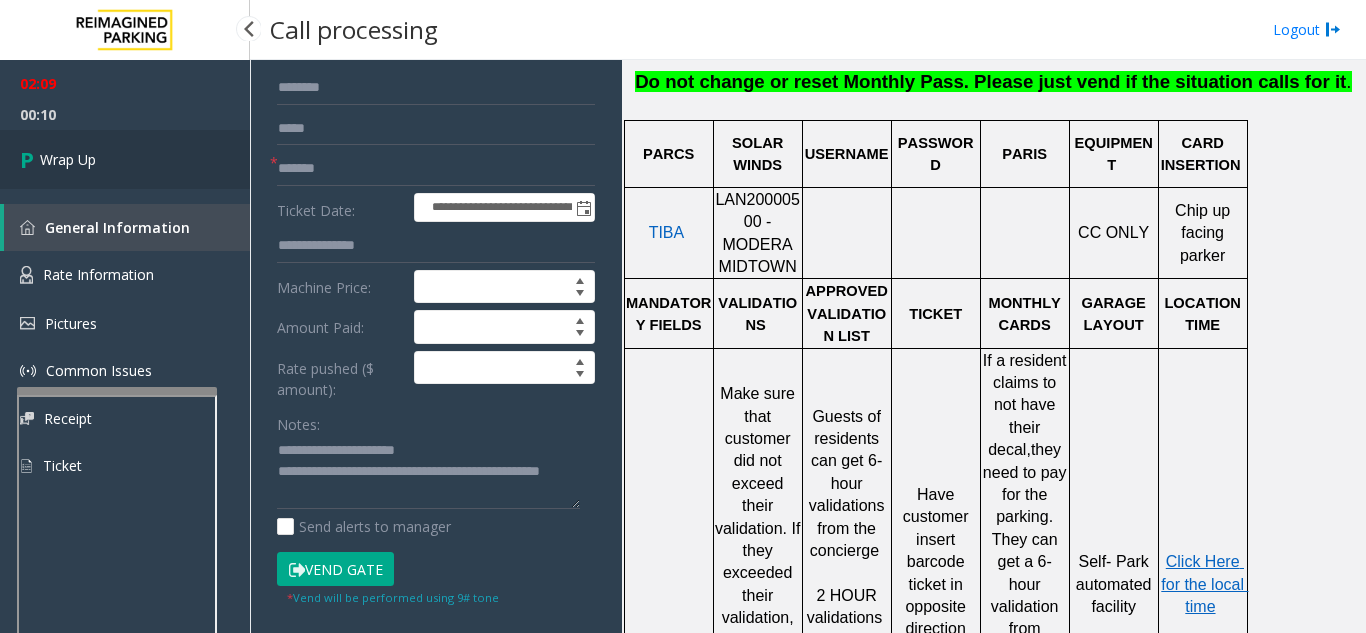 click on "Wrap Up" at bounding box center (125, 159) 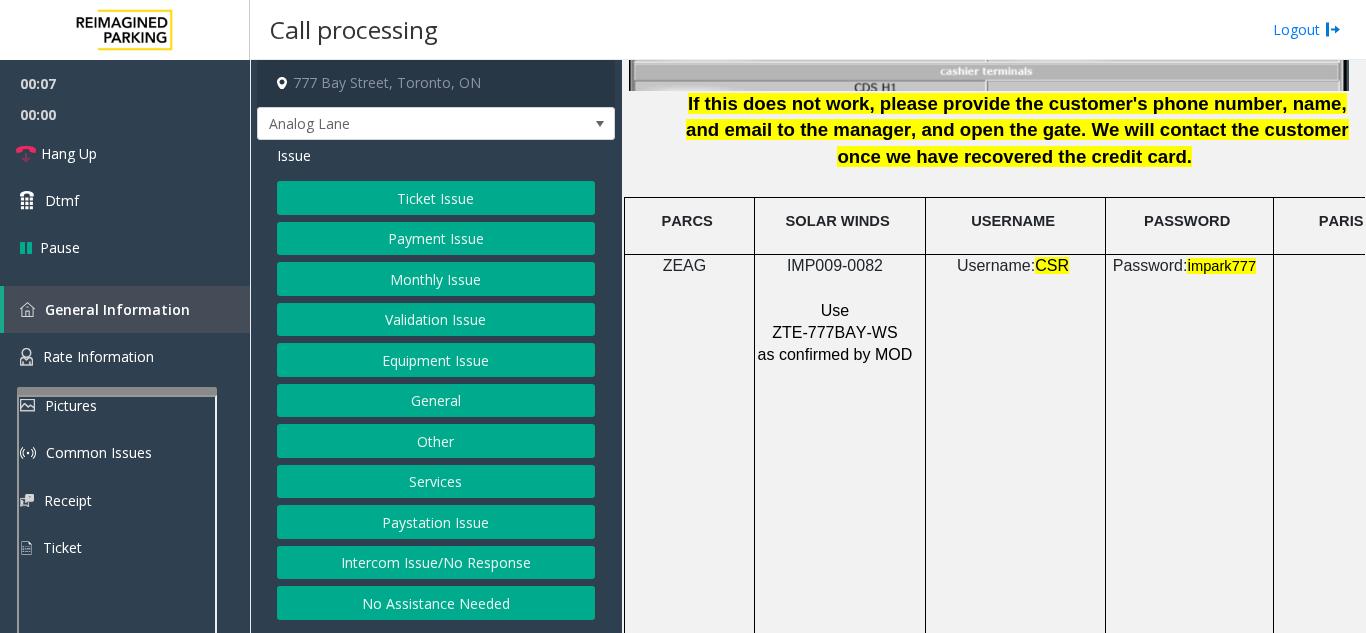 scroll, scrollTop: 2600, scrollLeft: 0, axis: vertical 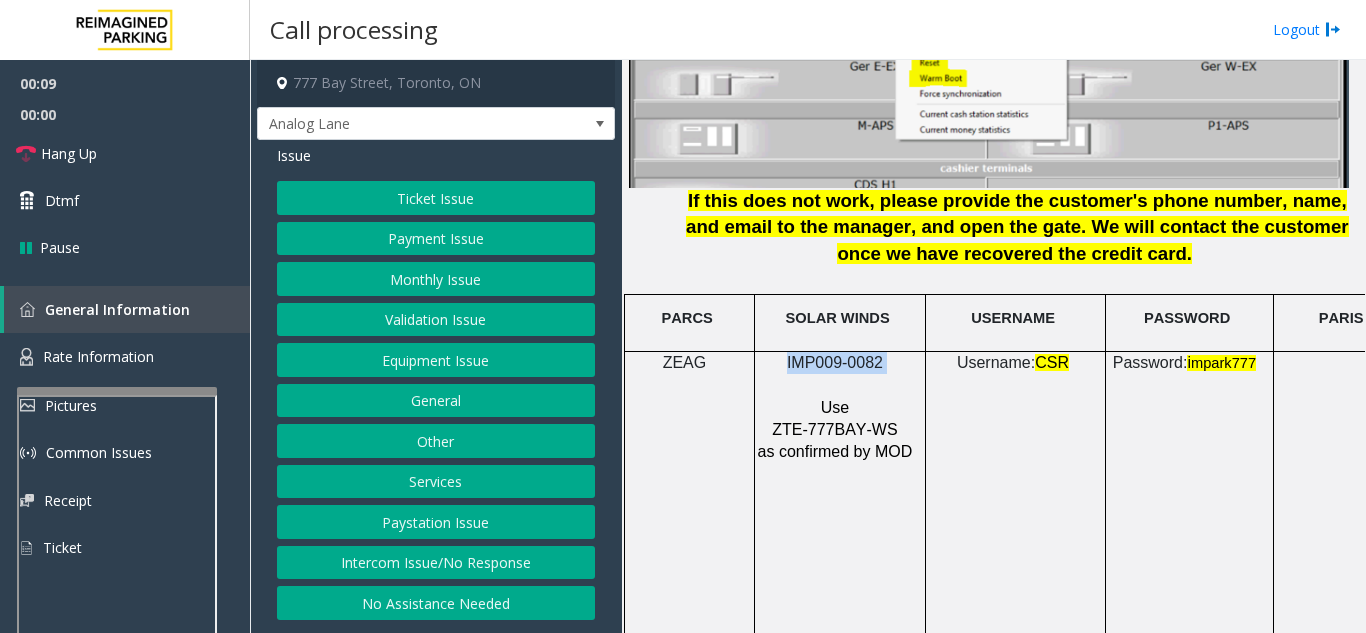 drag, startPoint x: 899, startPoint y: 336, endPoint x: 762, endPoint y: 343, distance: 137.17871 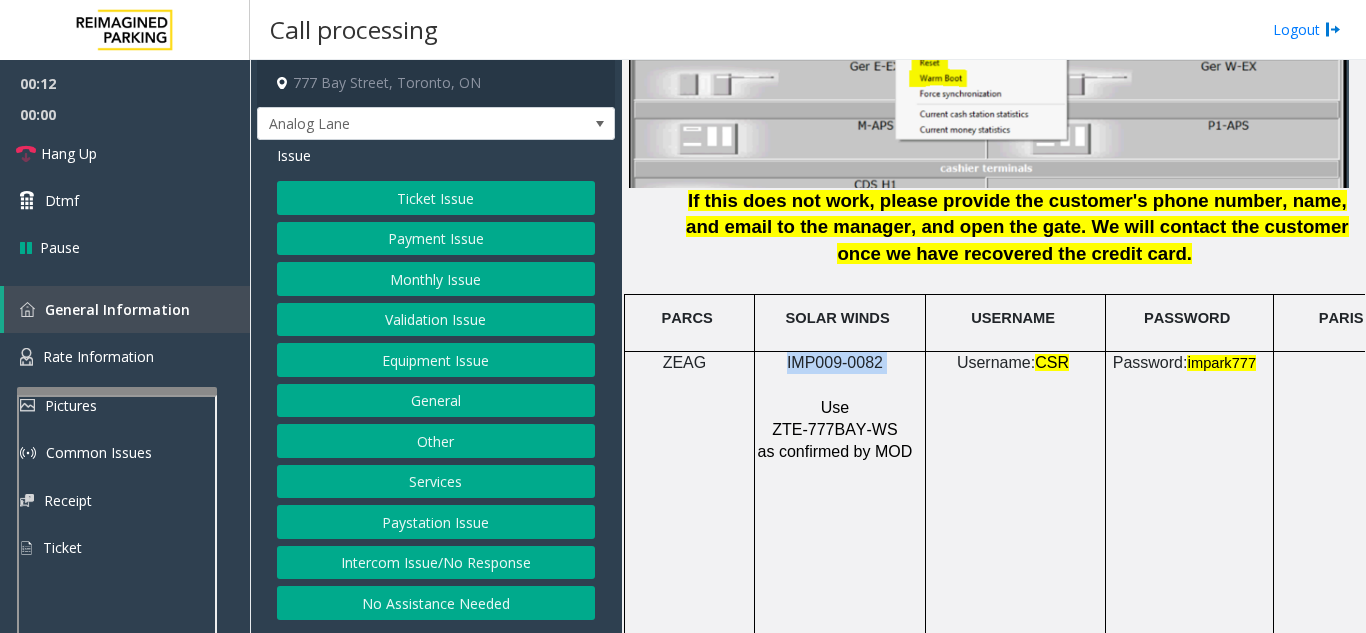 click on "Intercom Issue/No Response" 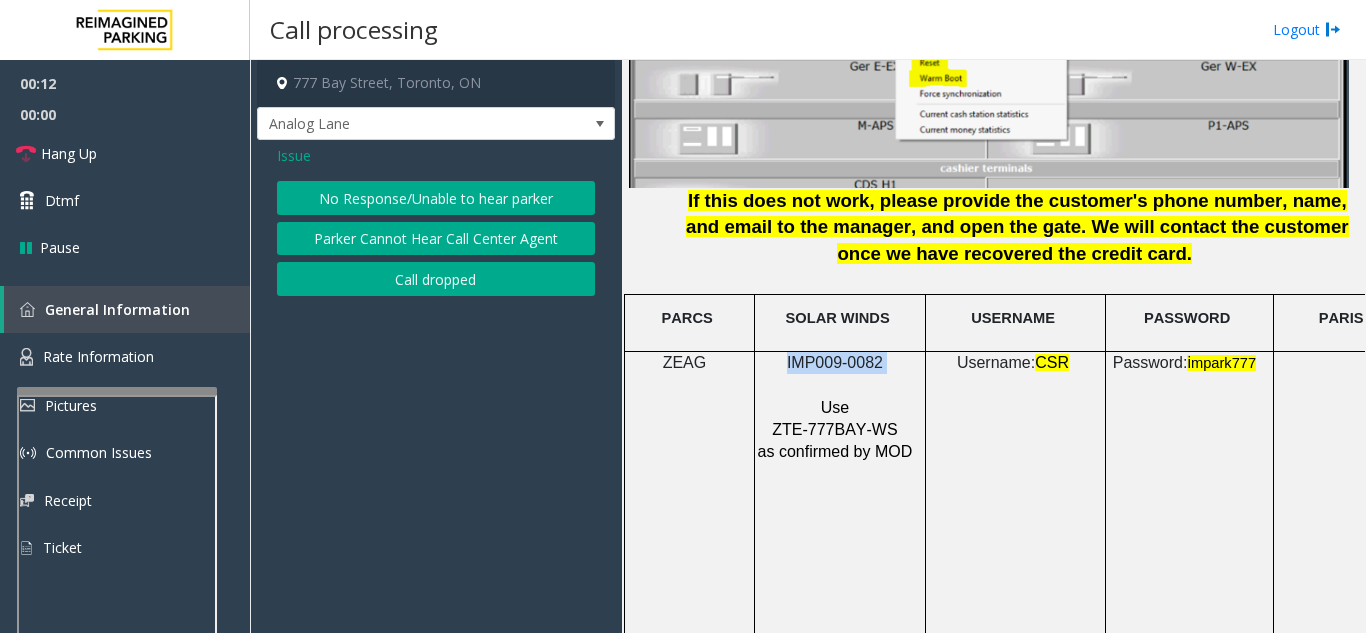 click on "No Response/Unable to hear parker" 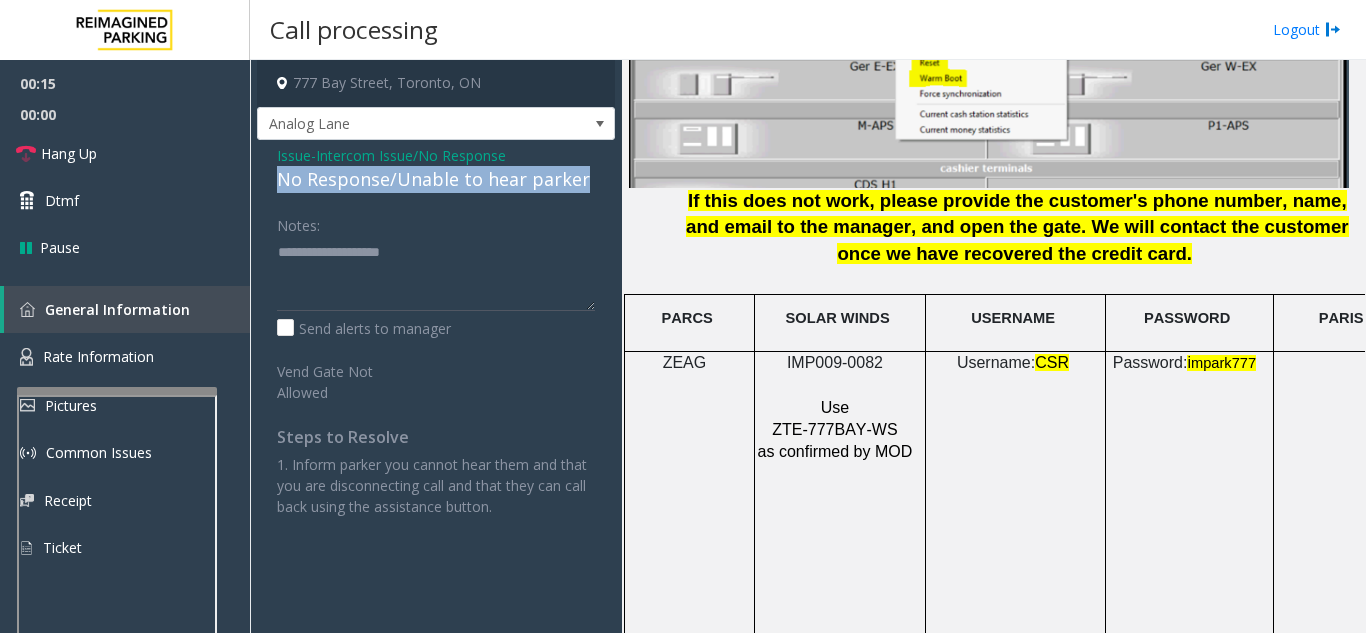drag, startPoint x: 274, startPoint y: 177, endPoint x: 587, endPoint y: 180, distance: 313.01437 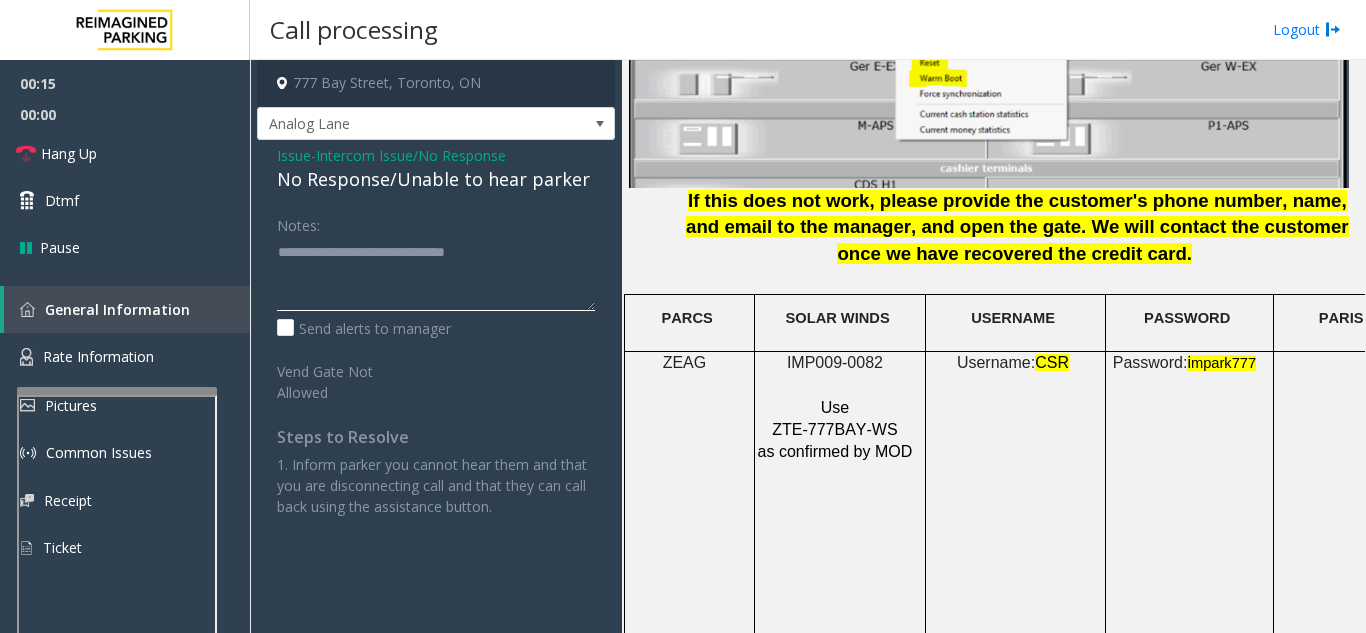 type on "**********" 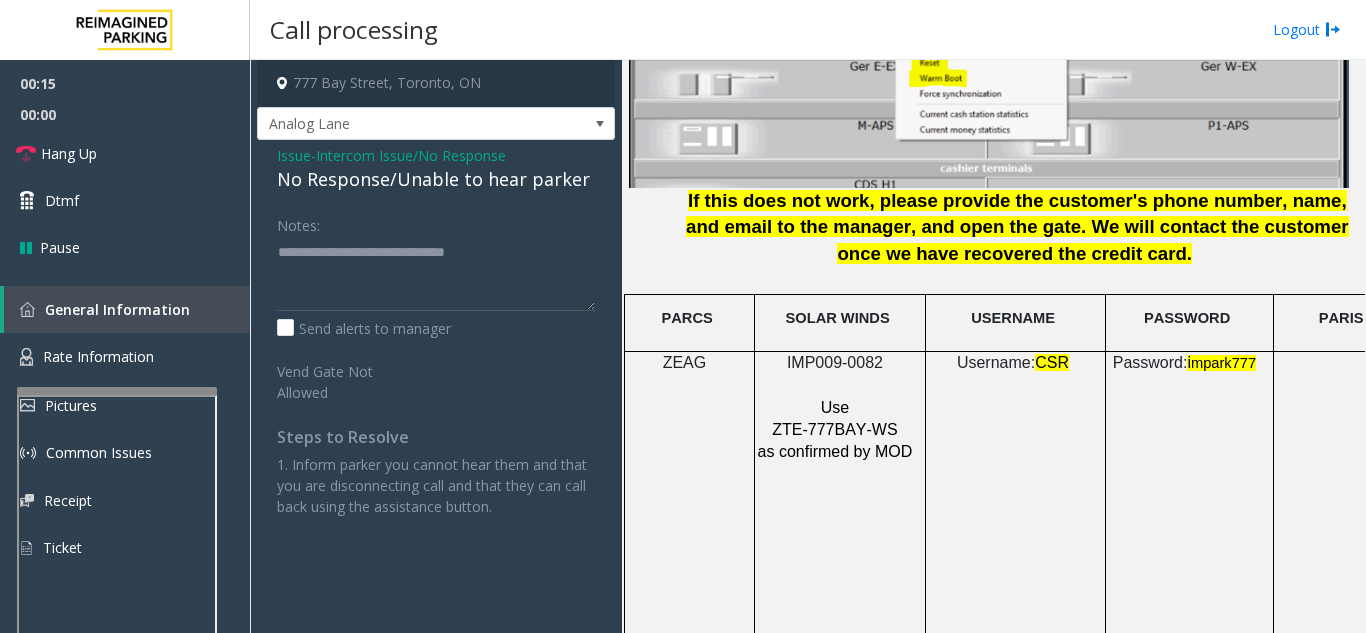 click on "Notes:" 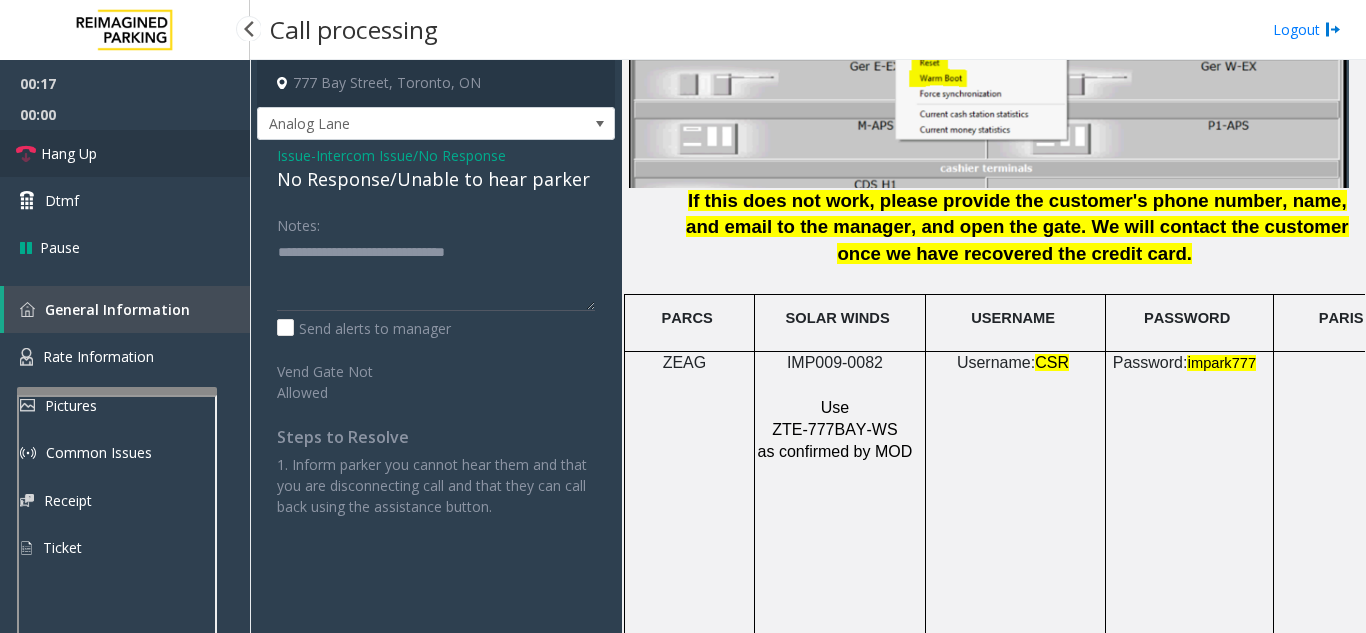 click on "Hang Up" at bounding box center [125, 153] 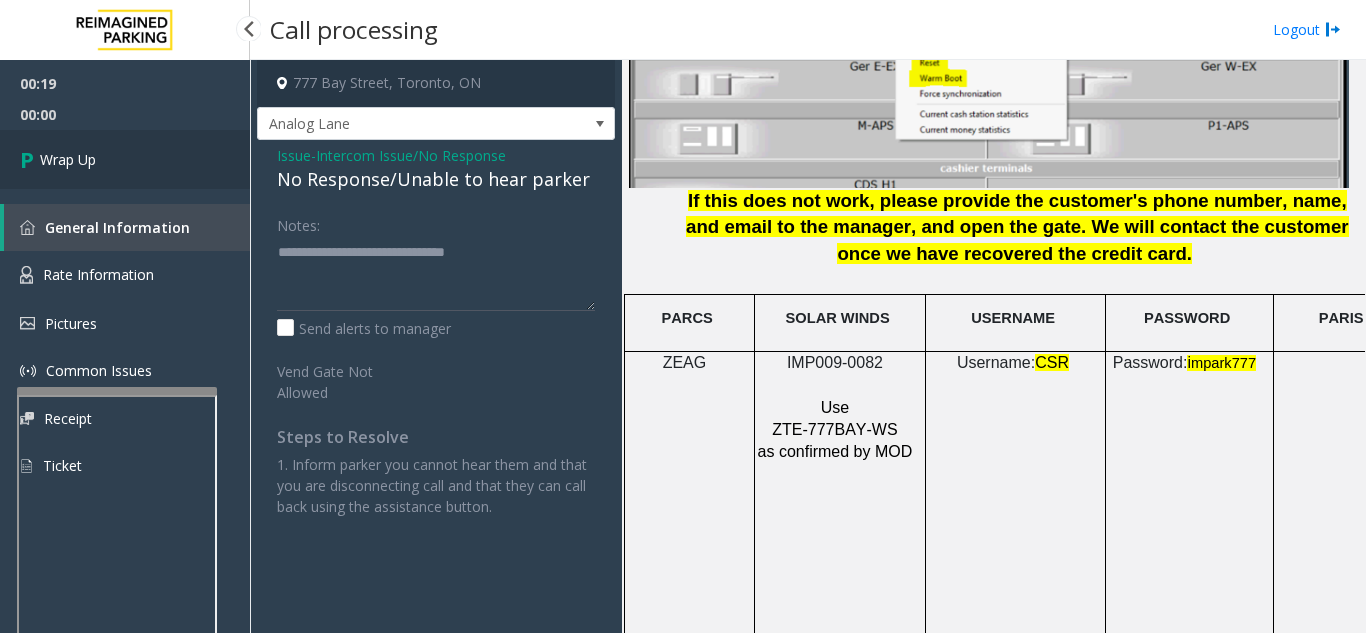 click on "Wrap Up" at bounding box center [125, 159] 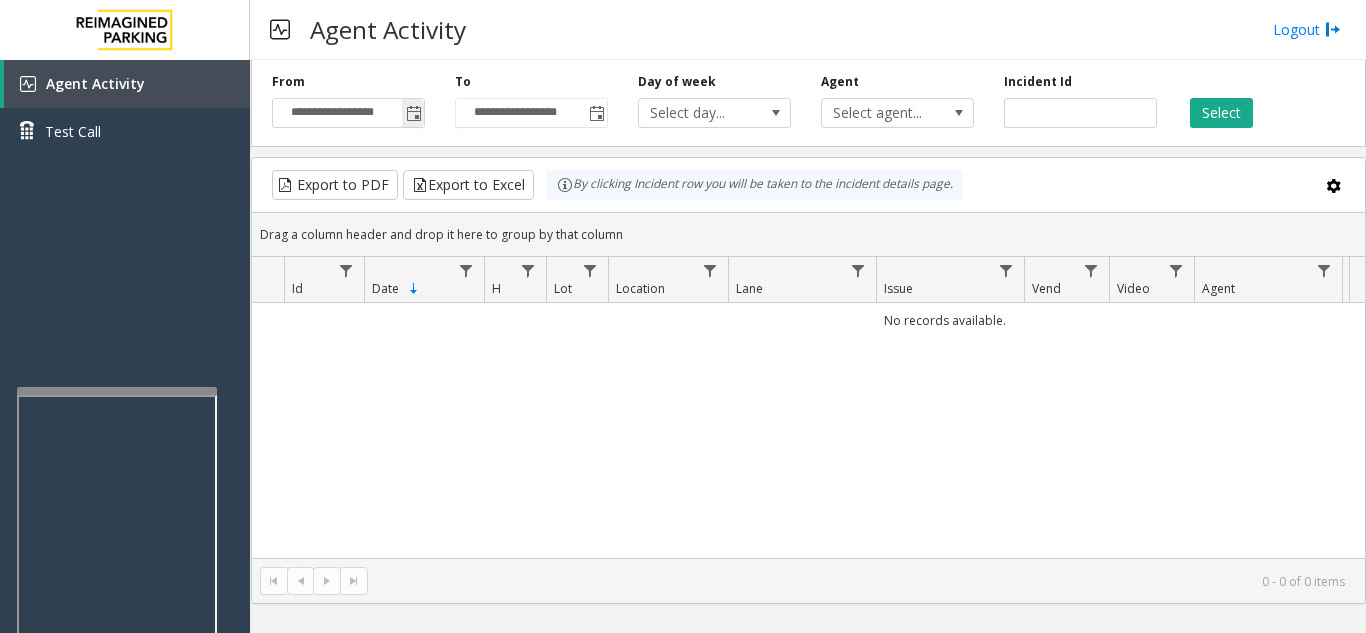 click 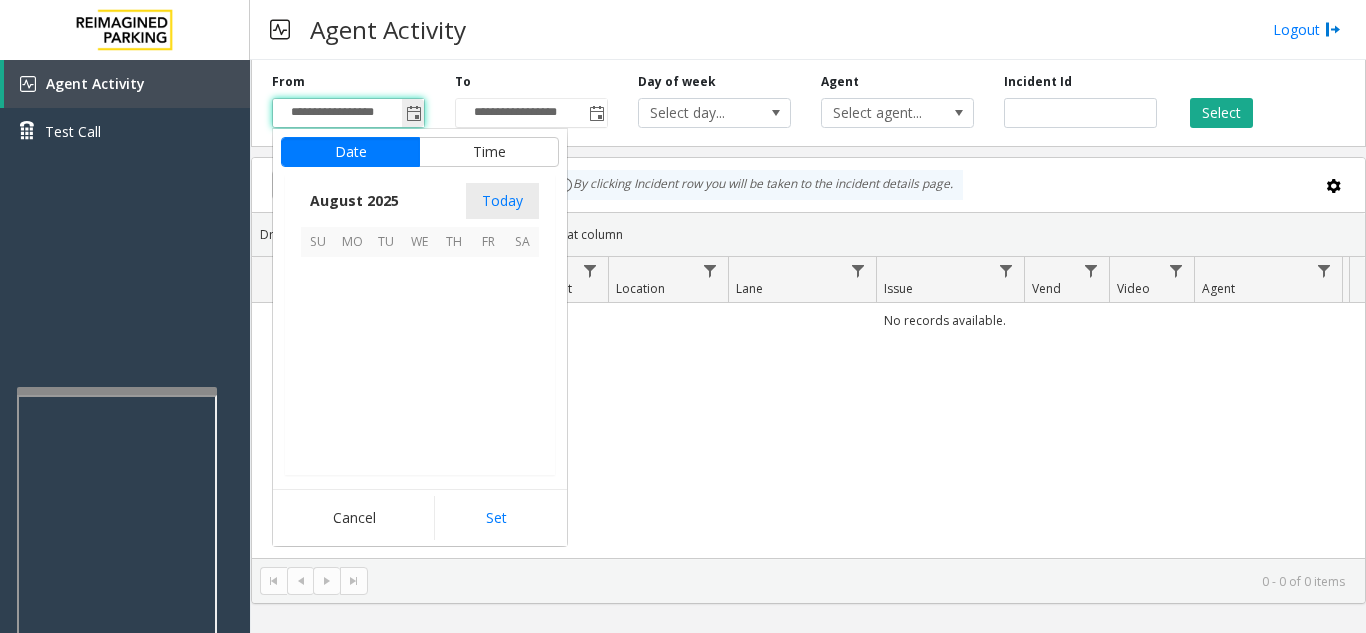 scroll, scrollTop: 358666, scrollLeft: 0, axis: vertical 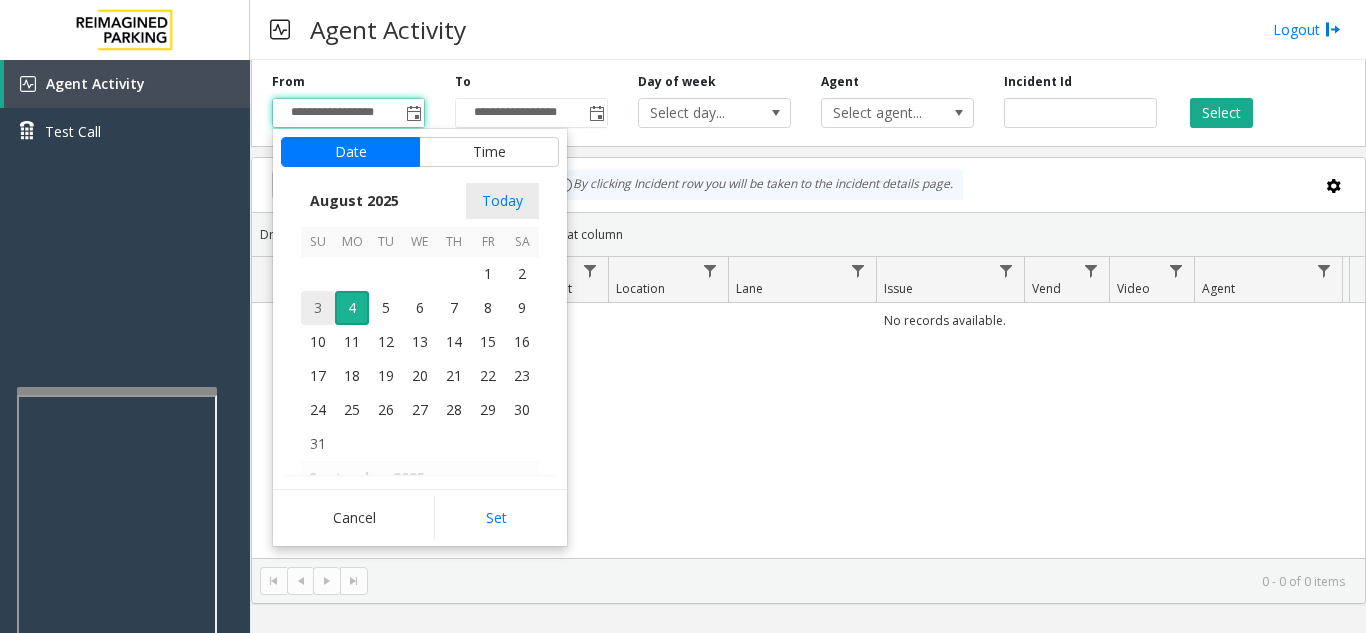 click on "3" at bounding box center (318, 308) 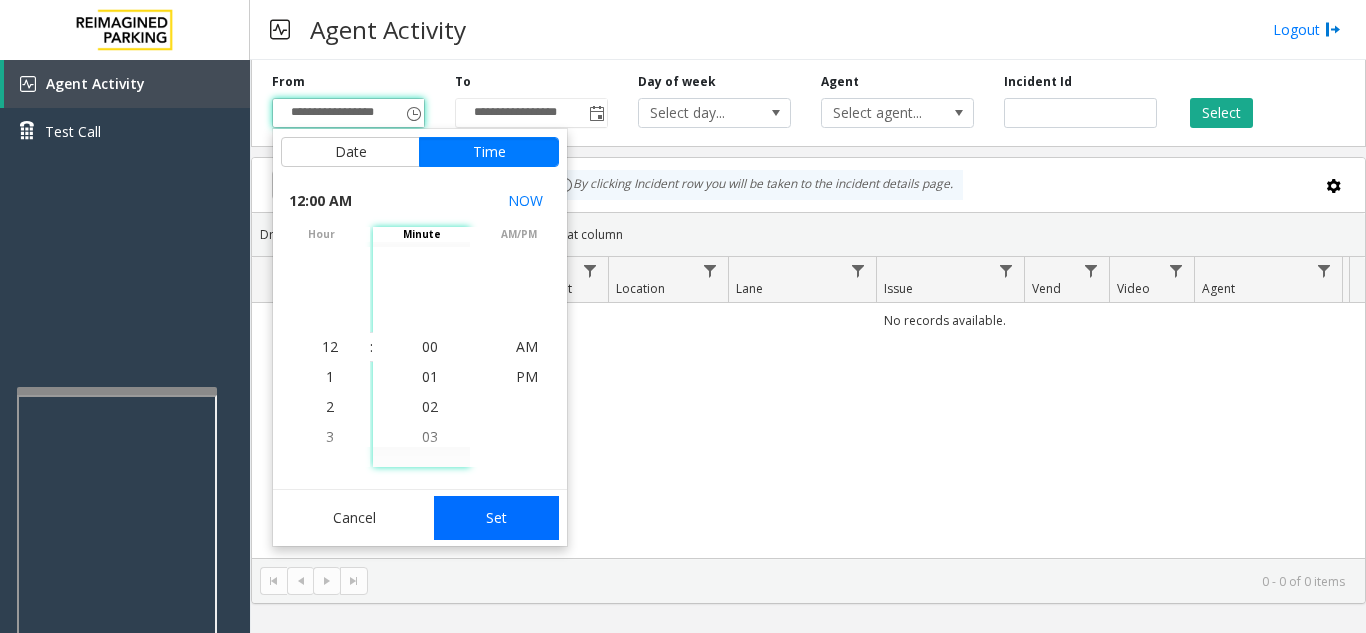 click on "Set" 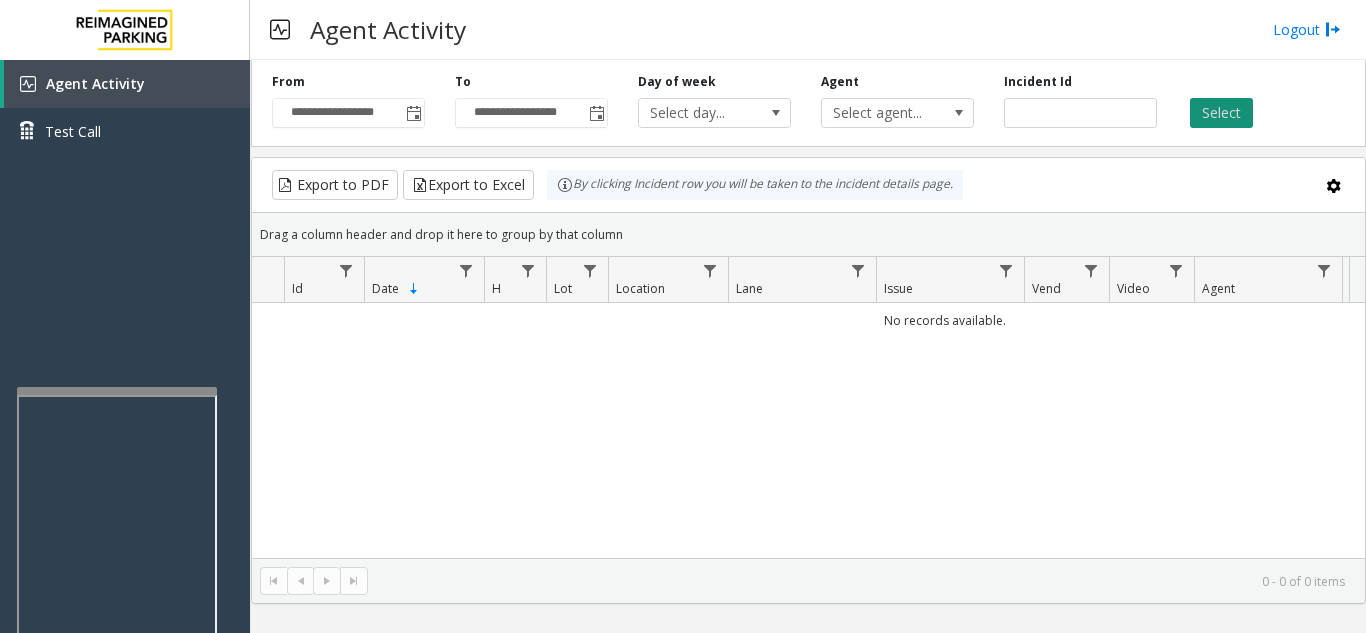click on "Select" 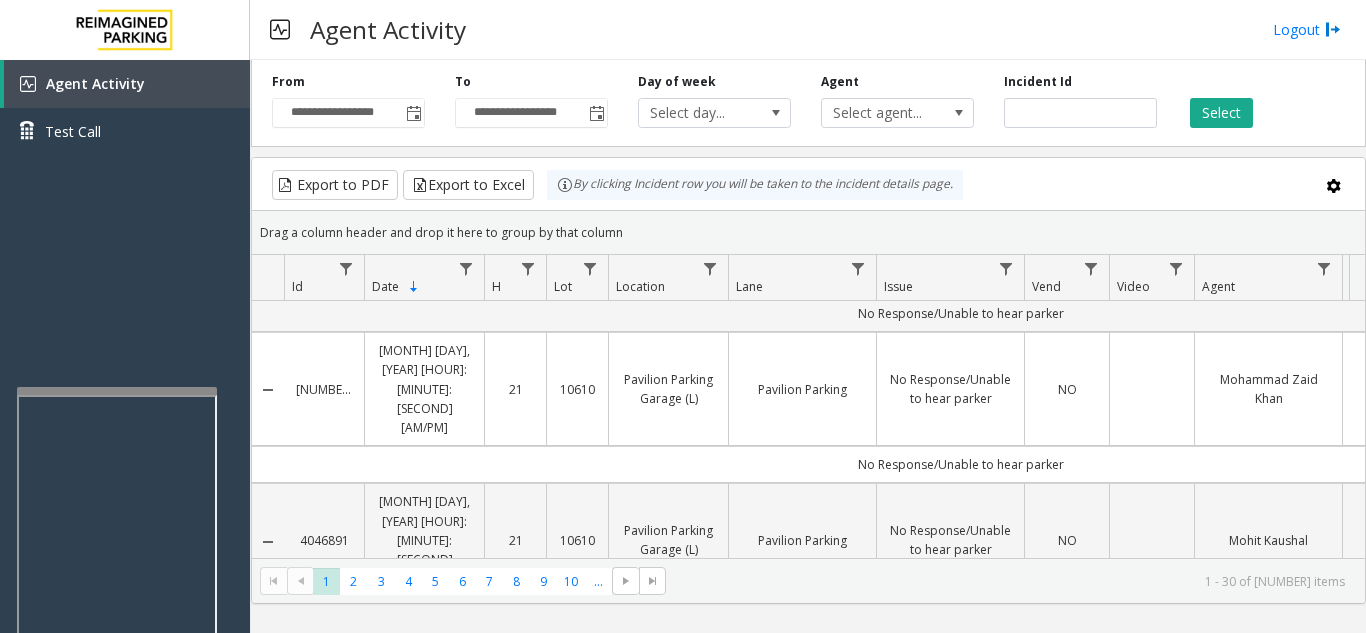 scroll, scrollTop: 2000, scrollLeft: 0, axis: vertical 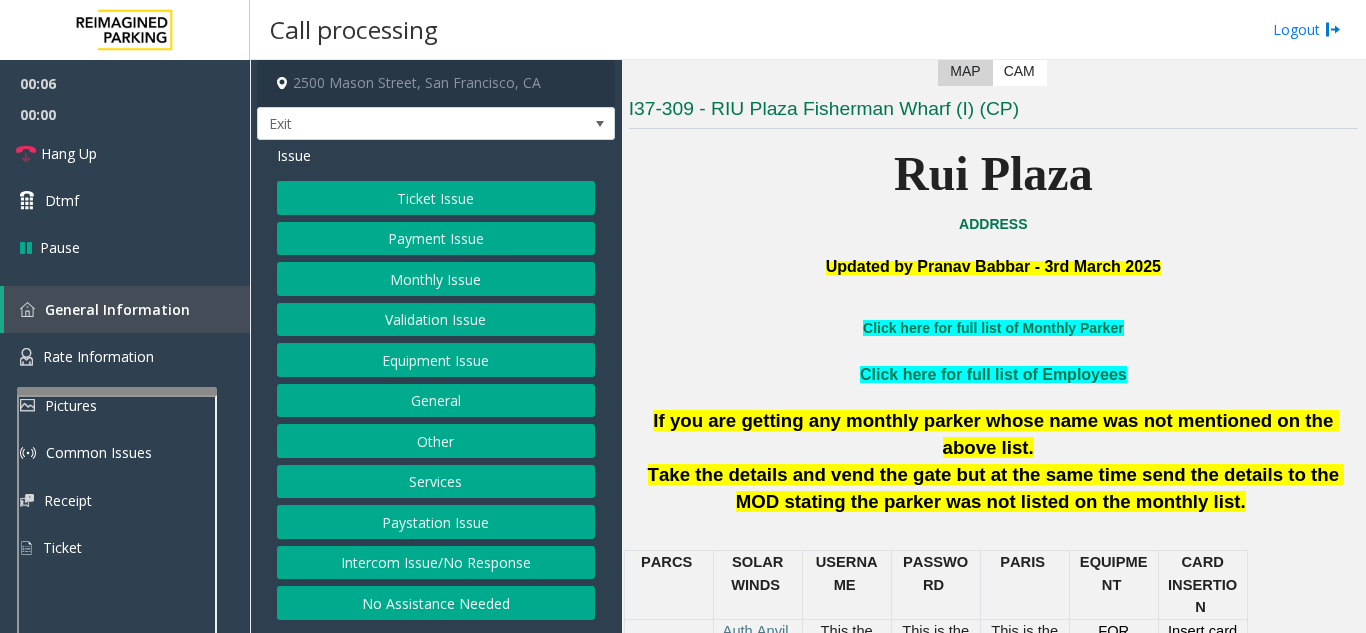 click on "Services" 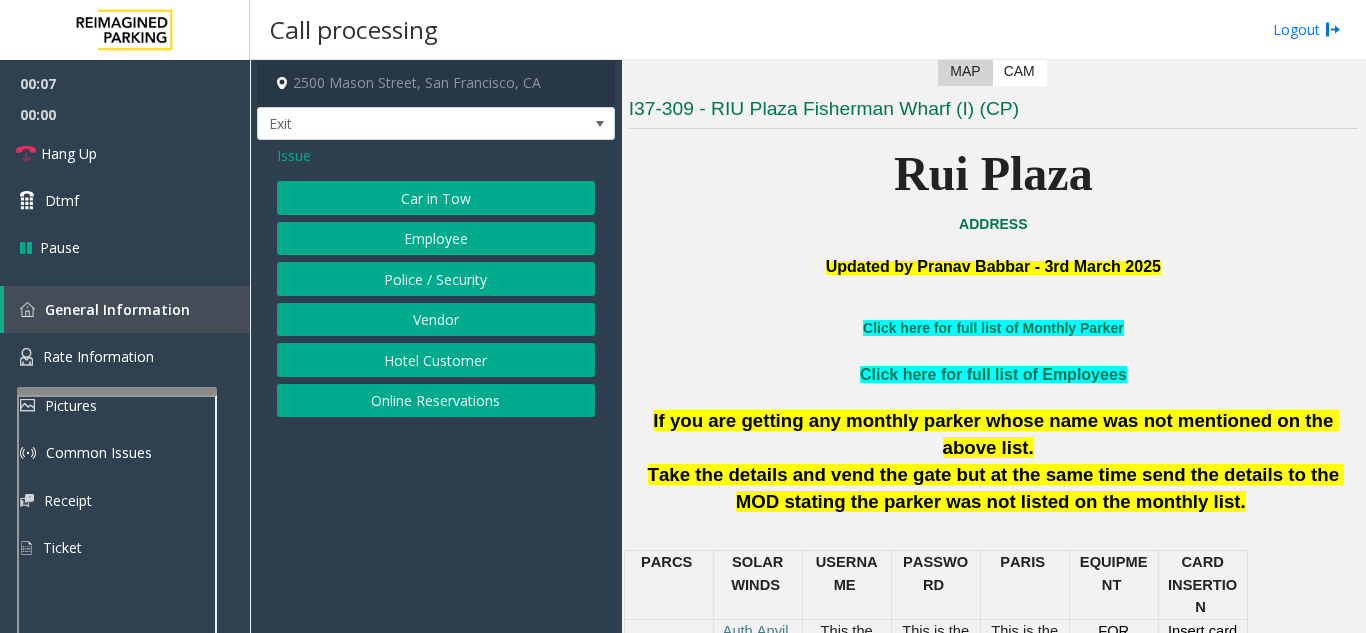 click on "Online Reservations" 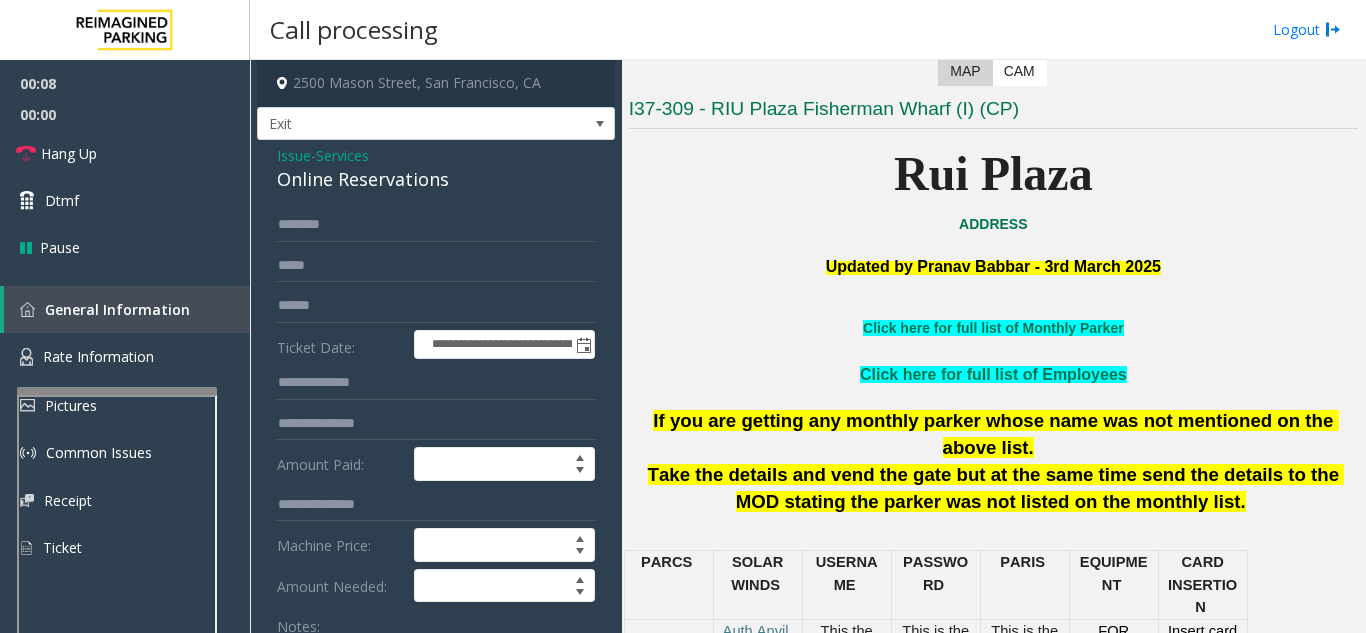 scroll, scrollTop: 100, scrollLeft: 0, axis: vertical 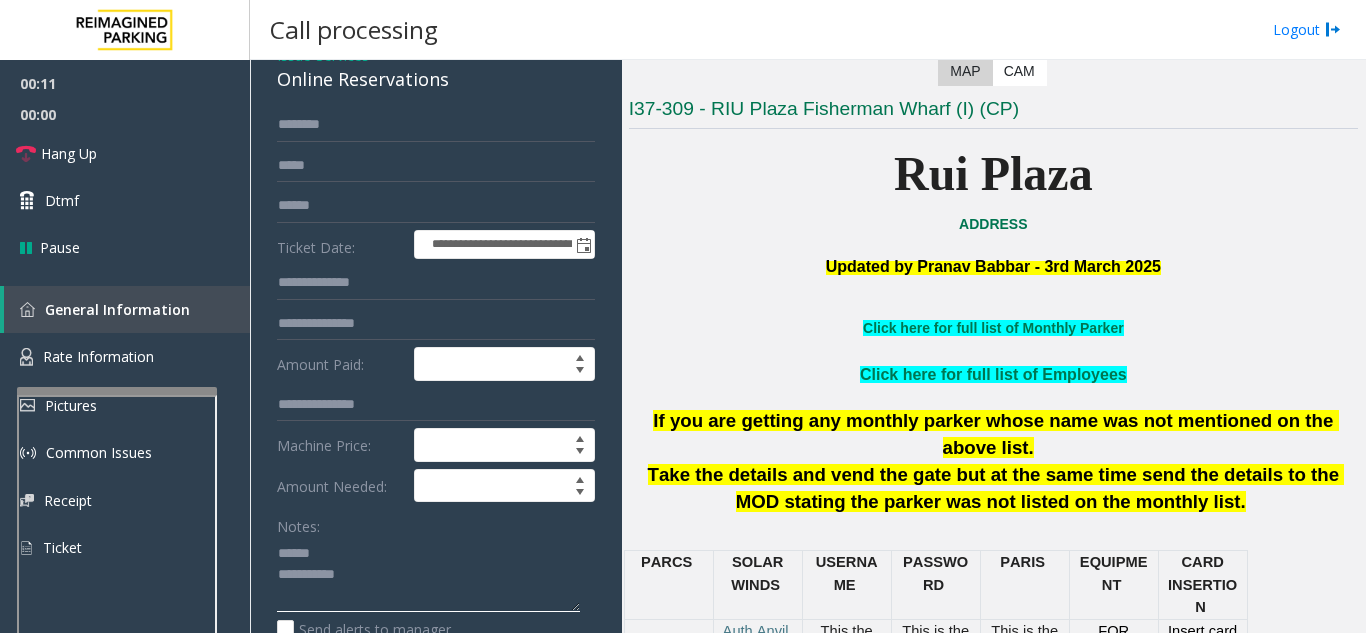 click 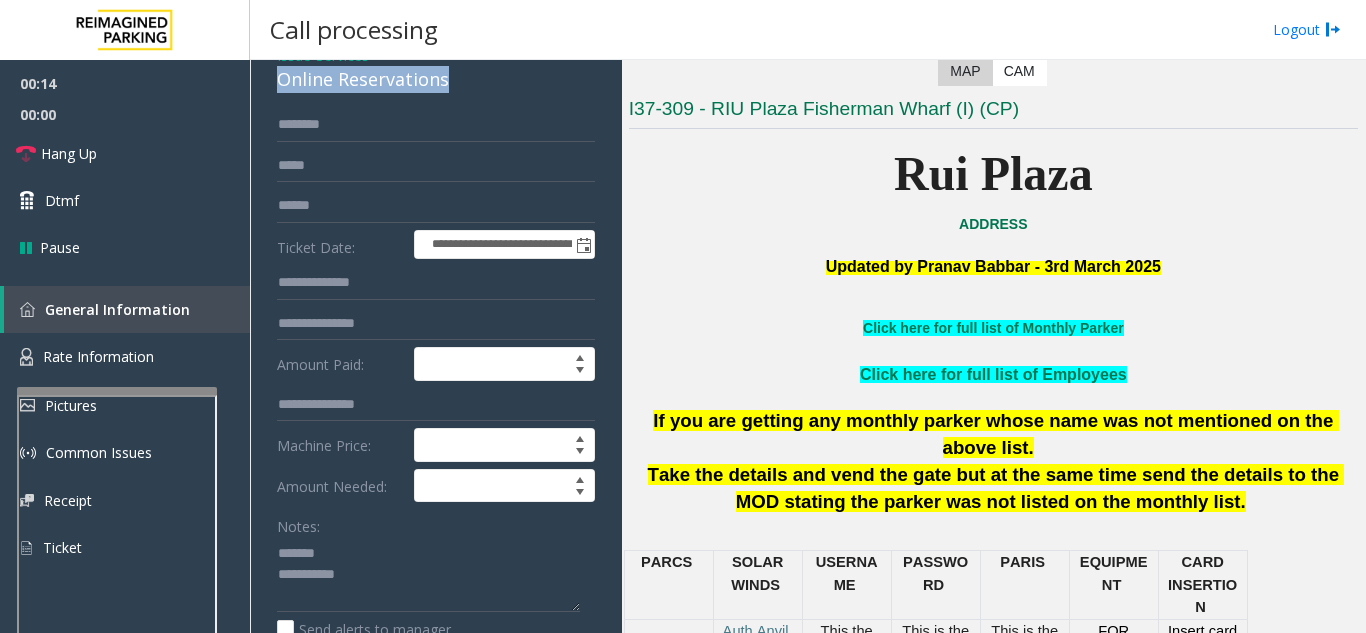 drag, startPoint x: 461, startPoint y: 83, endPoint x: 275, endPoint y: 91, distance: 186.17197 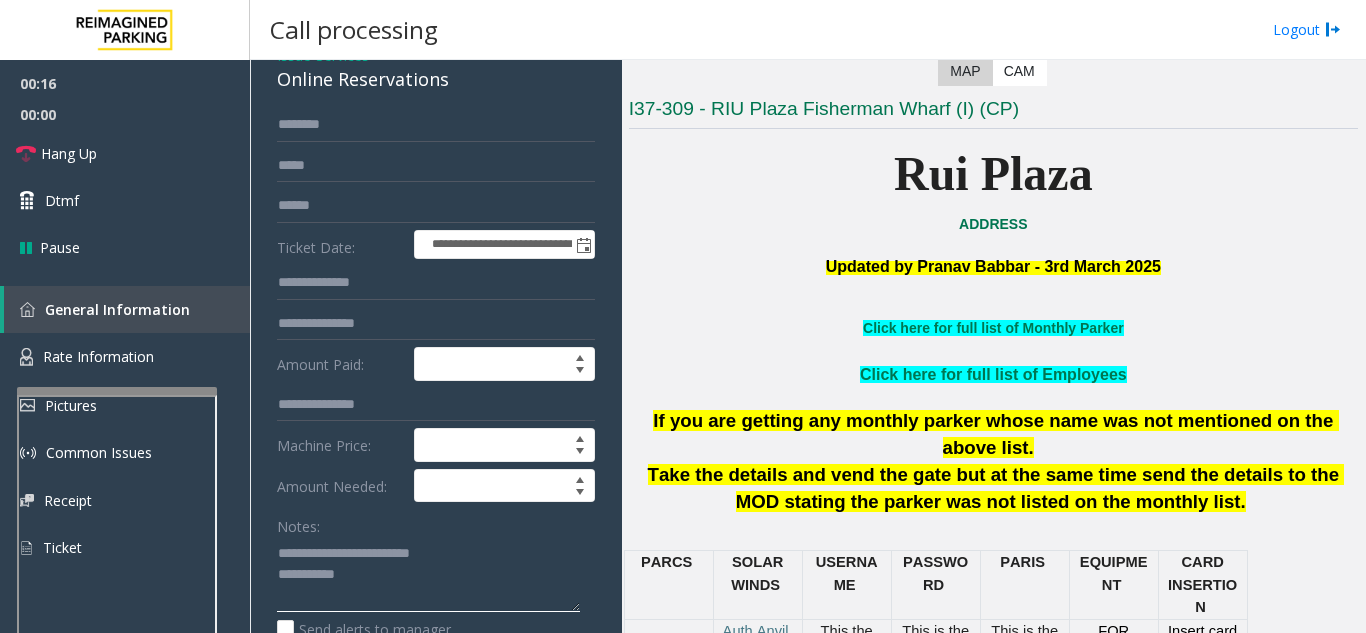 click 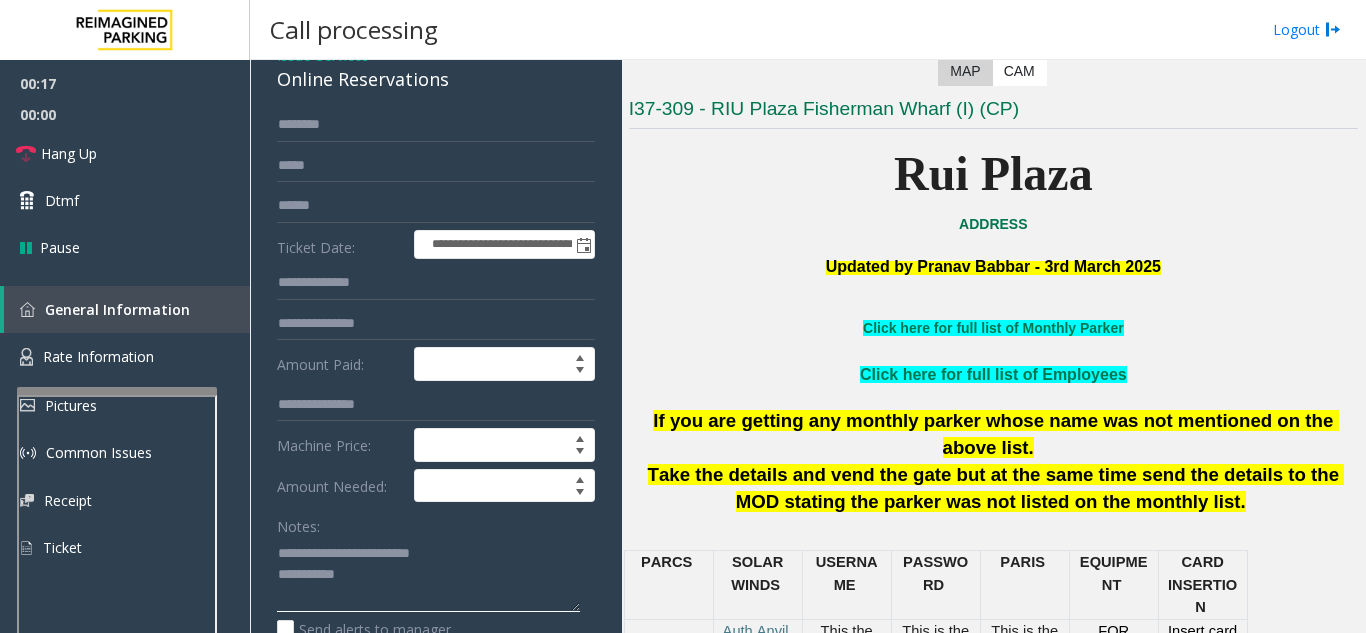 click 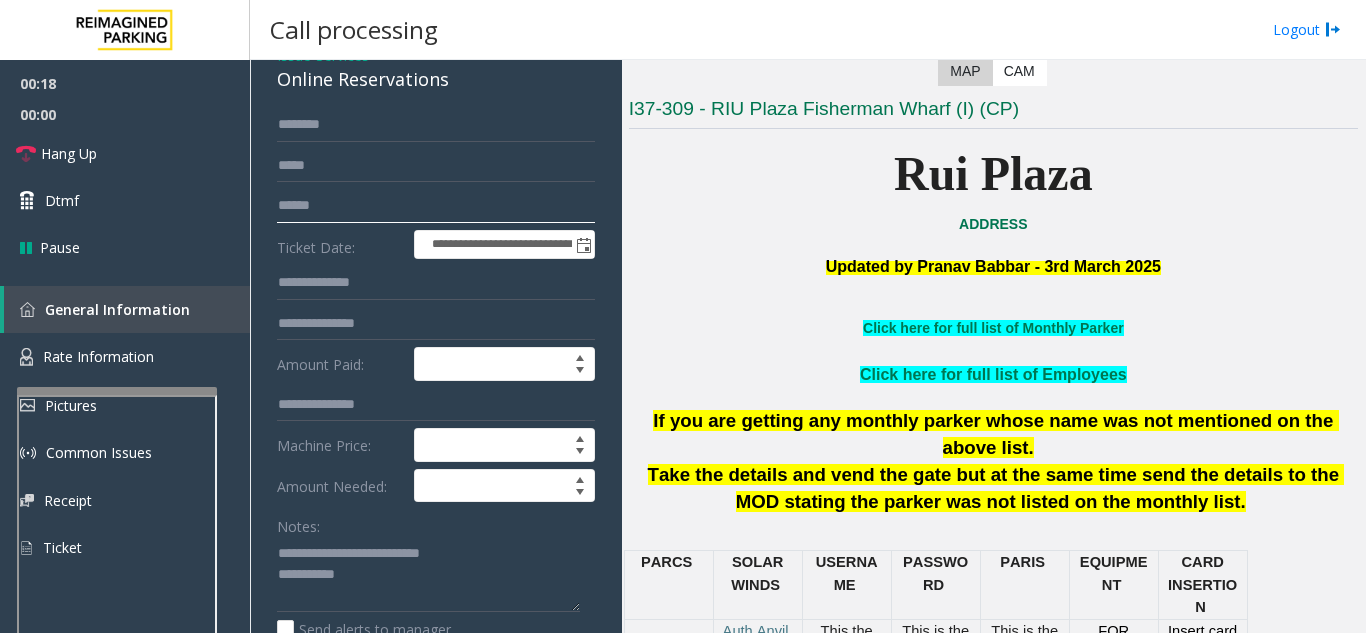 drag, startPoint x: 354, startPoint y: 214, endPoint x: 358, endPoint y: 227, distance: 13.601471 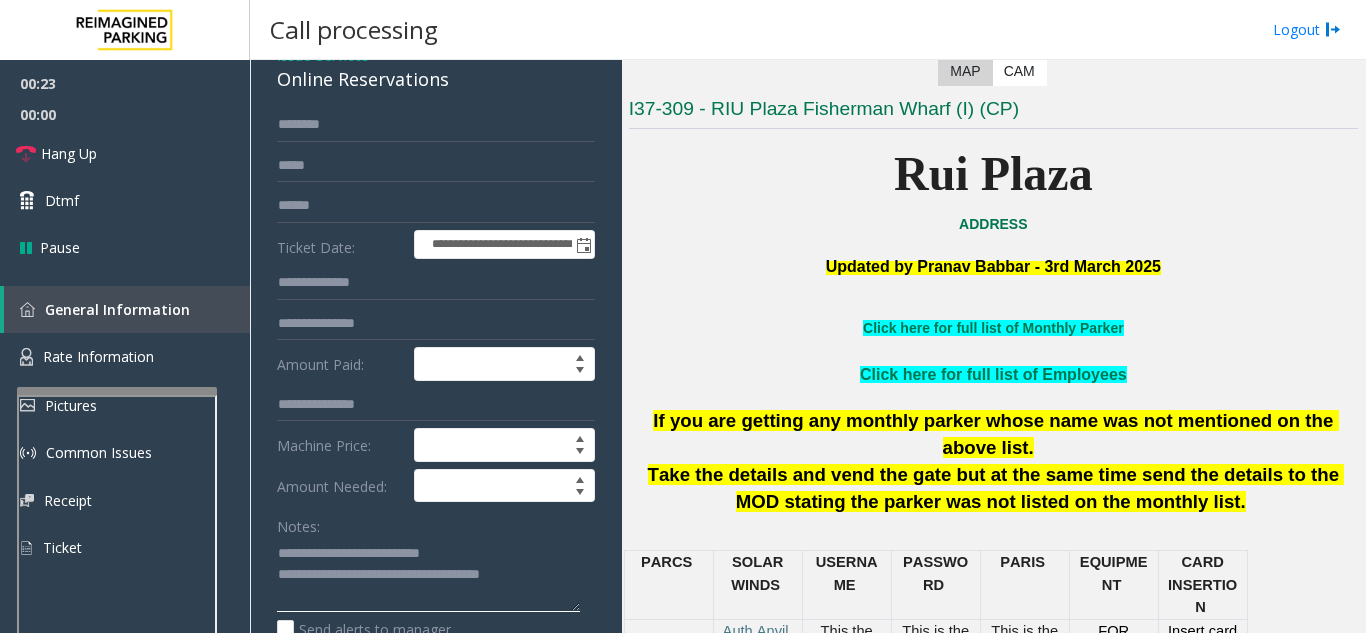 click 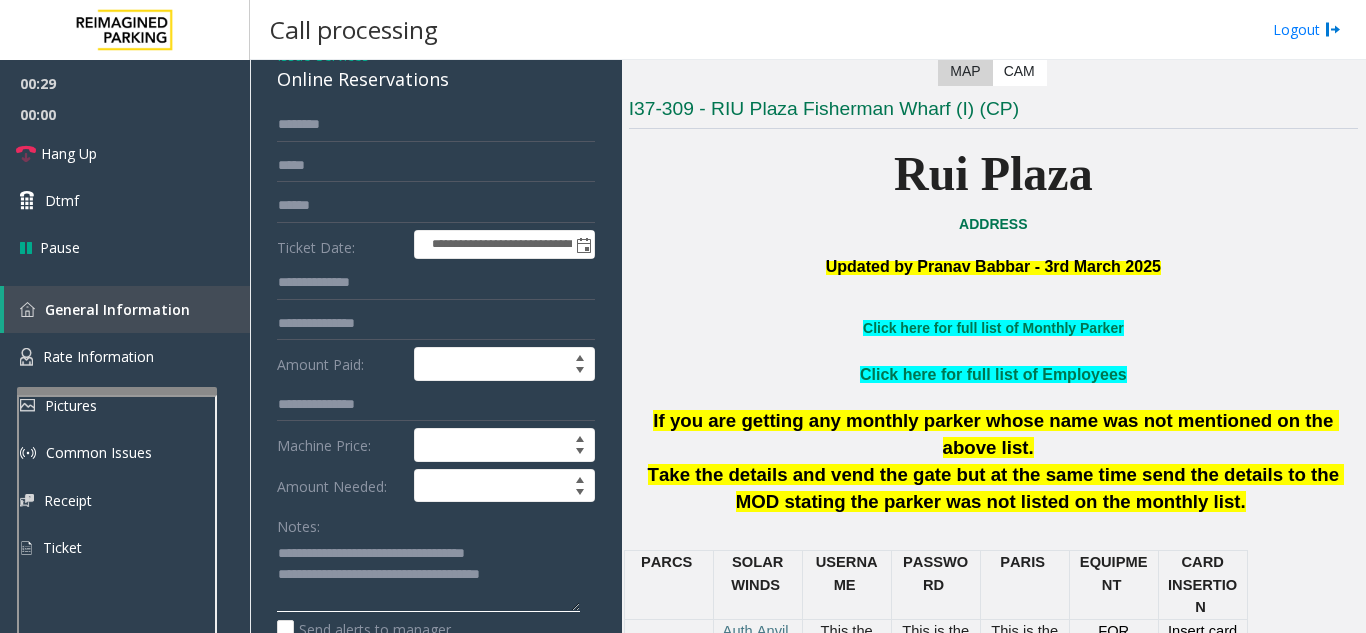click 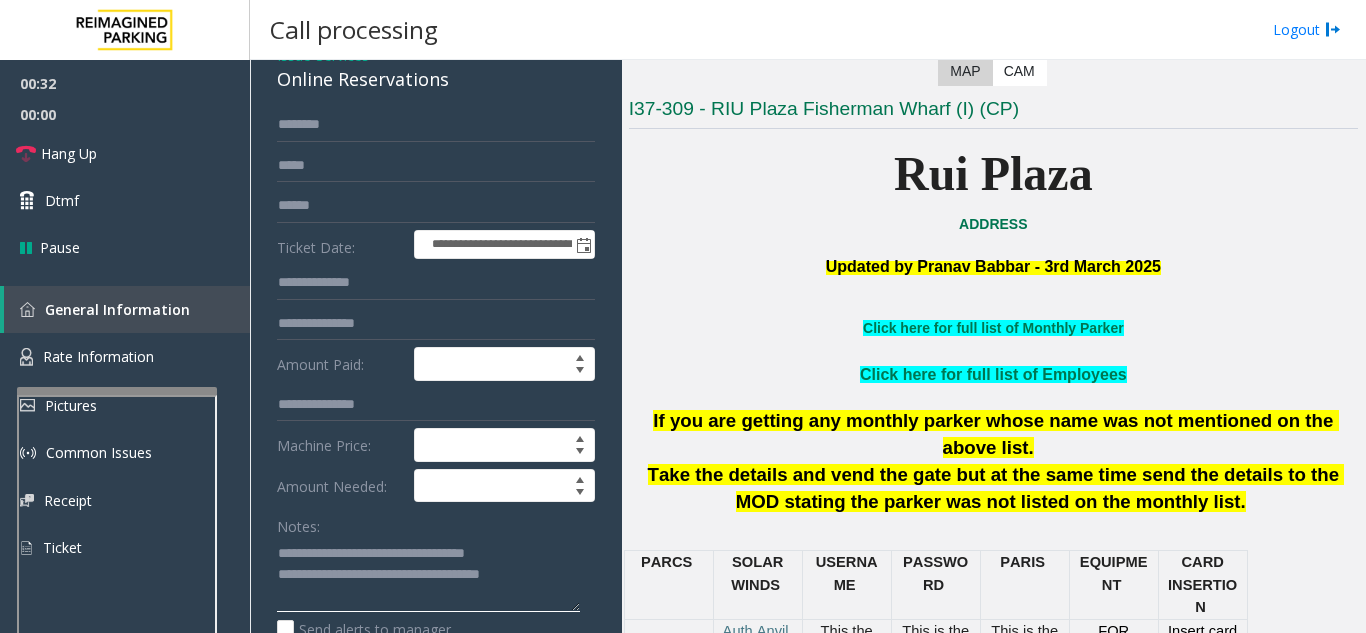 type on "**********" 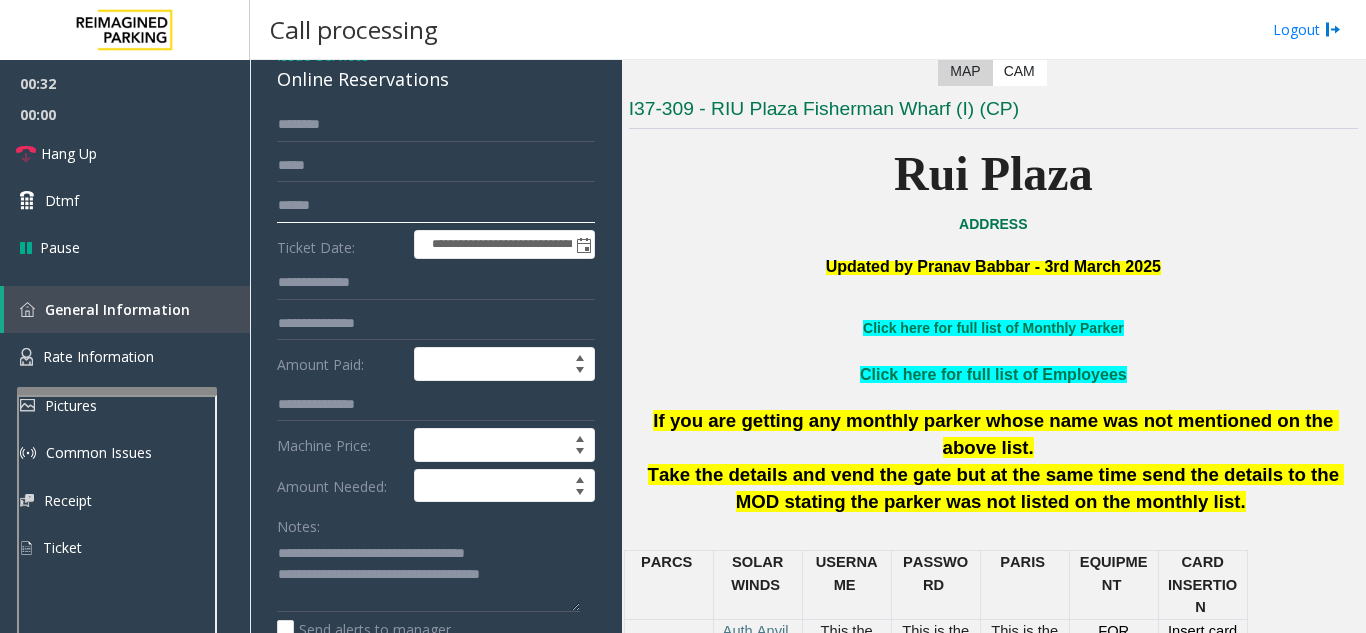 click 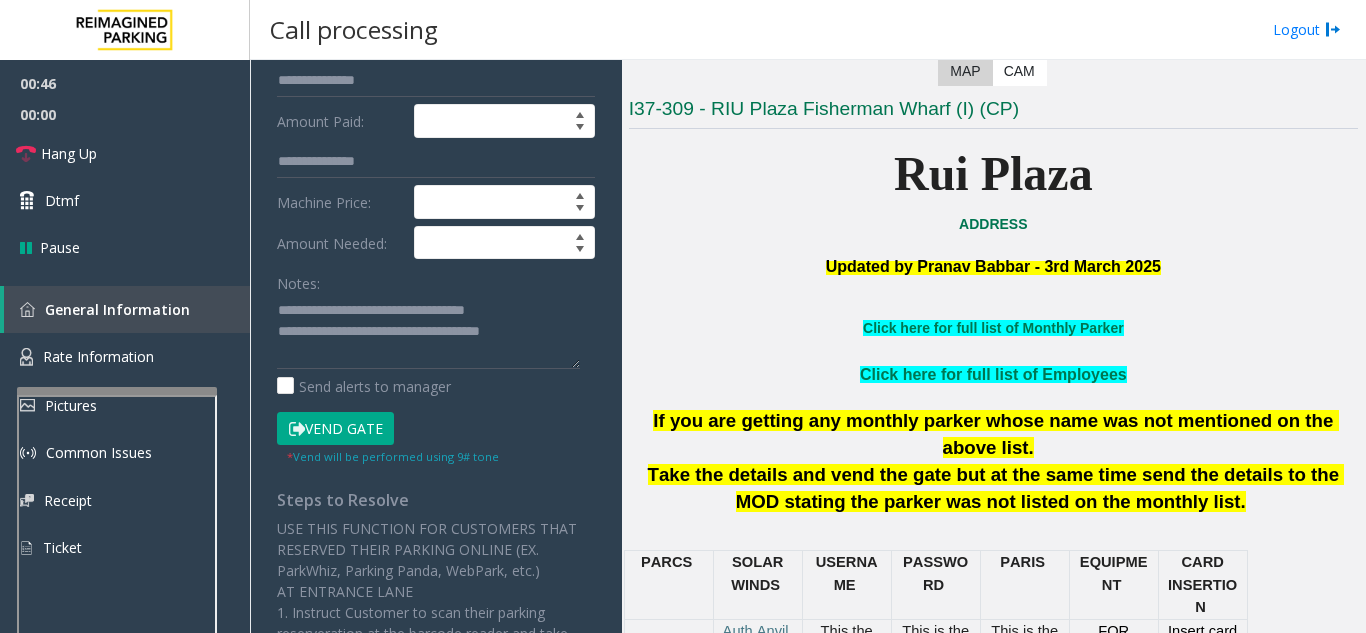 scroll, scrollTop: 400, scrollLeft: 0, axis: vertical 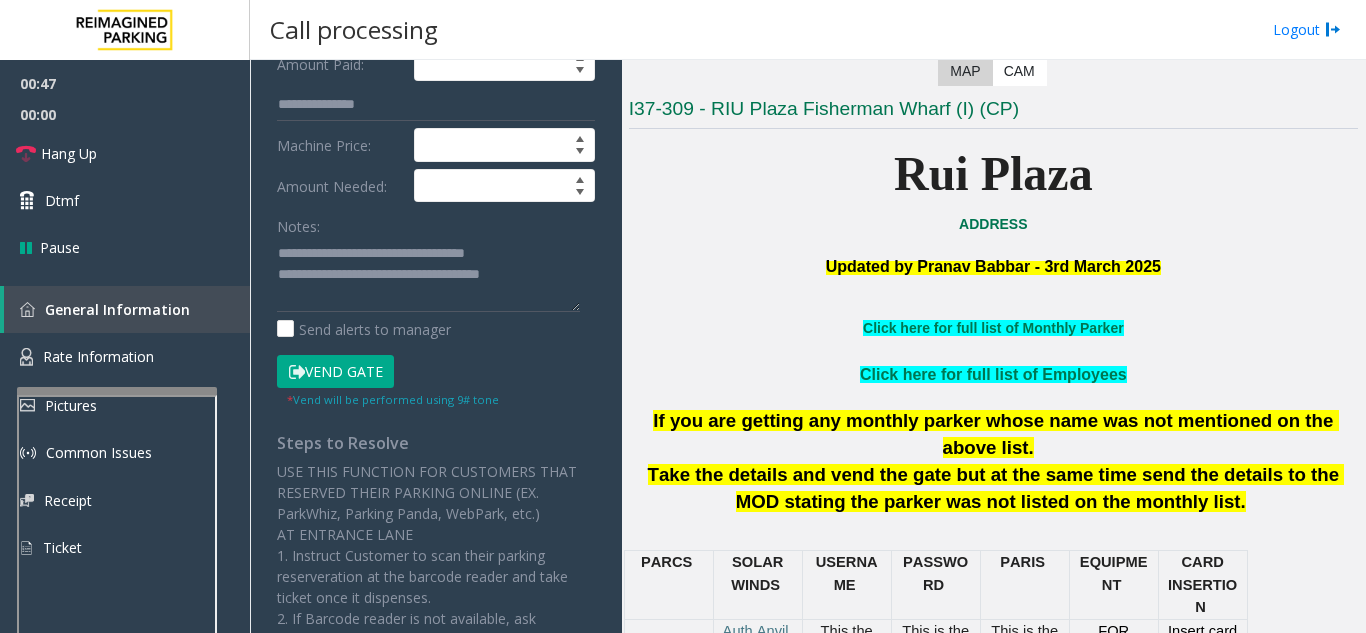 type on "********" 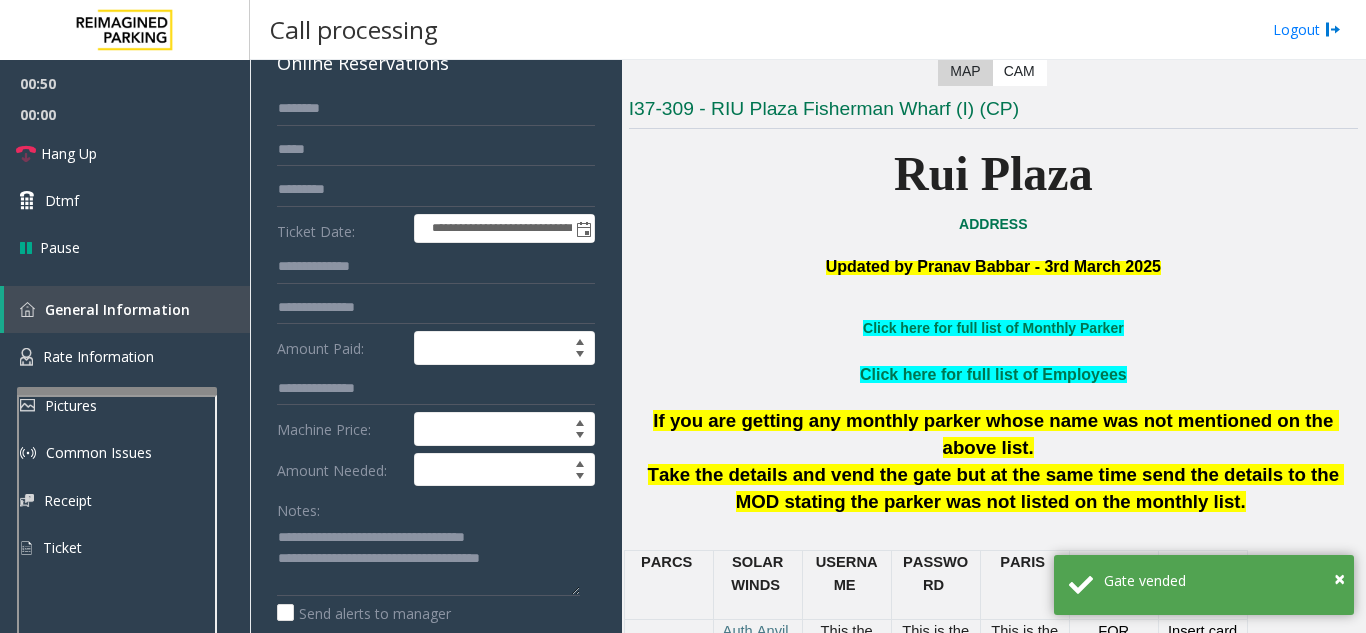 scroll, scrollTop: 100, scrollLeft: 0, axis: vertical 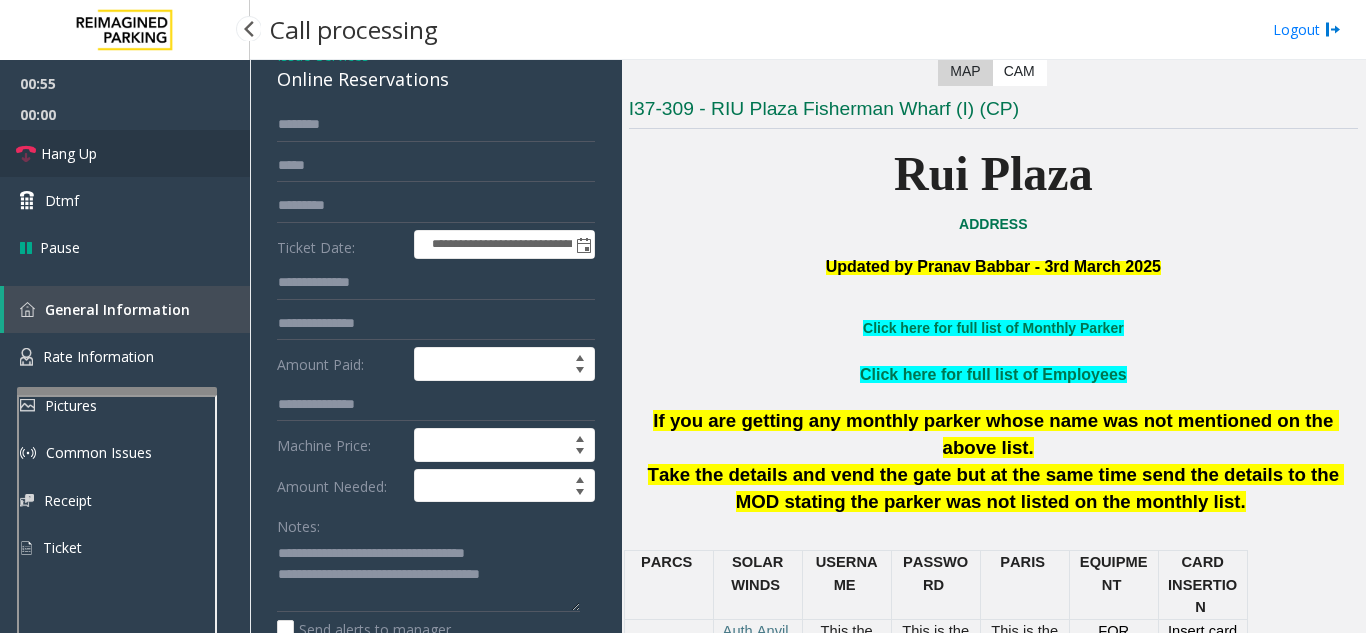 click on "Hang Up" at bounding box center [125, 153] 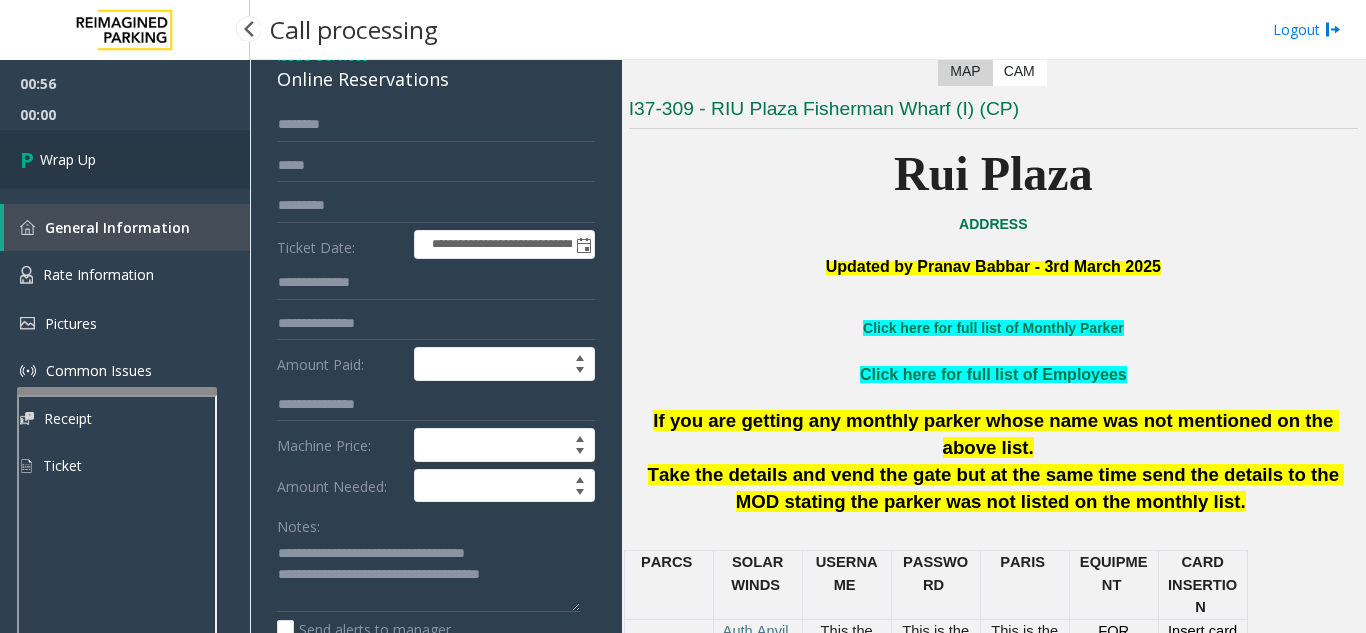 click on "Wrap Up" at bounding box center (125, 159) 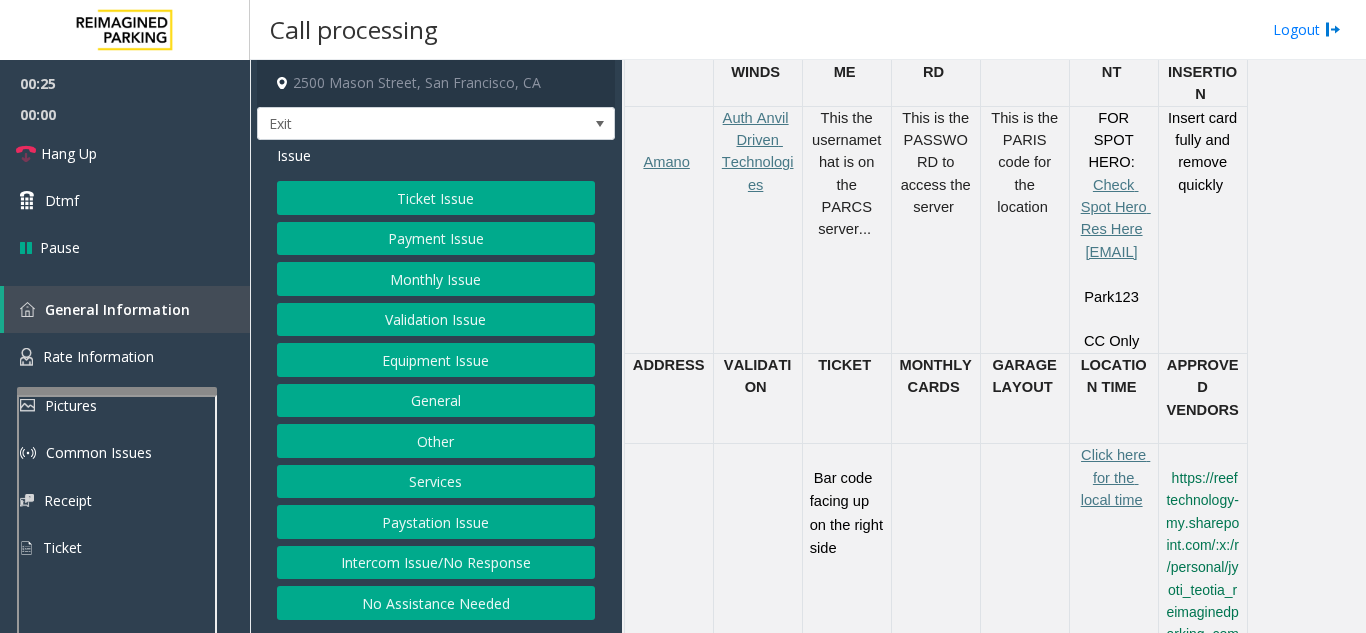 scroll, scrollTop: 1000, scrollLeft: 0, axis: vertical 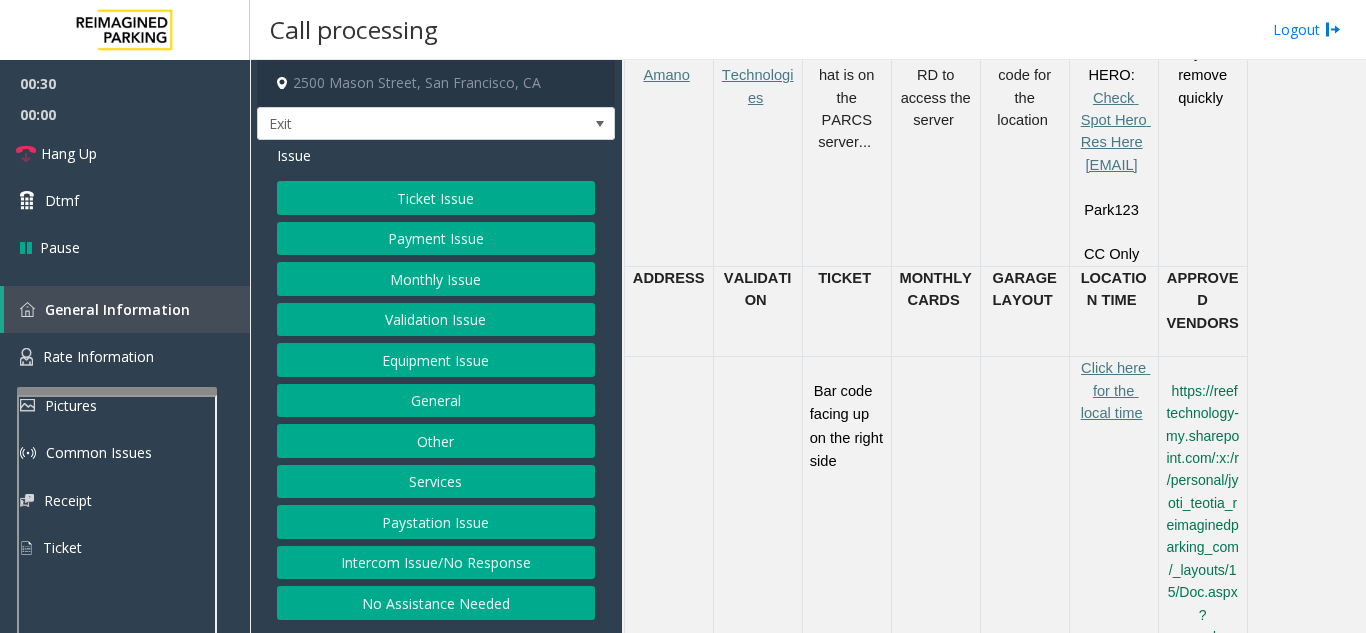 click on "Ticket Issue" 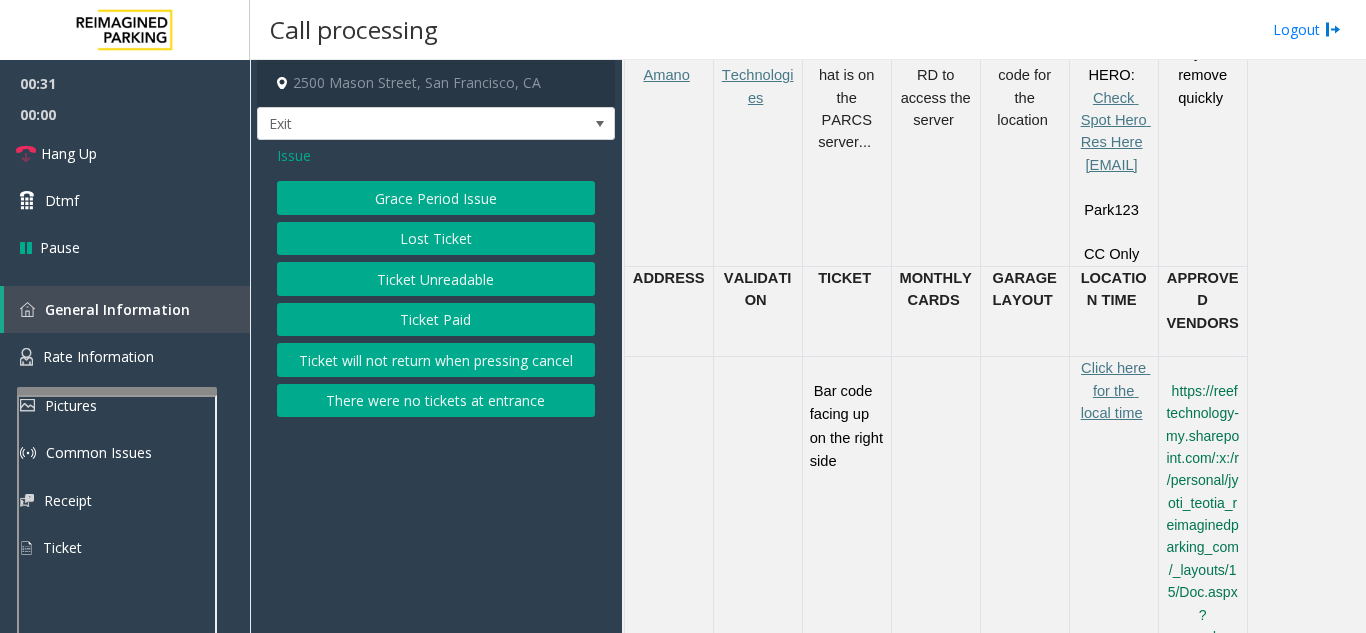 click on "Ticket Unreadable" 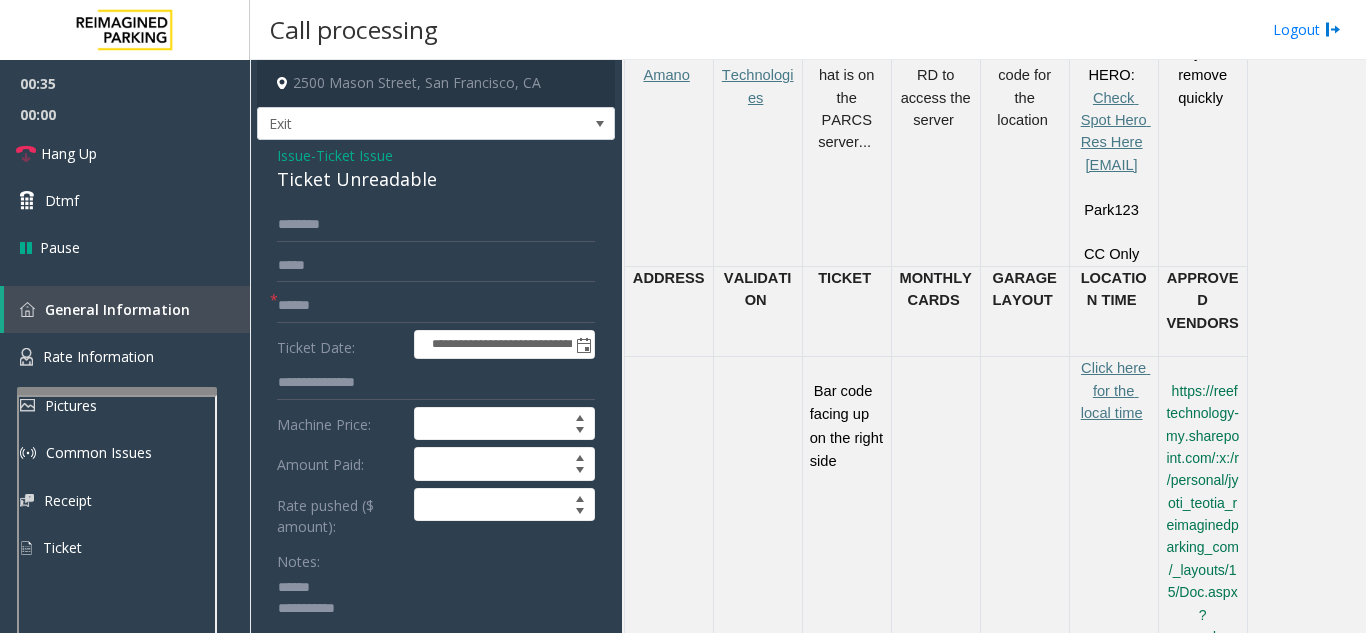 click 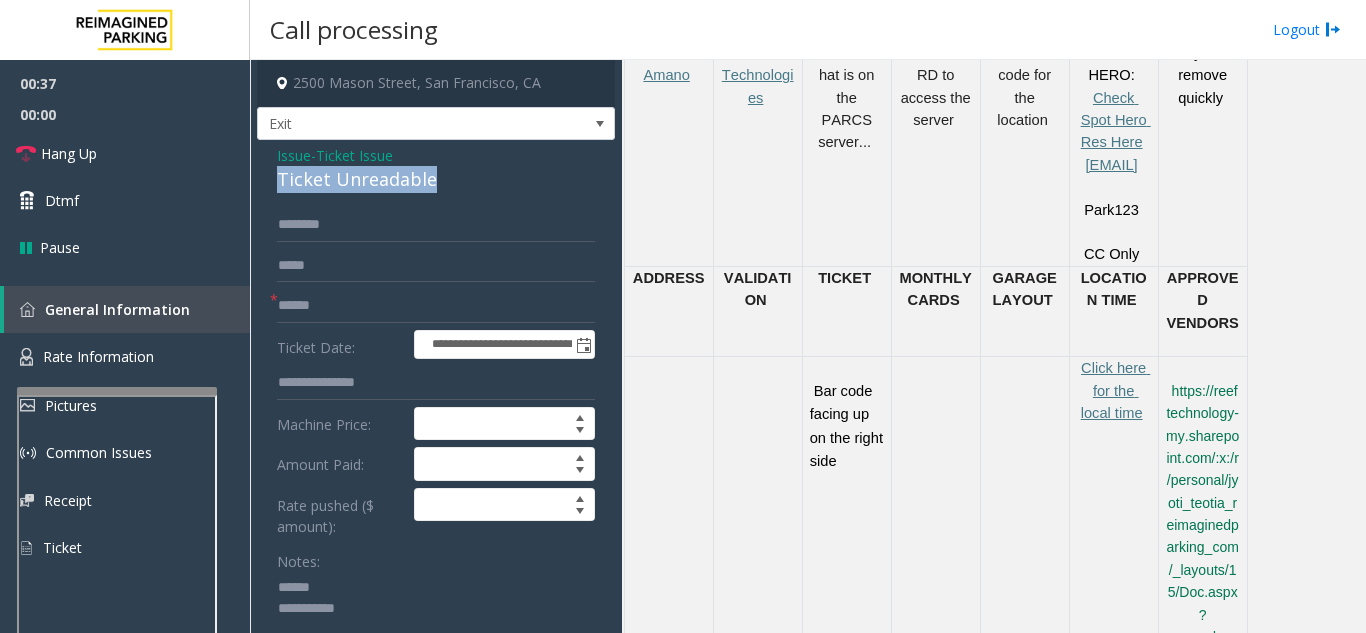 drag, startPoint x: 313, startPoint y: 187, endPoint x: 448, endPoint y: 190, distance: 135.03333 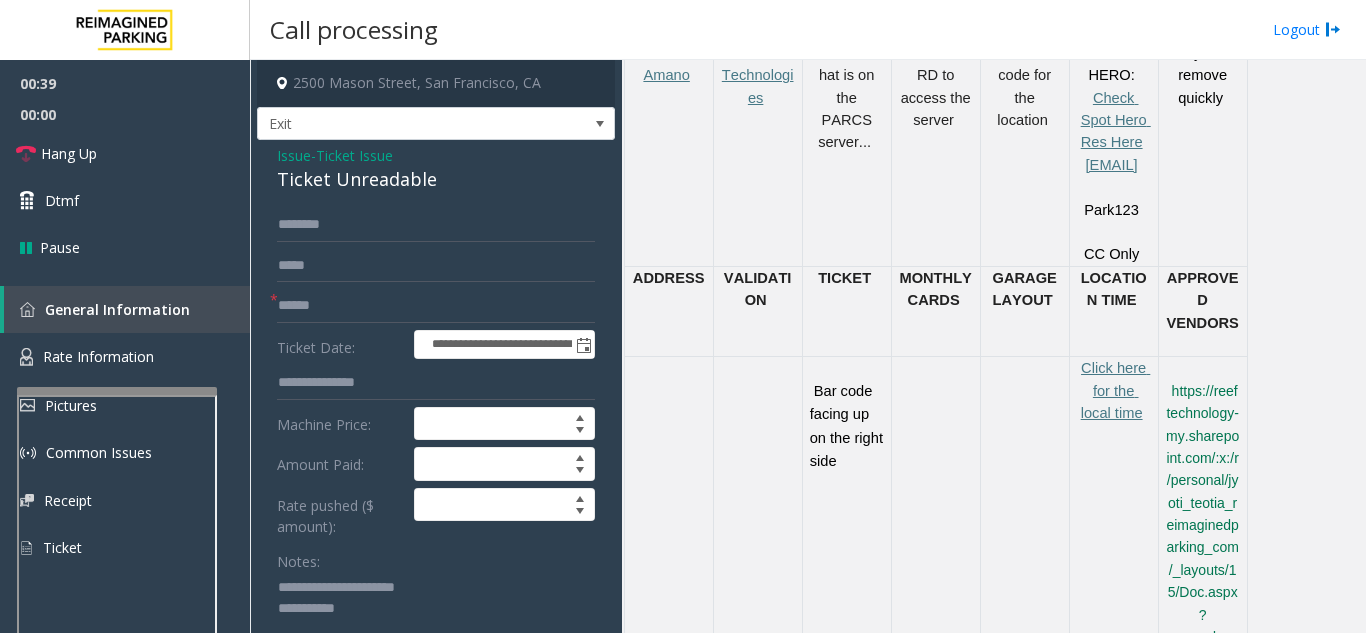 type on "**********" 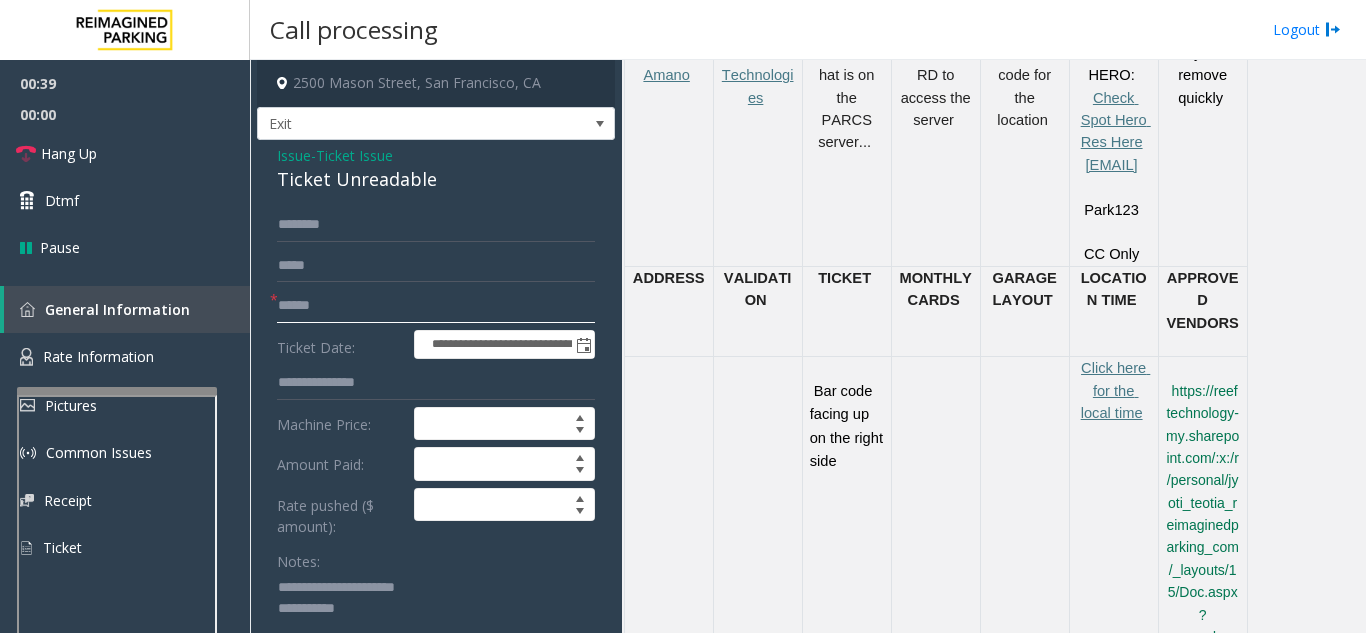 click 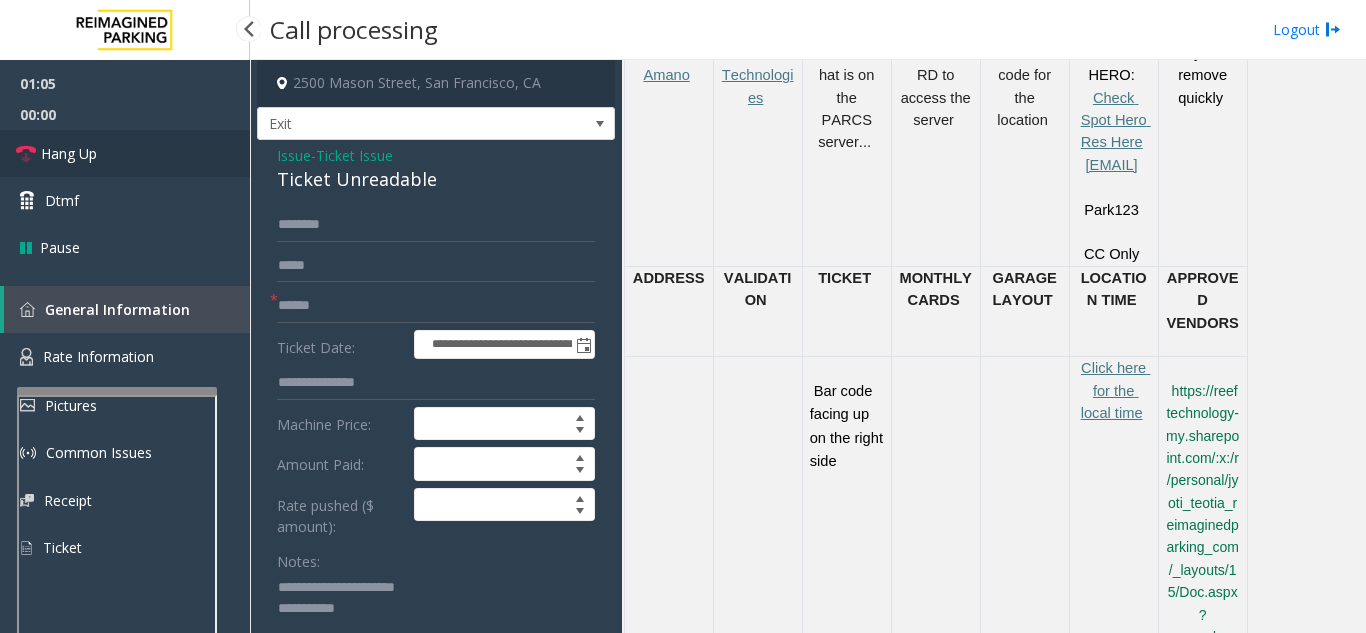 click on "Hang Up" at bounding box center [125, 153] 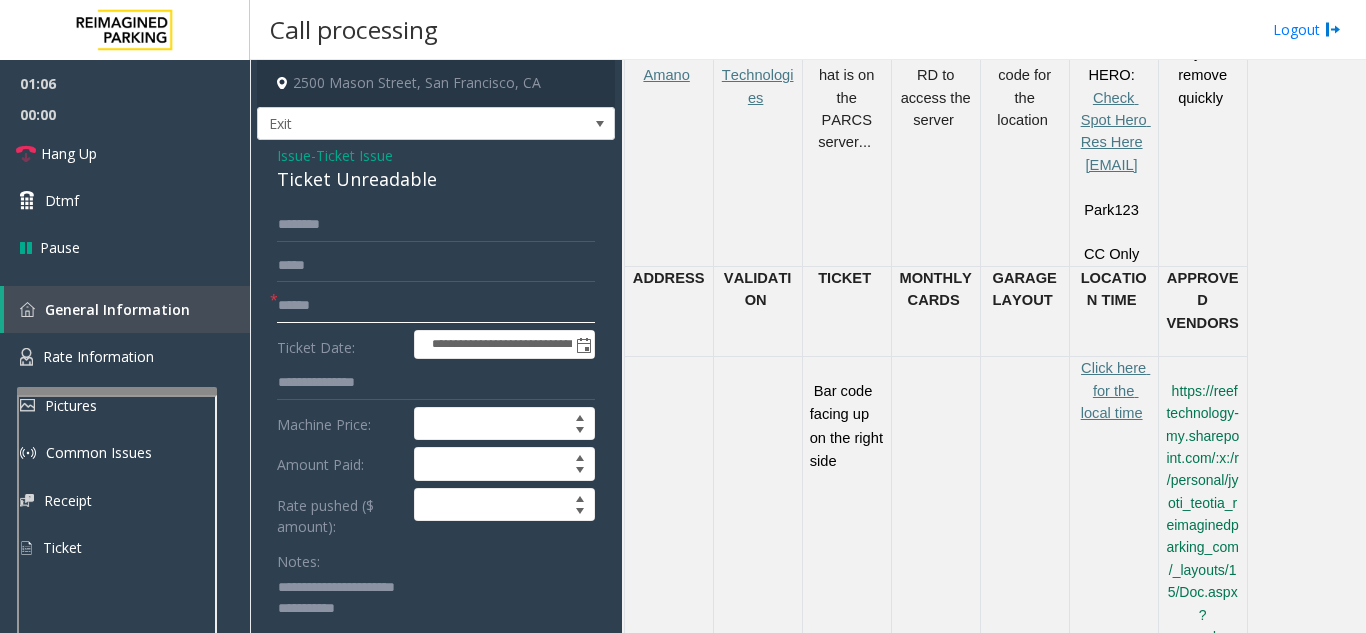 click 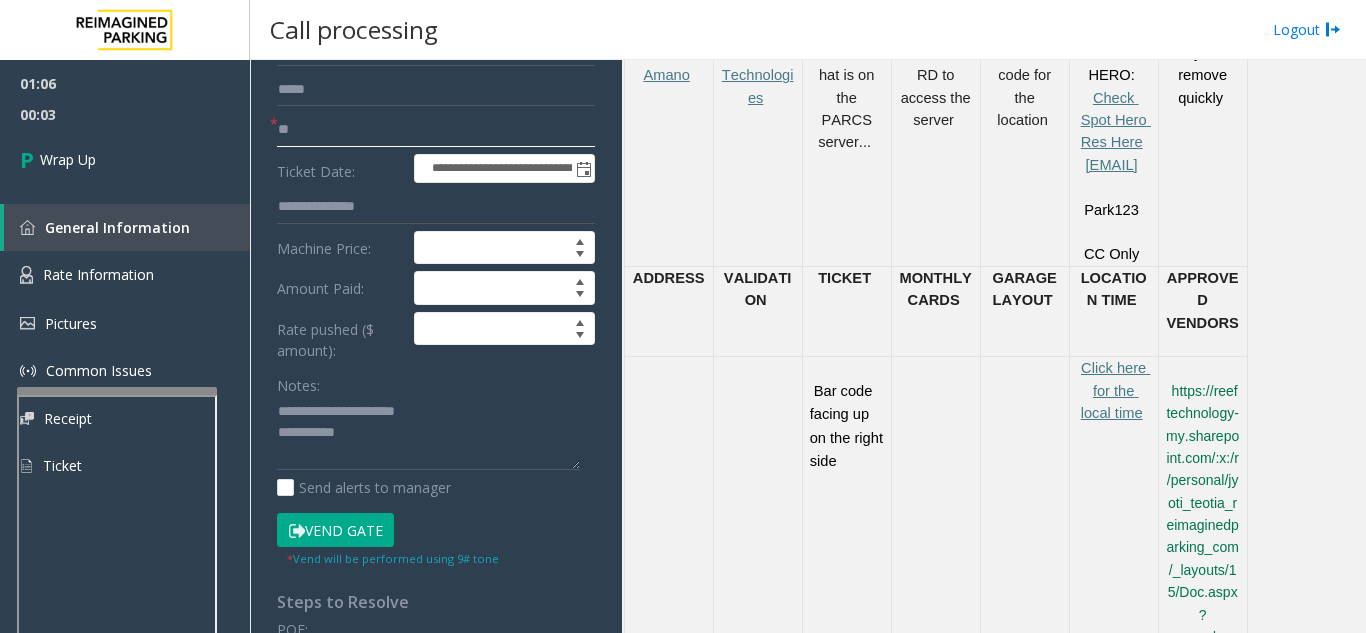 scroll, scrollTop: 200, scrollLeft: 0, axis: vertical 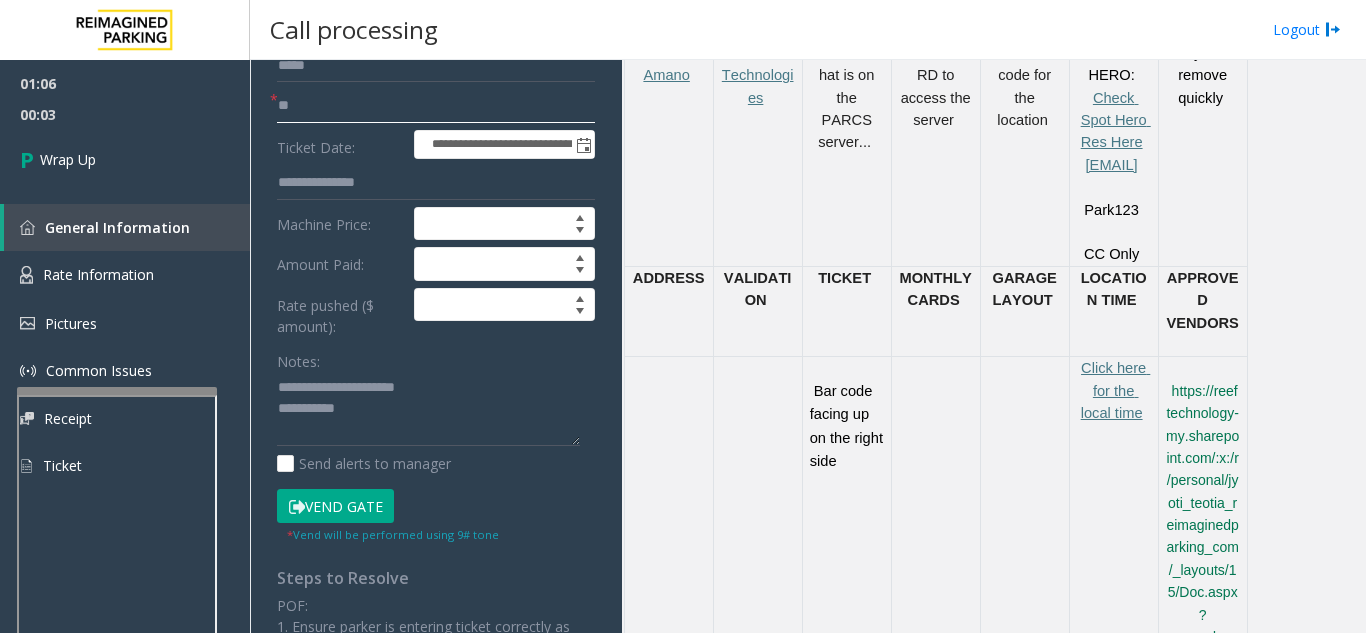 type on "**" 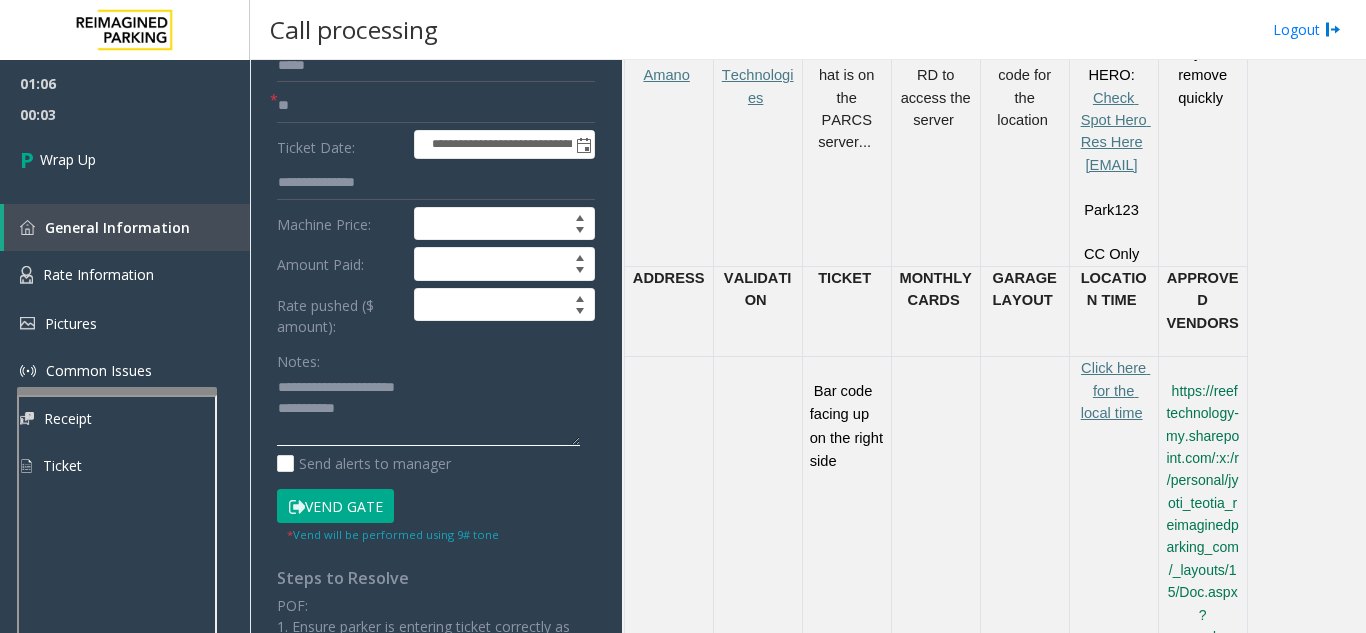 click 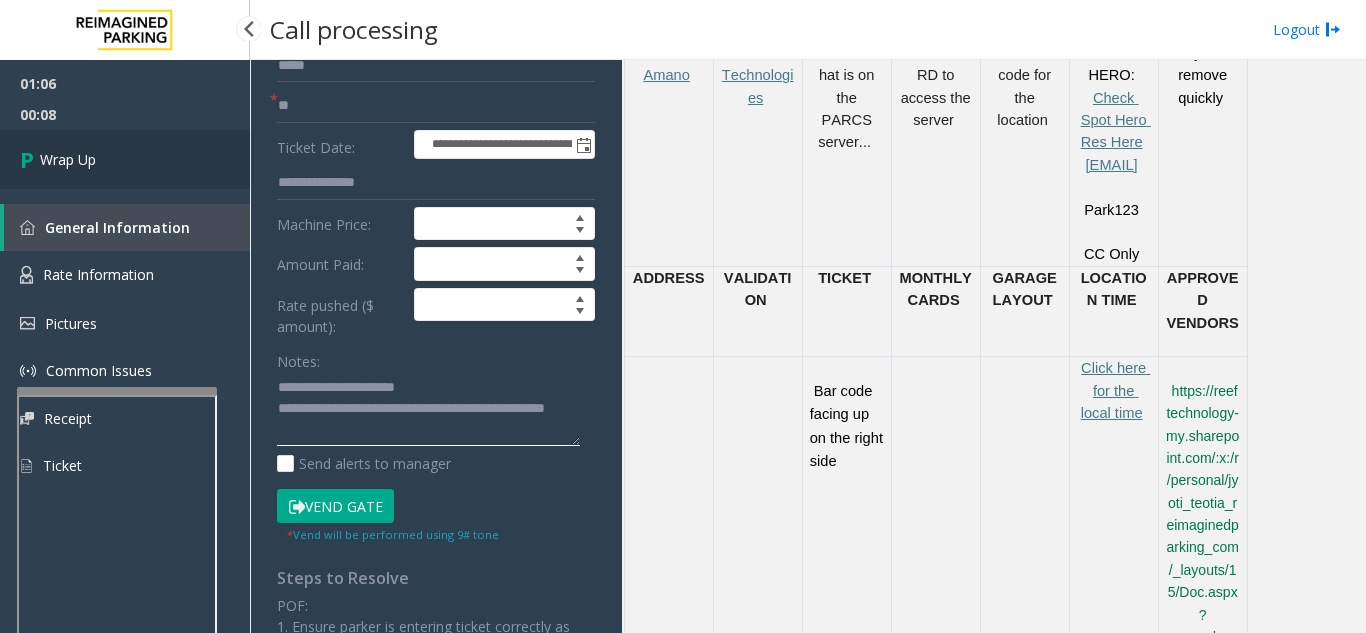 type on "**********" 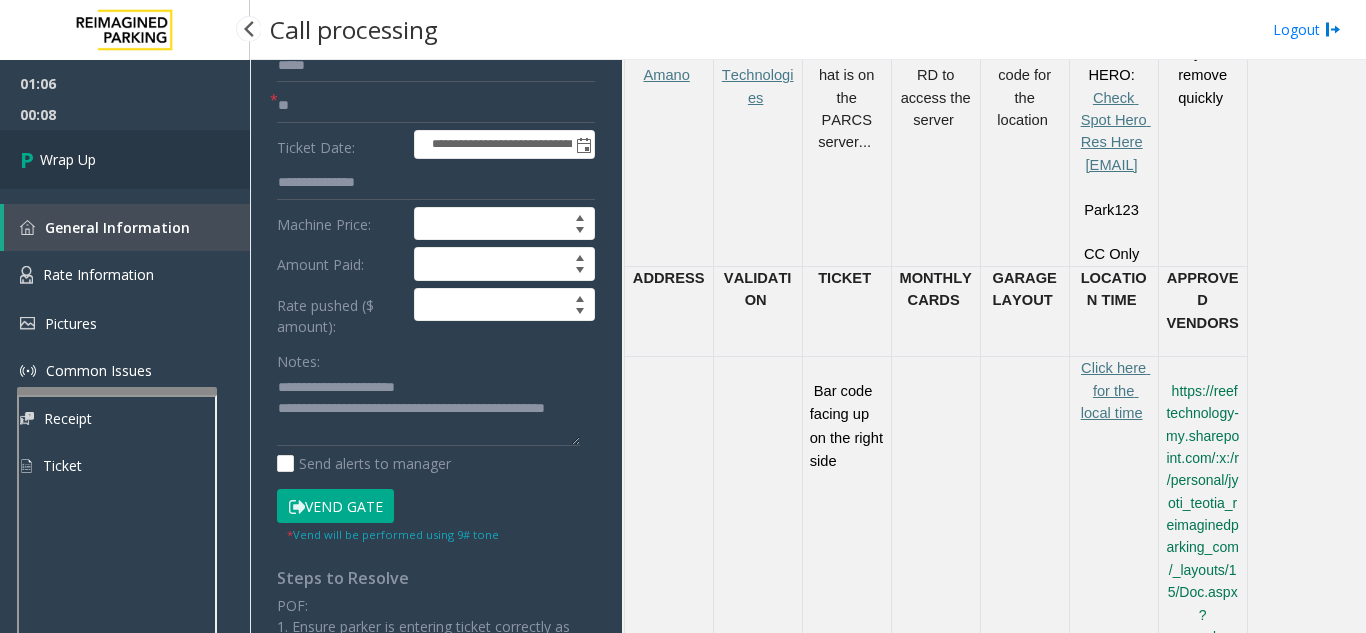 click on "Wrap Up" at bounding box center (125, 159) 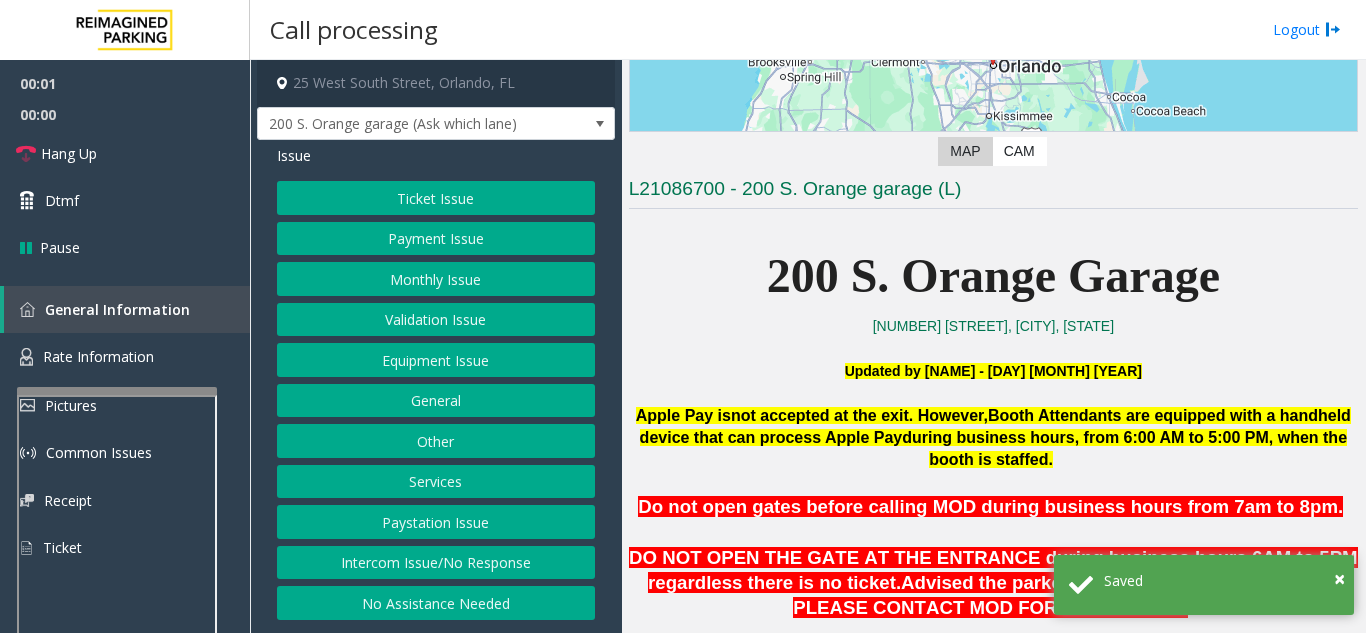 scroll, scrollTop: 400, scrollLeft: 0, axis: vertical 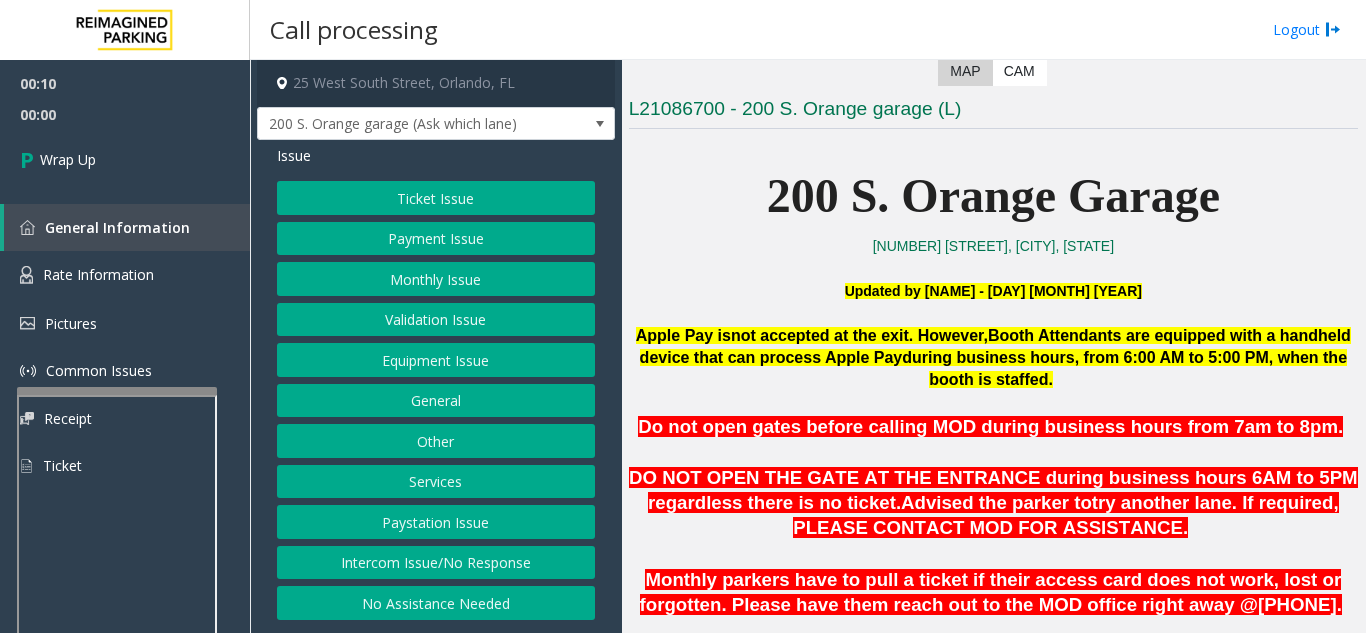 click on "Intercom Issue/No Response" 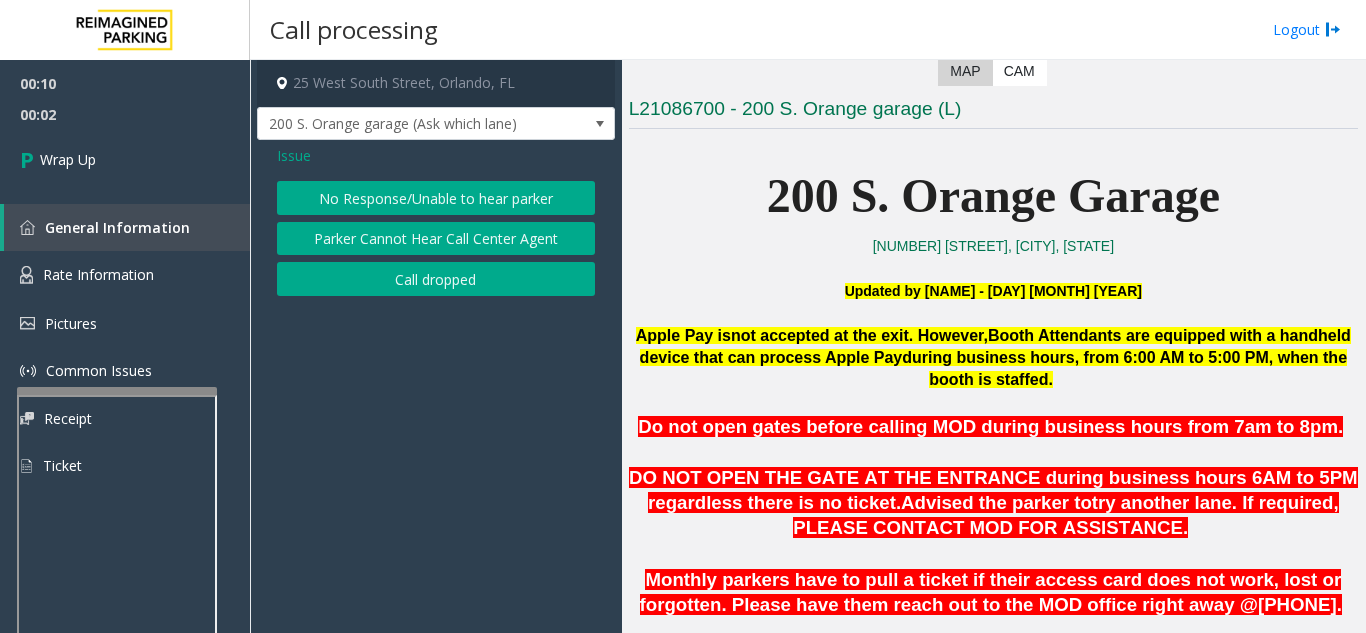 click on "No Response/Unable to hear parker" 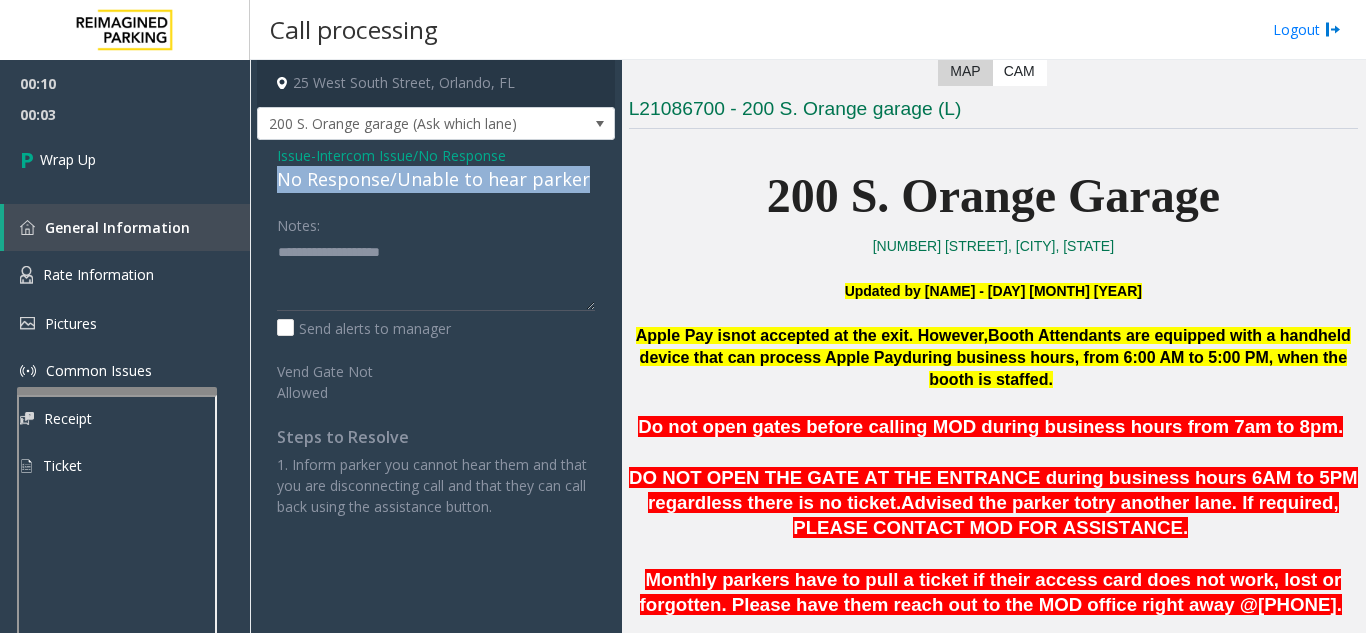 drag, startPoint x: 274, startPoint y: 180, endPoint x: 589, endPoint y: 186, distance: 315.05713 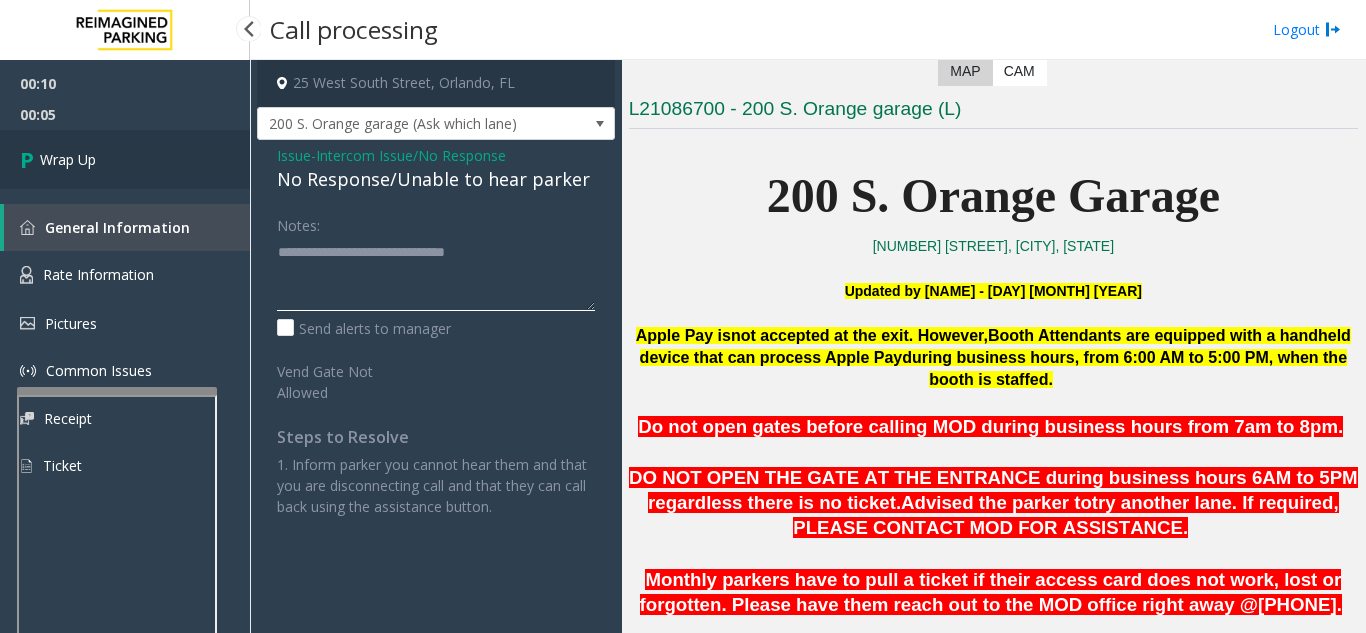type on "**********" 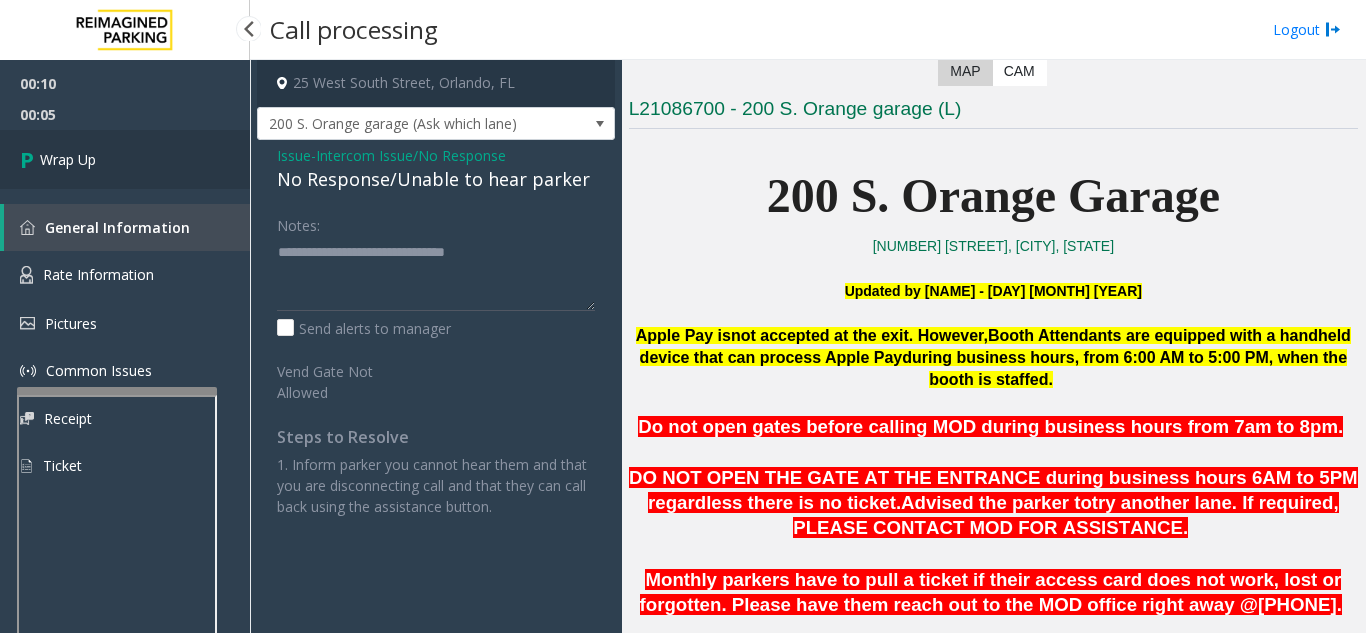 click on "Wrap Up" at bounding box center (125, 159) 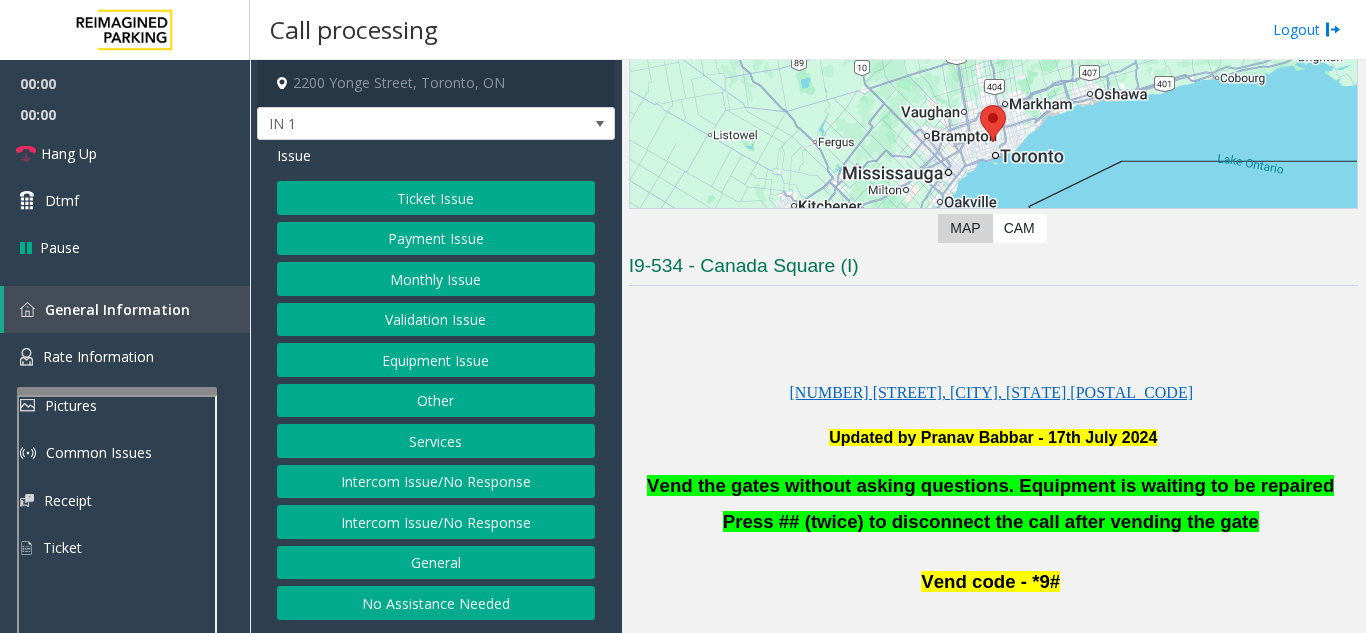 scroll, scrollTop: 300, scrollLeft: 0, axis: vertical 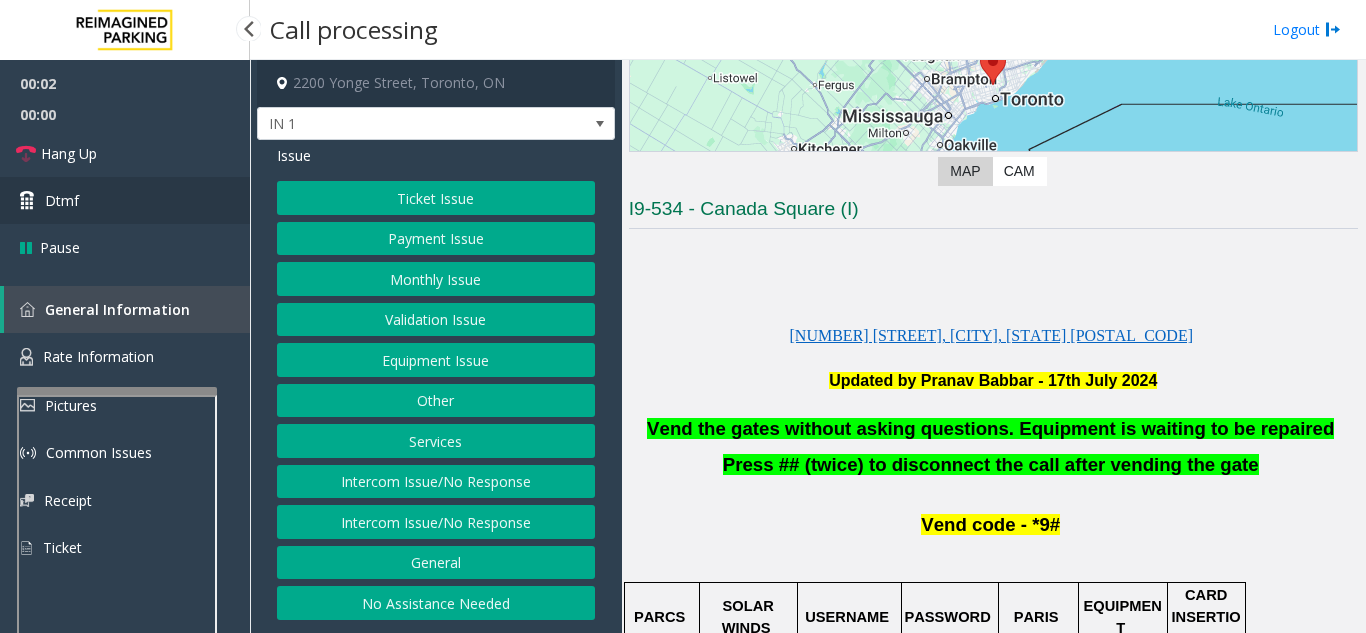 click on "Dtmf" at bounding box center (125, 200) 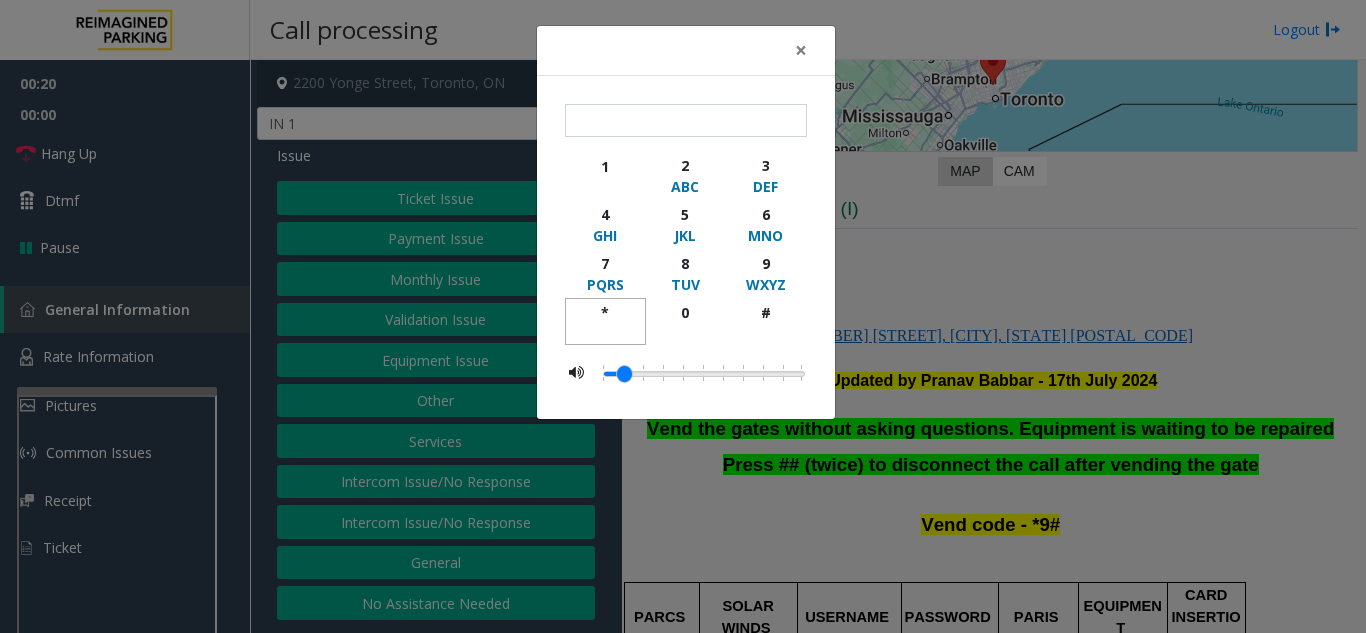 click on "*" 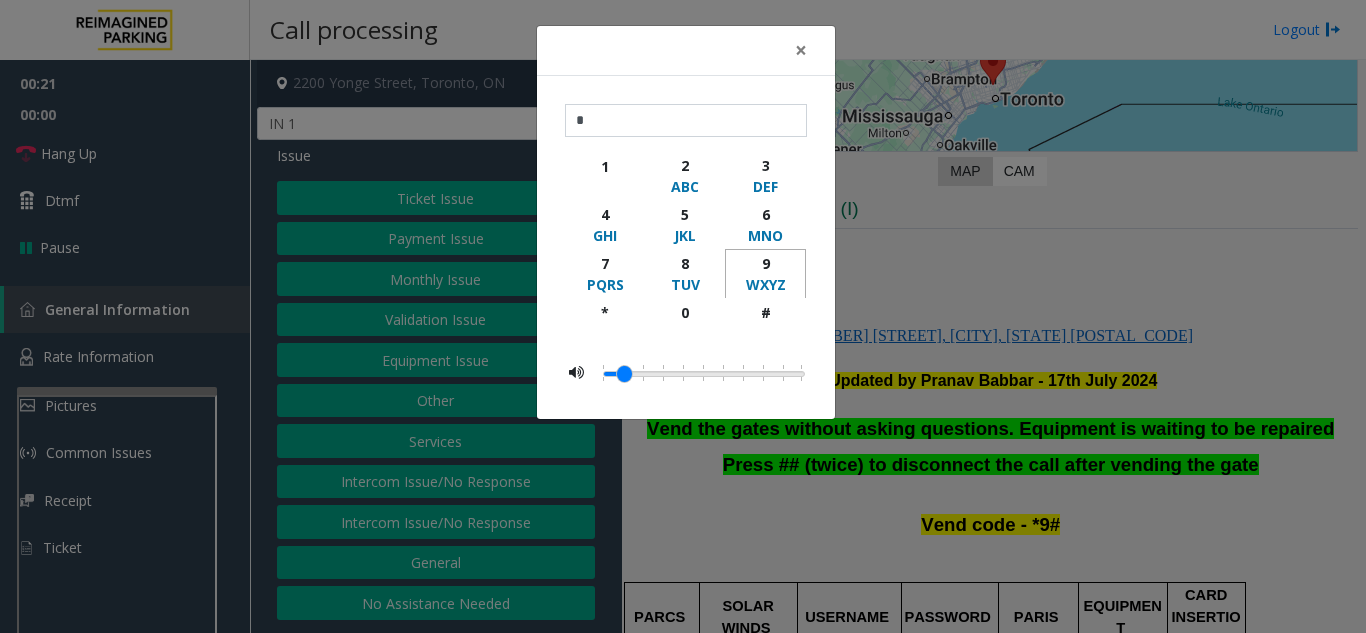 click on "9" 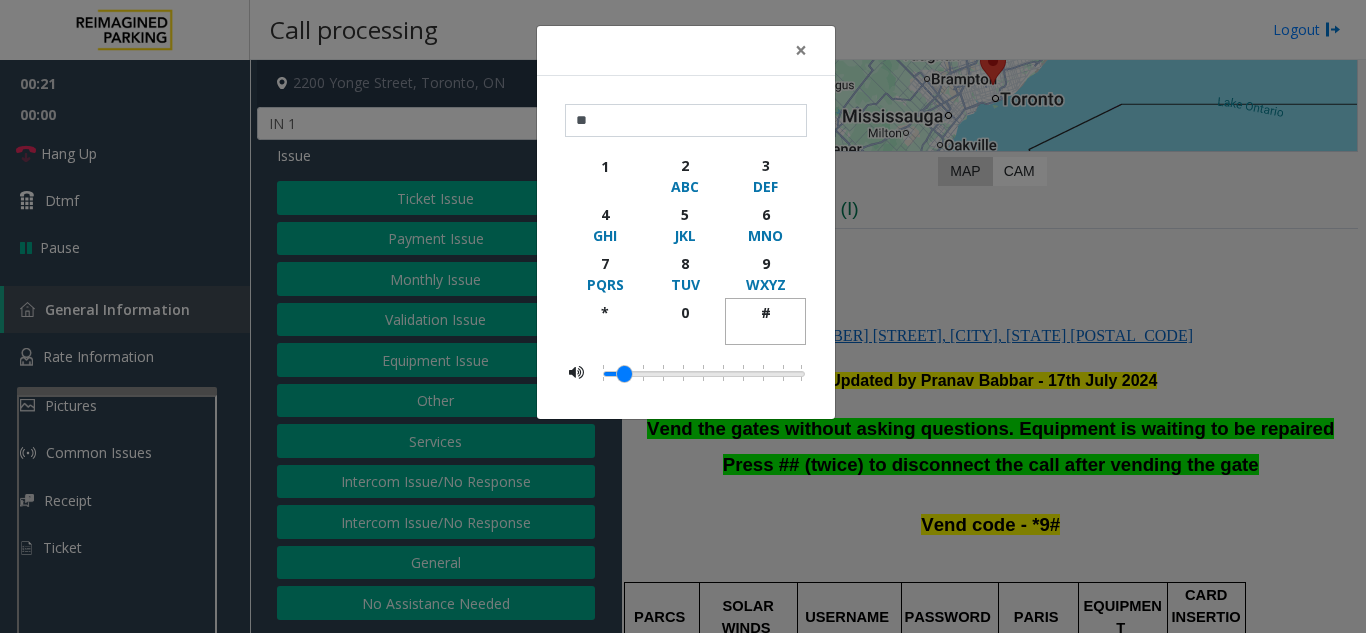drag, startPoint x: 763, startPoint y: 303, endPoint x: 767, endPoint y: 268, distance: 35.22783 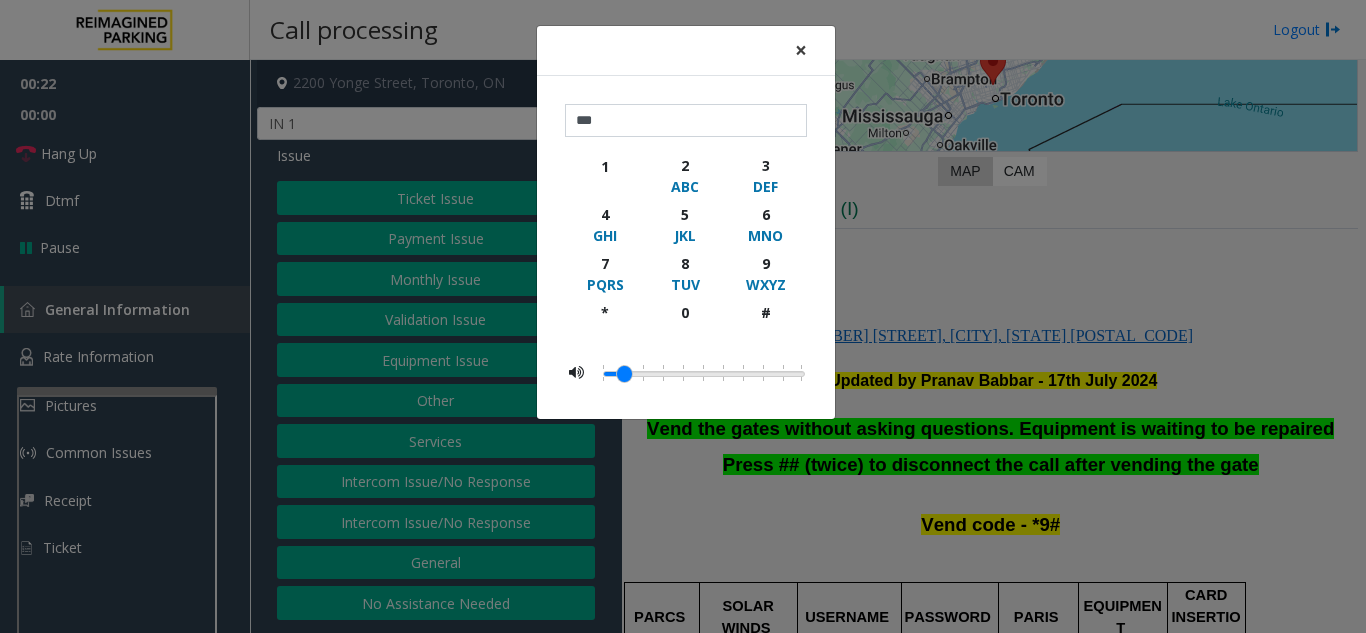 click on "×" 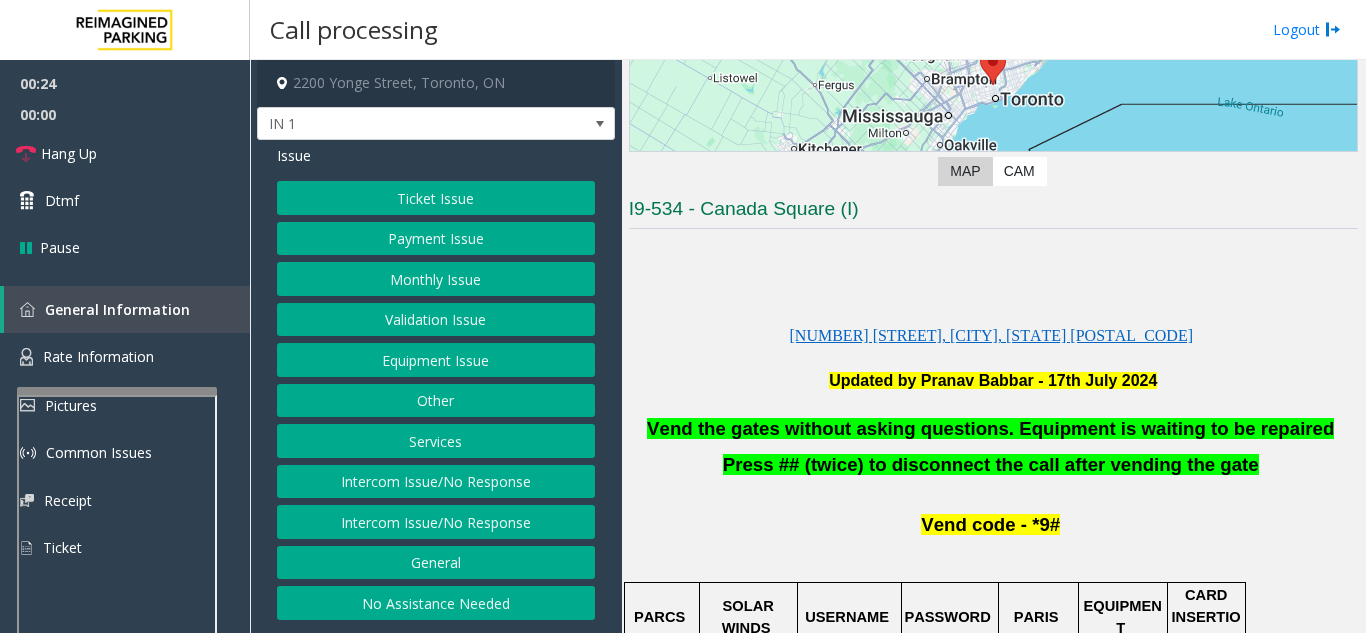 click on "Equipment Issue" 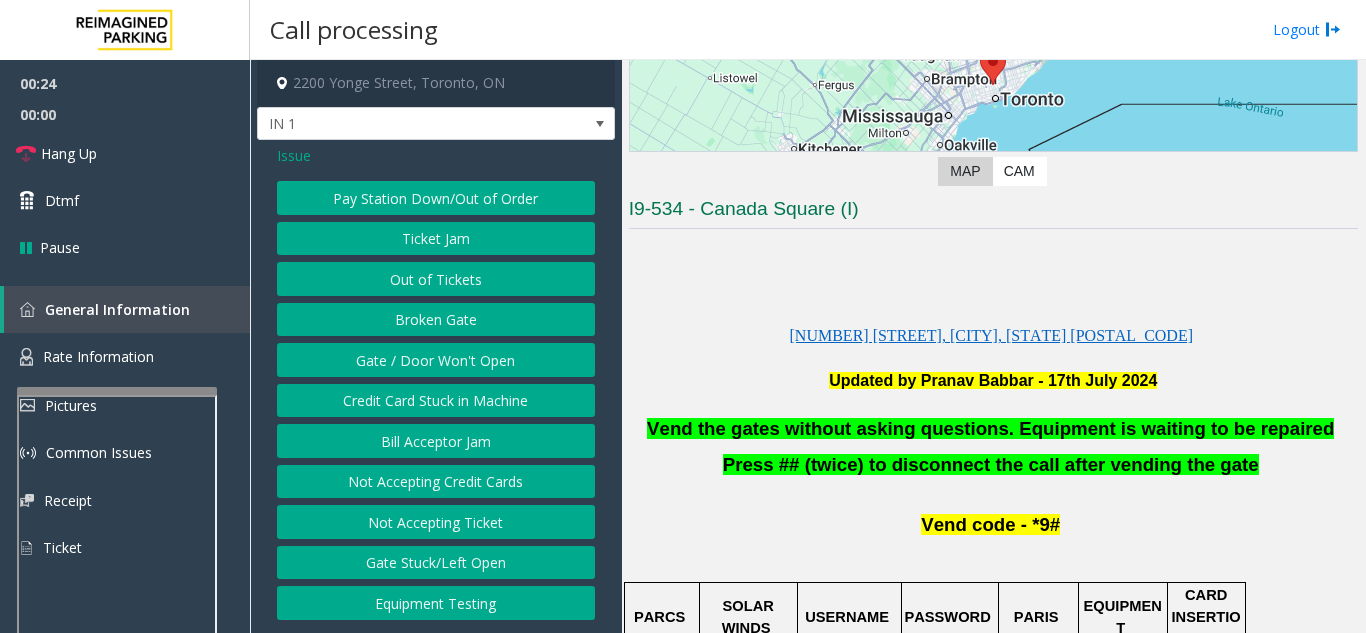 click on "Gate / Door Won't Open" 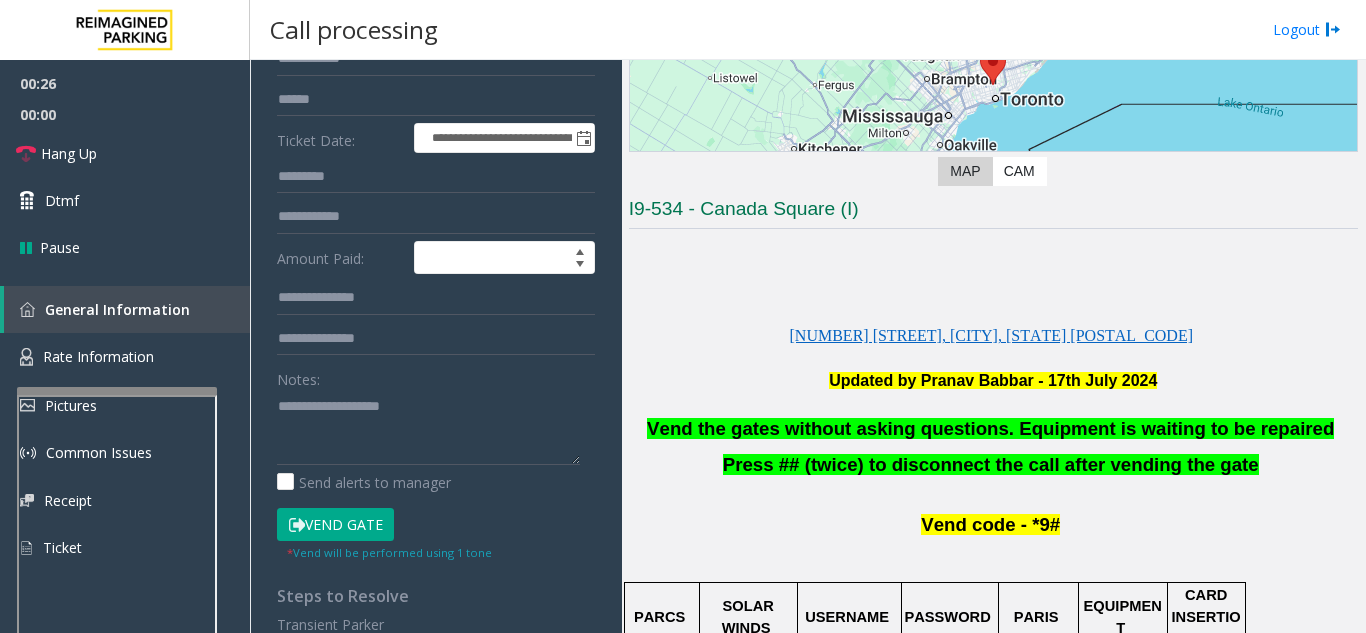 scroll, scrollTop: 300, scrollLeft: 0, axis: vertical 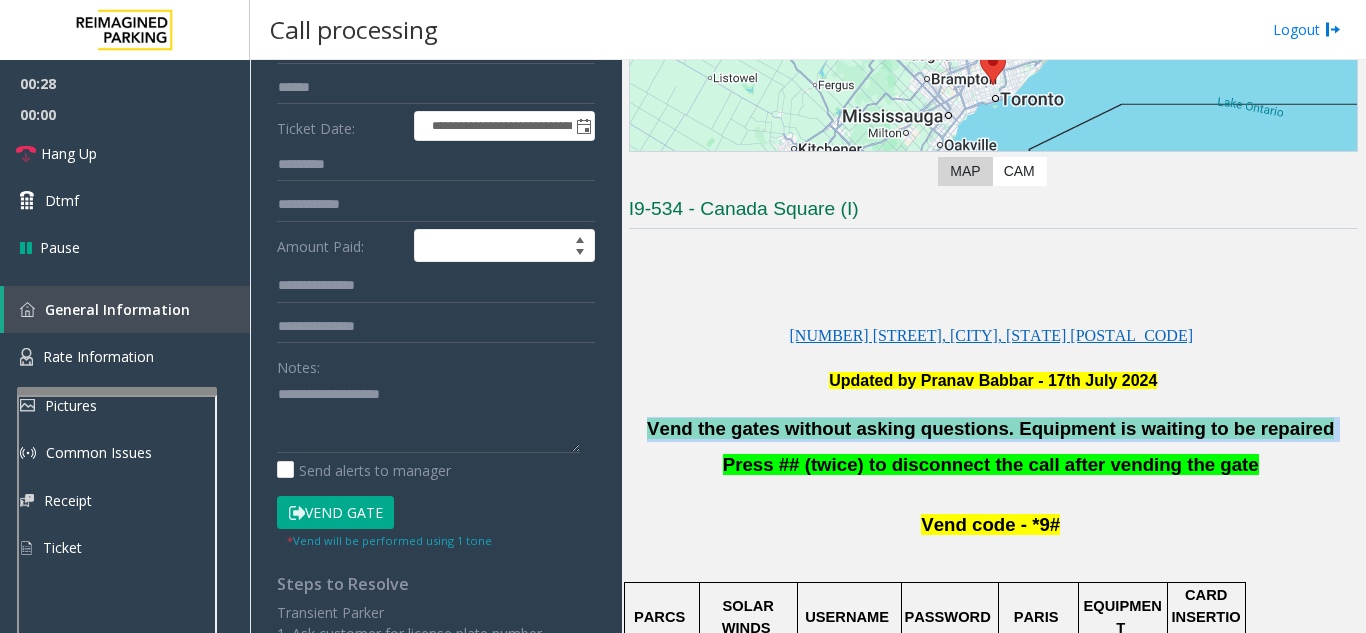 drag, startPoint x: 1304, startPoint y: 430, endPoint x: 670, endPoint y: 435, distance: 634.0197 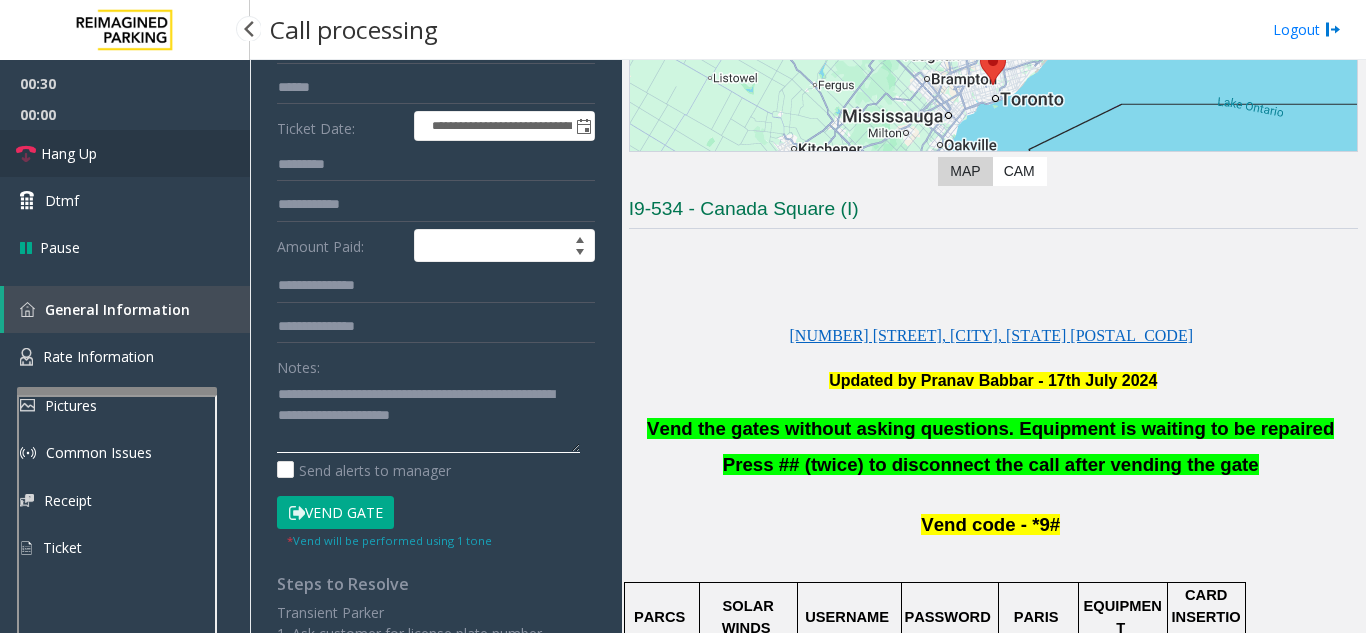 type on "**********" 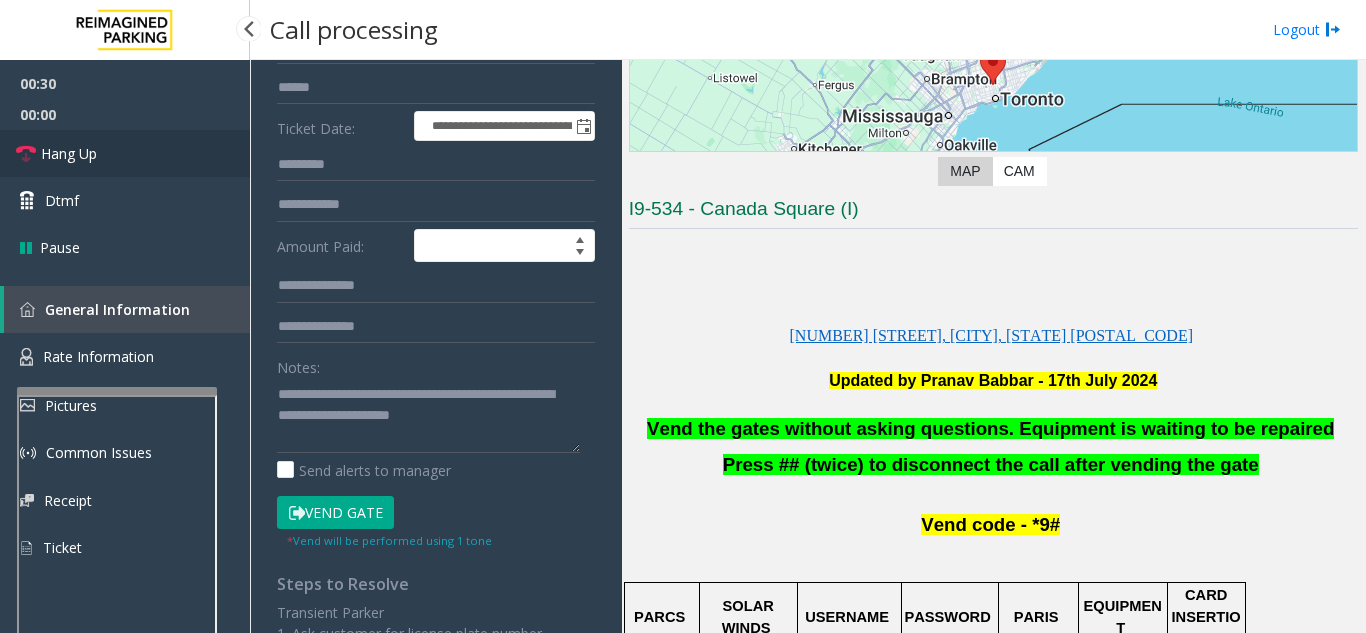 click on "Hang Up" at bounding box center (69, 153) 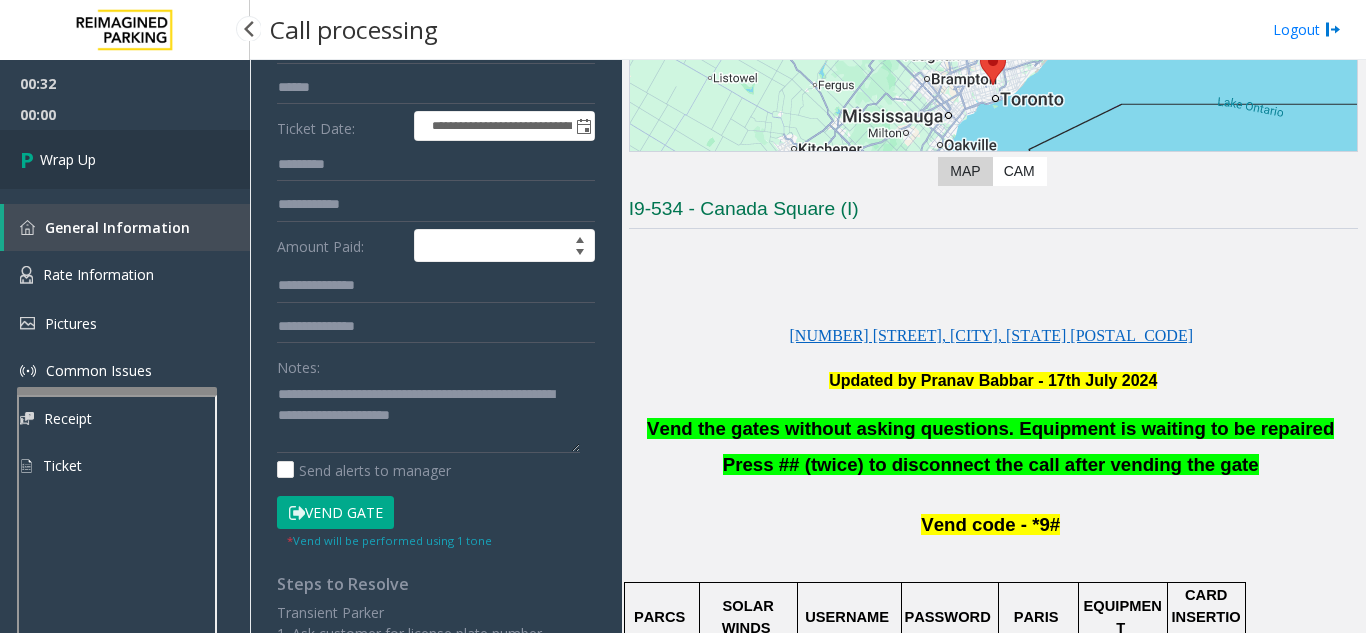 click on "Wrap Up" at bounding box center [68, 159] 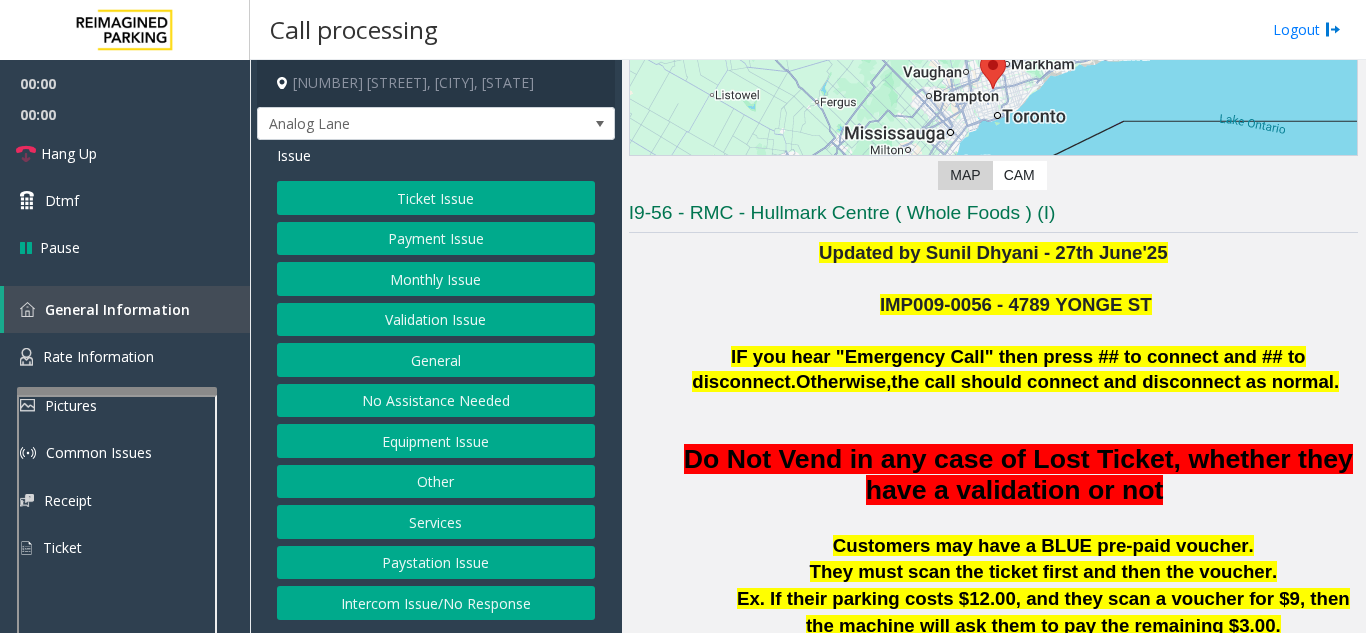 scroll, scrollTop: 300, scrollLeft: 0, axis: vertical 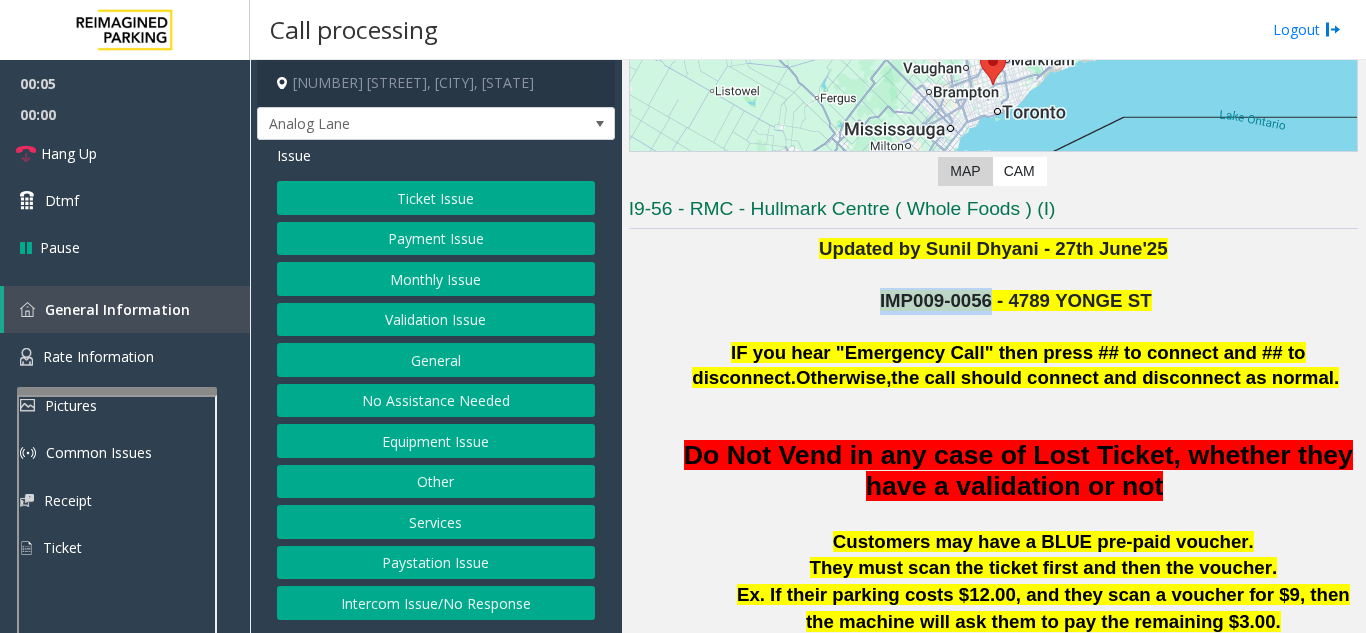 drag, startPoint x: 992, startPoint y: 296, endPoint x: 892, endPoint y: 303, distance: 100.2447 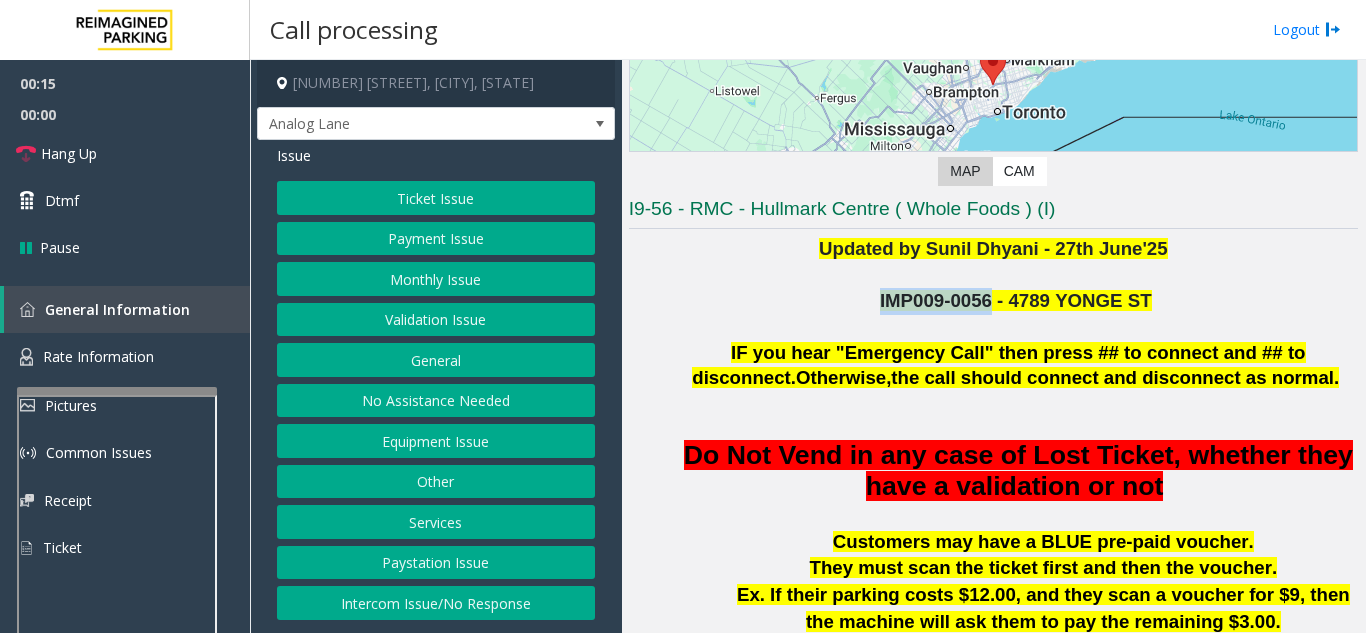 click on "Intercom Issue/No Response" 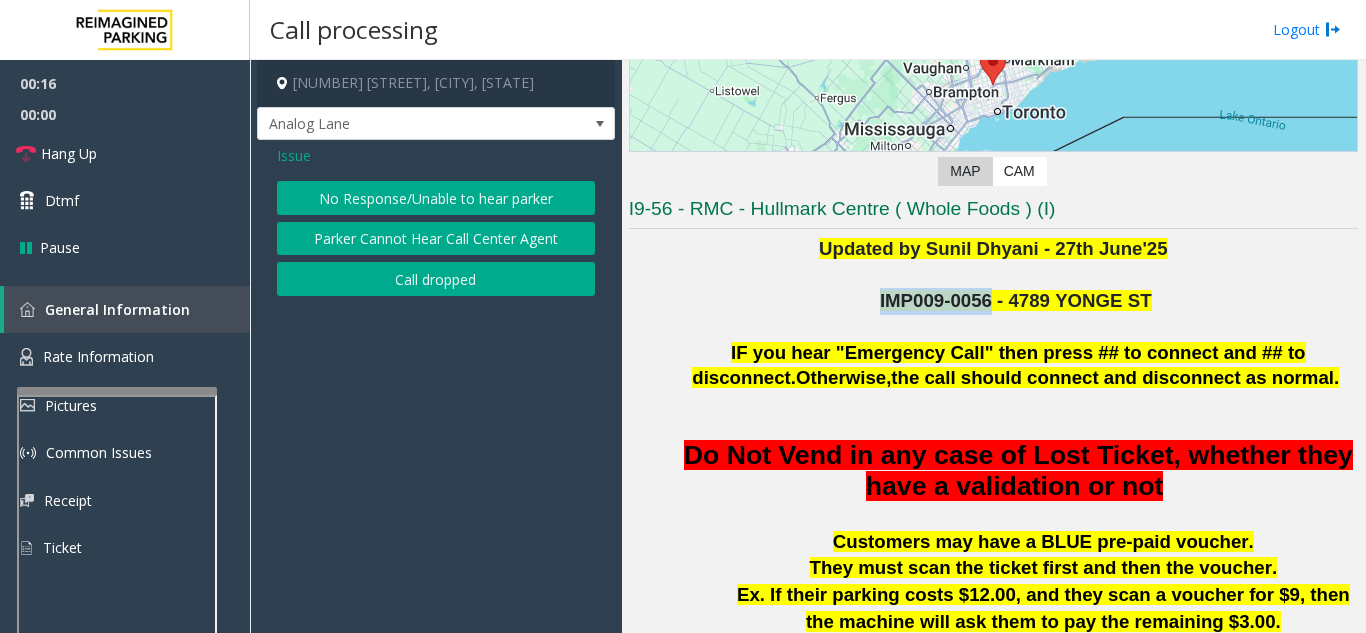 click on "No Response/Unable to hear parker" 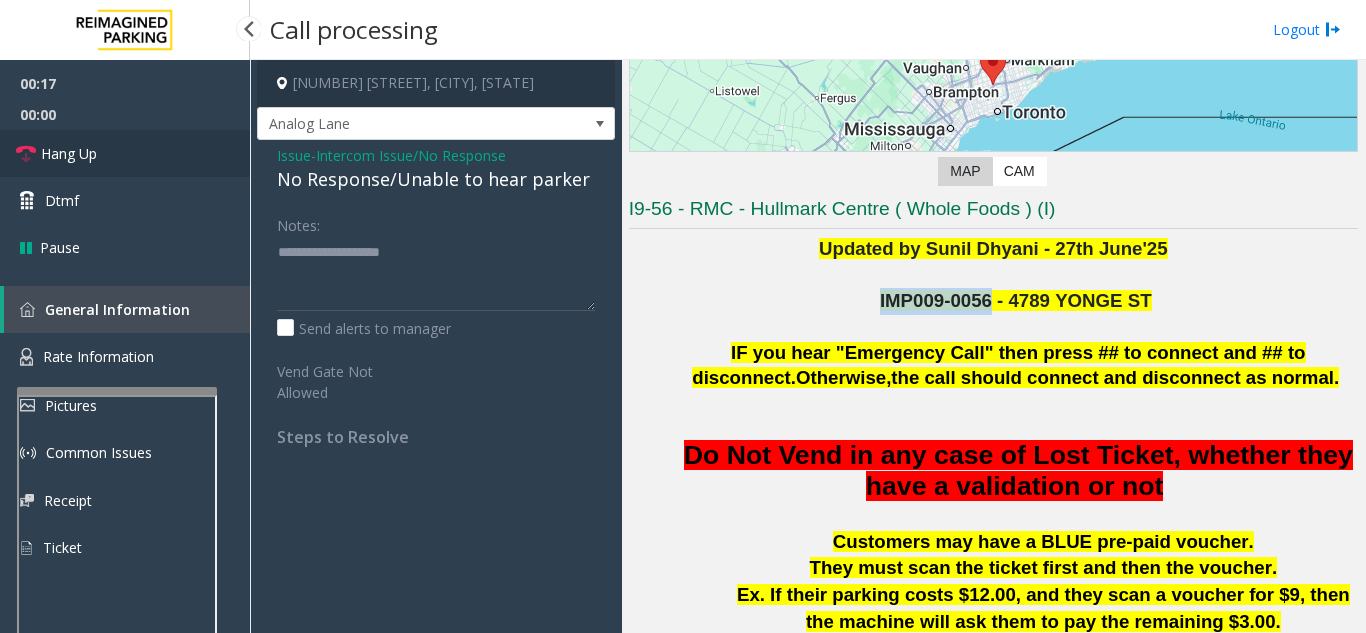 click on "Hang Up" at bounding box center [125, 153] 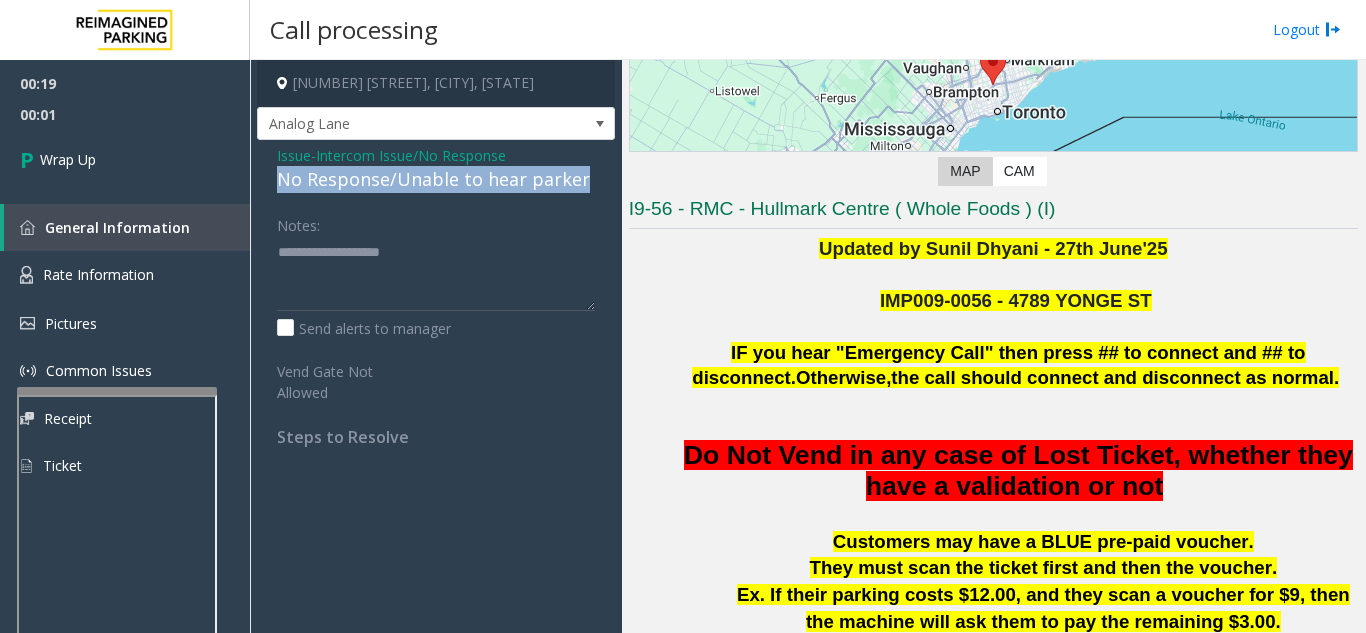 drag, startPoint x: 607, startPoint y: 189, endPoint x: 264, endPoint y: 188, distance: 343.00146 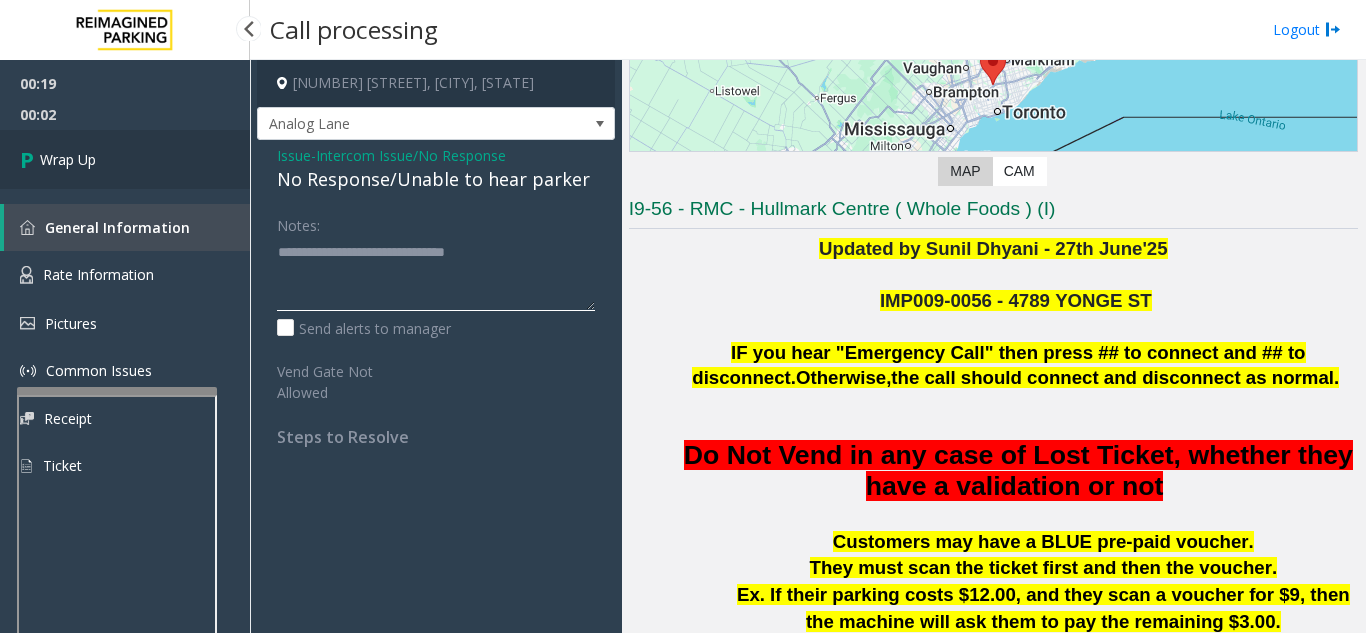 type on "**********" 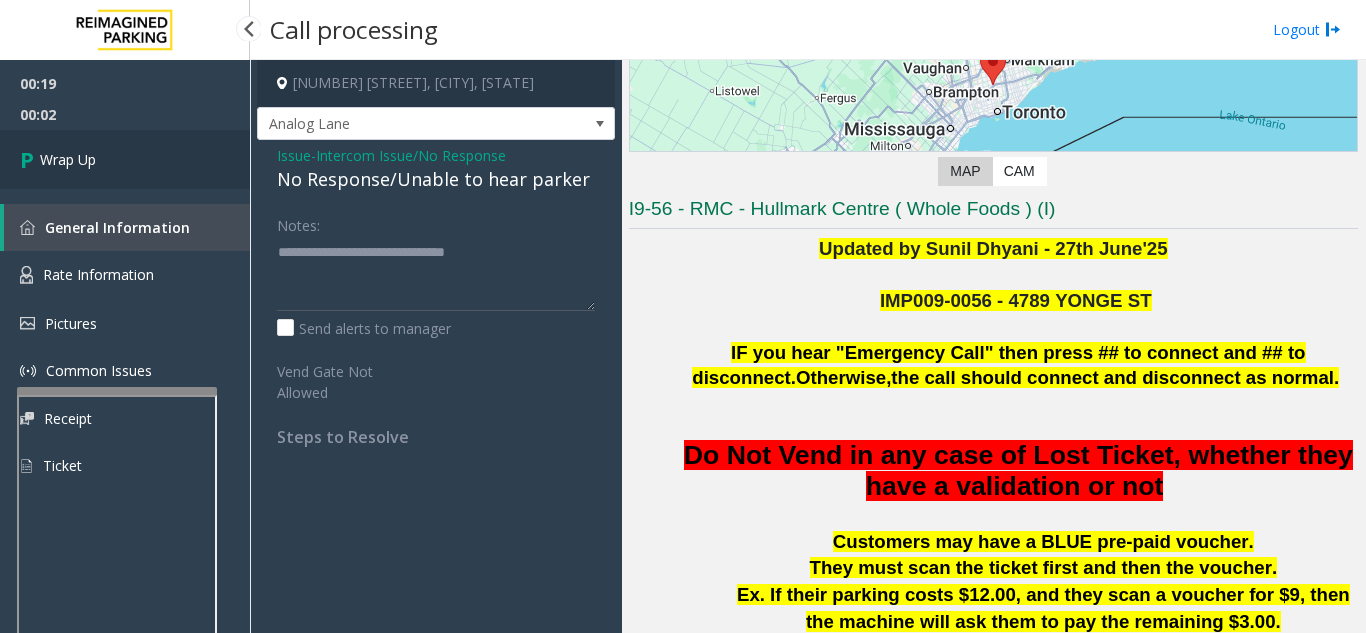 click on "Wrap Up" at bounding box center [125, 159] 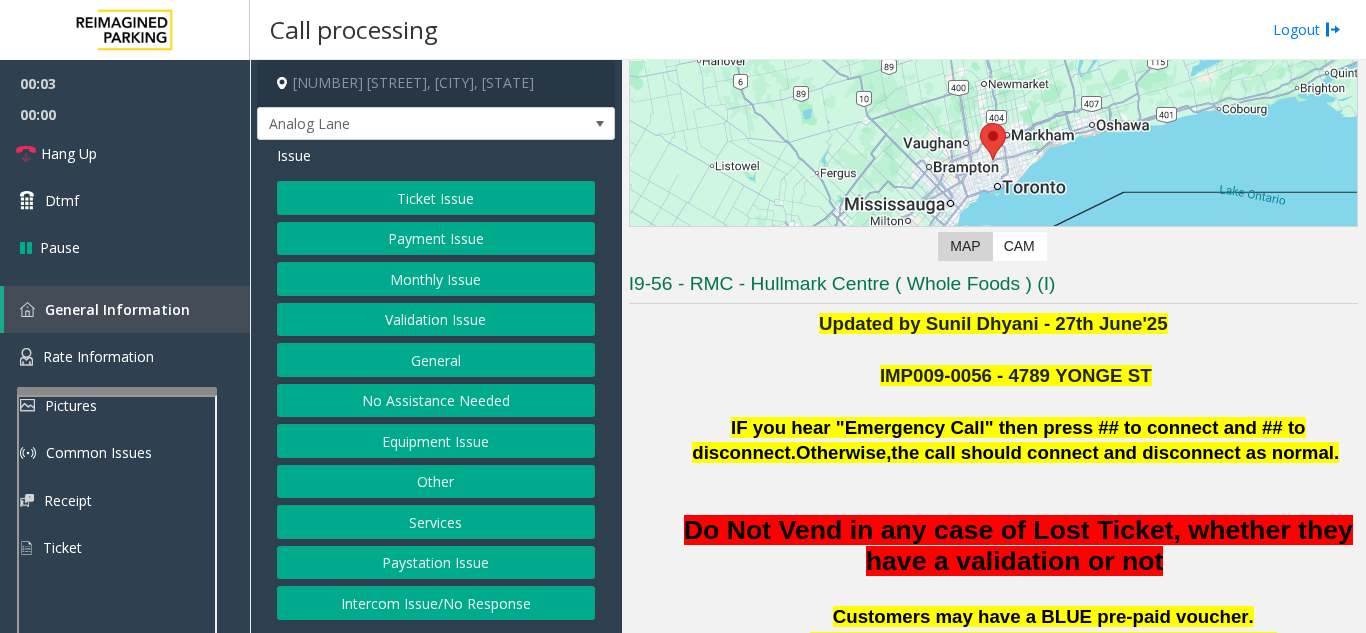 scroll, scrollTop: 300, scrollLeft: 0, axis: vertical 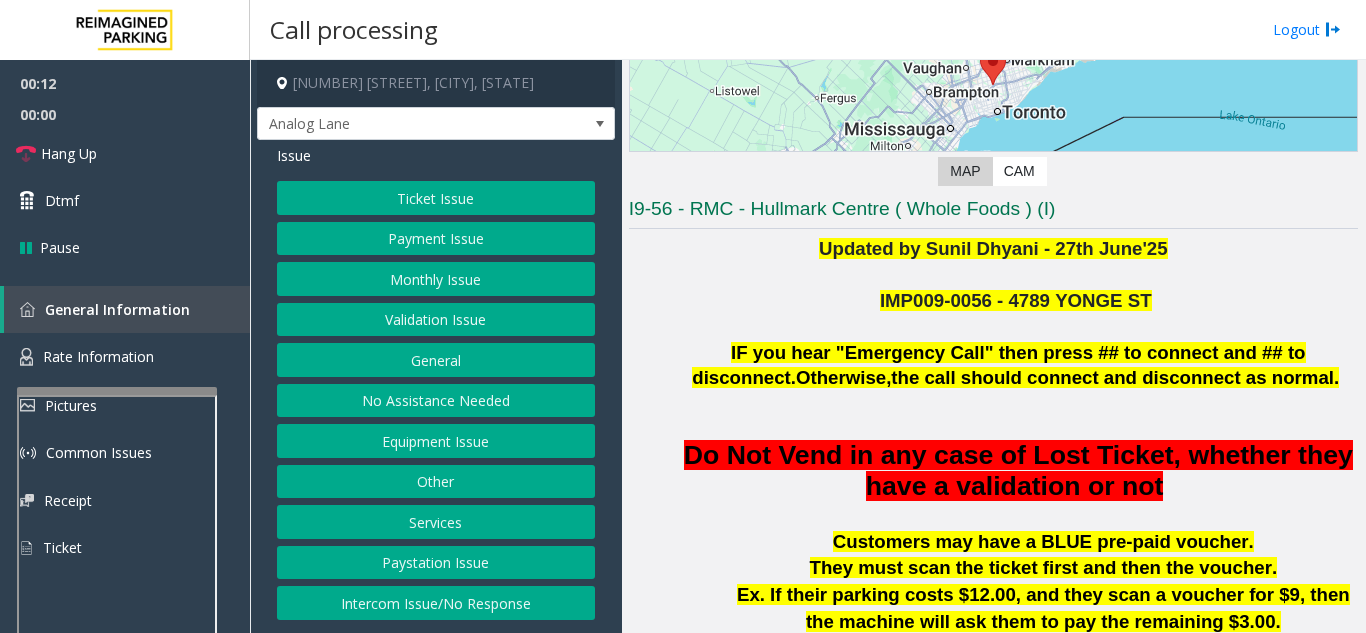 click on "Intercom Issue/No Response" 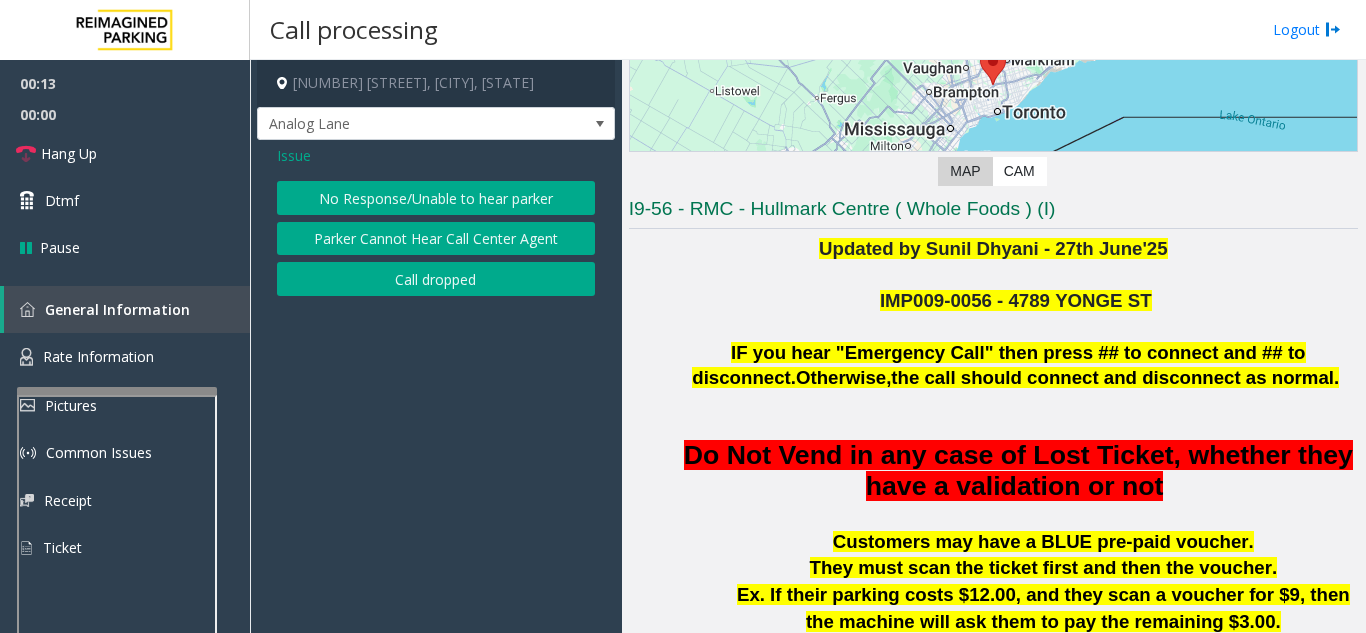 click on "No Response/Unable to hear parker" 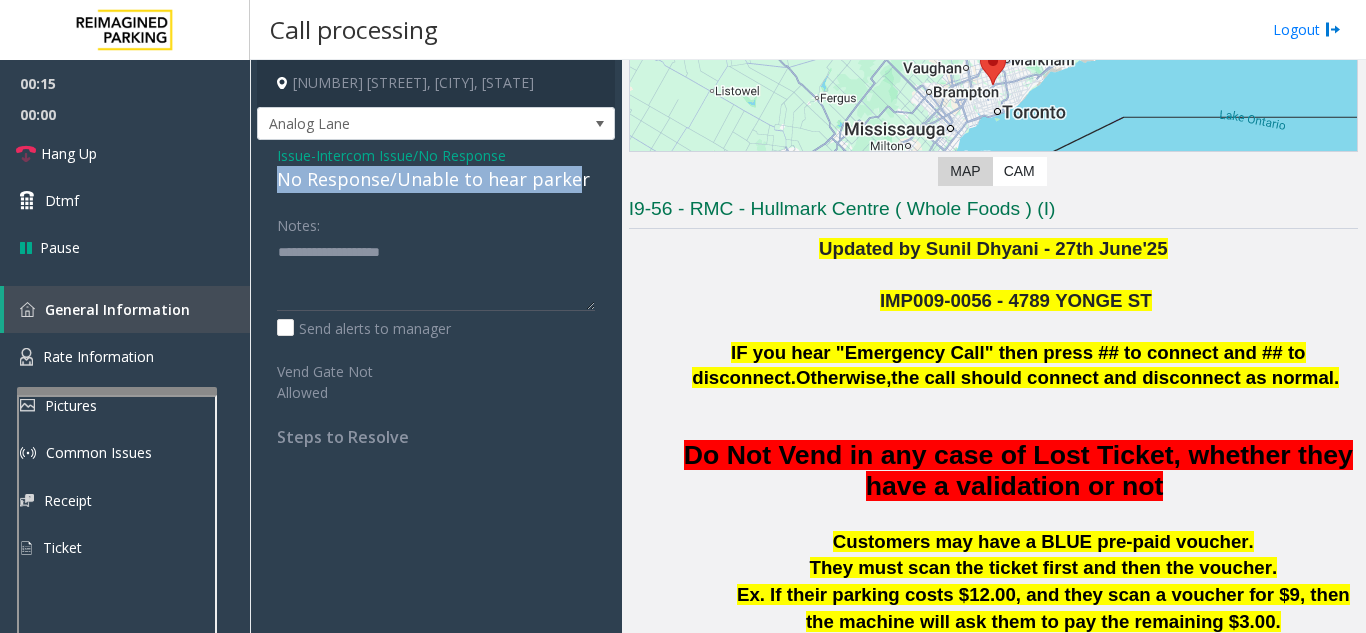drag, startPoint x: 265, startPoint y: 176, endPoint x: 537, endPoint y: 182, distance: 272.06616 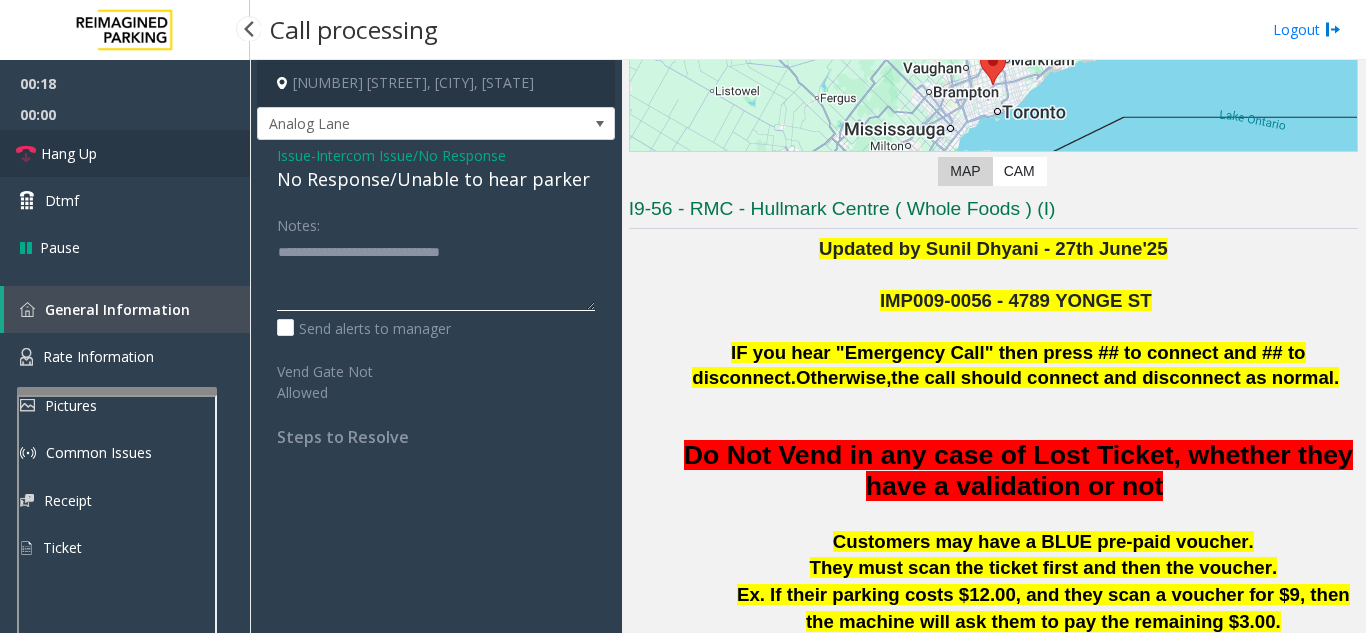 type on "**********" 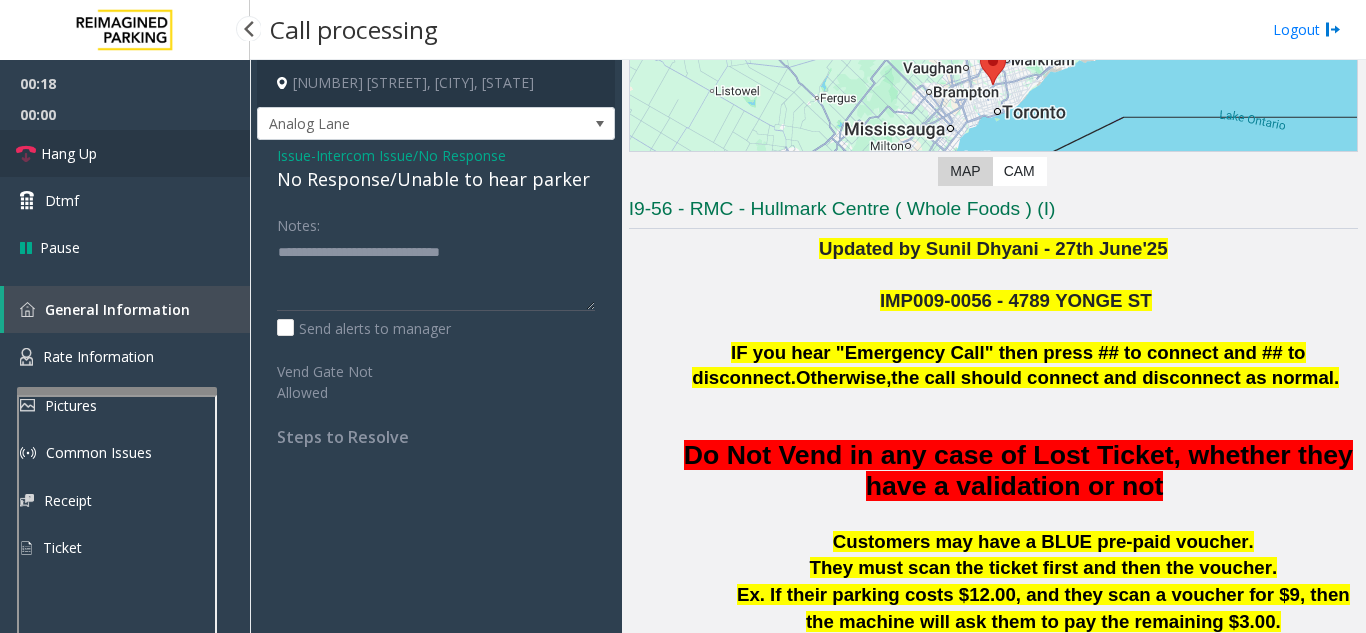 click on "Hang Up" at bounding box center [125, 153] 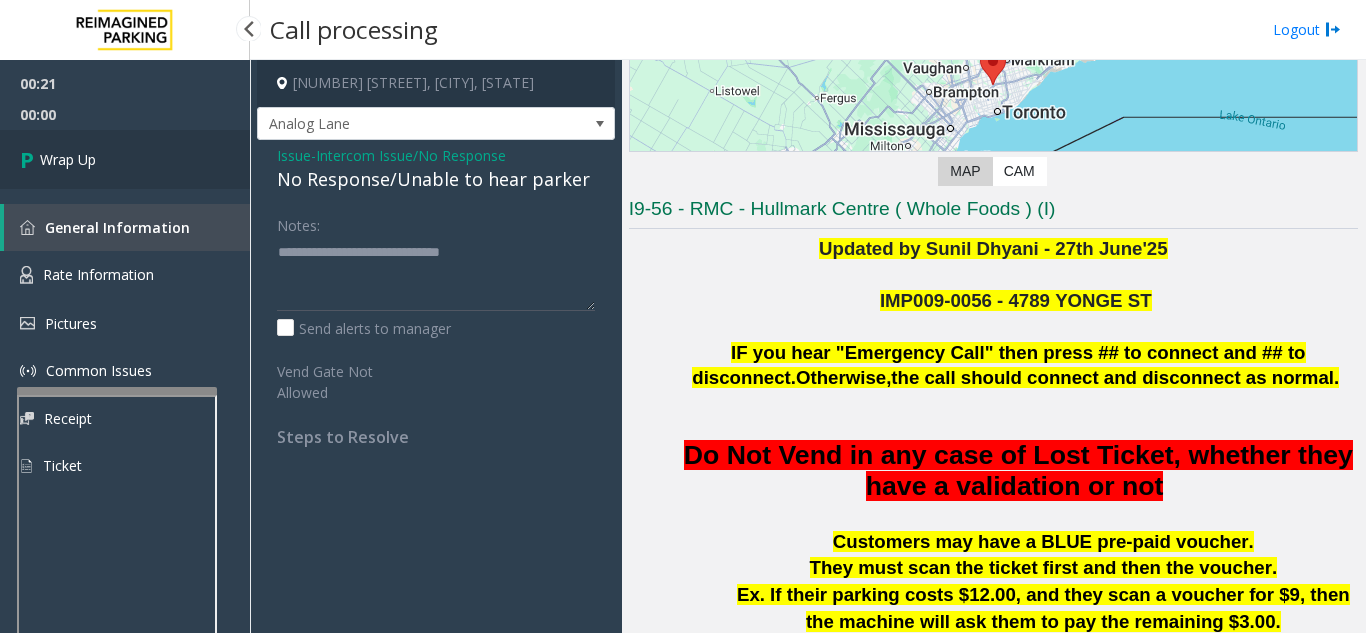 click on "Wrap Up" at bounding box center (125, 159) 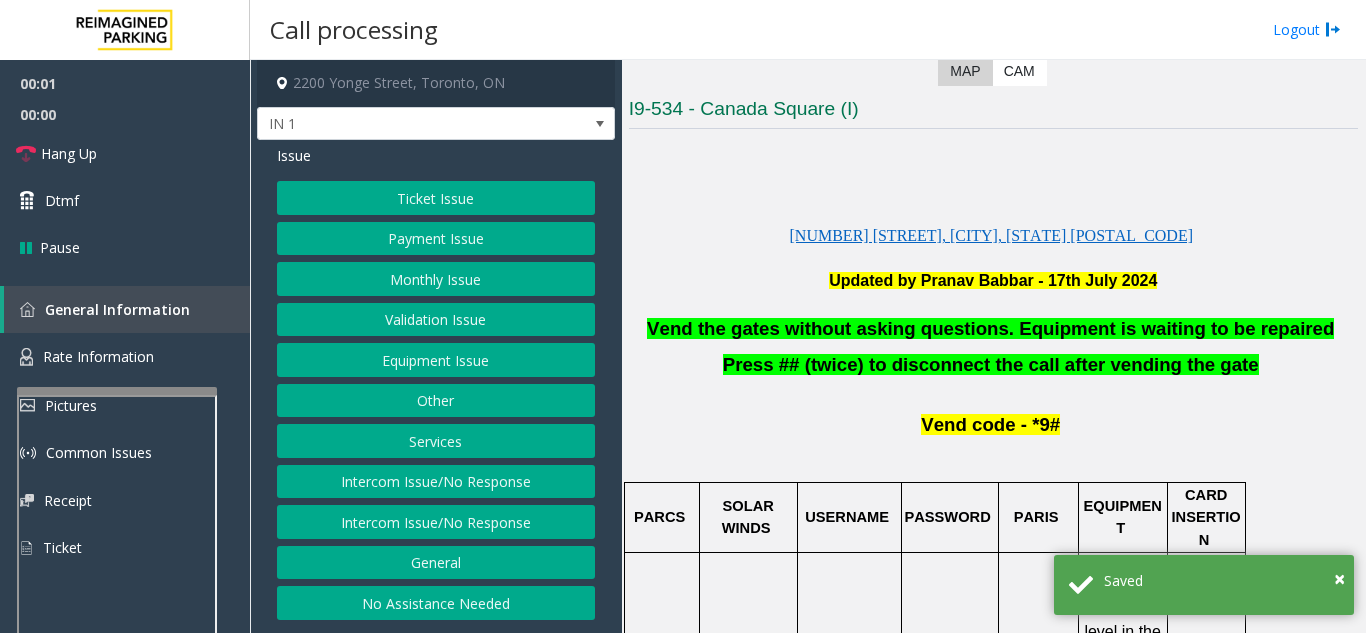 scroll, scrollTop: 500, scrollLeft: 0, axis: vertical 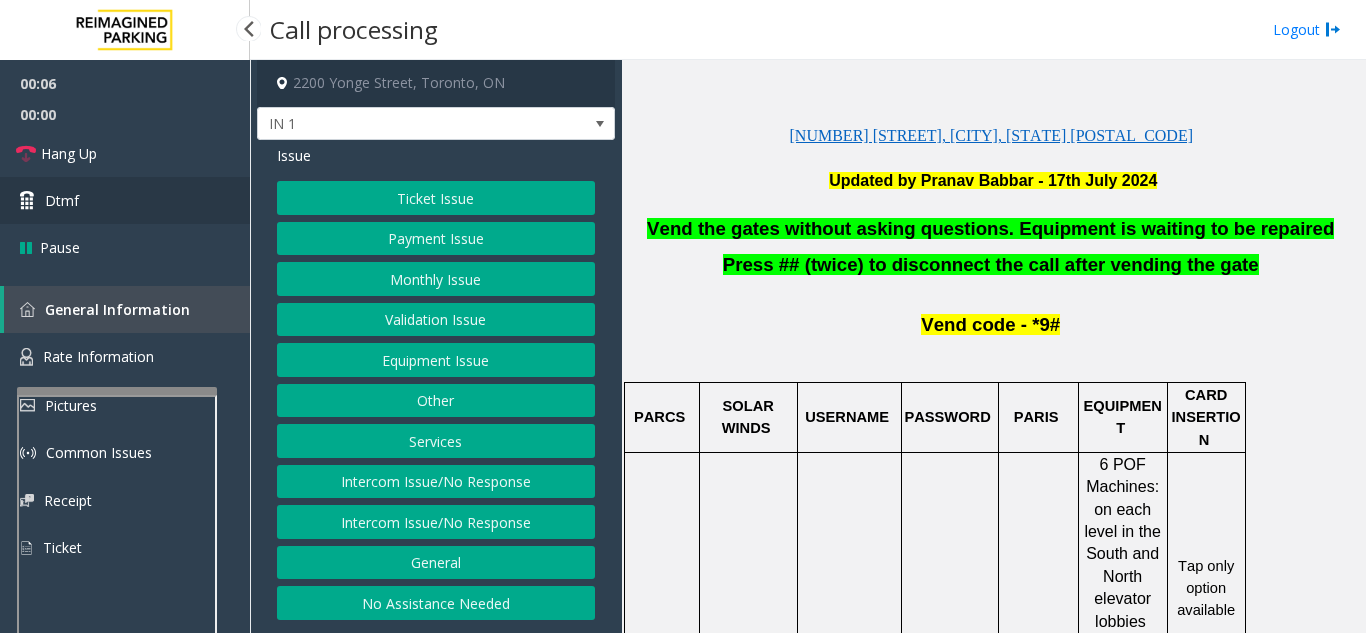 click on "Dtmf" at bounding box center (125, 200) 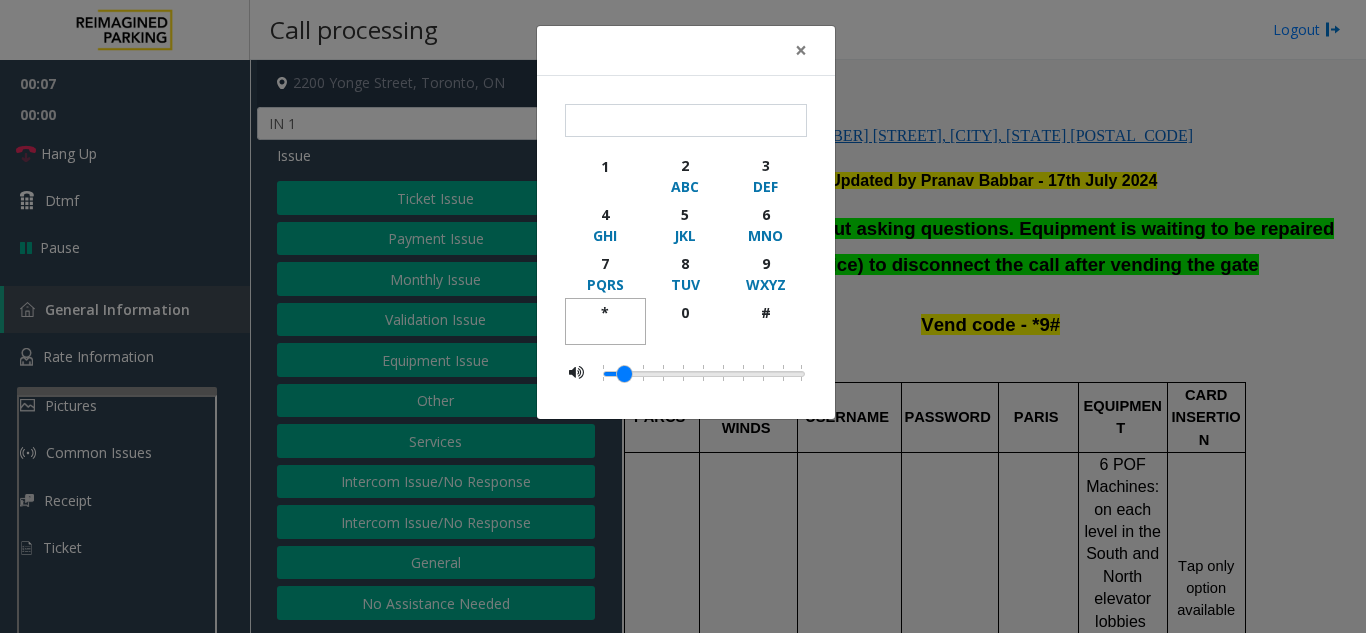 click on "*" 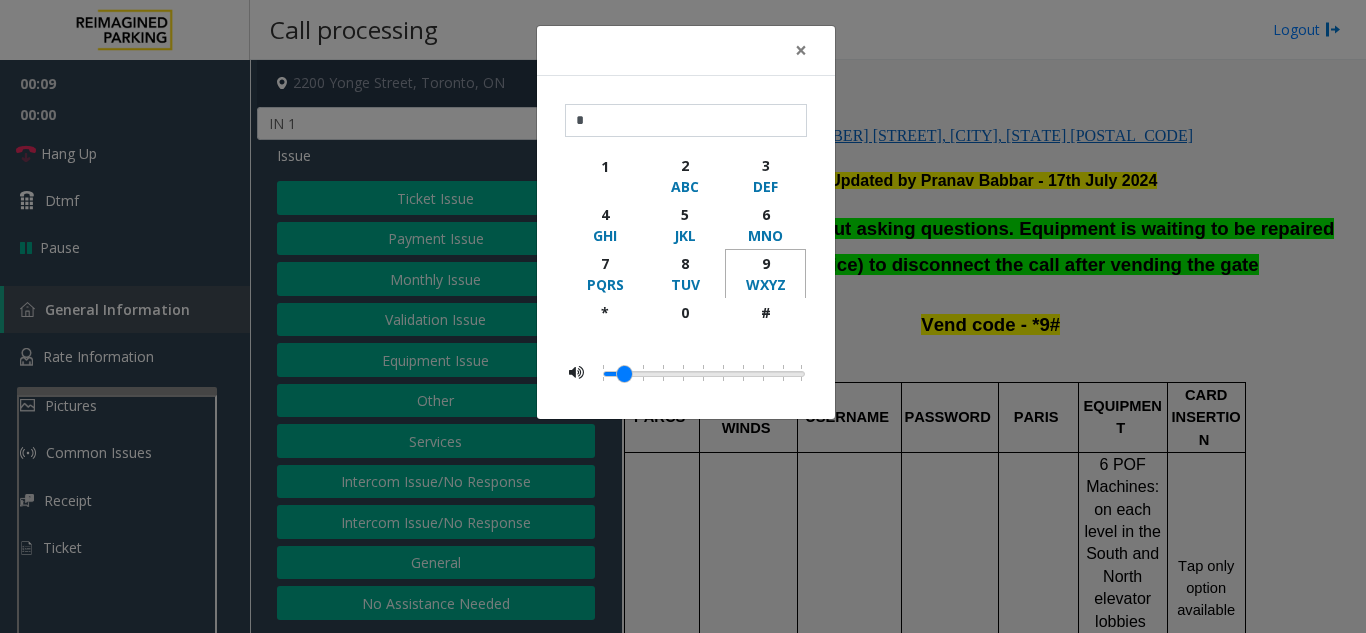 click on "9" 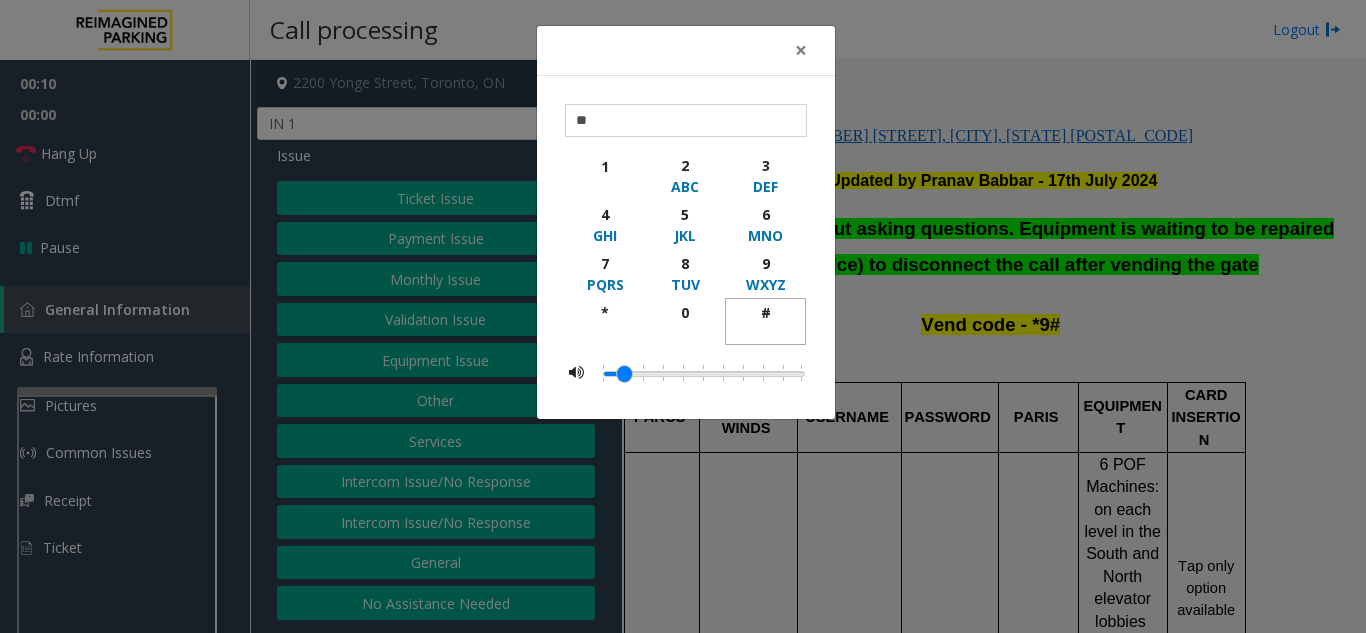 click on "#" 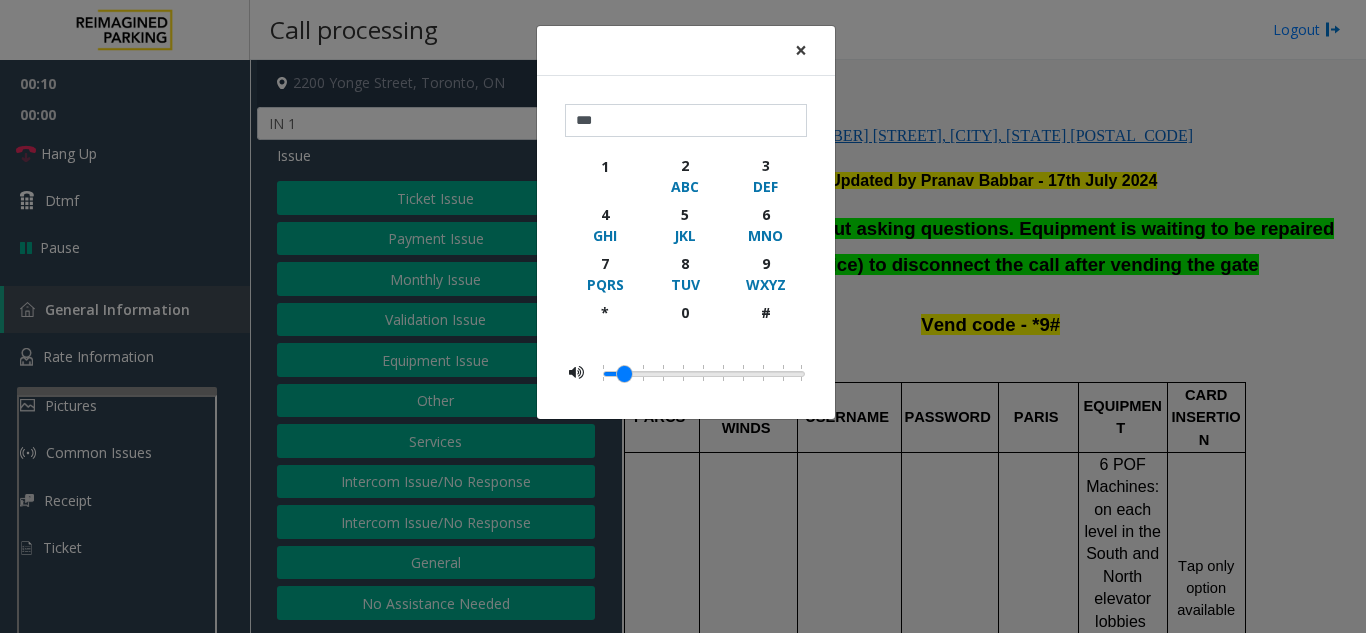 click on "×" 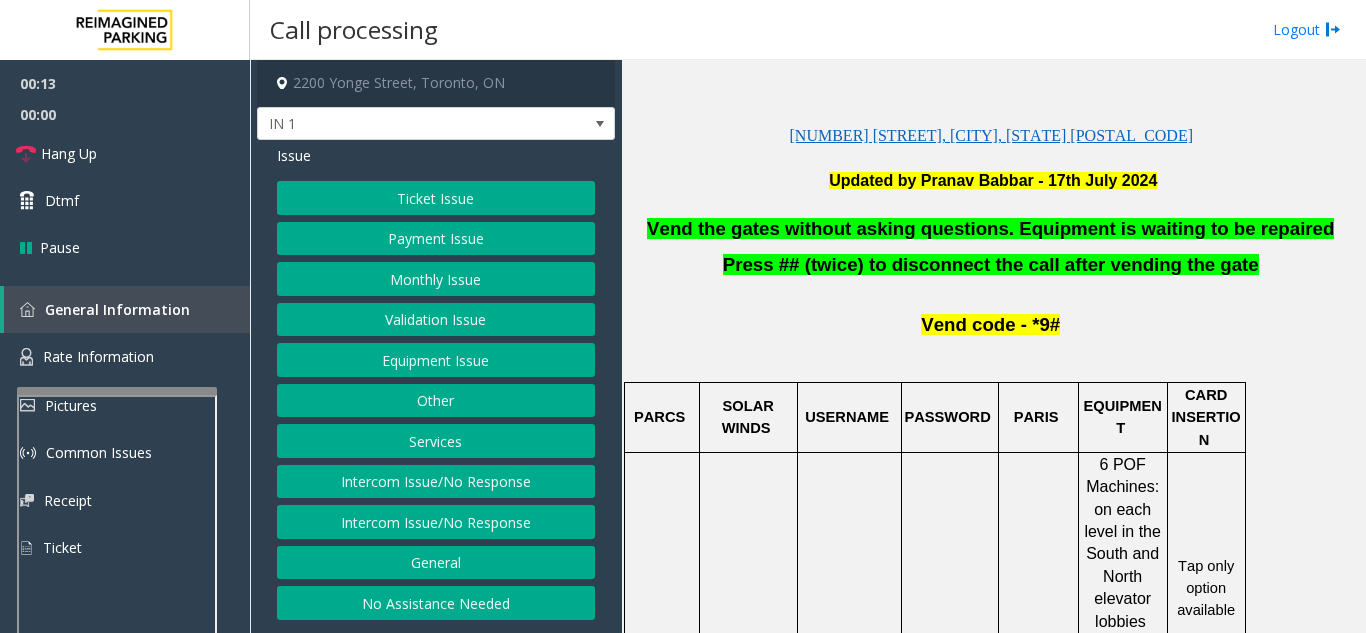 click on "Equipment Issue" 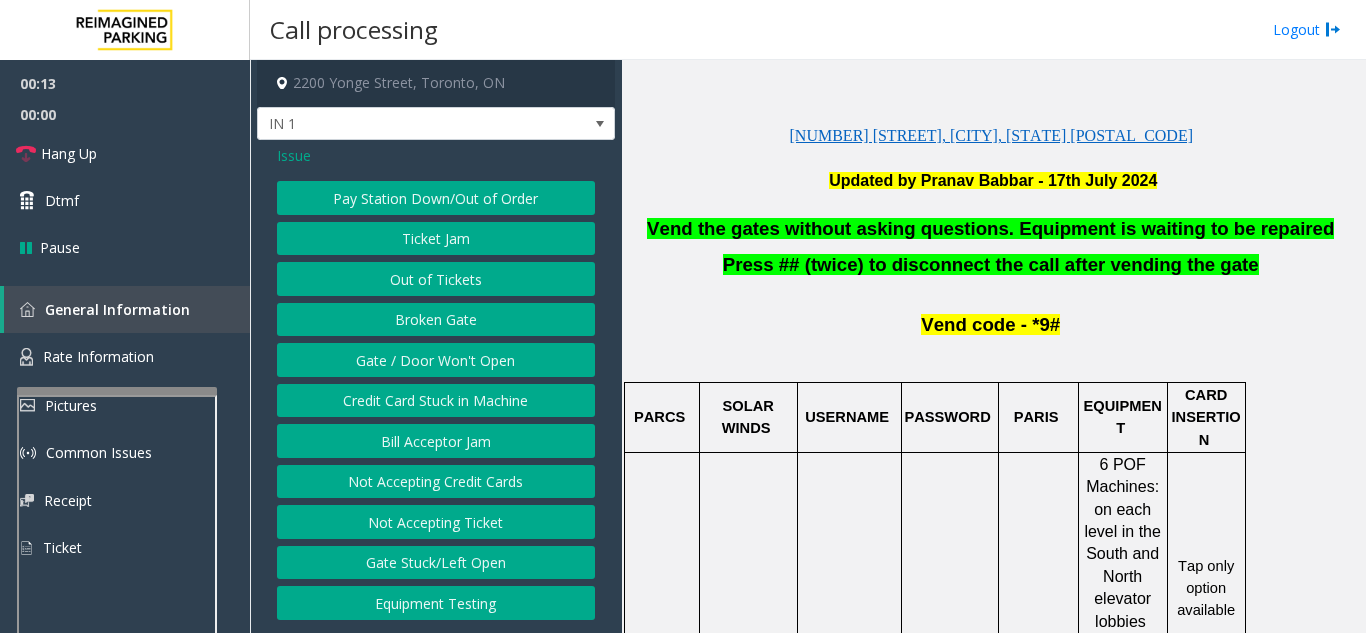 click on "Gate / Door Won't Open" 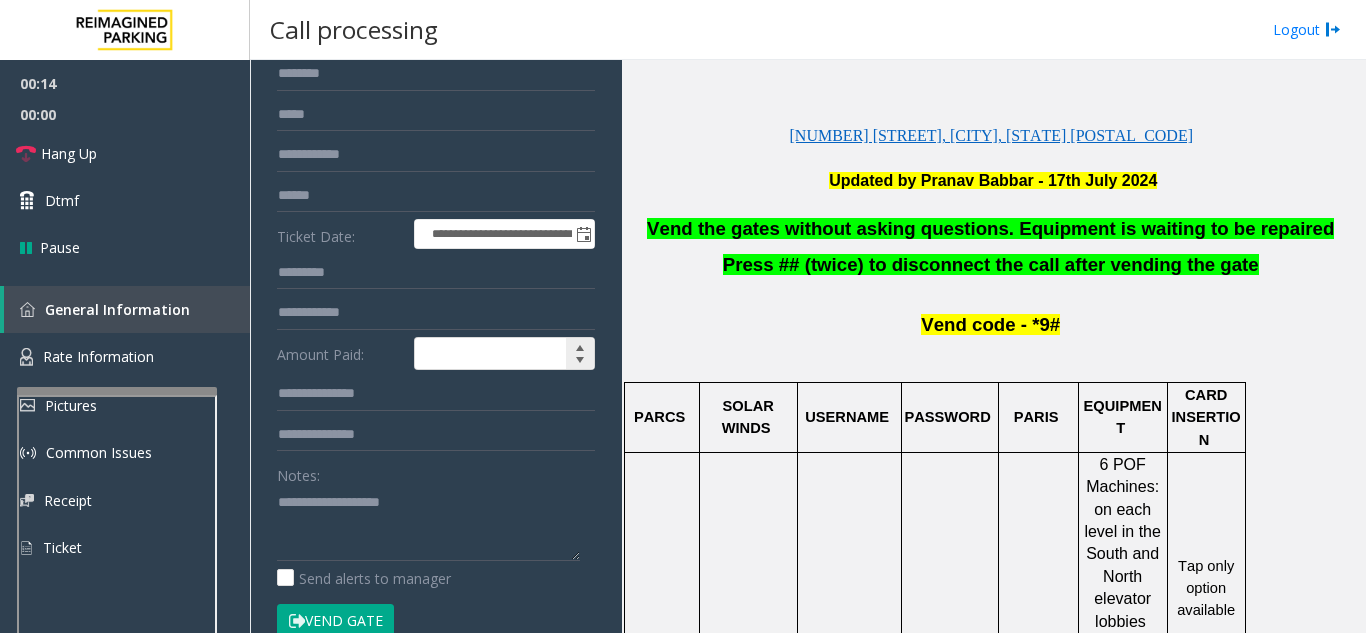 scroll, scrollTop: 200, scrollLeft: 0, axis: vertical 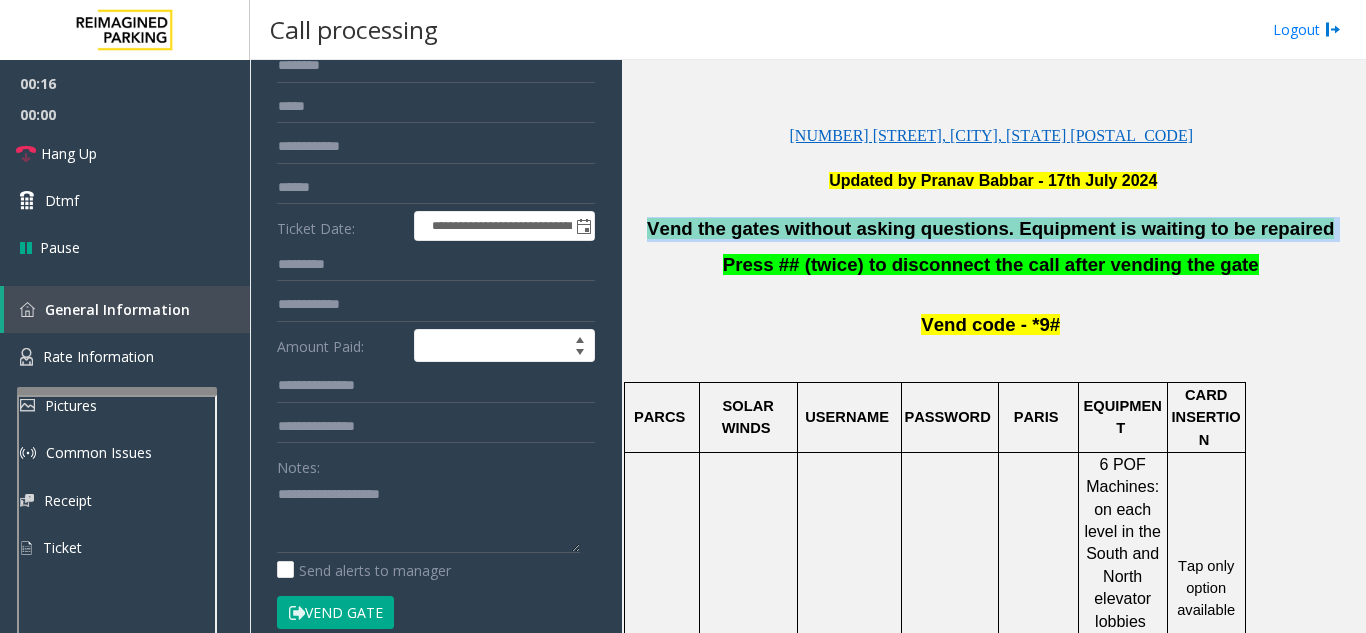 drag, startPoint x: 1320, startPoint y: 220, endPoint x: 684, endPoint y: 237, distance: 636.2272 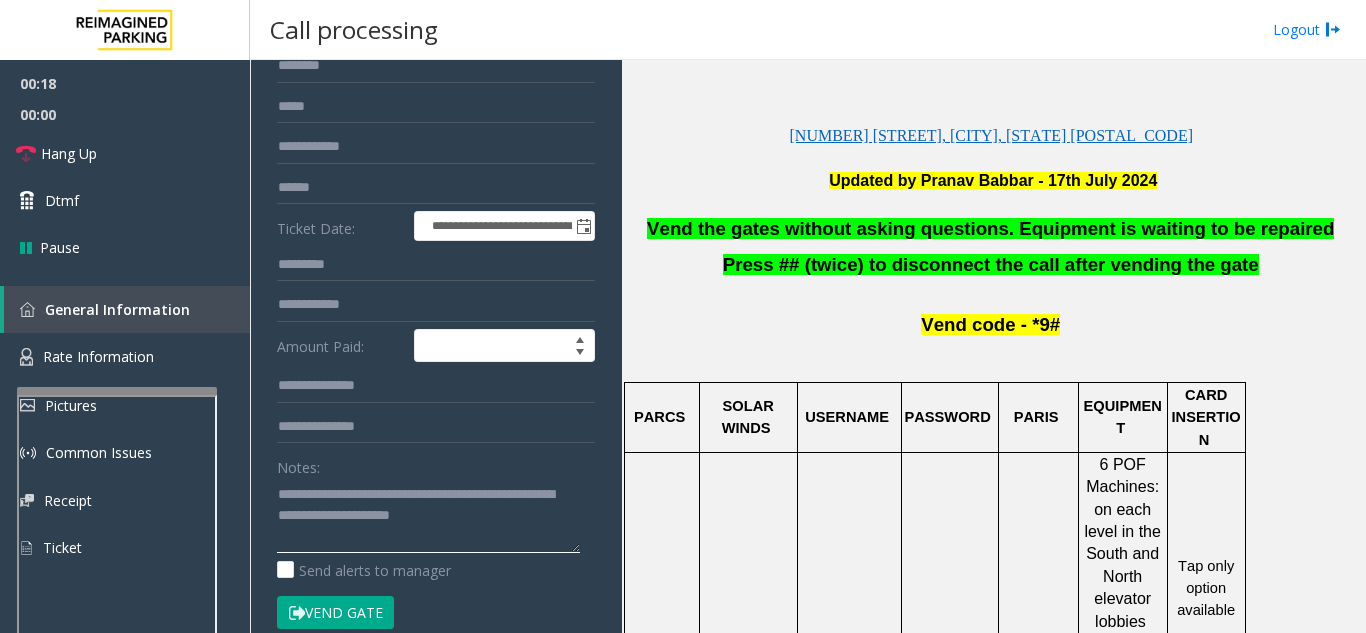 type on "**********" 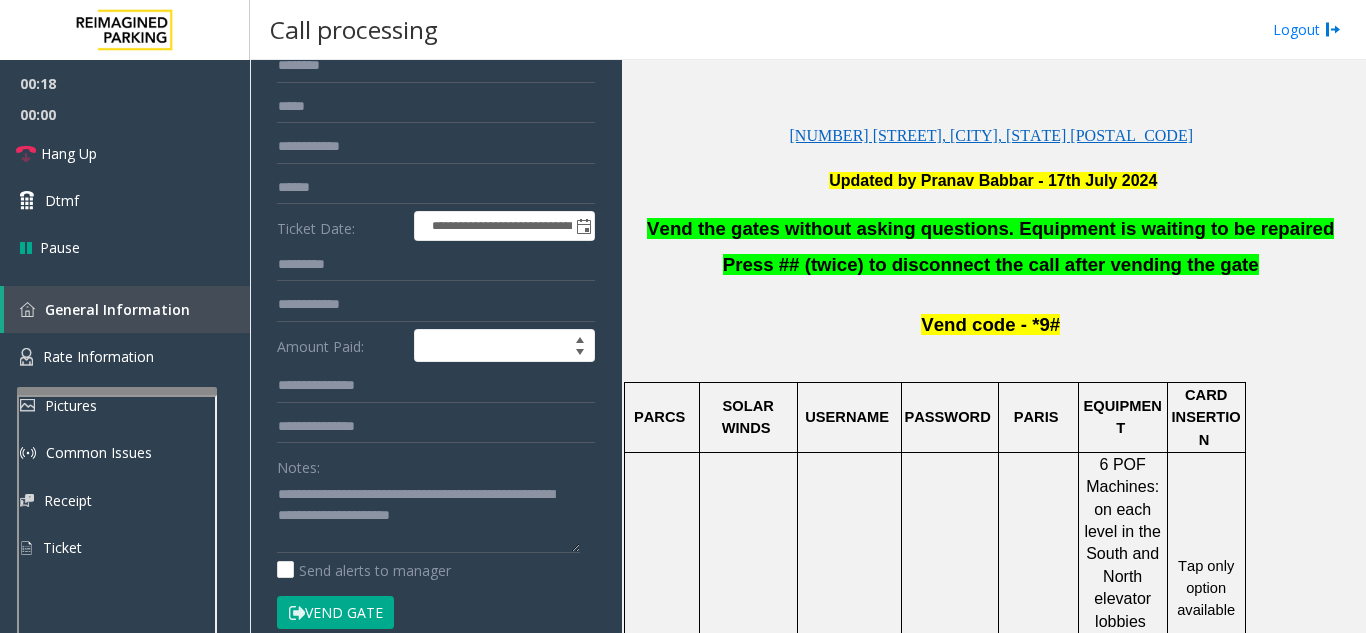 click on "Notes:" 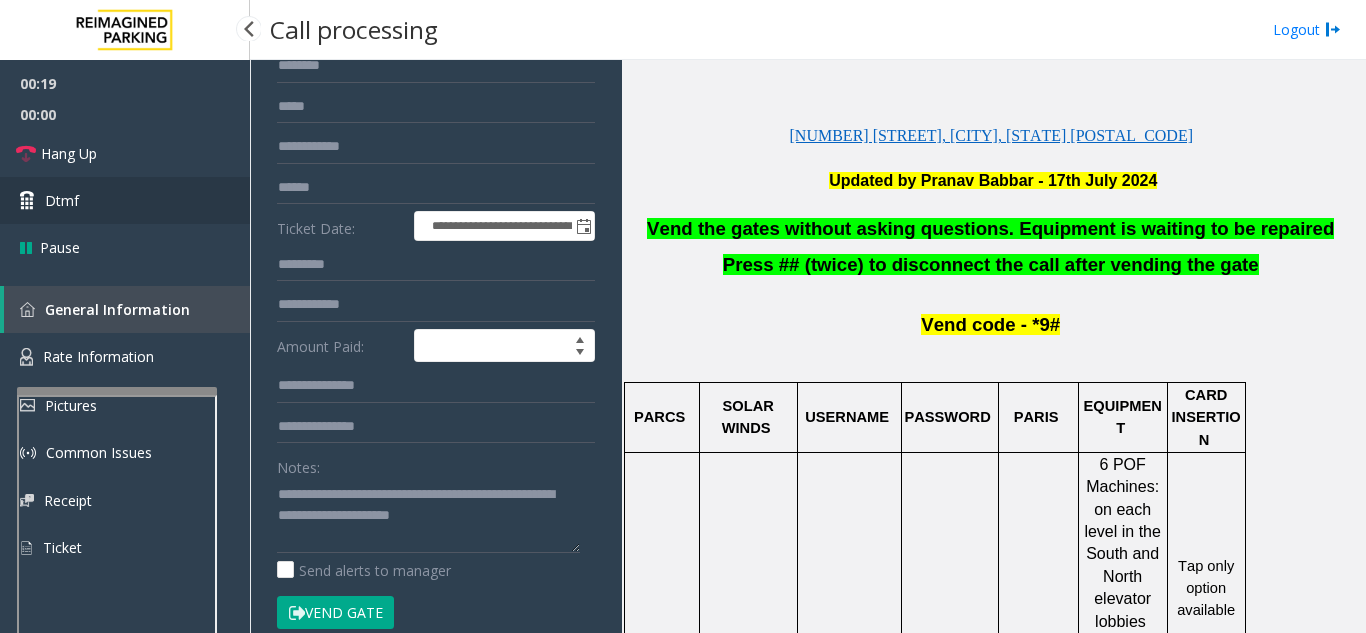 click on "Dtmf" at bounding box center [125, 200] 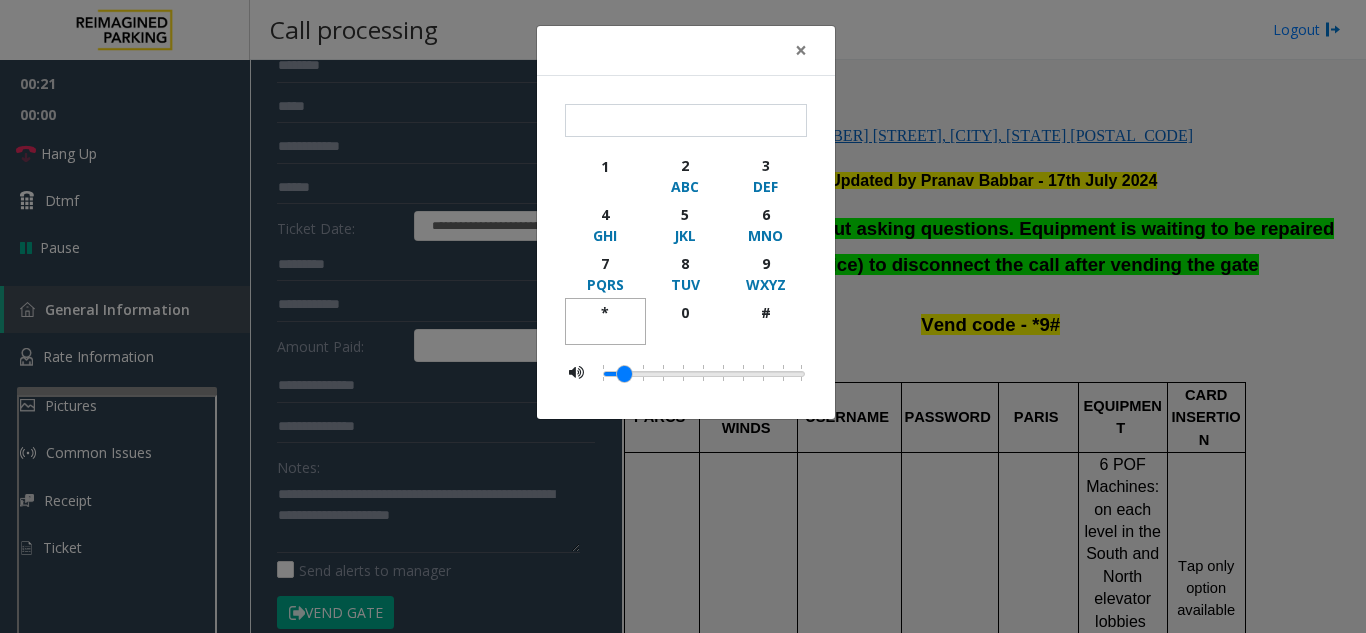 click on "*" 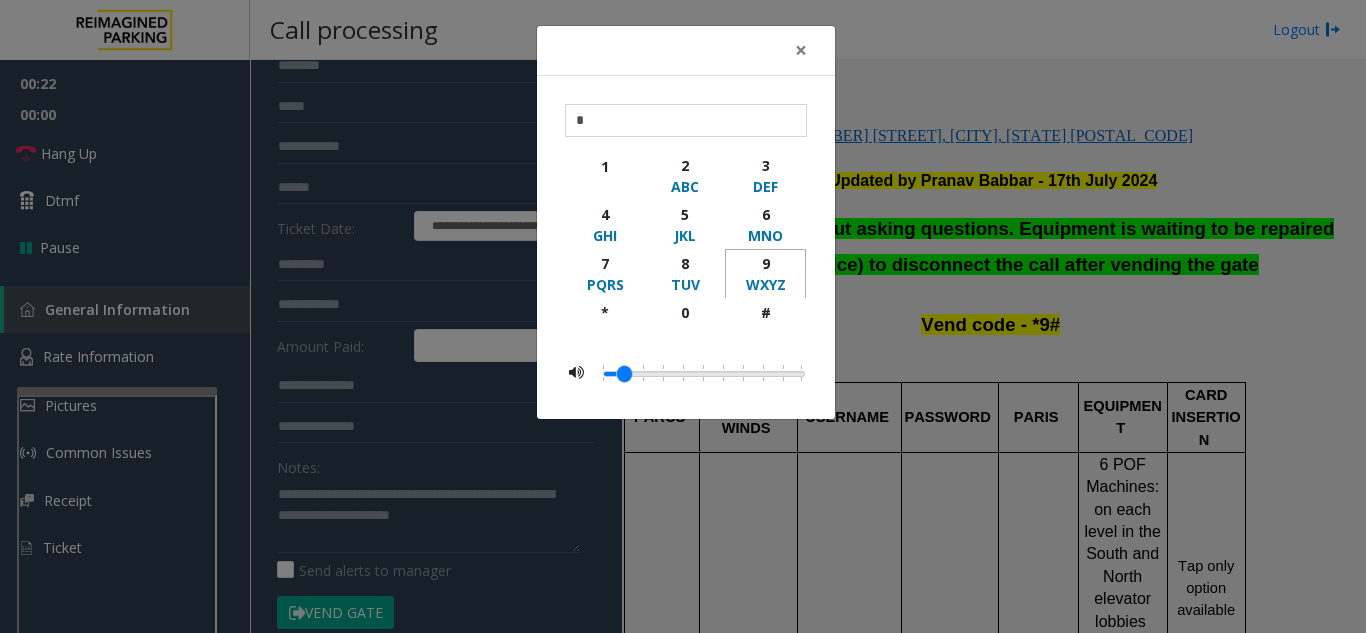 click on "9" 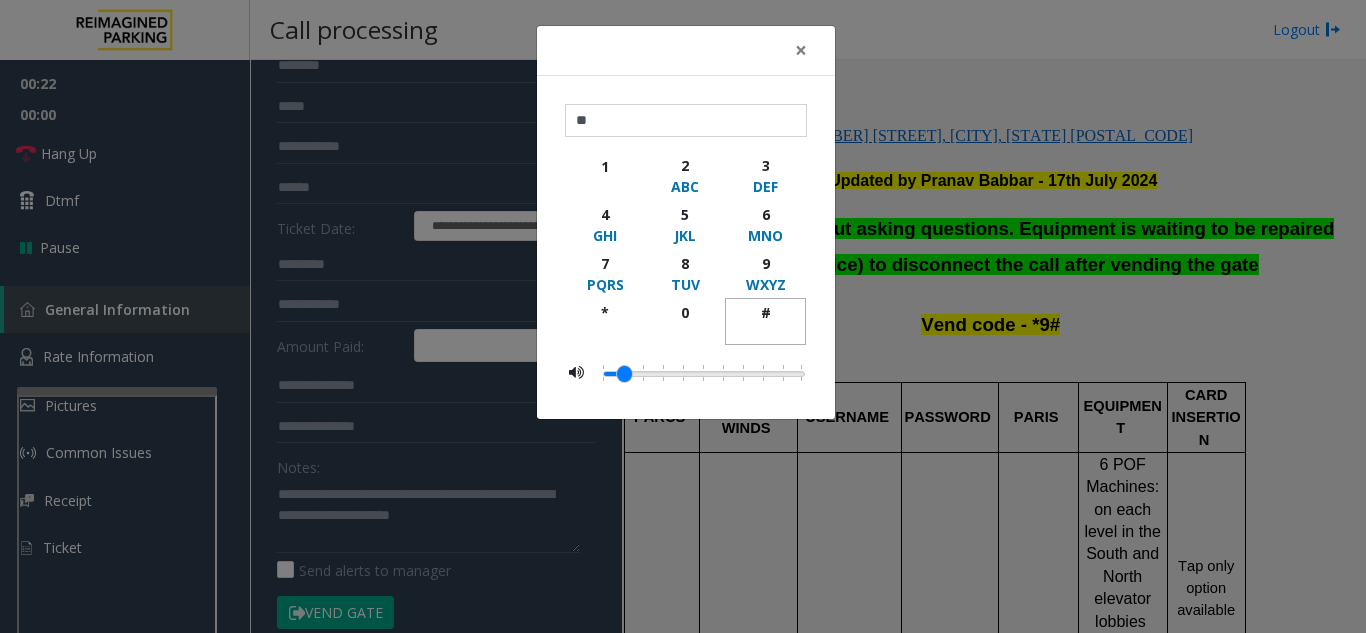 click on "#" 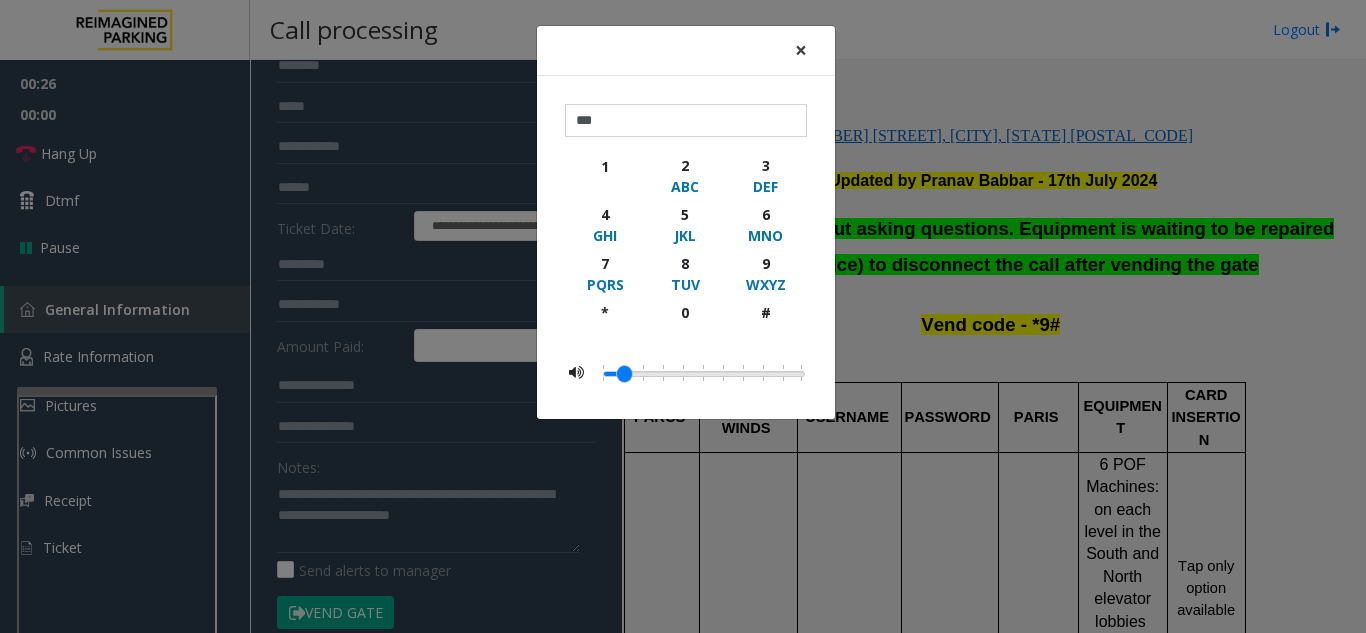 click on "×" 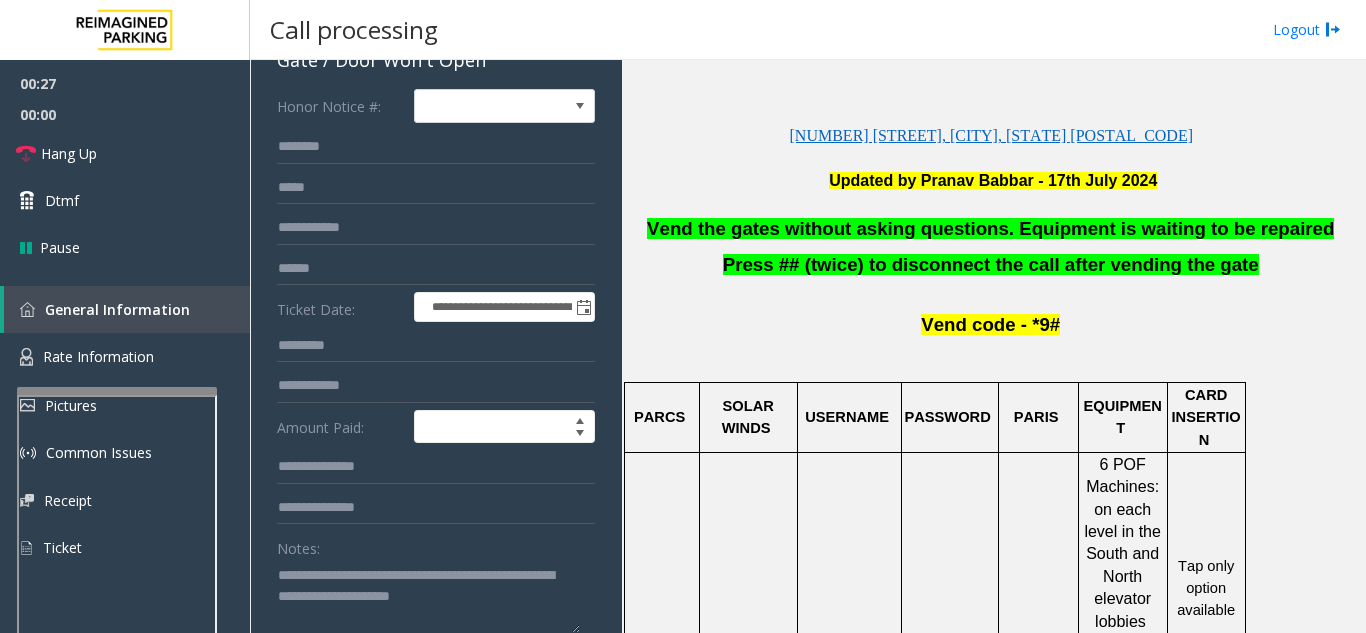scroll, scrollTop: 0, scrollLeft: 0, axis: both 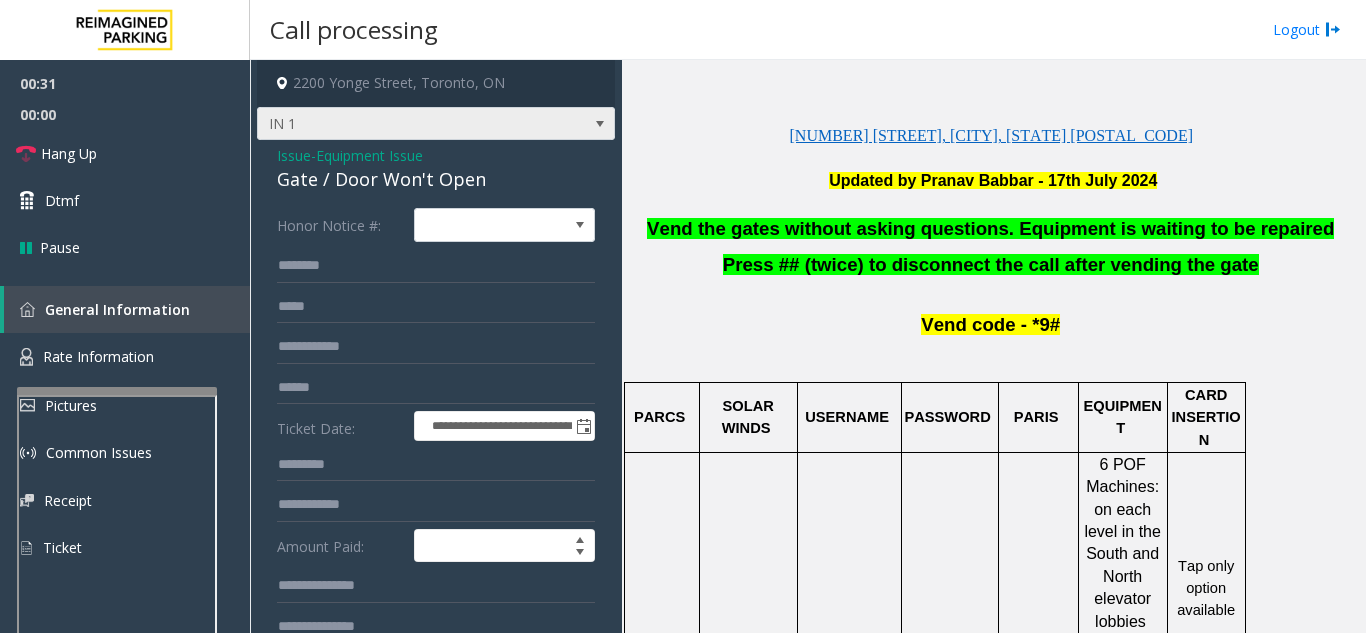 click on "IN 1" at bounding box center (436, 124) 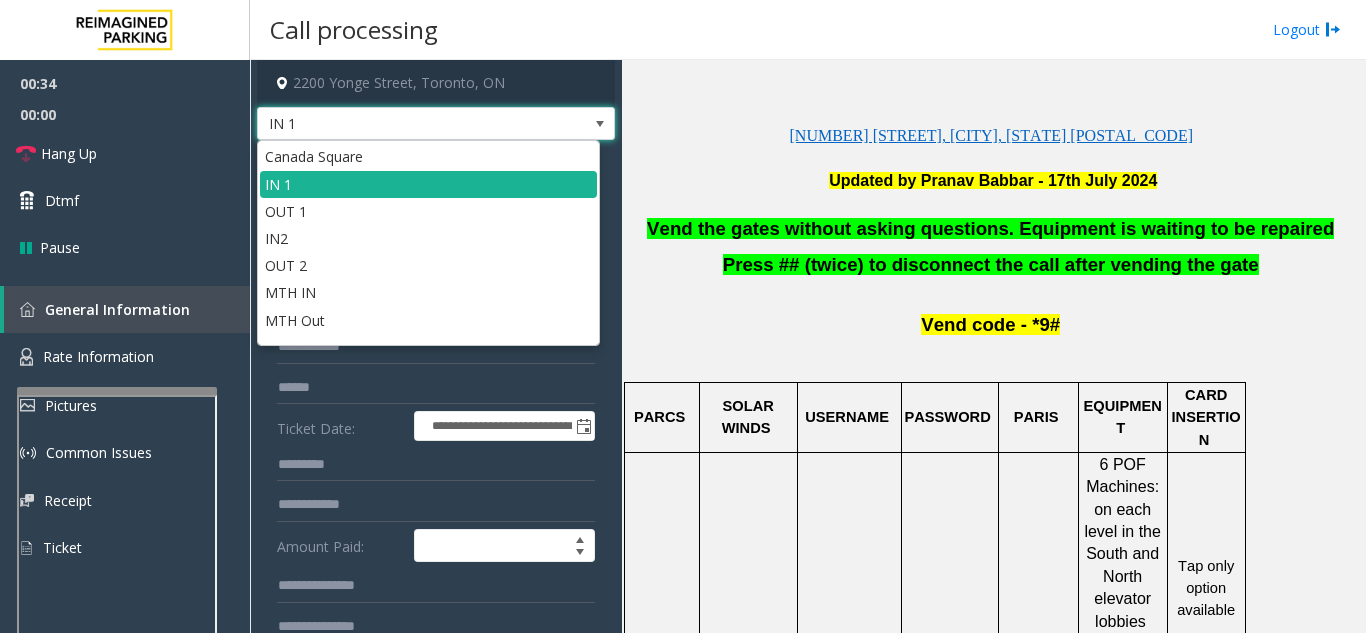 click on "[NUMBER] [STREET], [CITY], [STATE] [POSTALCODE]" 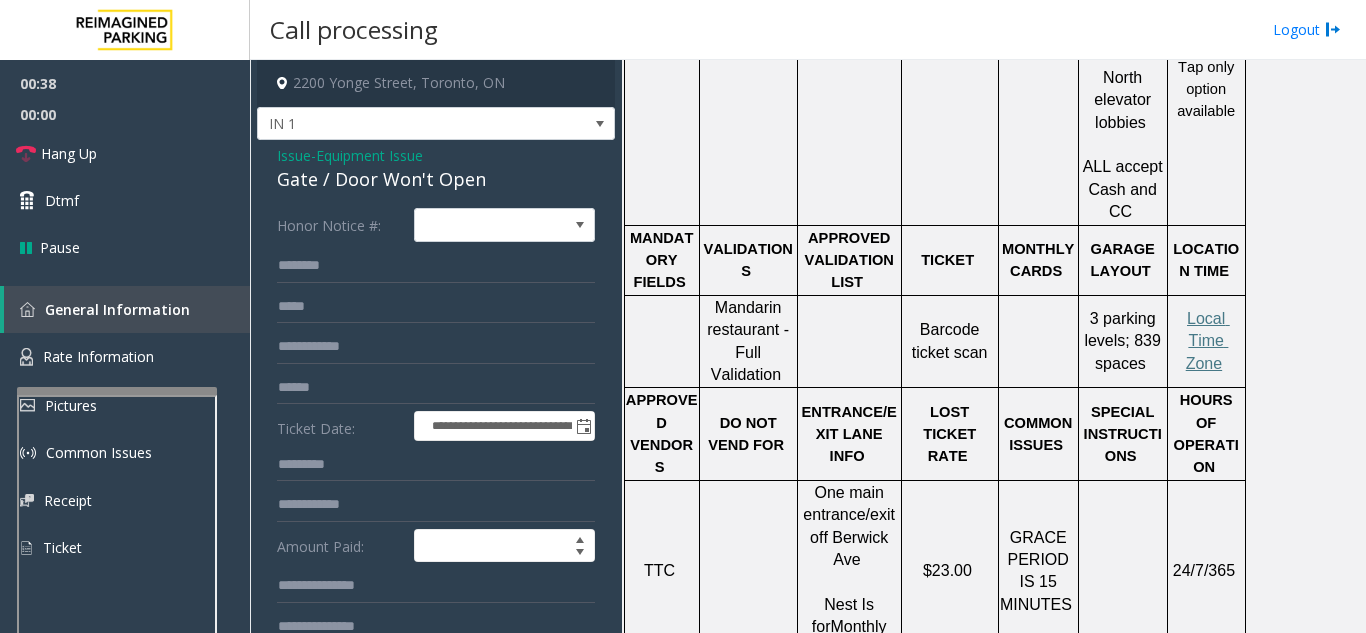 scroll, scrollTop: 1000, scrollLeft: 0, axis: vertical 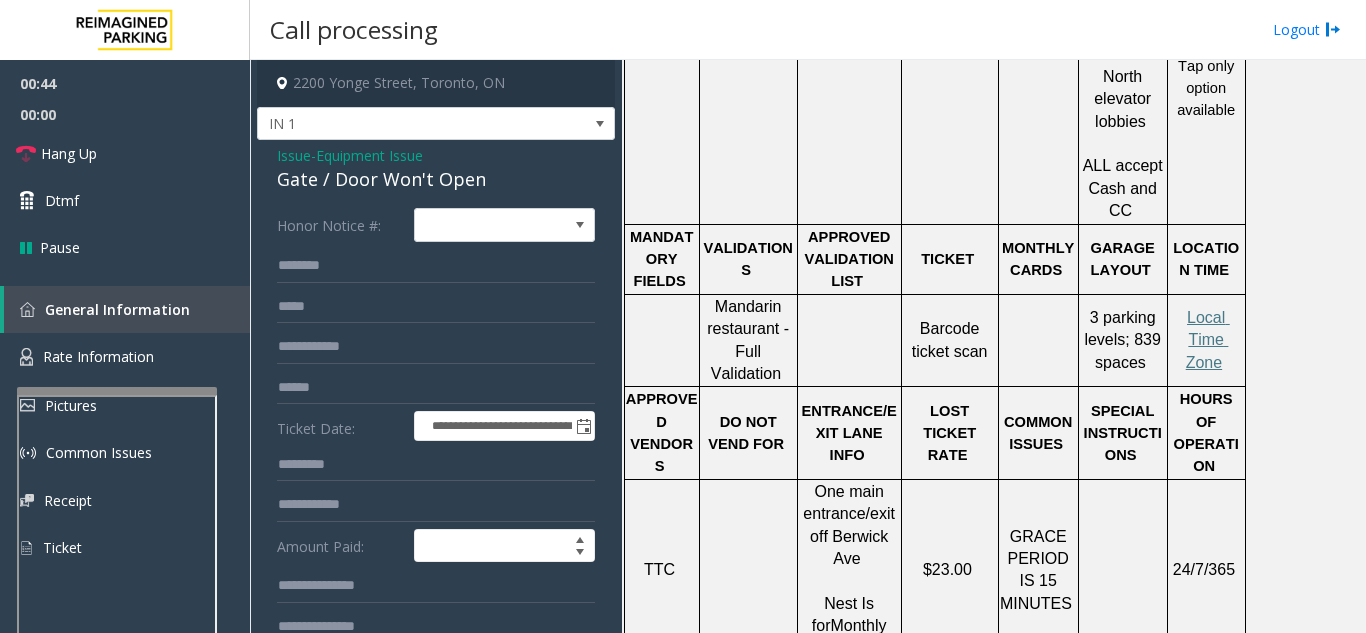 click on "**********" 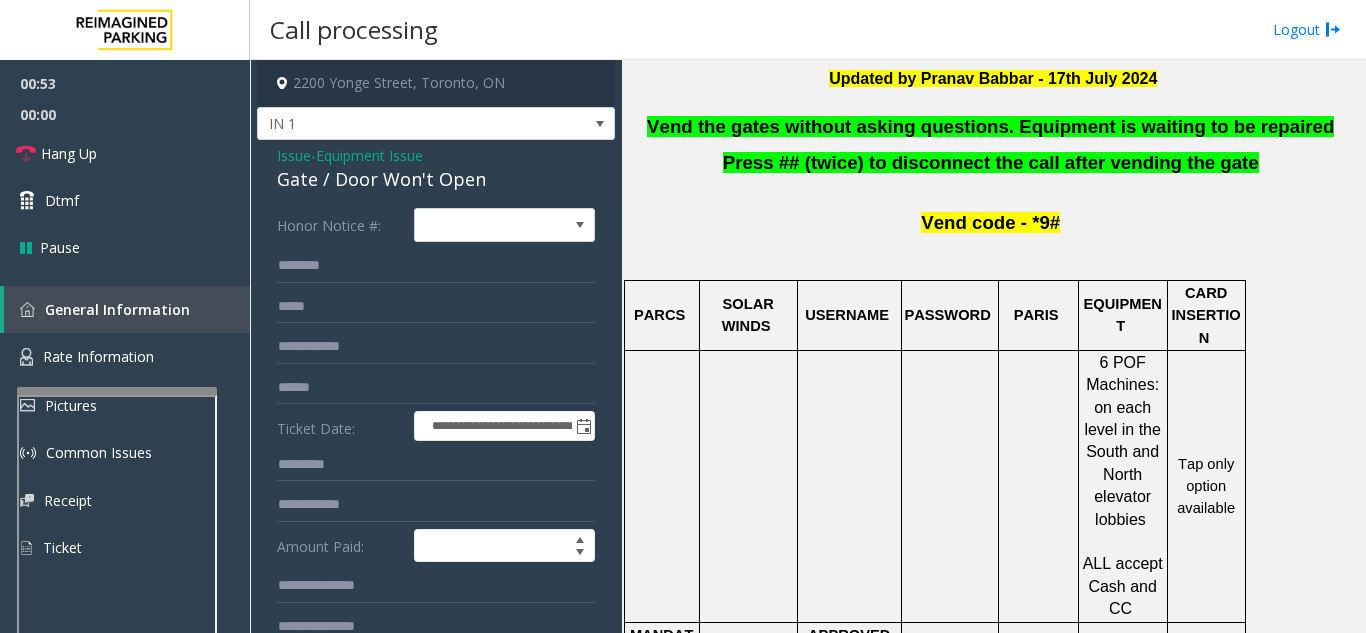 scroll, scrollTop: 600, scrollLeft: 0, axis: vertical 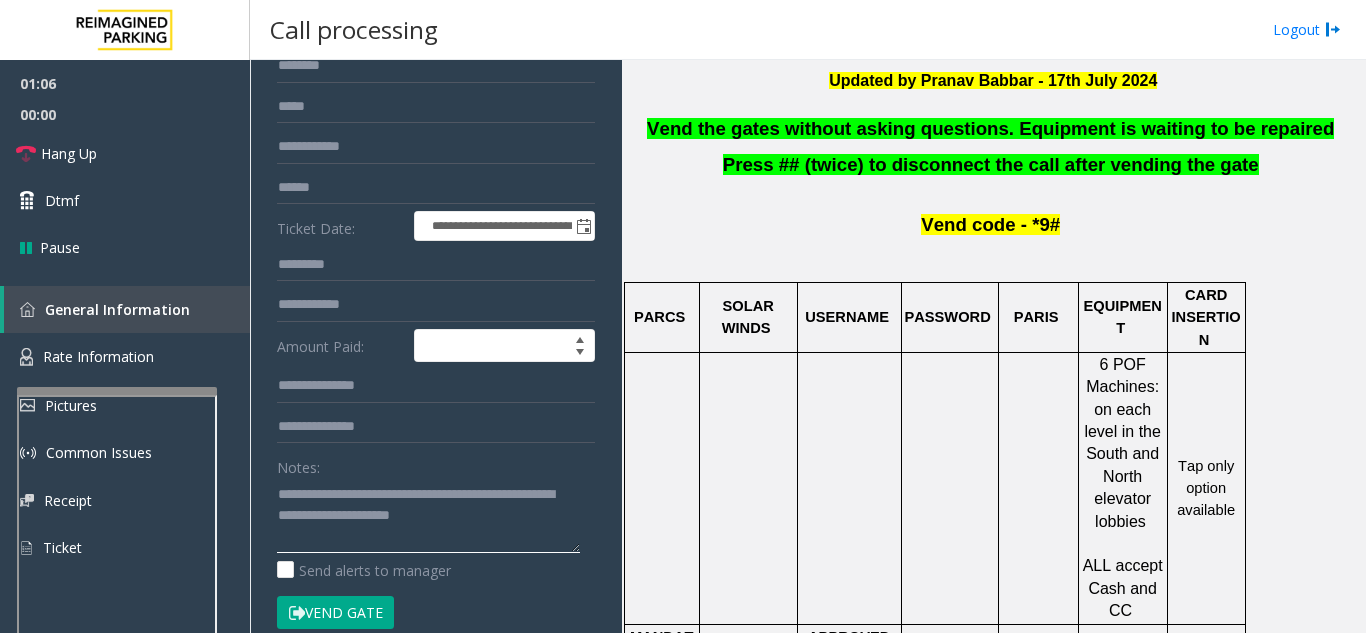 drag, startPoint x: 546, startPoint y: 518, endPoint x: 250, endPoint y: 487, distance: 297.6189 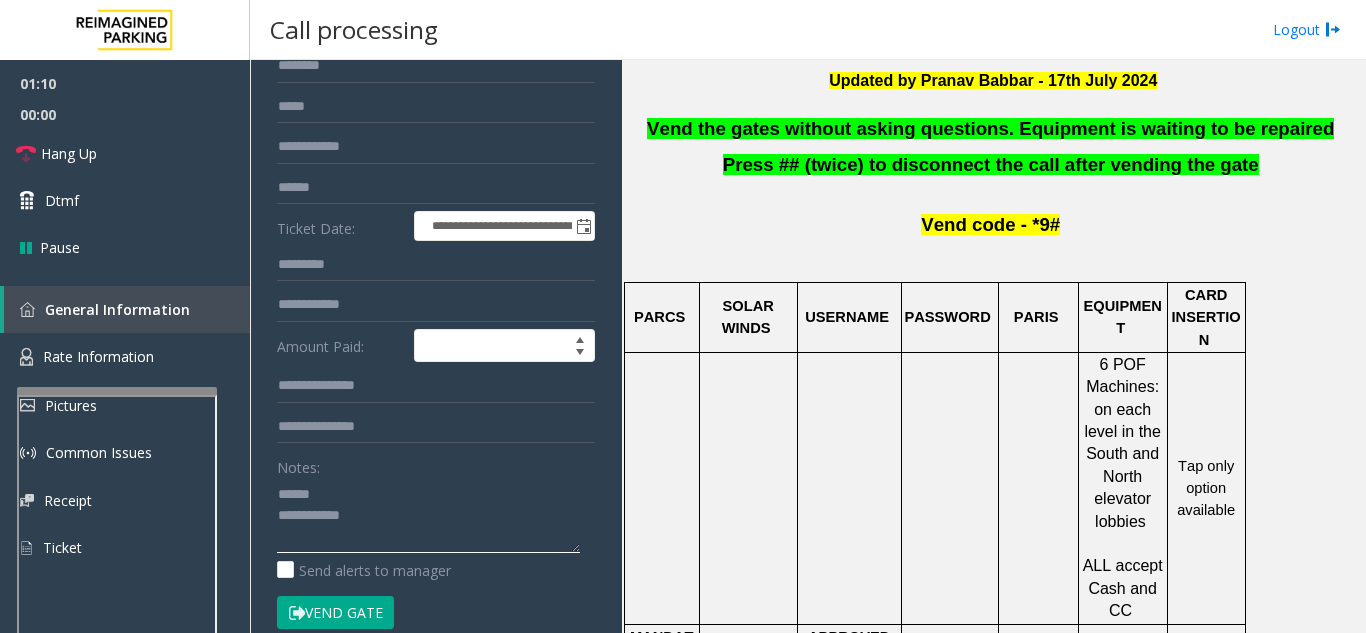 click 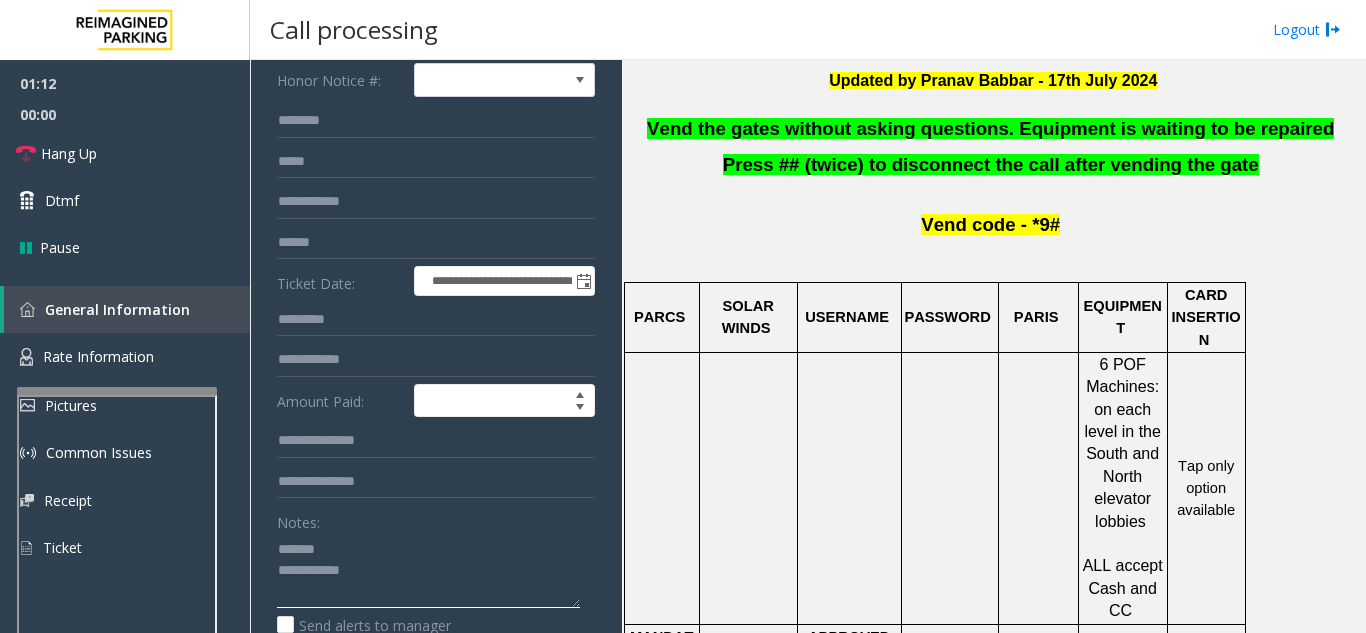 scroll, scrollTop: 100, scrollLeft: 0, axis: vertical 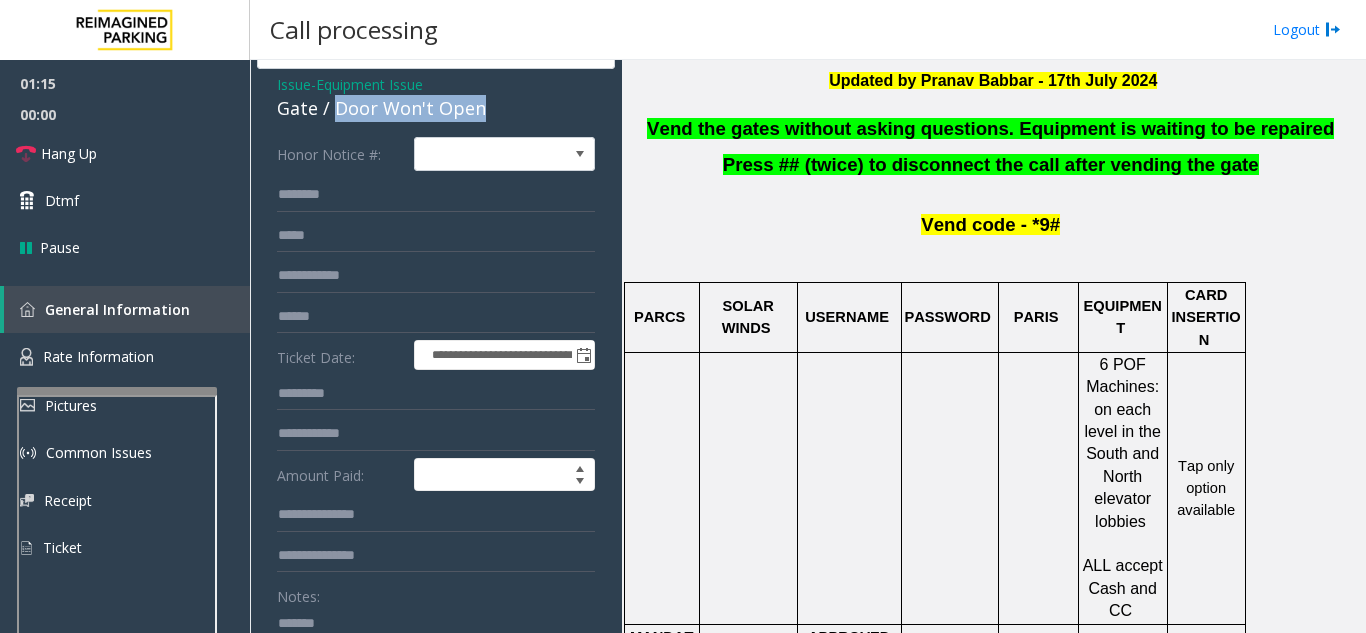 drag, startPoint x: 334, startPoint y: 81, endPoint x: 500, endPoint y: 115, distance: 169.44615 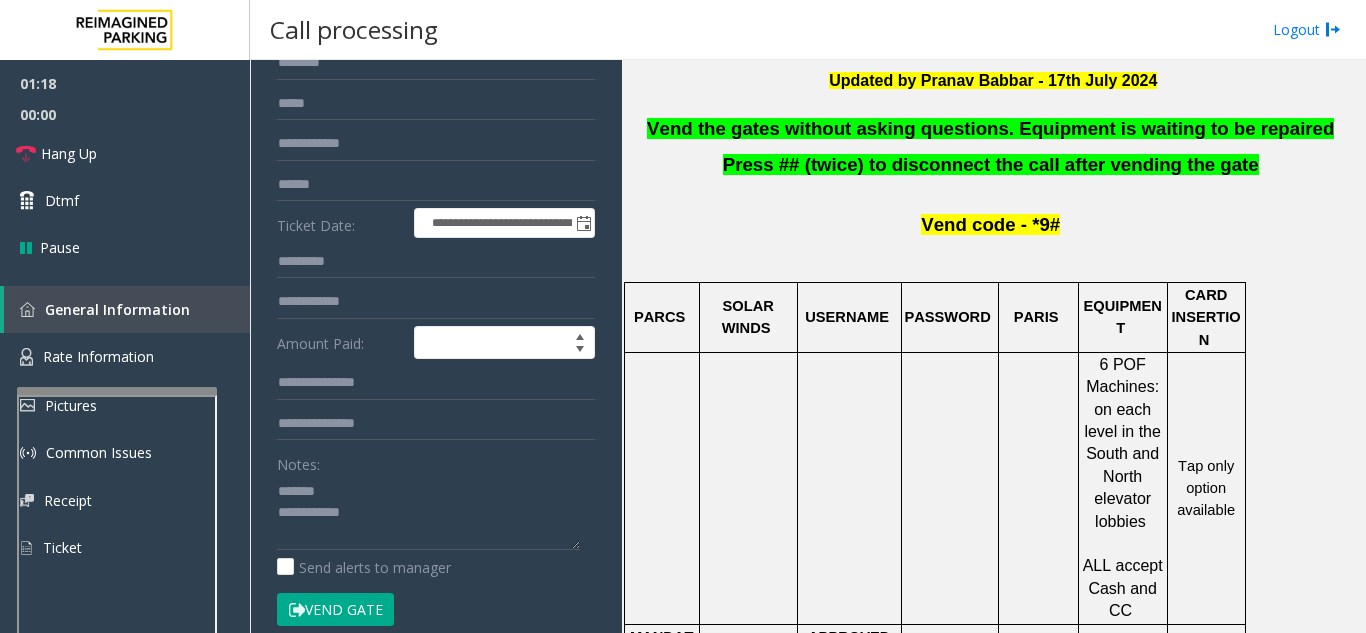 scroll, scrollTop: 228, scrollLeft: 0, axis: vertical 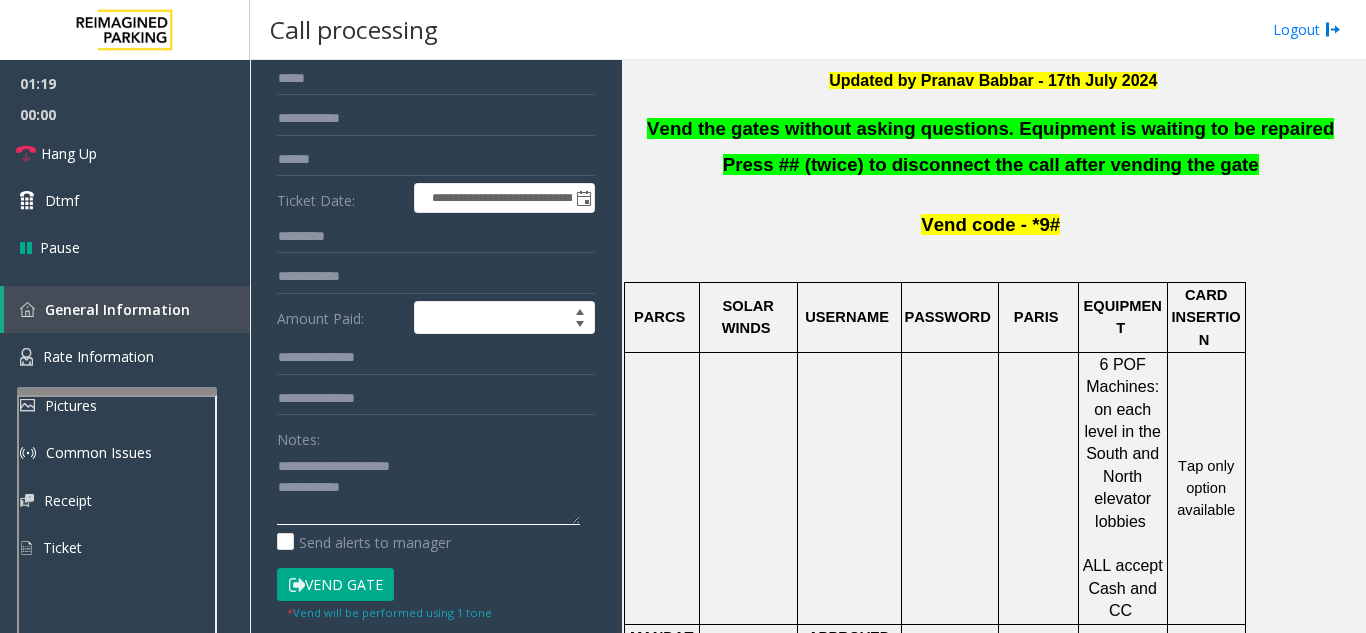 click 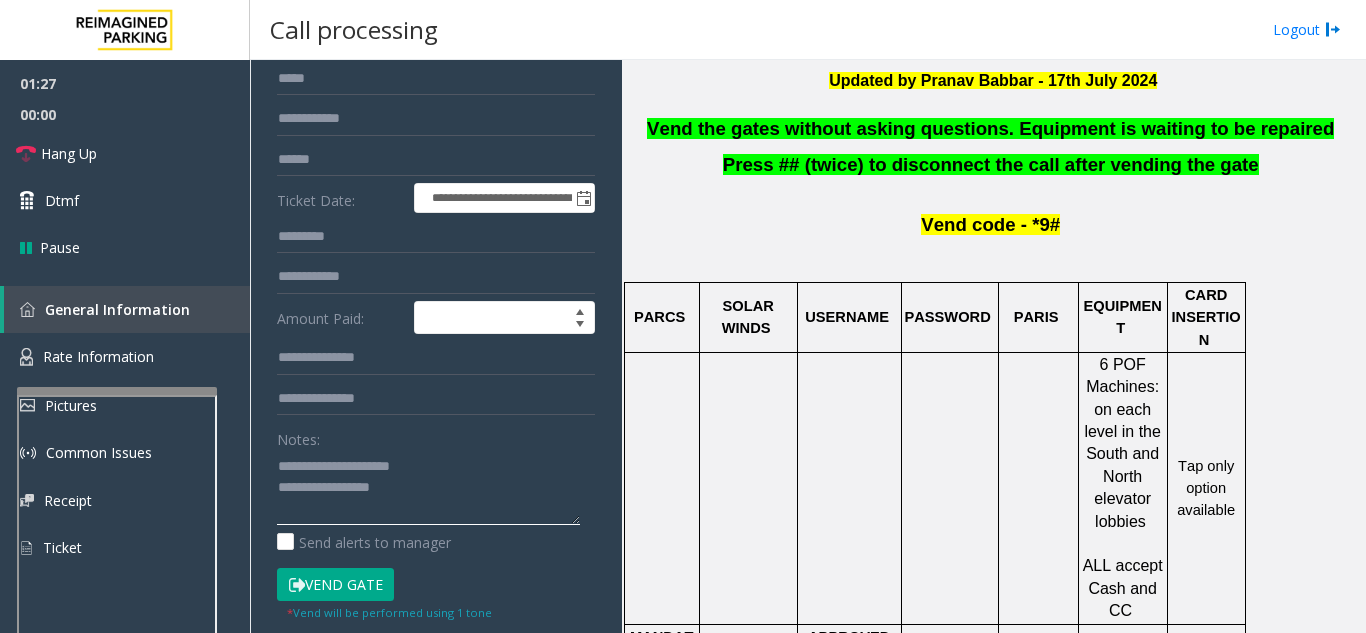 type on "**********" 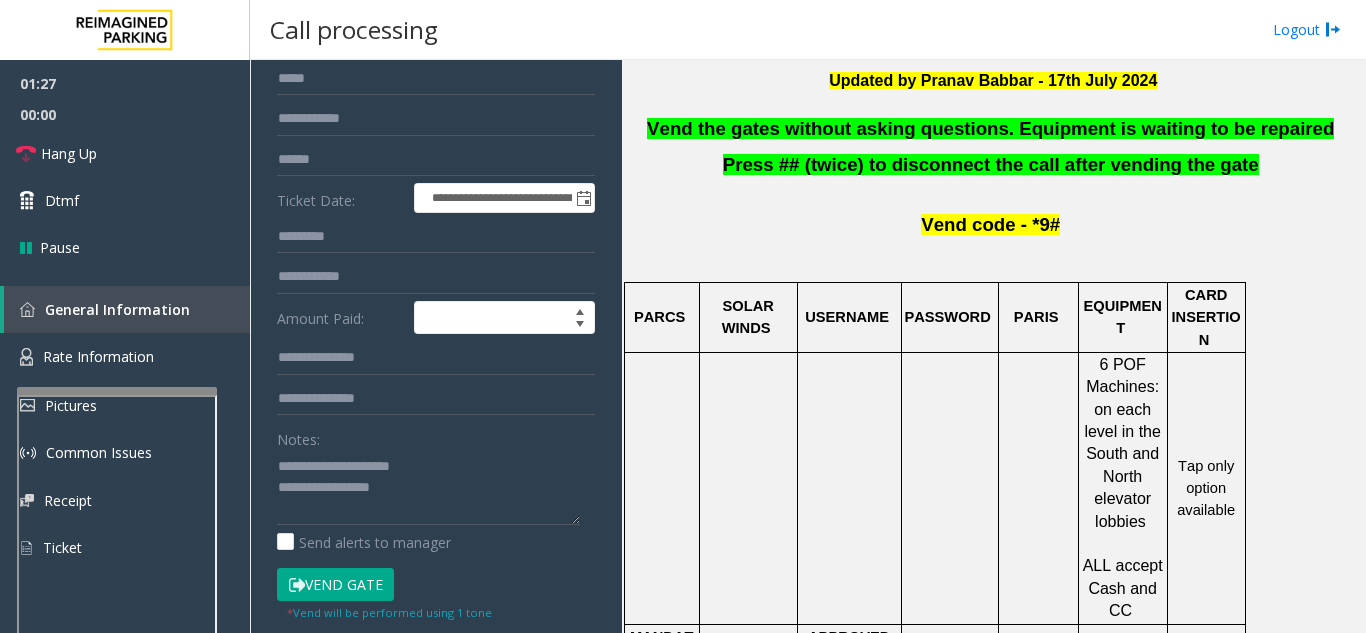click on "Vend Gate" 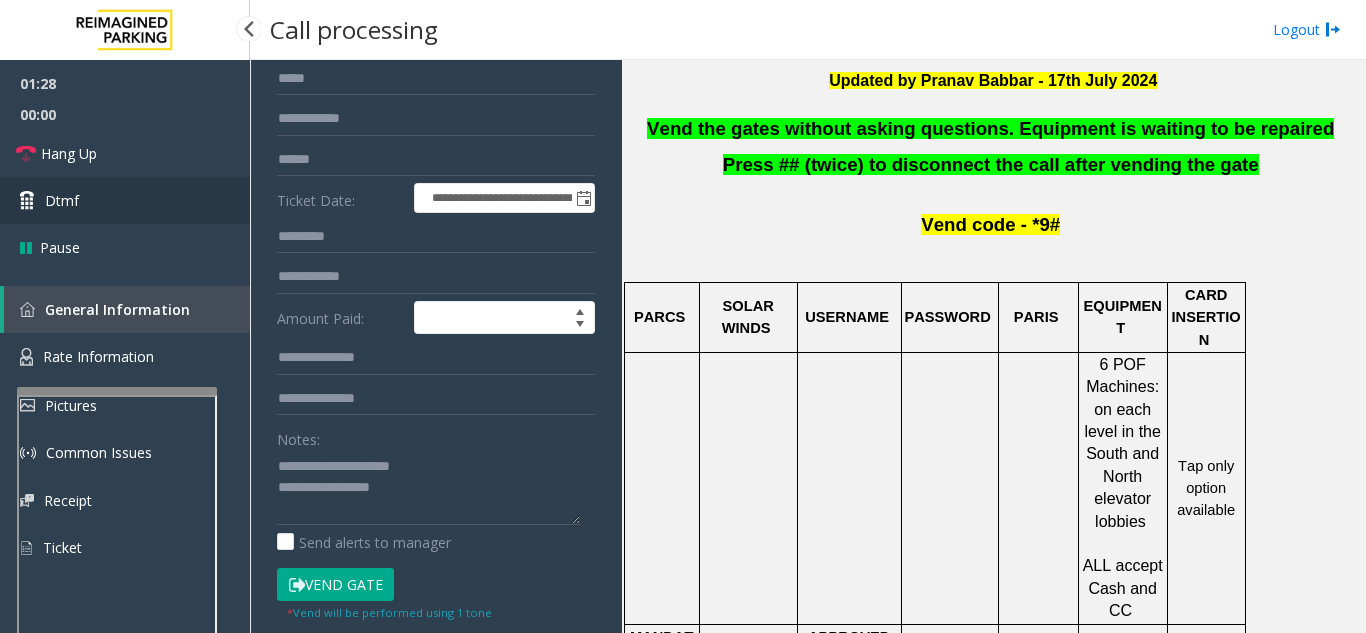 click on "Dtmf" at bounding box center [125, 200] 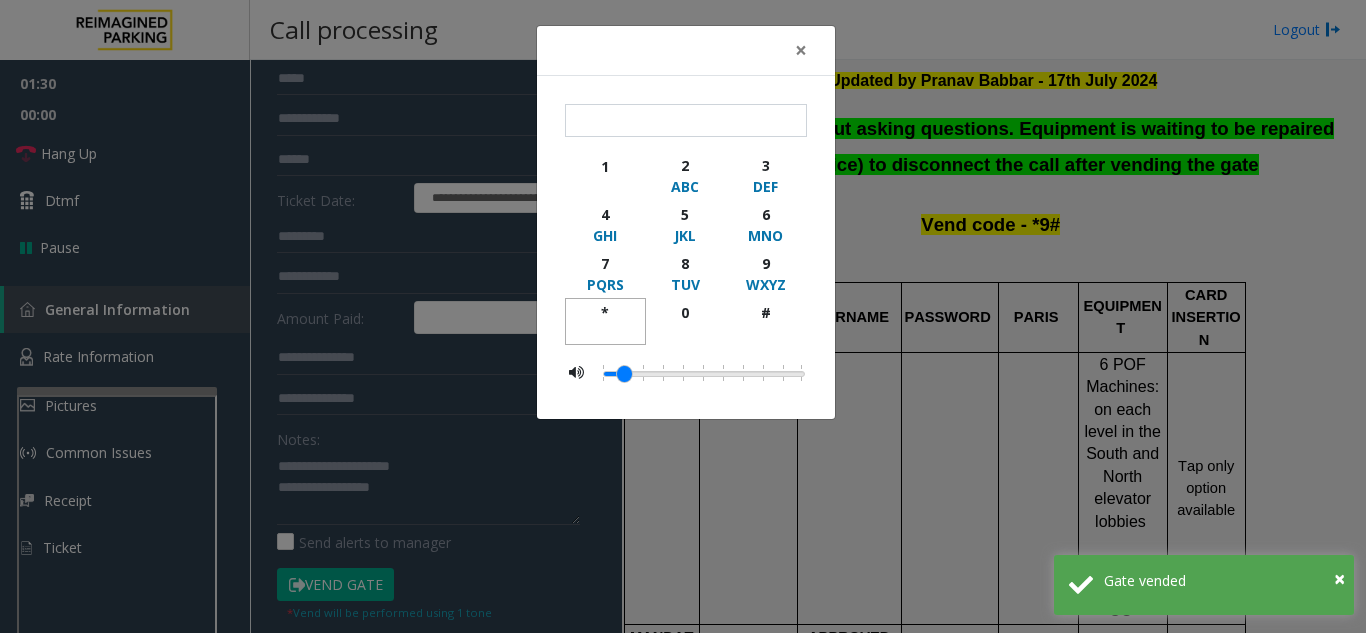 click on "*" 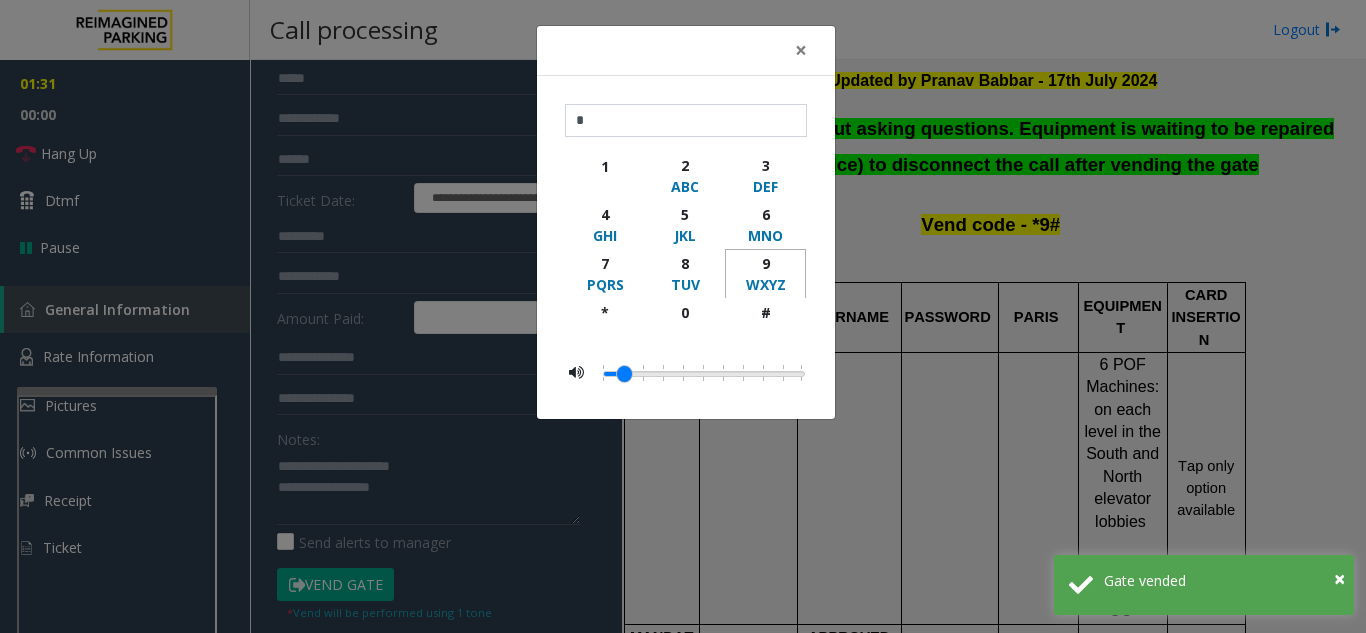 click on "9" 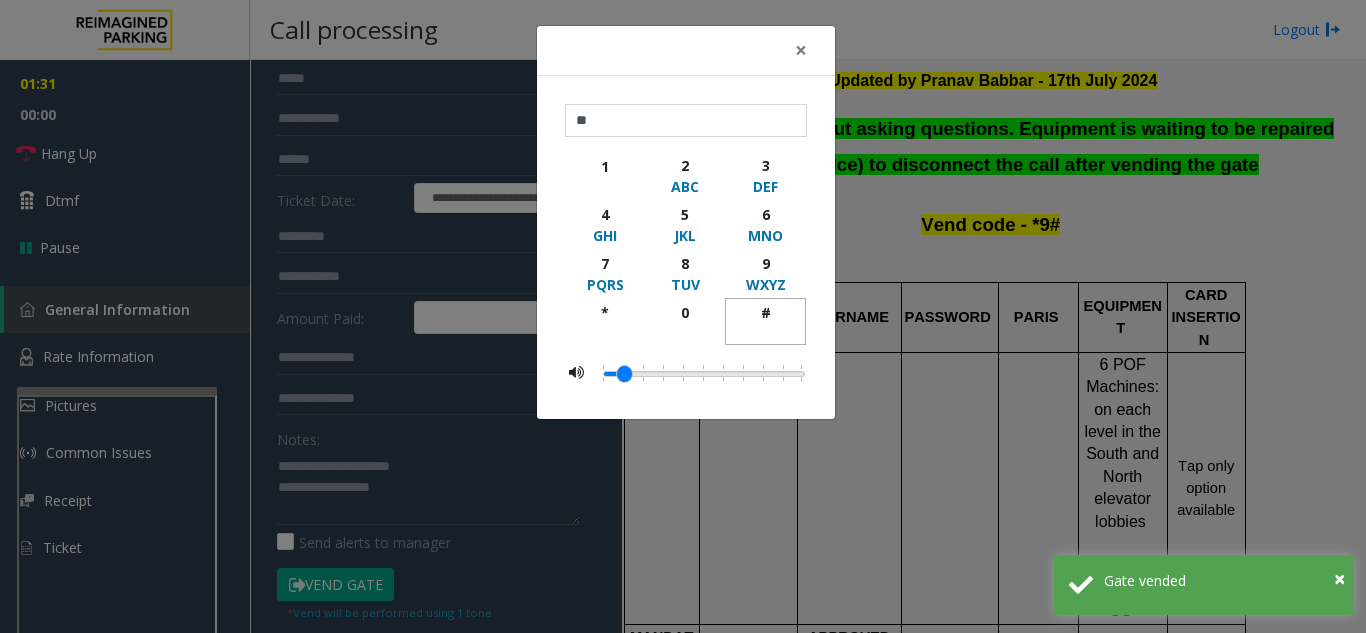 click on "#" 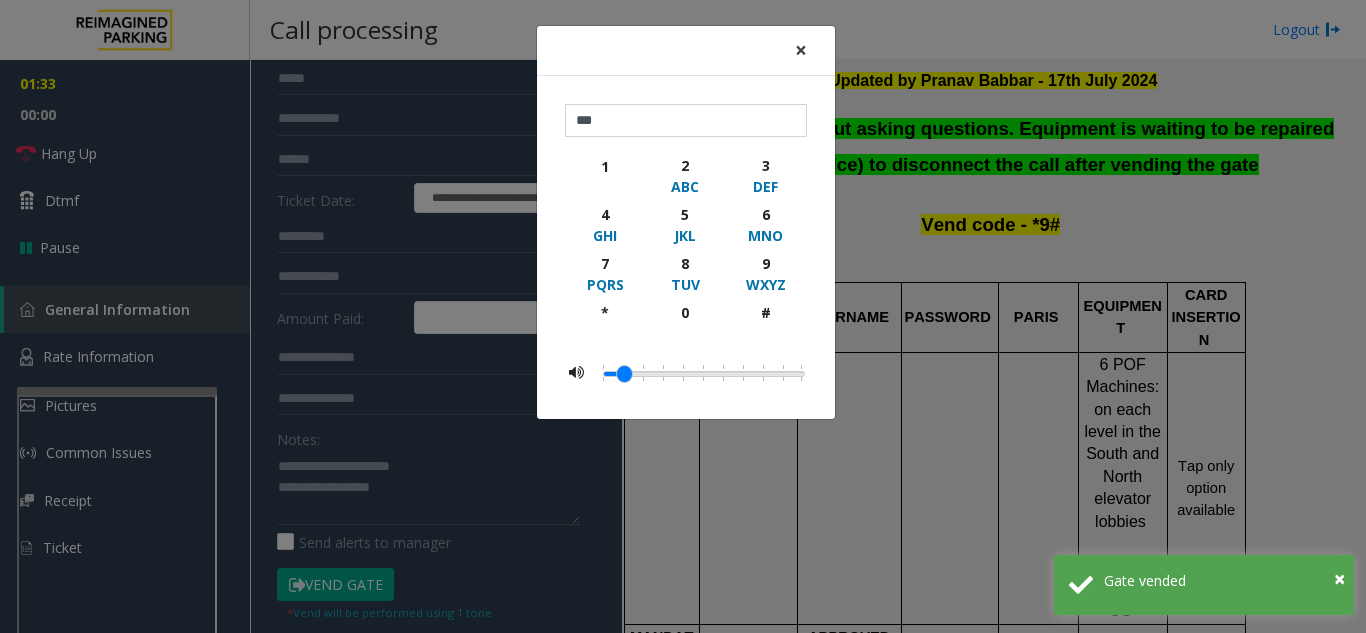 click on "×" 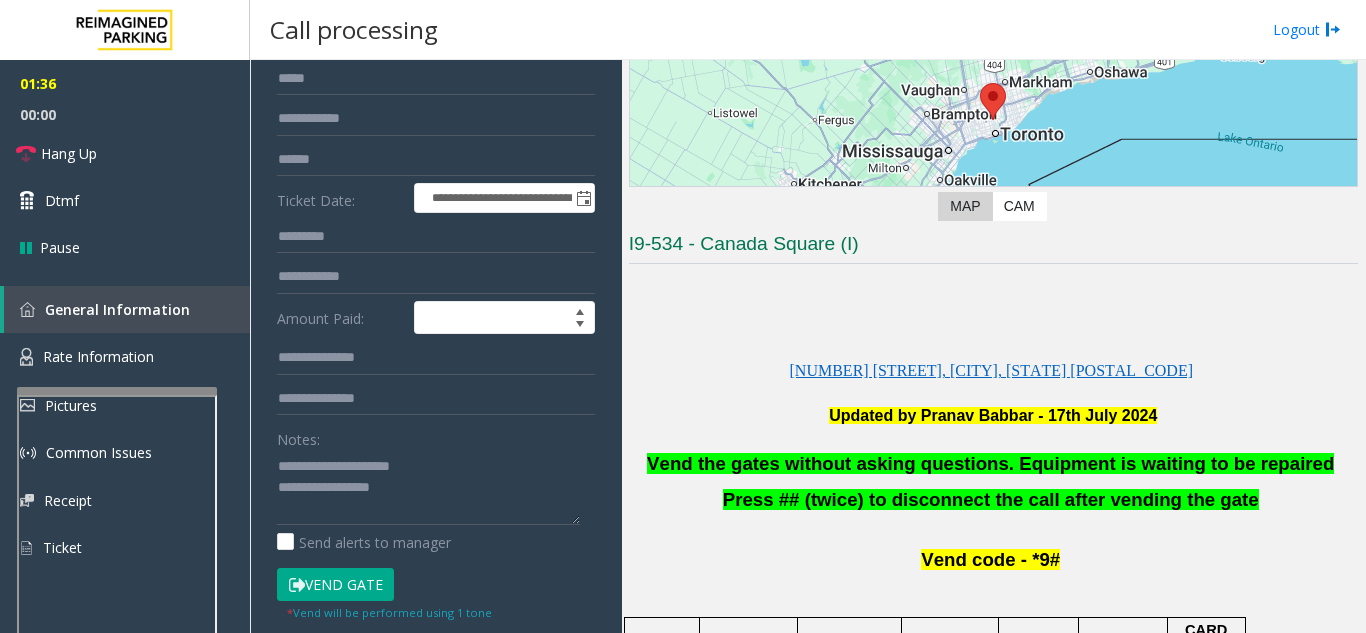 scroll, scrollTop: 200, scrollLeft: 0, axis: vertical 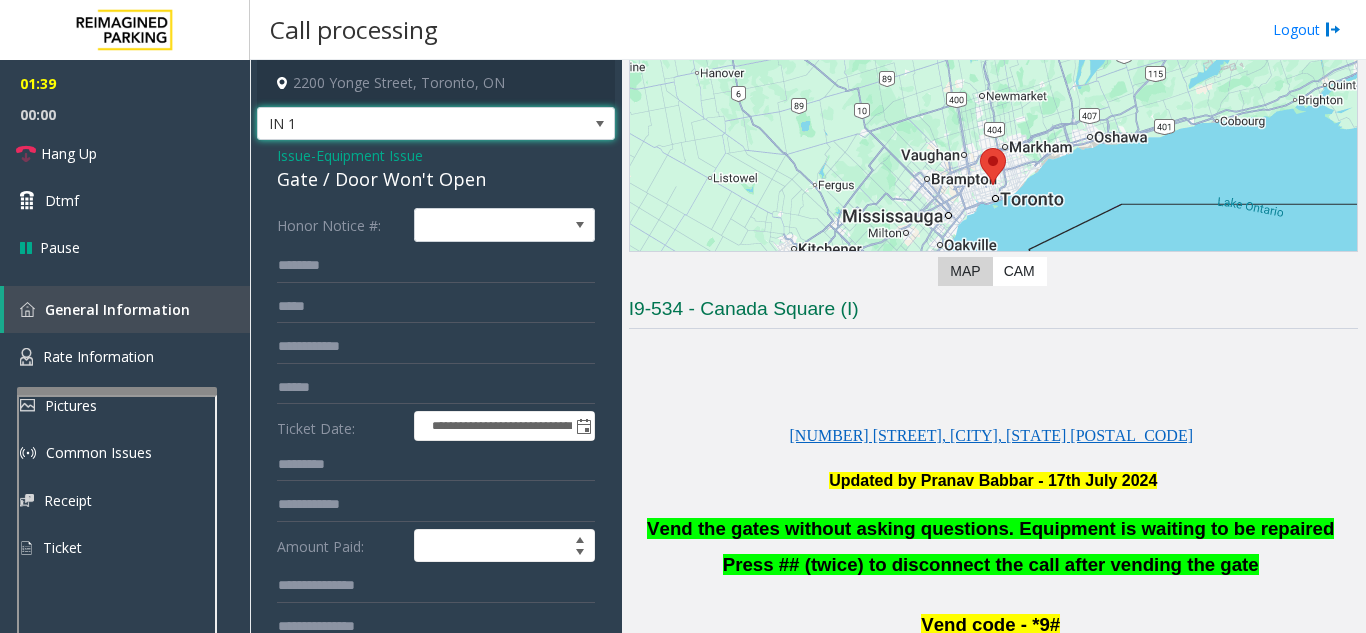 click on "IN 1" at bounding box center [400, 124] 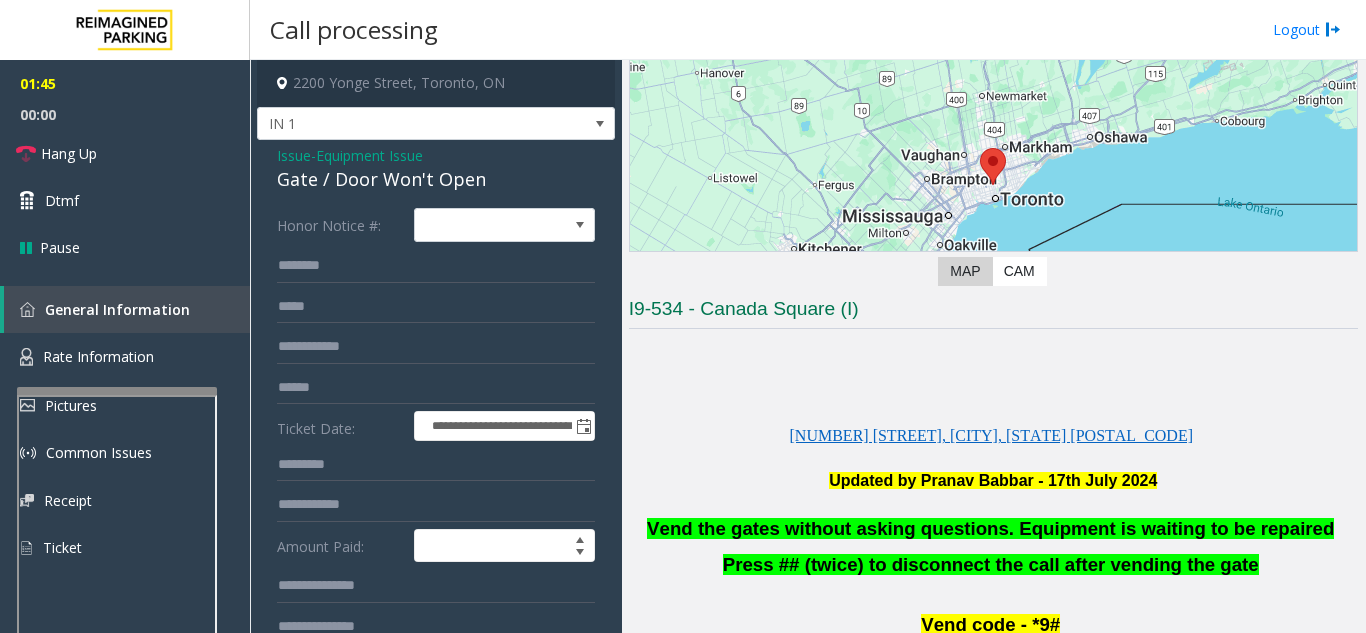click 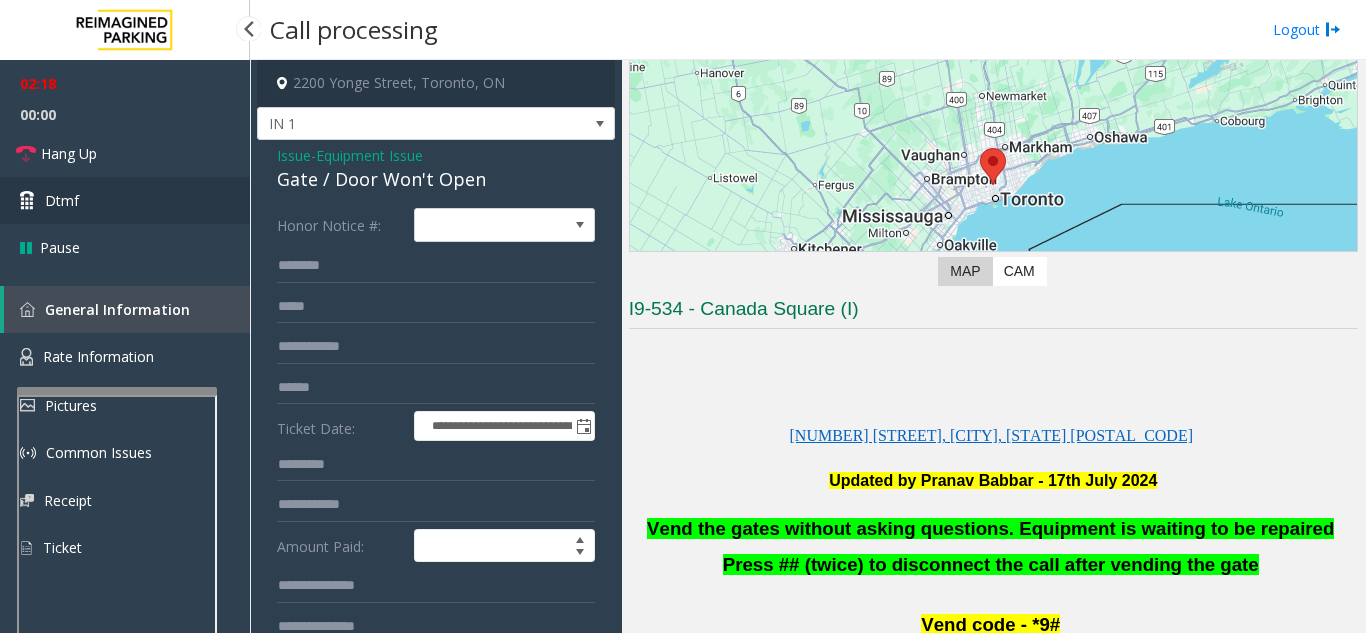 click on "Dtmf" at bounding box center (125, 200) 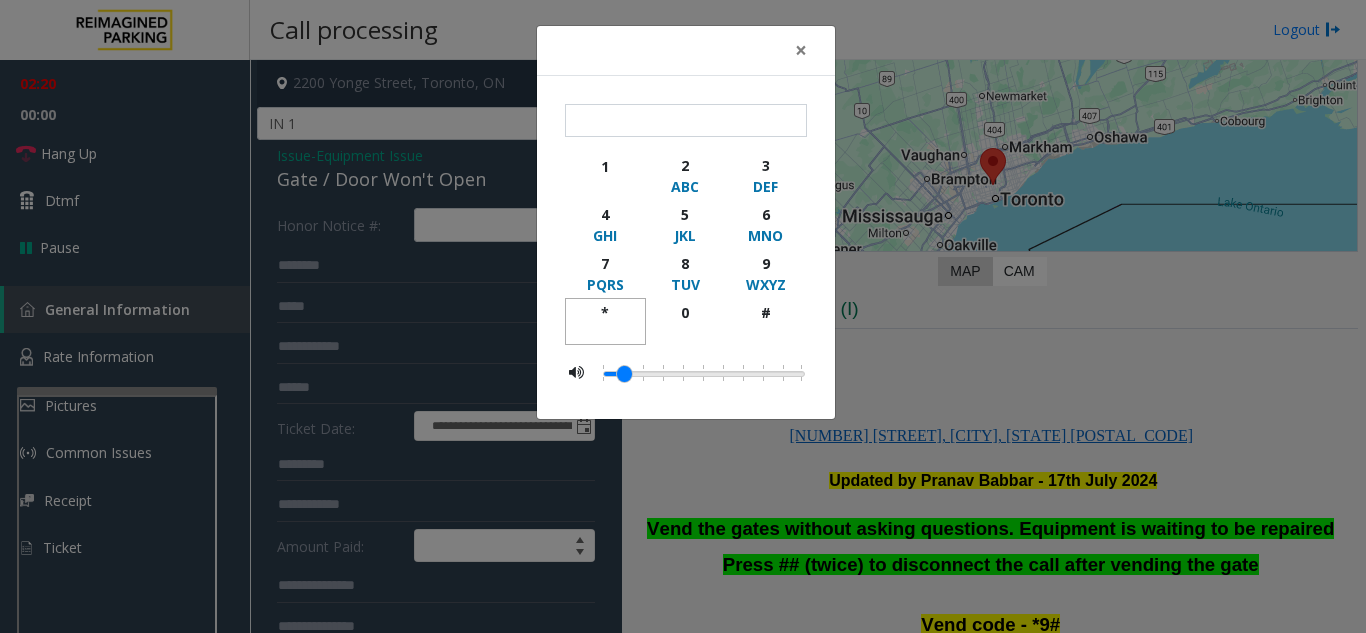 click on "*" 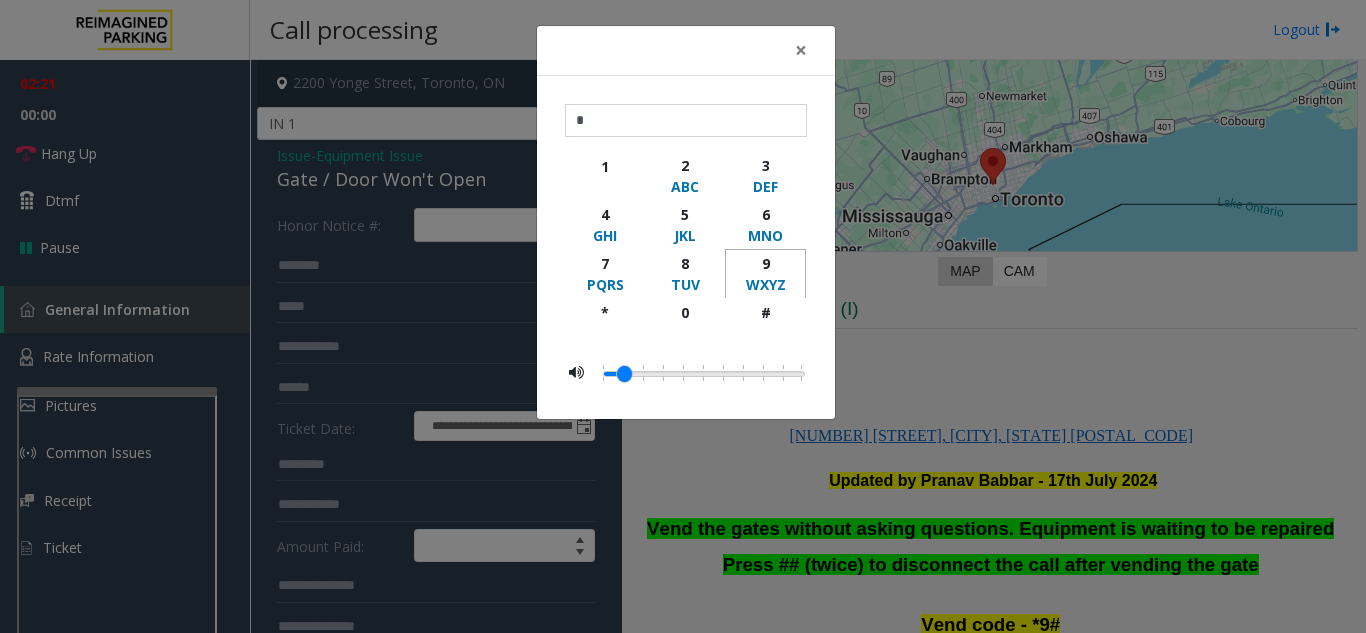 click on "9" 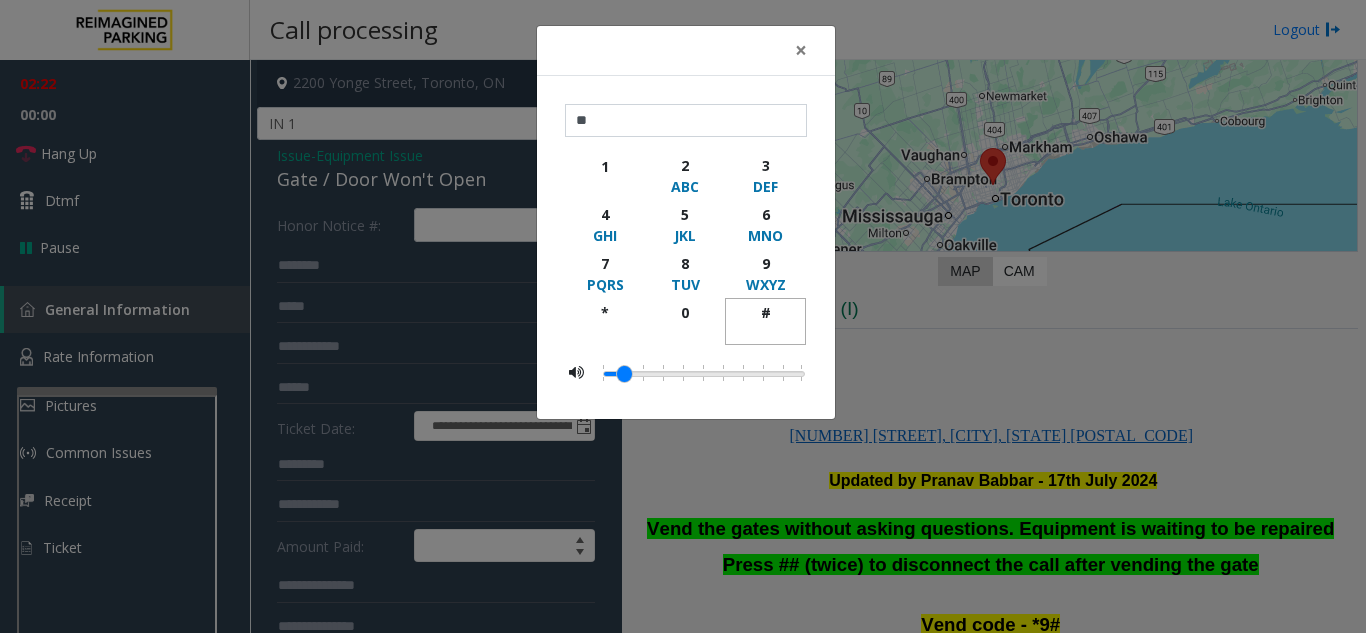 click on "#" 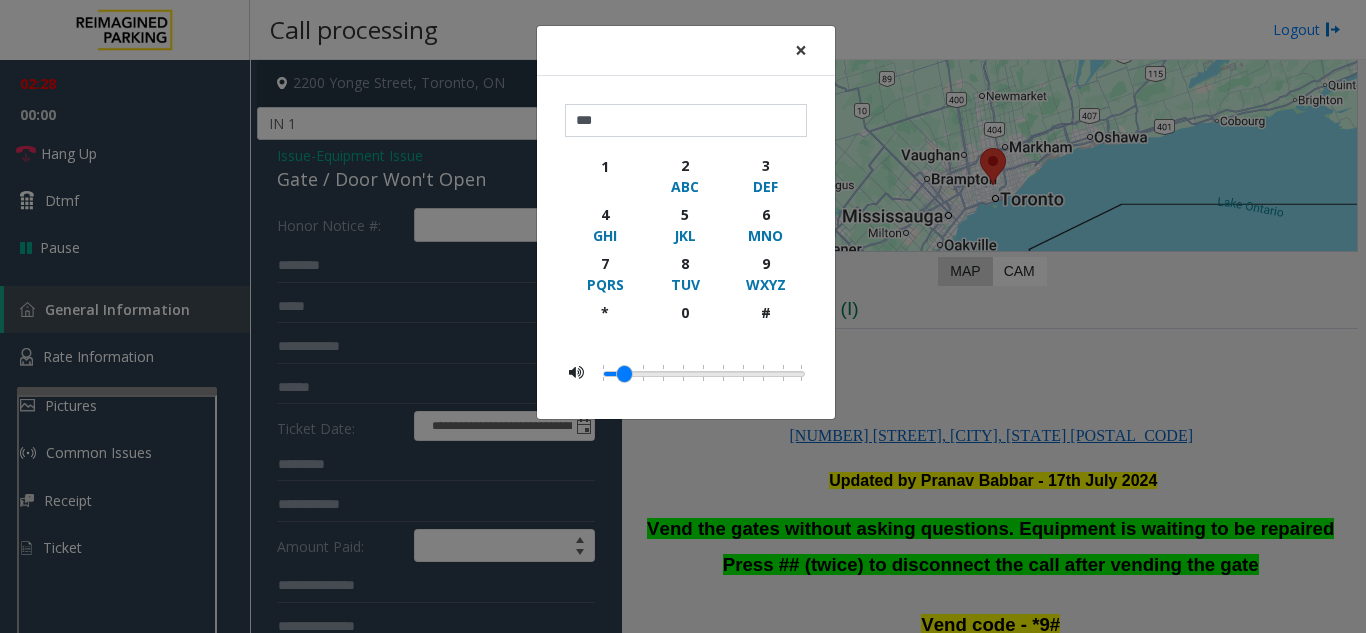 click on "×" 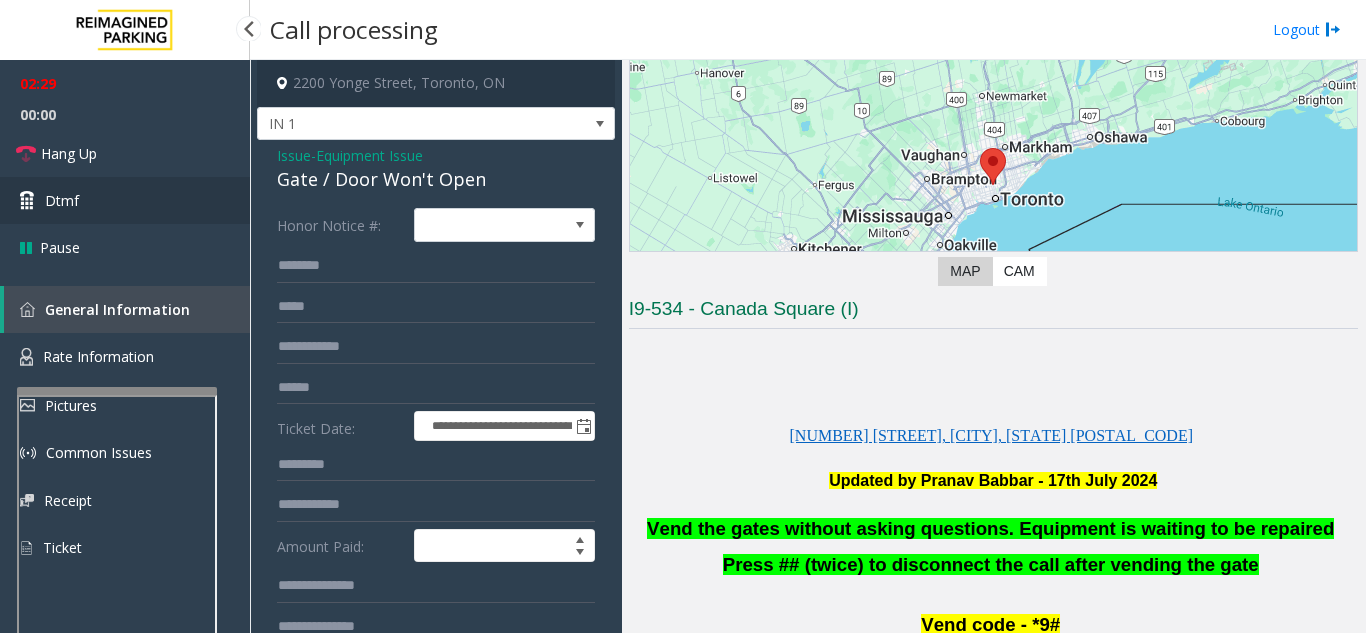 click on "Dtmf" at bounding box center [125, 200] 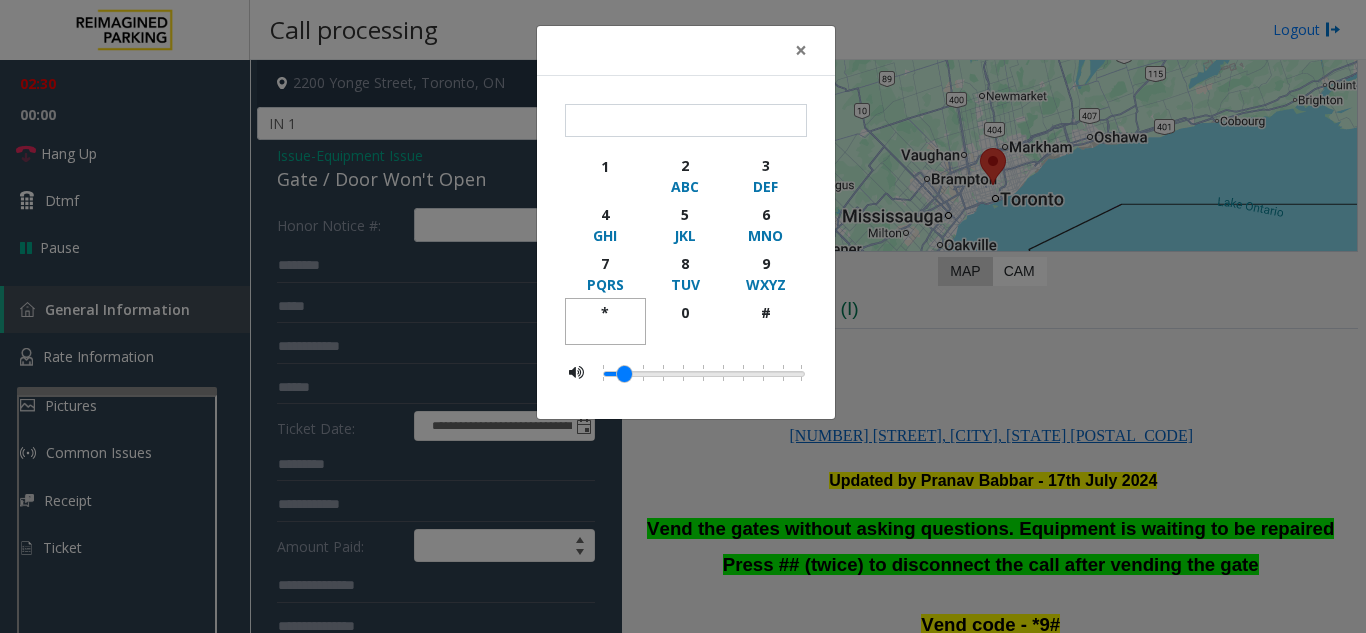 click on "*" 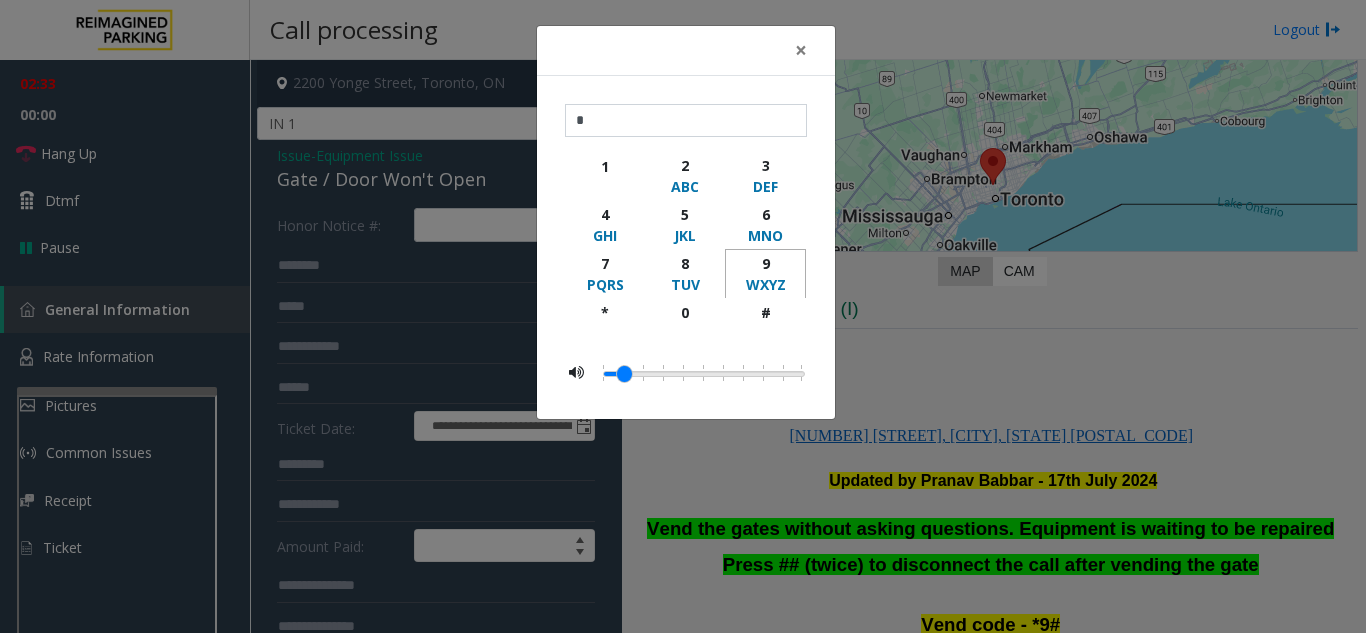 click on "9" 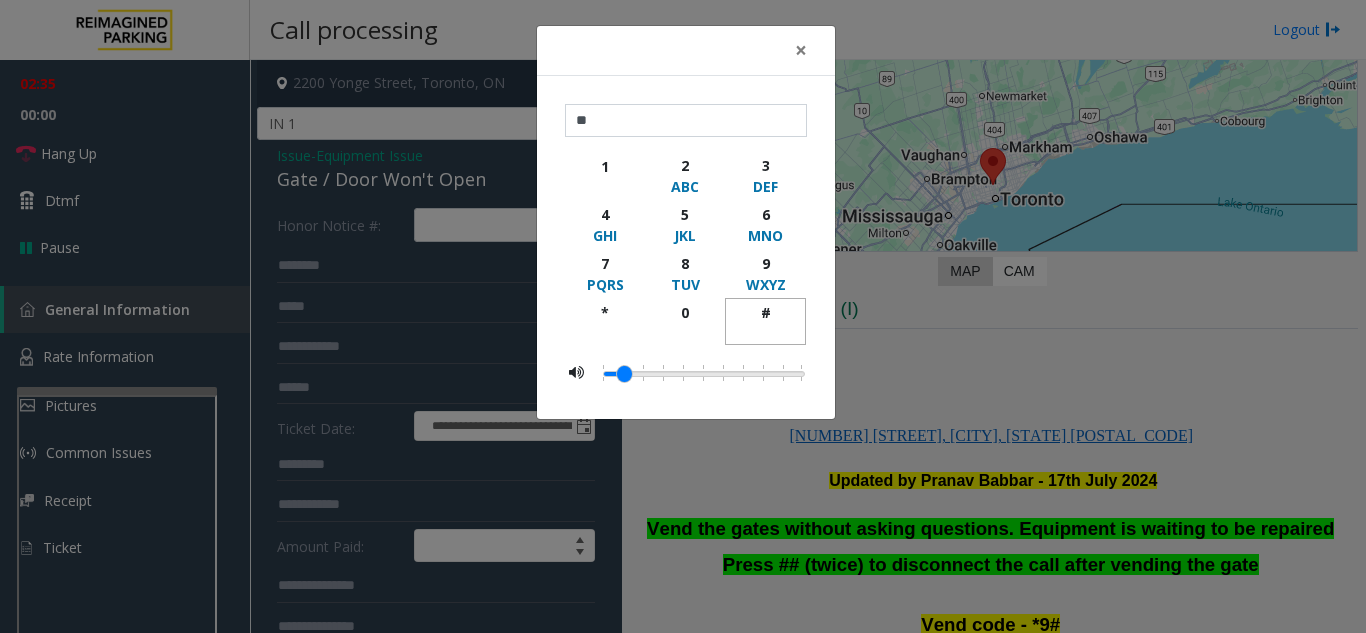 click on "#" 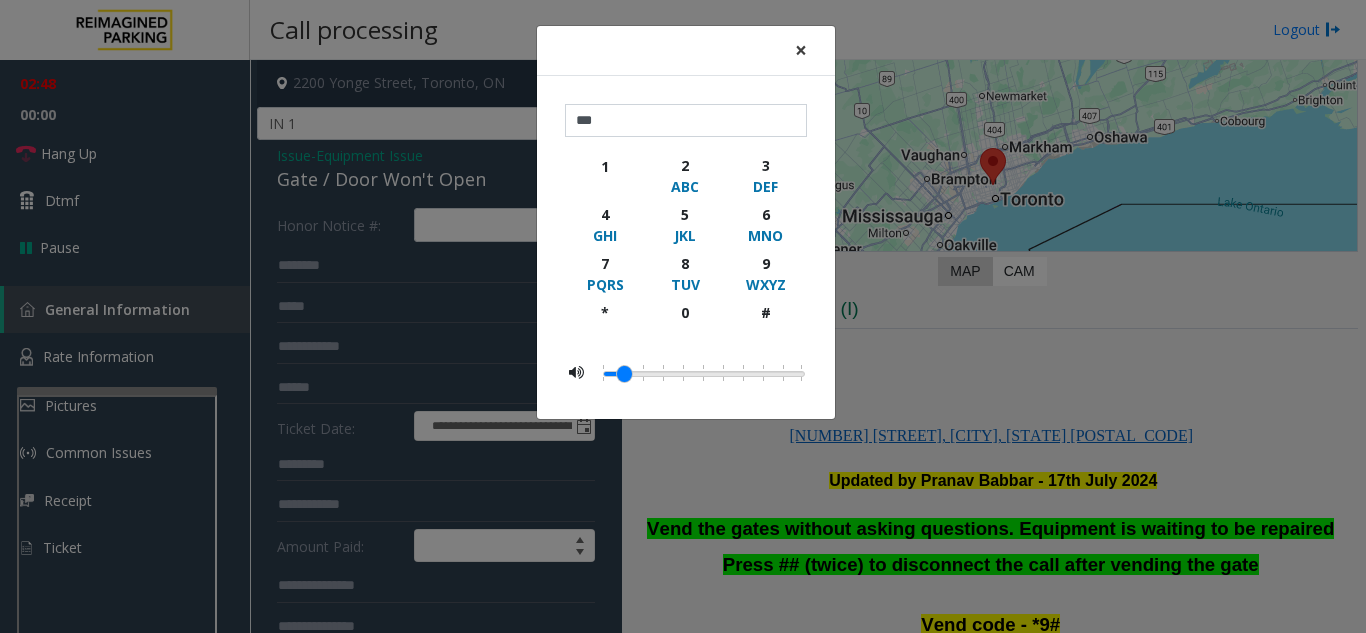 click on "×" 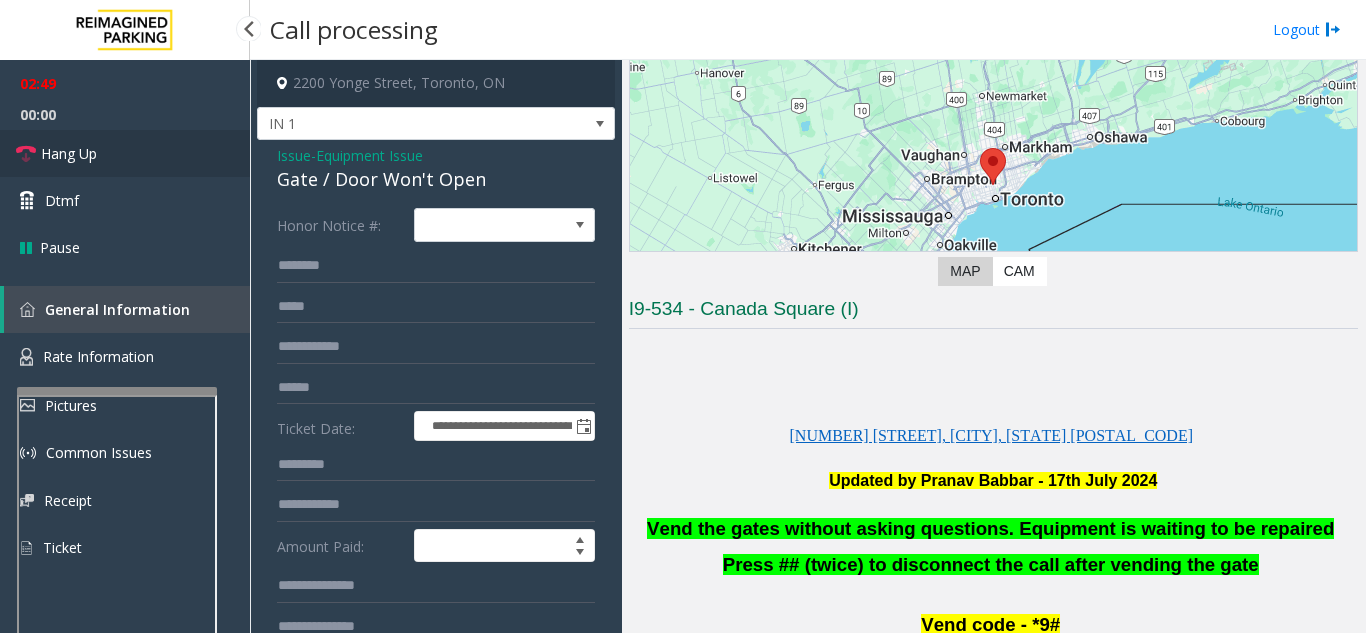 click on "Hang Up" at bounding box center [125, 153] 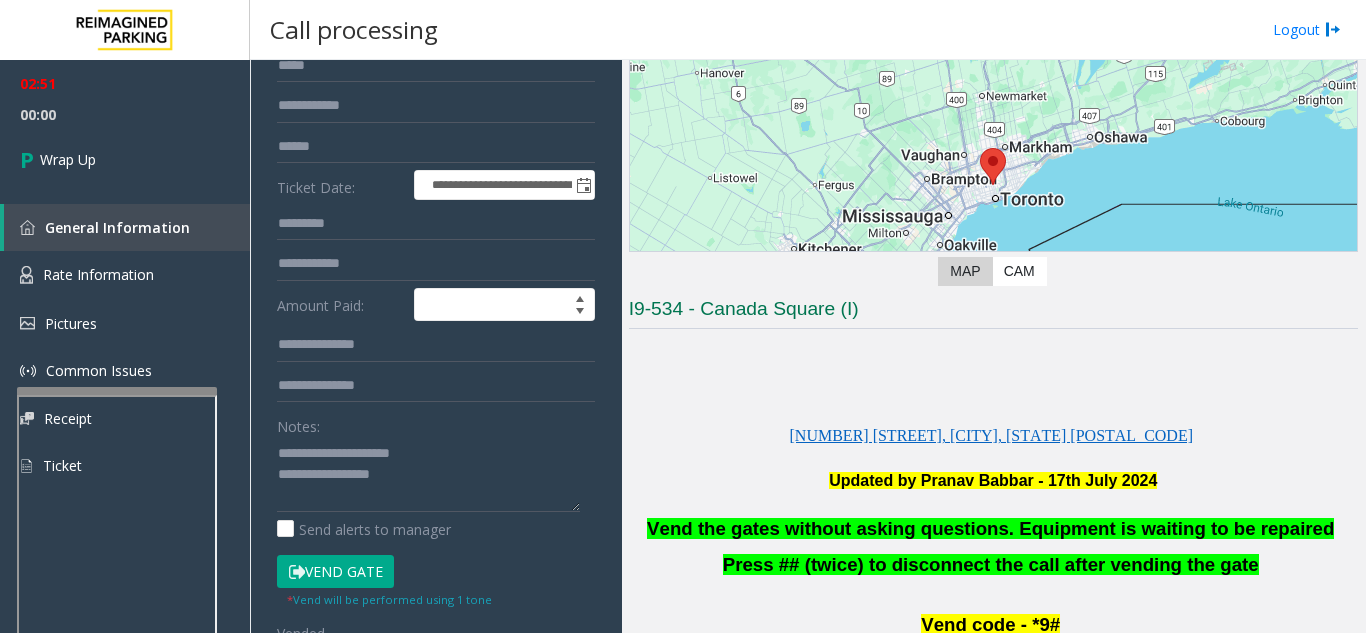 scroll, scrollTop: 300, scrollLeft: 0, axis: vertical 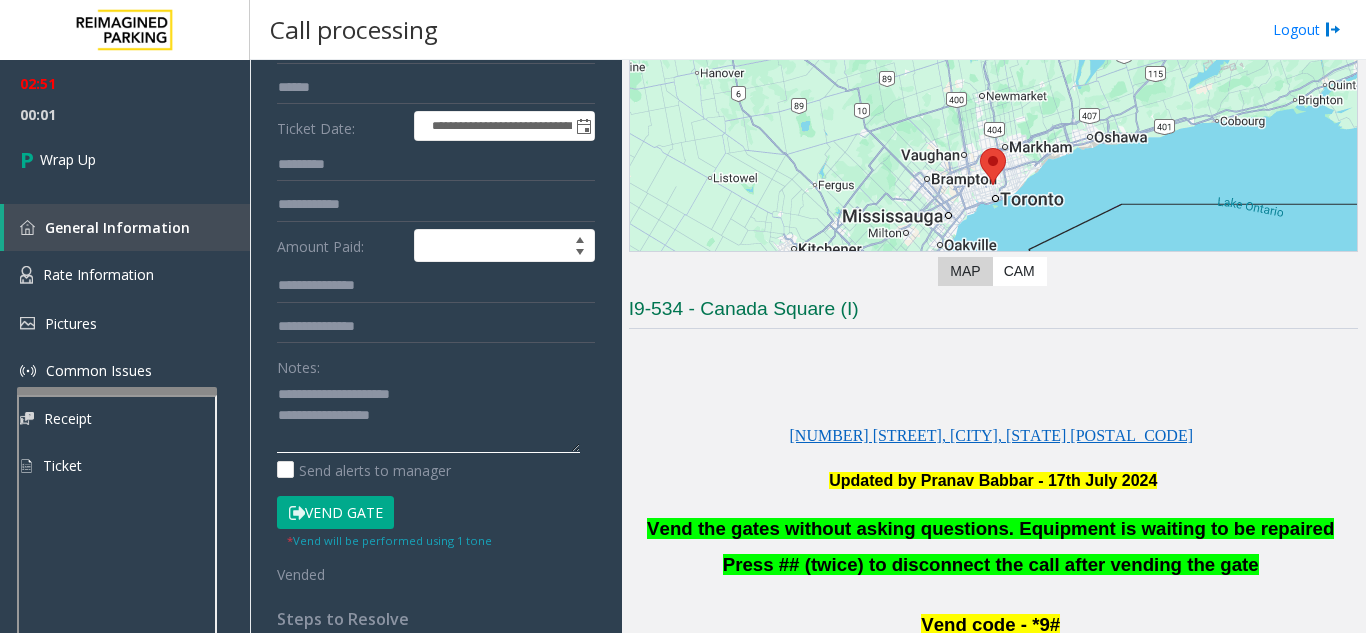 click 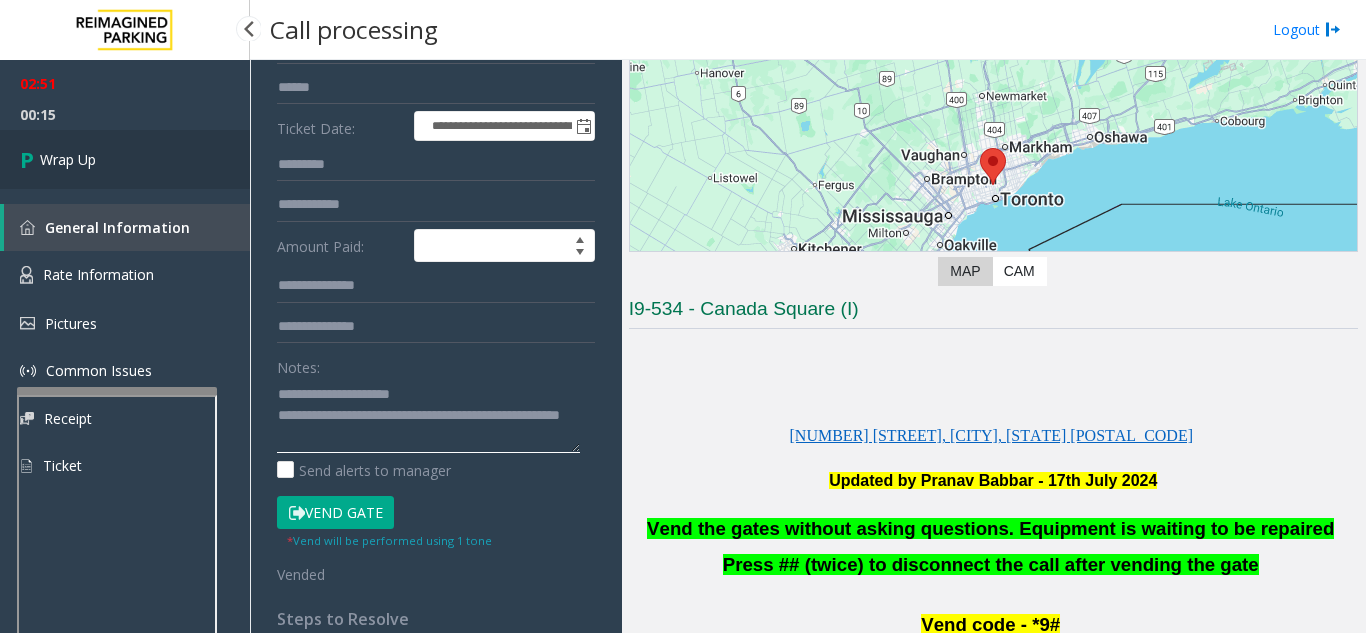 type on "**********" 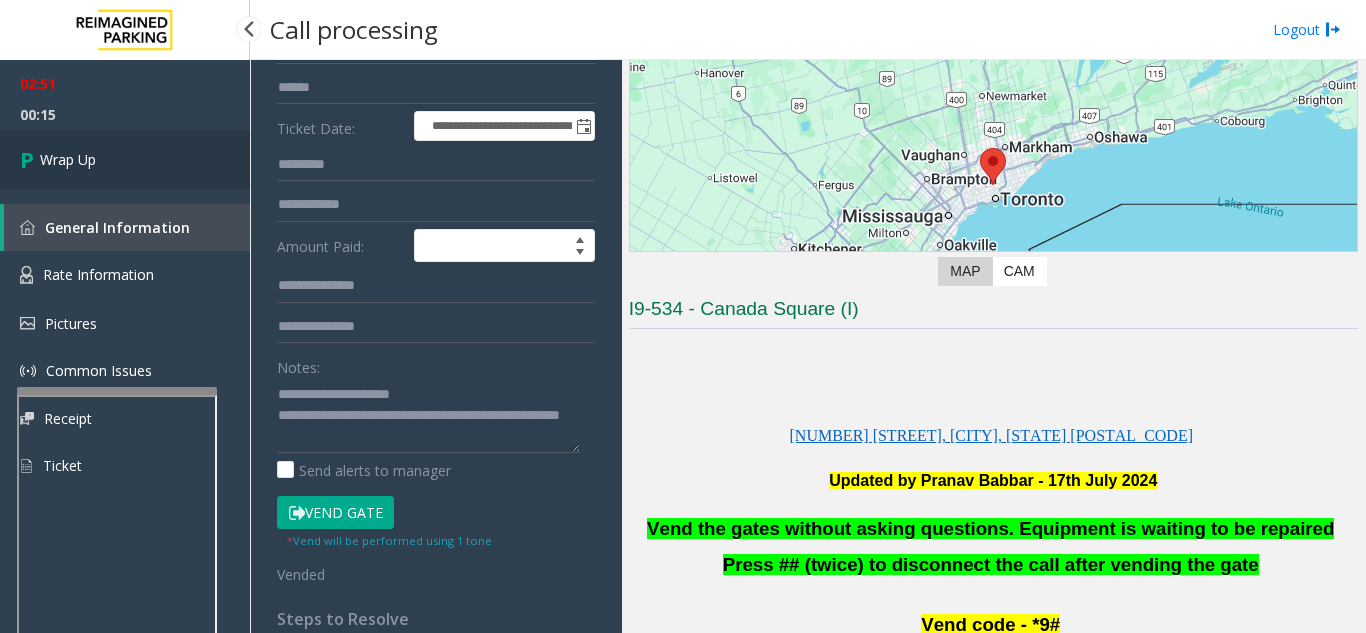 click on "Wrap Up" at bounding box center [125, 159] 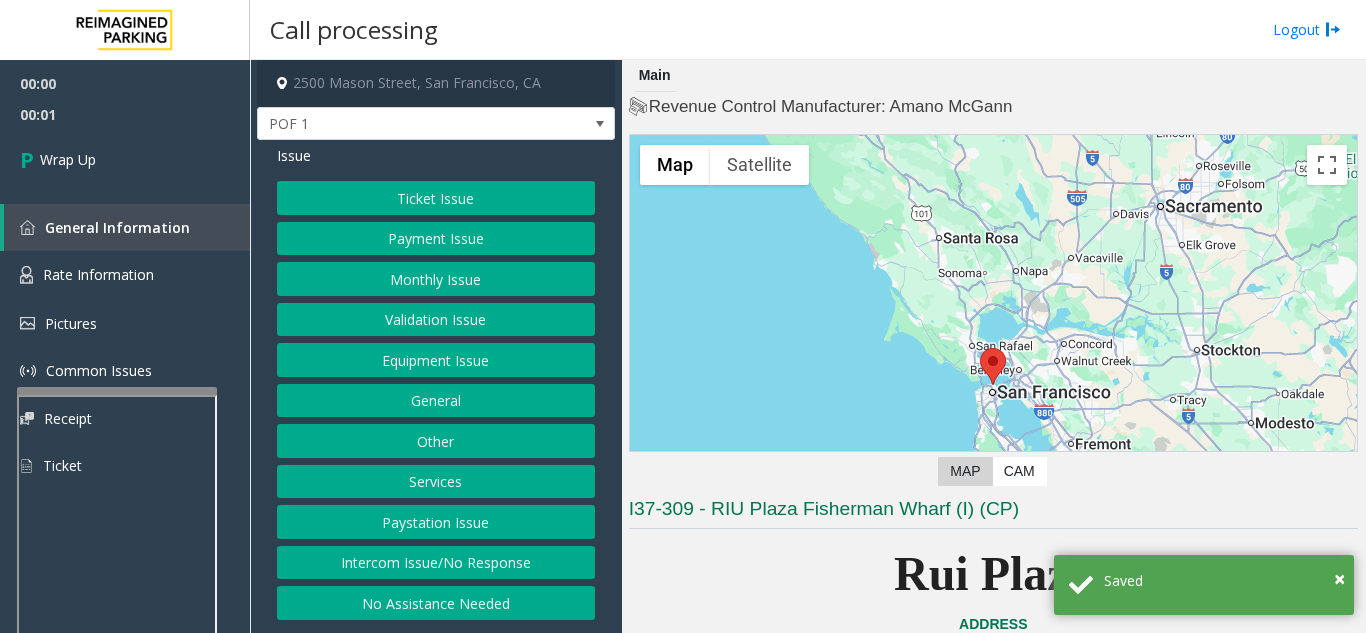 click on "Intercom Issue/No Response" 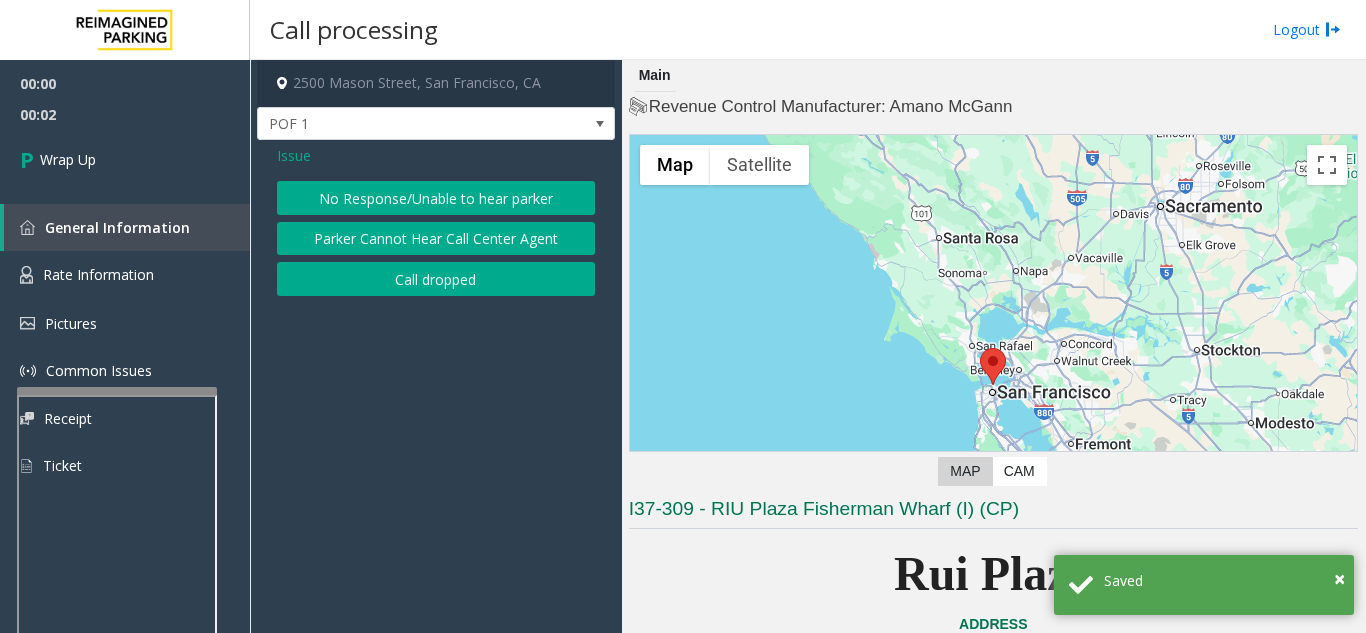 click on "Call dropped" 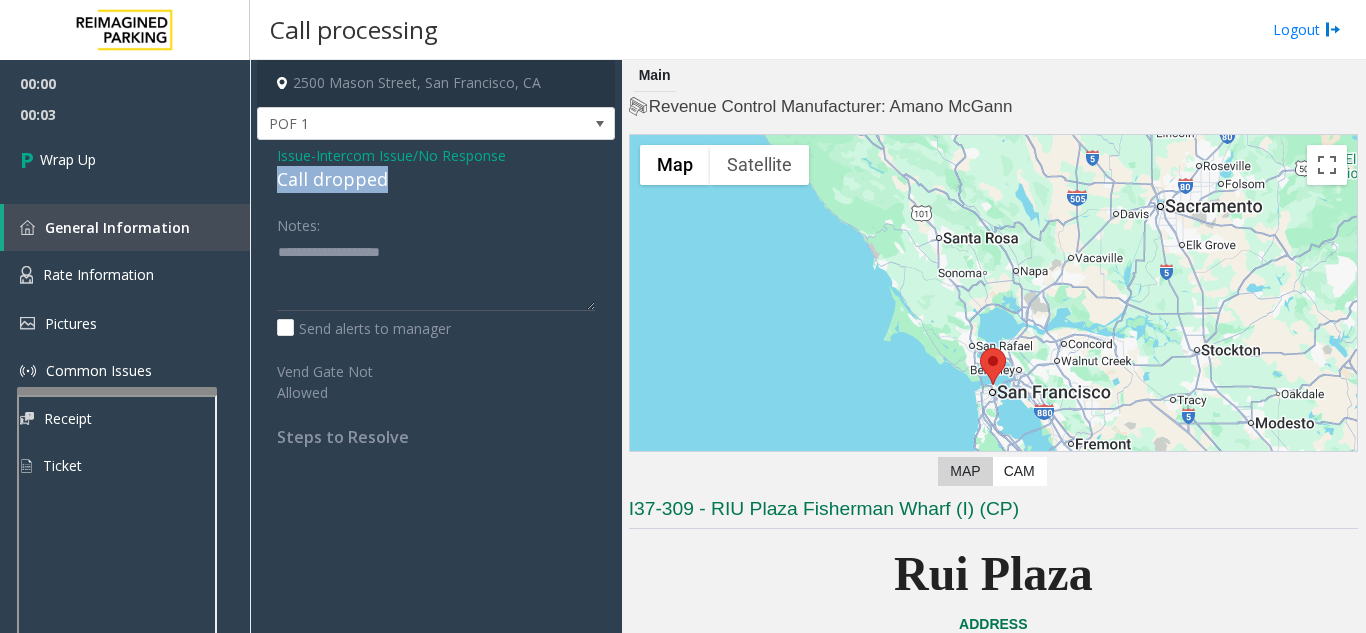 drag, startPoint x: 413, startPoint y: 181, endPoint x: 271, endPoint y: 185, distance: 142.05632 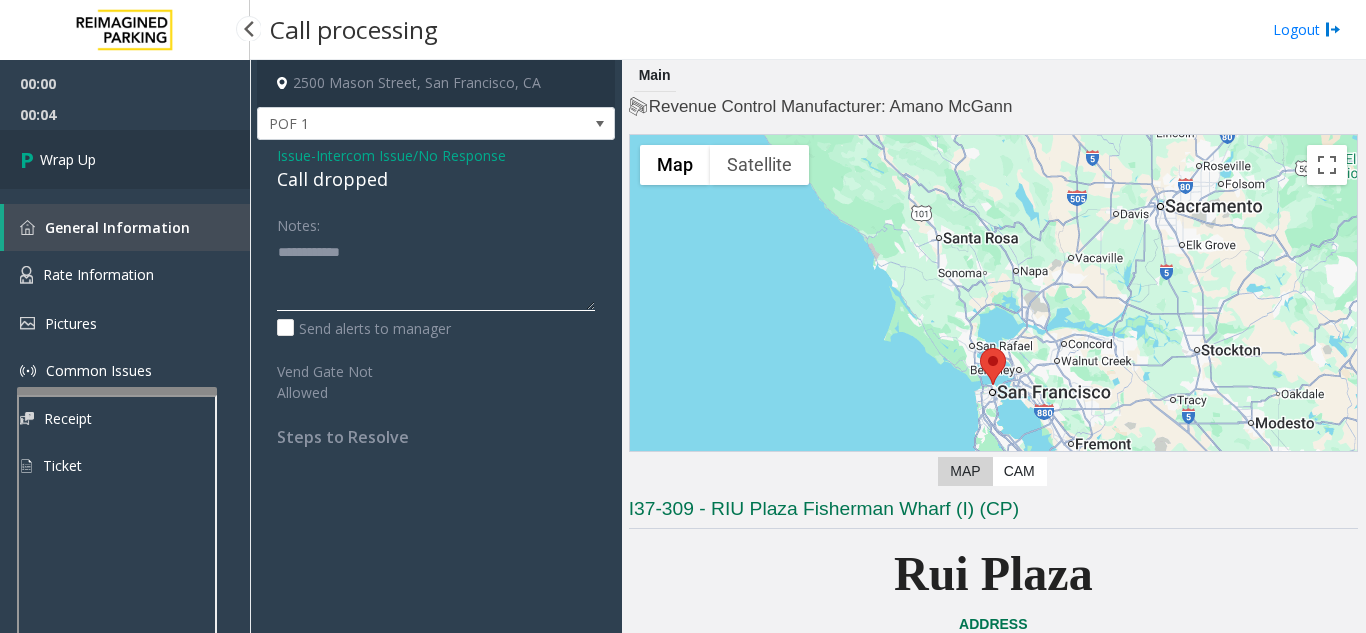 type on "**********" 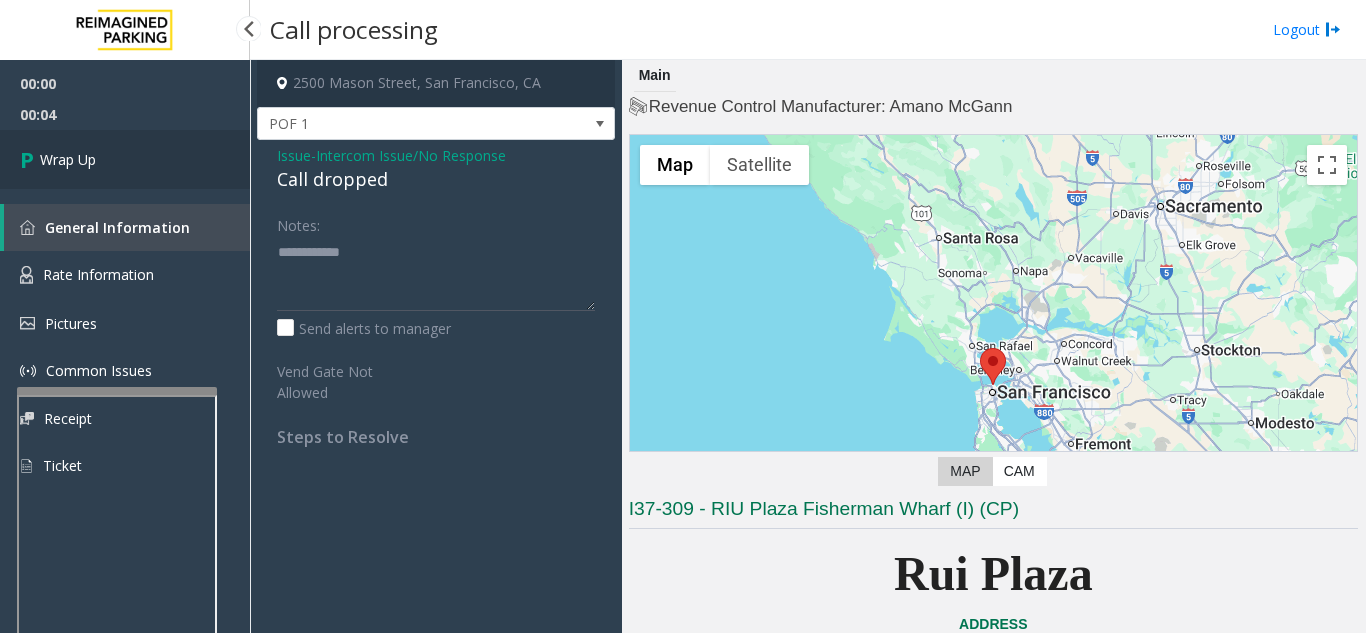 click on "Wrap Up" at bounding box center (125, 159) 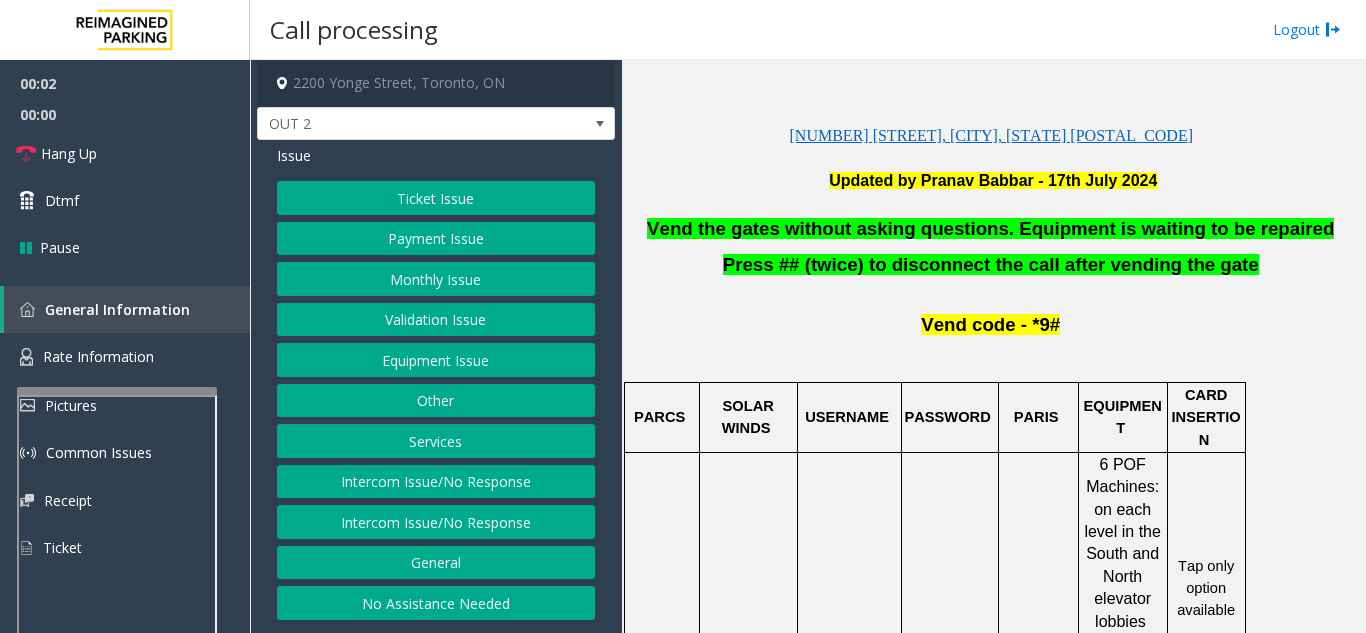 scroll, scrollTop: 400, scrollLeft: 0, axis: vertical 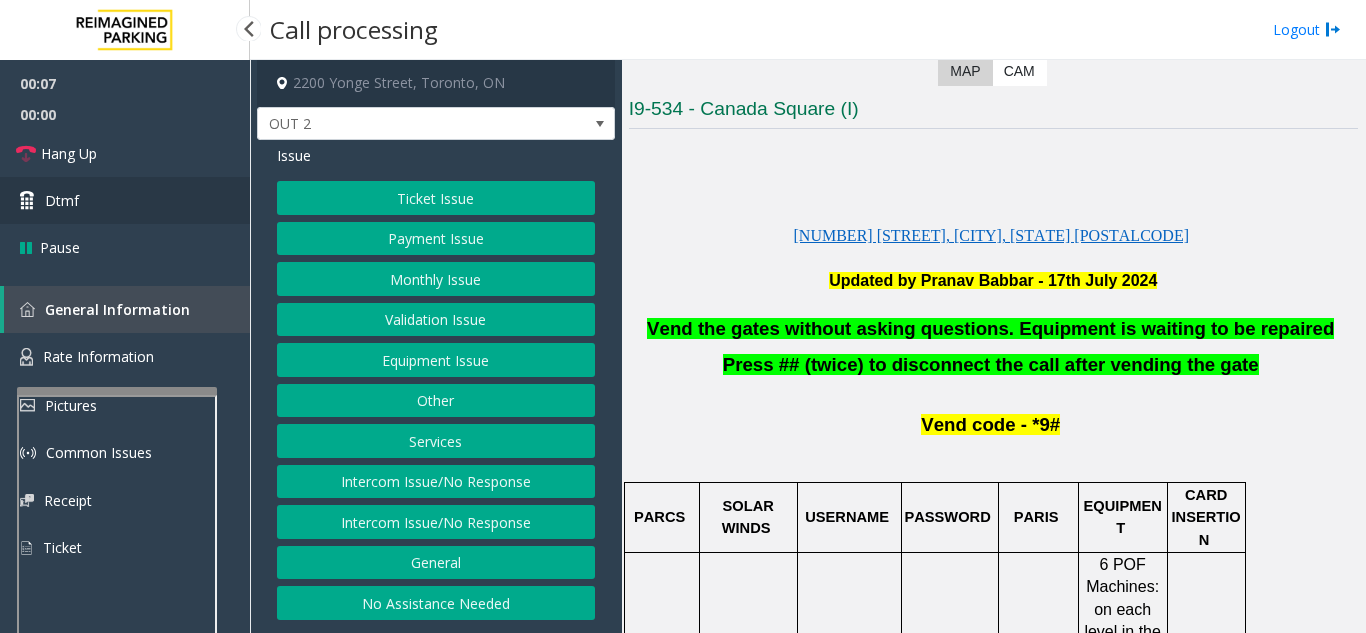 click on "Dtmf" at bounding box center [125, 200] 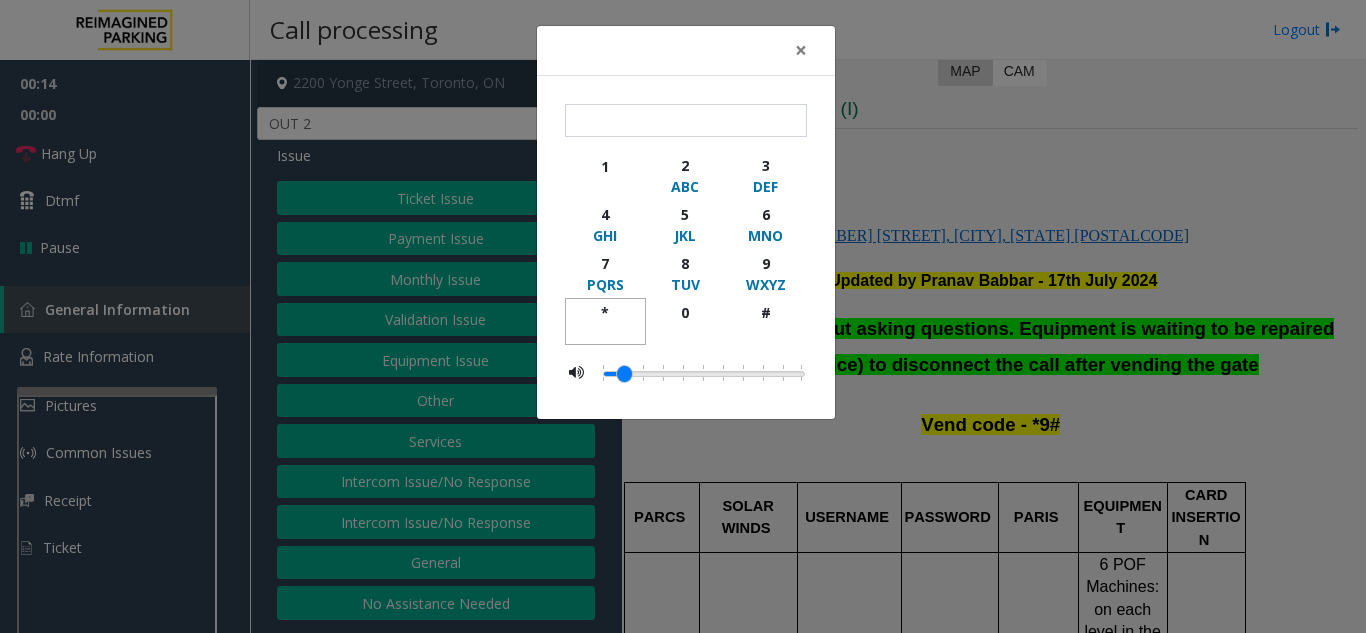 click on "*" 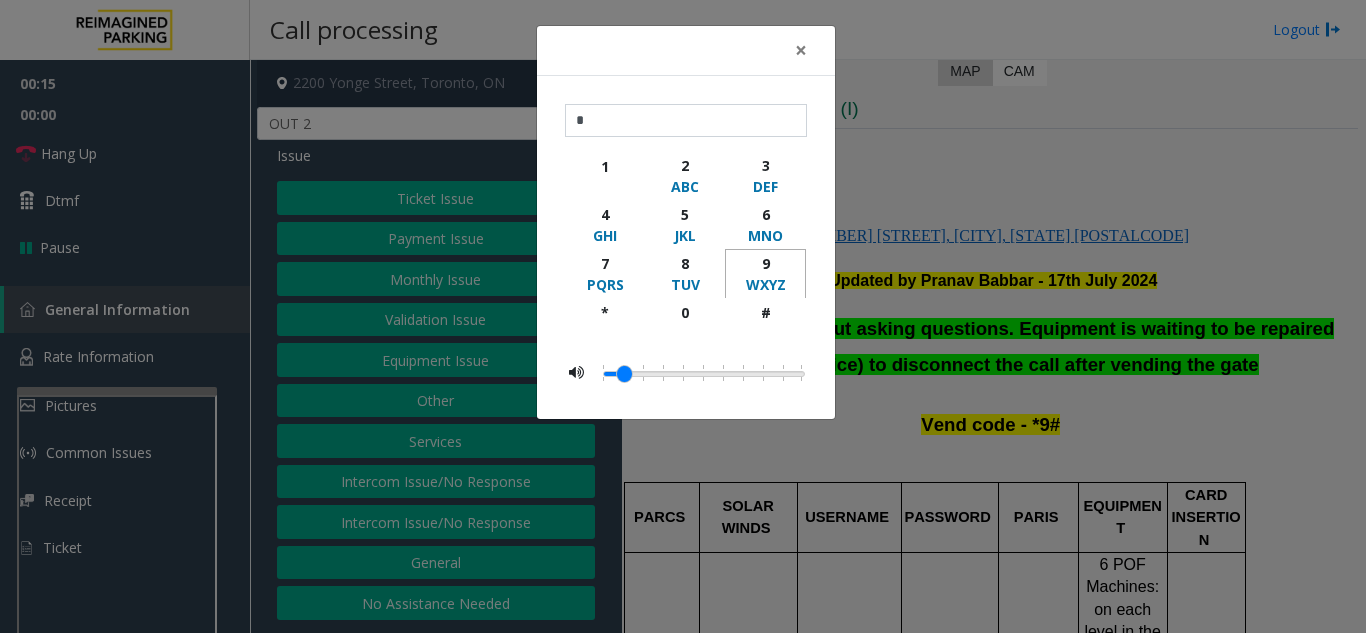 click on "9" 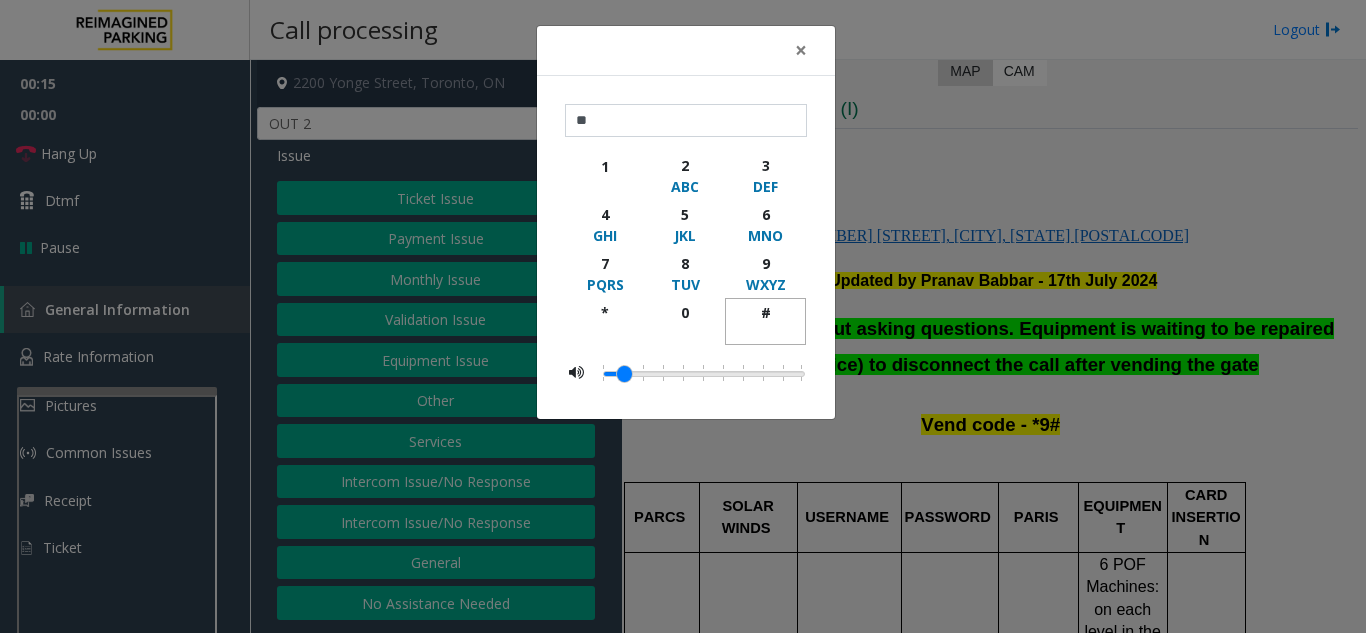 click on "#" 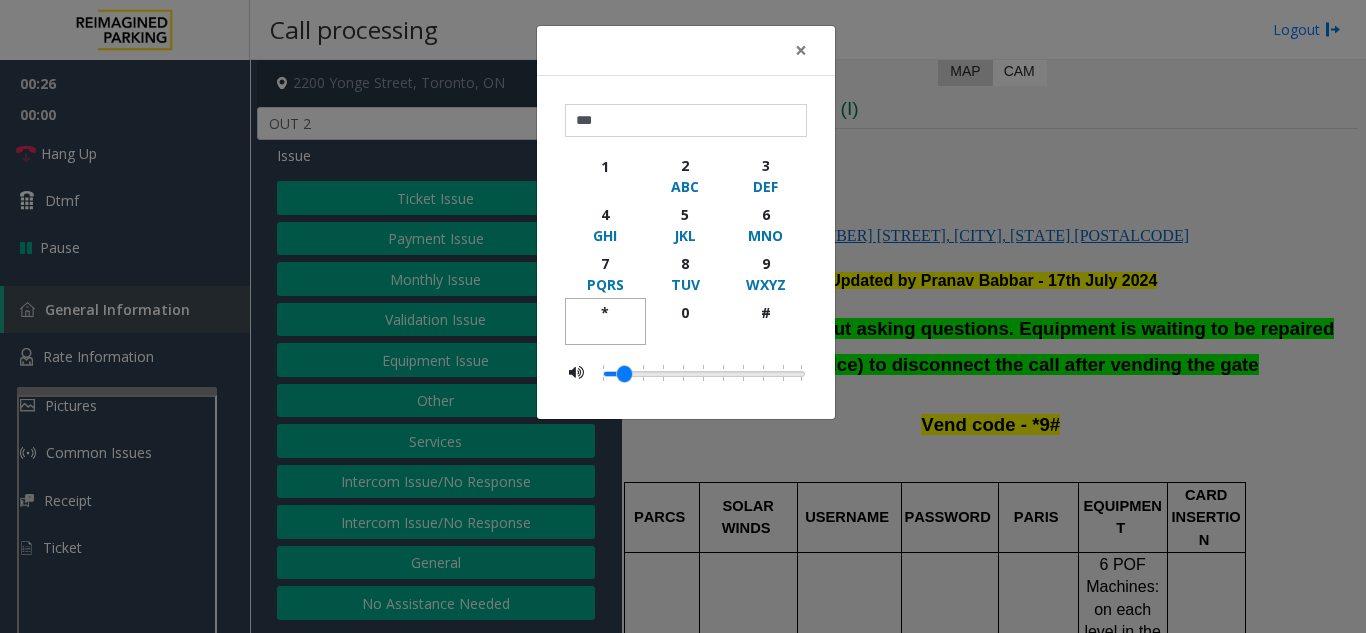 click on "*" 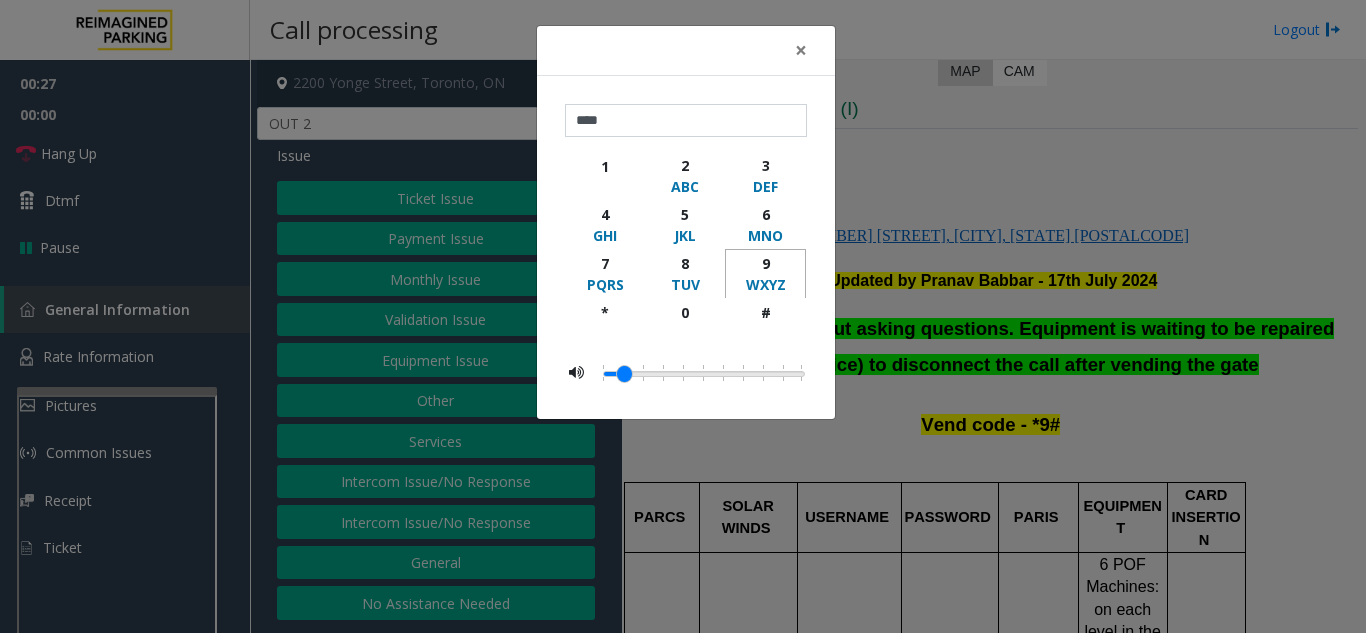 click on "9" 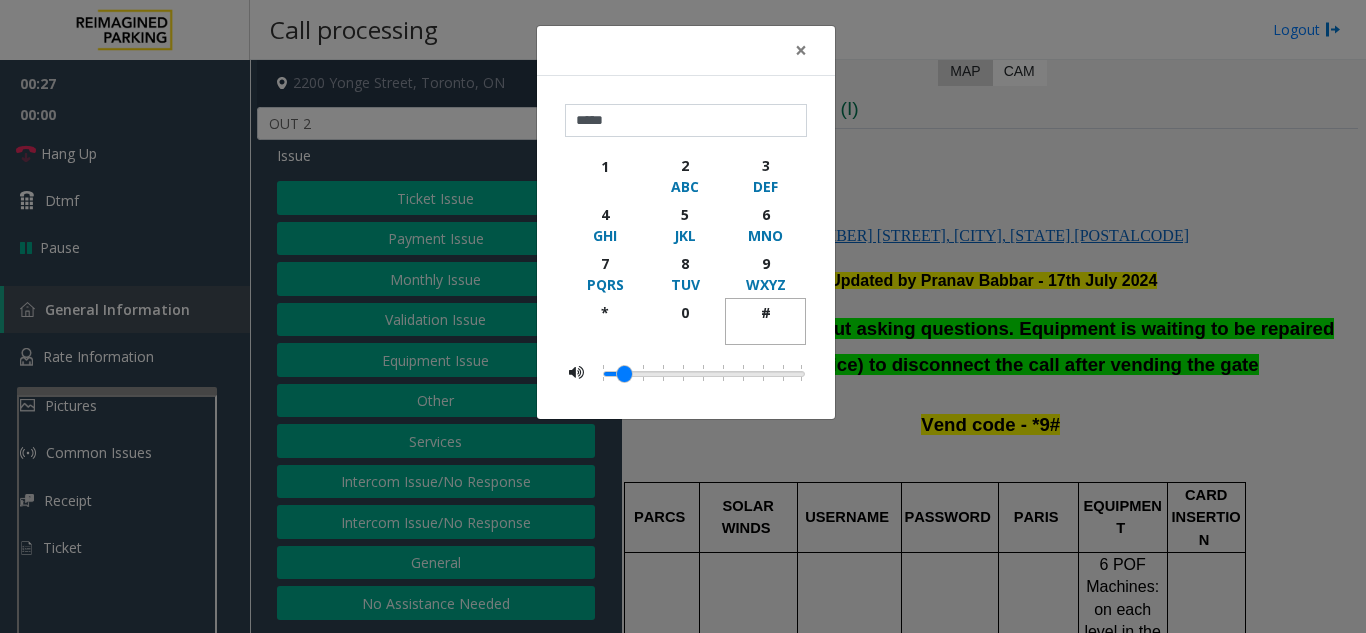 click on "#" 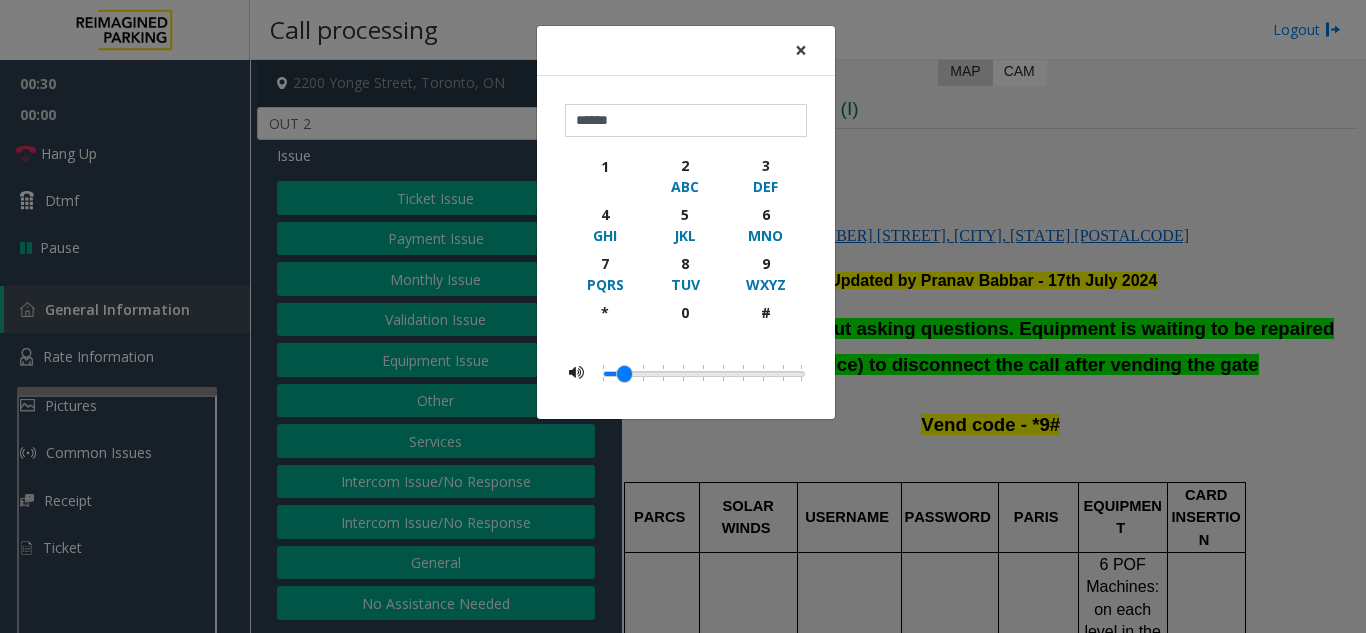 click on "×" 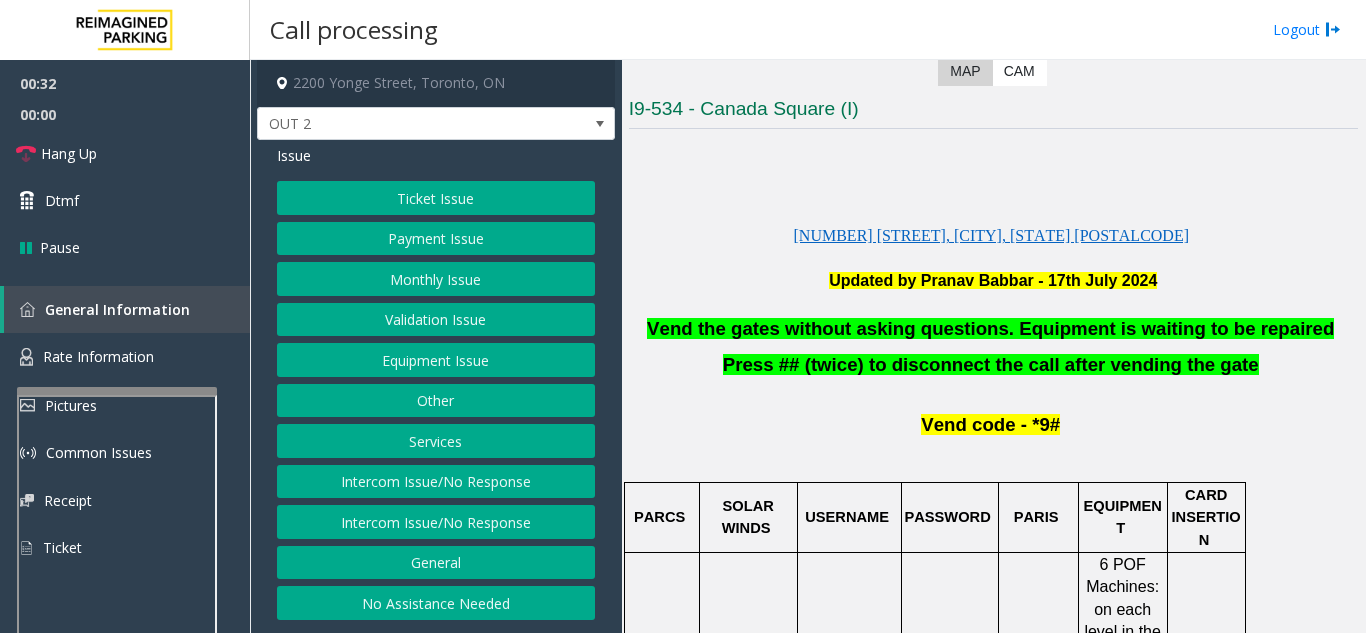 click on "Equipment Issue" 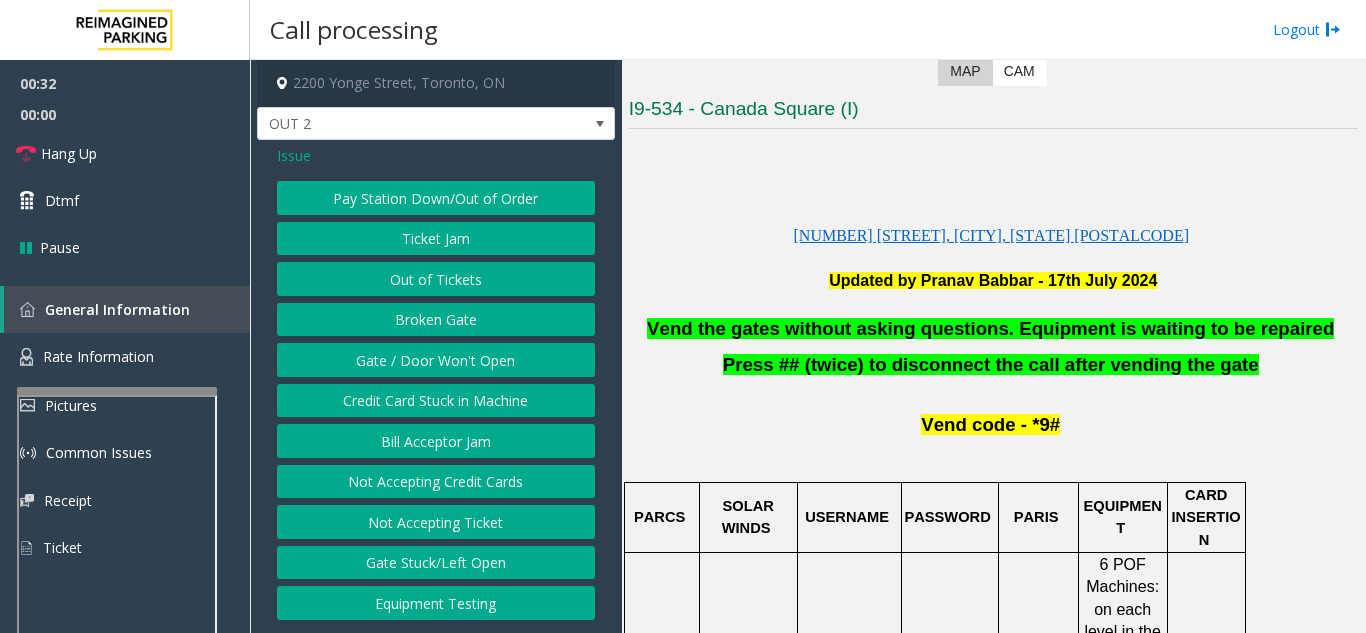 click on "Gate / Door Won't Open" 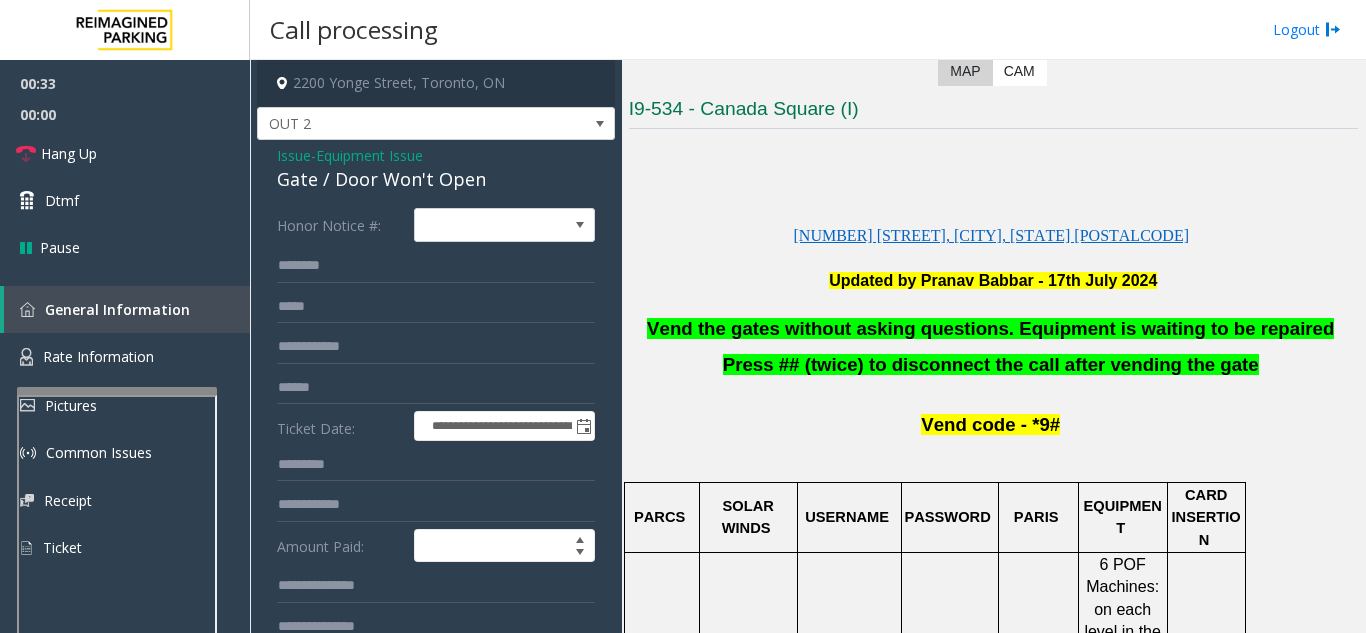 scroll, scrollTop: 100, scrollLeft: 0, axis: vertical 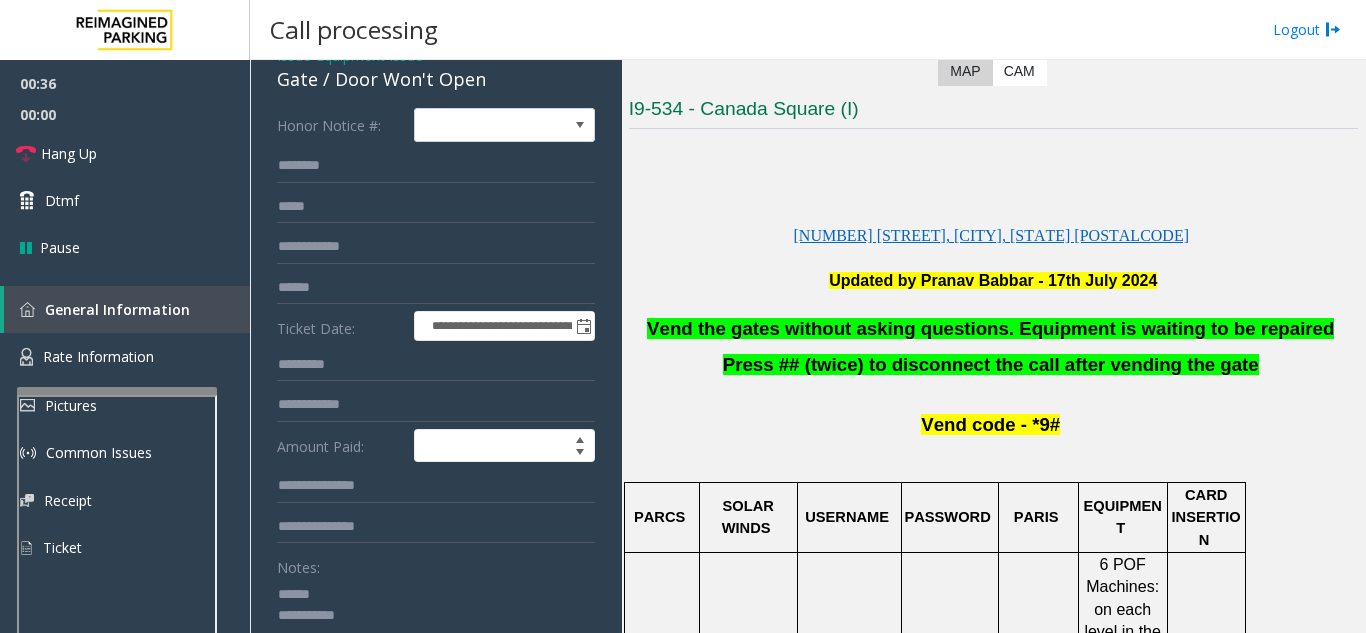 click 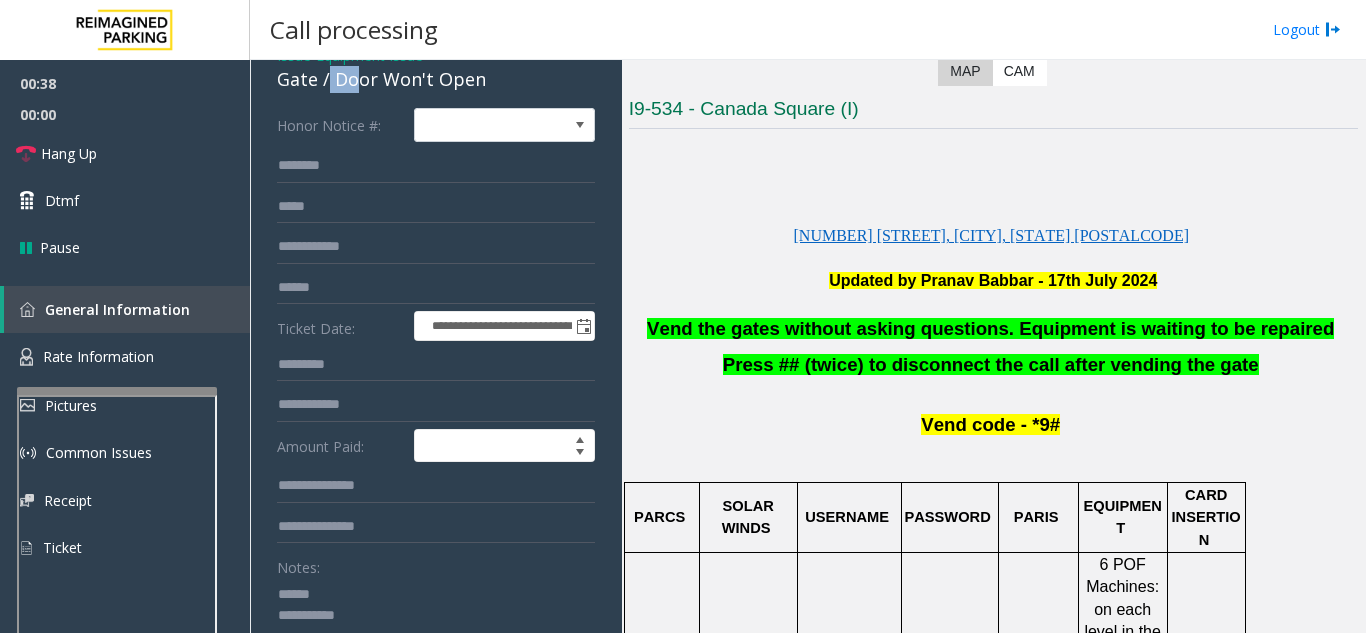 scroll, scrollTop: 98, scrollLeft: 0, axis: vertical 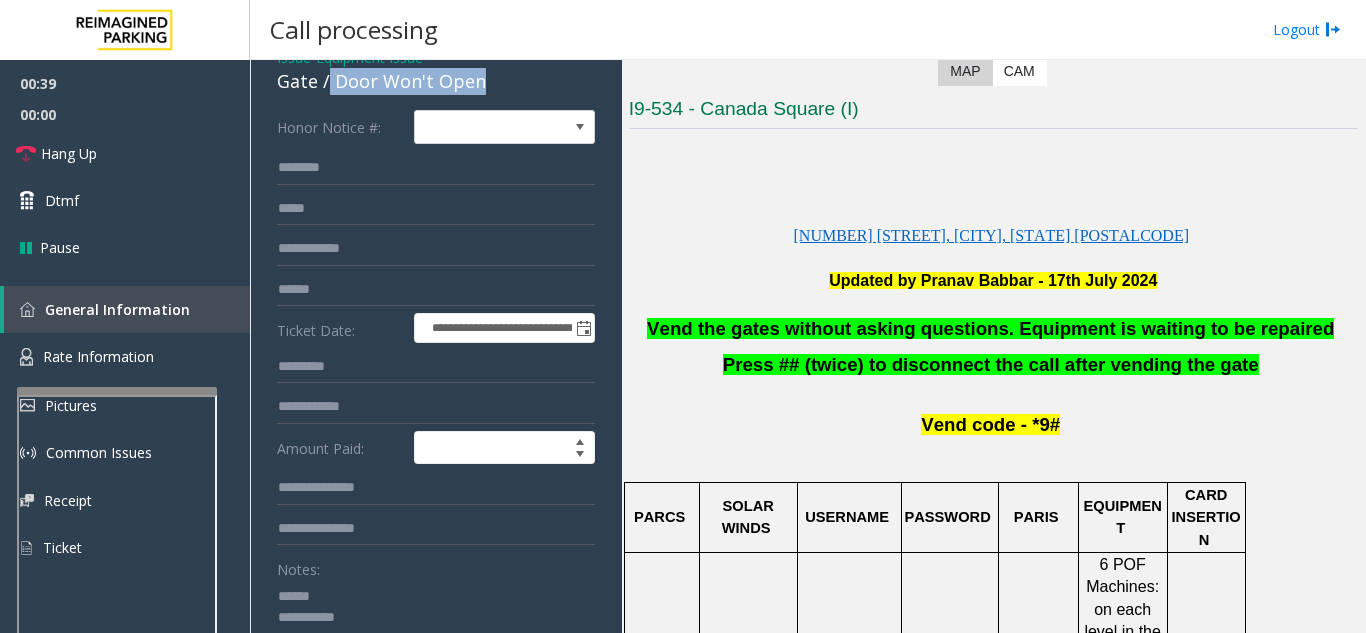 drag, startPoint x: 330, startPoint y: 79, endPoint x: 490, endPoint y: 92, distance: 160.52725 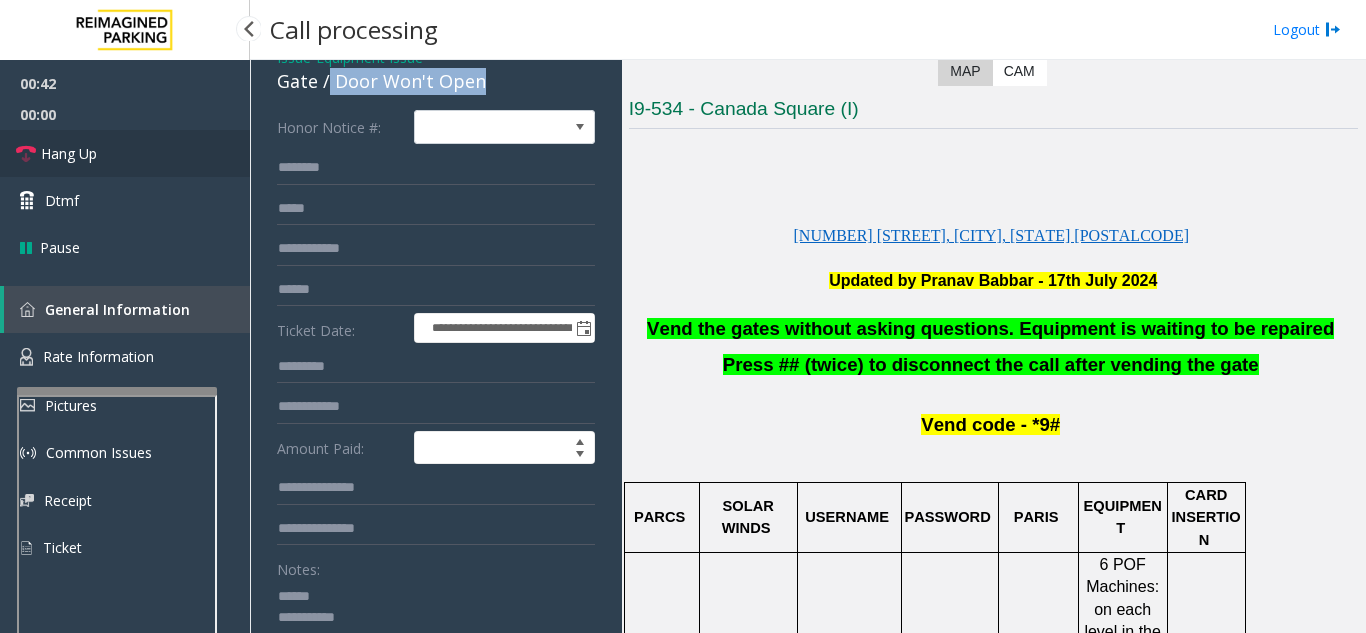 click on "Hang Up" at bounding box center [69, 153] 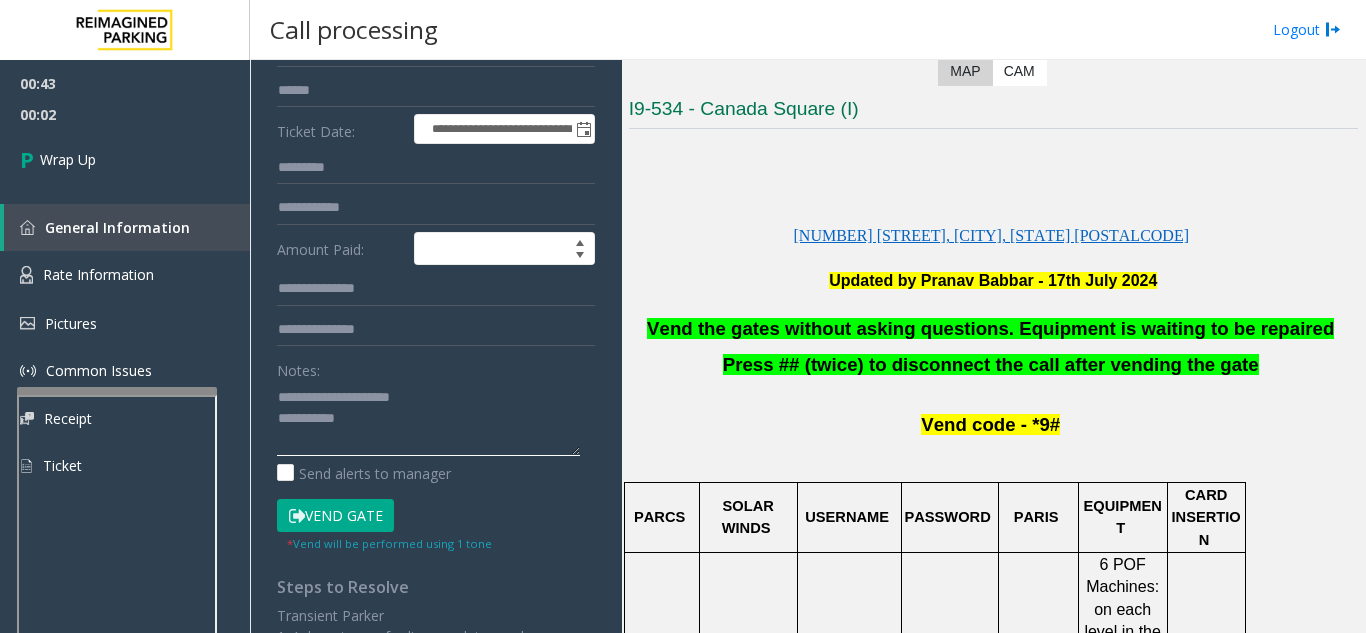 scroll, scrollTop: 298, scrollLeft: 0, axis: vertical 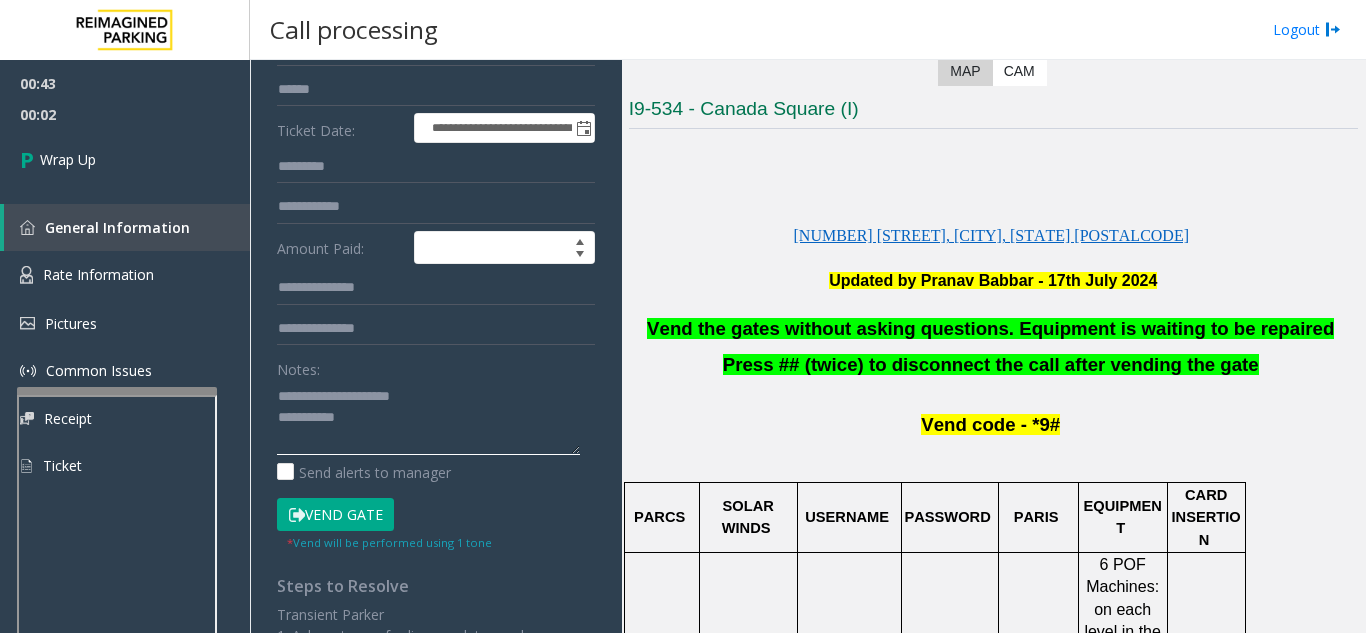click 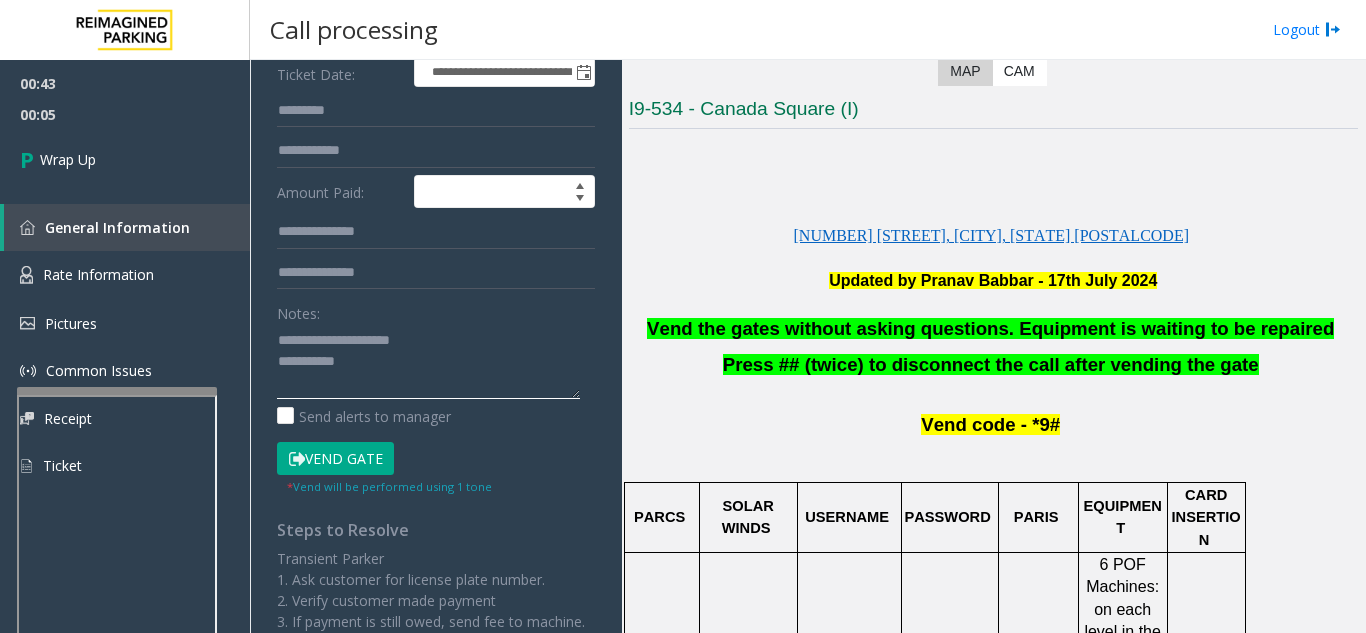 scroll, scrollTop: 398, scrollLeft: 0, axis: vertical 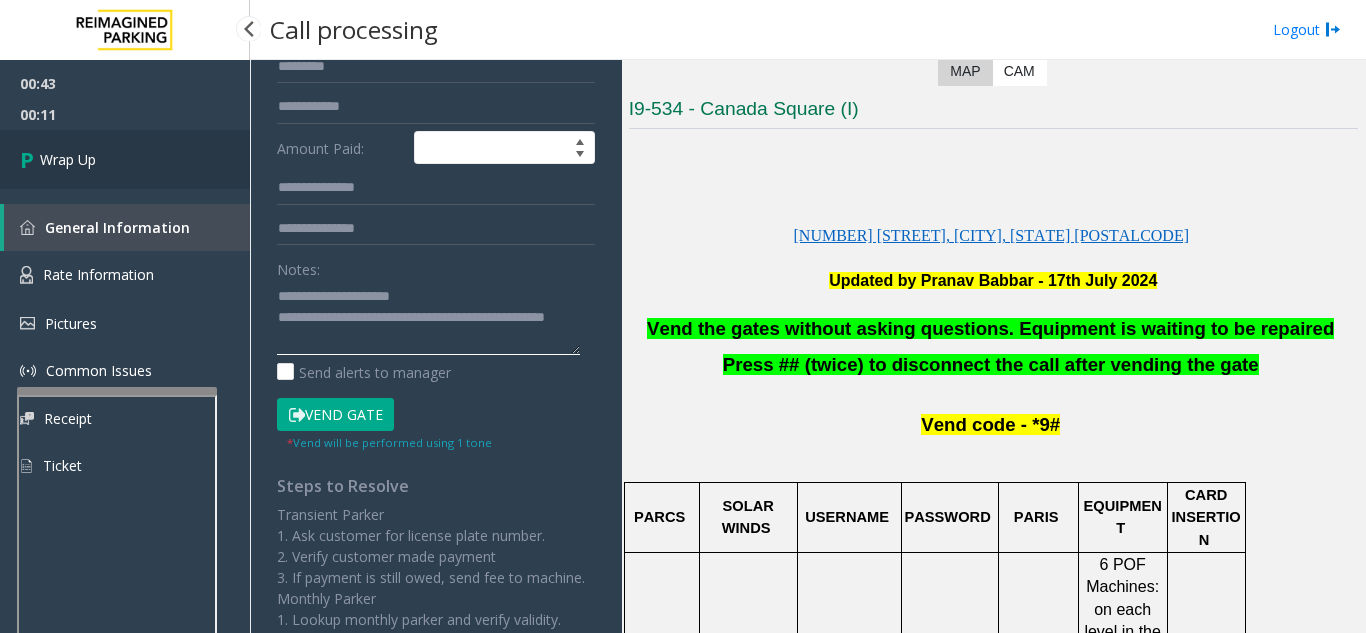 type on "**********" 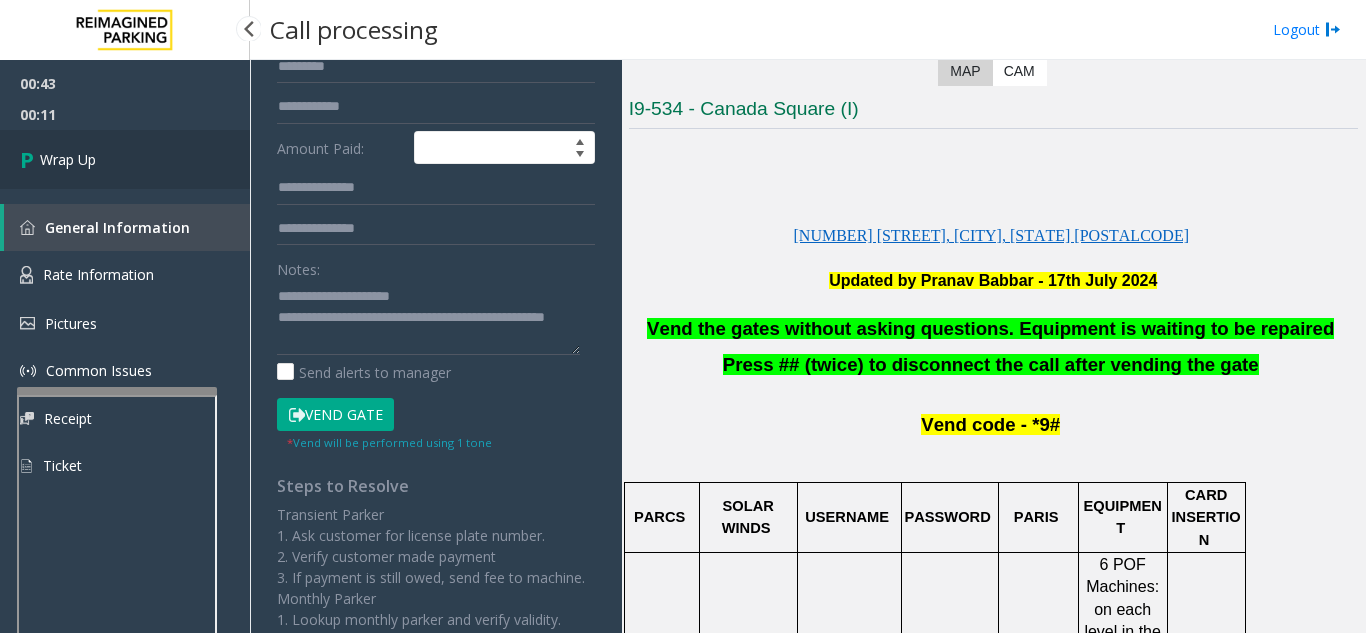 click on "Wrap Up" at bounding box center (125, 159) 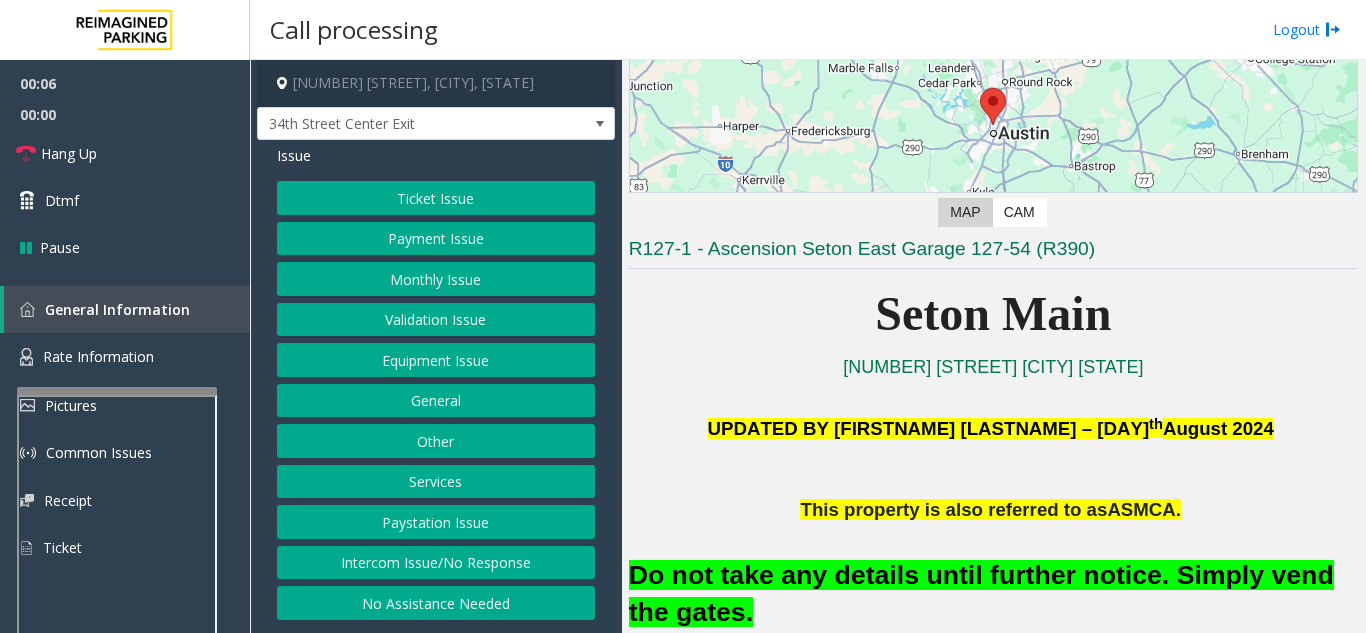 scroll, scrollTop: 300, scrollLeft: 0, axis: vertical 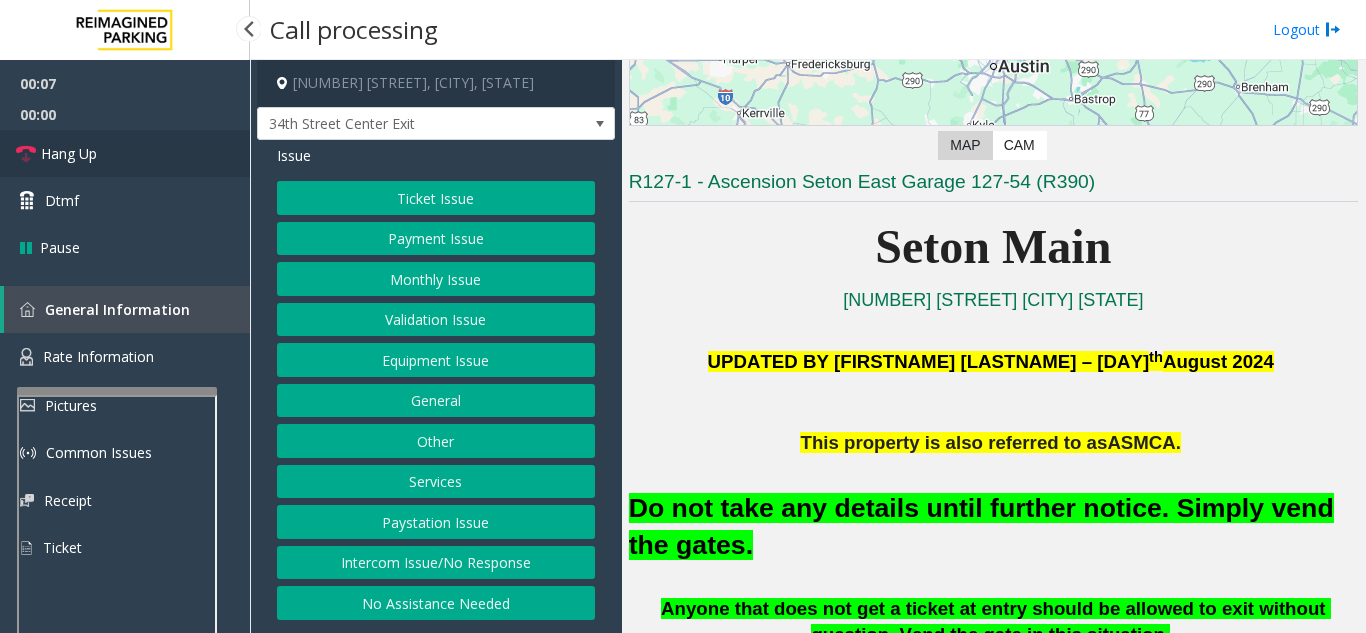 click on "Hang Up" at bounding box center (125, 153) 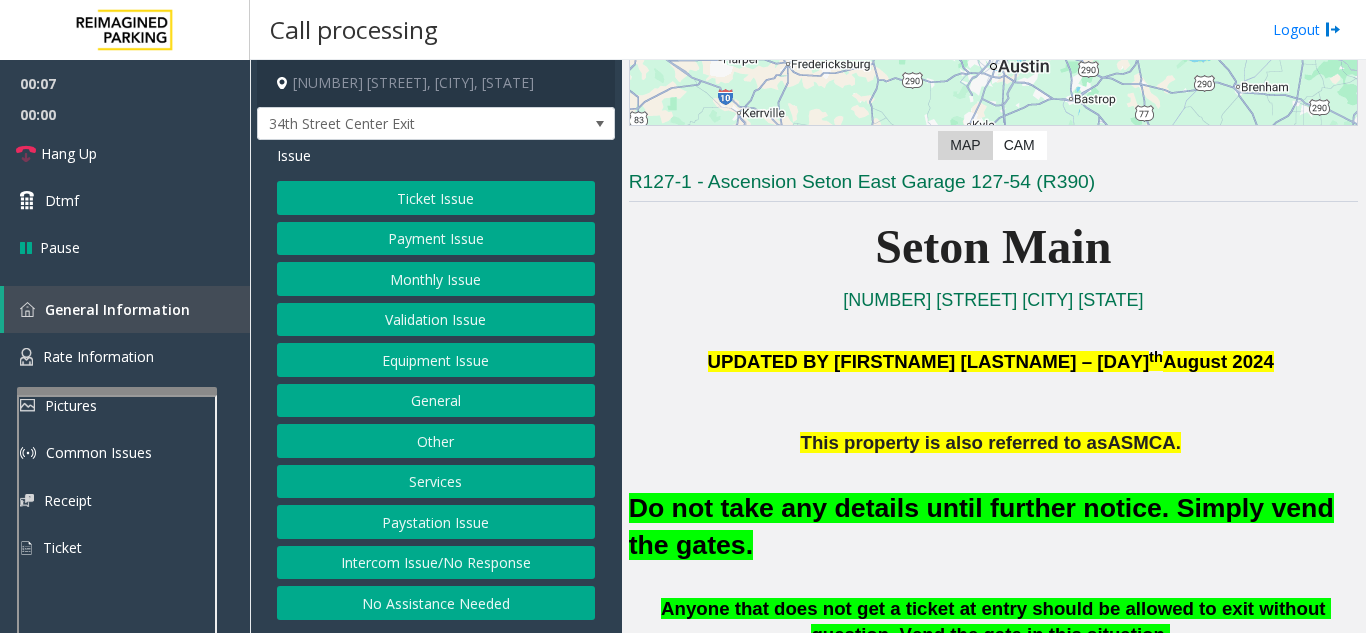 click on "No Assistance Needed" 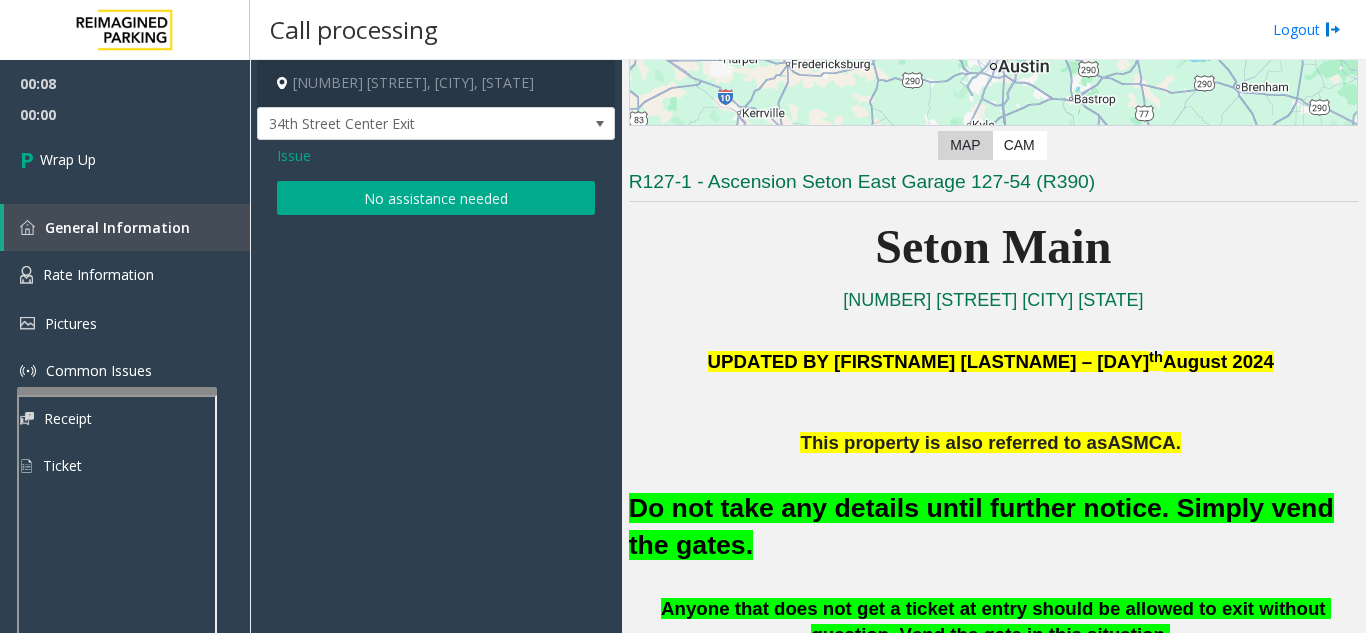 click on "No assistance needed" 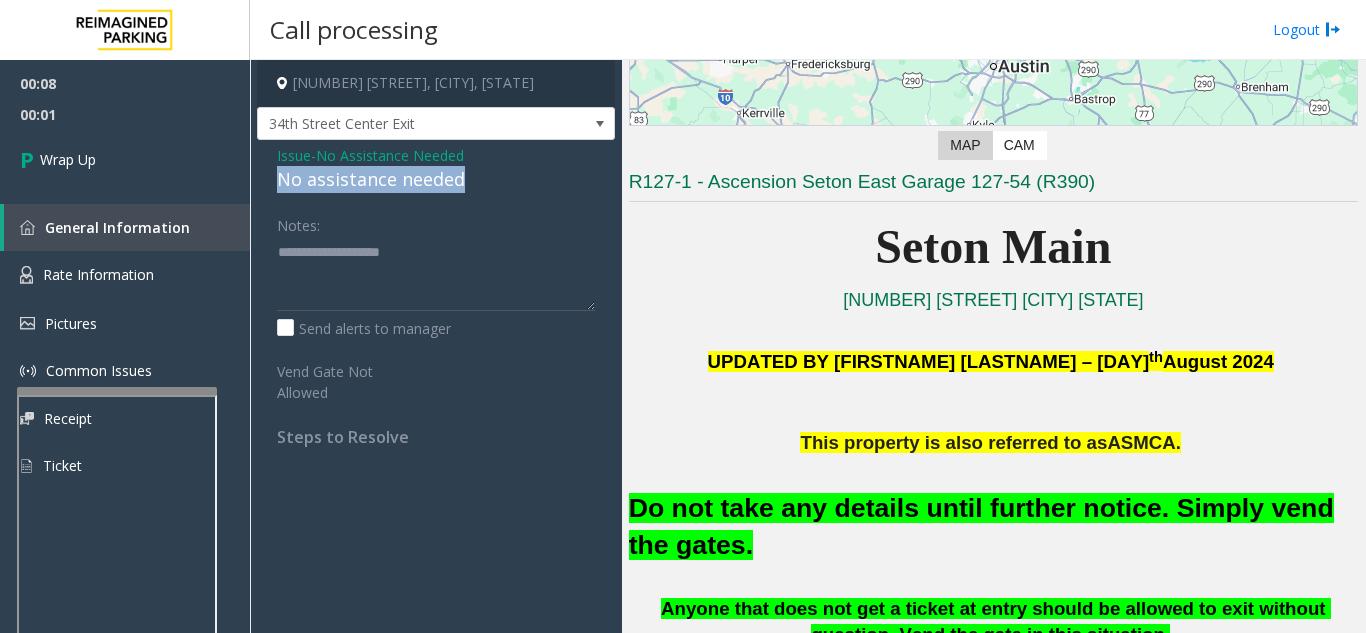 drag, startPoint x: 481, startPoint y: 174, endPoint x: 275, endPoint y: 178, distance: 206.03883 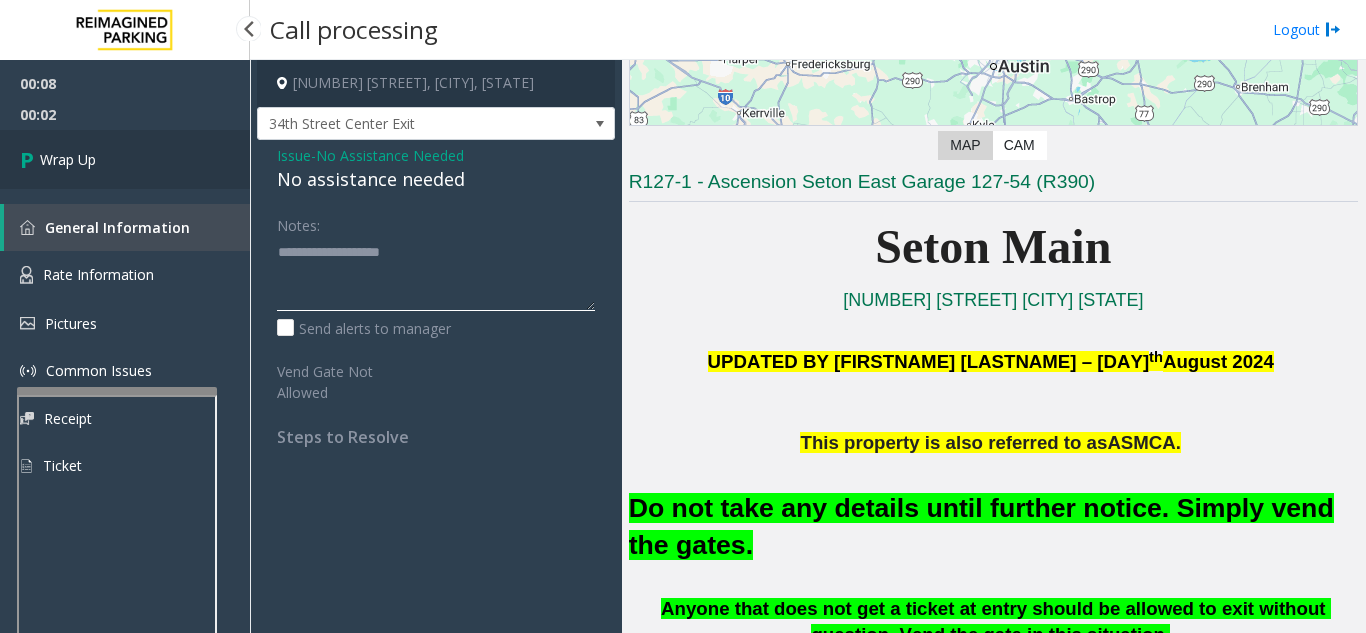 type on "**********" 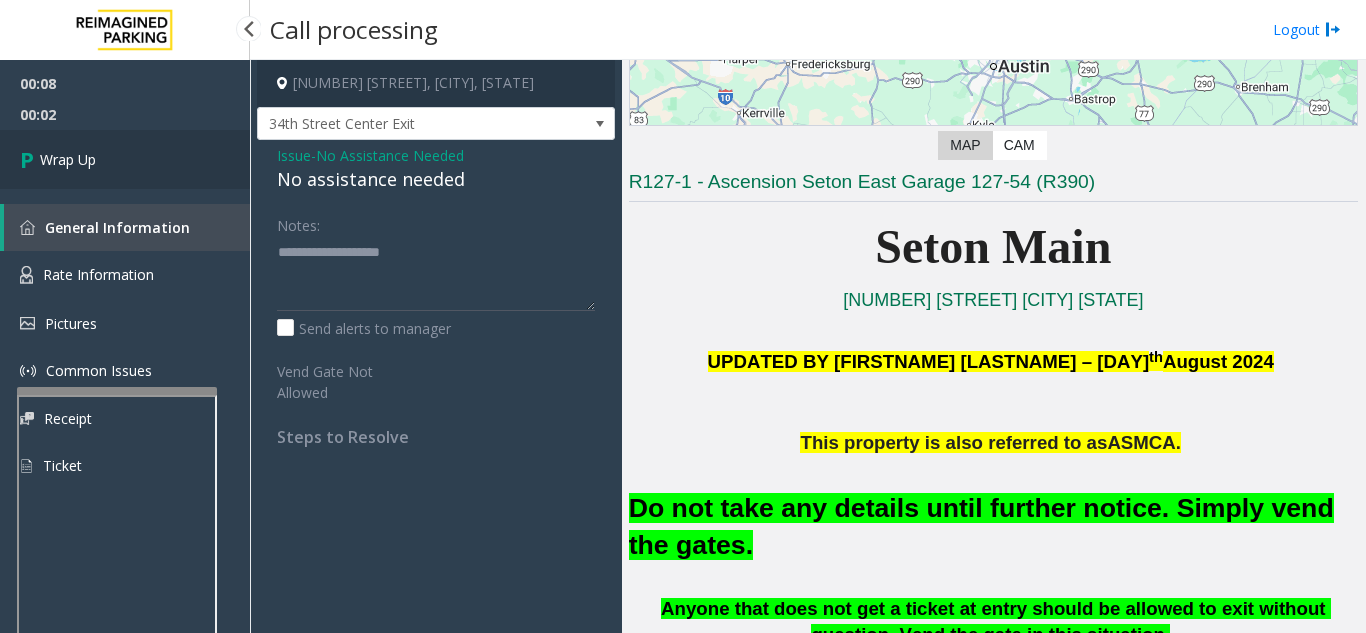 click on "Wrap Up" at bounding box center (125, 159) 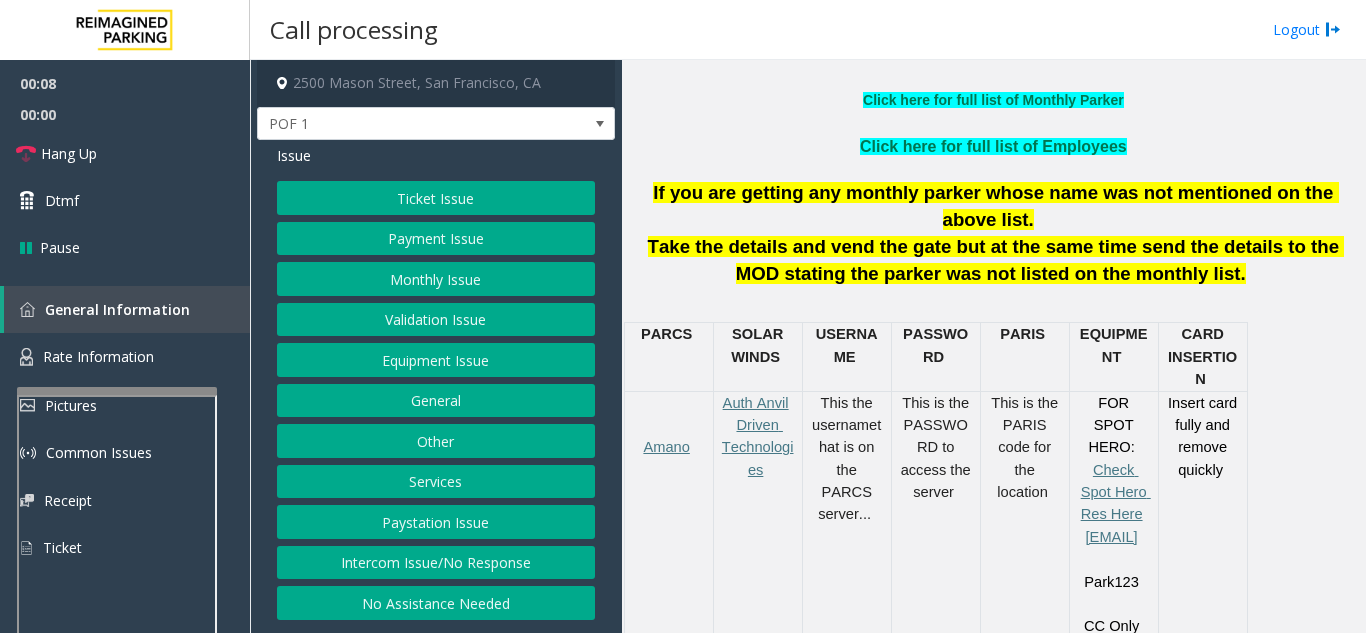 scroll, scrollTop: 800, scrollLeft: 0, axis: vertical 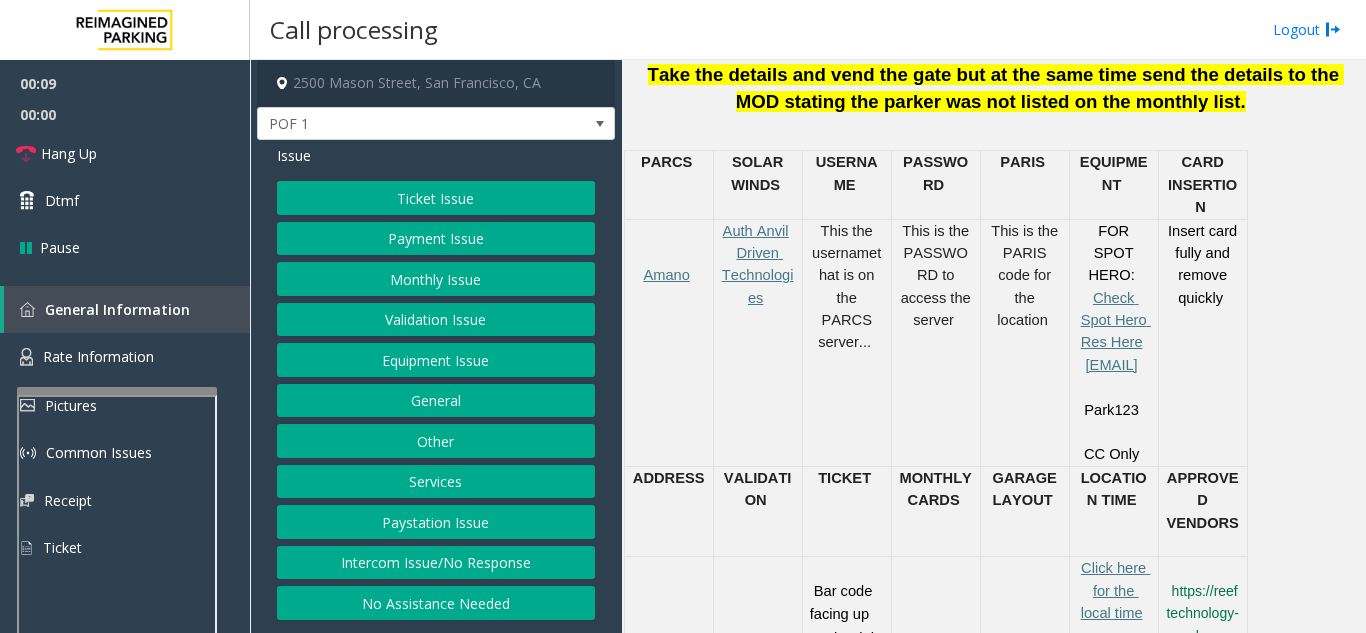 click on "Ticket Issue" 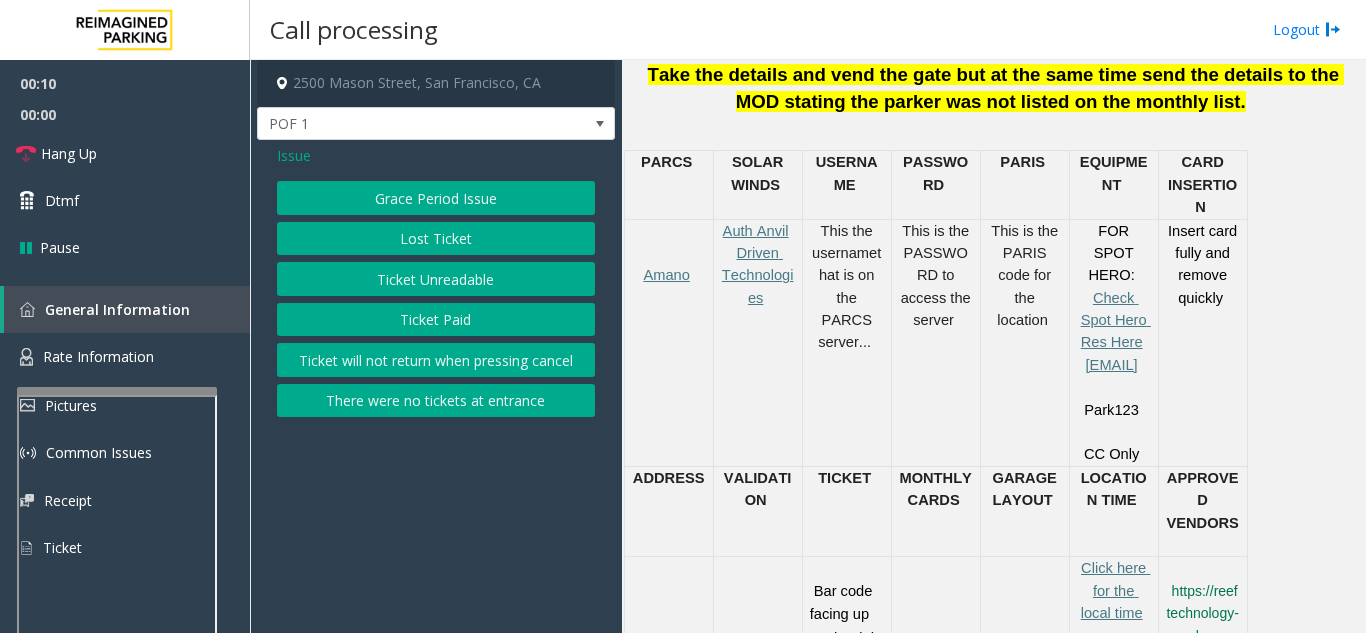 click on "Ticket Unreadable" 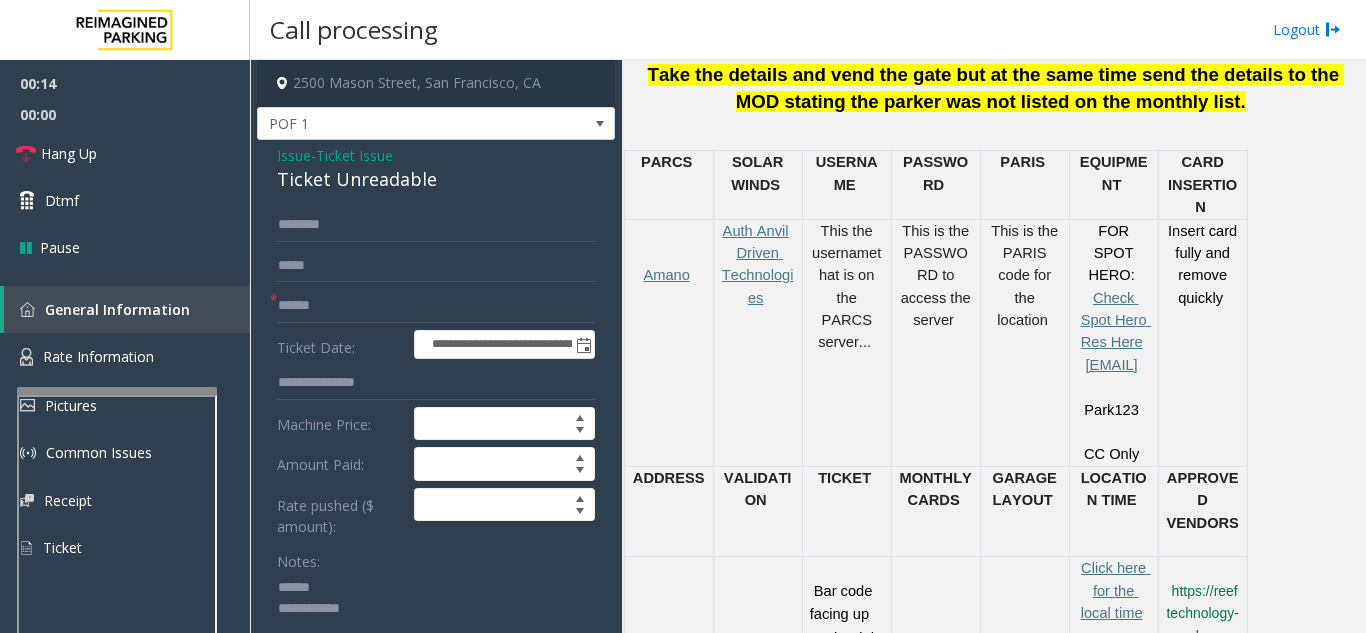 click 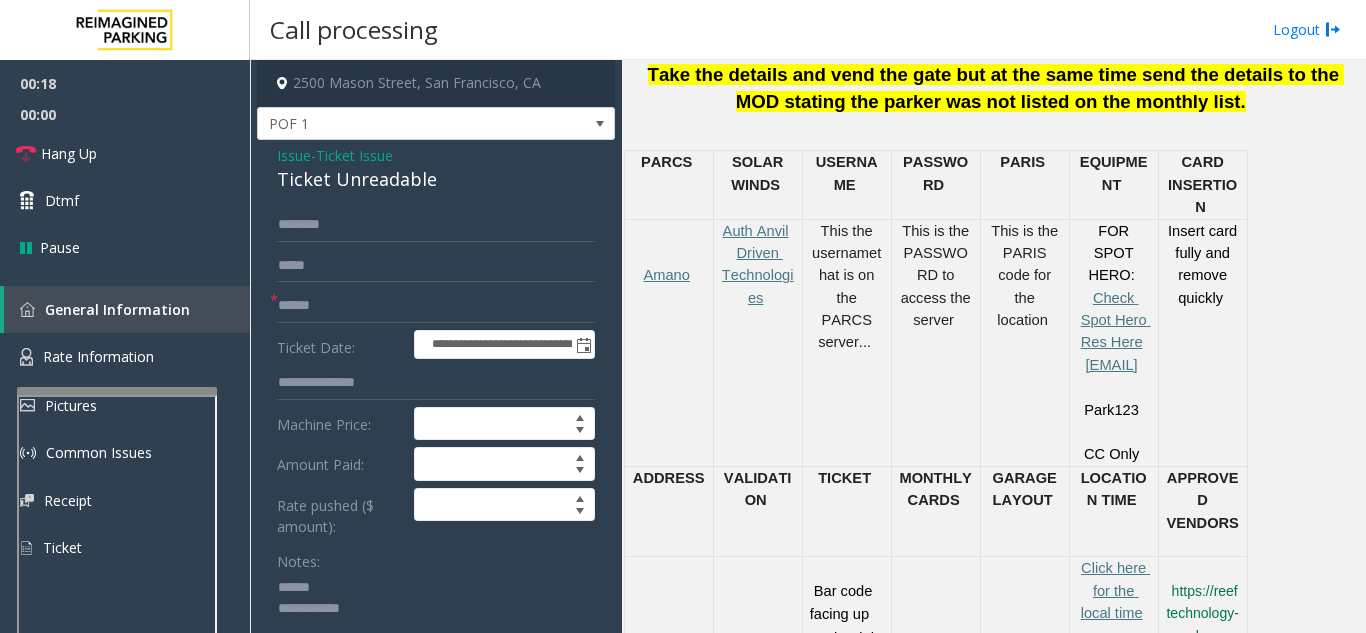 drag, startPoint x: 267, startPoint y: 180, endPoint x: 432, endPoint y: 165, distance: 165.68042 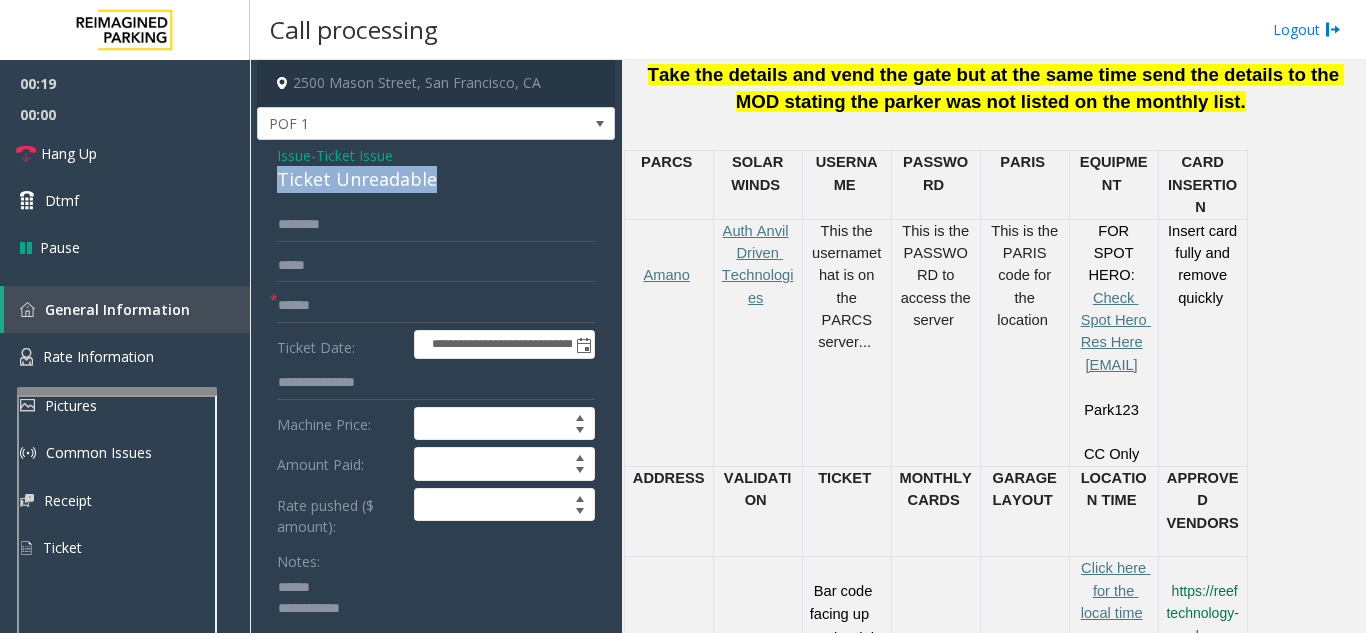 drag, startPoint x: 444, startPoint y: 179, endPoint x: 276, endPoint y: 185, distance: 168.1071 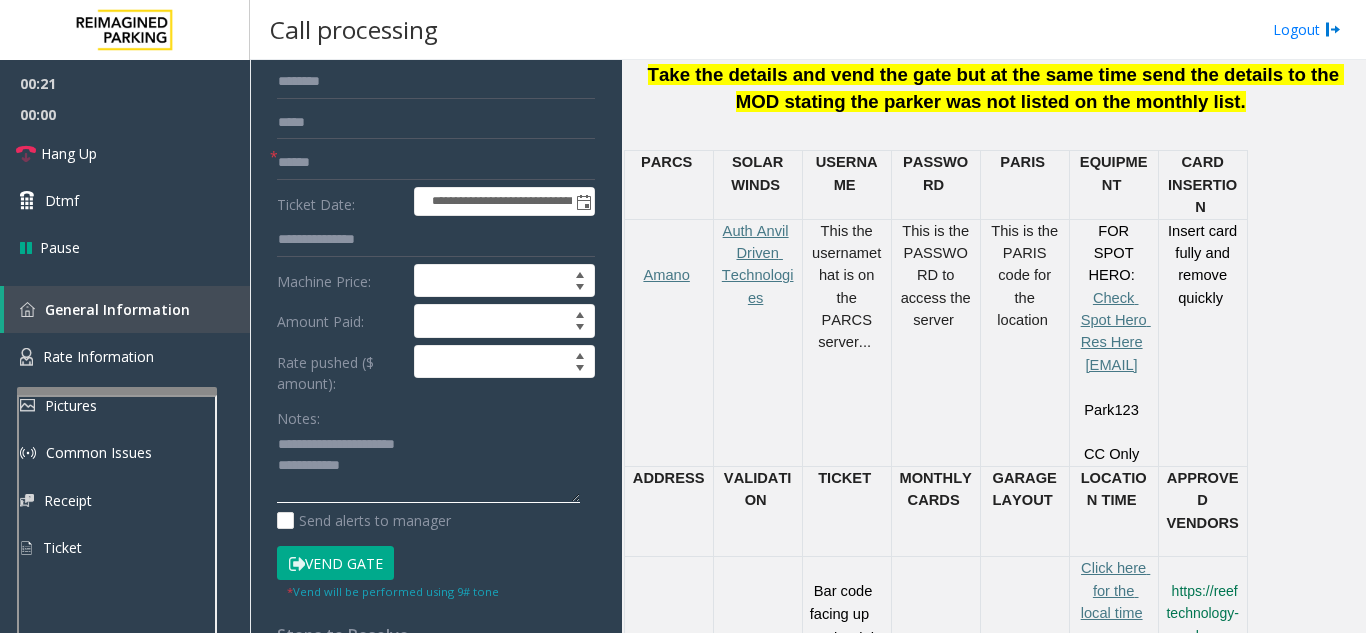 scroll, scrollTop: 200, scrollLeft: 0, axis: vertical 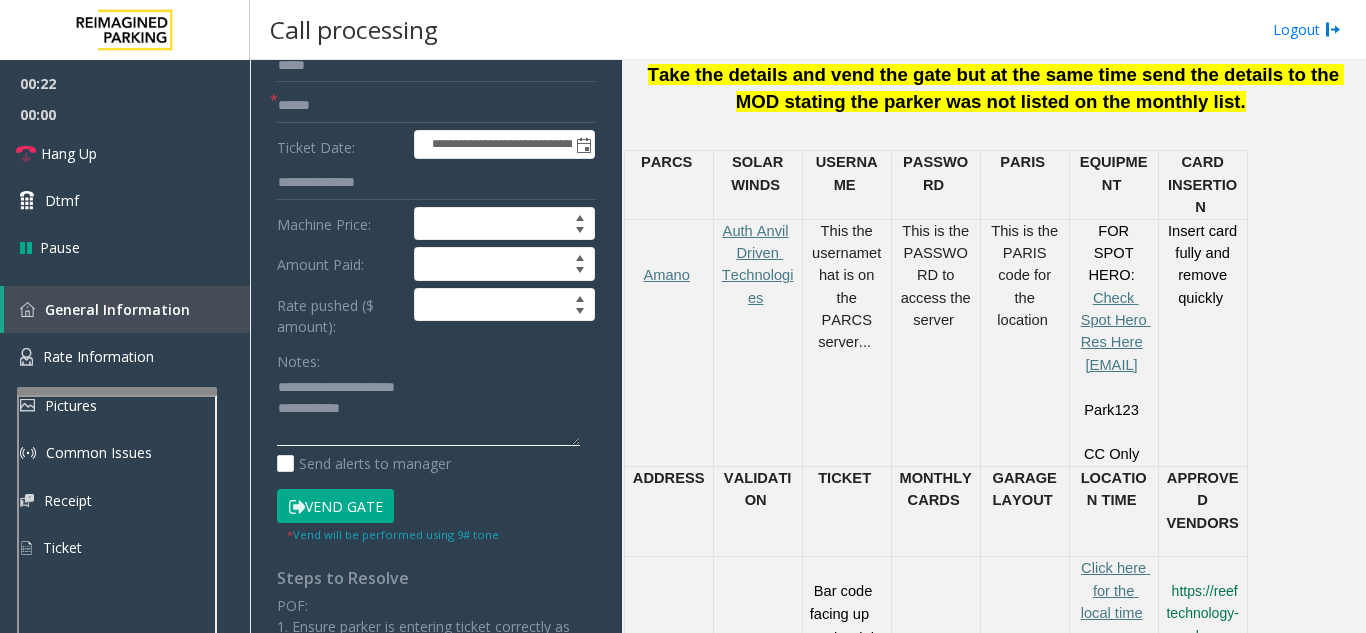 type on "**********" 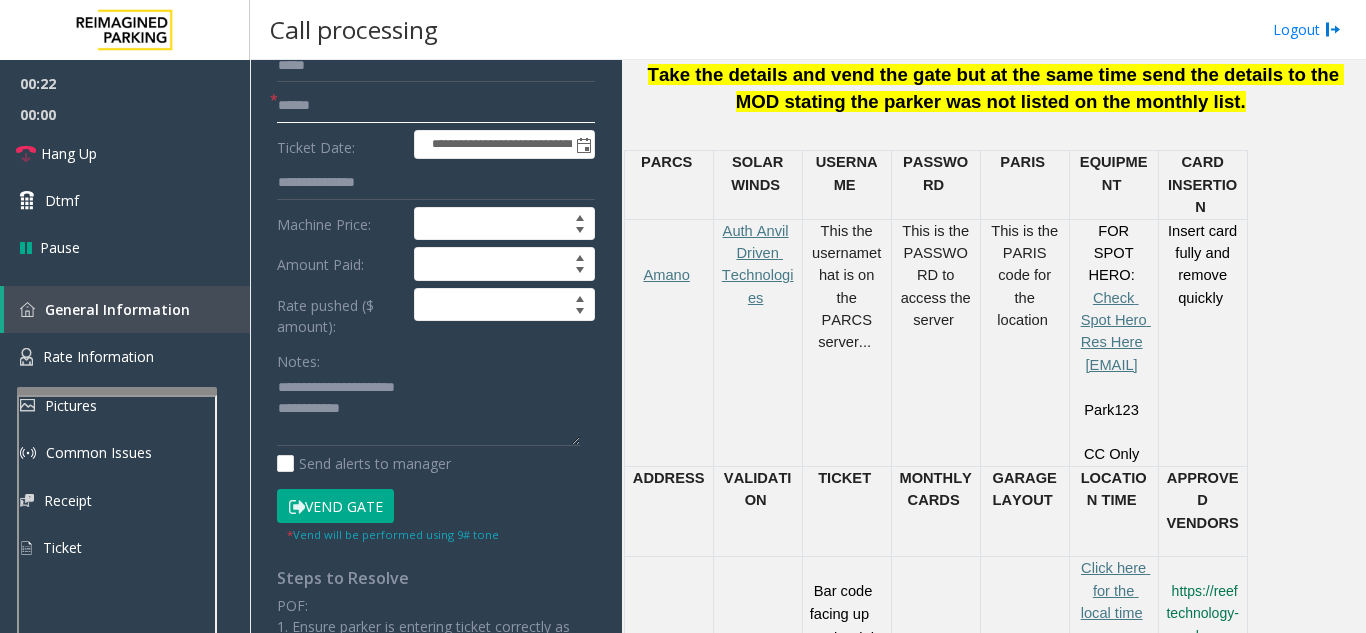click 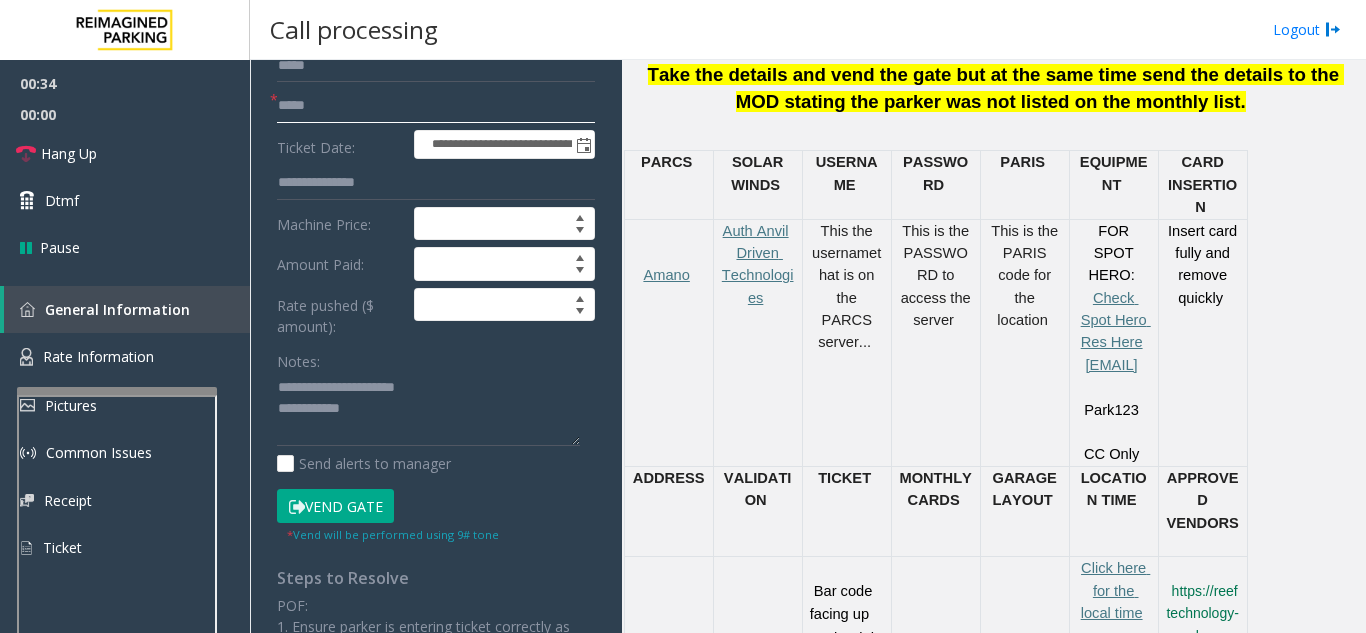 type on "*****" 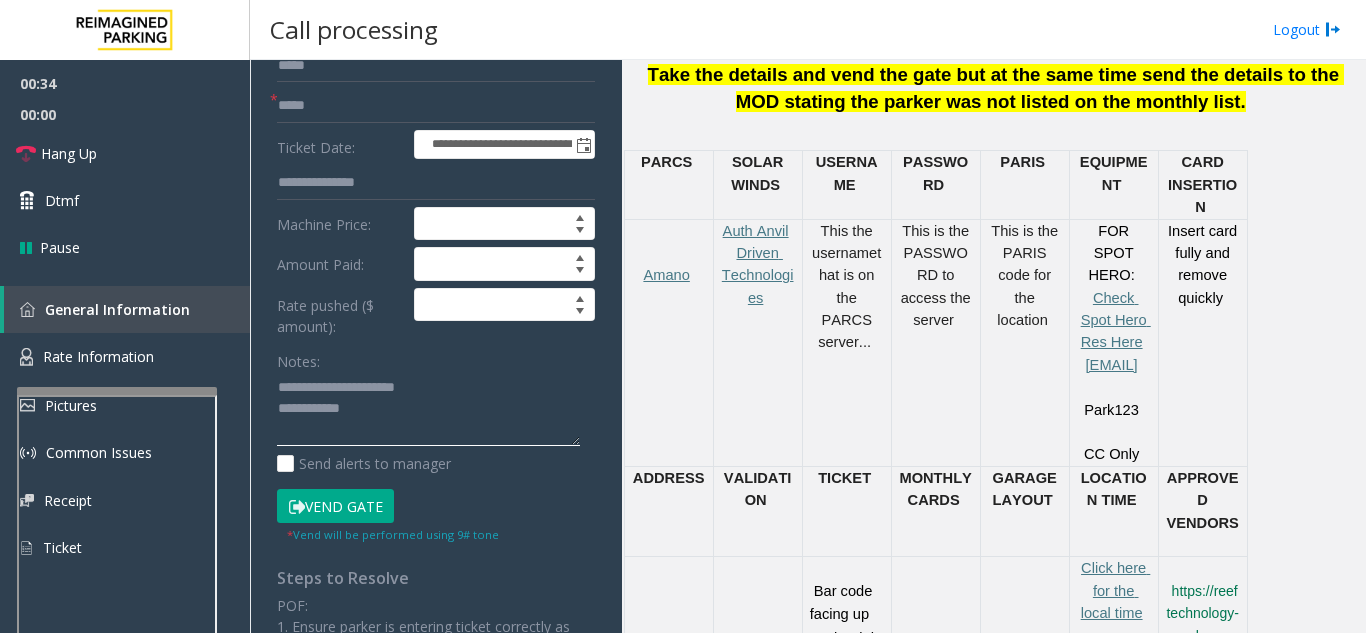 click 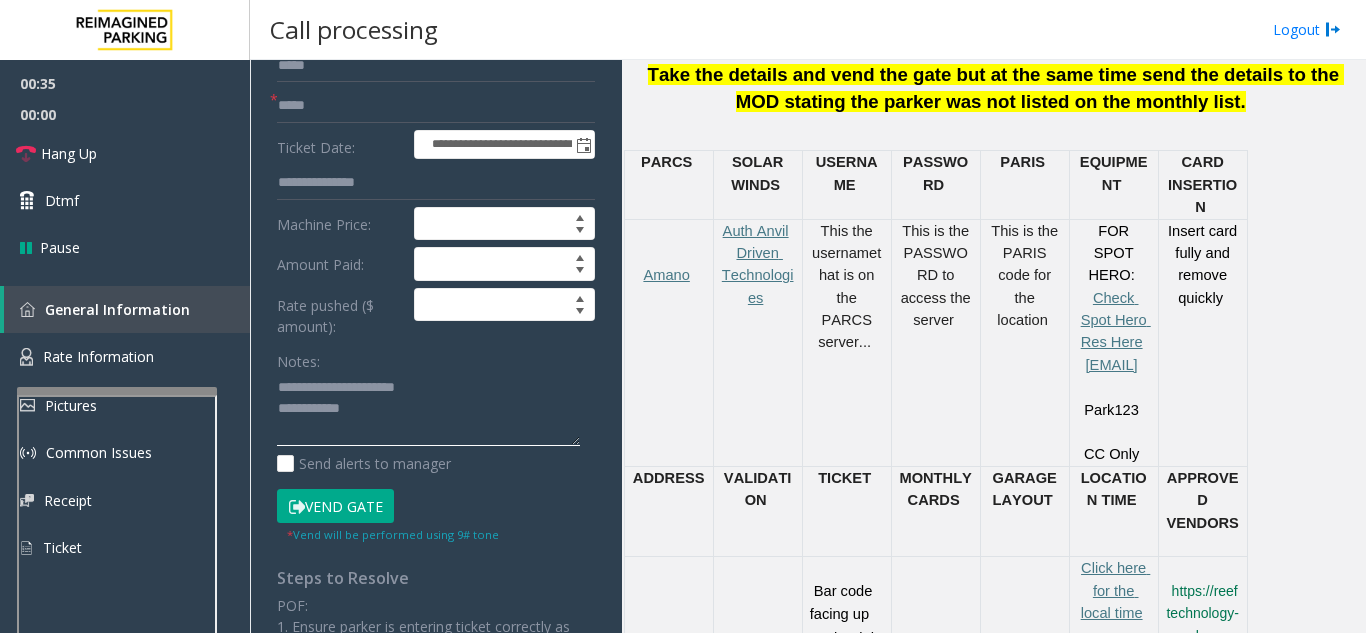 click 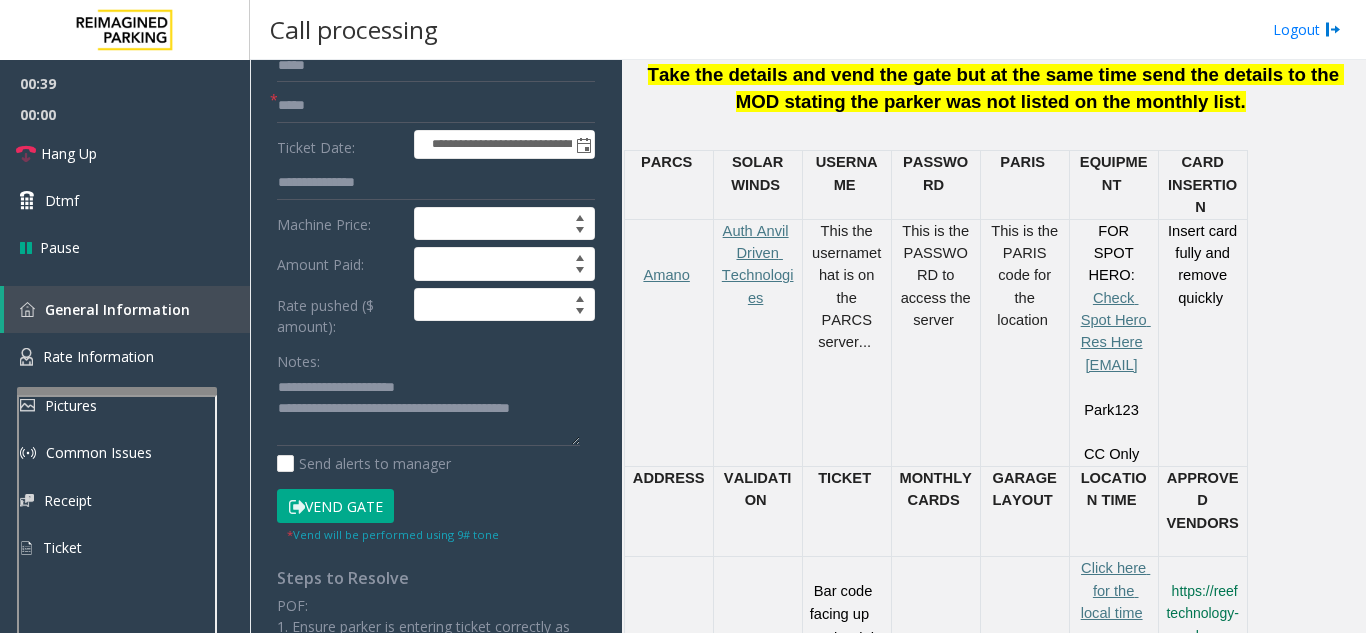 click on "Vend Gate" 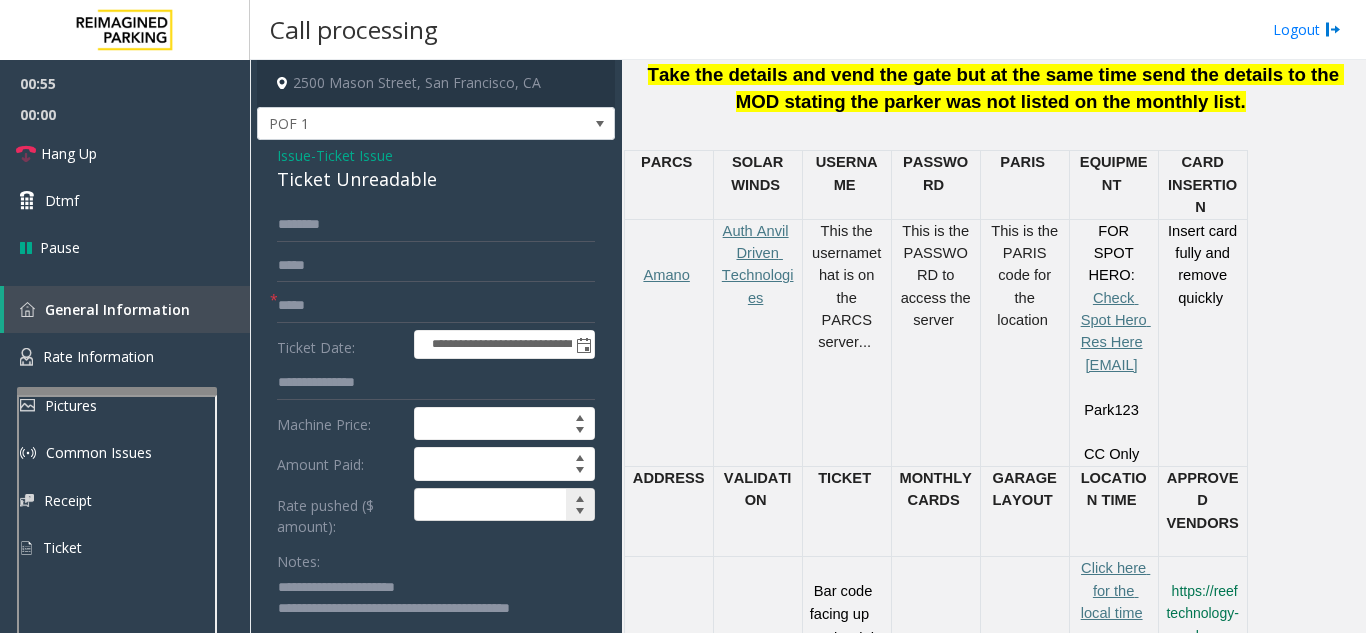 scroll, scrollTop: 100, scrollLeft: 0, axis: vertical 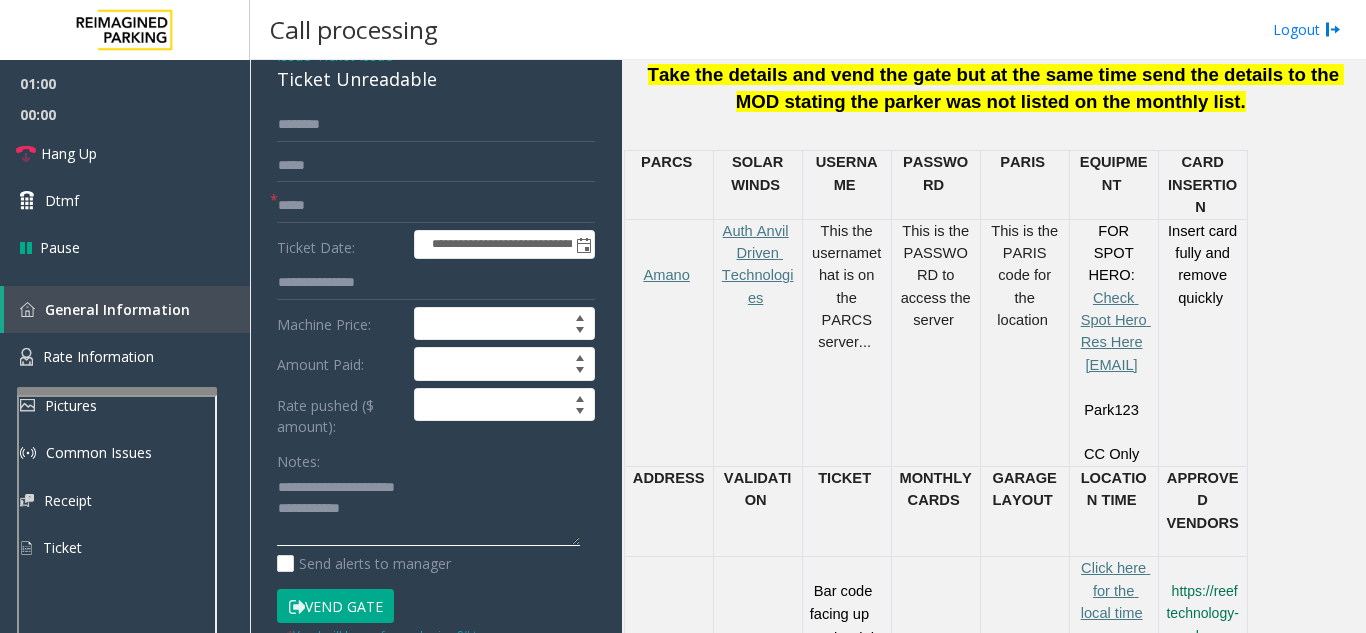 click 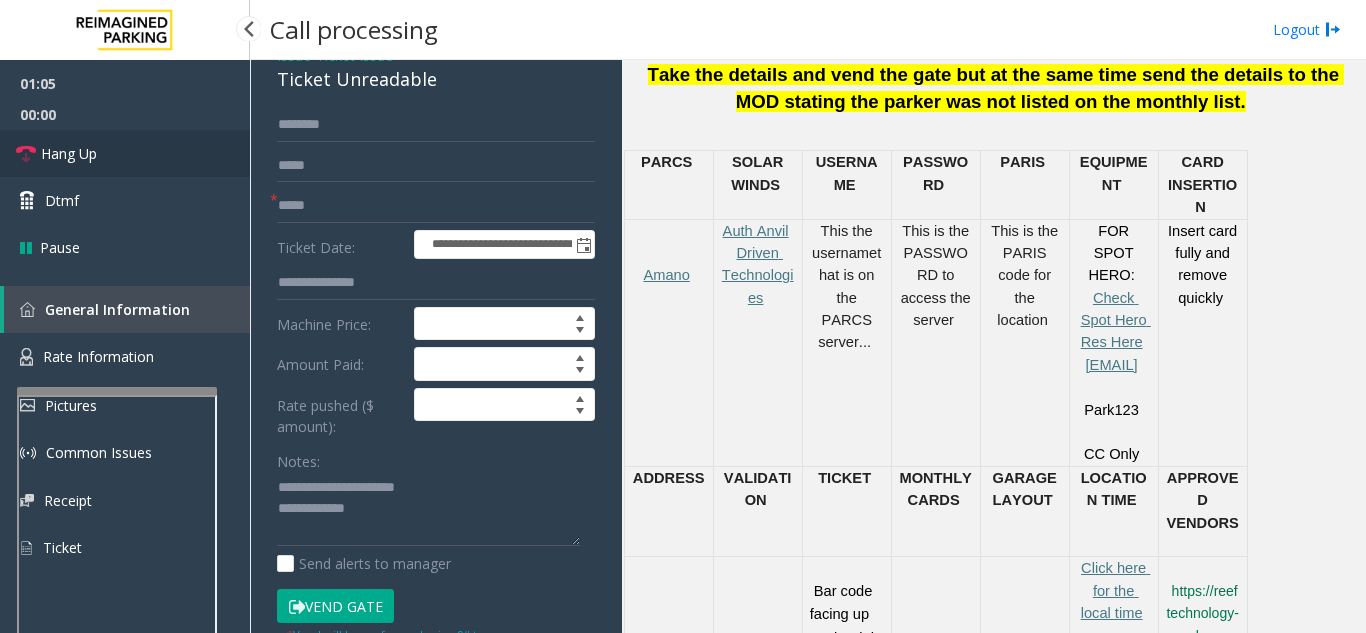 click on "Hang Up" at bounding box center (125, 153) 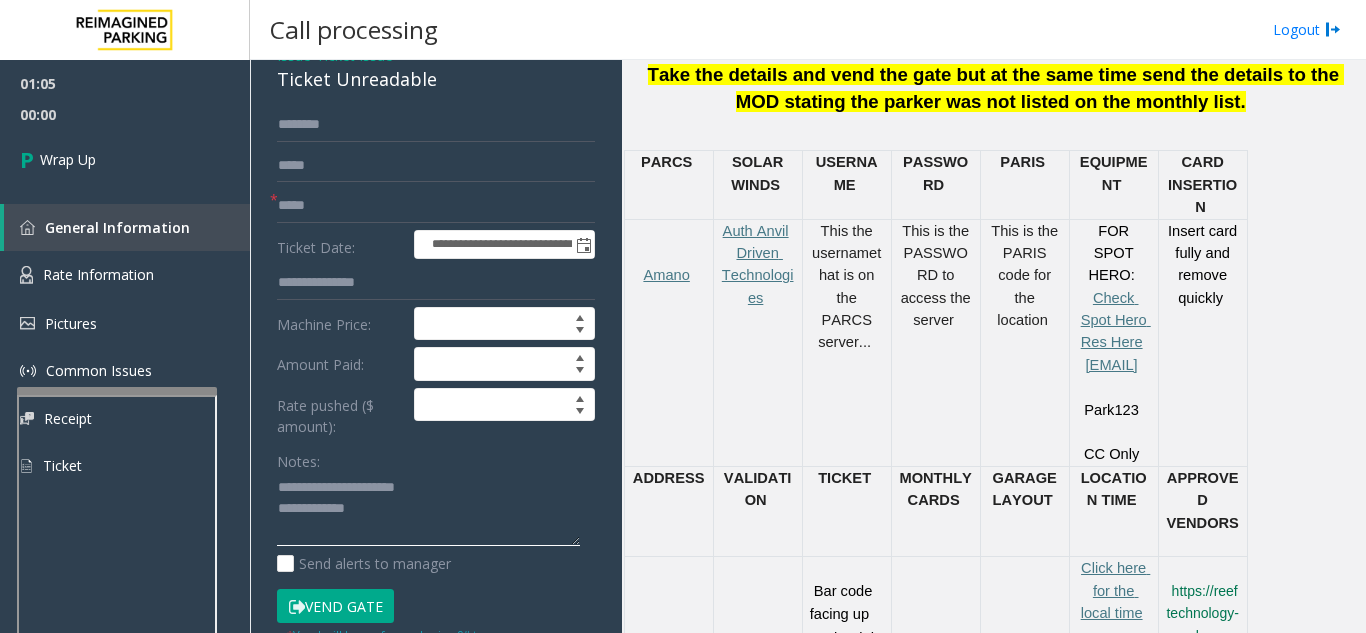 click 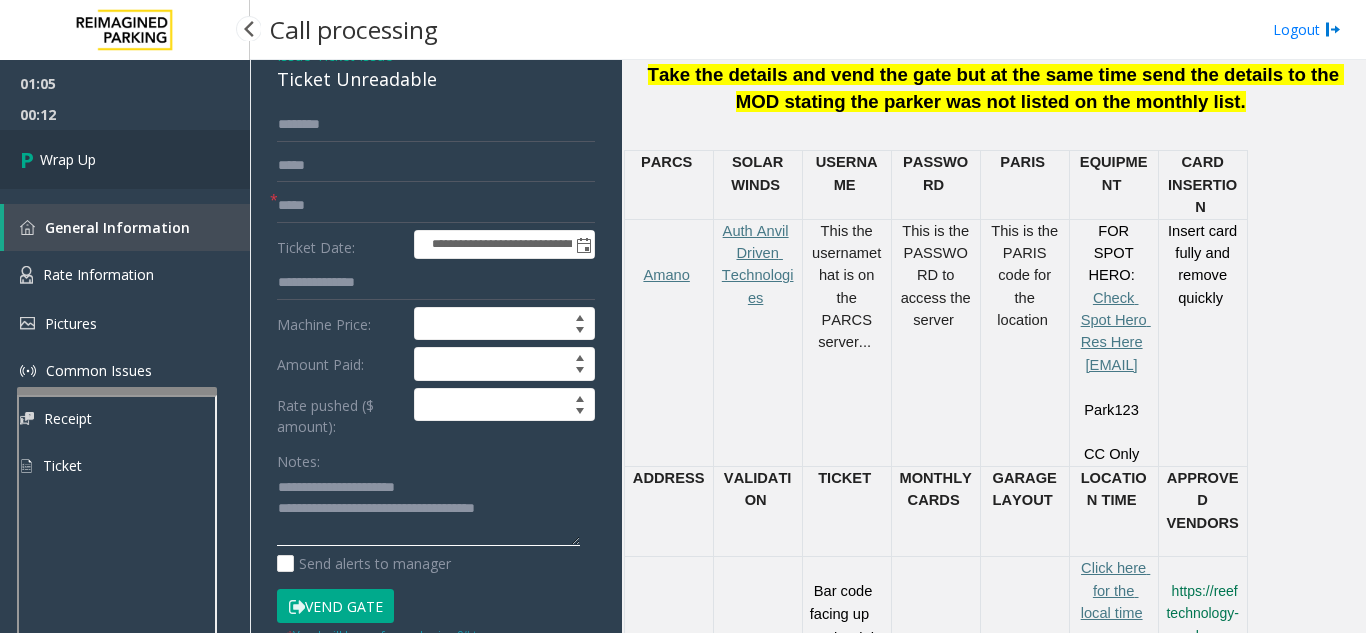 type on "**********" 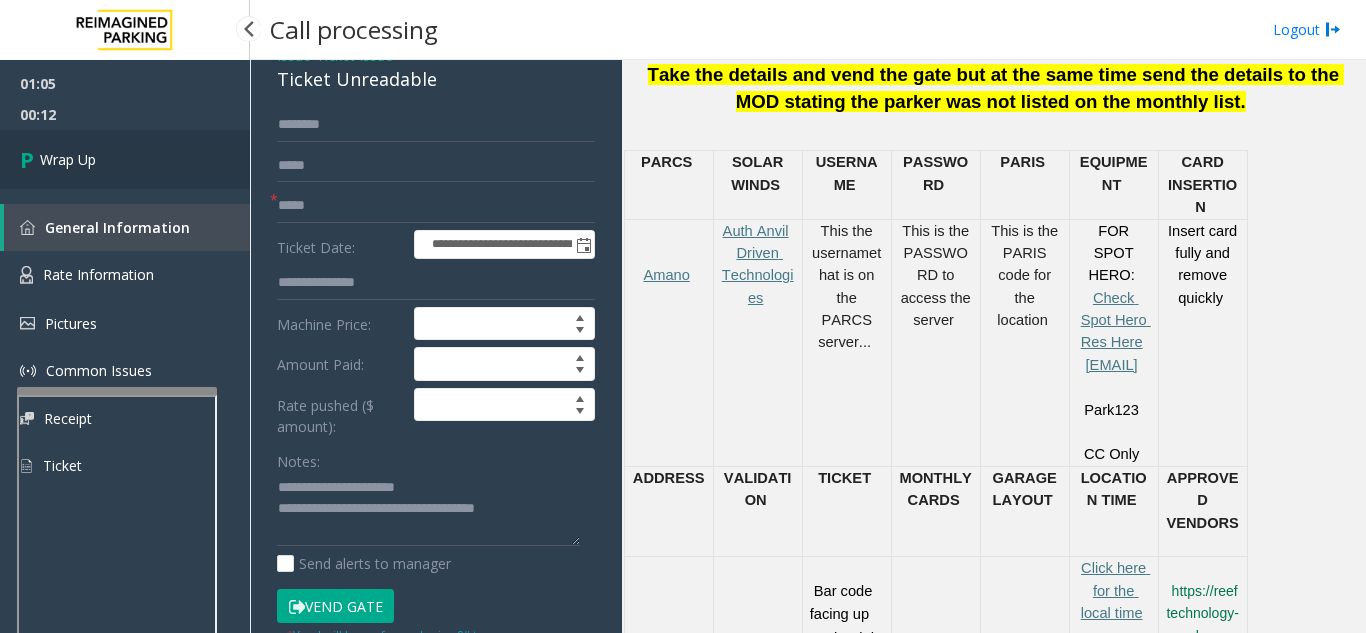 click on "Wrap Up" at bounding box center (125, 159) 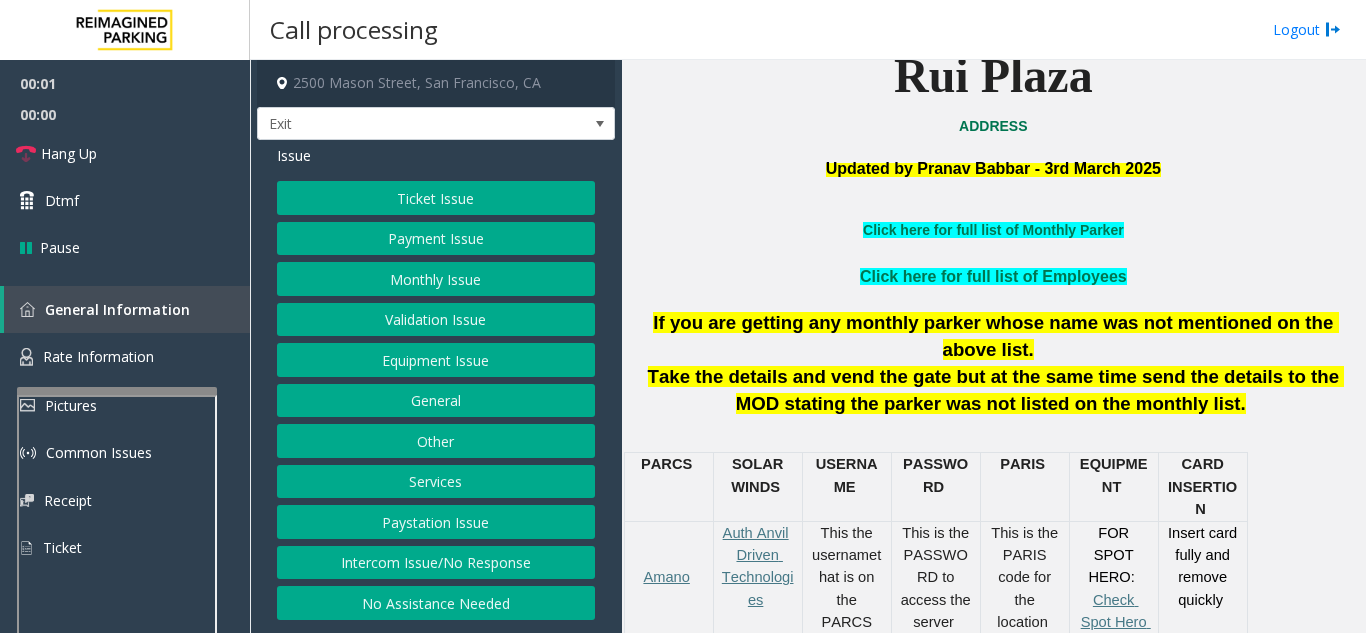 scroll, scrollTop: 500, scrollLeft: 0, axis: vertical 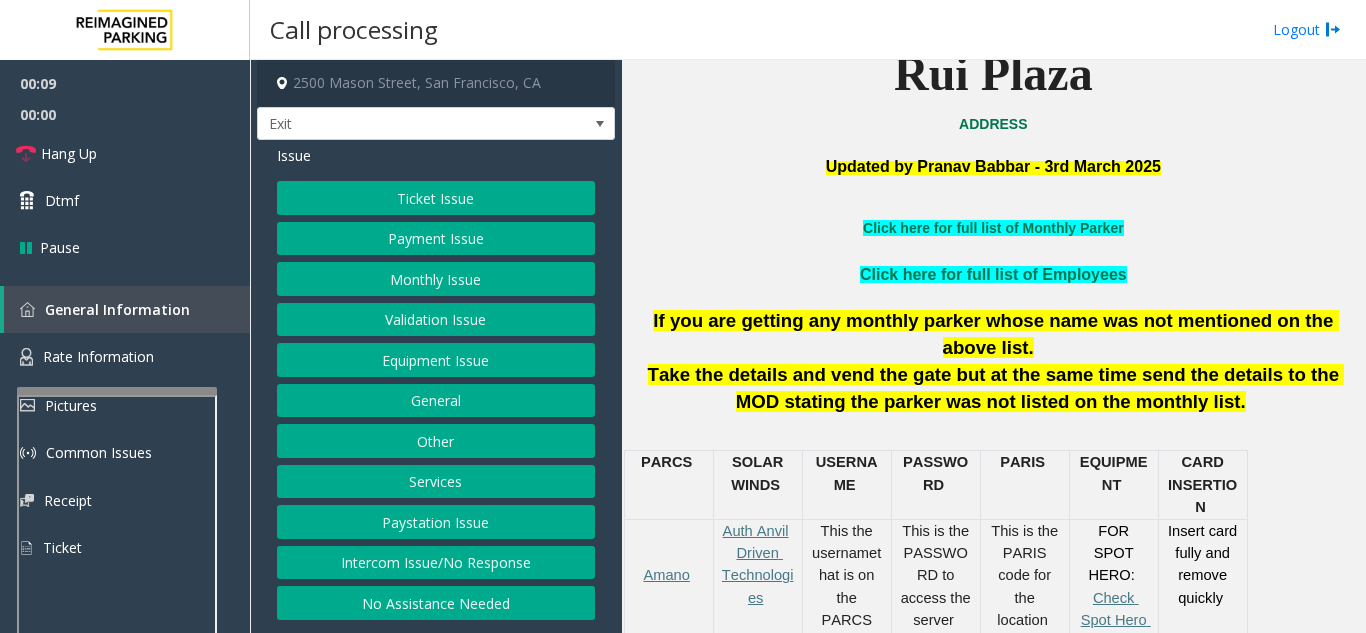click on "Ticket Issue" 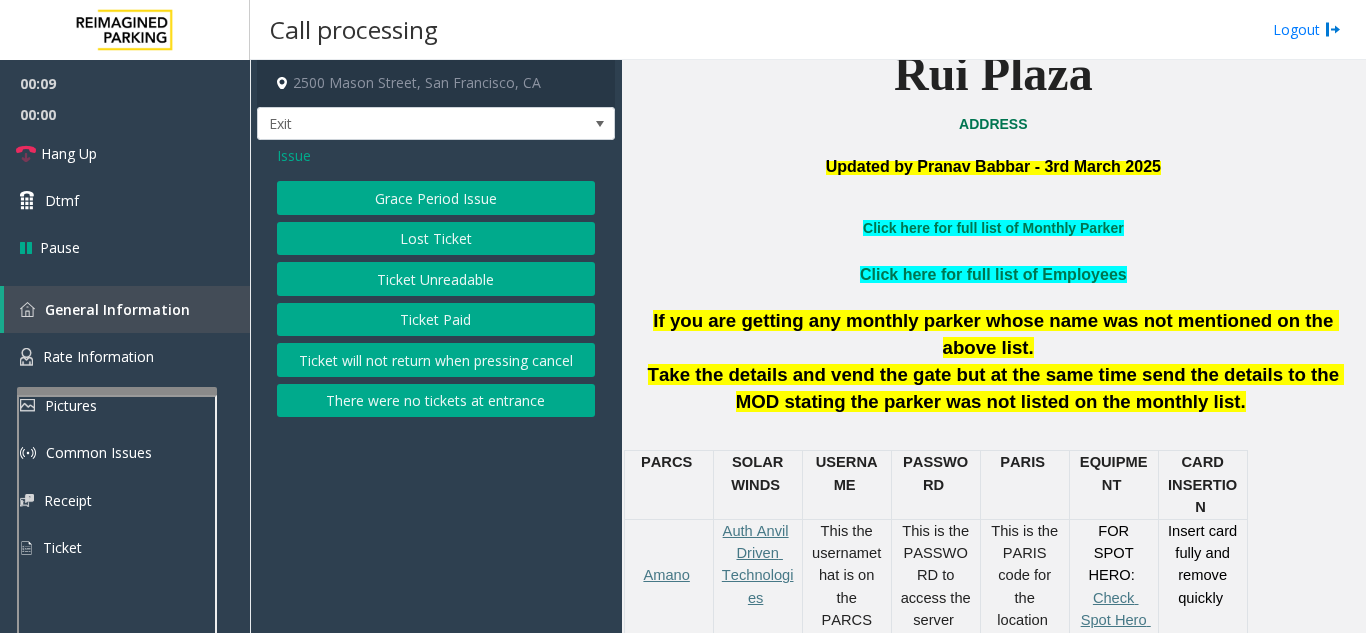 click on "Ticket Unreadable" 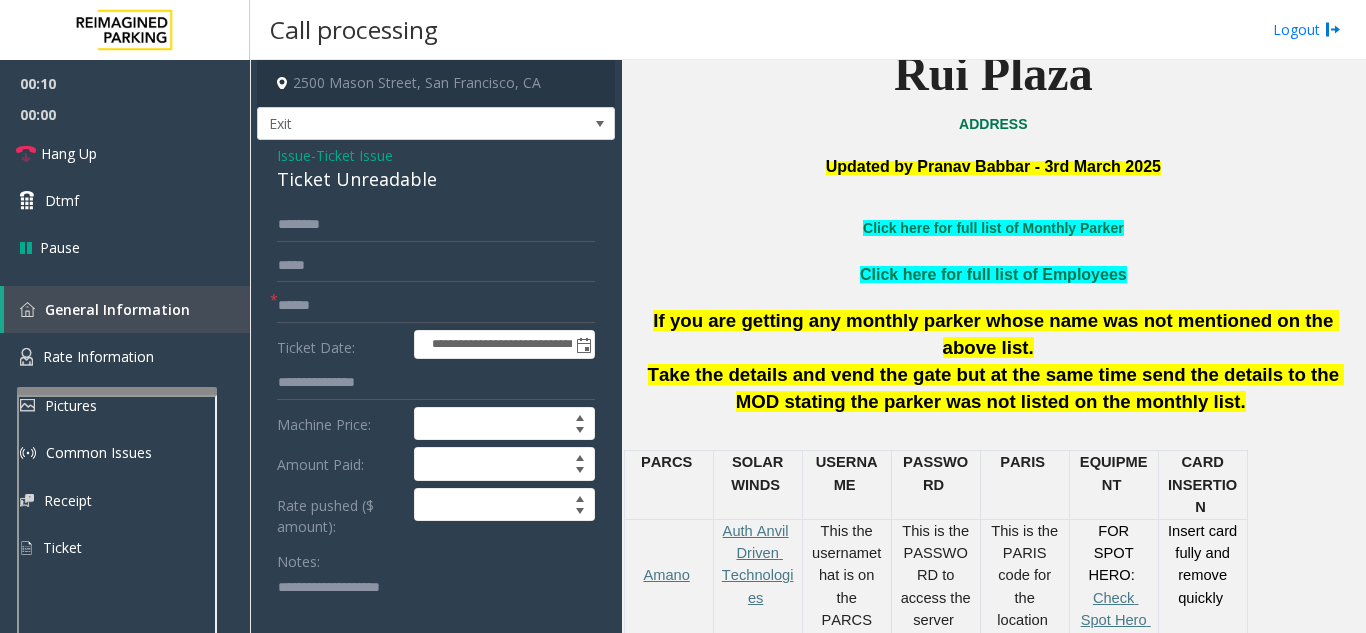 scroll, scrollTop: 100, scrollLeft: 0, axis: vertical 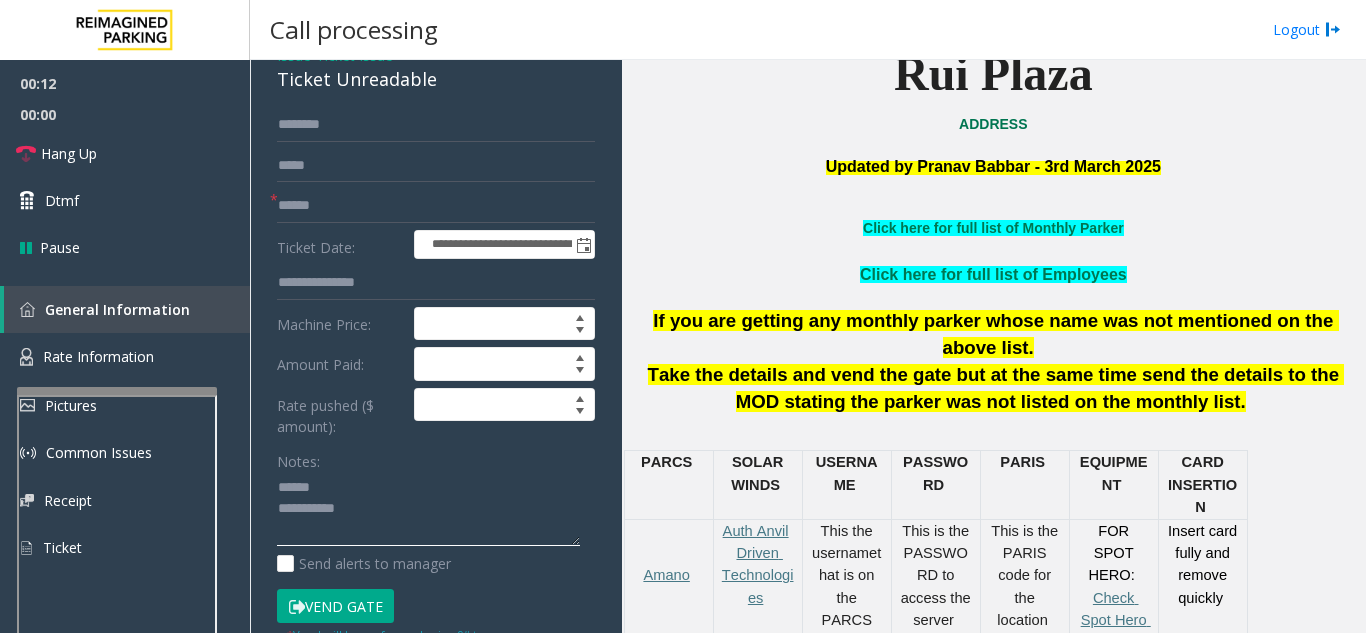 click 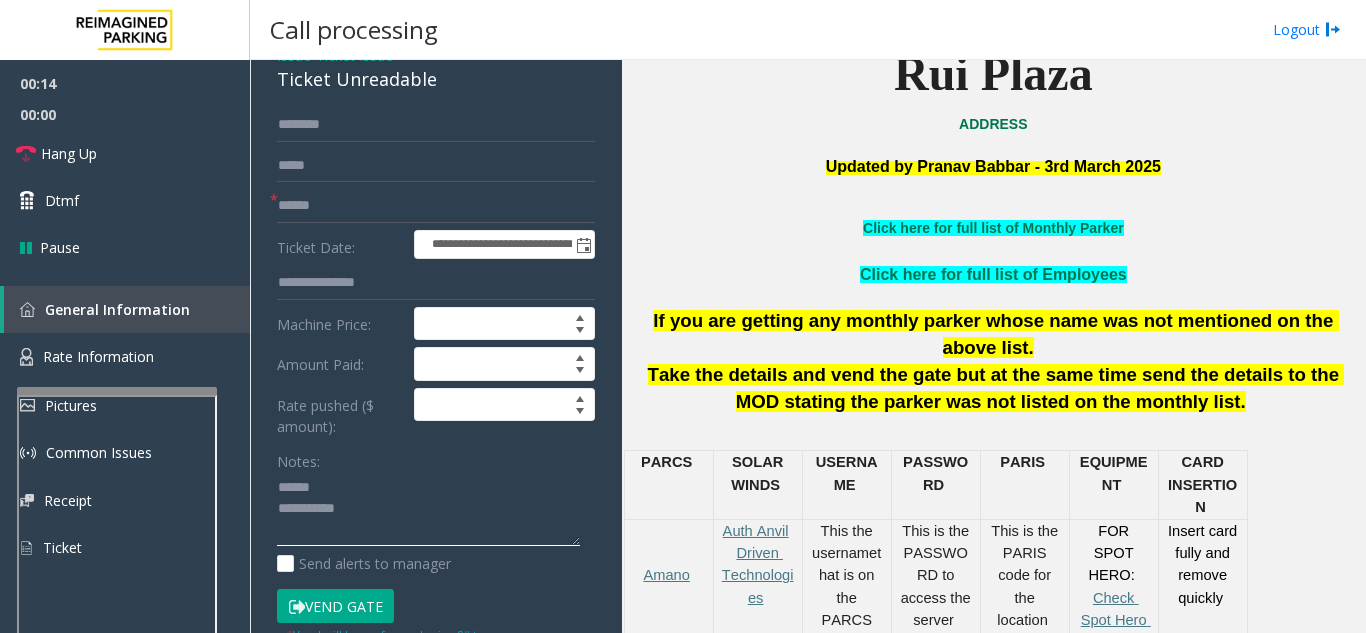 click 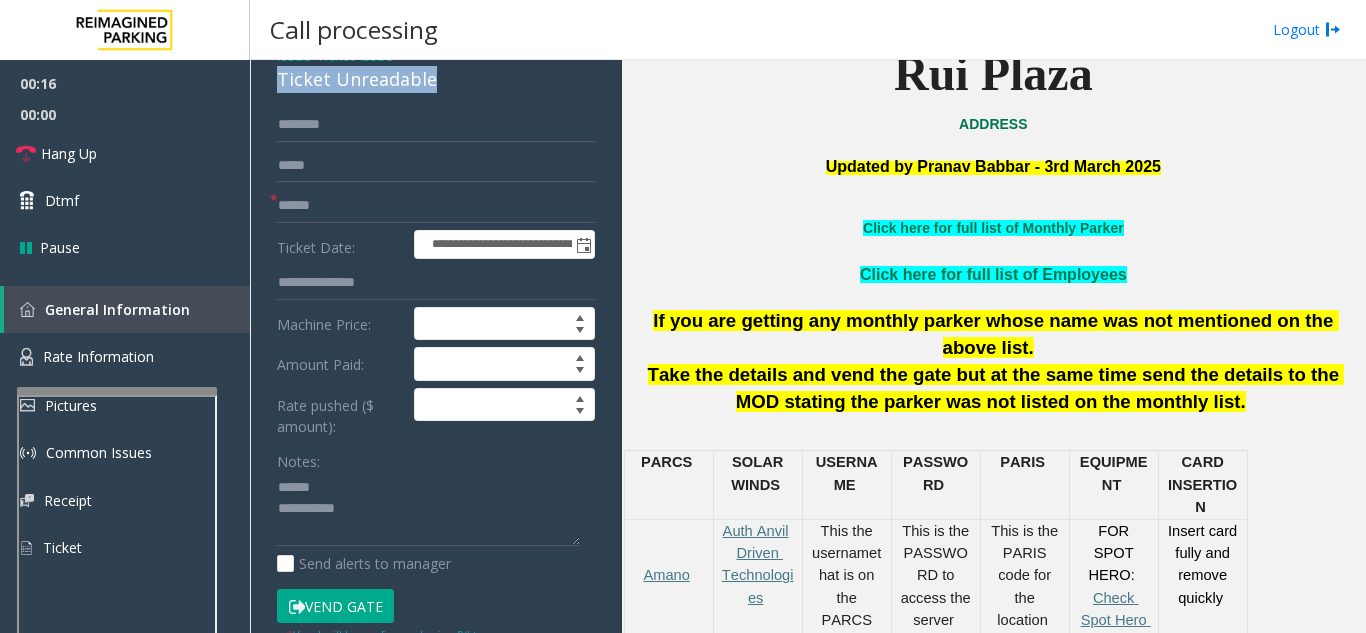 drag, startPoint x: 446, startPoint y: 90, endPoint x: 282, endPoint y: 79, distance: 164.36848 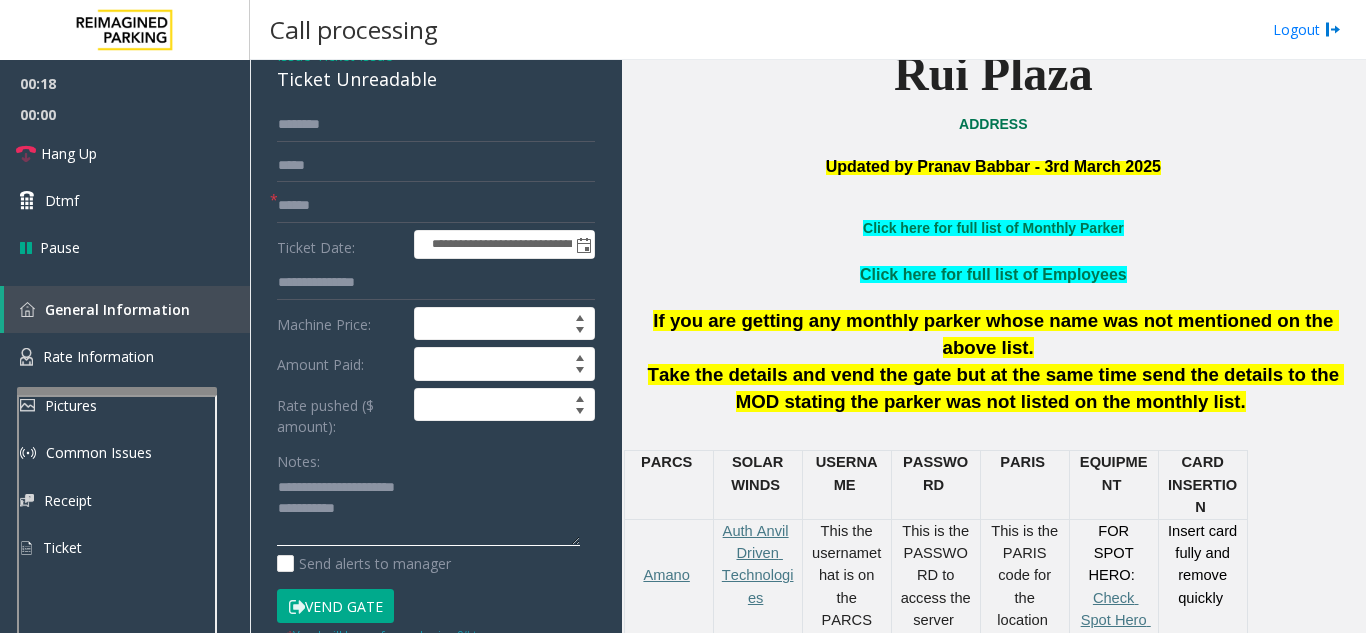 type on "**********" 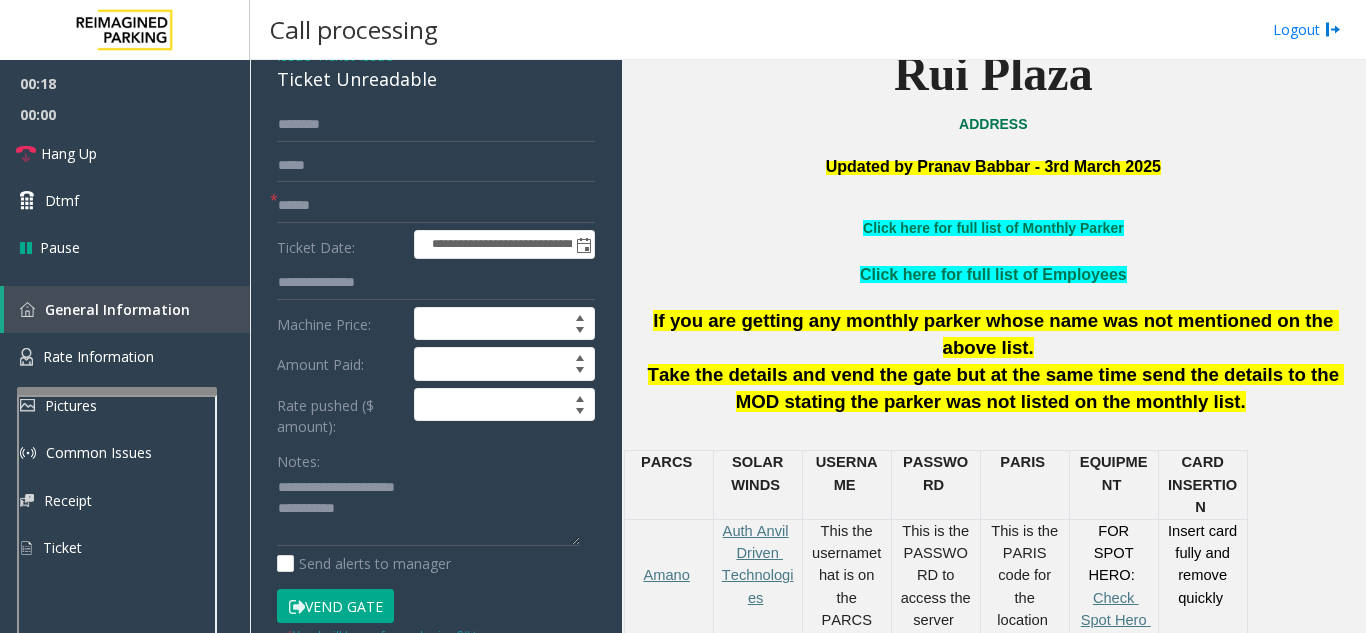 click on "**********" 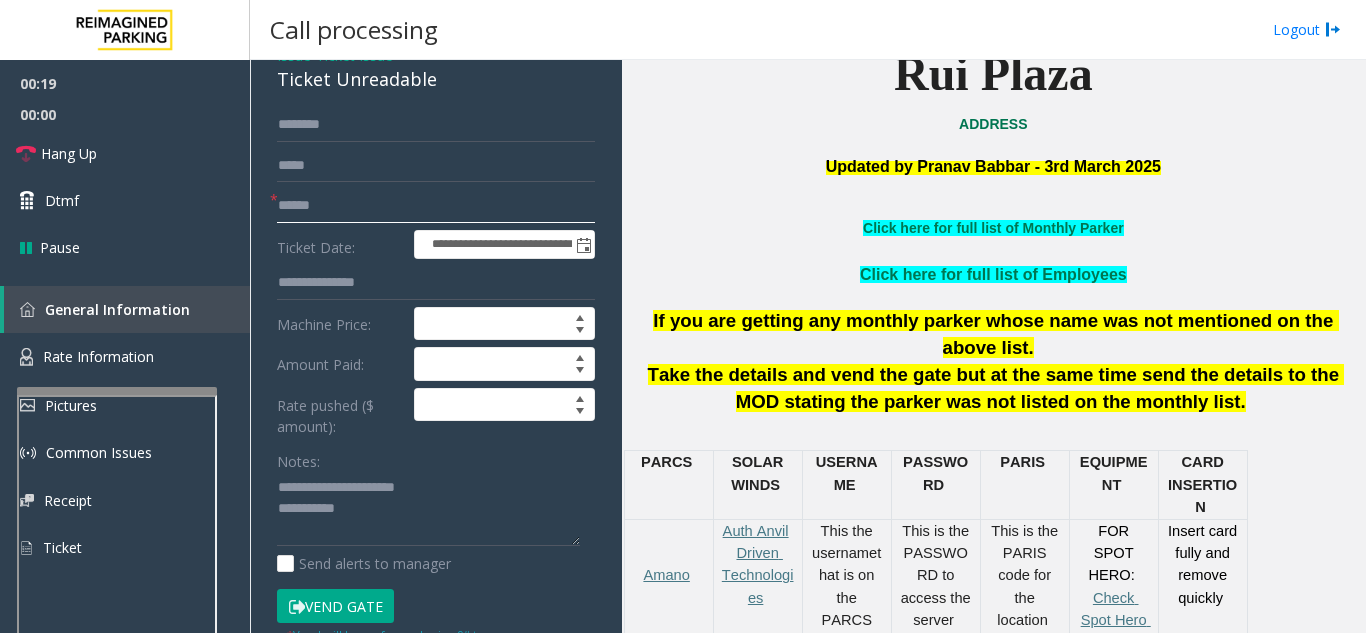 click 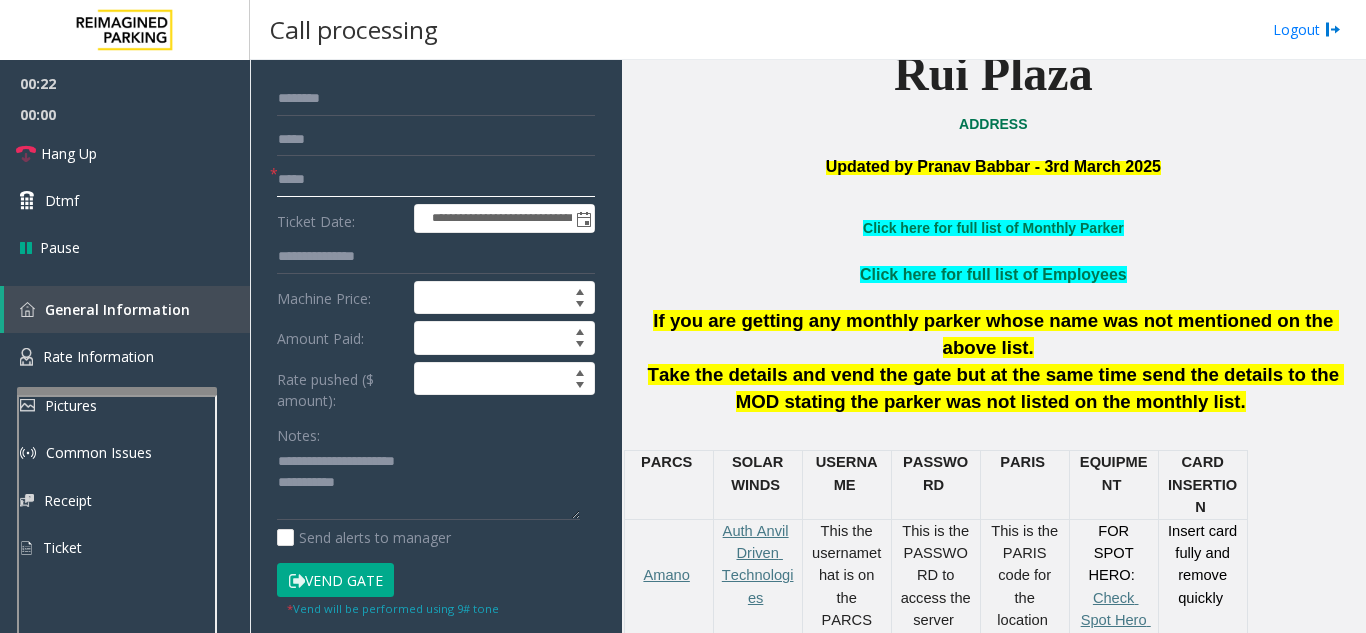 scroll, scrollTop: 200, scrollLeft: 0, axis: vertical 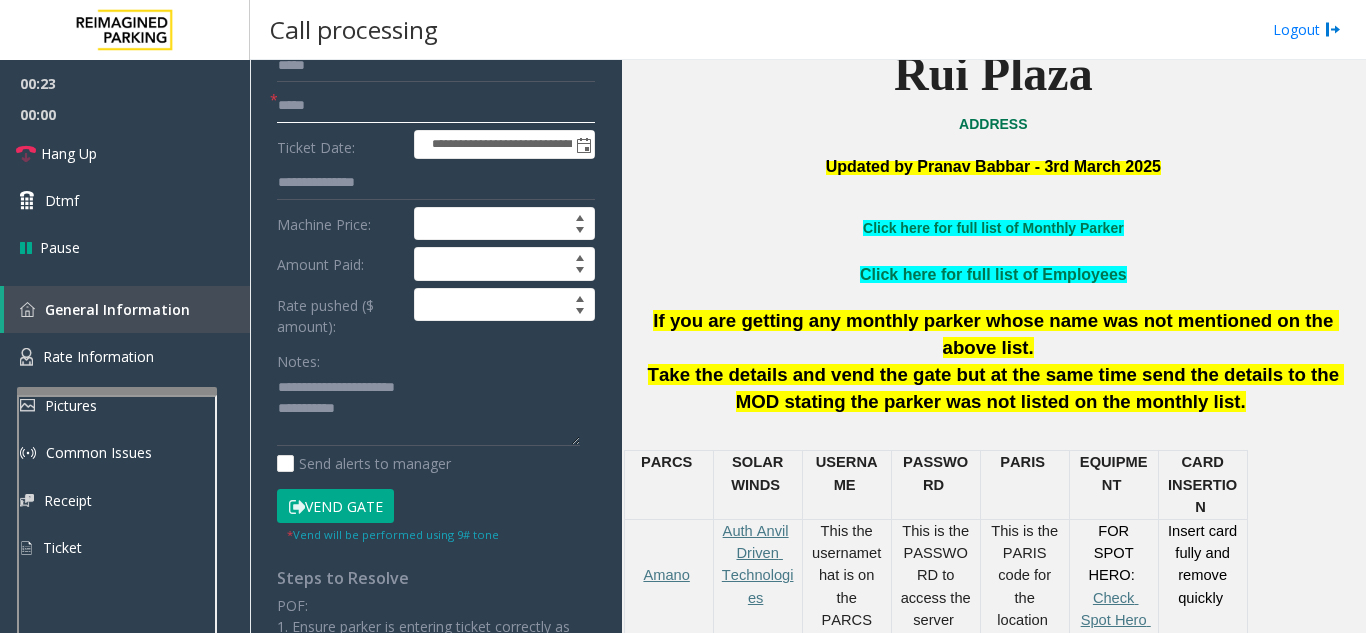 type on "*****" 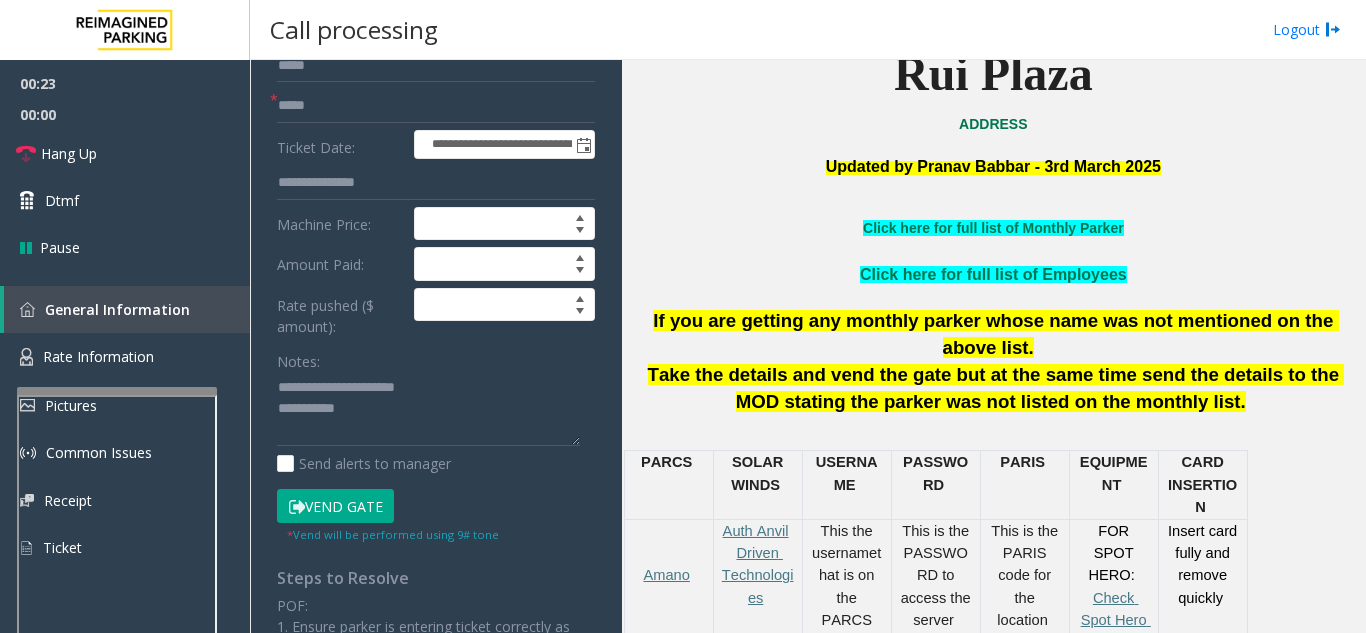 click on "Vend Gate" 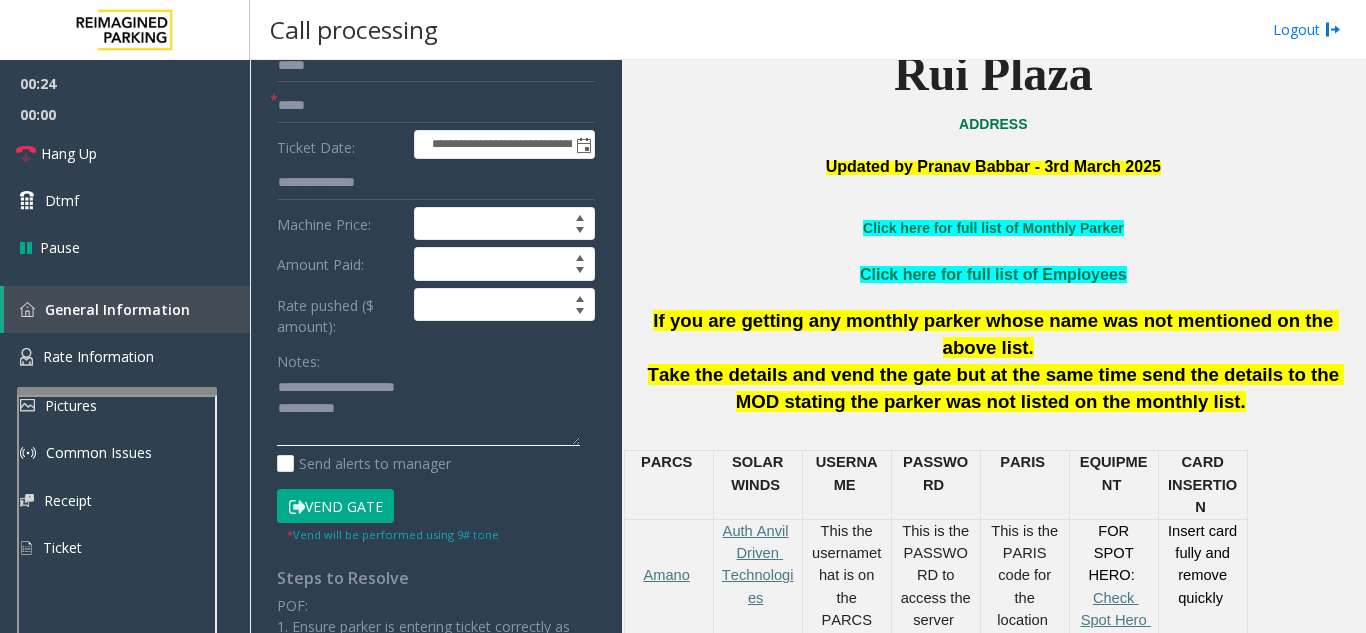 click 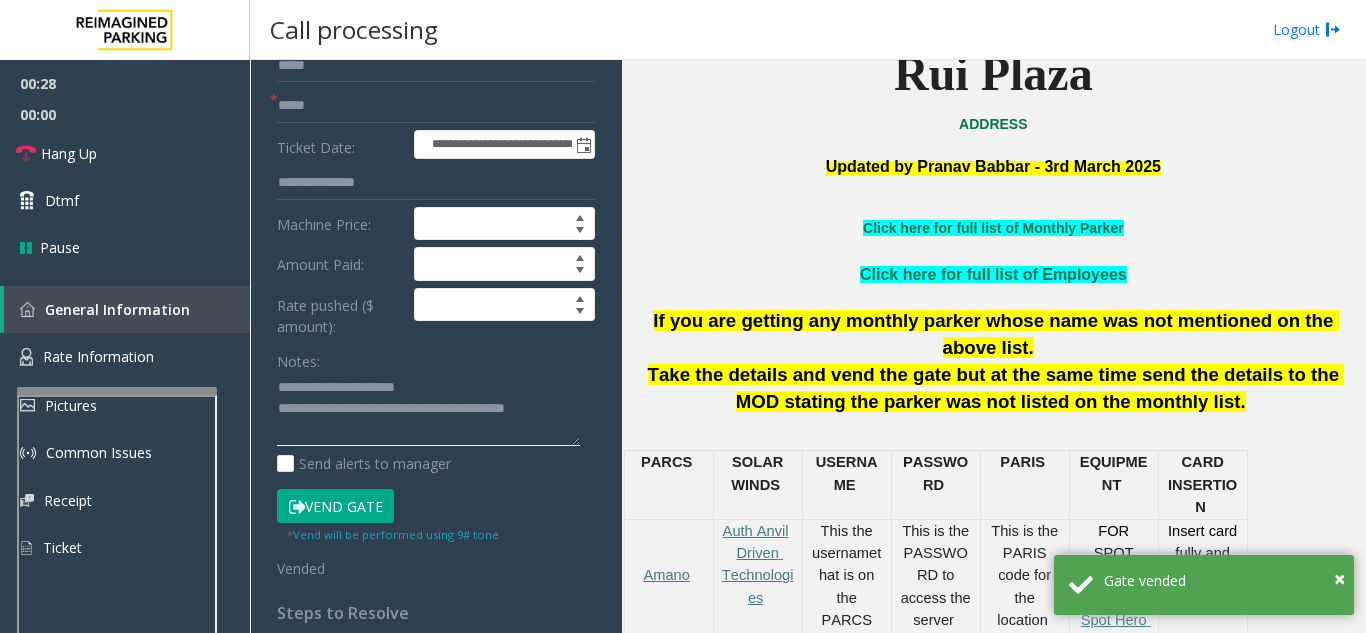 type on "**********" 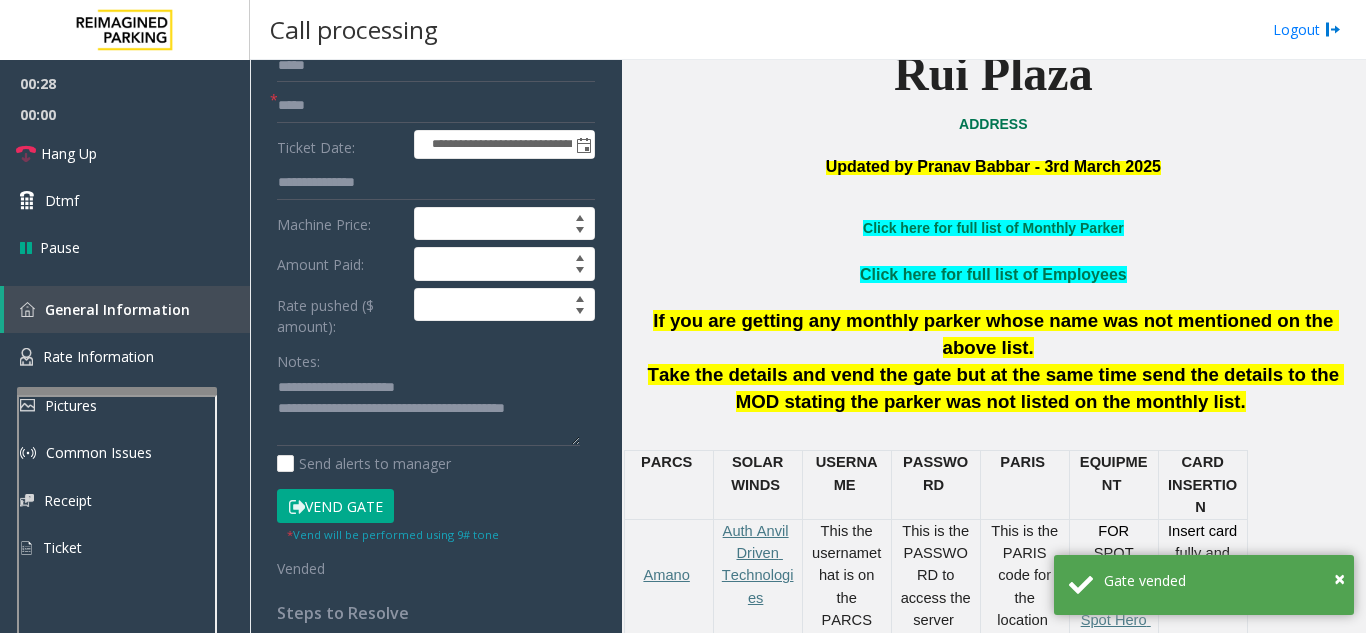 click on "Notes:" 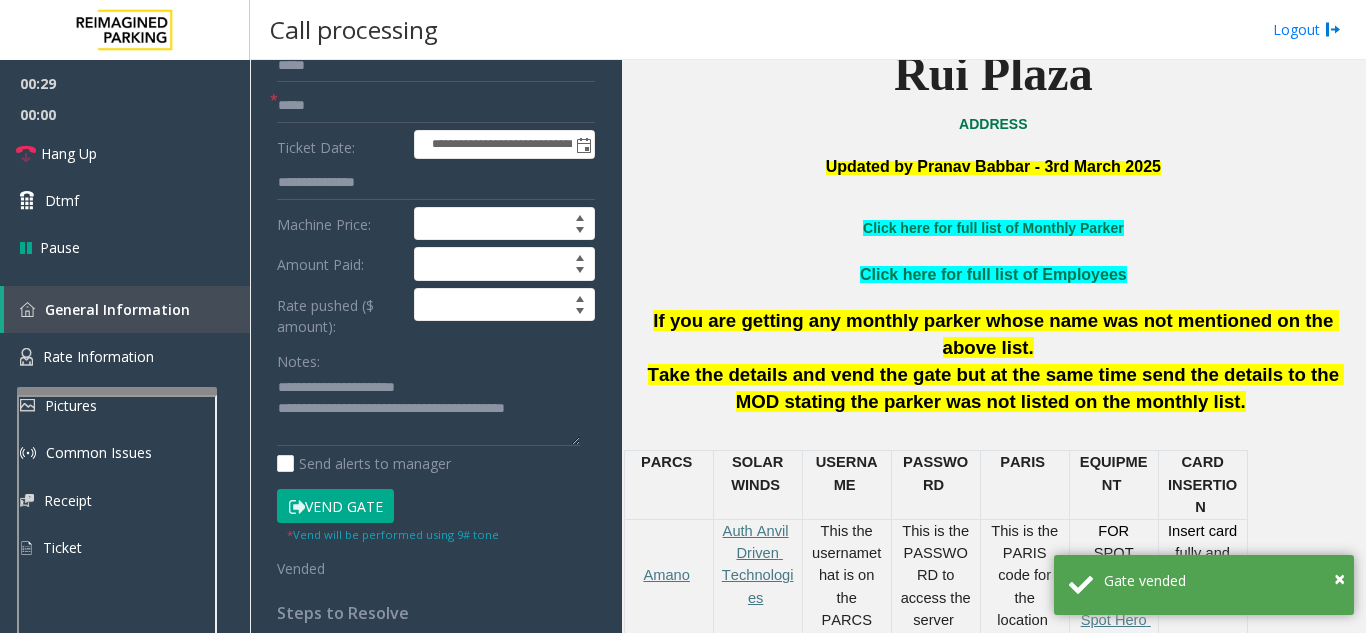 scroll, scrollTop: 0, scrollLeft: 0, axis: both 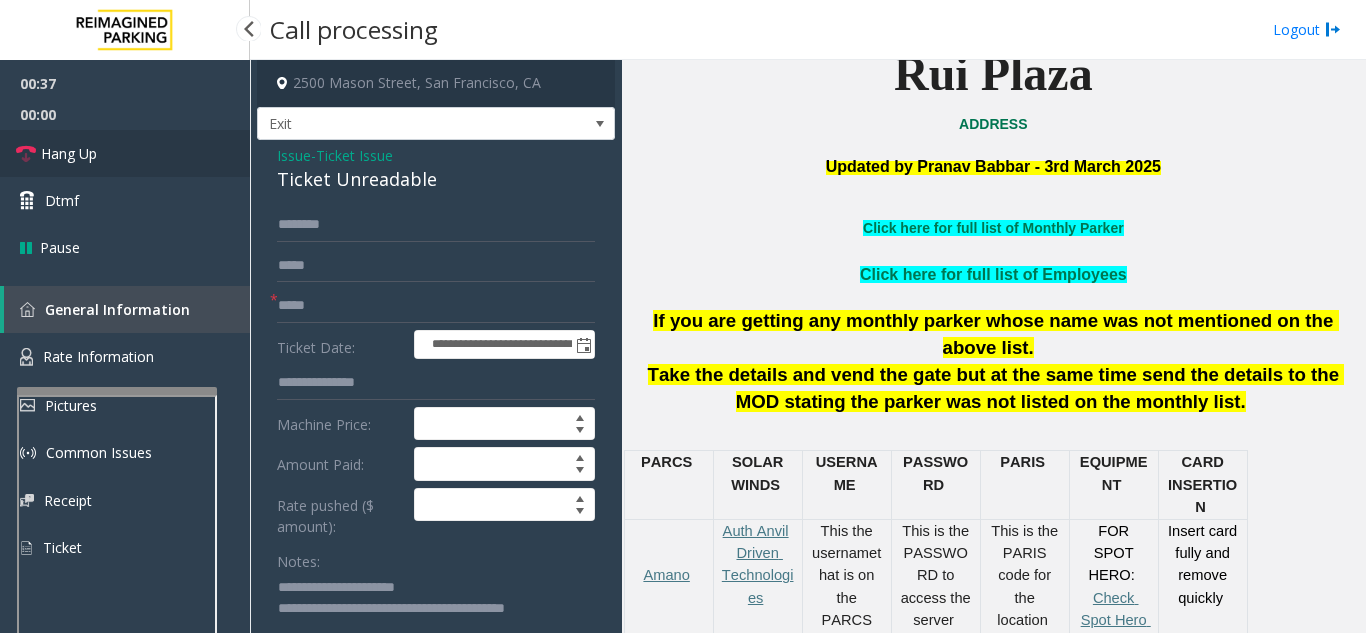 click on "Hang Up" at bounding box center (125, 153) 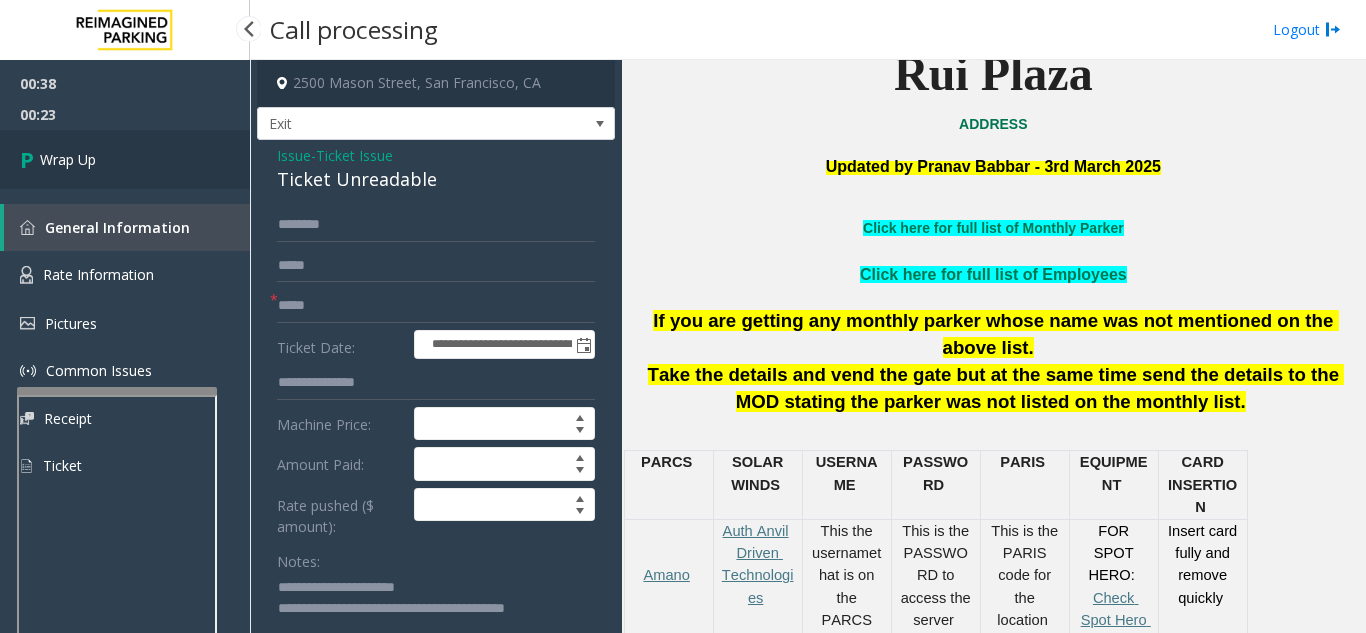 click on "Wrap Up" at bounding box center (68, 159) 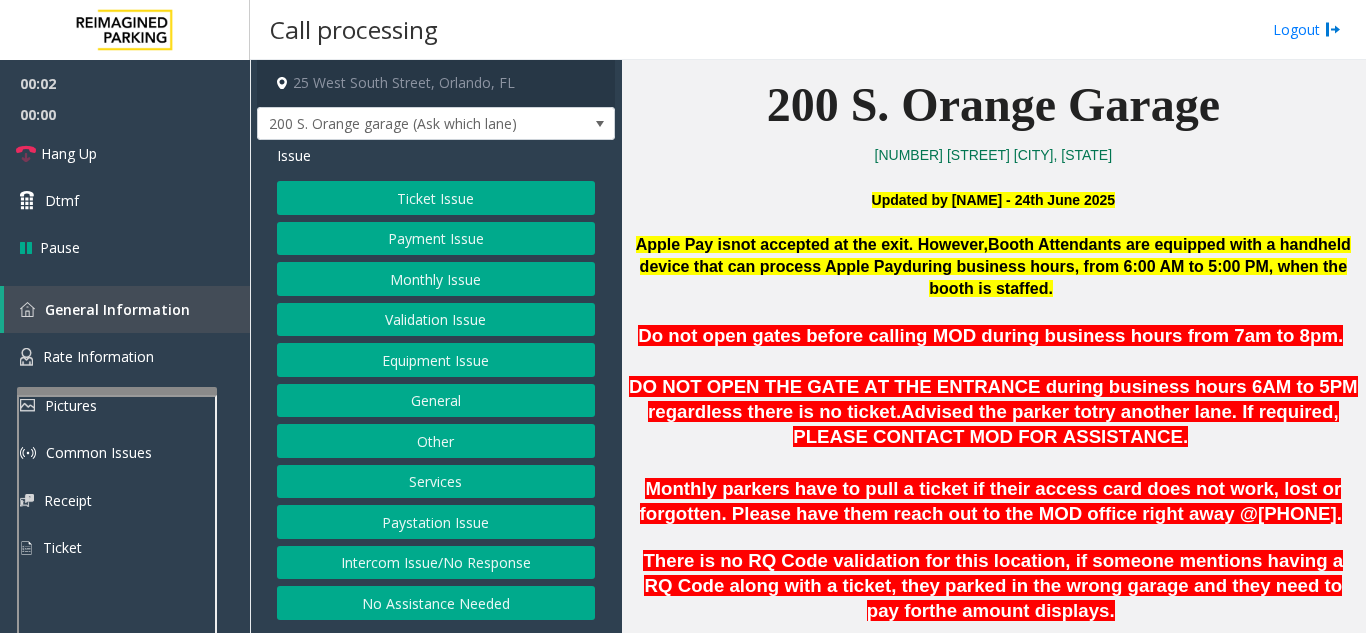 scroll, scrollTop: 500, scrollLeft: 0, axis: vertical 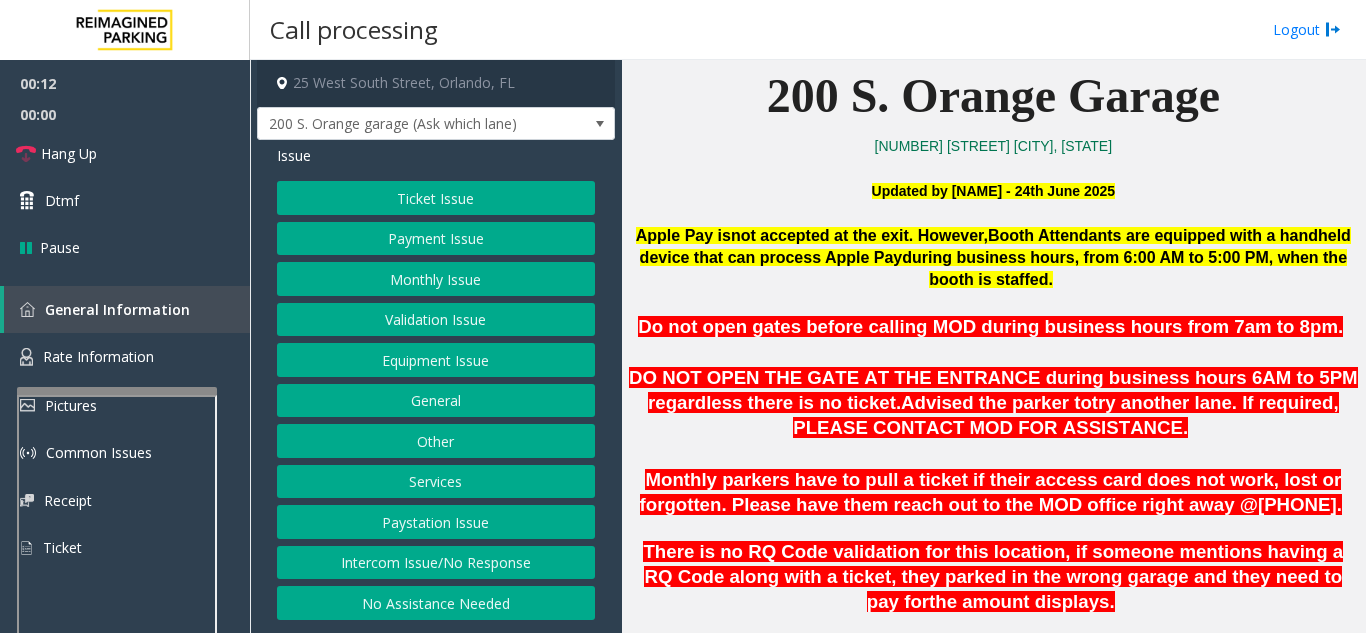 click on "Intercom Issue/No Response" 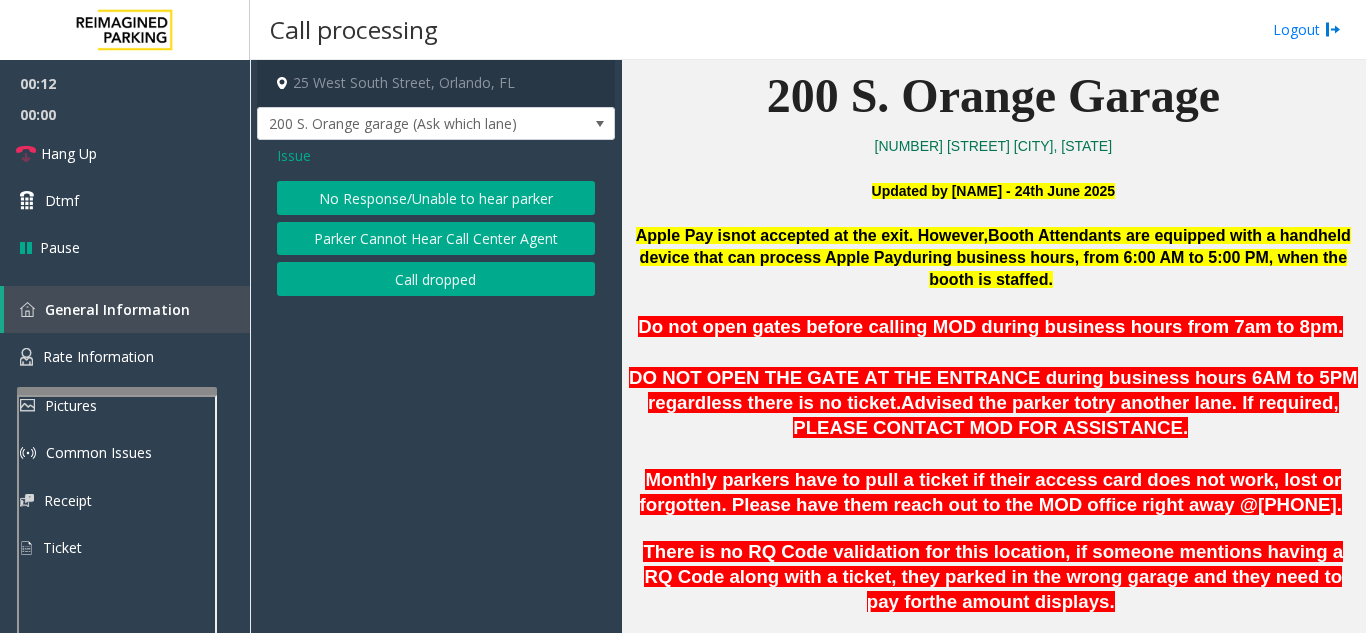 click on "No Response/Unable to hear parker" 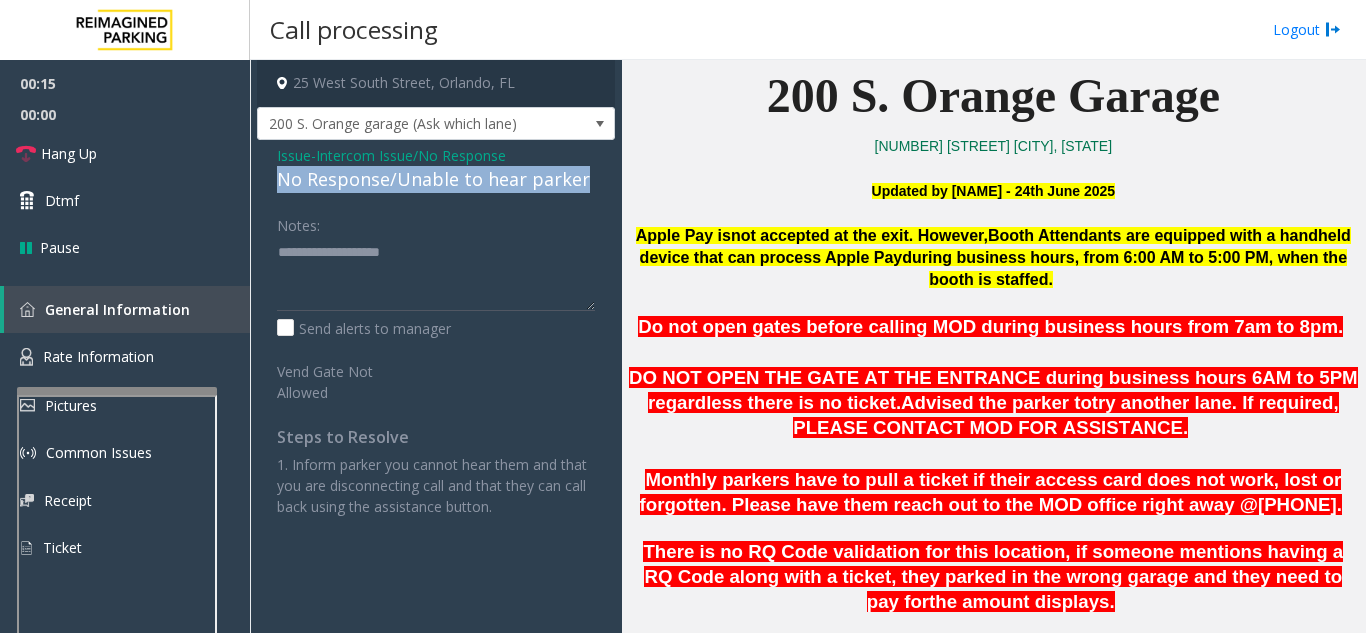drag, startPoint x: 599, startPoint y: 184, endPoint x: 265, endPoint y: 177, distance: 334.07333 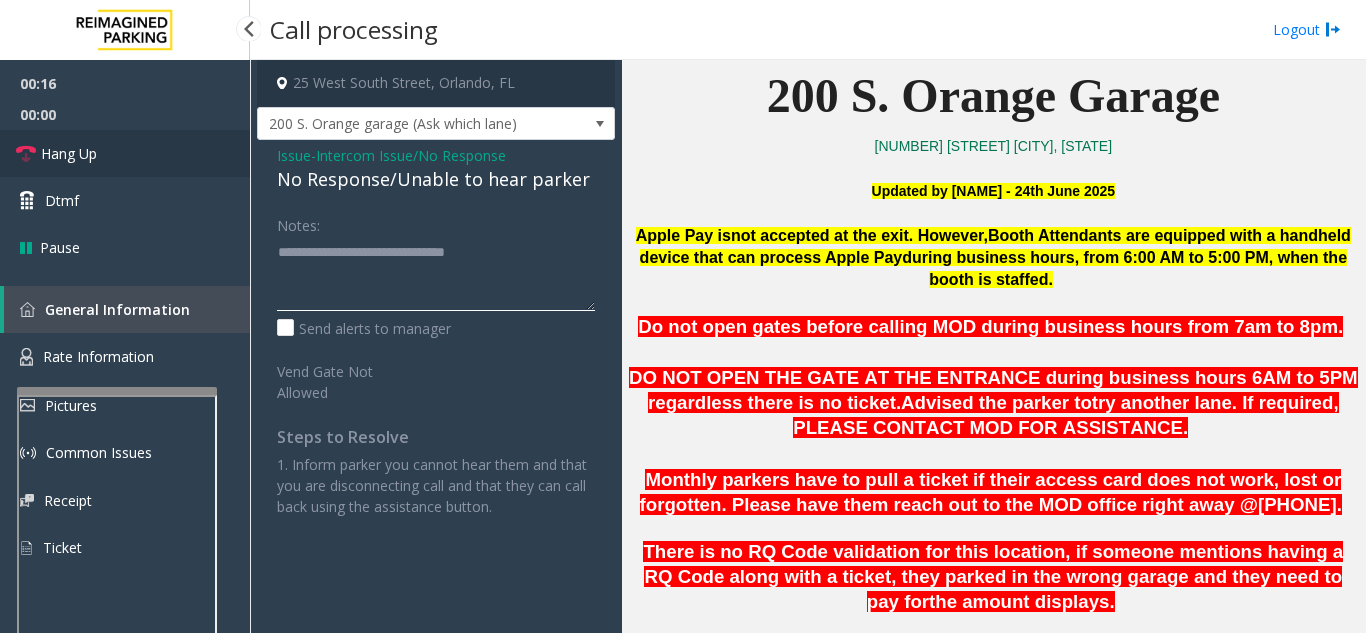 type on "**********" 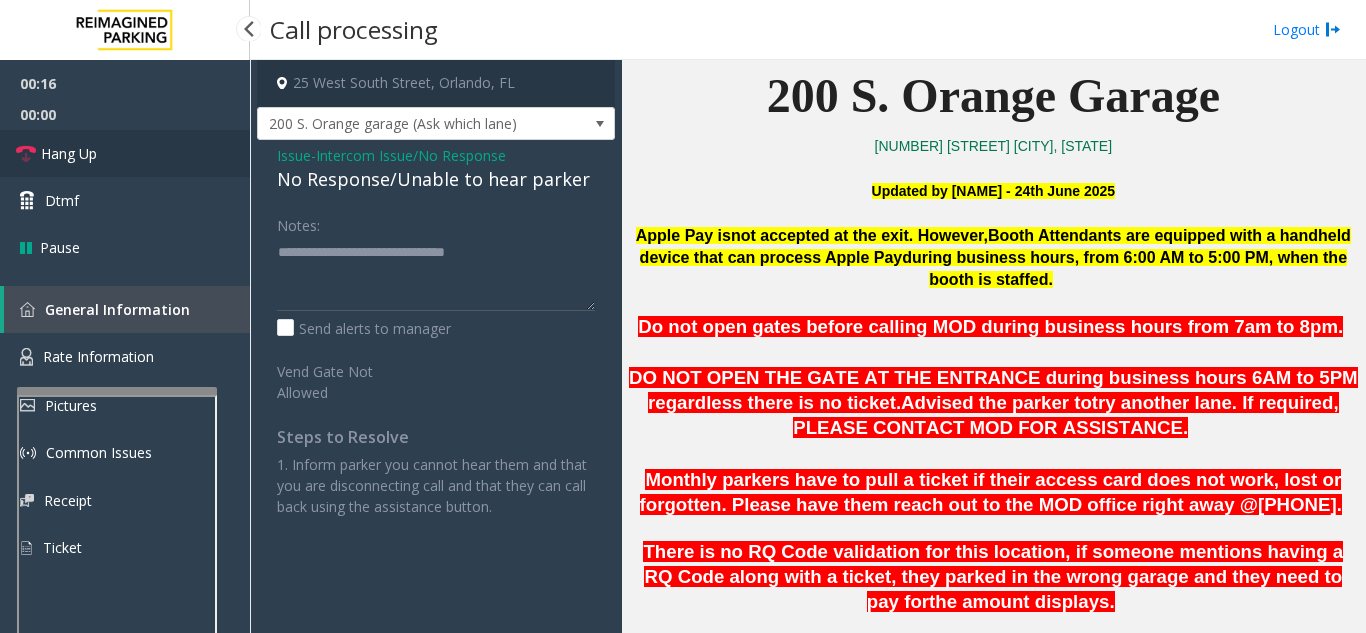 click on "Hang Up" at bounding box center [125, 153] 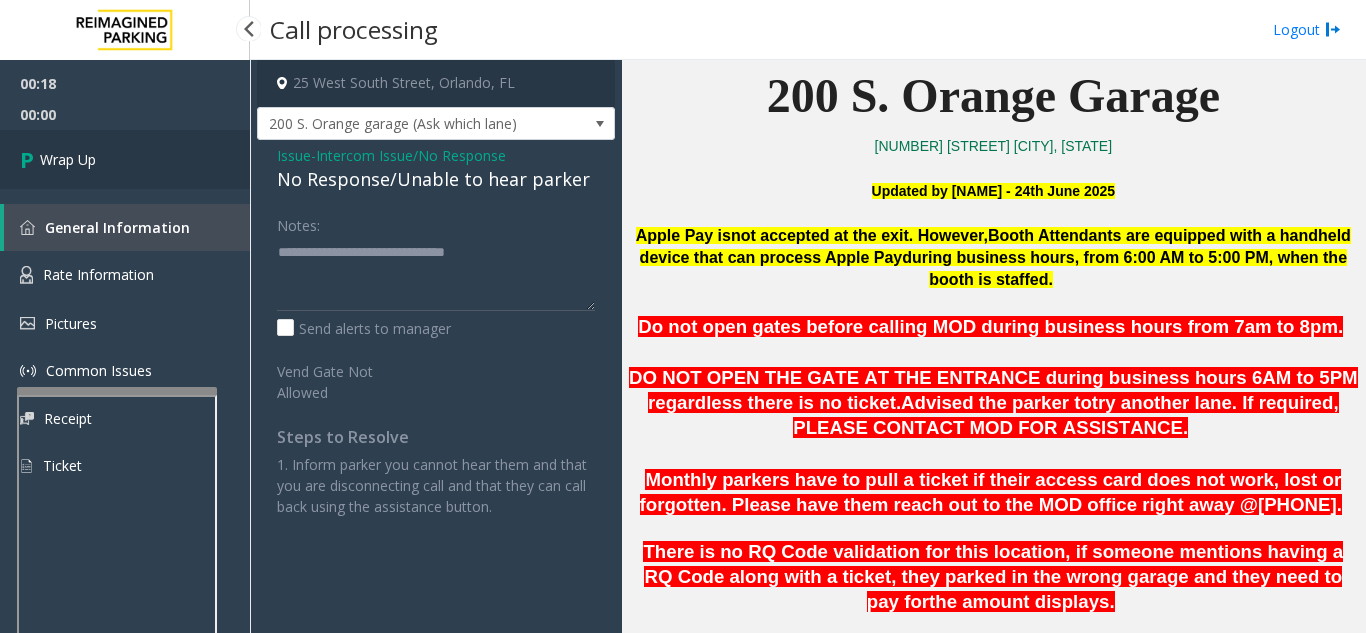click on "Wrap Up" at bounding box center [125, 159] 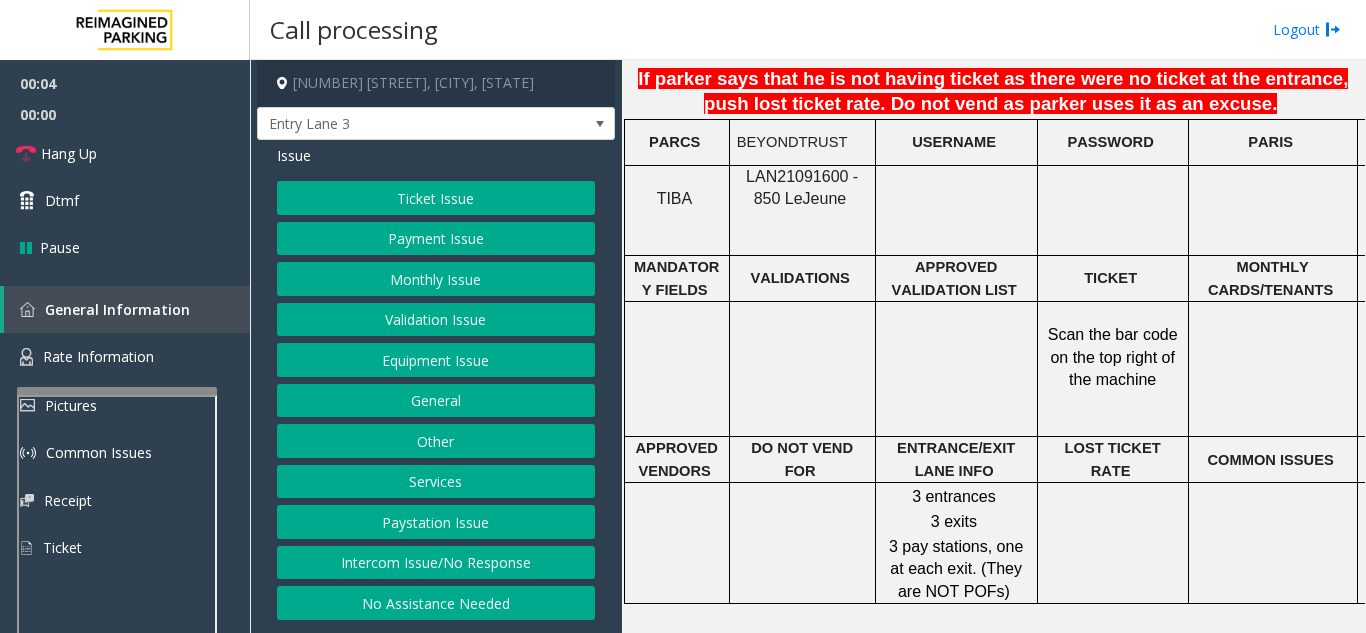 scroll, scrollTop: 1500, scrollLeft: 0, axis: vertical 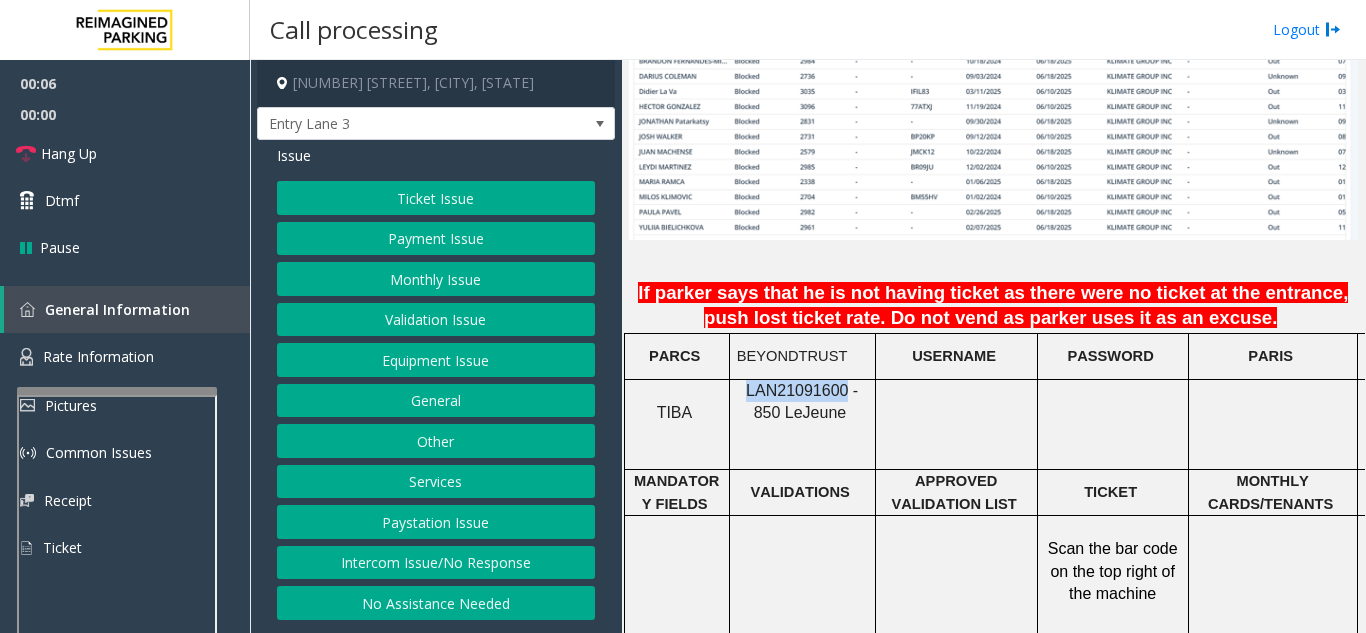 drag, startPoint x: 830, startPoint y: 379, endPoint x: 739, endPoint y: 377, distance: 91.02197 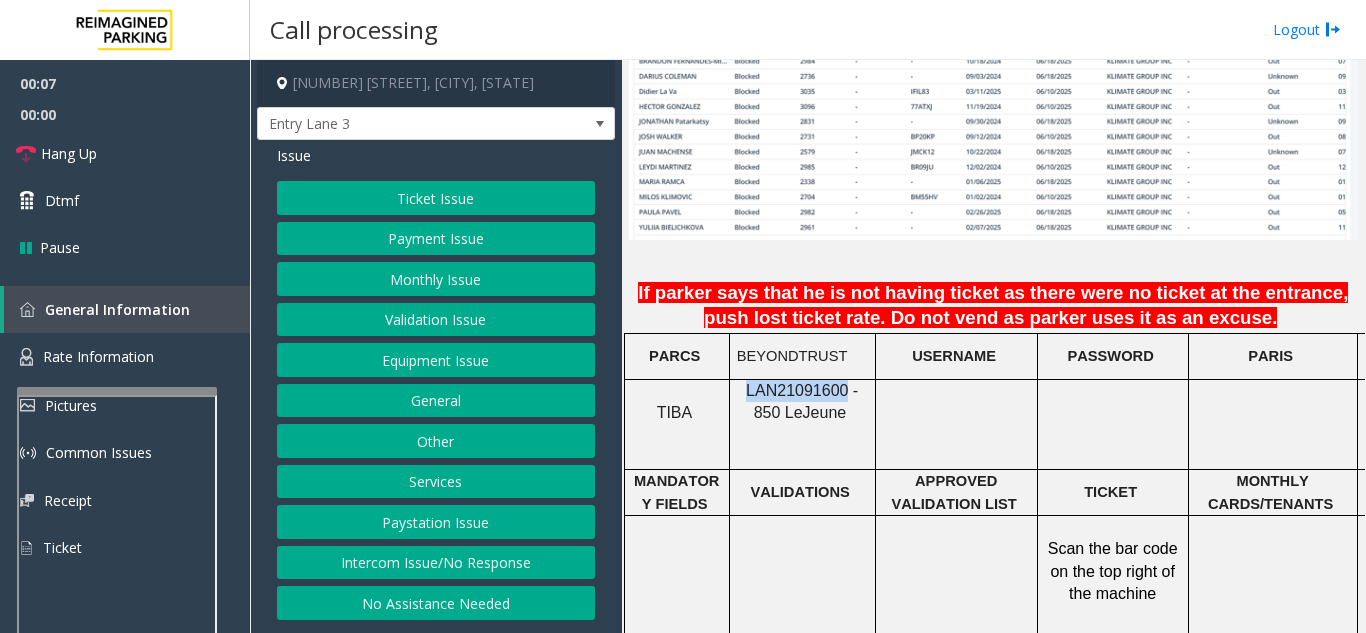 copy on "LAN21091600" 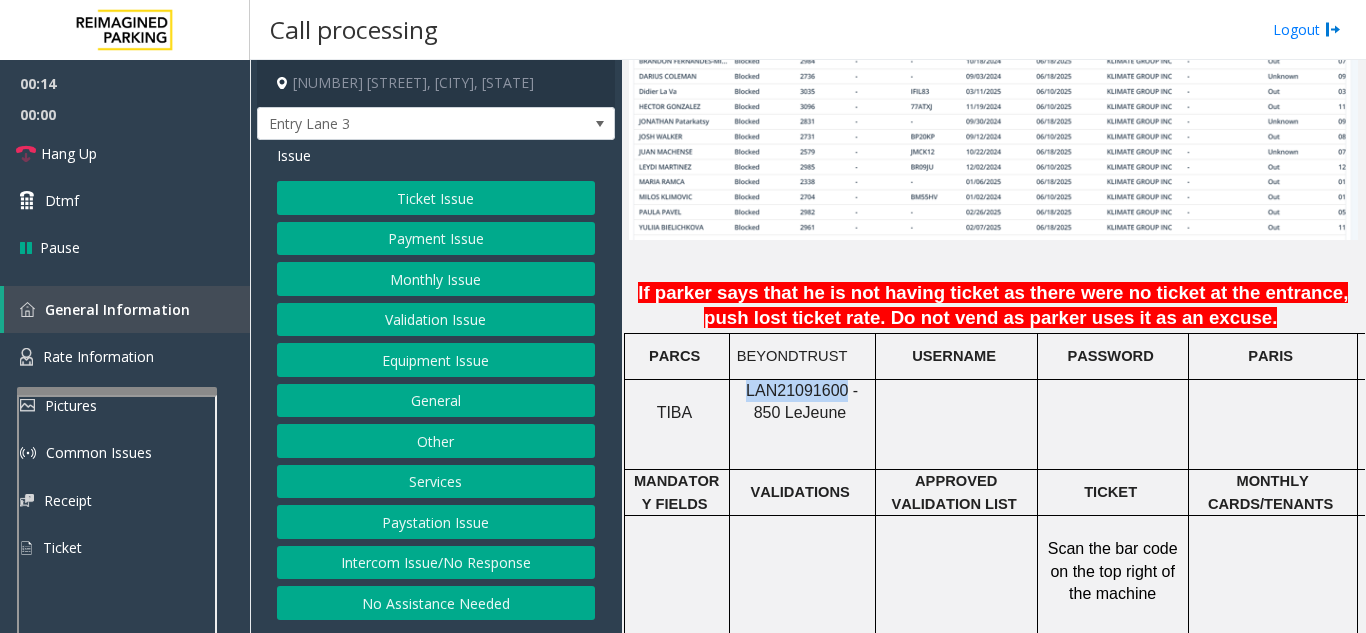 click on "Monthly Issue" 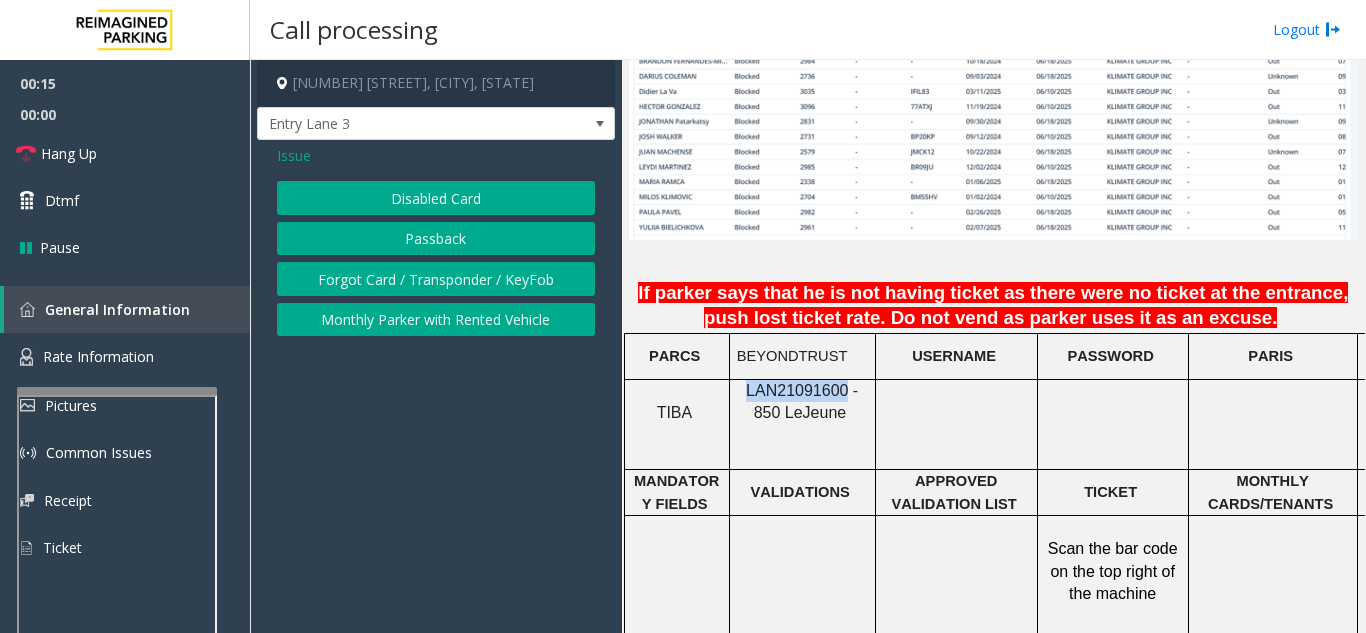 click on "Passback" 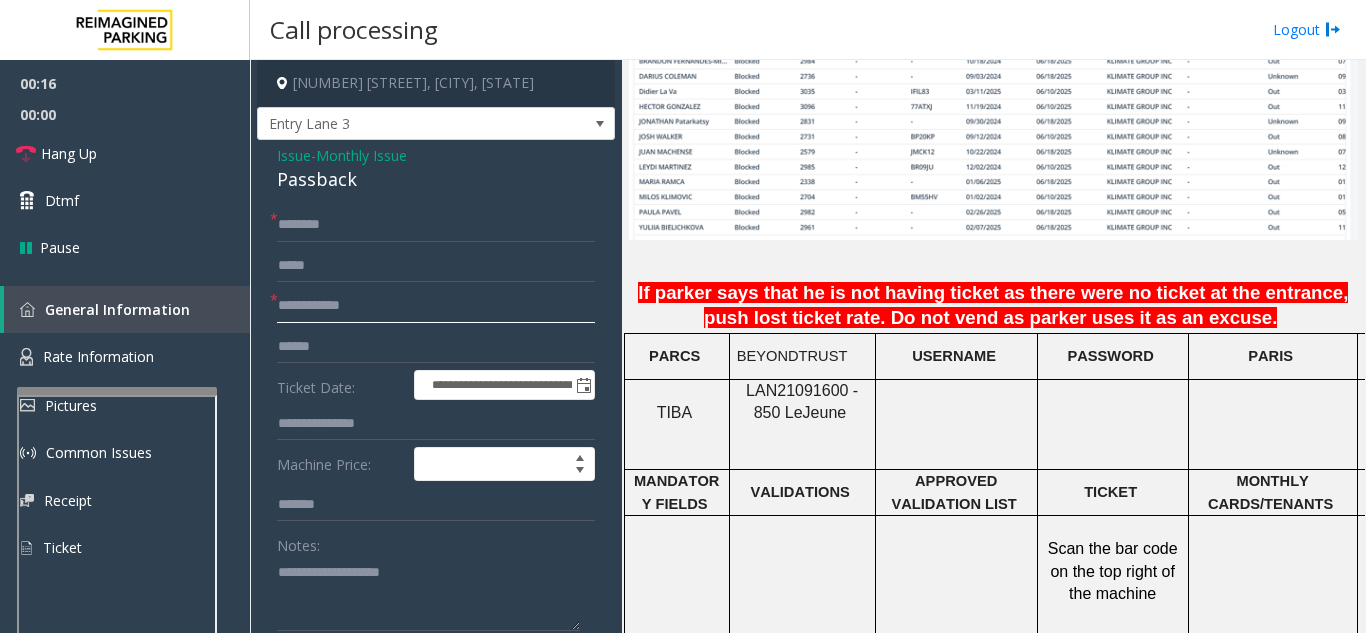 click 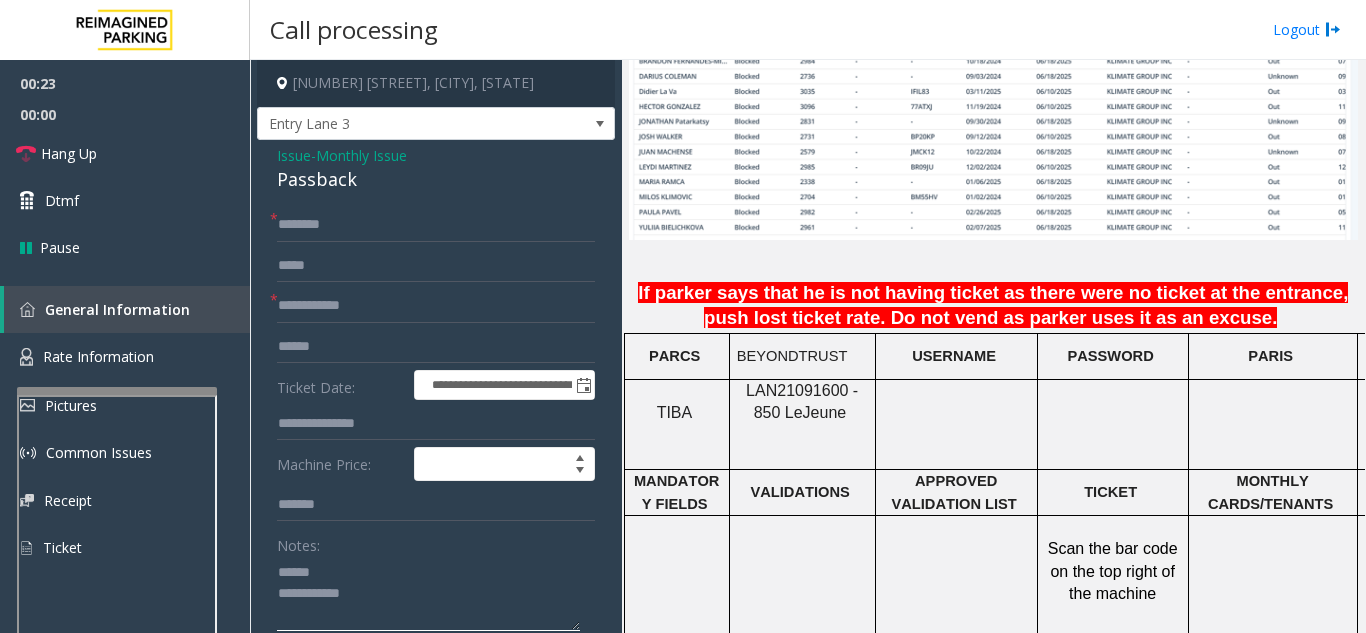 click 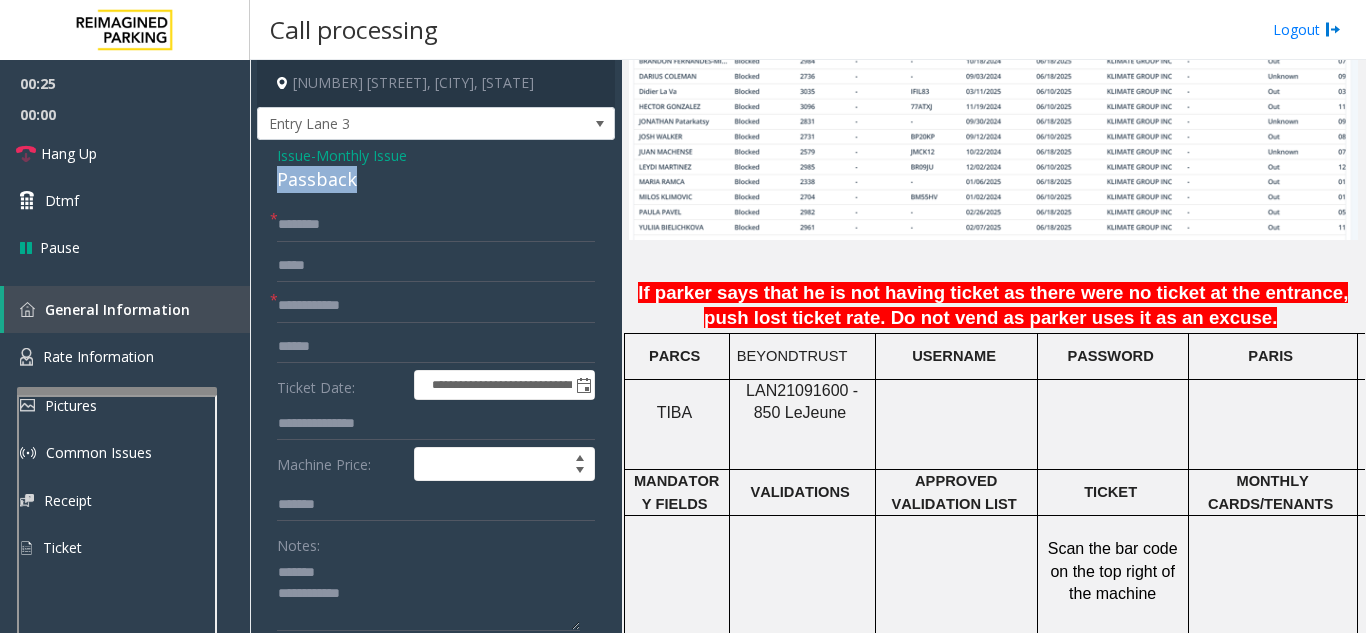 drag, startPoint x: 378, startPoint y: 176, endPoint x: 266, endPoint y: 184, distance: 112.28535 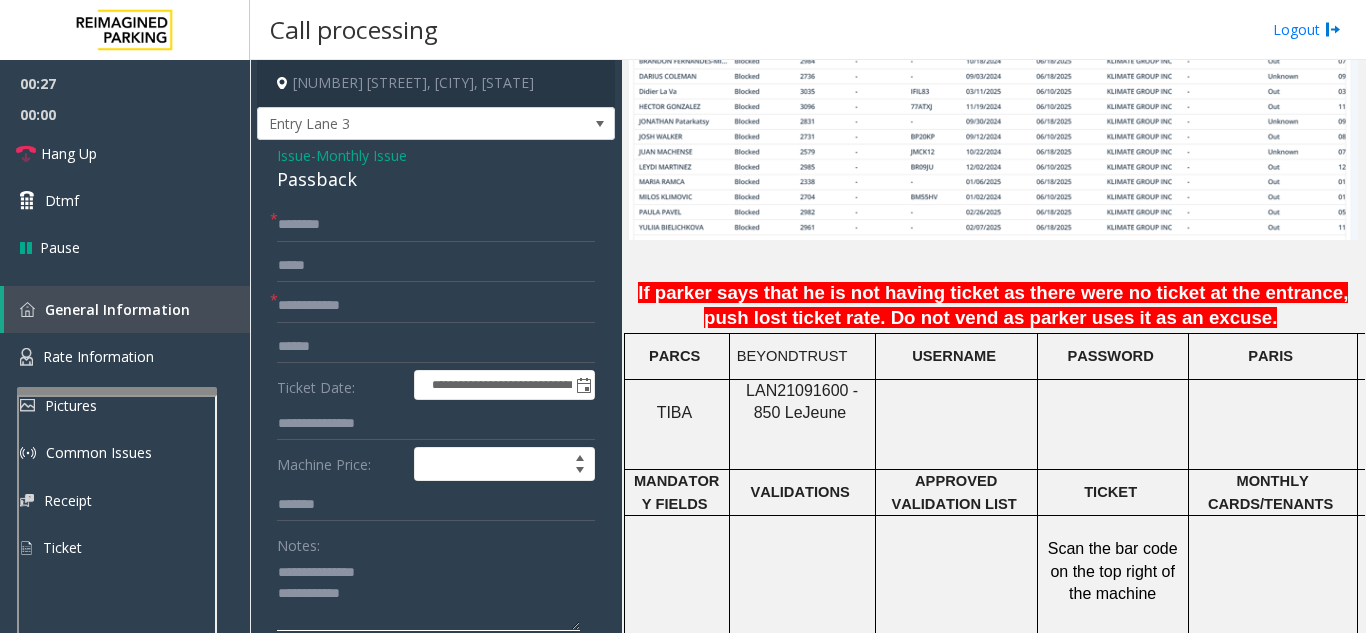 click 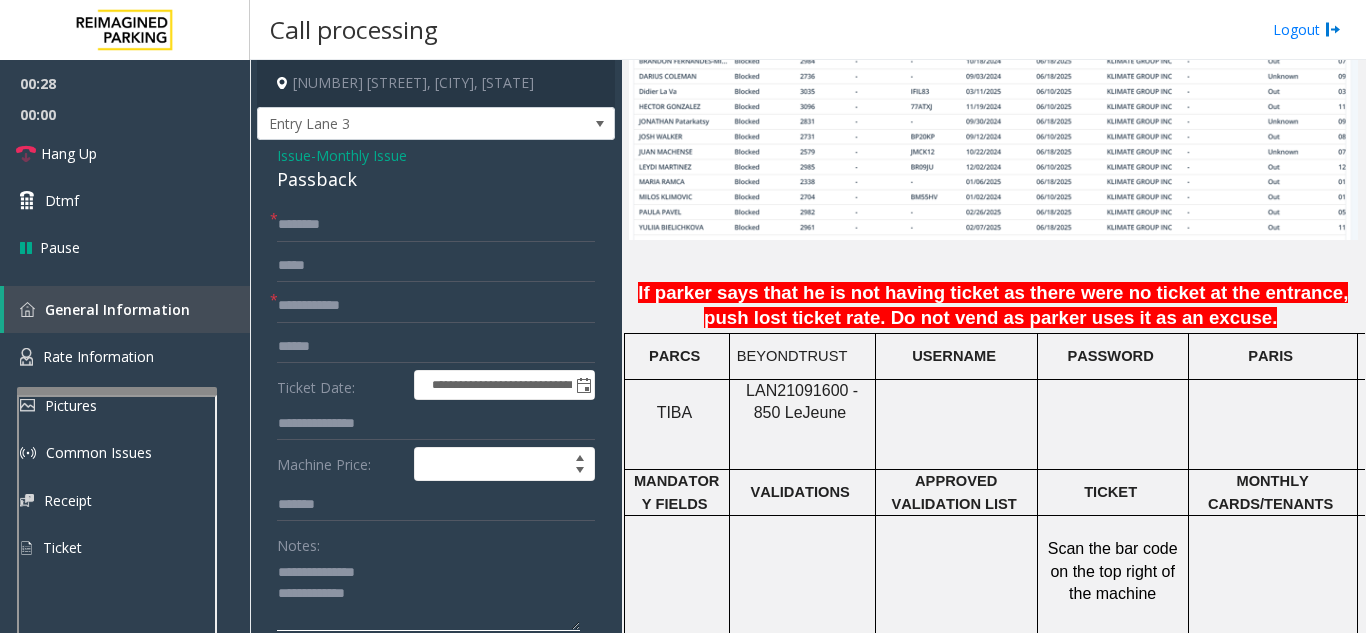 type on "**********" 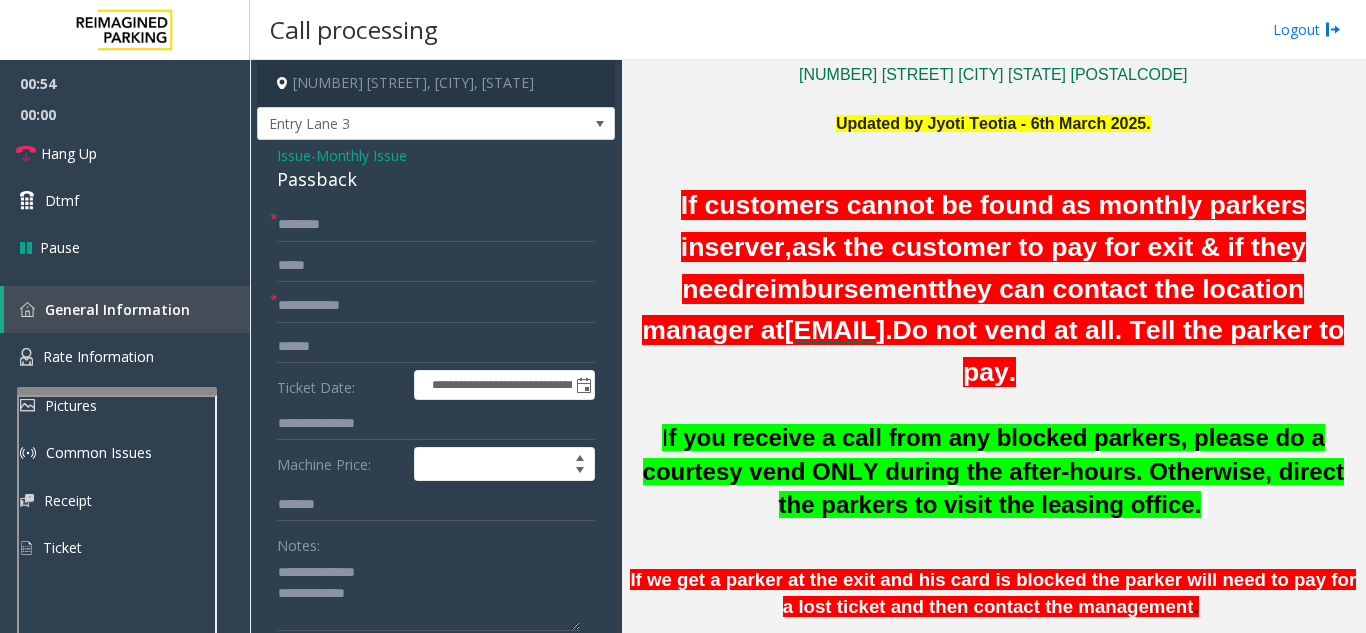 scroll, scrollTop: 400, scrollLeft: 0, axis: vertical 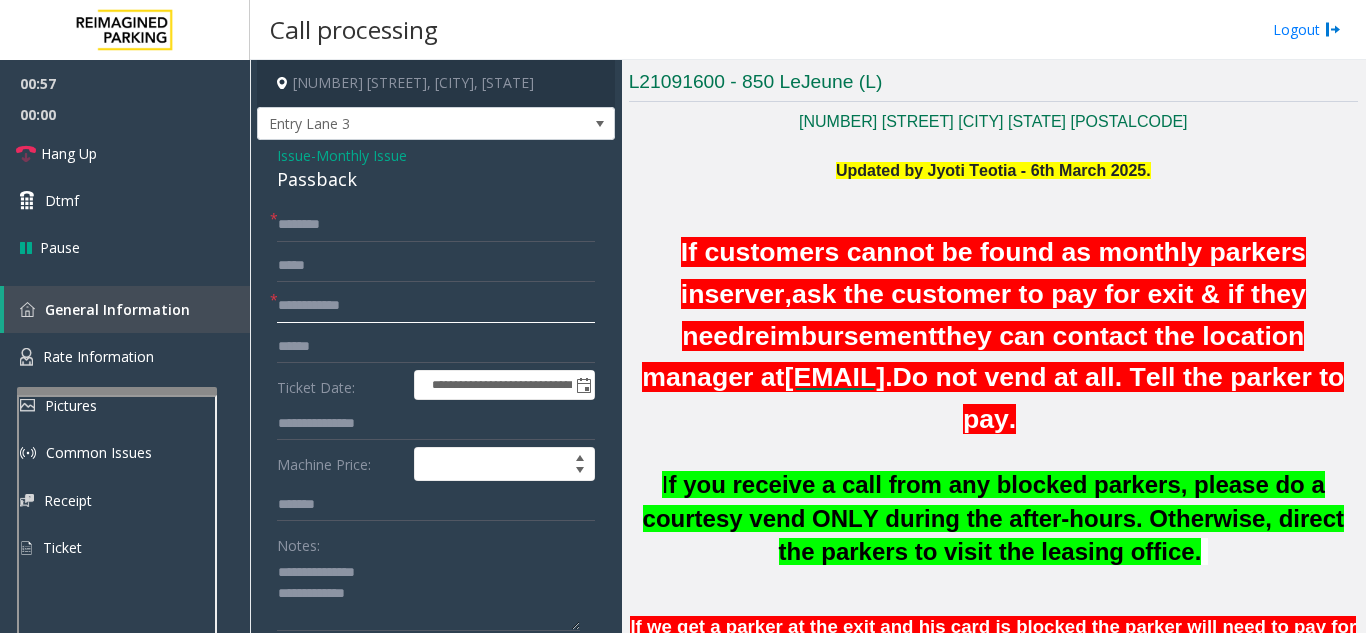 click 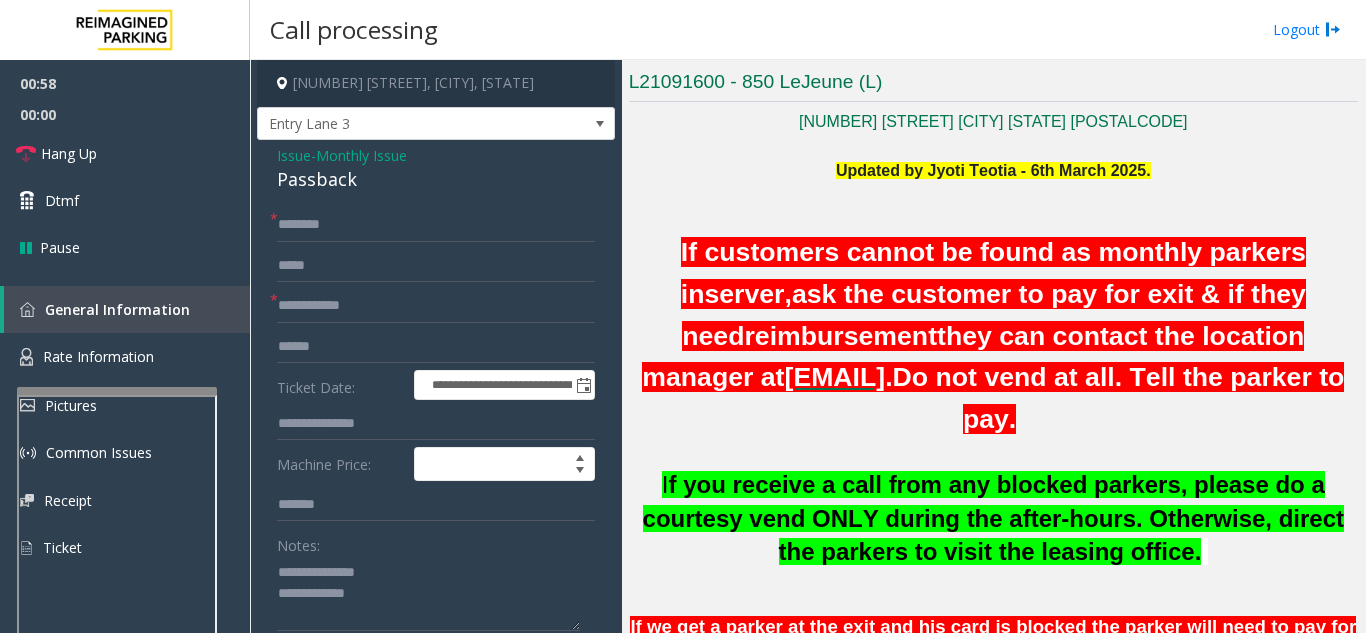 click on "Issue" 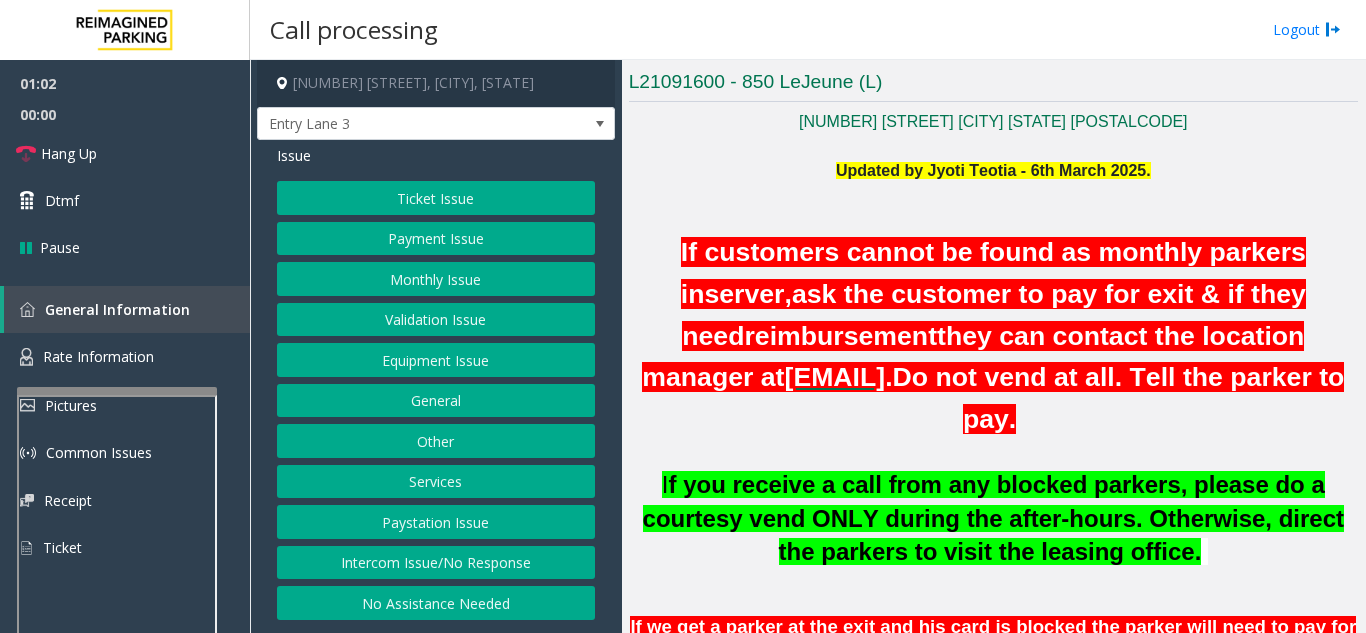 click on "Equipment Issue" 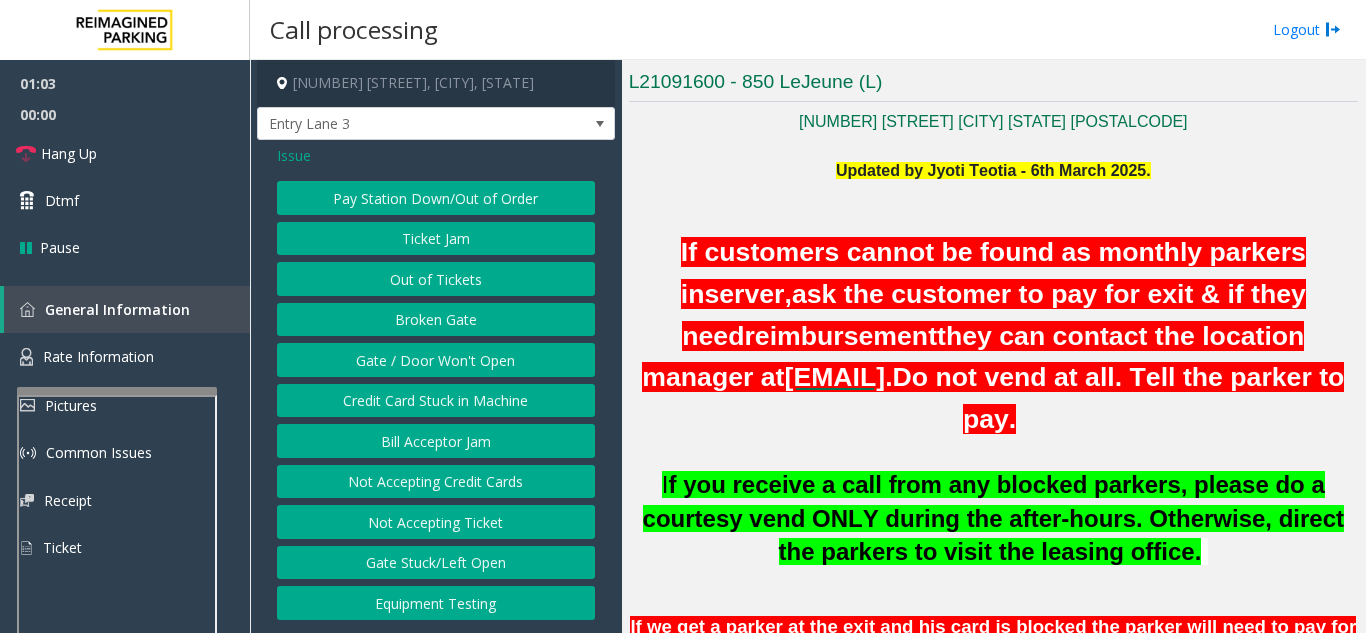 click on "Gate / Door Won't Open" 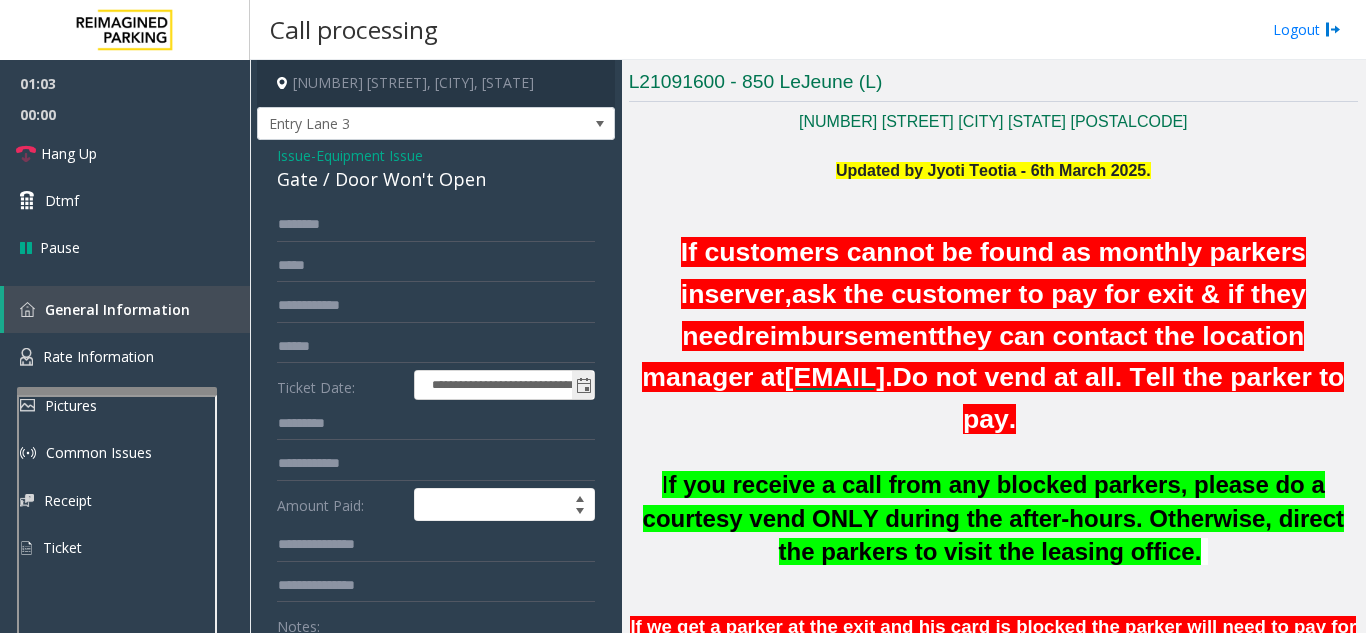 scroll, scrollTop: 100, scrollLeft: 0, axis: vertical 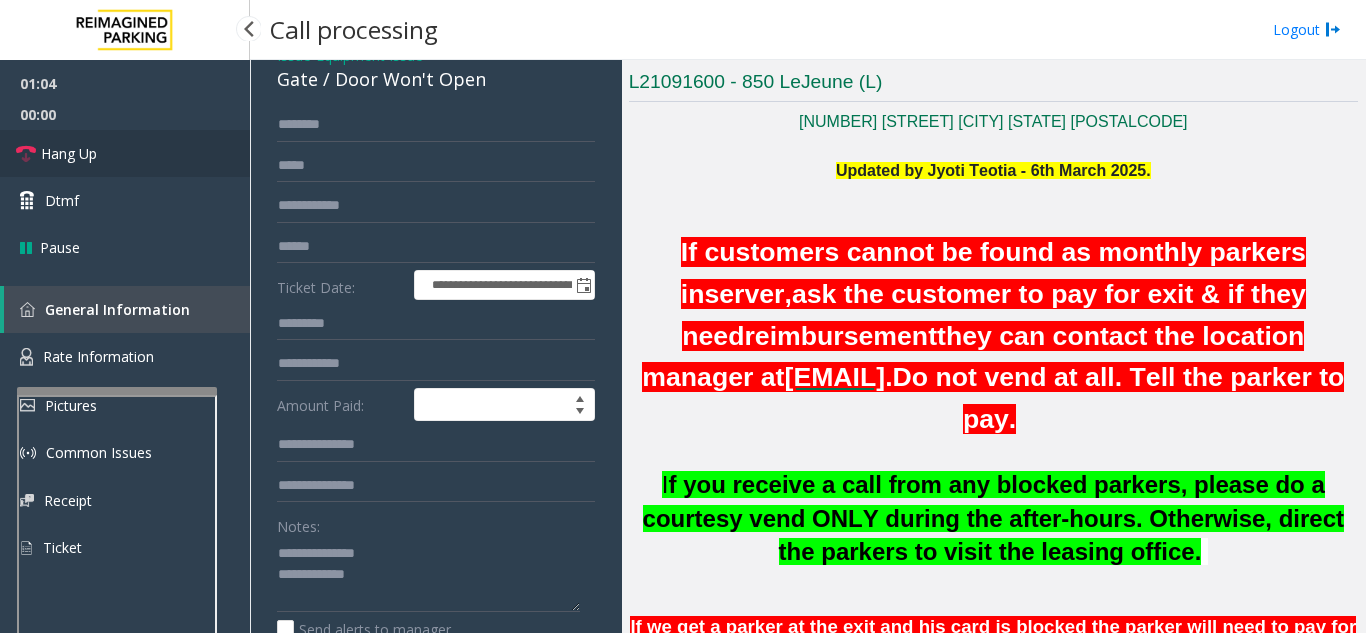 click on "Hang Up" at bounding box center (125, 153) 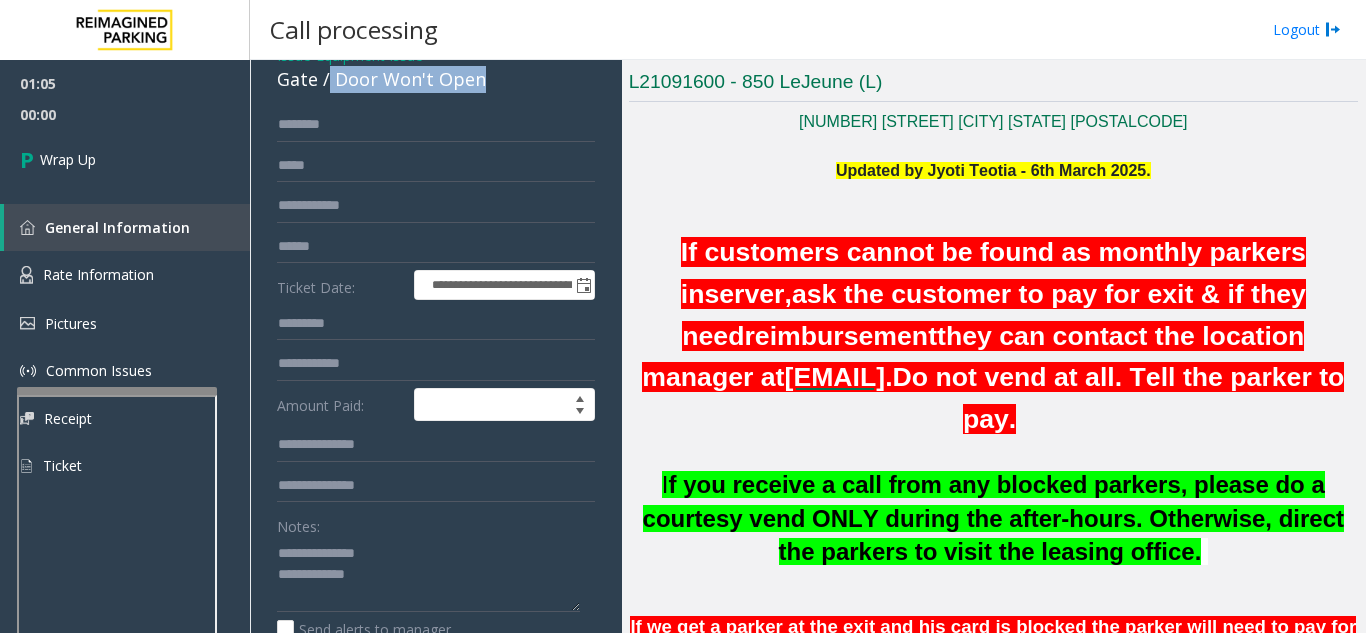 drag, startPoint x: 399, startPoint y: 93, endPoint x: 509, endPoint y: 93, distance: 110 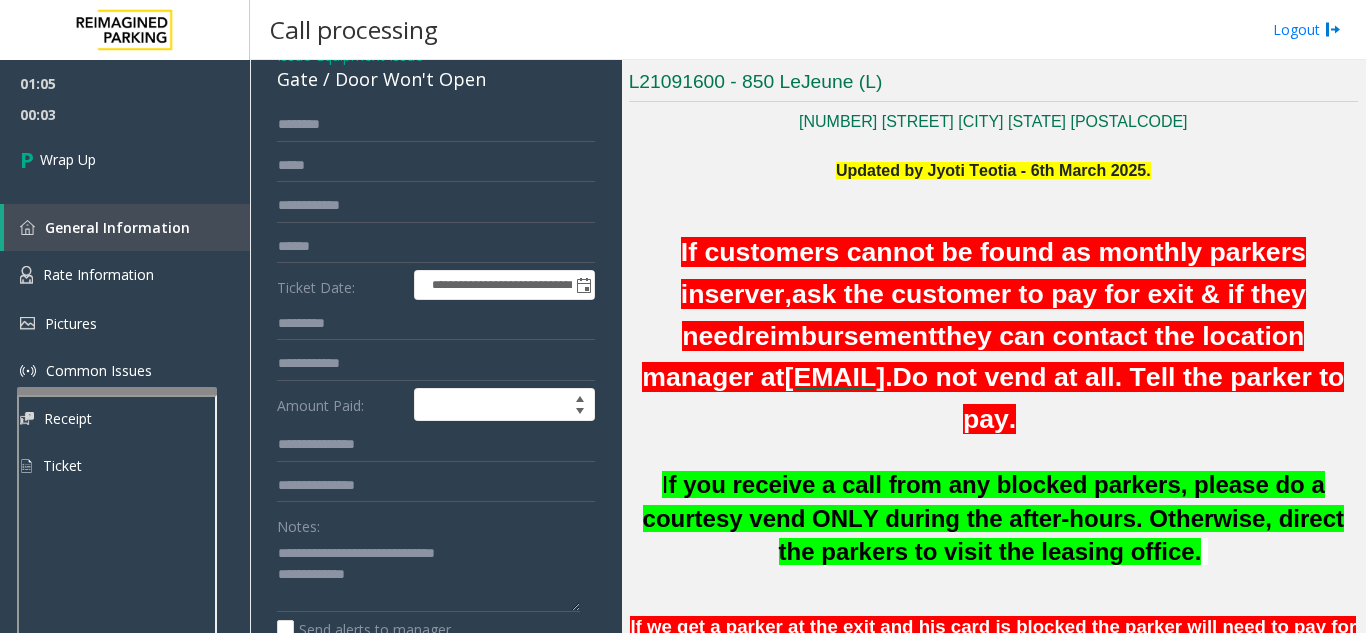 click on "Notes:" 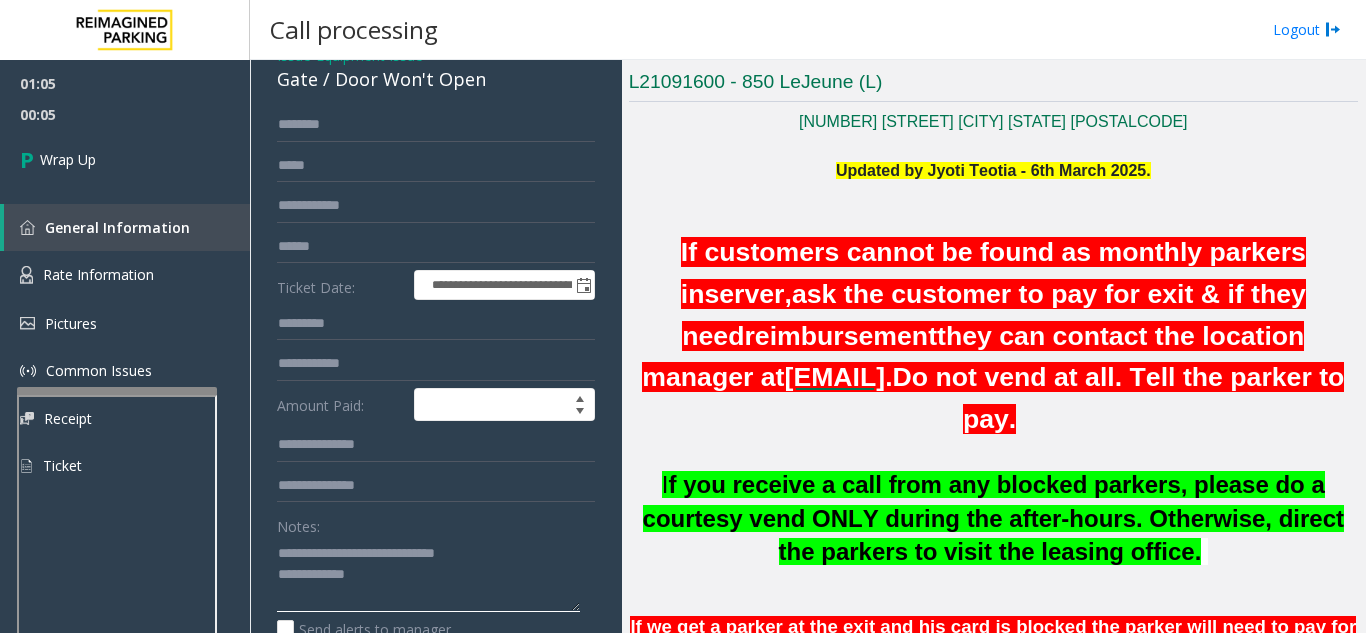 drag, startPoint x: 381, startPoint y: 556, endPoint x: 321, endPoint y: 551, distance: 60.207973 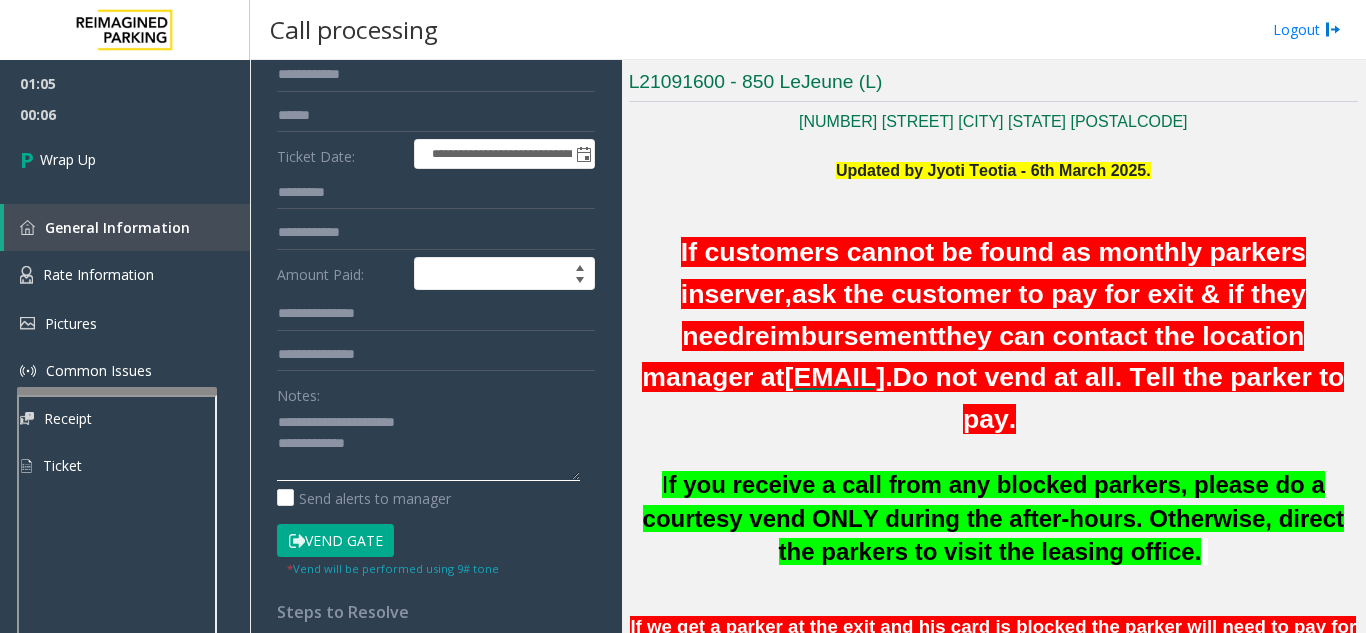 scroll, scrollTop: 300, scrollLeft: 0, axis: vertical 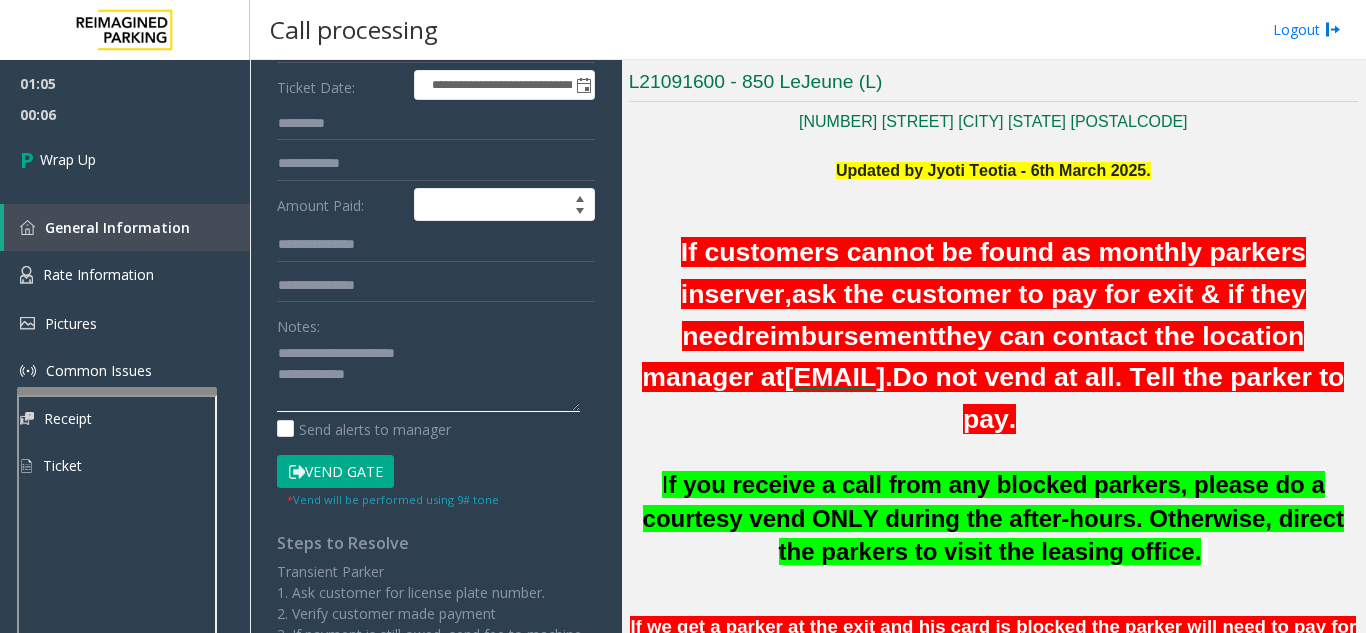 click 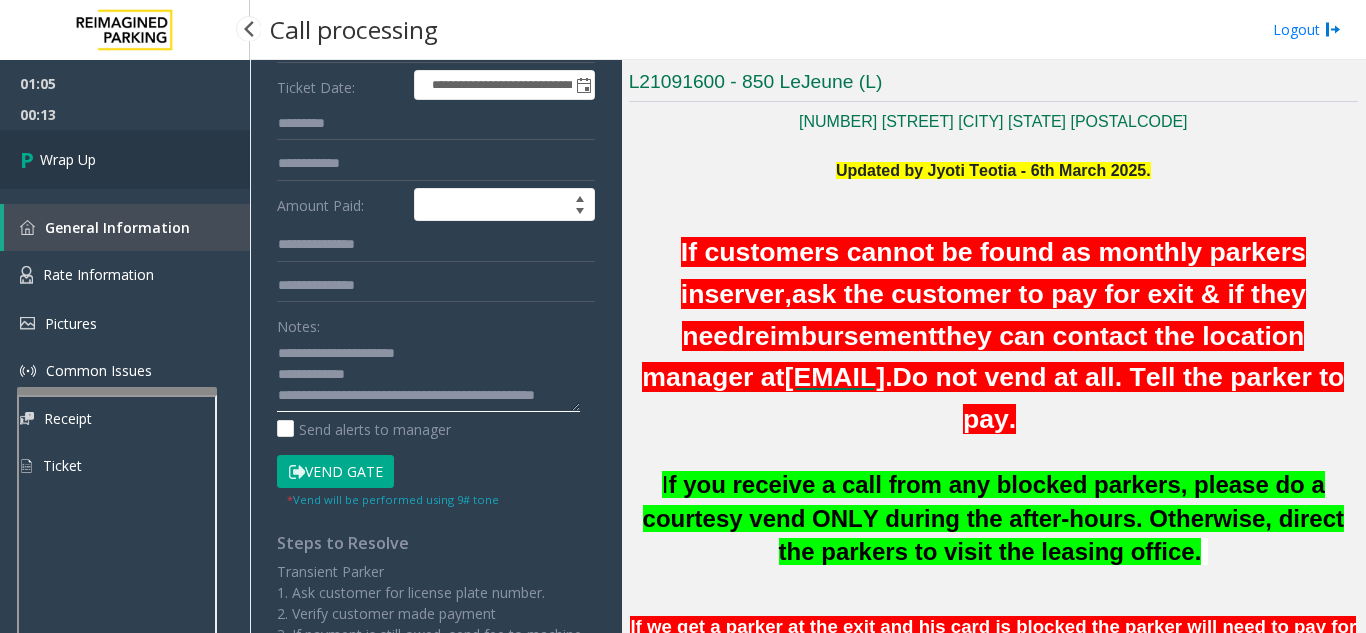 type on "**********" 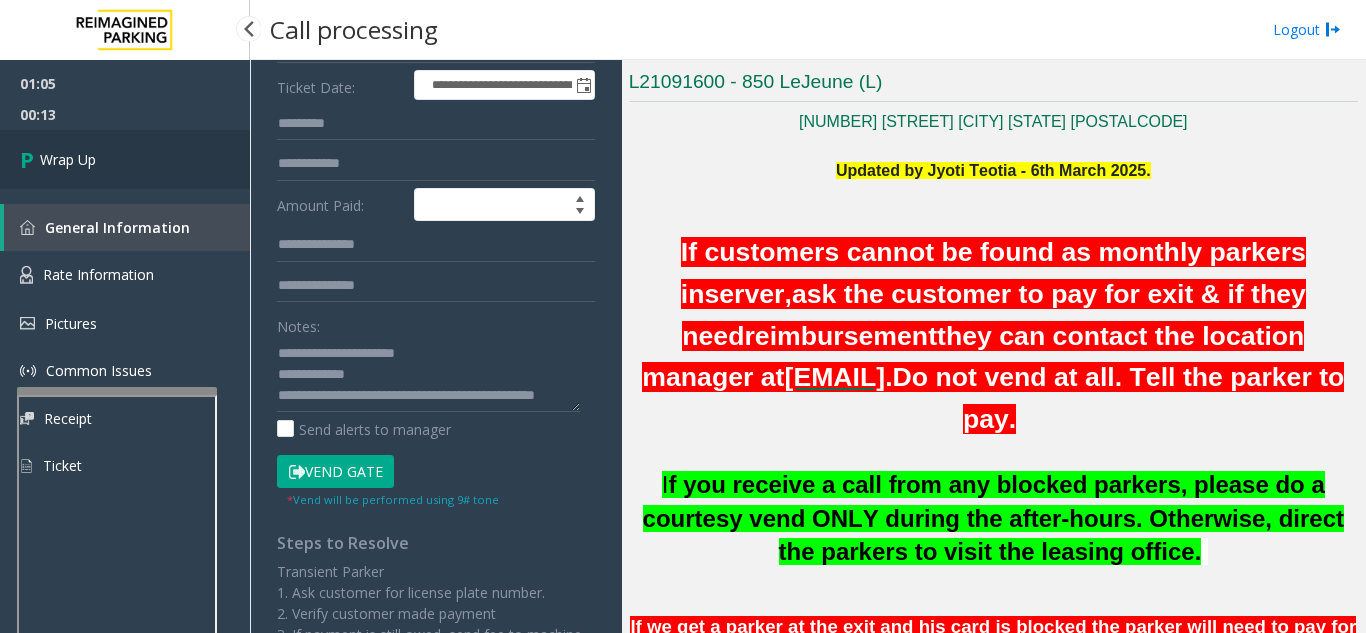 click on "Wrap Up" at bounding box center (125, 159) 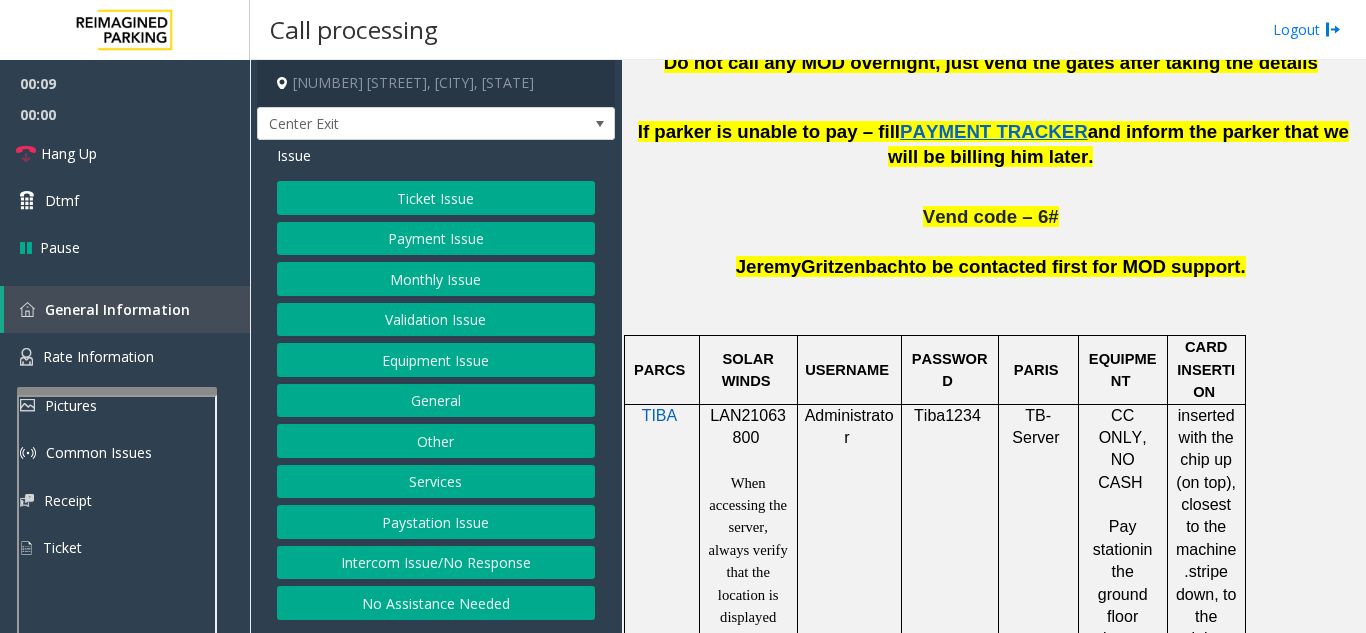 scroll, scrollTop: 1200, scrollLeft: 0, axis: vertical 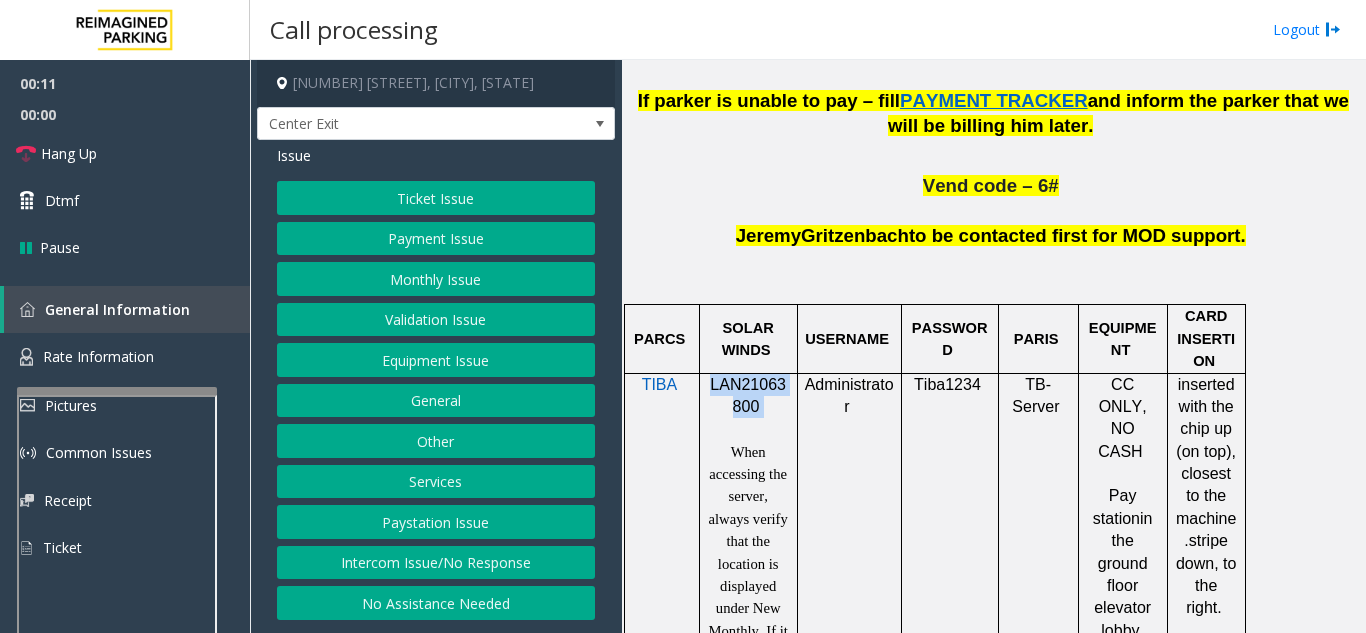 drag, startPoint x: 767, startPoint y: 367, endPoint x: 707, endPoint y: 331, distance: 69.97142 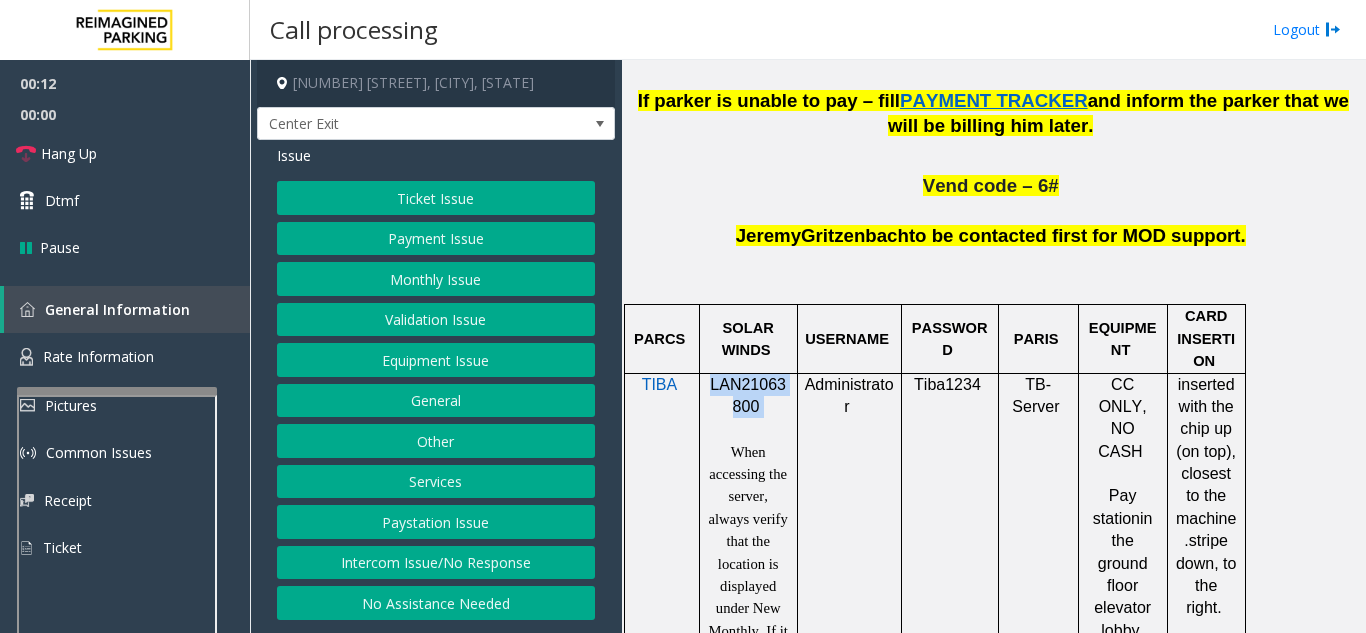 copy on "LAN21063800" 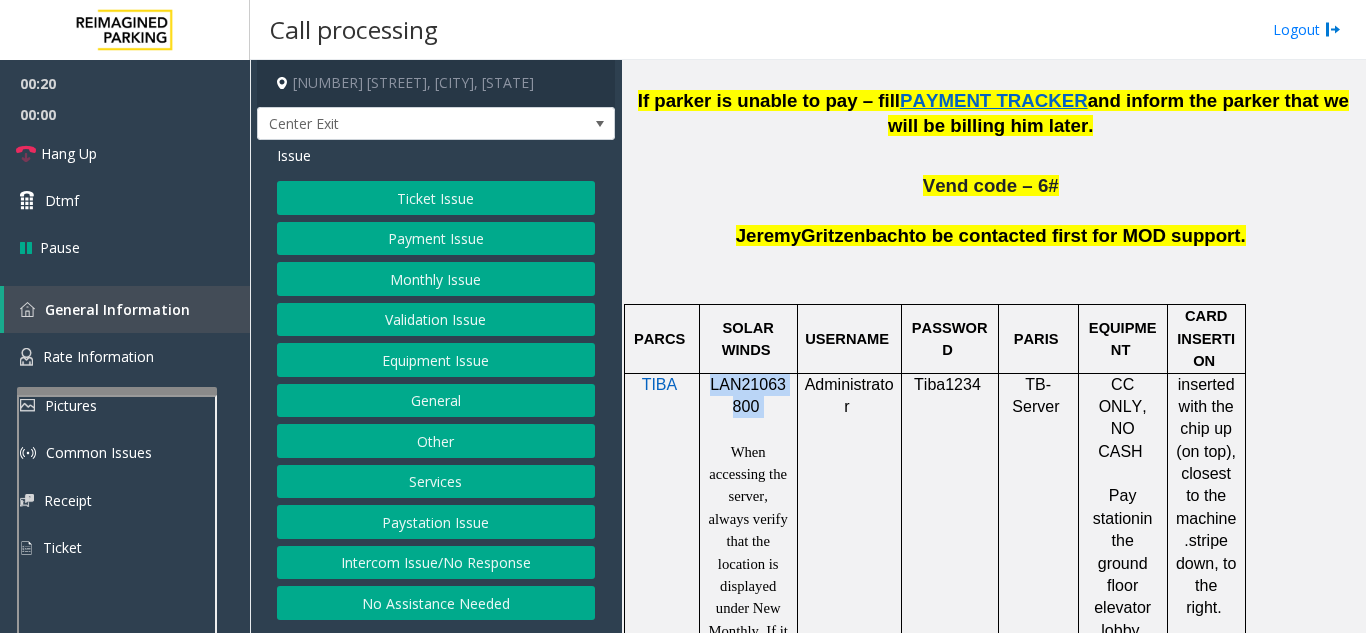 click on "Equipment Issue" 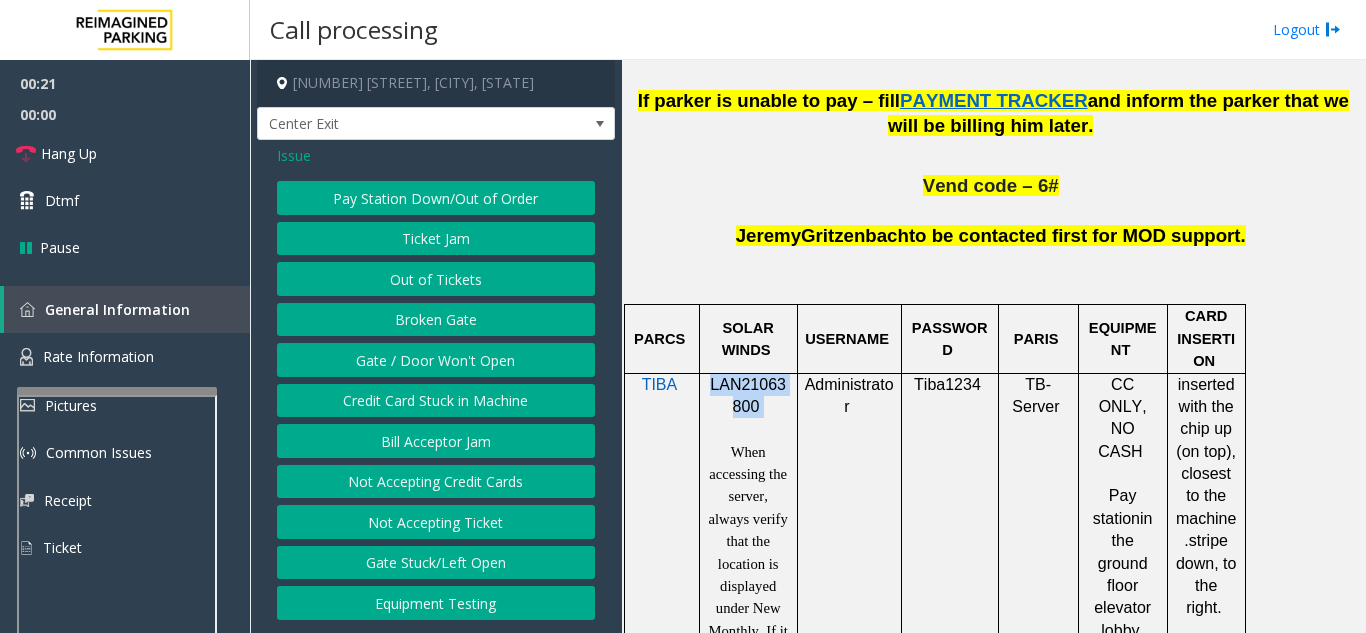 click on "Gate / Door Won't Open" 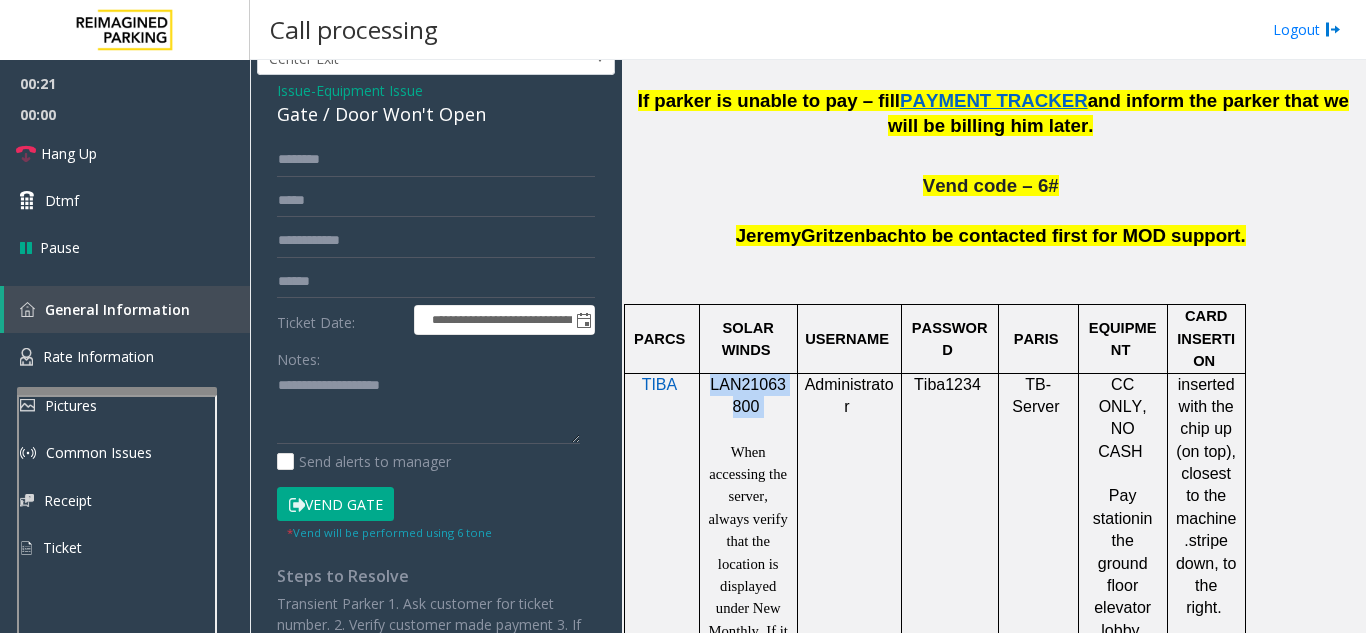 scroll, scrollTop: 100, scrollLeft: 0, axis: vertical 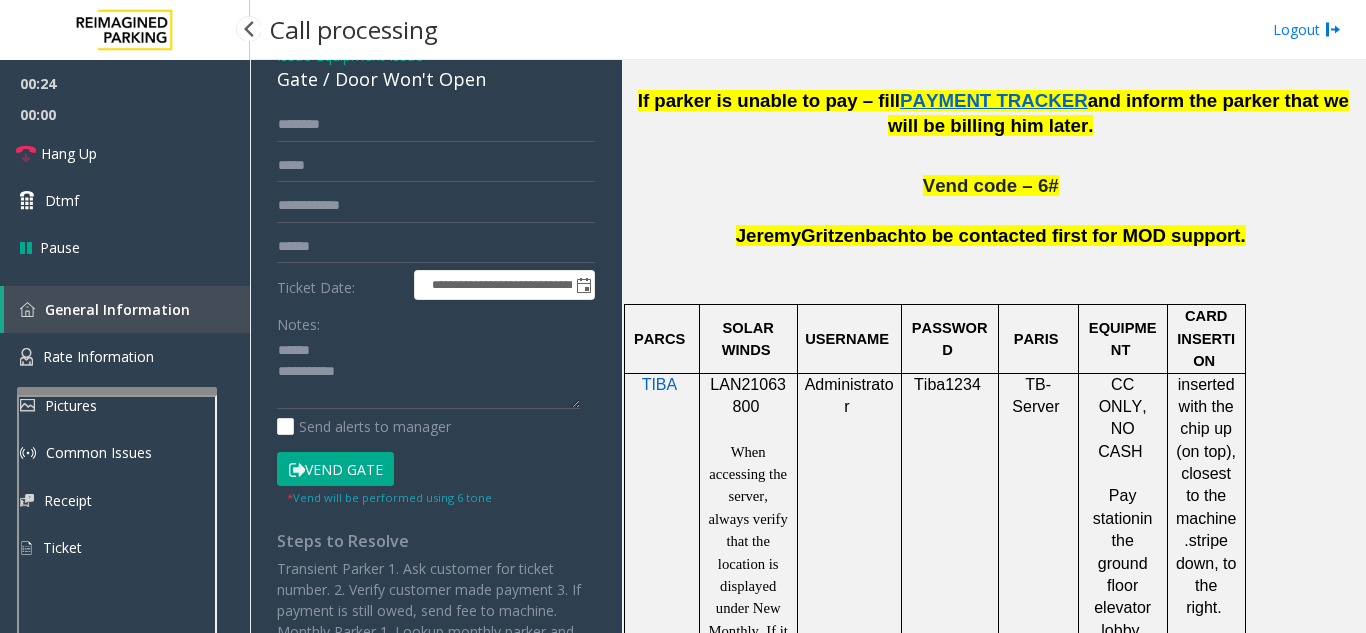 click on "00:00" at bounding box center [125, 114] 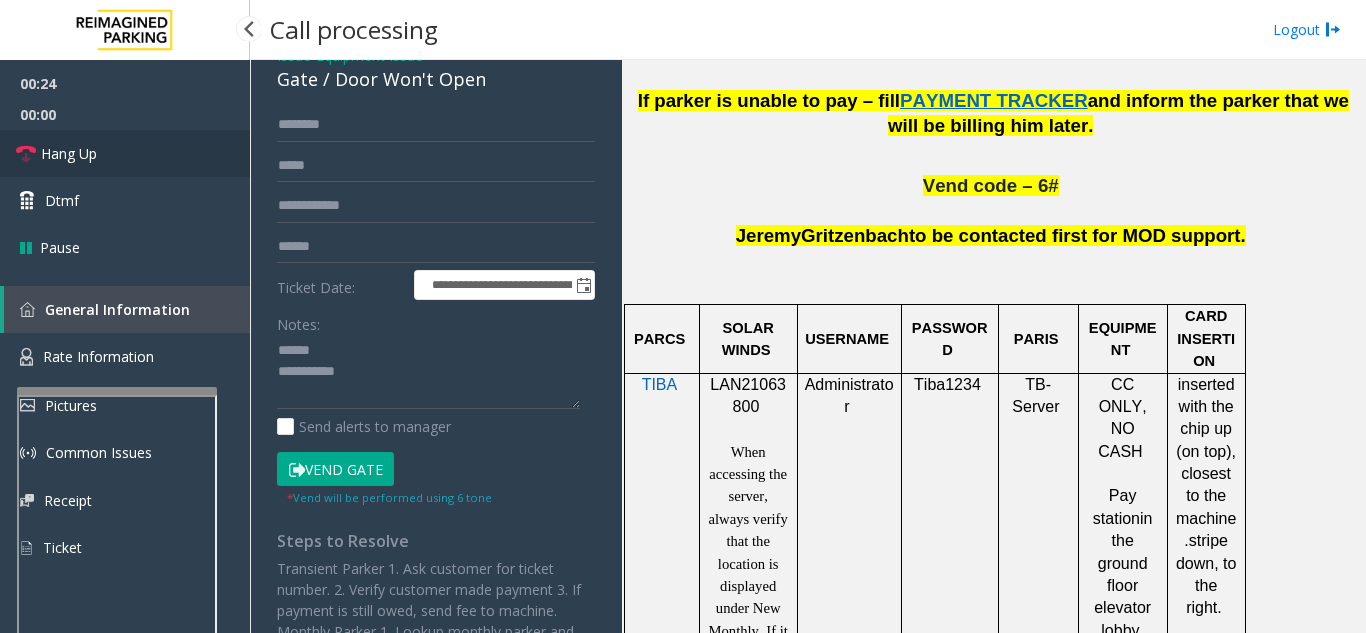 click on "Hang Up" at bounding box center [125, 153] 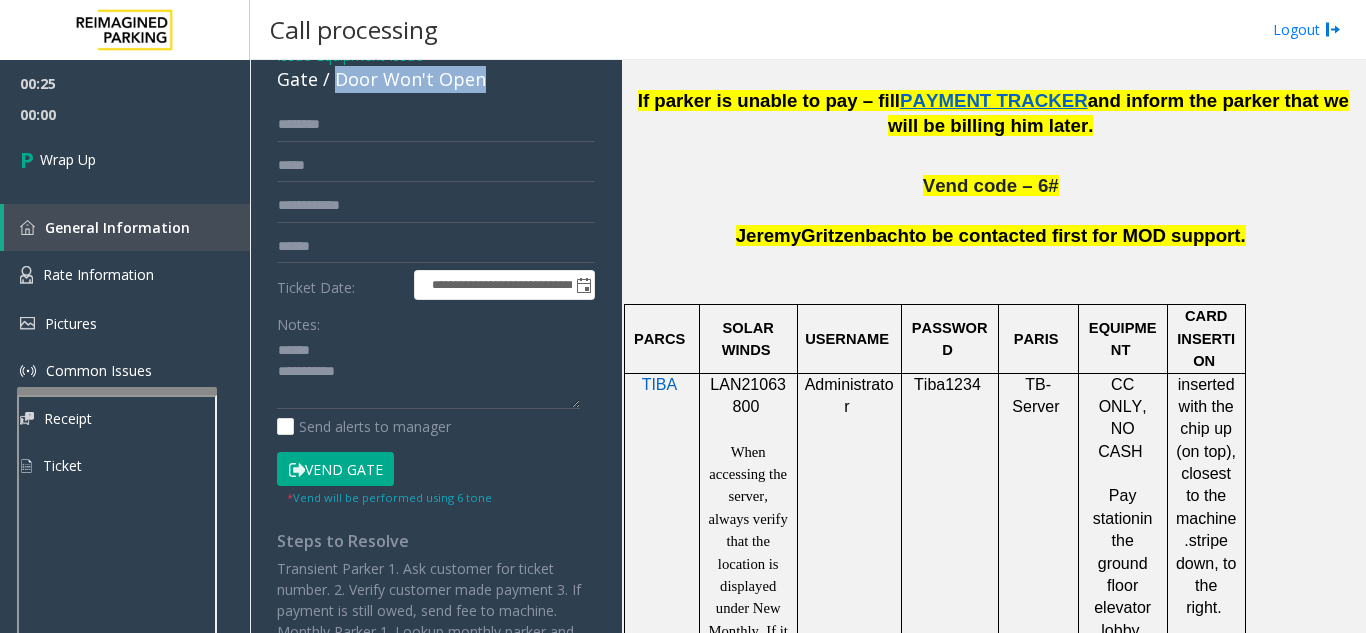 drag, startPoint x: 334, startPoint y: 81, endPoint x: 484, endPoint y: 87, distance: 150.11995 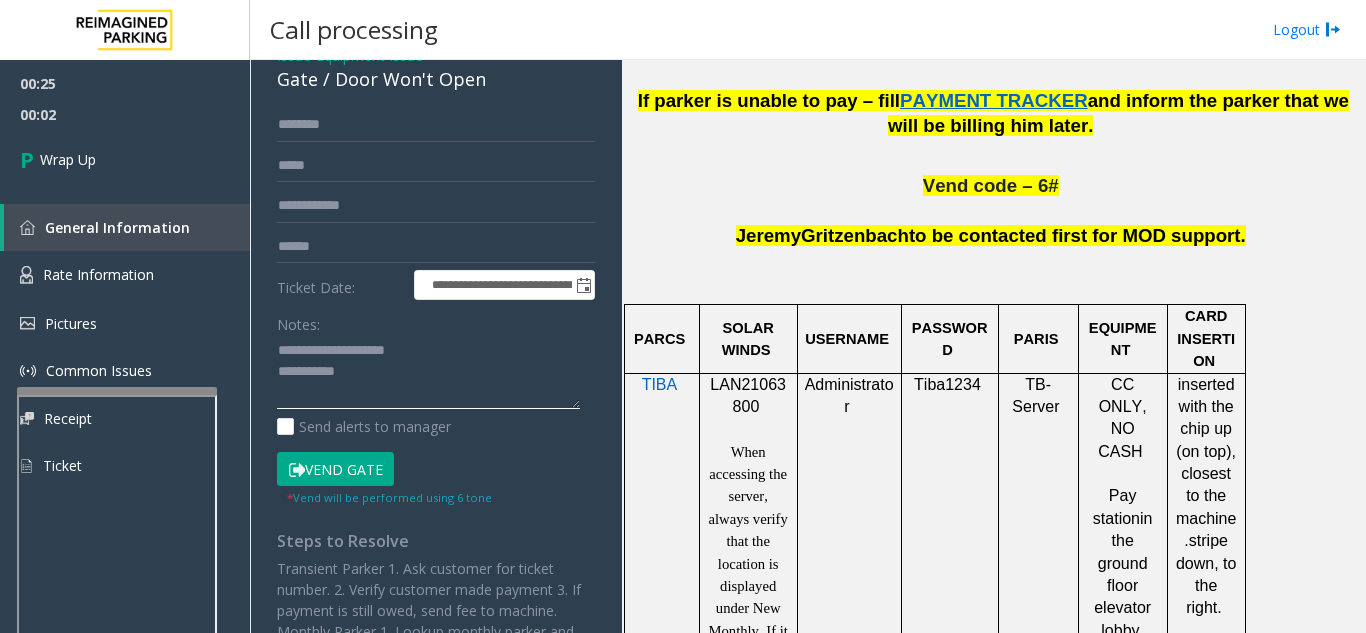 click 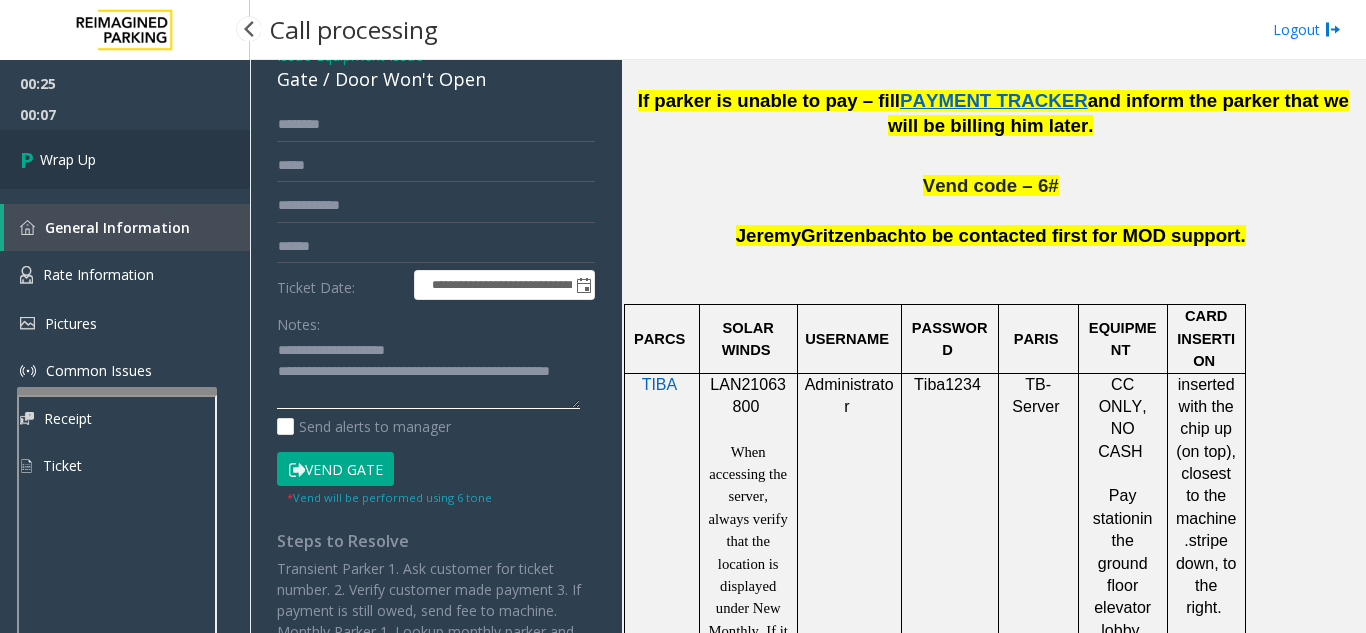 type on "**********" 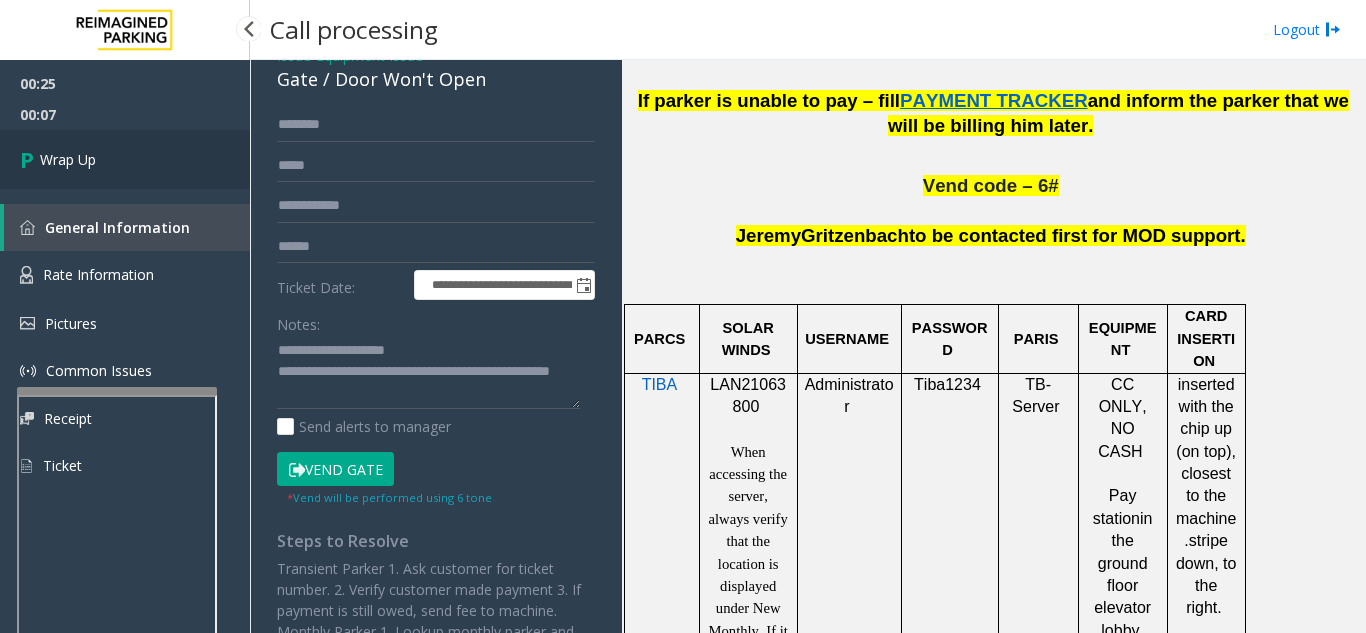 click on "Wrap Up" at bounding box center [125, 159] 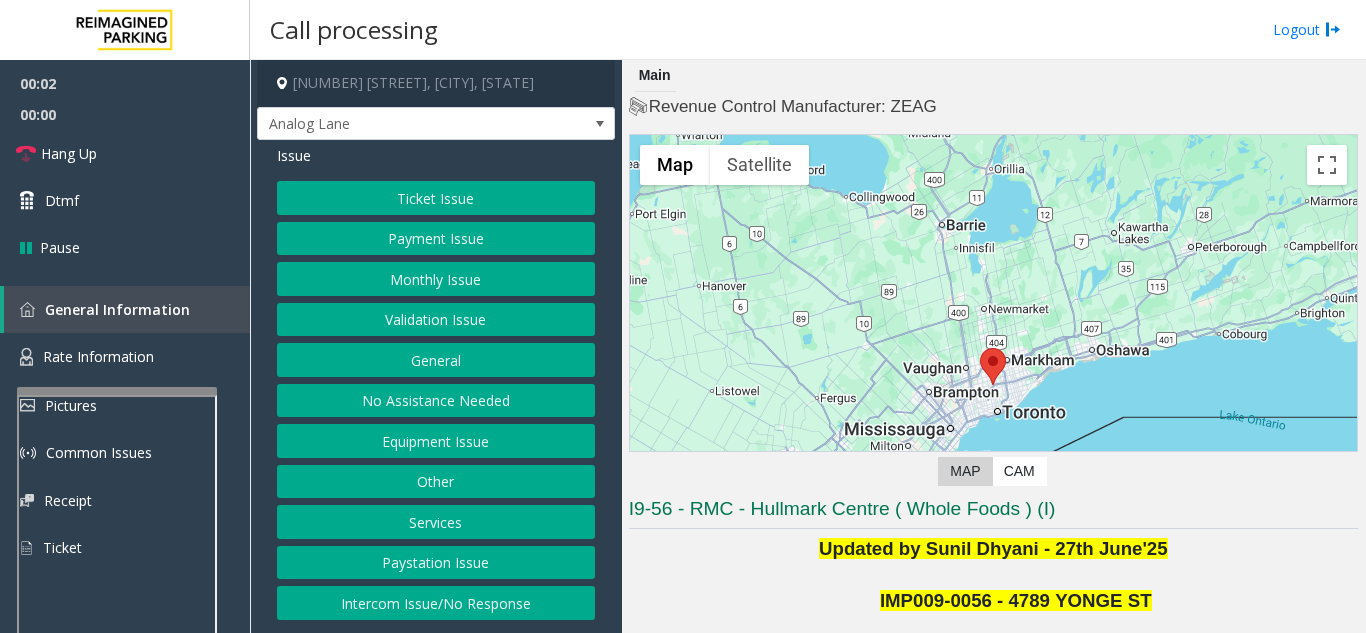 scroll, scrollTop: 500, scrollLeft: 0, axis: vertical 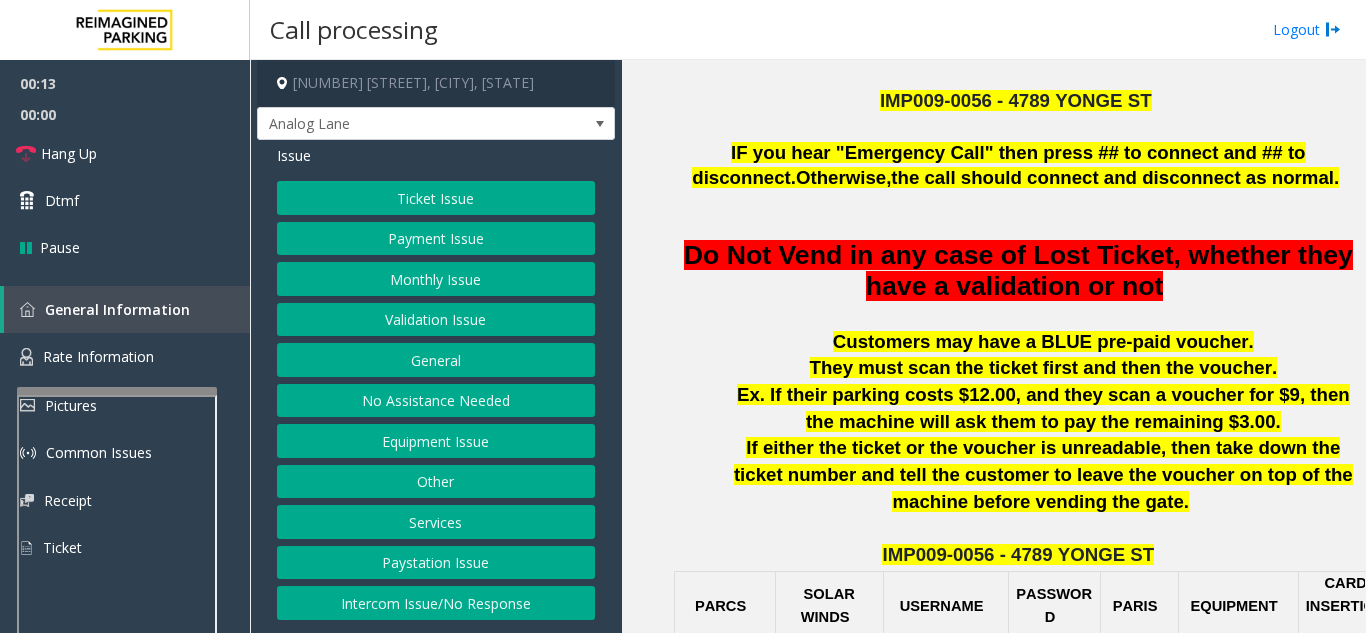 click on "Intercom Issue/No Response" 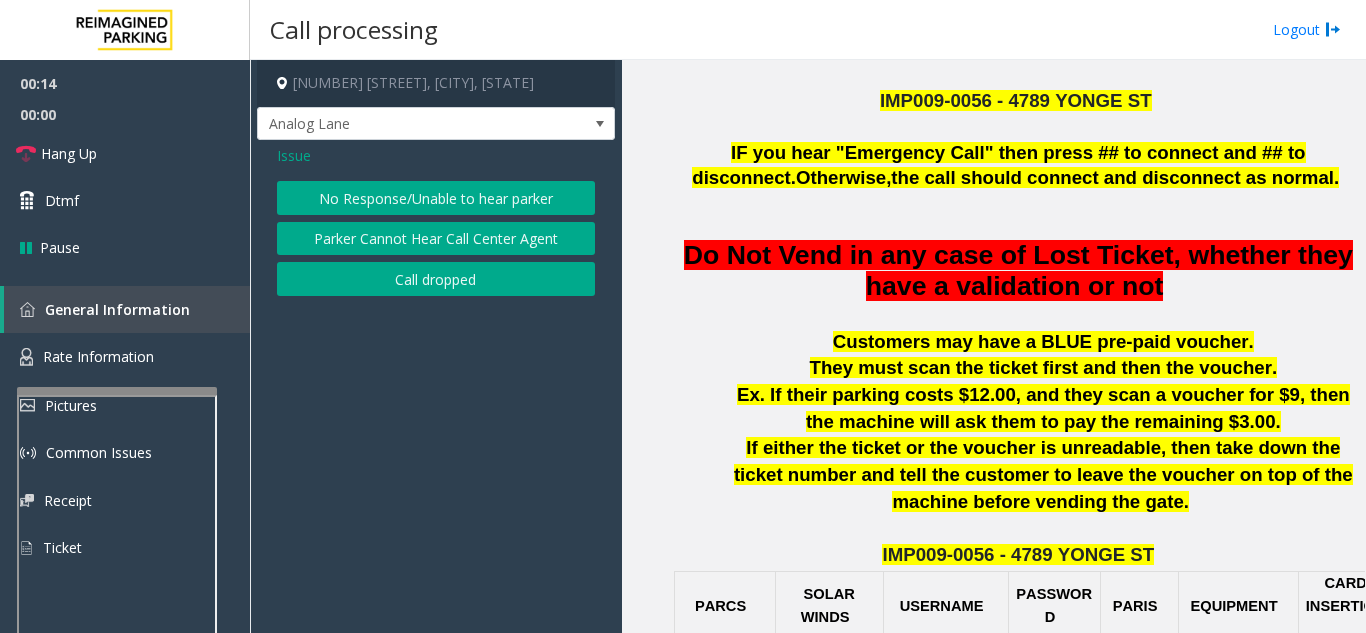 click on "No Response/Unable to hear parker" 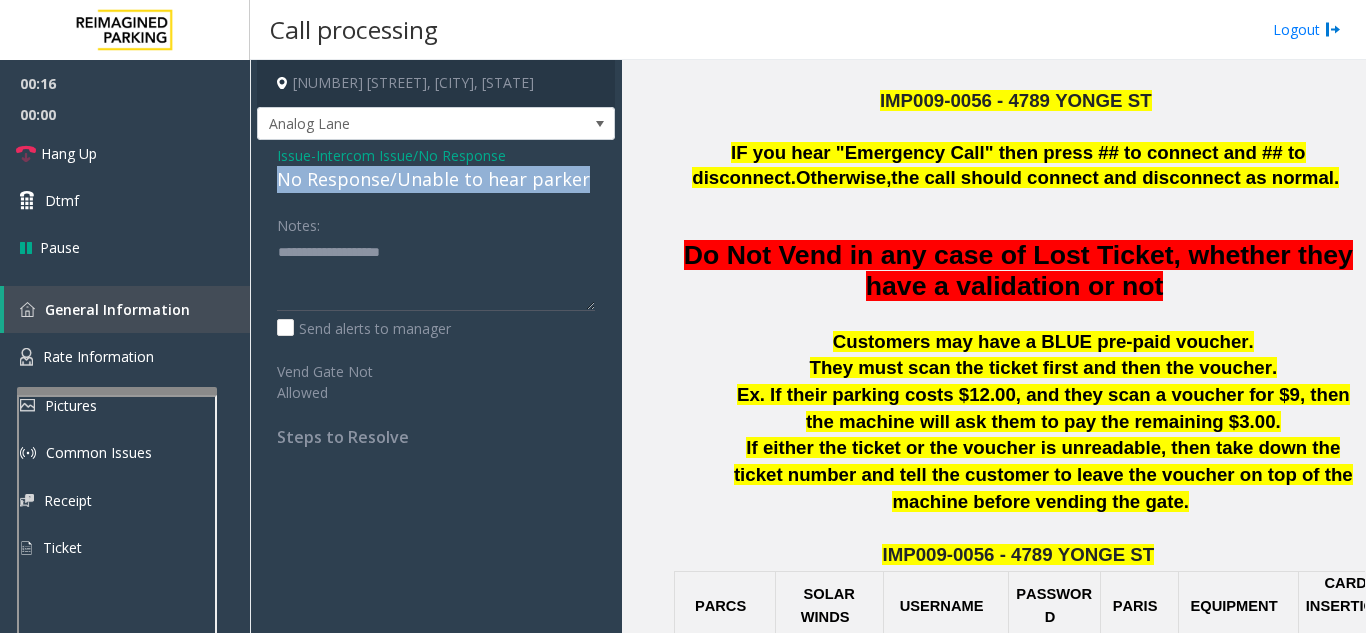 drag, startPoint x: 267, startPoint y: 172, endPoint x: 617, endPoint y: 177, distance: 350.0357 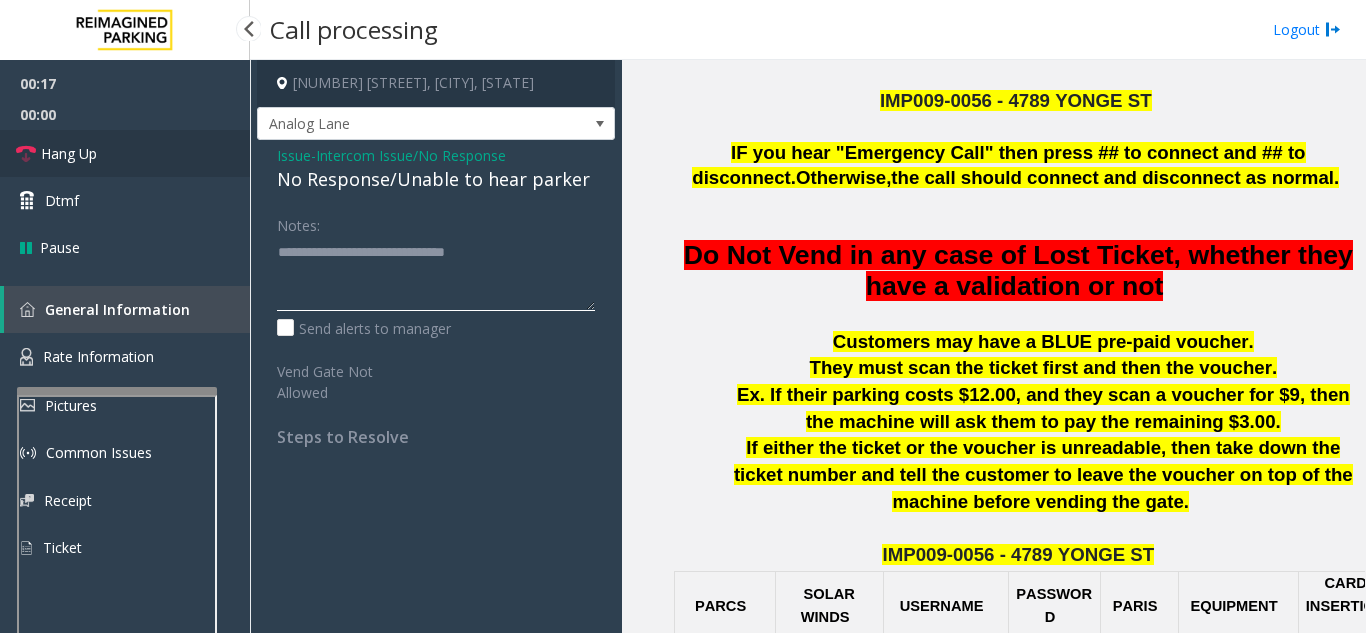 type on "**********" 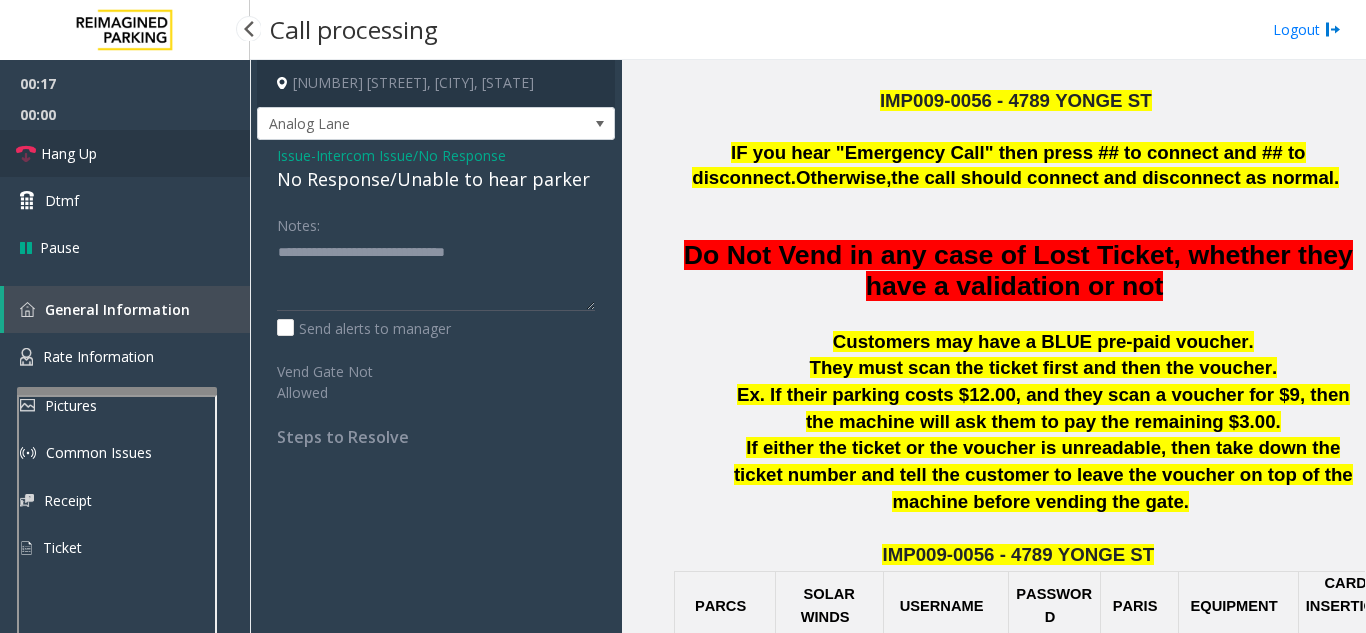 click on "Hang Up" at bounding box center (125, 153) 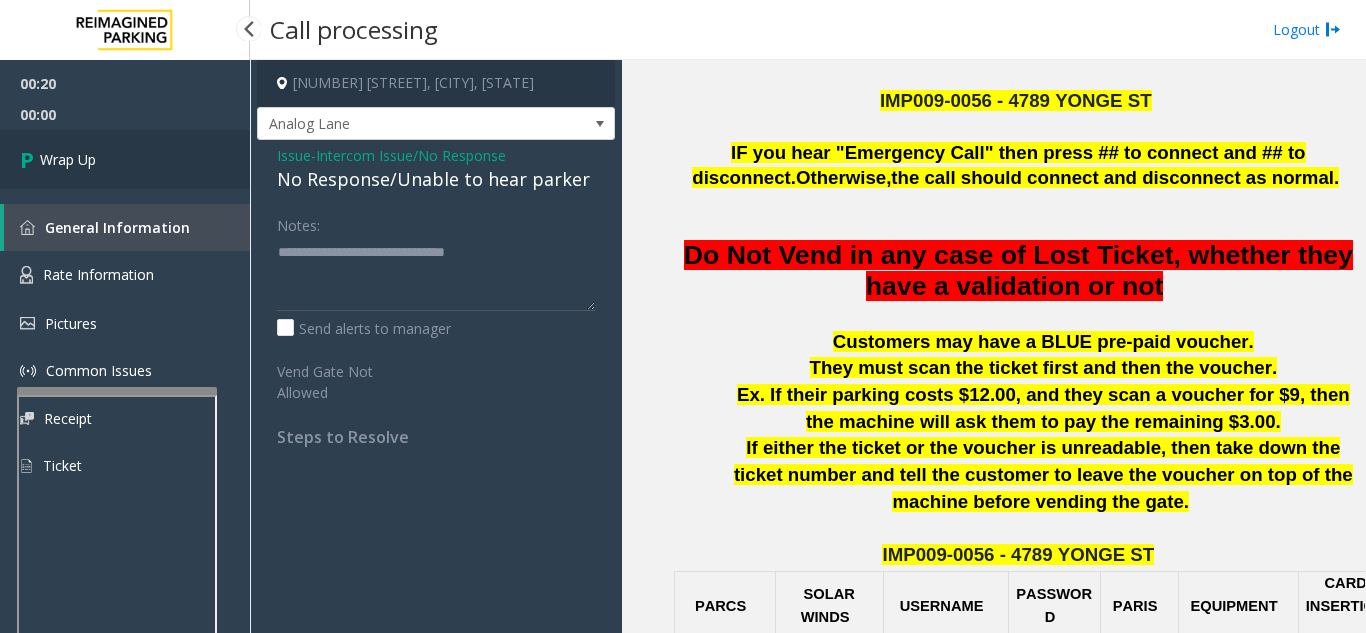 click on "Wrap Up" at bounding box center (125, 159) 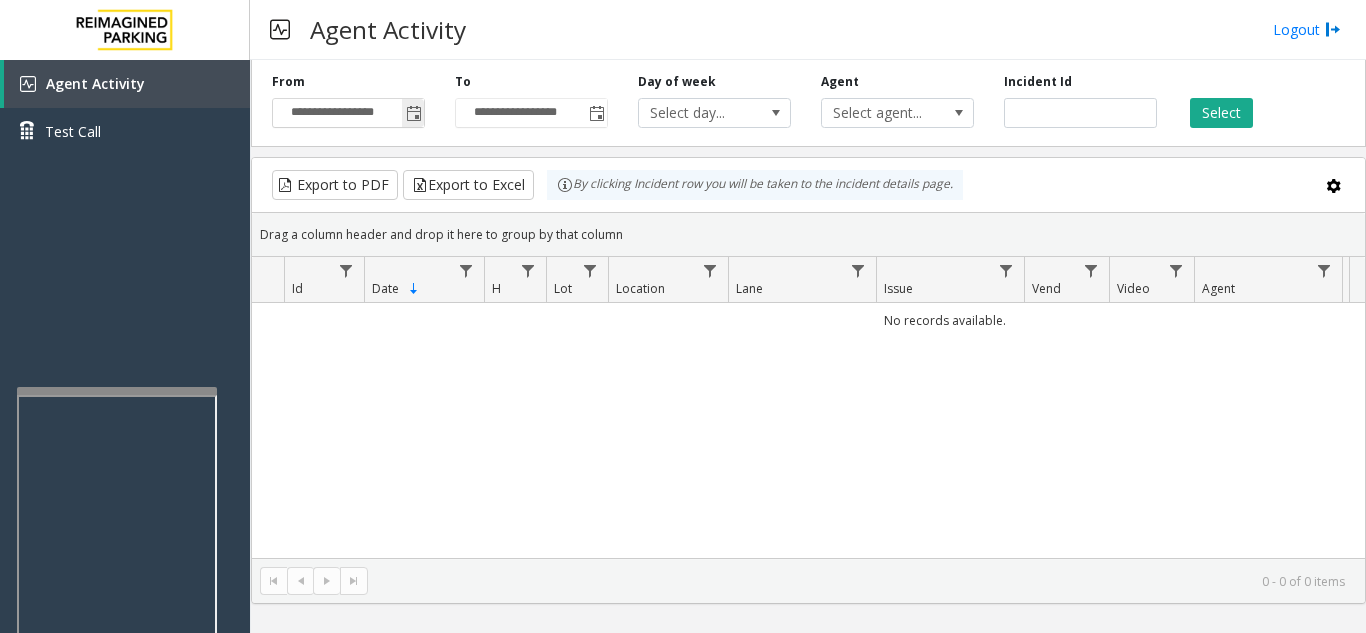 click 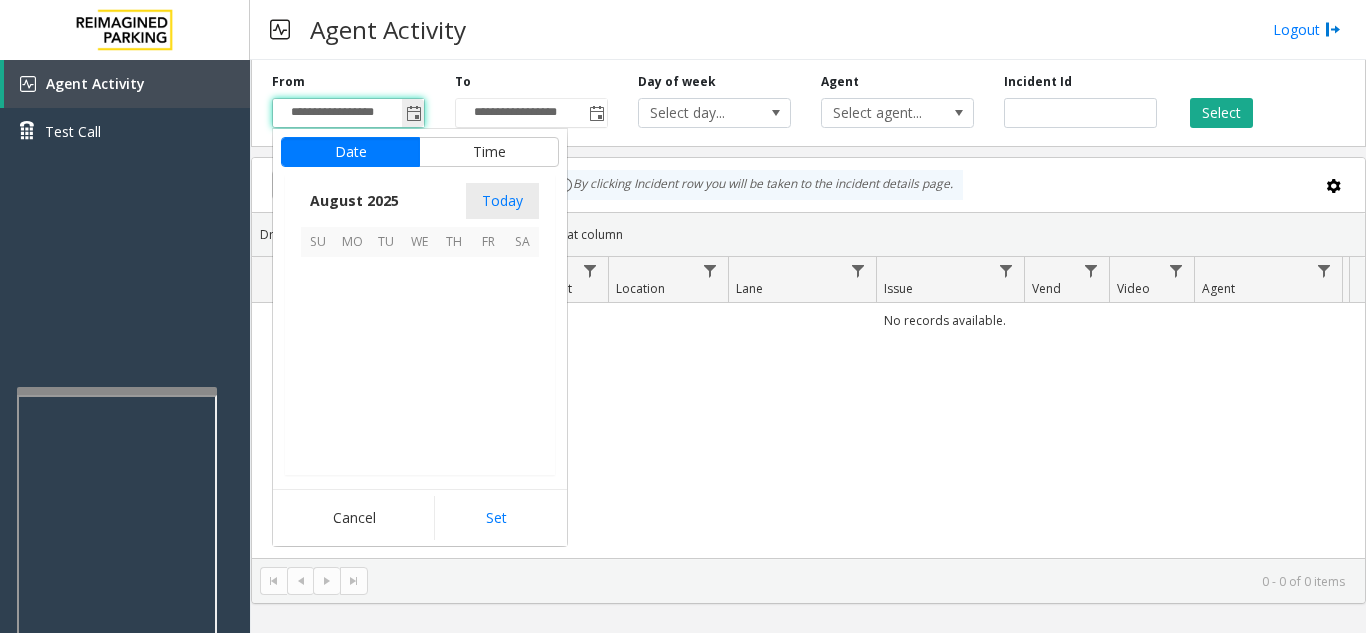 scroll, scrollTop: 358666, scrollLeft: 0, axis: vertical 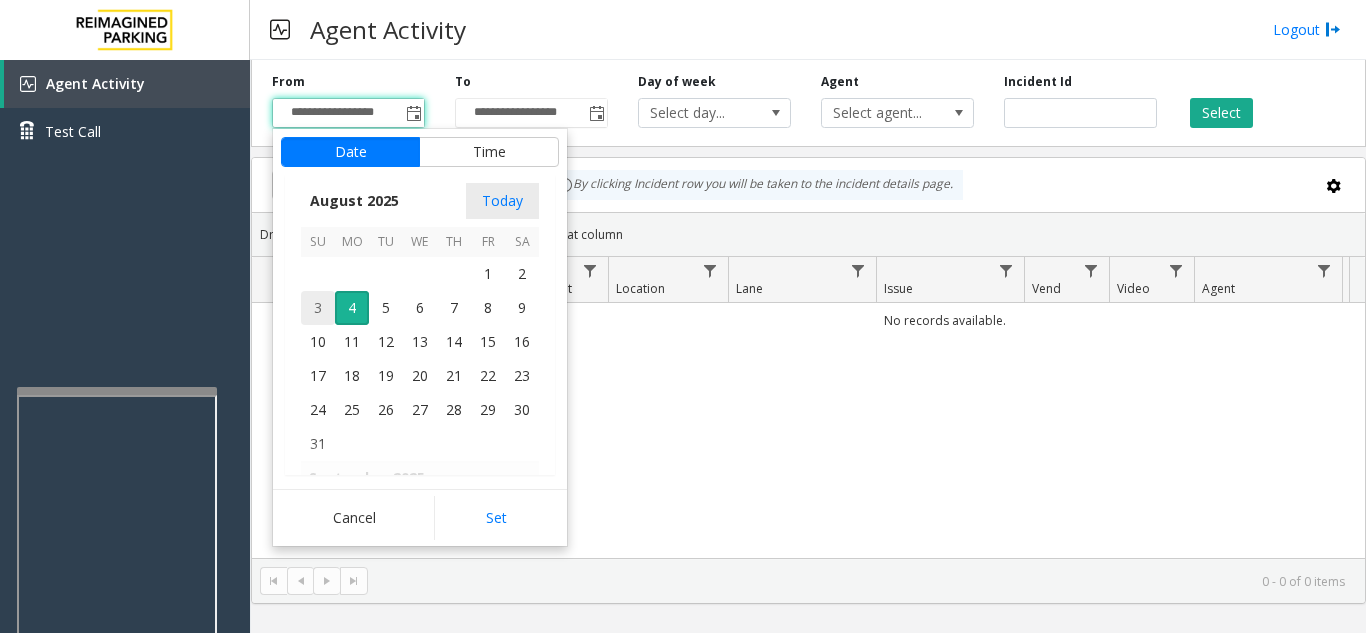 click on "3" at bounding box center [318, 308] 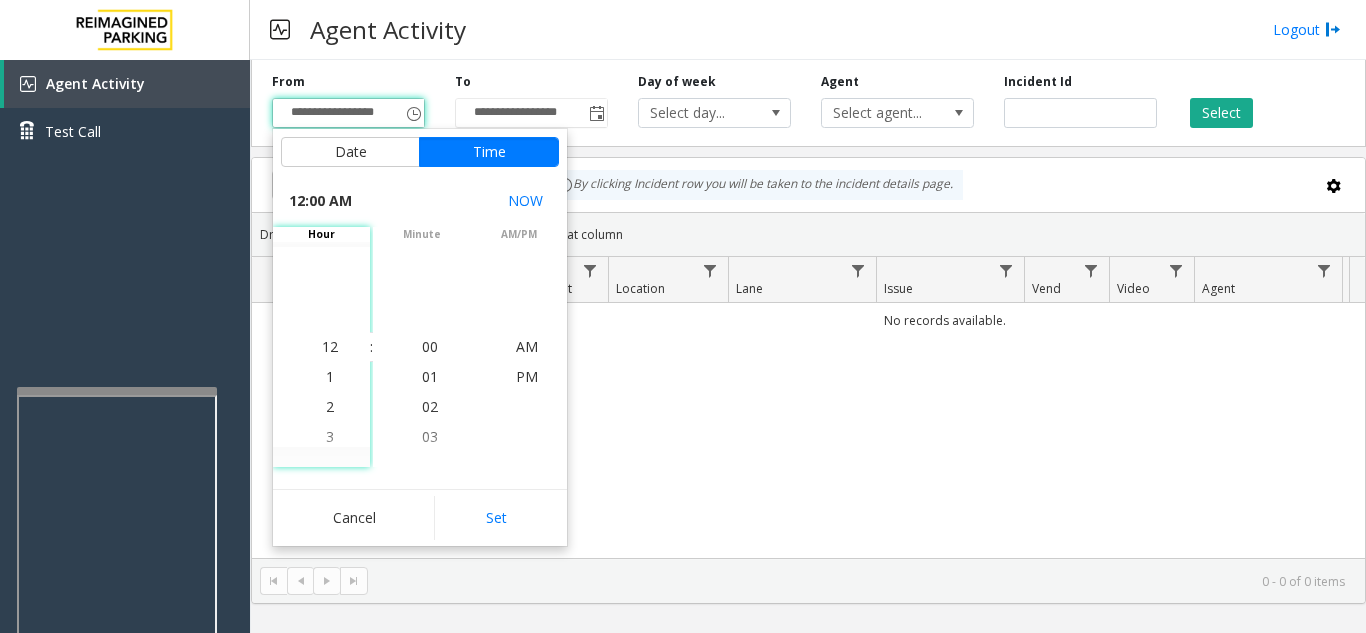 click on "Set" 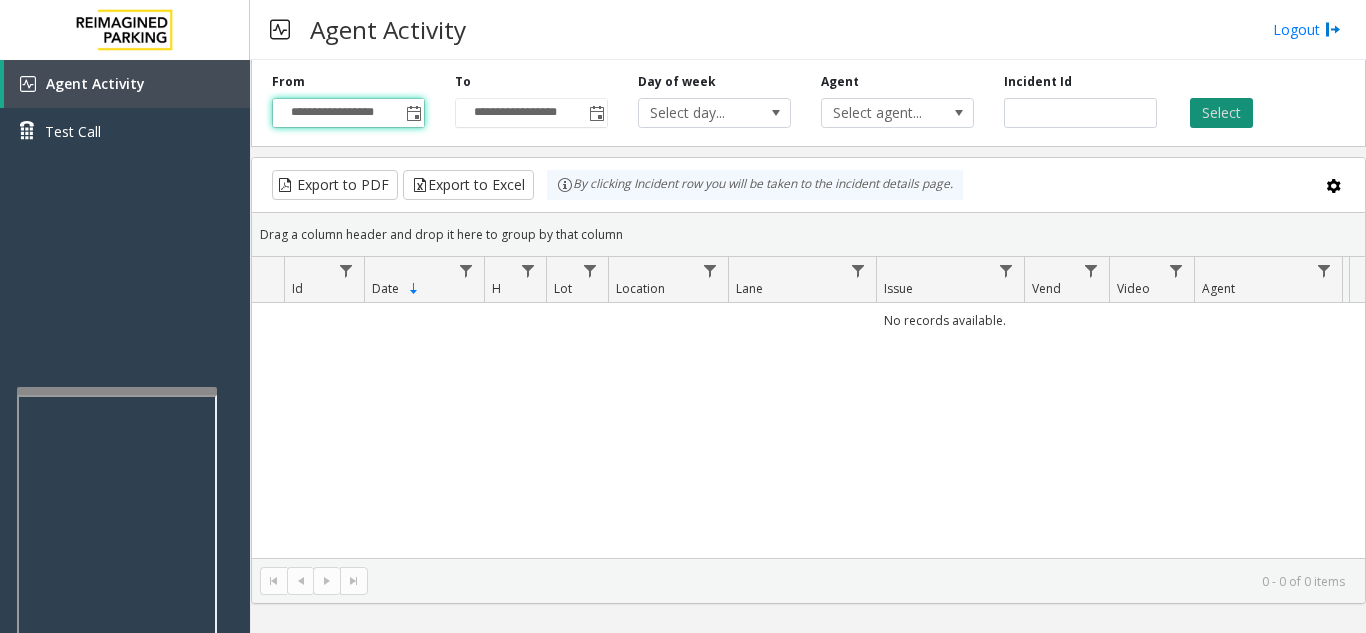 click on "Select" 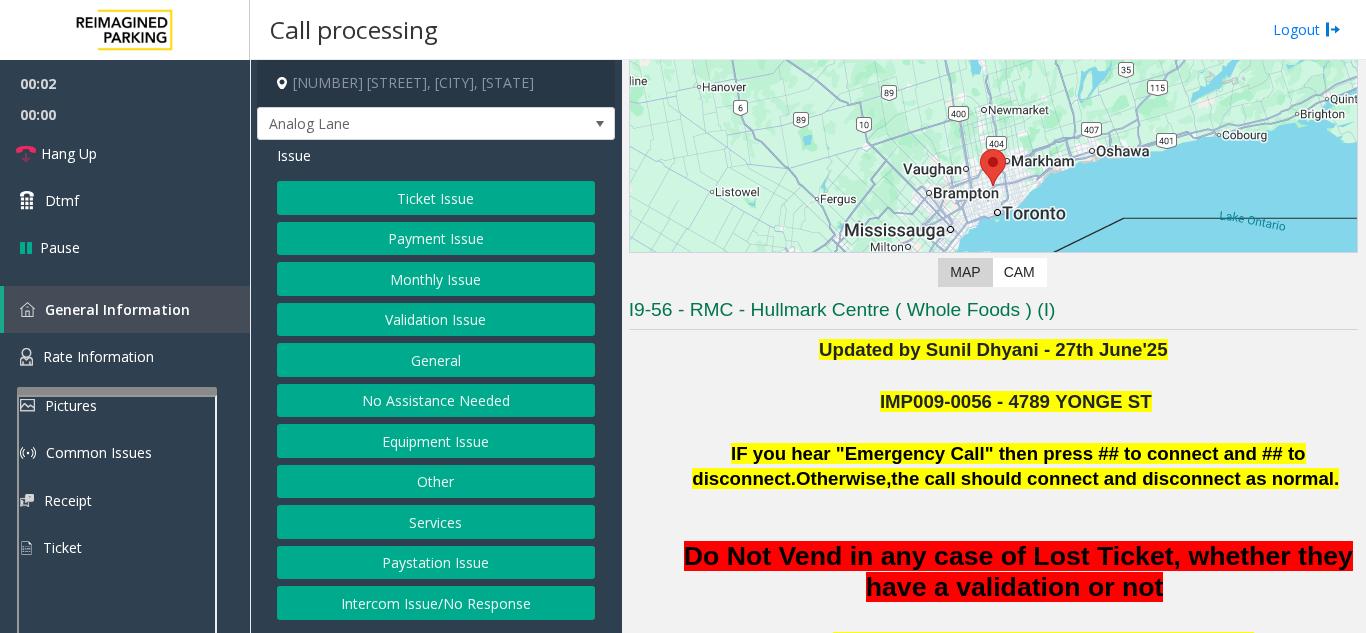 scroll, scrollTop: 200, scrollLeft: 0, axis: vertical 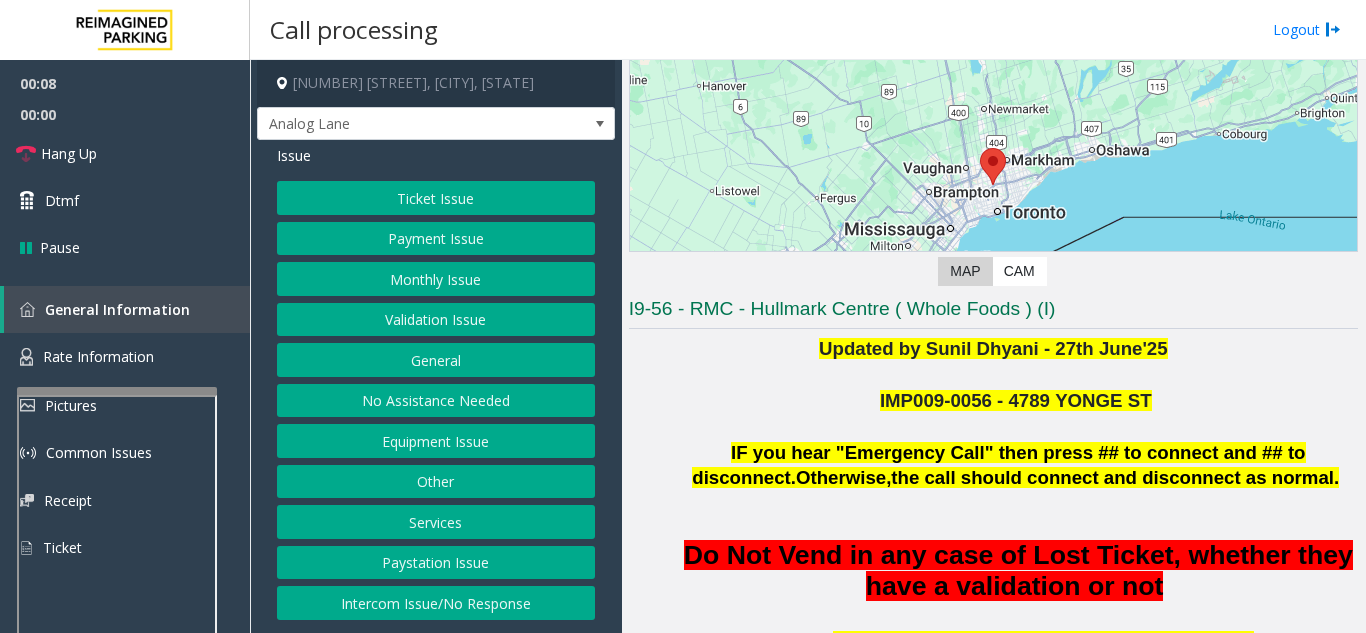 click on "Intercom Issue/No Response" 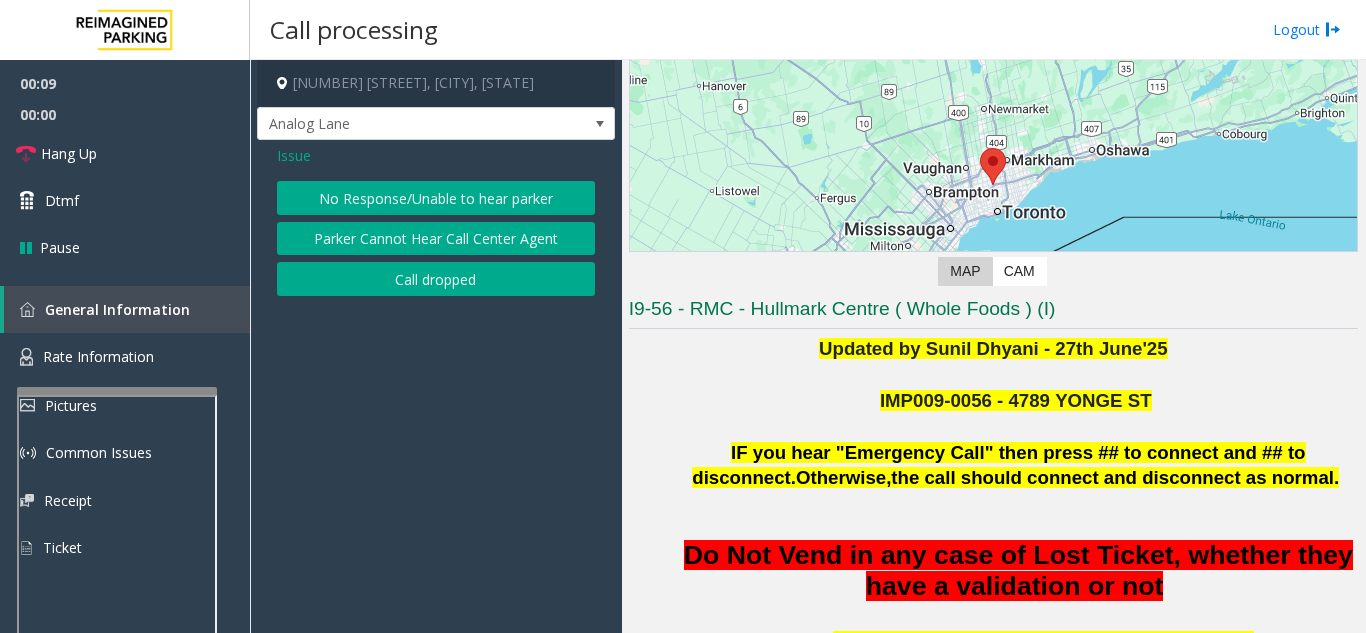 click on "No Response/Unable to hear parker" 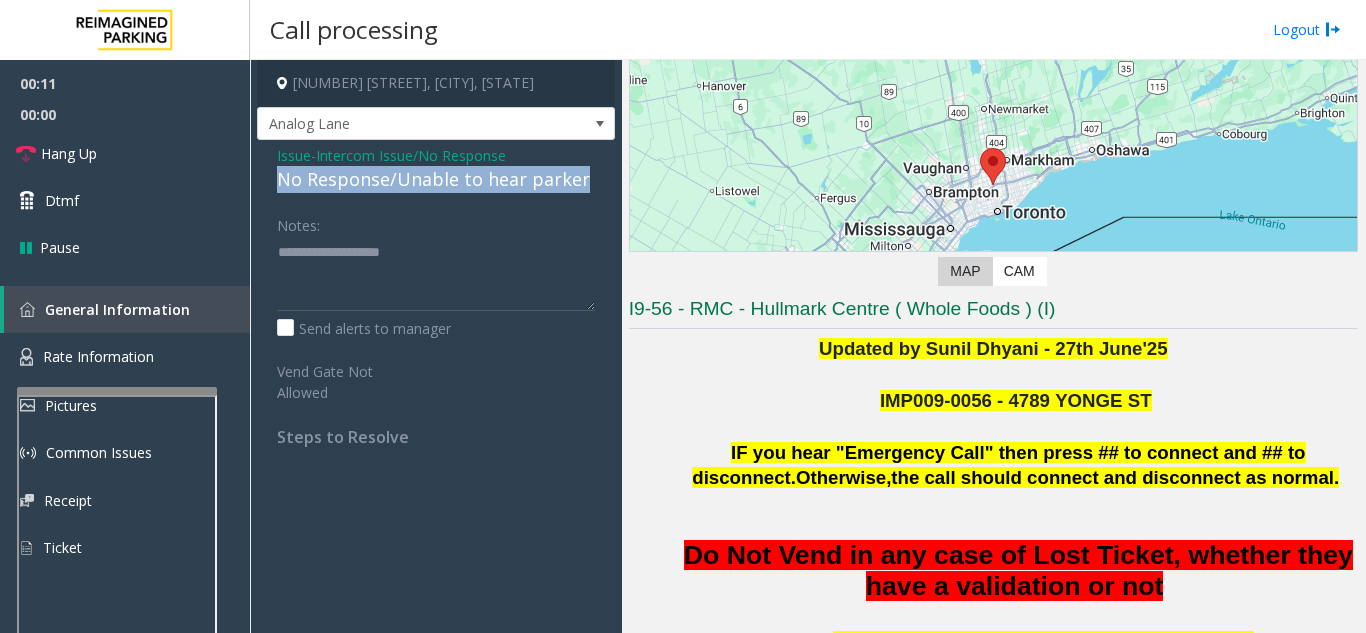 drag, startPoint x: 296, startPoint y: 175, endPoint x: 594, endPoint y: 178, distance: 298.0151 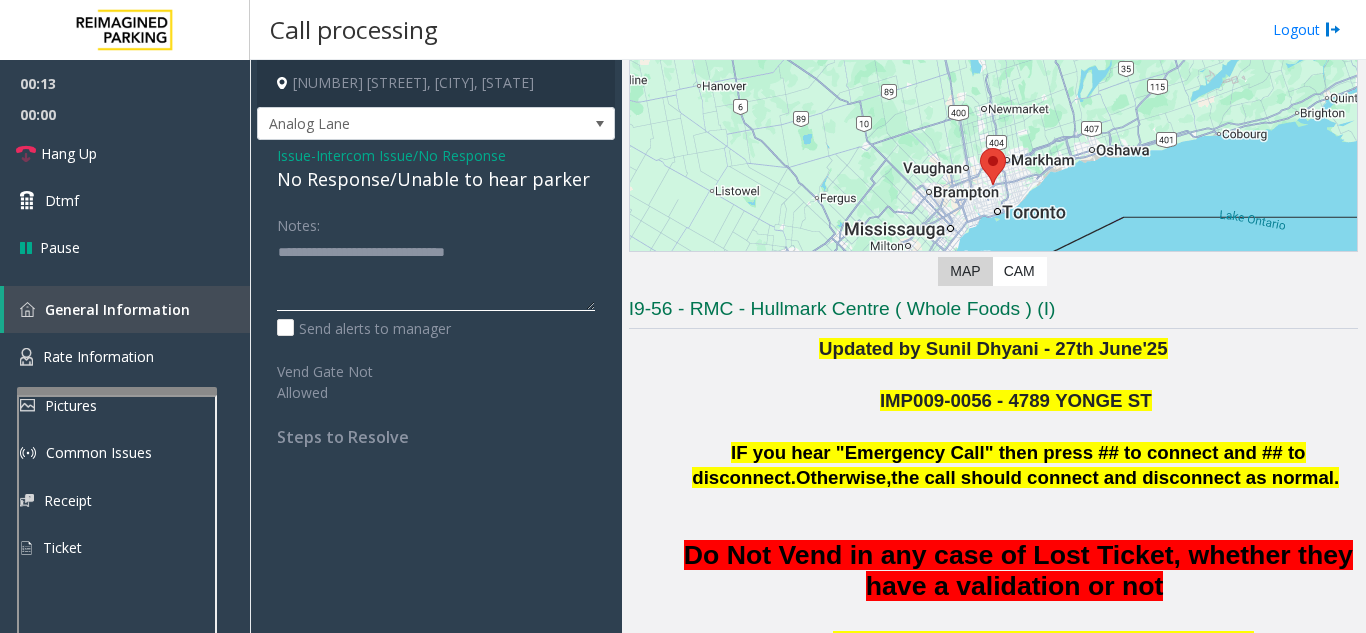 click 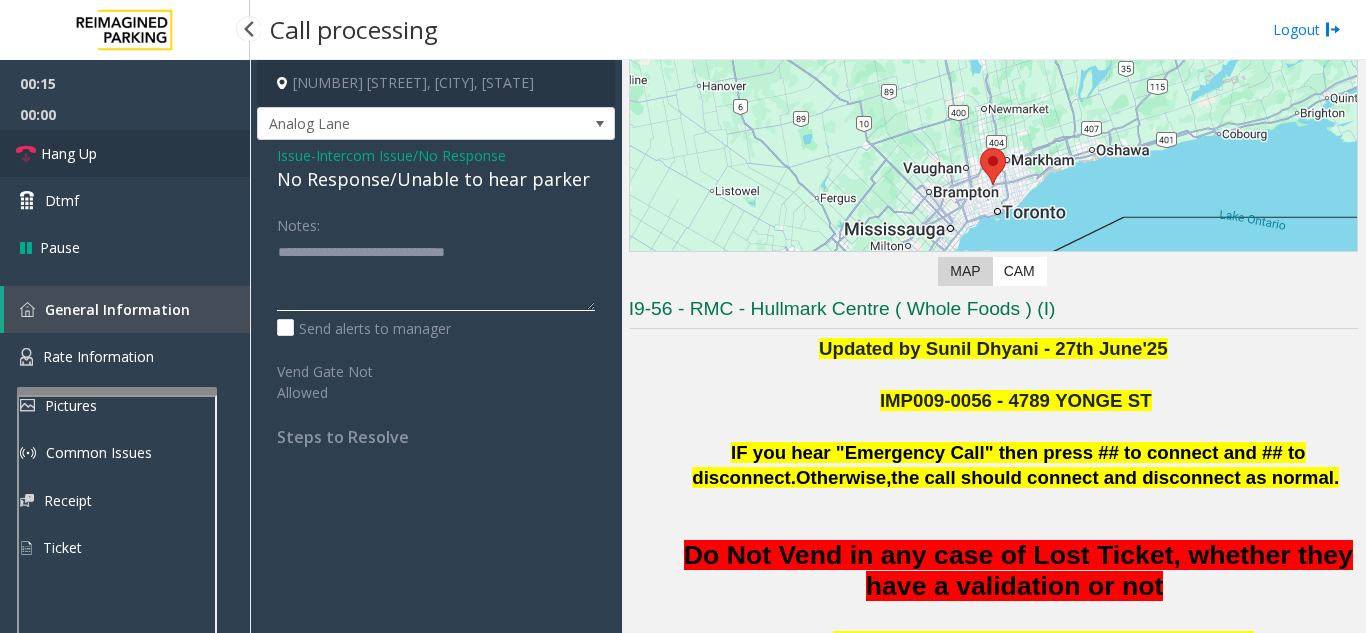 type on "**********" 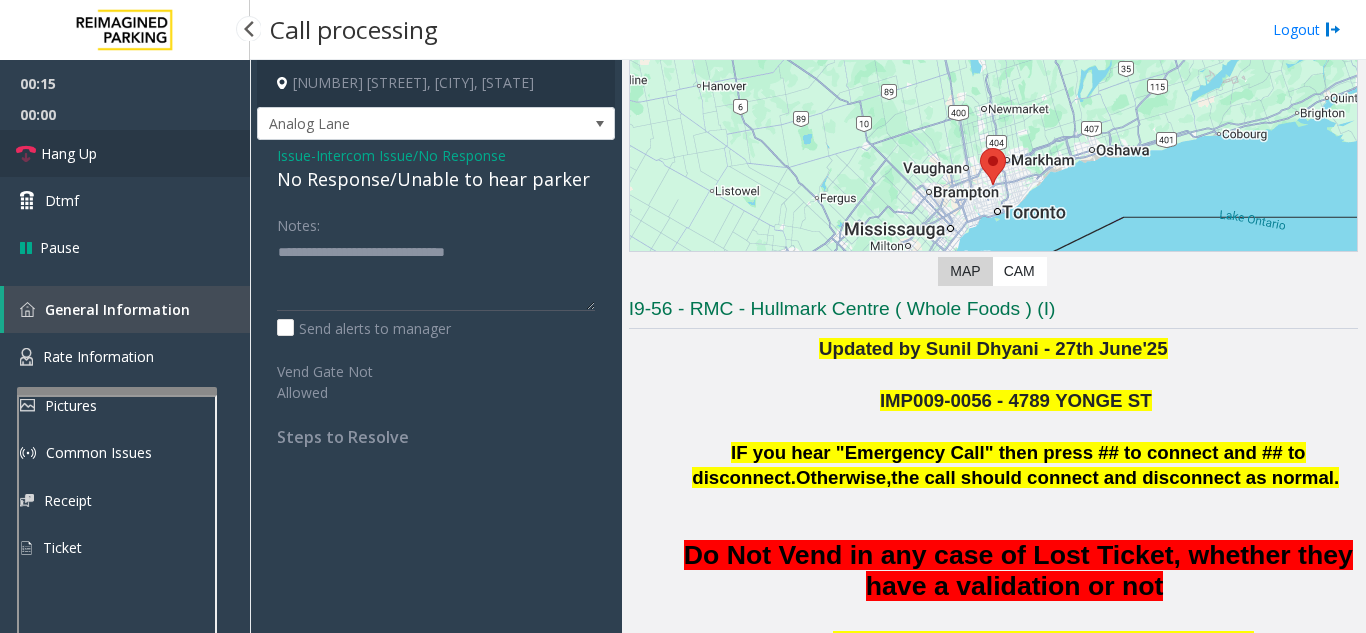 click on "Hang Up" at bounding box center (125, 153) 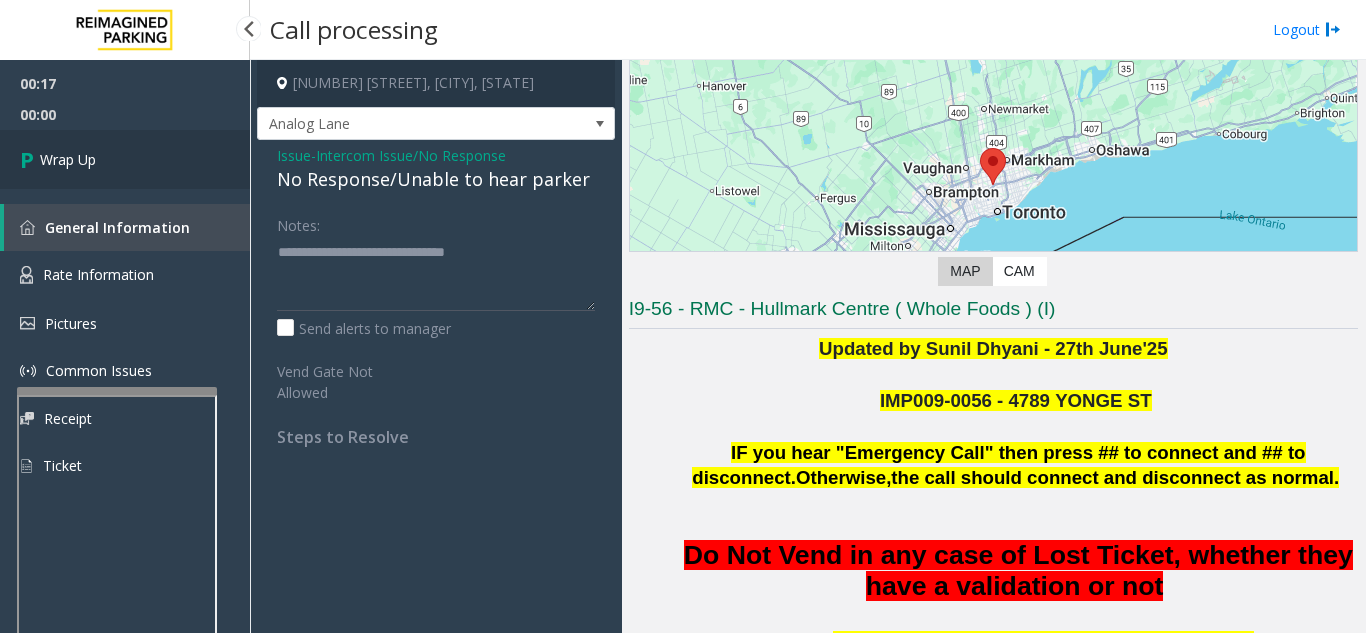 click on "Wrap Up" at bounding box center (125, 159) 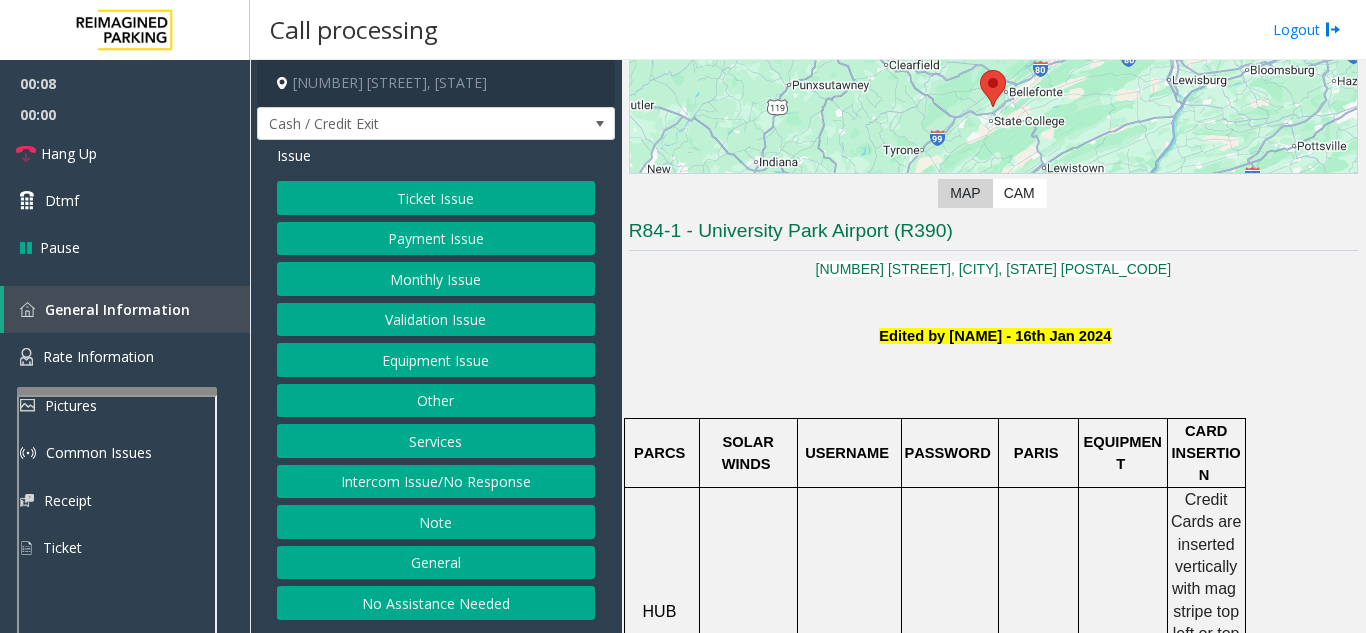 scroll, scrollTop: 300, scrollLeft: 0, axis: vertical 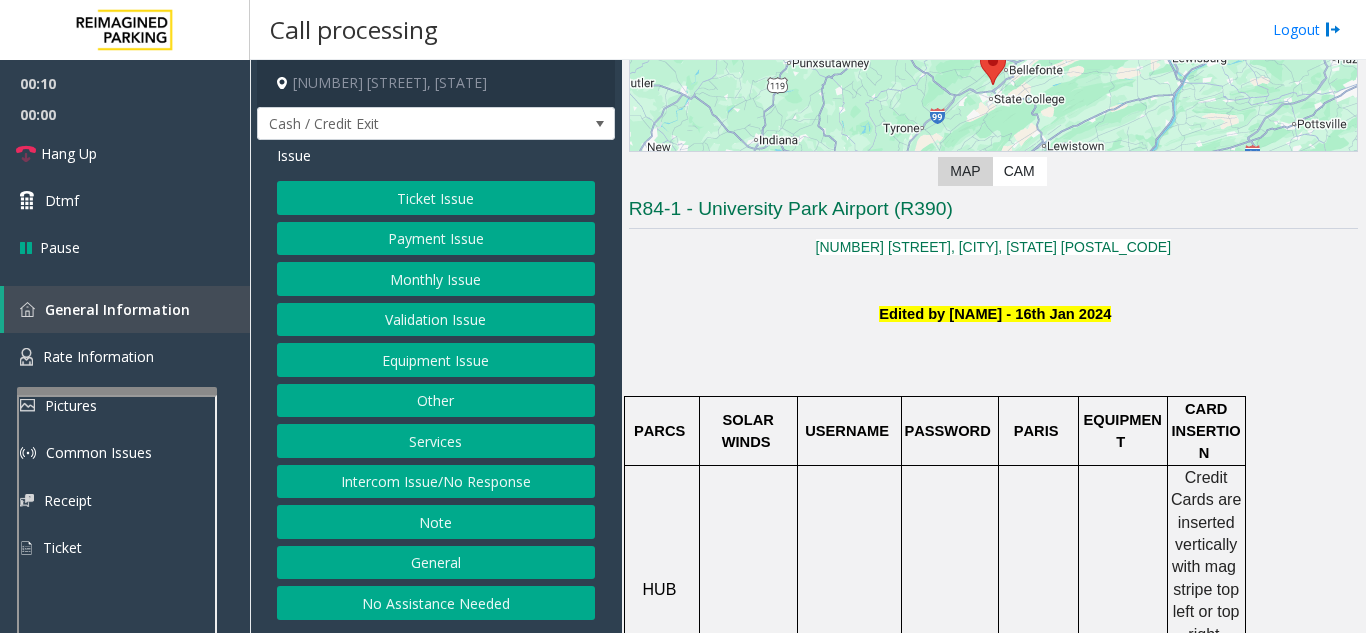 click on "Intercom Issue/No Response" 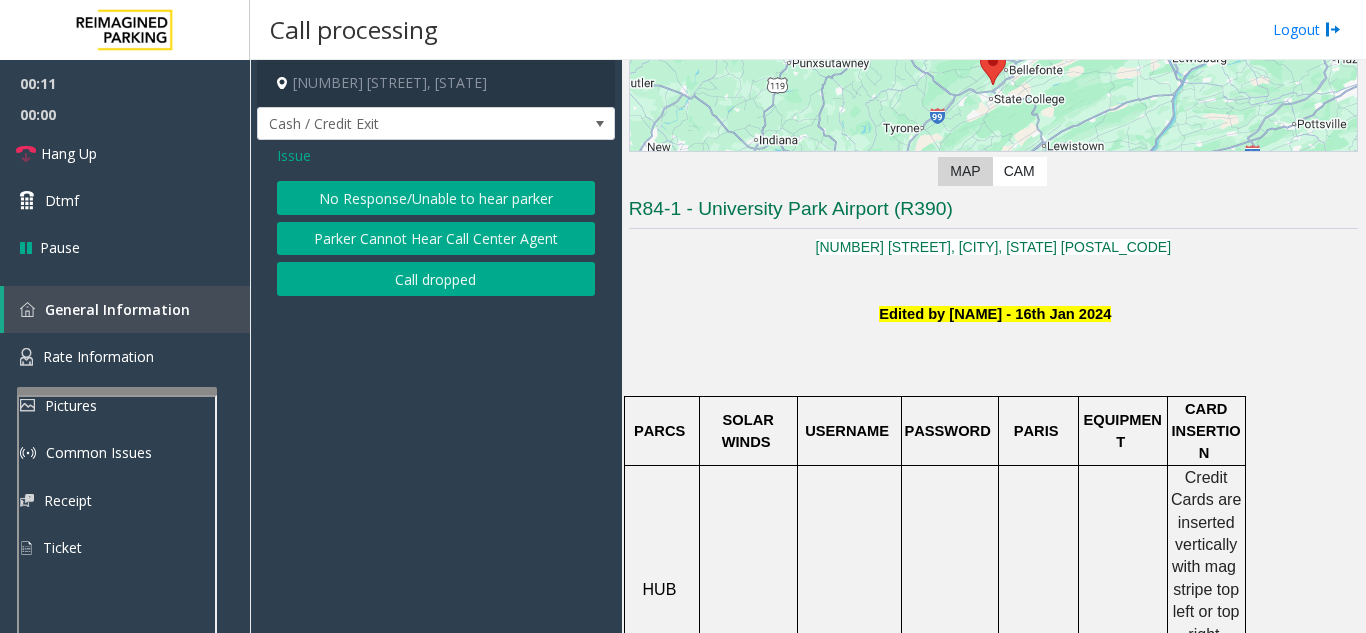 click on "No Response/Unable to hear parker" 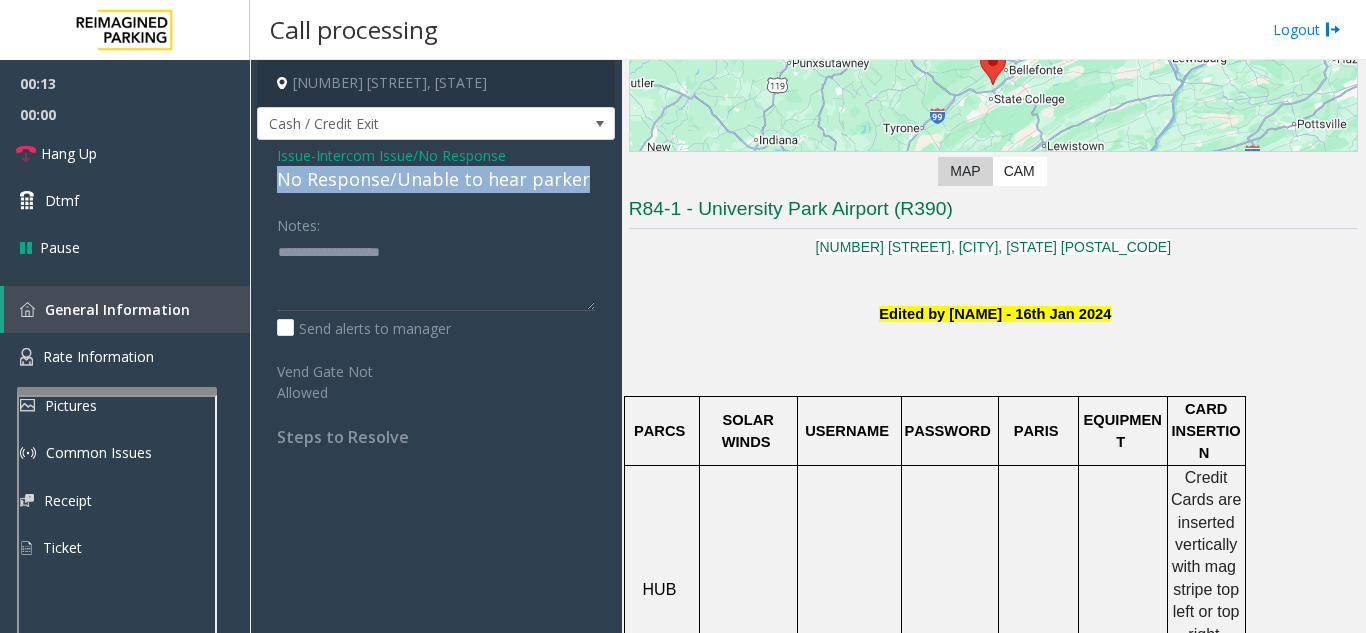 drag, startPoint x: 268, startPoint y: 177, endPoint x: 588, endPoint y: 176, distance: 320.00156 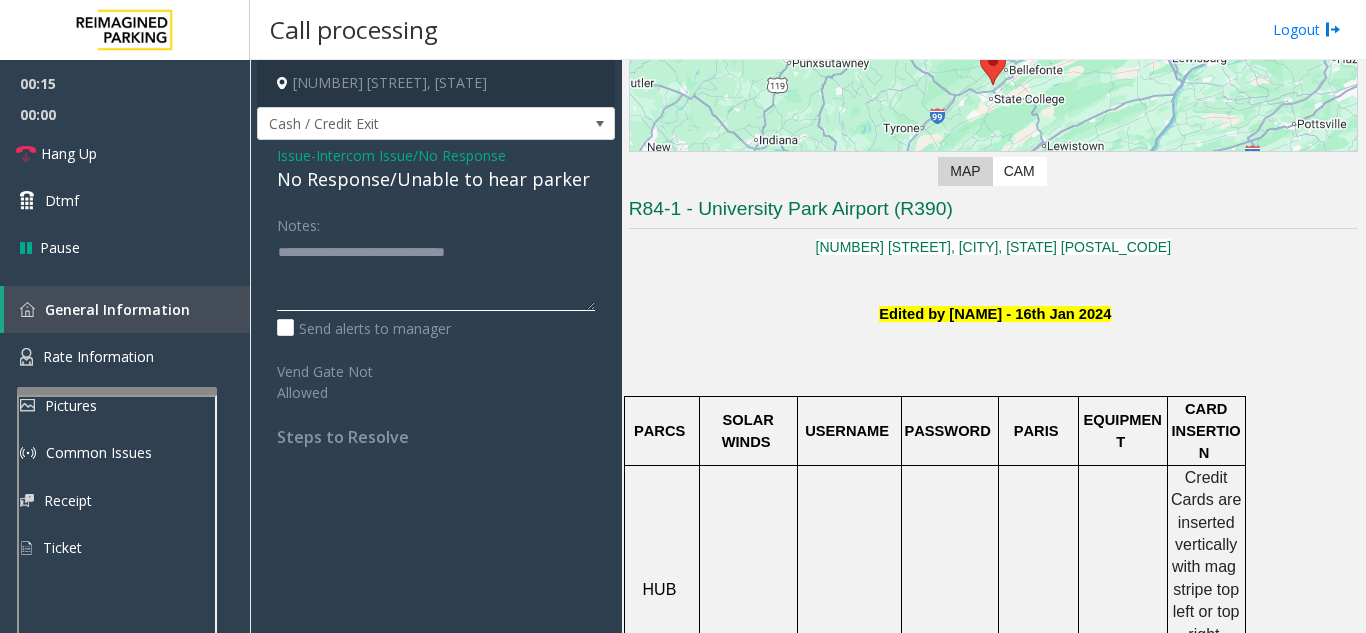 type on "**********" 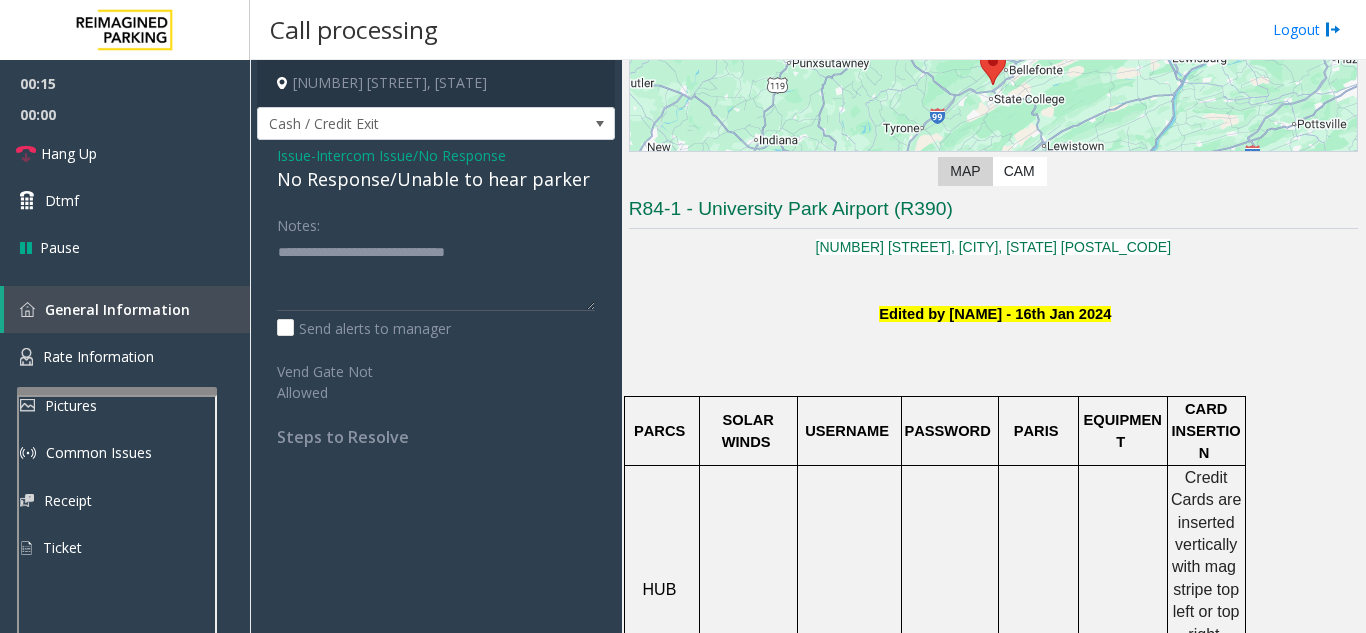 click on "Notes:" 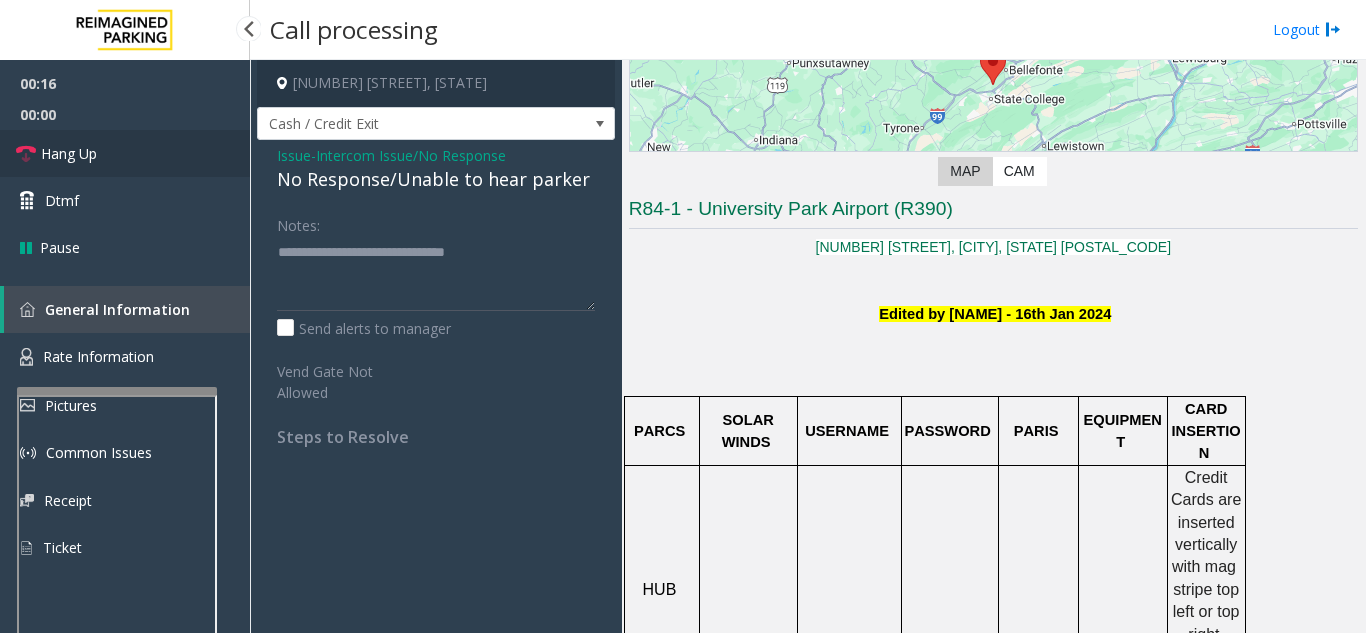 click on "Hang Up" at bounding box center [125, 153] 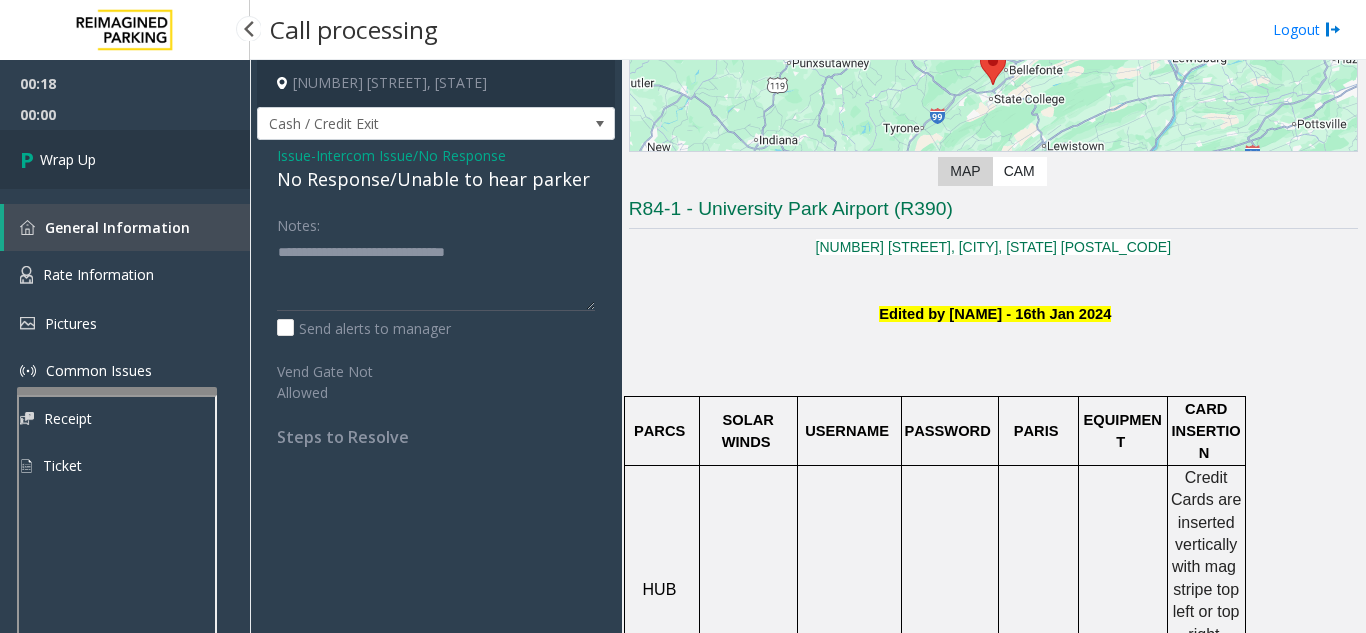click on "Wrap Up" at bounding box center [125, 159] 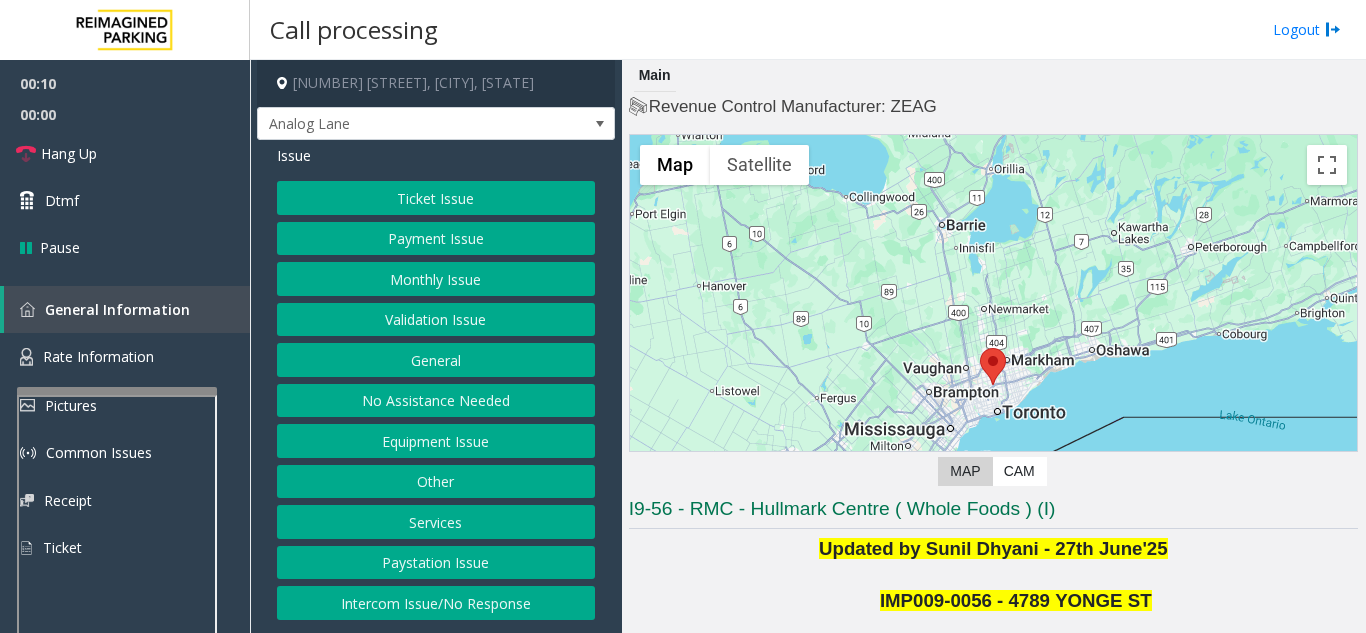 click on "Intercom Issue/No Response" 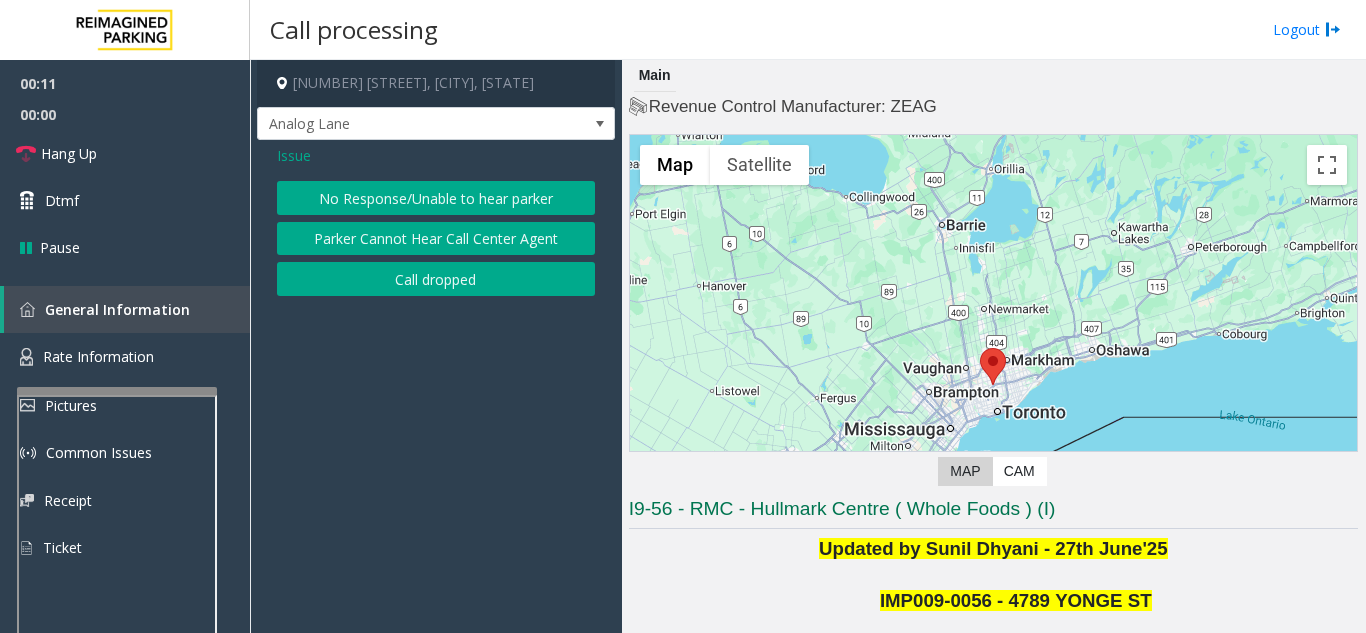 click on "No Response/Unable to hear parker" 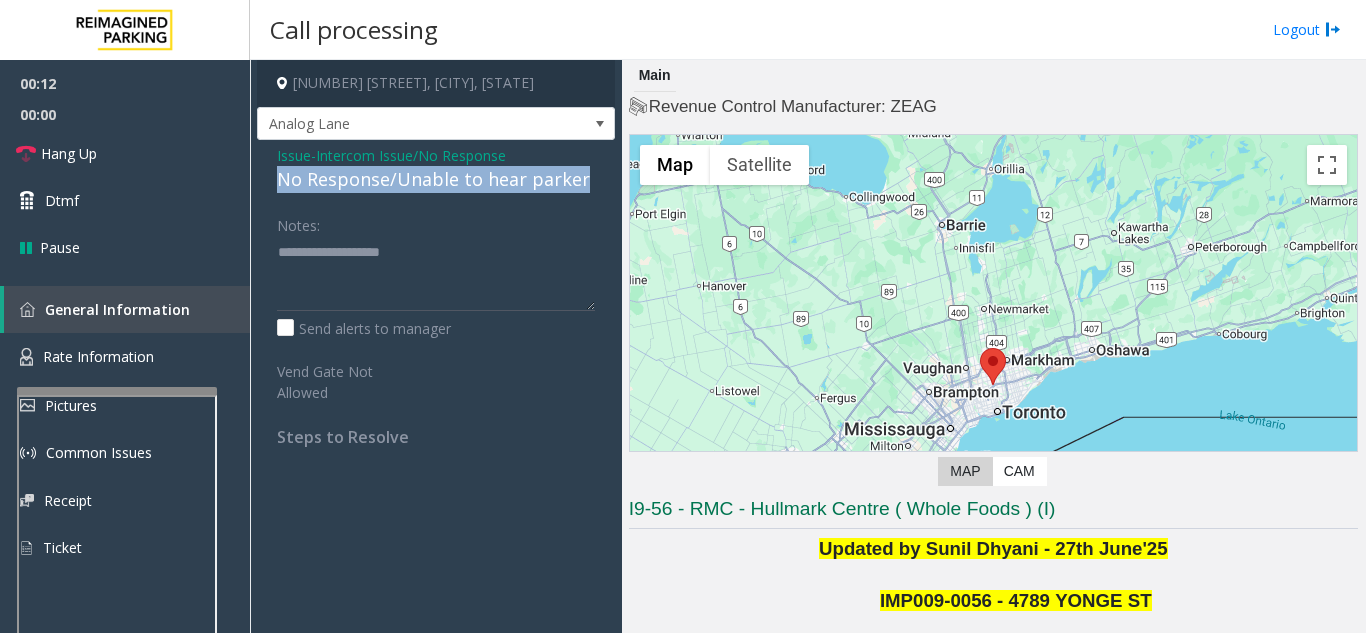 drag, startPoint x: 271, startPoint y: 178, endPoint x: 593, endPoint y: 188, distance: 322.15524 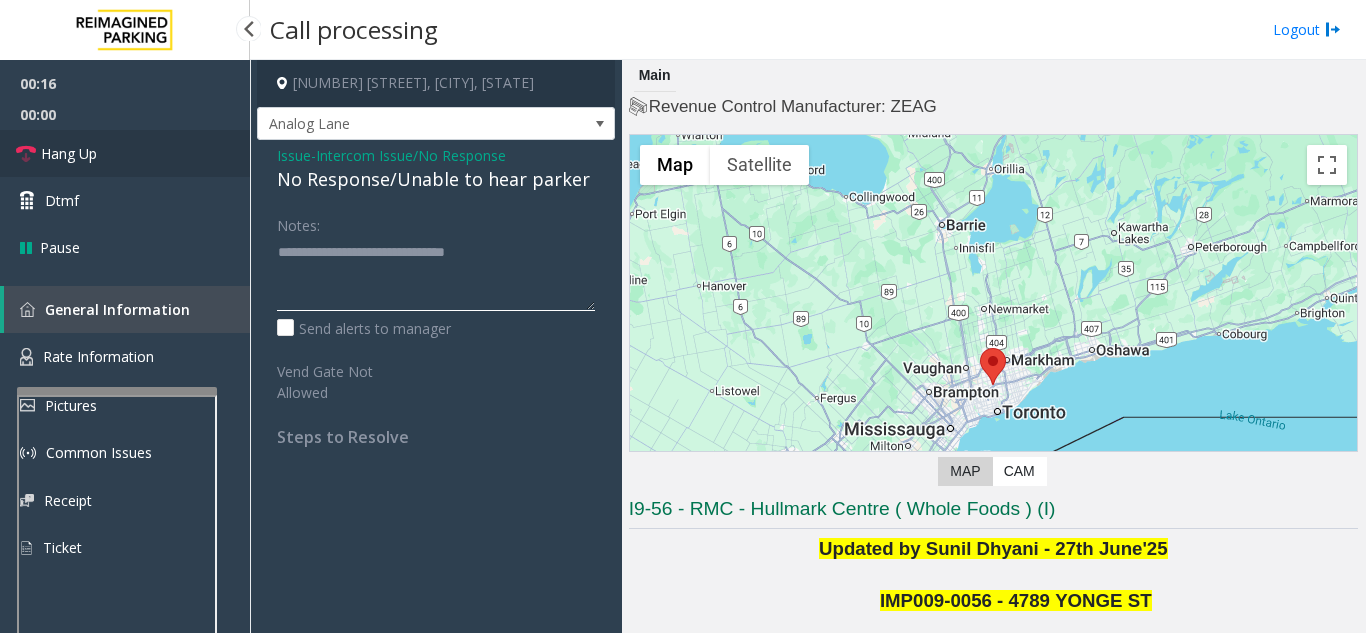 type on "**********" 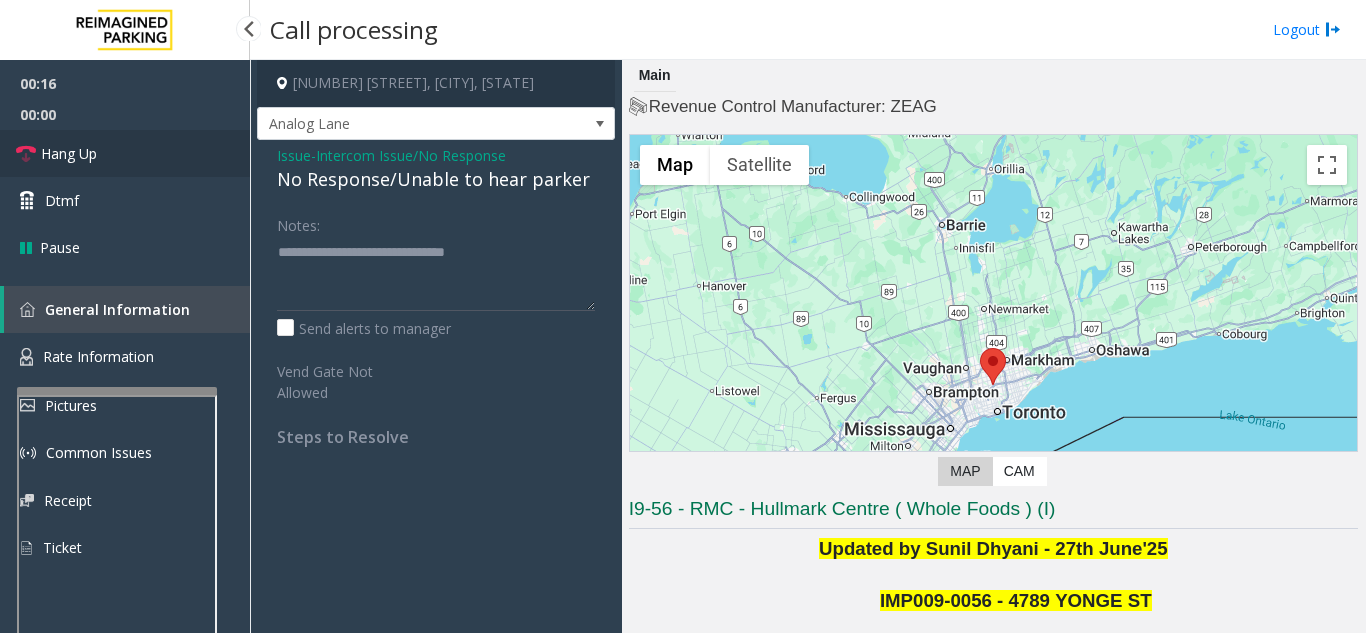 click on "Hang Up" at bounding box center [125, 153] 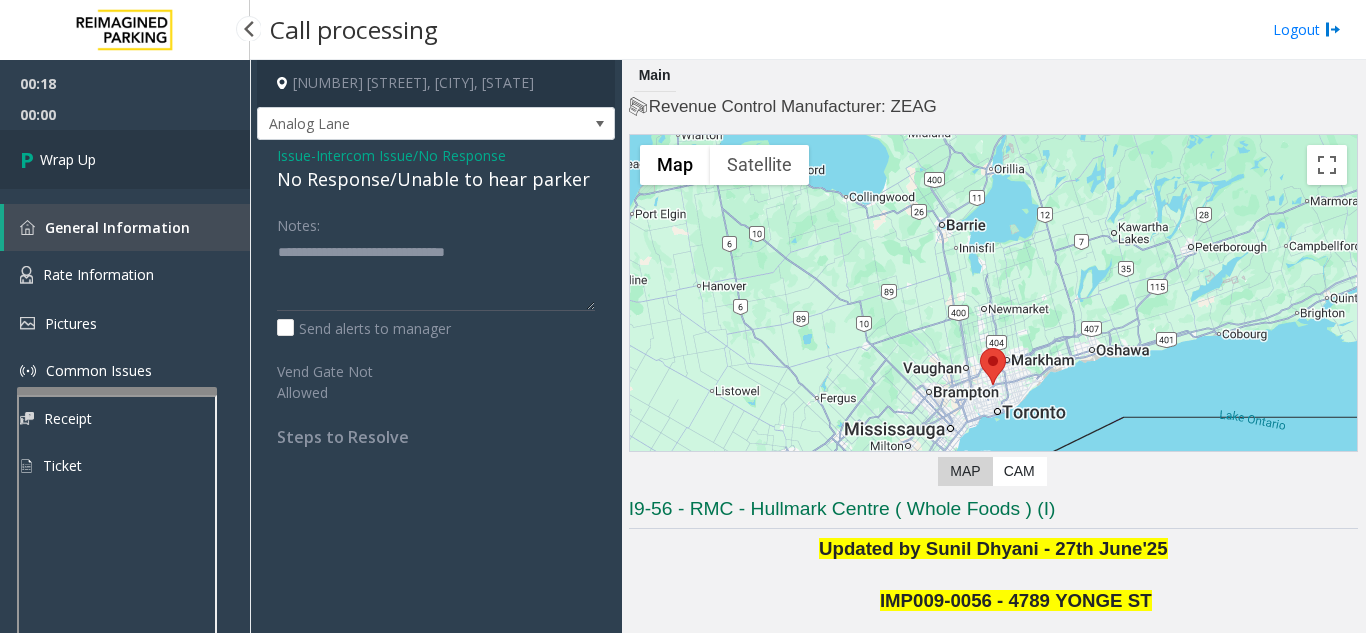 click on "Wrap Up" at bounding box center [125, 159] 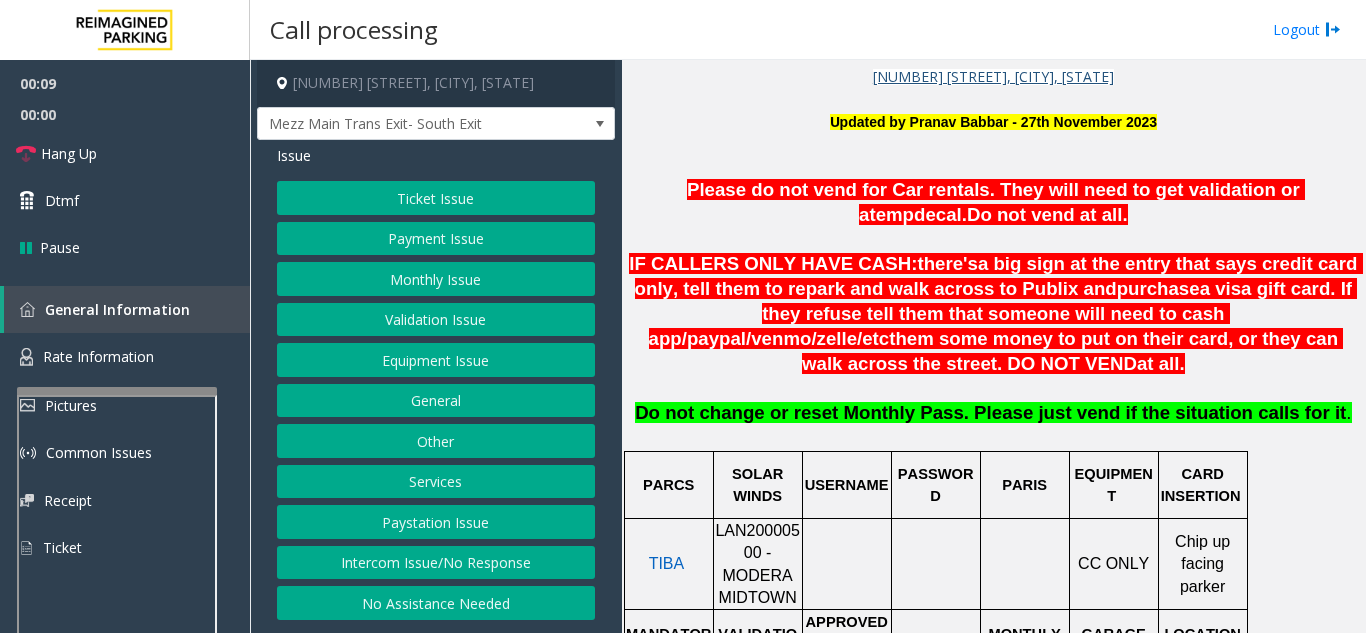 scroll, scrollTop: 700, scrollLeft: 0, axis: vertical 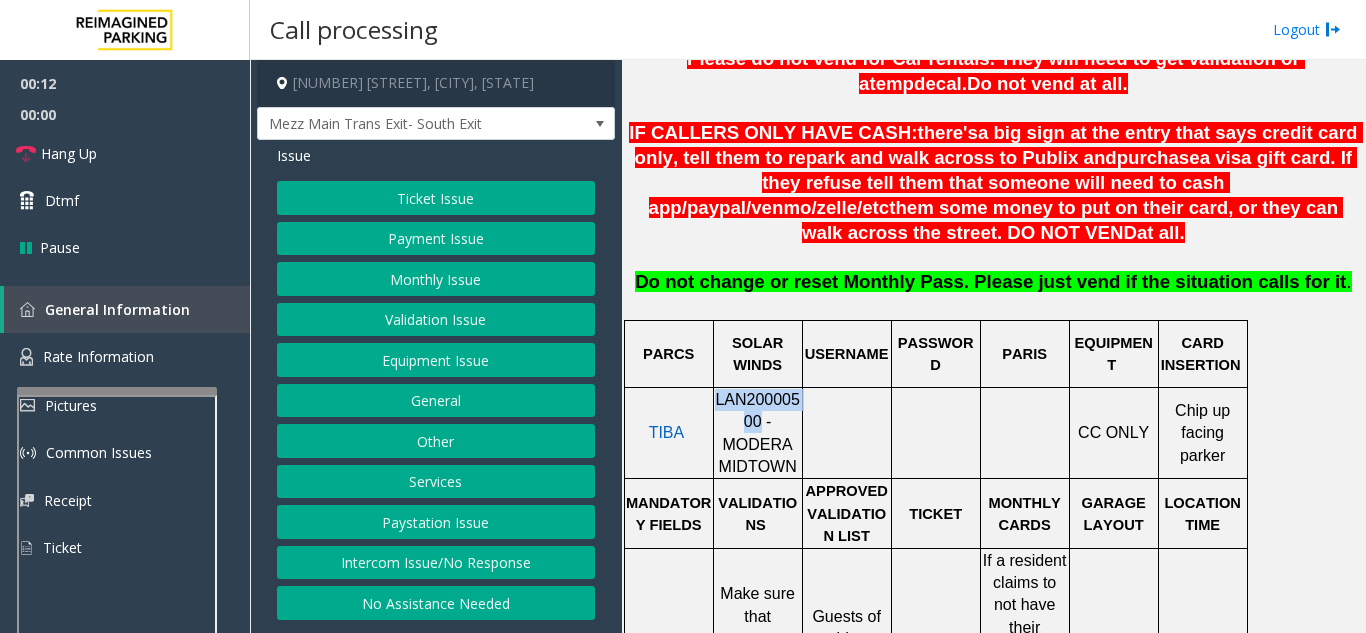 drag, startPoint x: 722, startPoint y: 400, endPoint x: 719, endPoint y: 384, distance: 16.27882 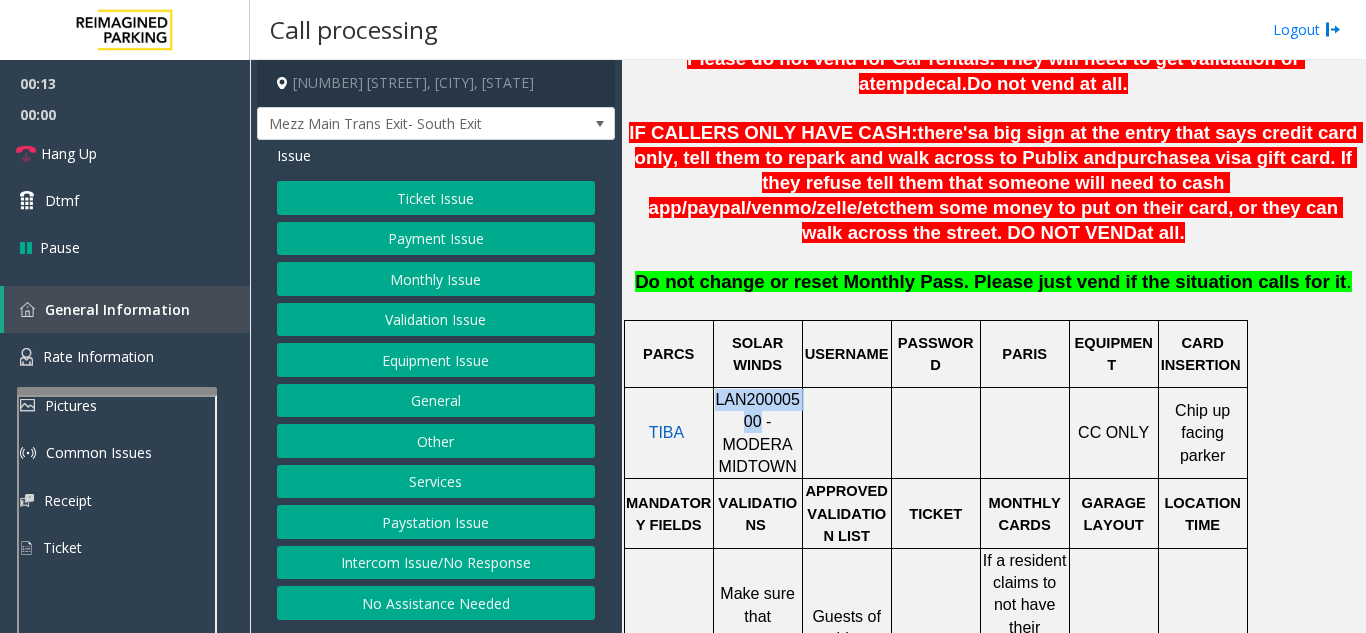 copy on "LAN20000500" 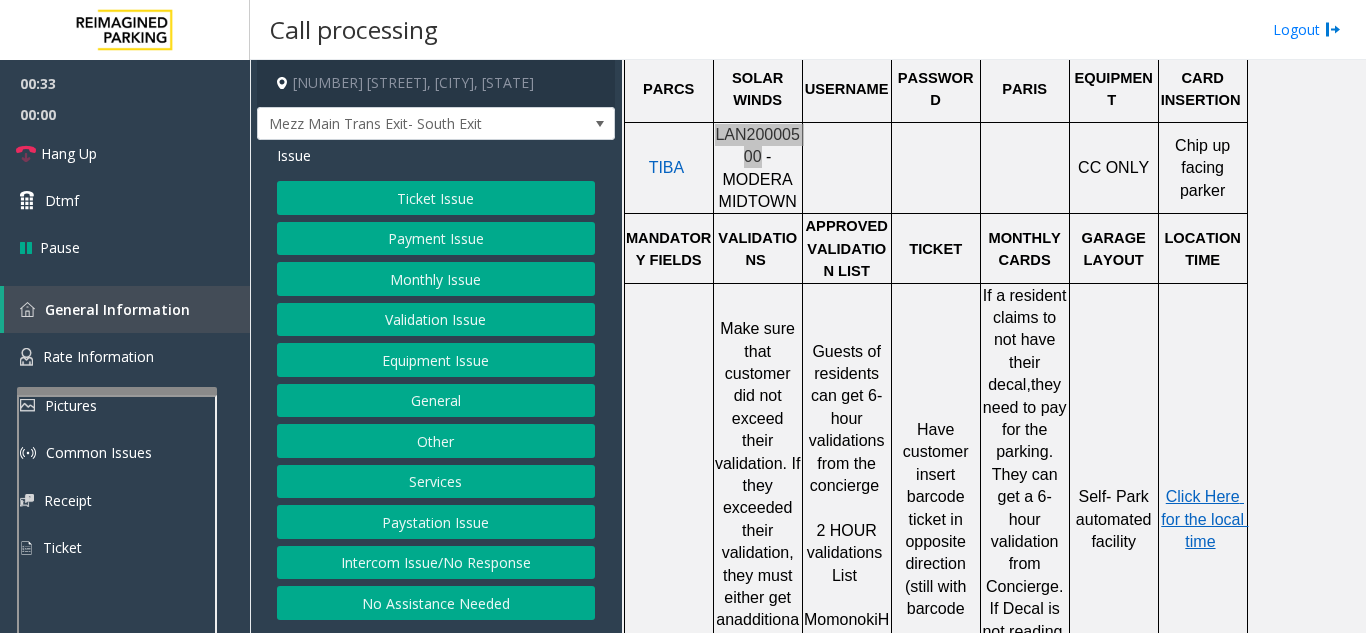 scroll, scrollTop: 1000, scrollLeft: 0, axis: vertical 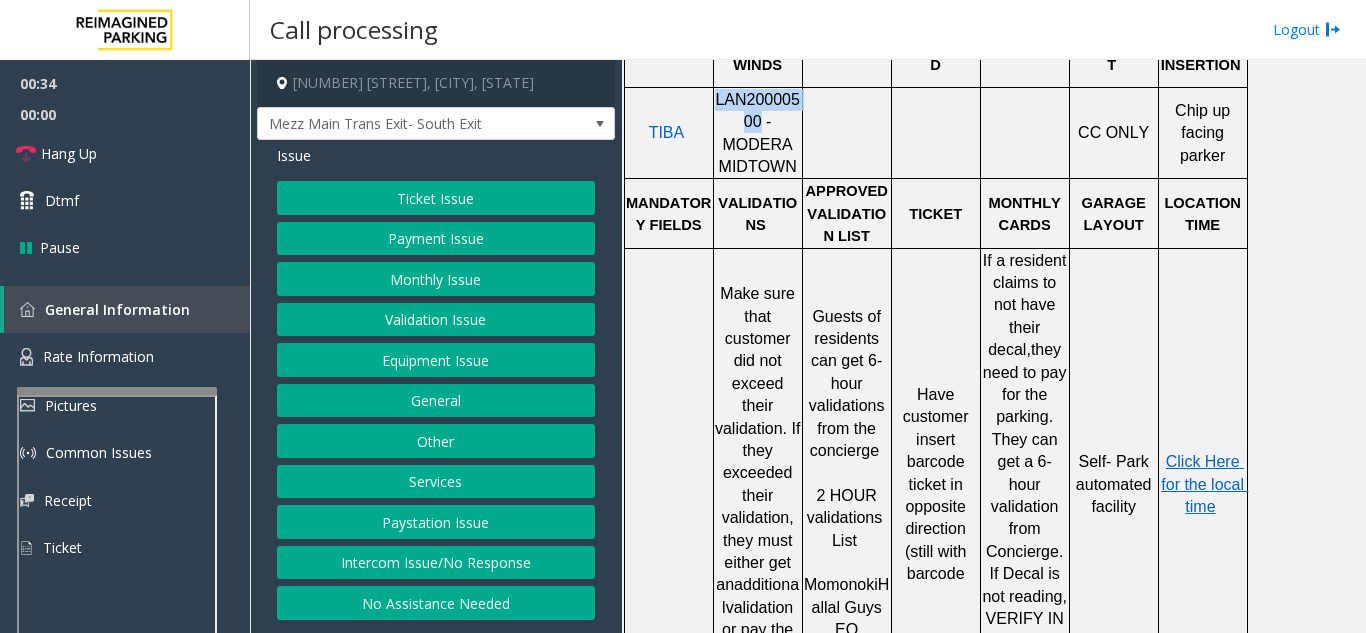 click on "Ticket Issue" 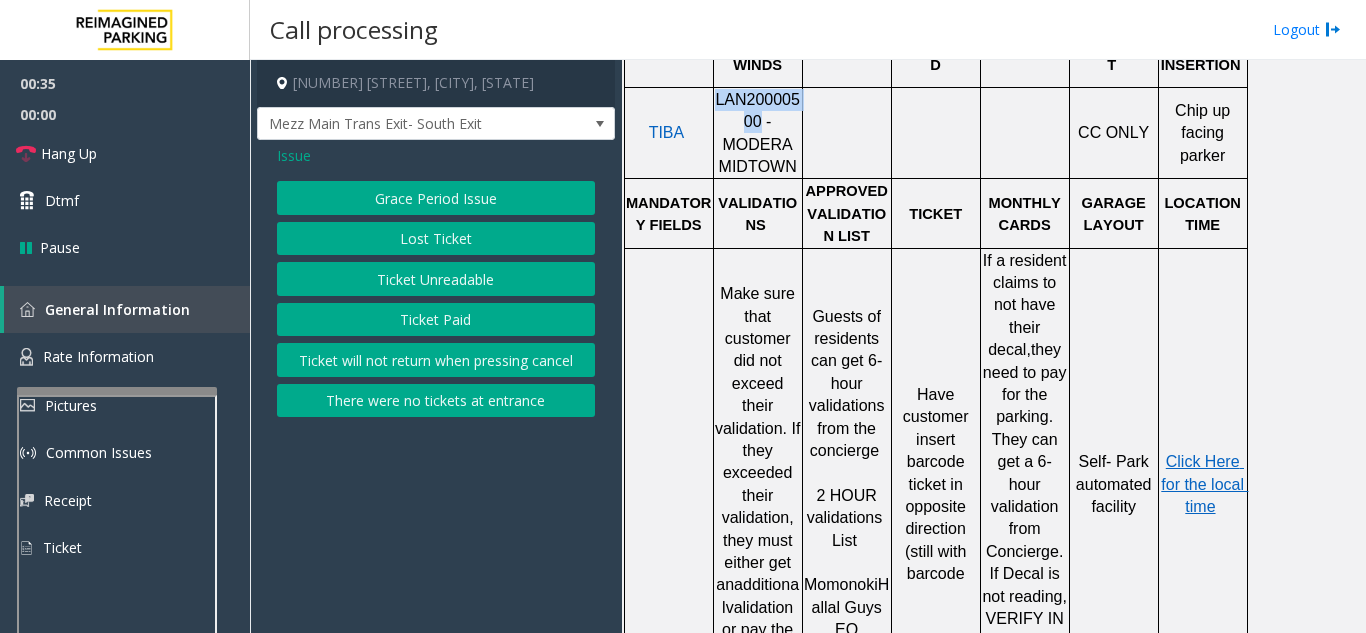 click on "Ticket Unreadable" 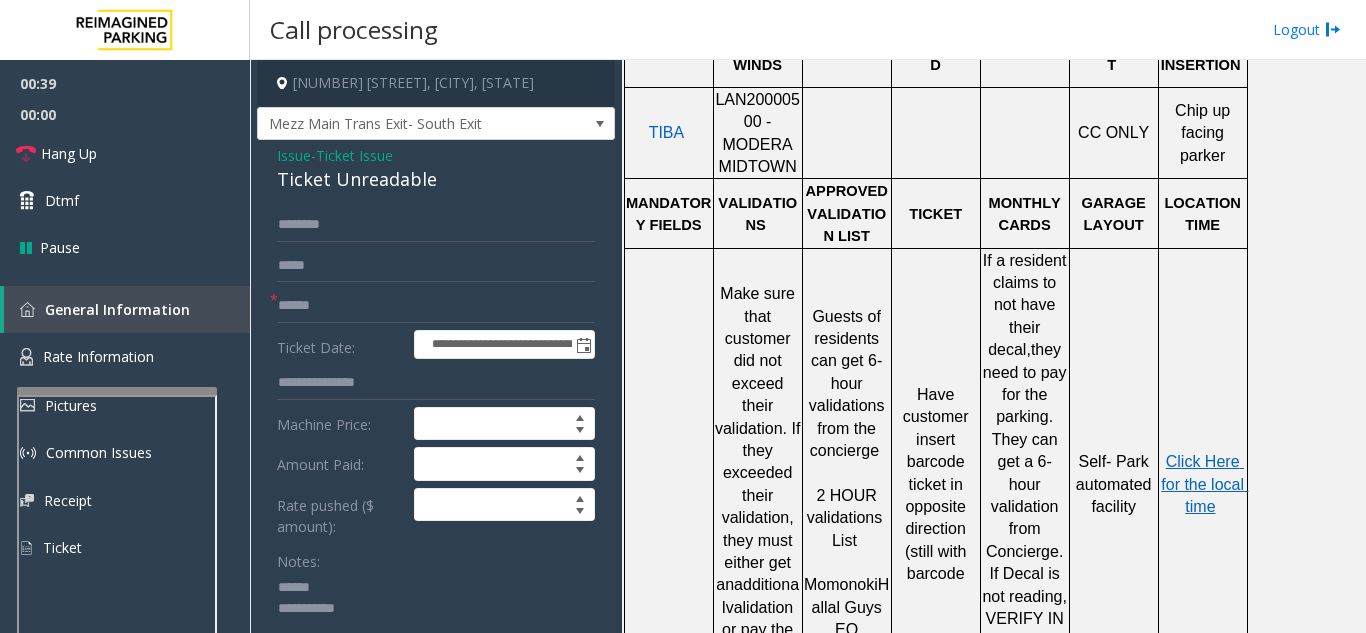 click 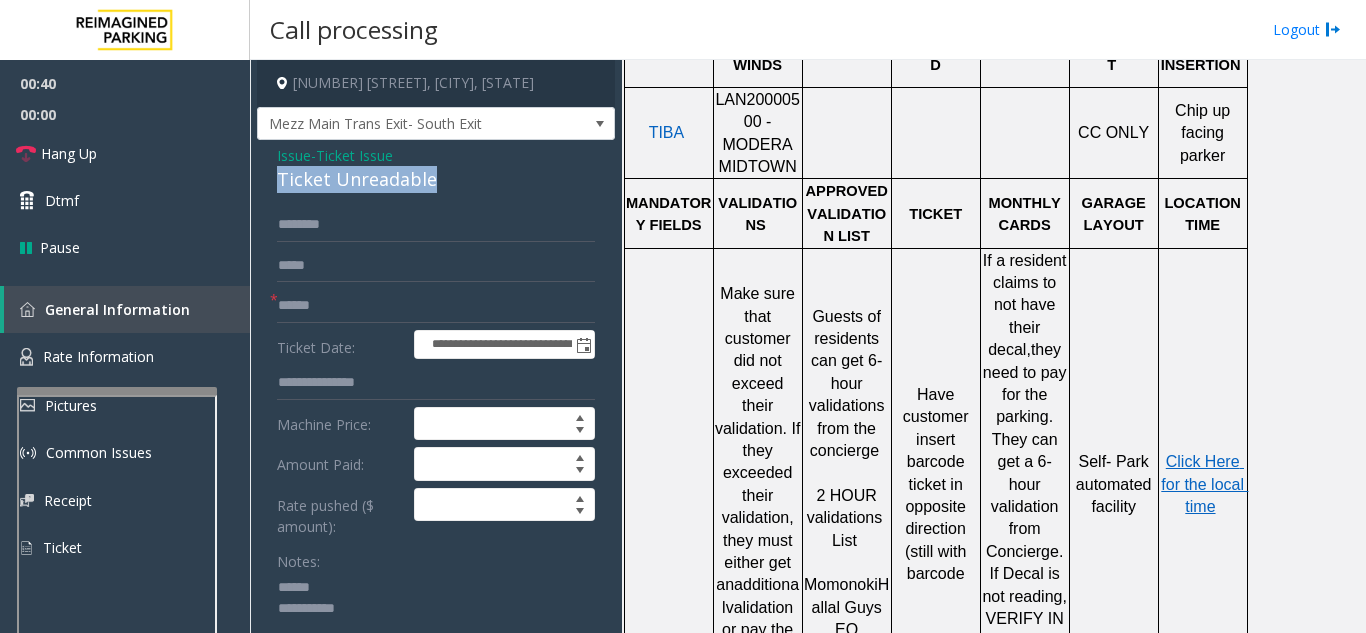 drag, startPoint x: 268, startPoint y: 169, endPoint x: 463, endPoint y: 178, distance: 195.20758 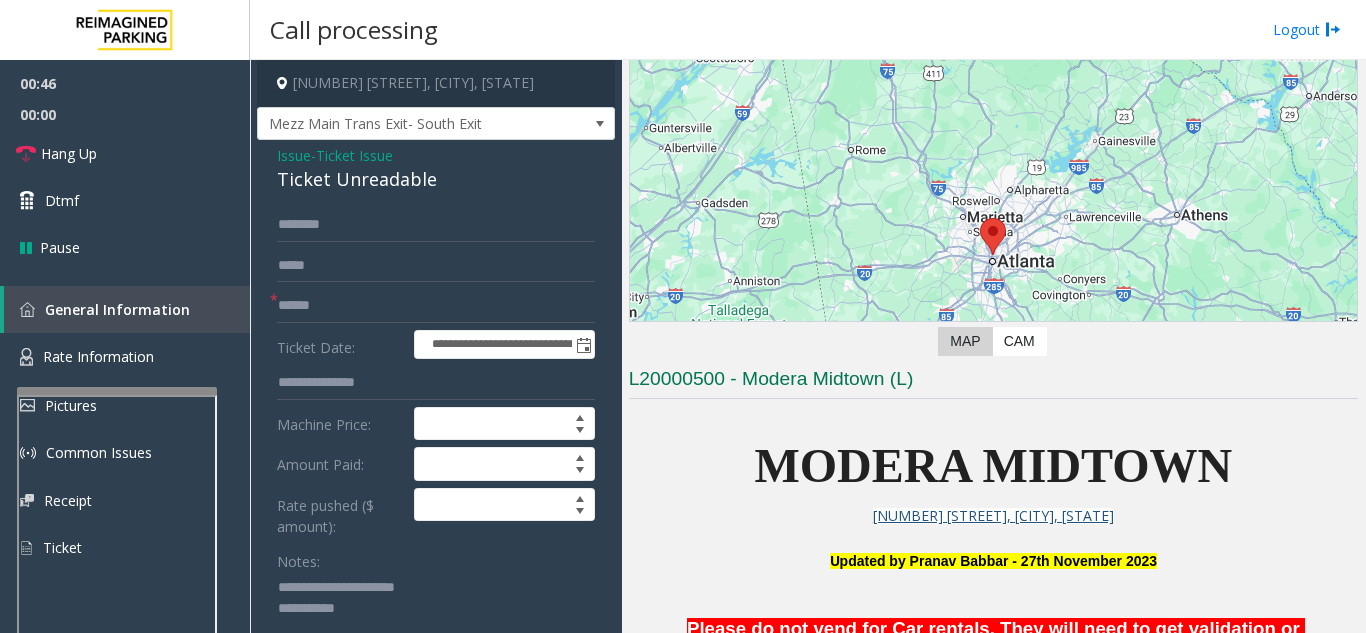 scroll, scrollTop: 100, scrollLeft: 0, axis: vertical 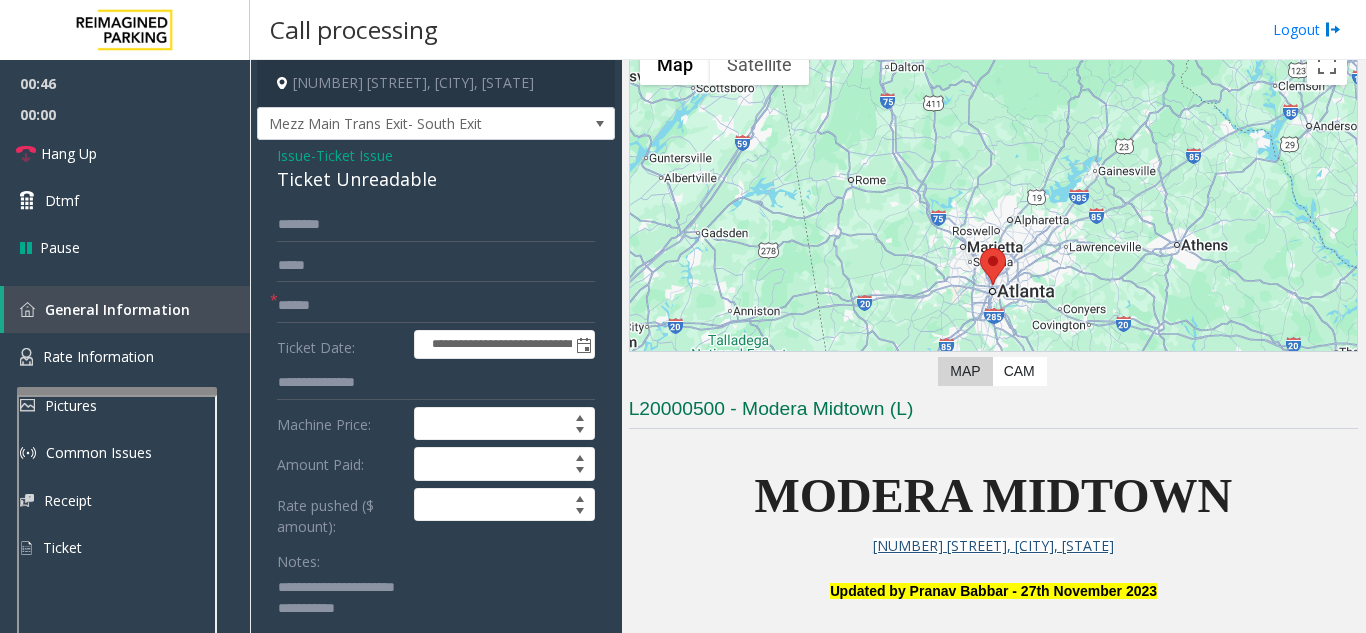 type on "**********" 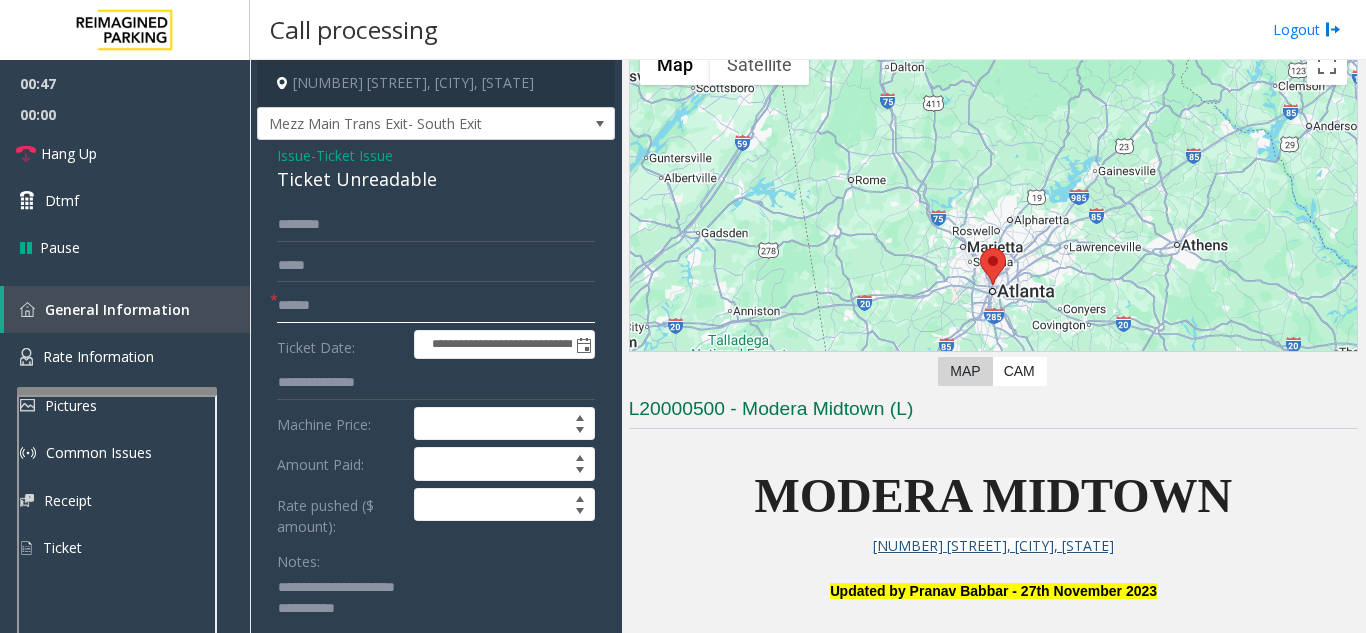 click 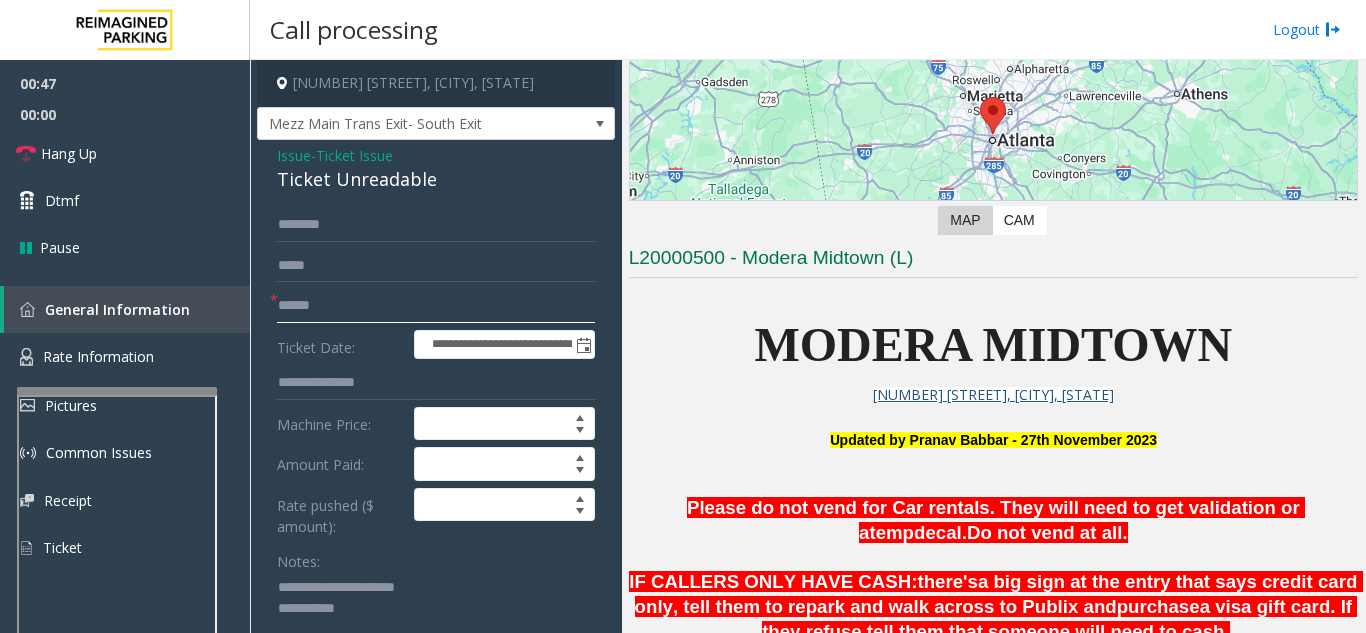 scroll, scrollTop: 400, scrollLeft: 0, axis: vertical 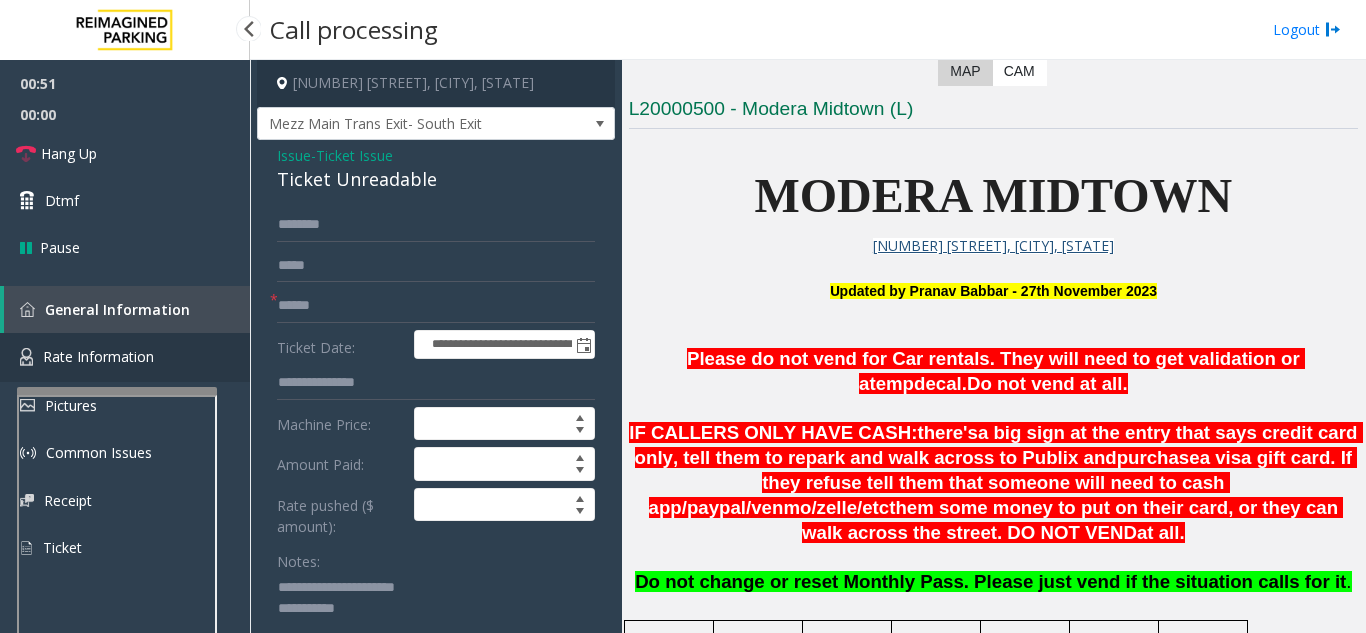 click on "Rate Information" at bounding box center [98, 356] 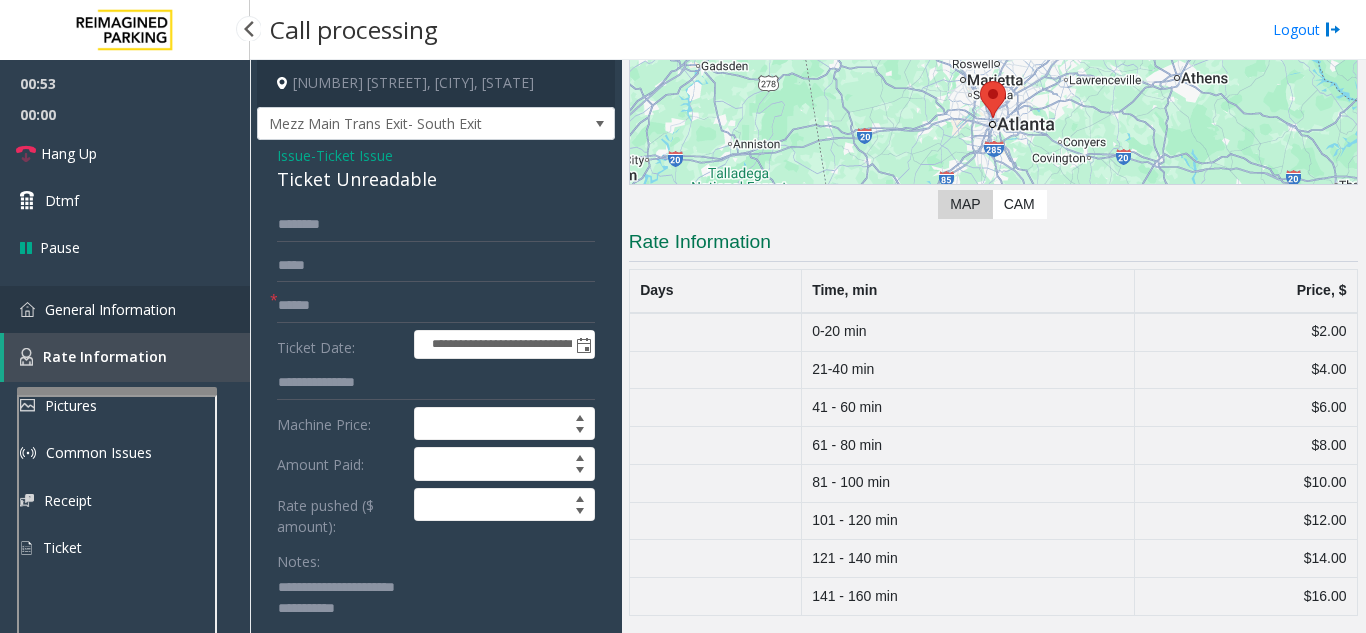 click on "General Information" at bounding box center (110, 309) 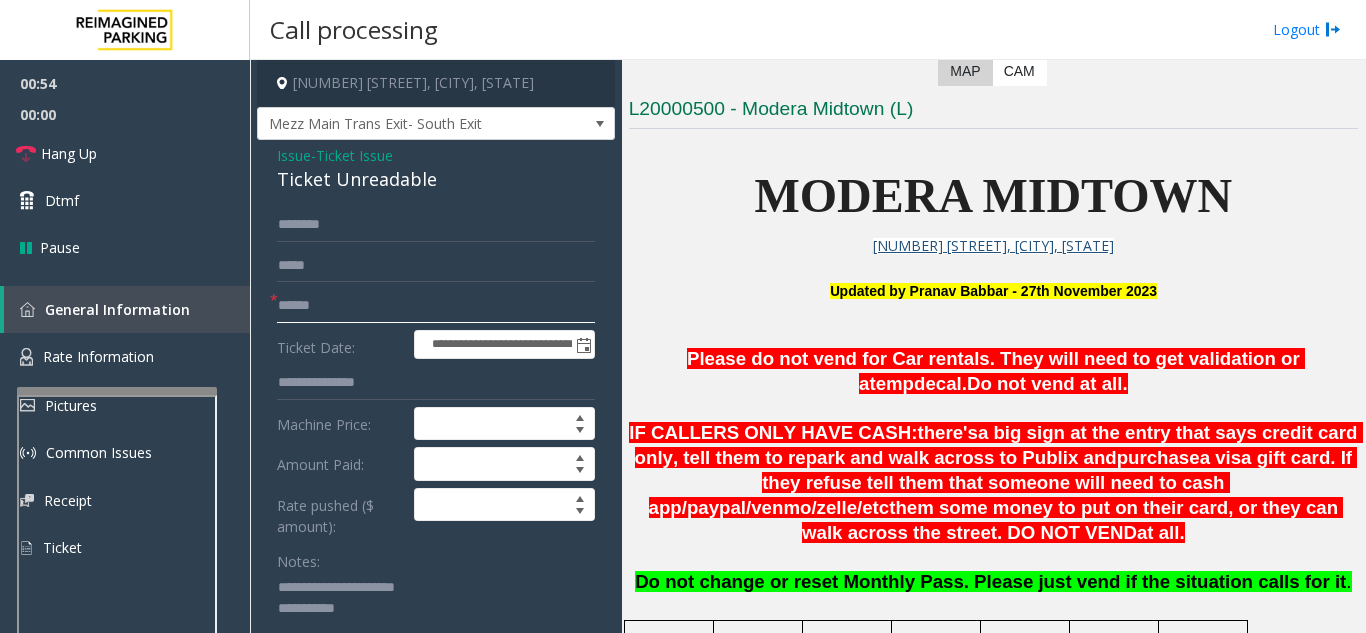 click 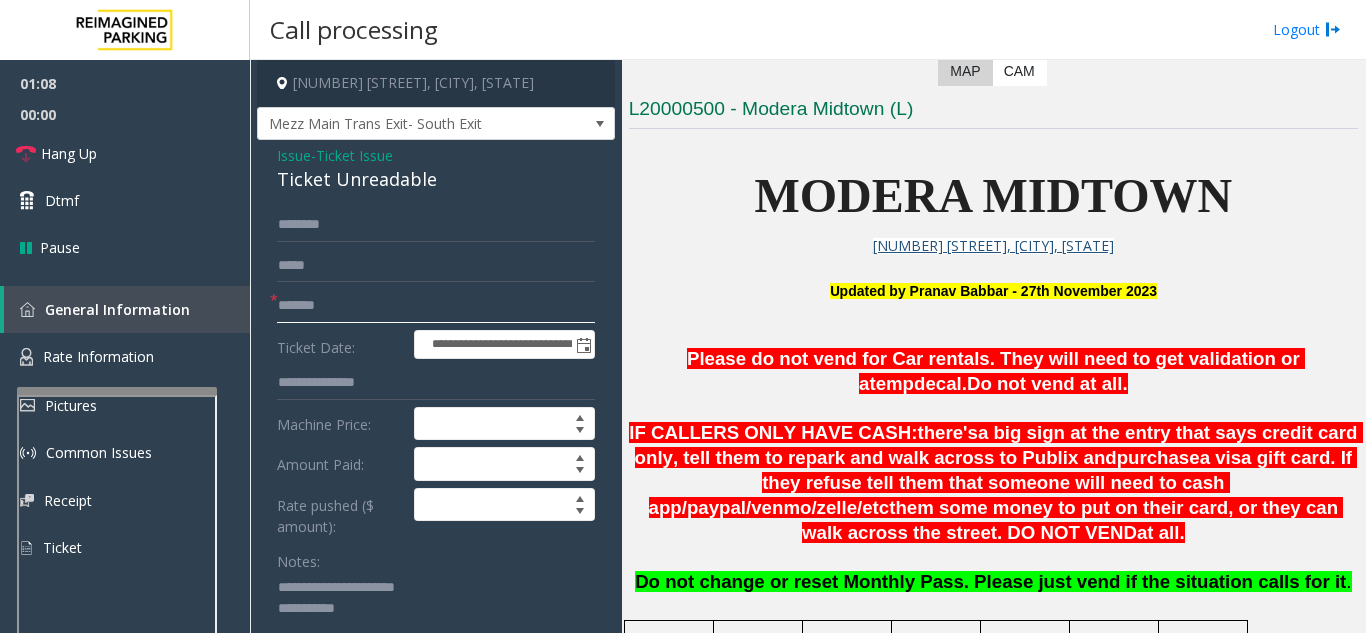 type on "*******" 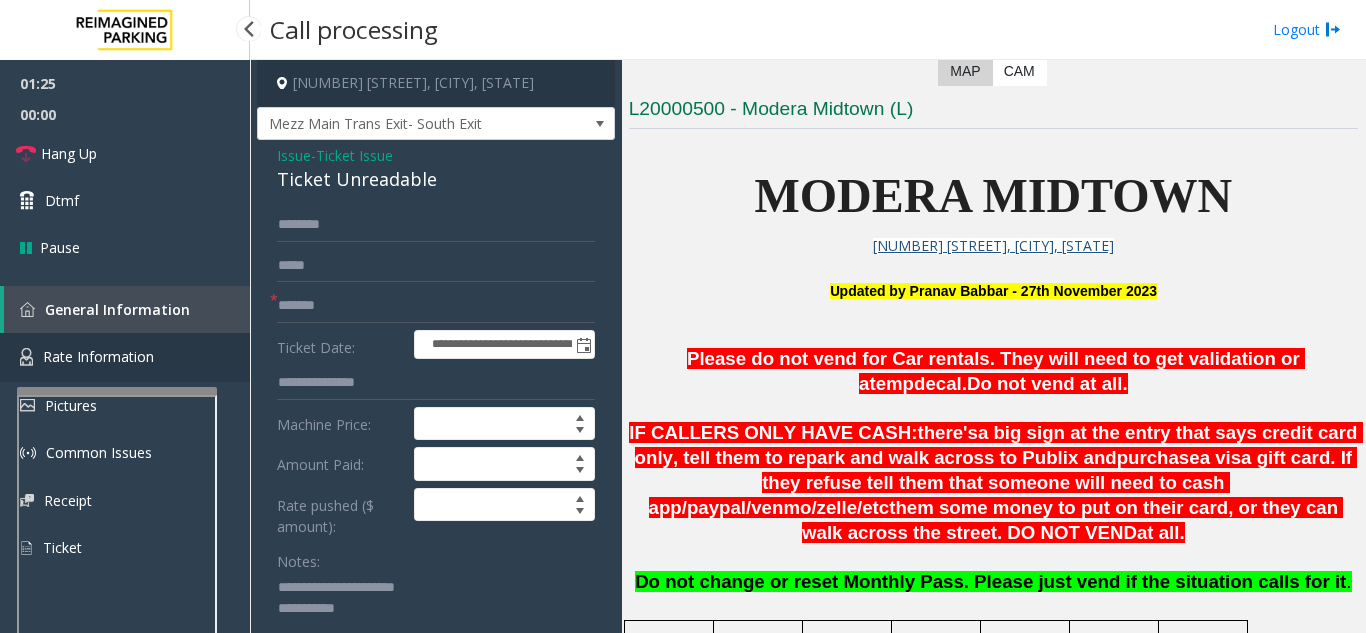 click on "Rate Information" at bounding box center (98, 356) 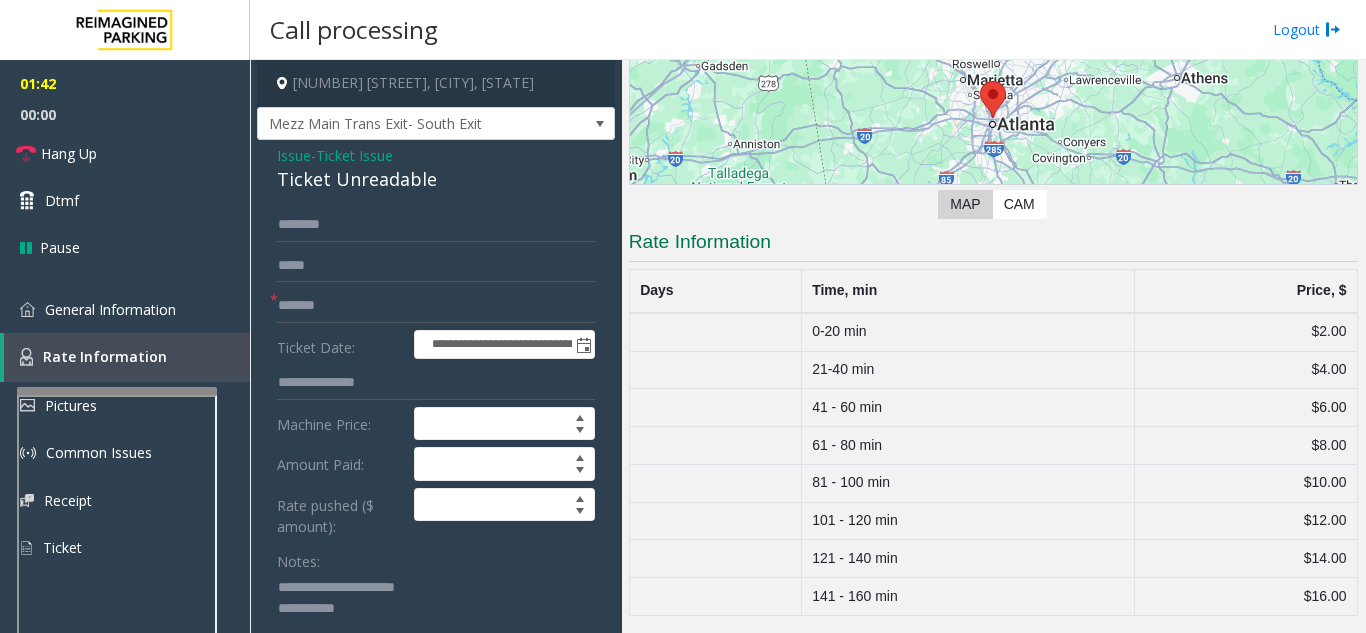 click 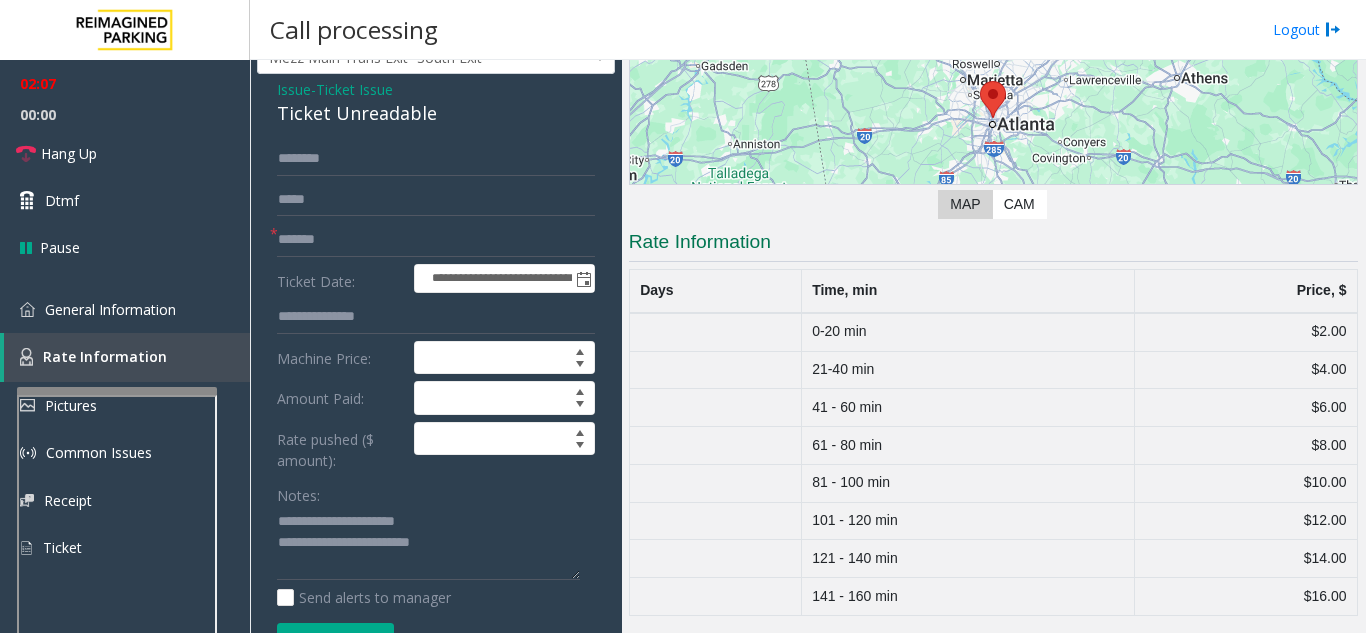 scroll, scrollTop: 200, scrollLeft: 0, axis: vertical 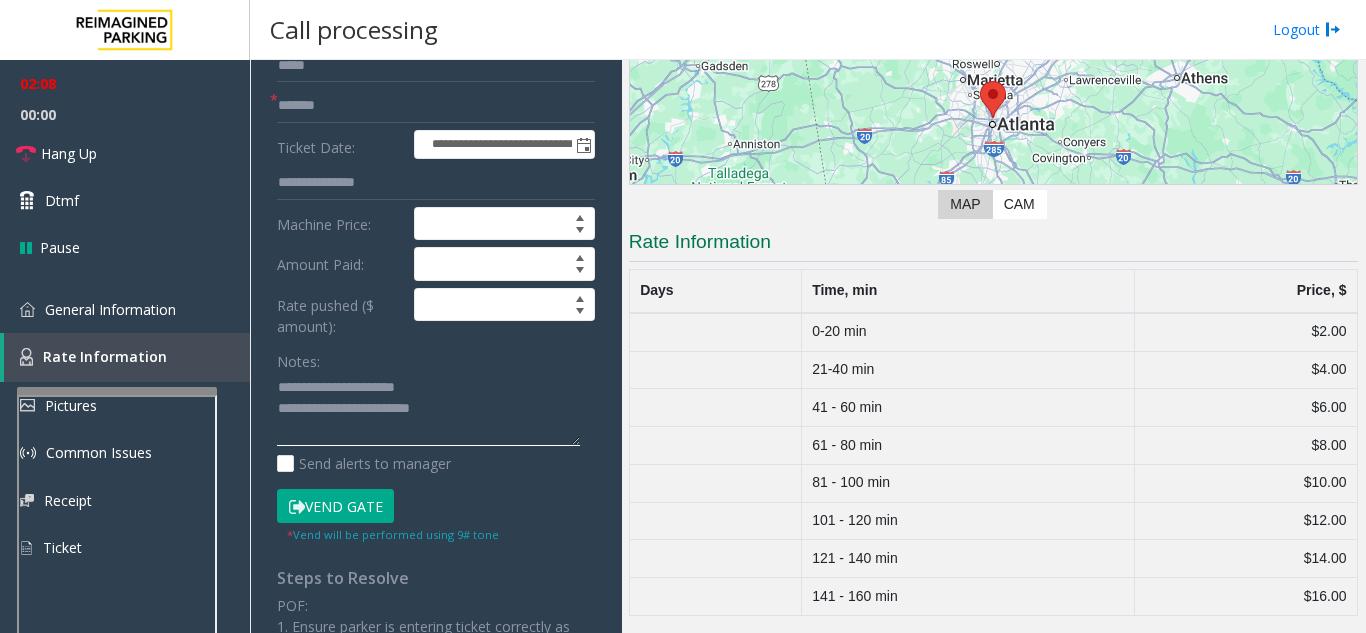 click 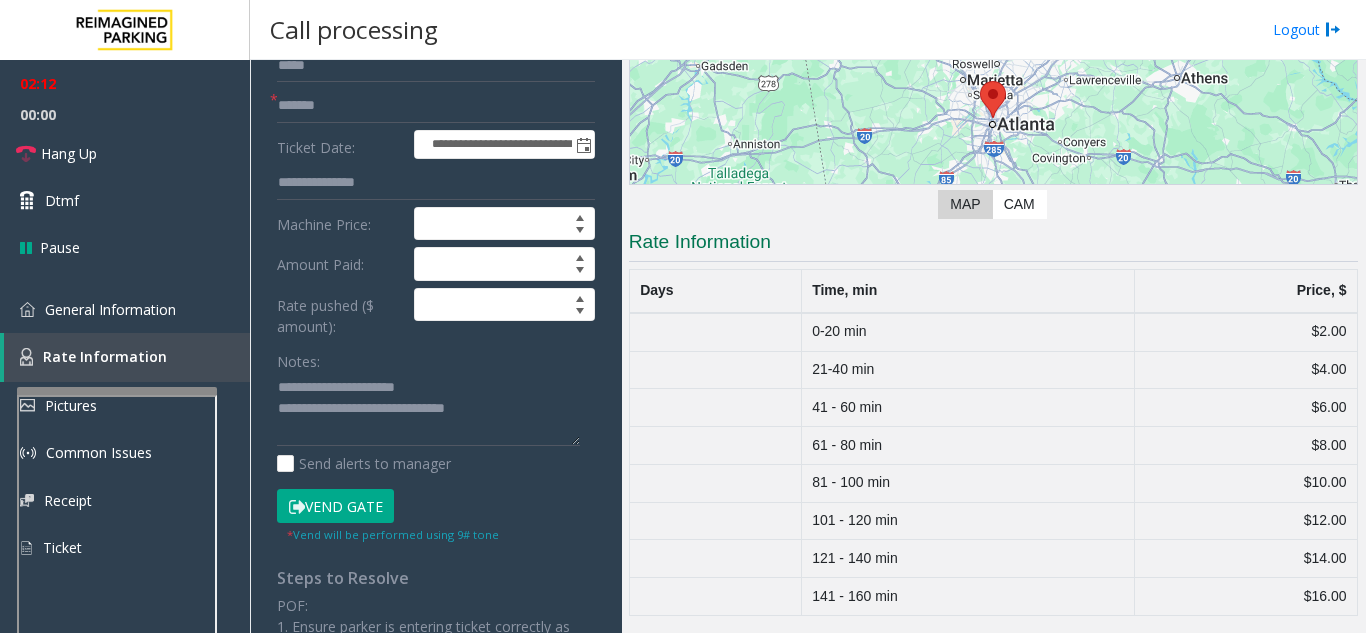 click on "Vend Gate" 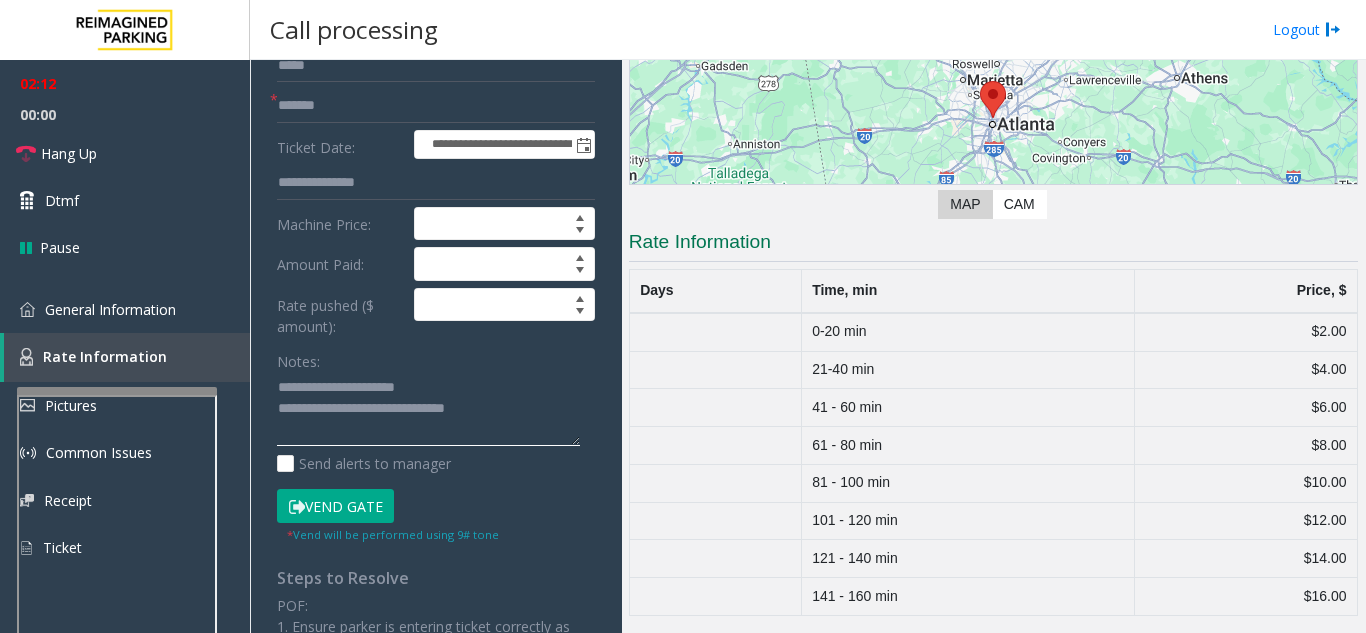 click 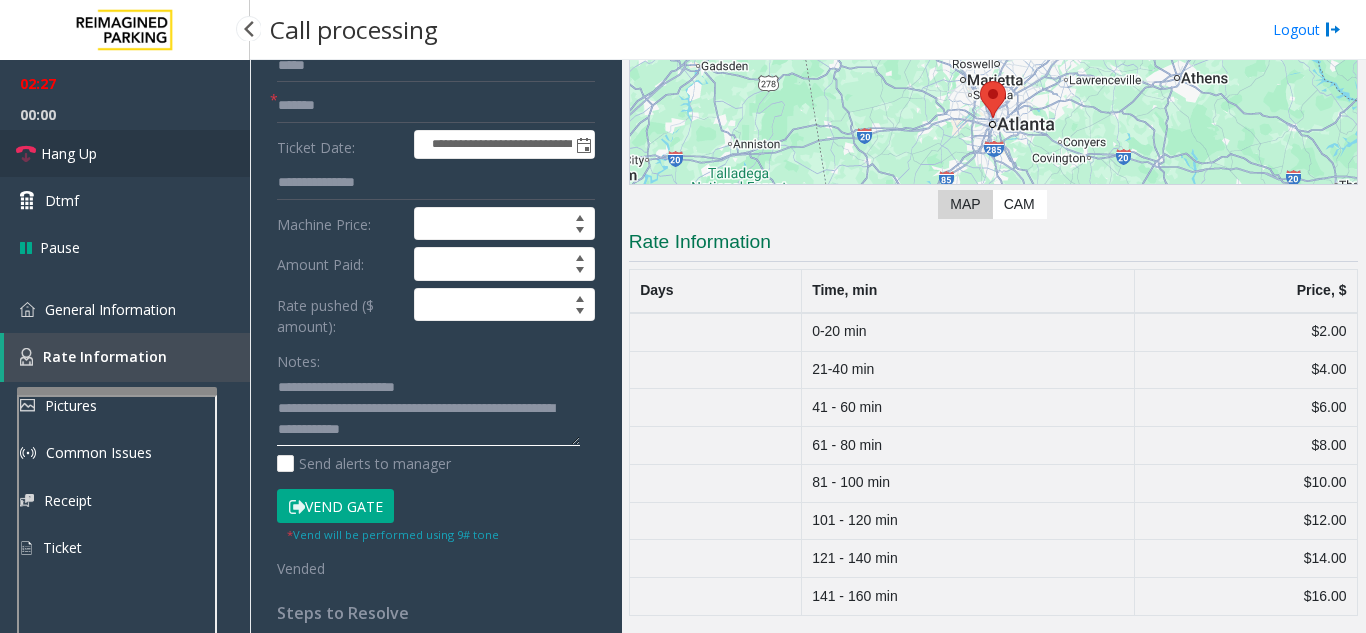 type on "**********" 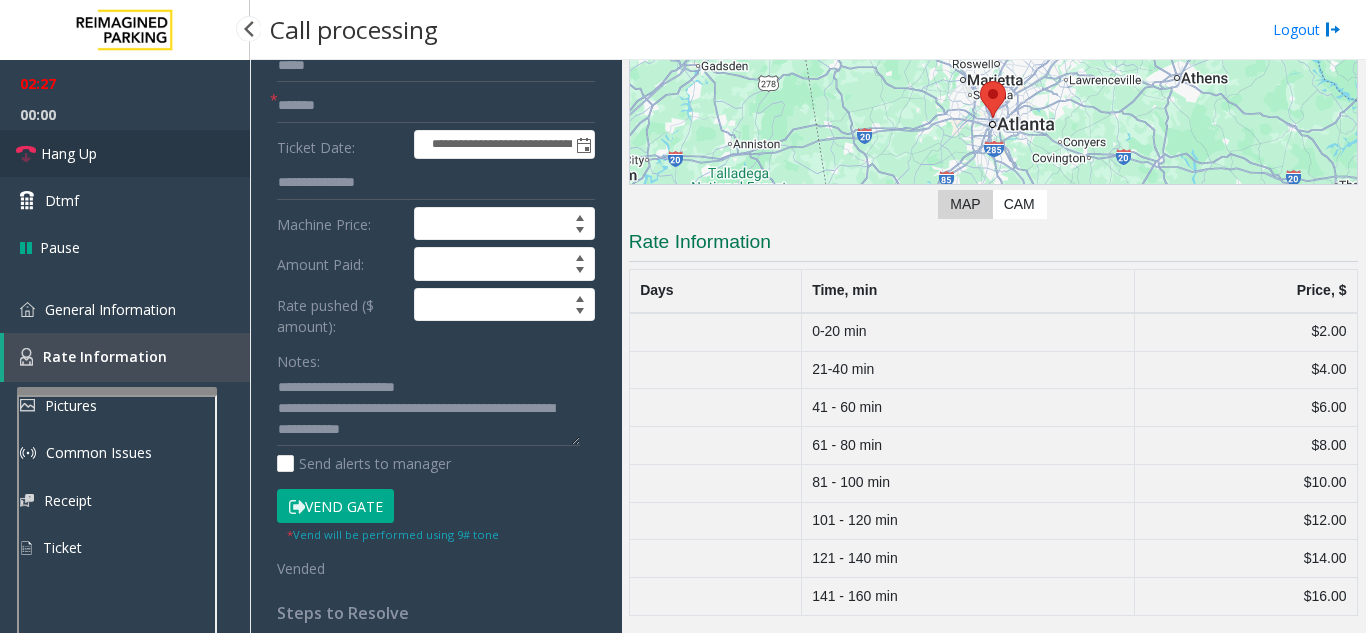click on "Hang Up" at bounding box center (125, 153) 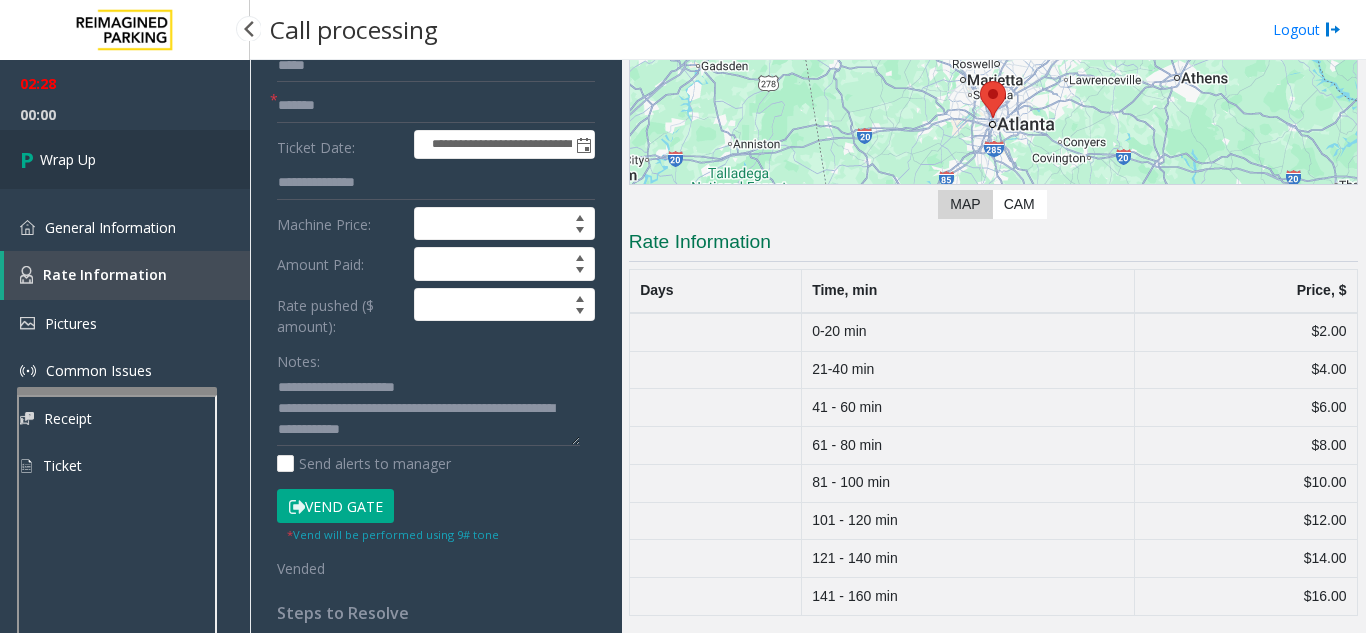 click on "Wrap Up" at bounding box center (125, 159) 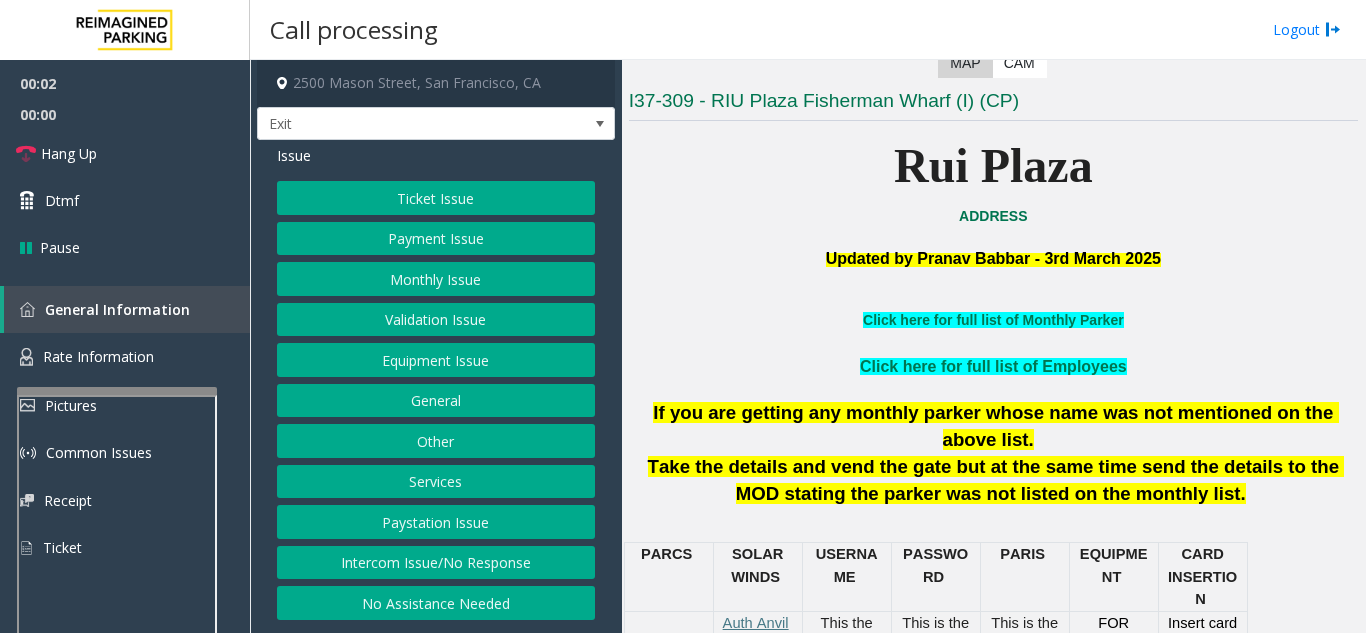 scroll, scrollTop: 500, scrollLeft: 0, axis: vertical 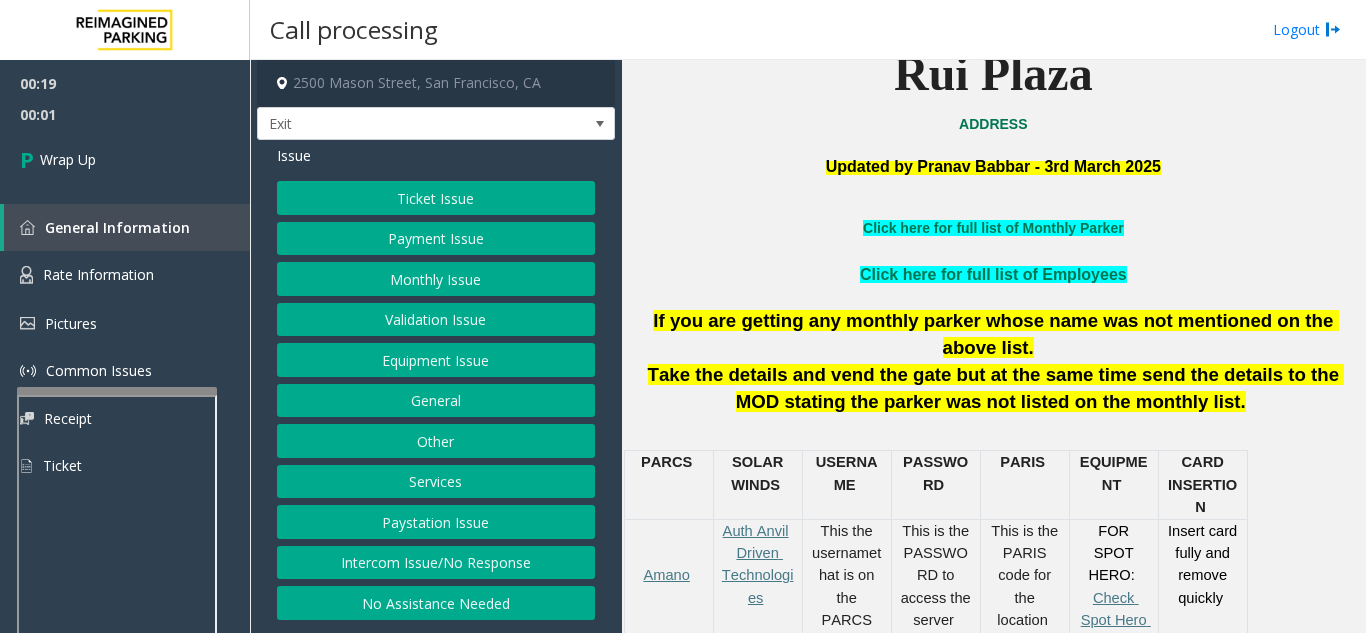 click on "Equipment Issue" 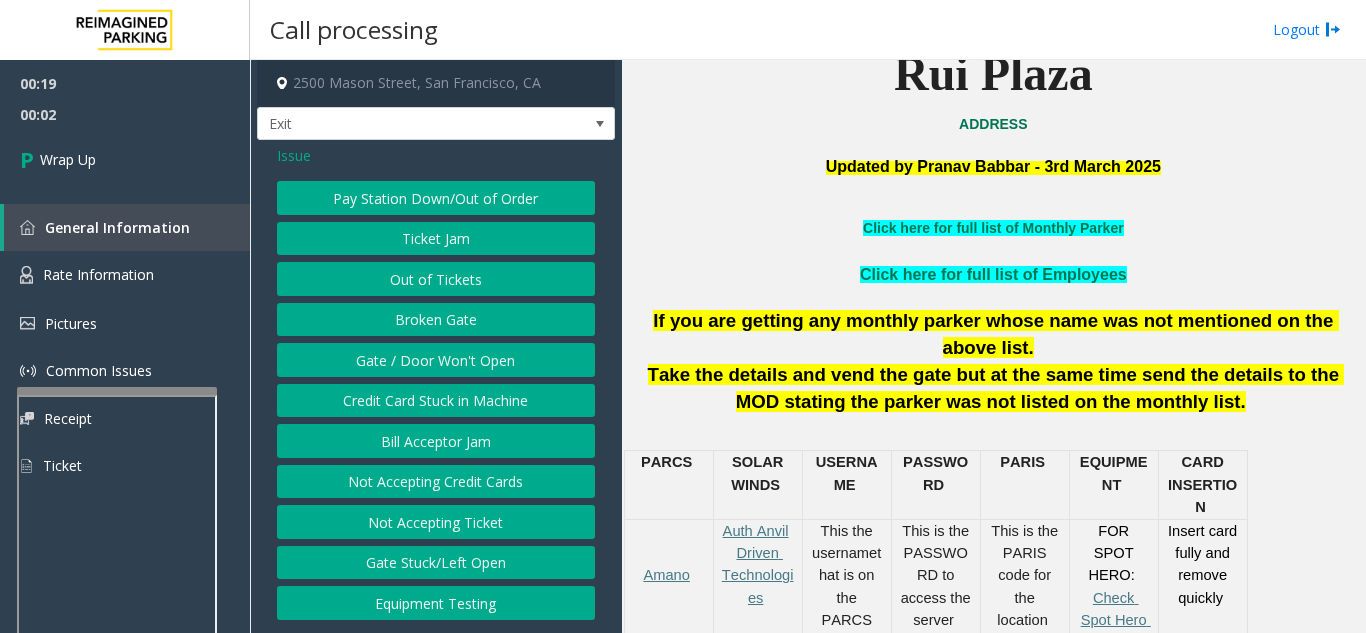 click on "Gate / Door Won't Open" 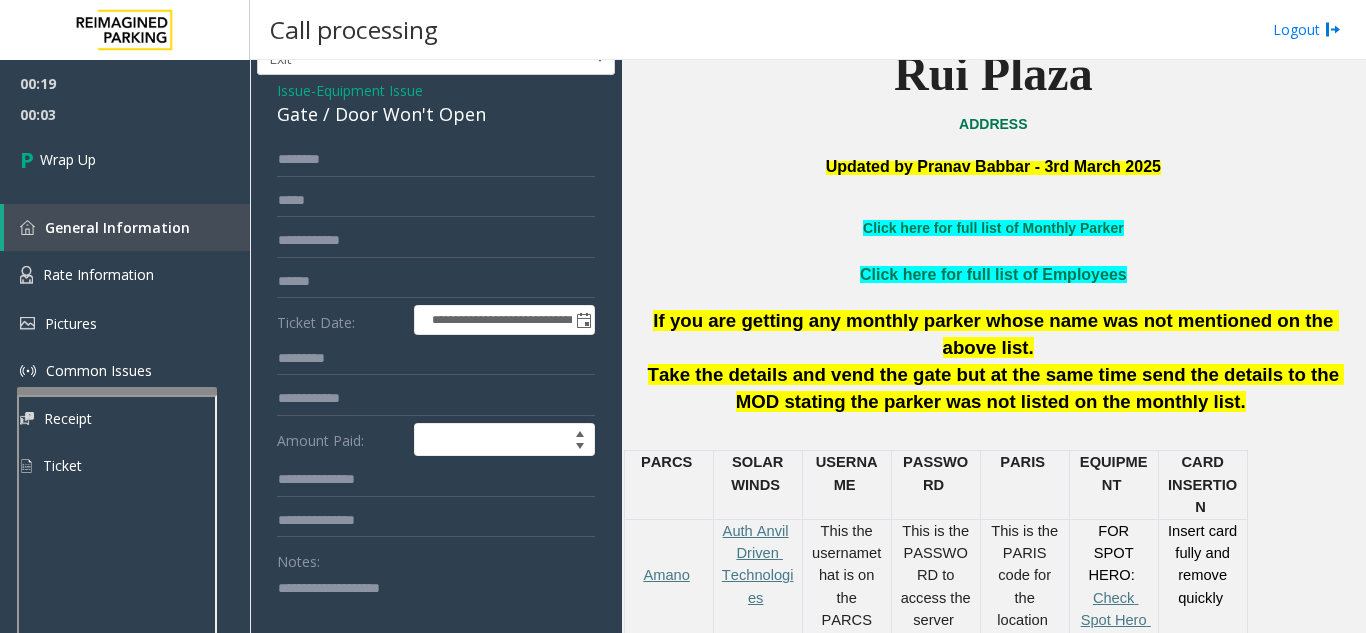 scroll, scrollTop: 100, scrollLeft: 0, axis: vertical 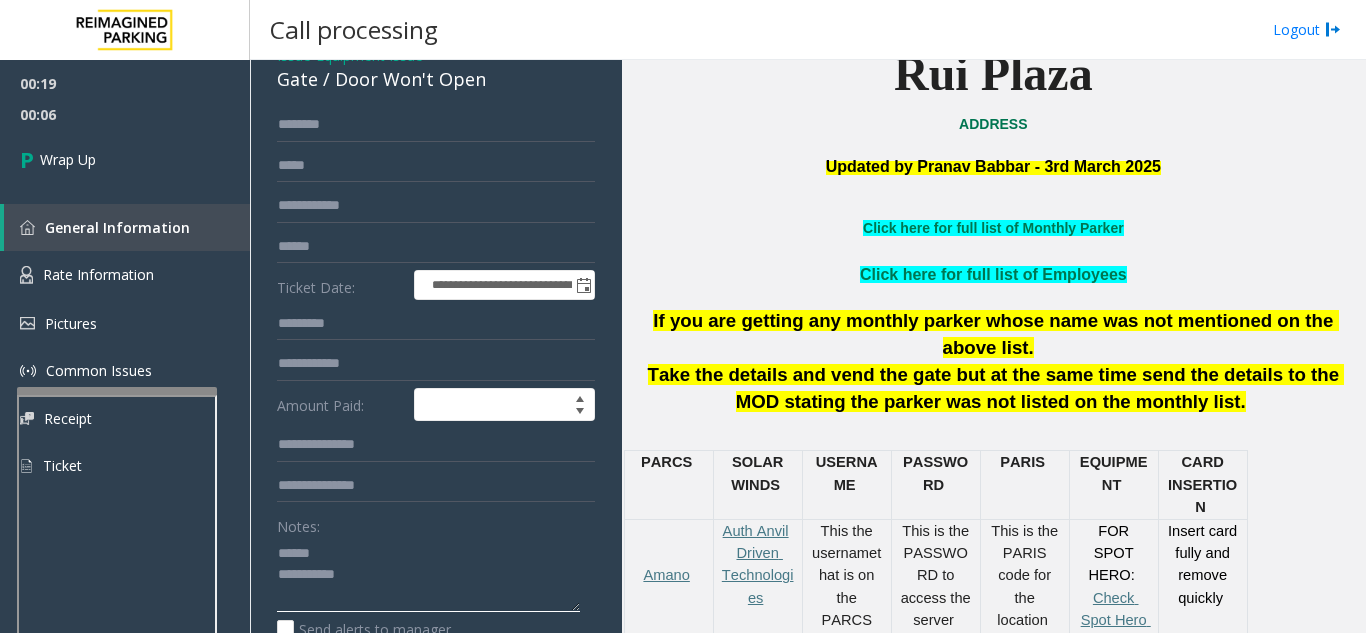 click 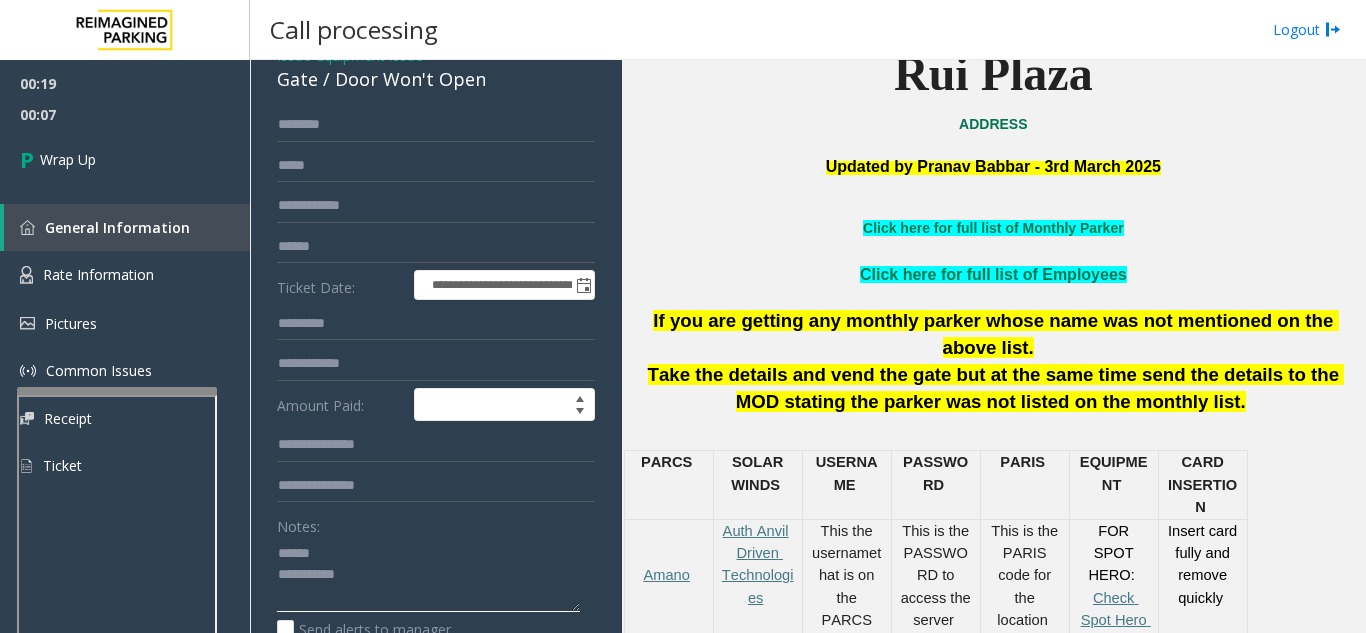 click 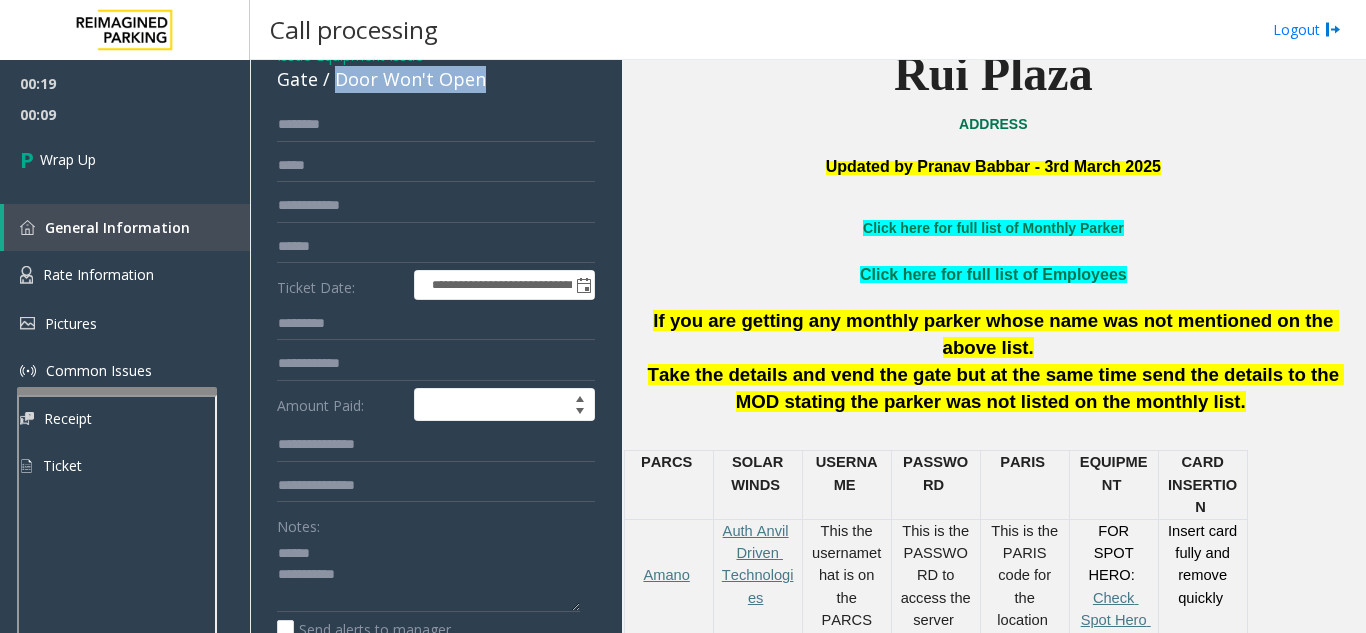 drag, startPoint x: 333, startPoint y: 88, endPoint x: 495, endPoint y: 93, distance: 162.07715 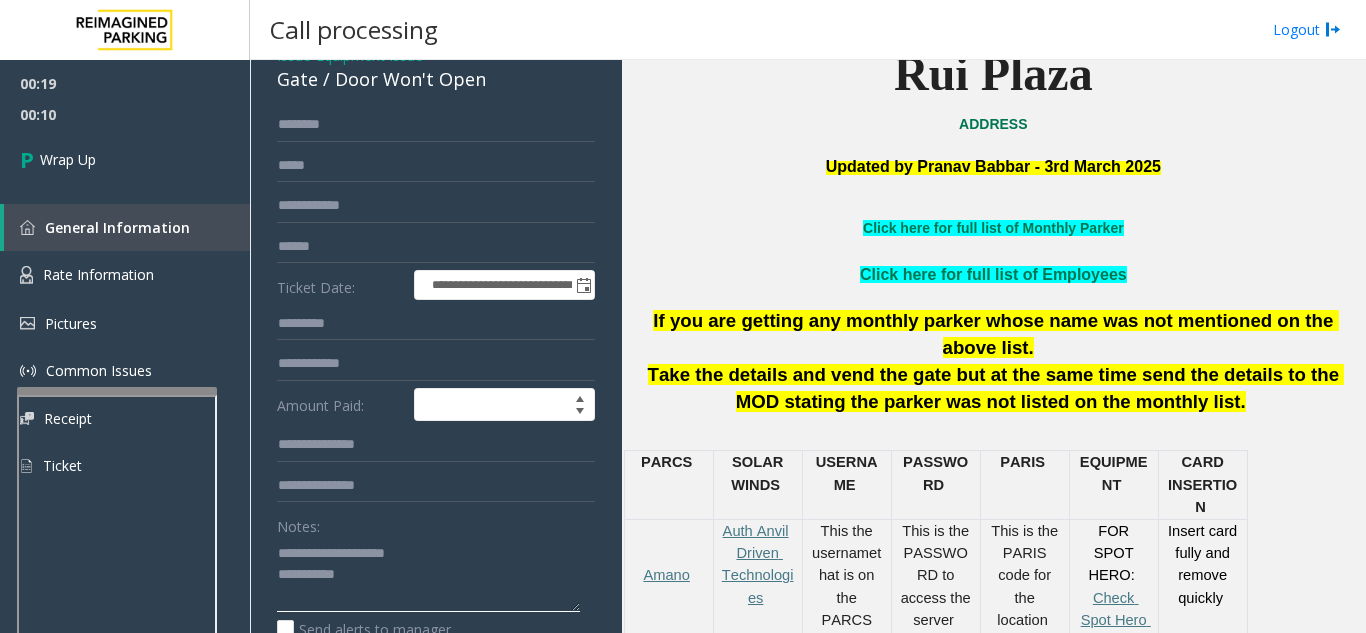 click 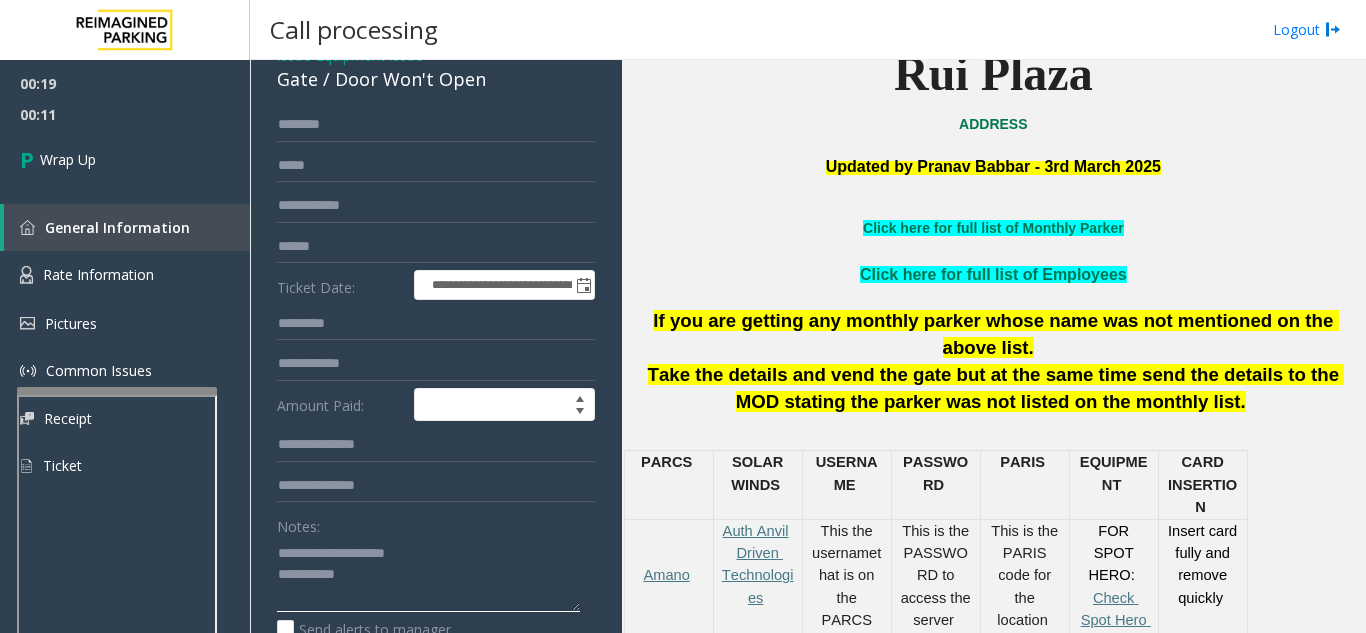 click 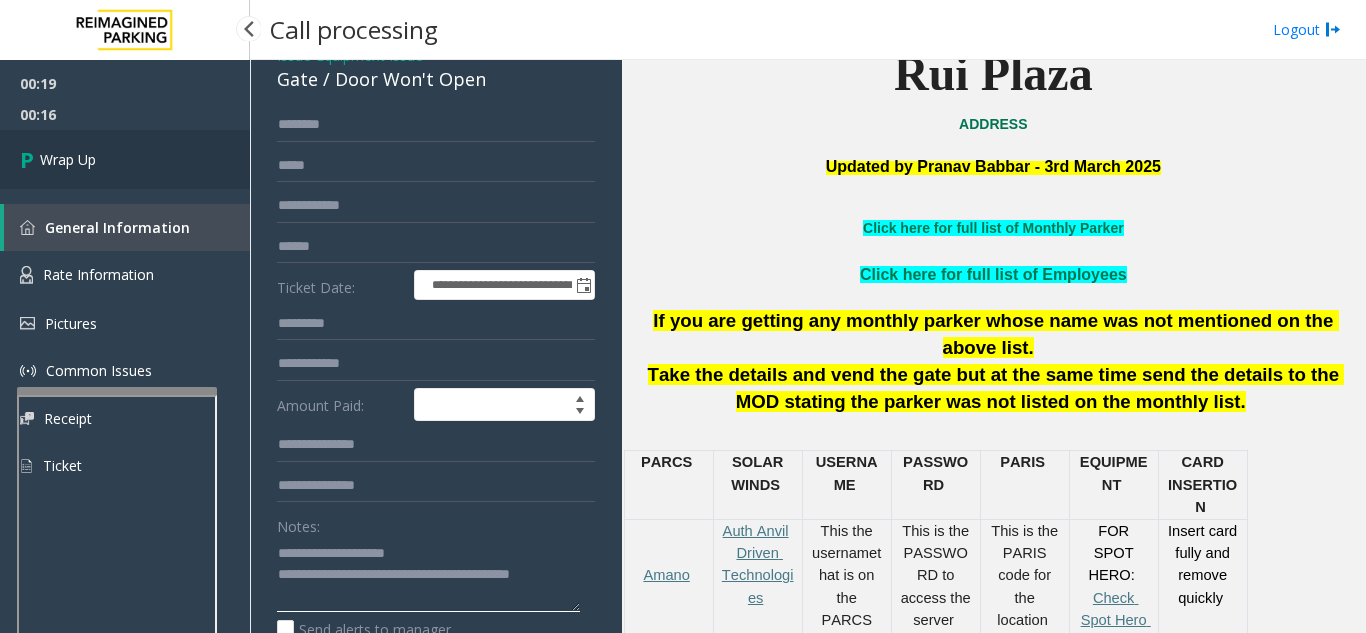 type on "**********" 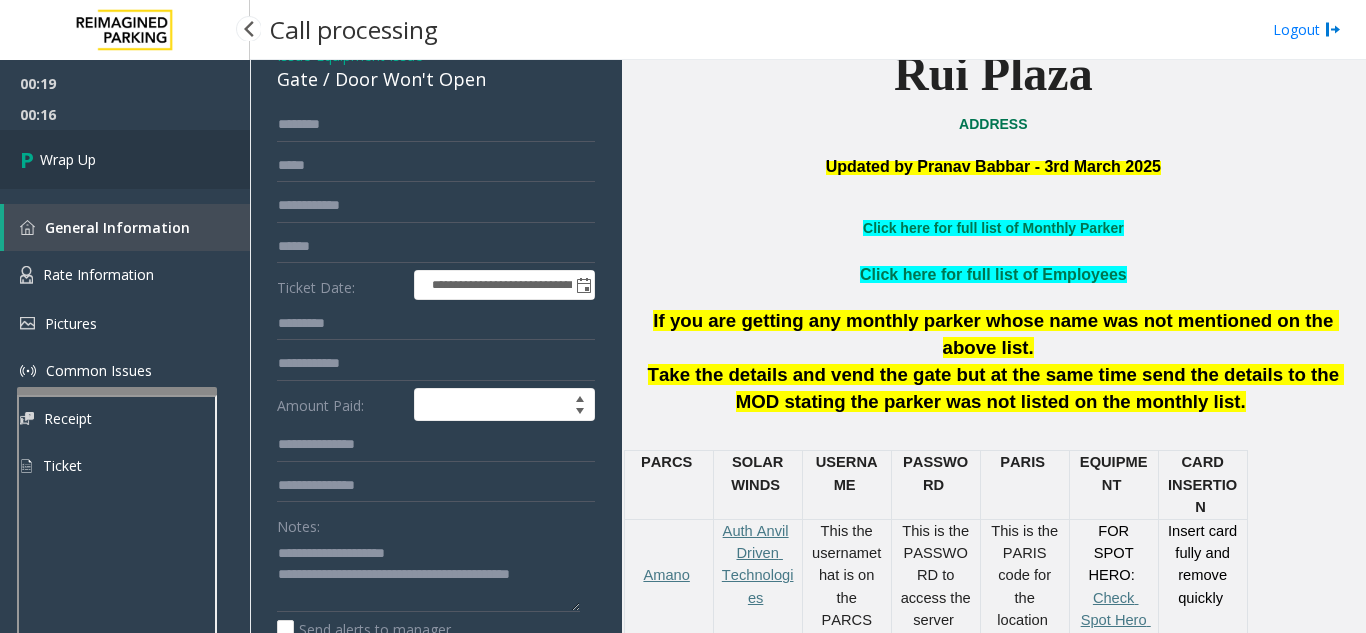 click on "Wrap Up" at bounding box center [125, 159] 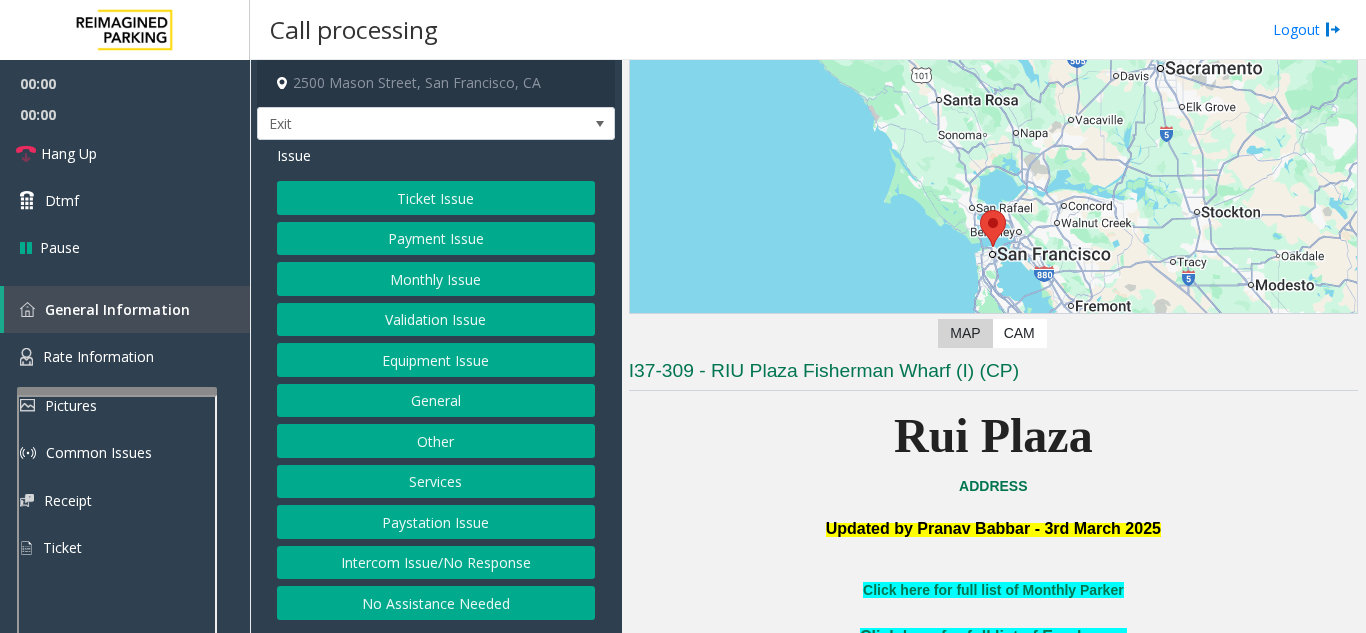 scroll, scrollTop: 400, scrollLeft: 0, axis: vertical 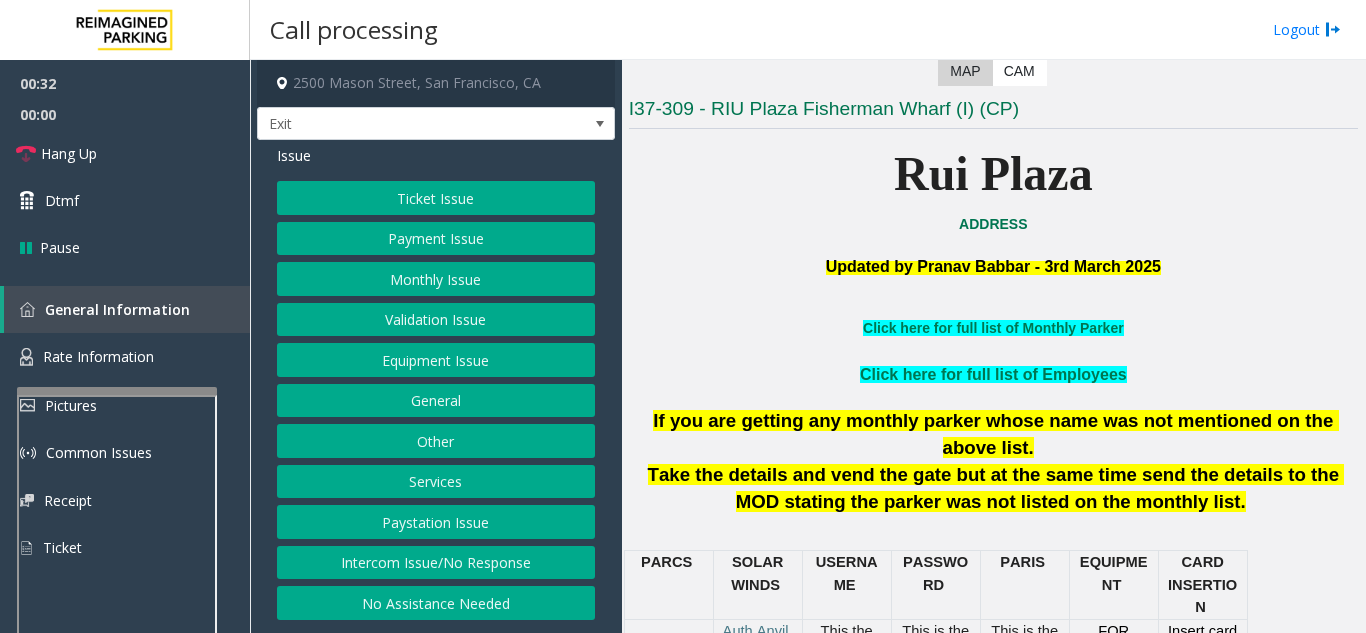 click on "Services" 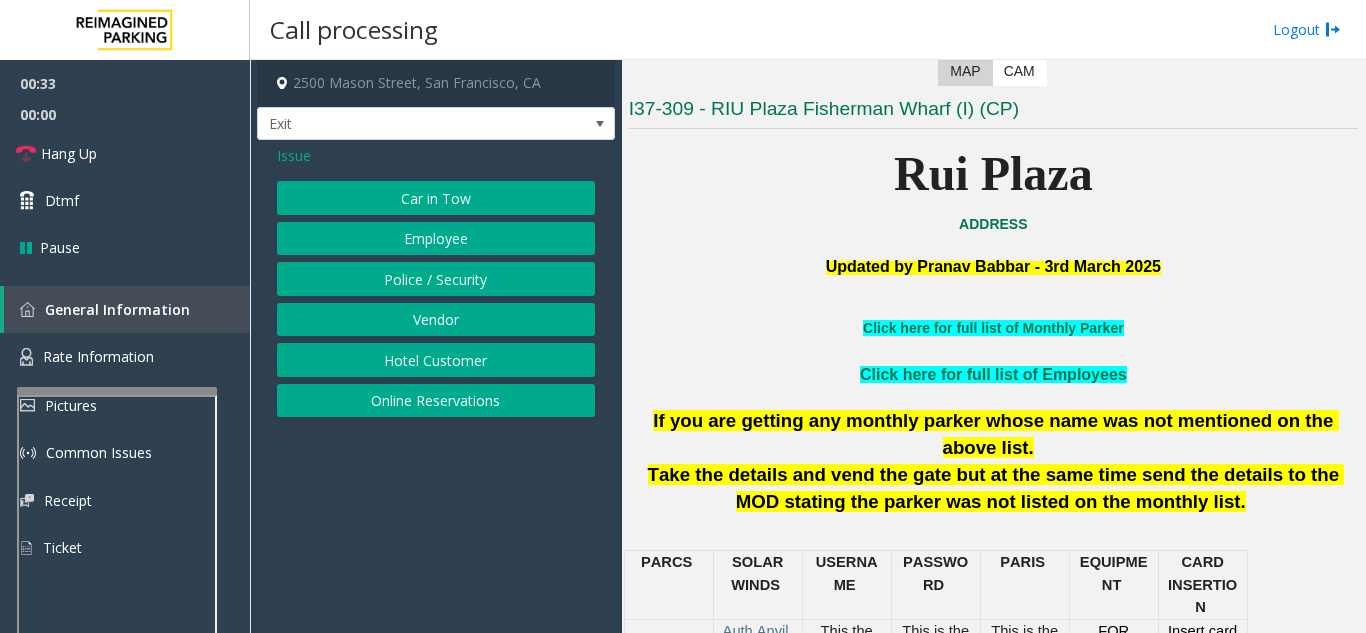 click on "Issue  Car in Tow   Employee   Police / Security   Vendor   Hotel Customer   Online Reservations" 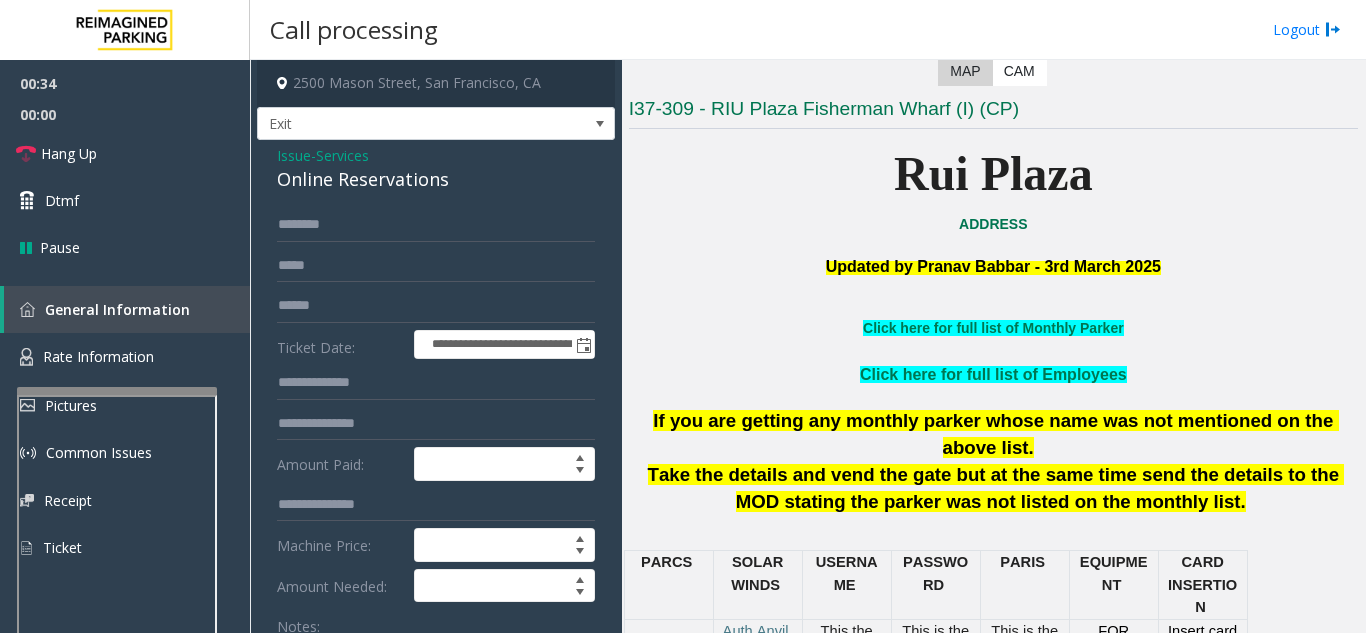 scroll, scrollTop: 100, scrollLeft: 0, axis: vertical 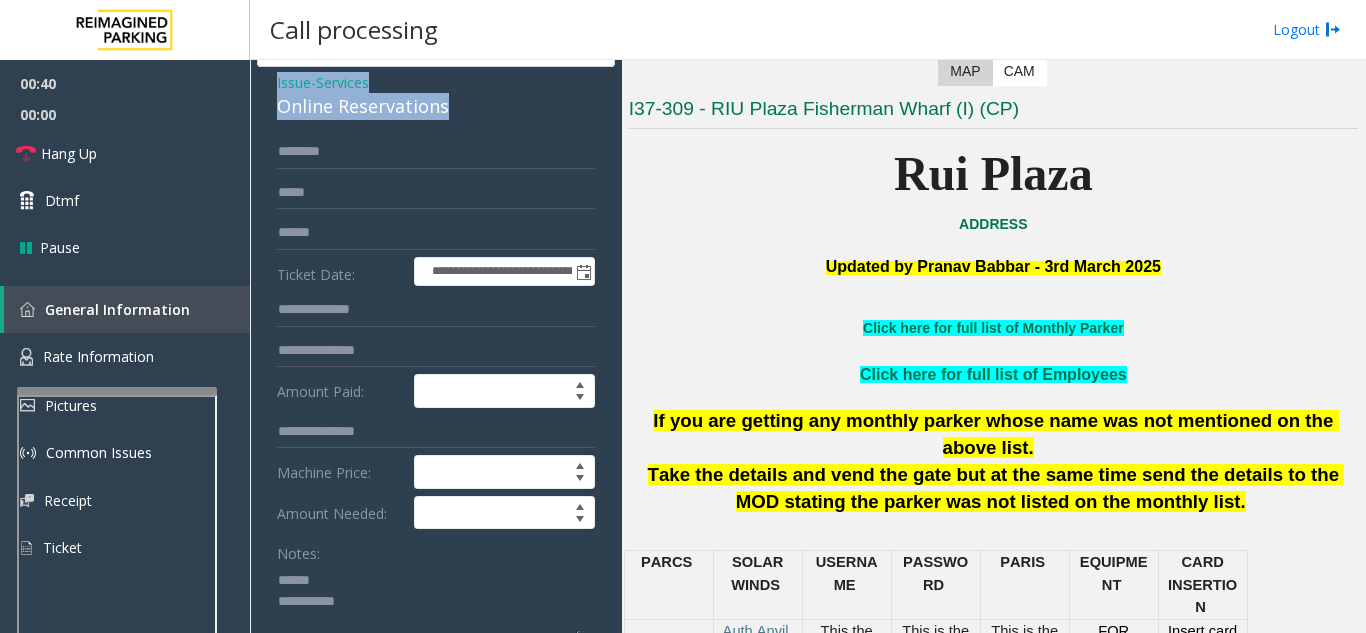 drag, startPoint x: 474, startPoint y: 91, endPoint x: 260, endPoint y: 78, distance: 214.3945 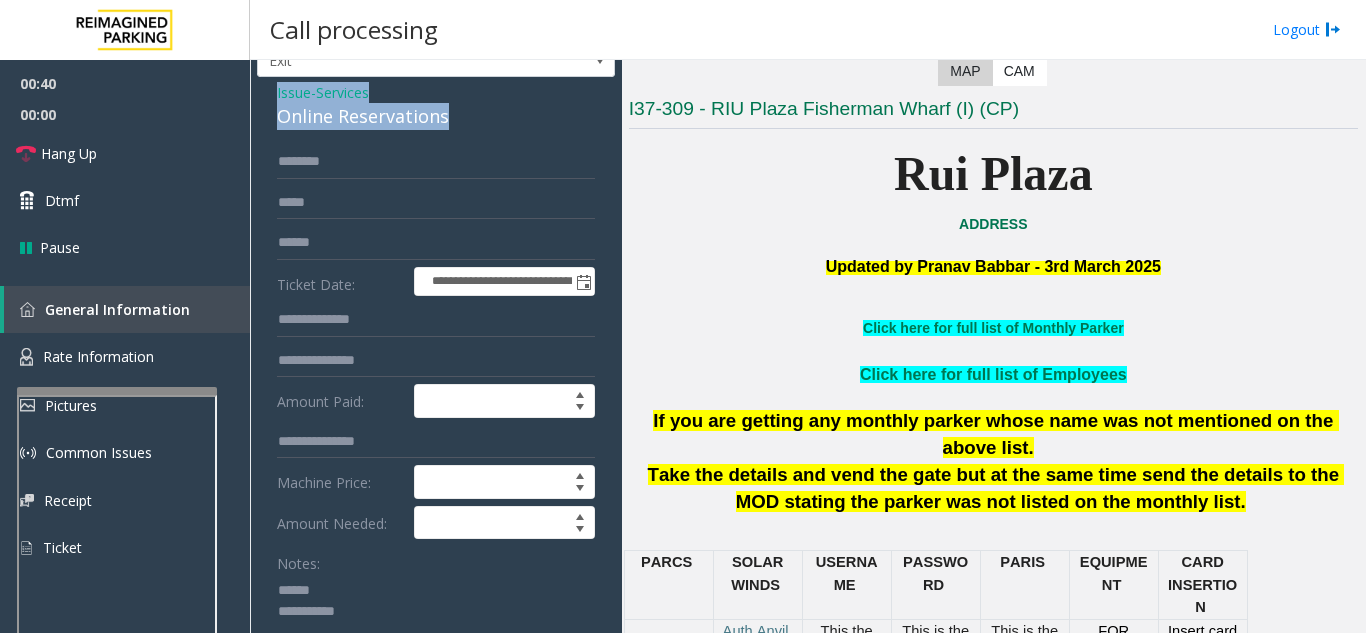 click on "**********" 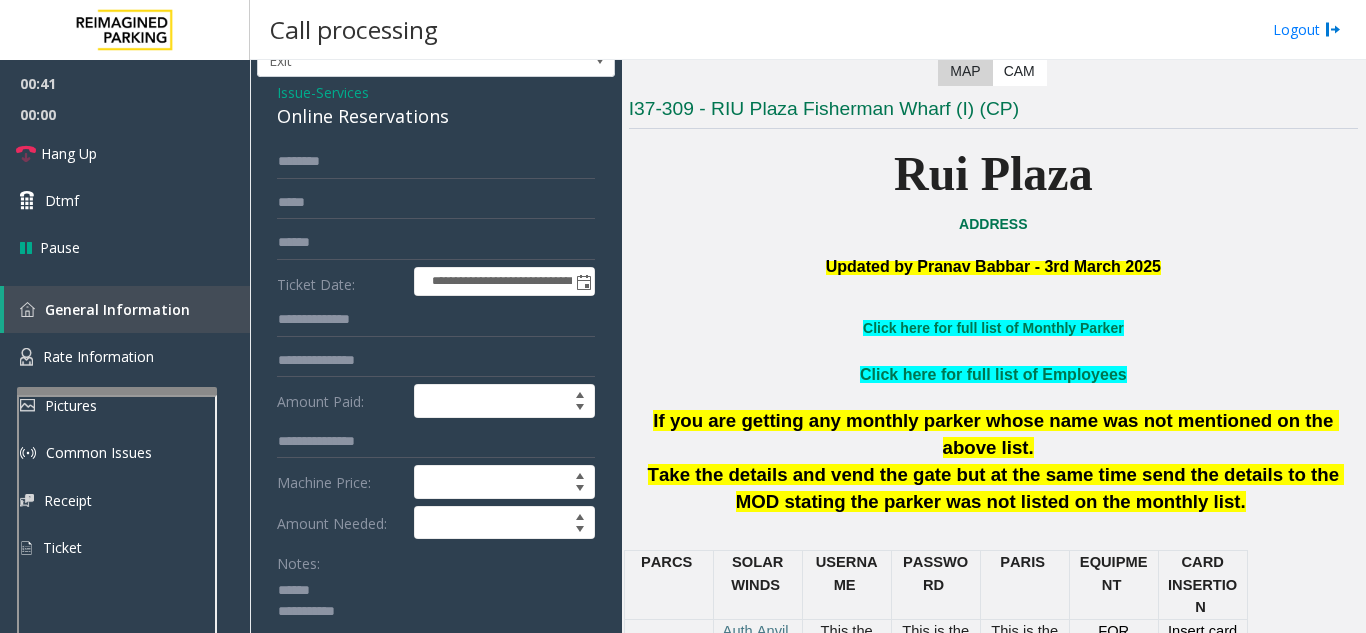 click on "**********" 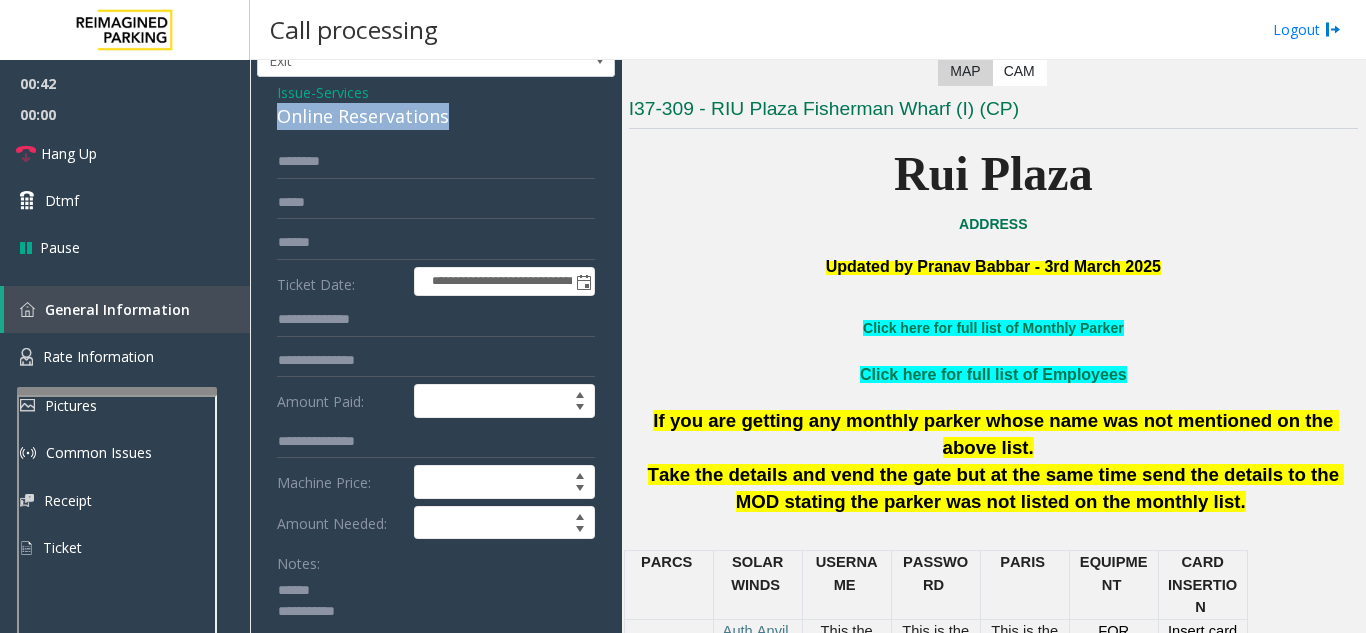 drag, startPoint x: 274, startPoint y: 115, endPoint x: 447, endPoint y: 114, distance: 173.00288 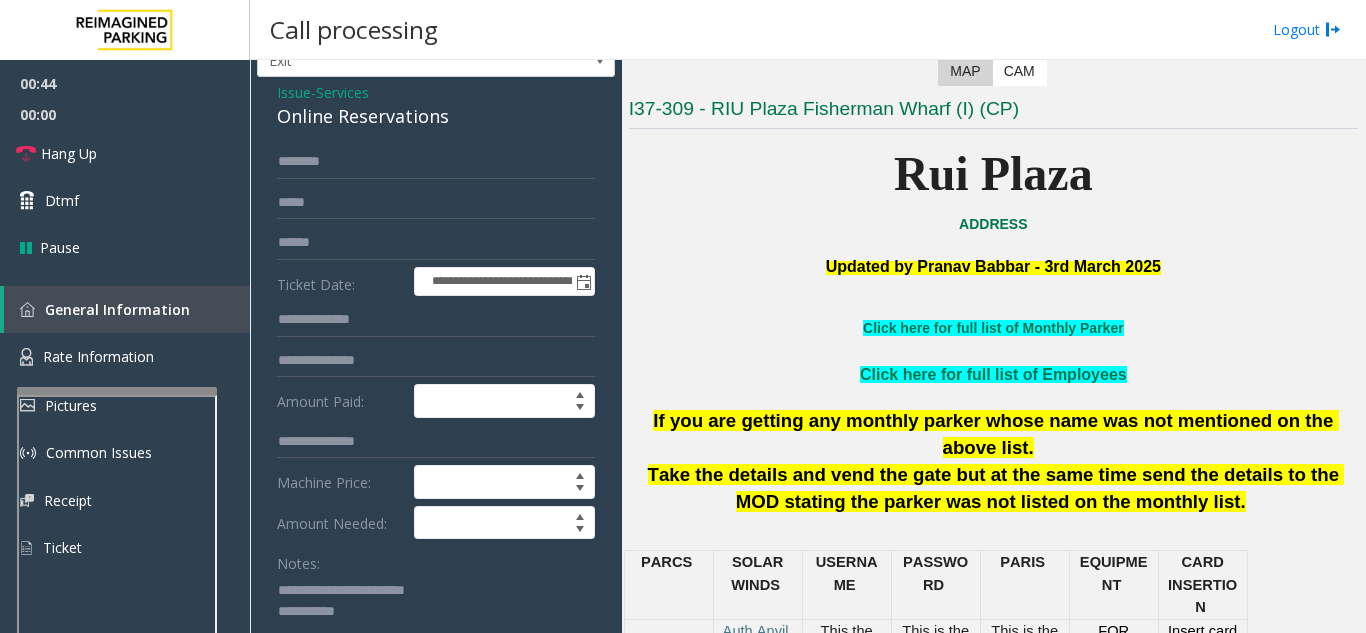 click 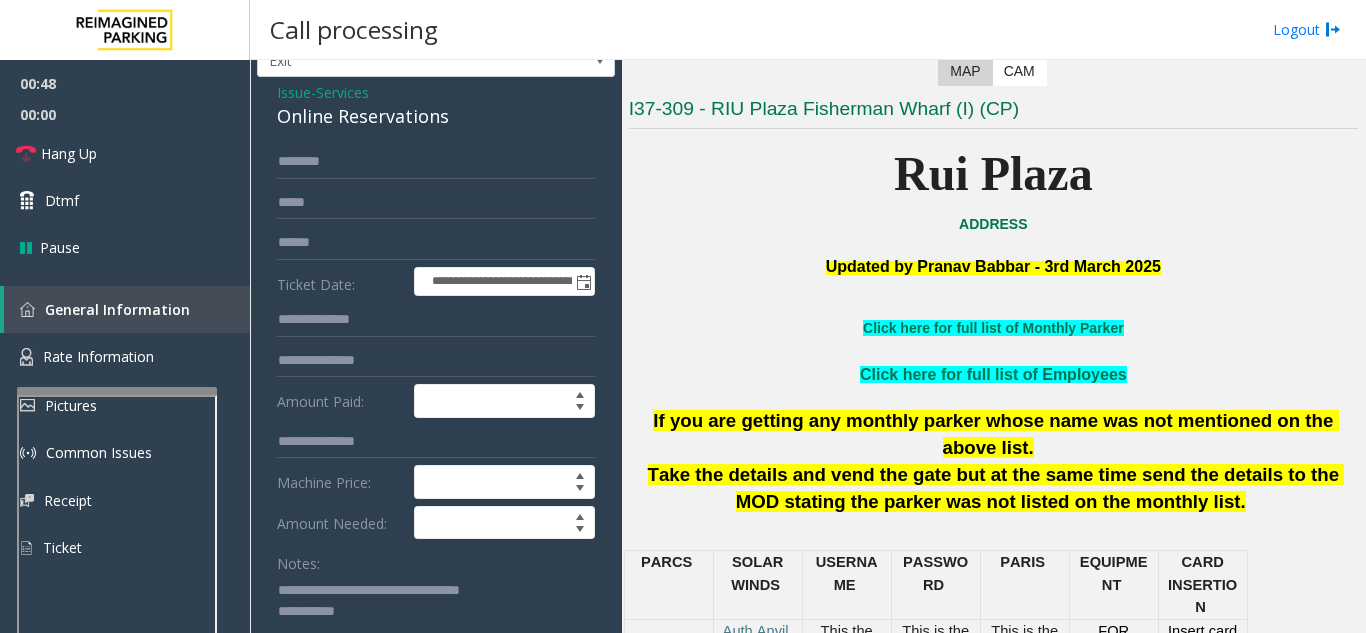 click on "**********" 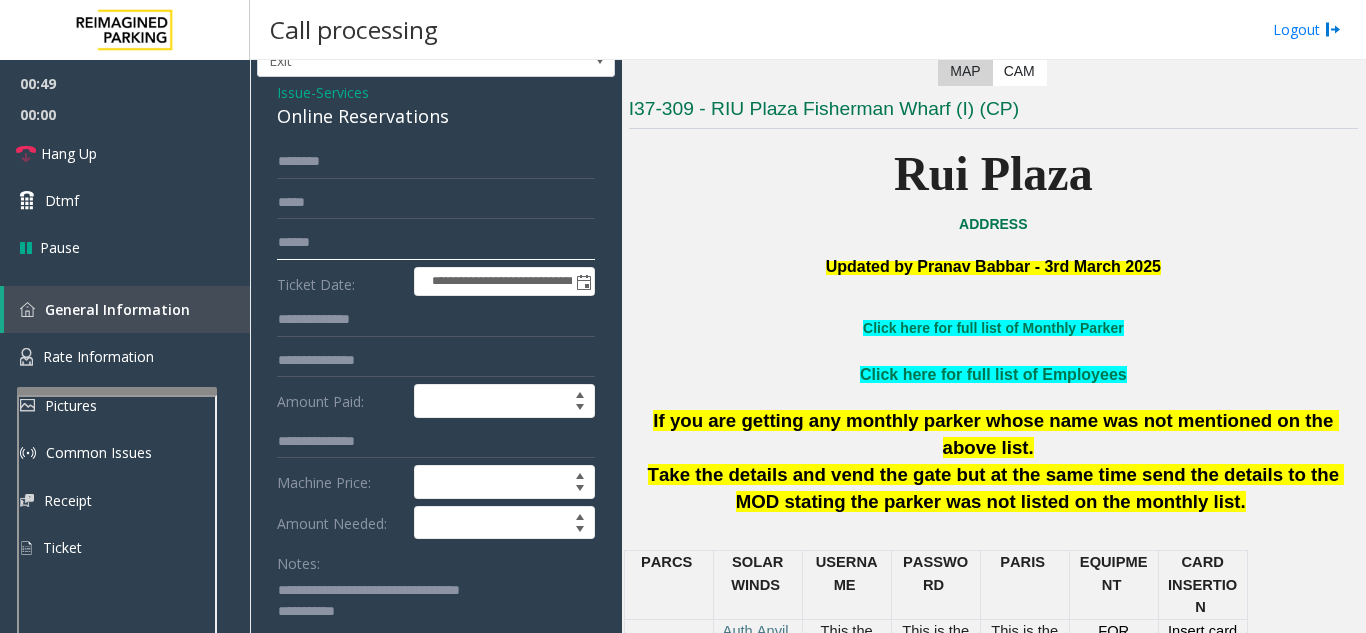 click 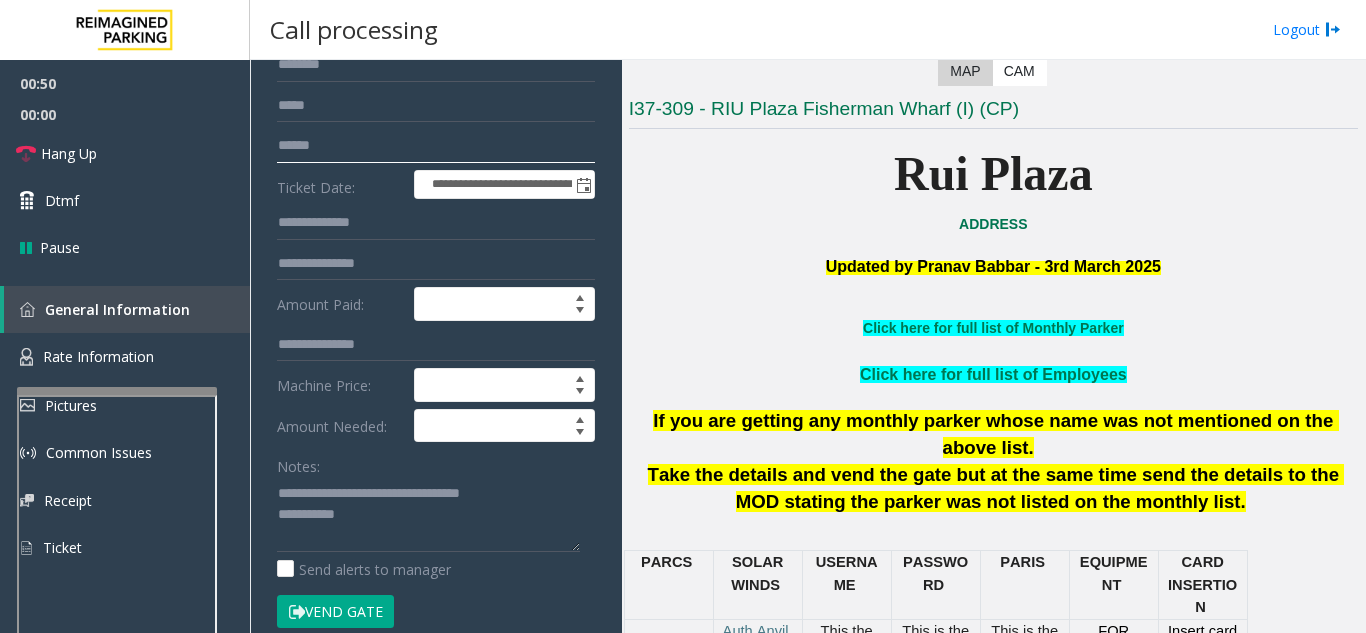scroll, scrollTop: 163, scrollLeft: 0, axis: vertical 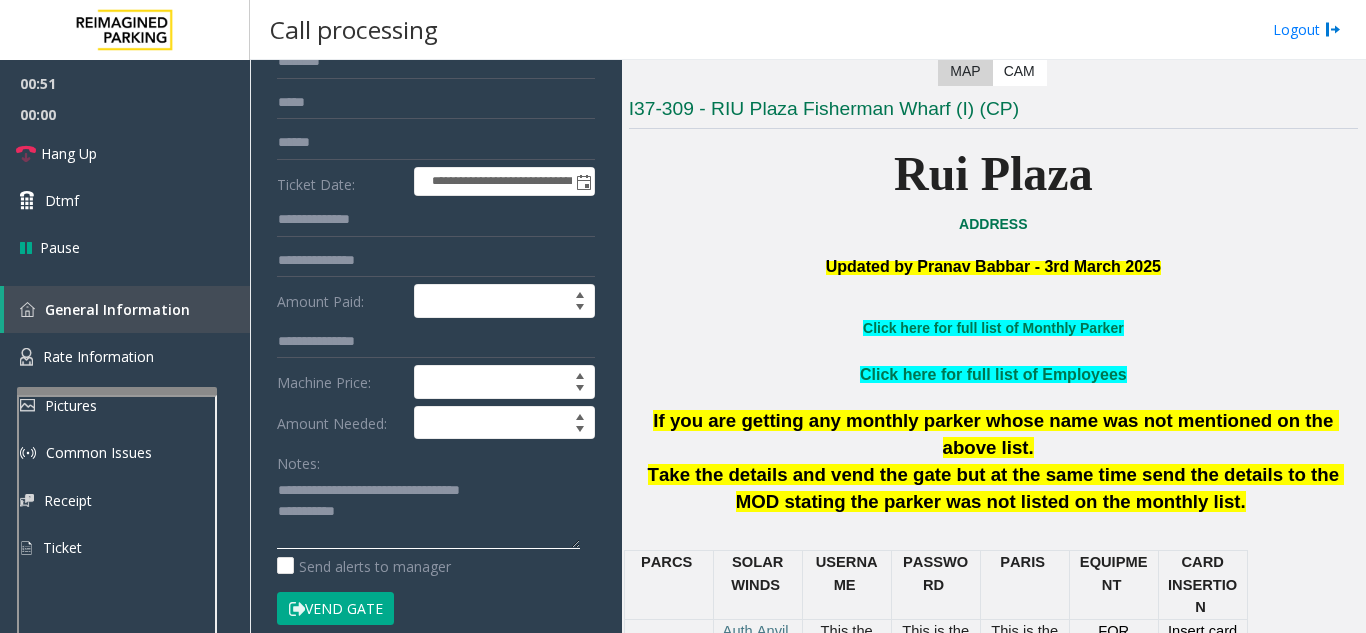 click 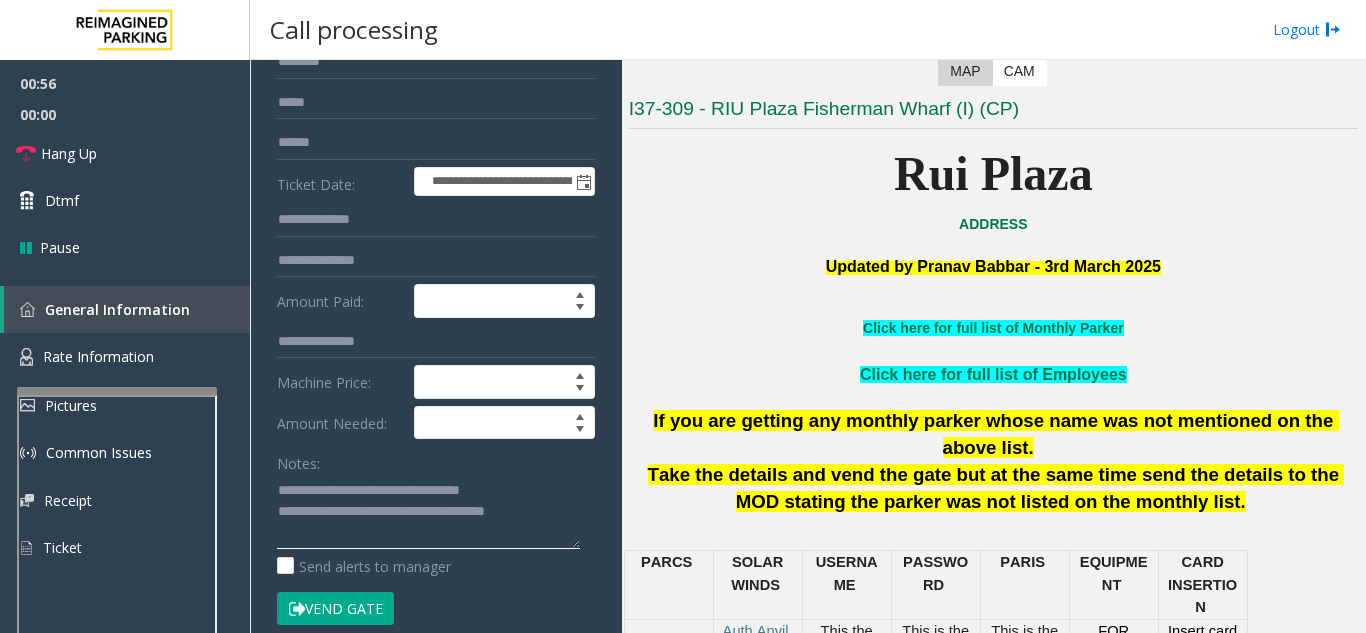 type on "**********" 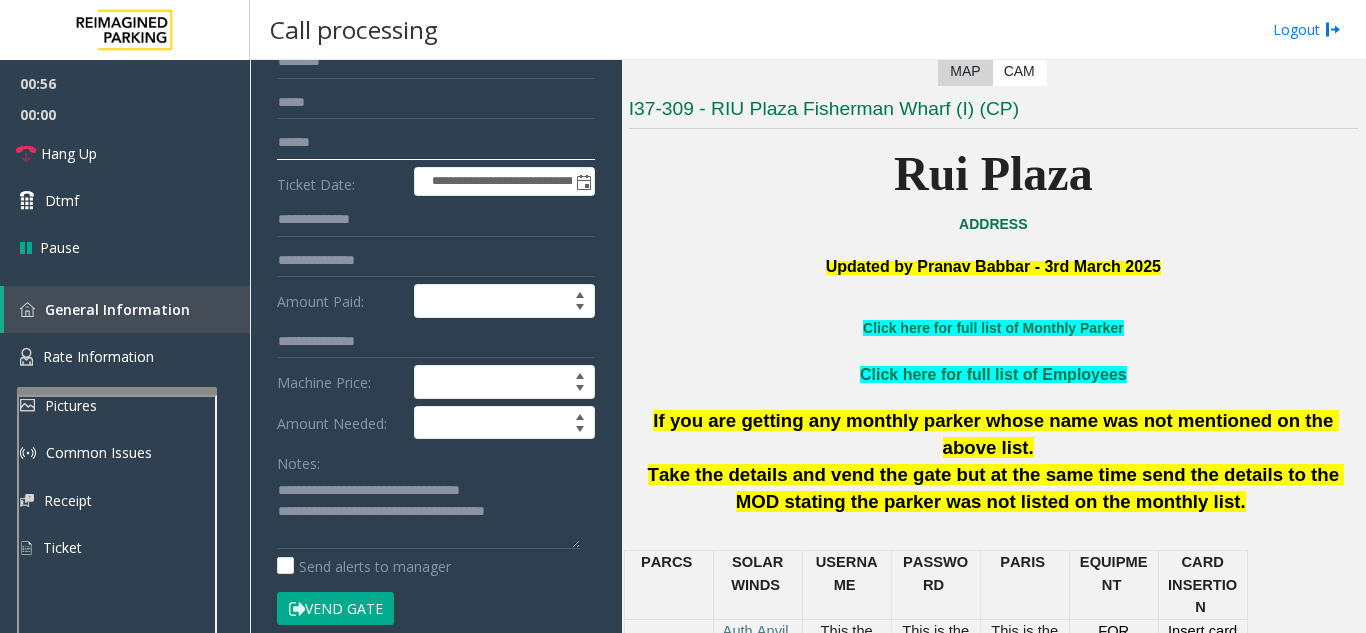 click 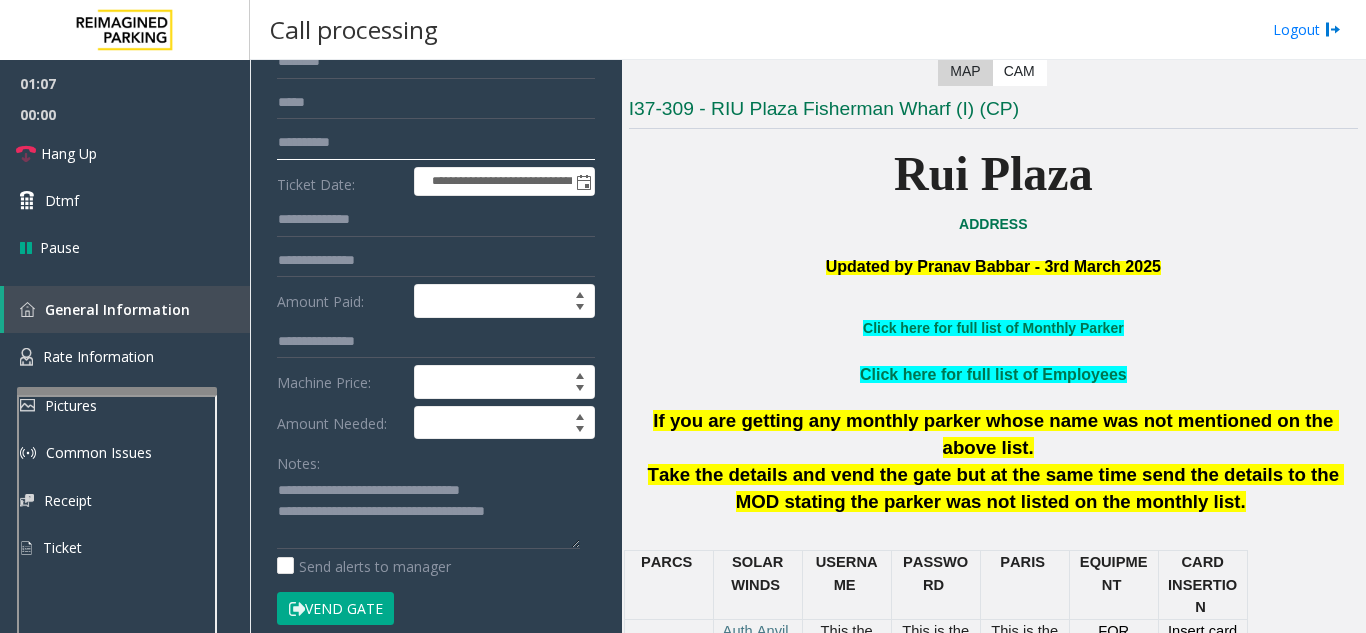 type on "**********" 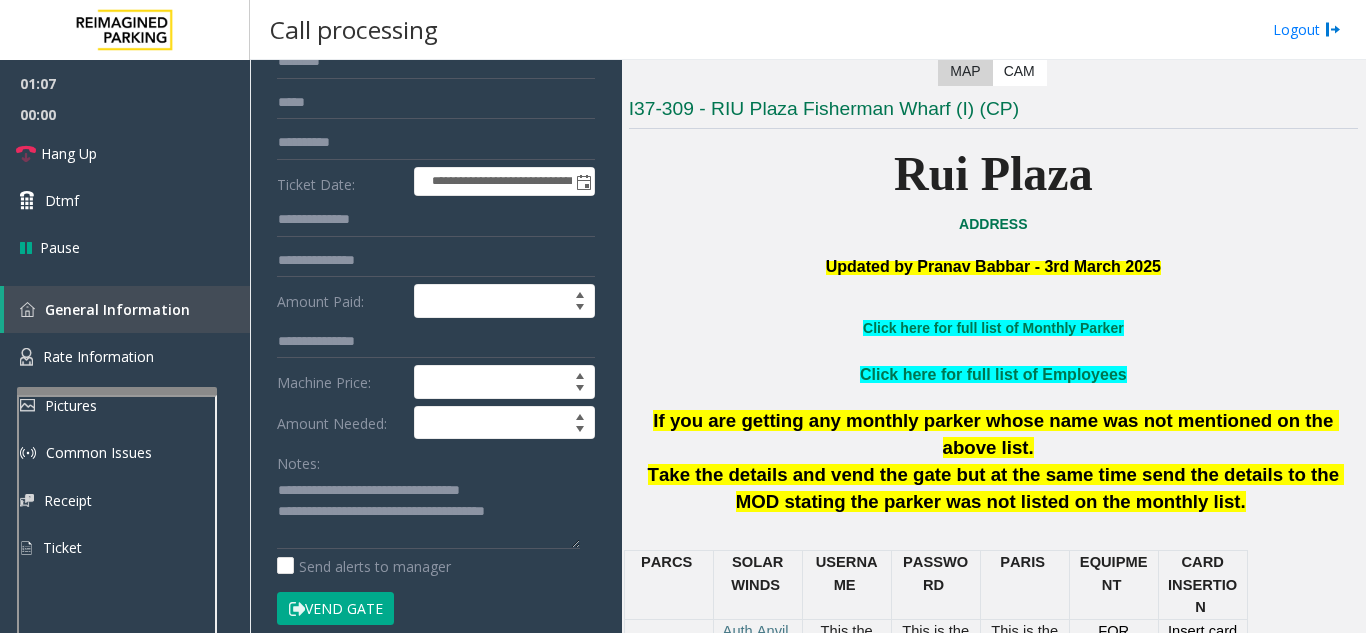click on "Vend Gate" 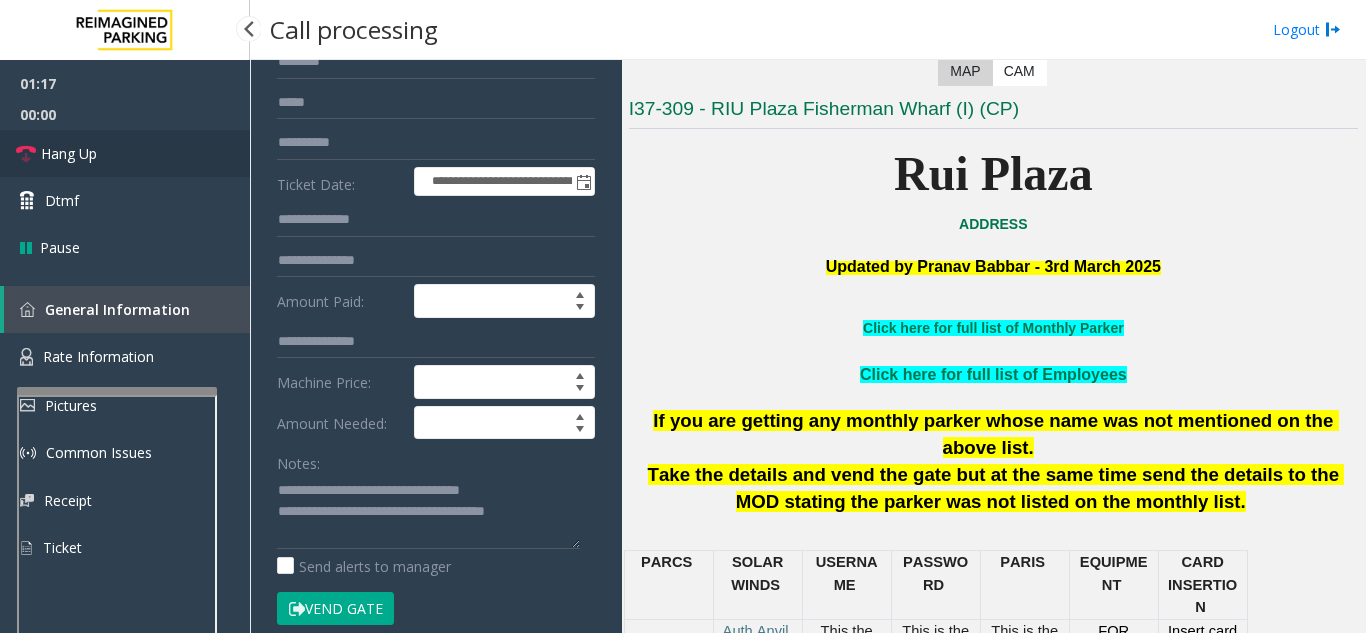 click on "Hang Up" at bounding box center (125, 153) 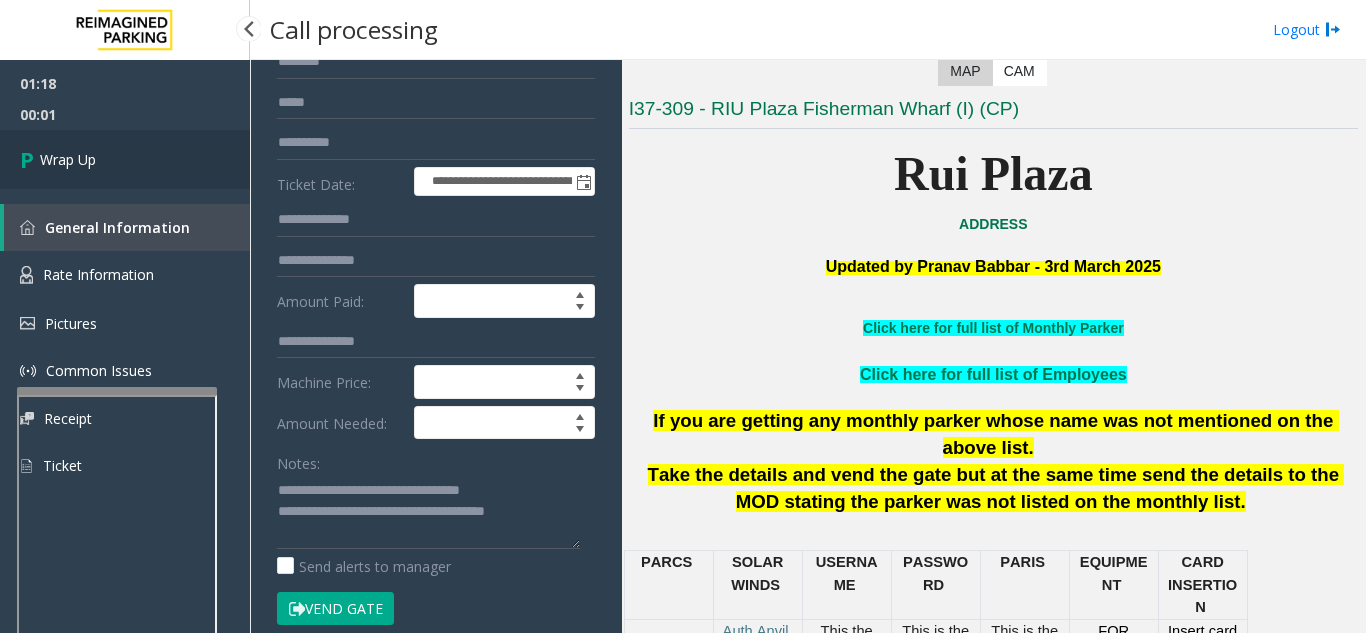 click on "Wrap Up" at bounding box center (125, 159) 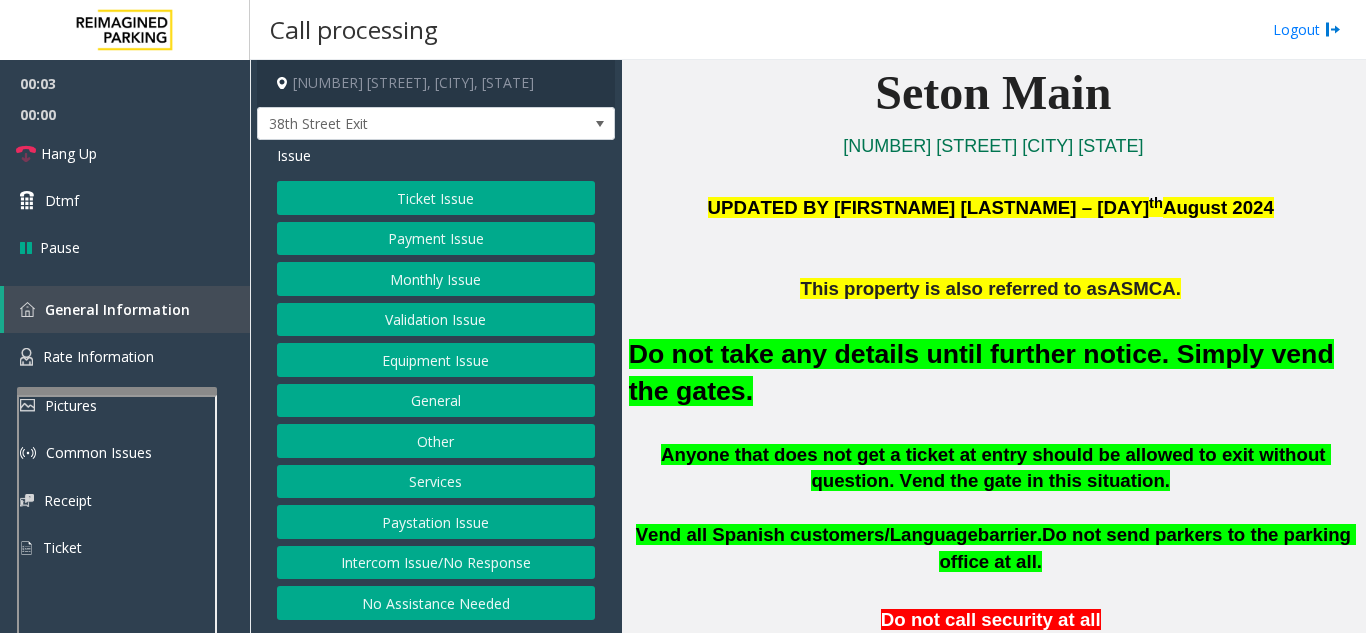 scroll, scrollTop: 500, scrollLeft: 0, axis: vertical 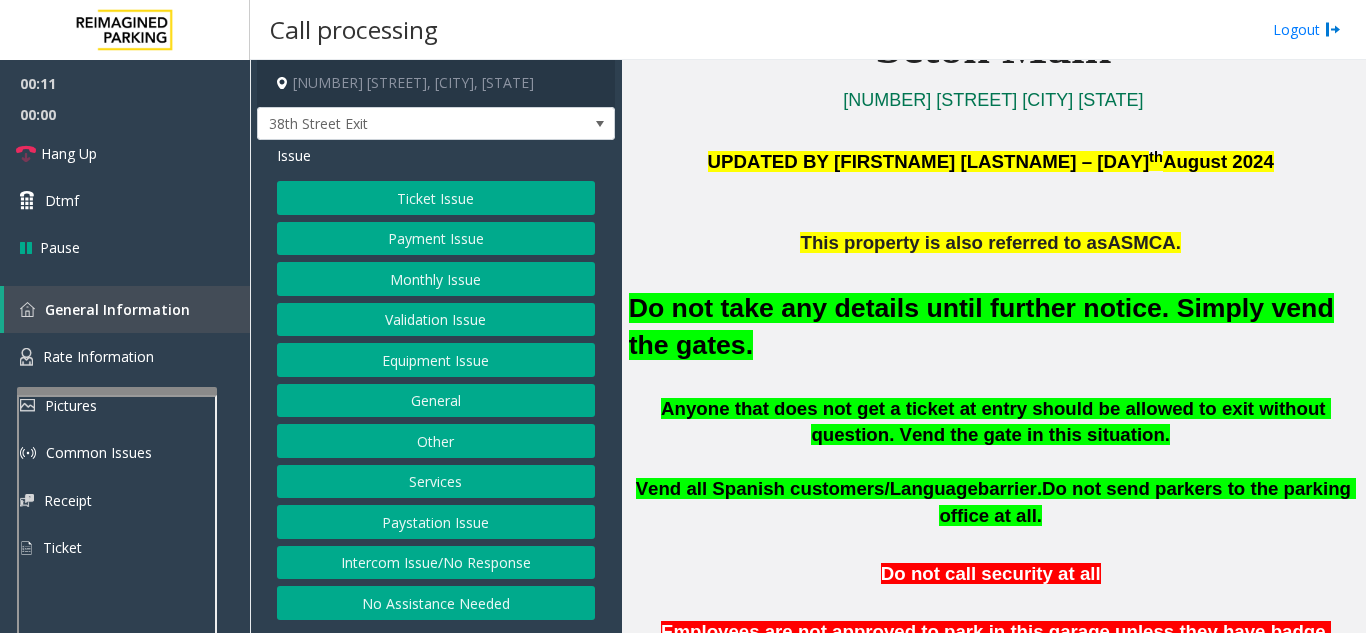click on "Equipment Issue" 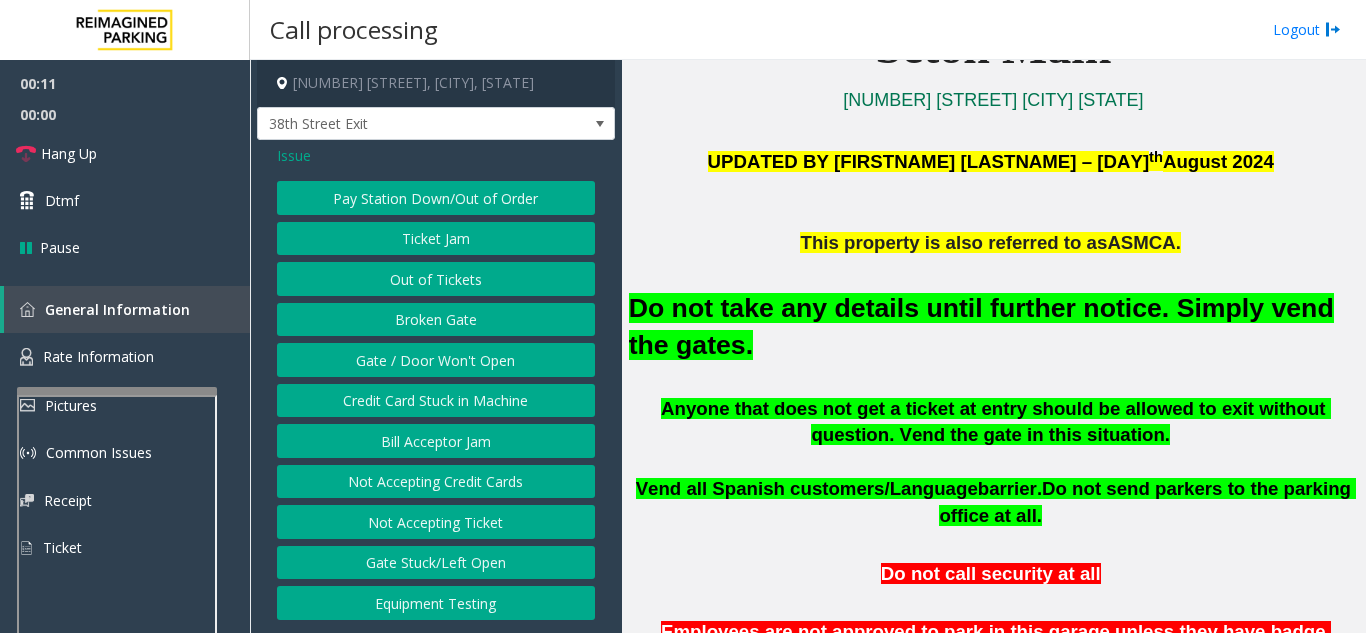 click on "Gate / Door Won't Open" 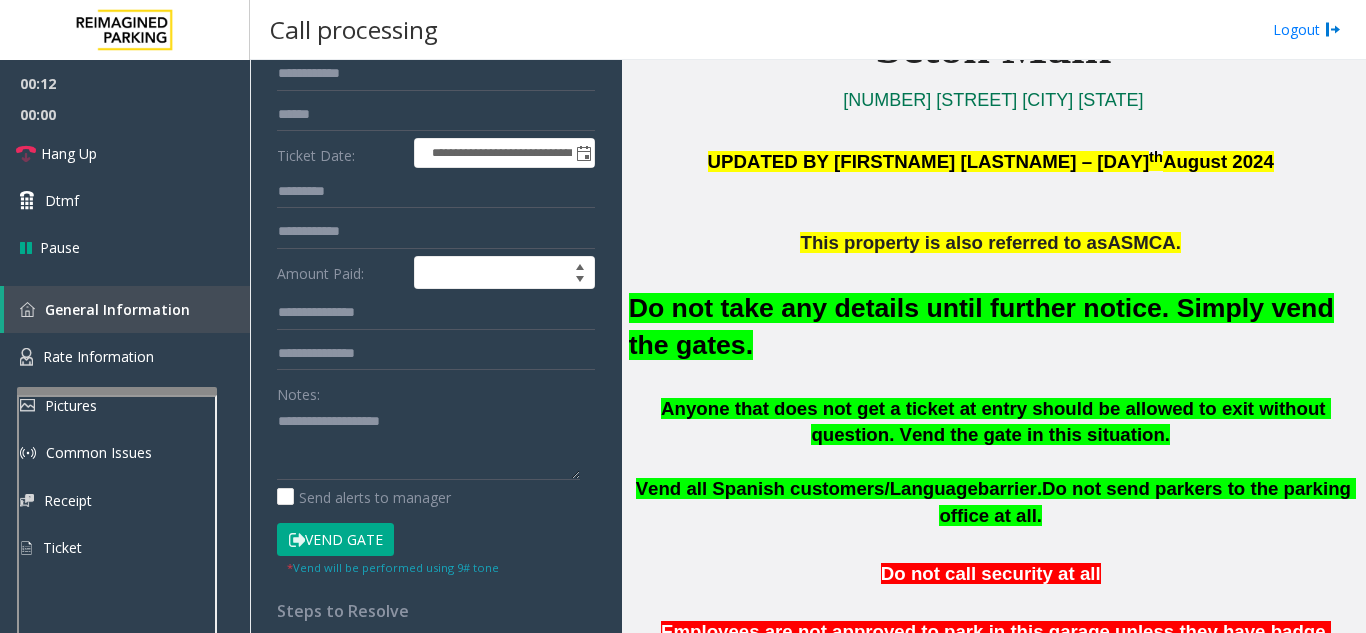 scroll, scrollTop: 300, scrollLeft: 0, axis: vertical 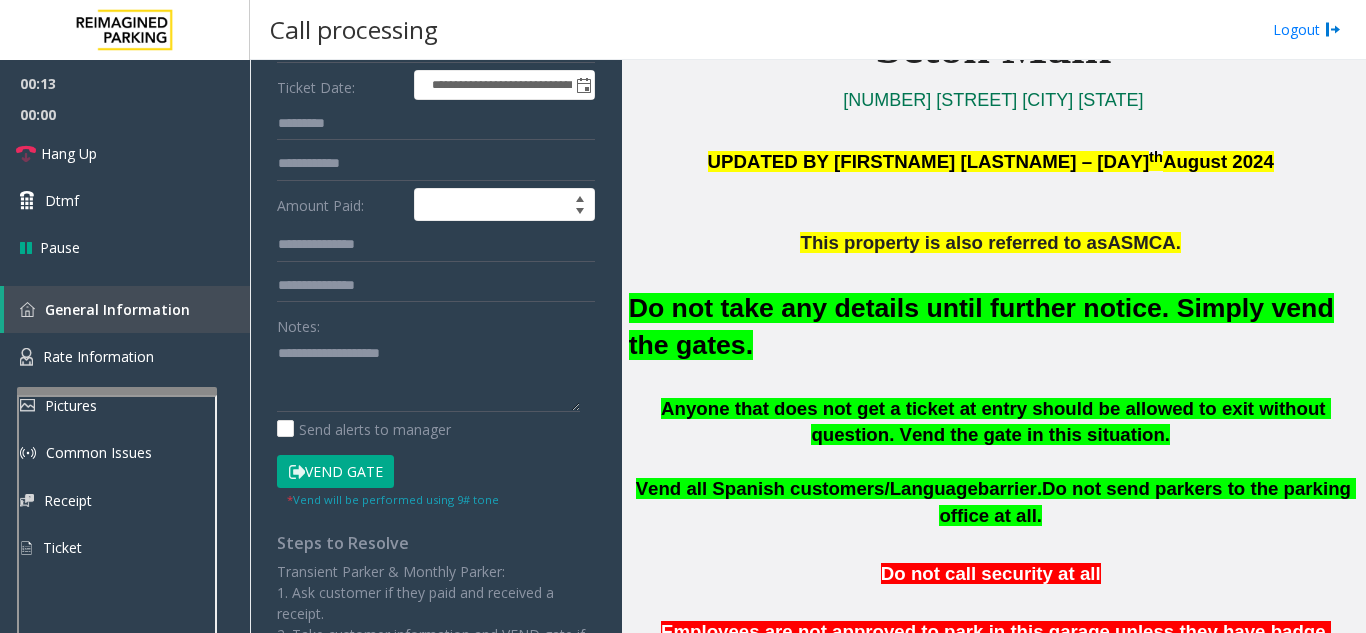 click on "Vend Gate" 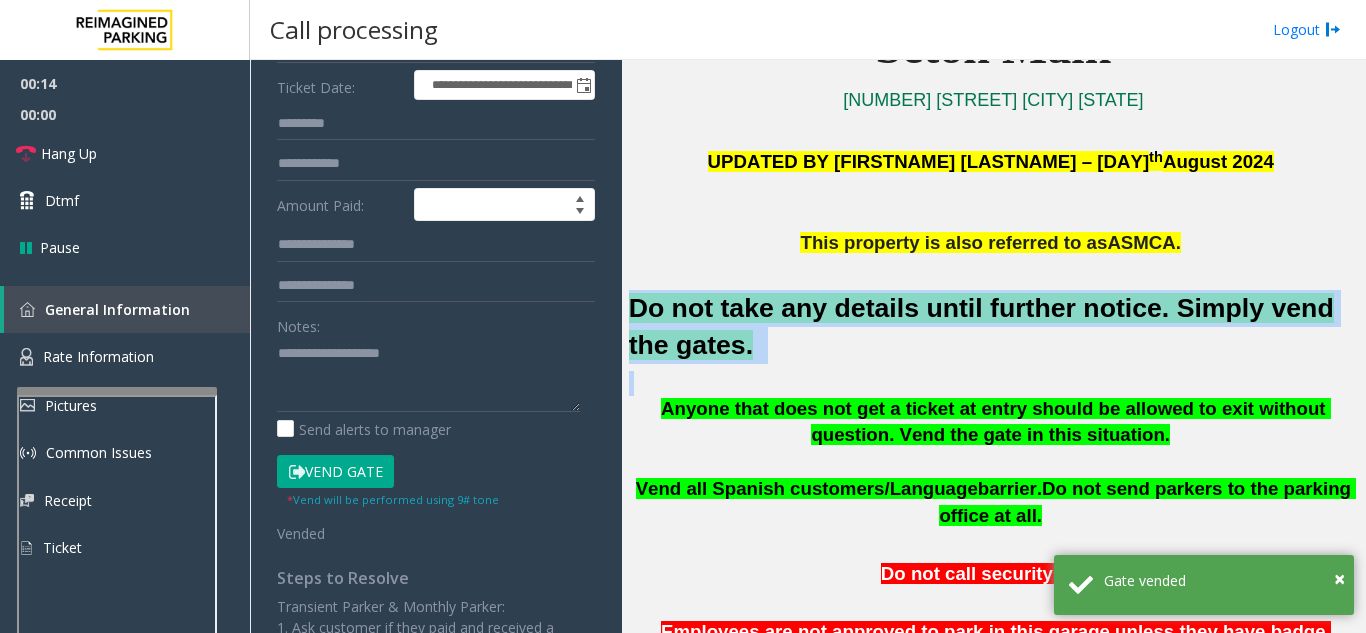 drag, startPoint x: 631, startPoint y: 309, endPoint x: 784, endPoint y: 367, distance: 163.62457 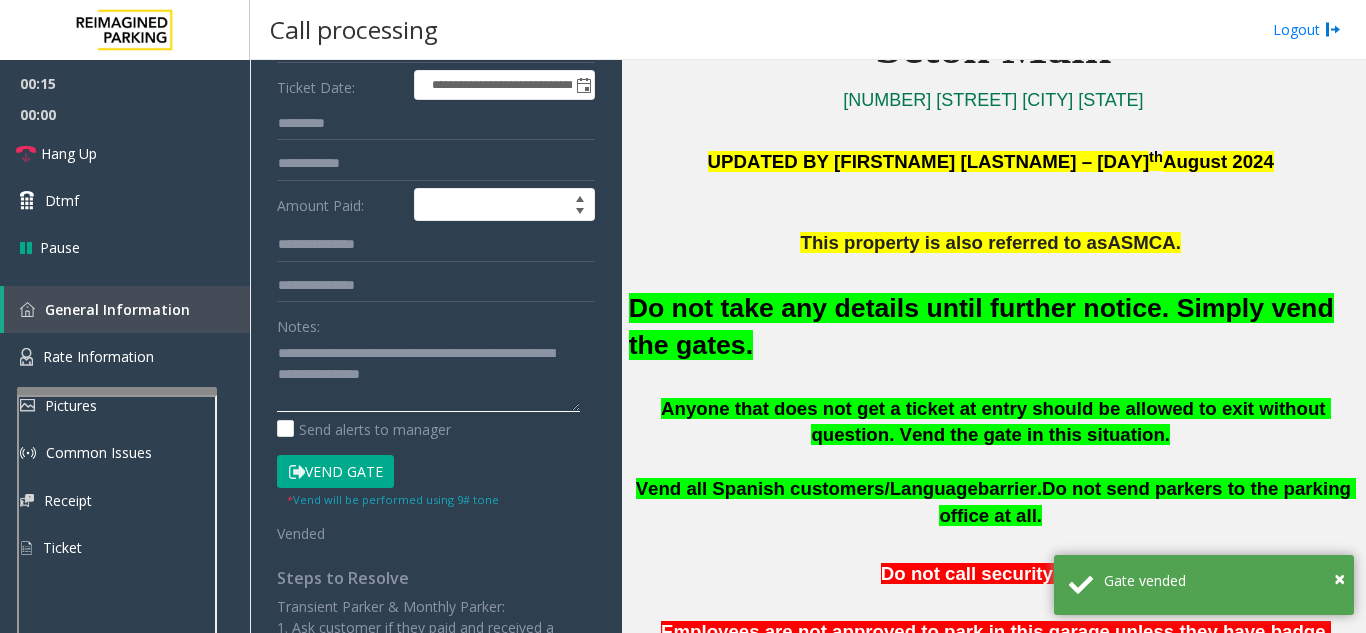 click 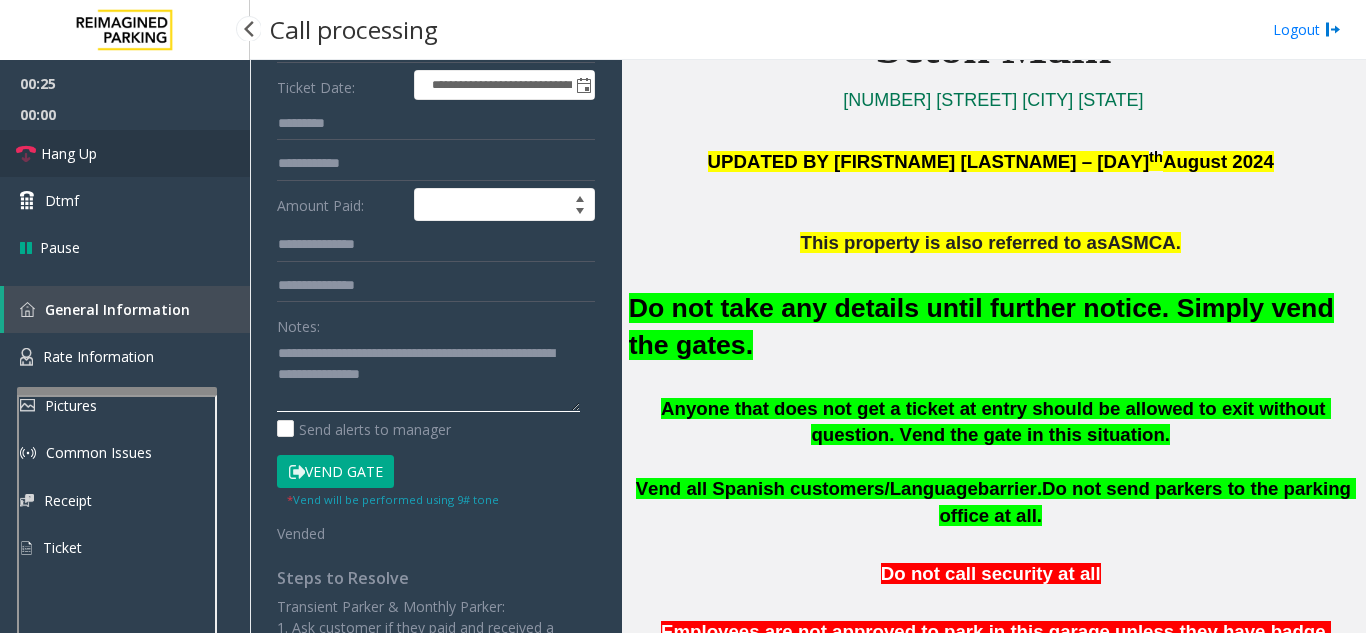 type on "**********" 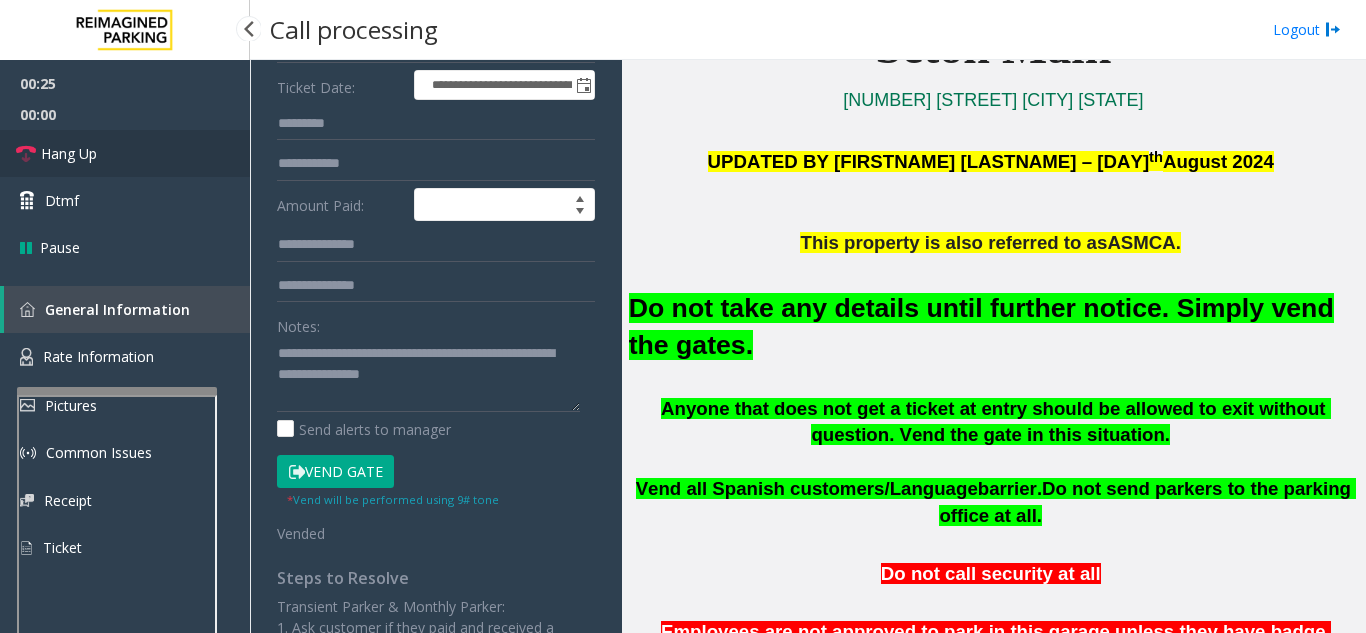 click on "Hang Up" at bounding box center [125, 153] 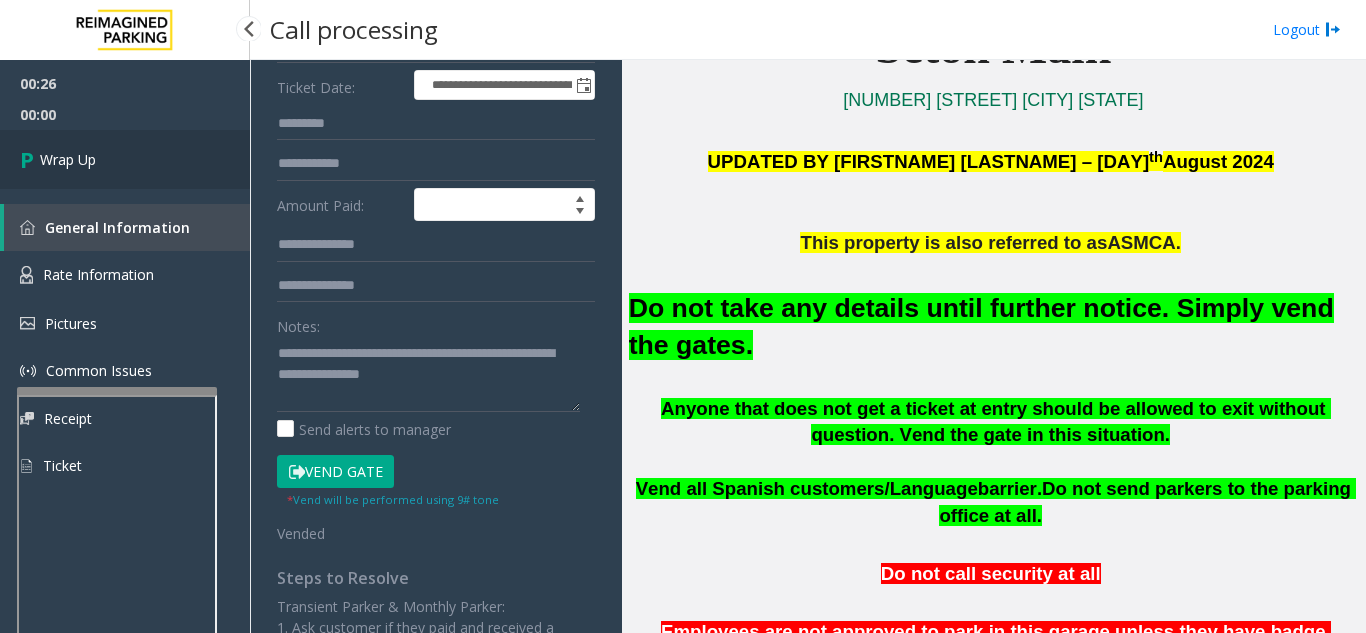 click on "Wrap Up" at bounding box center [125, 159] 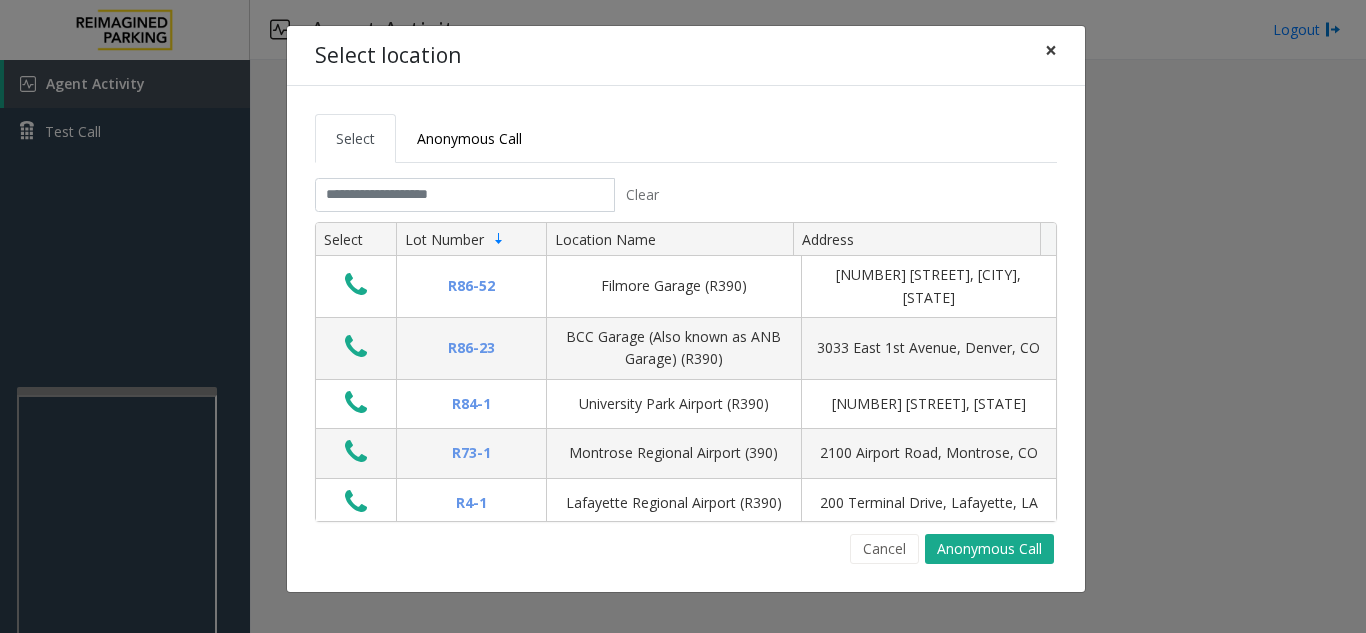 click on "×" 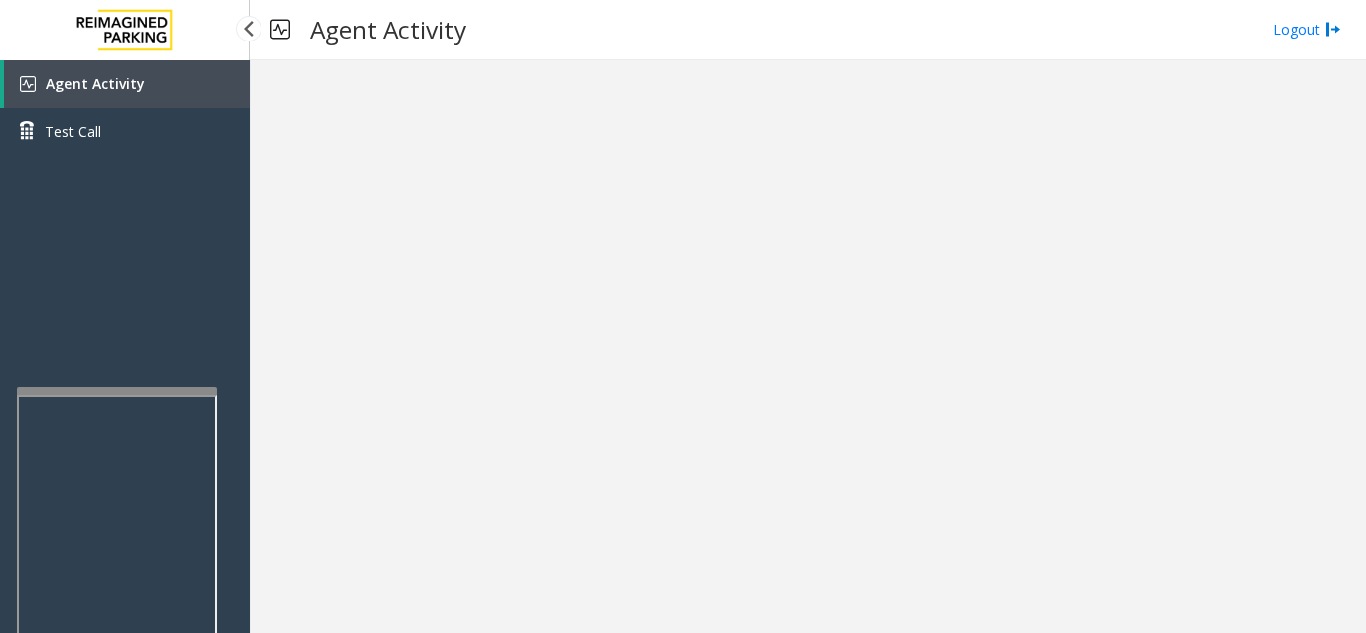click on "Agent Activity" at bounding box center (127, 84) 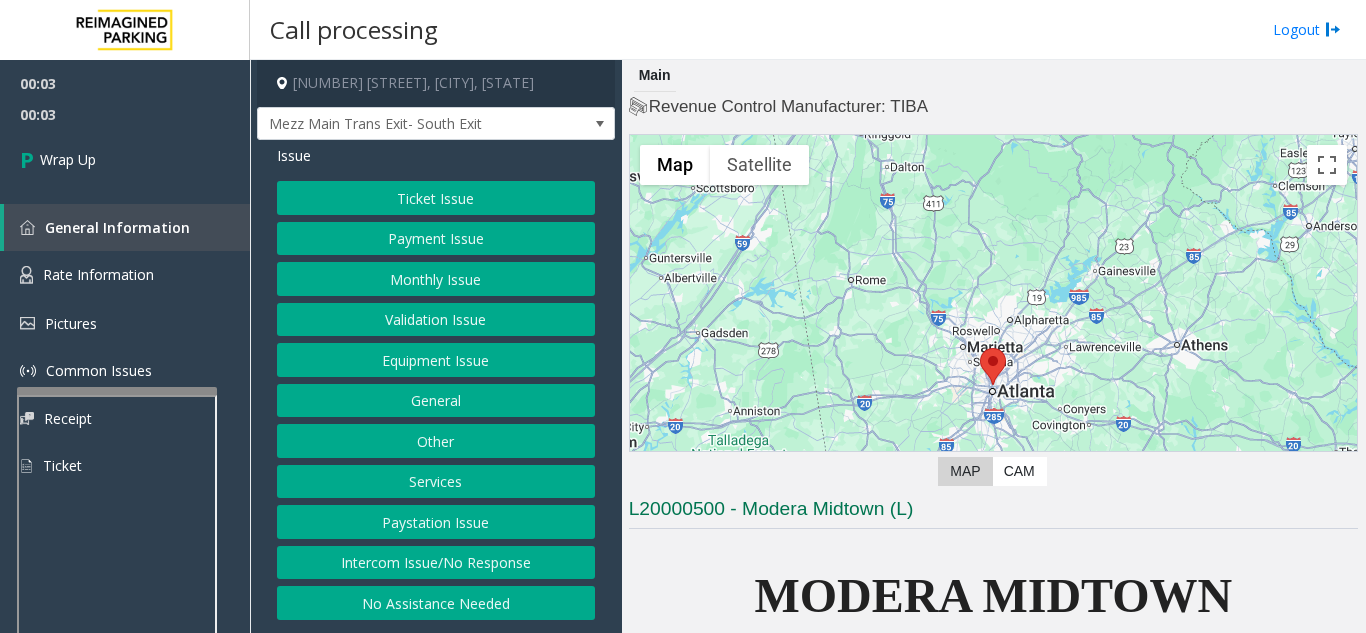 drag, startPoint x: 365, startPoint y: 560, endPoint x: 414, endPoint y: 522, distance: 62.008064 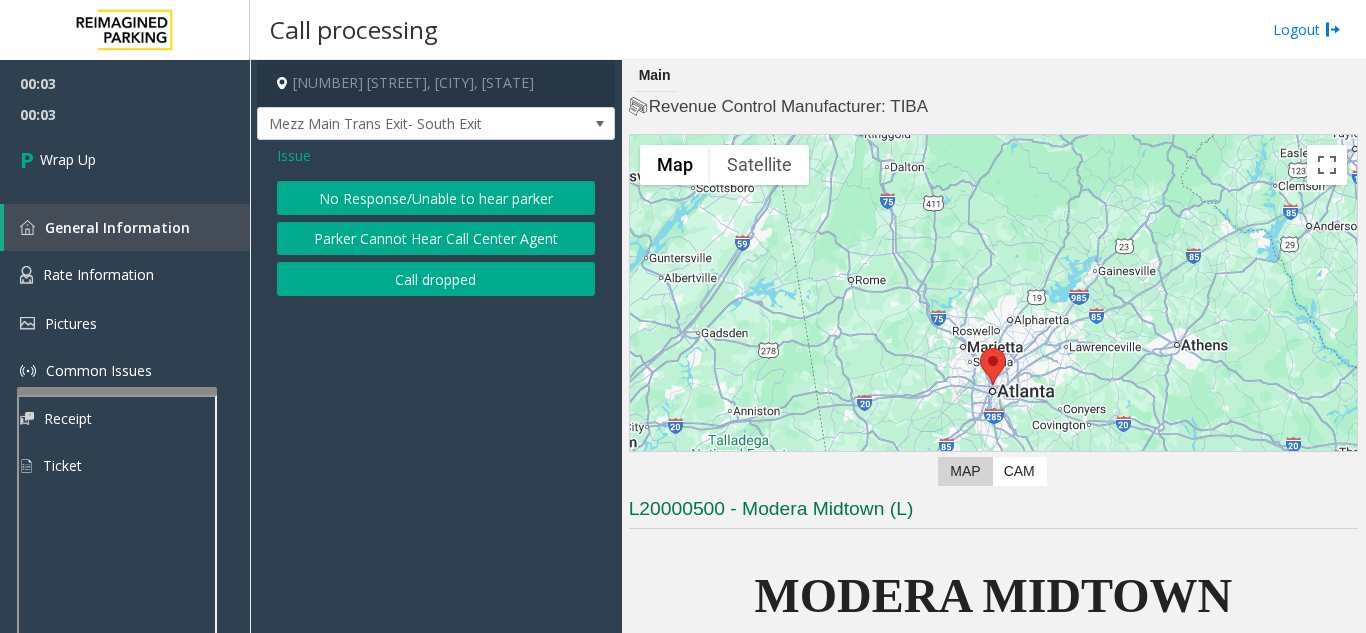 click on "Call dropped" 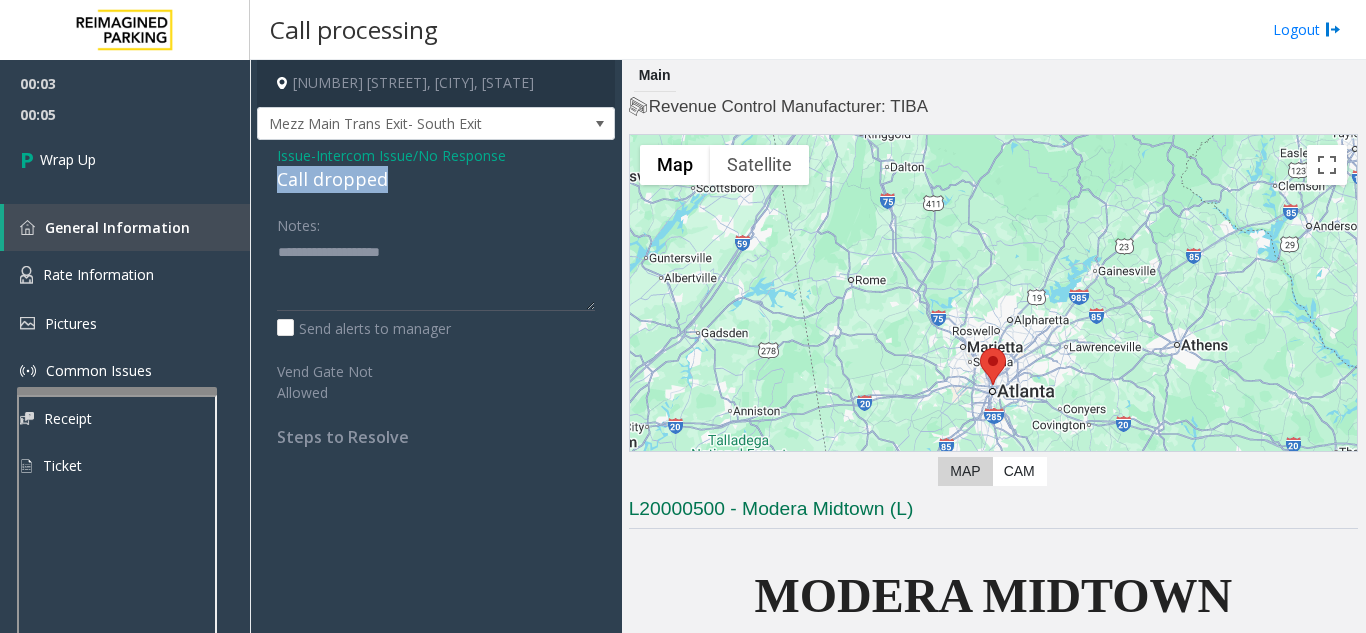 drag, startPoint x: 400, startPoint y: 181, endPoint x: 279, endPoint y: 189, distance: 121.264175 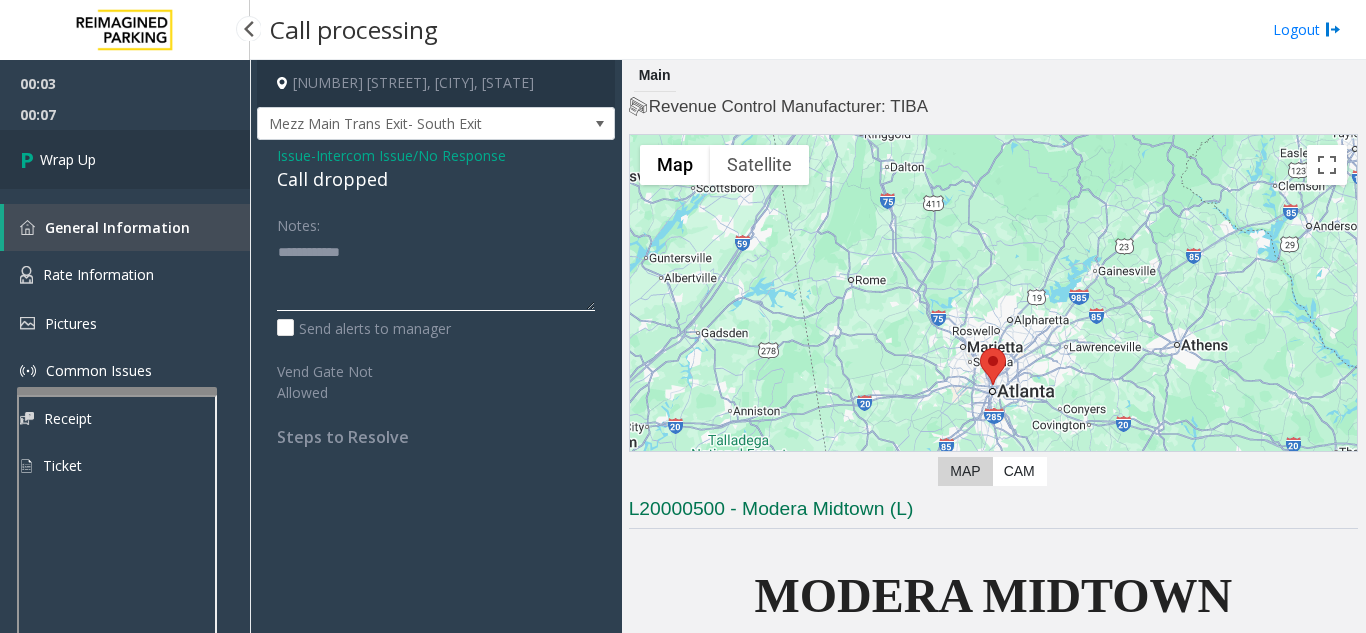 type on "**********" 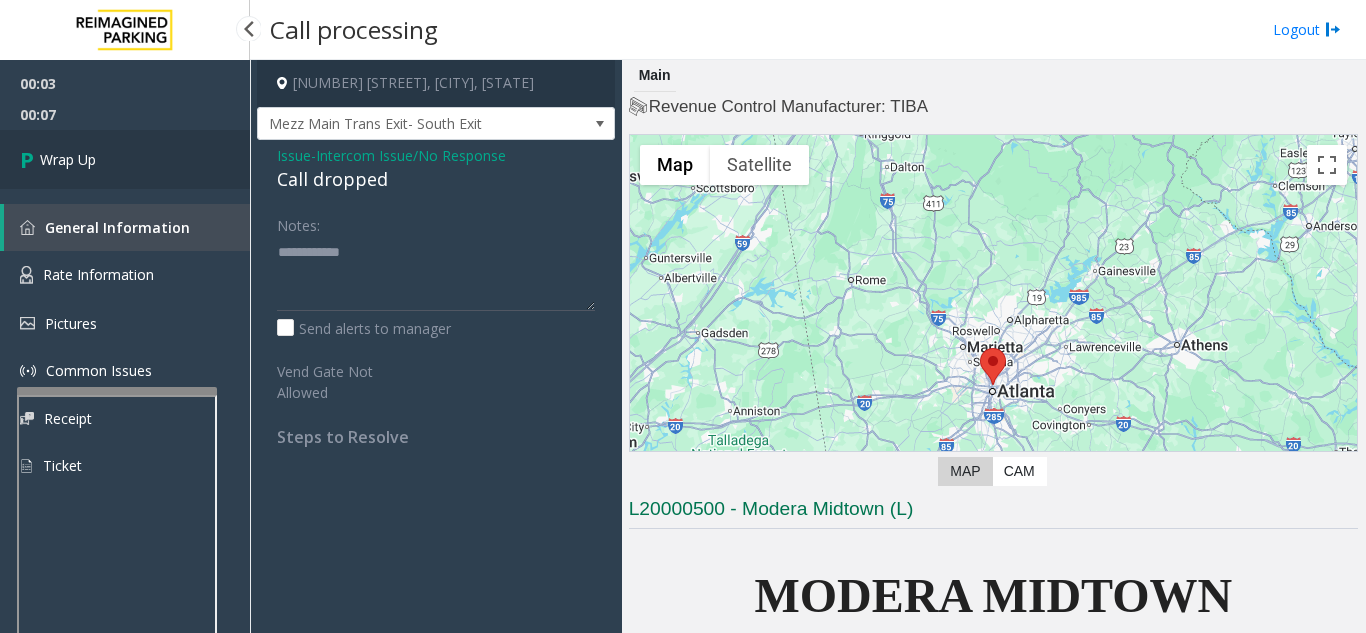 click on "Wrap Up" at bounding box center [125, 159] 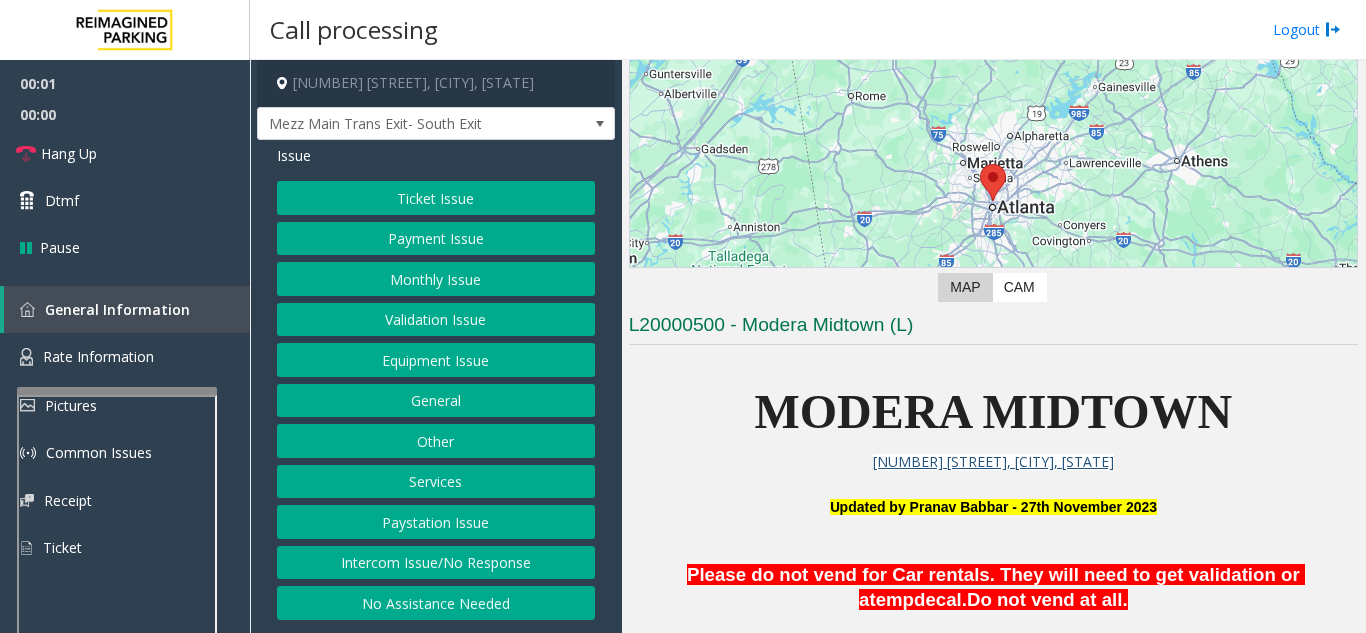 scroll, scrollTop: 200, scrollLeft: 0, axis: vertical 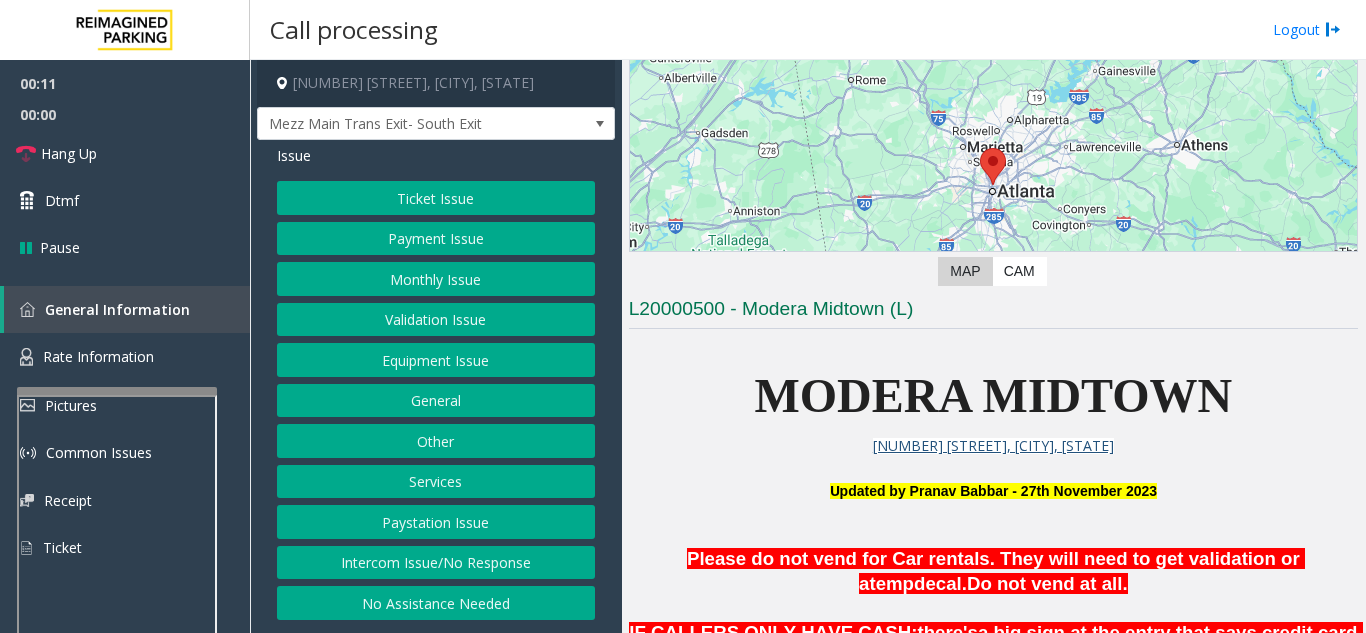 click on "Intercom Issue/No Response" 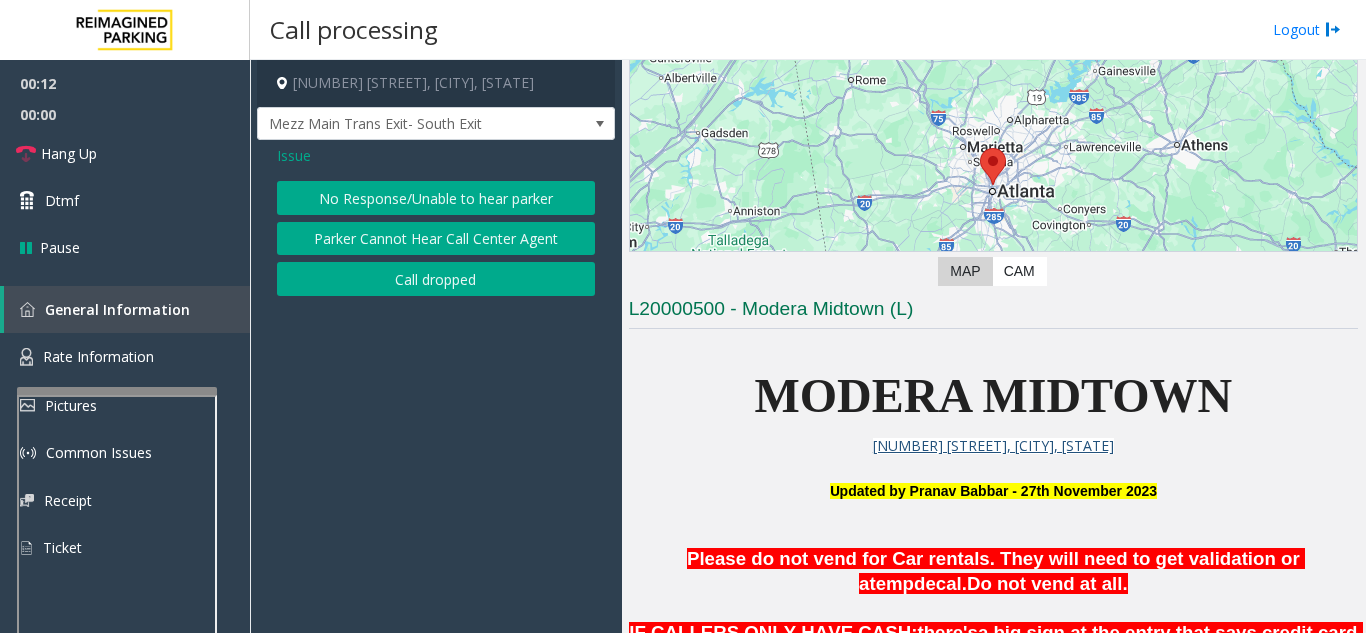 click on "No Response/Unable to hear parker" 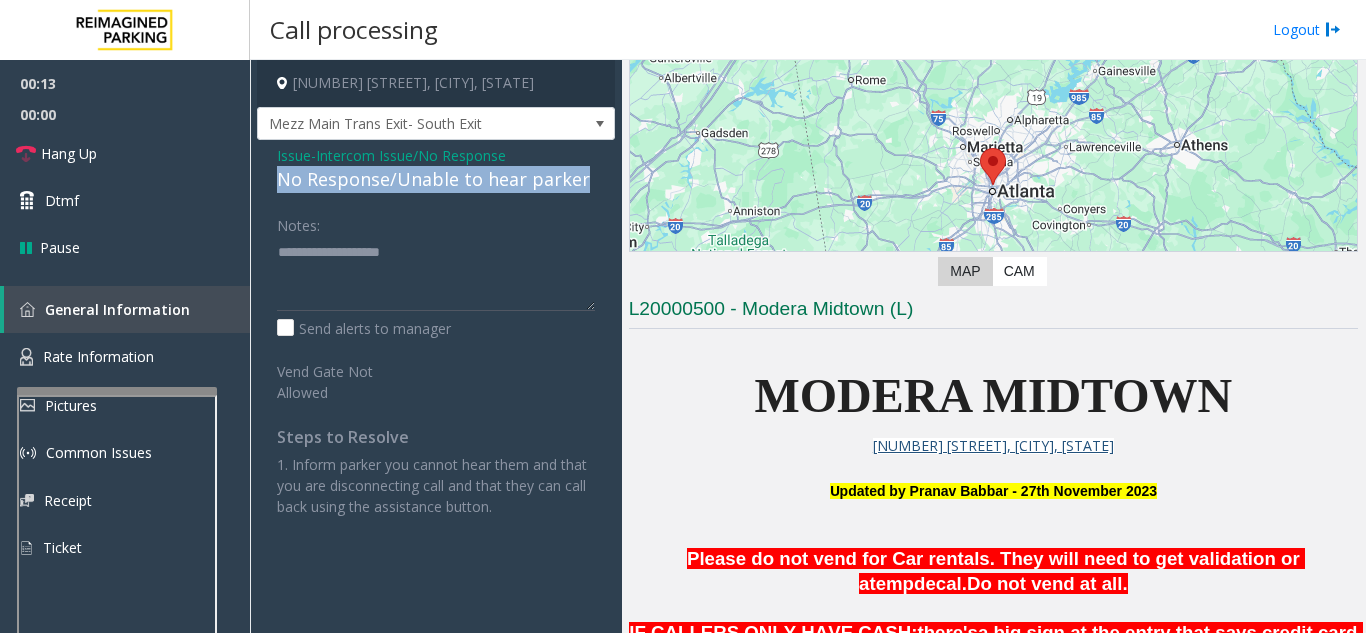 drag, startPoint x: 258, startPoint y: 182, endPoint x: 605, endPoint y: 178, distance: 347.02304 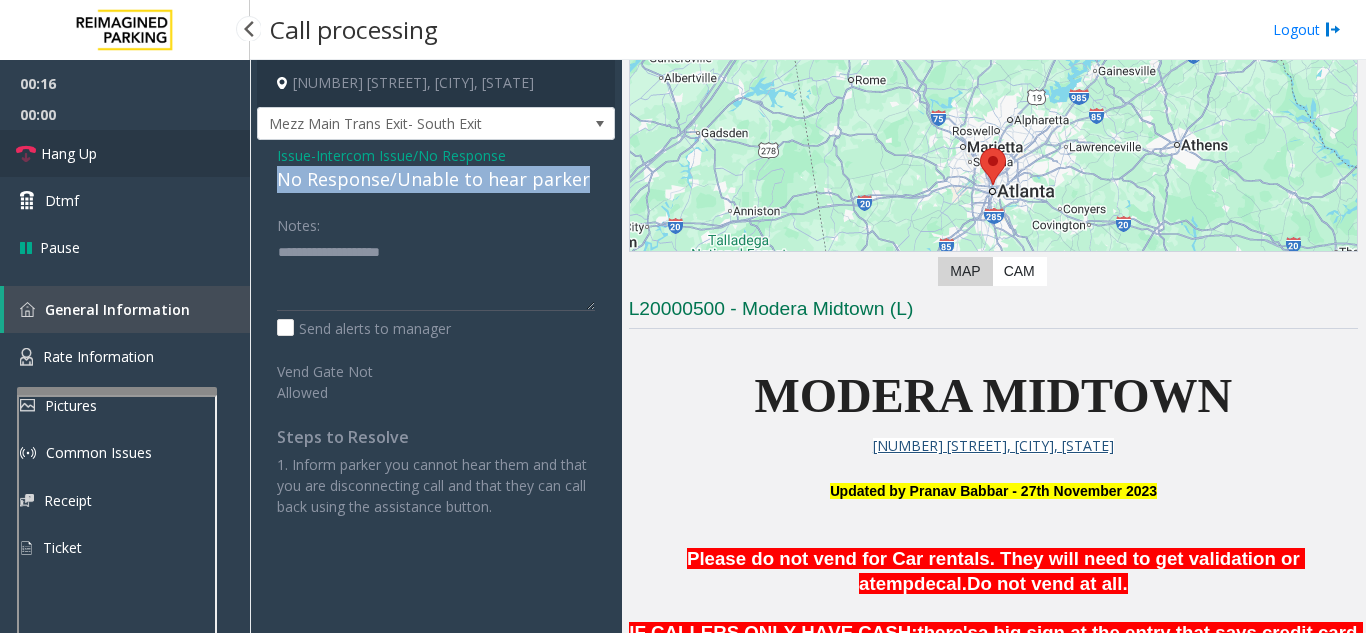 click on "Hang Up" at bounding box center [125, 153] 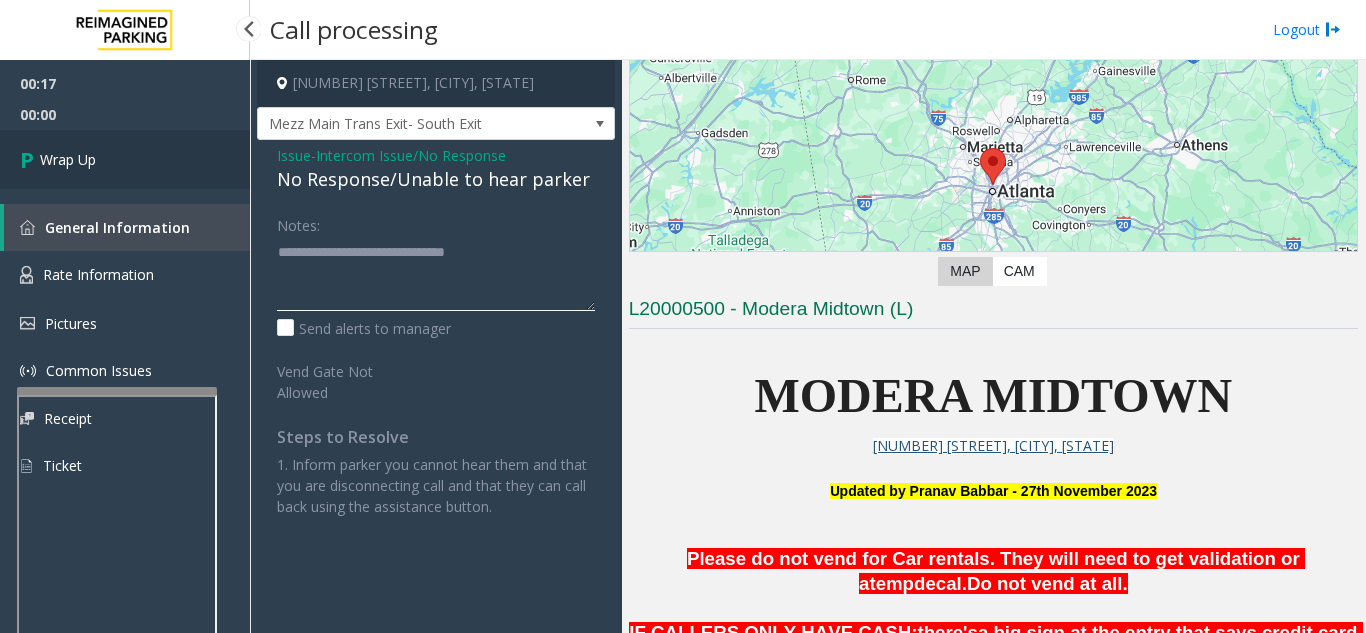 type on "**********" 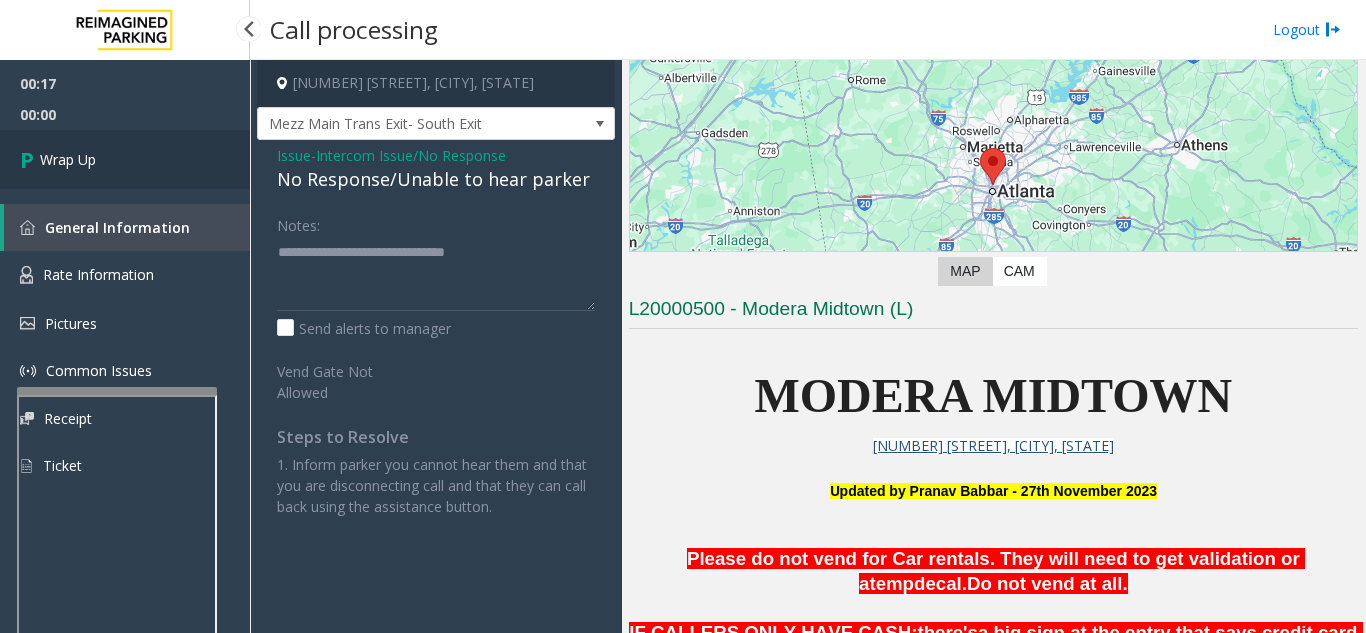 click on "Wrap Up" at bounding box center [125, 159] 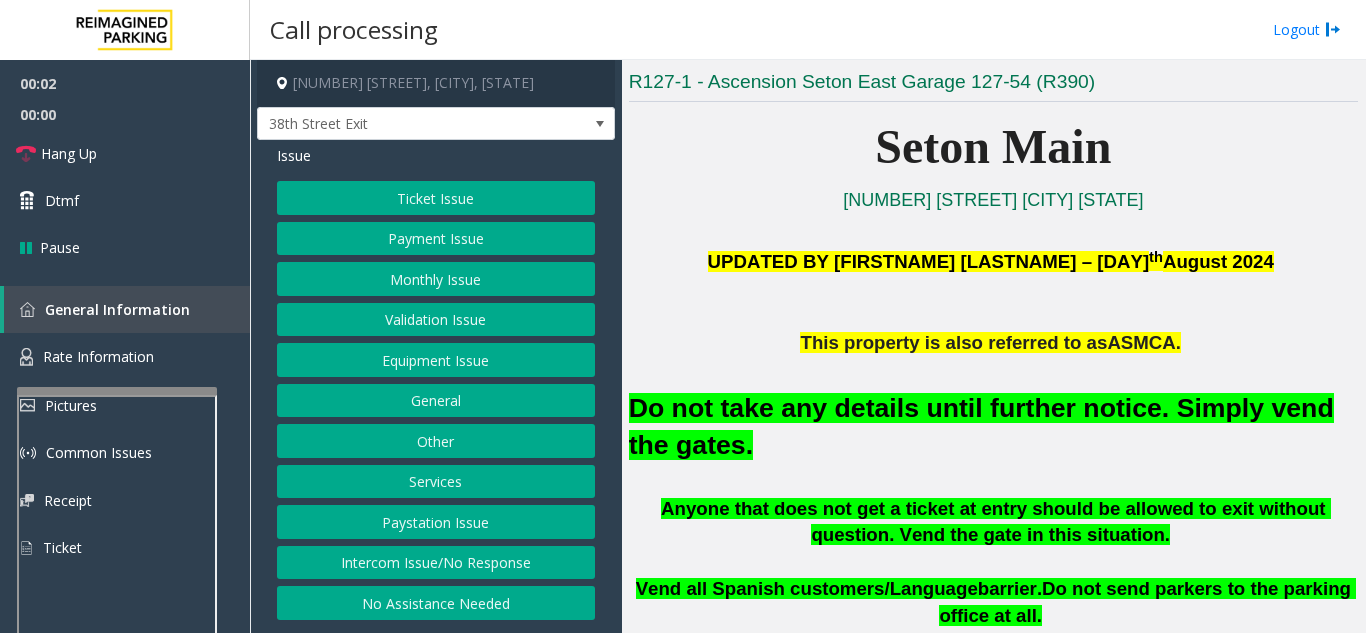 scroll, scrollTop: 500, scrollLeft: 0, axis: vertical 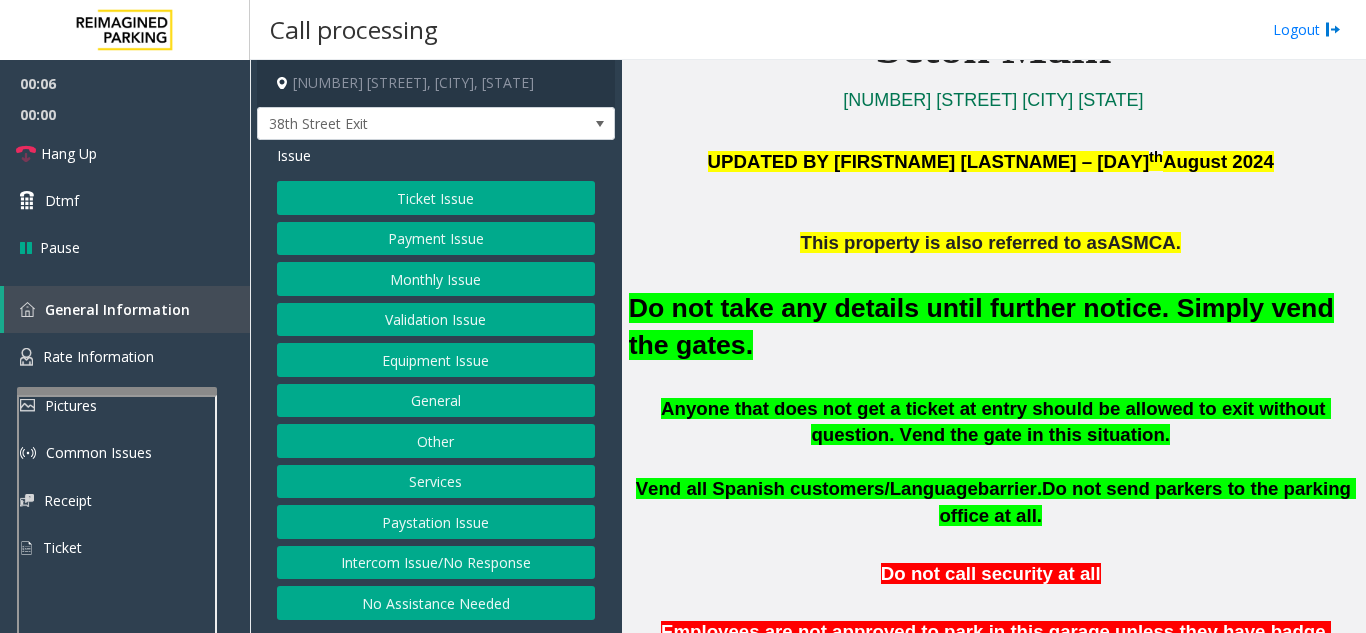 click on "Equipment Issue" 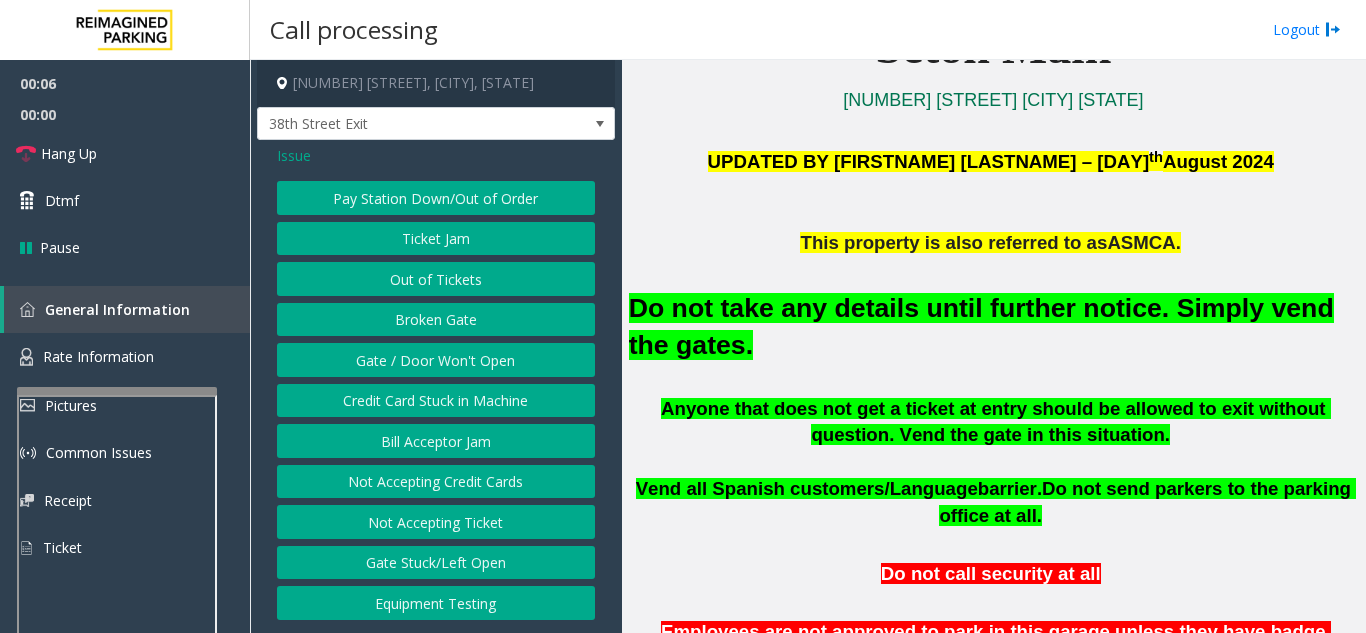 click on "Gate / Door Won't Open" 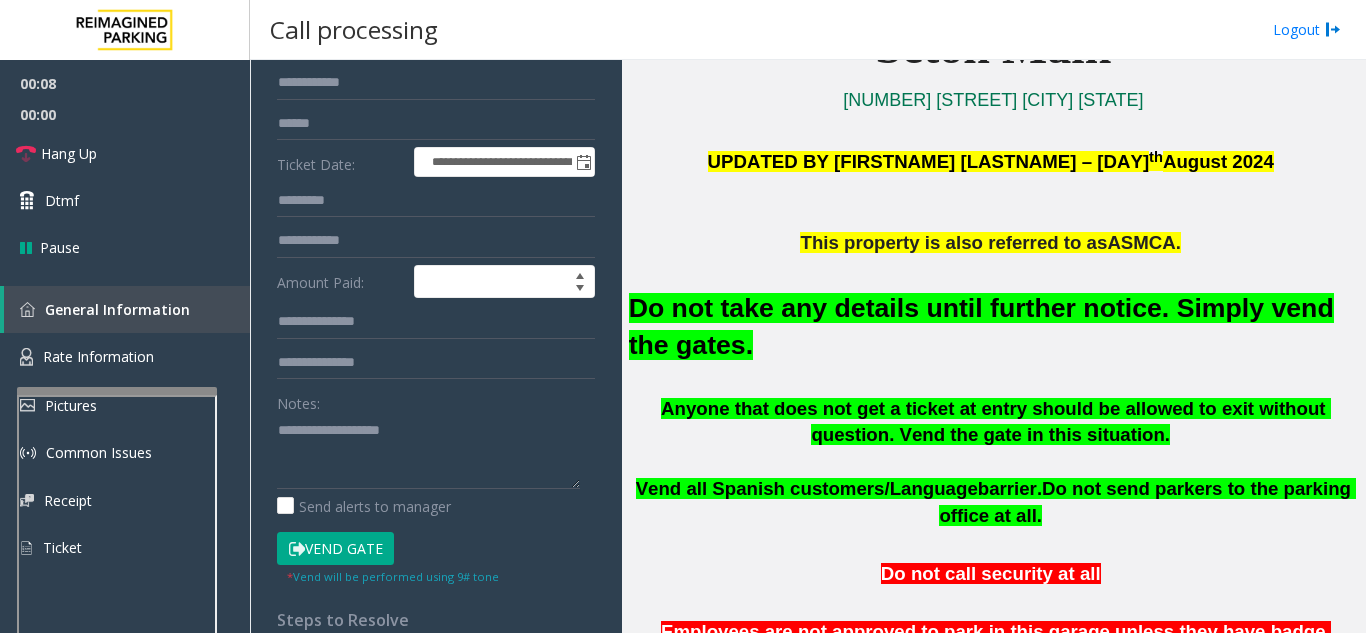 scroll, scrollTop: 300, scrollLeft: 0, axis: vertical 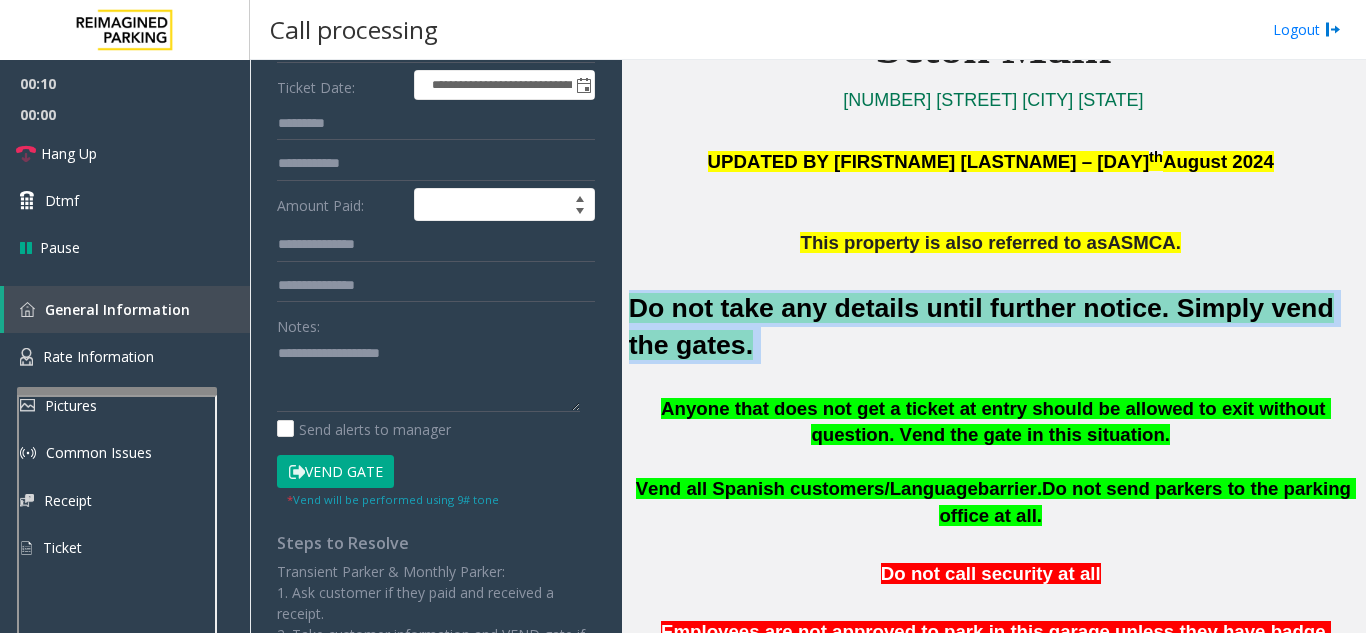 drag, startPoint x: 723, startPoint y: 336, endPoint x: 630, endPoint y: 305, distance: 98.03061 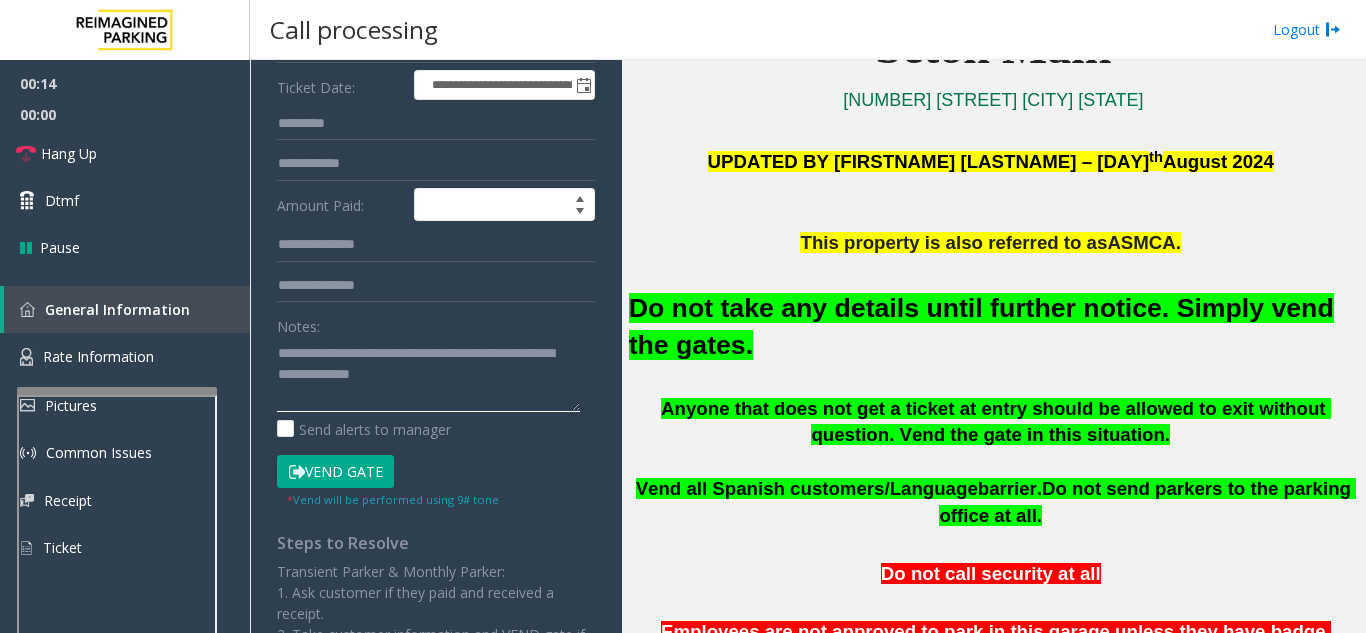 type on "**********" 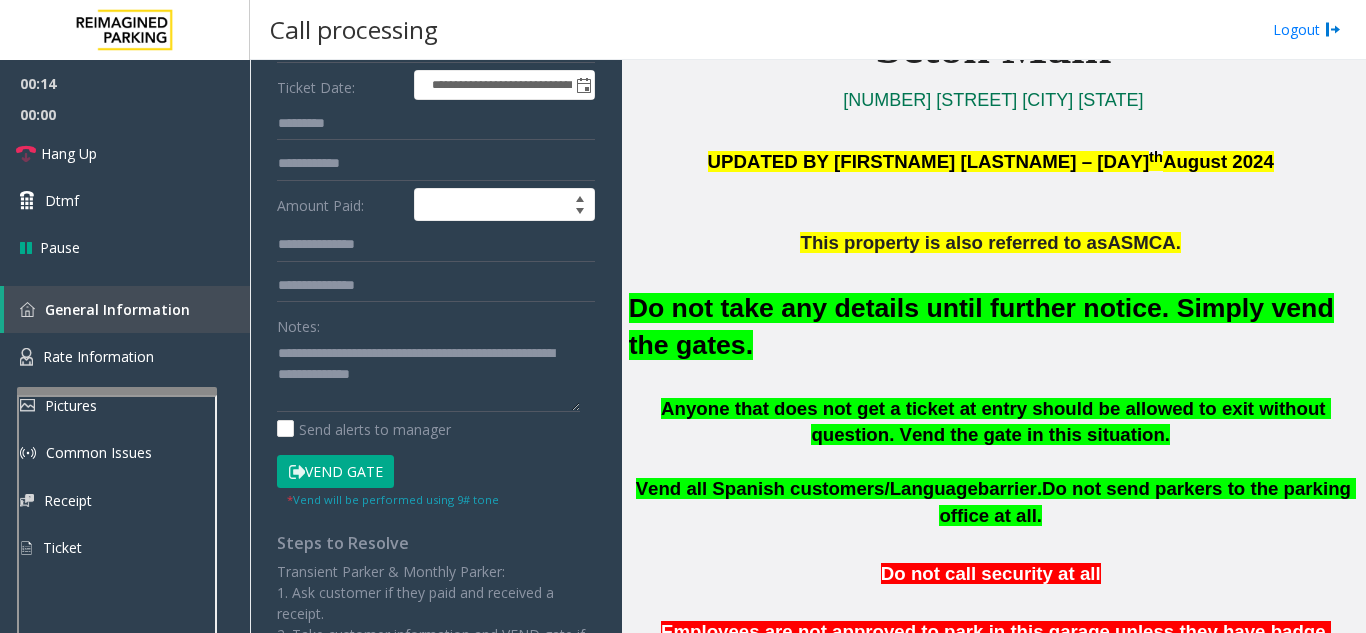 click on "Vend Gate" 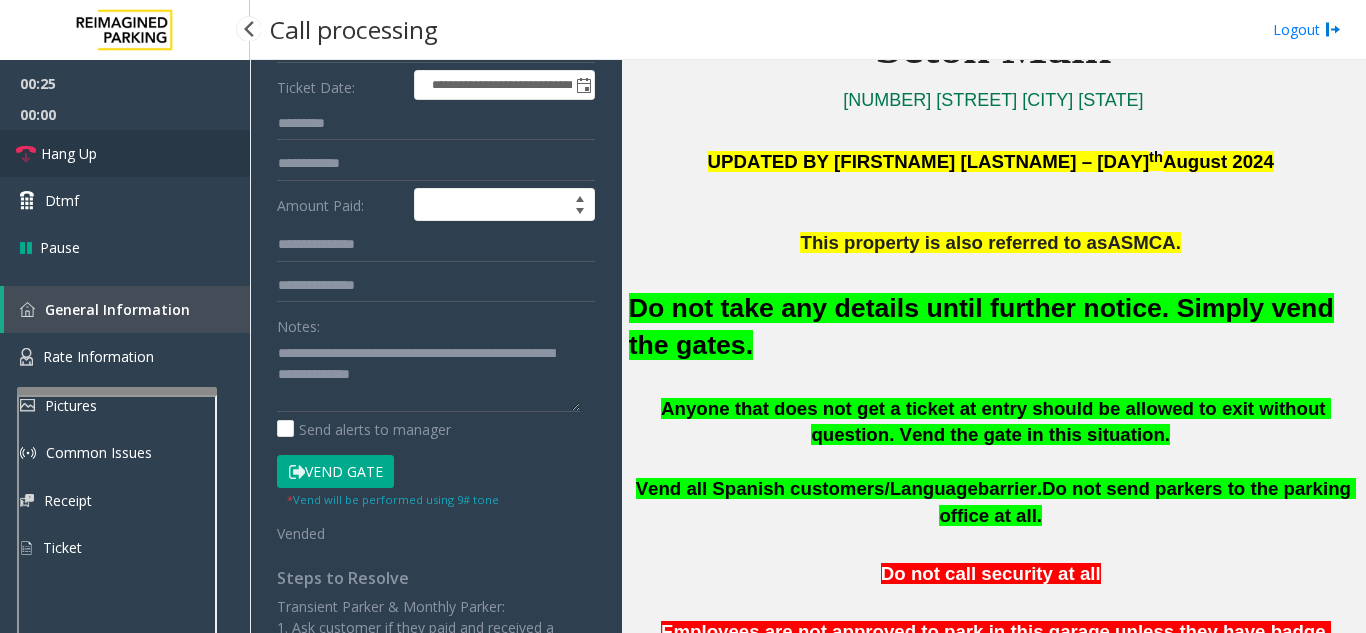 click on "Hang Up" at bounding box center (125, 153) 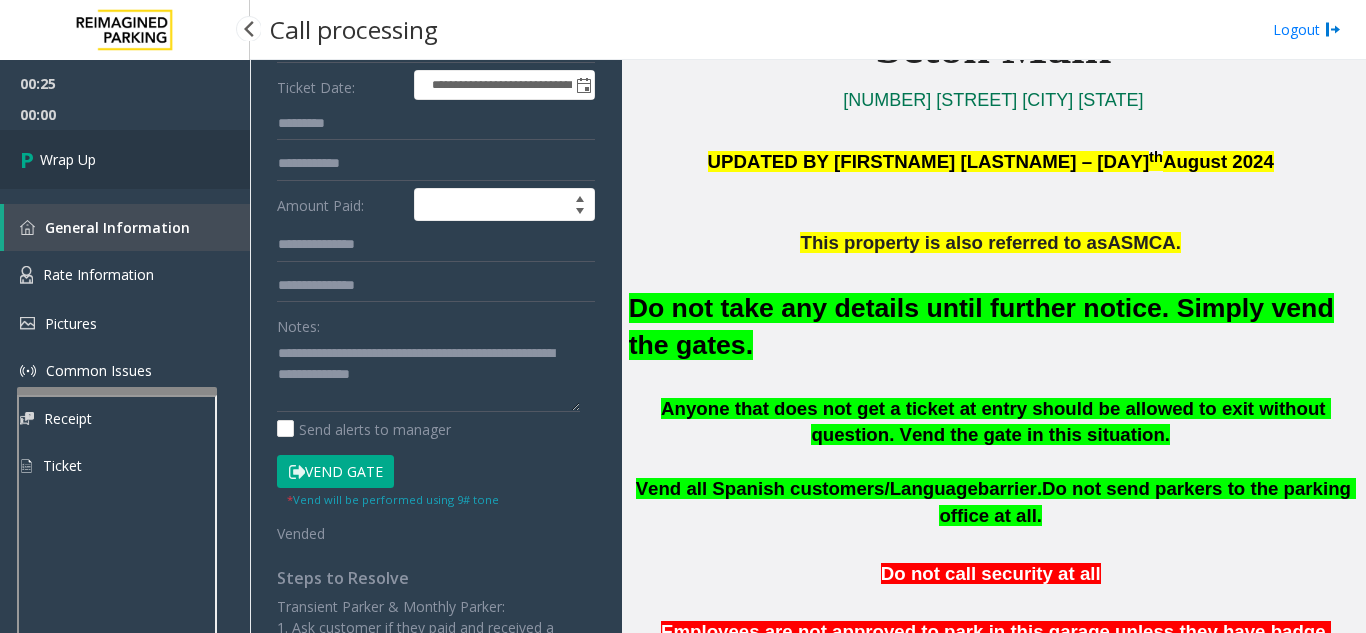 click on "Wrap Up" at bounding box center (125, 159) 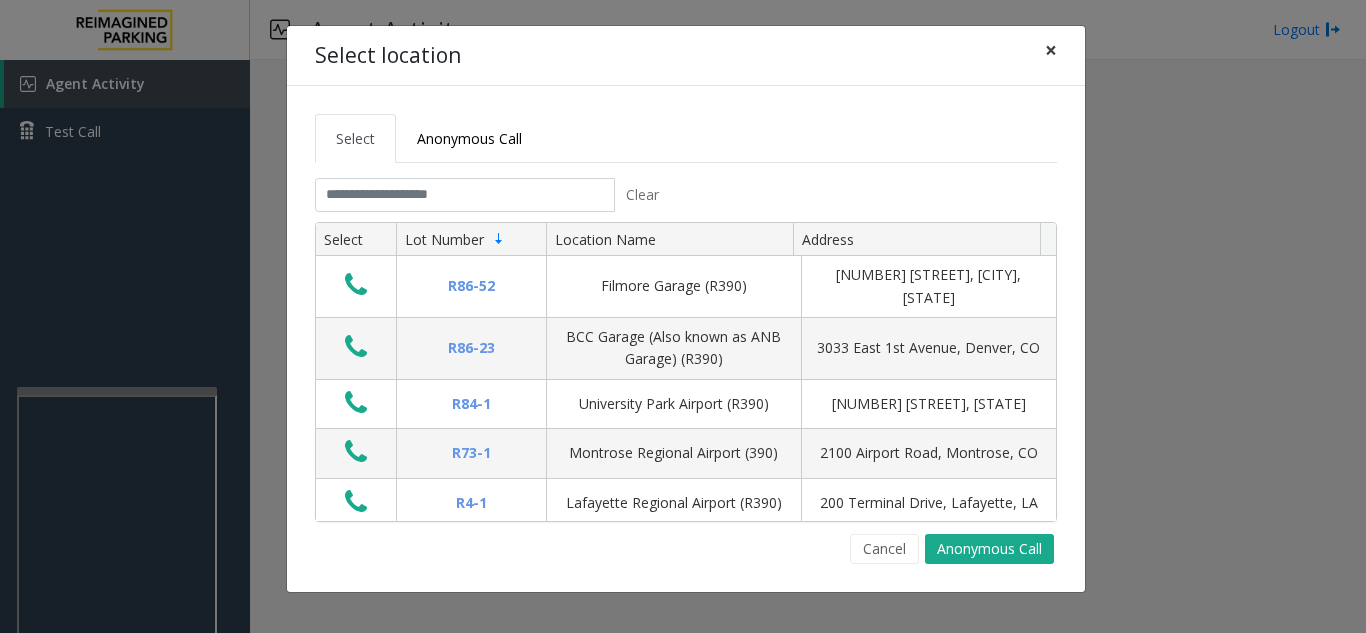 click on "×" 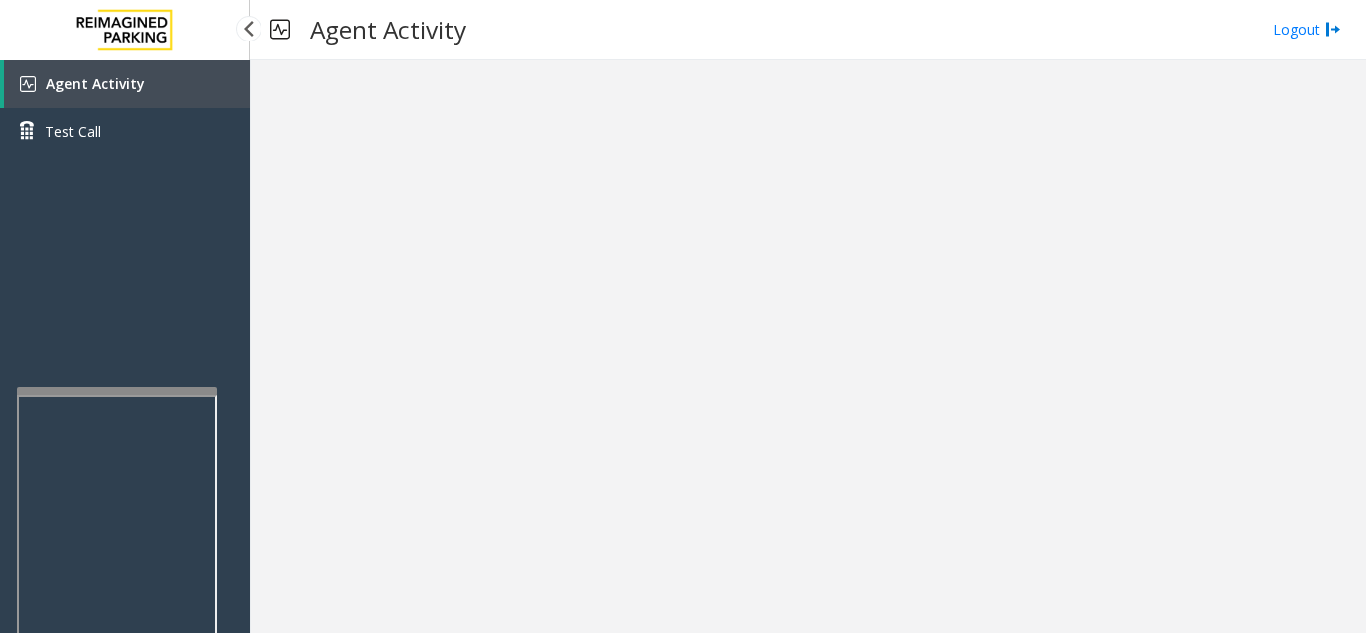 click on "Agent Activity" at bounding box center (127, 84) 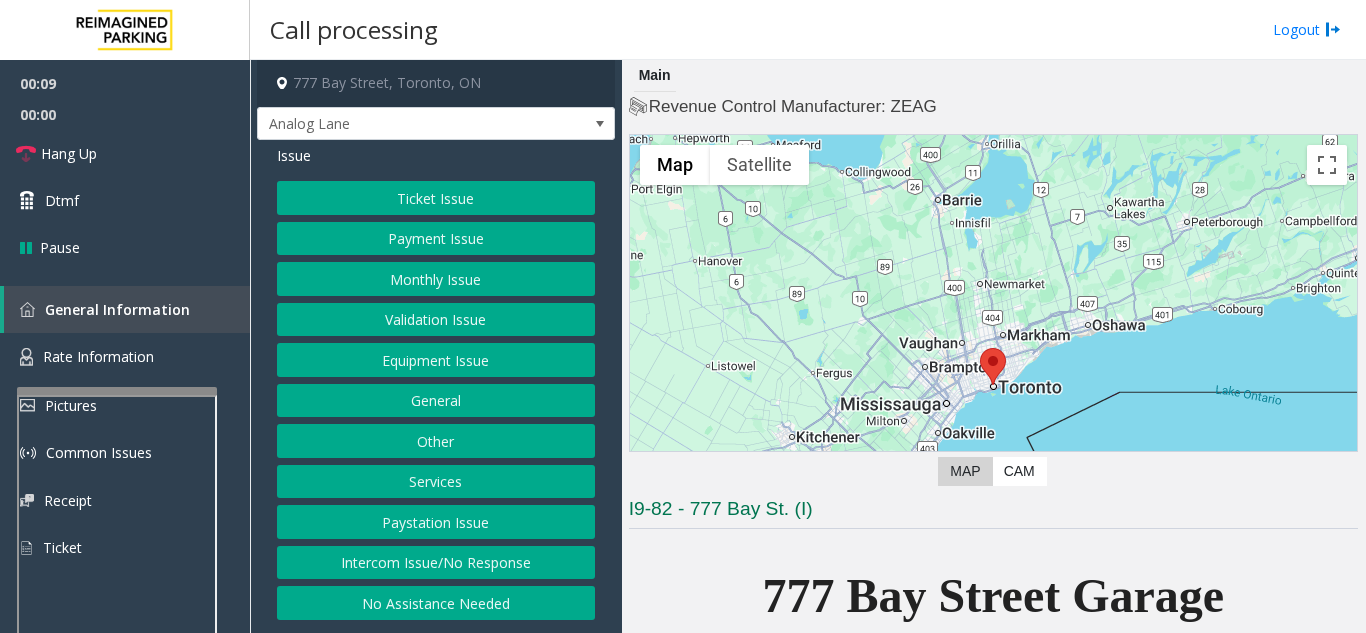 click on "Intercom Issue/No Response" 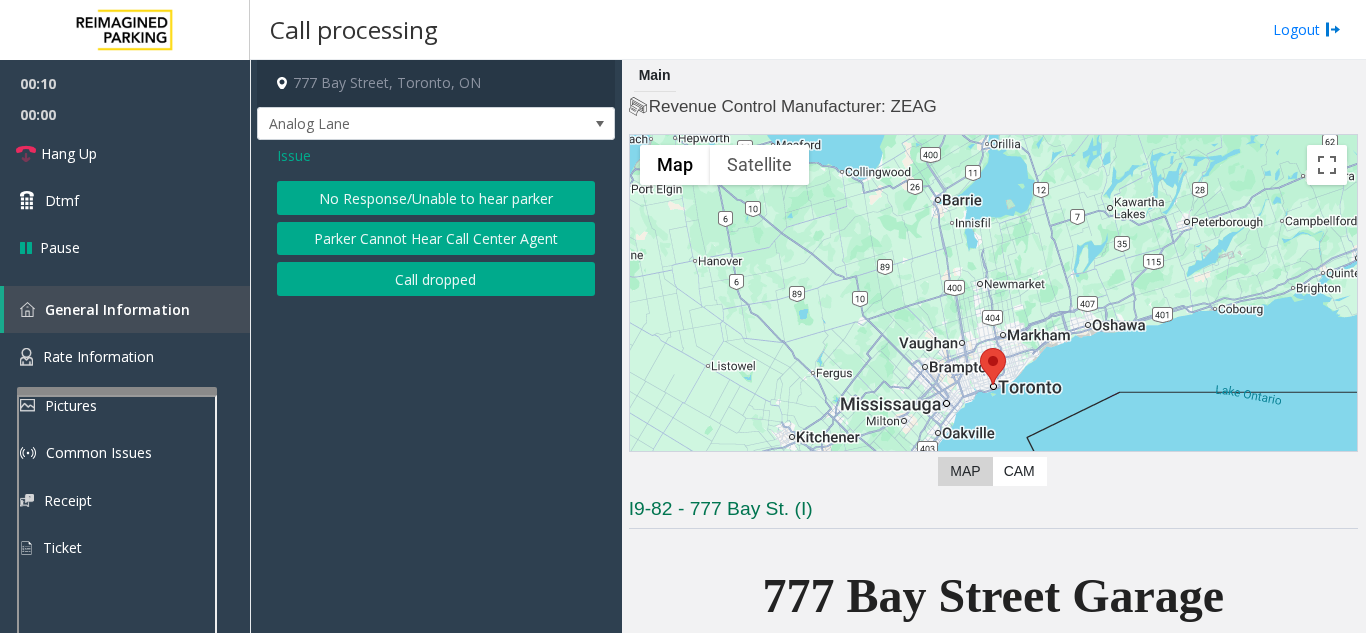 click on "No Response/Unable to hear parker" 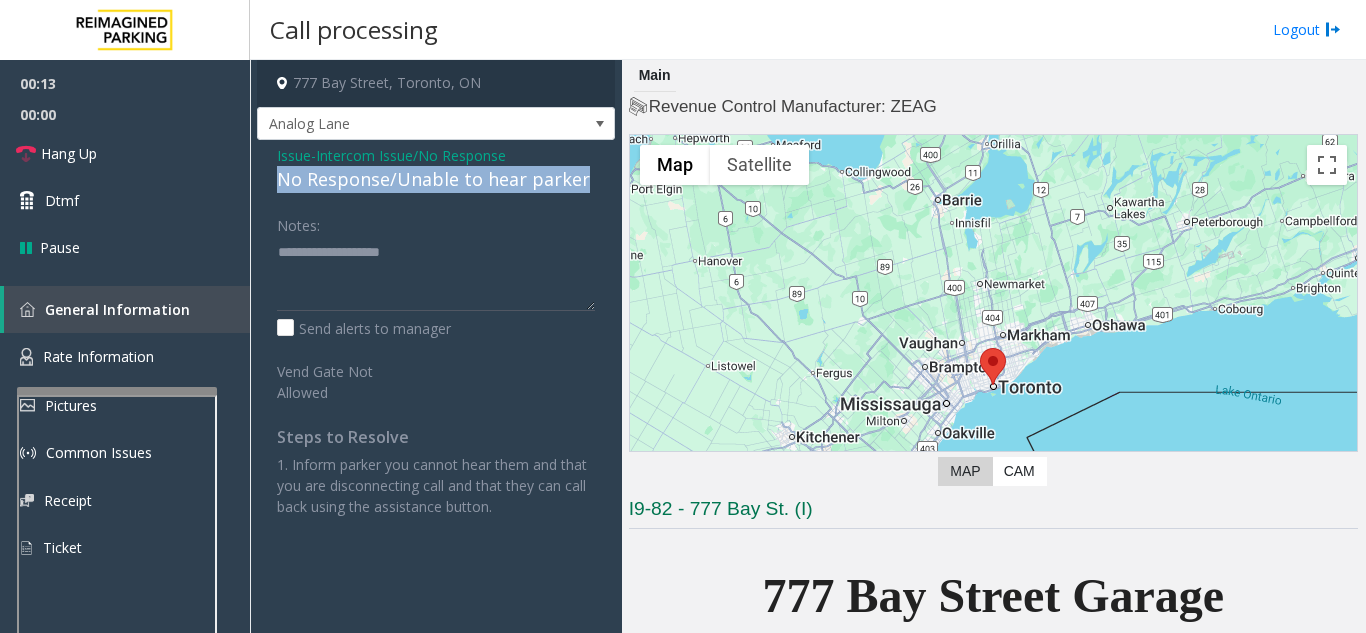 drag, startPoint x: 269, startPoint y: 178, endPoint x: 617, endPoint y: 185, distance: 348.0704 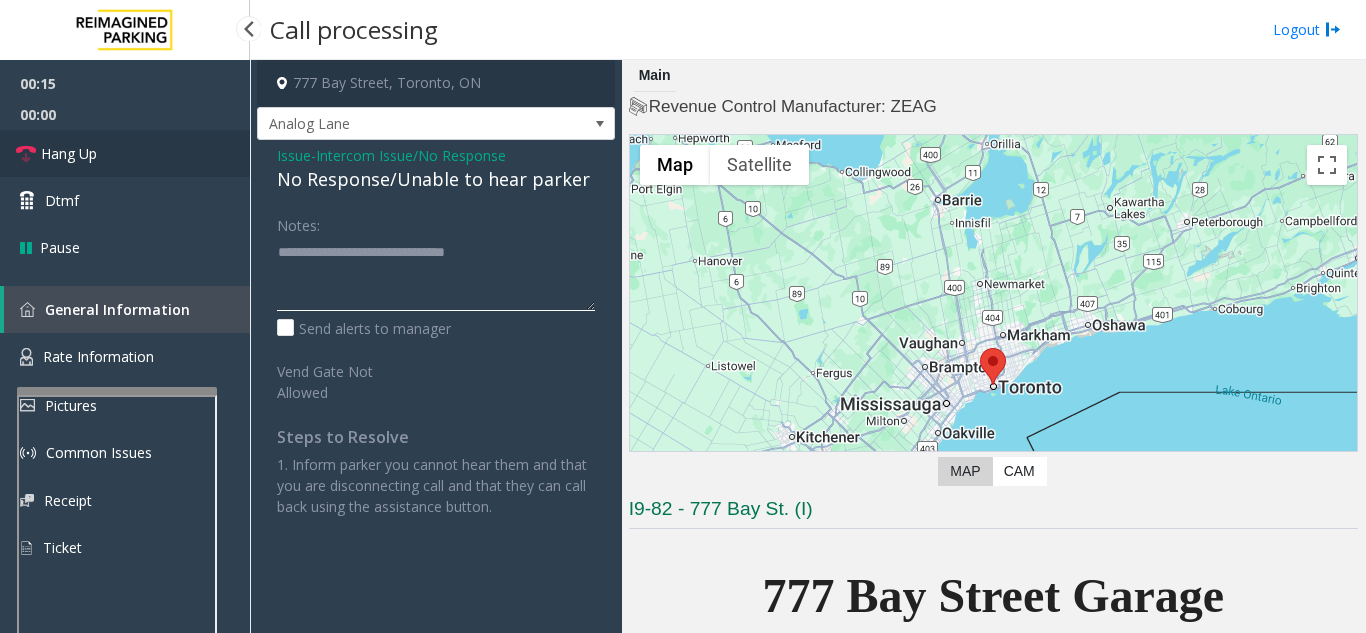 type on "**********" 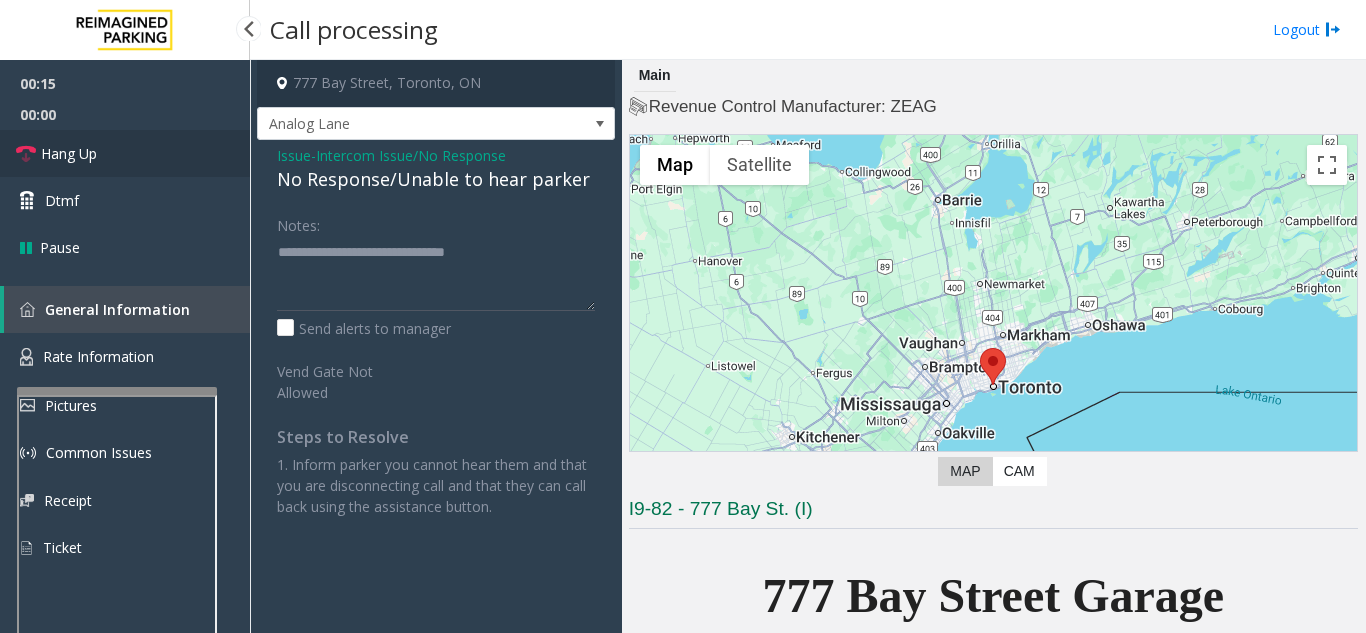 click on "Hang Up" at bounding box center (125, 153) 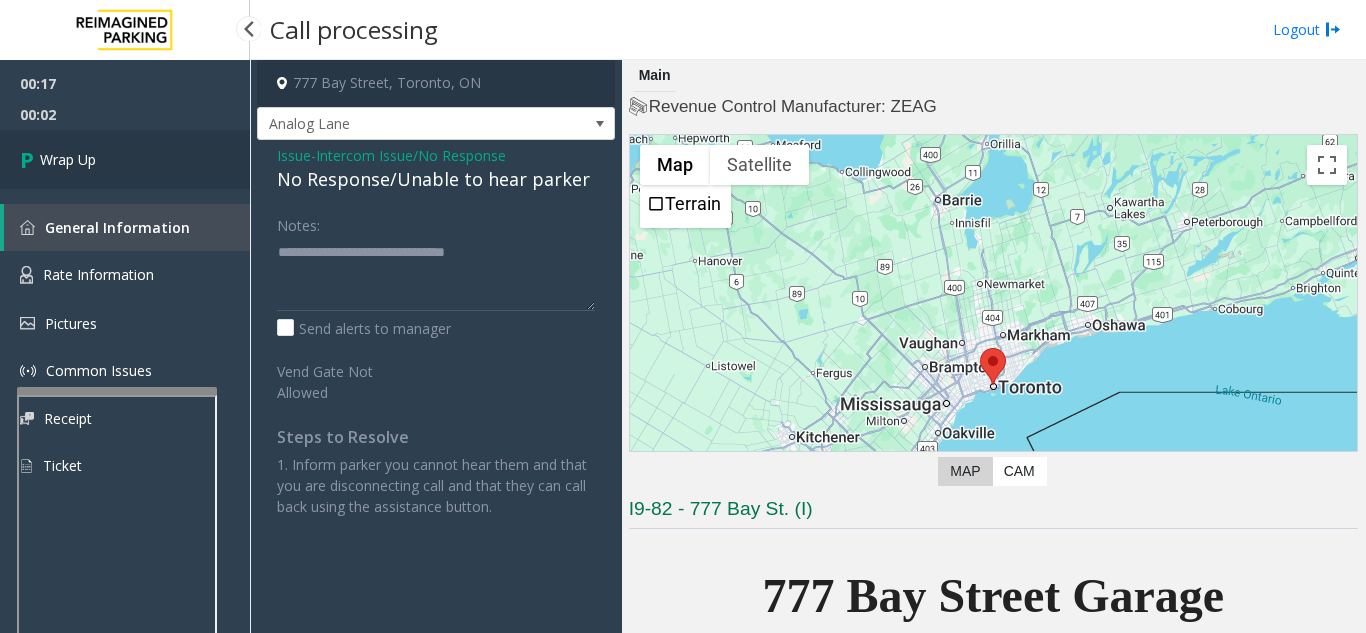 click on "Wrap Up" at bounding box center [125, 159] 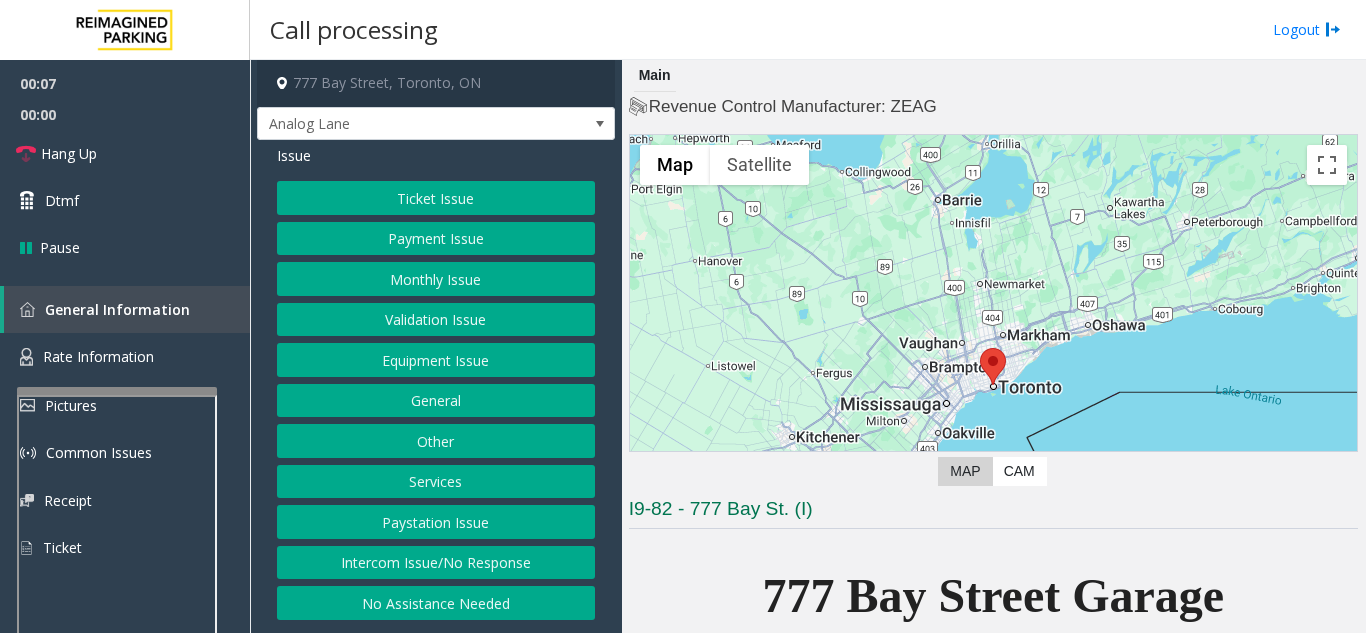 click on "Intercom Issue/No Response" 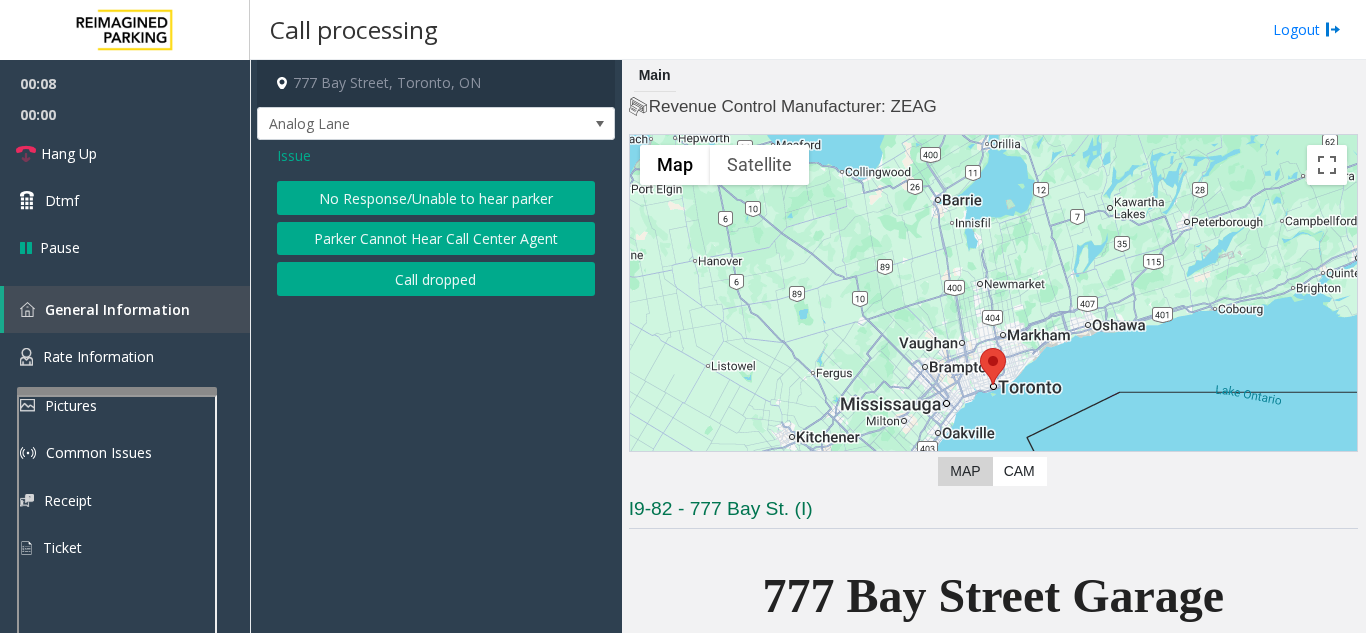click on "No Response/Unable to hear parker" 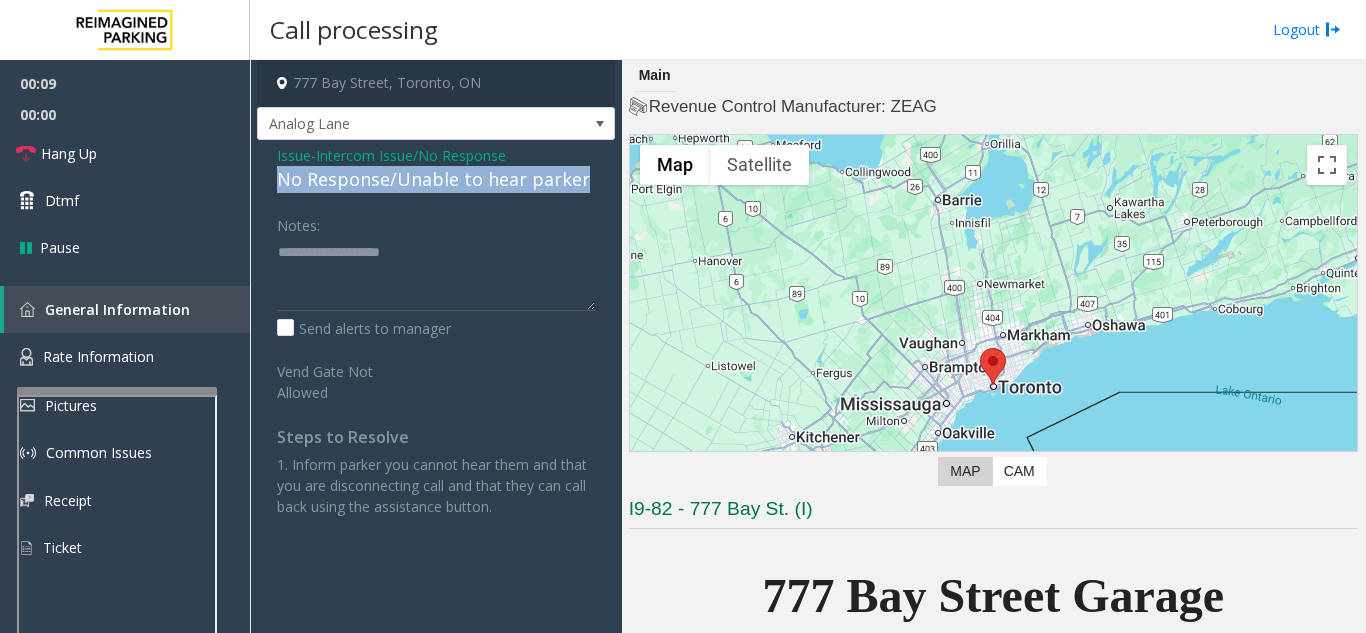 drag, startPoint x: 267, startPoint y: 179, endPoint x: 619, endPoint y: 185, distance: 352.05115 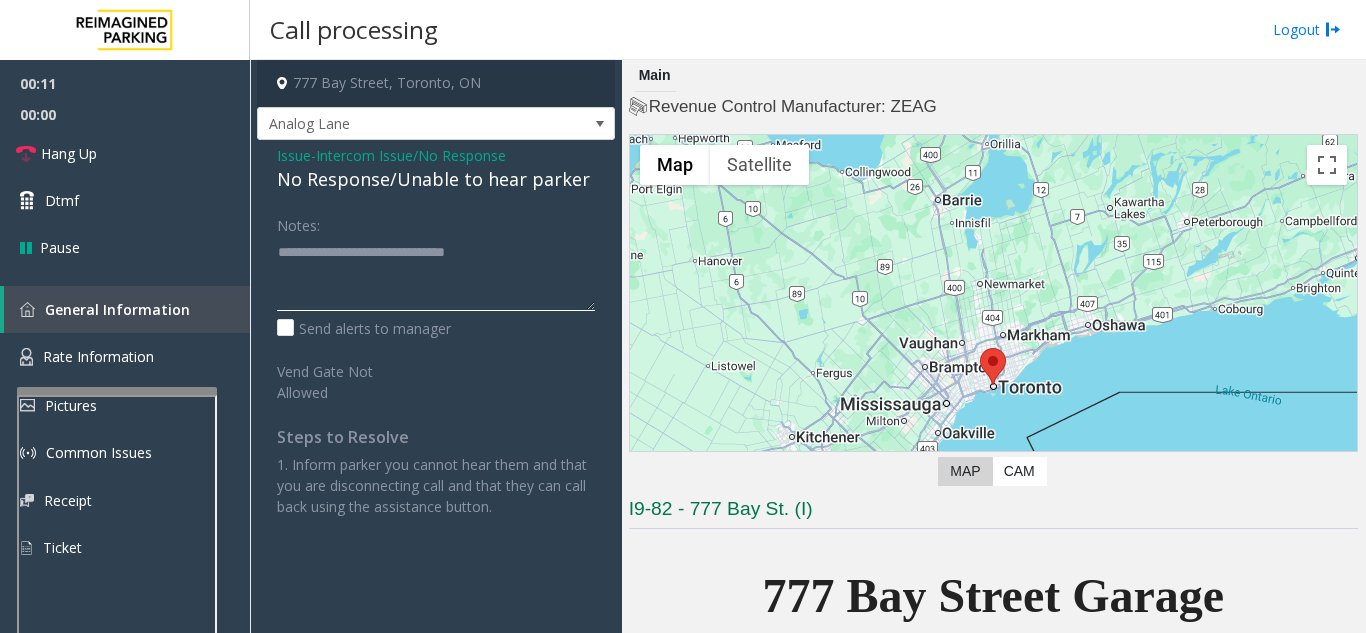 type on "**********" 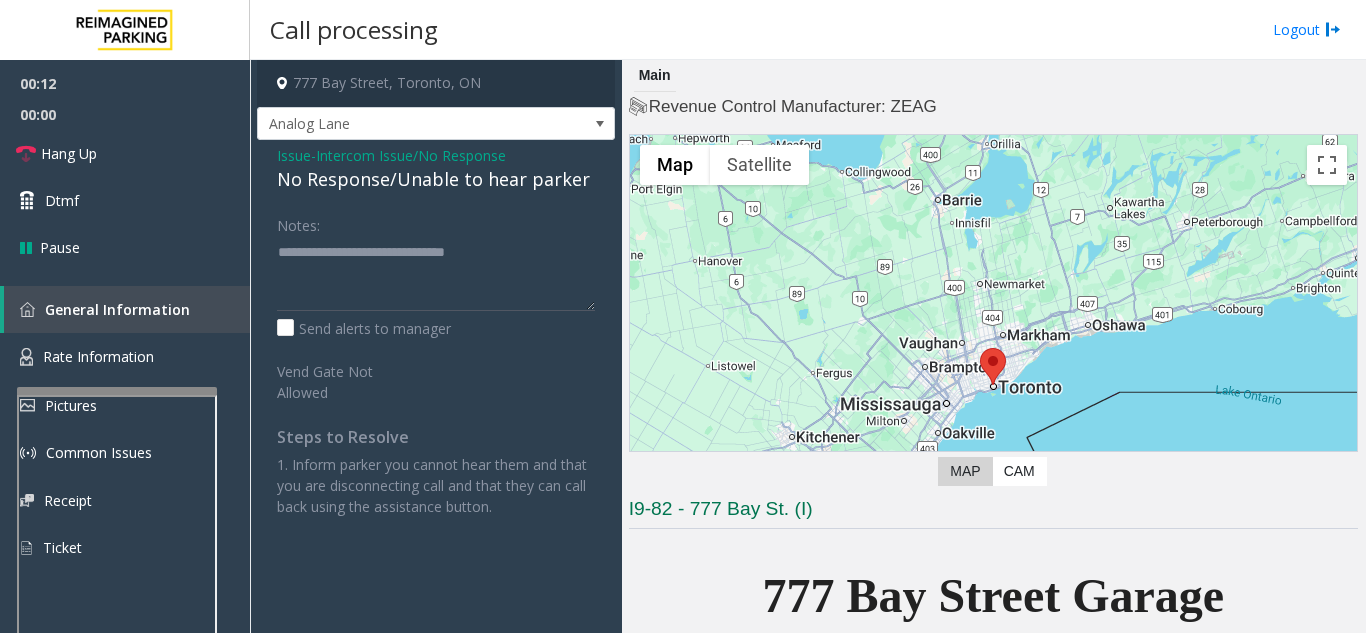 click on "Notes:" 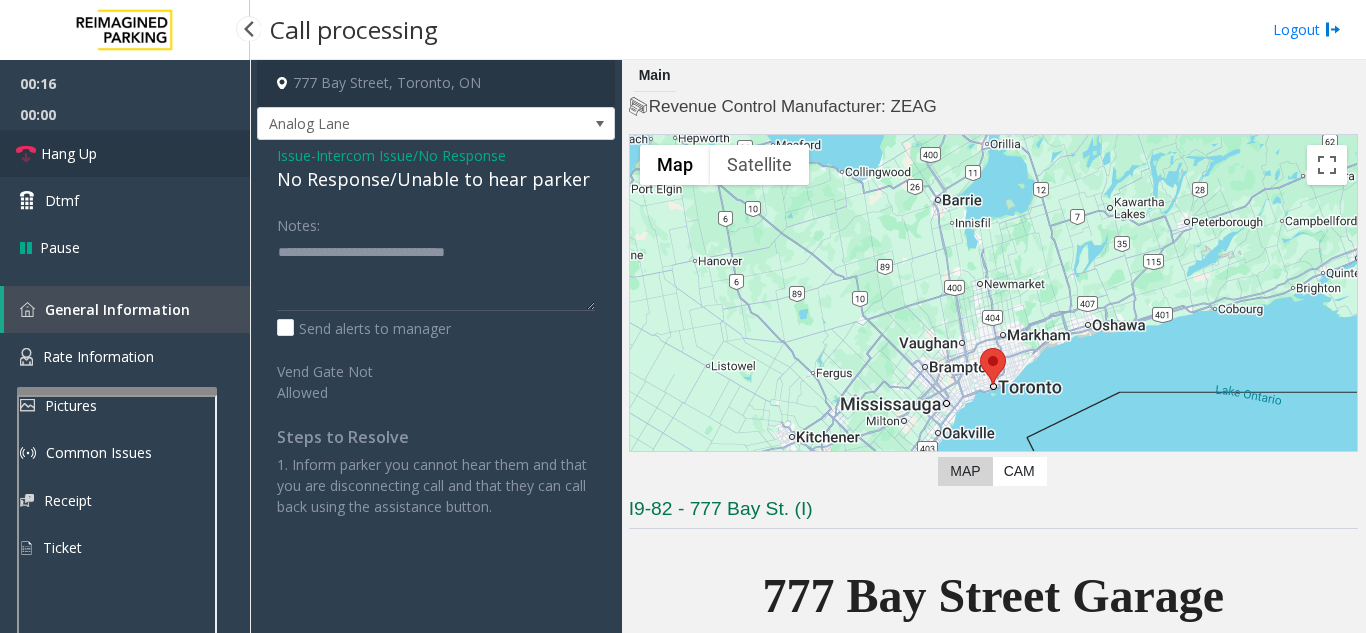click on "Hang Up" at bounding box center (125, 153) 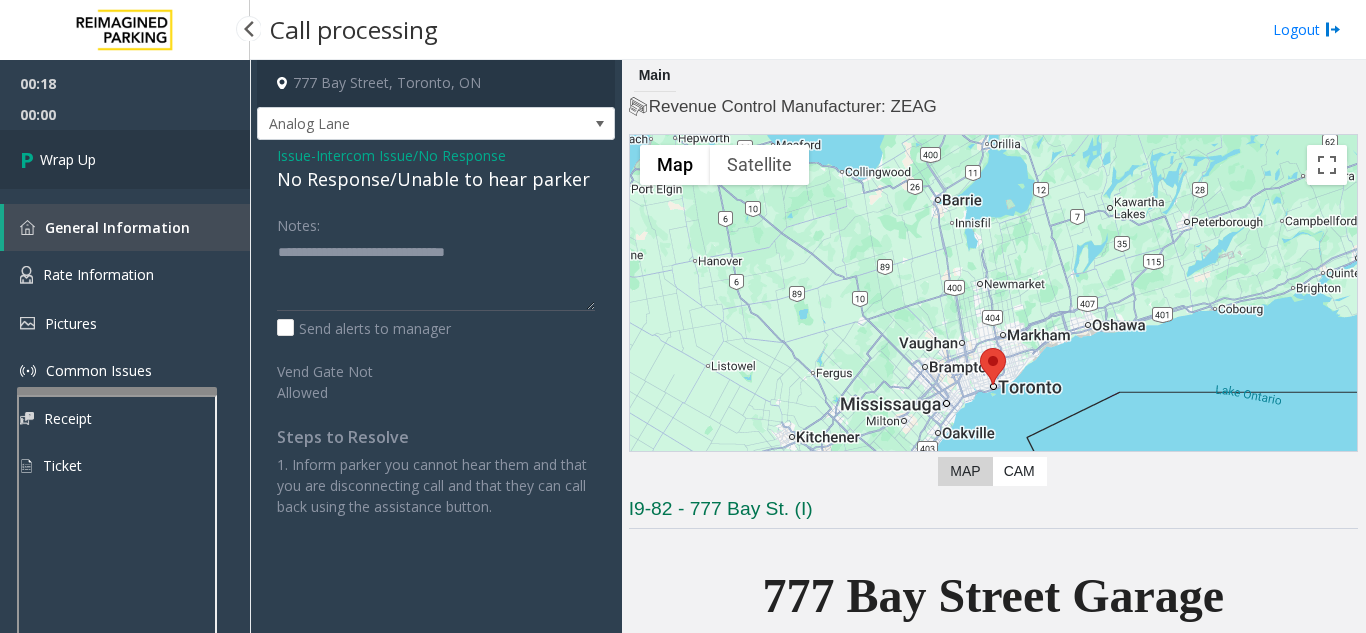 click on "Wrap Up" at bounding box center (125, 159) 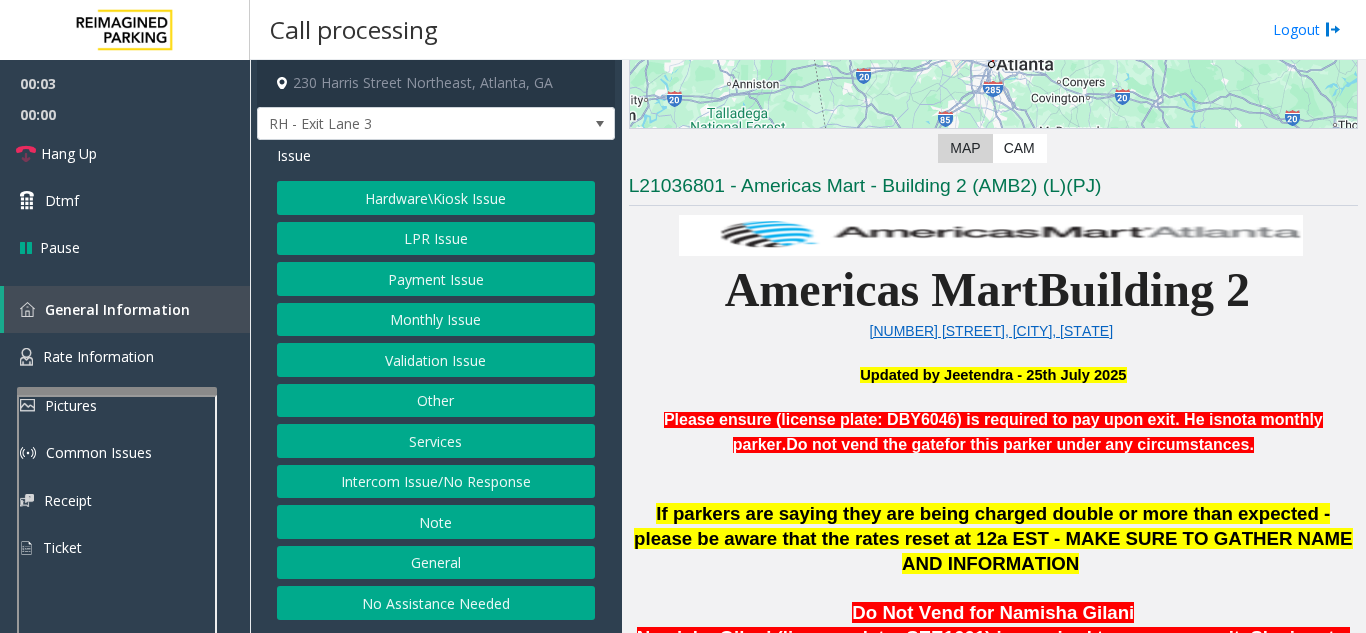 scroll, scrollTop: 500, scrollLeft: 0, axis: vertical 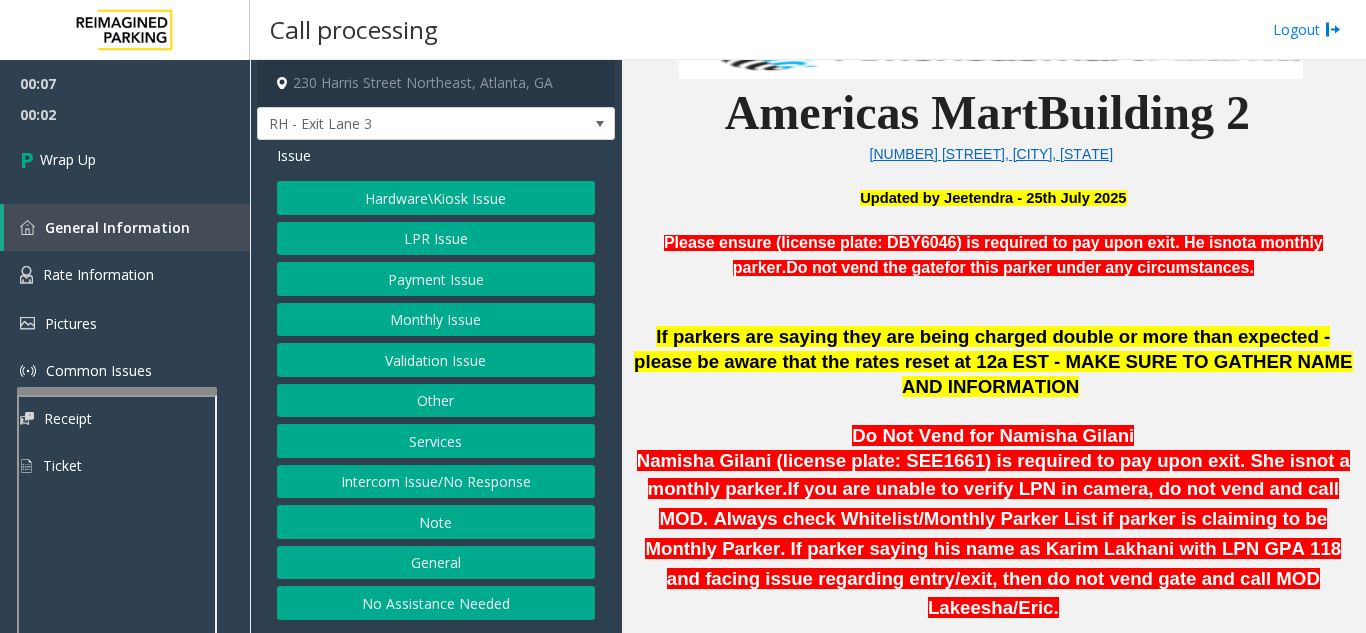 click on "Intercom Issue/No Response" 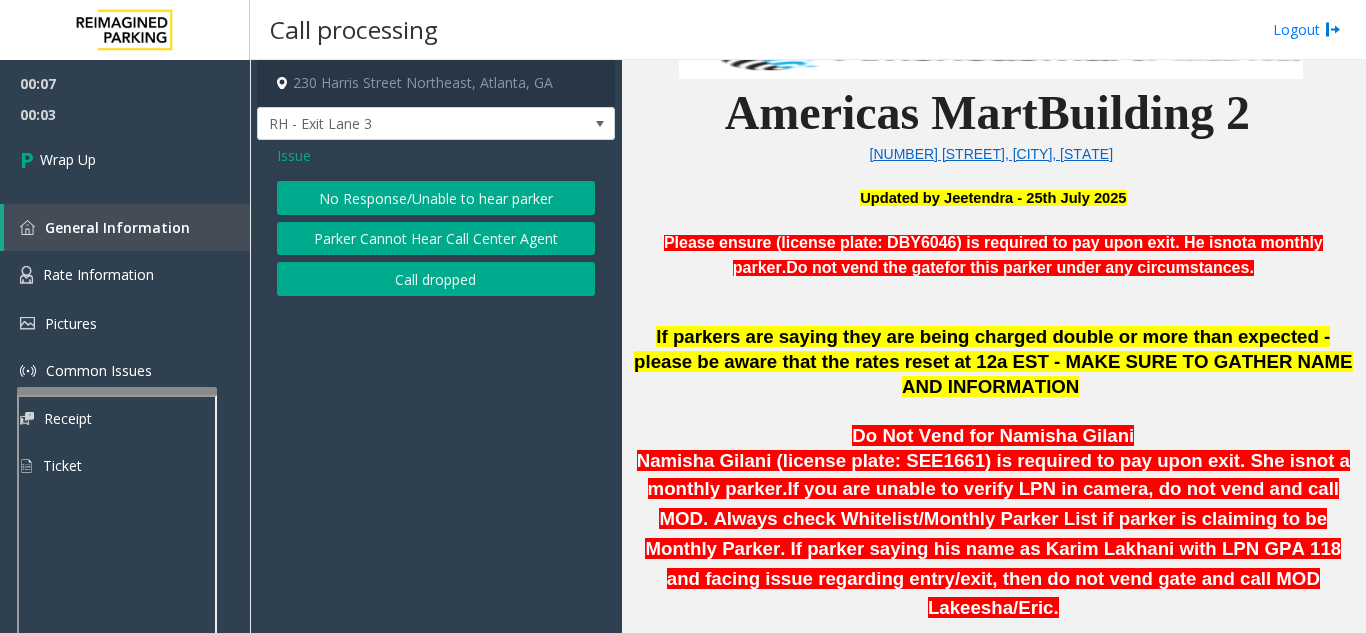 click on "Call dropped" 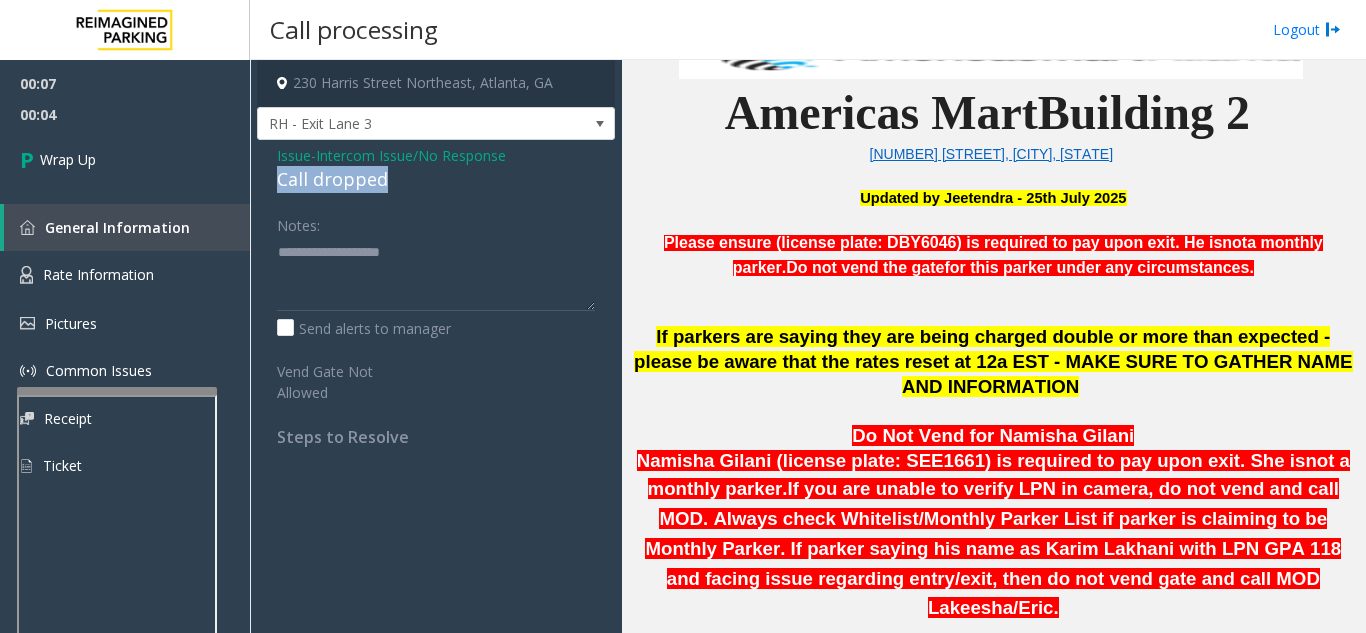 drag, startPoint x: 412, startPoint y: 172, endPoint x: 270, endPoint y: 180, distance: 142.22517 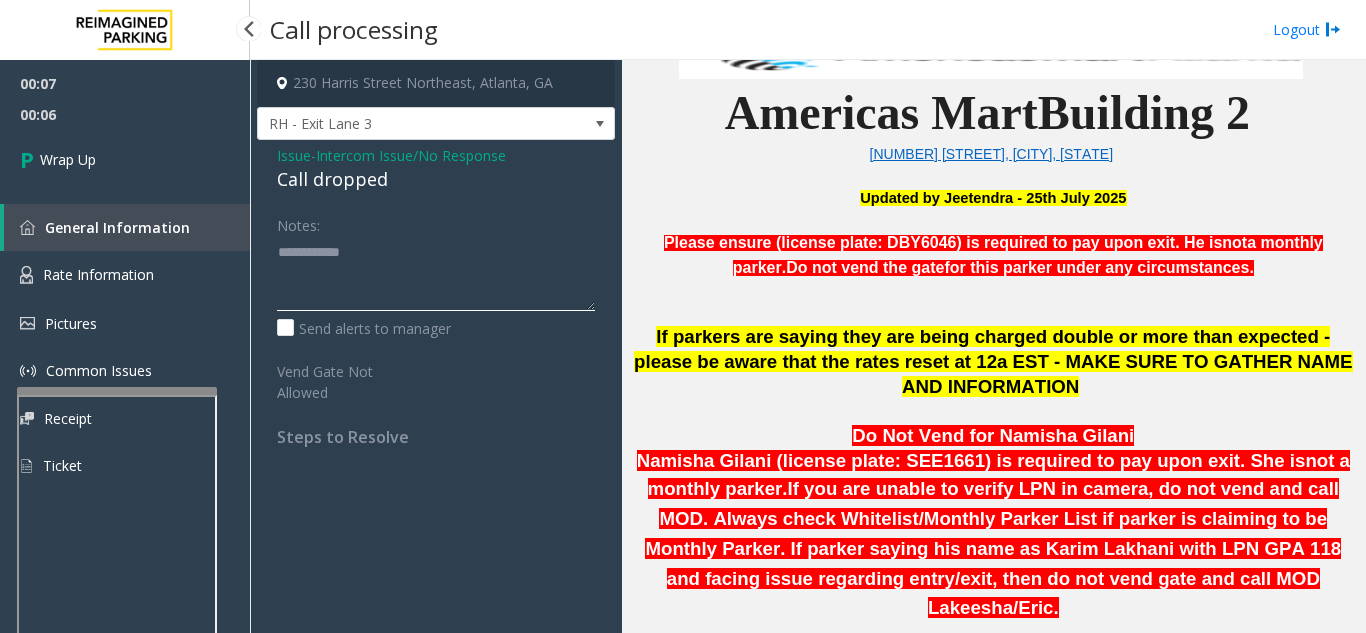 type on "**********" 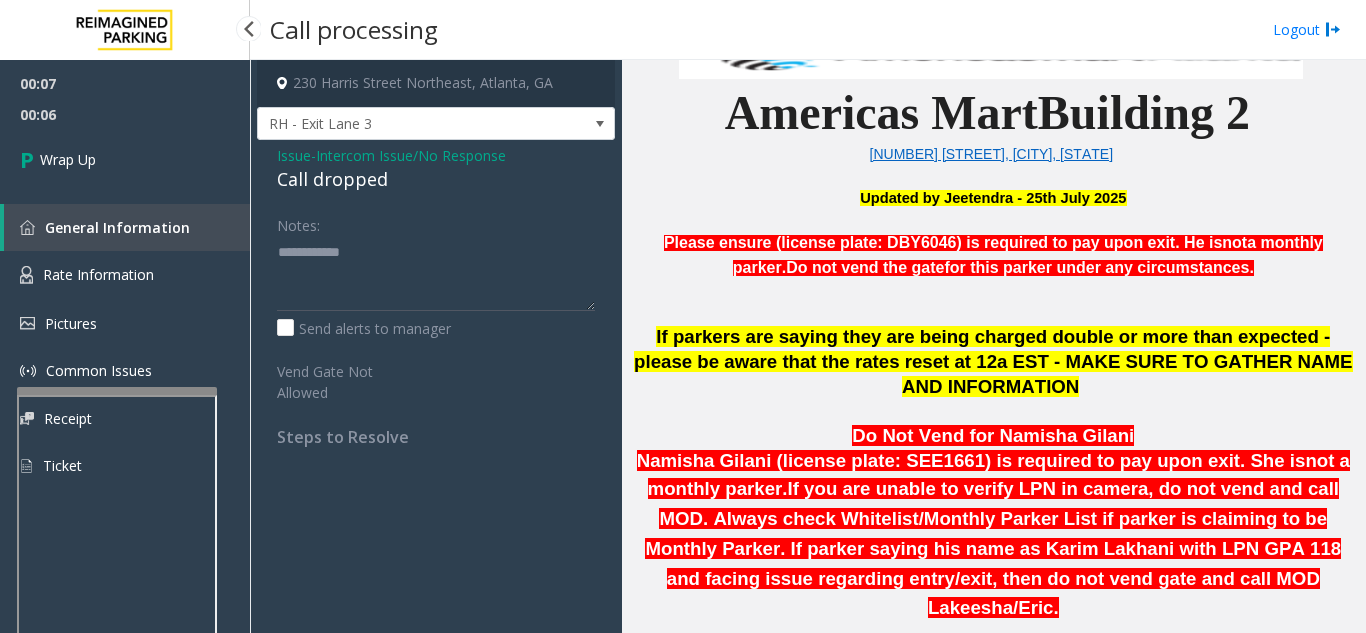 click on "00:07   00:06  Wrap Up General Information Rate Information Pictures Common Issues Receipt Ticket" at bounding box center (125, 283) 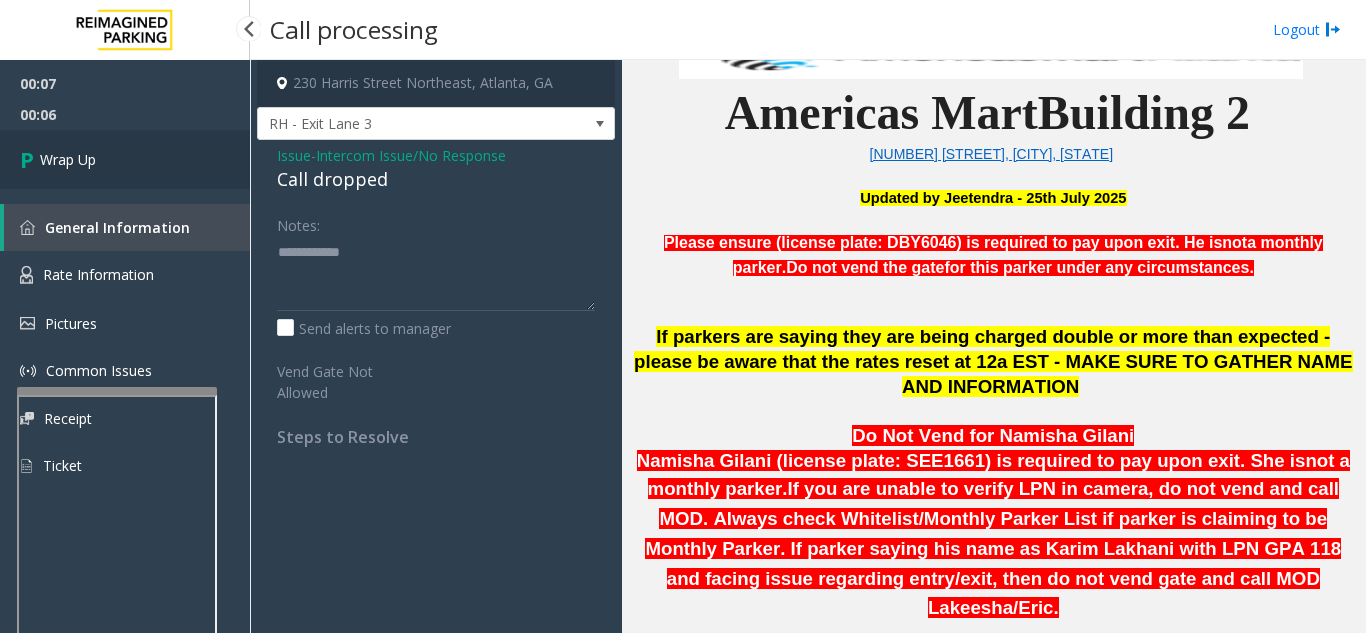 click on "Wrap Up" at bounding box center (125, 159) 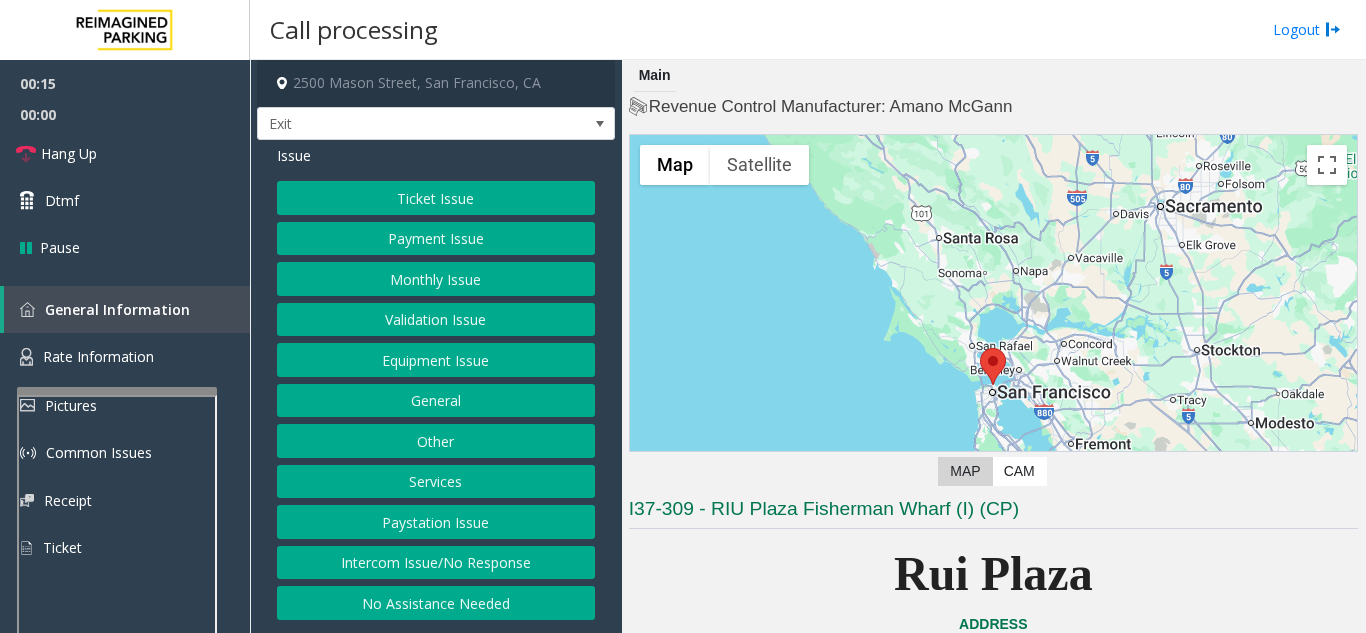 click on "Intercom Issue/No Response" 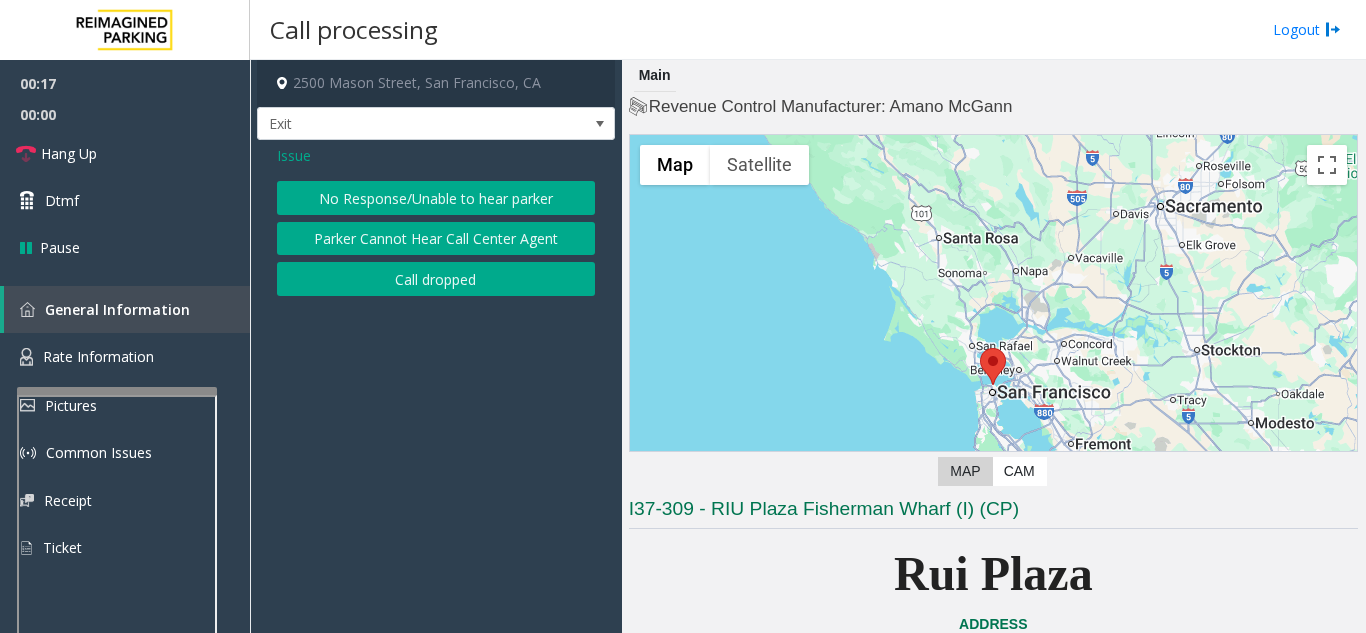 click on "No Response/Unable to hear parker" 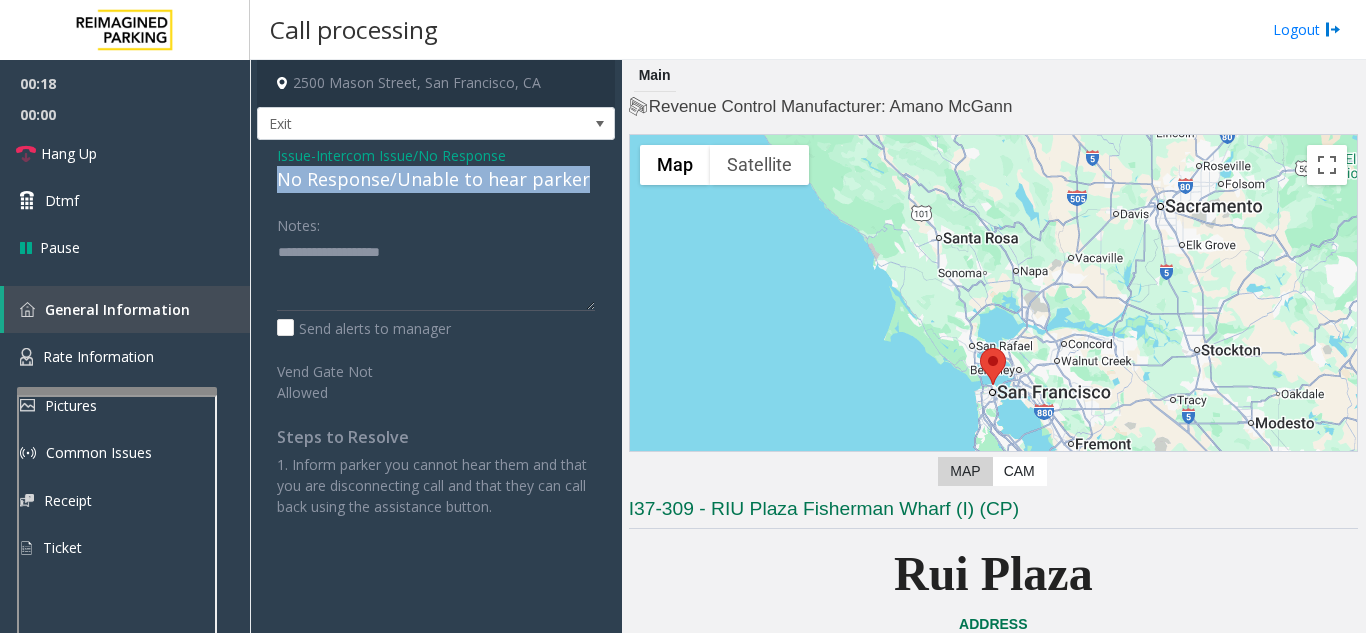 drag, startPoint x: 270, startPoint y: 179, endPoint x: 590, endPoint y: 191, distance: 320.2249 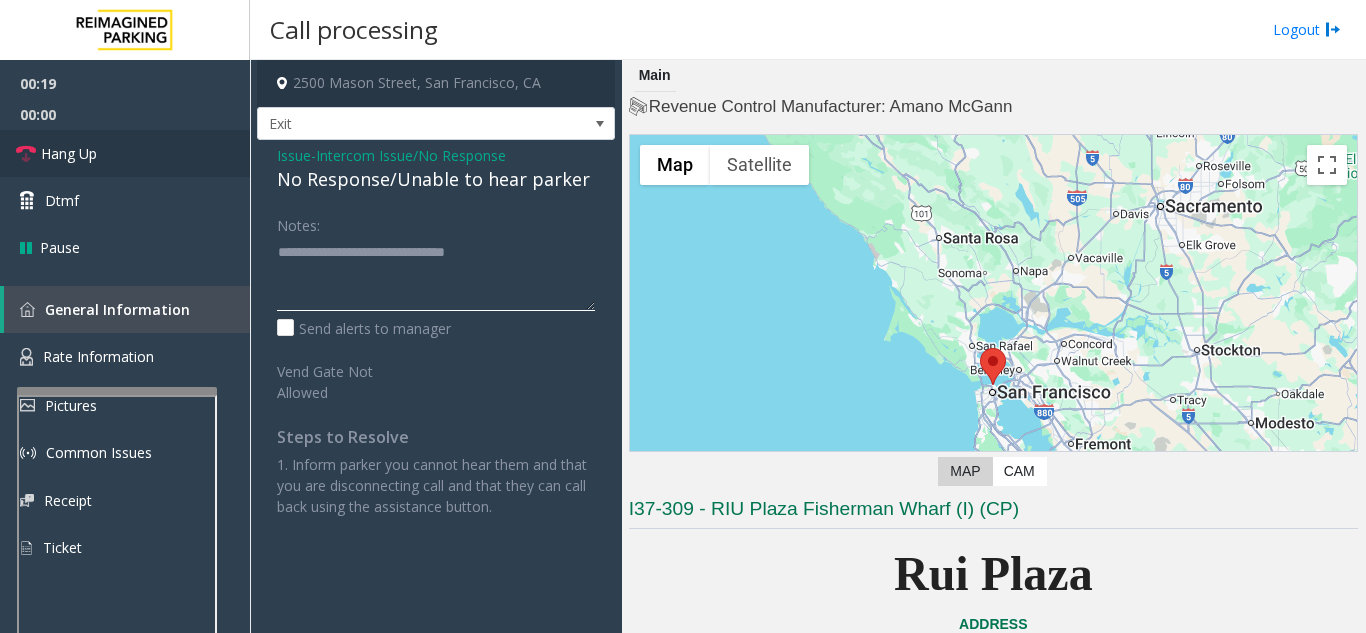 type on "**********" 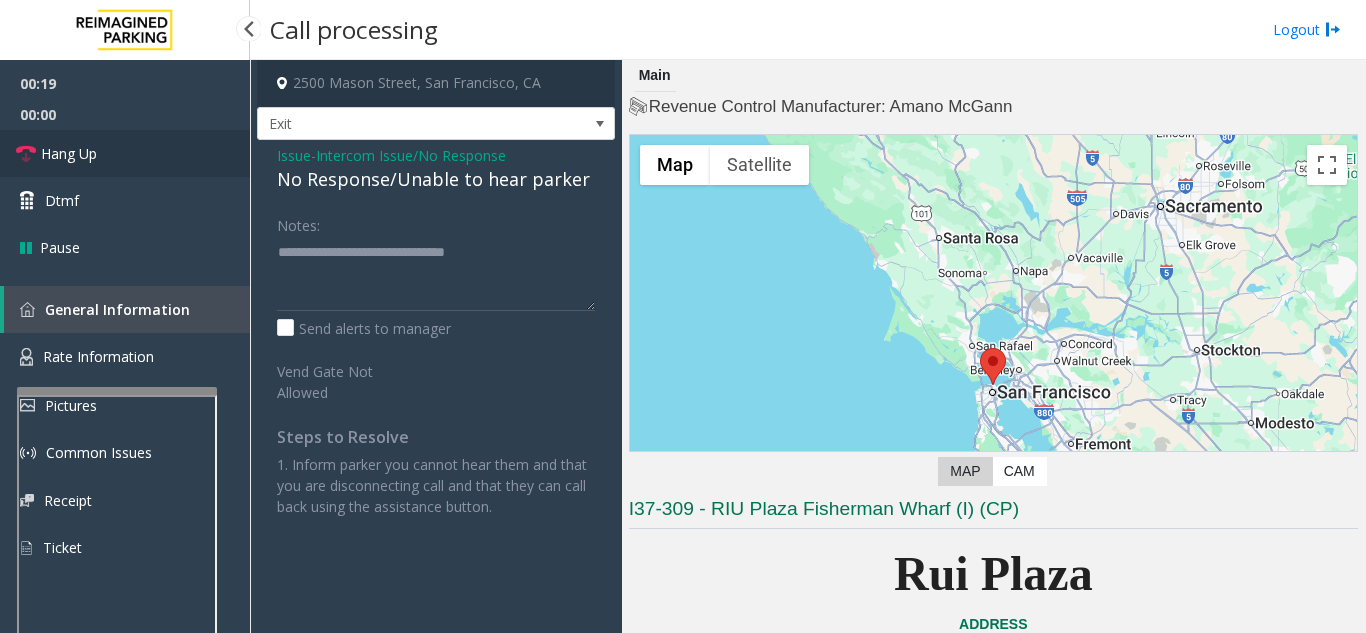 click on "Hang Up" at bounding box center [125, 153] 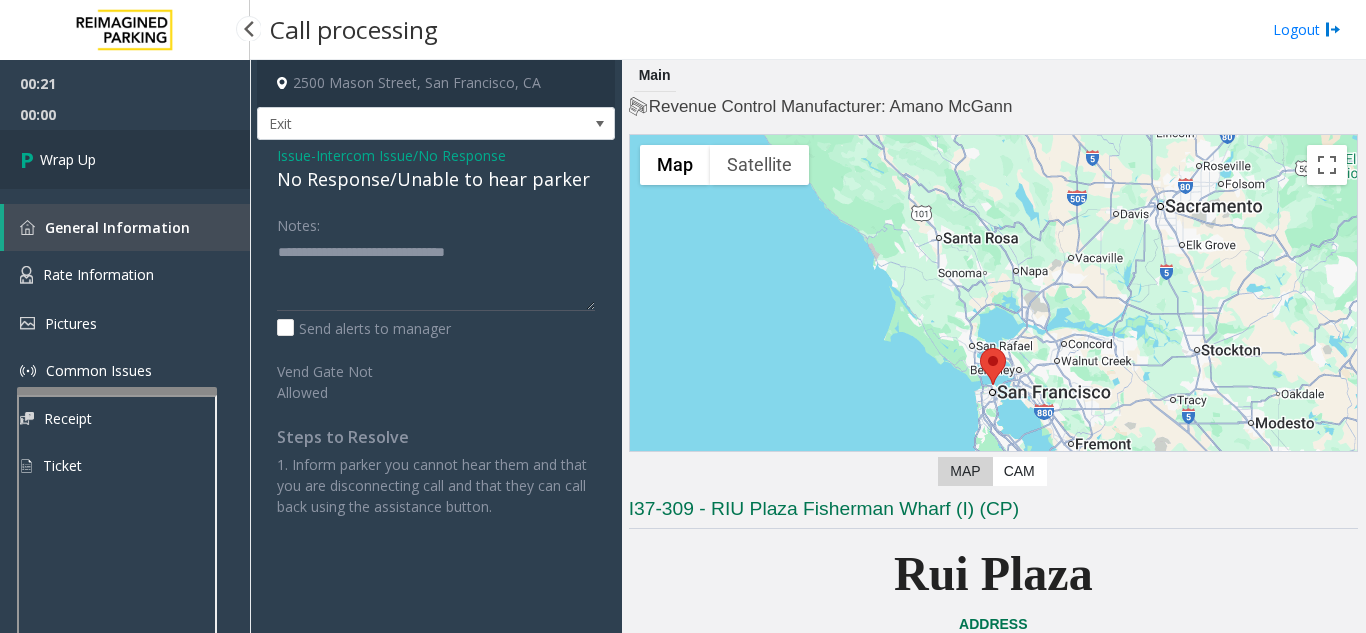 click on "Wrap Up" at bounding box center [125, 159] 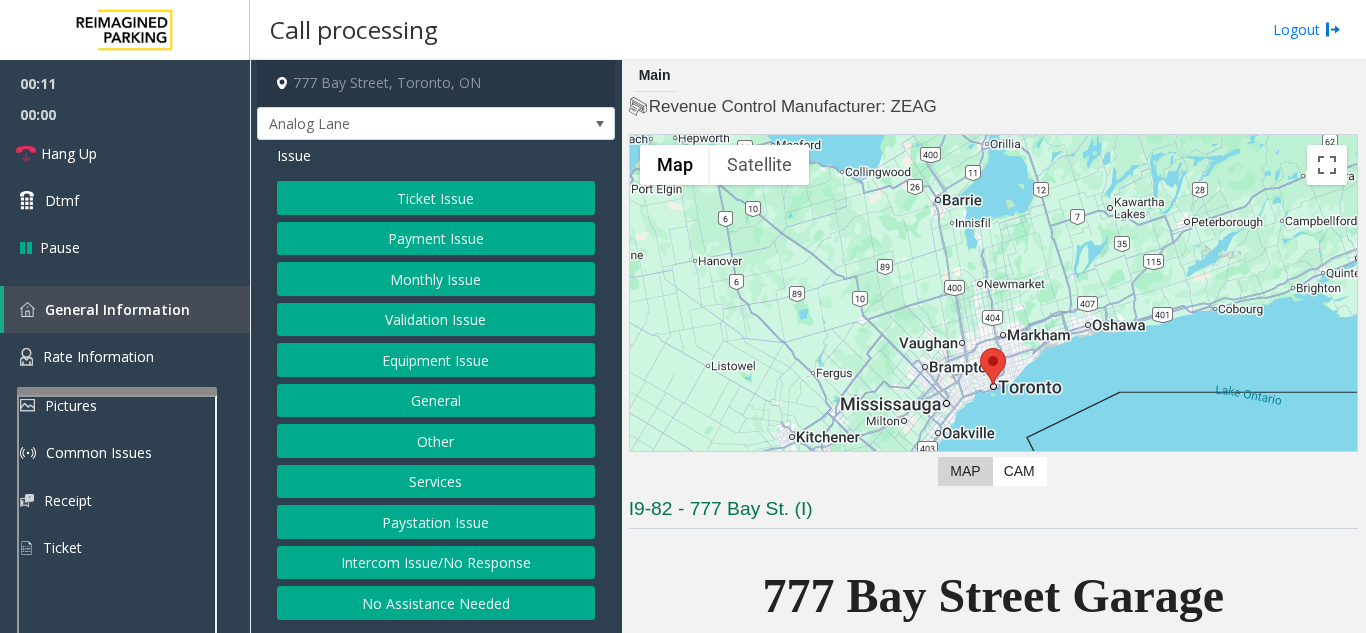 click on "Intercom Issue/No Response" 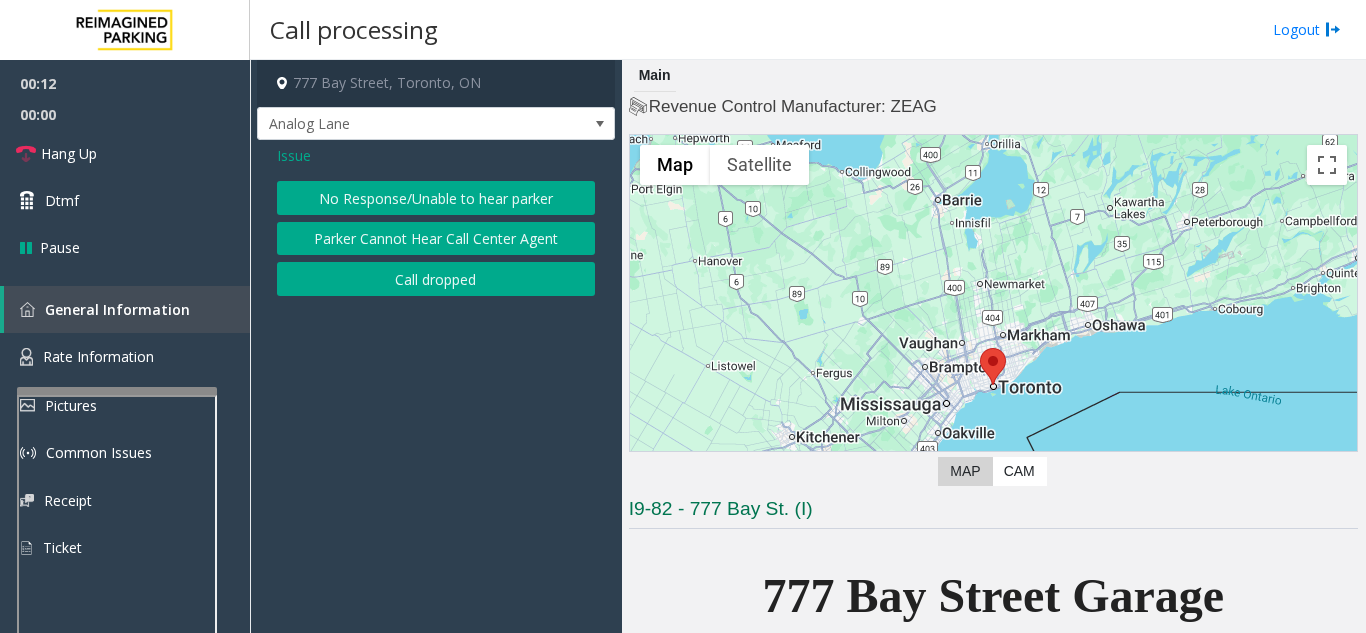 click on "No Response/Unable to hear parker" 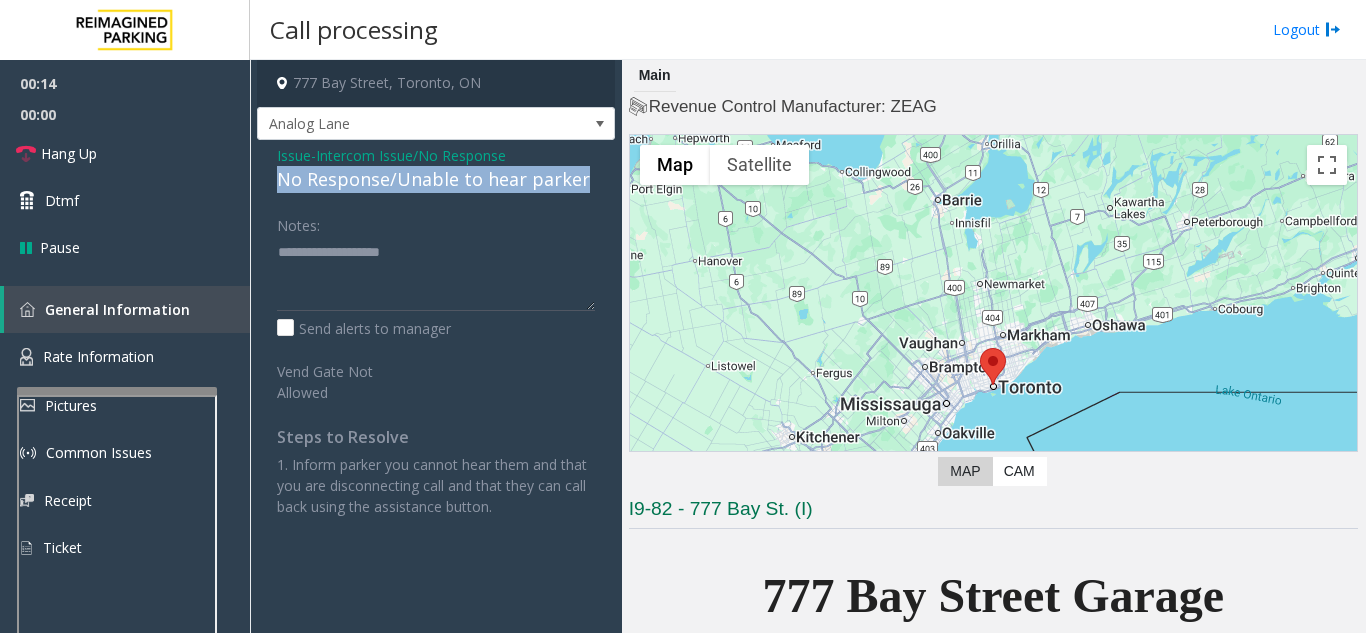 drag, startPoint x: 266, startPoint y: 172, endPoint x: 590, endPoint y: 184, distance: 324.22214 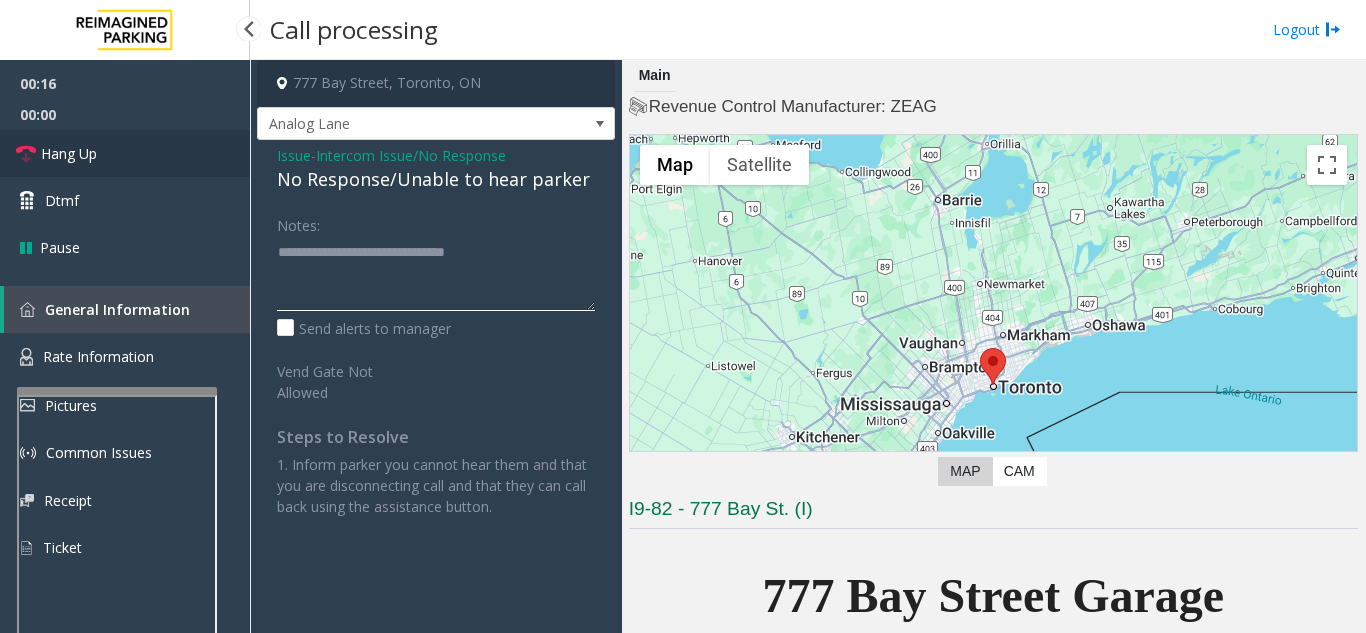 type on "**********" 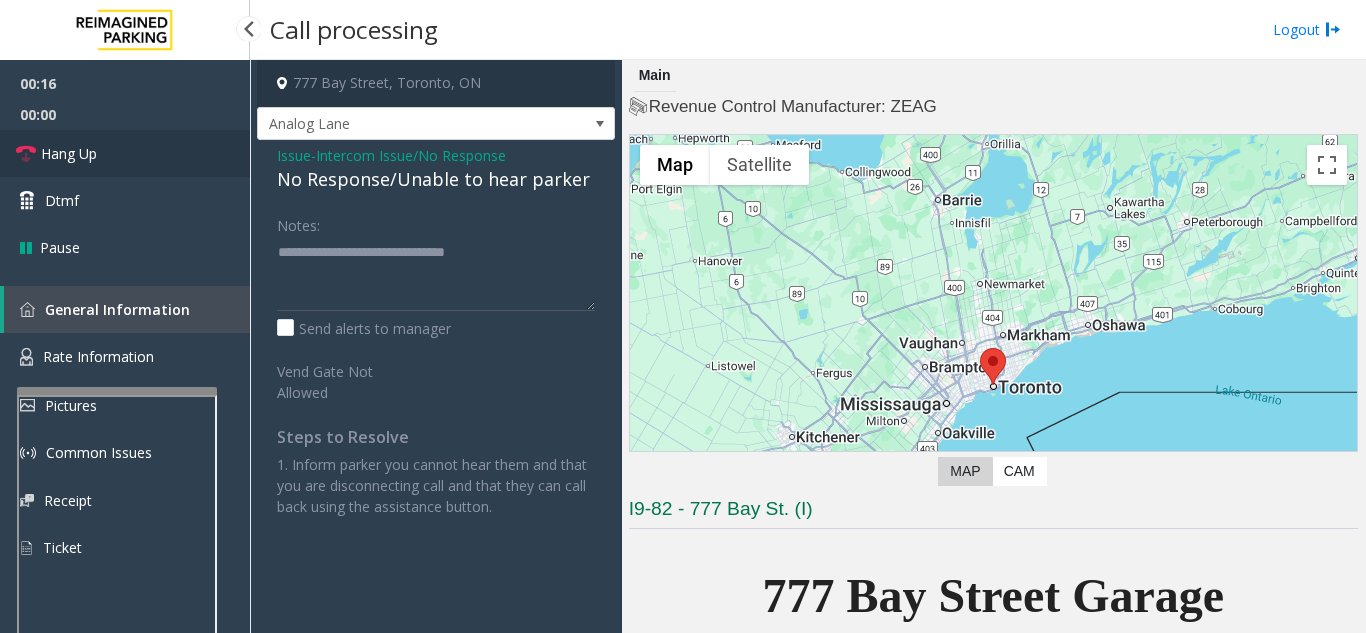 click on "Hang Up" at bounding box center (125, 153) 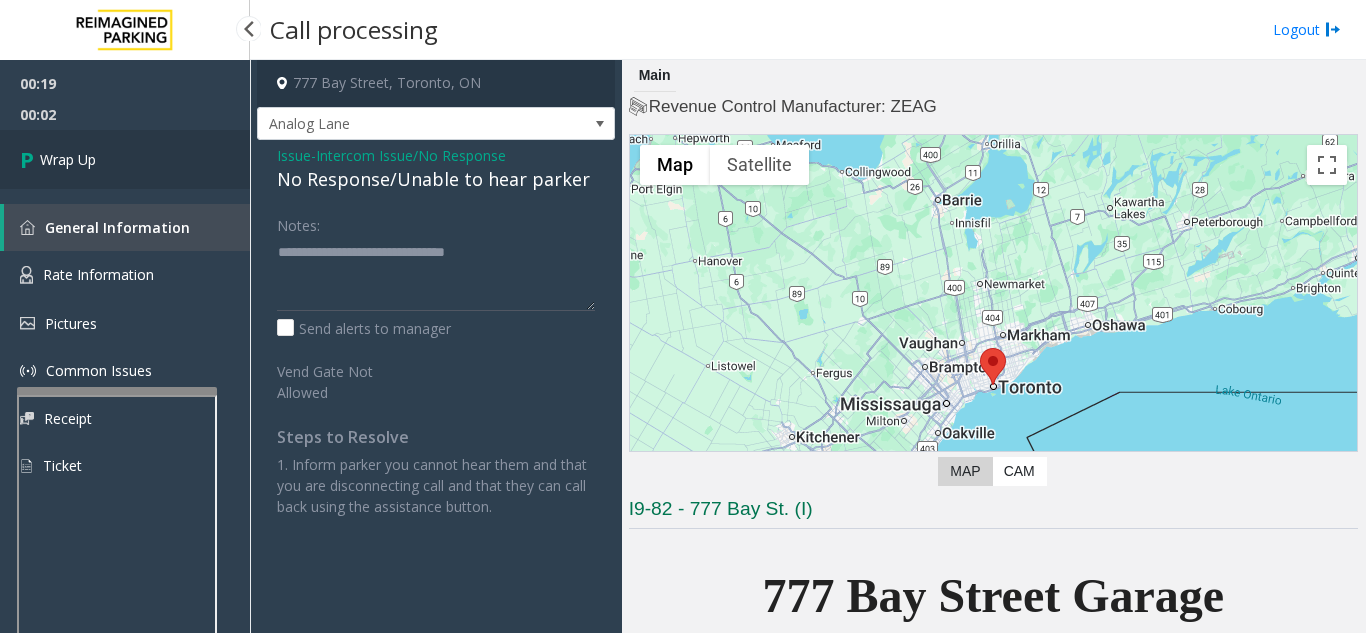 click on "Wrap Up" at bounding box center [125, 159] 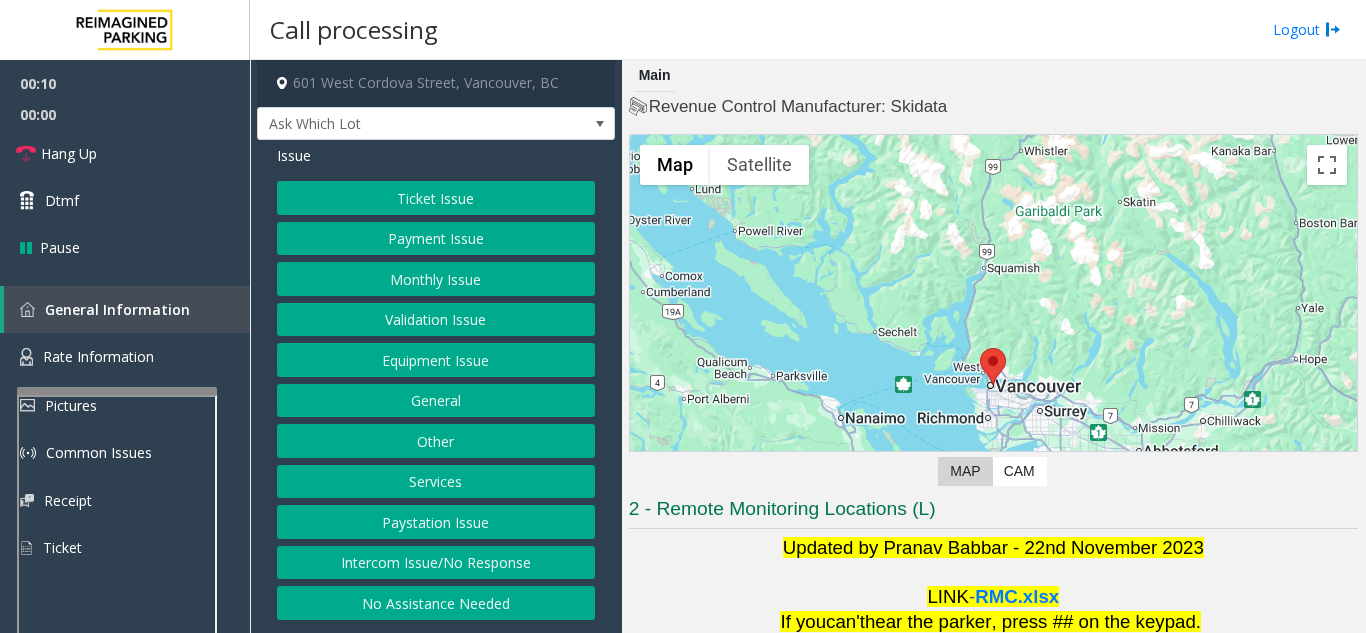 click on "Intercom Issue/No Response" 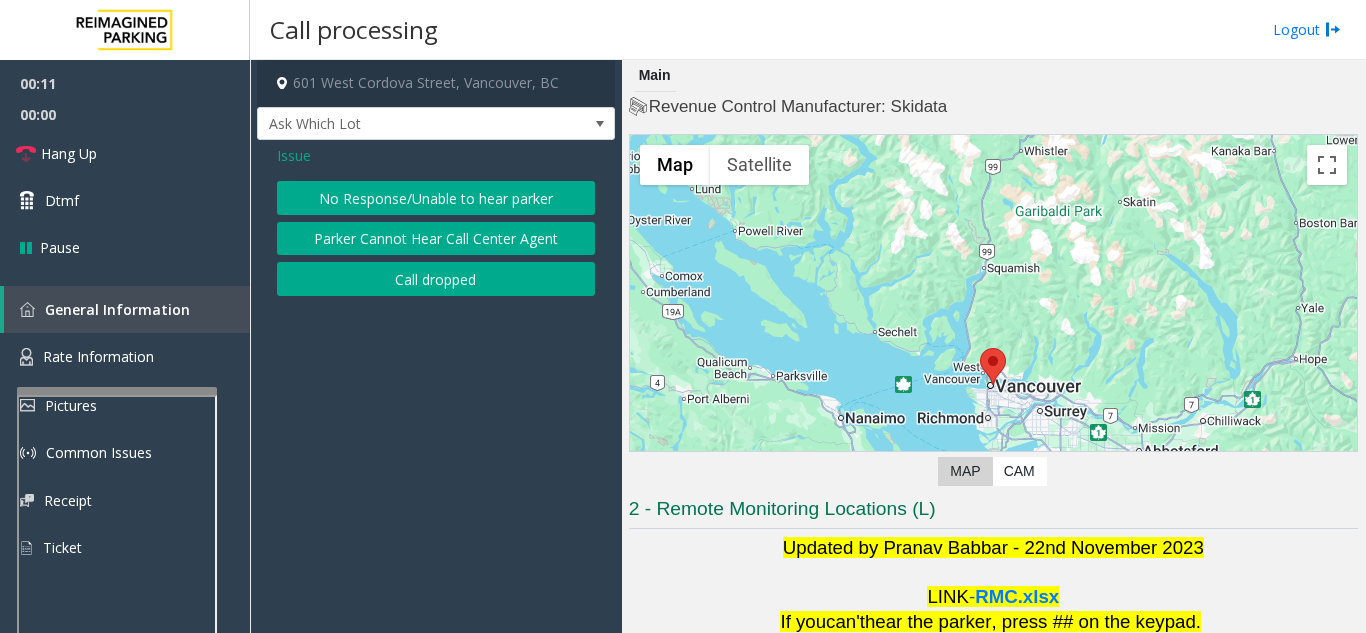 click on "No Response/Unable to hear parker" 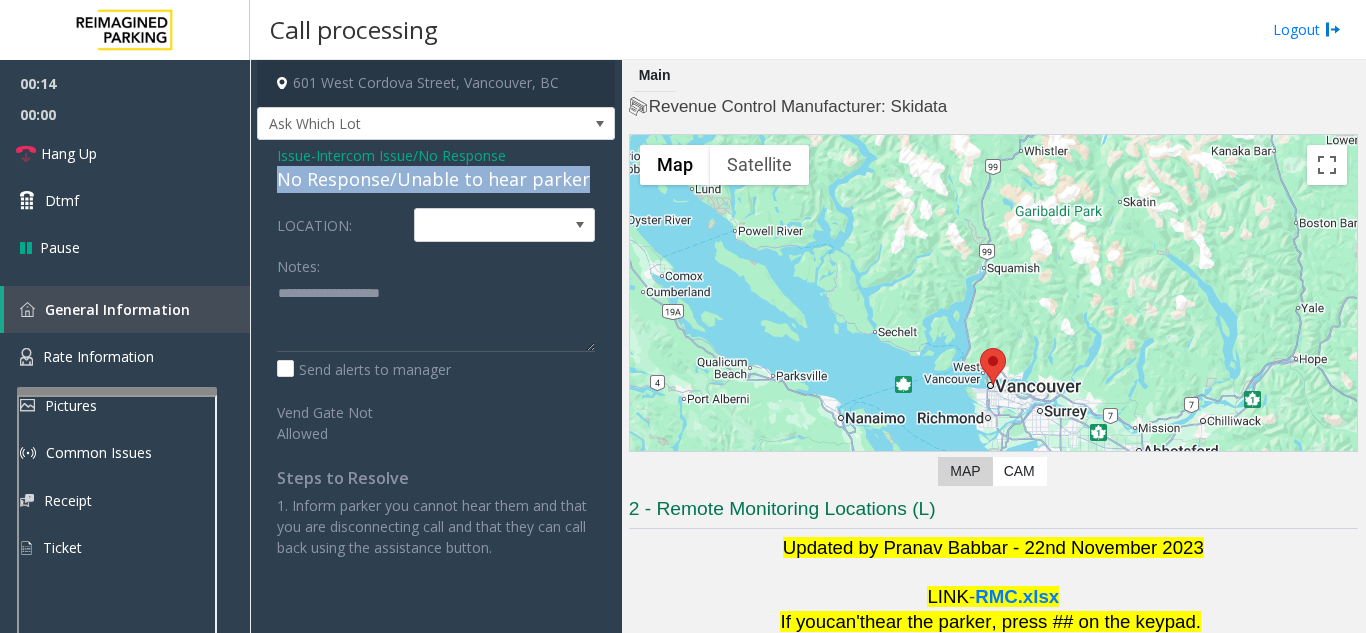 drag, startPoint x: 262, startPoint y: 176, endPoint x: 589, endPoint y: 177, distance: 327.00153 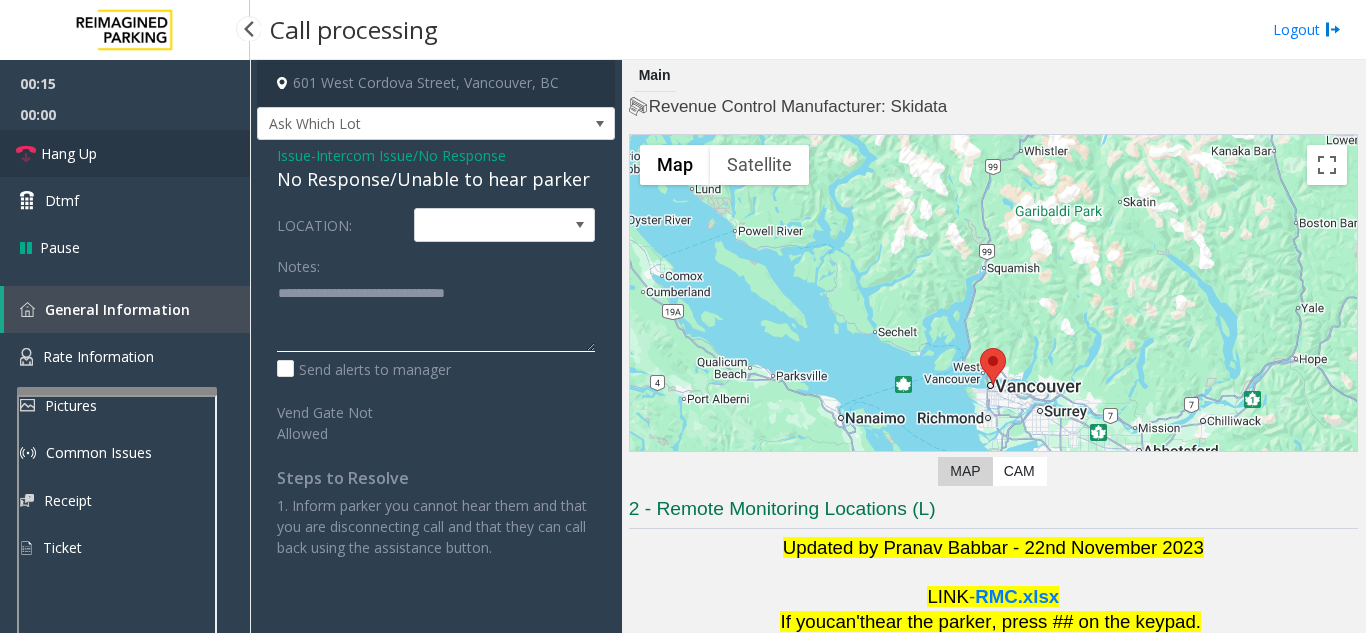 type on "**********" 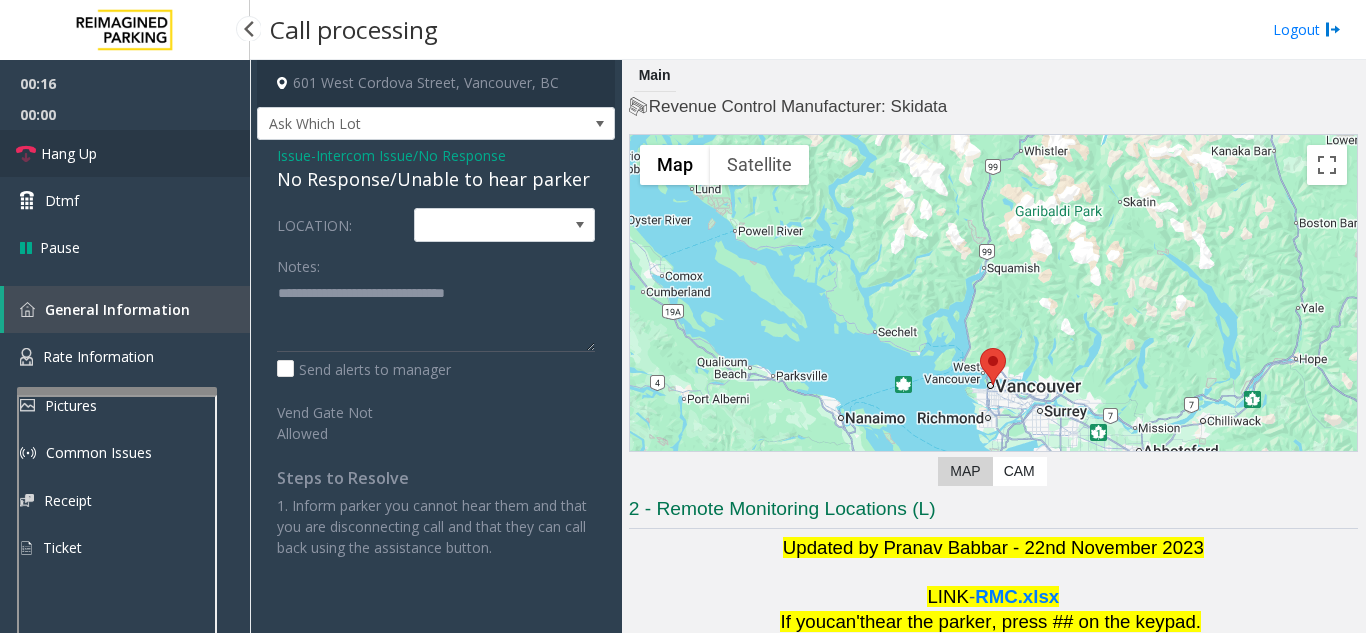 click on "Hang Up" at bounding box center (125, 153) 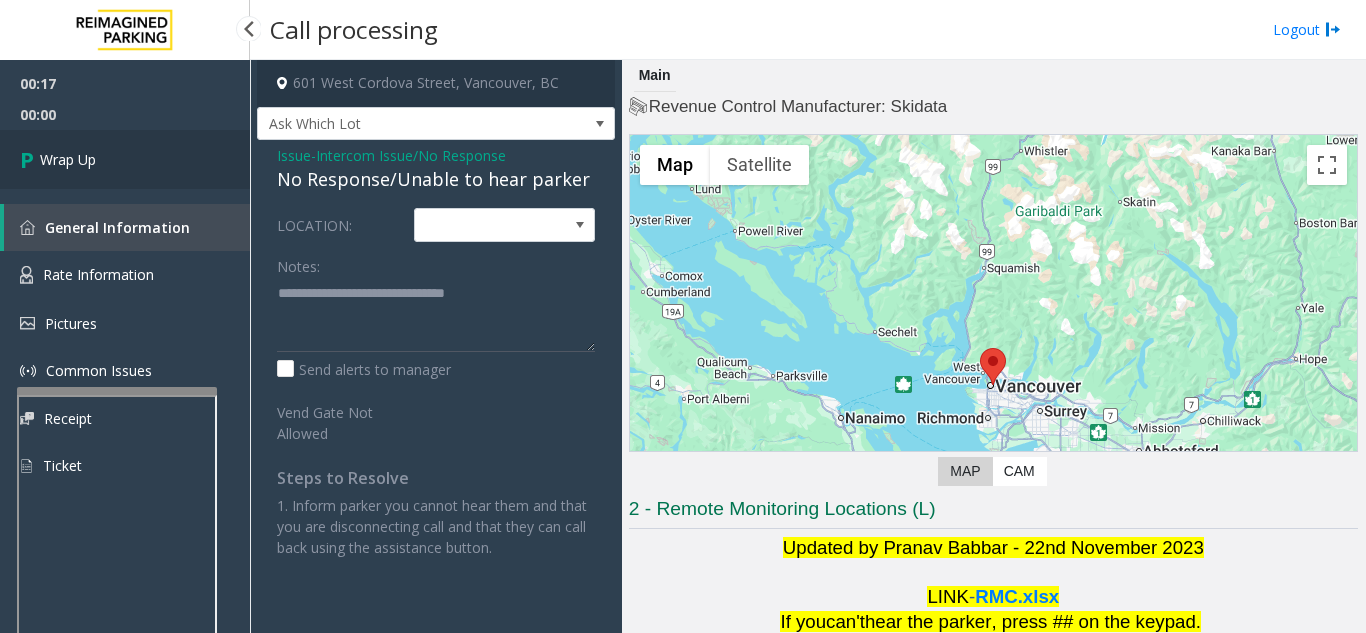 click on "Wrap Up" at bounding box center (125, 159) 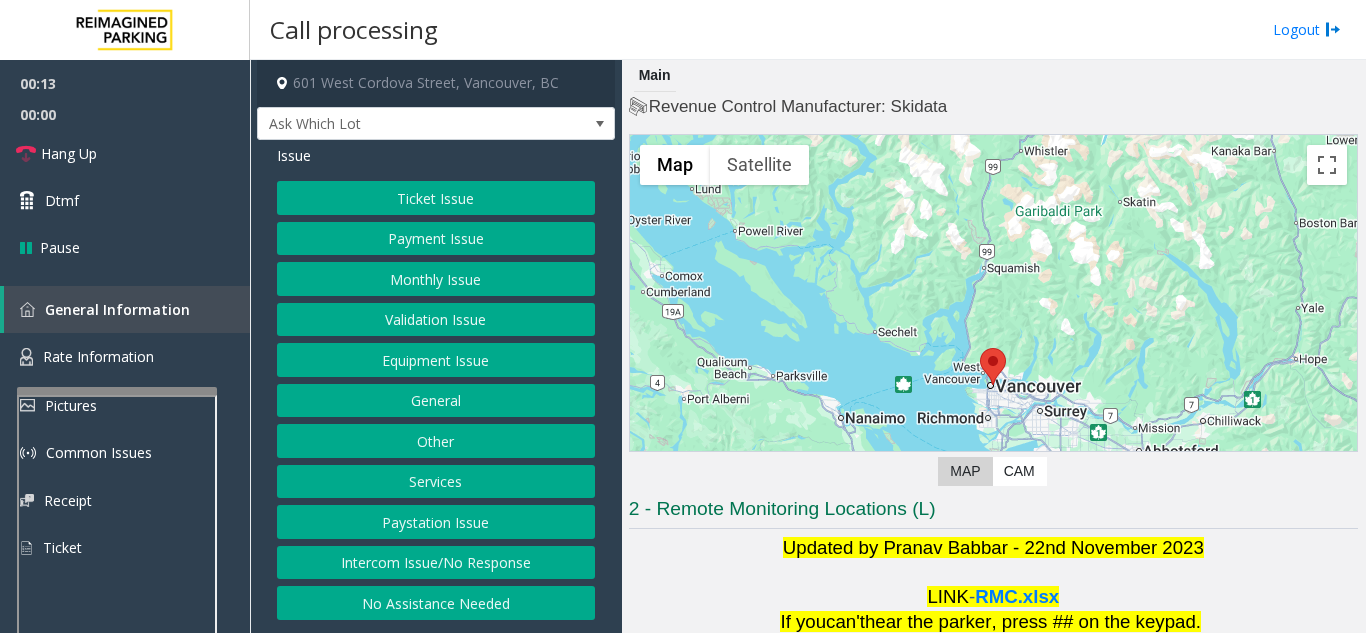 click on "Intercom Issue/No Response" 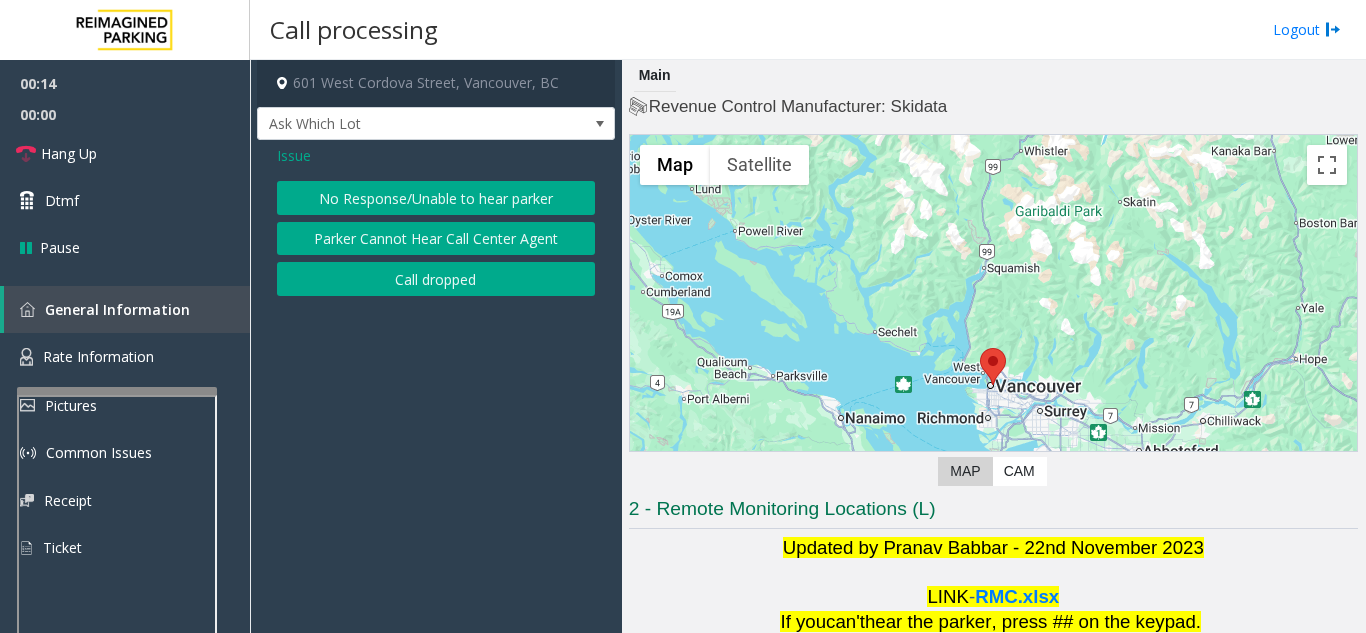 click on "No Response/Unable to hear parker" 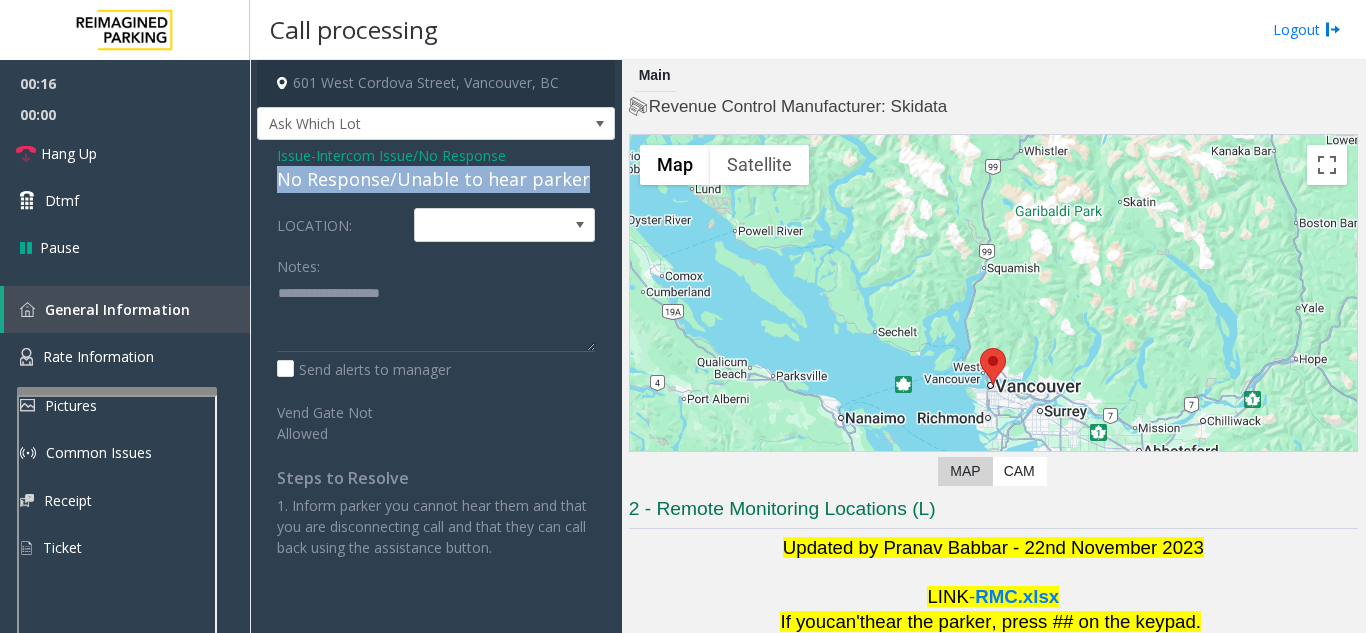 drag, startPoint x: 270, startPoint y: 180, endPoint x: 593, endPoint y: 181, distance: 323.00156 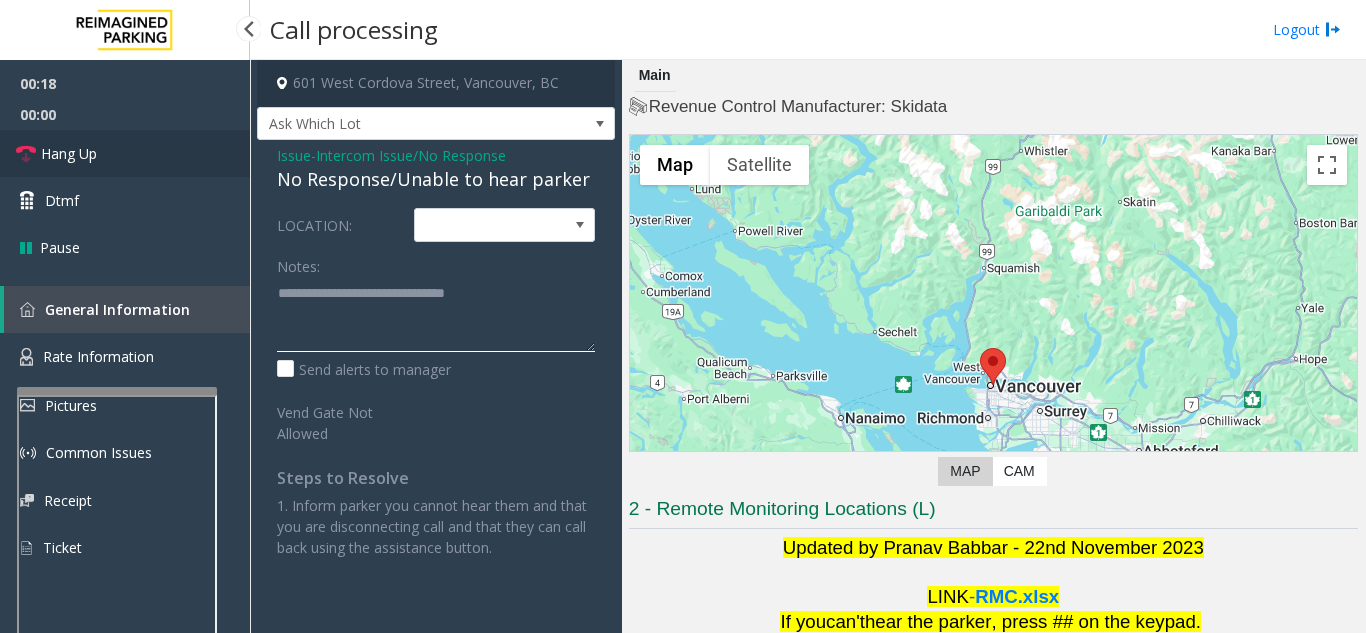 type on "**********" 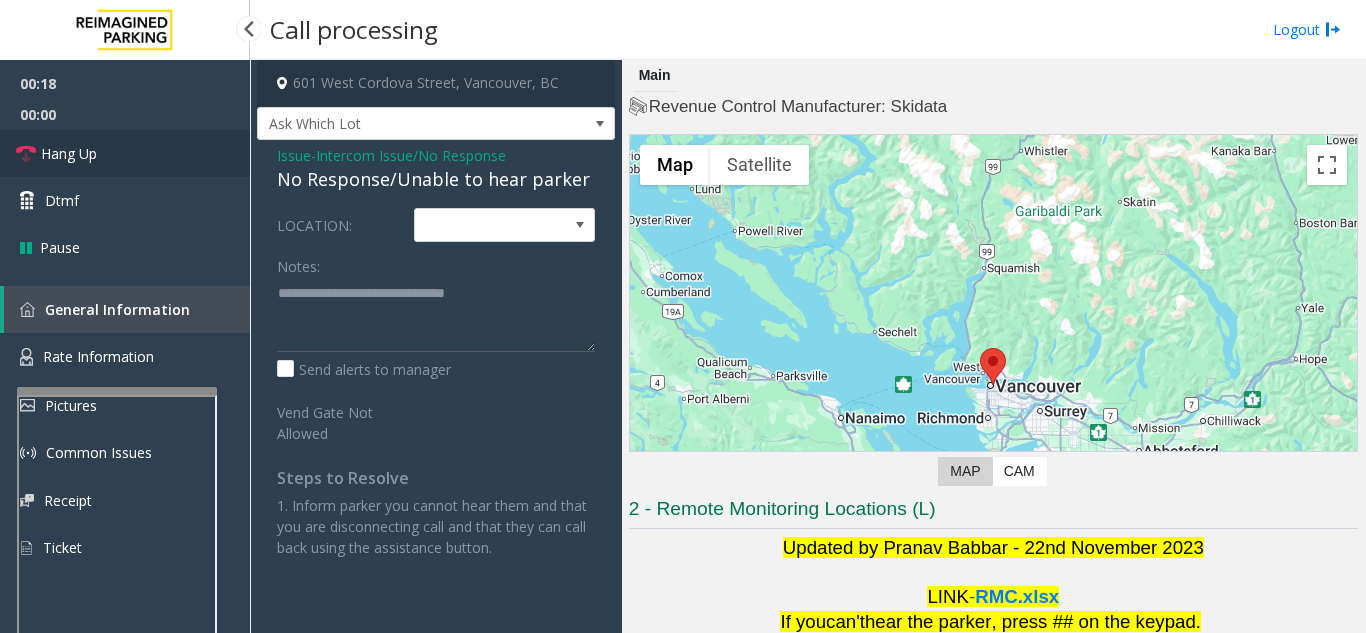 click on "Hang Up" at bounding box center (125, 153) 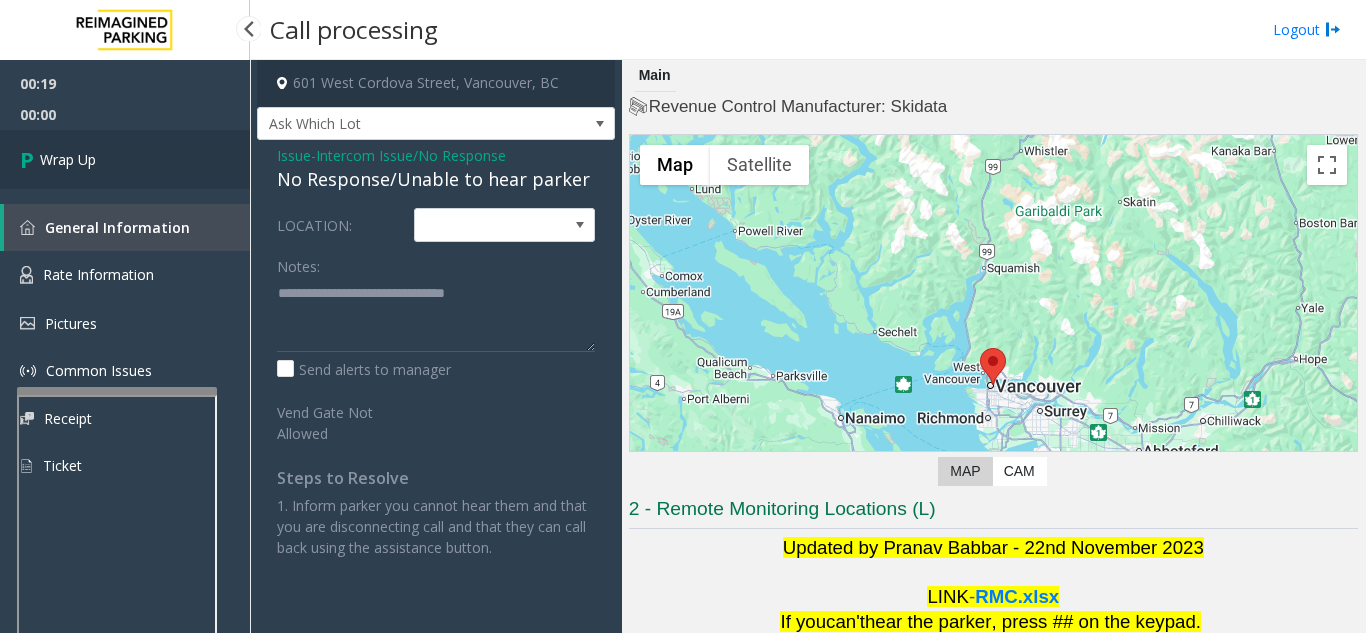 click on "Wrap Up" at bounding box center [125, 159] 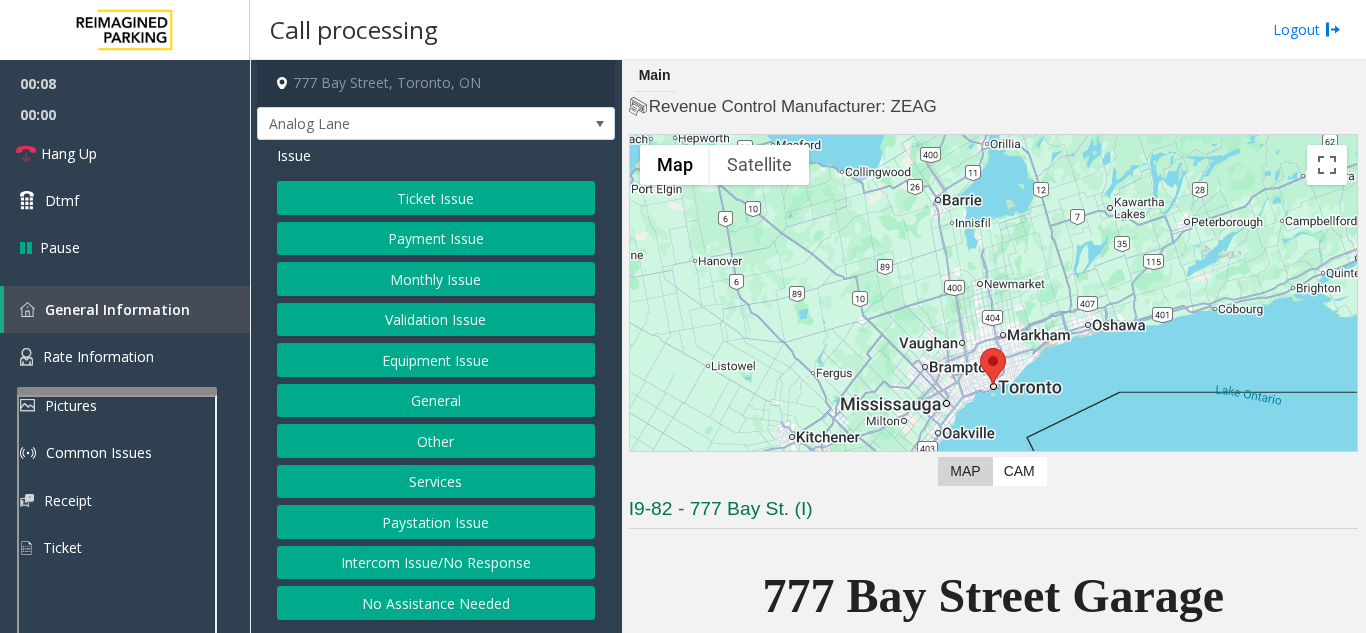 click on "Intercom Issue/No Response" 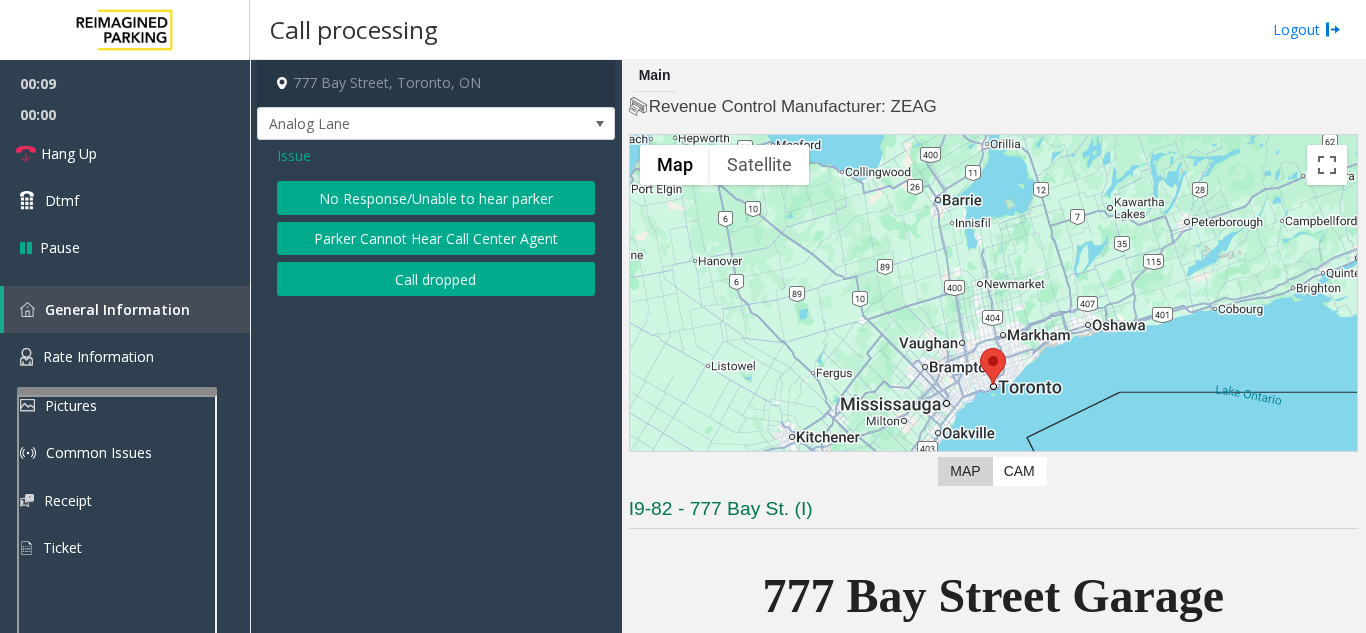 click on "No Response/Unable to hear parker" 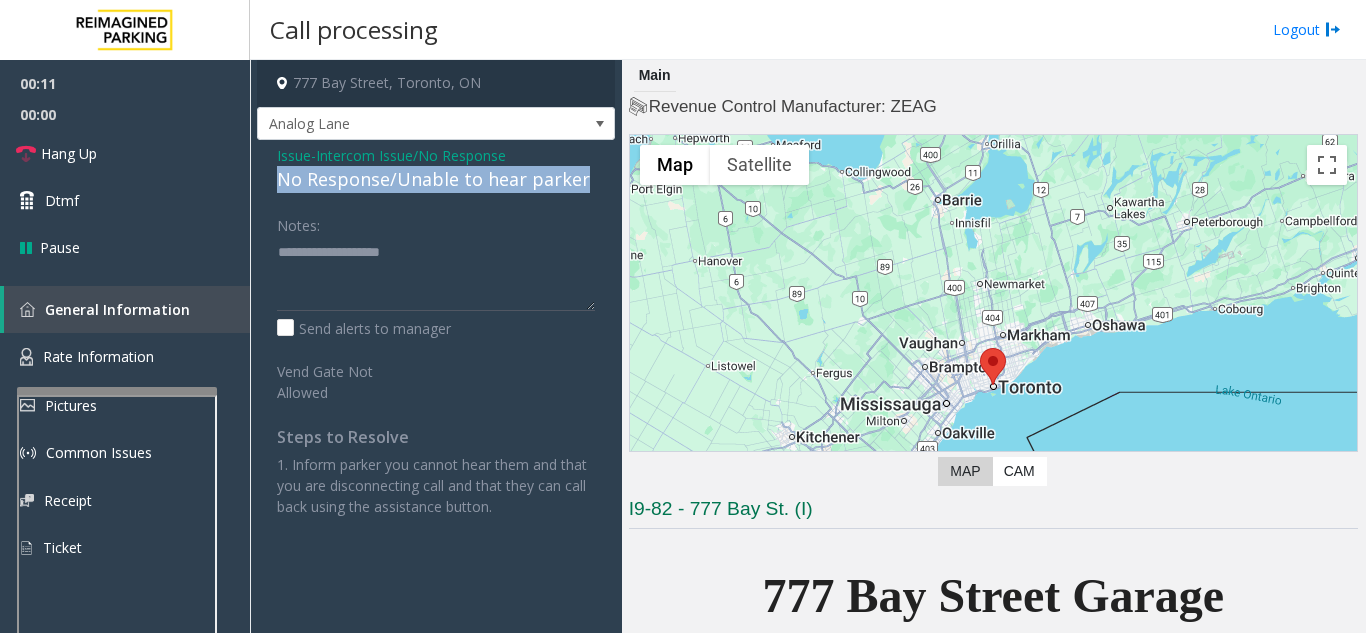 drag, startPoint x: 271, startPoint y: 180, endPoint x: 591, endPoint y: 178, distance: 320.00626 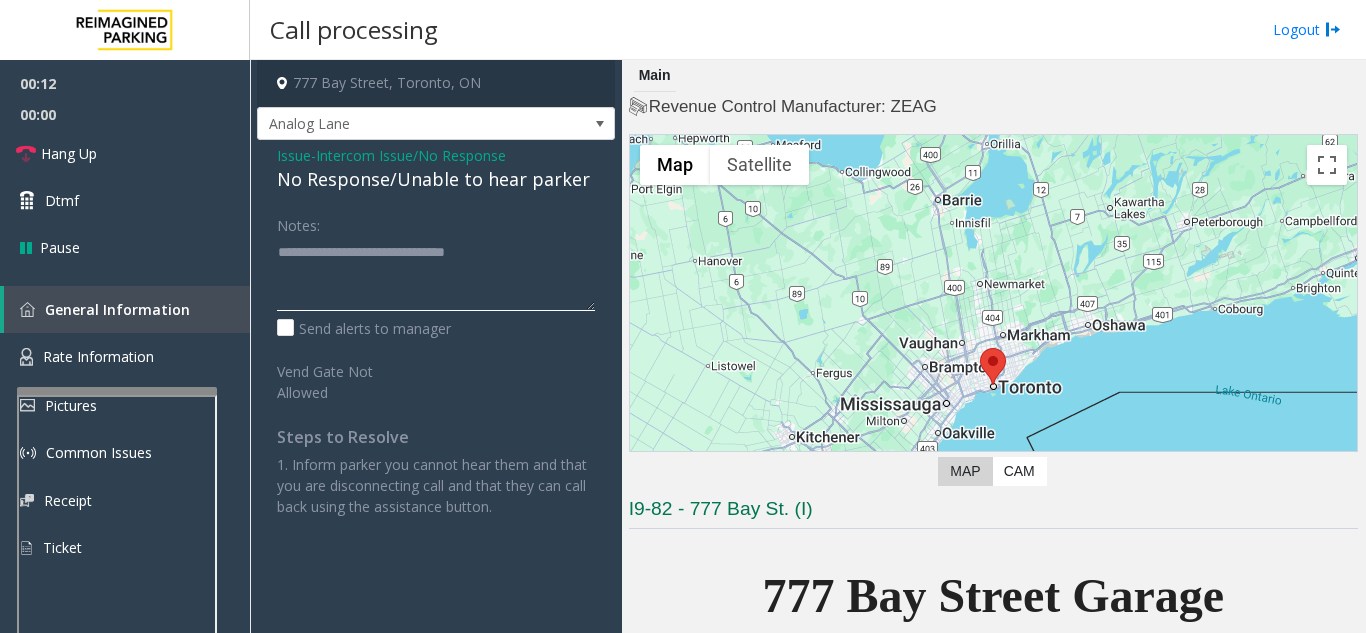 type on "**********" 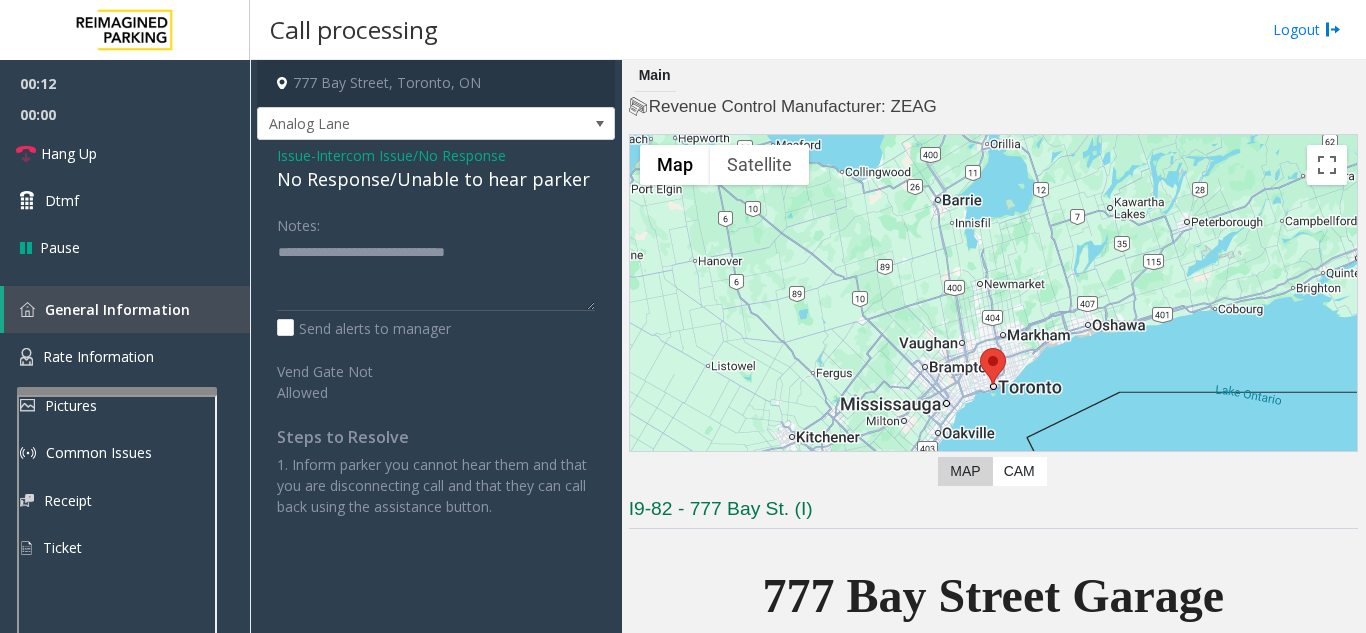 click on "Notes:" 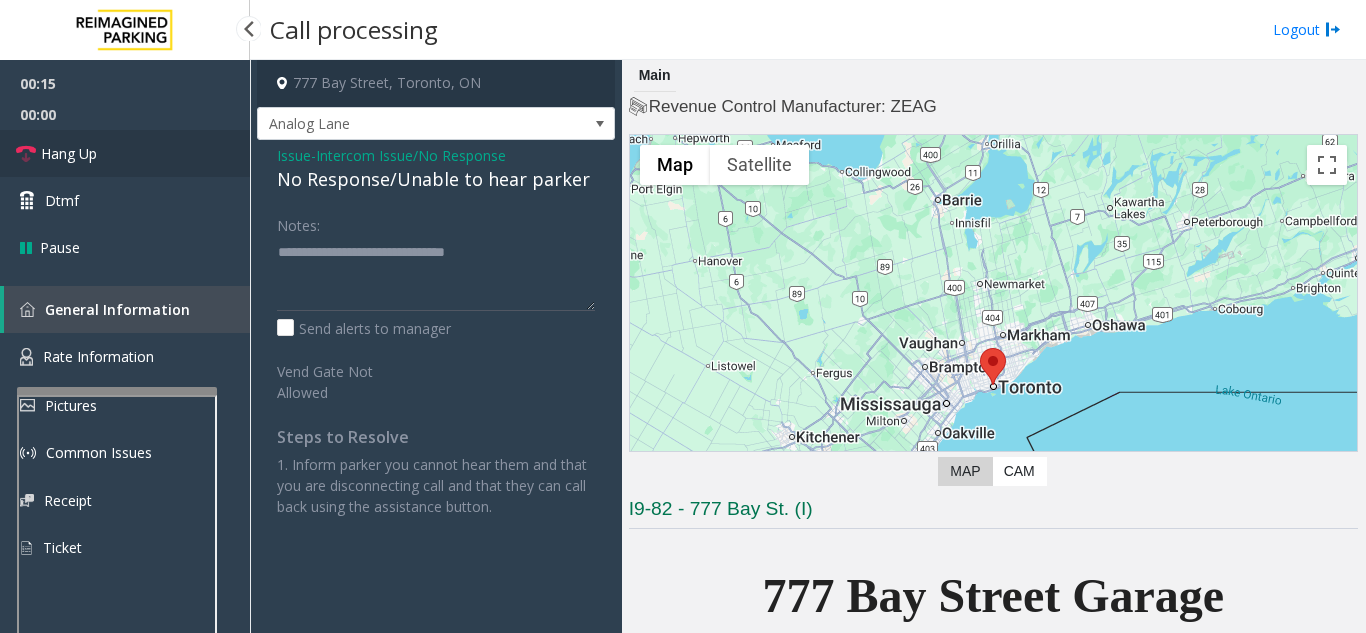 click on "Hang Up" at bounding box center (125, 153) 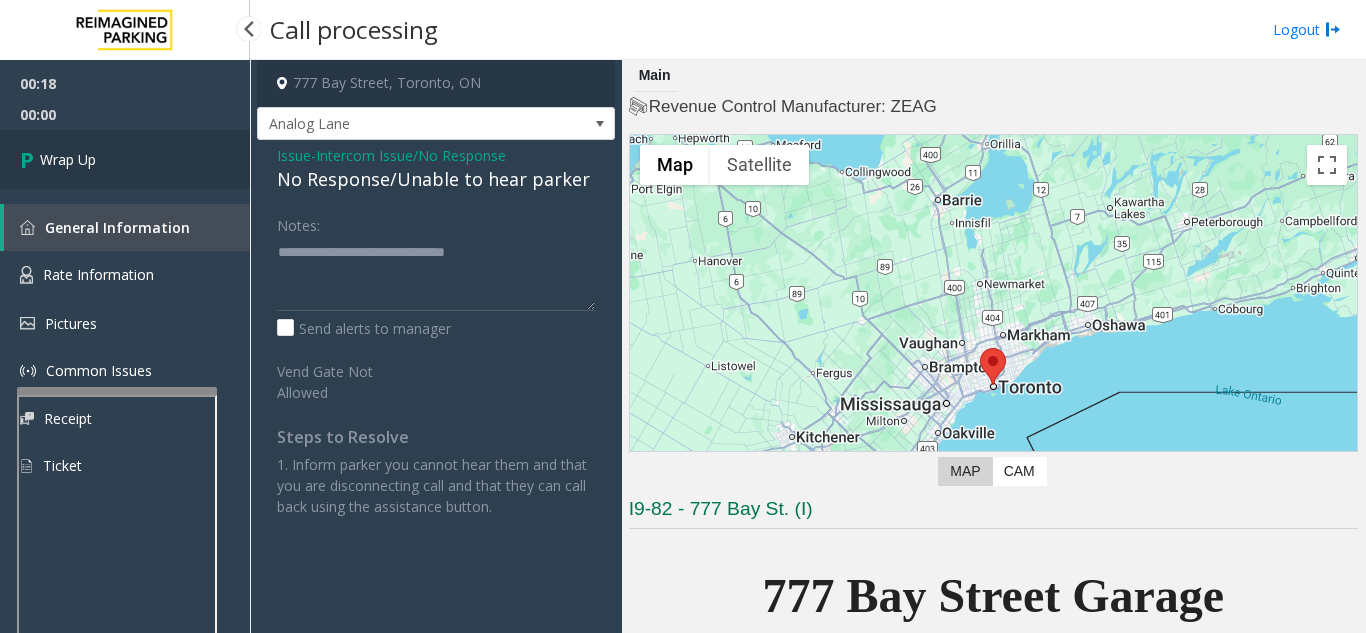 click on "Wrap Up" at bounding box center (125, 159) 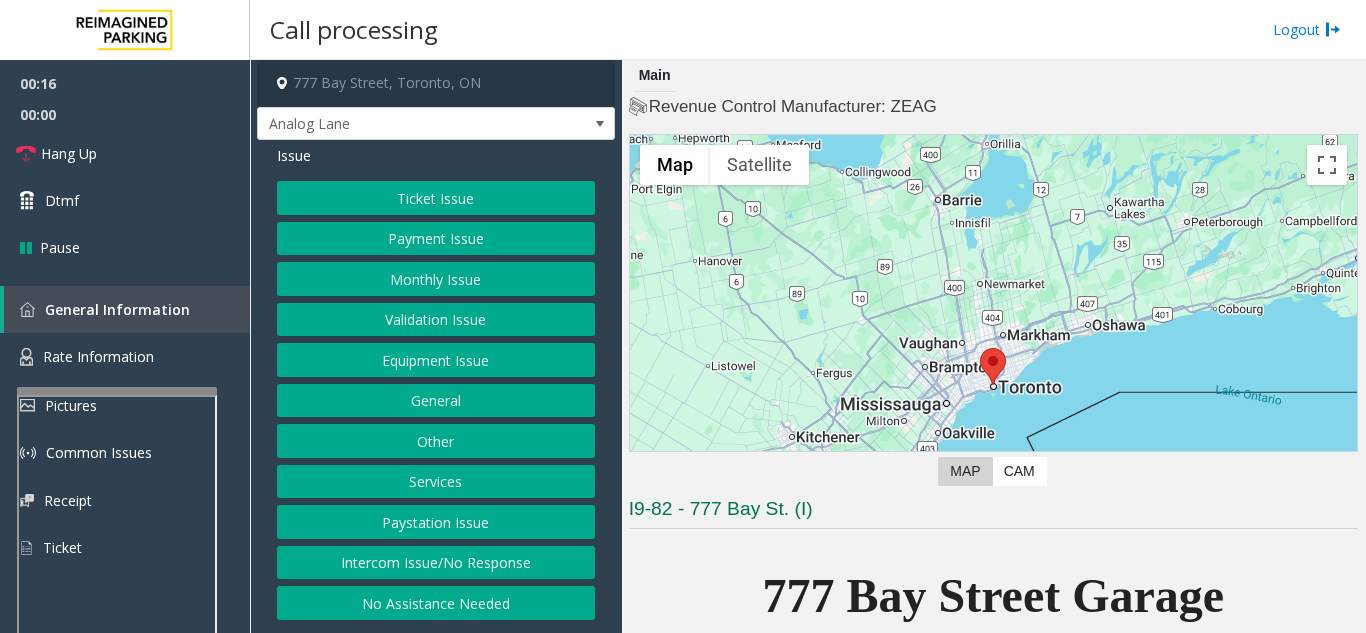 click on "Intercom Issue/No Response" 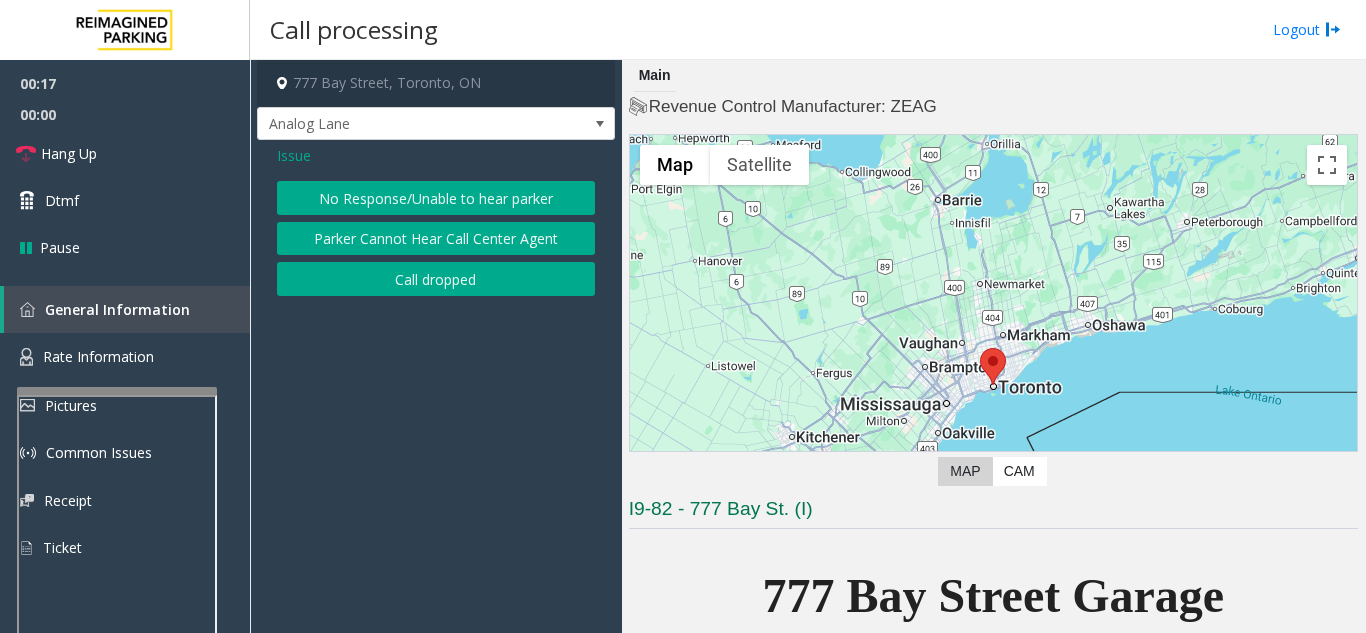 click on "No Response/Unable to hear parker" 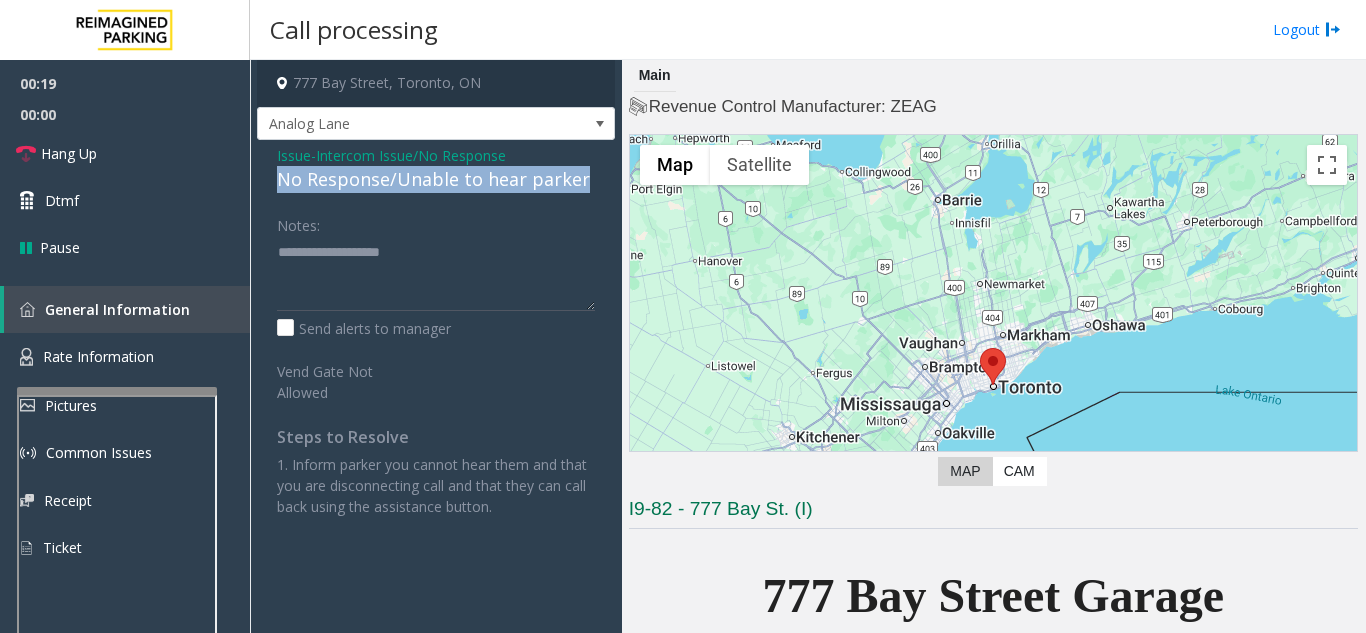drag, startPoint x: 596, startPoint y: 175, endPoint x: 272, endPoint y: 180, distance: 324.03857 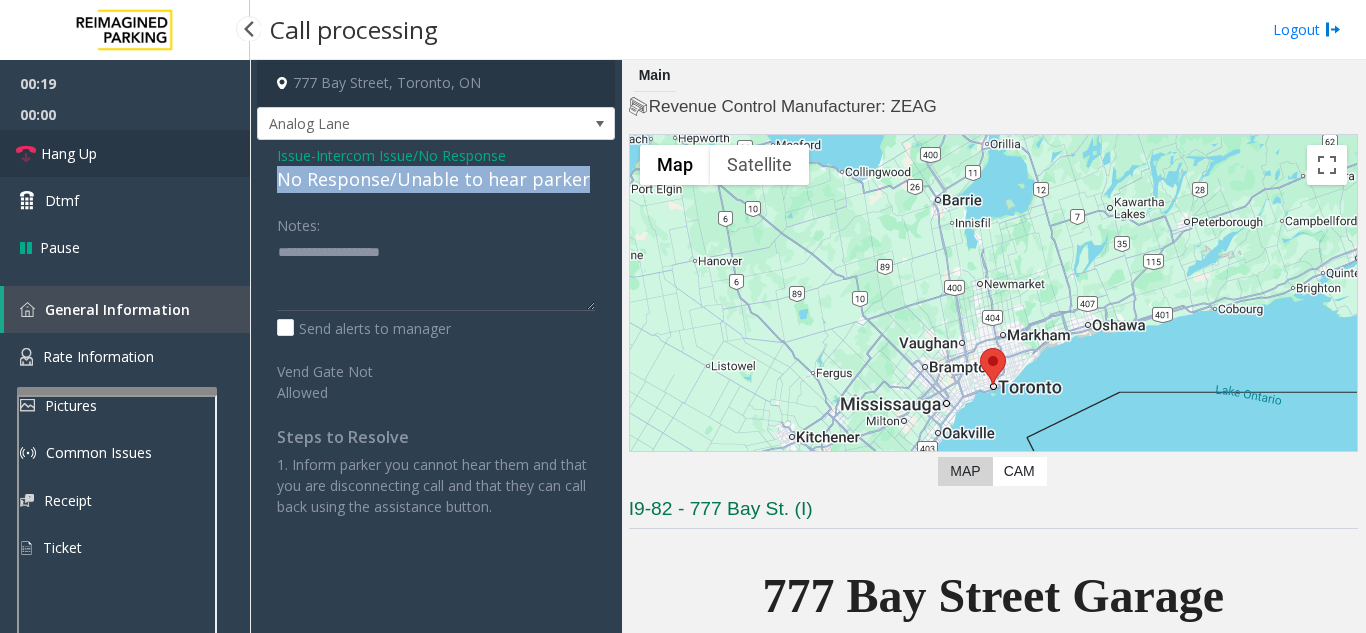 click on "Hang Up" at bounding box center (125, 153) 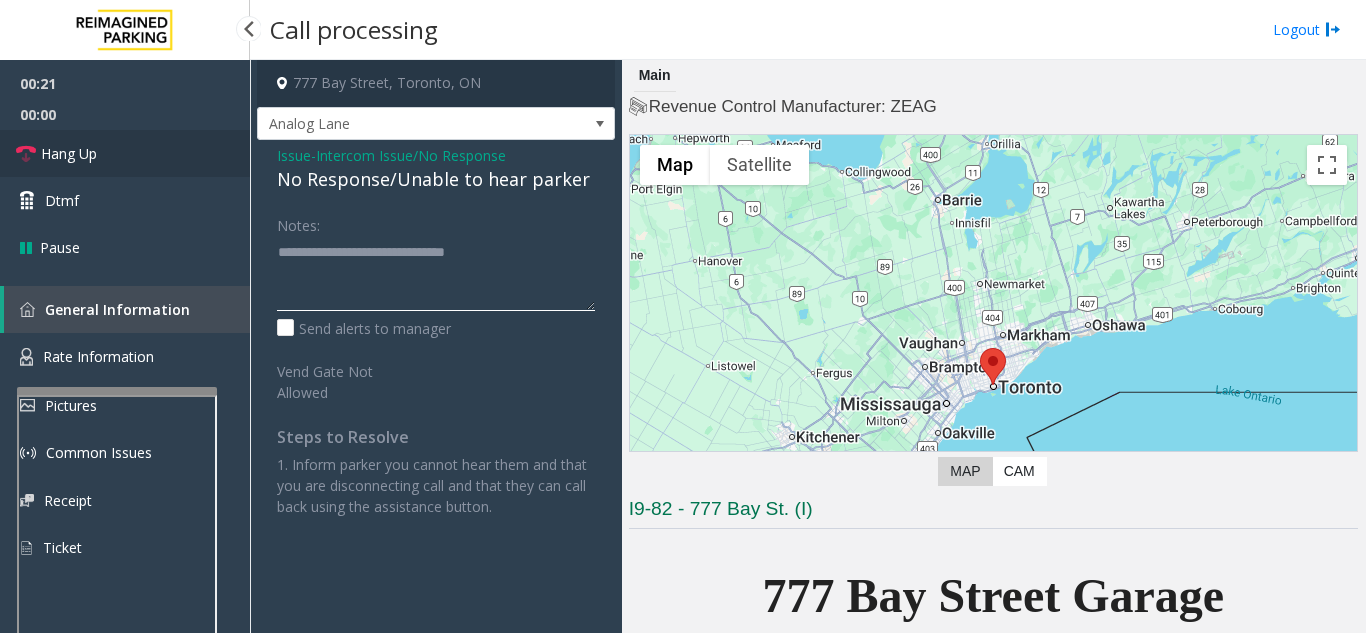 type on "**********" 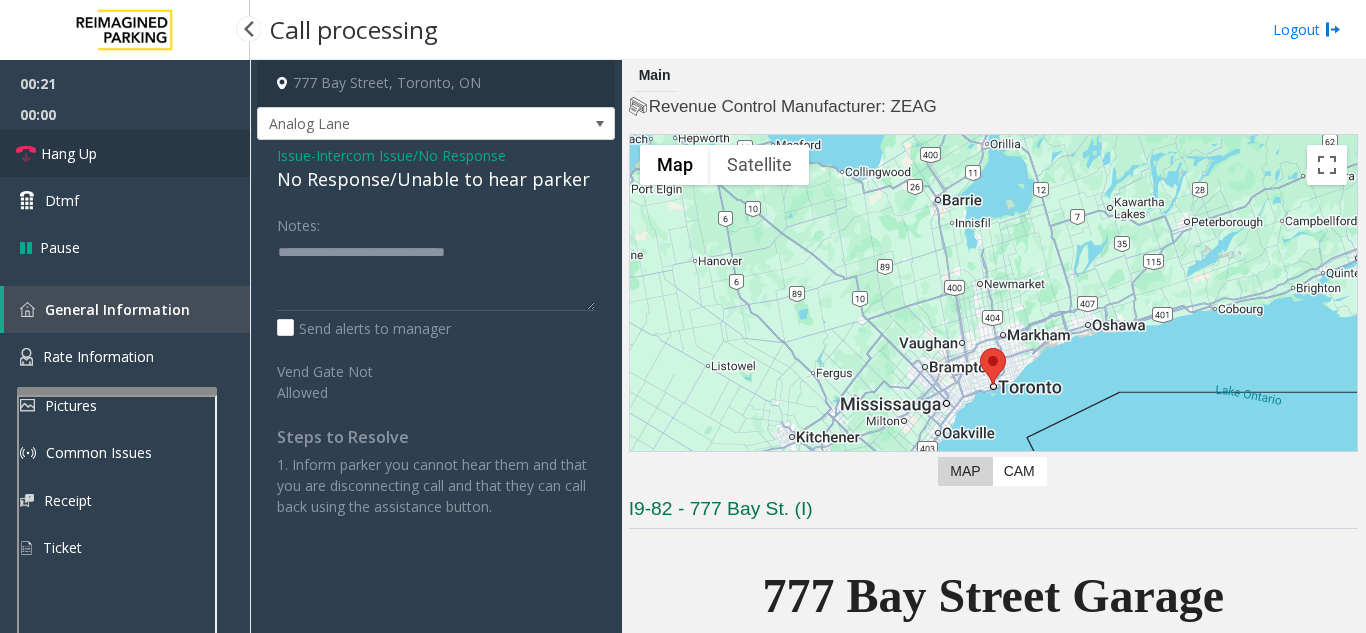 click on "Hang Up" at bounding box center [125, 153] 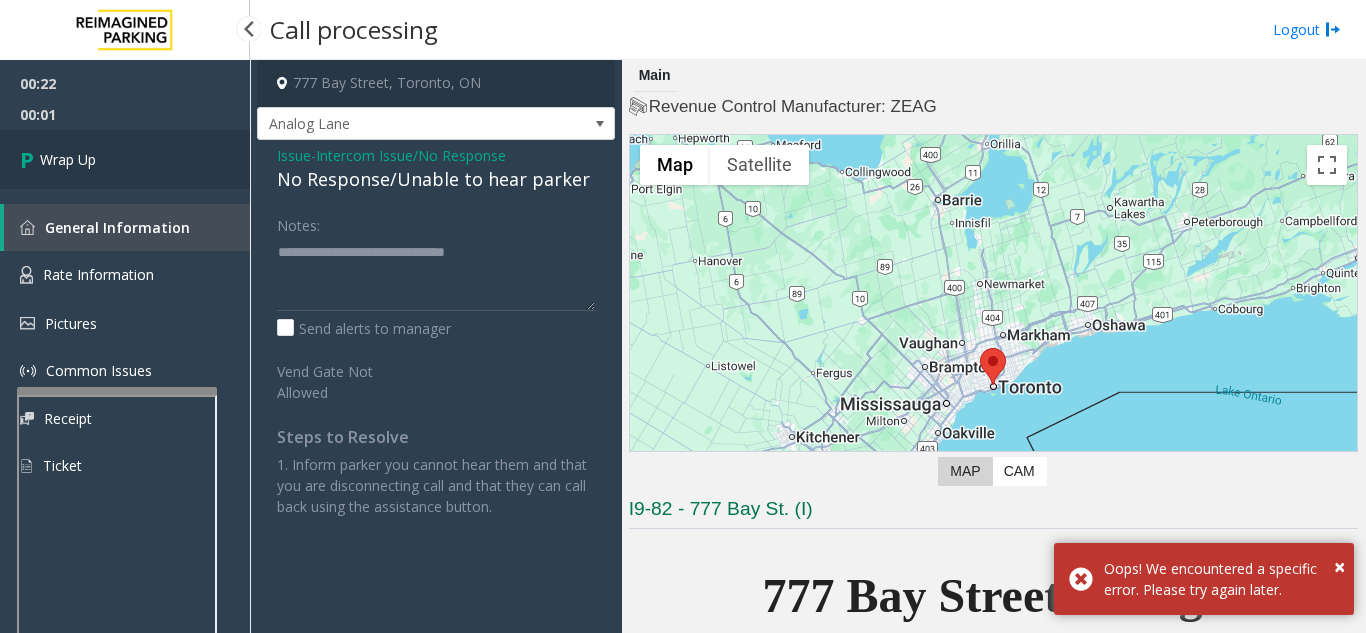 click on "Wrap Up" at bounding box center (125, 159) 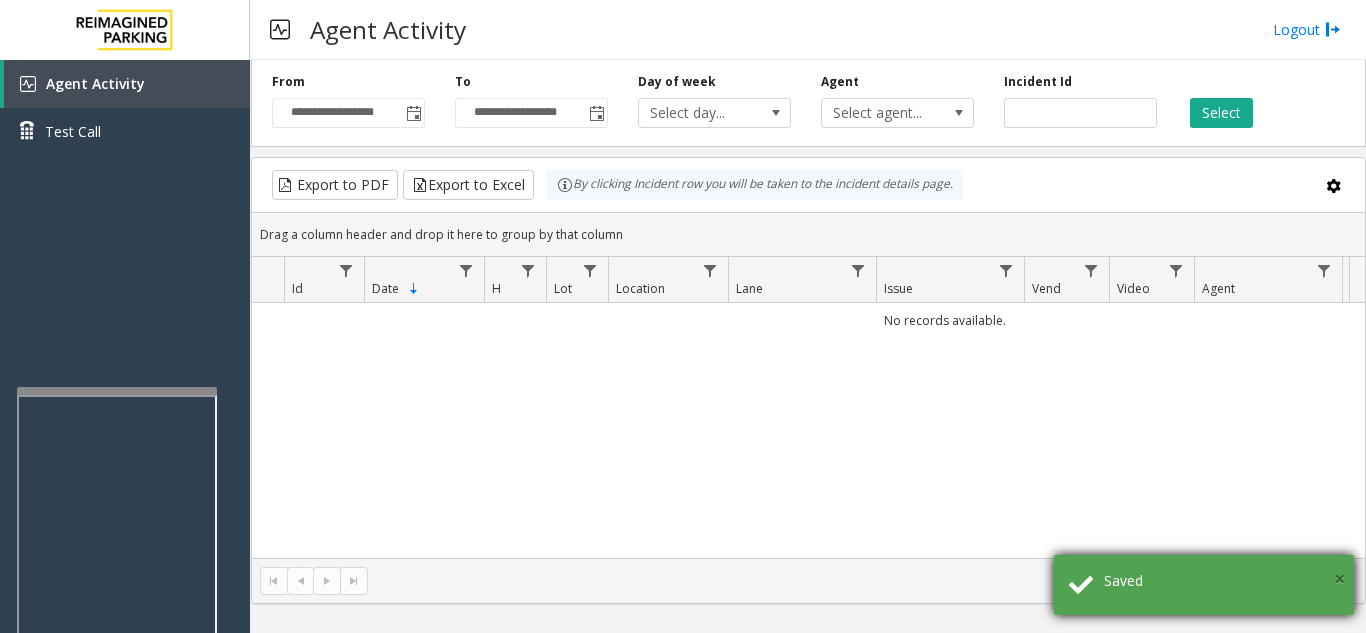 click on "×" at bounding box center (1339, 578) 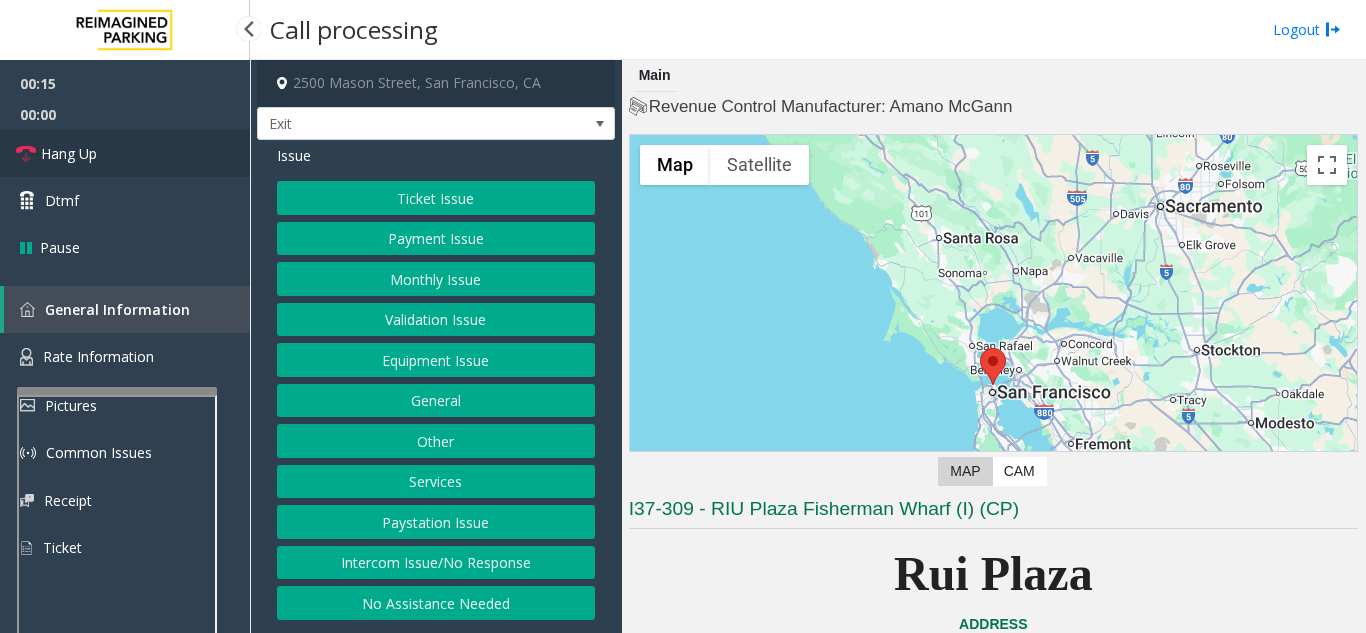 click on "Hang Up" at bounding box center (125, 153) 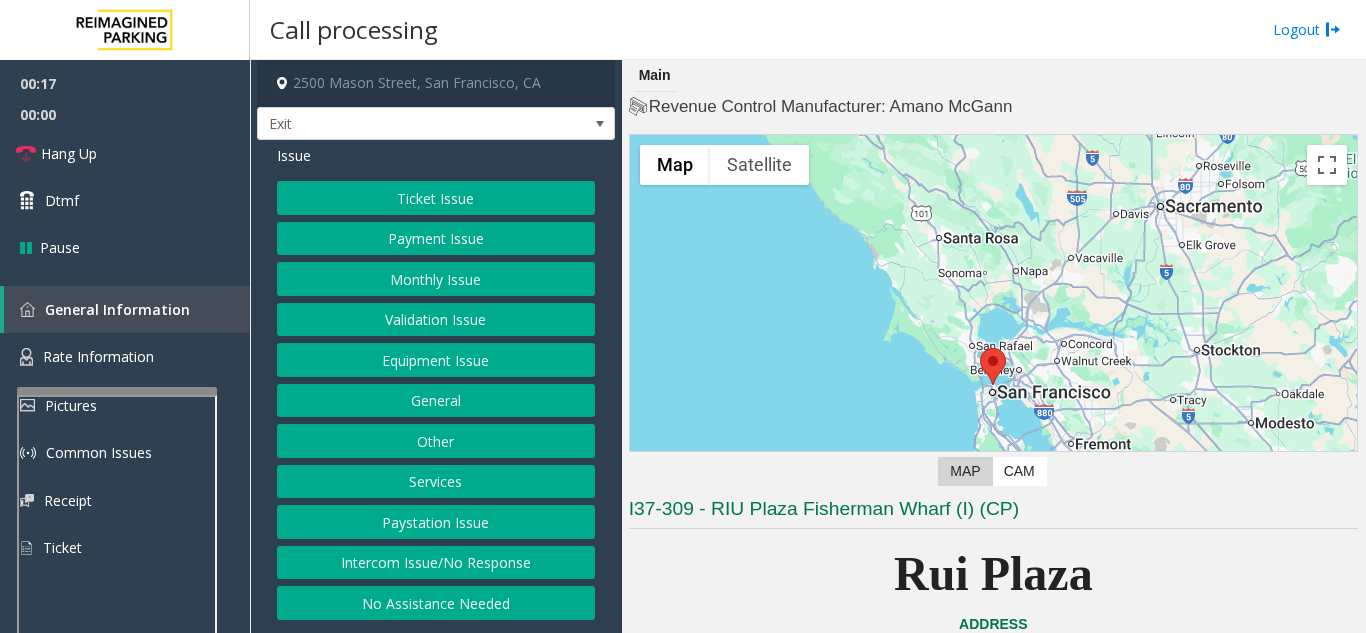 click on "Intercom Issue/No Response" 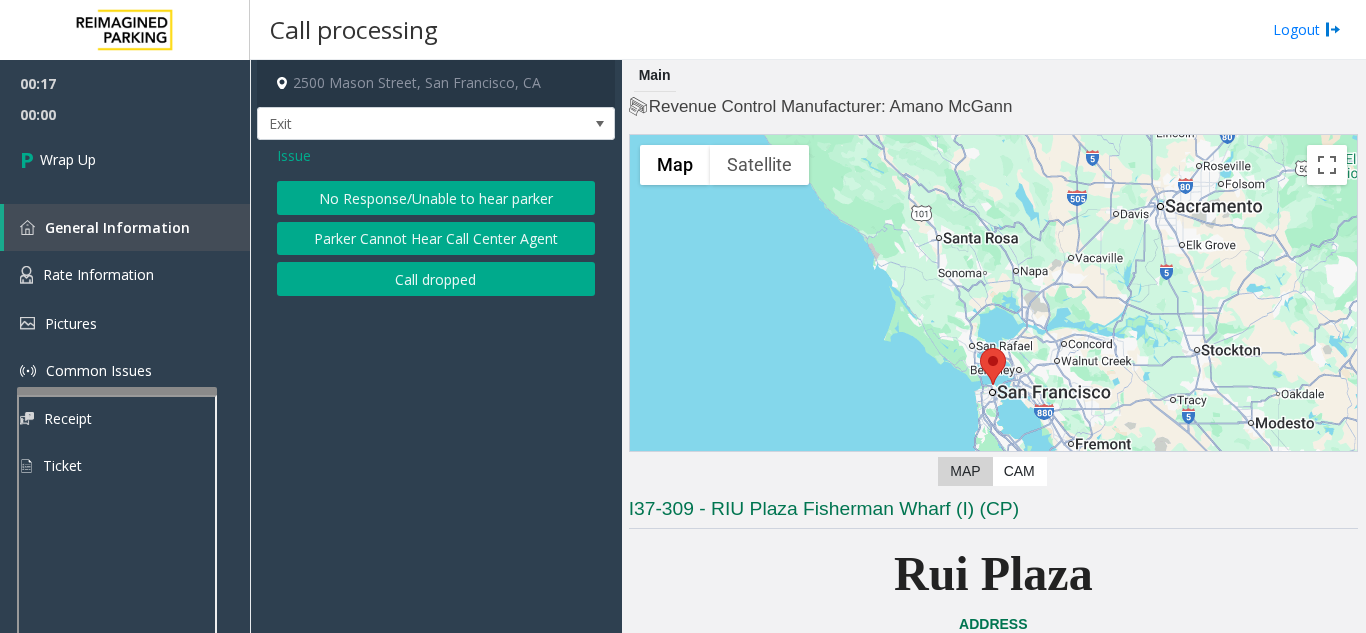 click on "No Response/Unable to hear parker" 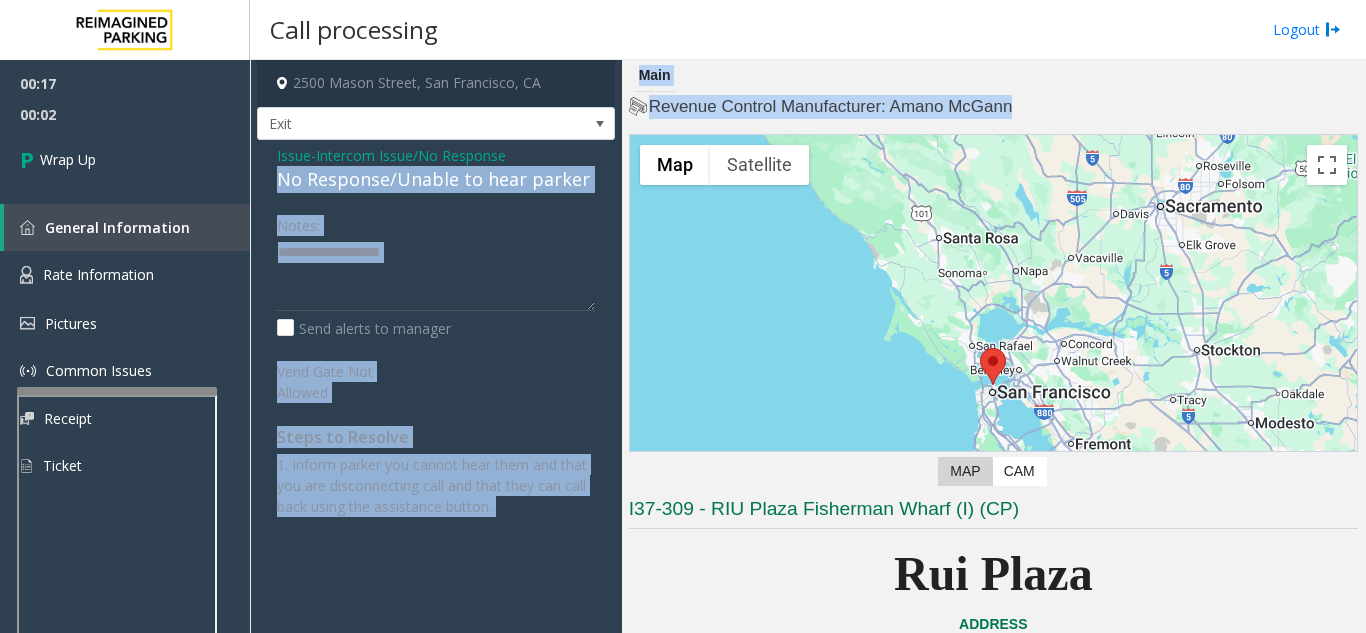 drag, startPoint x: 277, startPoint y: 178, endPoint x: 622, endPoint y: 178, distance: 345 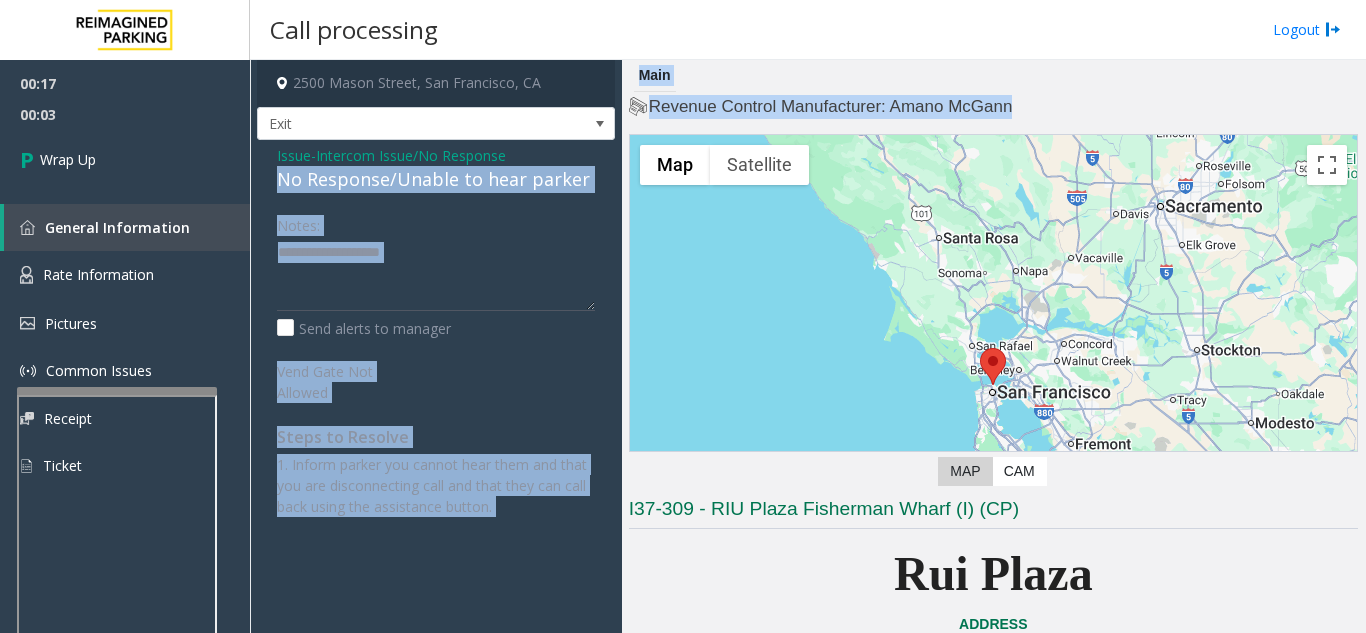 click on "Notes:" 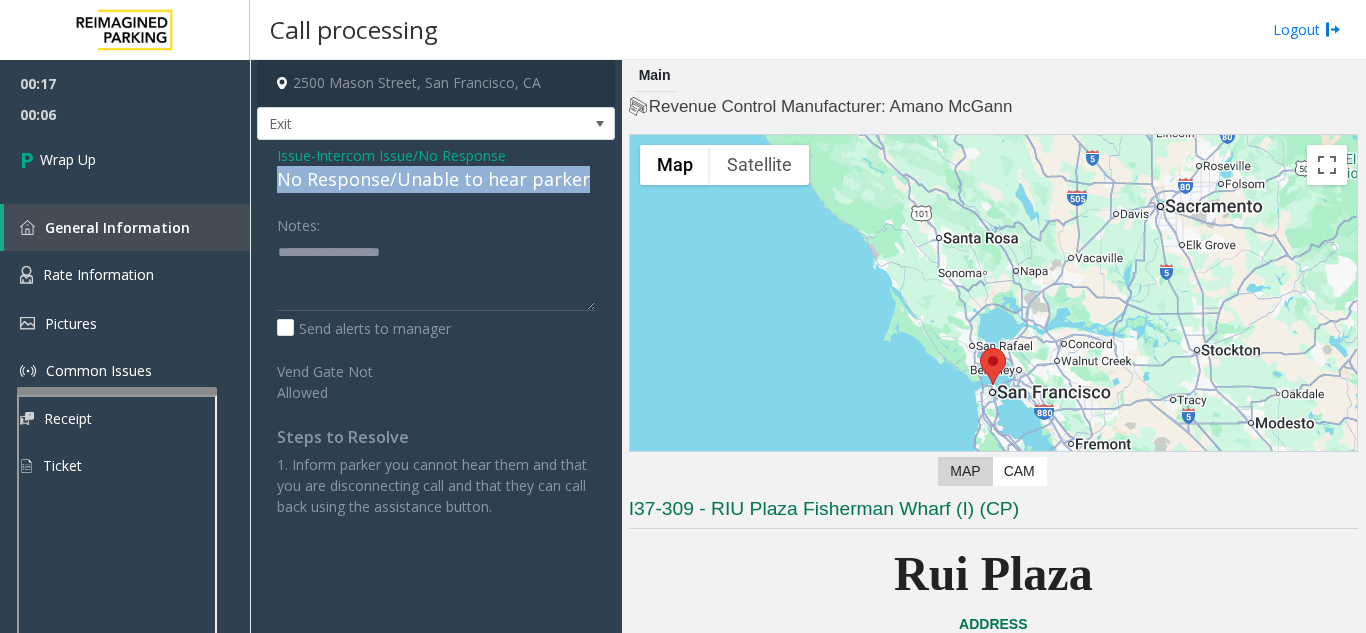 drag, startPoint x: 582, startPoint y: 183, endPoint x: 277, endPoint y: 182, distance: 305.00165 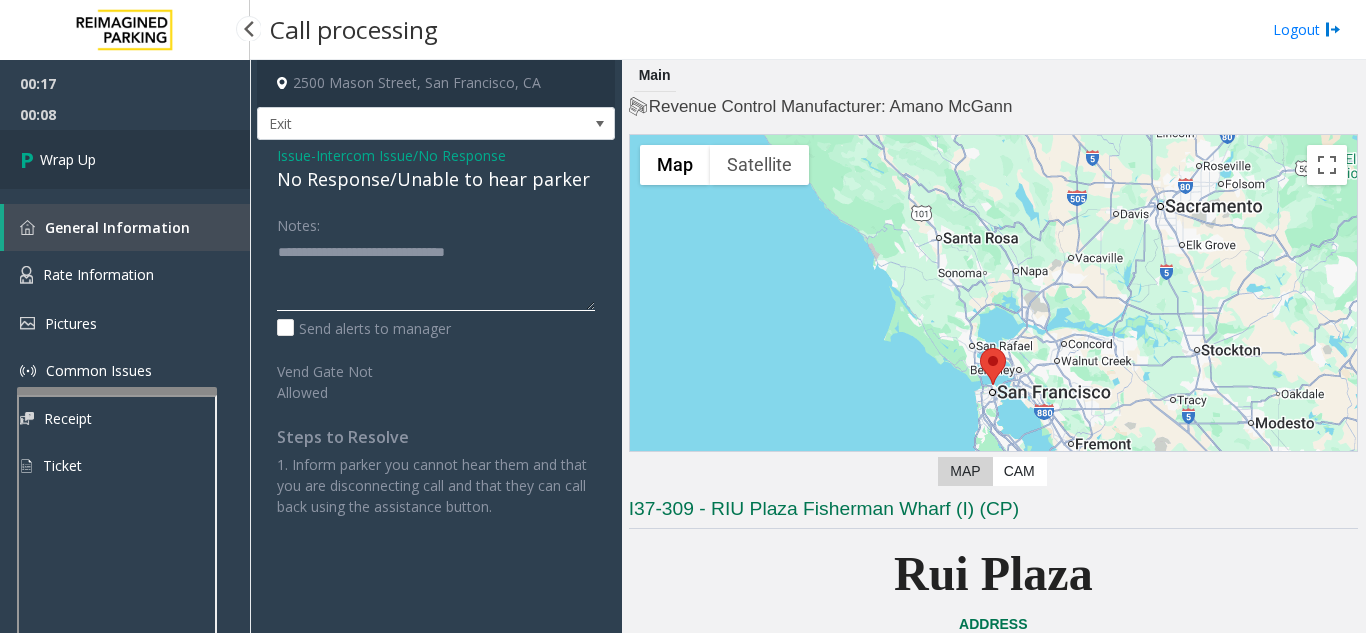 type on "**********" 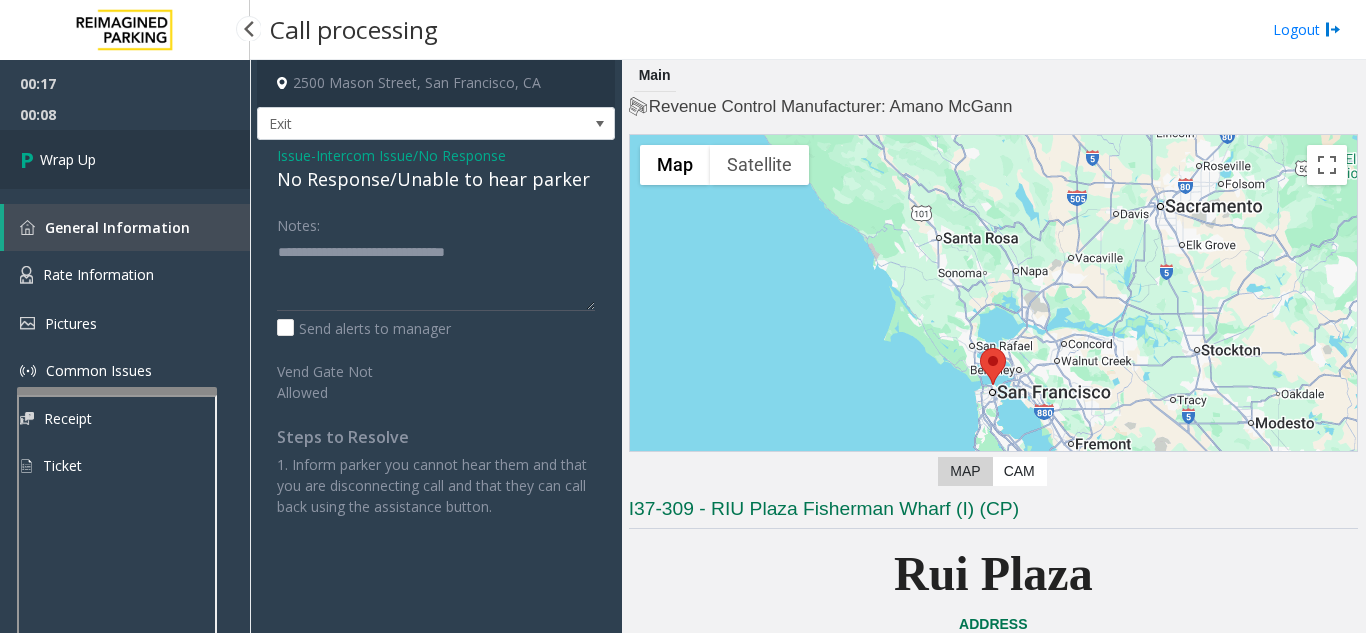 click on "Wrap Up" at bounding box center [125, 159] 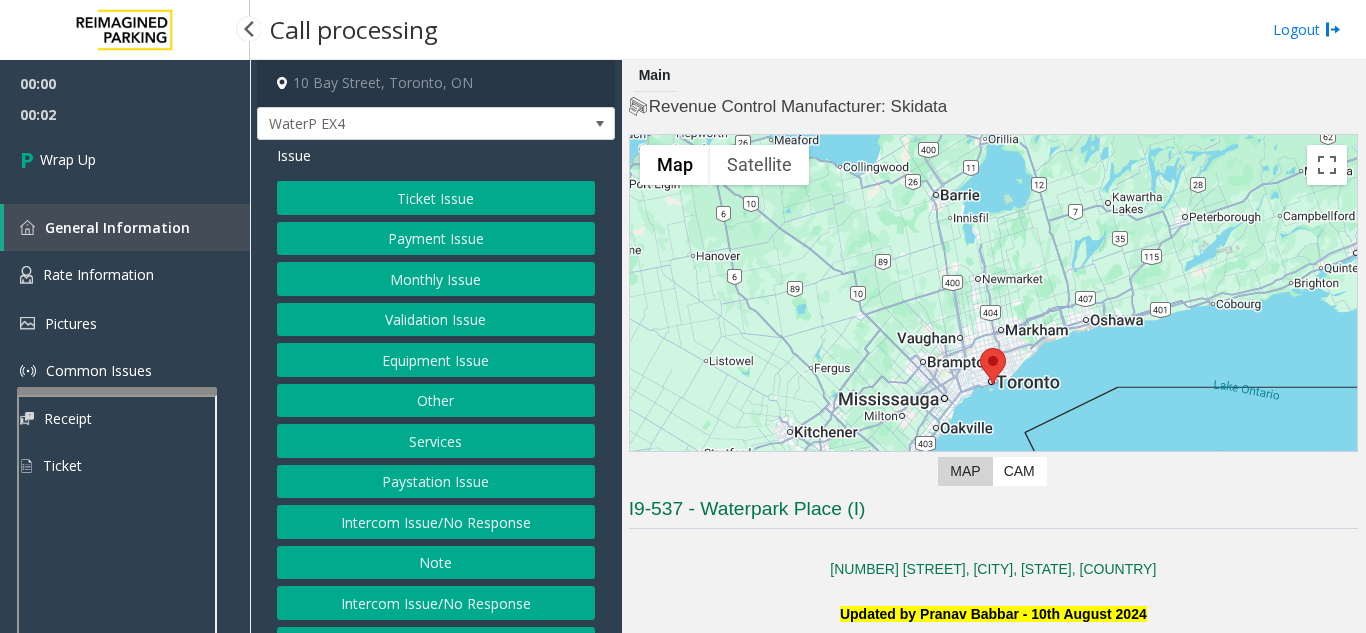 click on "Intercom Issue/No Response" 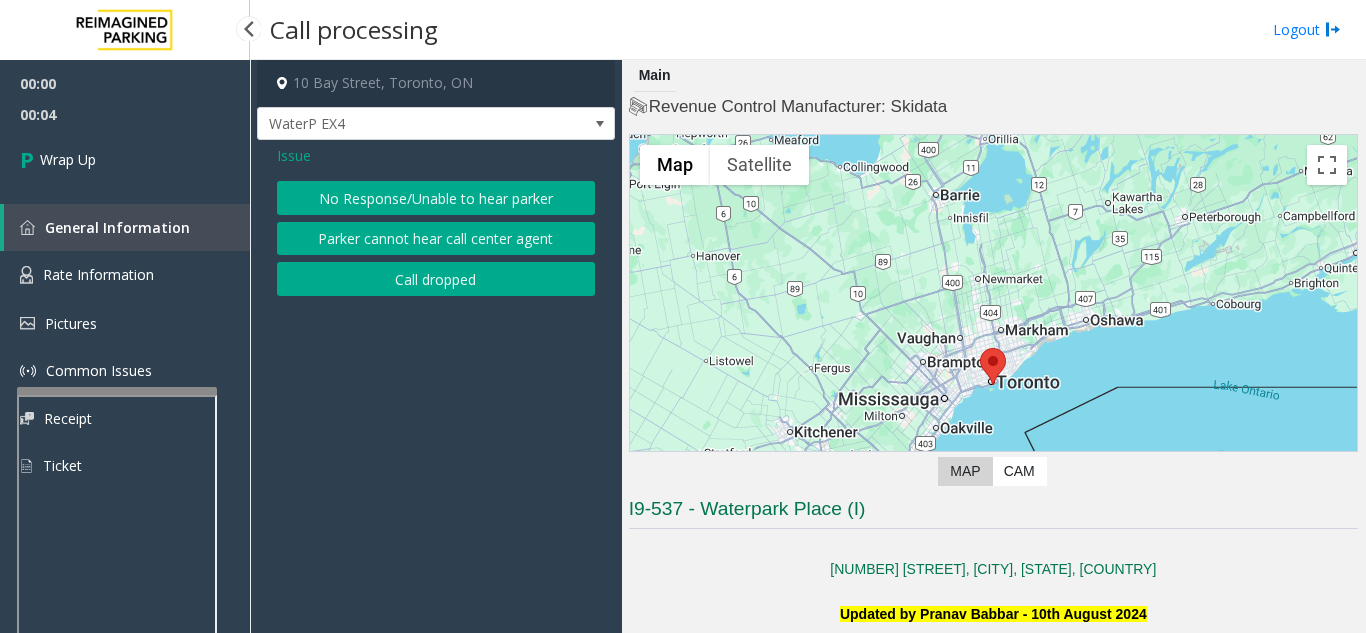 click on "Call dropped" 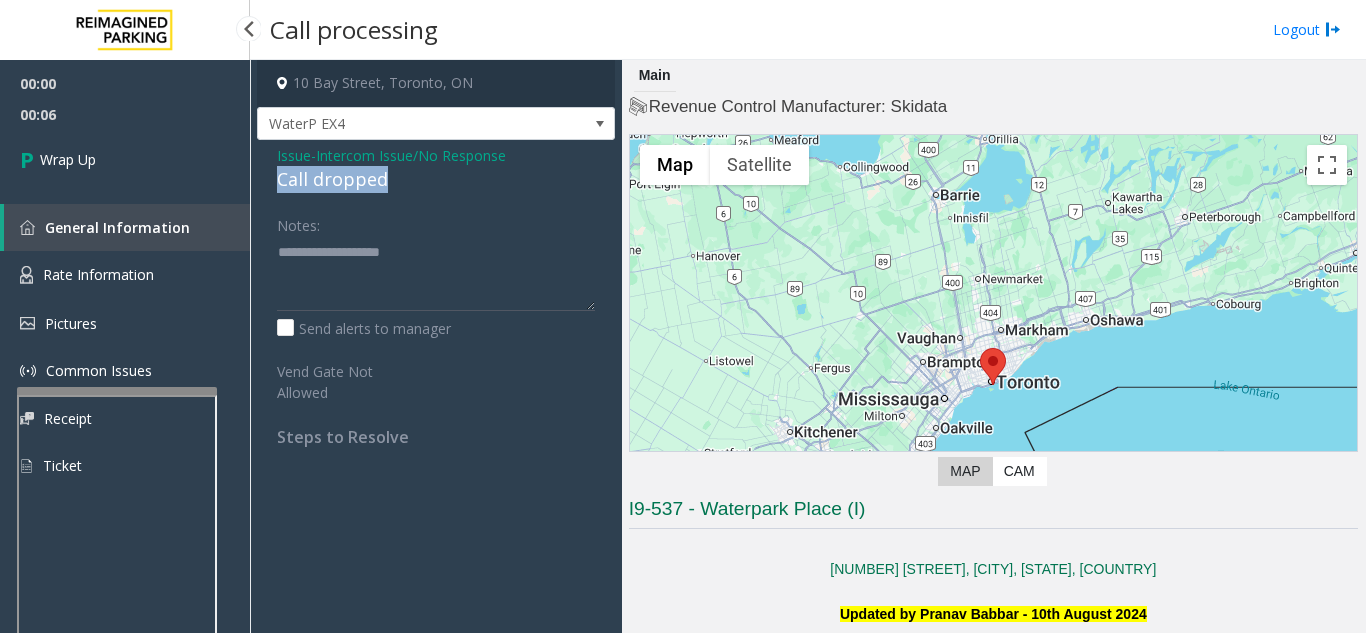 drag, startPoint x: 405, startPoint y: 170, endPoint x: 266, endPoint y: 182, distance: 139.51703 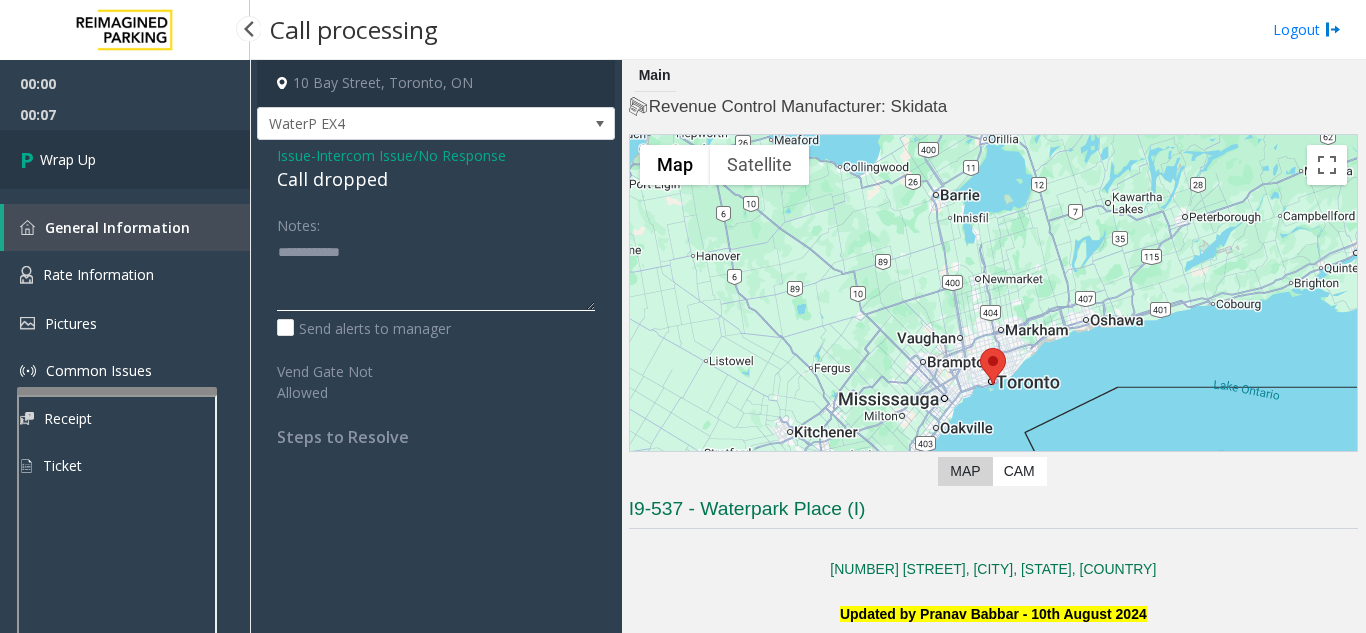 type on "**********" 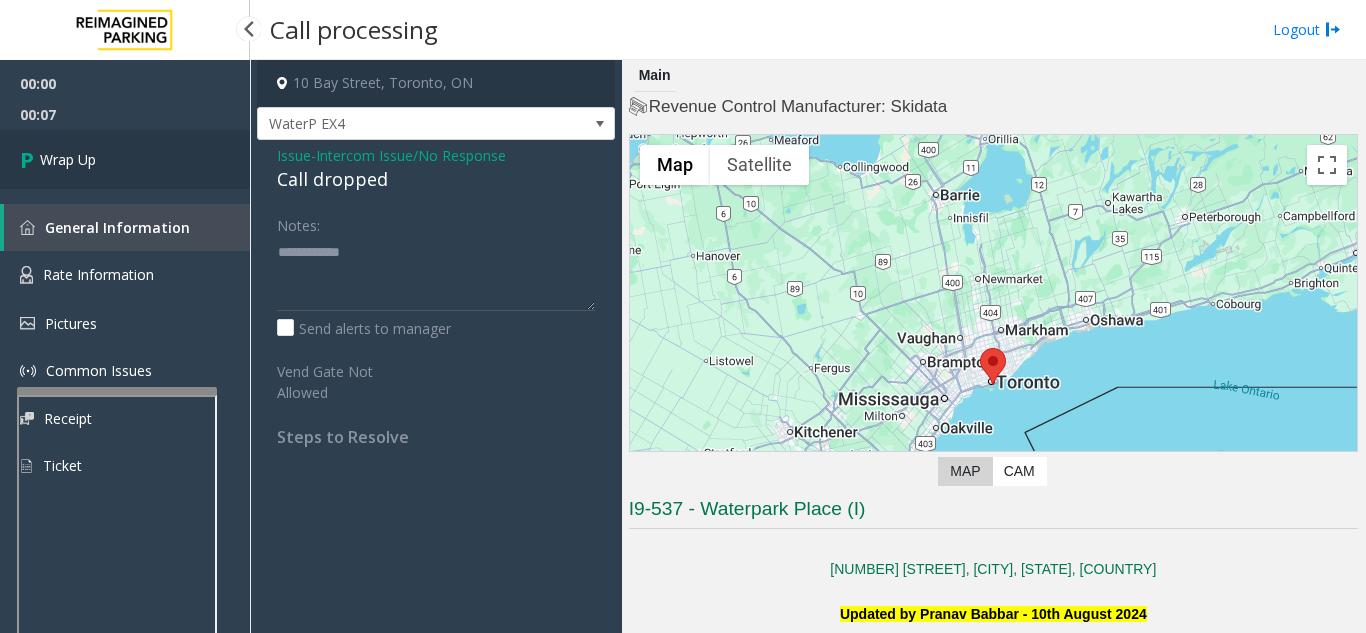 click on "Wrap Up" at bounding box center (125, 159) 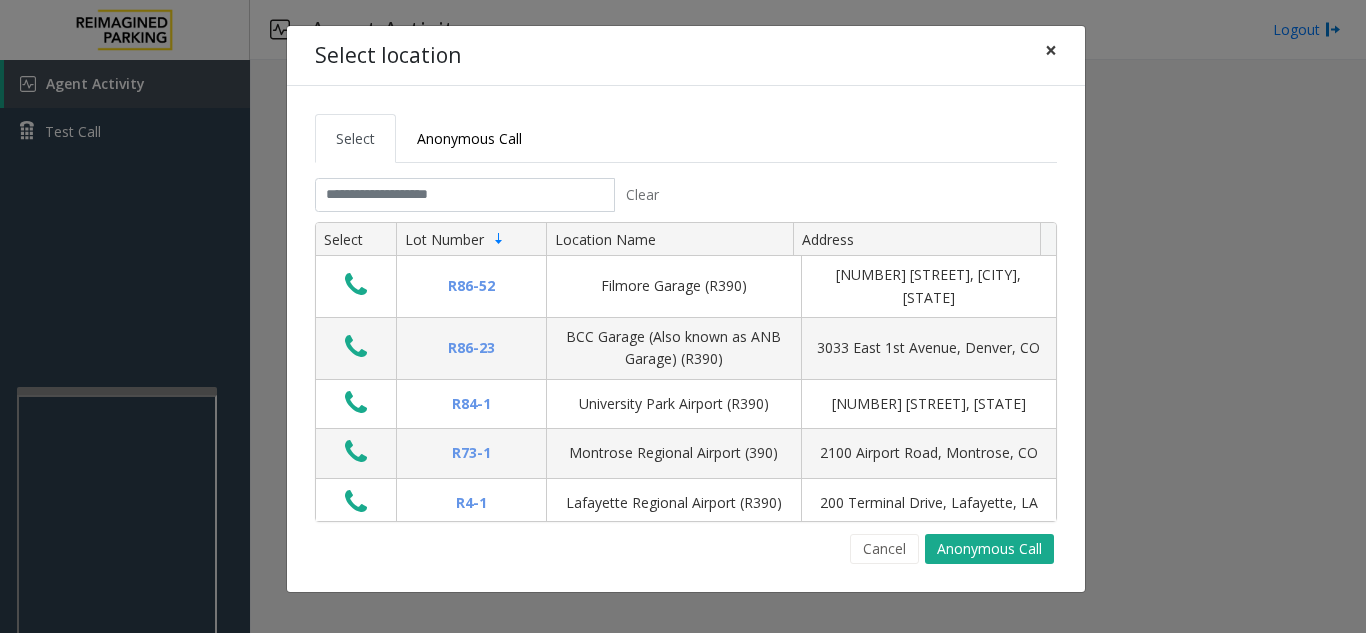 click on "×" 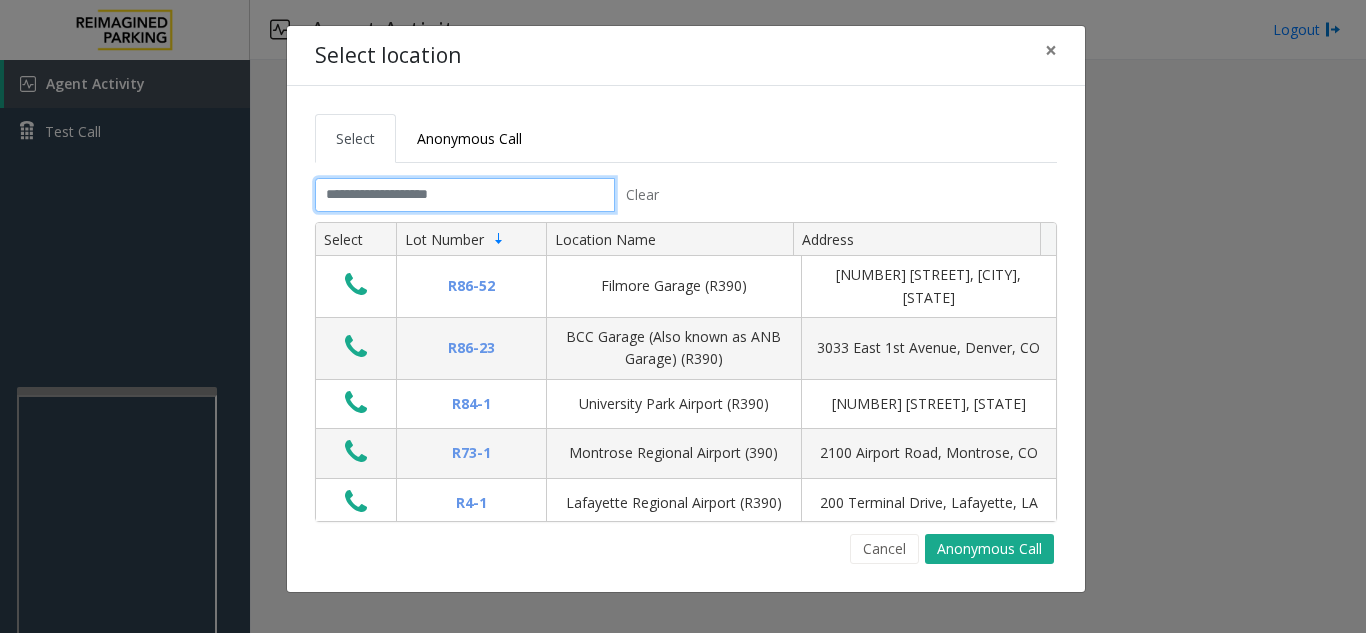 click 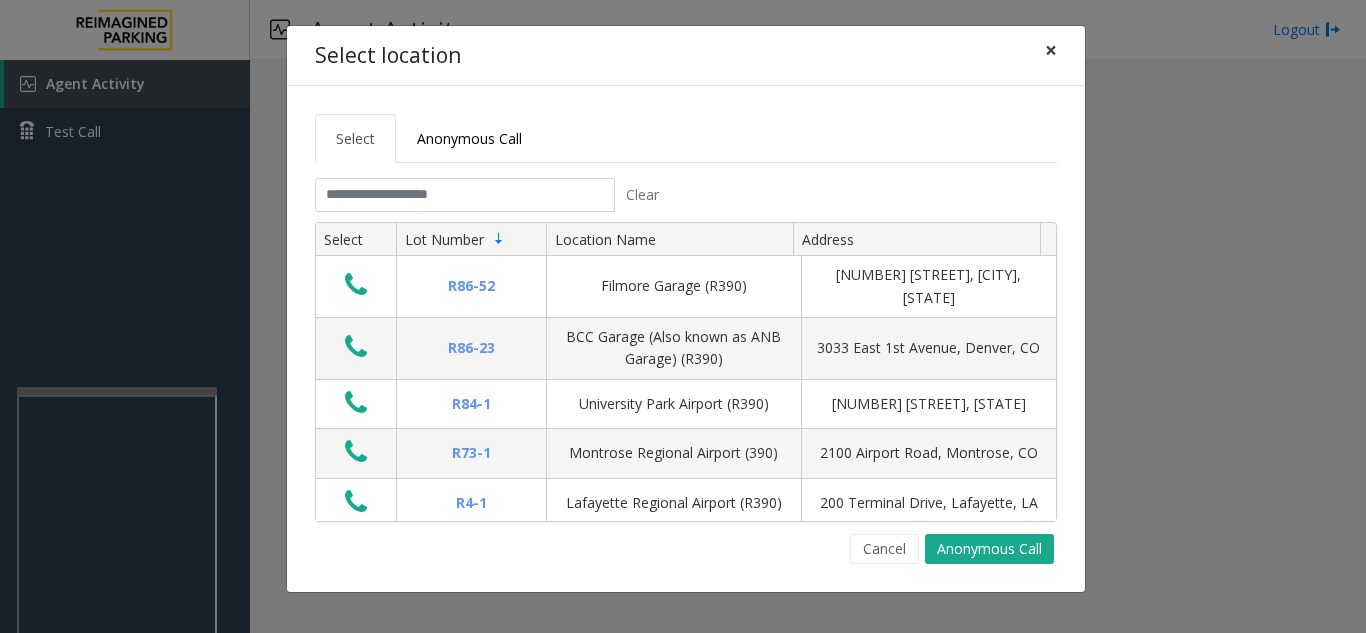 click on "×" 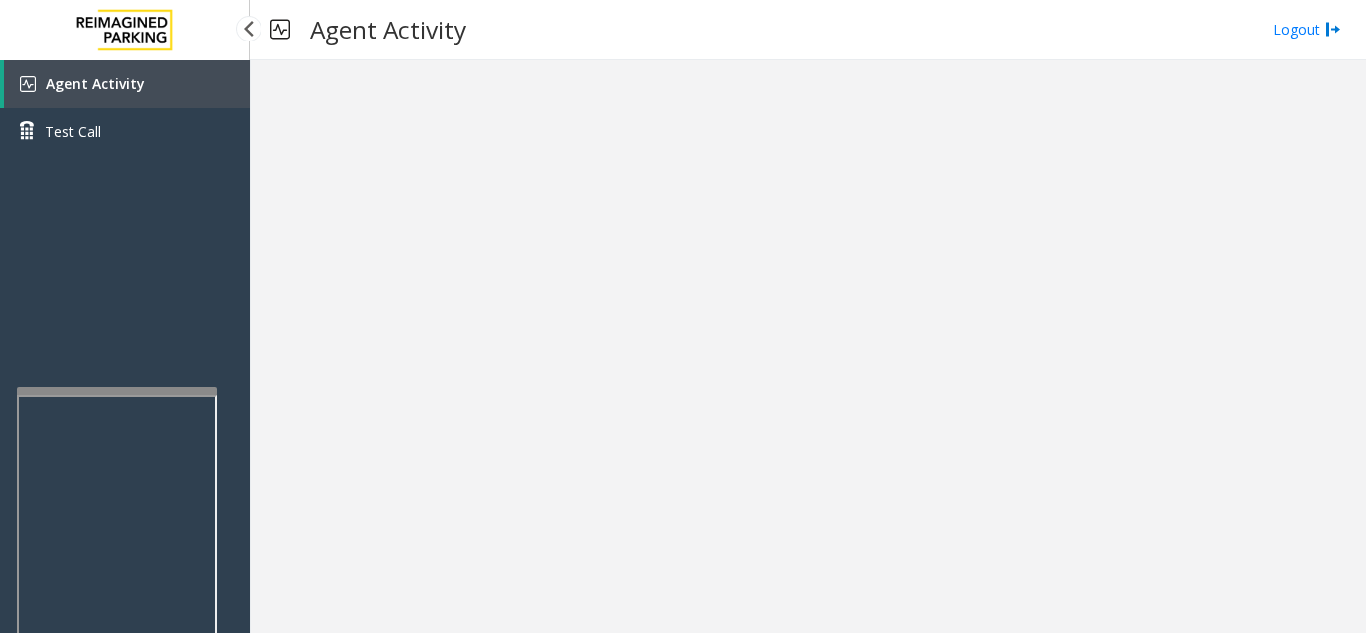 click on "Agent Activity" at bounding box center (127, 84) 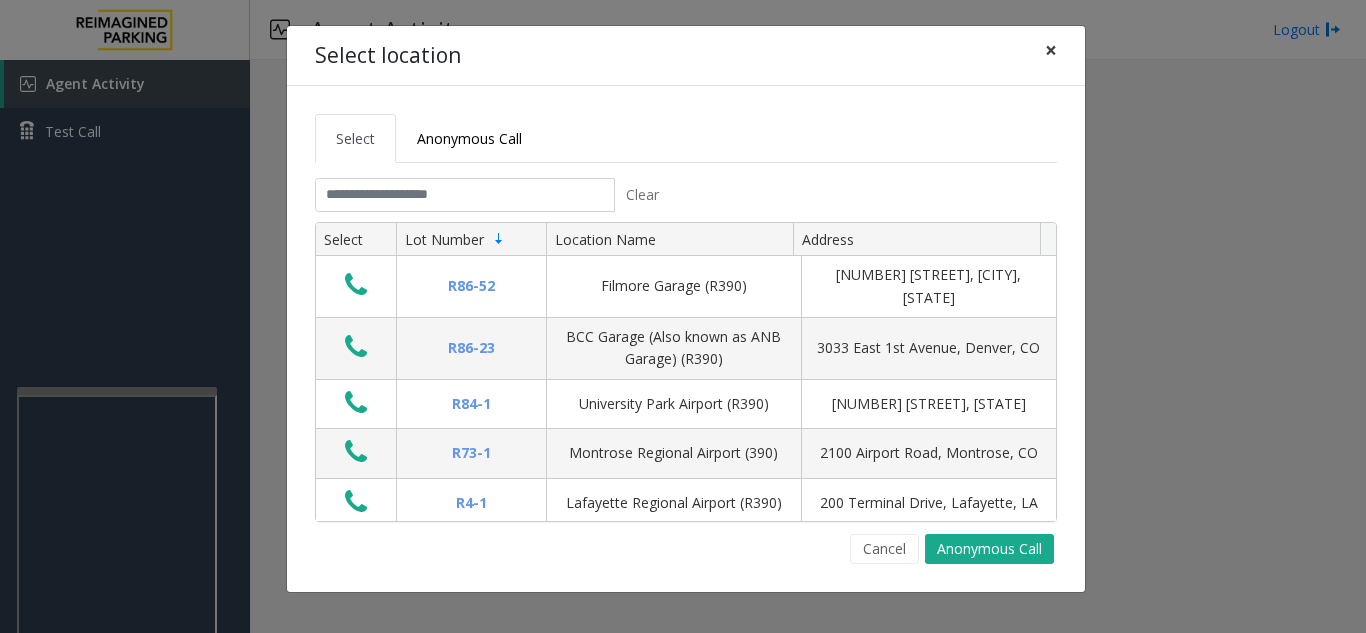 click on "×" 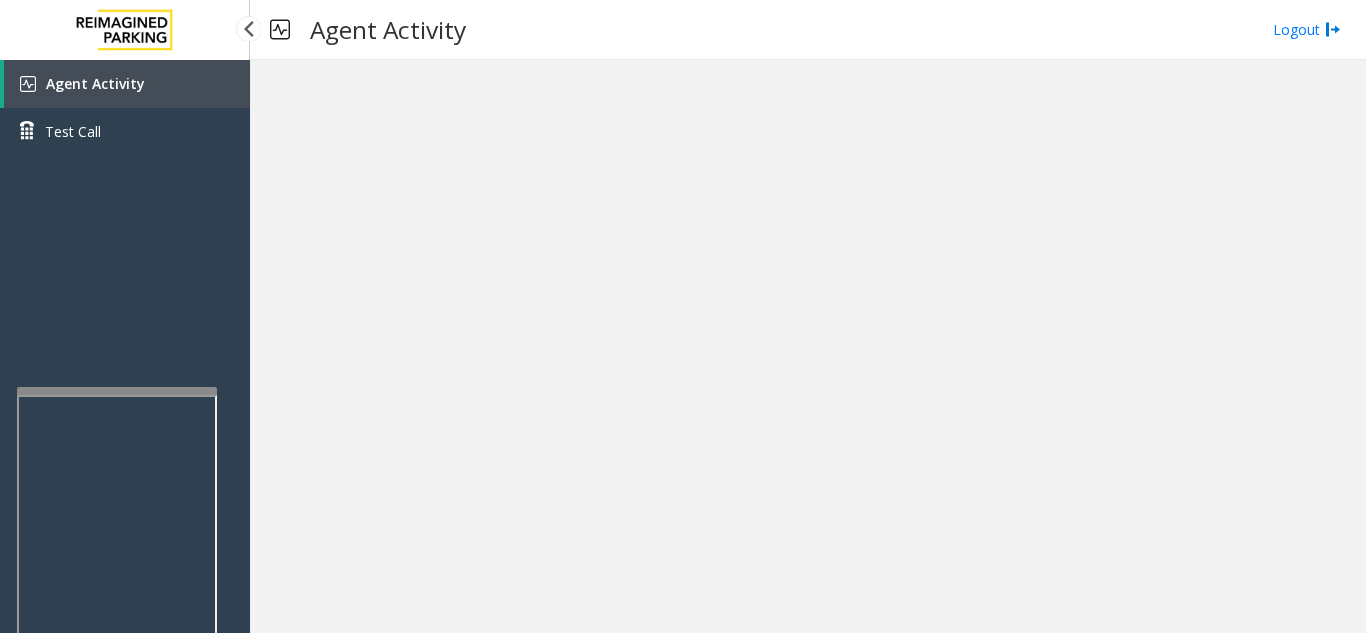 click on "Agent Activity" at bounding box center [95, 83] 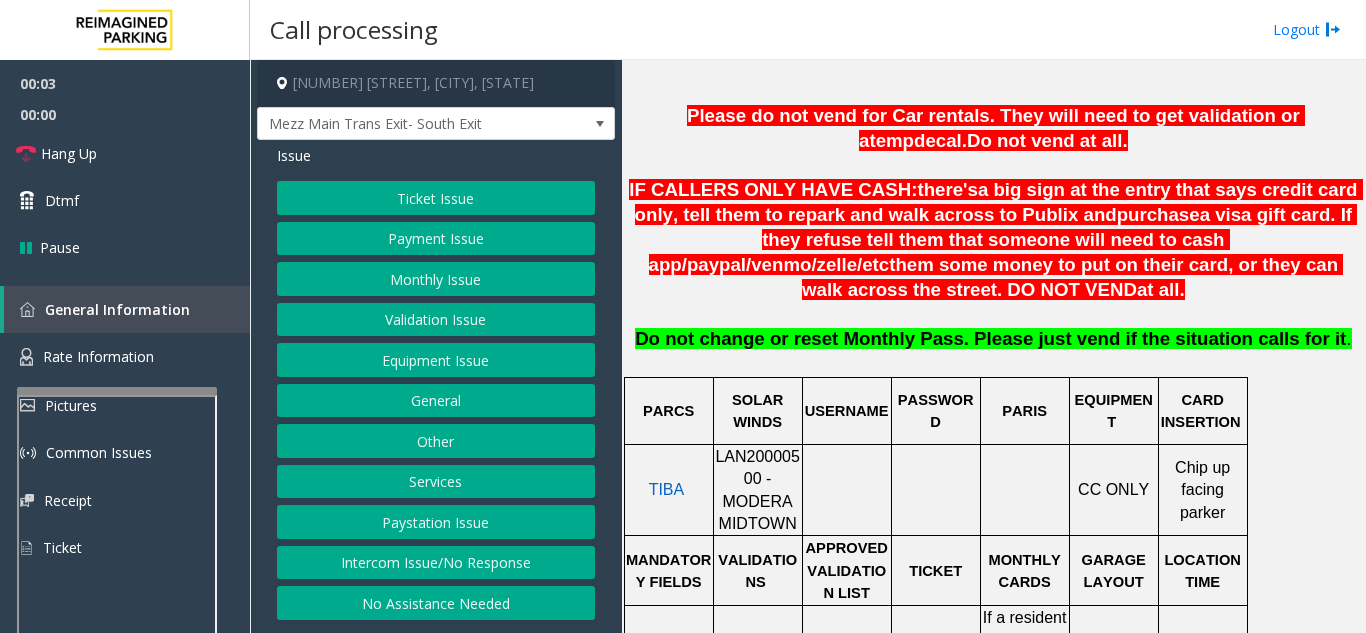 scroll, scrollTop: 700, scrollLeft: 0, axis: vertical 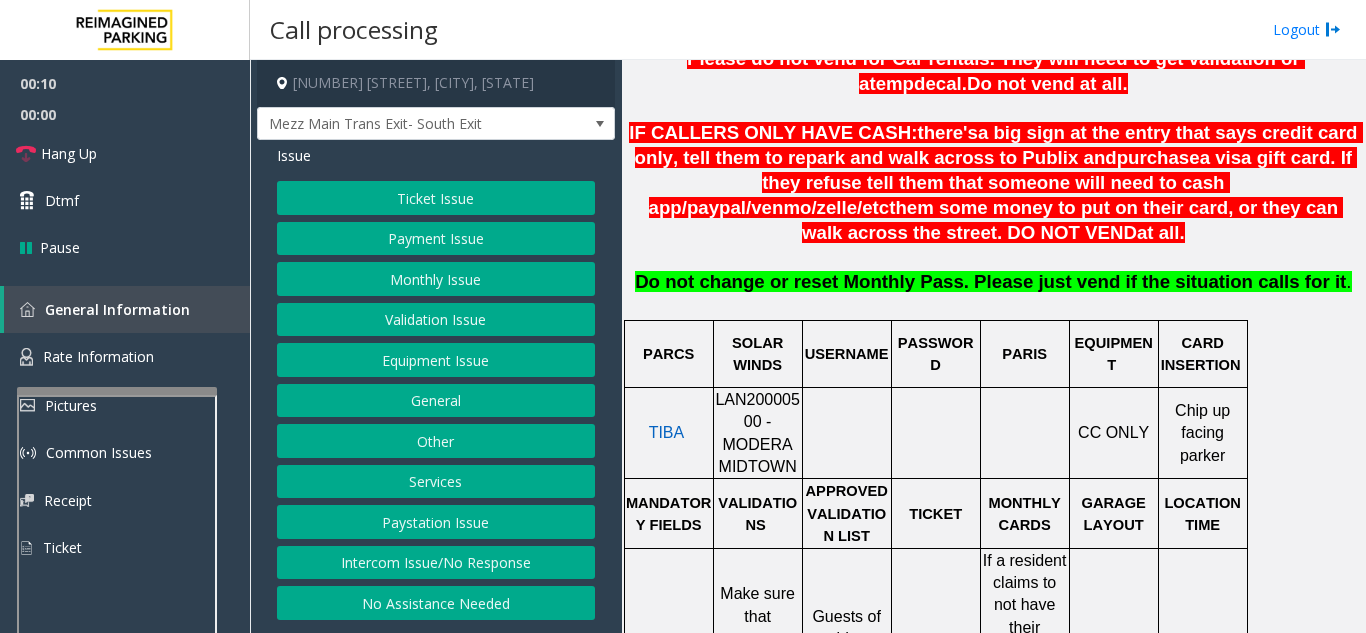 click on "Intercom Issue/No Response" 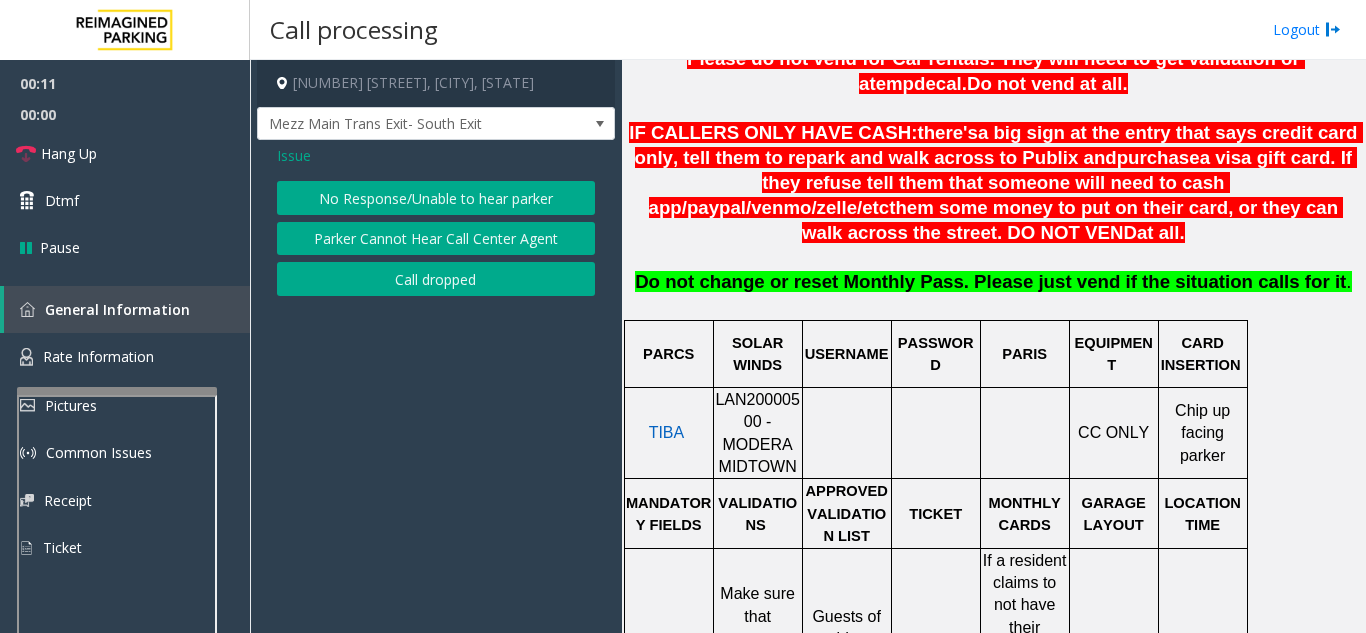 click on "No Response/Unable to hear parker" 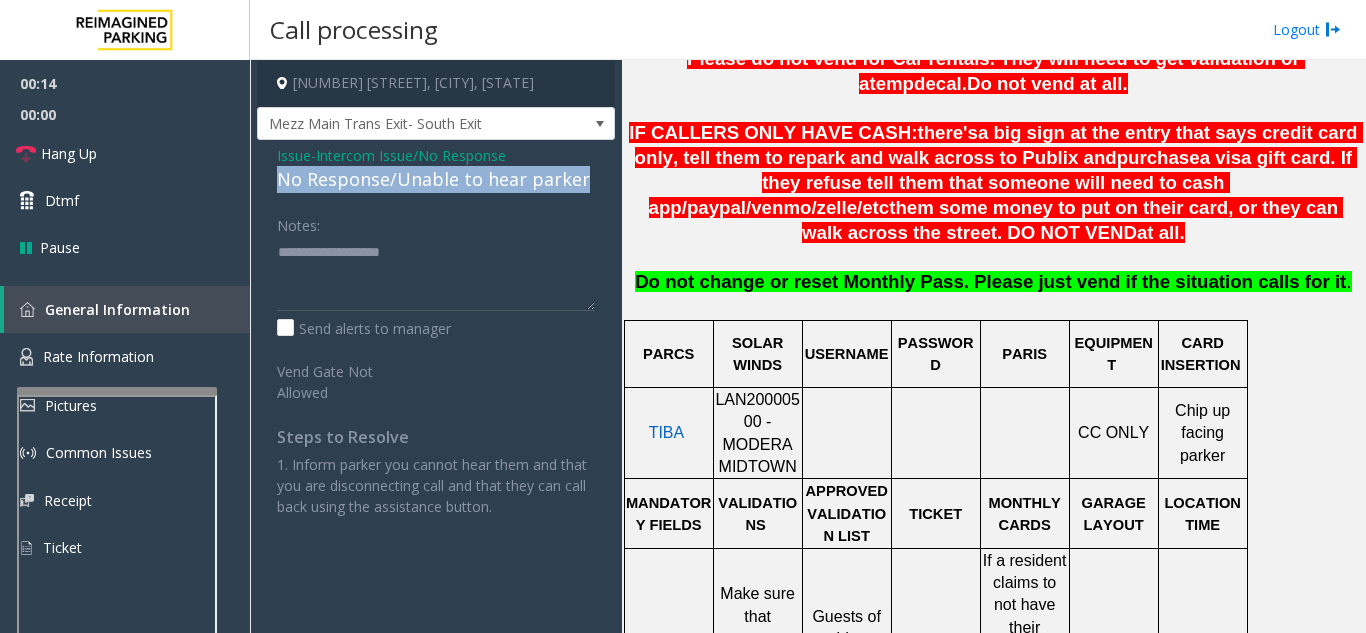 drag, startPoint x: 265, startPoint y: 179, endPoint x: 589, endPoint y: 179, distance: 324 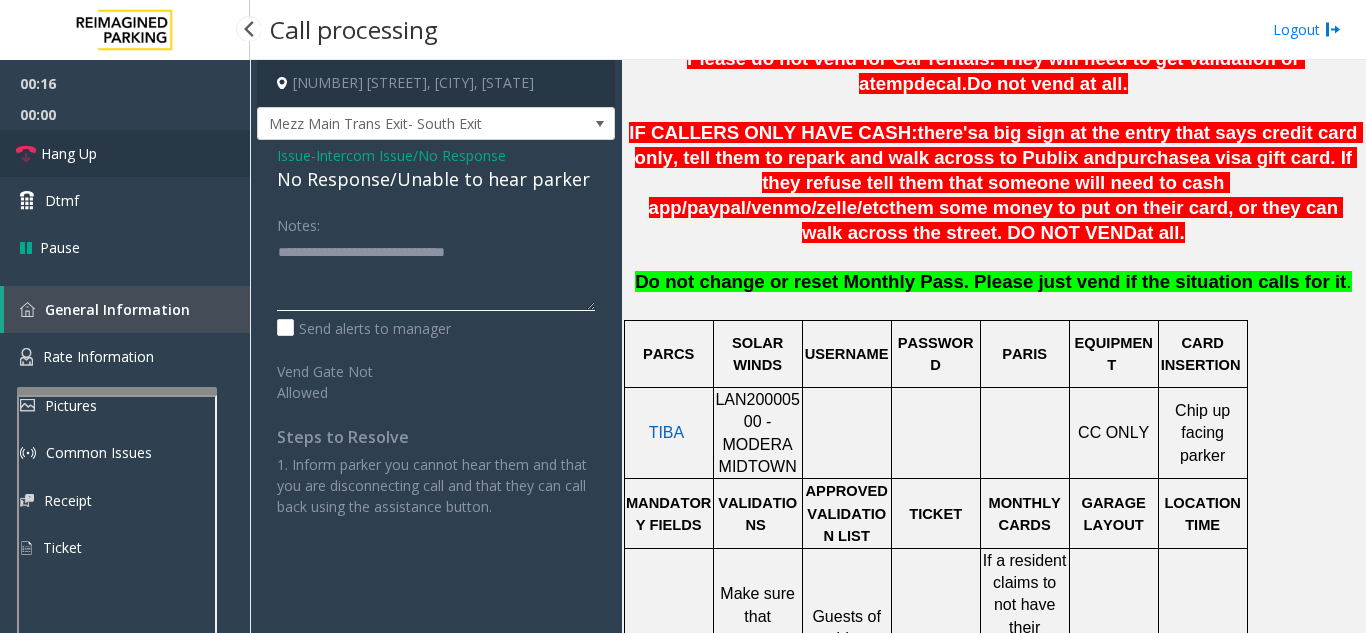 type on "**********" 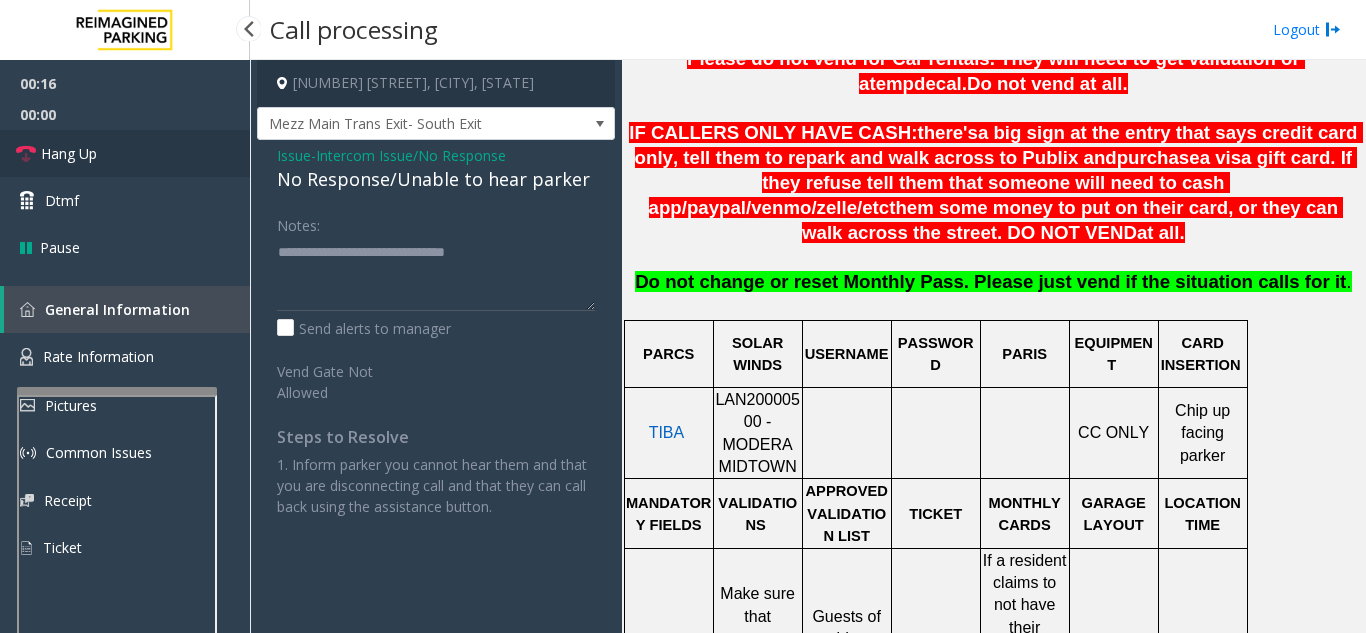 click on "Hang Up" at bounding box center [125, 153] 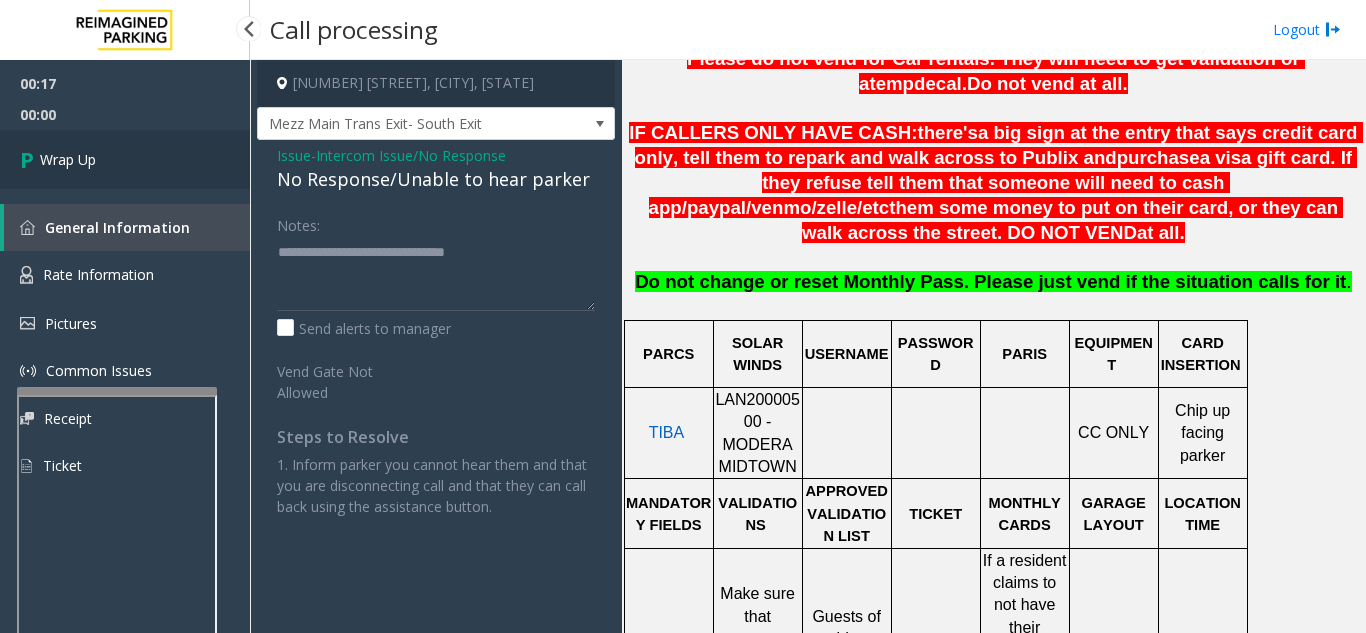 click on "Wrap Up" at bounding box center (125, 159) 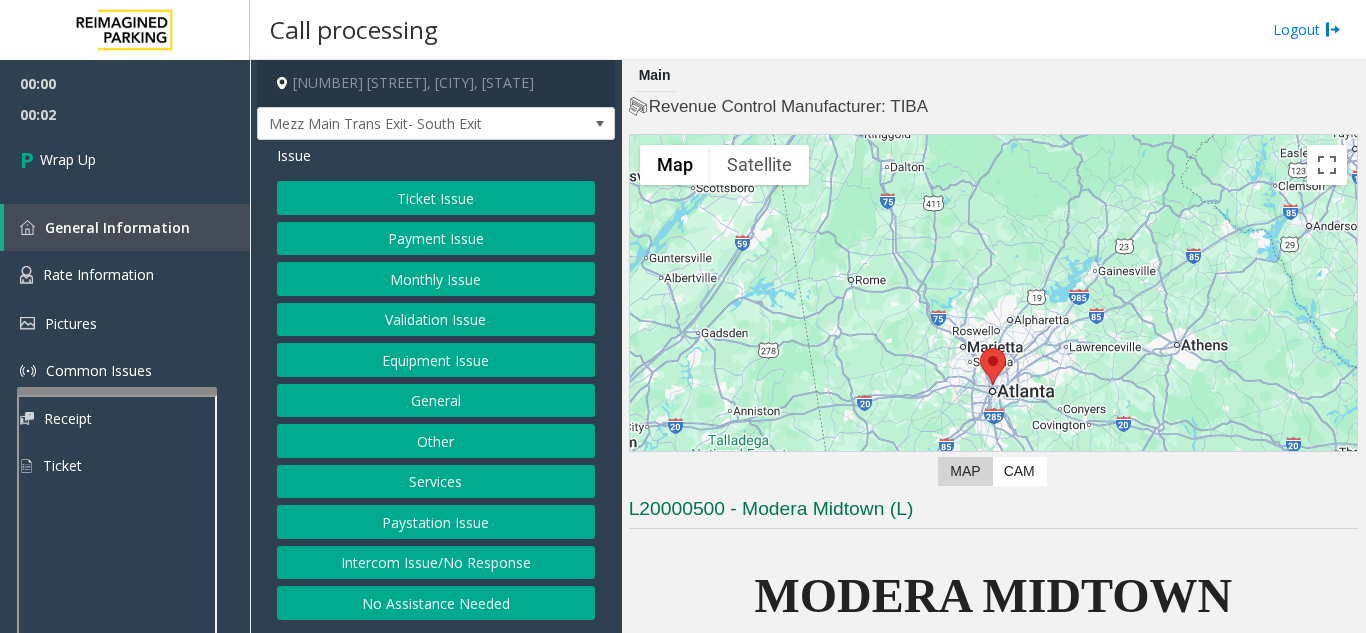 click on "Intercom Issue/No Response" 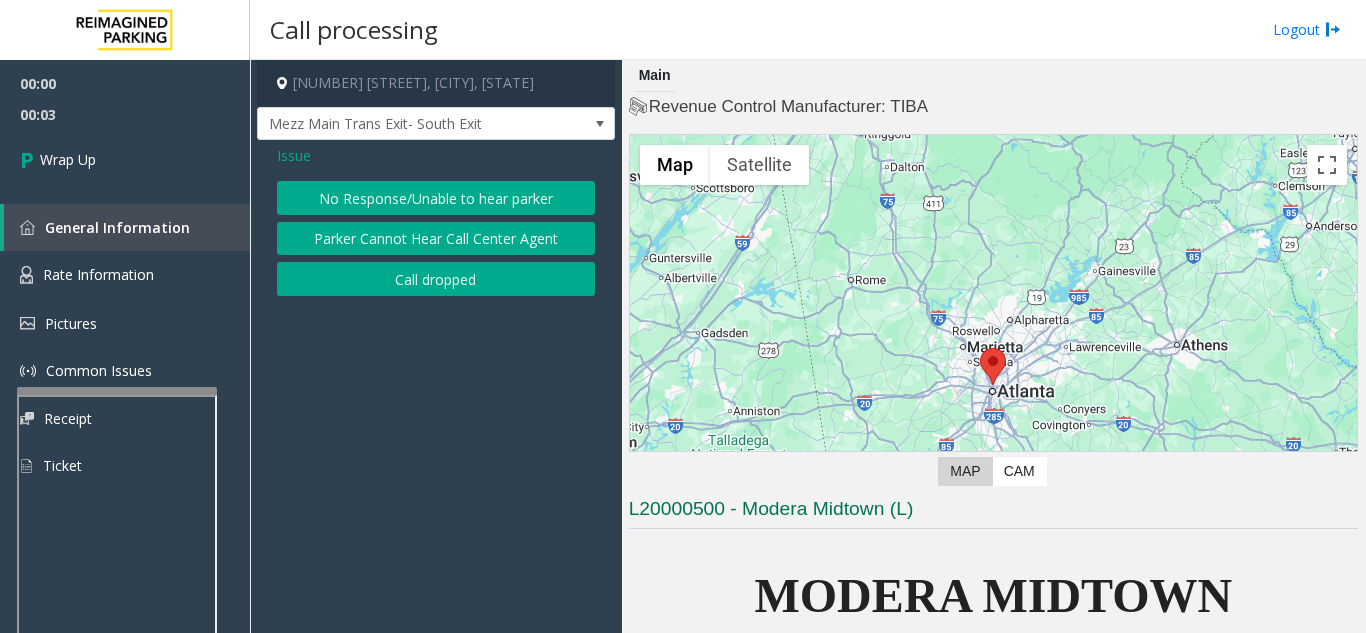 click on "Call dropped" 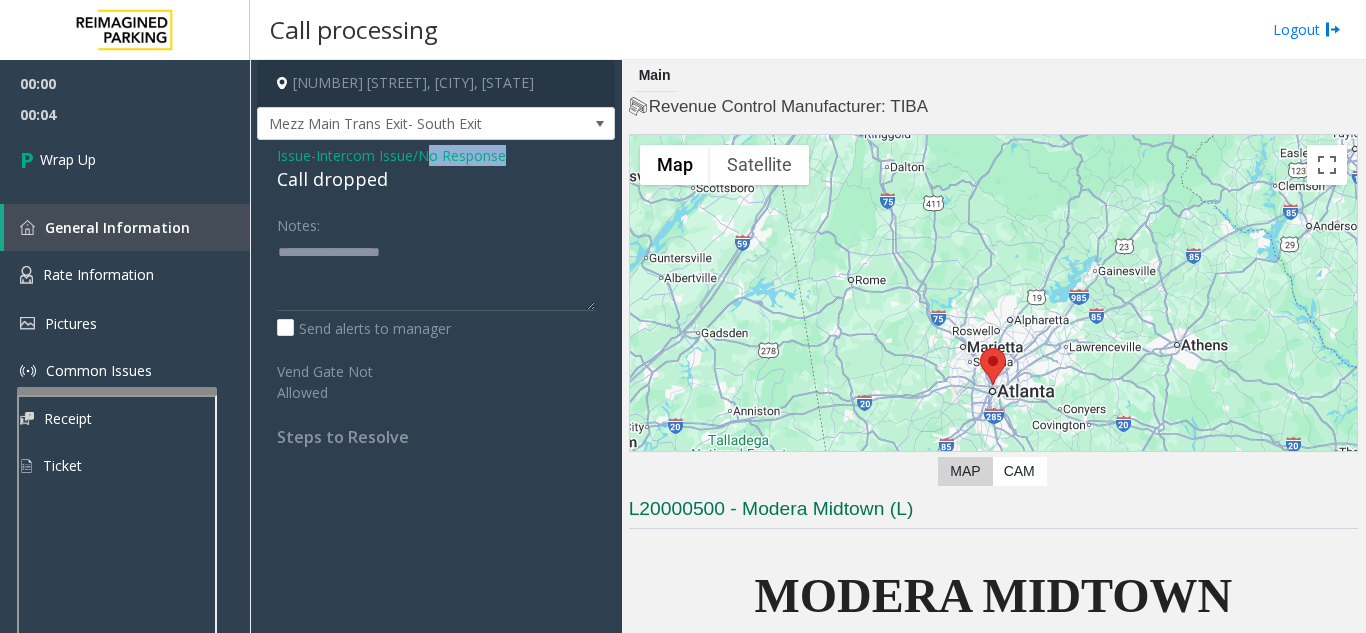 drag, startPoint x: 433, startPoint y: 165, endPoint x: 294, endPoint y: 183, distance: 140.16063 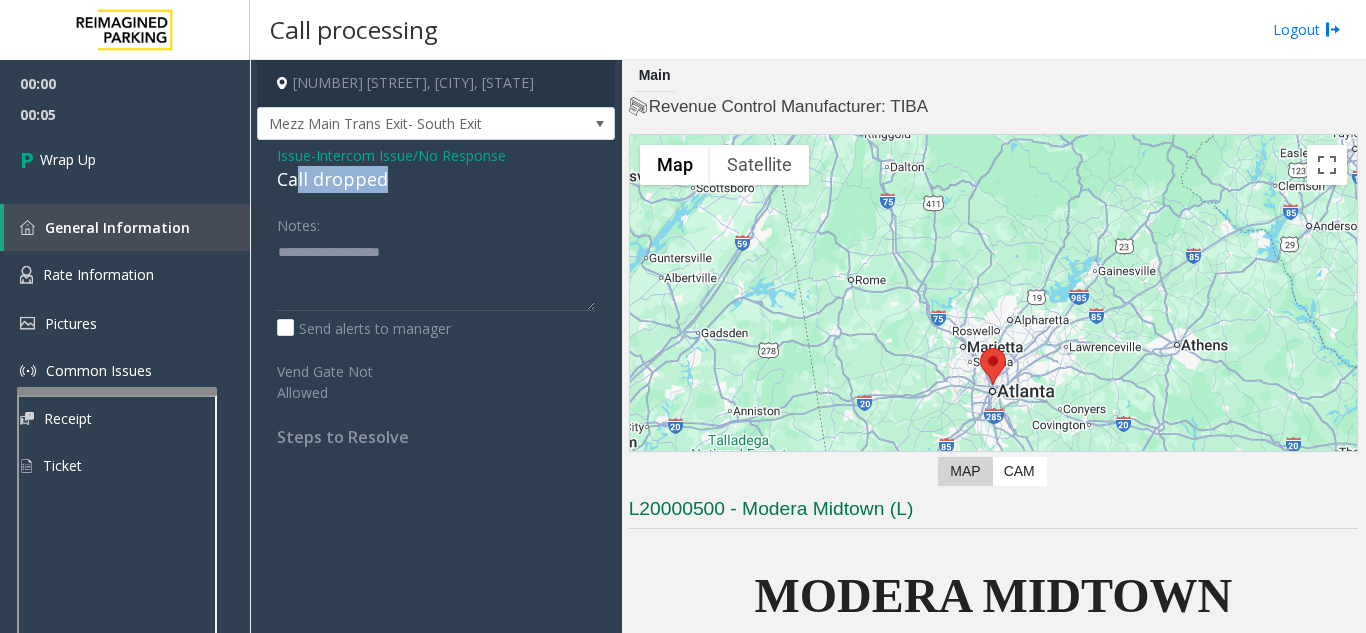 drag, startPoint x: 313, startPoint y: 184, endPoint x: 390, endPoint y: 185, distance: 77.00649 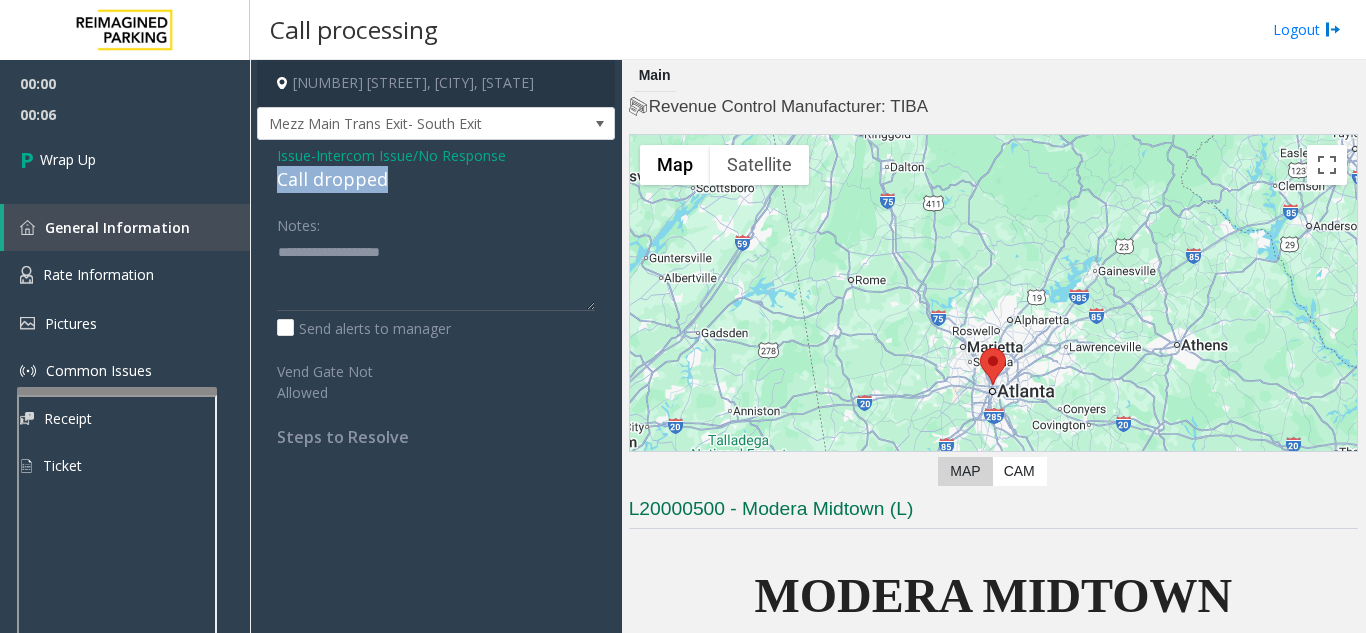 drag, startPoint x: 392, startPoint y: 176, endPoint x: 271, endPoint y: 177, distance: 121.004135 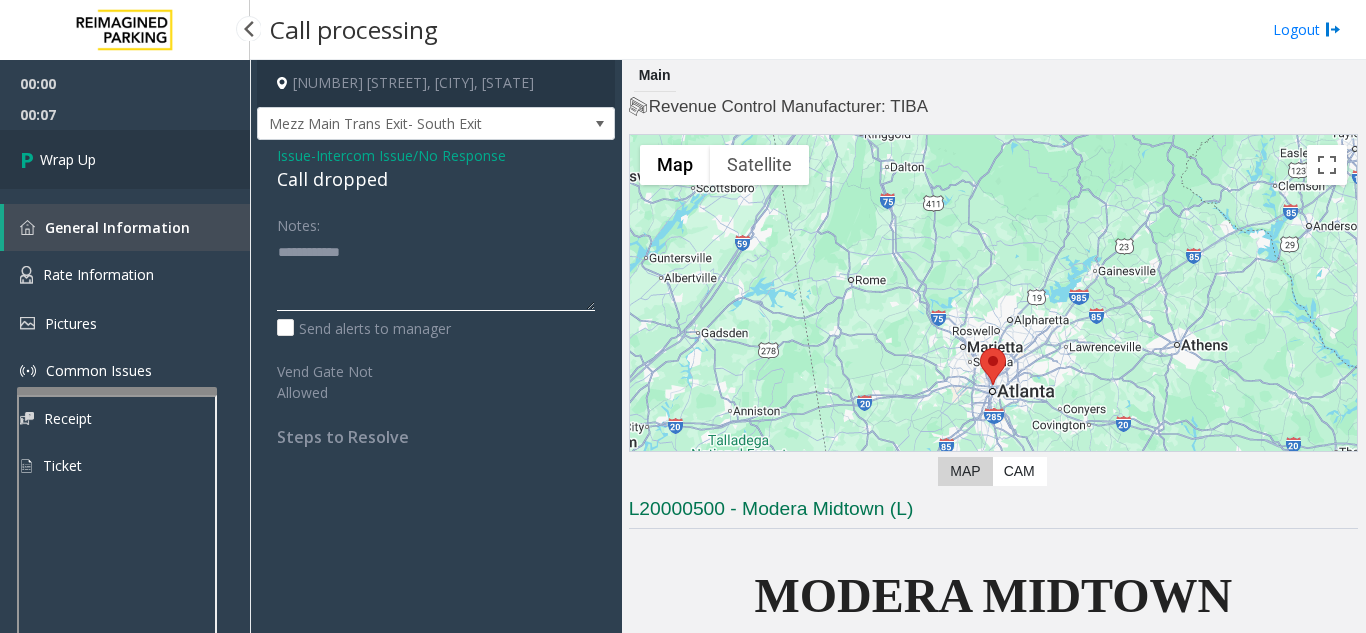 type on "**********" 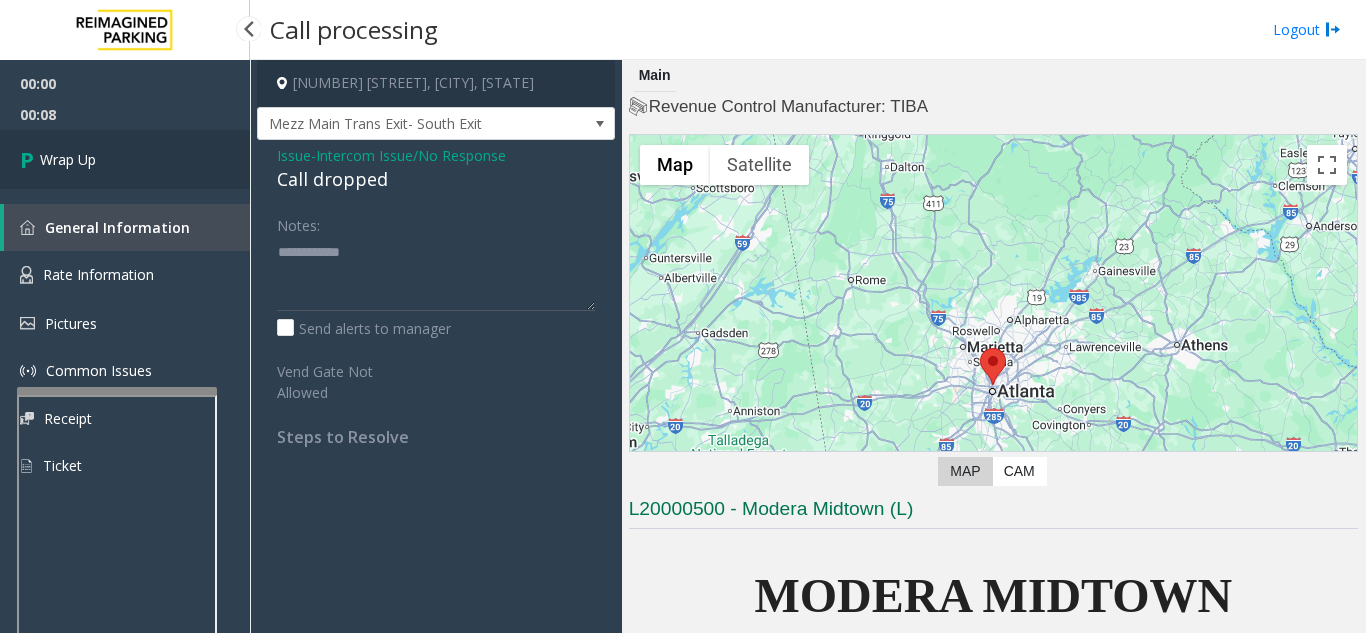 click on "Wrap Up" at bounding box center [125, 159] 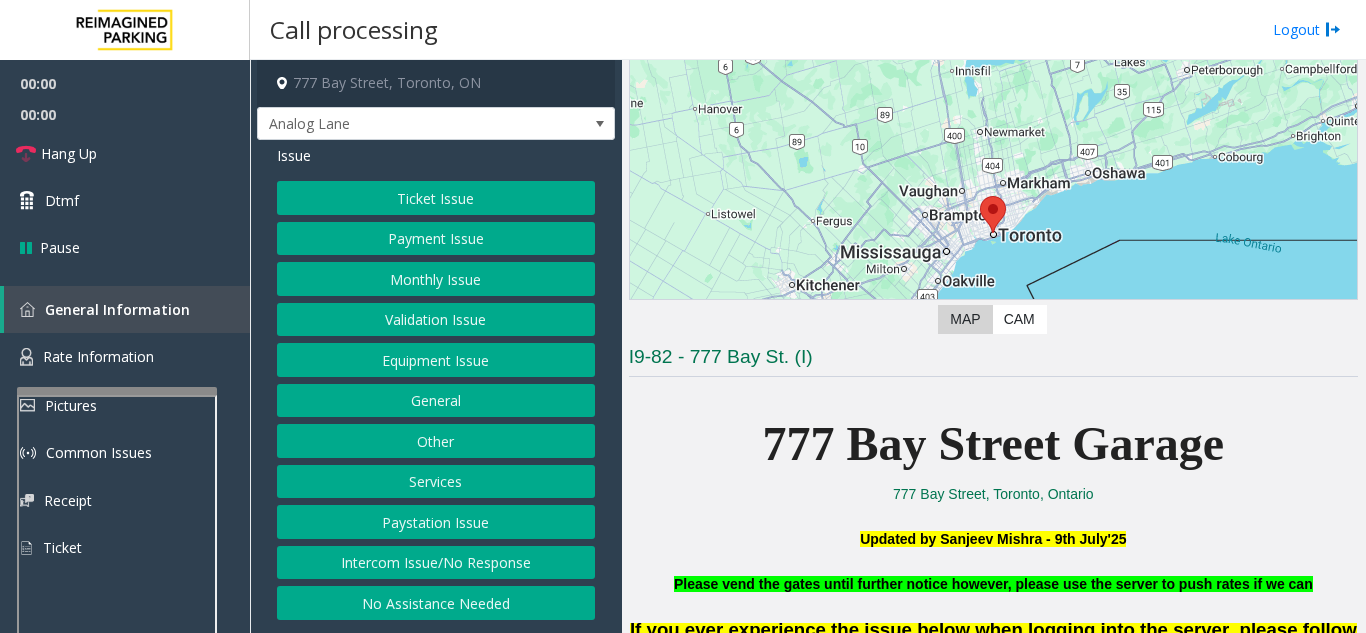 scroll, scrollTop: 300, scrollLeft: 0, axis: vertical 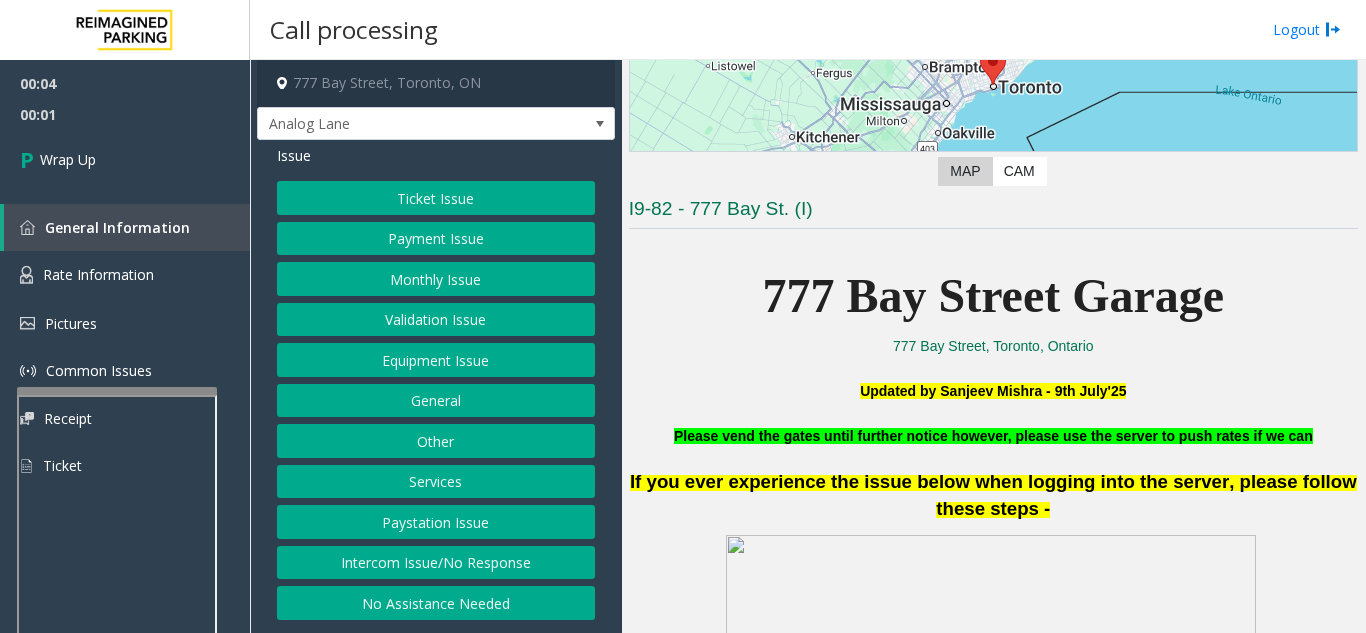 click on "Intercom Issue/No Response" 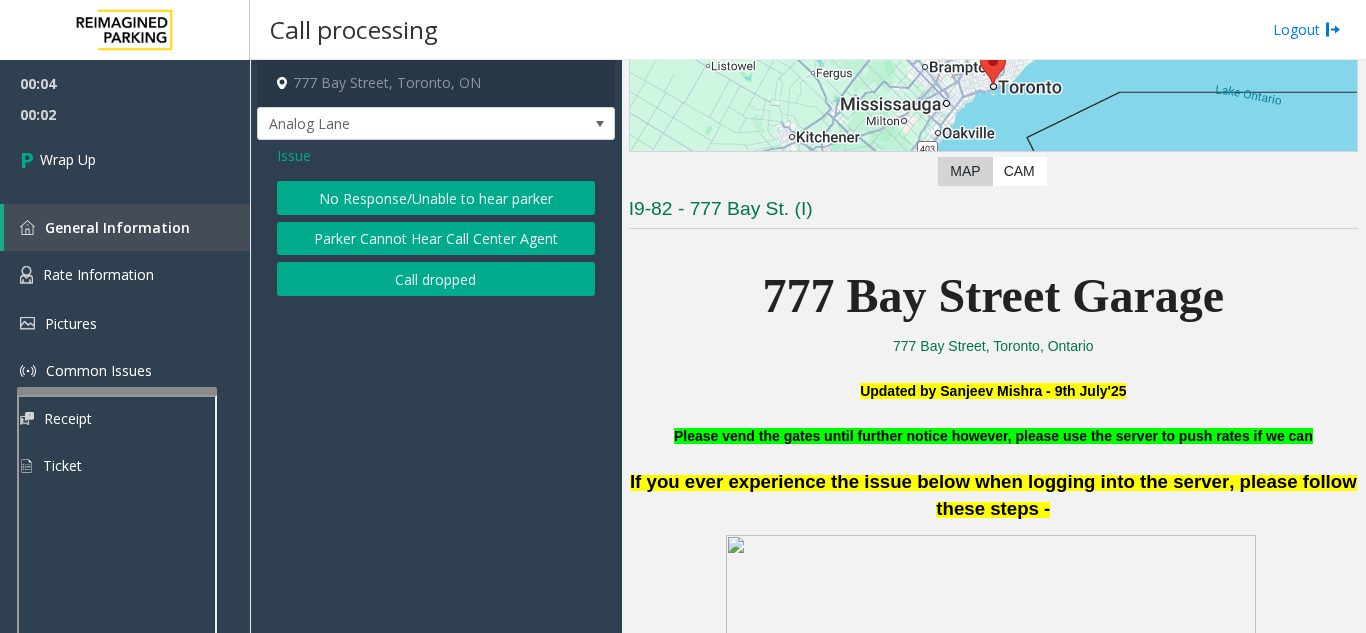 click on "Call dropped" 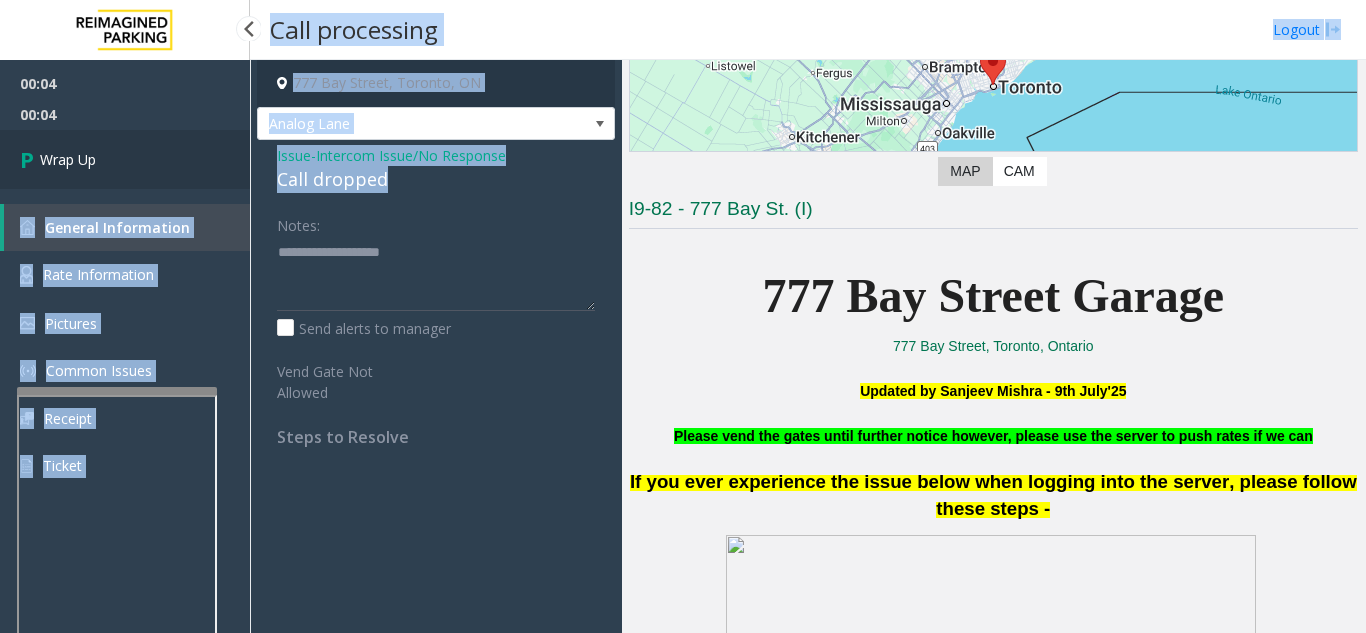 drag, startPoint x: 407, startPoint y: 170, endPoint x: 292, endPoint y: 181, distance: 115.52489 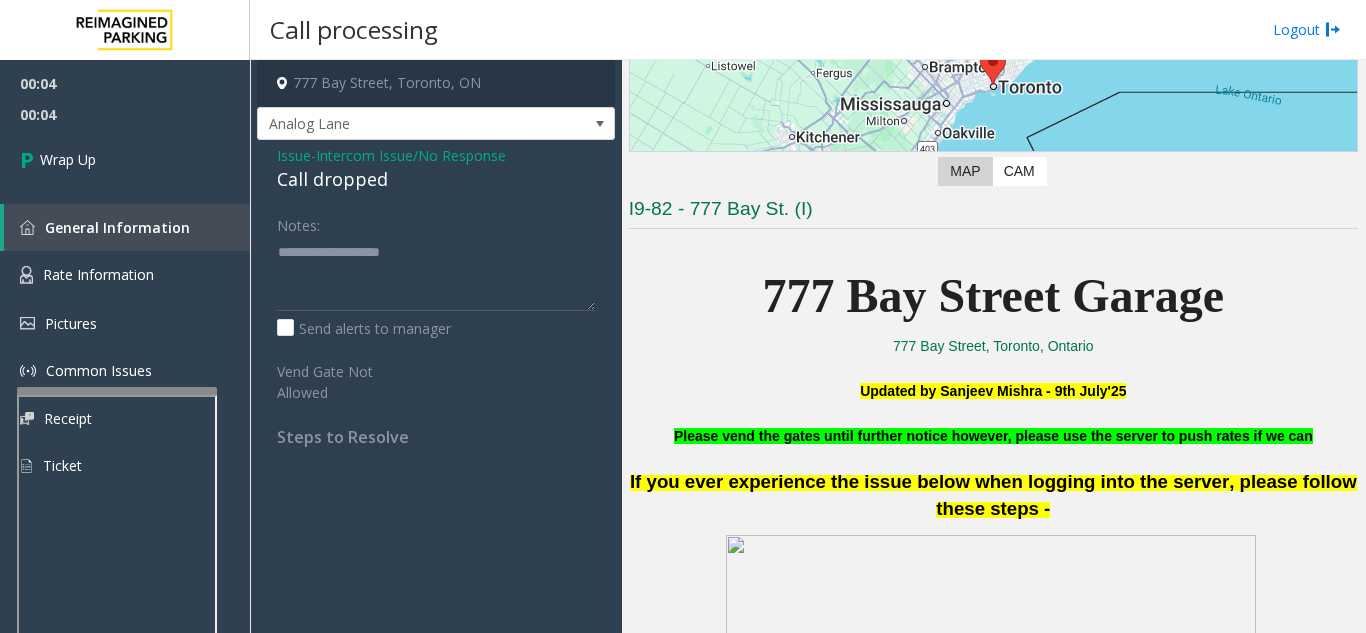 click on "Notes:" 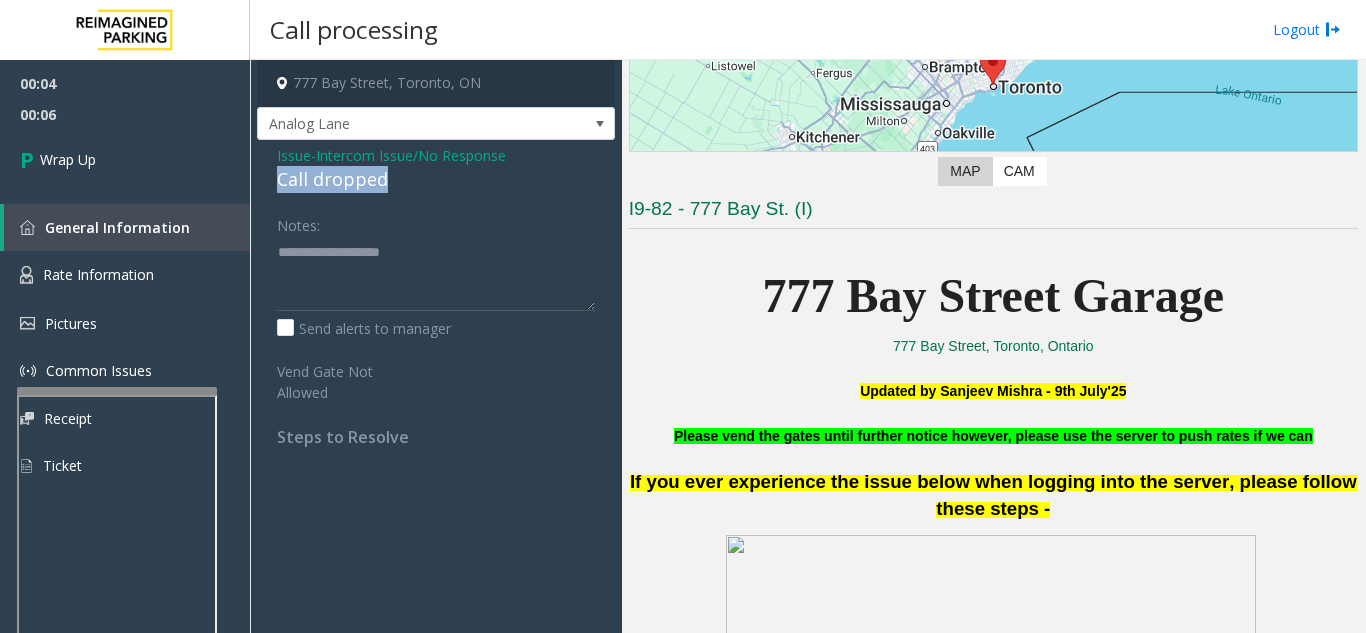 drag, startPoint x: 391, startPoint y: 182, endPoint x: 275, endPoint y: 182, distance: 116 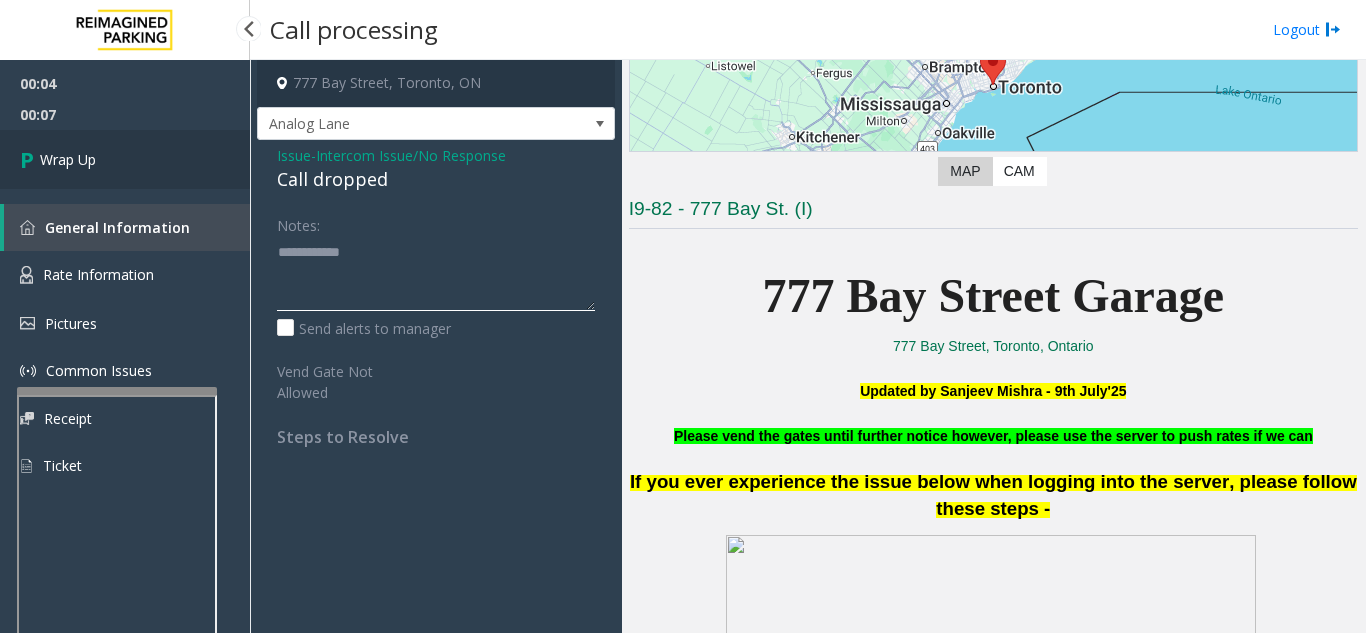 type on "**********" 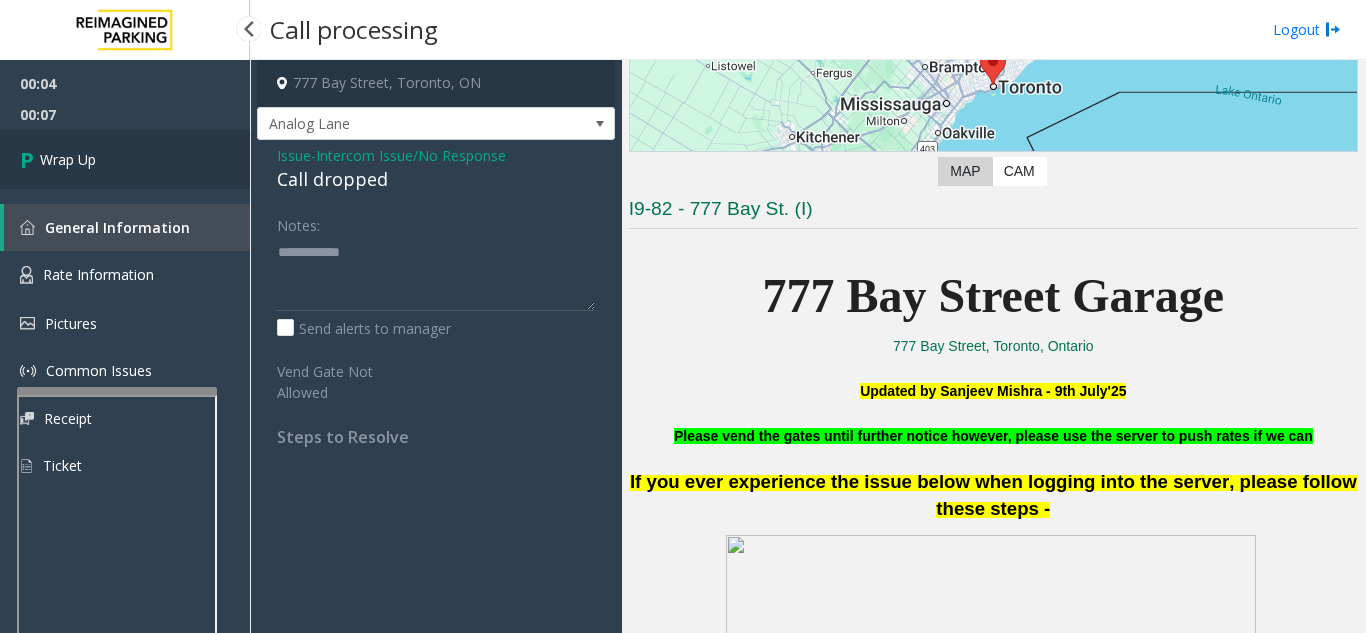 click on "Wrap Up" at bounding box center [125, 159] 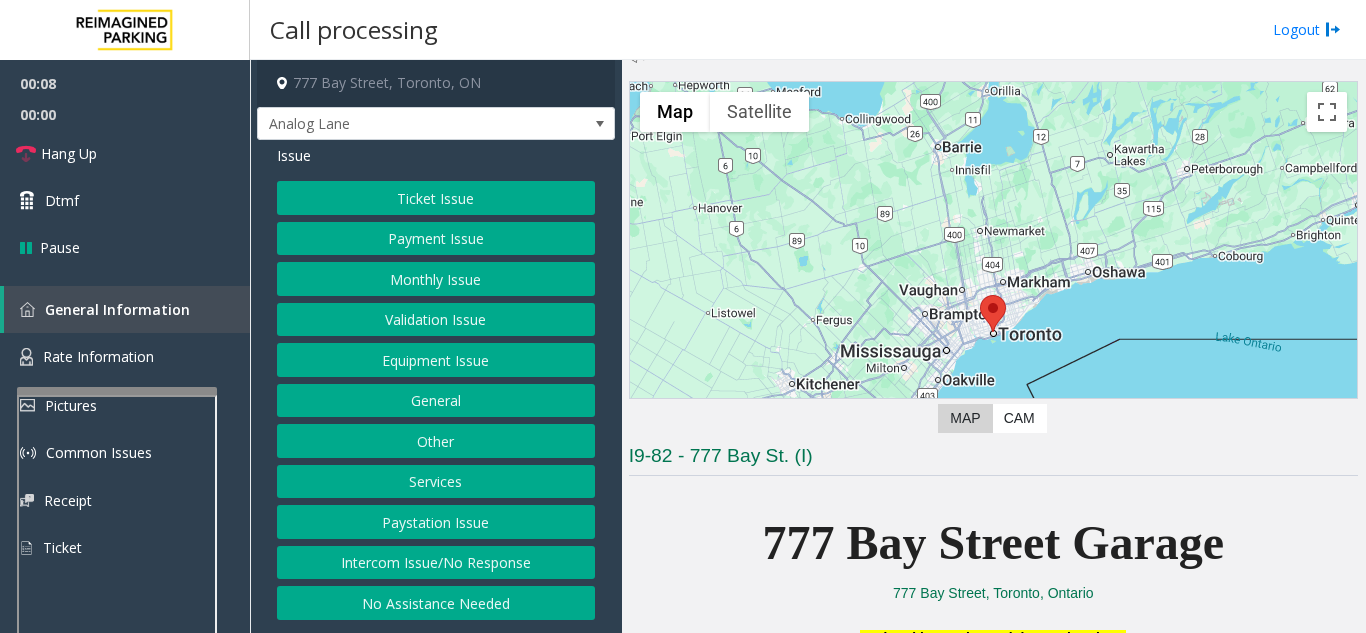 scroll, scrollTop: 100, scrollLeft: 0, axis: vertical 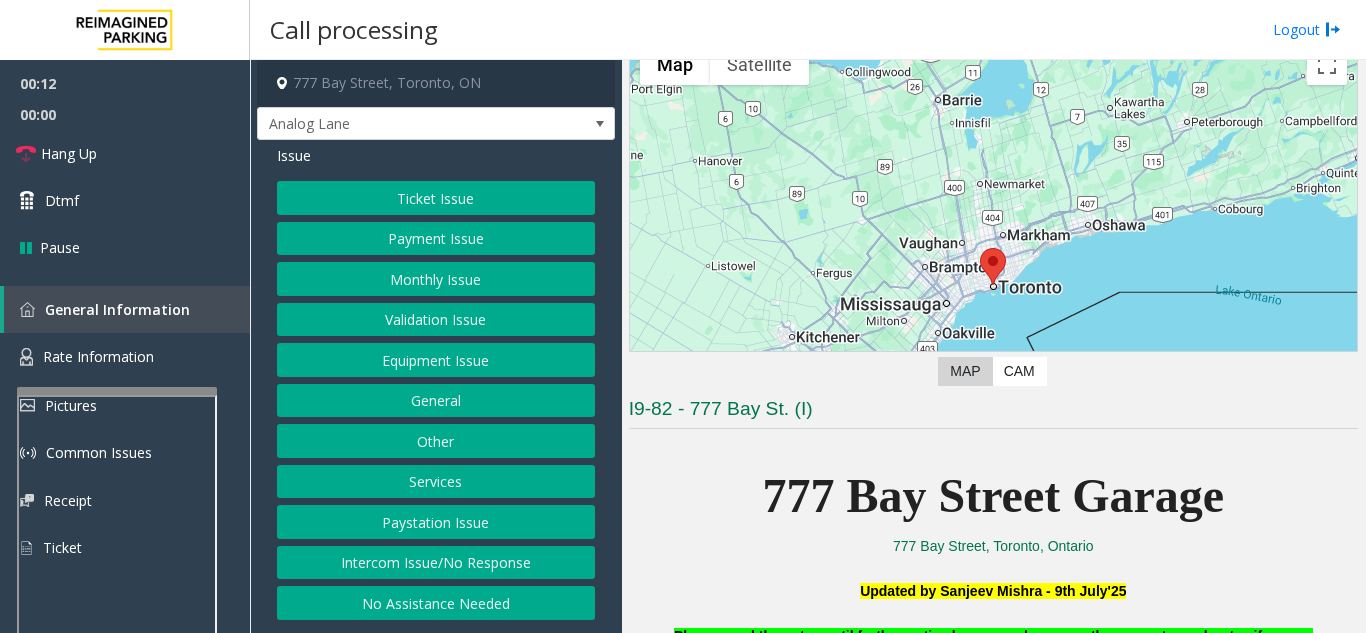 click on "Intercom Issue/No Response" 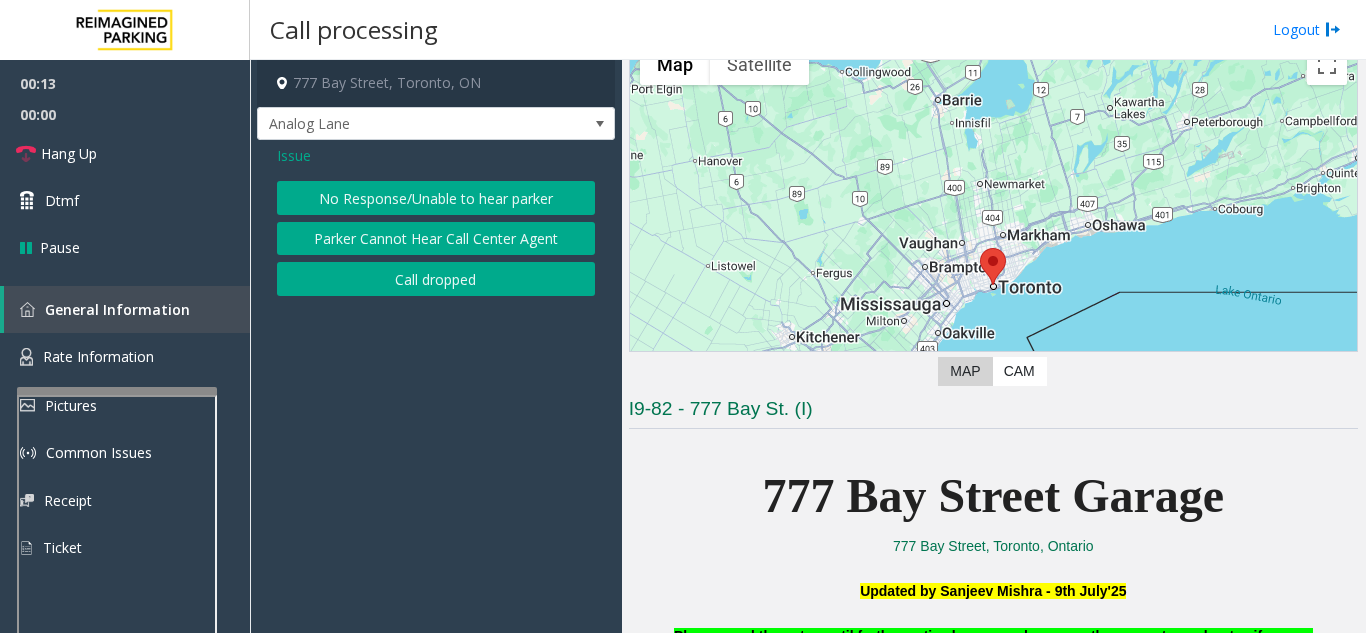 click on "No Response/Unable to hear parker" 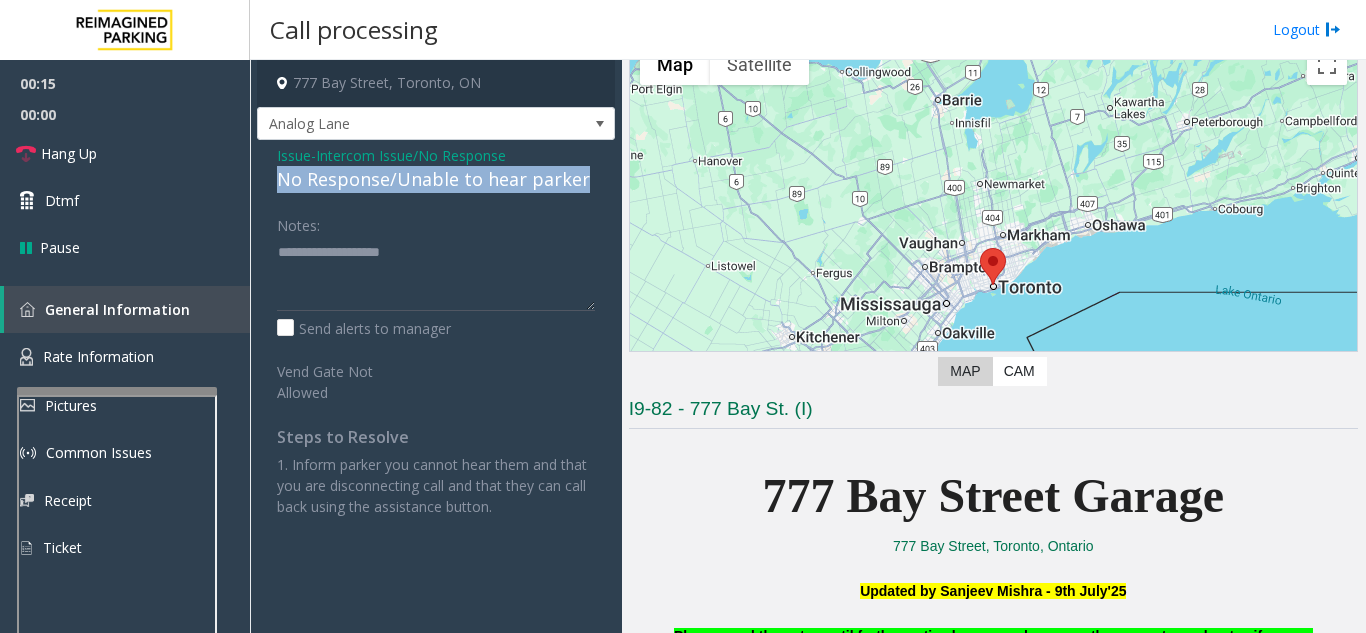 drag, startPoint x: 273, startPoint y: 187, endPoint x: 588, endPoint y: 181, distance: 315.05713 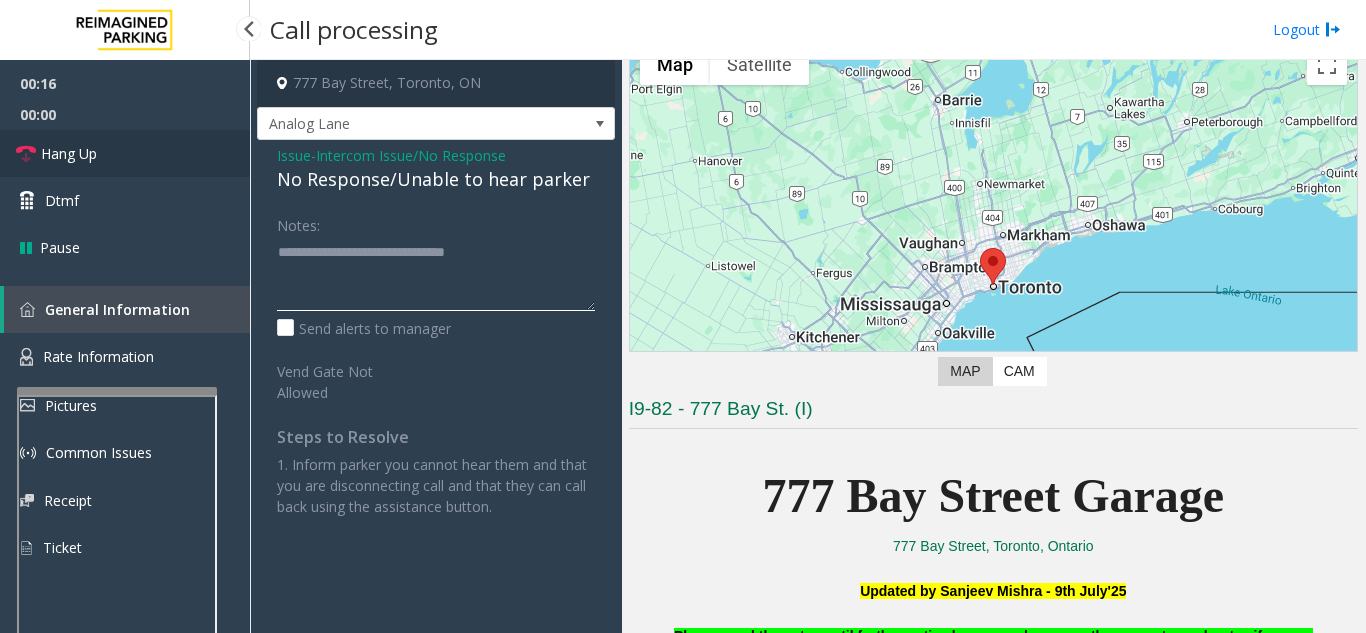 type on "**********" 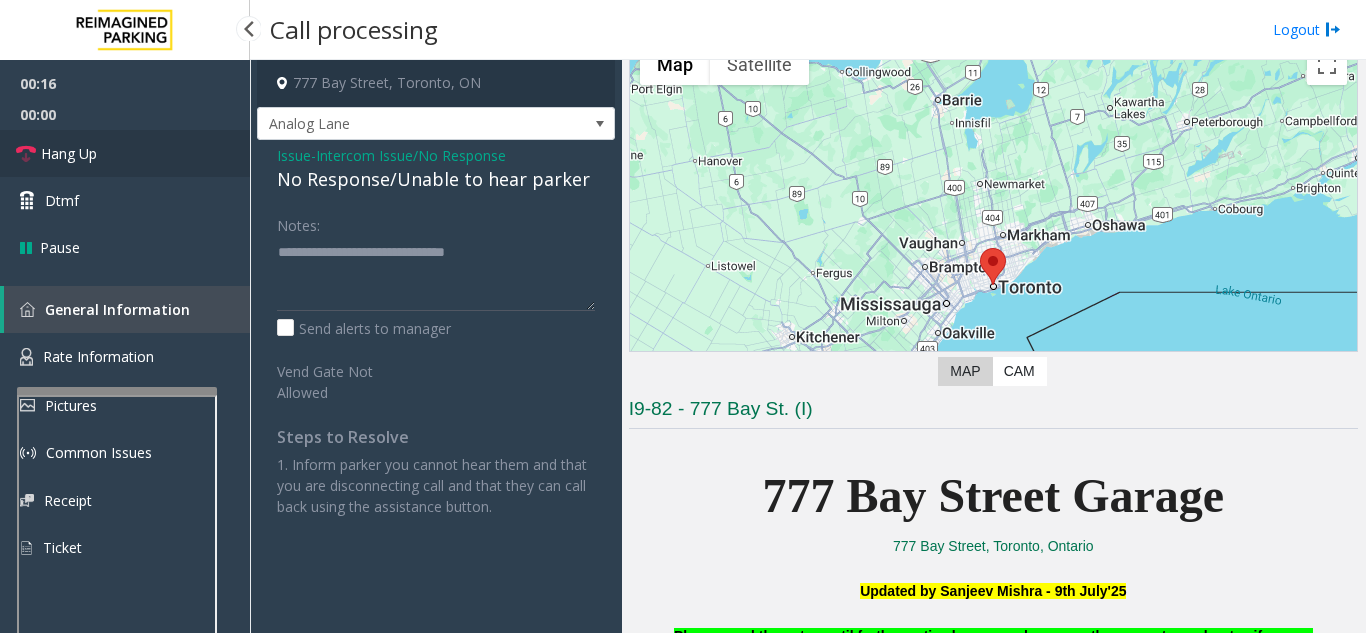 click on "Hang Up" at bounding box center [69, 153] 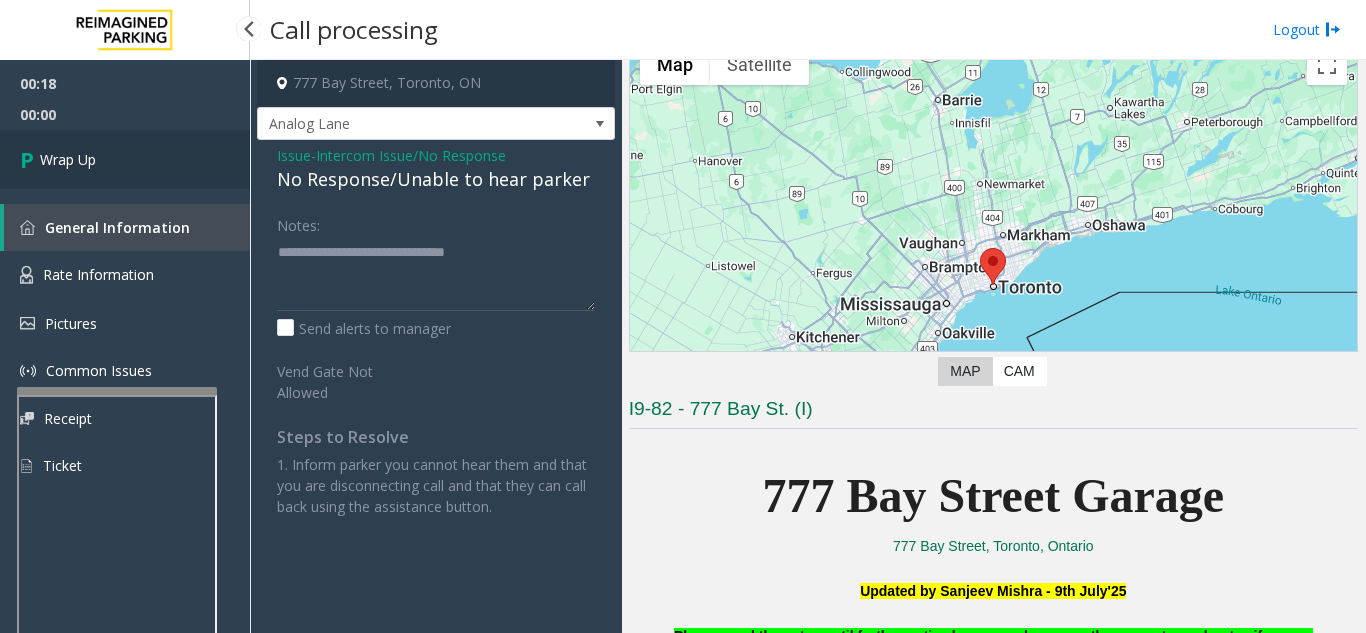 click on "Wrap Up" at bounding box center [125, 159] 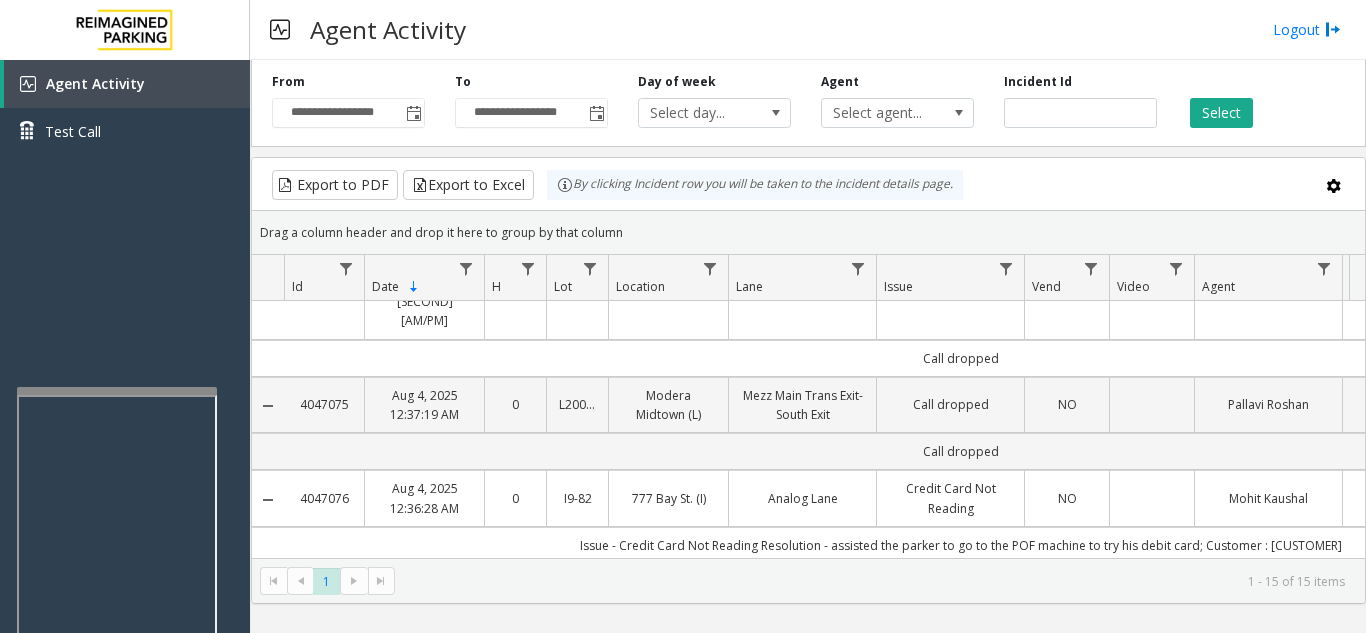 scroll, scrollTop: 400, scrollLeft: 0, axis: vertical 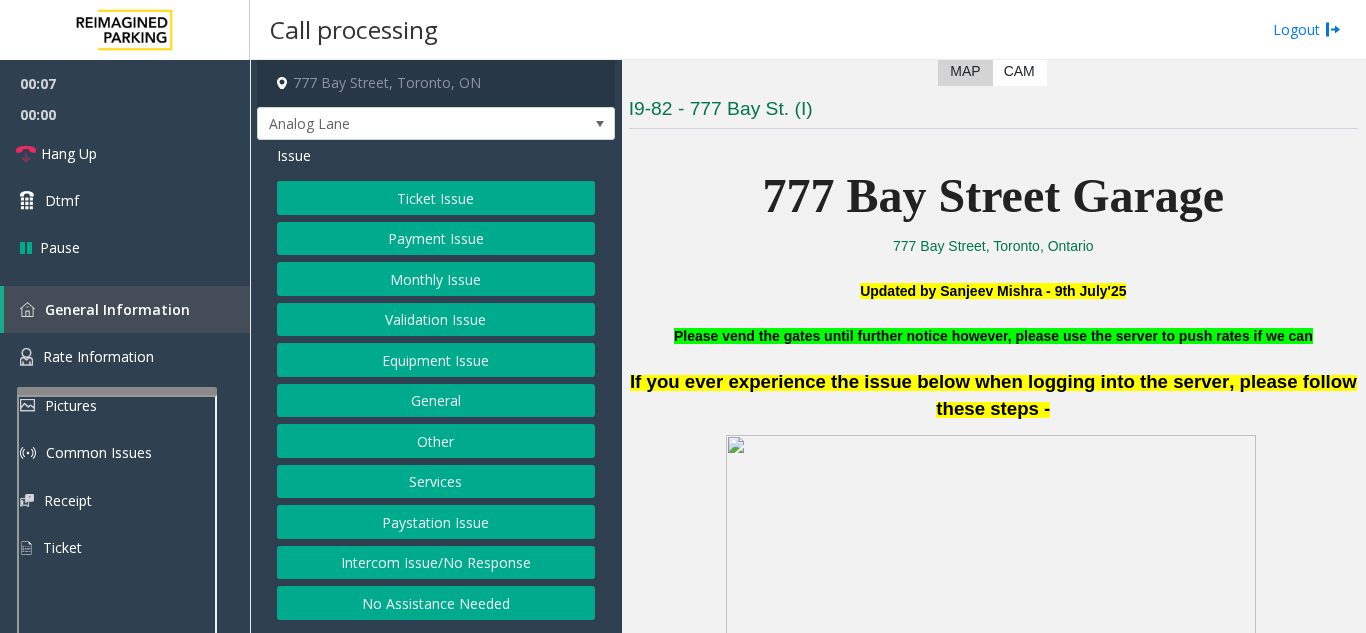 click on "Intercom Issue/No Response" 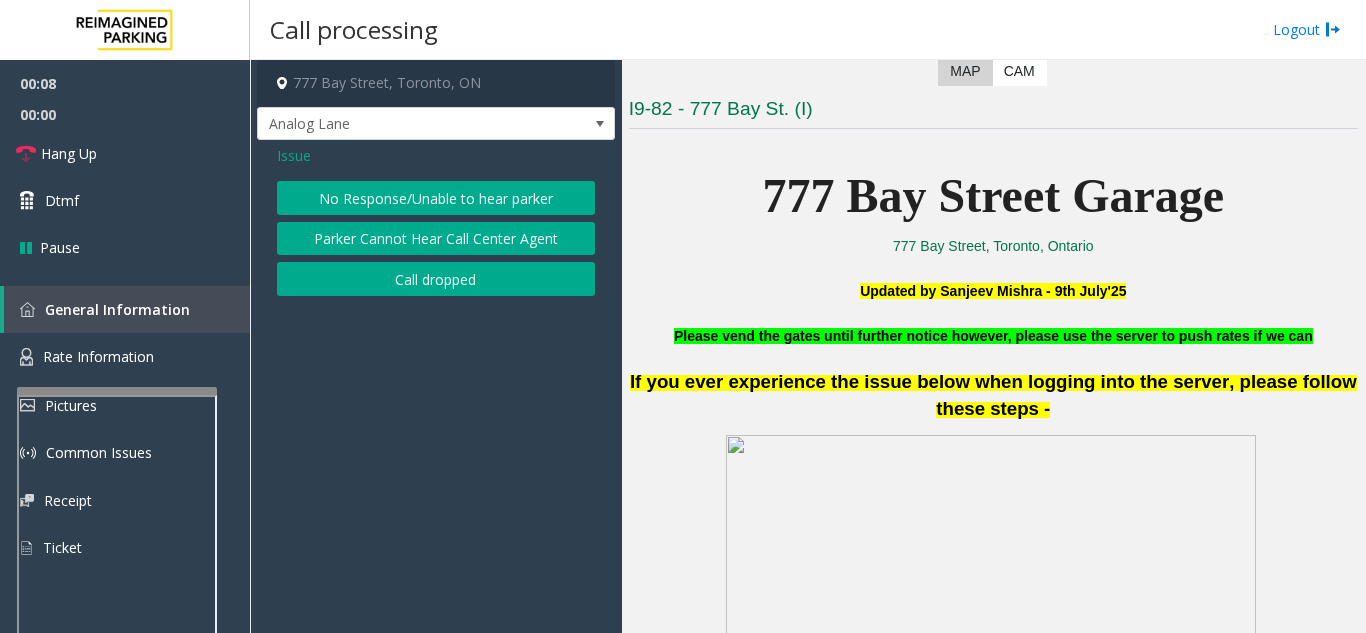 click on "No Response/Unable to hear parker" 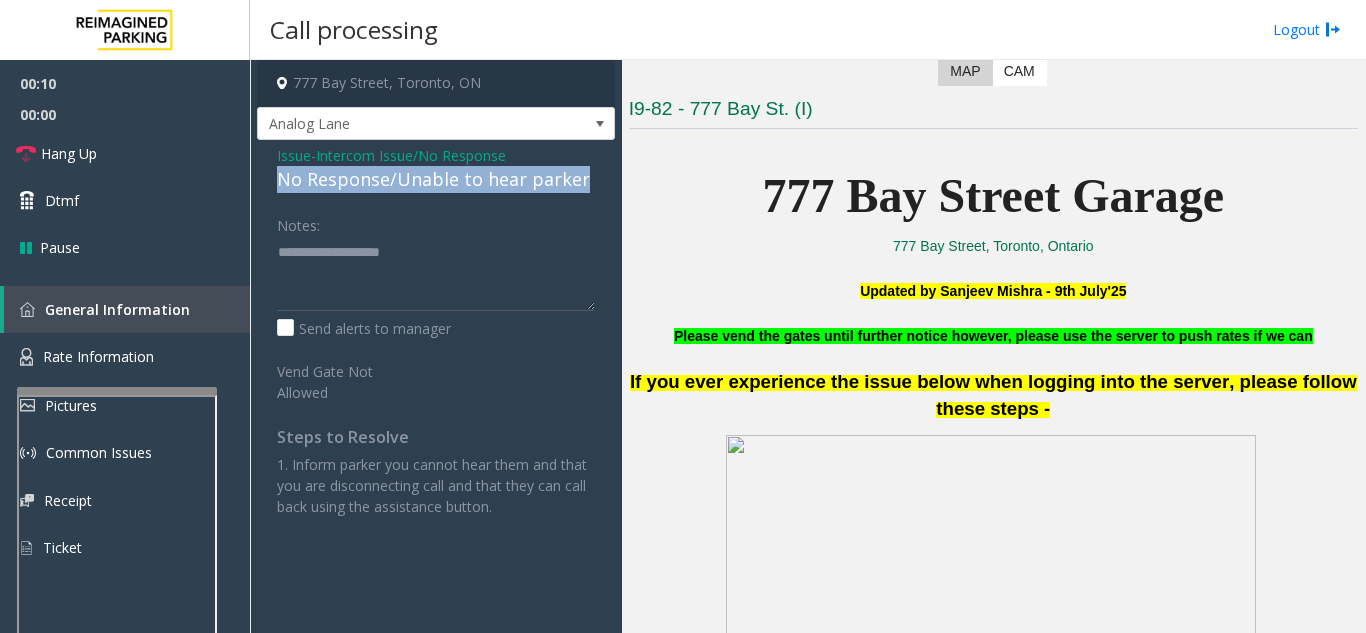 drag, startPoint x: 272, startPoint y: 180, endPoint x: 578, endPoint y: 187, distance: 306.08005 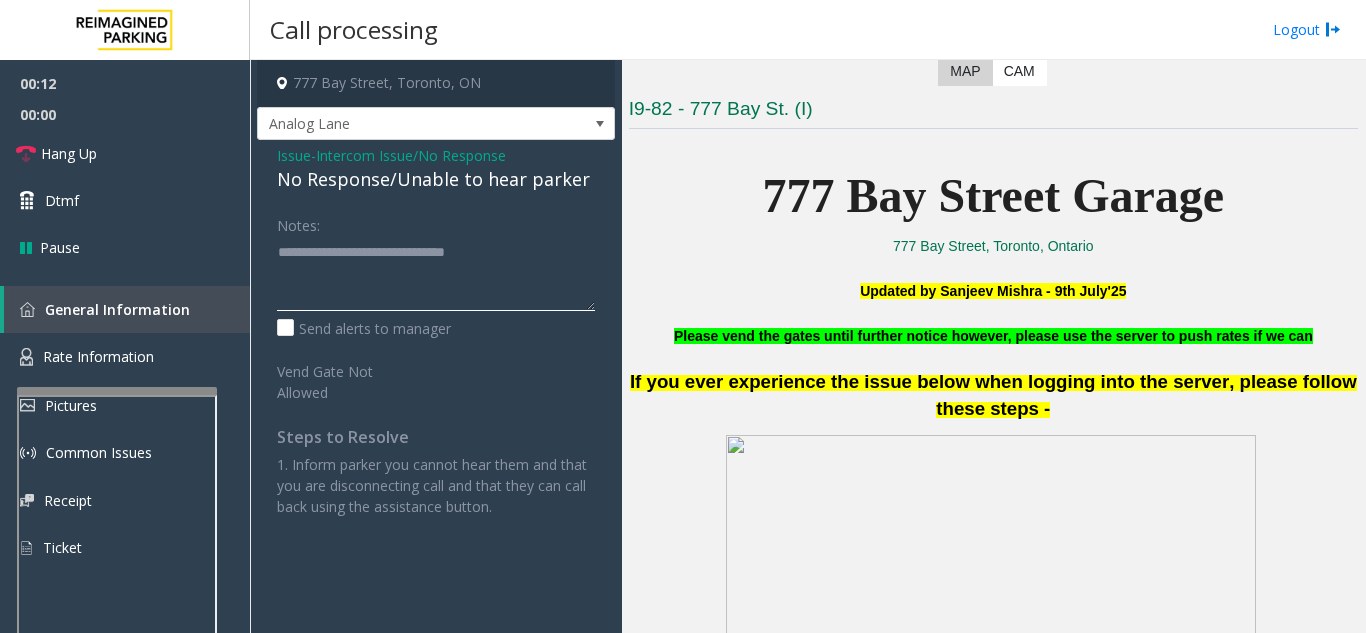 type on "**********" 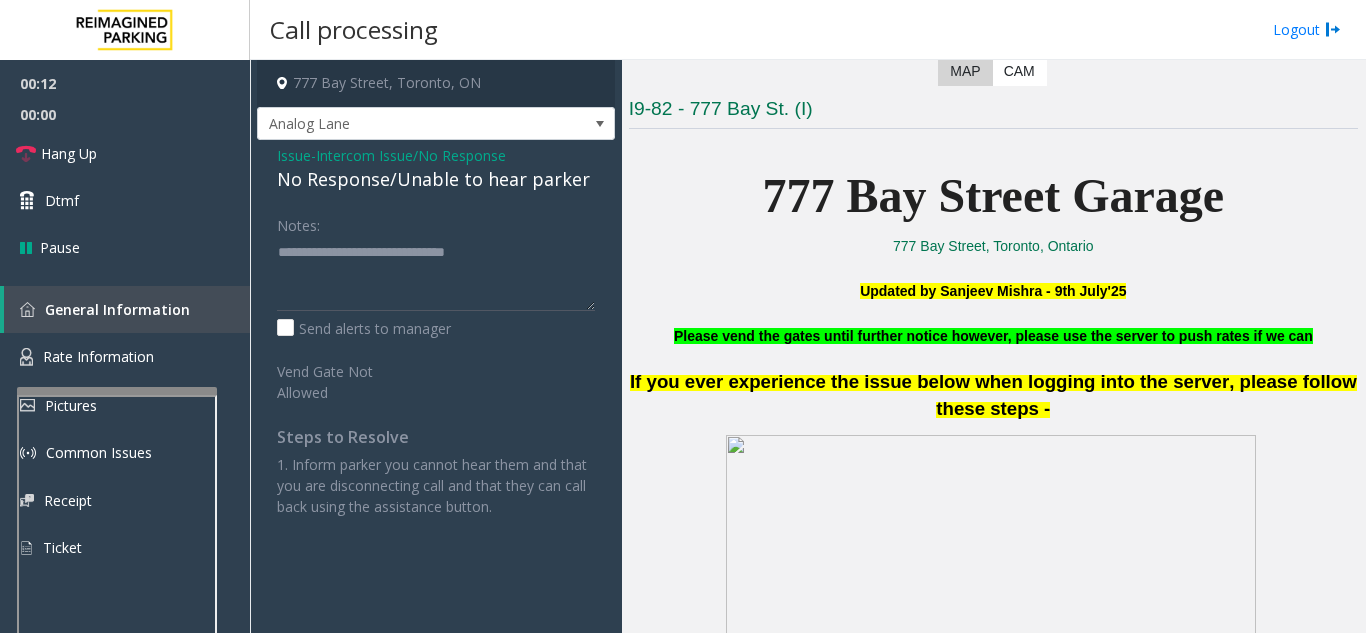 click on "Notes:" 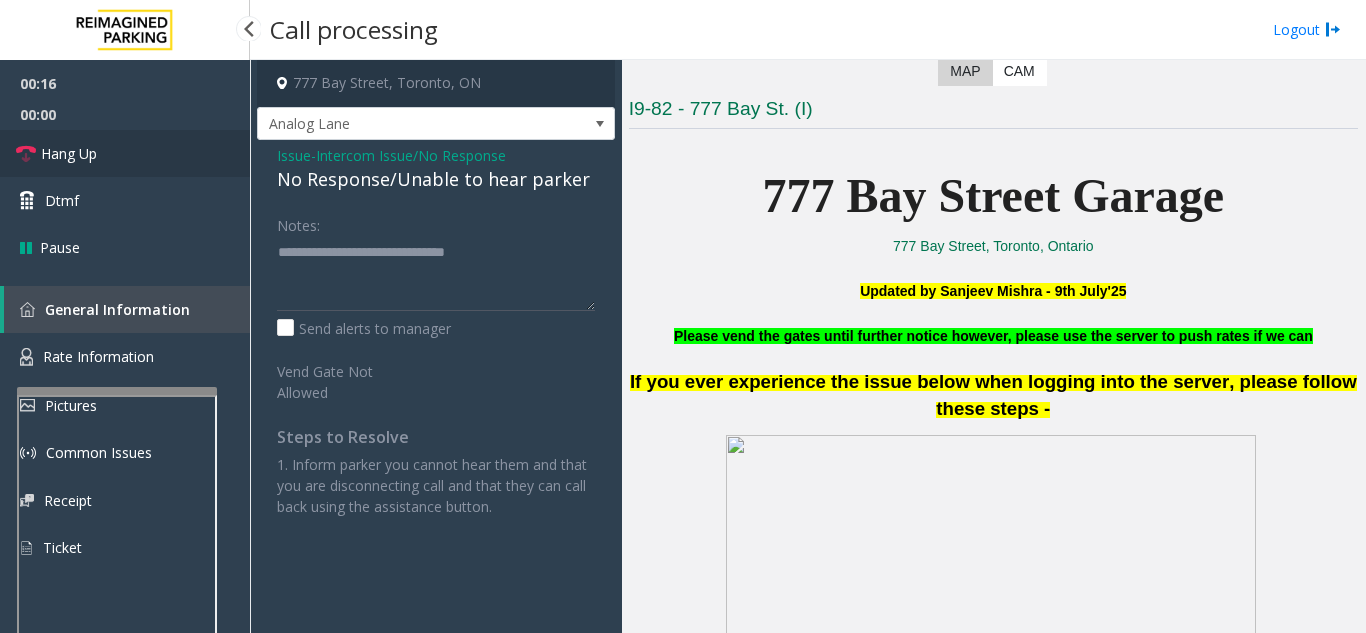 click on "Hang Up" at bounding box center (125, 153) 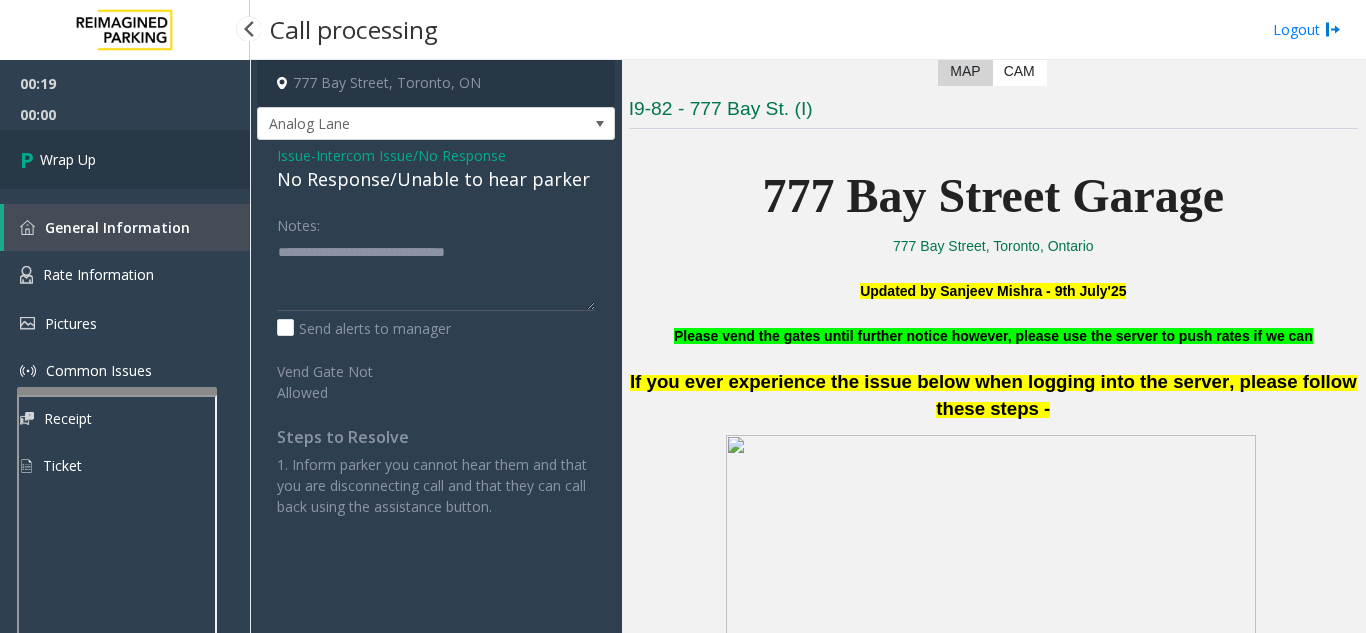 click on "Wrap Up" at bounding box center [125, 159] 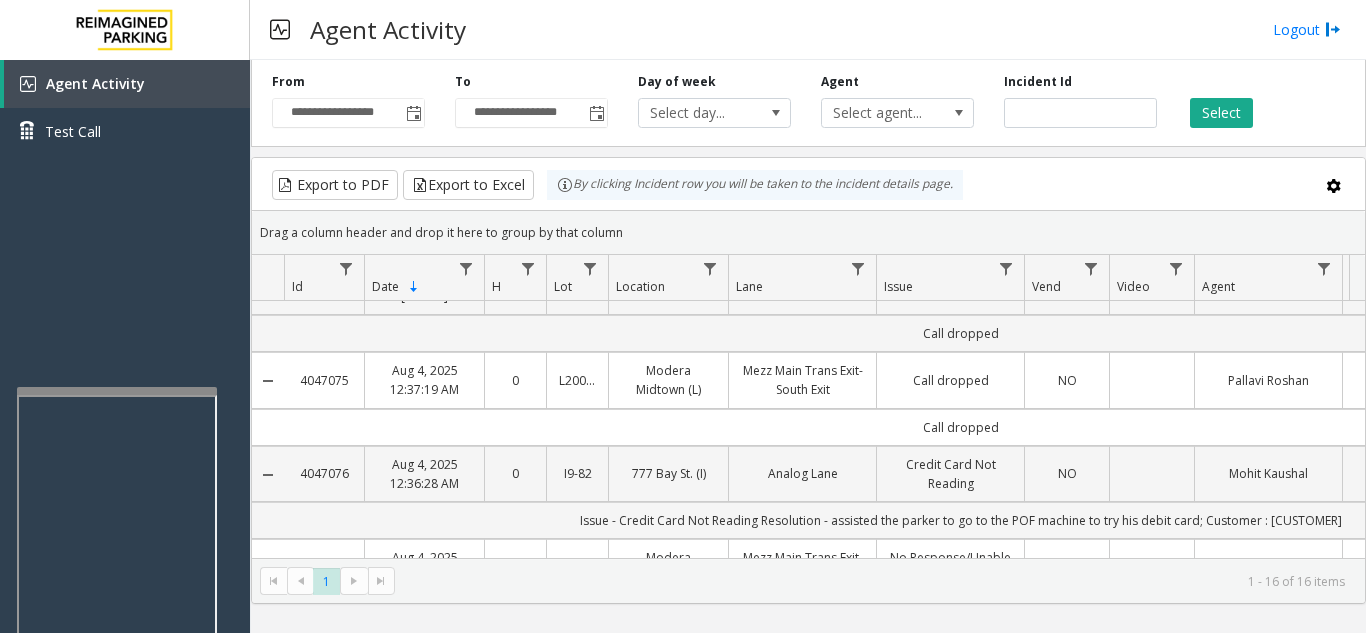 scroll, scrollTop: 600, scrollLeft: 0, axis: vertical 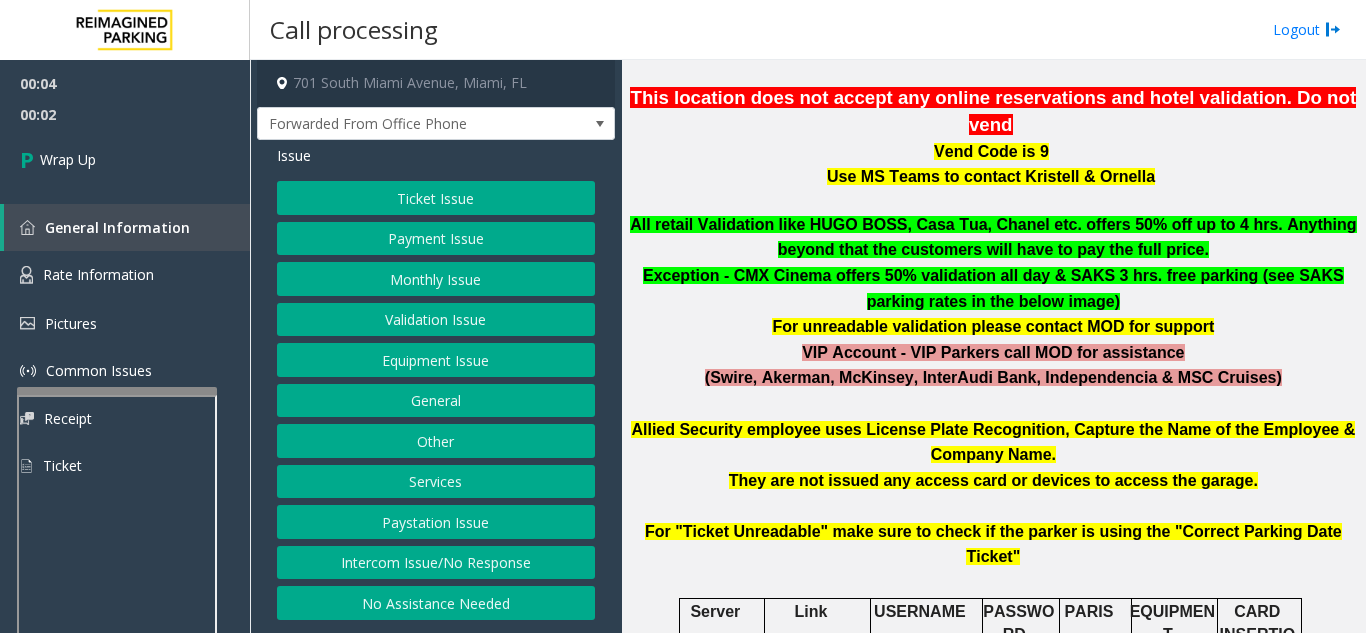 click on "Intercom Issue/No Response" 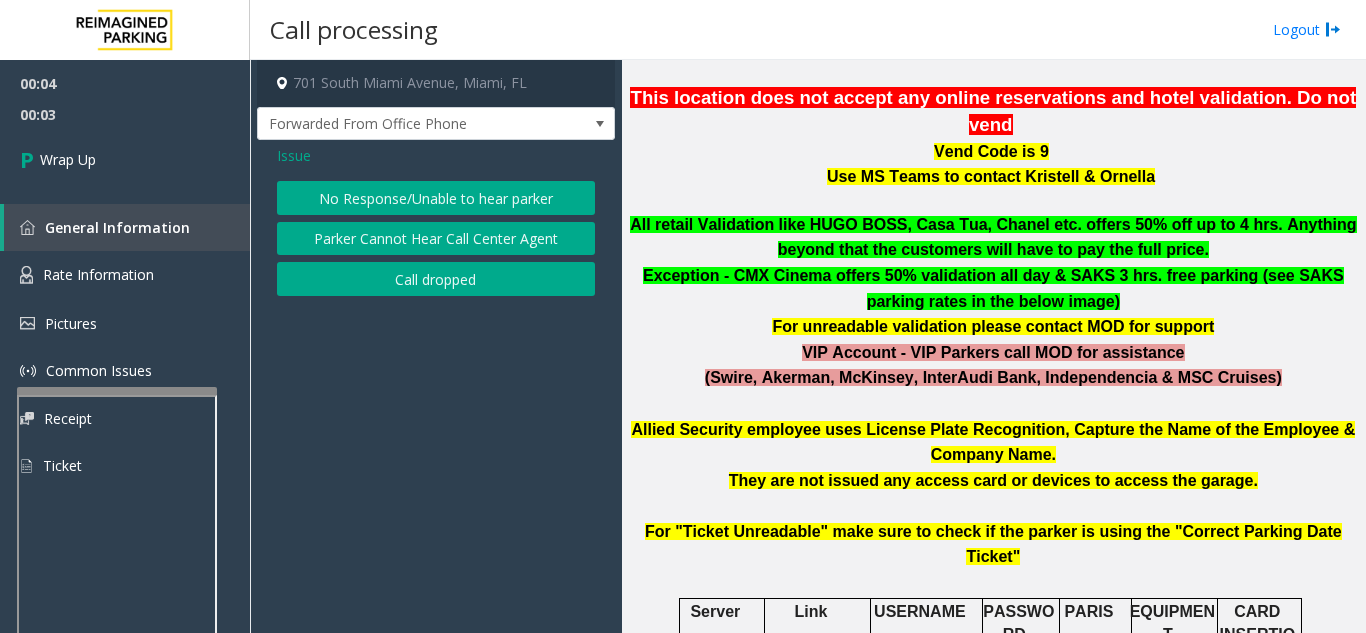 click on "Call dropped" 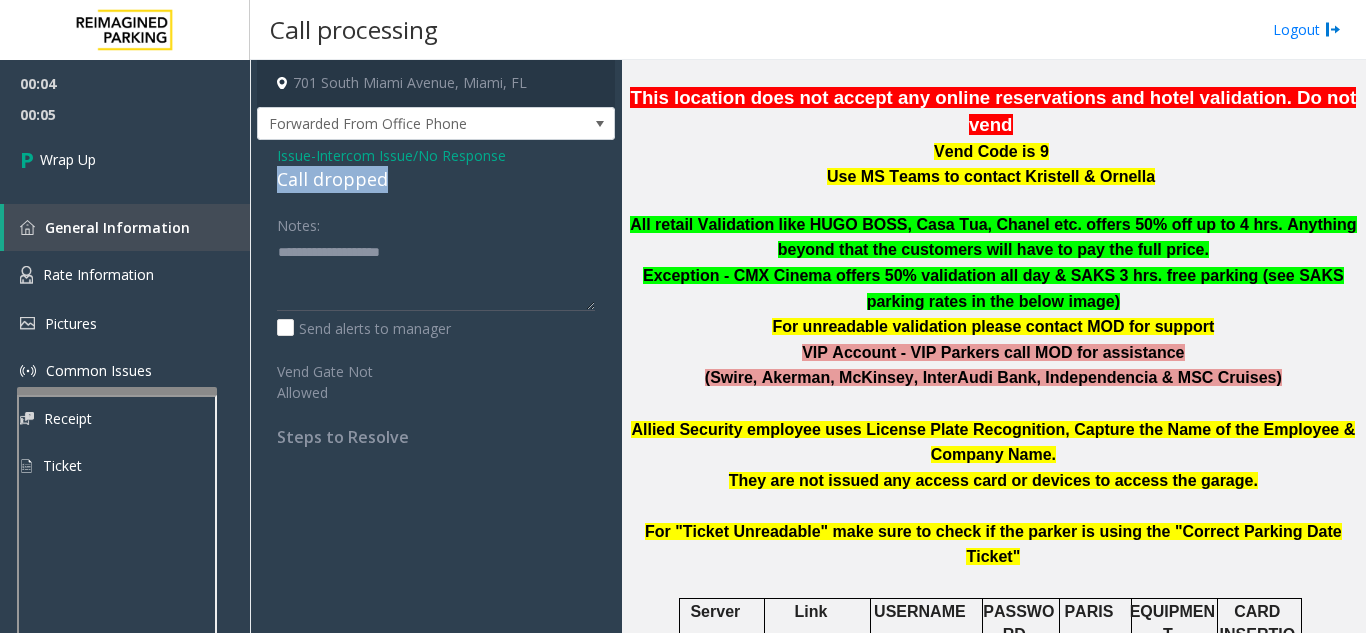 drag, startPoint x: 399, startPoint y: 176, endPoint x: 275, endPoint y: 183, distance: 124.197426 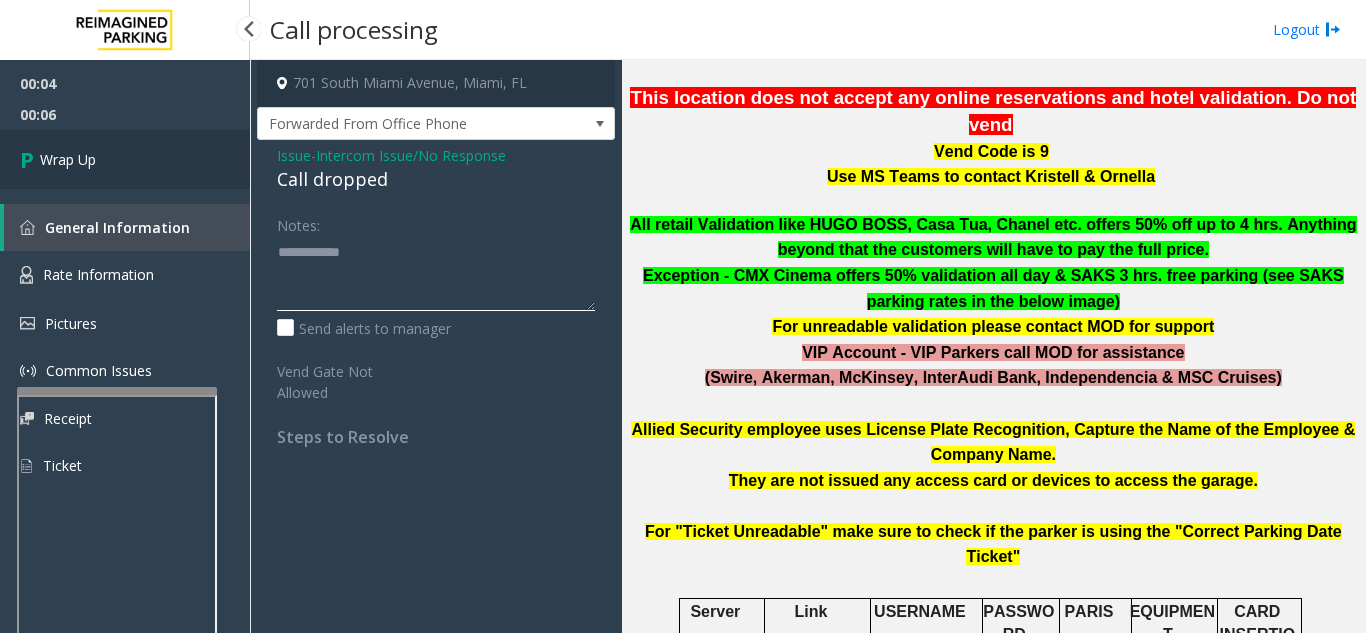 type on "**********" 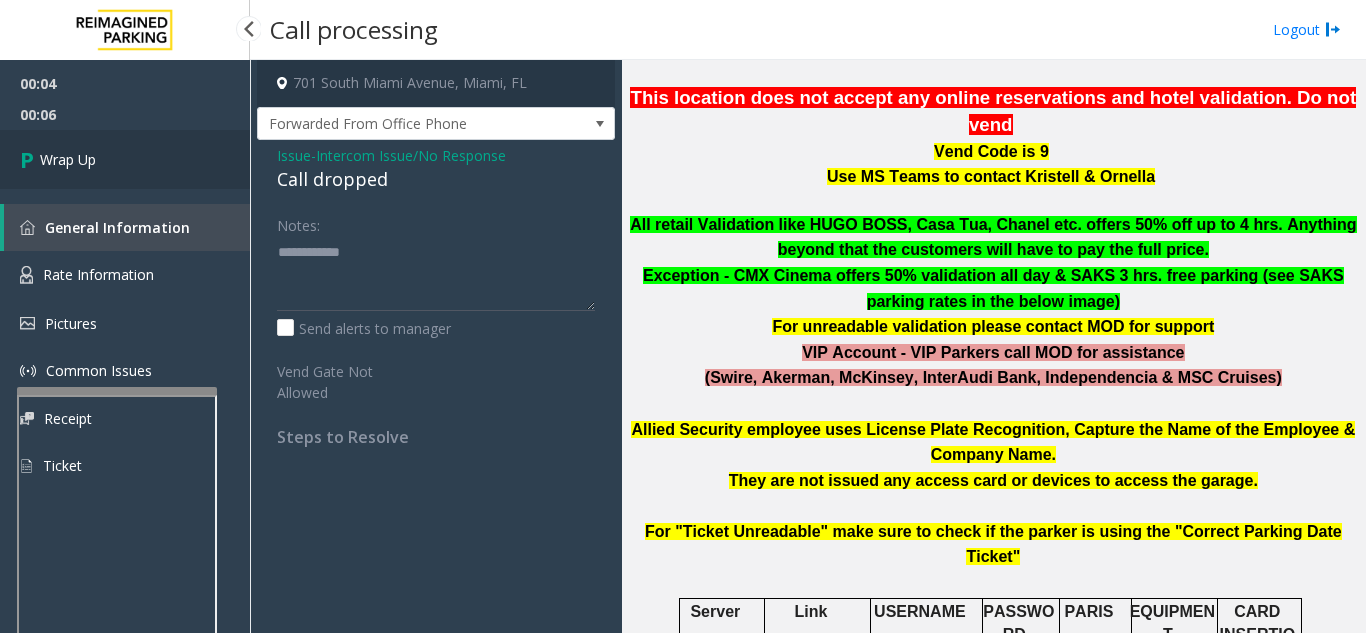 click on "Wrap Up" at bounding box center (68, 159) 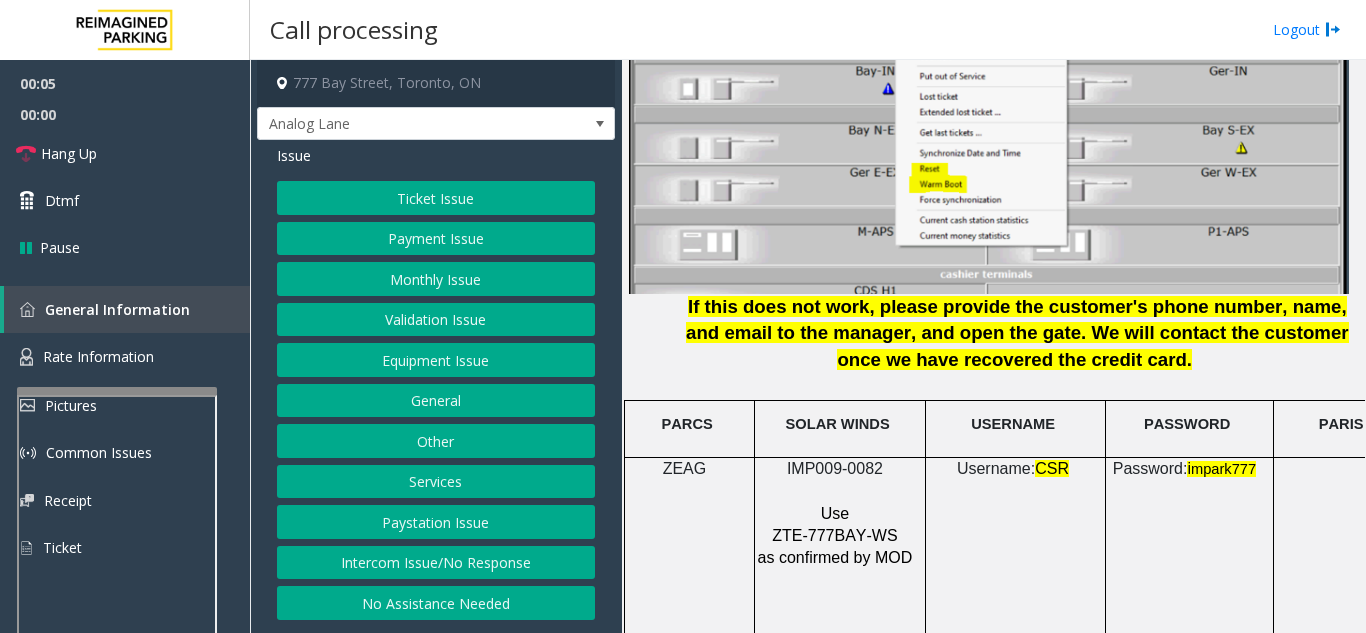 scroll, scrollTop: 2600, scrollLeft: 0, axis: vertical 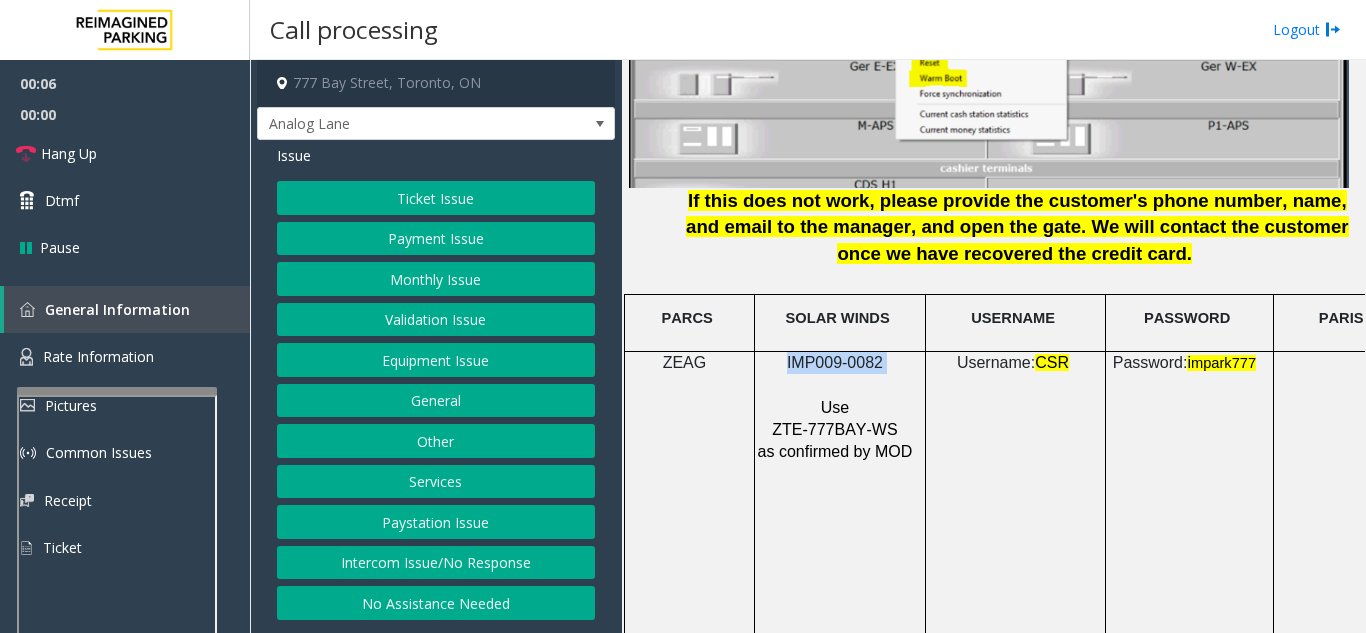 drag, startPoint x: 892, startPoint y: 339, endPoint x: 779, endPoint y: 347, distance: 113.28283 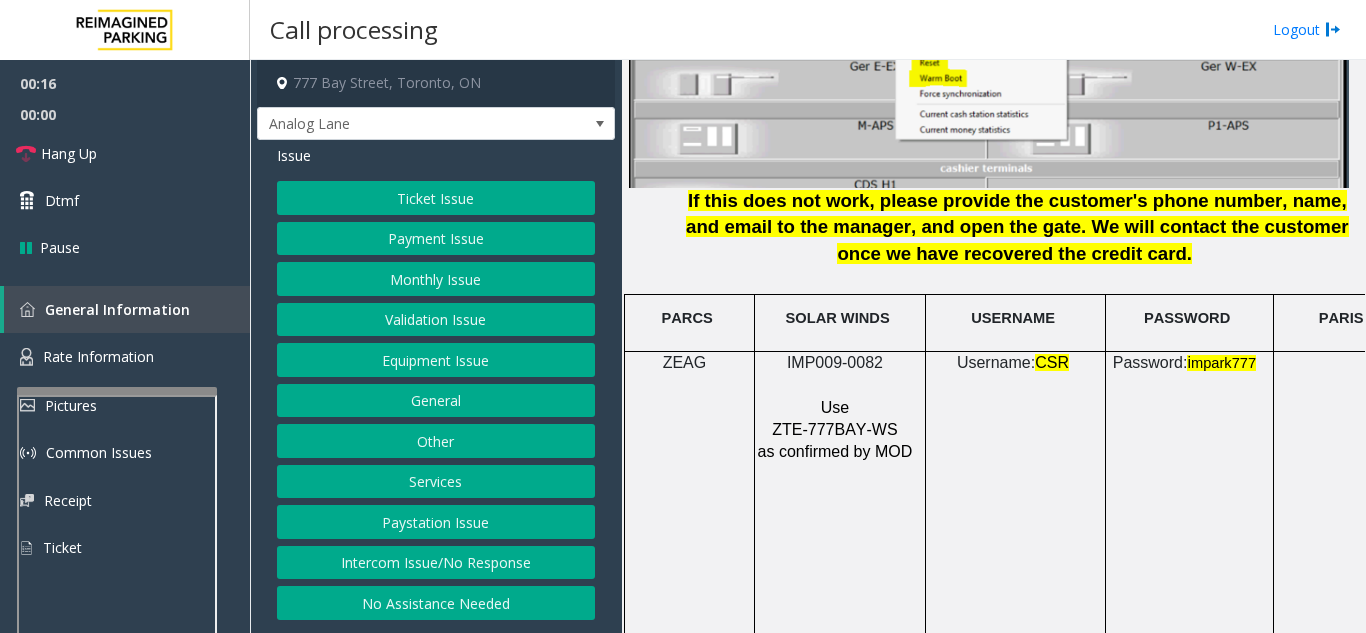 click on "Intercom Issue/No Response" 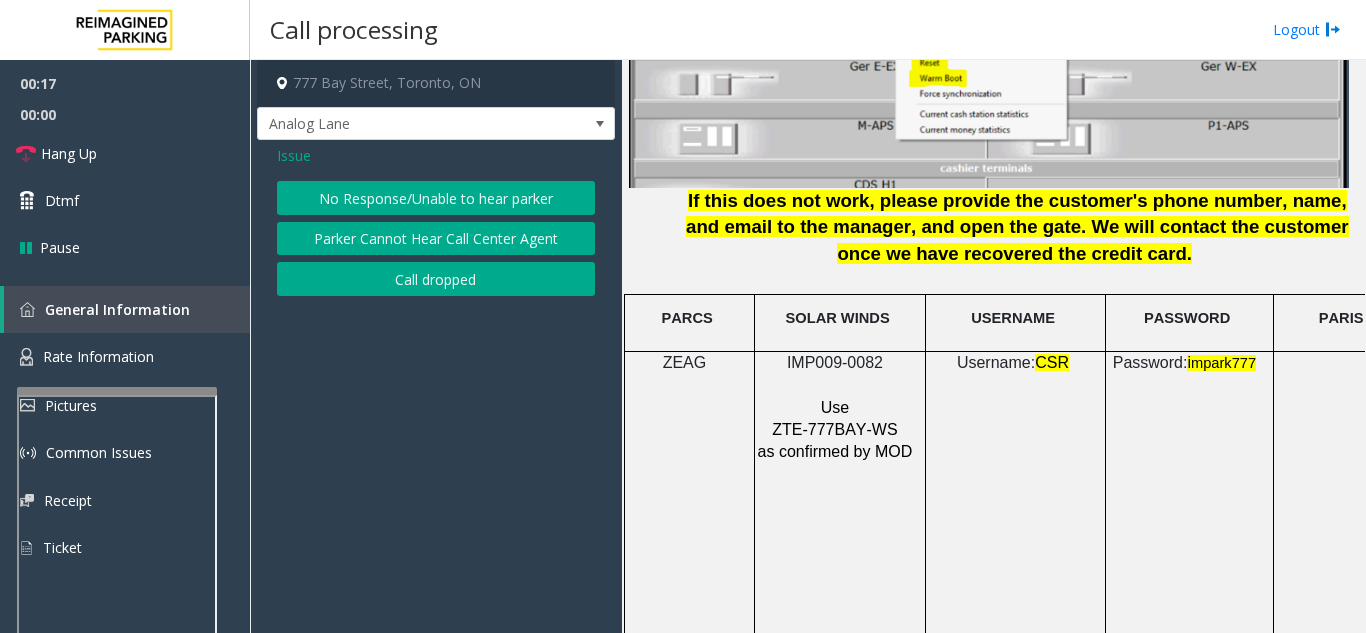 click on "No Response/Unable to hear parker" 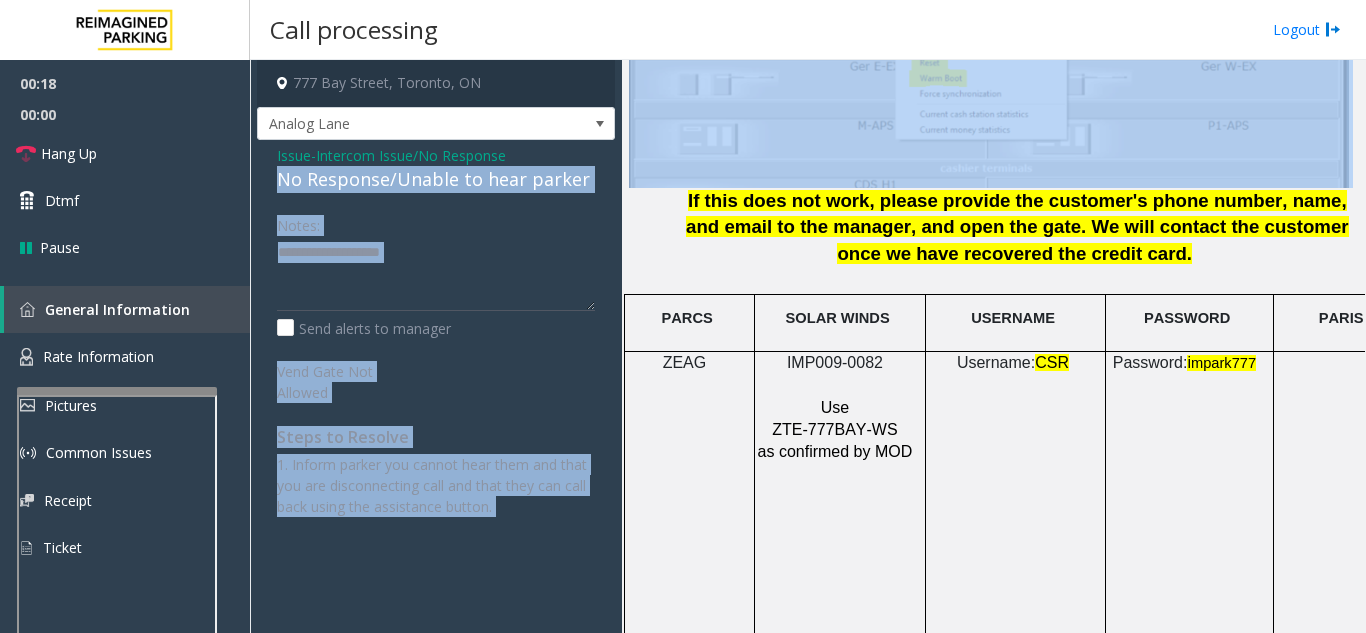drag, startPoint x: 271, startPoint y: 181, endPoint x: 632, endPoint y: 182, distance: 361.00137 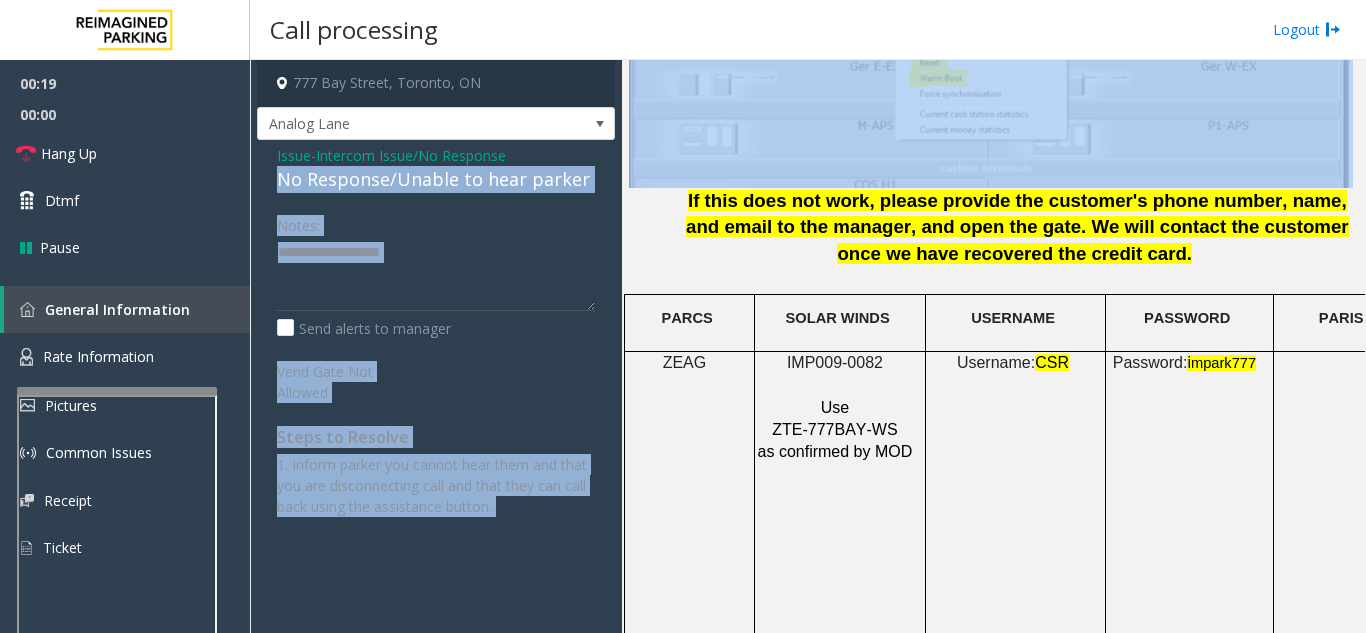 click on "Issue  -  Intercom Issue/No Response No Response/Unable to hear parker Notes:                      Send alerts to manager  Vend Gate Not Allowed  Steps to Resolve 1. Inform parker you cannot hear them and that you are disconnecting call and that they can call back using the assistance button." 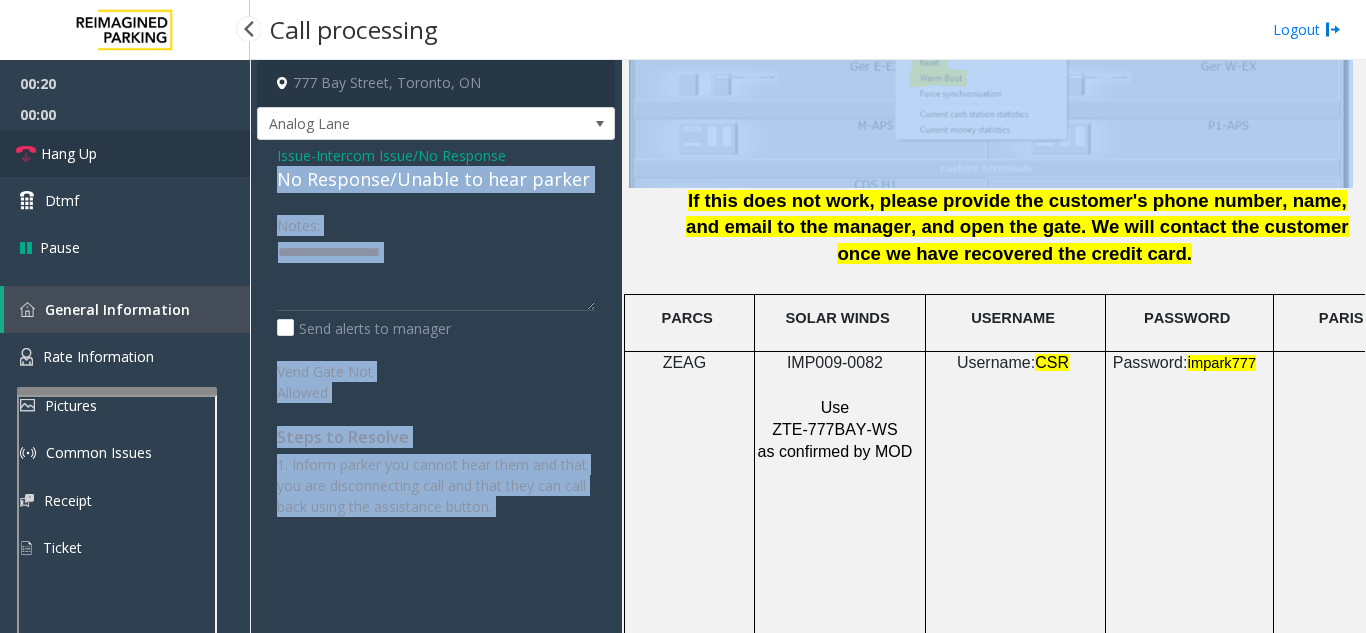 click on "Hang Up" at bounding box center (125, 153) 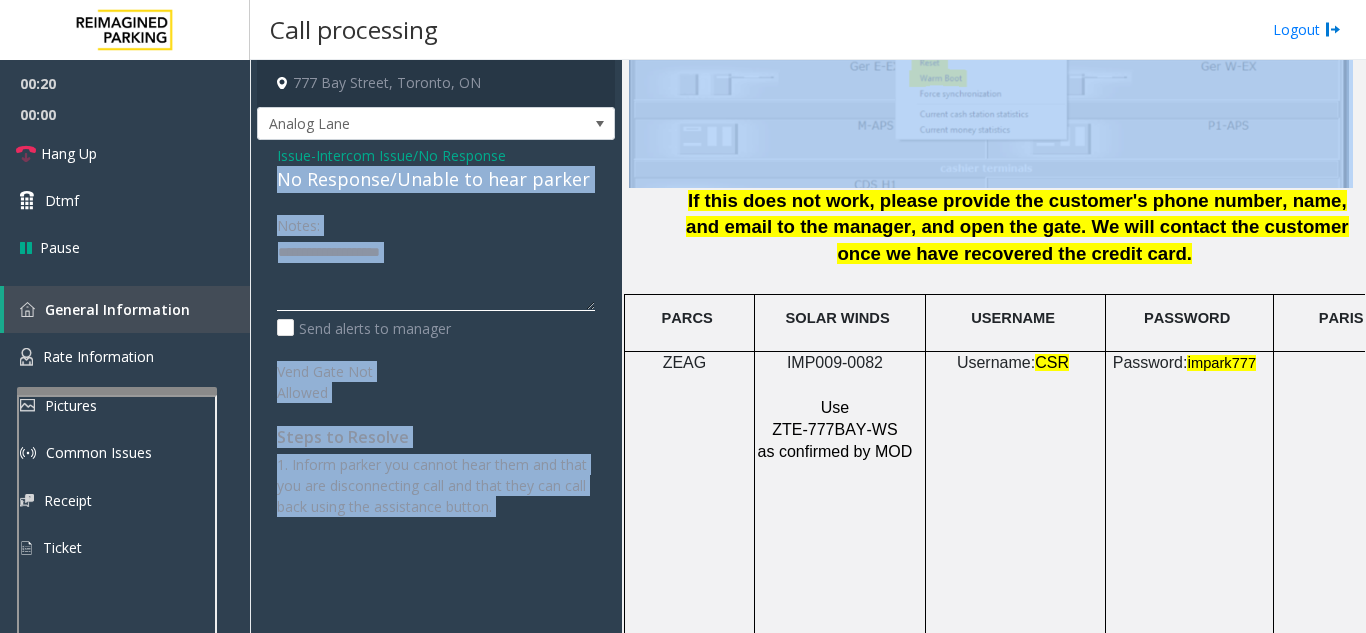 click 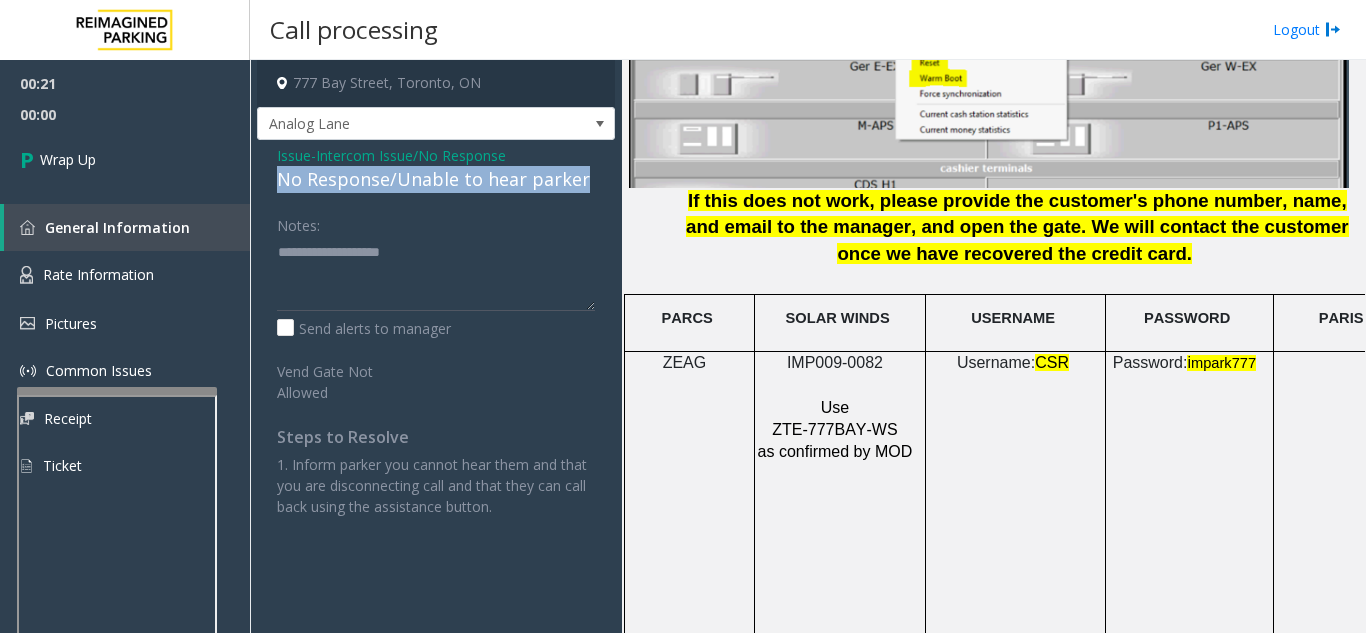 drag, startPoint x: 587, startPoint y: 181, endPoint x: 275, endPoint y: 177, distance: 312.02563 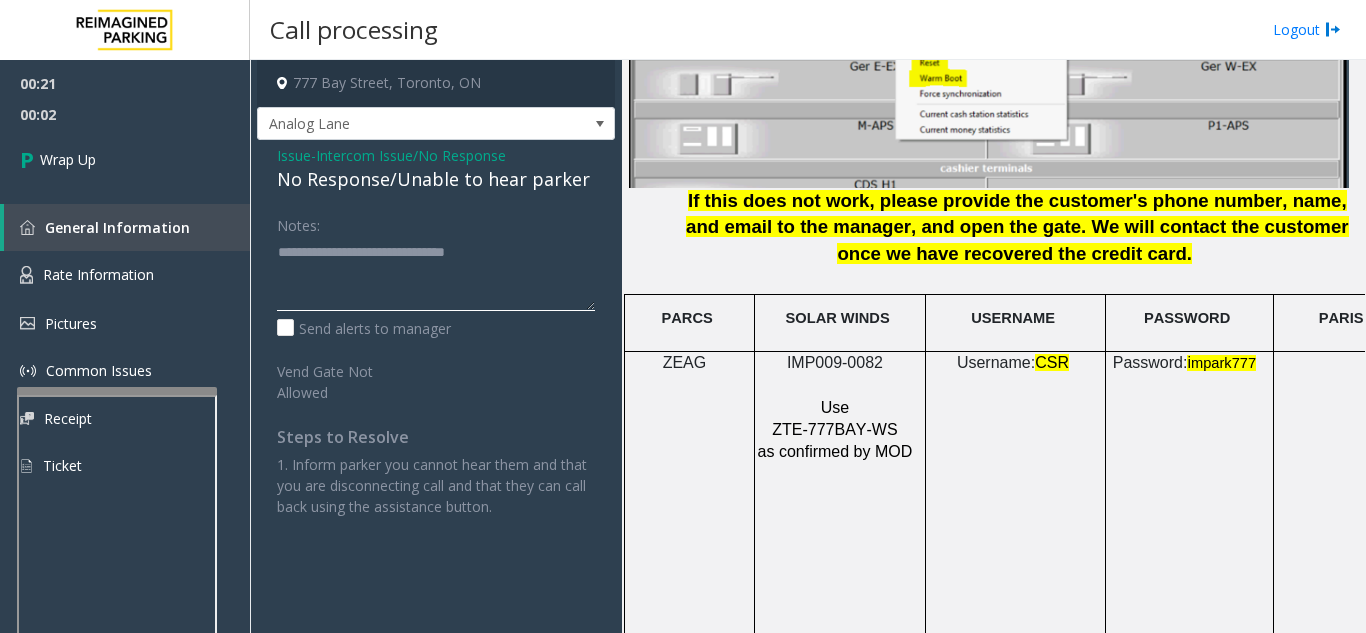 type on "**********" 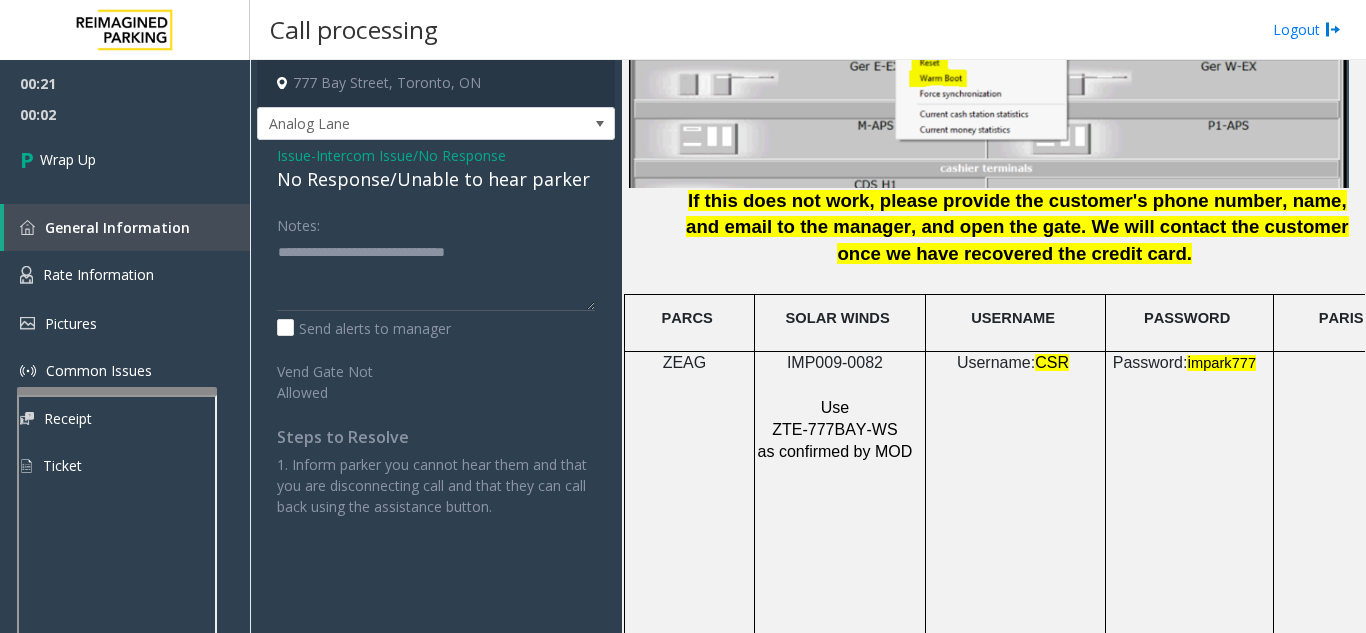 click on "Notes:" 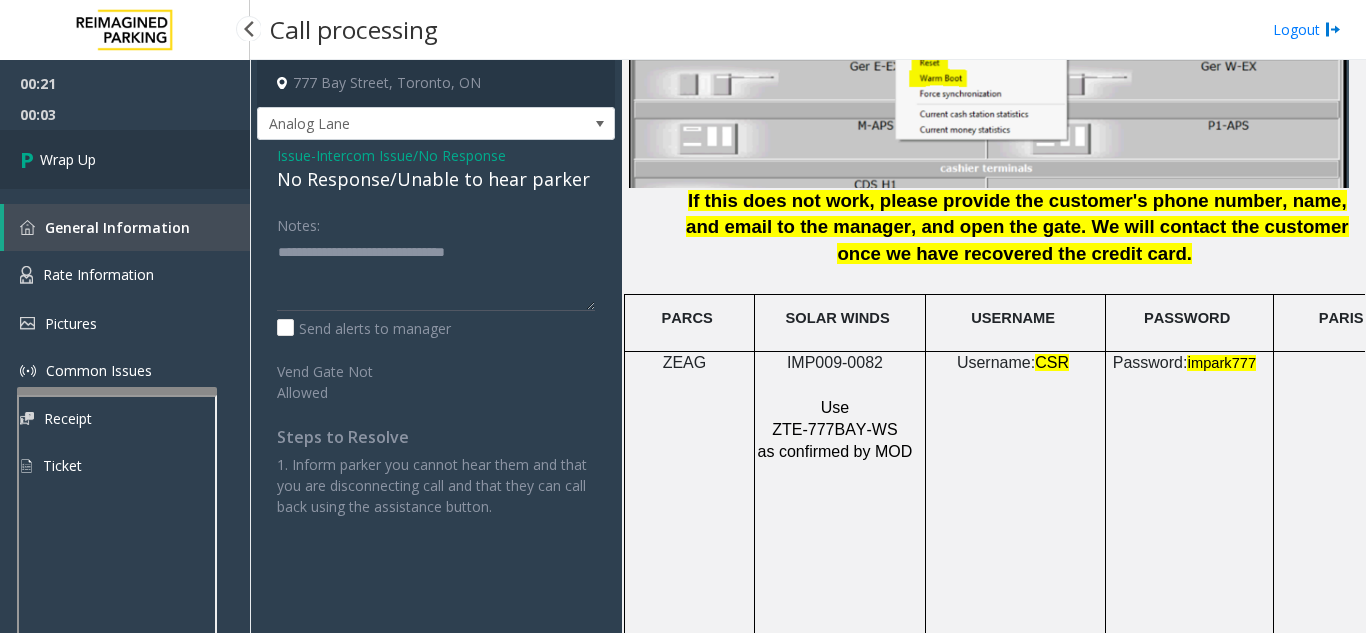 click on "Wrap Up" at bounding box center [125, 159] 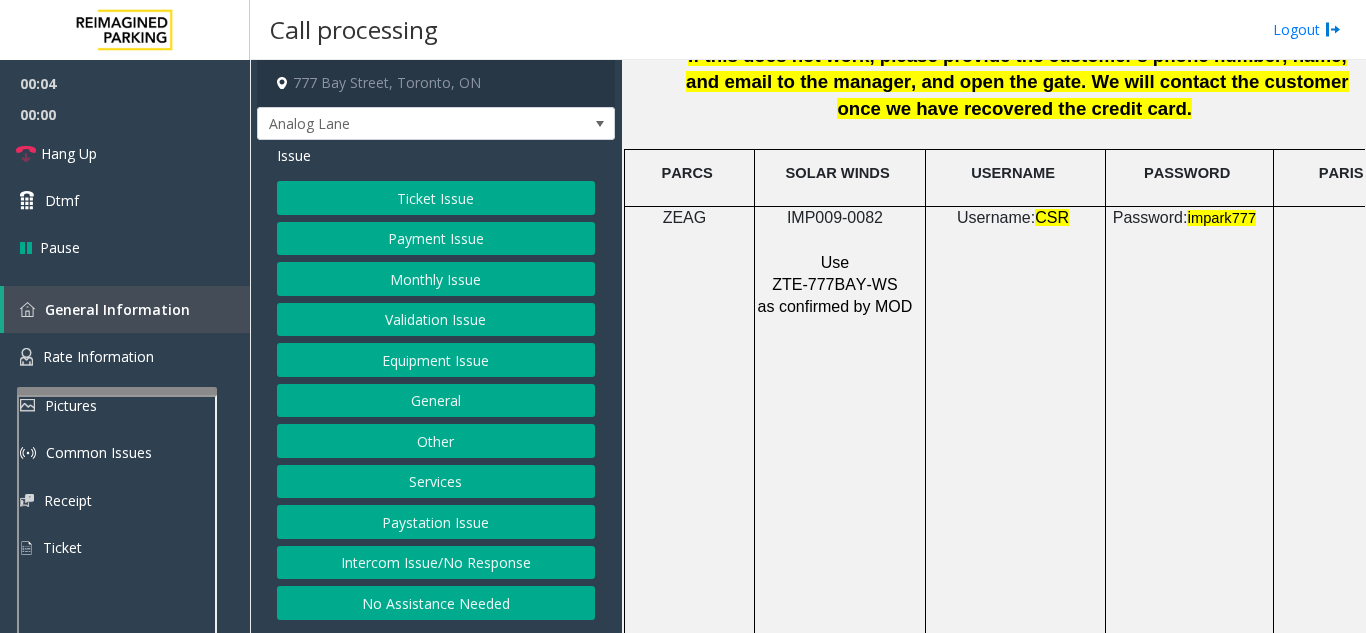 scroll, scrollTop: 2700, scrollLeft: 0, axis: vertical 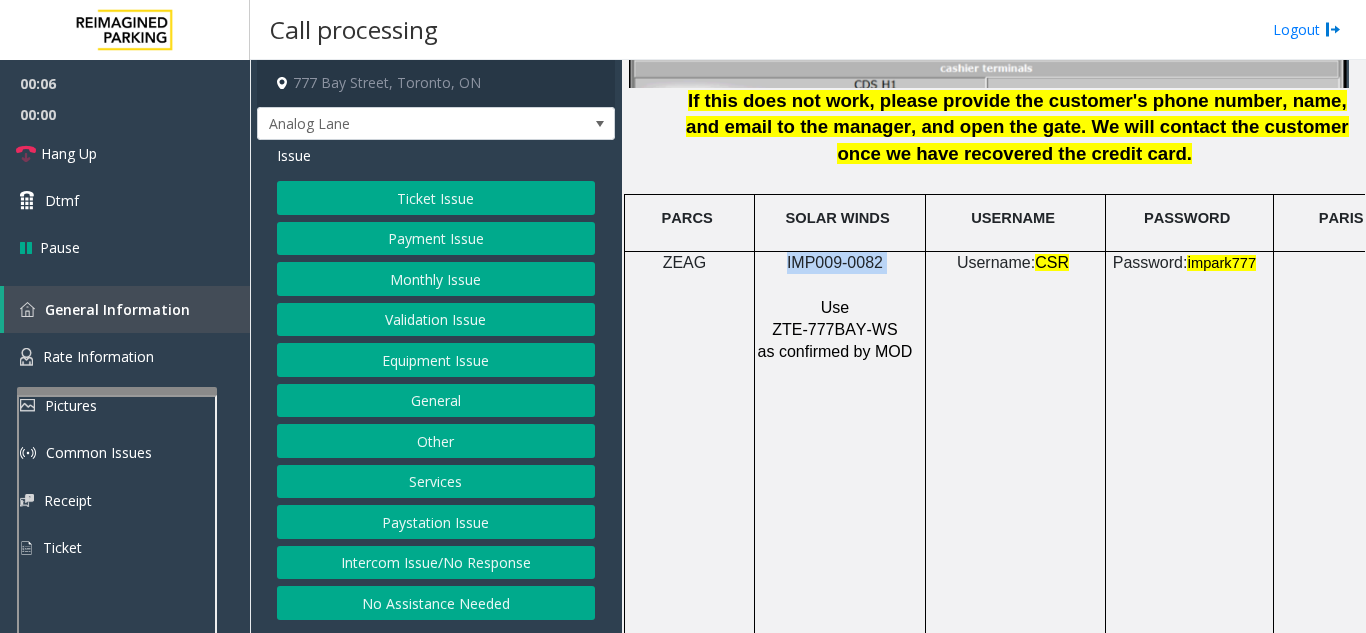 drag, startPoint x: 870, startPoint y: 241, endPoint x: 786, endPoint y: 245, distance: 84.095184 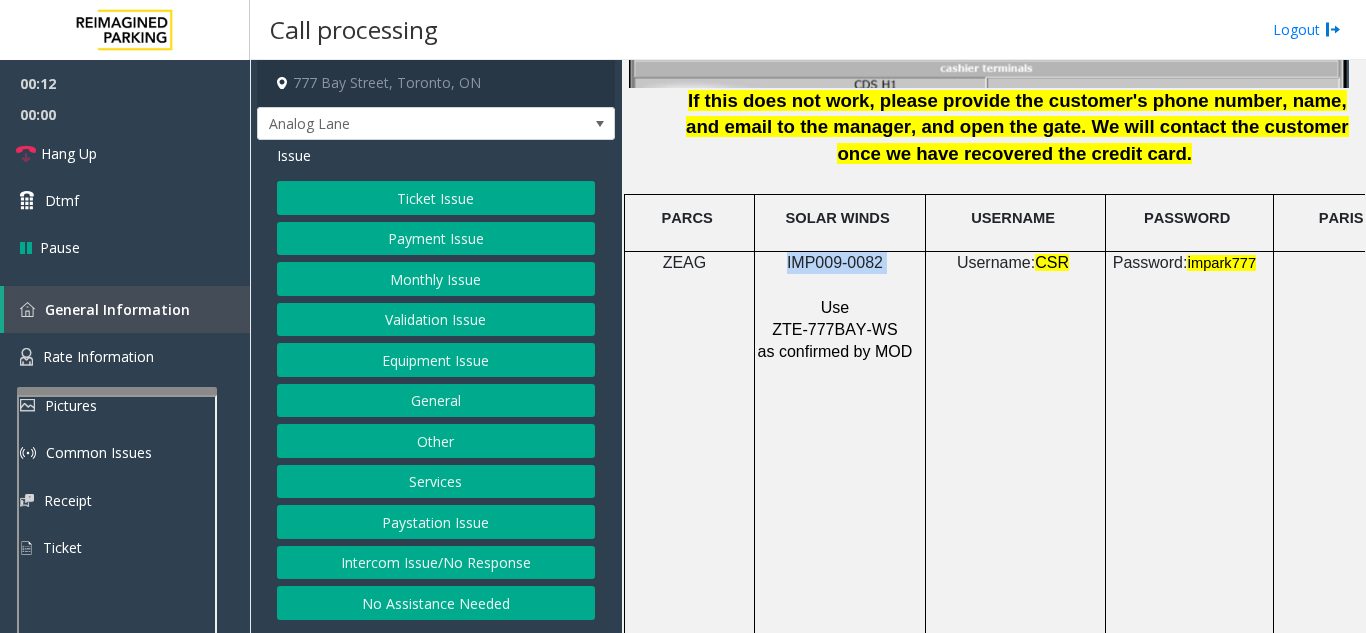 drag, startPoint x: 523, startPoint y: 562, endPoint x: 523, endPoint y: 543, distance: 19 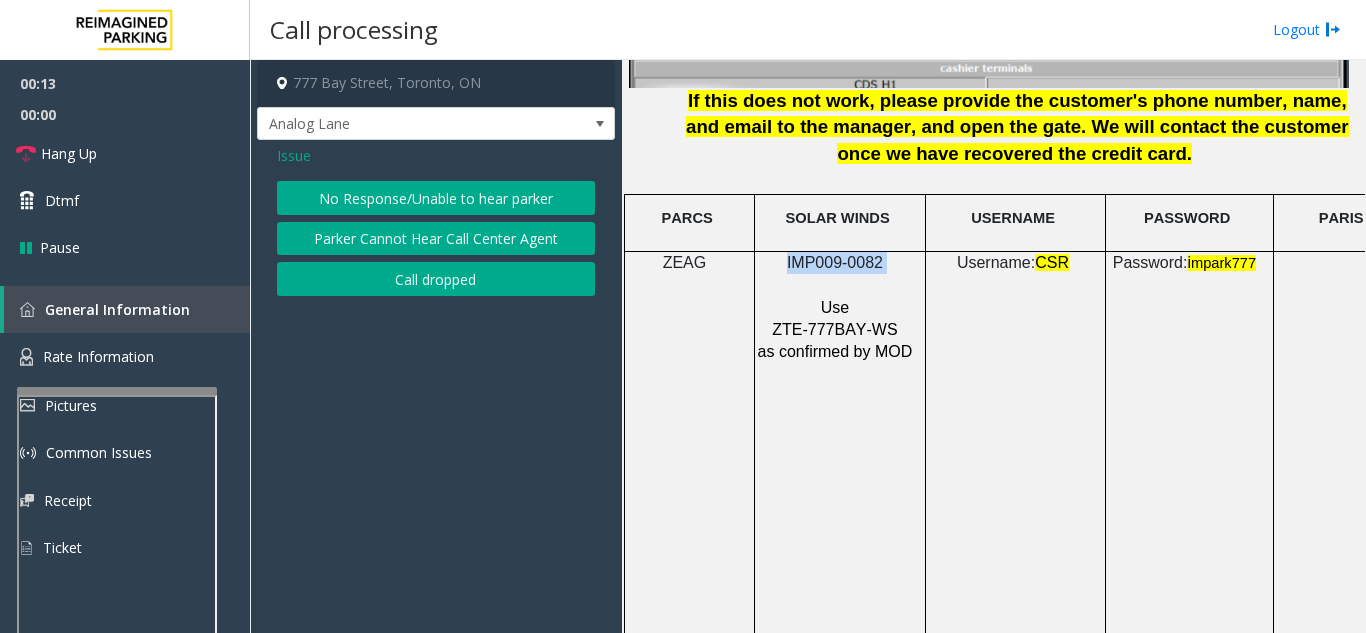 click on "No Response/Unable to hear parker" 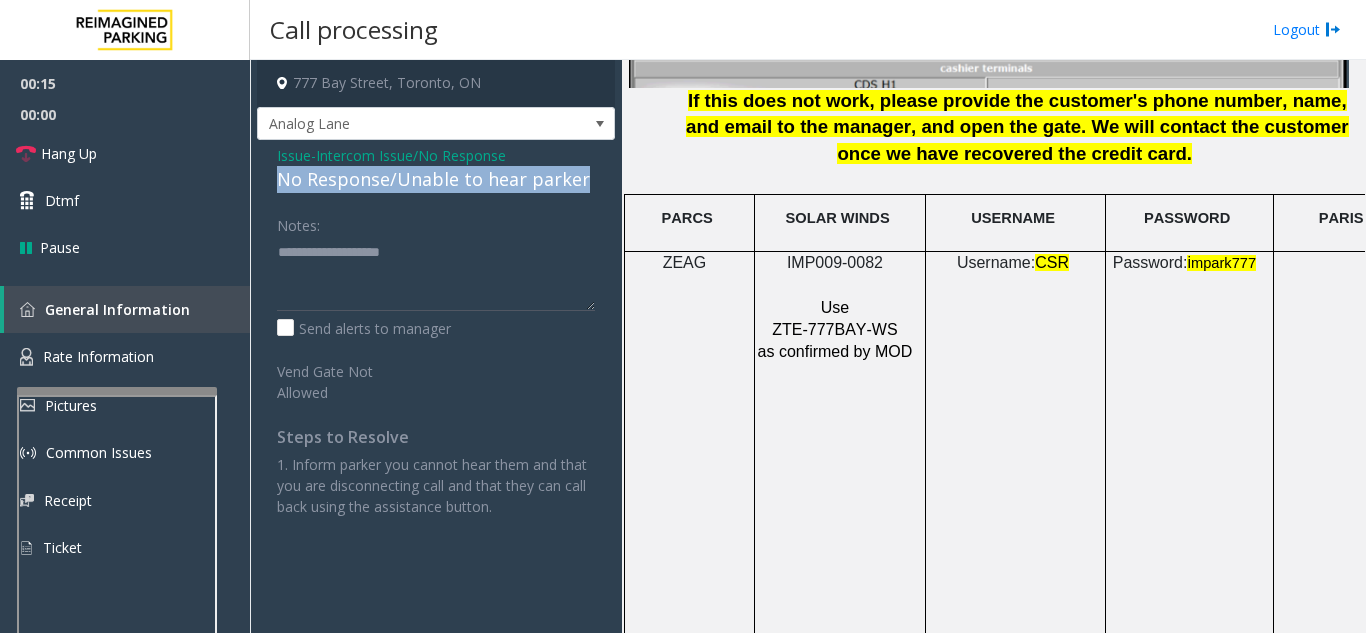 drag, startPoint x: 270, startPoint y: 184, endPoint x: 598, endPoint y: 172, distance: 328.21945 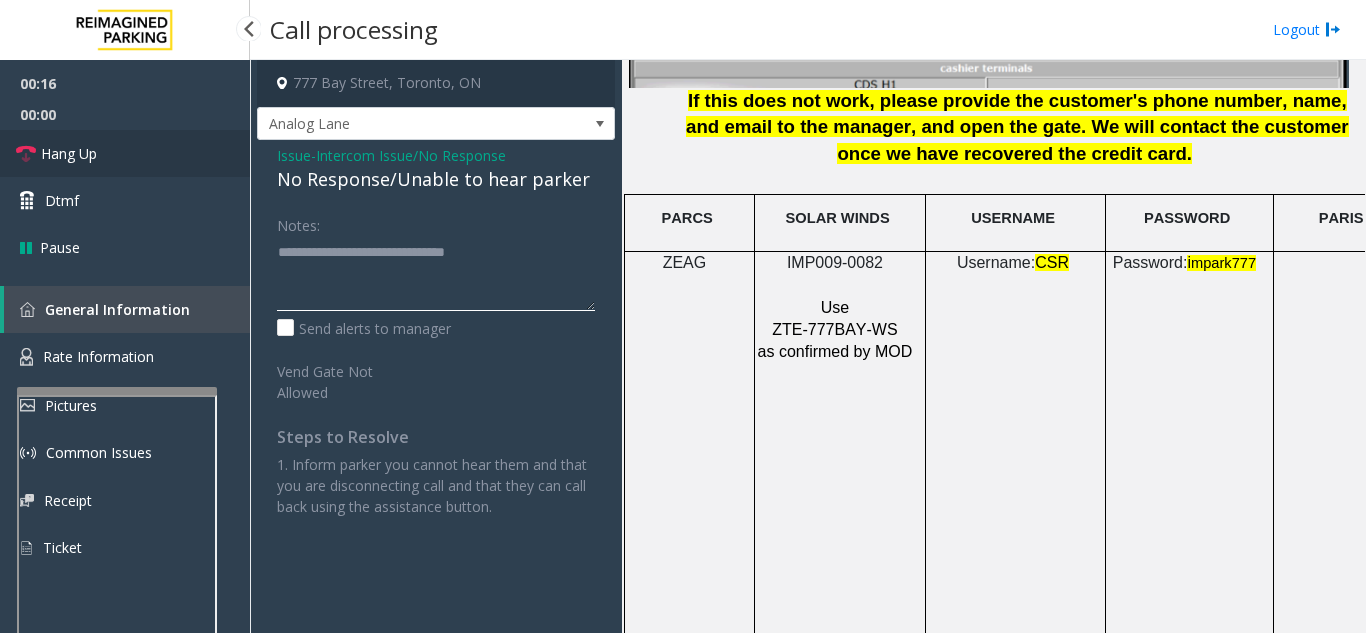 type on "**********" 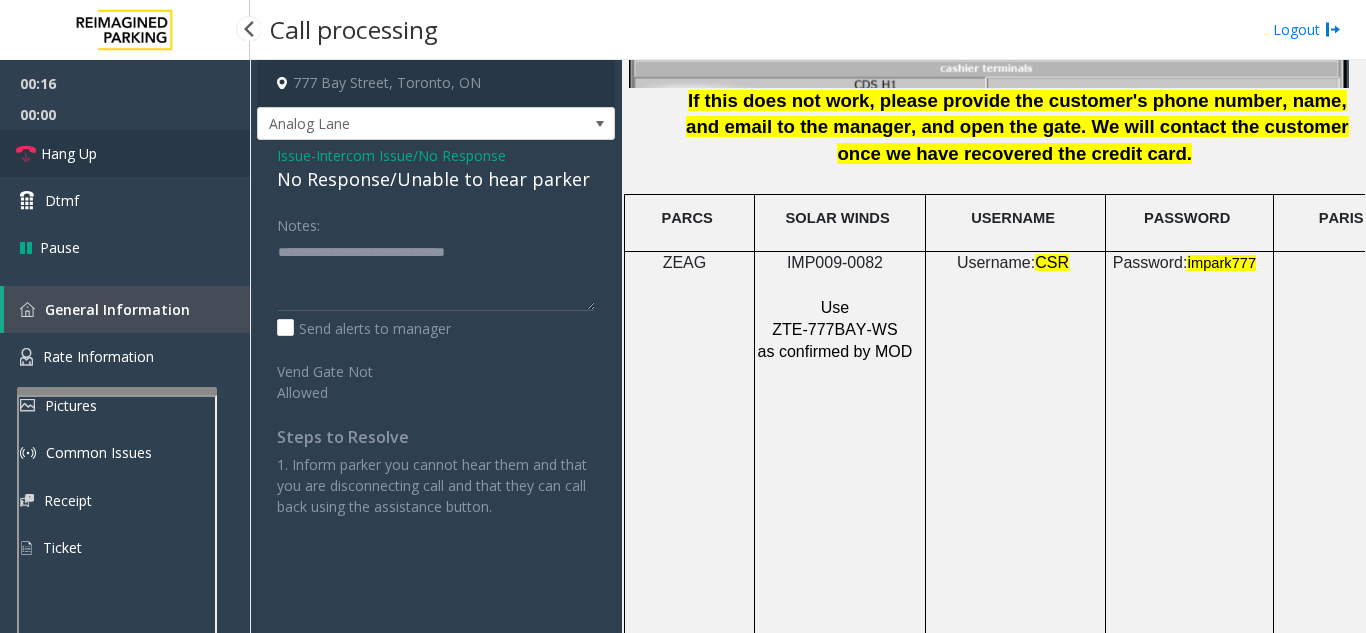 click on "Hang Up" at bounding box center (125, 153) 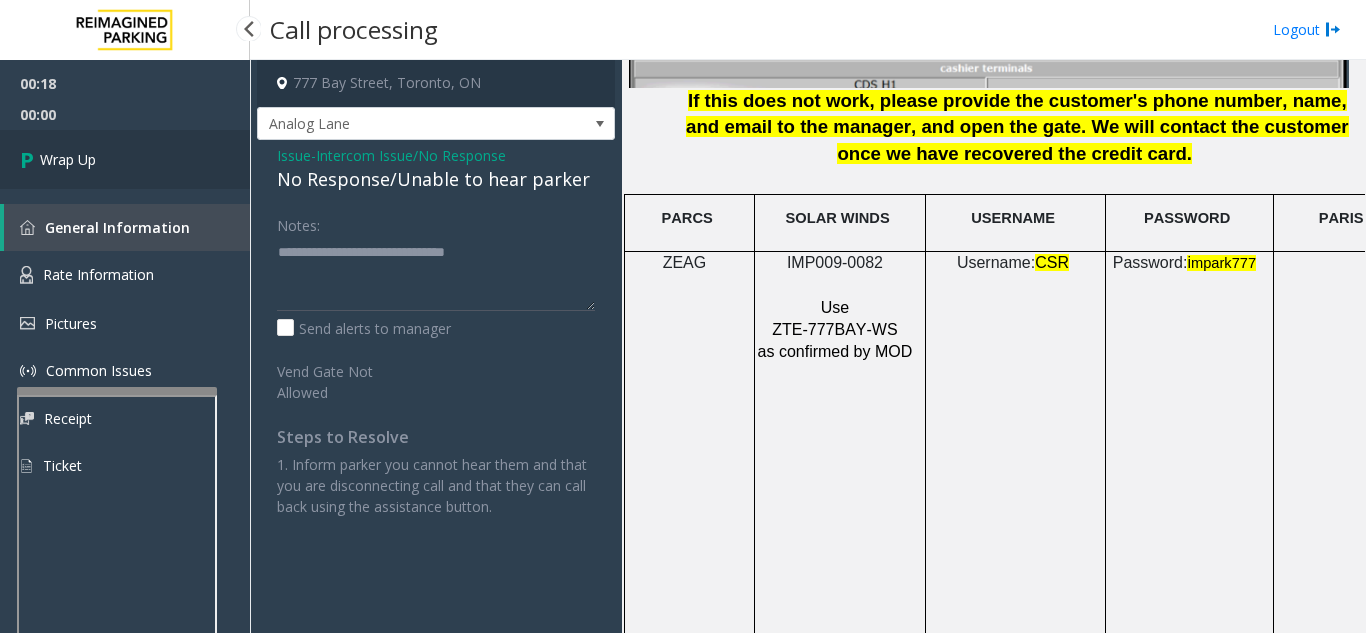 click on "Wrap Up" at bounding box center (125, 159) 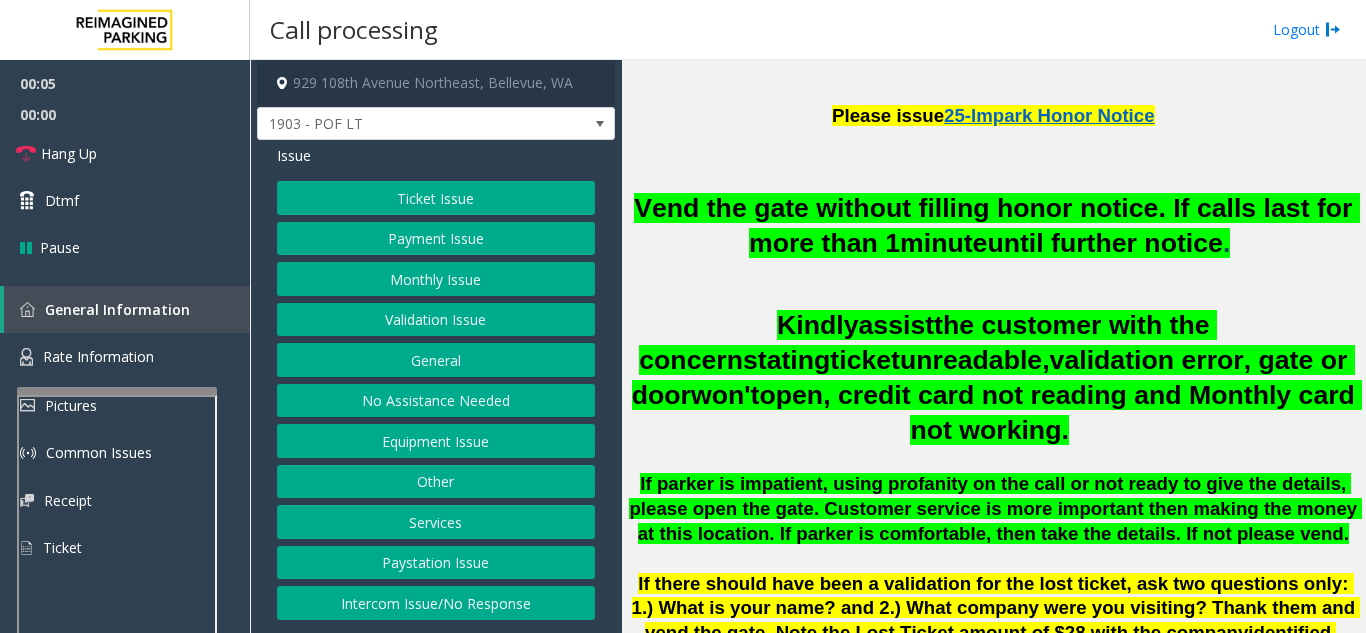 scroll, scrollTop: 700, scrollLeft: 0, axis: vertical 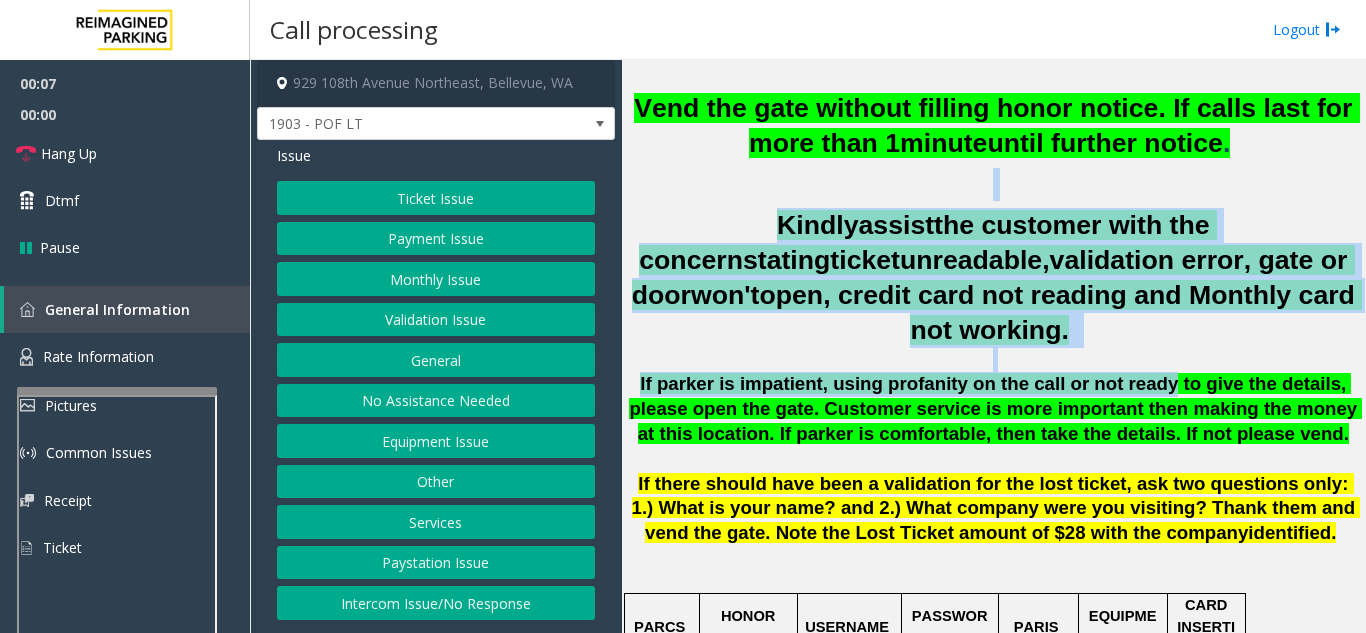drag, startPoint x: 684, startPoint y: 161, endPoint x: 1119, endPoint y: 385, distance: 489.28622 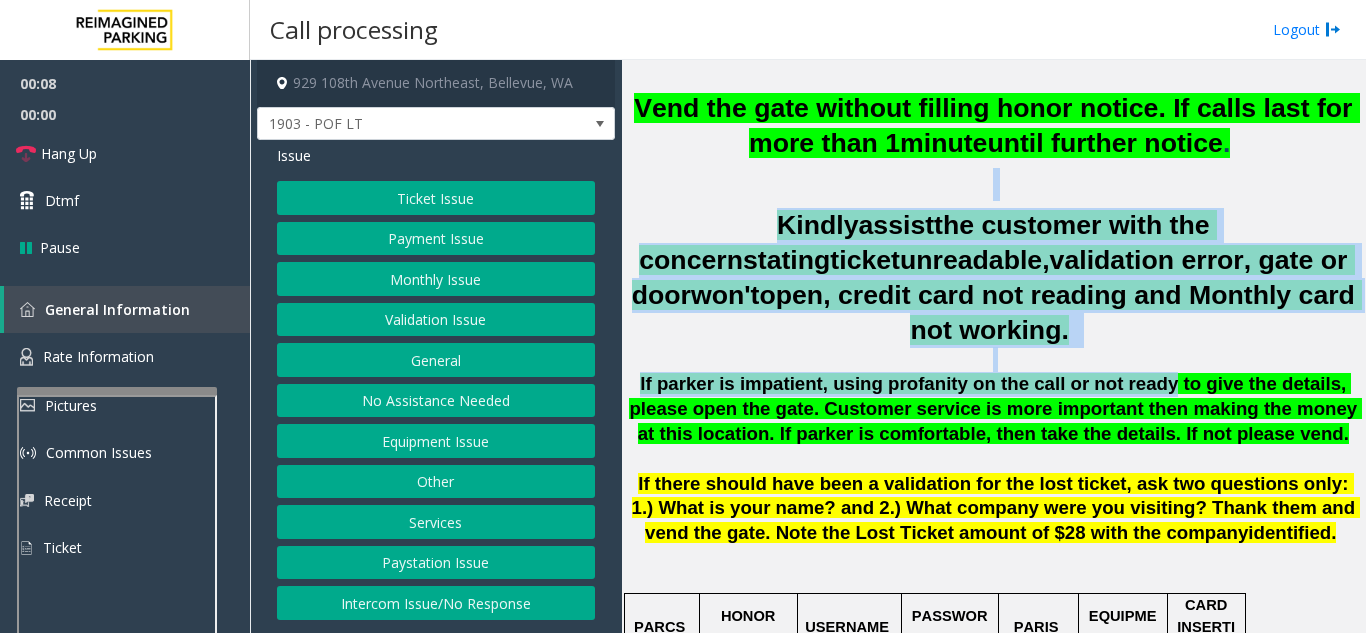 click 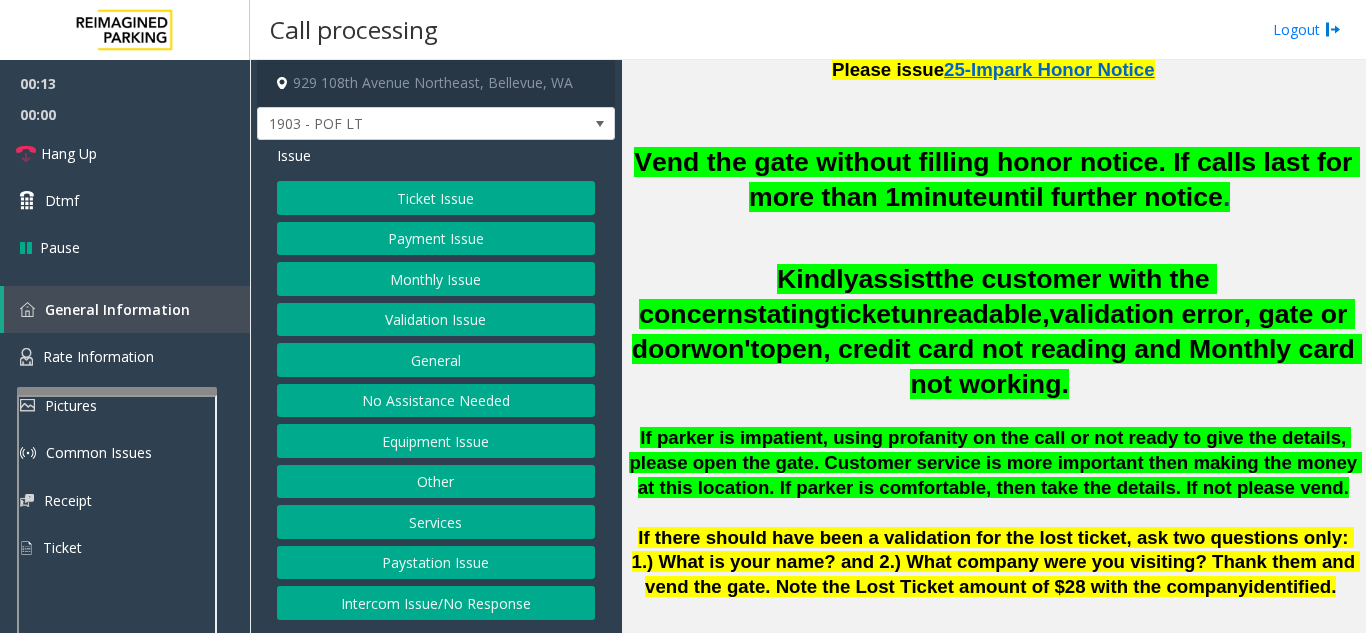 scroll, scrollTop: 645, scrollLeft: 0, axis: vertical 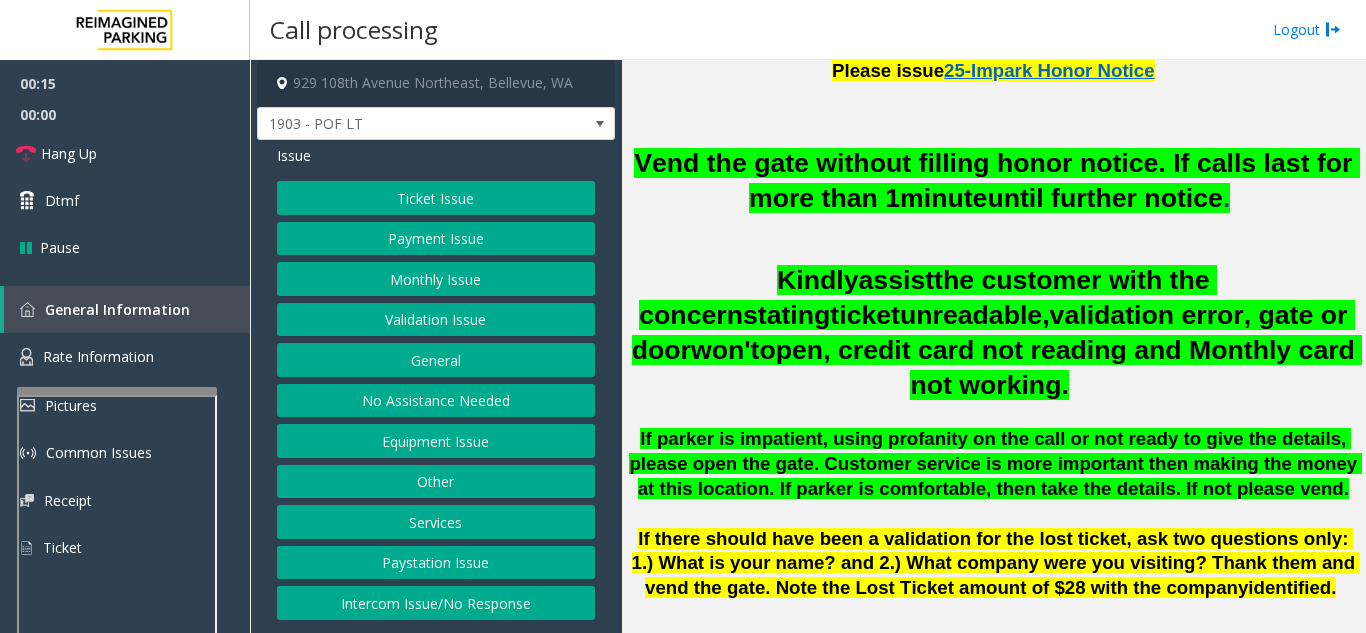 drag, startPoint x: 1271, startPoint y: 429, endPoint x: 676, endPoint y: 155, distance: 655.058 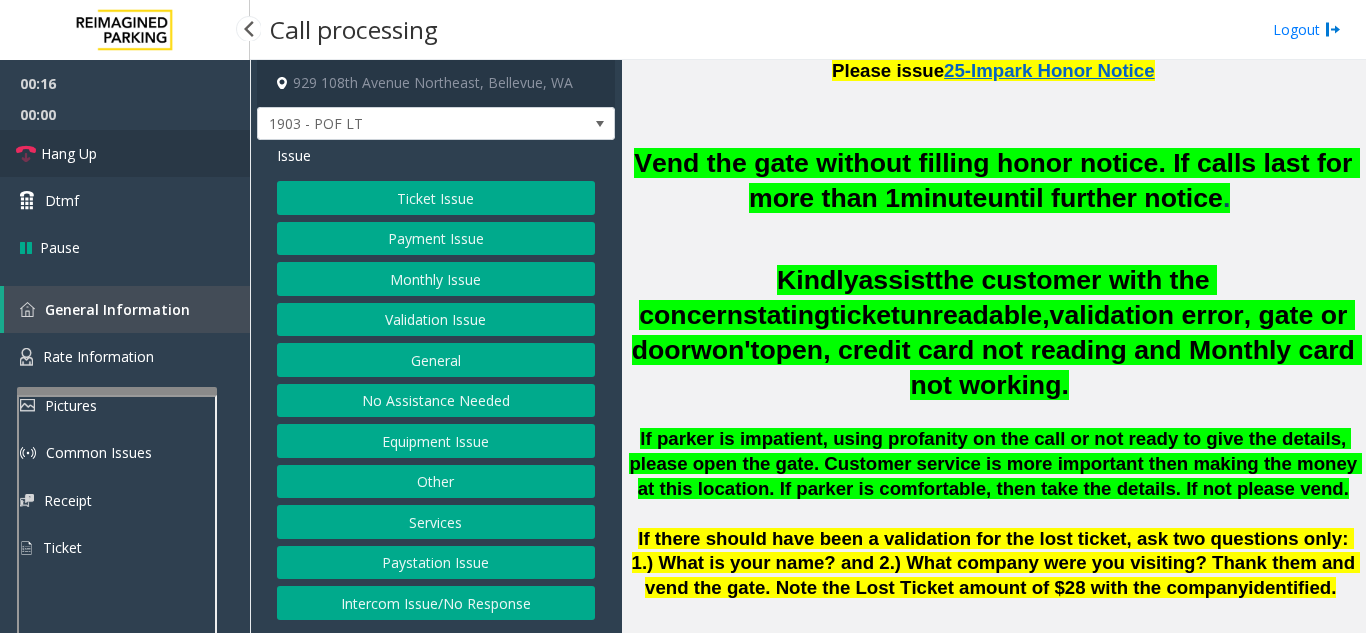 click on "Hang Up" at bounding box center [69, 153] 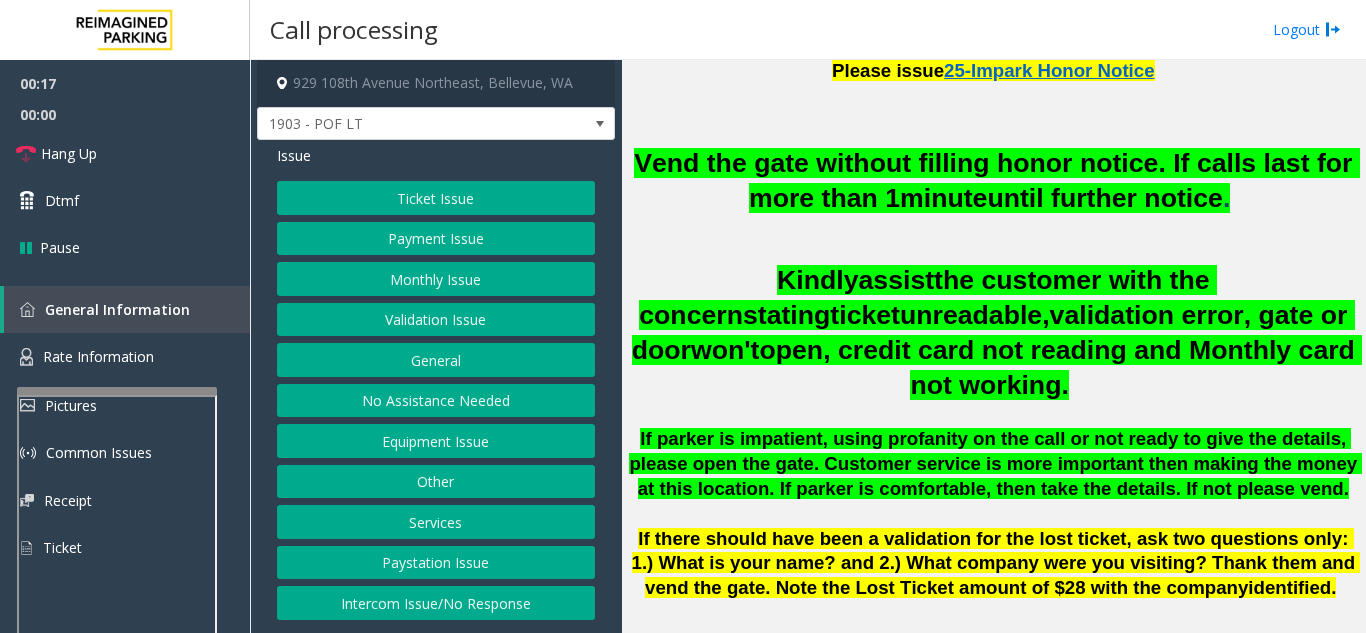 click on "Intercom Issue/No Response" 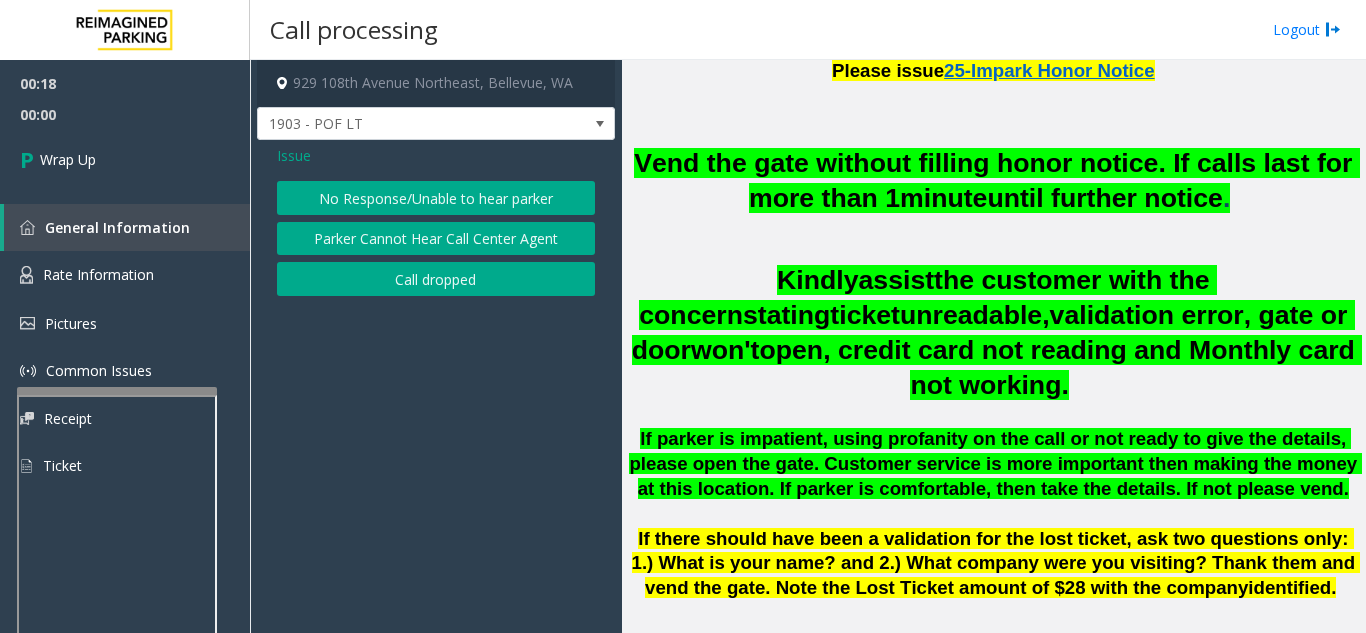 click on "No Response/Unable to hear parker" 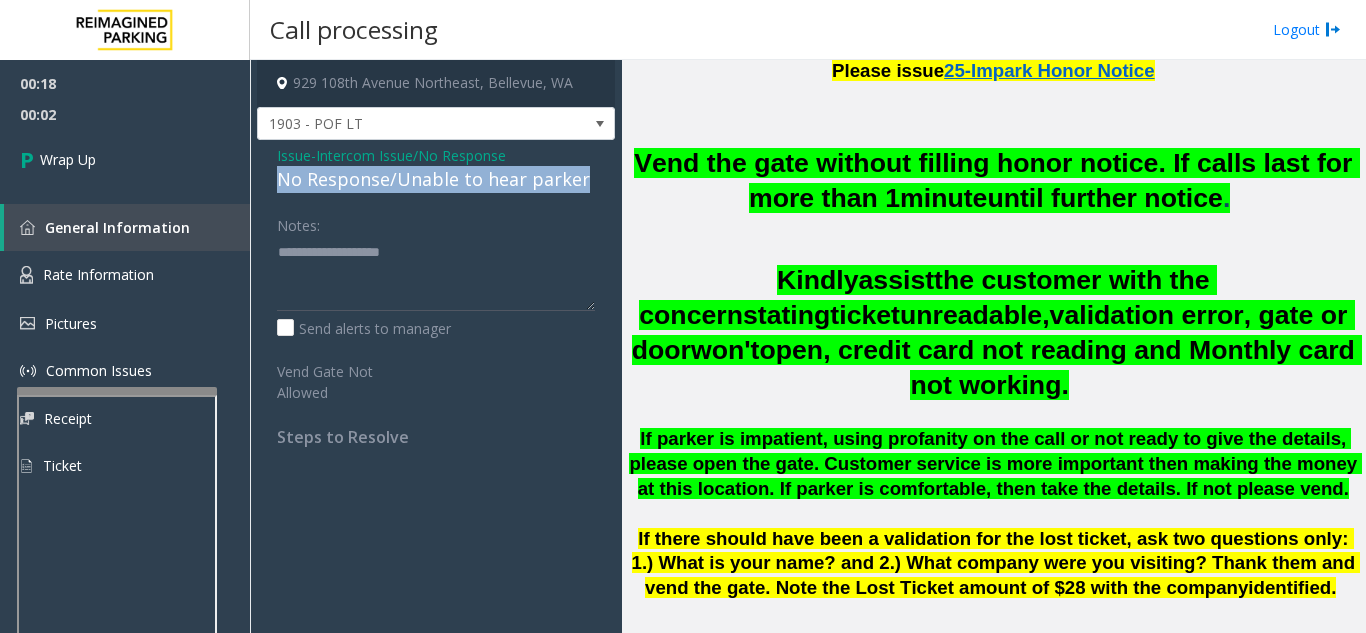 drag, startPoint x: 271, startPoint y: 181, endPoint x: 604, endPoint y: 189, distance: 333.09607 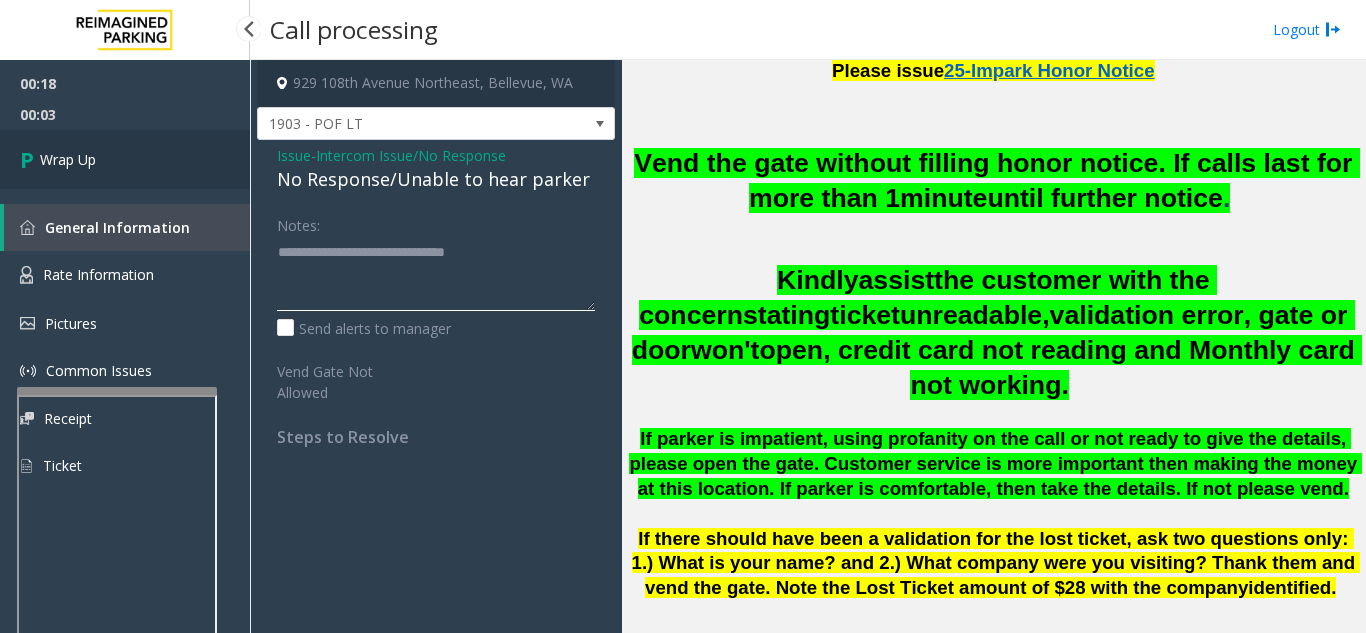 type on "**********" 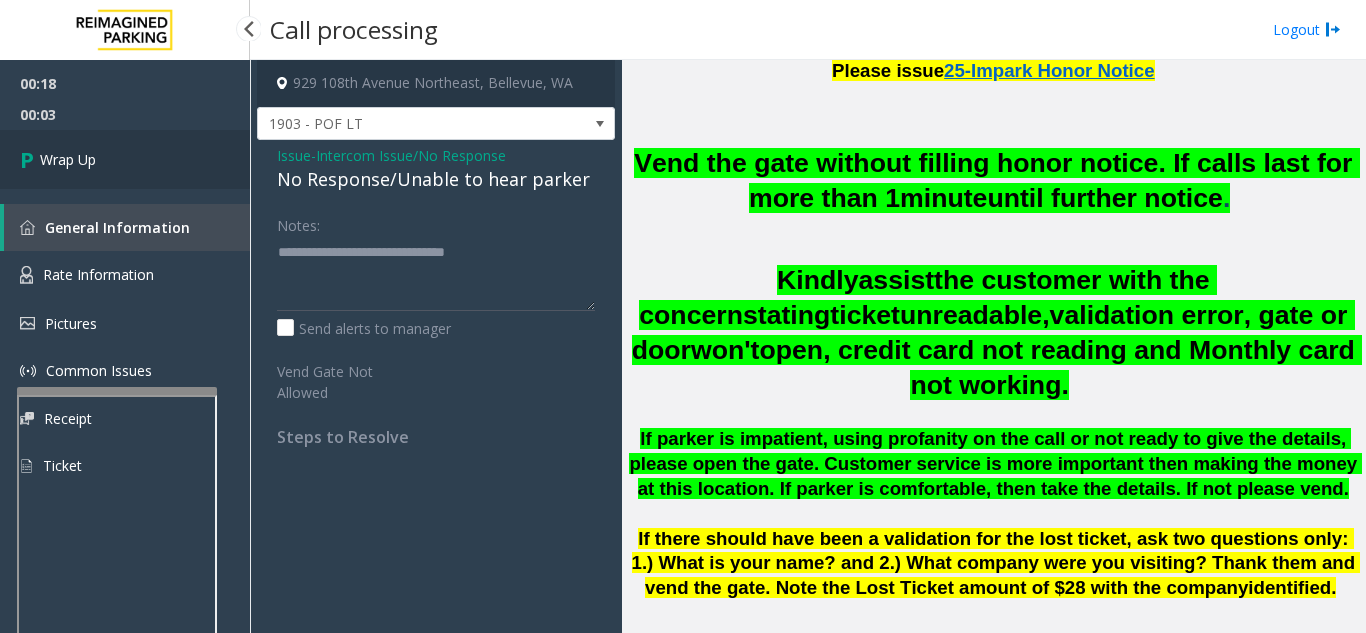 click on "Wrap Up" at bounding box center [125, 159] 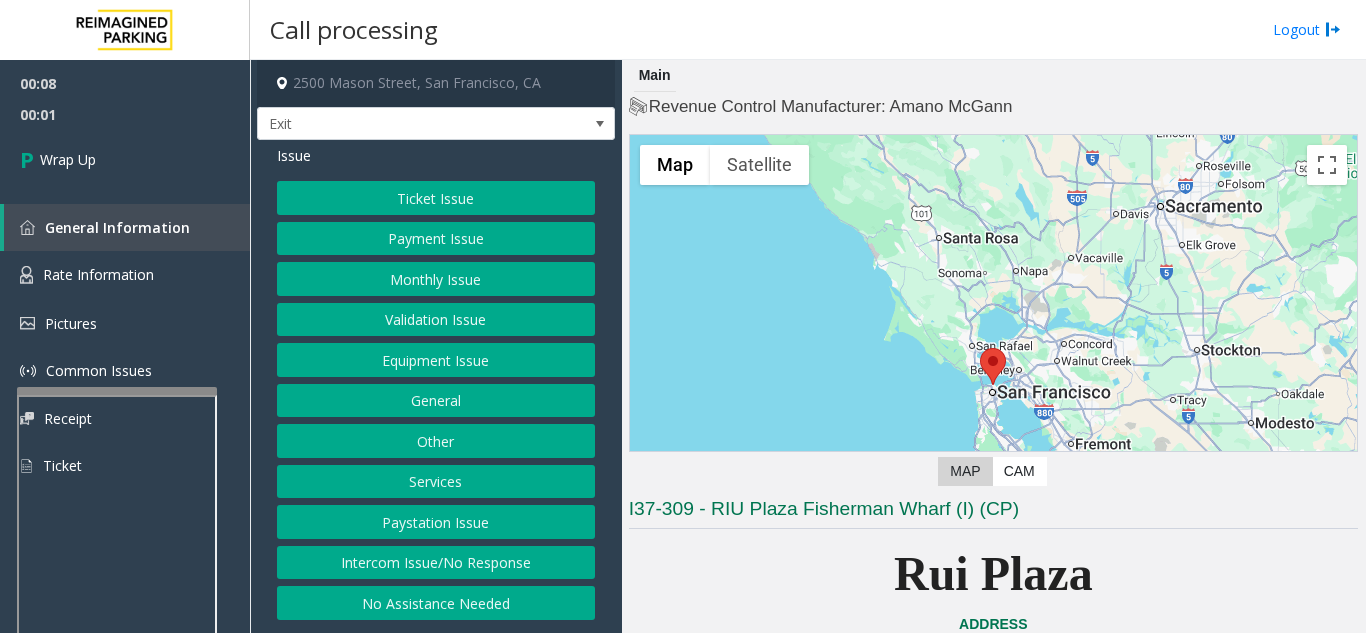 click on "Intercom Issue/No Response" 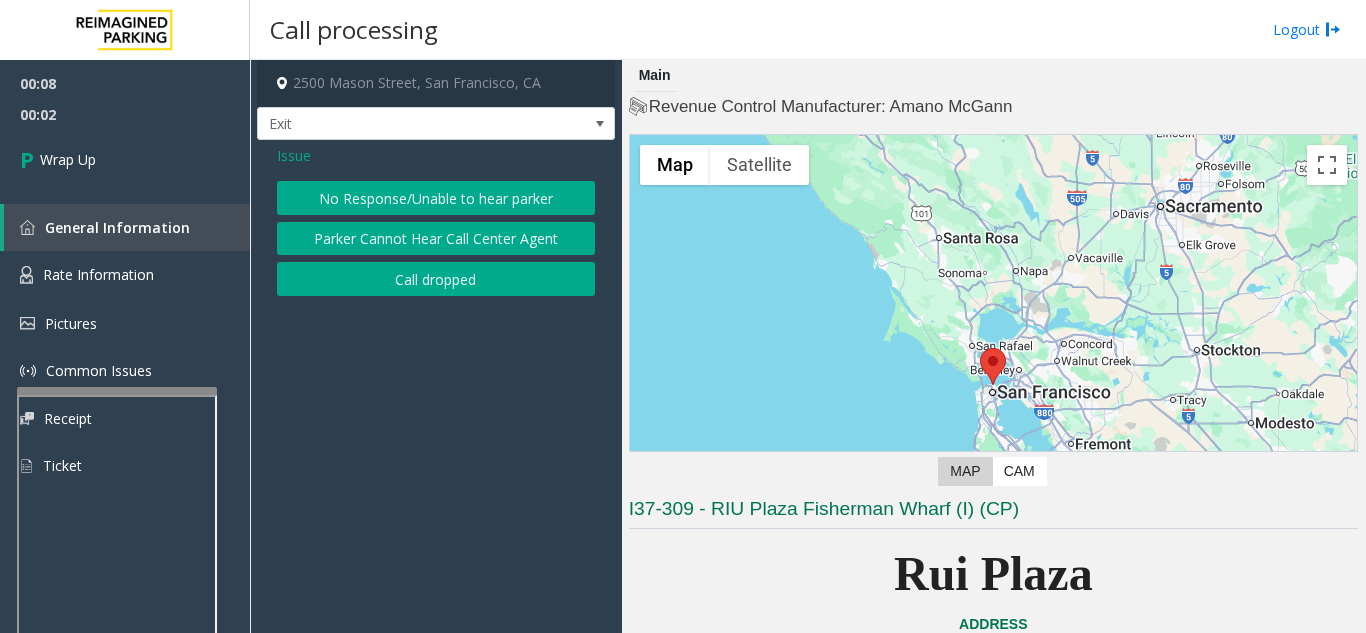 click on "Call dropped" 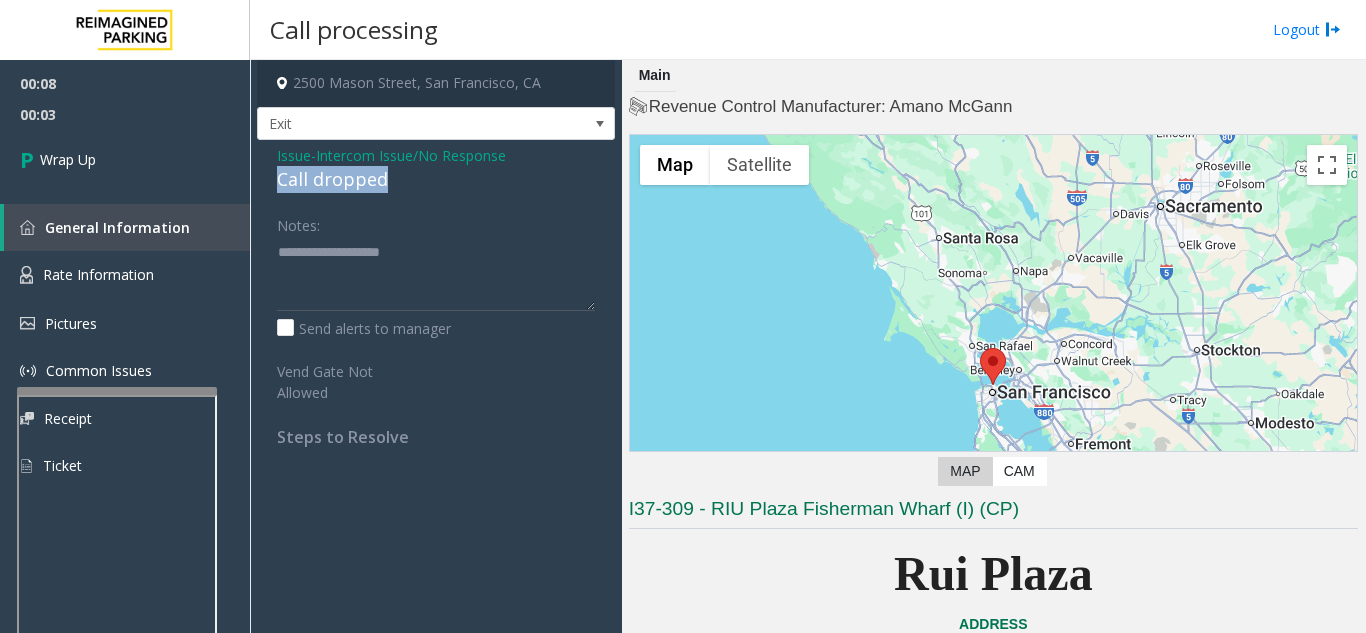 drag, startPoint x: 262, startPoint y: 186, endPoint x: 402, endPoint y: 187, distance: 140.00357 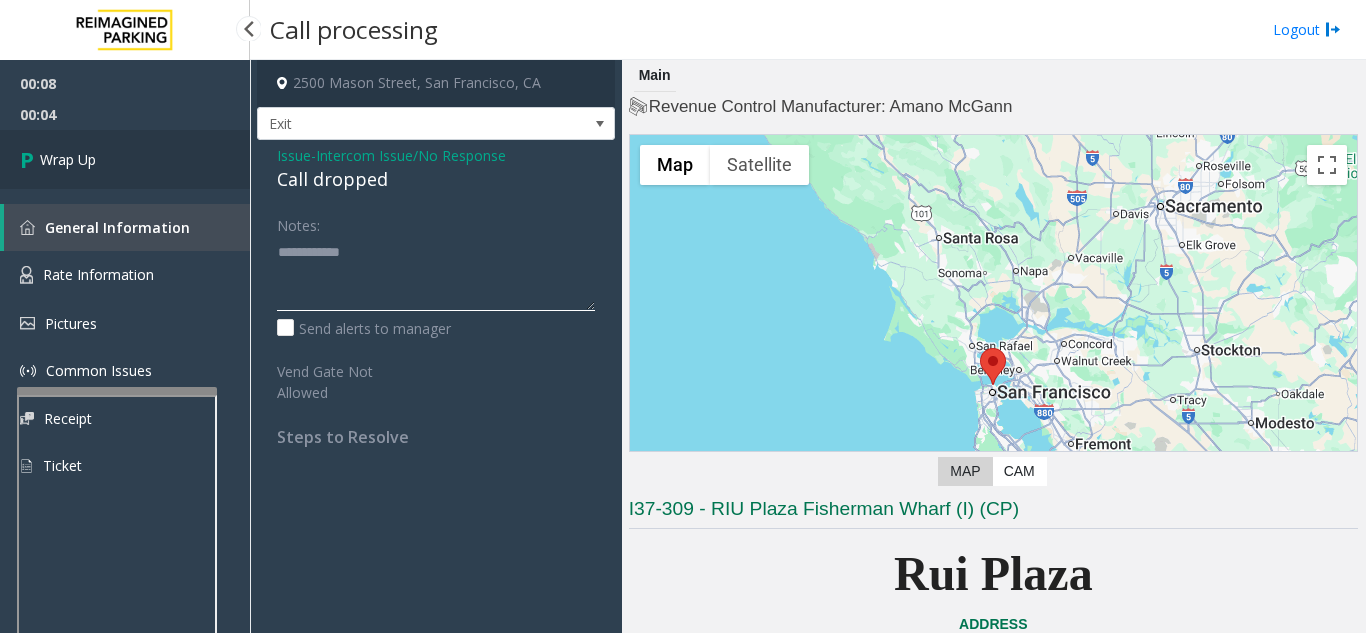 type on "**********" 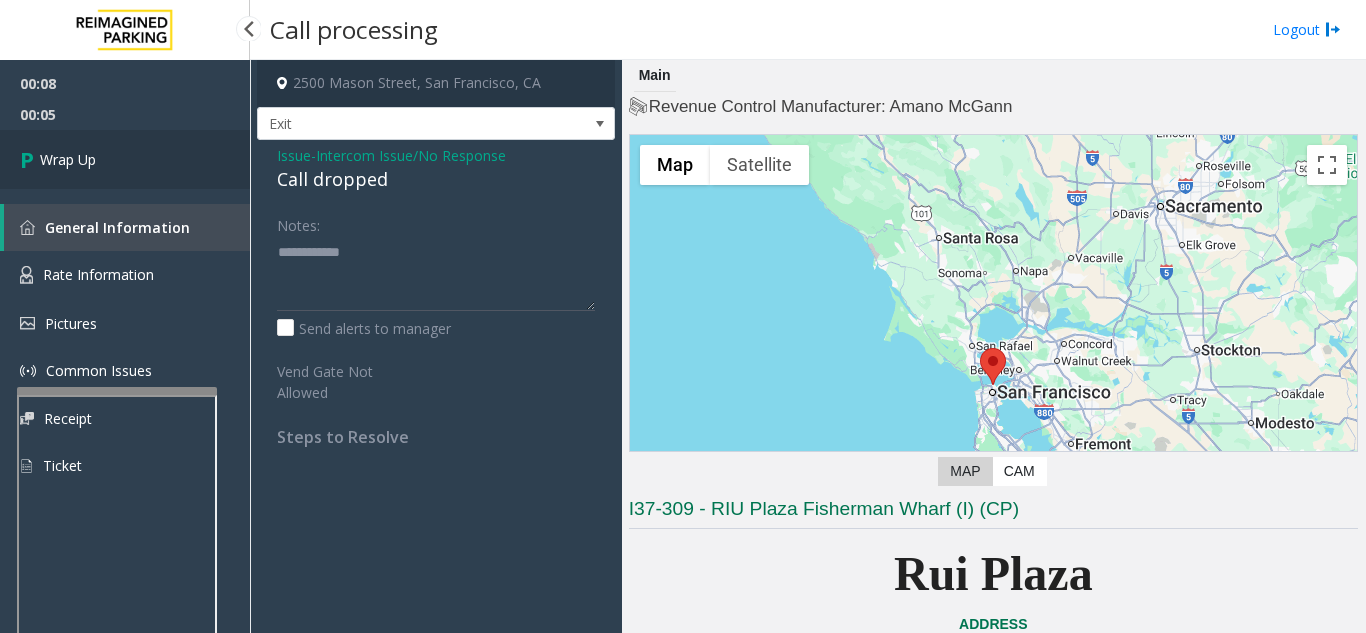 click on "Wrap Up" at bounding box center [68, 159] 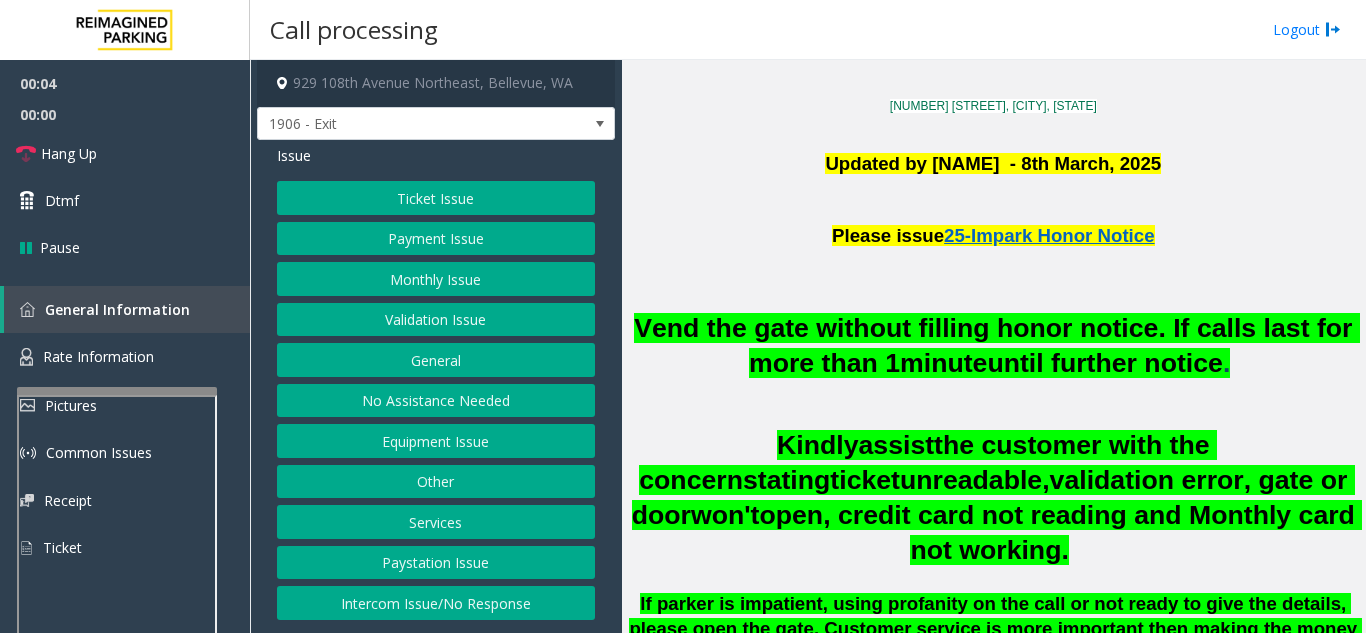scroll, scrollTop: 600, scrollLeft: 0, axis: vertical 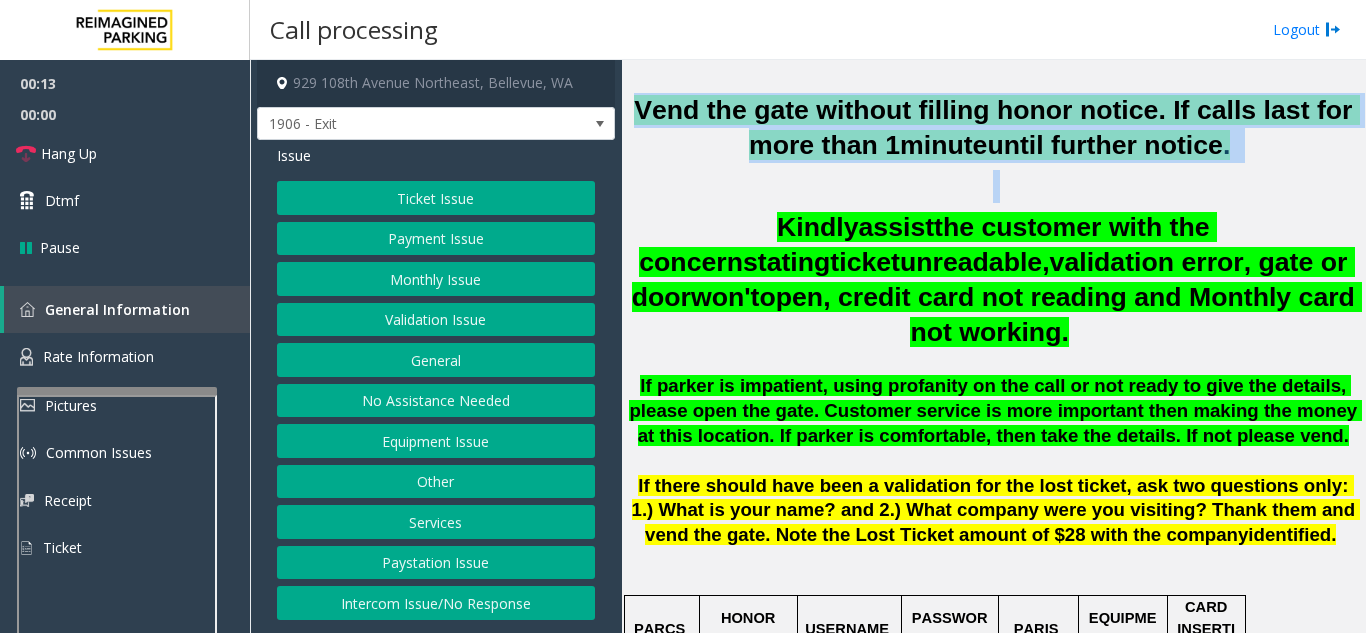 drag, startPoint x: 642, startPoint y: 205, endPoint x: 1126, endPoint y: 182, distance: 484.54617 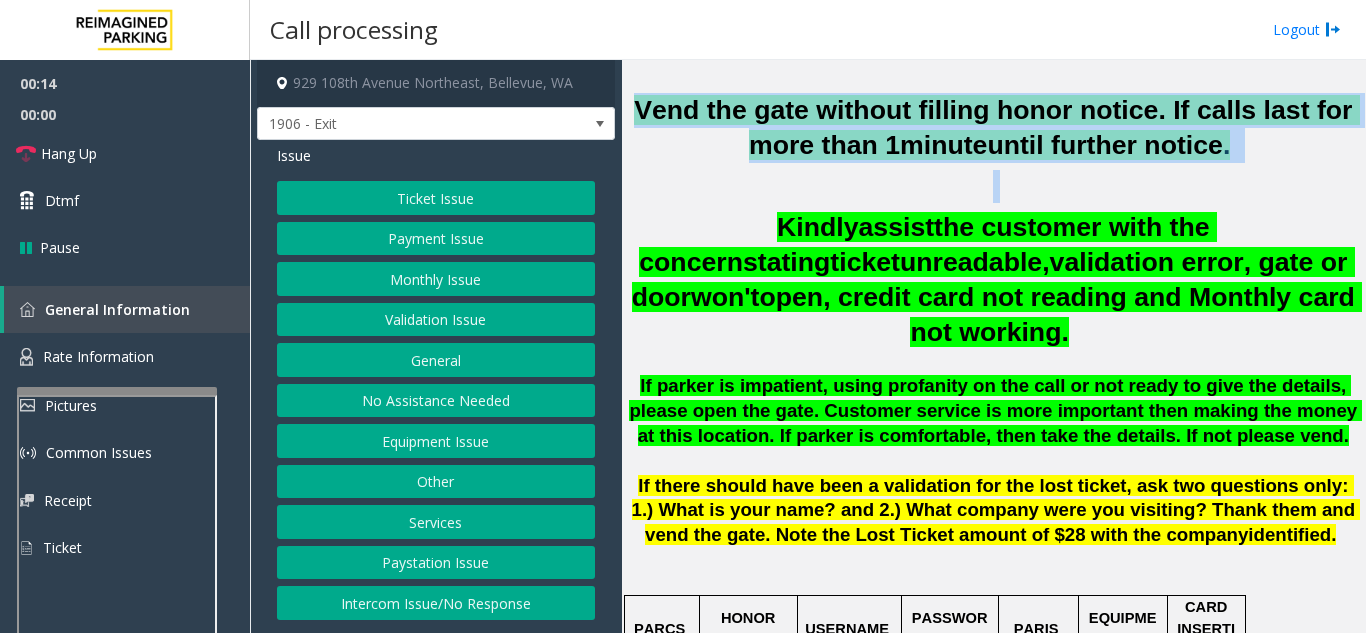 click on "Intercom Issue/No Response" 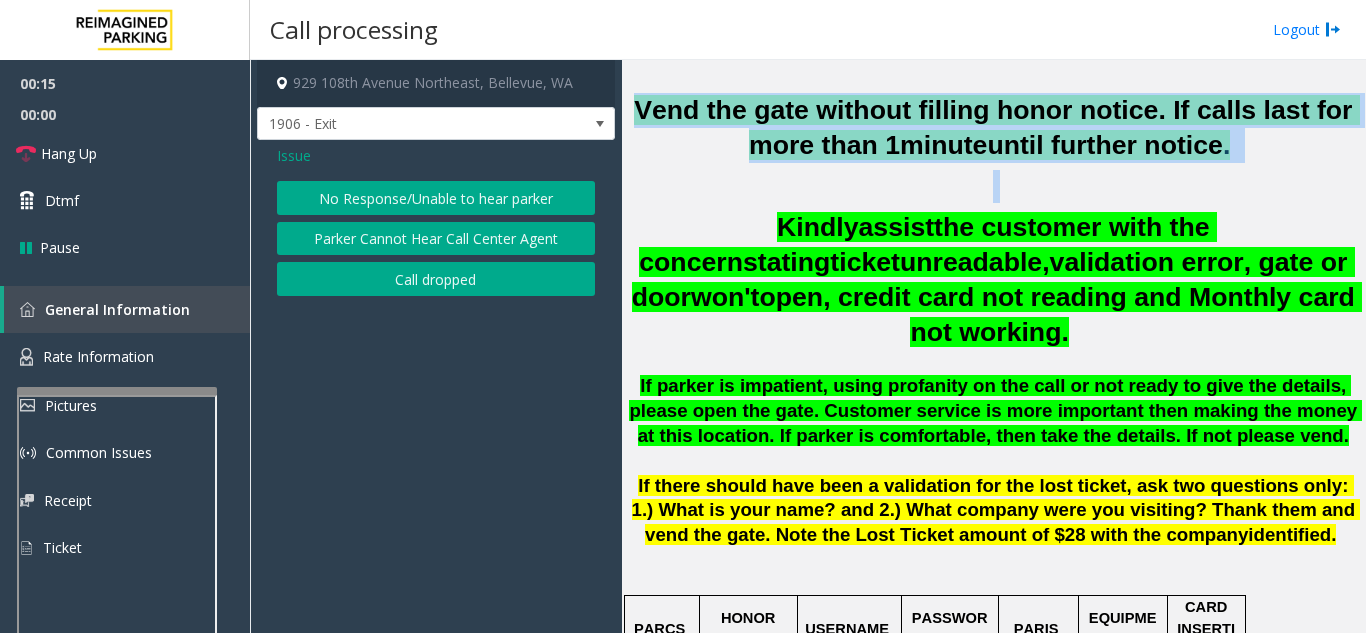 click on "No Response/Unable to hear parker" 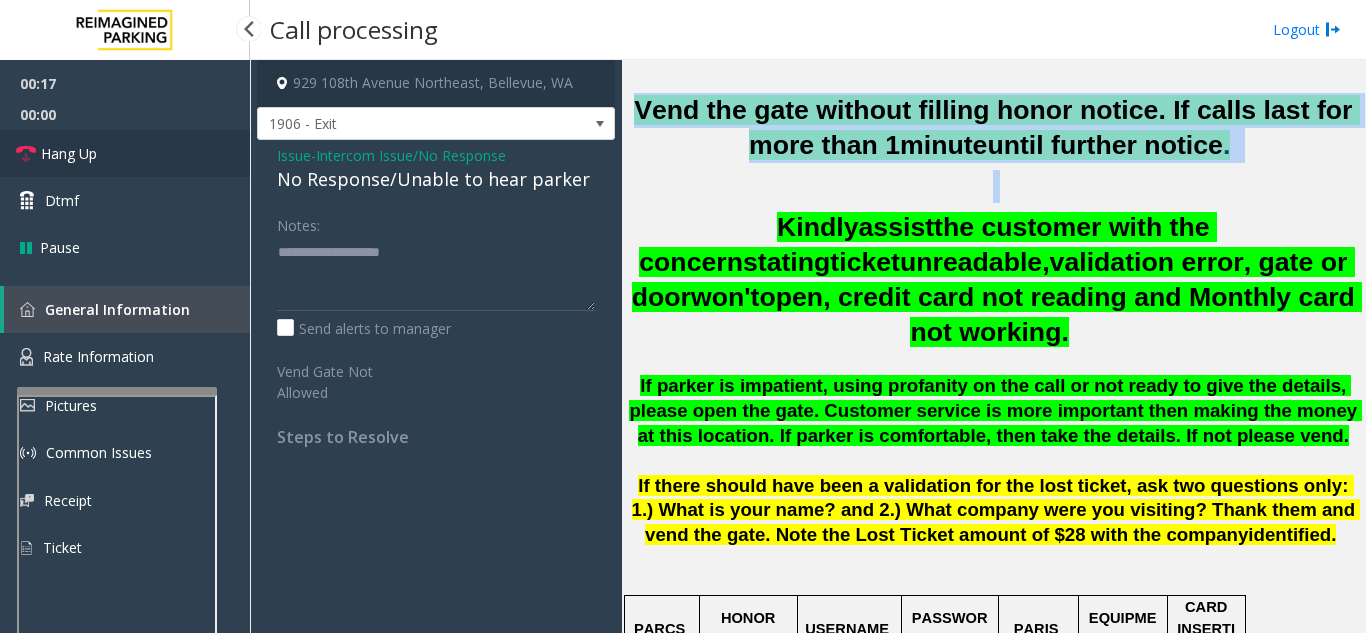 click on "Hang Up" at bounding box center [125, 153] 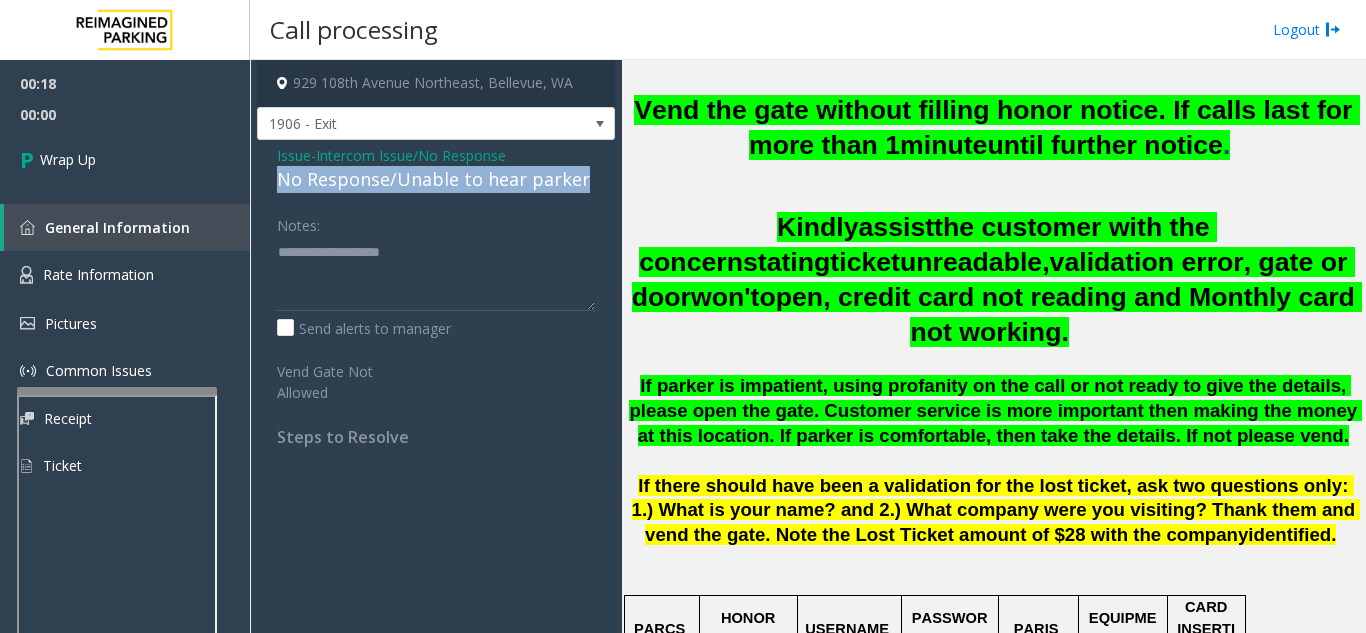 drag, startPoint x: 269, startPoint y: 178, endPoint x: 579, endPoint y: 174, distance: 310.02582 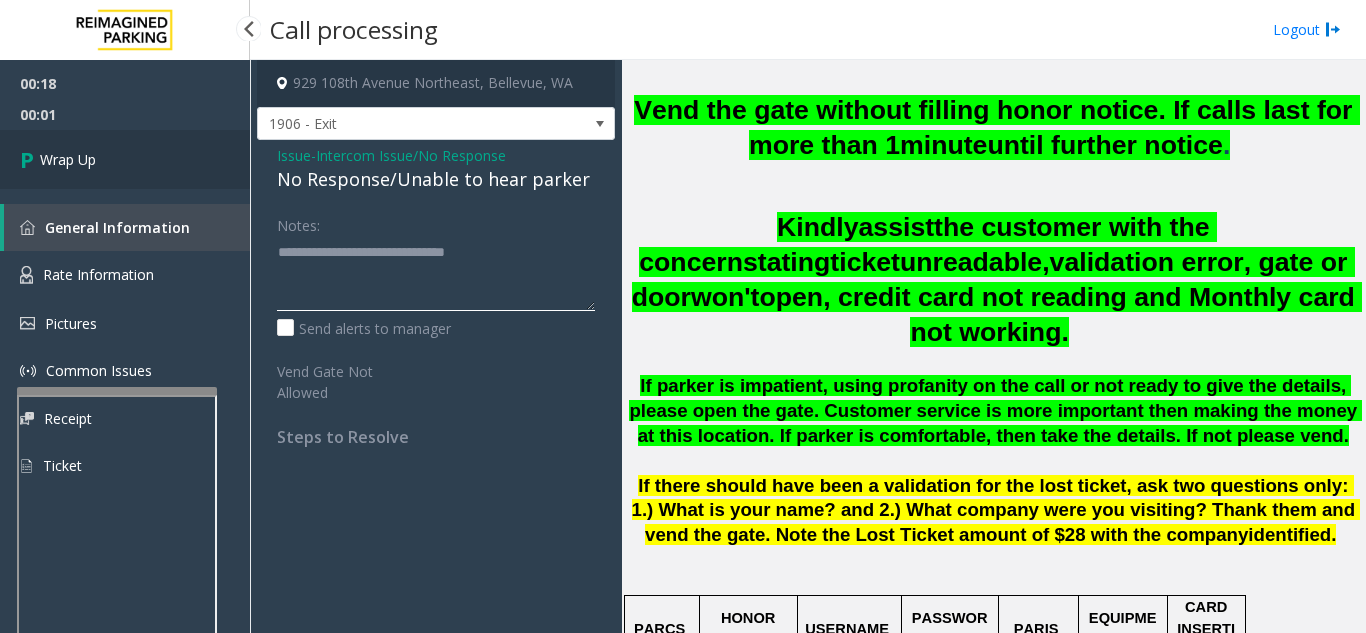 type on "**********" 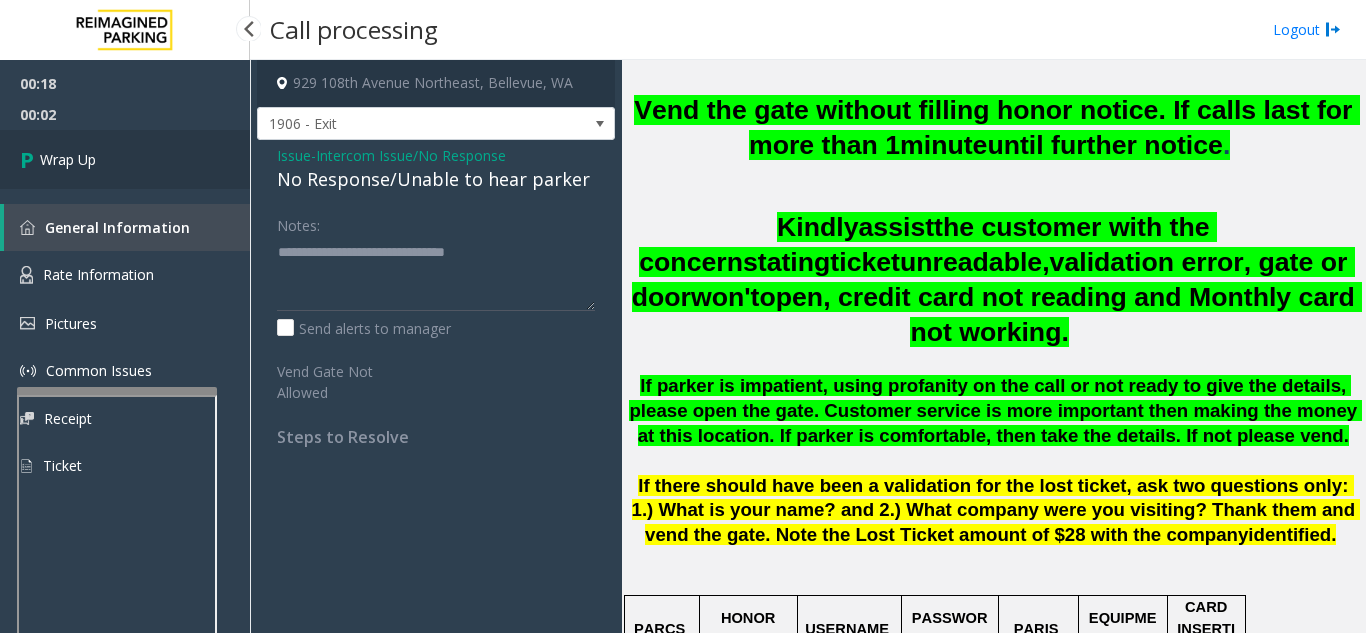click on "Wrap Up" at bounding box center (125, 159) 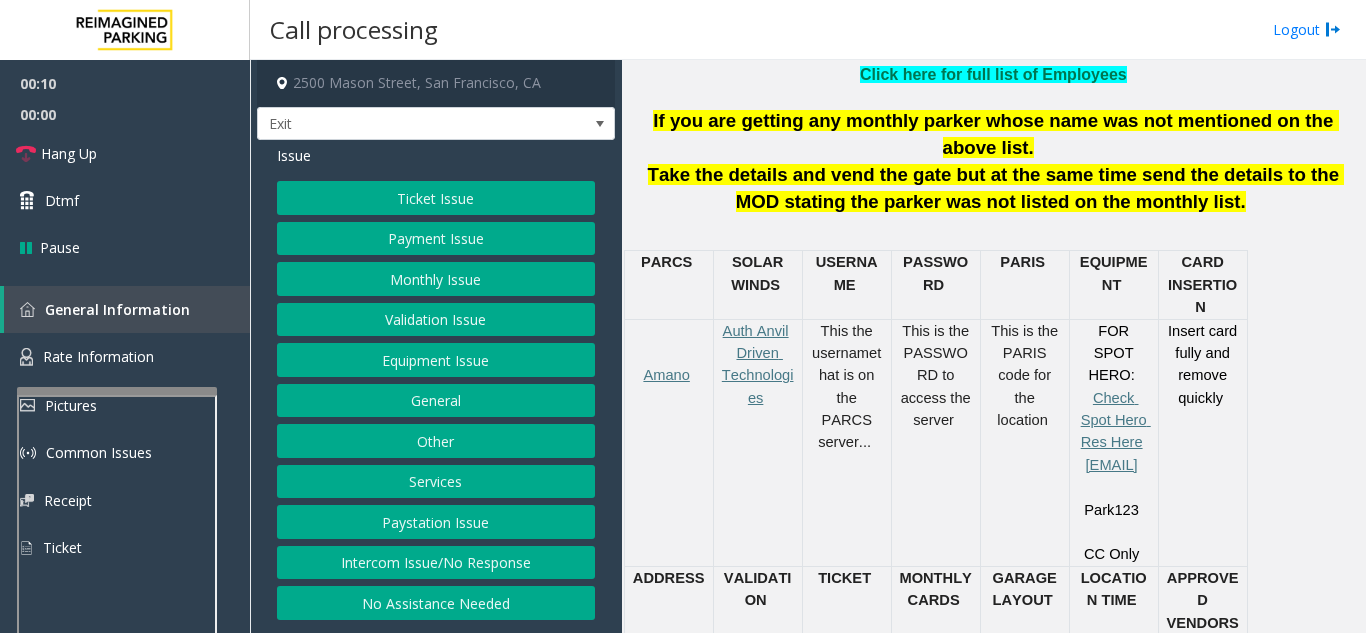 scroll, scrollTop: 800, scrollLeft: 0, axis: vertical 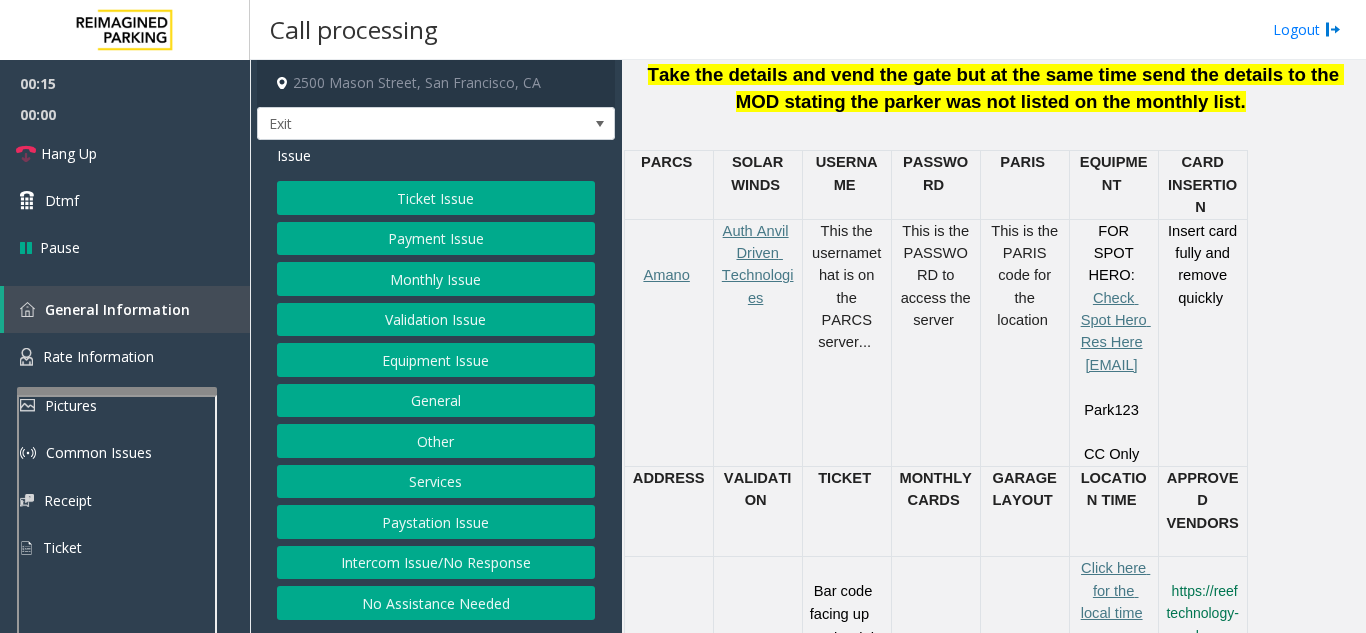 click on "Services" 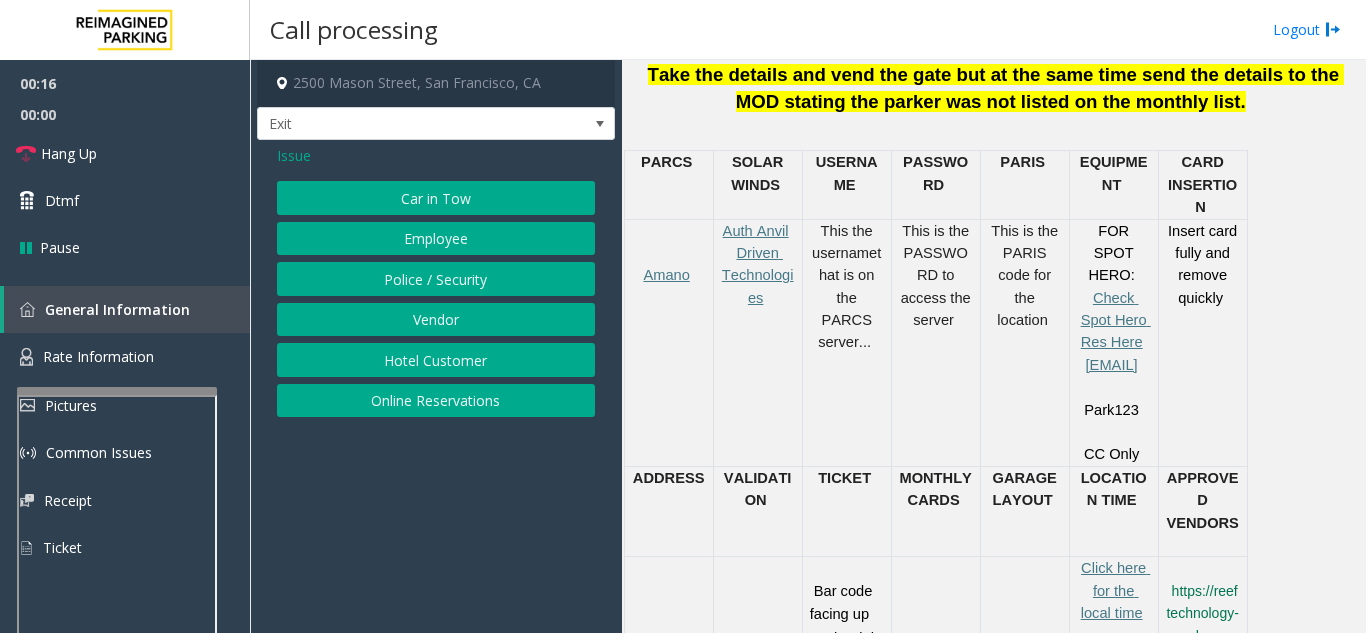 click on "Online Reservations" 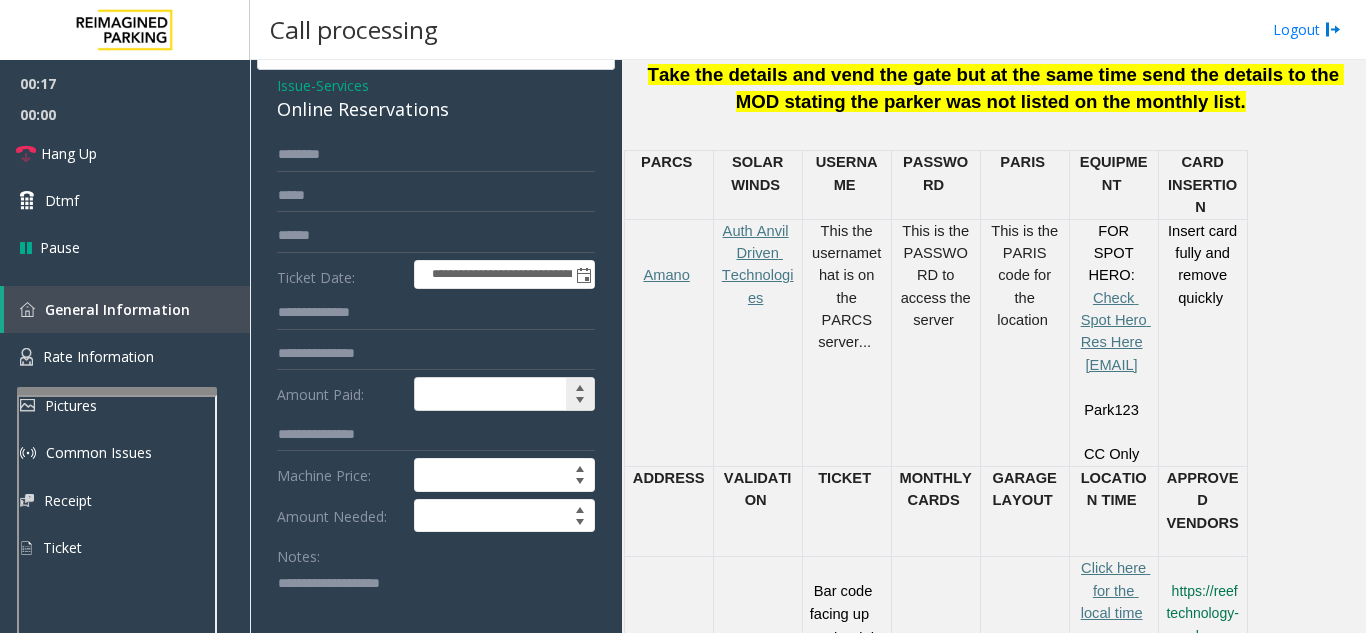 scroll, scrollTop: 100, scrollLeft: 0, axis: vertical 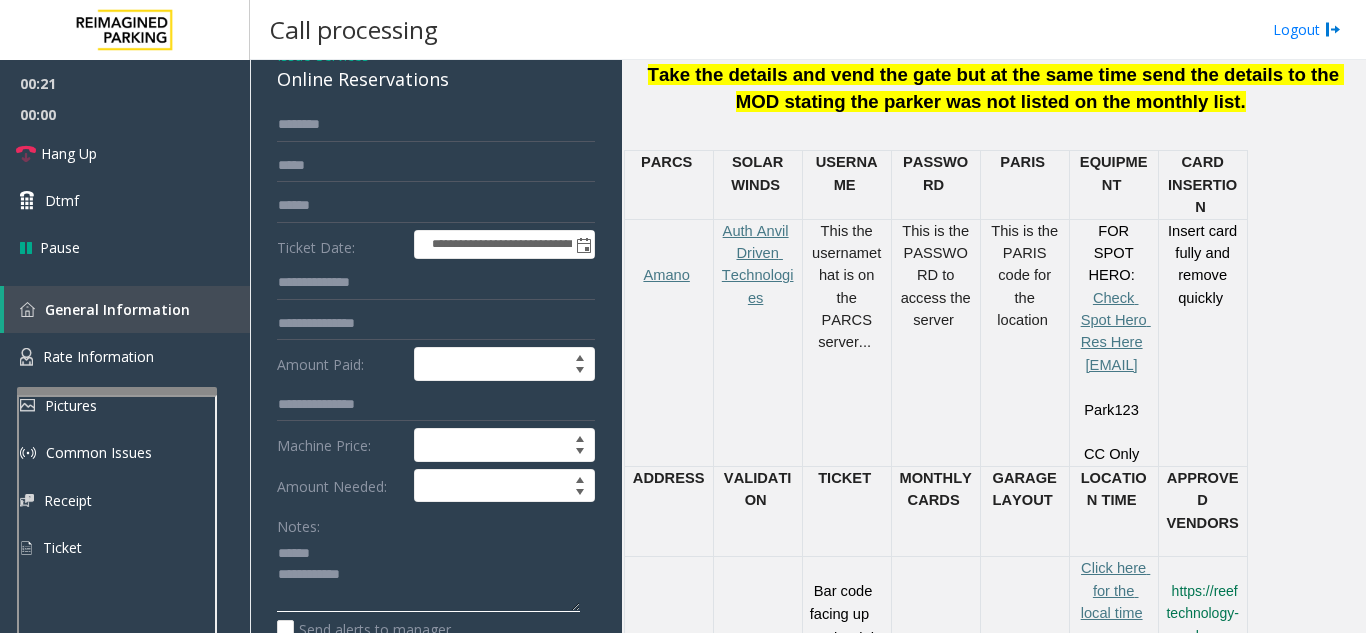 click 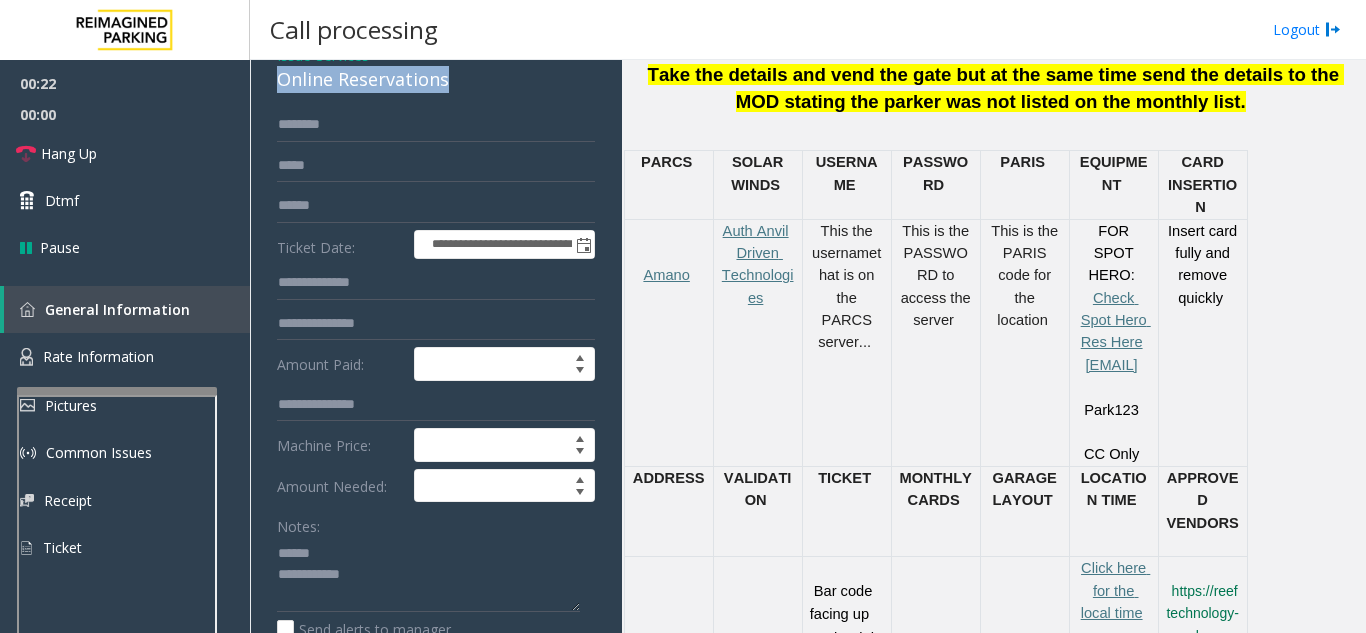 drag, startPoint x: 259, startPoint y: 82, endPoint x: 464, endPoint y: 84, distance: 205.00975 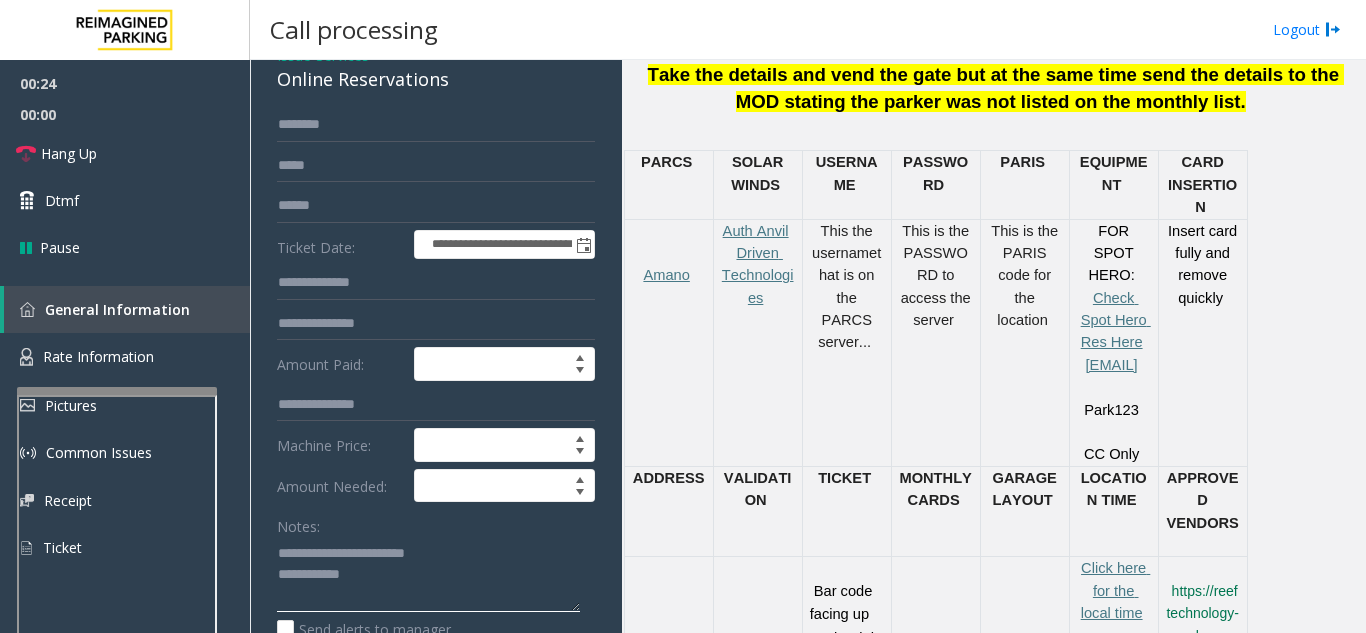 type on "**********" 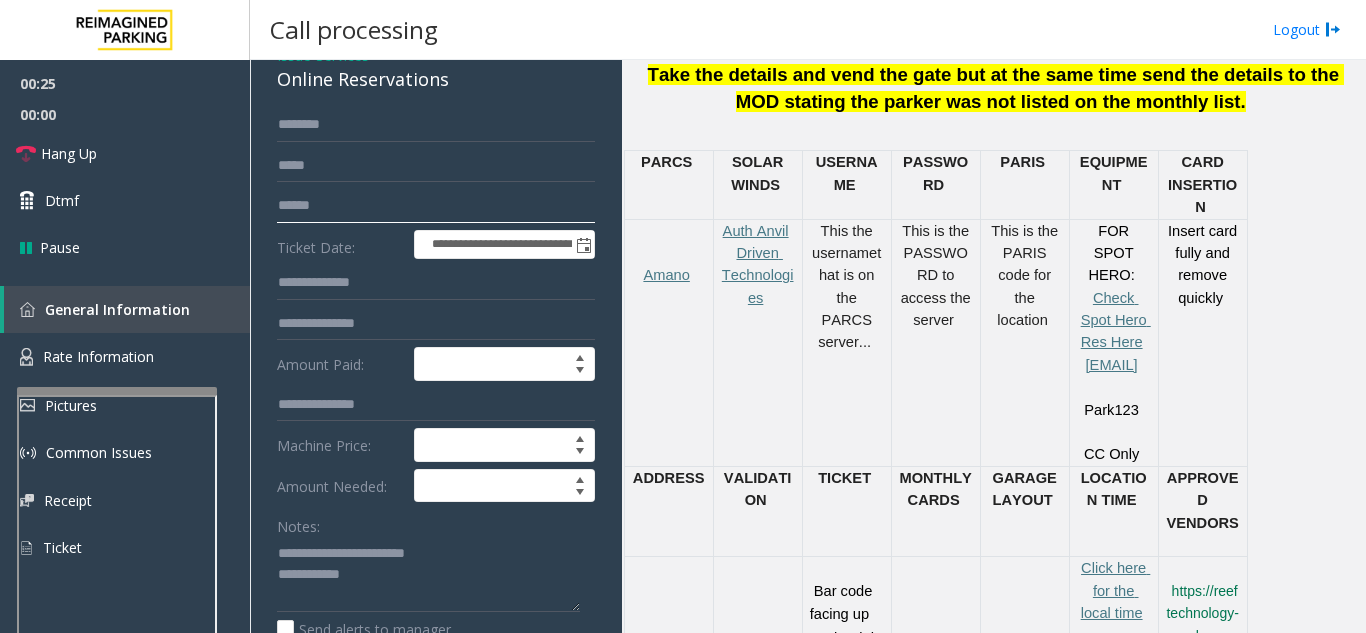 click 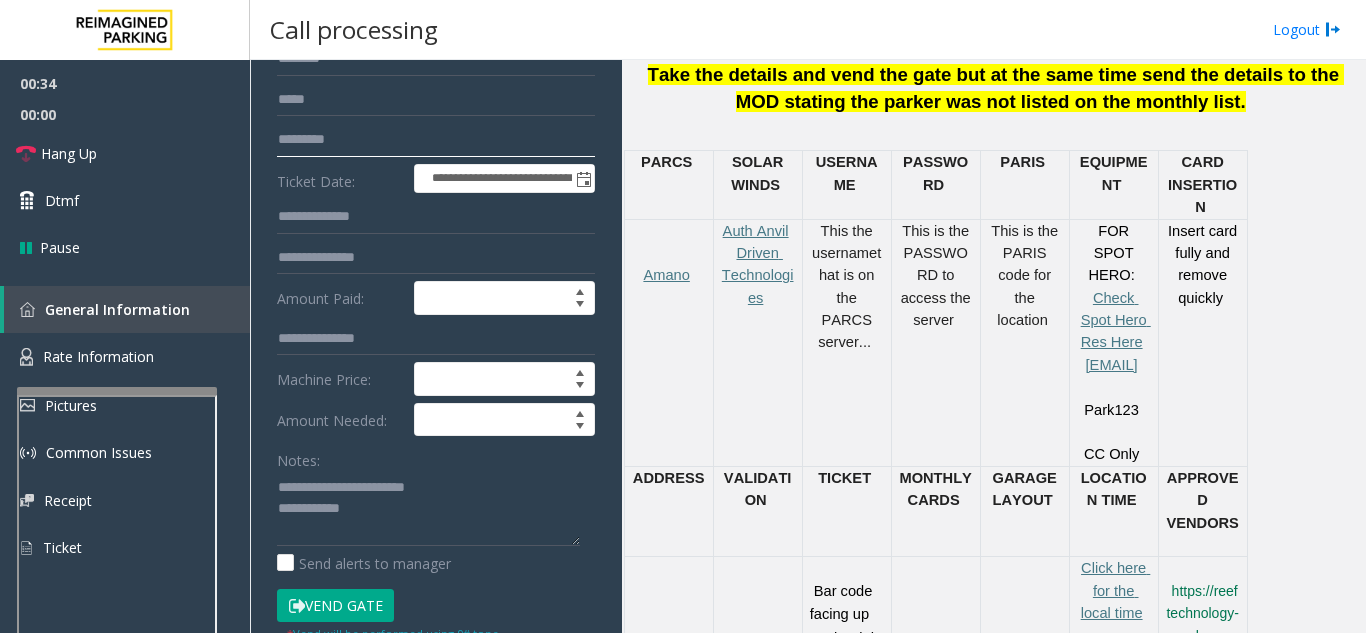 scroll, scrollTop: 200, scrollLeft: 0, axis: vertical 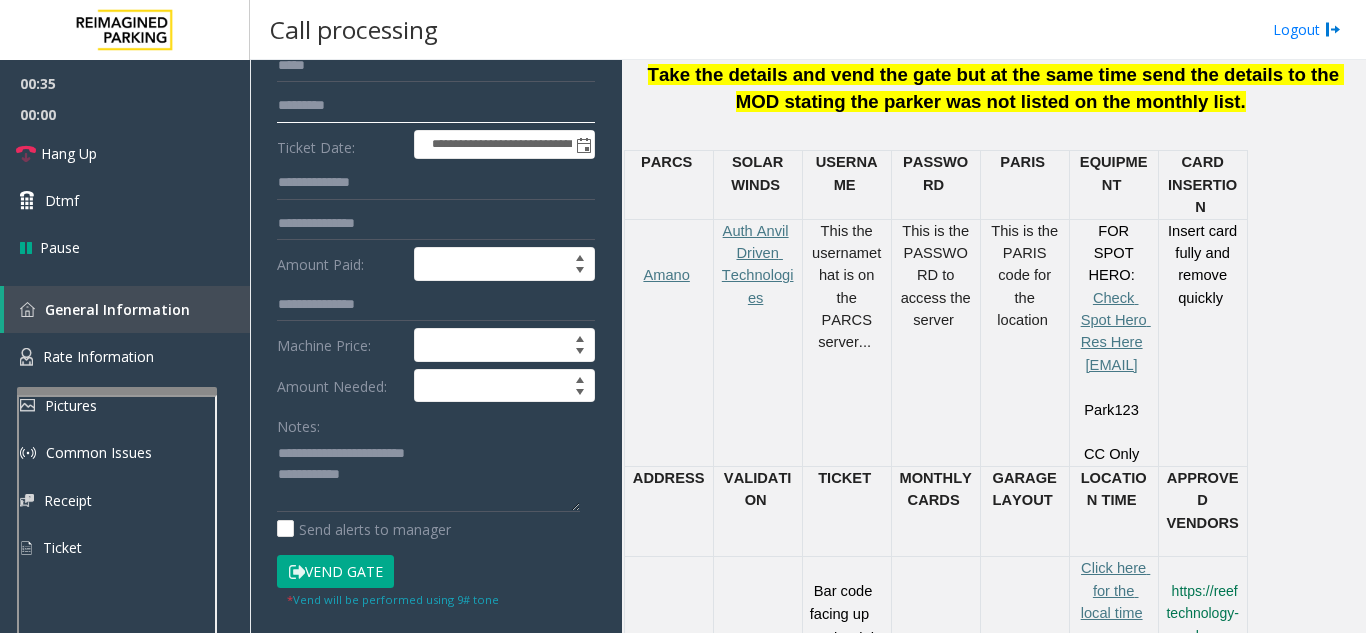 type on "*********" 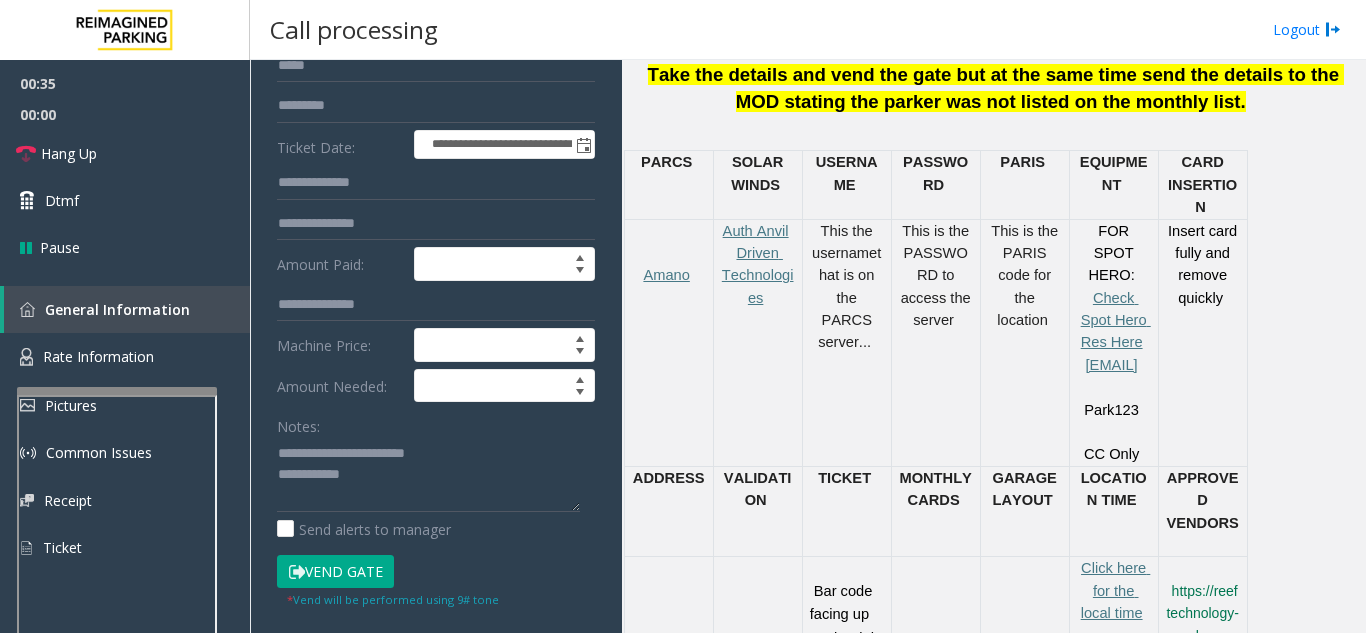 click on "Vend Gate" 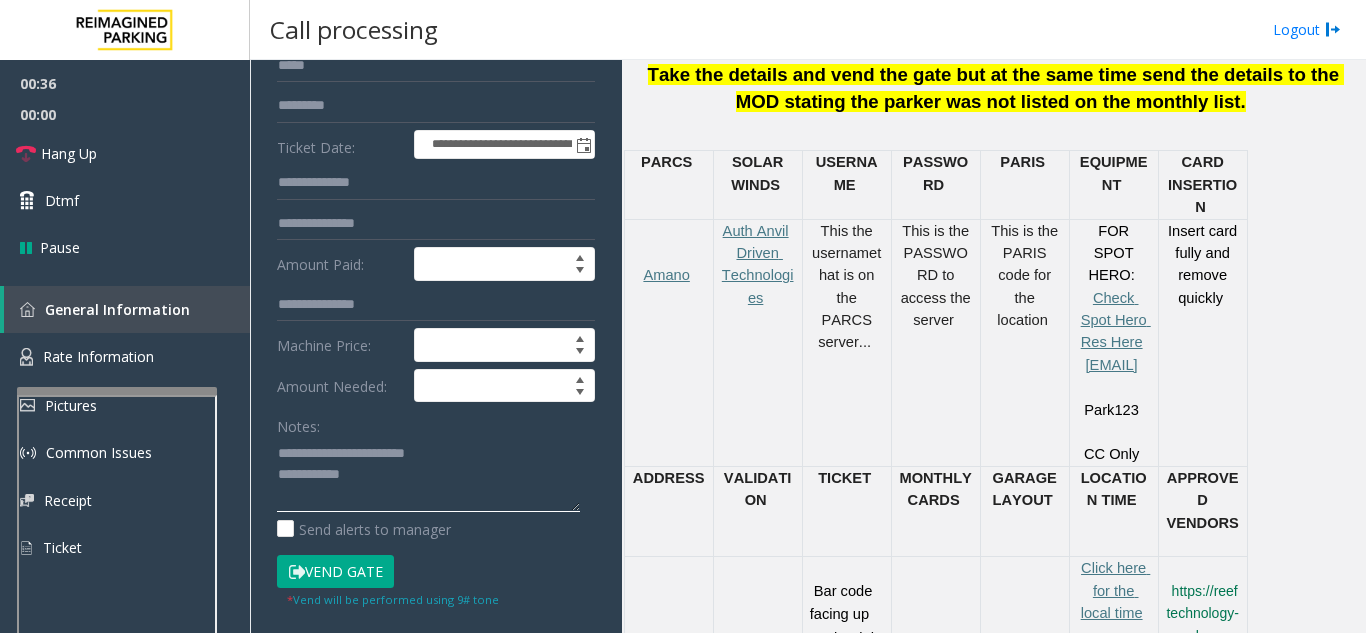 click 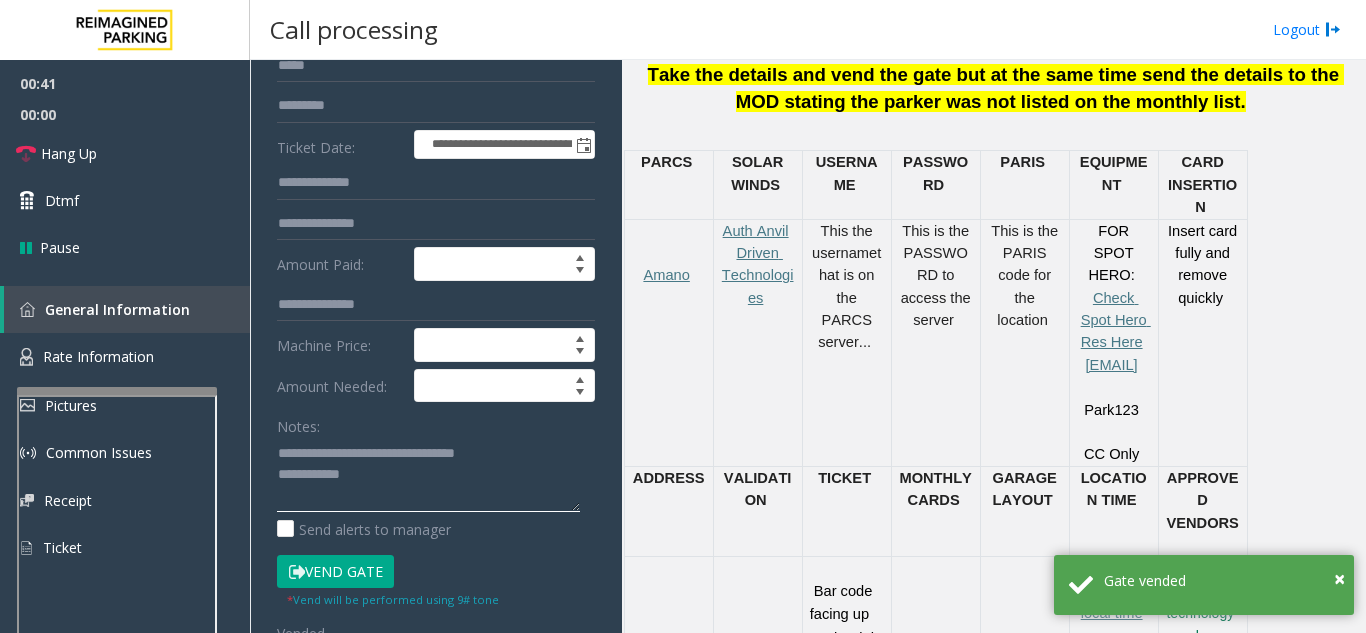 click 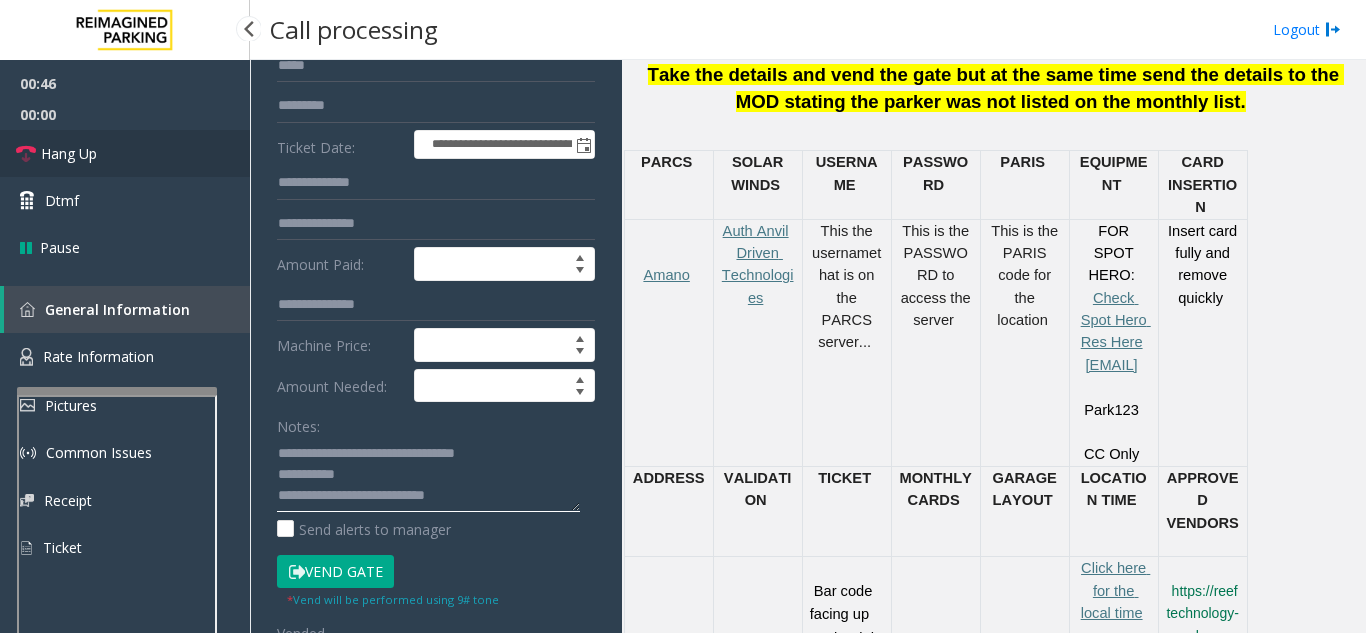type on "**********" 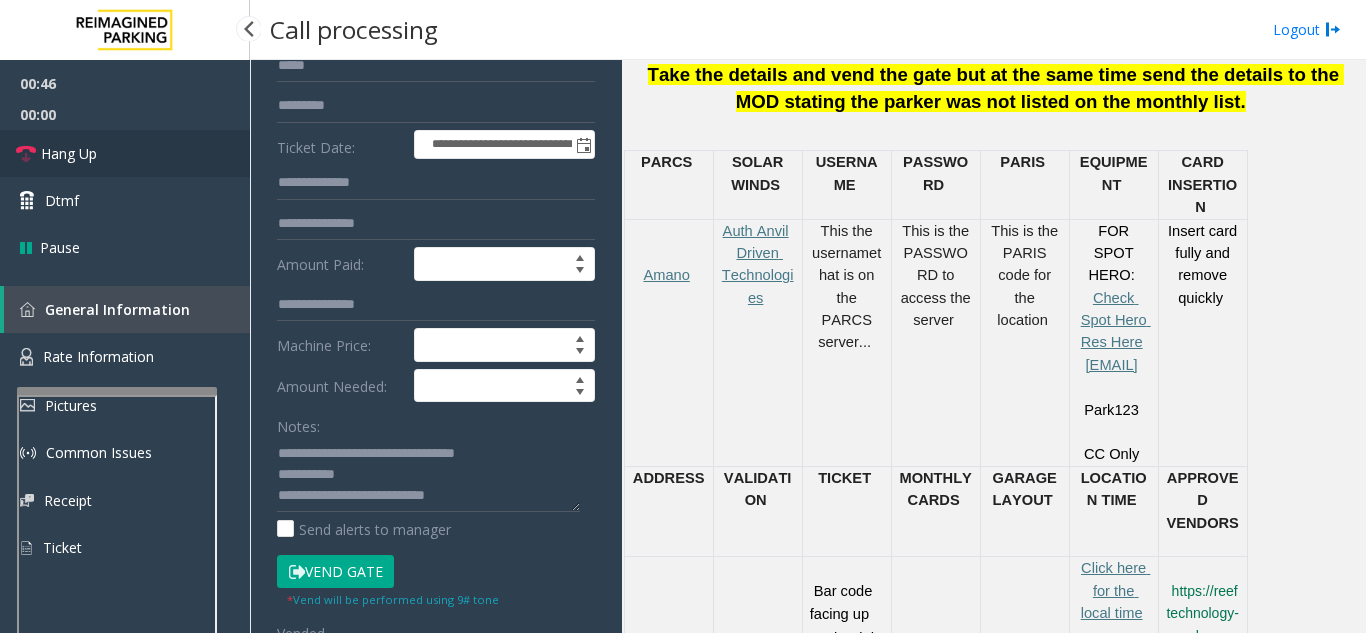 click on "Hang Up" at bounding box center [125, 153] 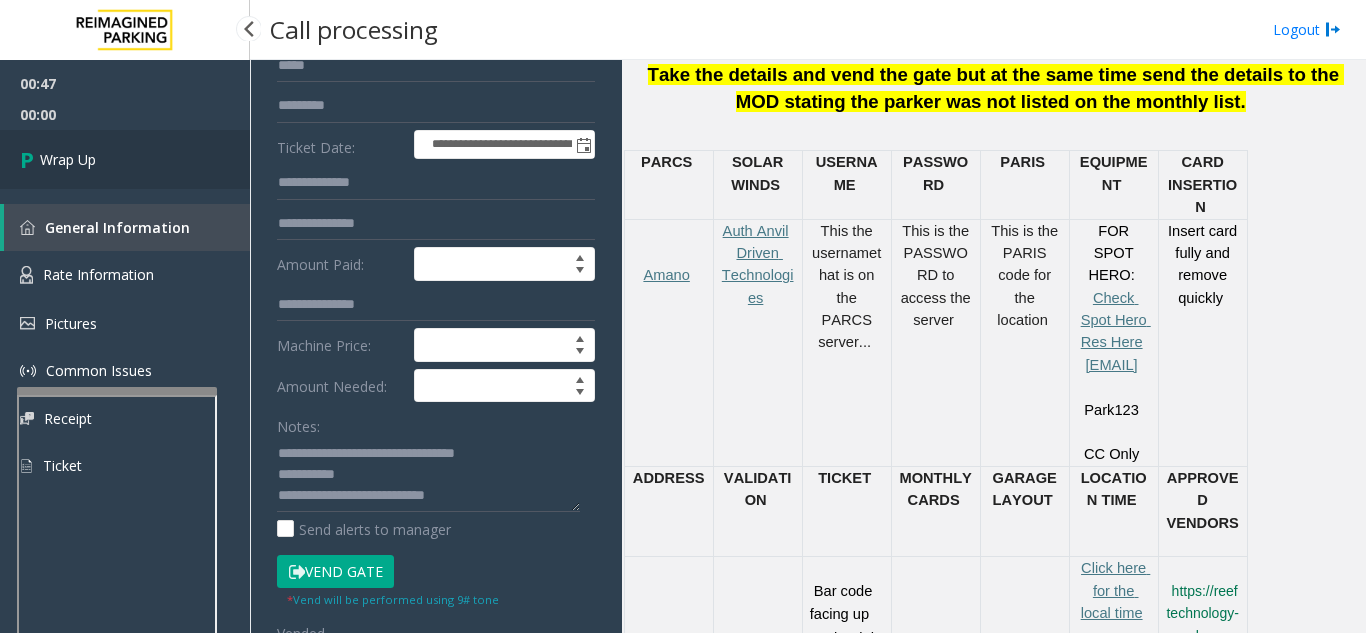 click on "Wrap Up" at bounding box center [125, 159] 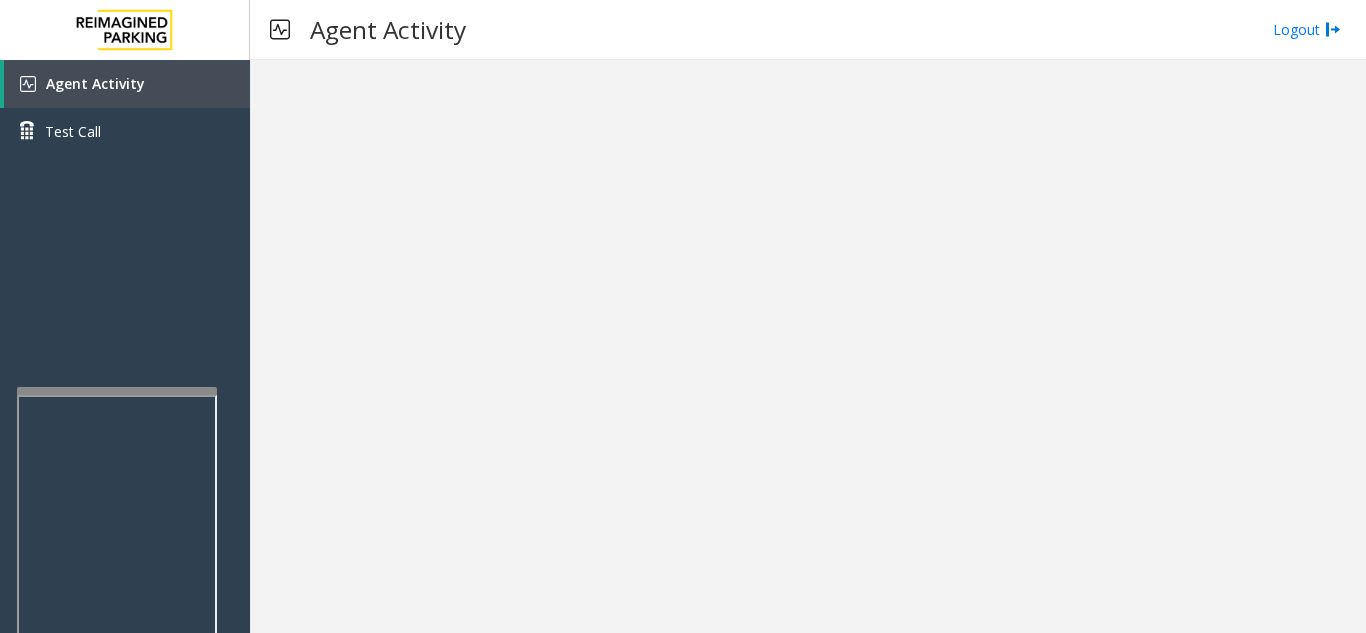 scroll, scrollTop: 0, scrollLeft: 0, axis: both 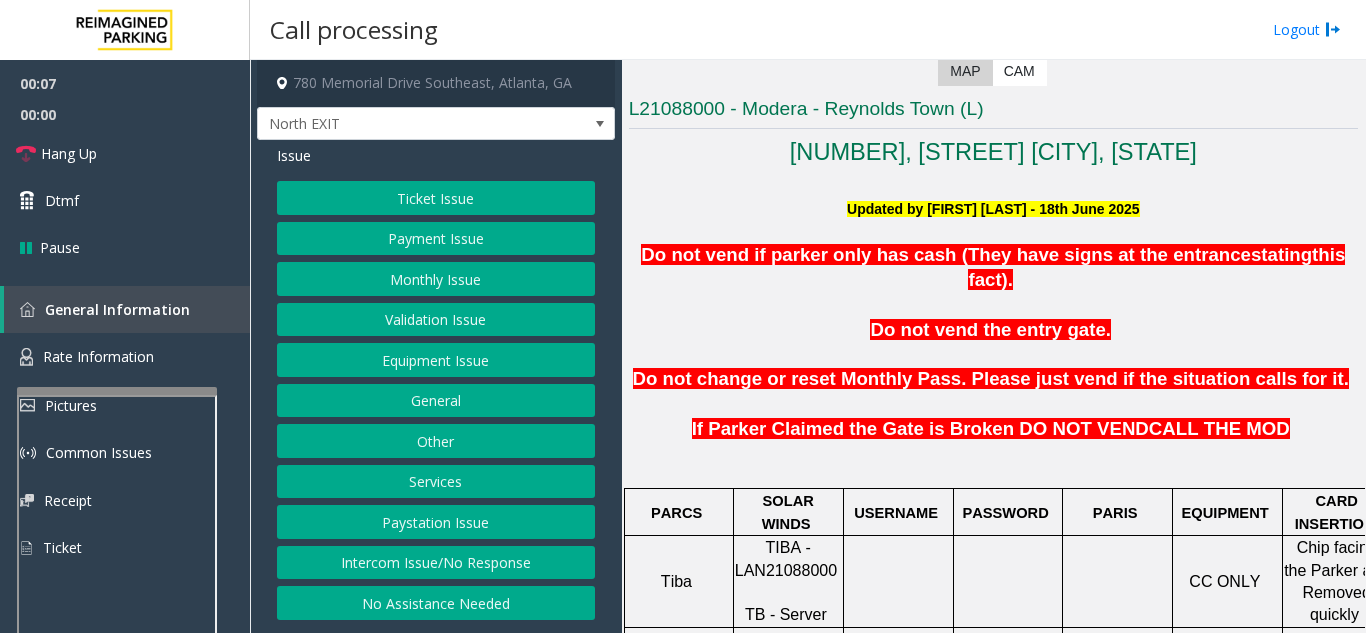 click on "Intercom Issue/No Response" 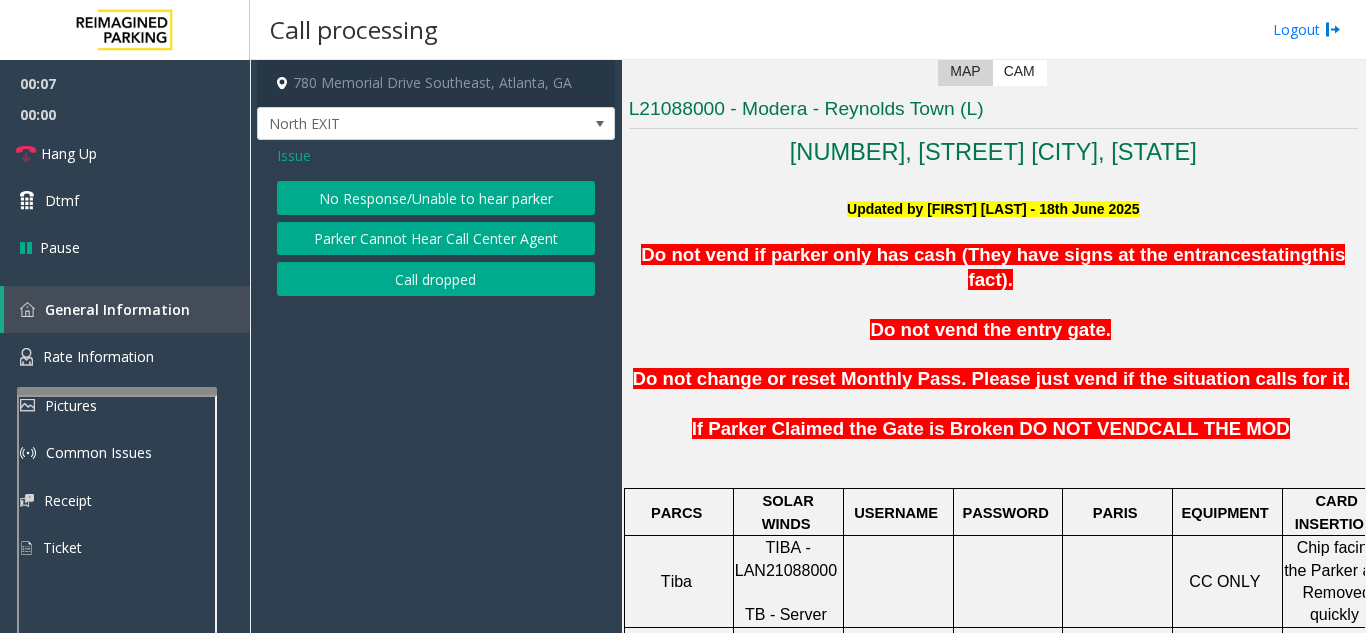 click on "No Response/Unable to hear parker" 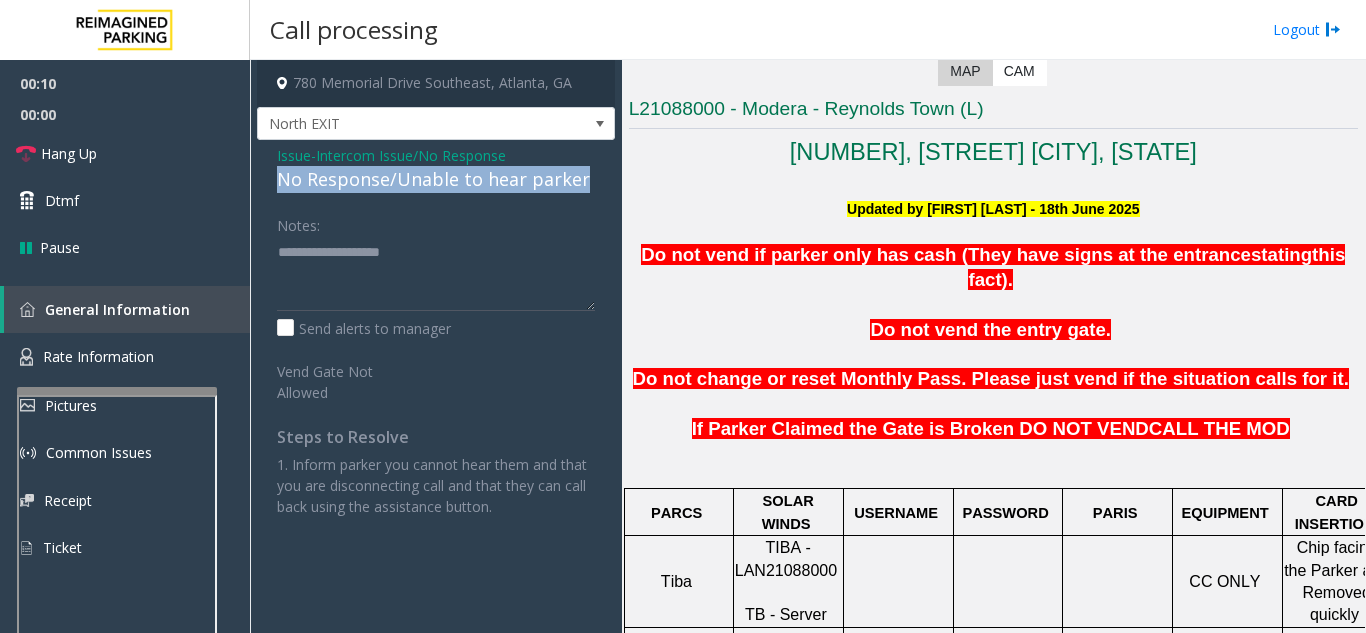 drag, startPoint x: 285, startPoint y: 174, endPoint x: 584, endPoint y: 177, distance: 299.01505 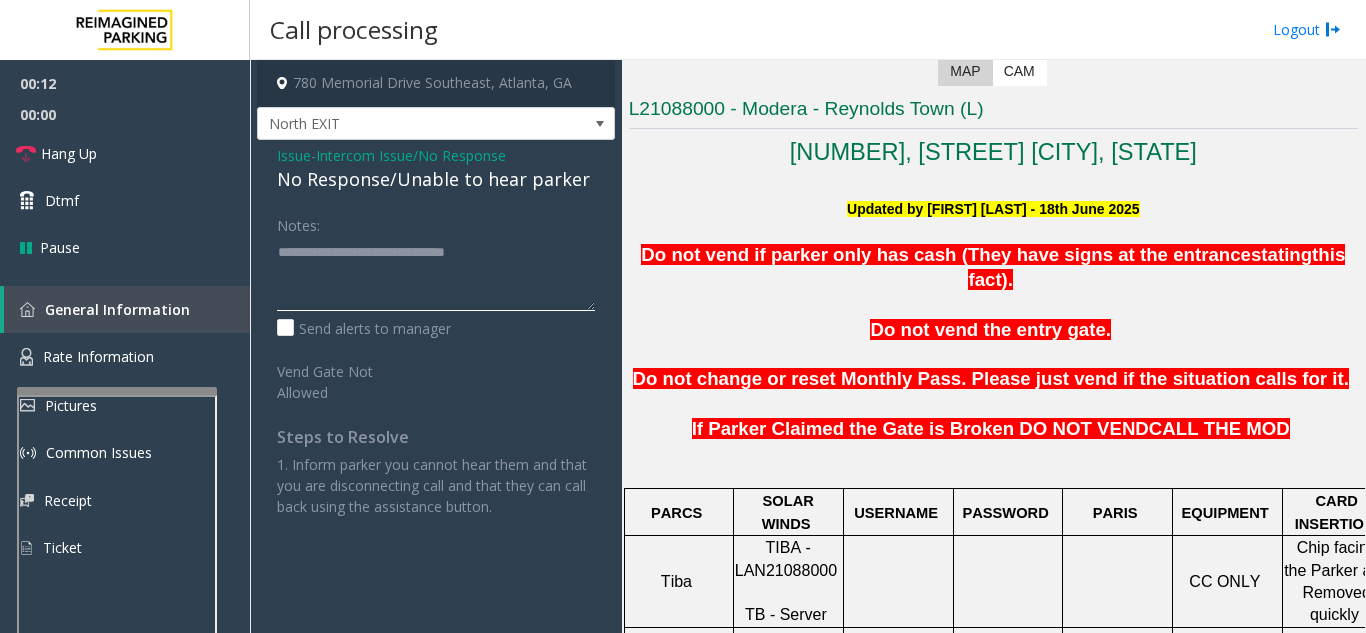 click 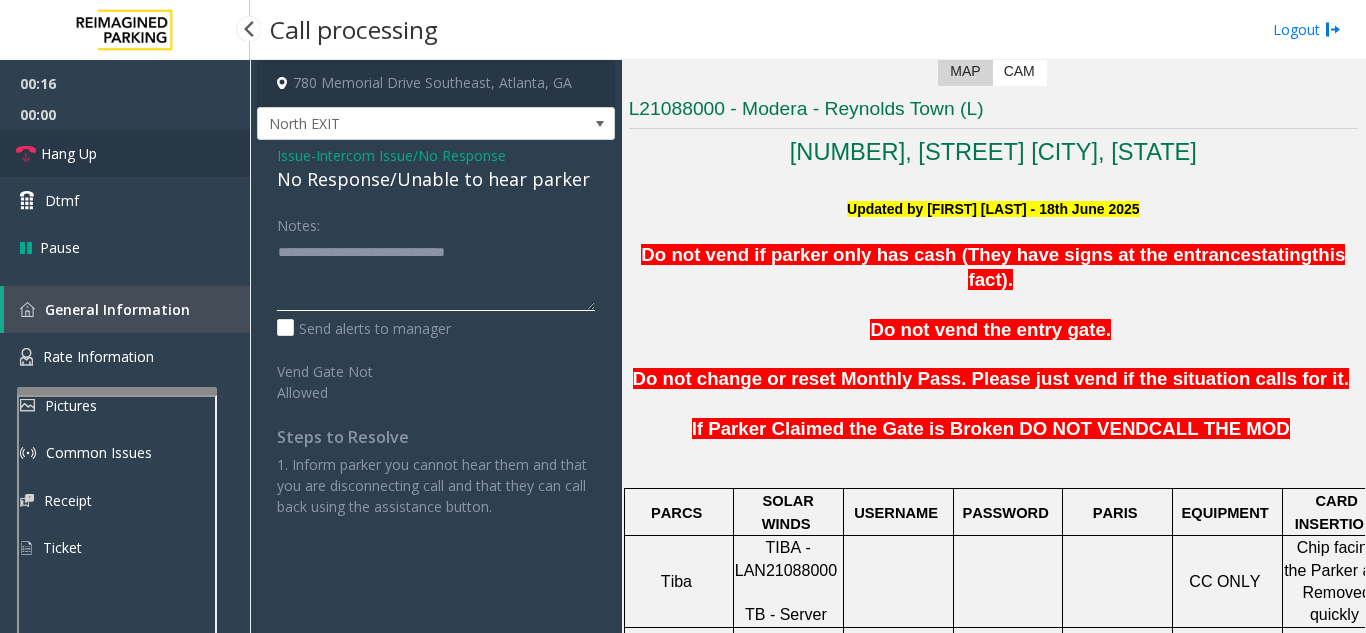 type on "**********" 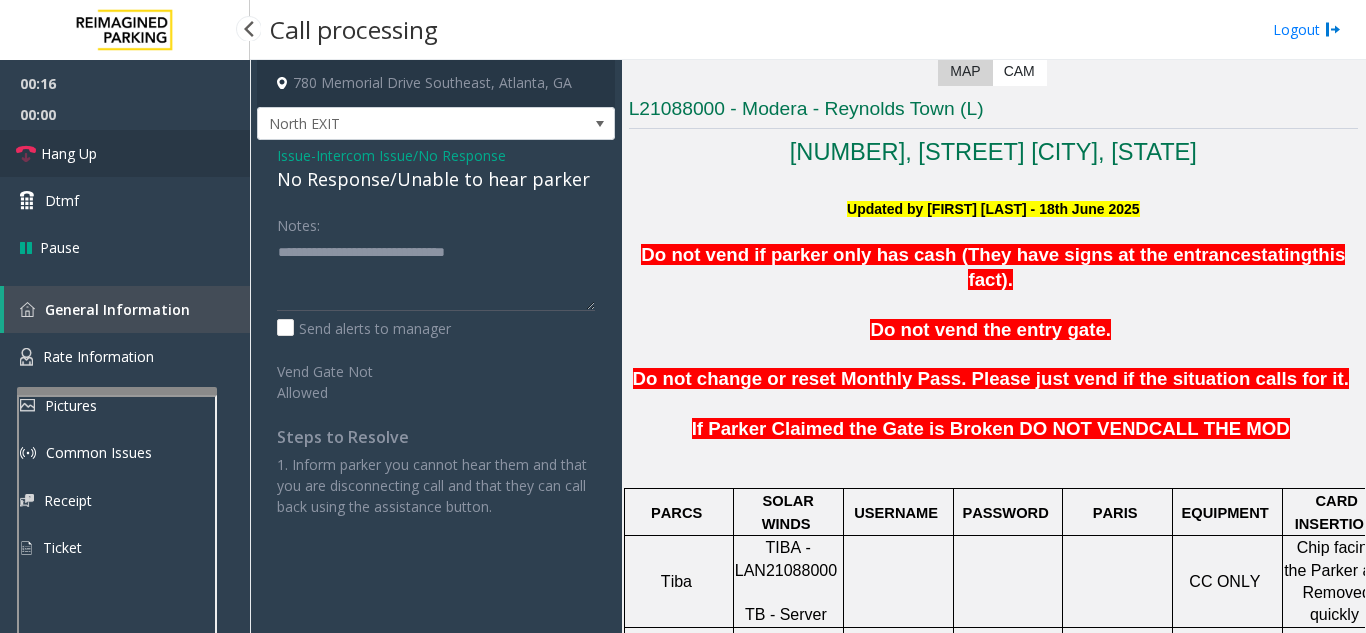 click on "Hang Up" at bounding box center (125, 153) 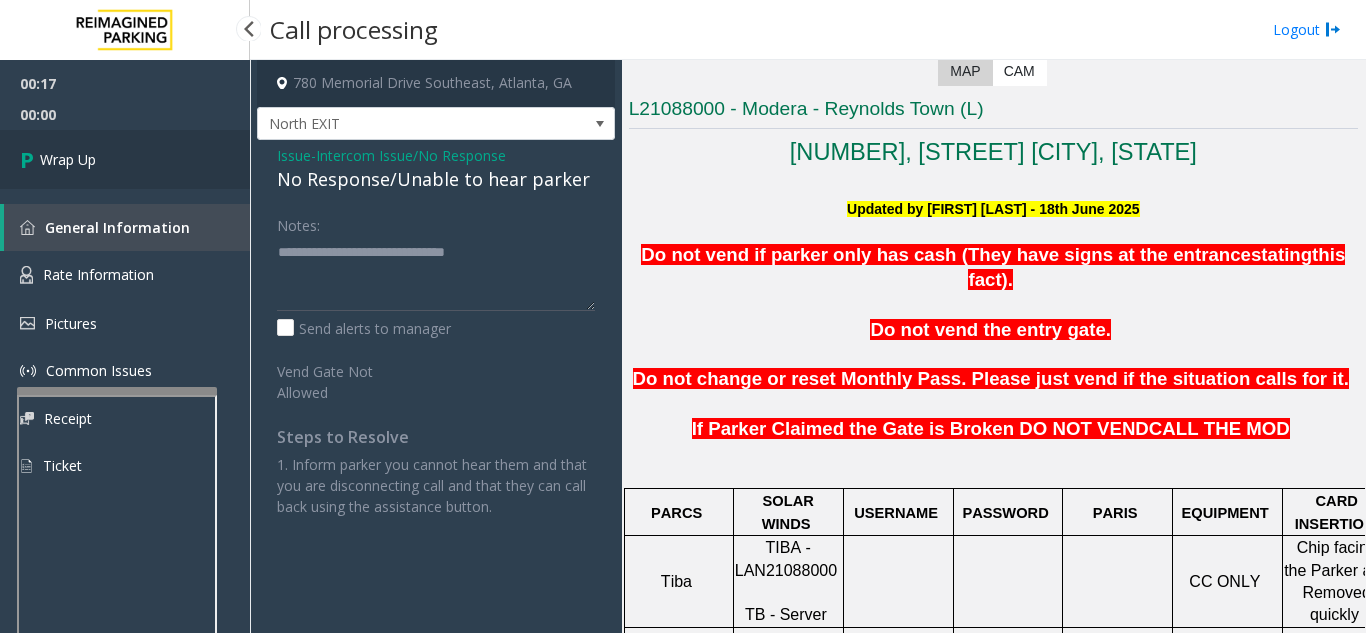 click on "Wrap Up" at bounding box center [125, 159] 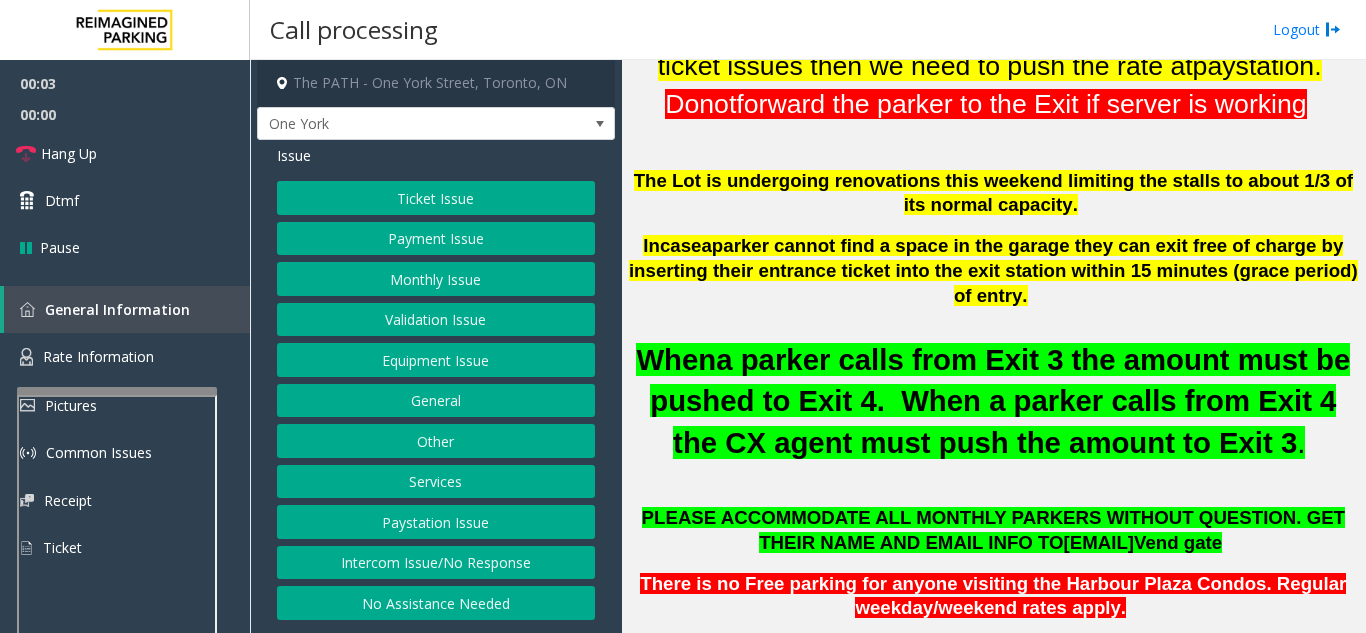 scroll, scrollTop: 600, scrollLeft: 0, axis: vertical 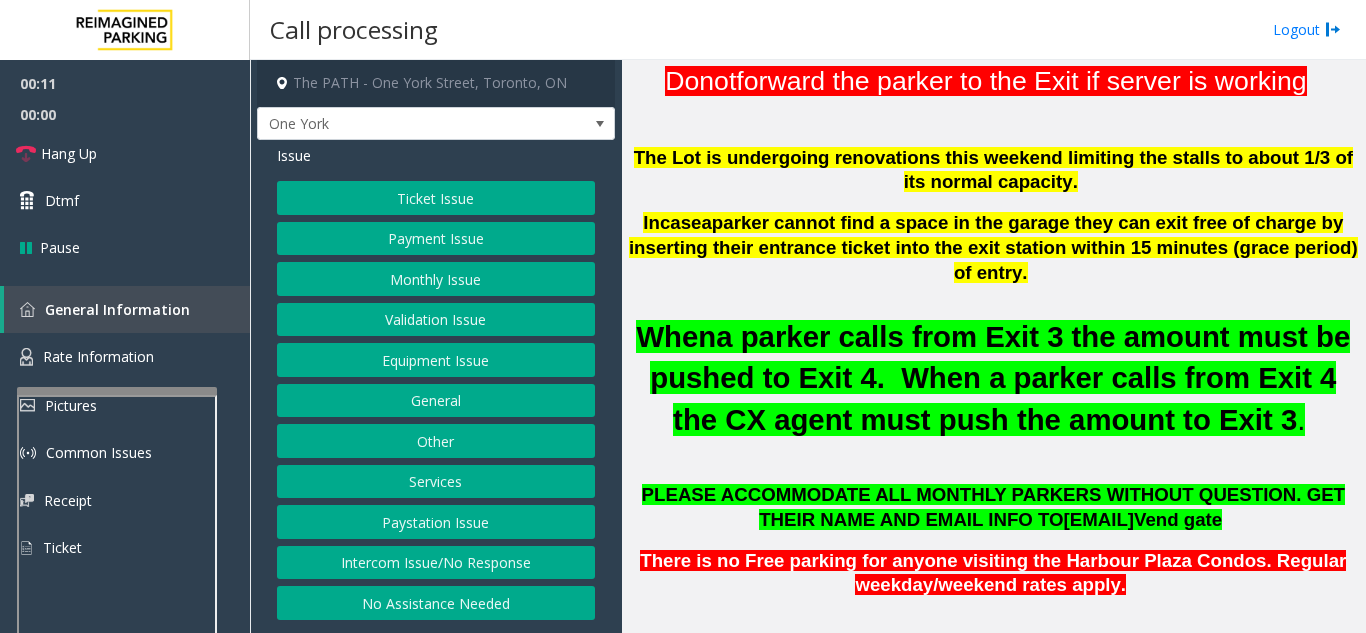 click on "Intercom Issue/No Response" 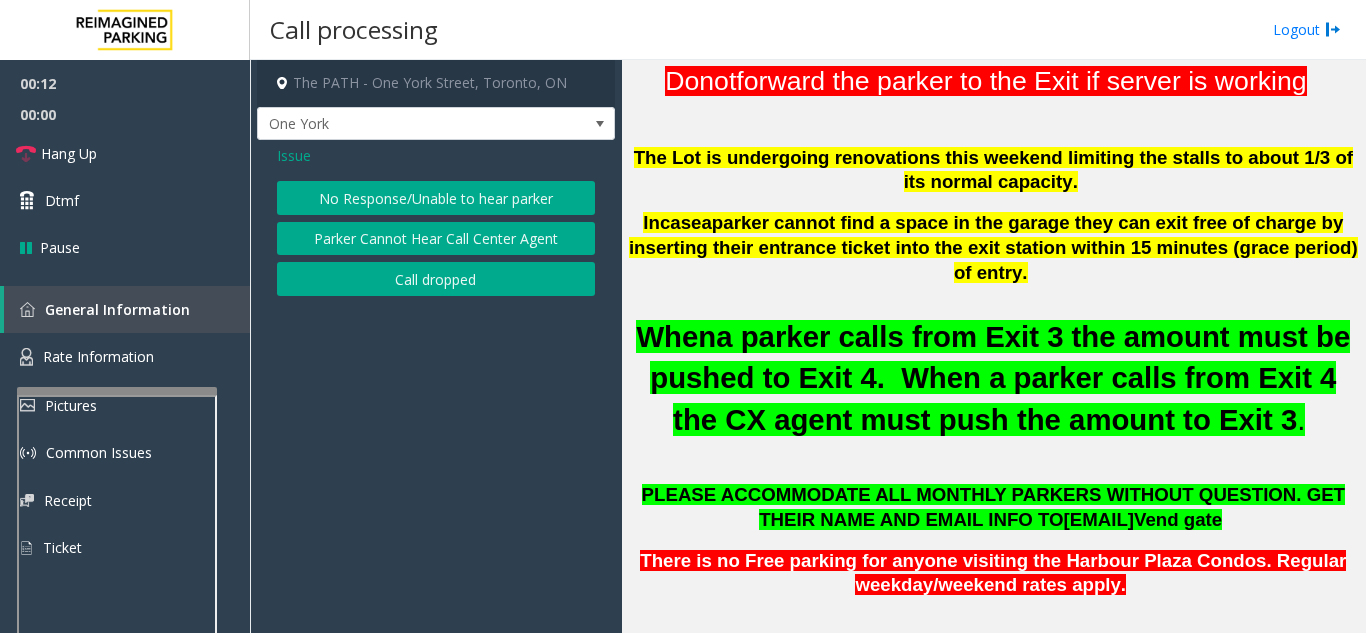 click on "No Response/Unable to hear parker" 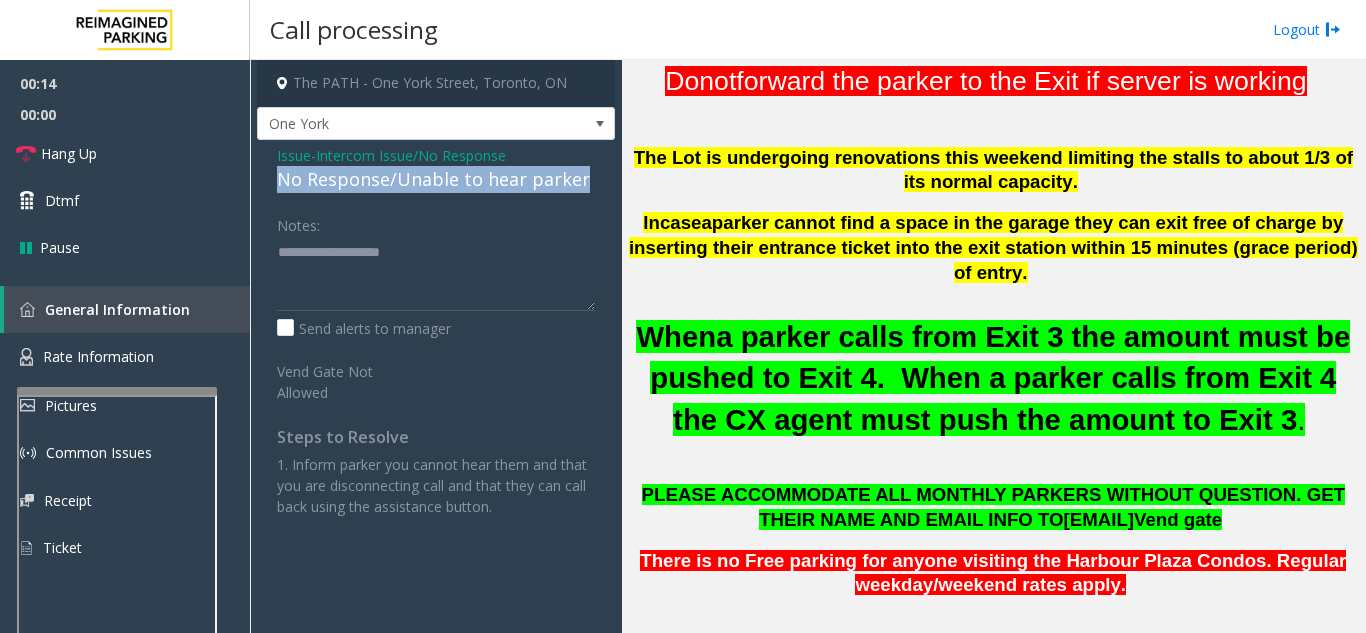 drag, startPoint x: 268, startPoint y: 183, endPoint x: 609, endPoint y: 178, distance: 341.03665 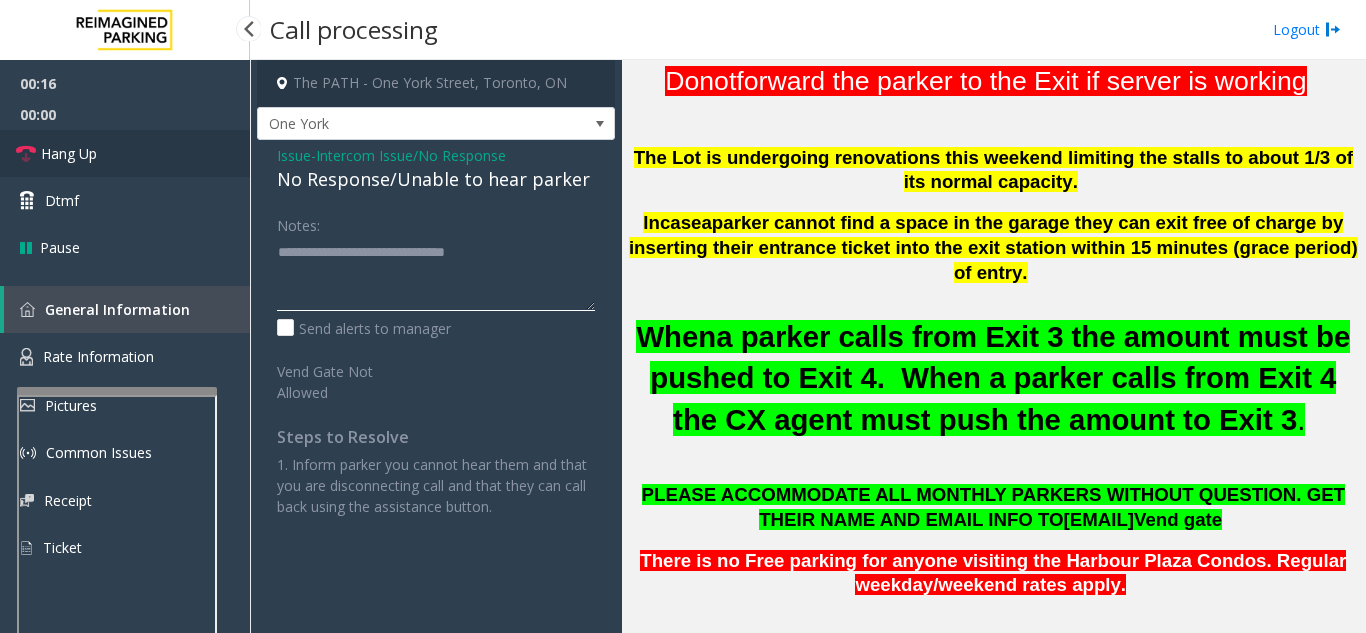 type on "**********" 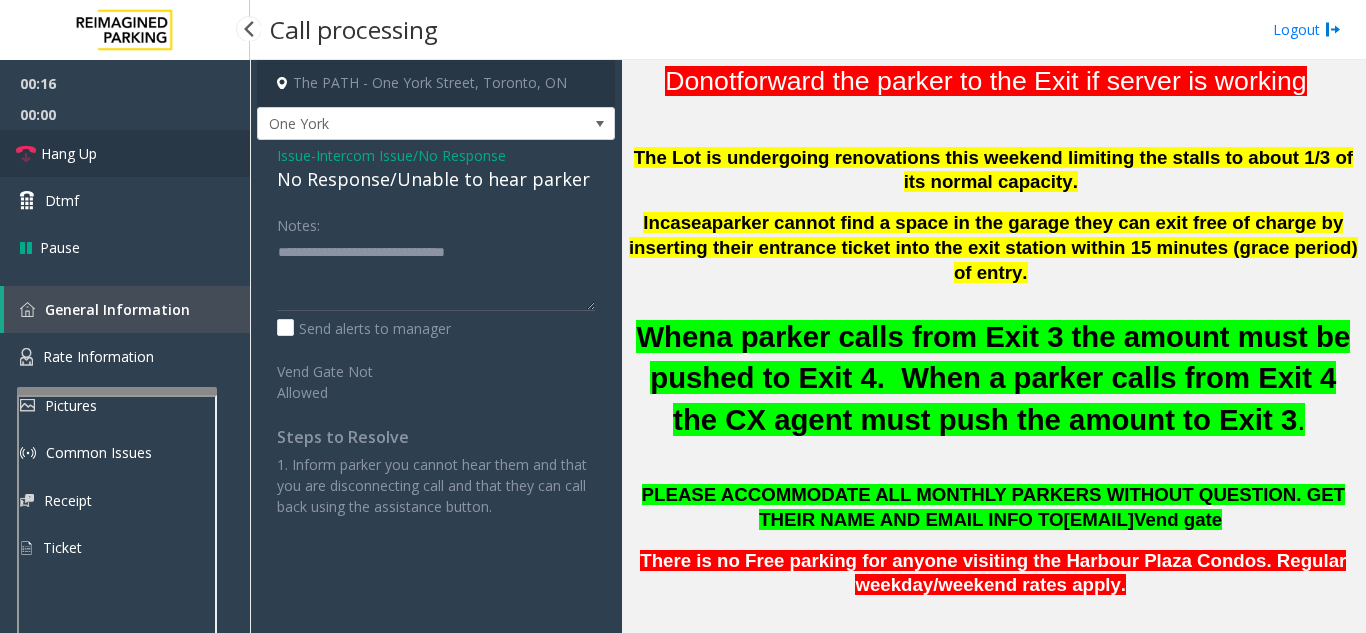 click on "Hang Up" at bounding box center (125, 153) 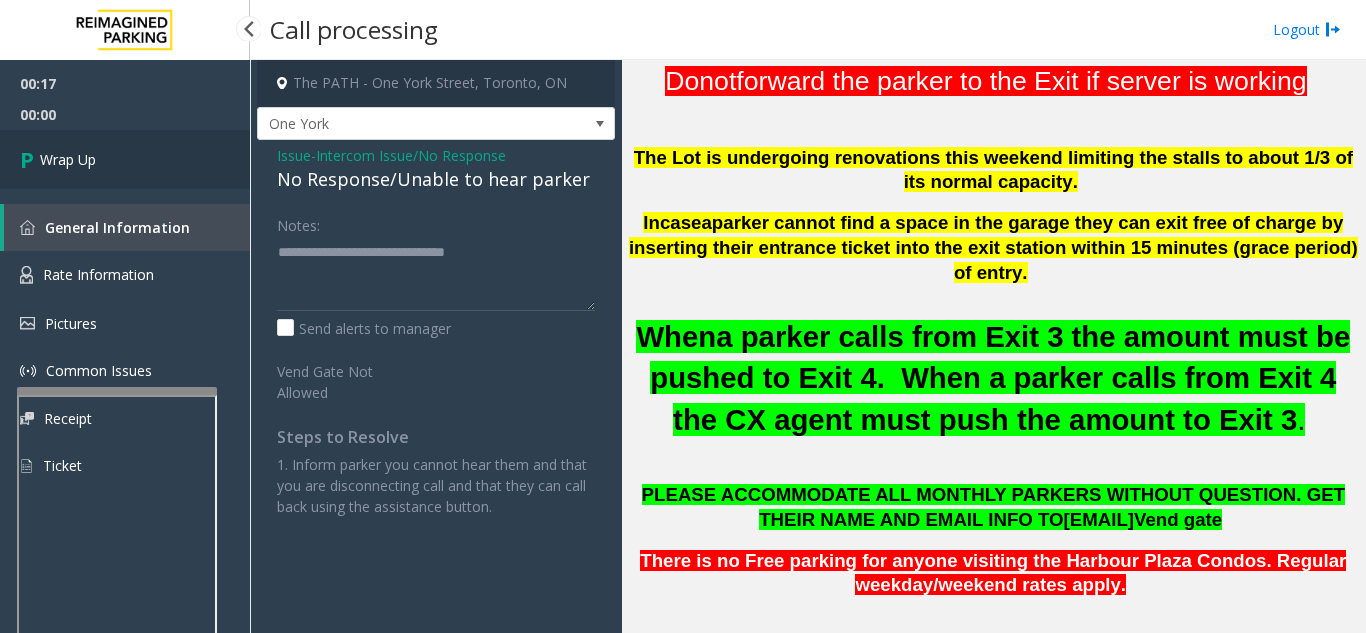click on "Wrap Up" at bounding box center (125, 159) 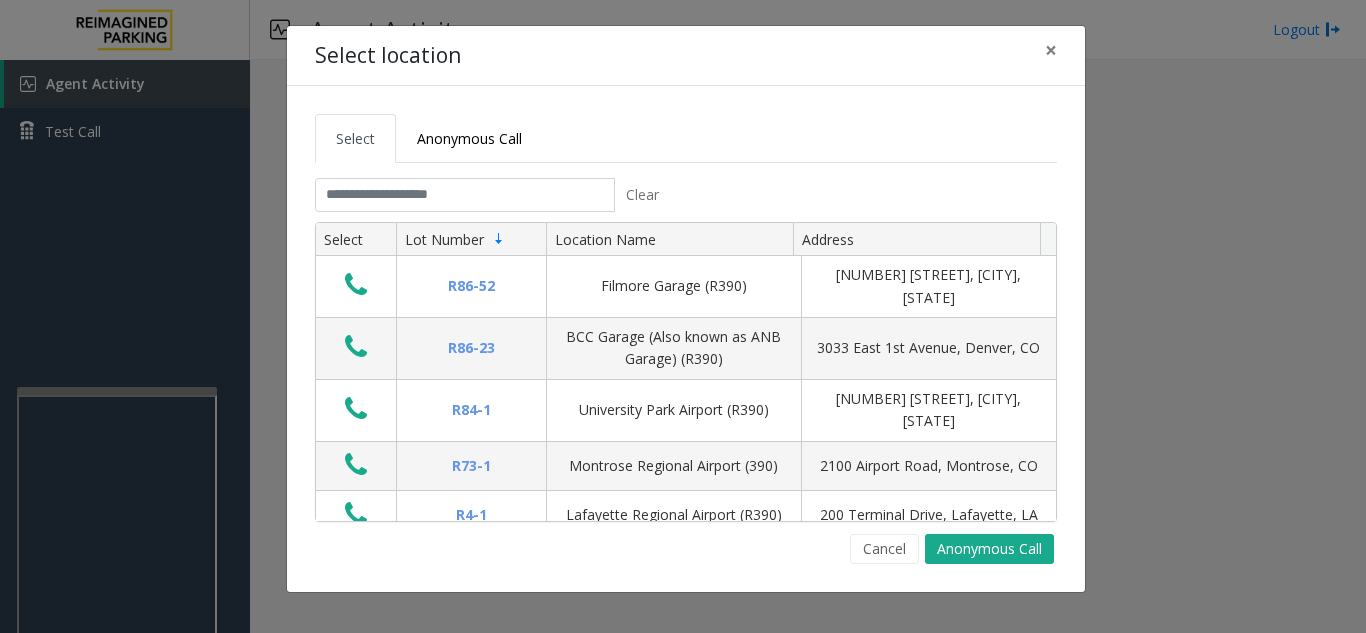 scroll, scrollTop: 0, scrollLeft: 0, axis: both 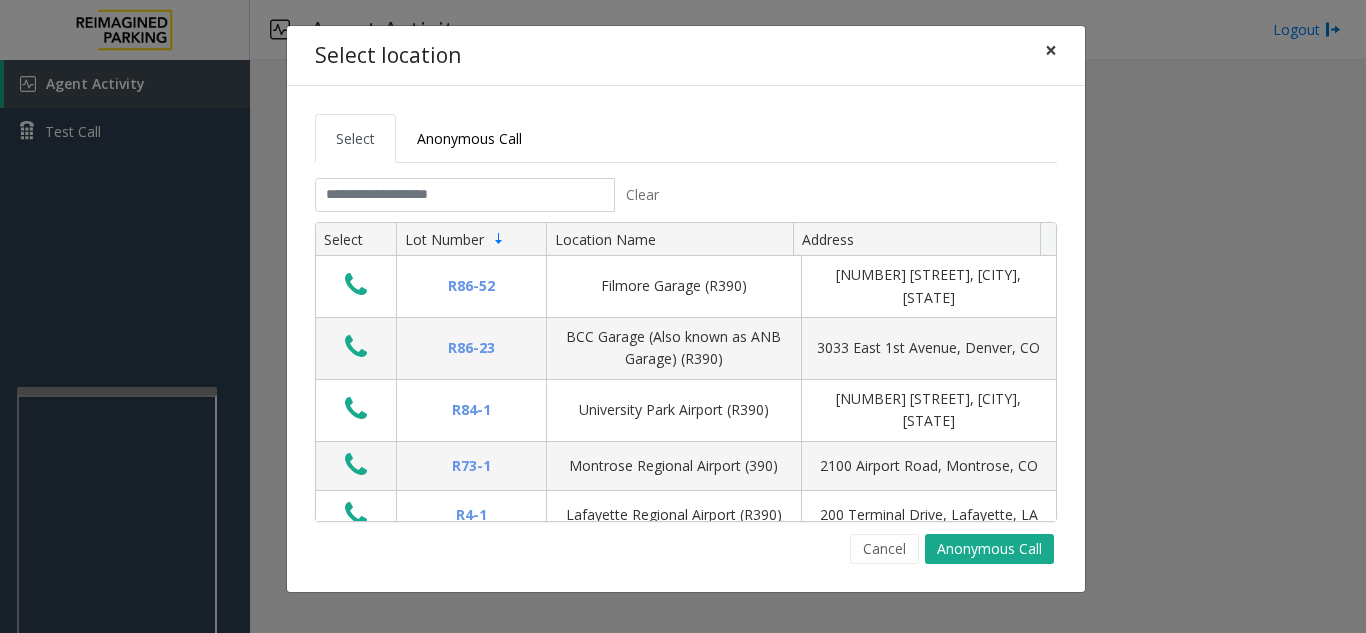 click on "×" 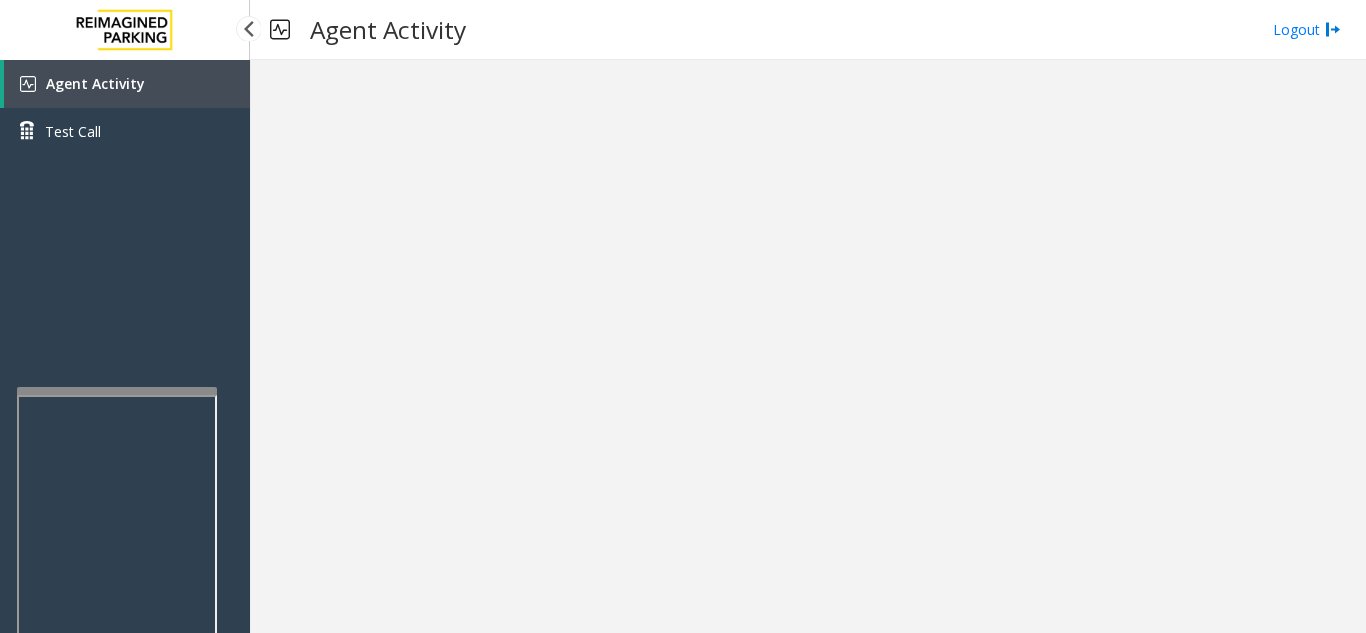 click on "Agent Activity" at bounding box center (127, 84) 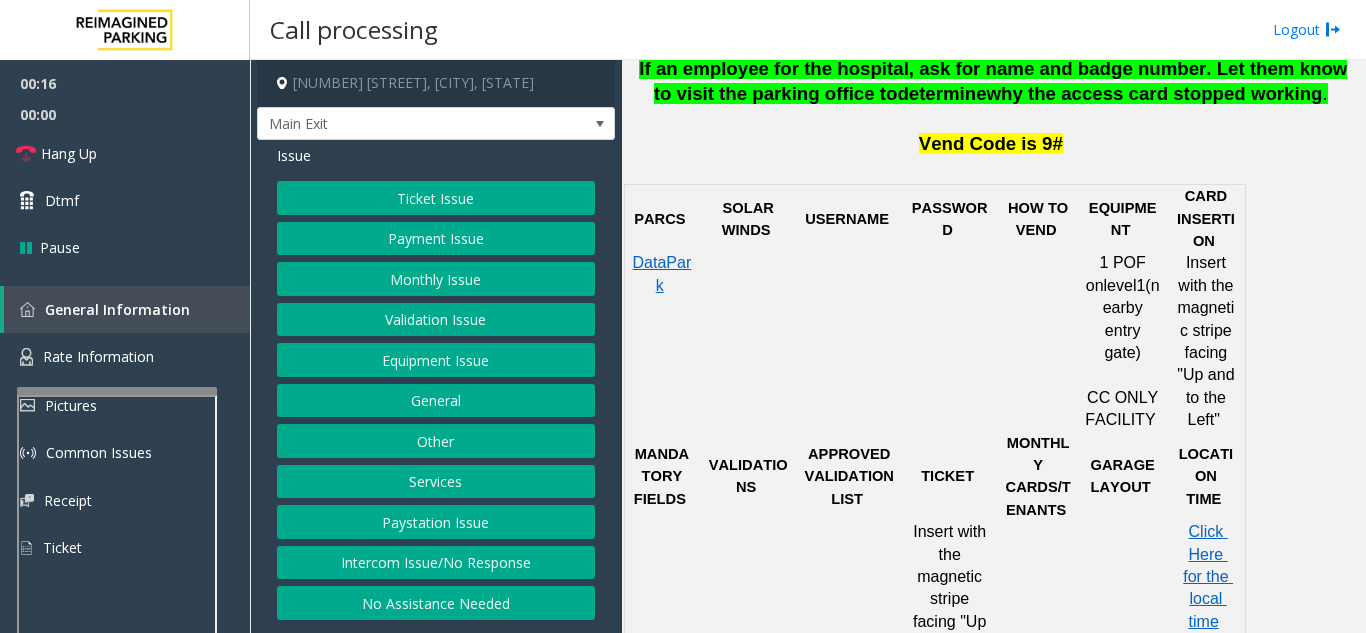 scroll, scrollTop: 1100, scrollLeft: 0, axis: vertical 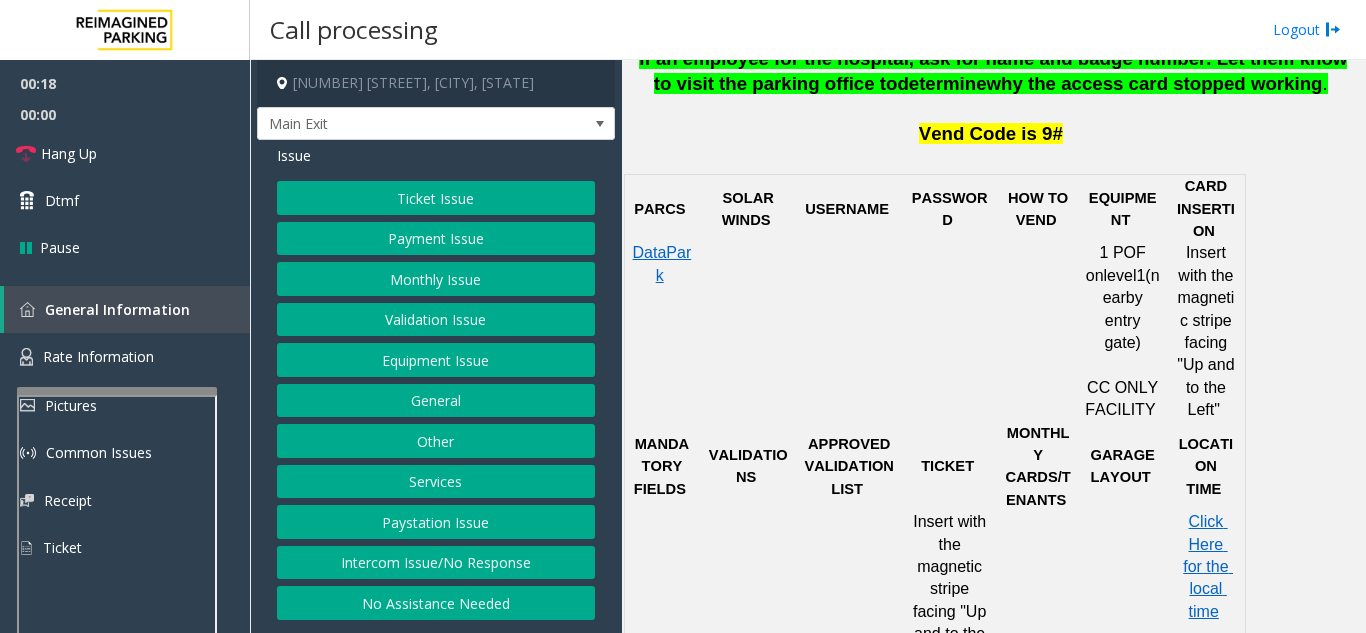 click on "Ticket Issue" 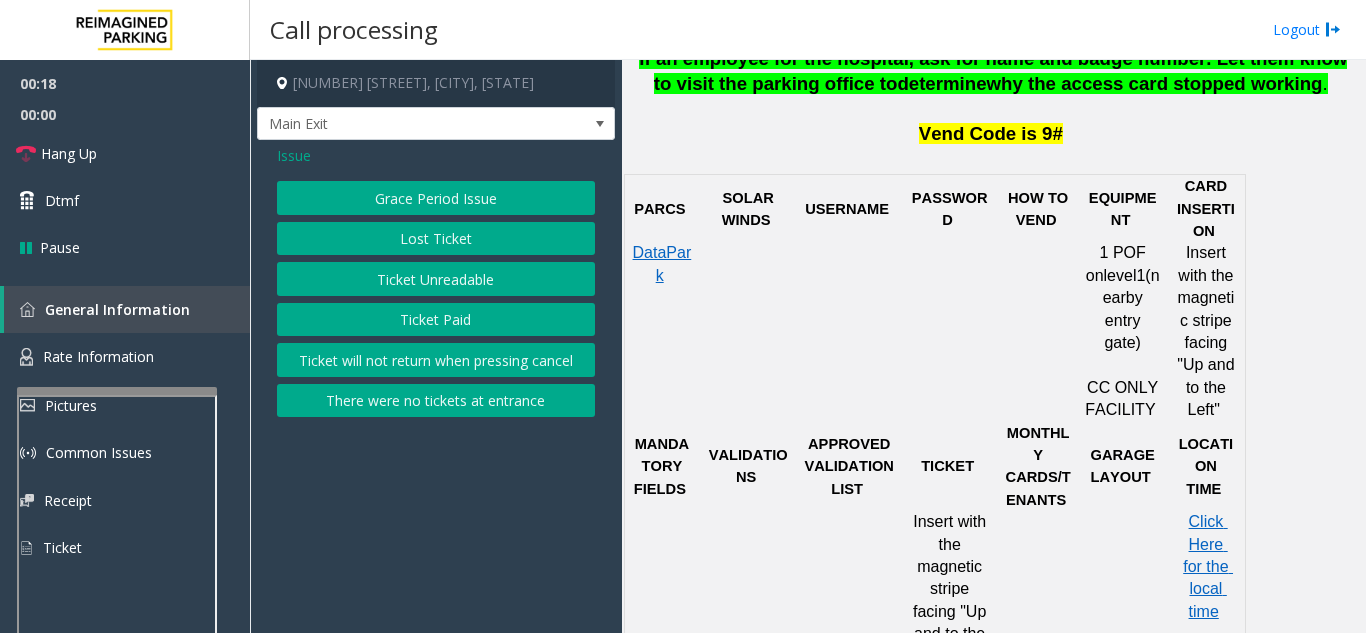 click on "Ticket Unreadable" 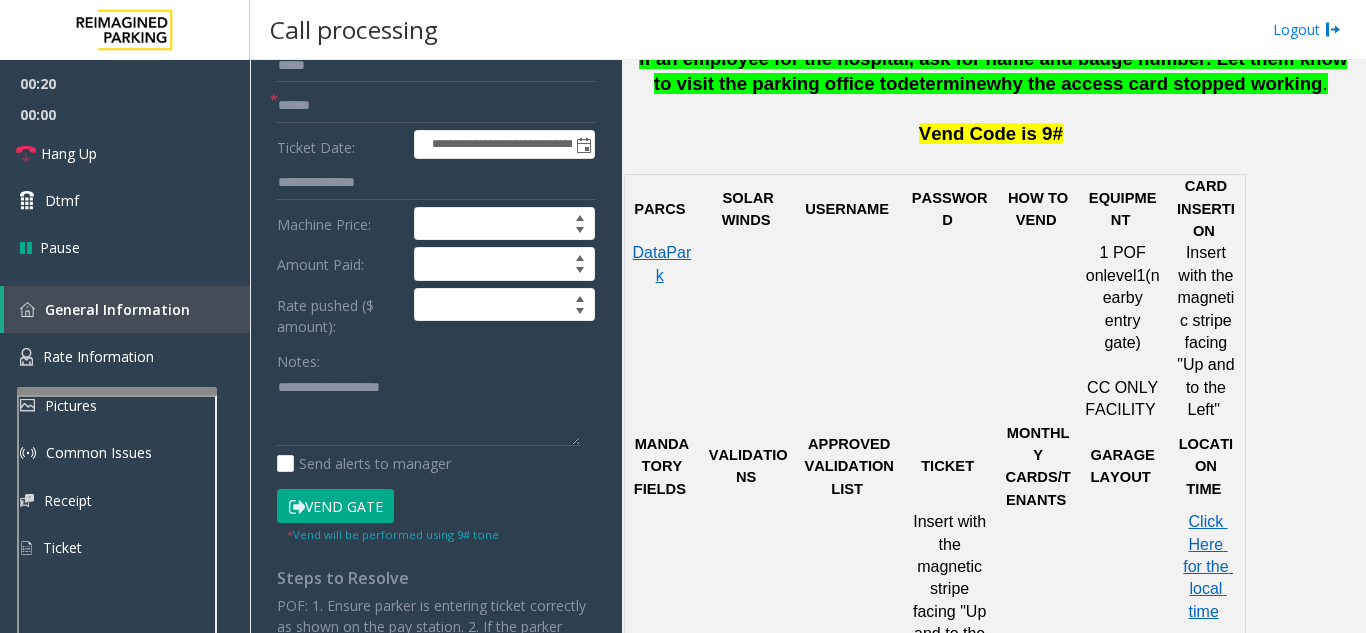 scroll, scrollTop: 100, scrollLeft: 0, axis: vertical 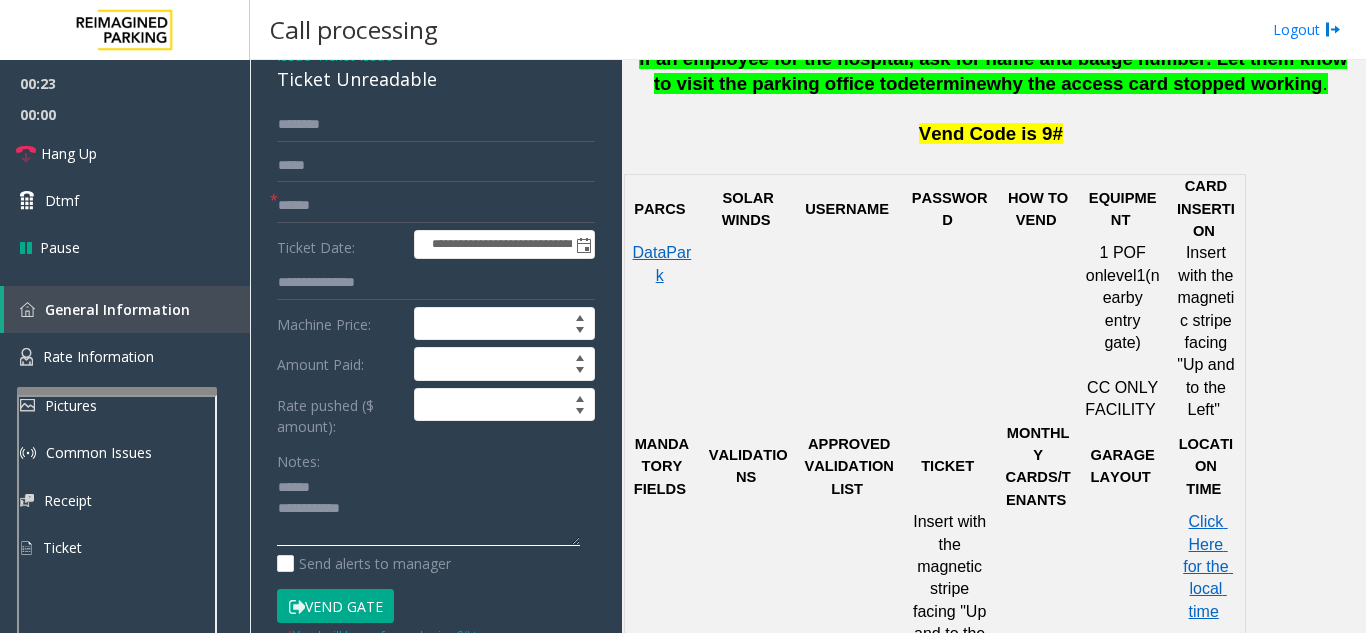 click 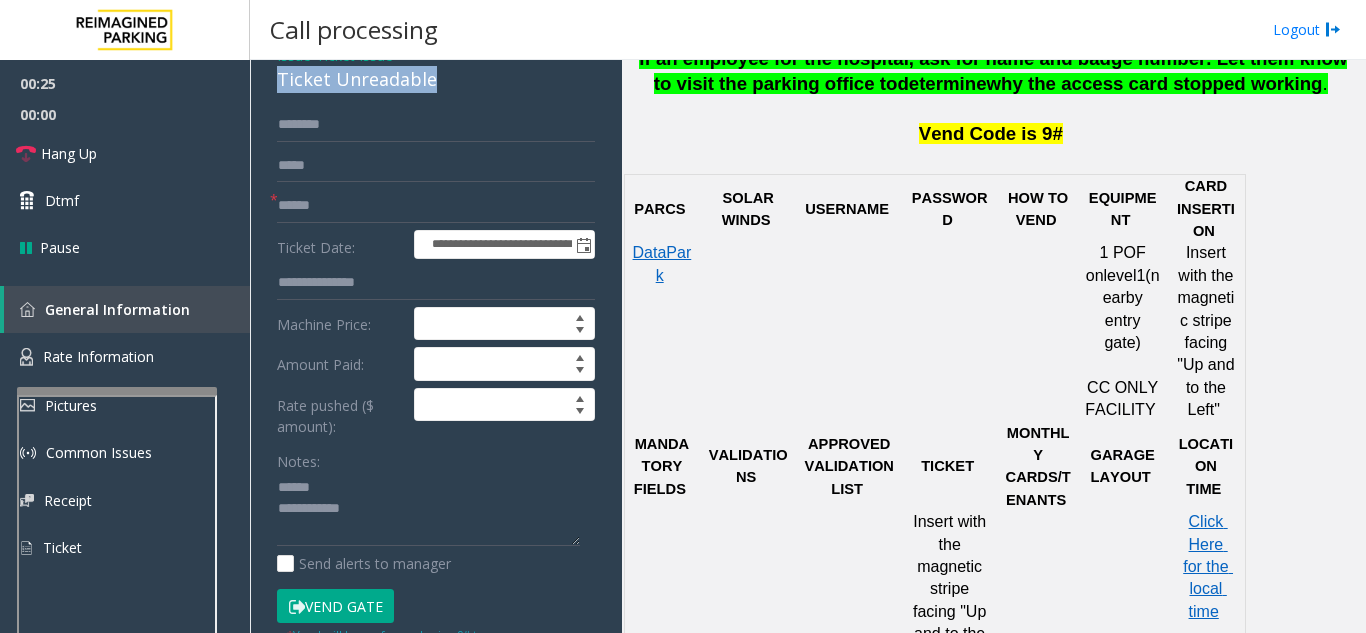 drag, startPoint x: 274, startPoint y: 90, endPoint x: 458, endPoint y: 87, distance: 184.02446 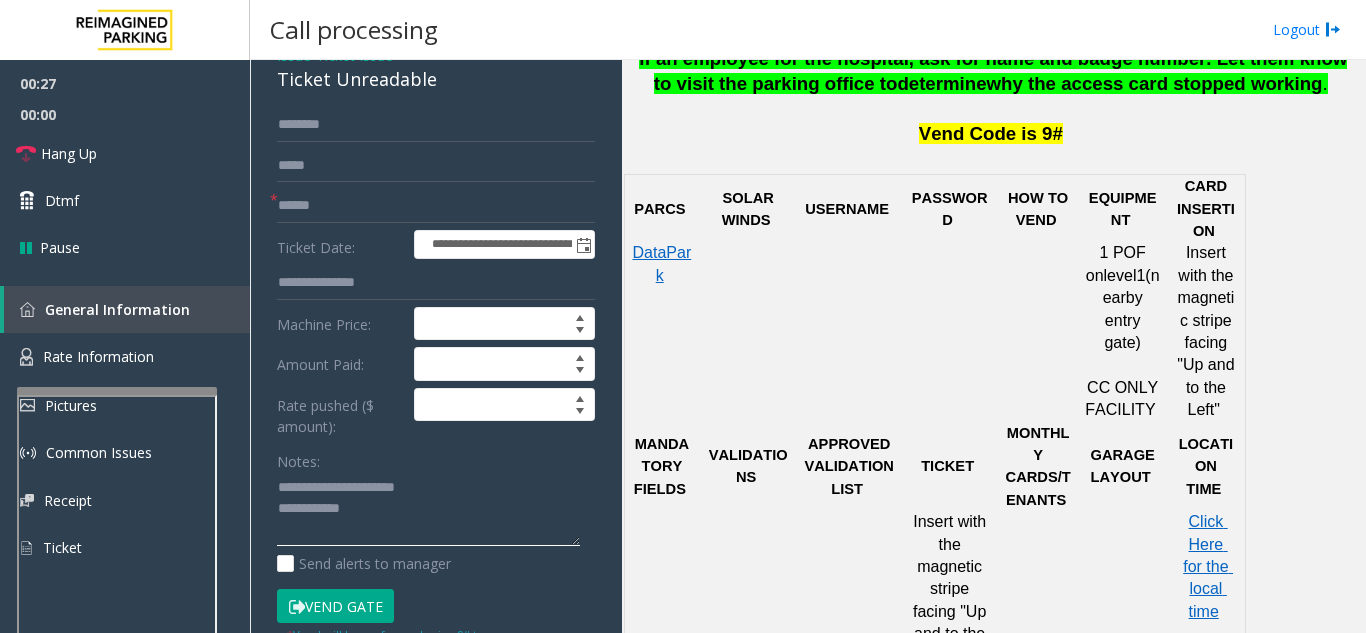 type on "**********" 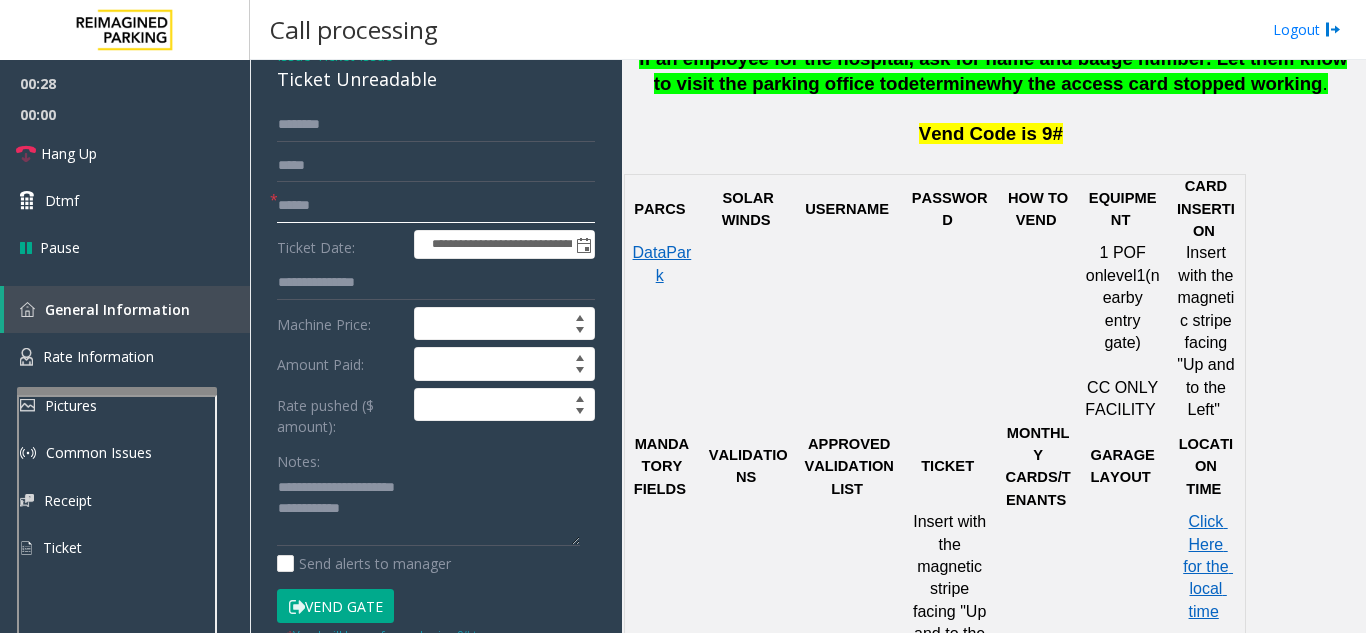 click 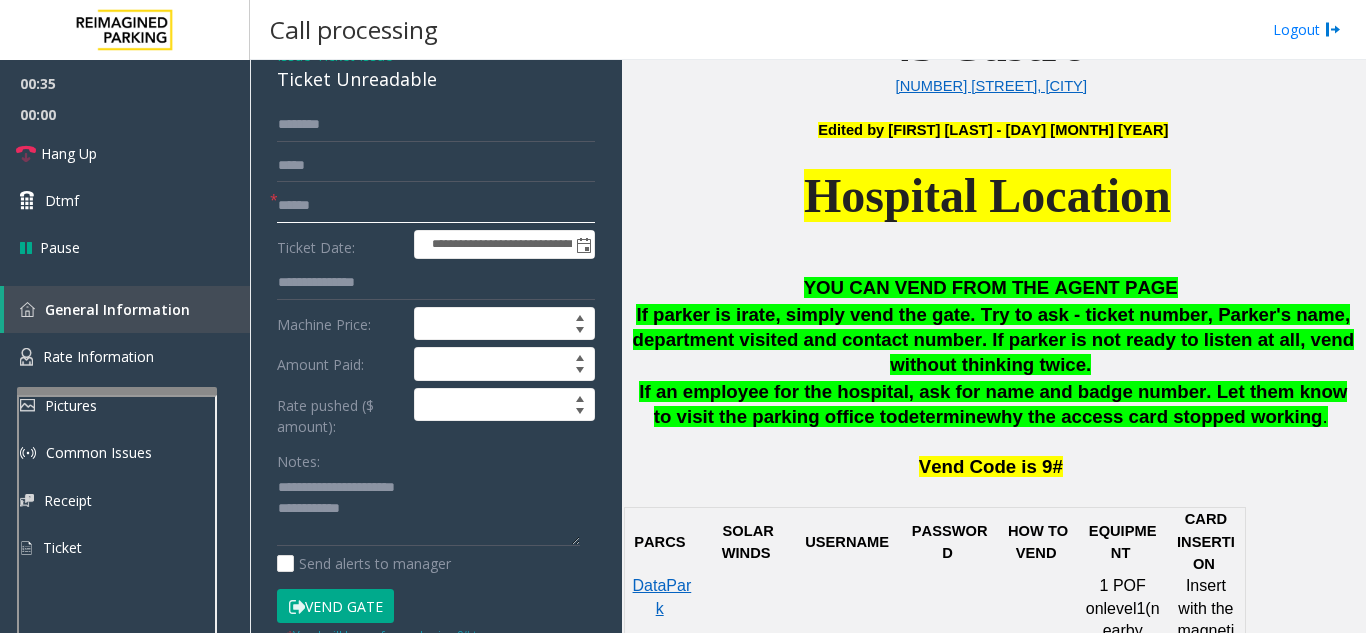 scroll, scrollTop: 700, scrollLeft: 0, axis: vertical 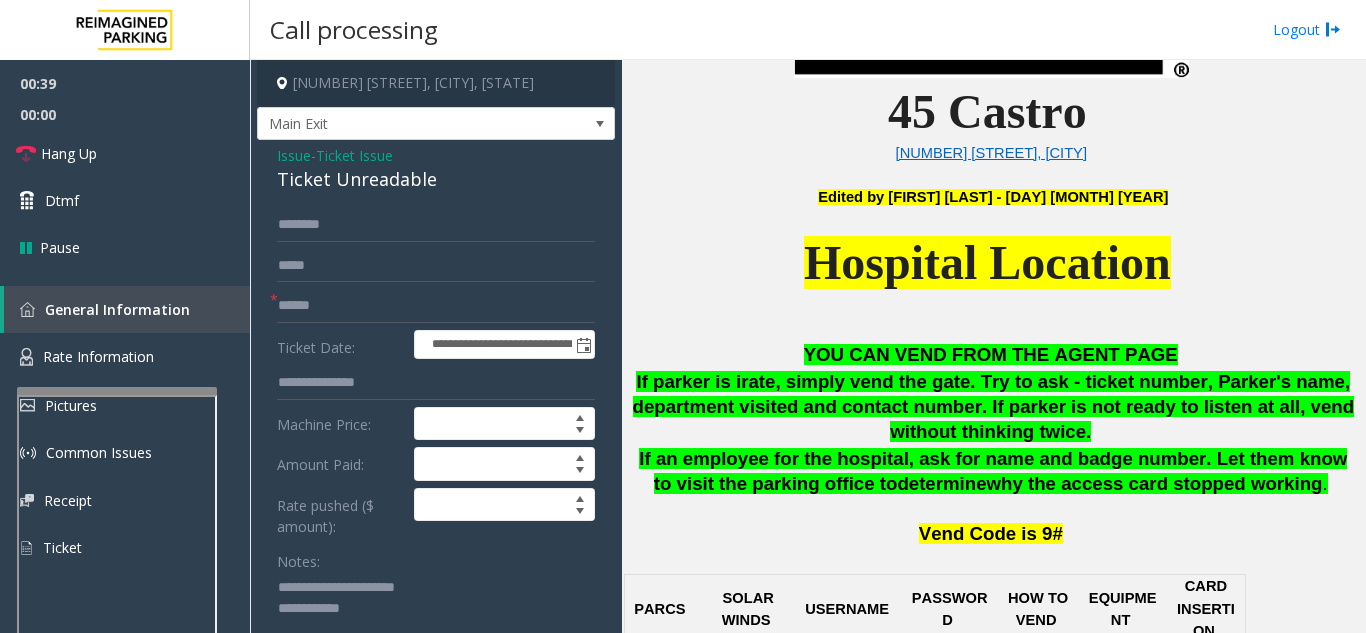 click on "Issue" 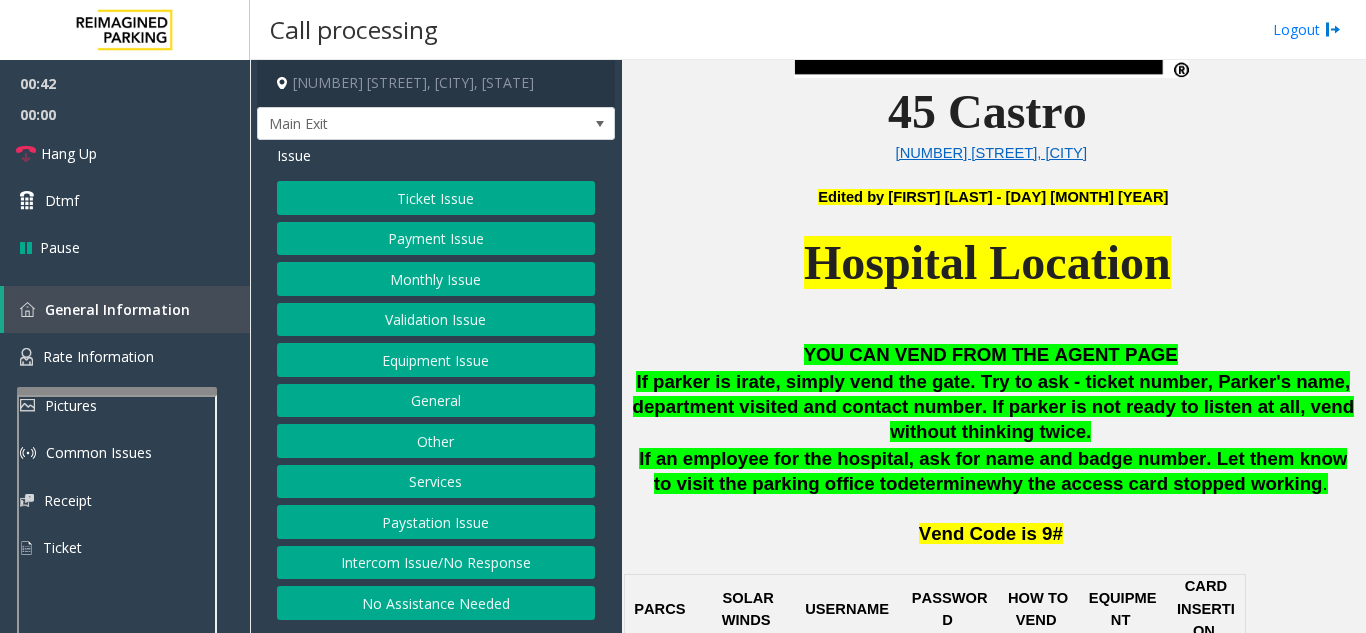 click on "Monthly Issue" 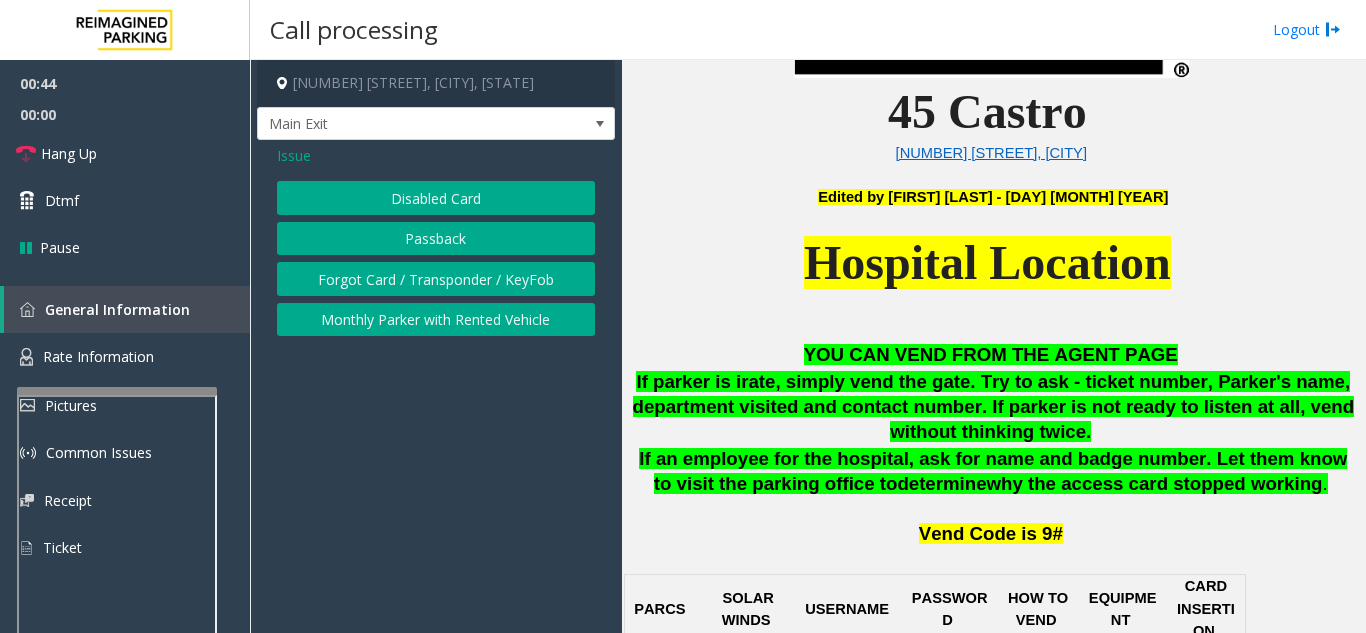 click on "Disabled Card" 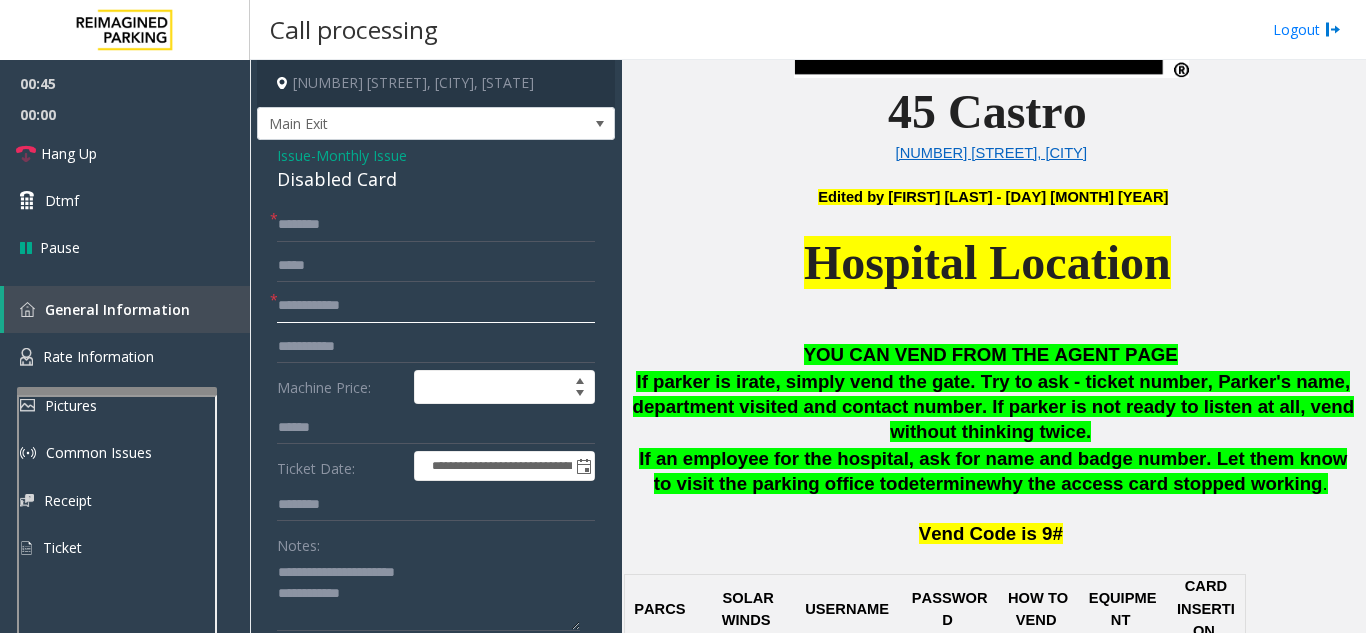 click 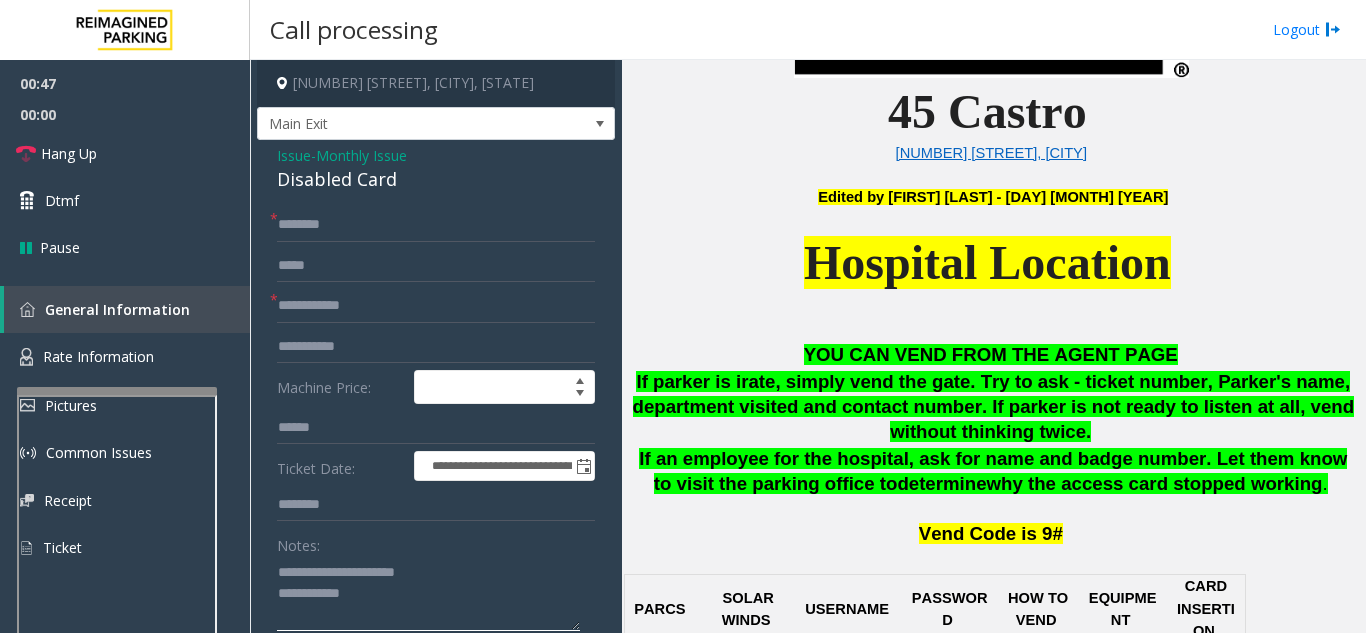 drag, startPoint x: 318, startPoint y: 571, endPoint x: 390, endPoint y: 547, distance: 75.89466 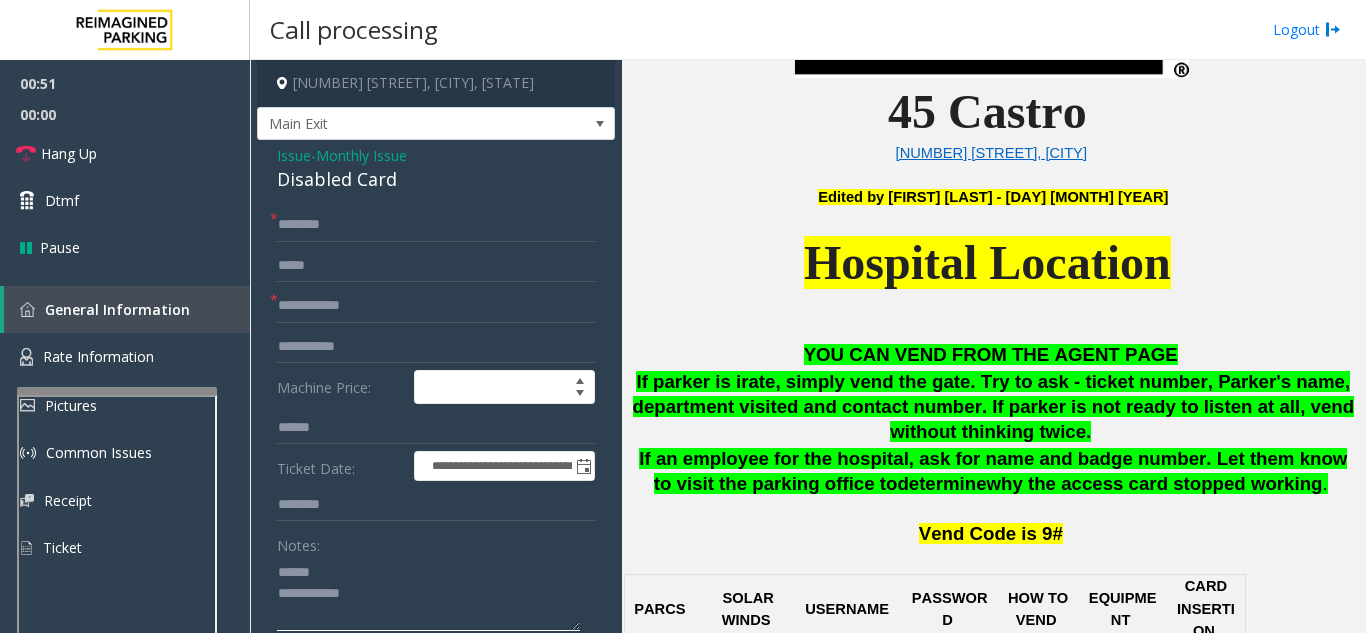 type on "**********" 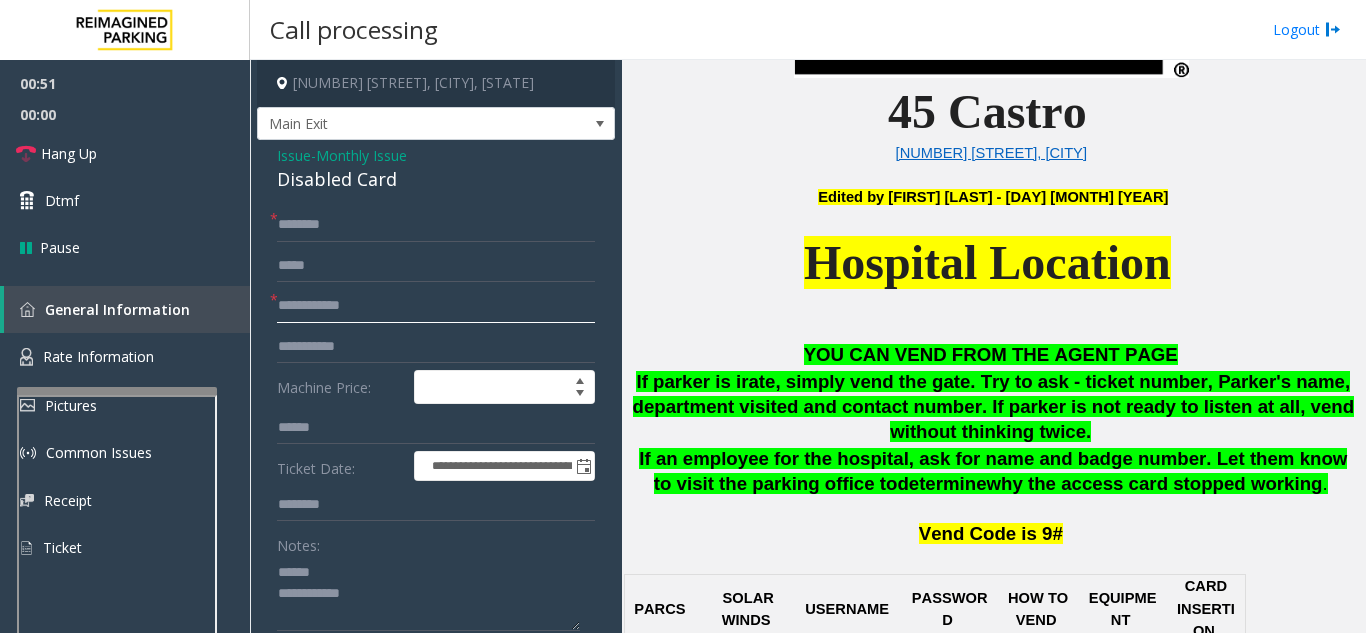 click 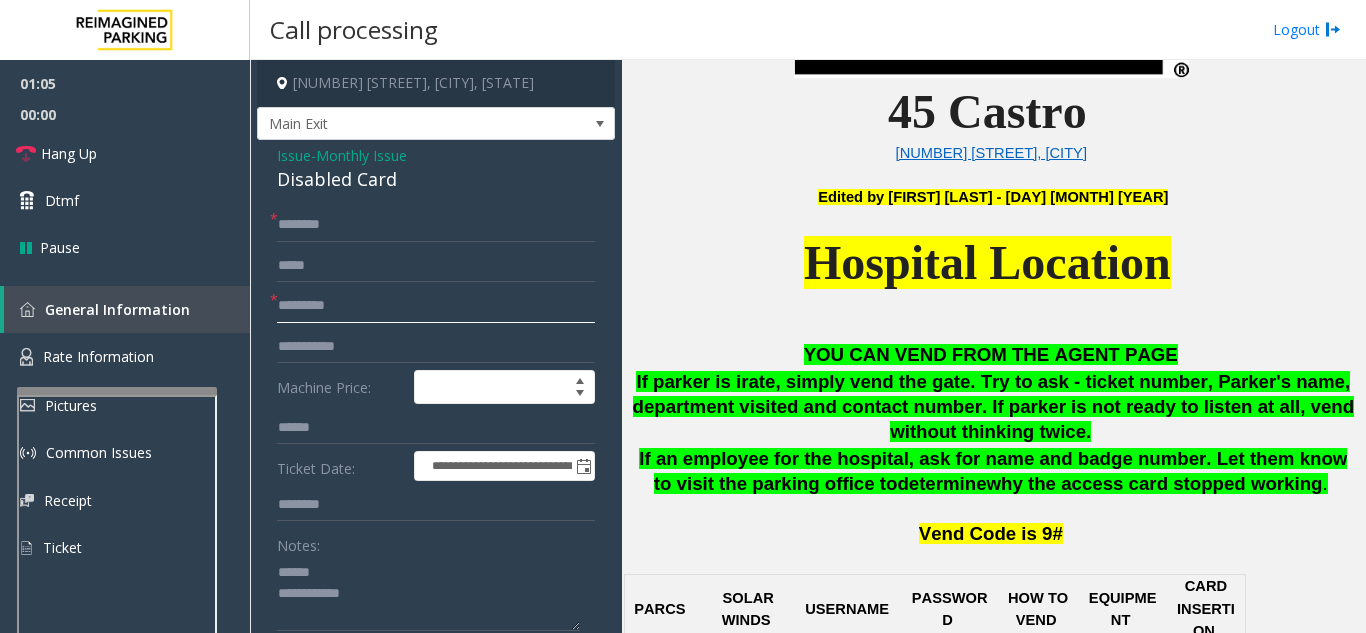 type on "*********" 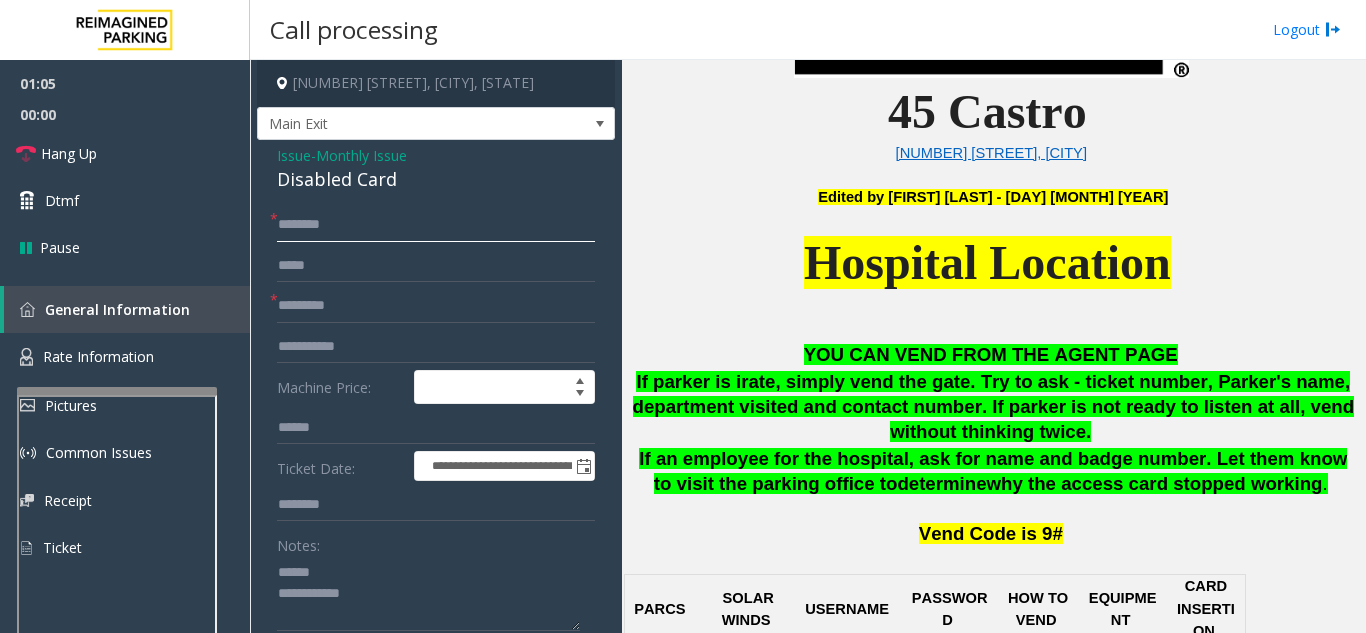 click 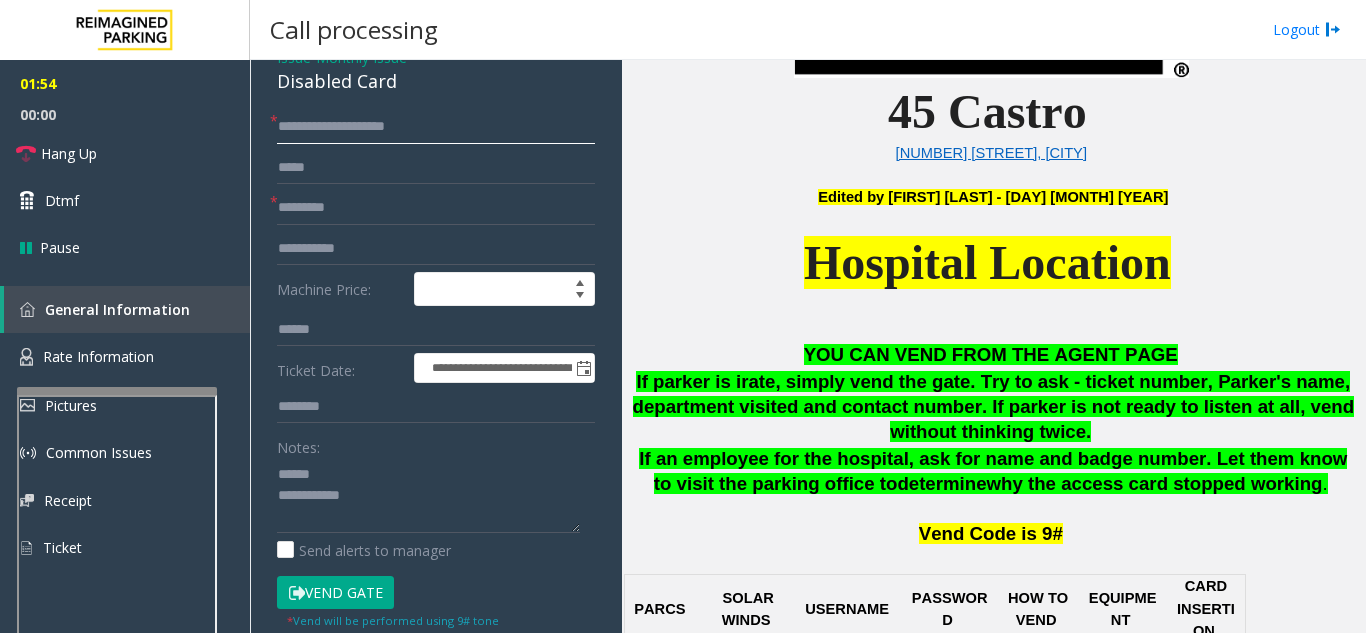 scroll, scrollTop: 200, scrollLeft: 0, axis: vertical 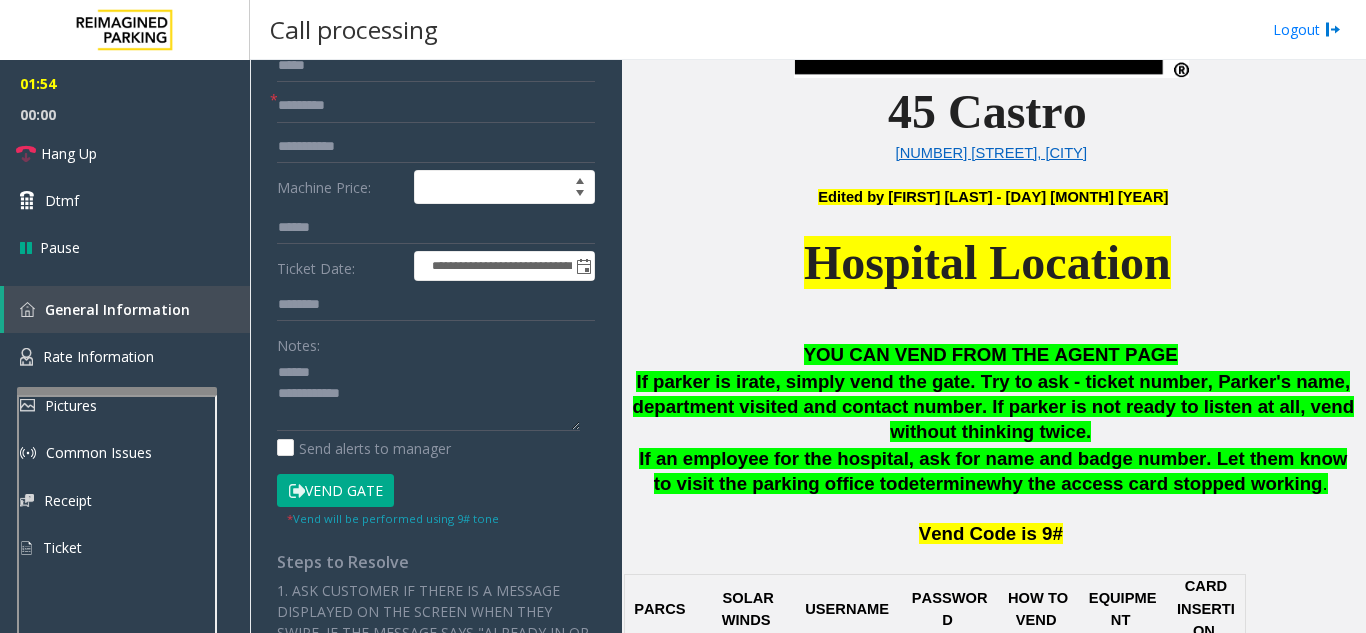 click on "Vend Gate" 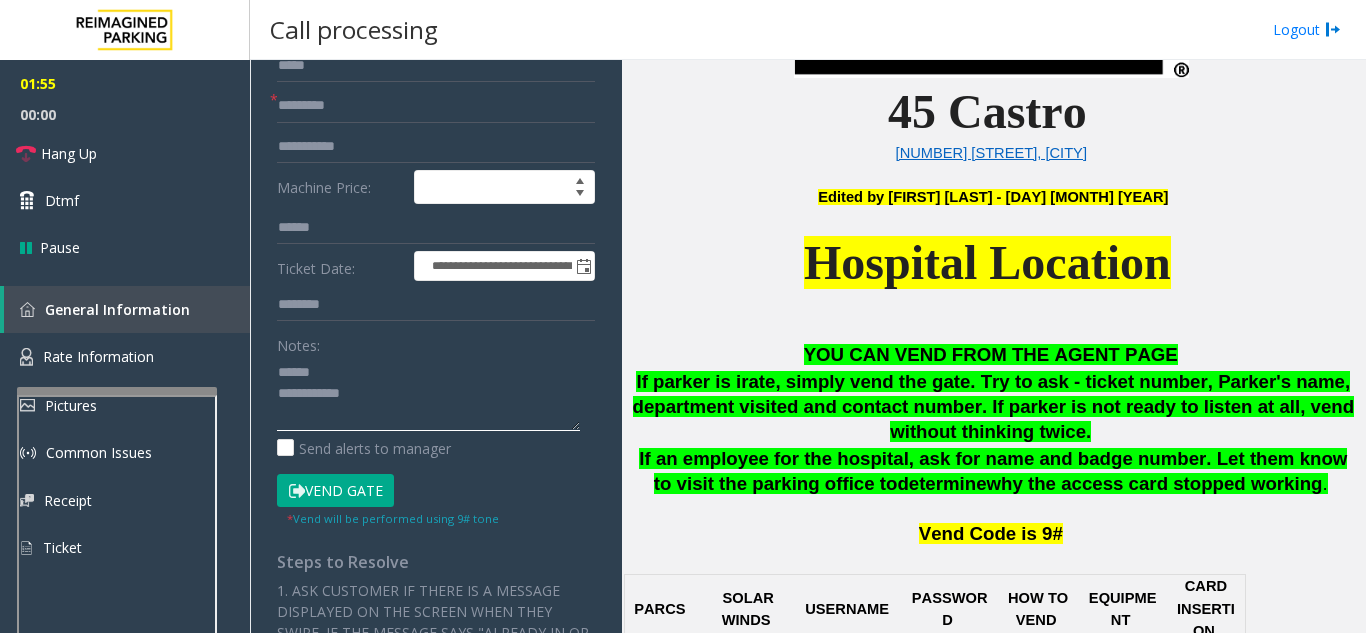click 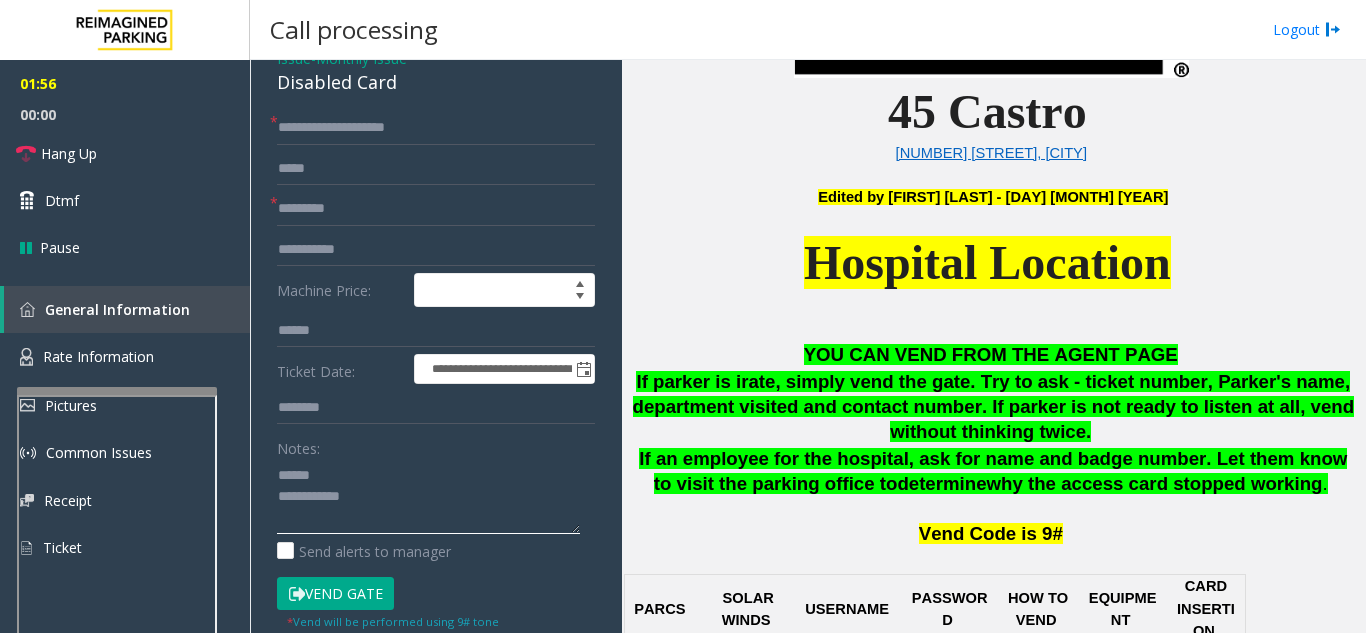scroll, scrollTop: 0, scrollLeft: 0, axis: both 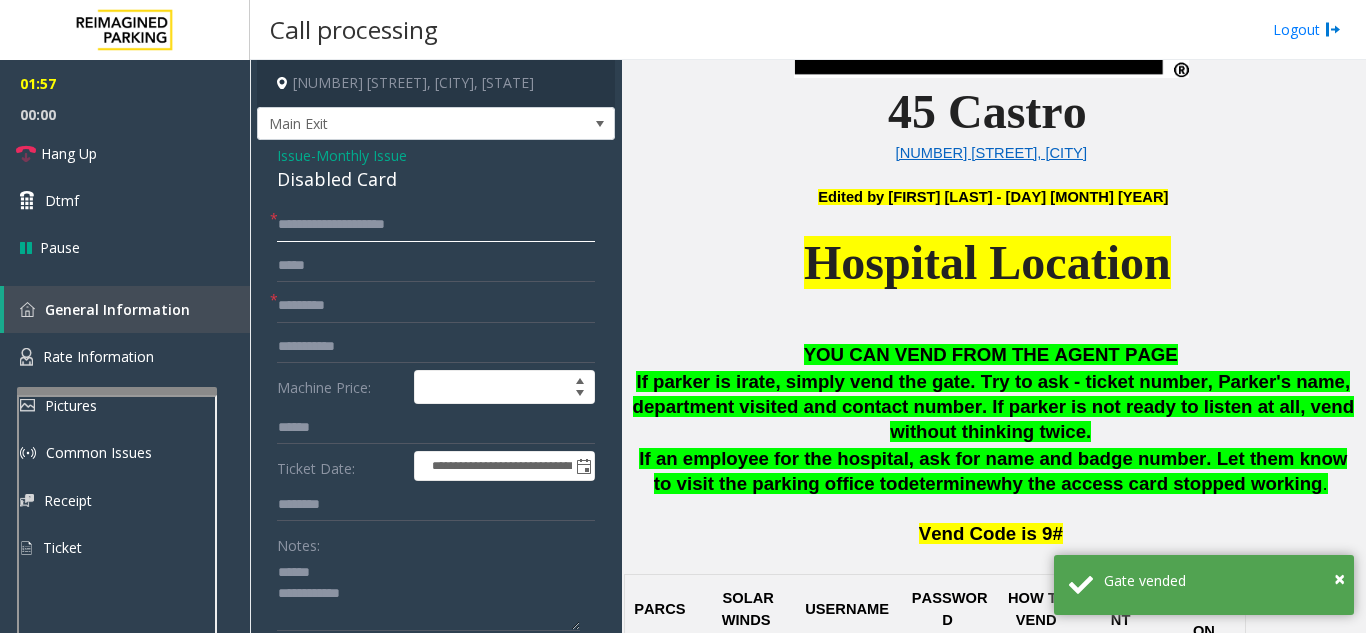 drag, startPoint x: 351, startPoint y: 229, endPoint x: 274, endPoint y: 232, distance: 77.05842 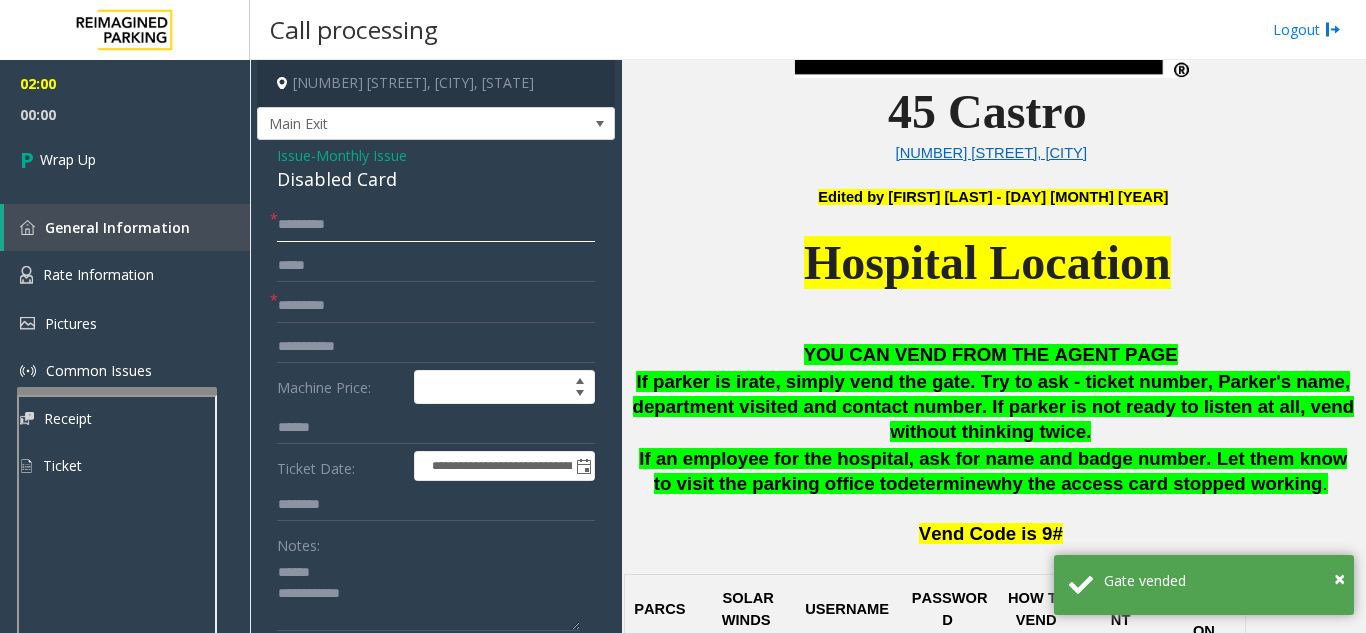type on "*******" 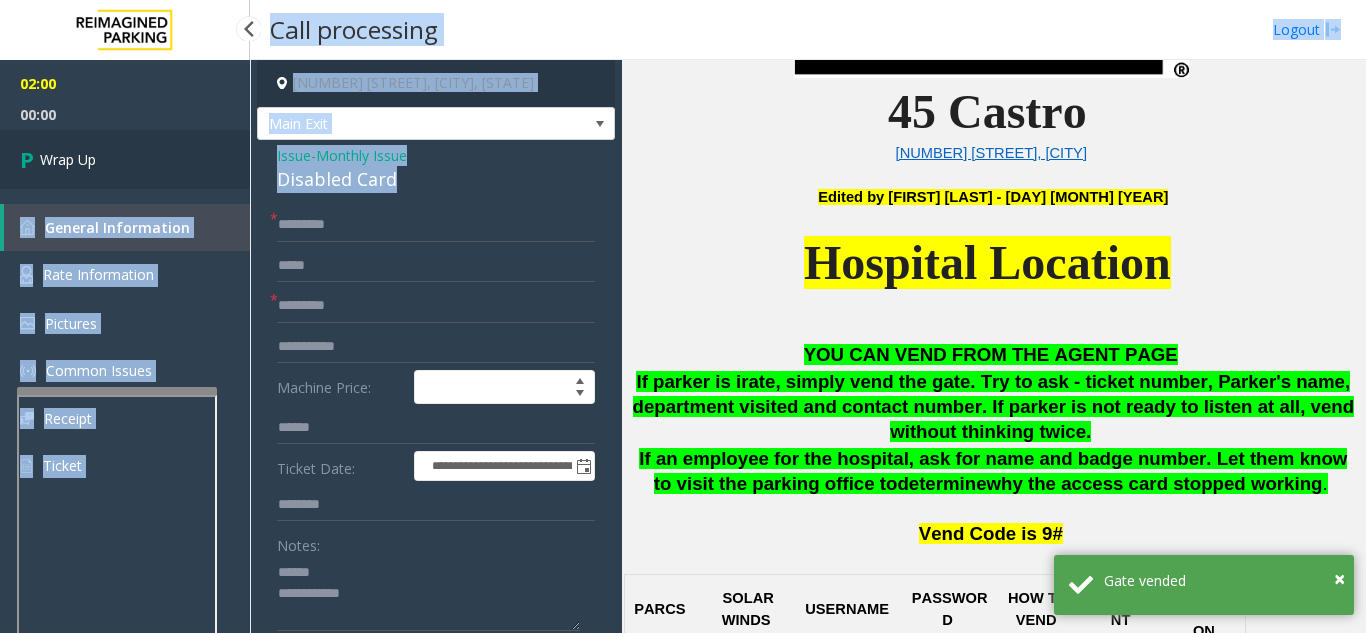 drag, startPoint x: 431, startPoint y: 182, endPoint x: 239, endPoint y: 177, distance: 192.0651 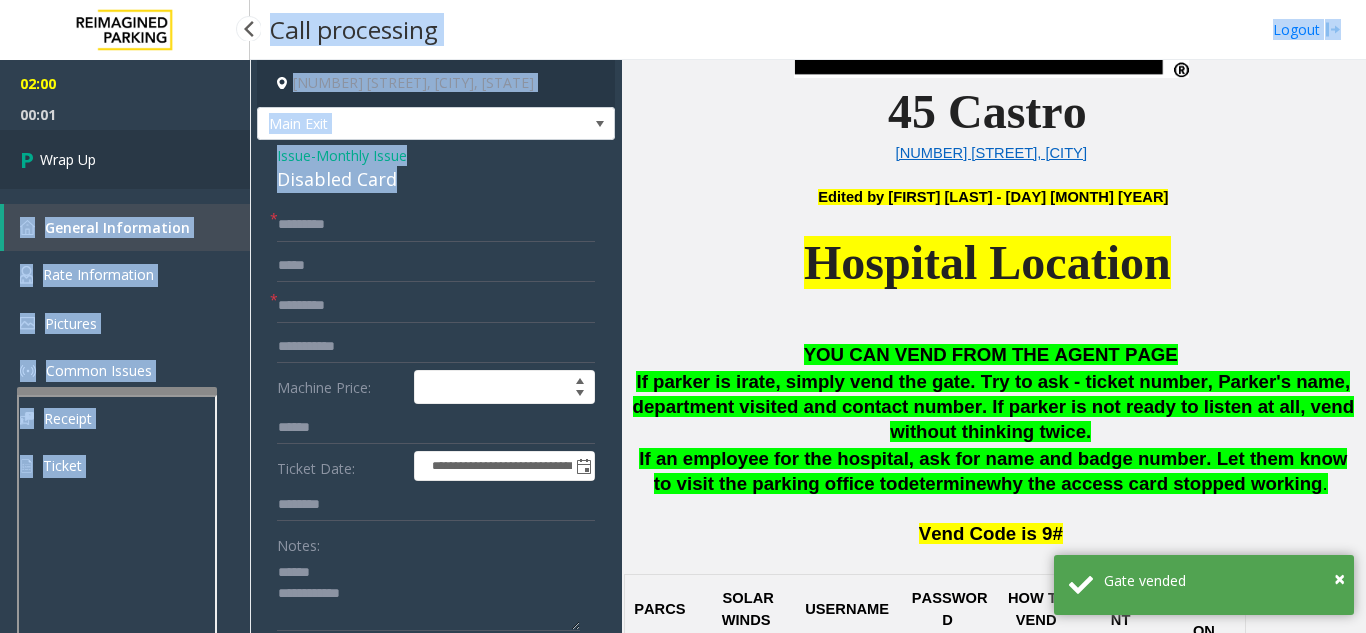 click on "Wrap Up" at bounding box center [125, 159] 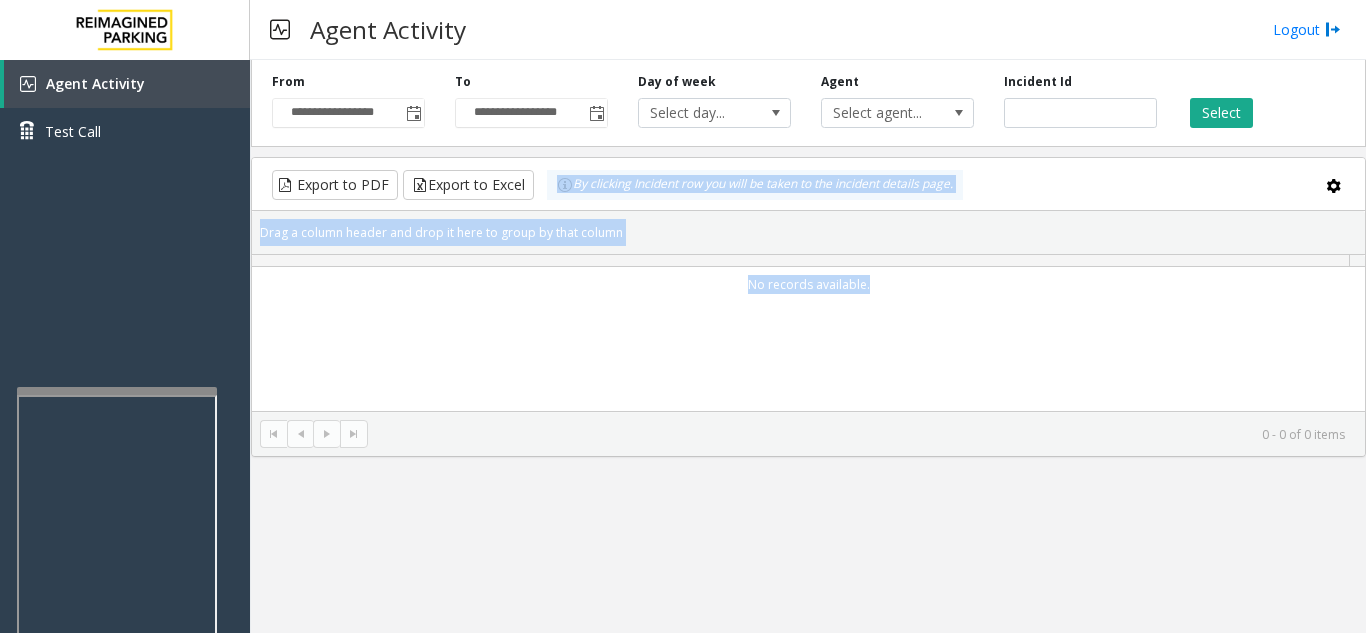 drag, startPoint x: 318, startPoint y: 159, endPoint x: 405, endPoint y: 448, distance: 301.8112 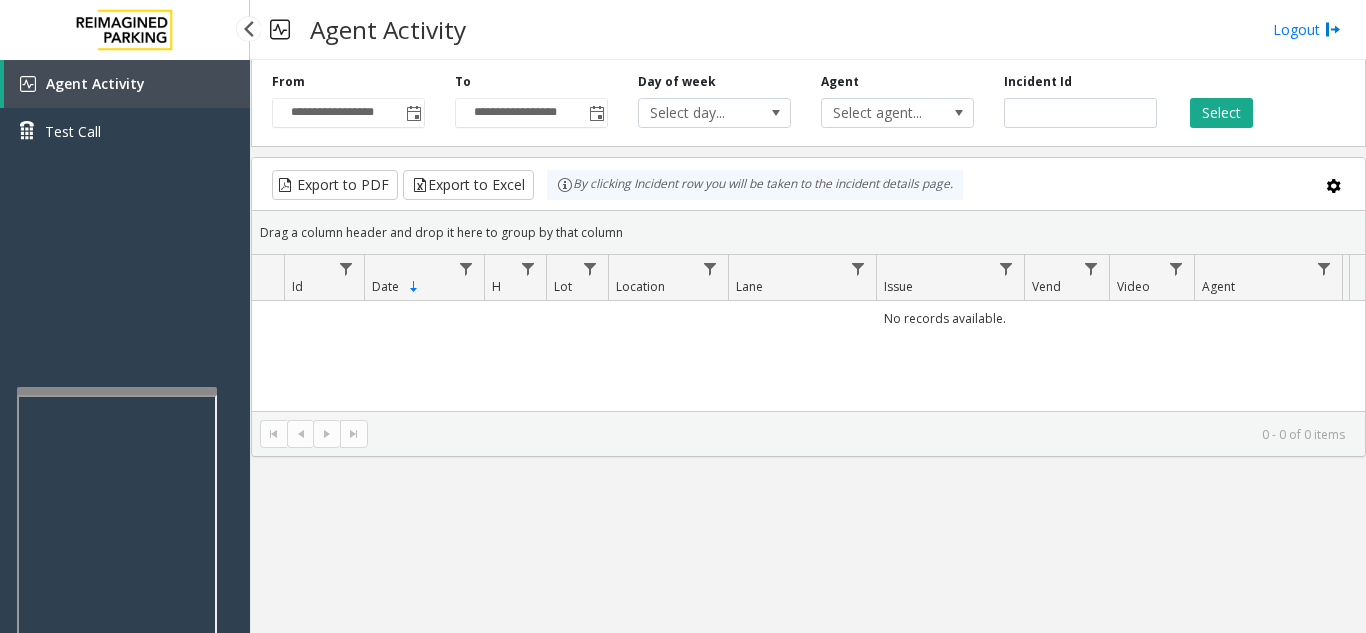 click on "Agent Activity Test Call" at bounding box center (125, 376) 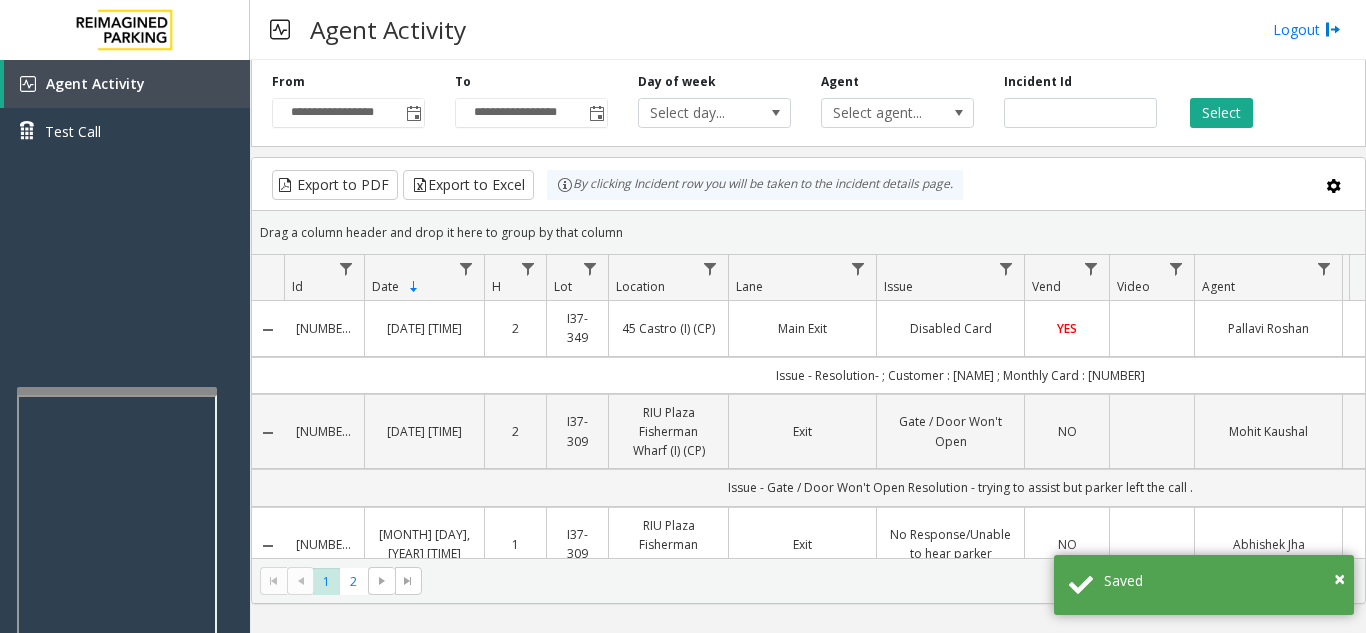 click 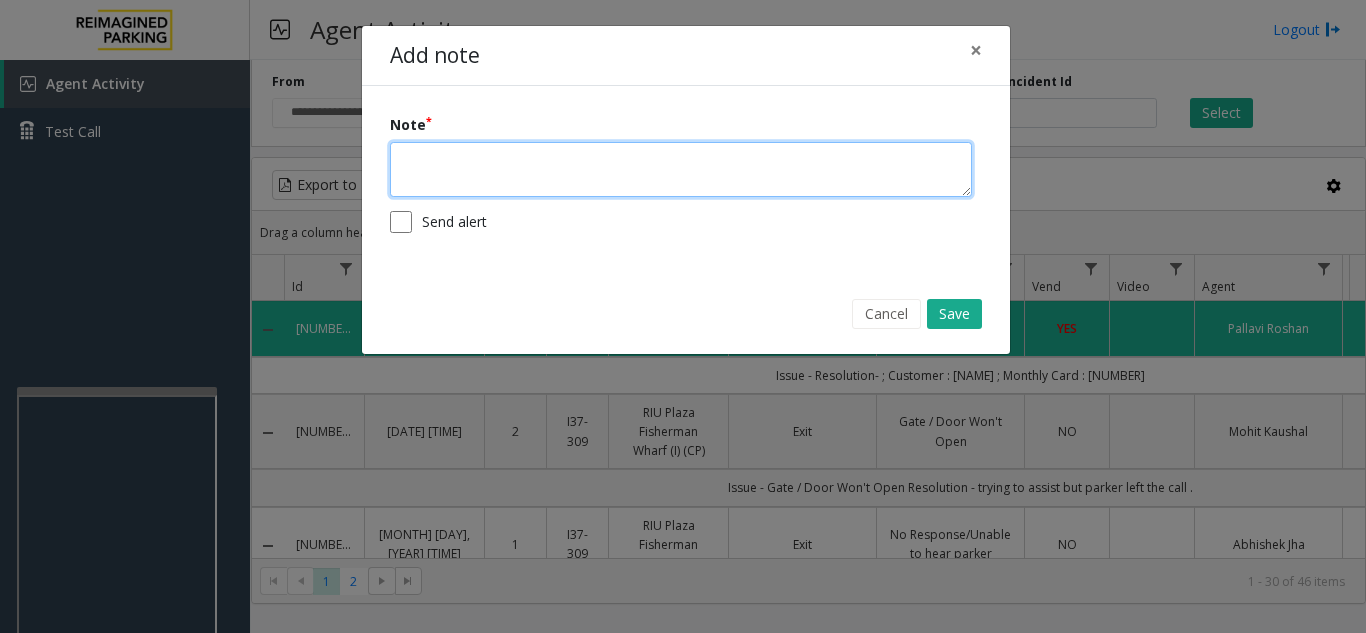 click 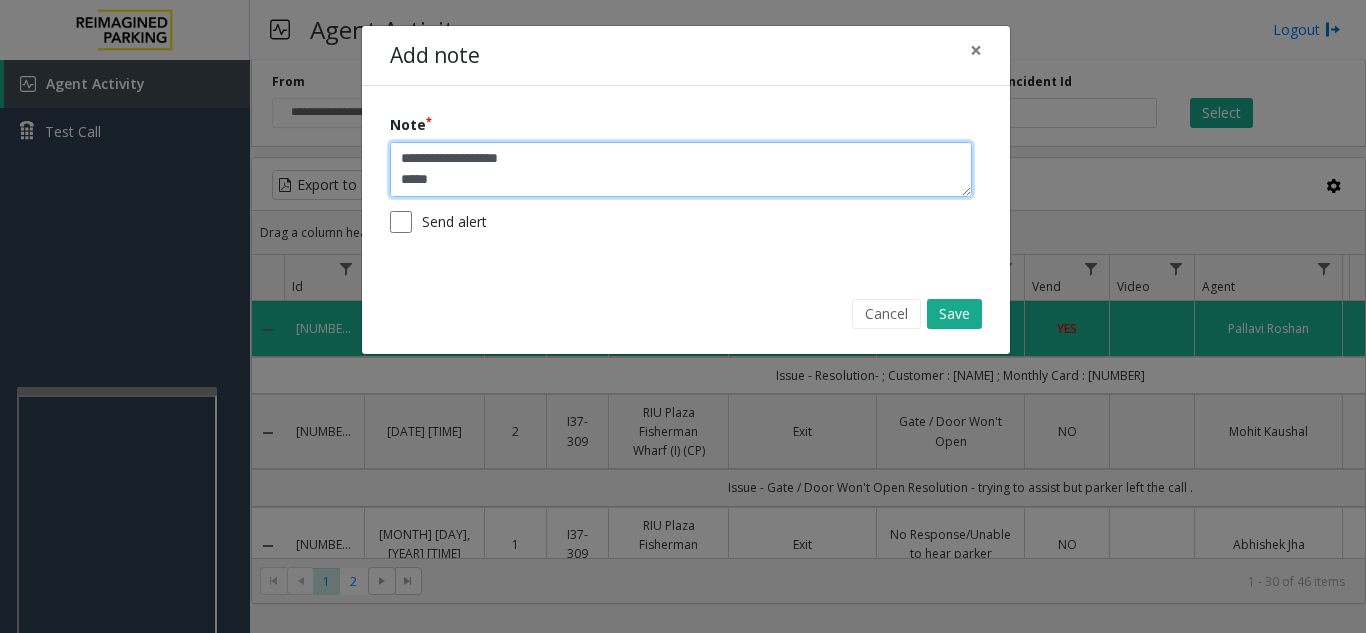 click on "**********" 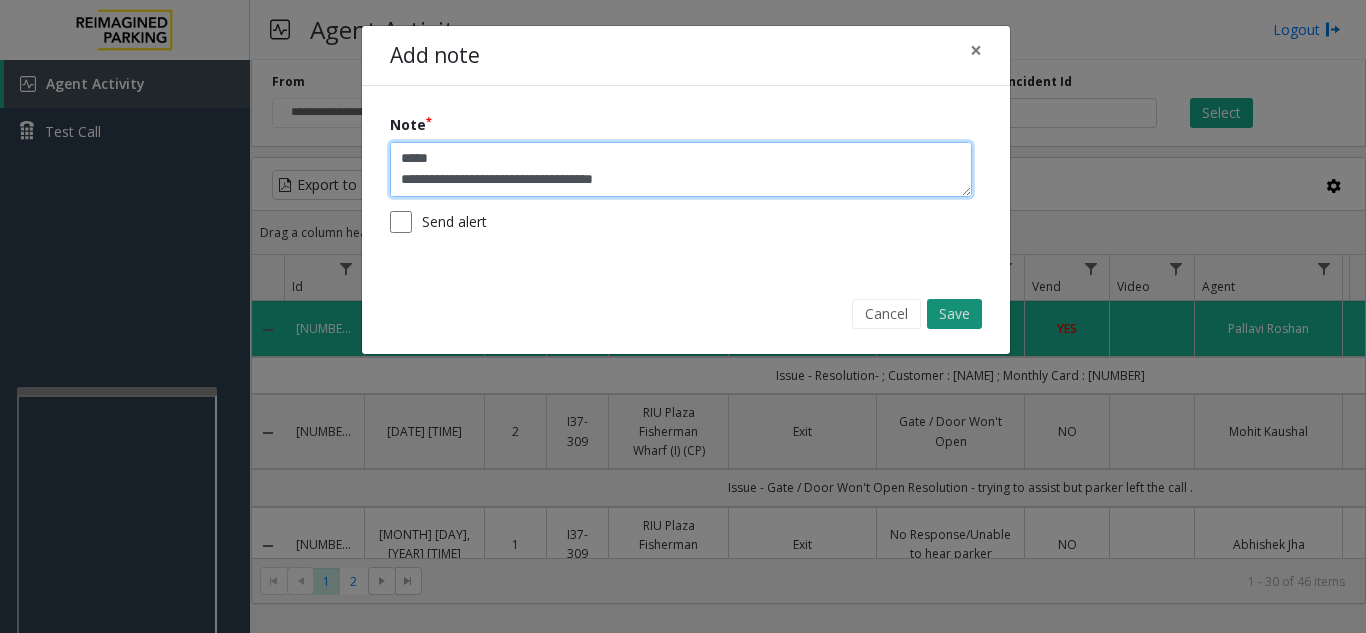 type on "**********" 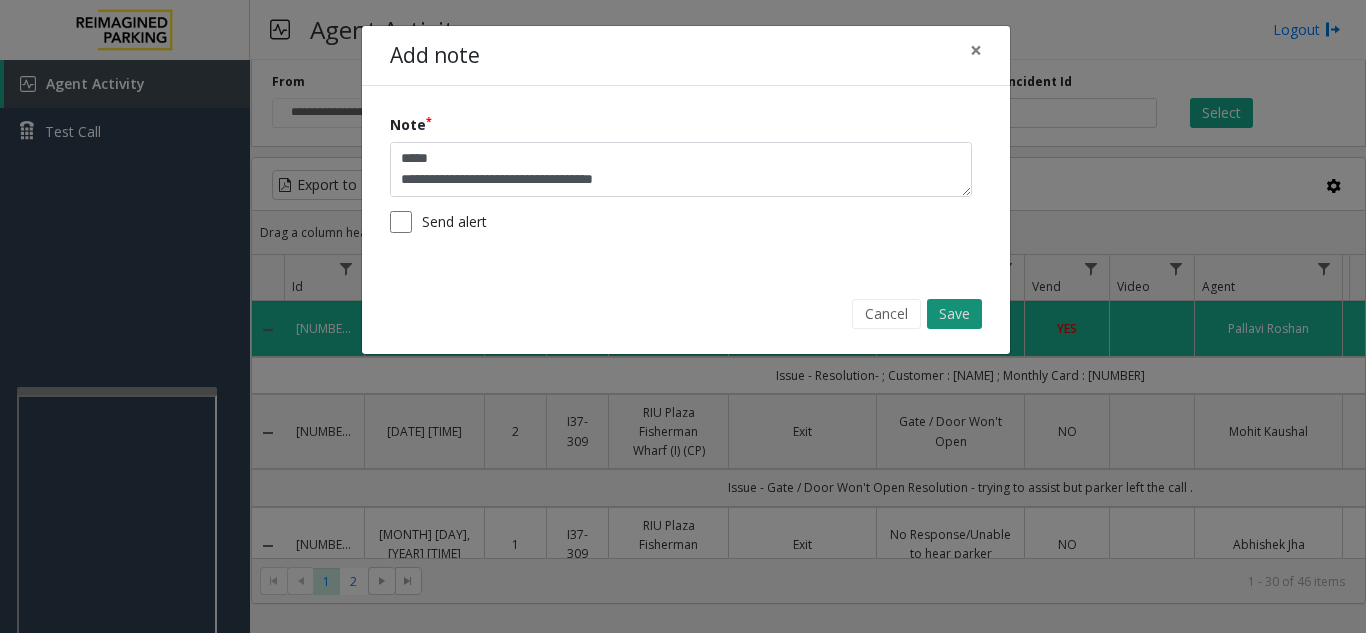 click on "Save" 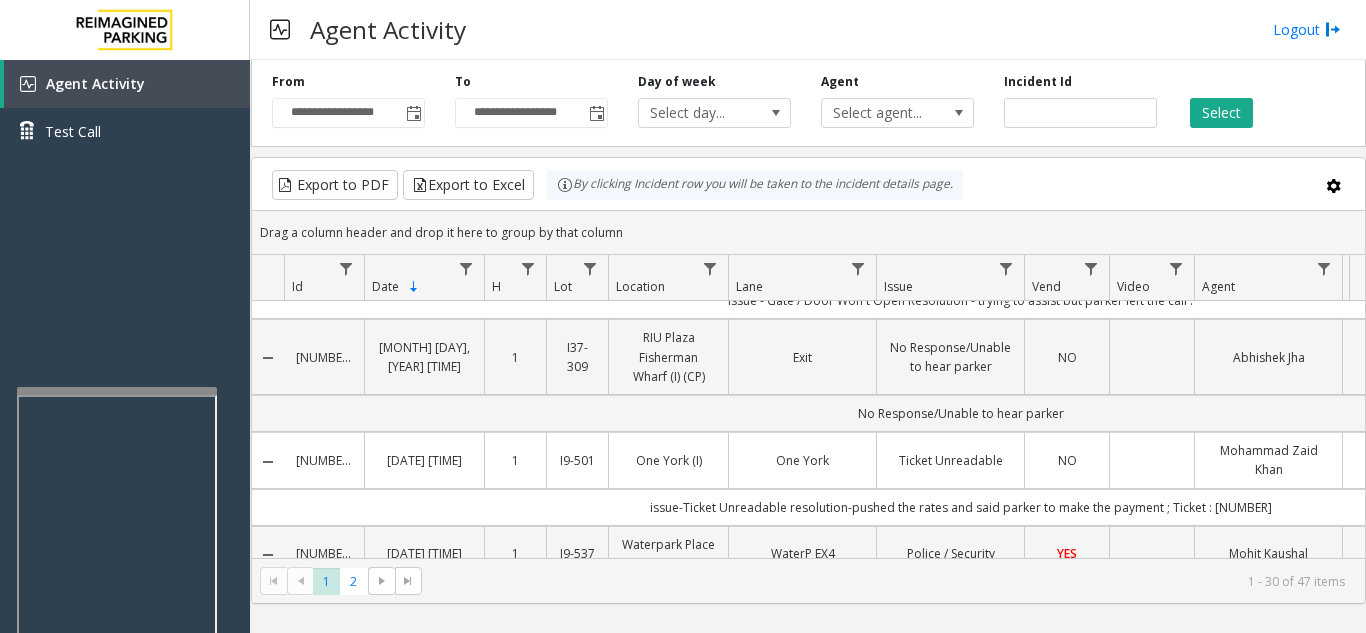 scroll, scrollTop: 0, scrollLeft: 0, axis: both 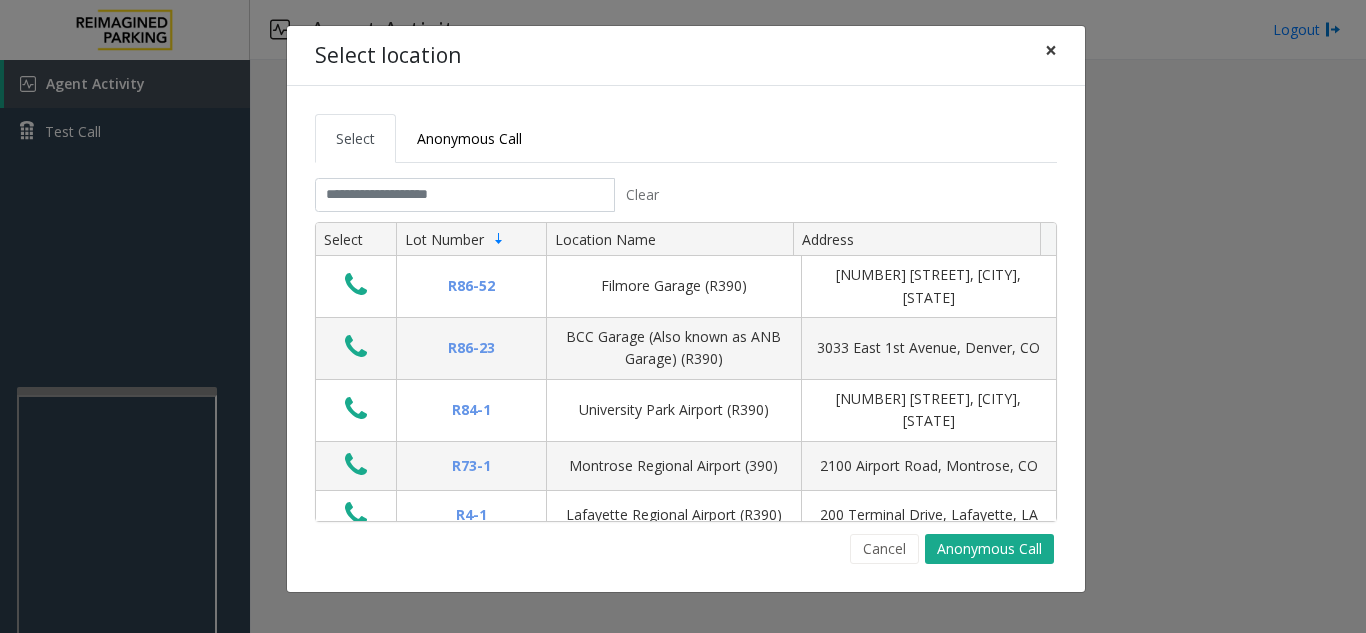 click on "×" 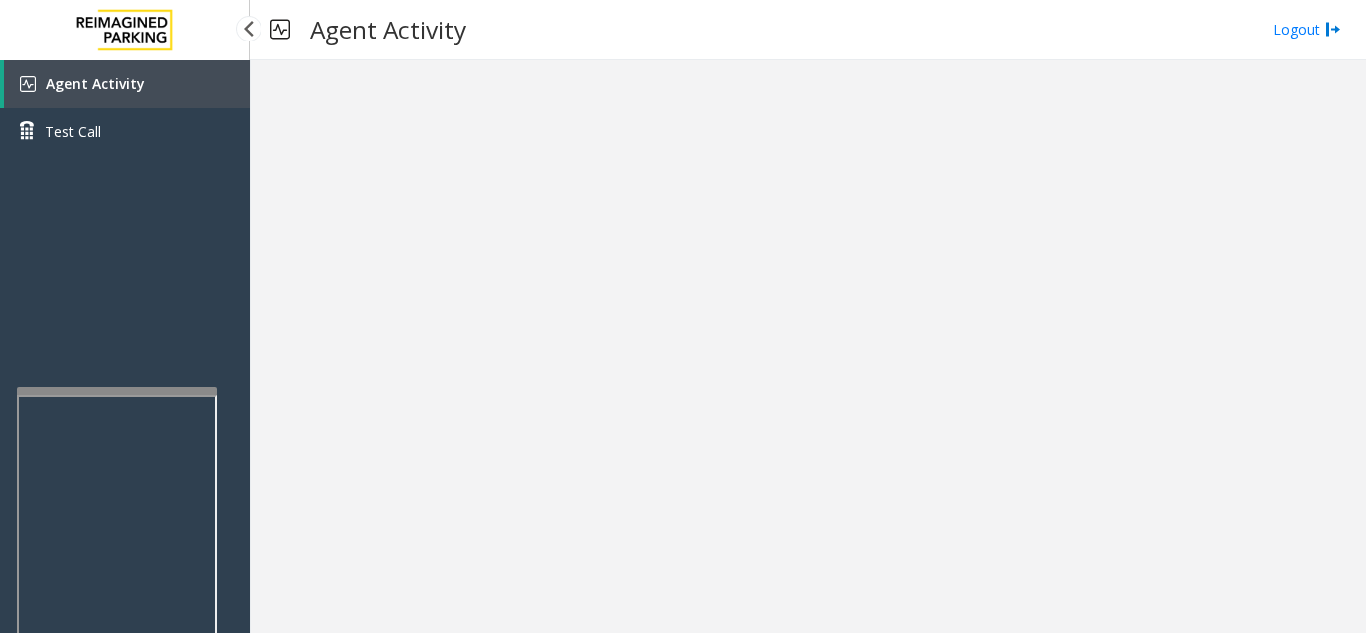 click on "Agent Activity" at bounding box center (127, 84) 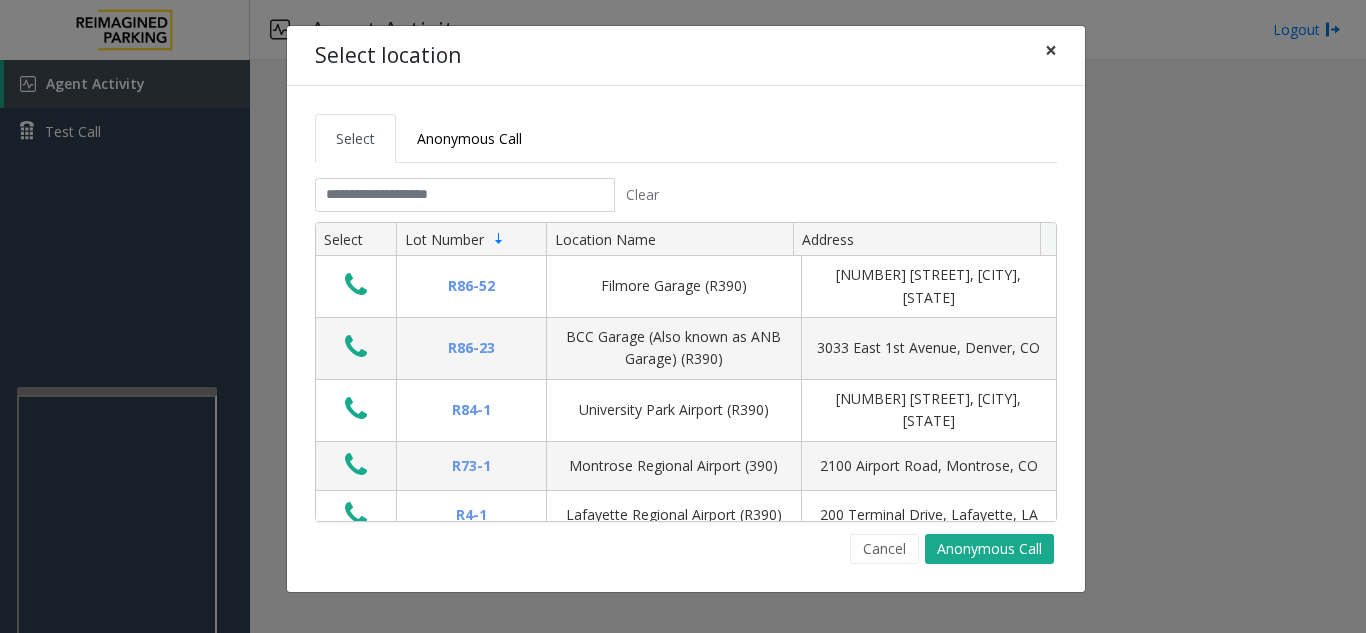 click on "×" 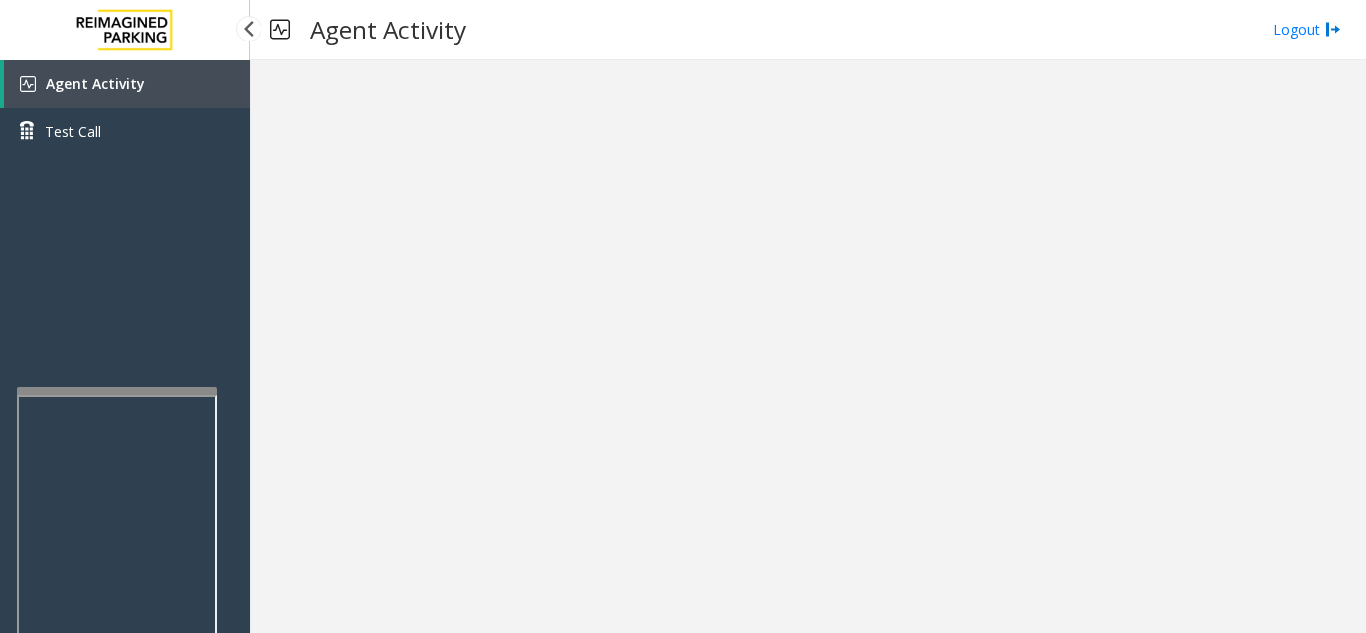 click on "Agent Activity" at bounding box center (127, 84) 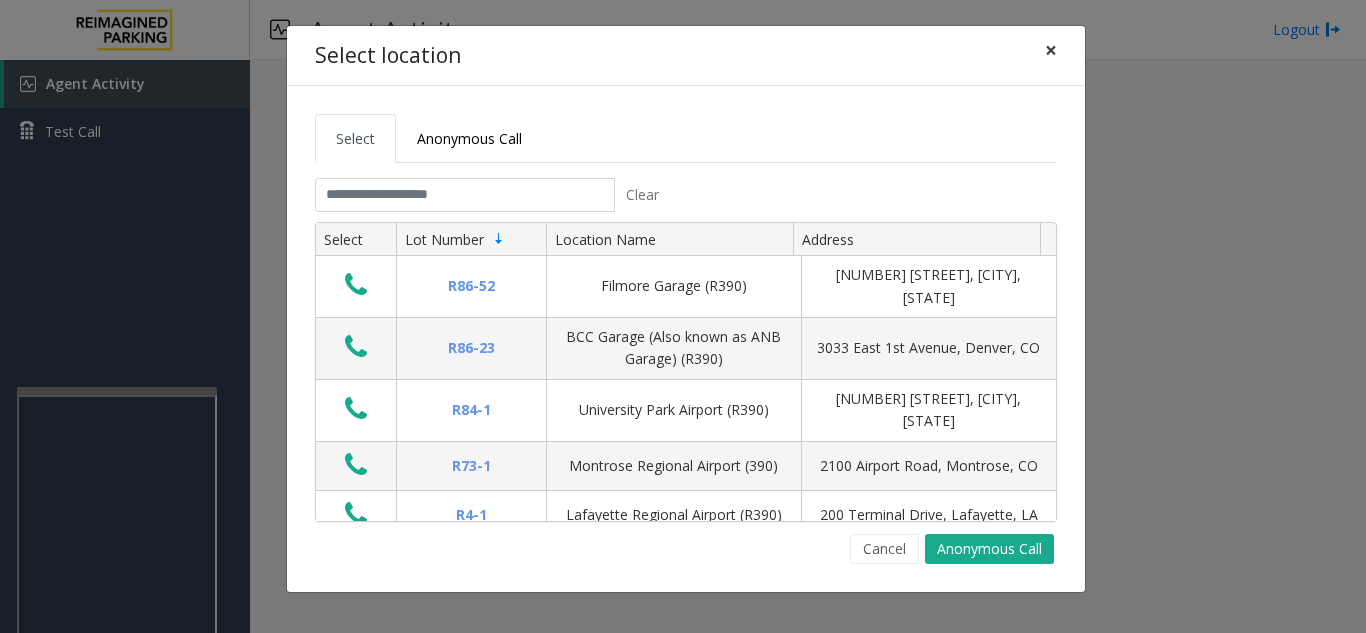 click on "×" 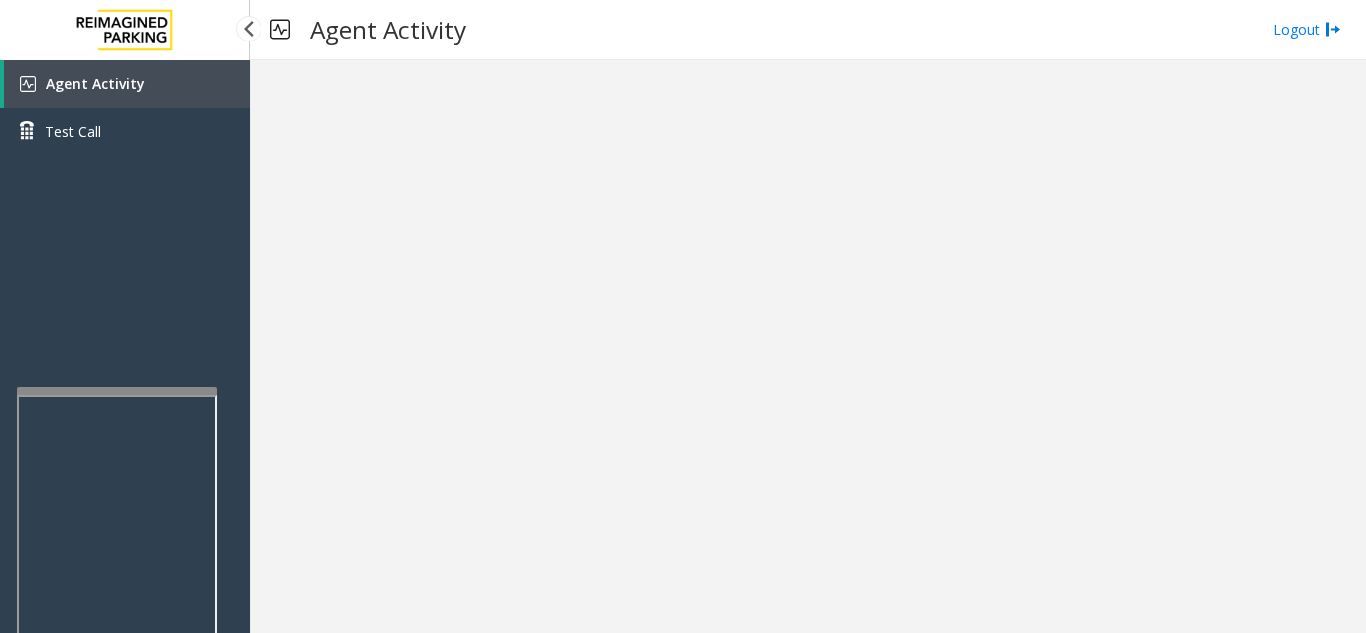 click on "Agent Activity" at bounding box center (127, 84) 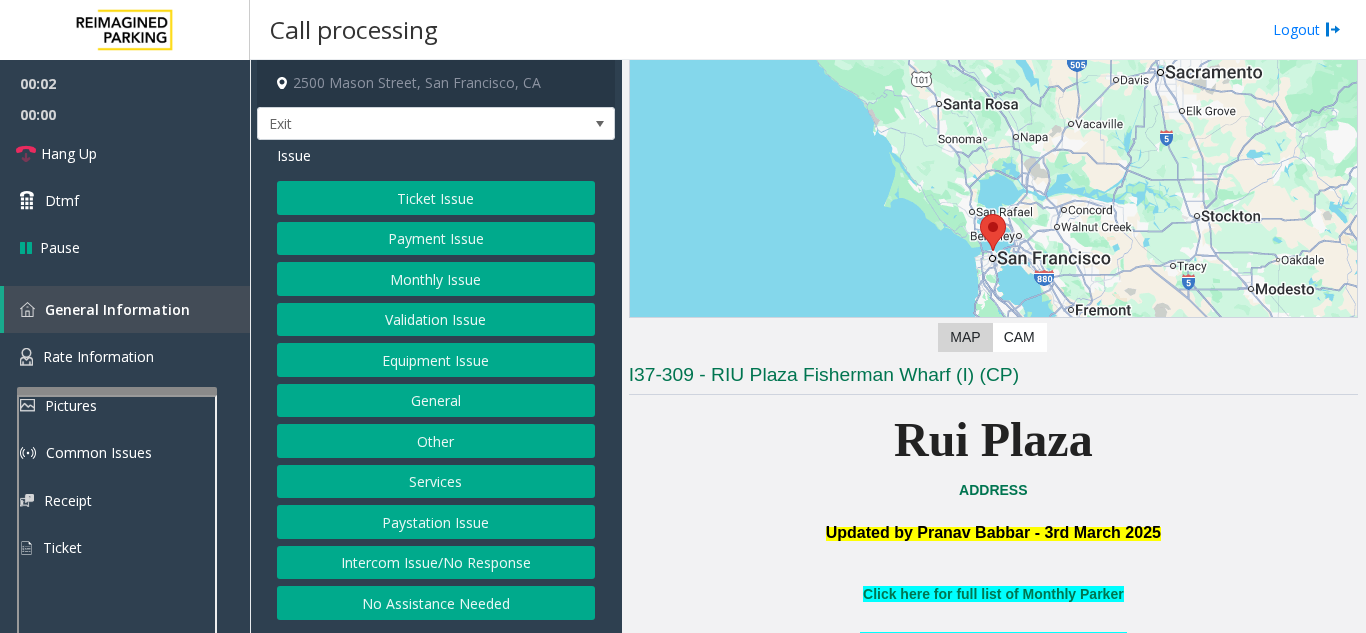 scroll, scrollTop: 400, scrollLeft: 0, axis: vertical 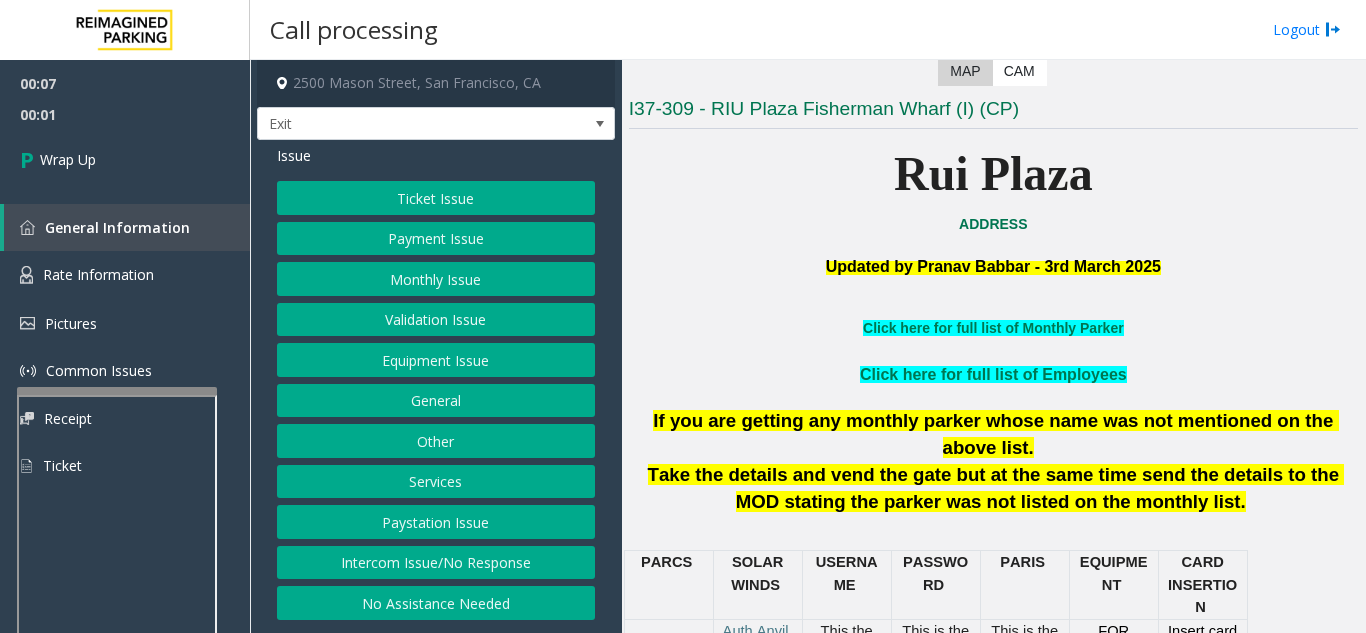 click on "Intercom Issue/No Response" 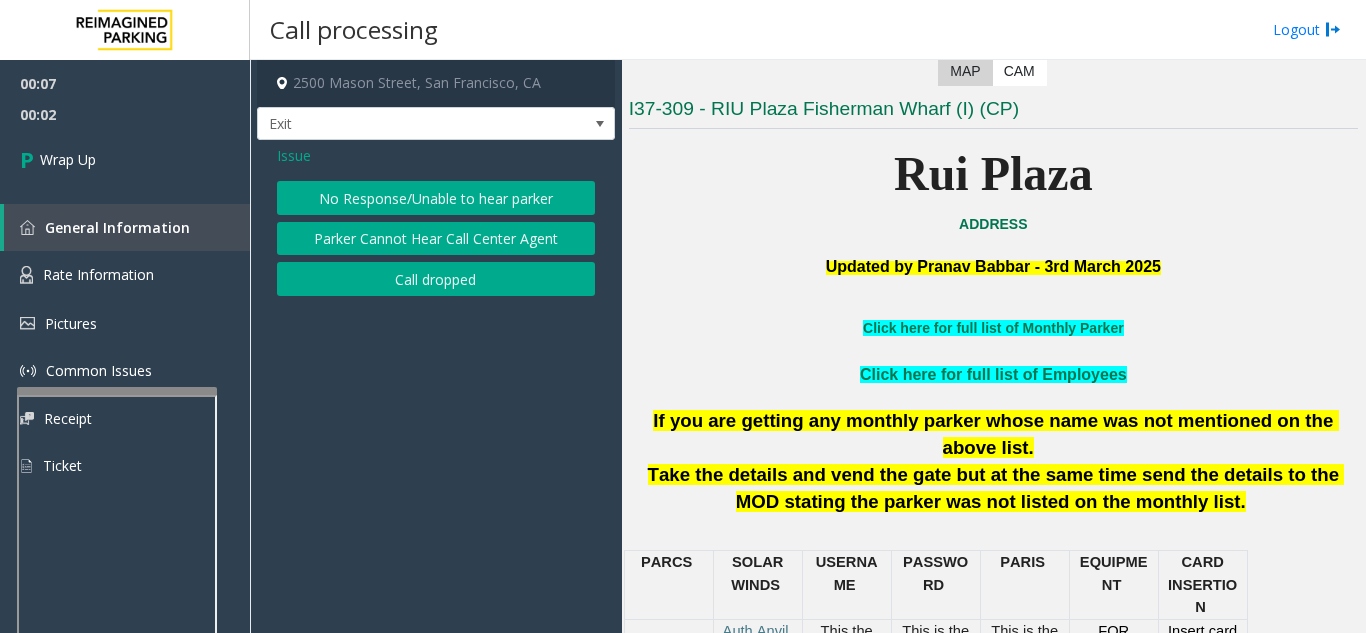 click on "Call dropped" 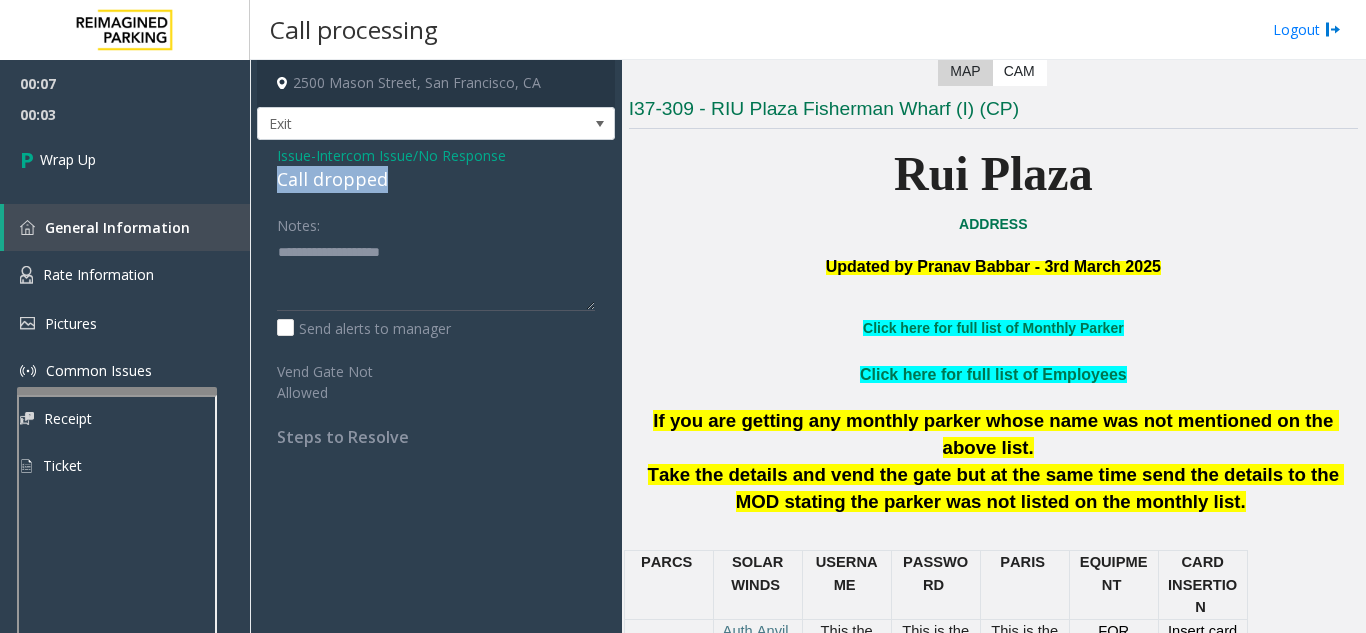 drag, startPoint x: 395, startPoint y: 180, endPoint x: 278, endPoint y: 188, distance: 117.273186 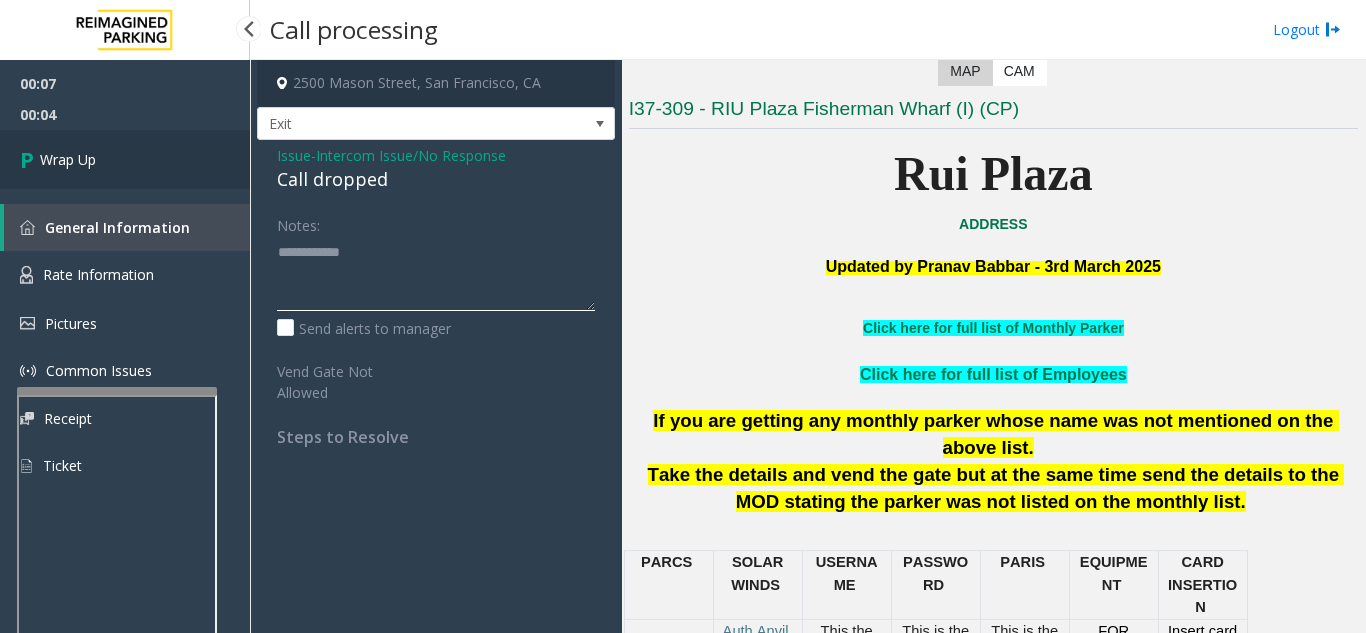 type on "**********" 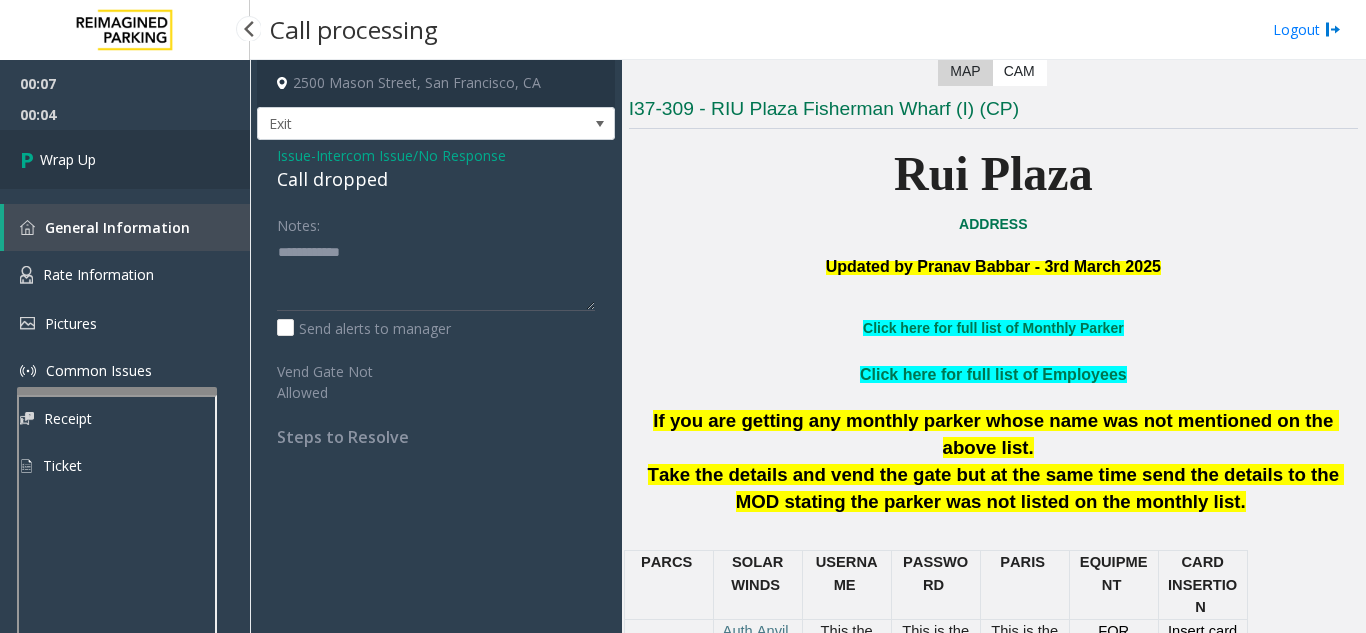 click on "Wrap Up" at bounding box center (125, 159) 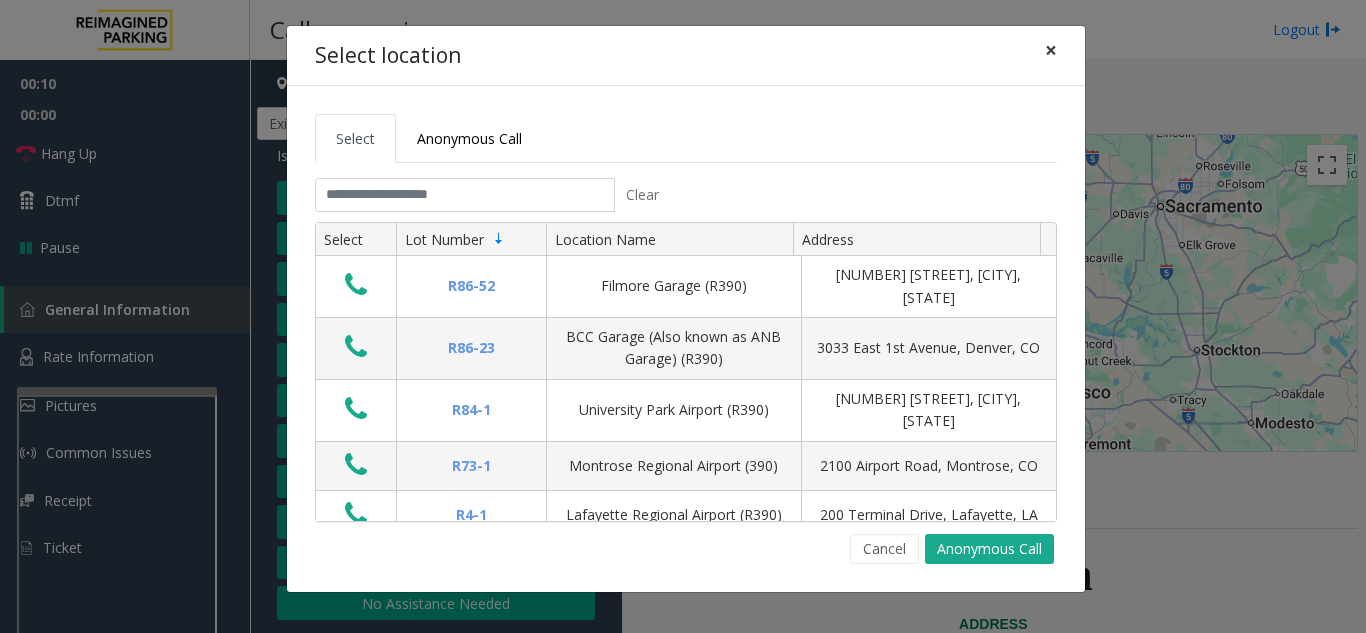 click on "×" 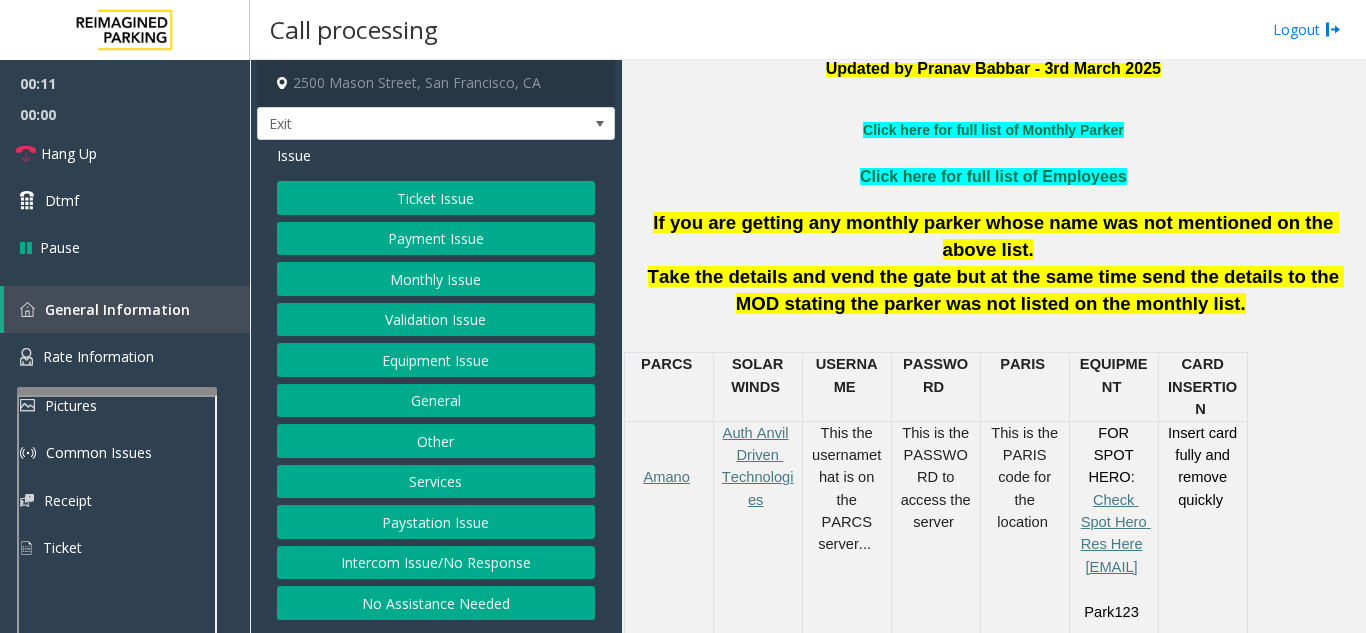 scroll, scrollTop: 600, scrollLeft: 0, axis: vertical 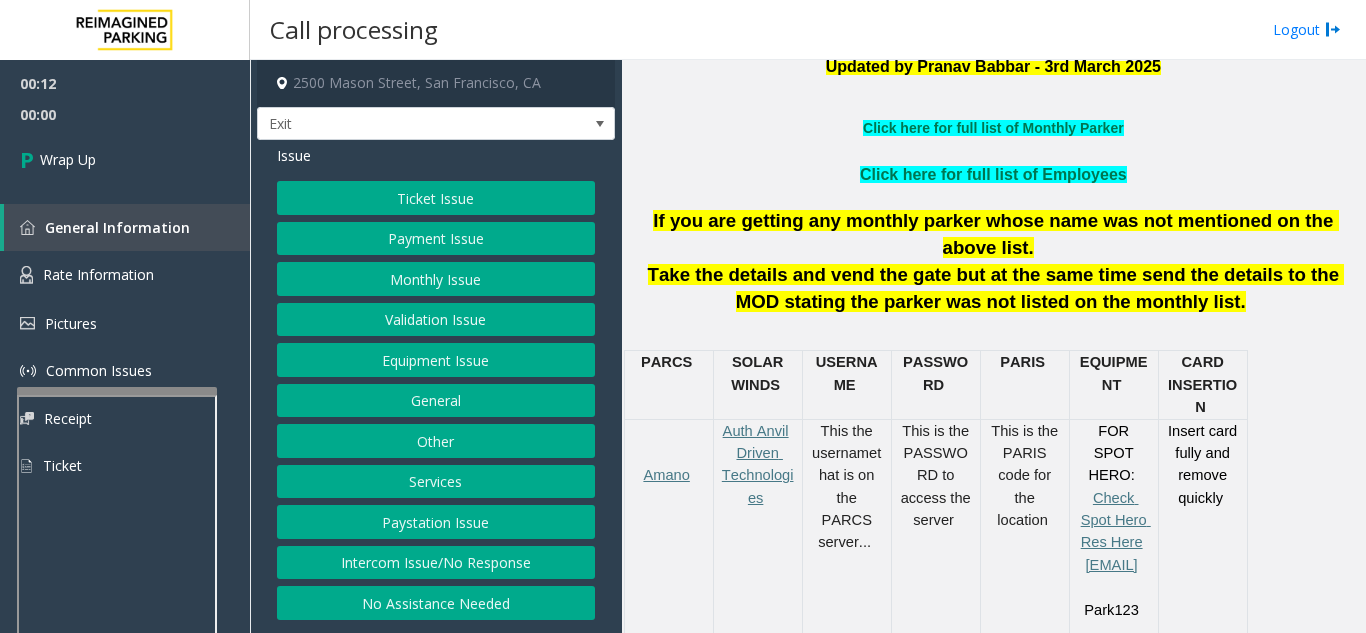 click on "Intercom Issue/No Response" 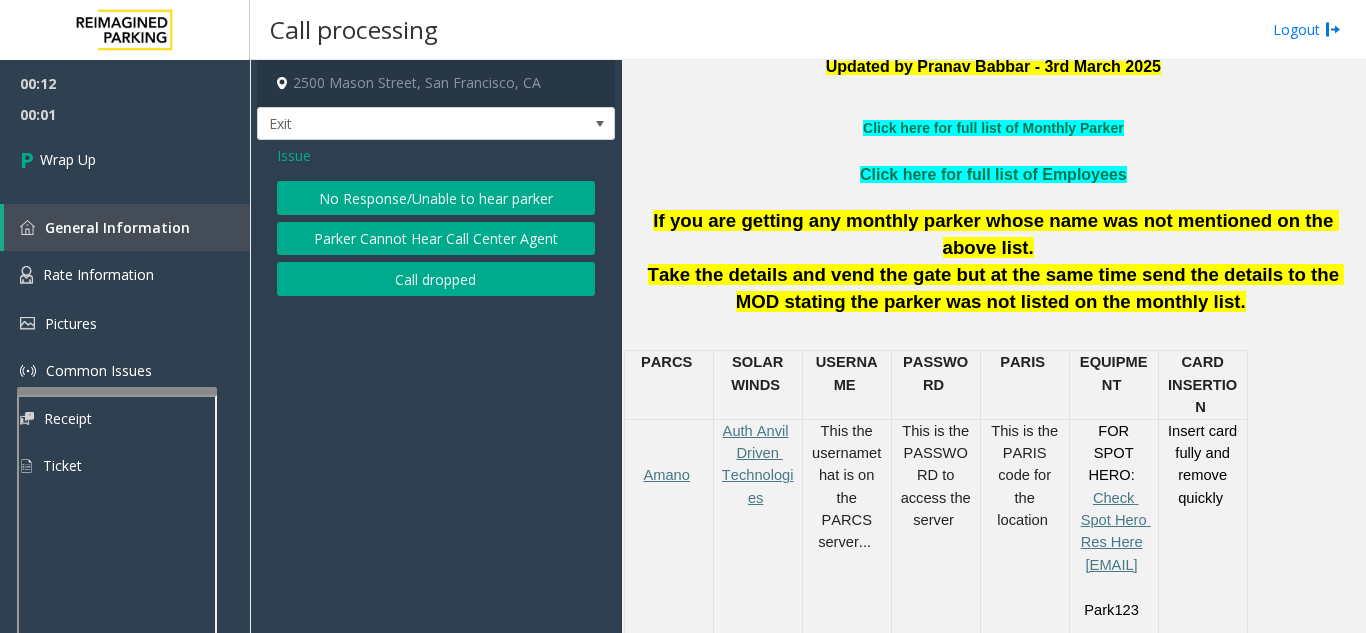 click on "Call dropped" 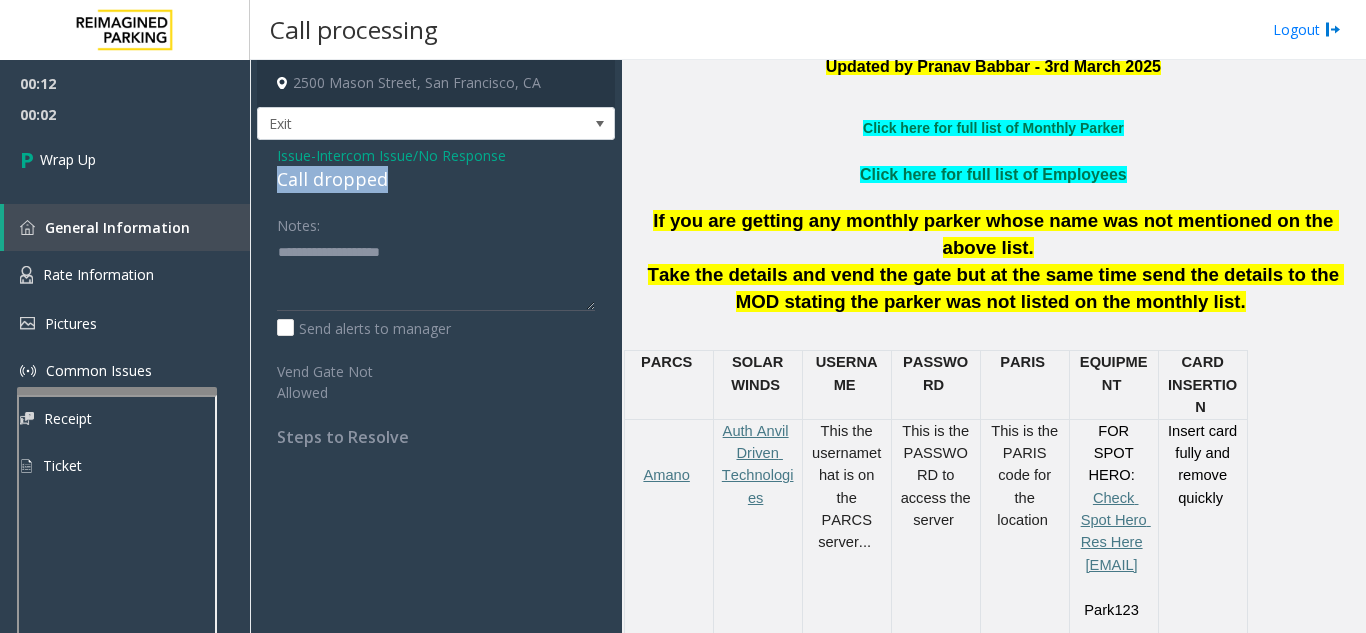 drag, startPoint x: 417, startPoint y: 182, endPoint x: 261, endPoint y: 180, distance: 156.01282 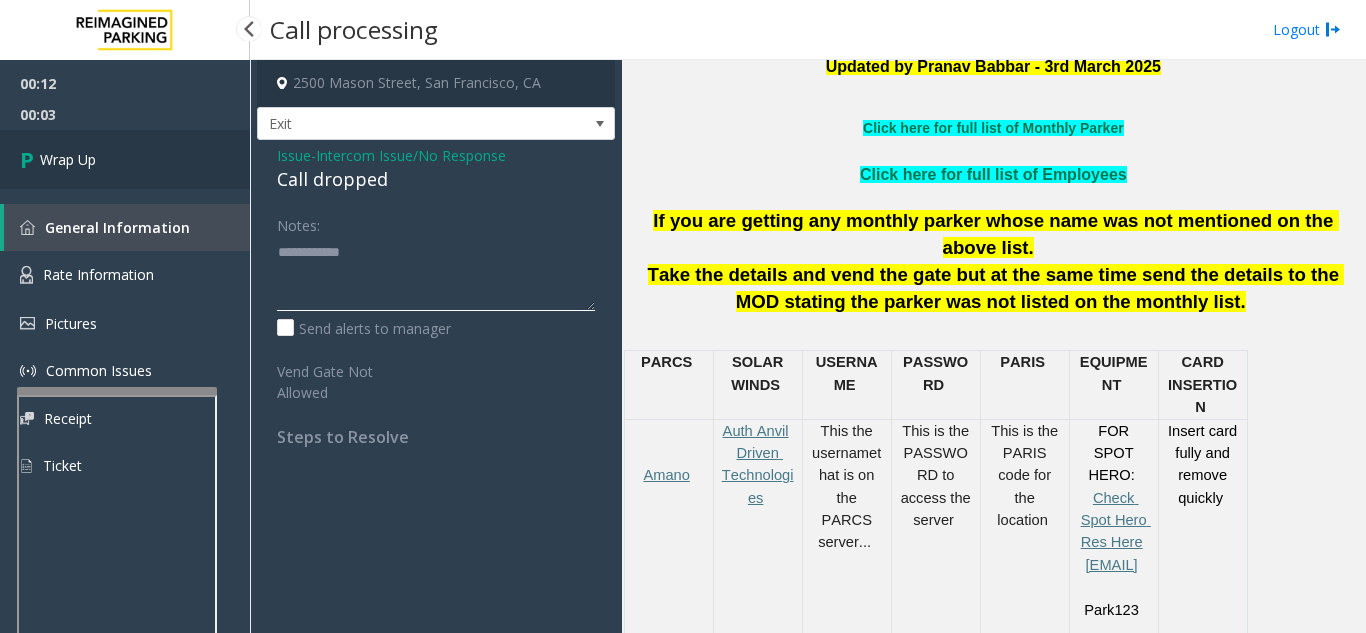 type on "**********" 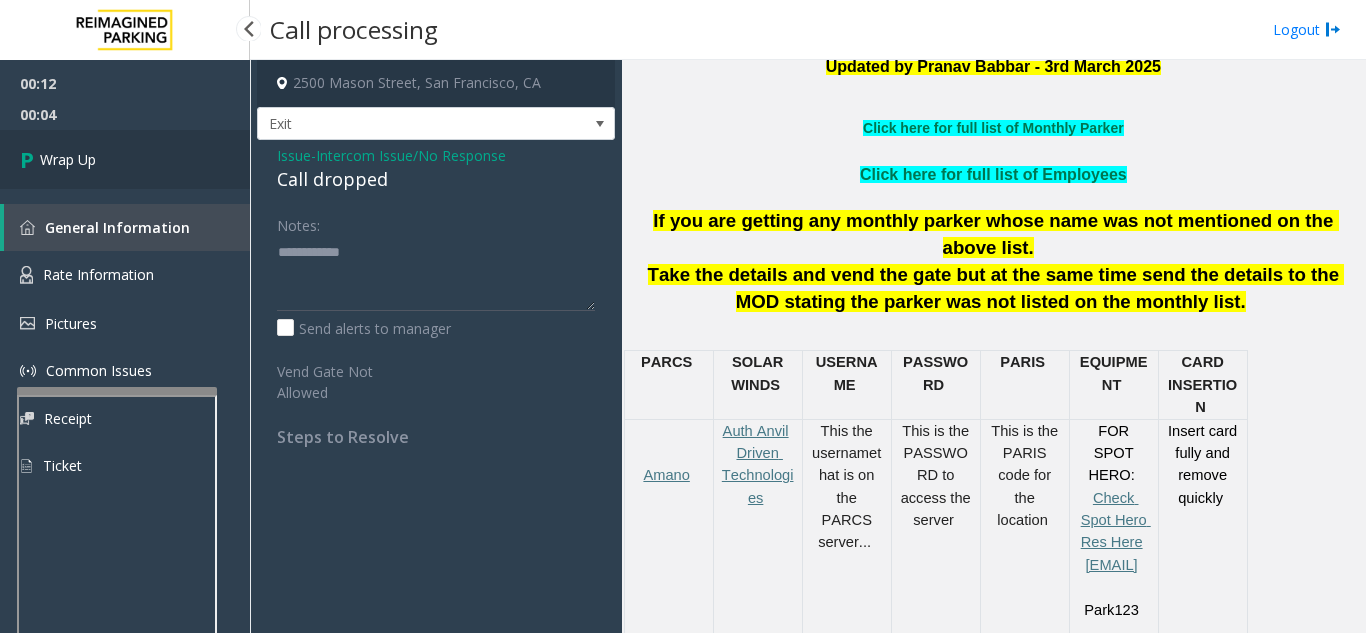 click on "Wrap Up" at bounding box center (125, 159) 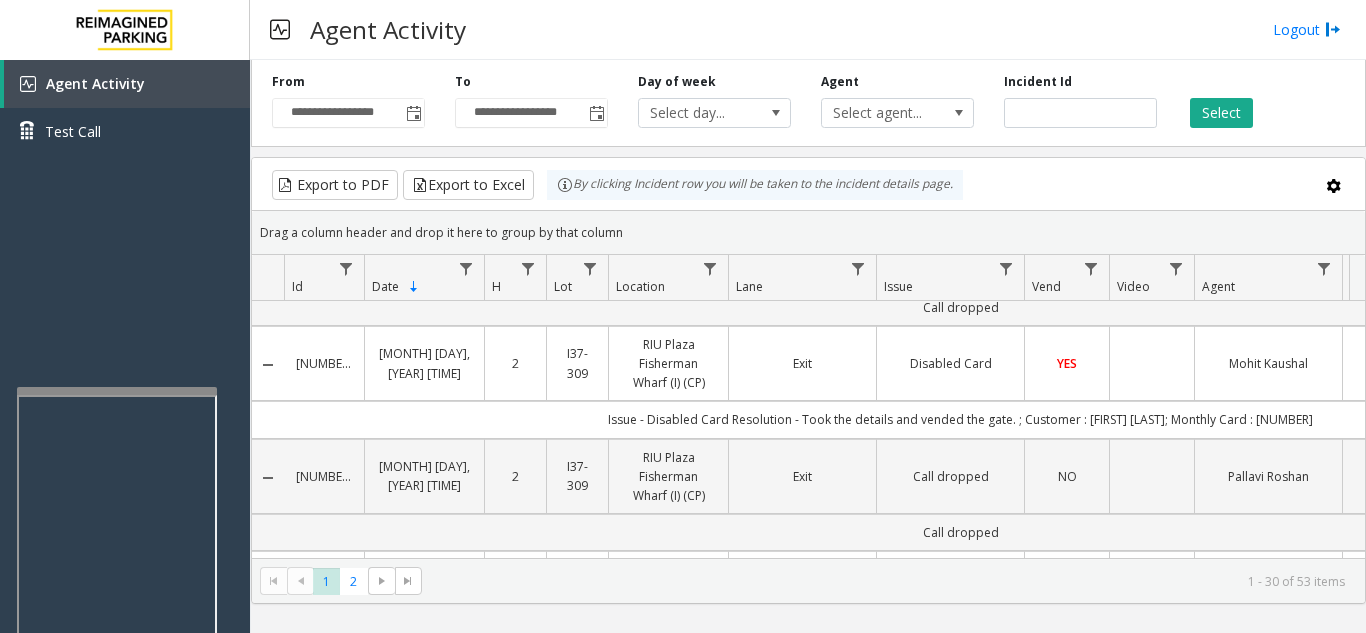 scroll, scrollTop: 0, scrollLeft: 0, axis: both 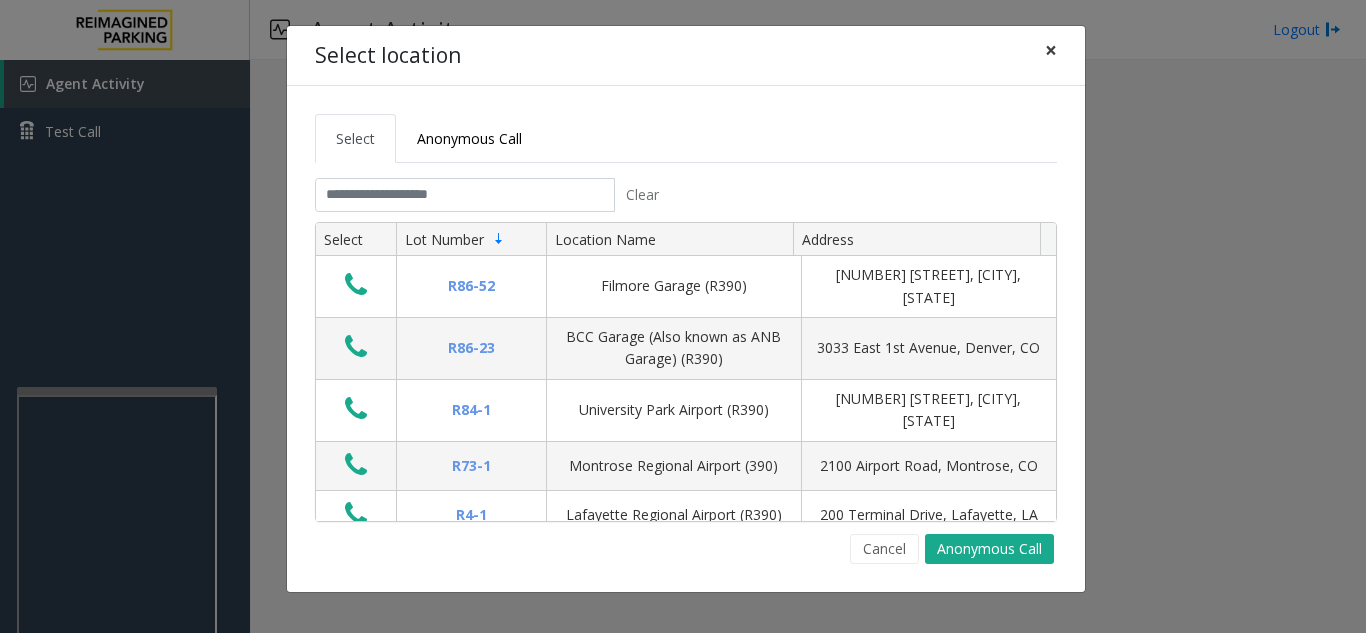 click on "×" 